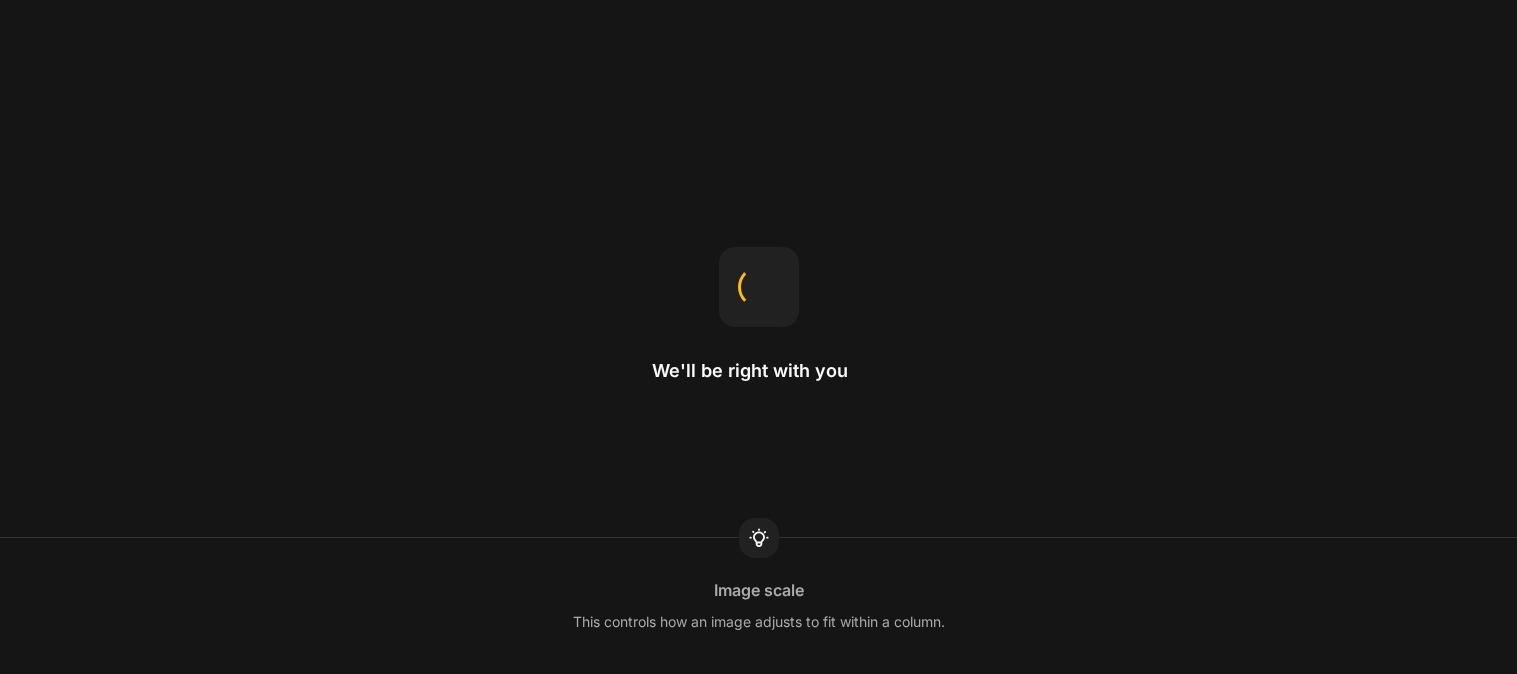 scroll, scrollTop: 0, scrollLeft: 0, axis: both 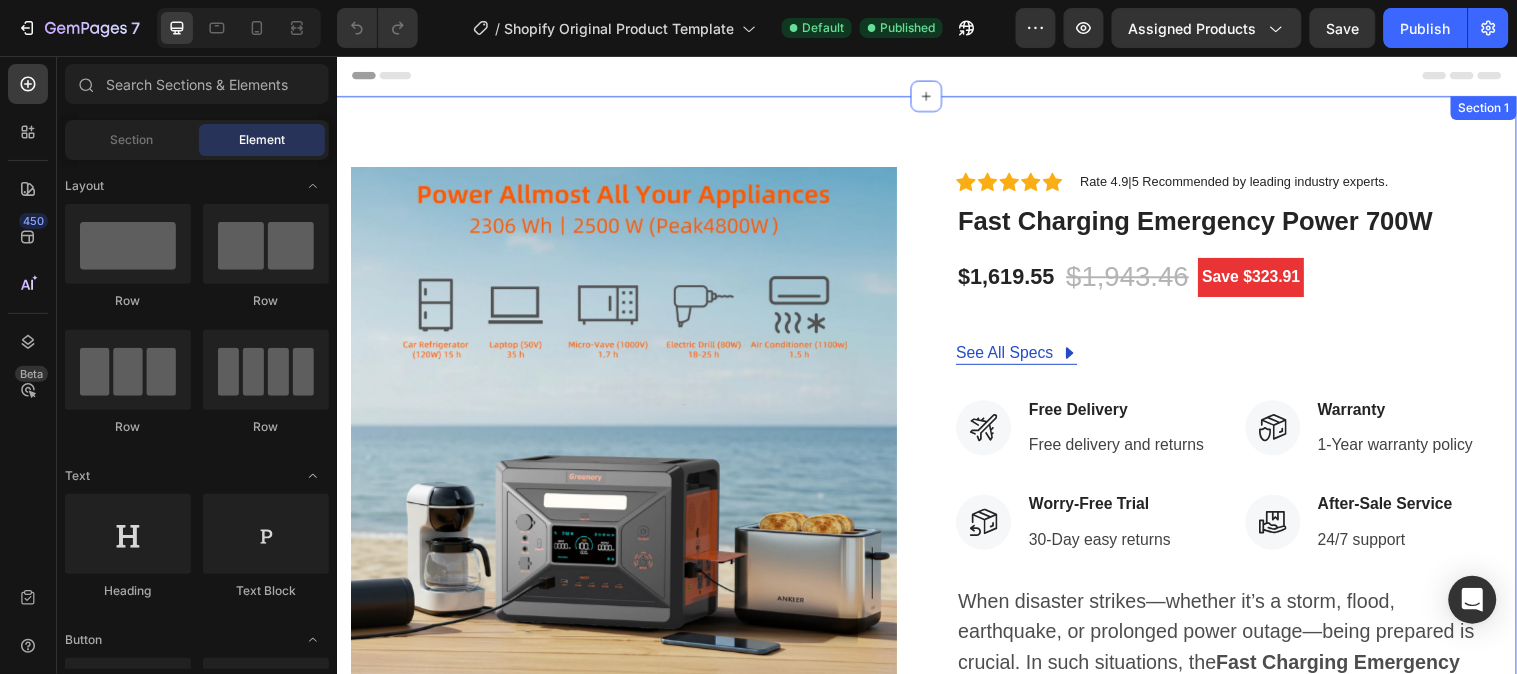 drag, startPoint x: 1384, startPoint y: 134, endPoint x: 1314, endPoint y: 131, distance: 70.064255 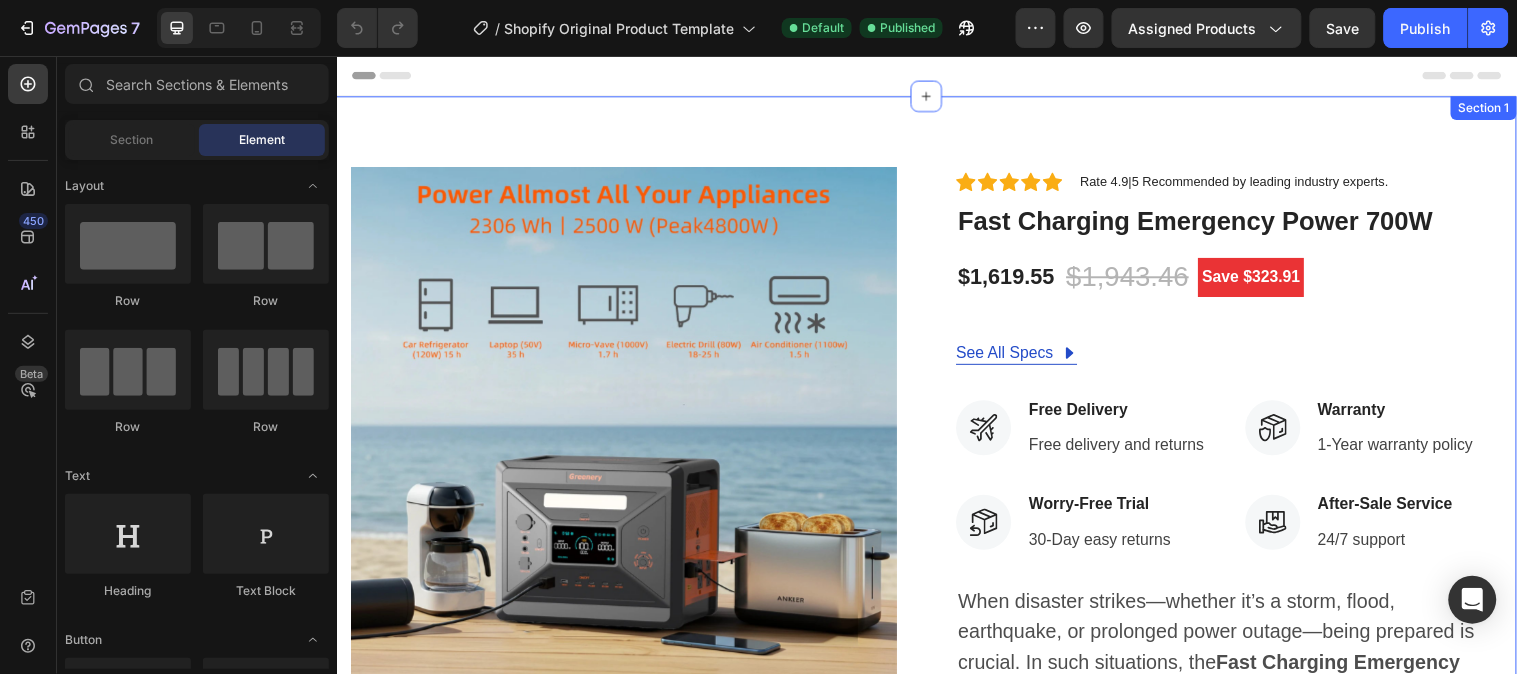 click on "Product Images
Icon
Icon
Icon
Icon
Icon Icon List Hoz Rate 4.9|5 Recommended by leading industry experts. Text block Row Fast Charging Emergency Power 700W (P) Title $1,619.55 (P) Price (P) Price $1,943.46 (P) Price (P) Price Save $323.91 Product Badge Row
See All Specs Button Row
Icon Free Delivery Text block Free delivery and returns Text block Icon List
Icon Worry-Free Trial Text block 30-Day easy returns Text block Icon List
Icon Warranty Text block 1-Year warranty policy Text block Icon List
Icon After-Sale Service Text block 24/7 support Text block Icon List Row When disaster strikes—whether it’s a storm, flood, earthquake, or prolonged power outage—being prepared is crucial. In such situations, the  Fast Charging Emergency Power 2500W/2304Wh for backup Product combine trolley & ships from US.   Text Block Quantity Text block" at bounding box center [936, 659] 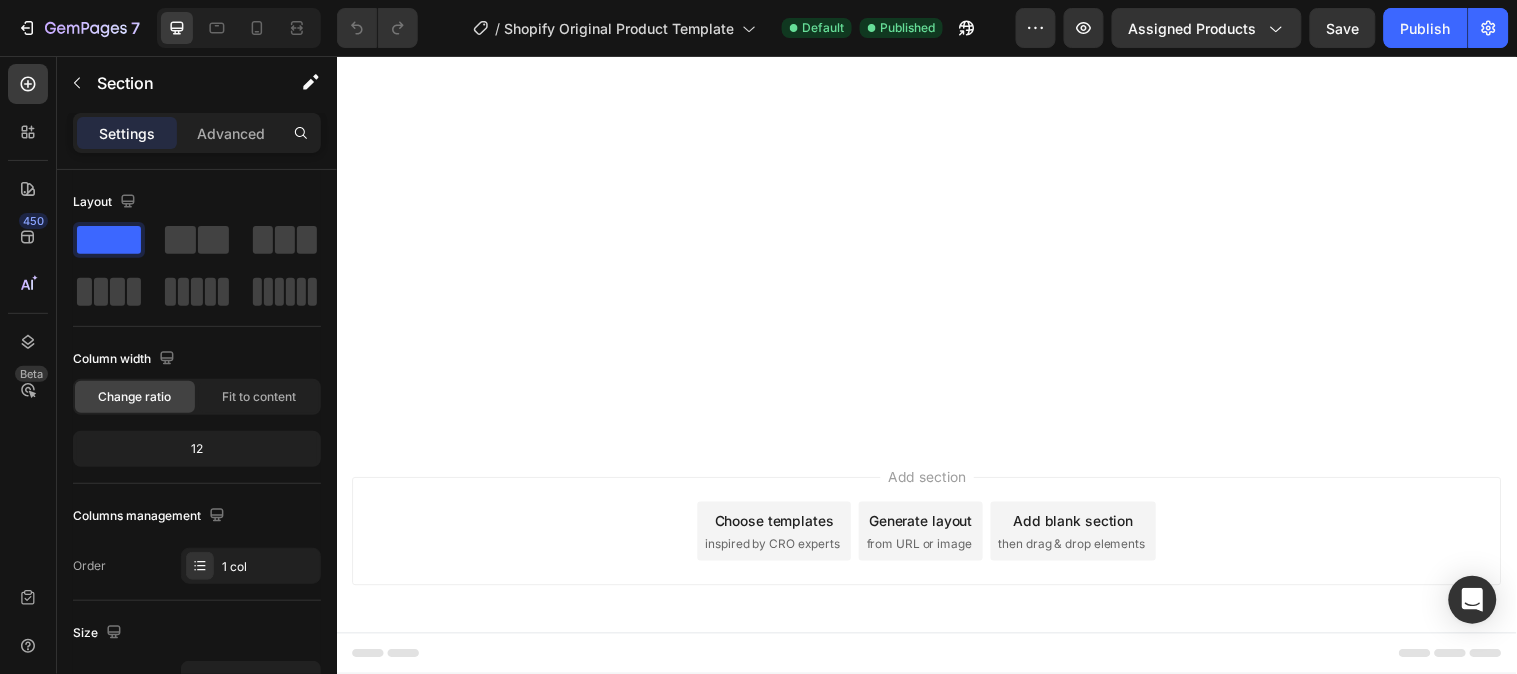 scroll, scrollTop: 7333, scrollLeft: 0, axis: vertical 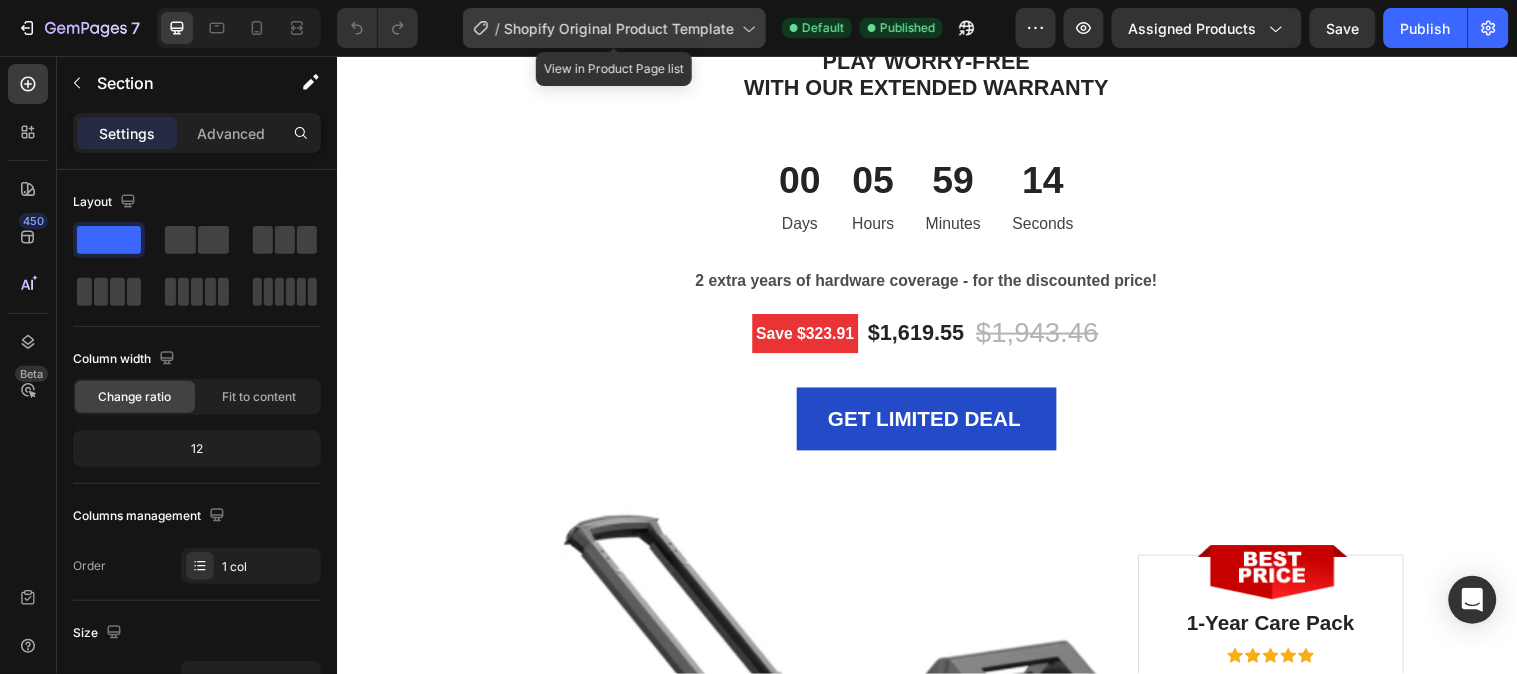 click 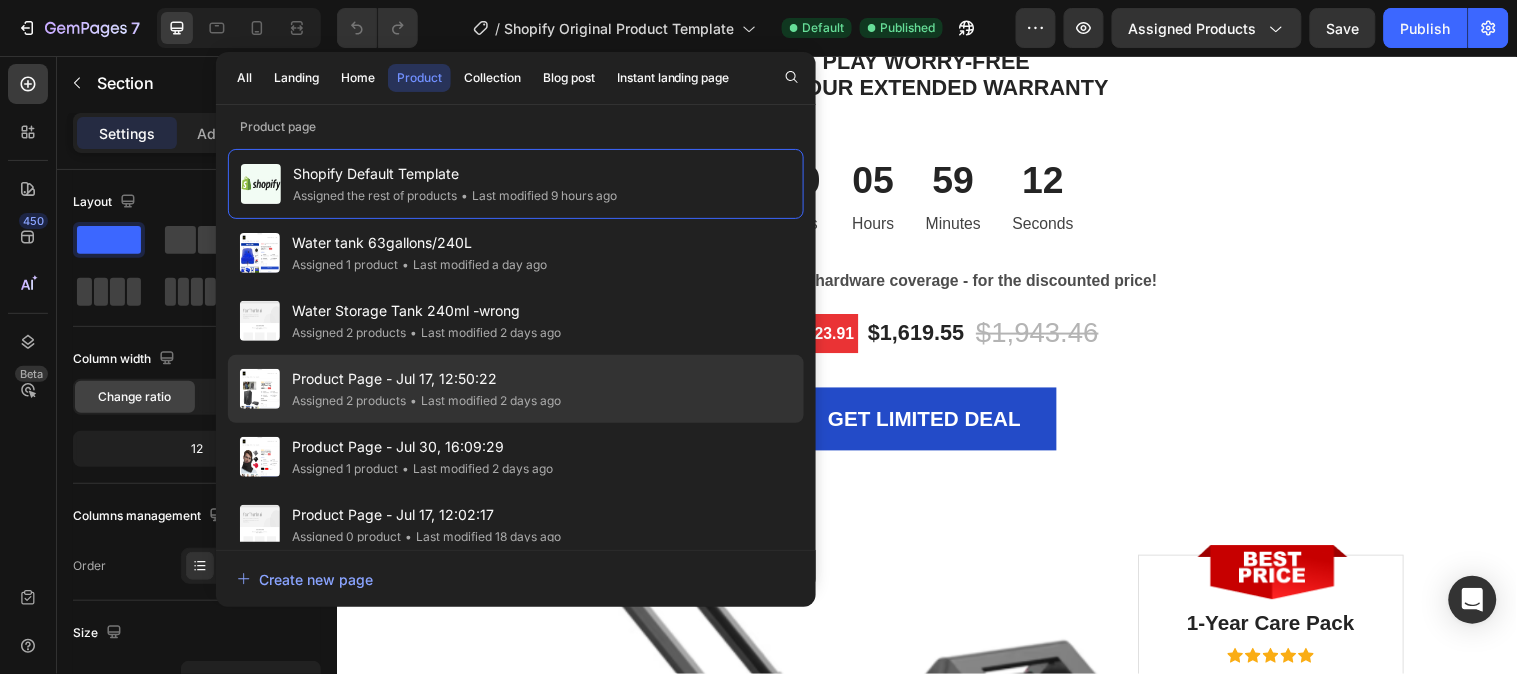 scroll, scrollTop: 82, scrollLeft: 0, axis: vertical 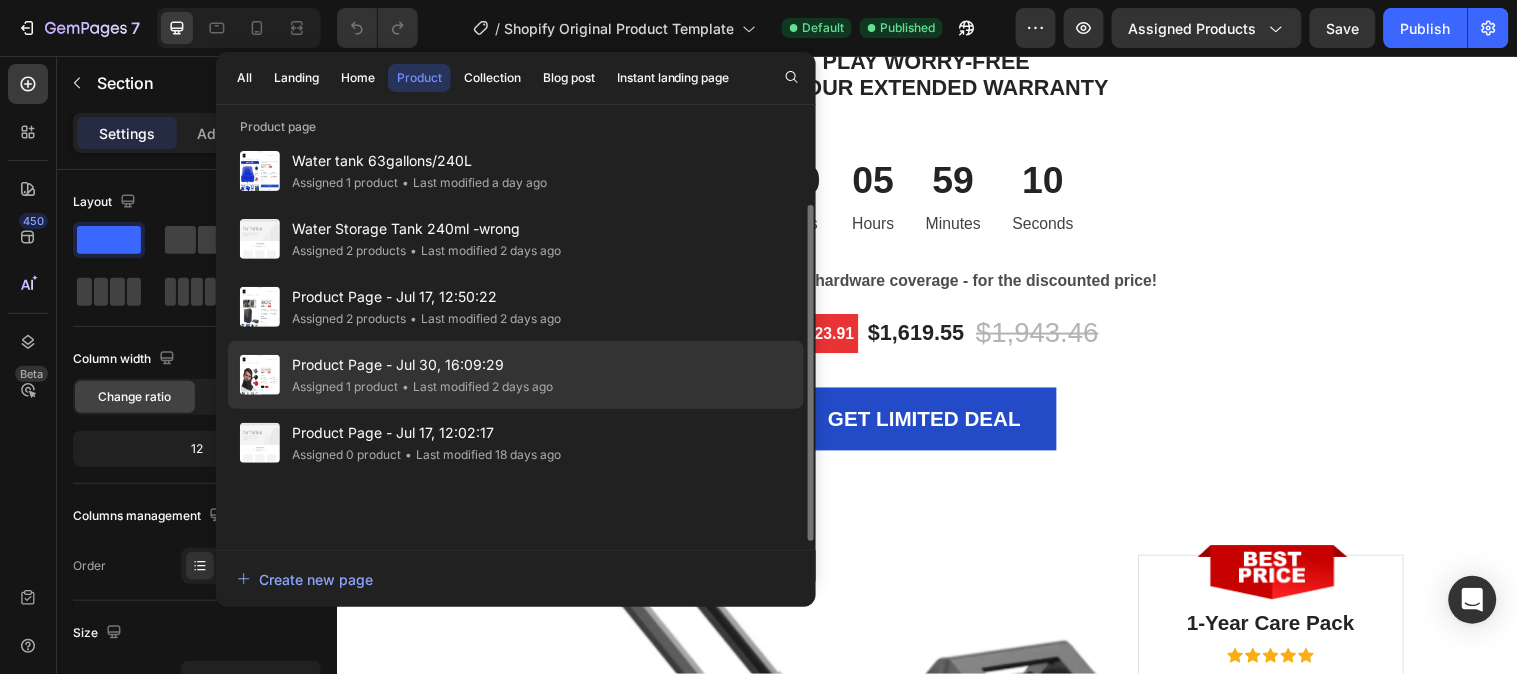 click on "Product Page - Jul 30, 16:09:29" at bounding box center (422, 365) 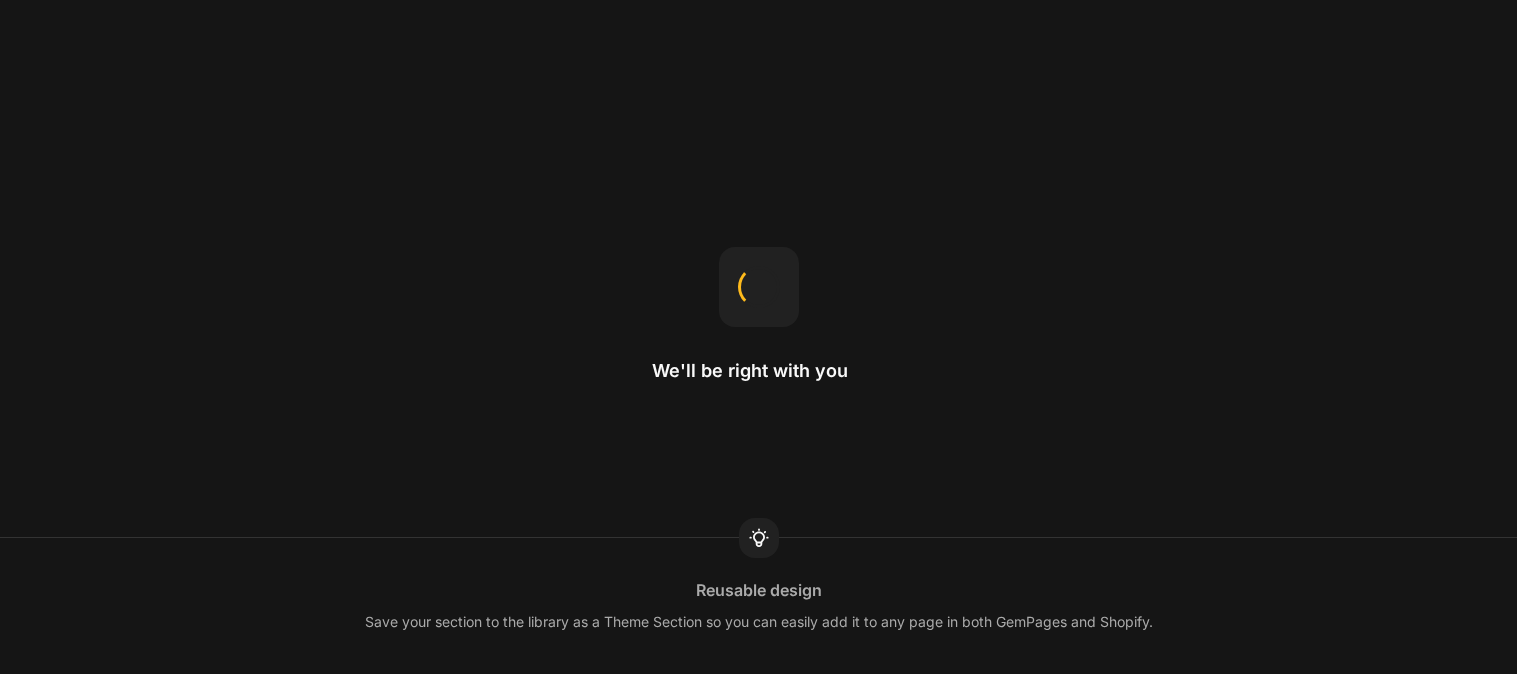 scroll, scrollTop: 0, scrollLeft: 0, axis: both 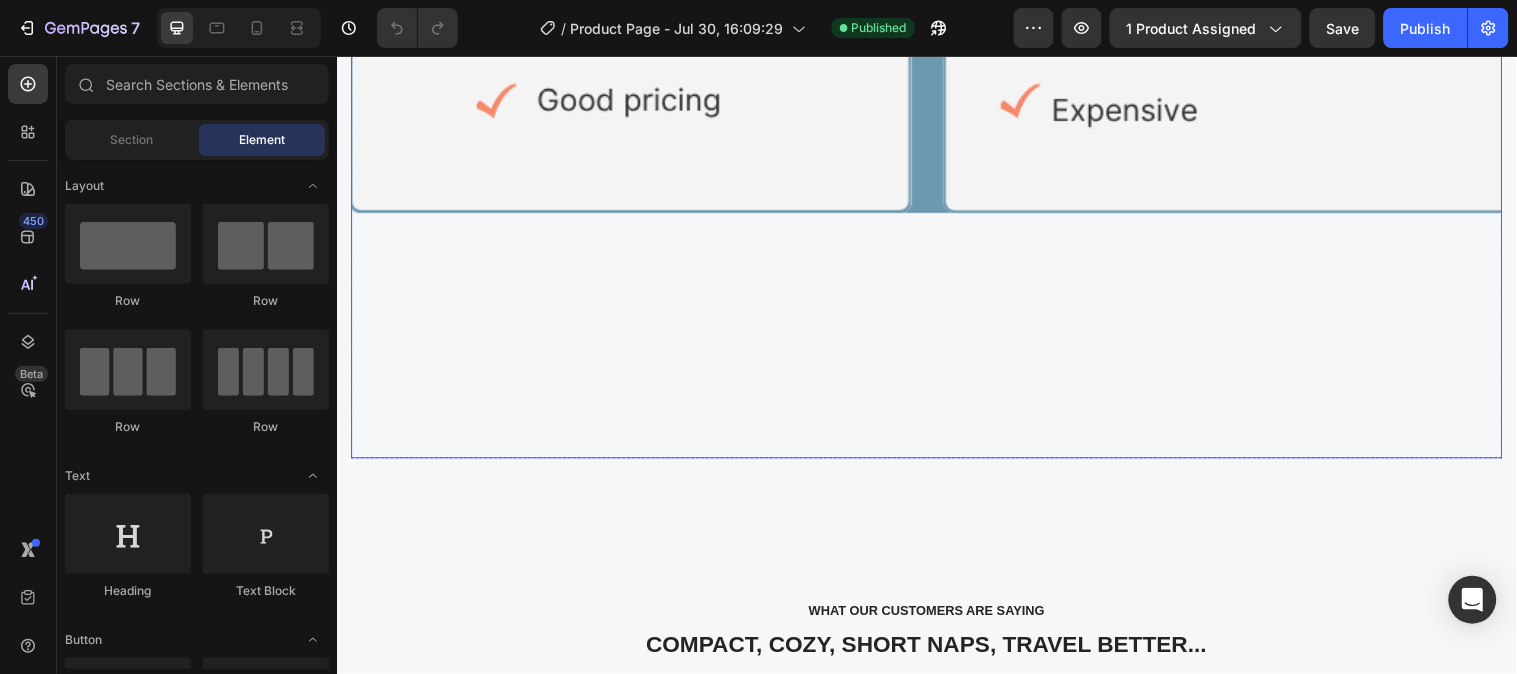 click at bounding box center [936, -121] 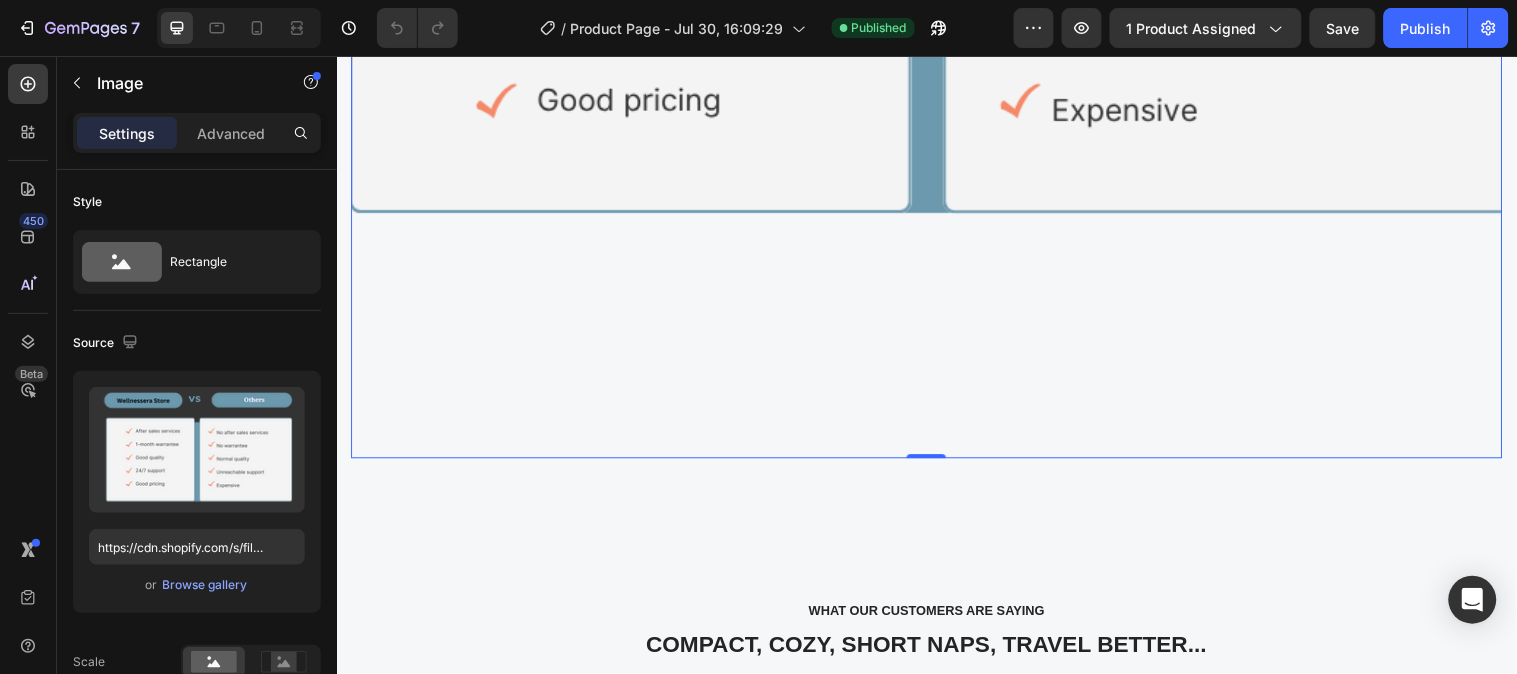 click at bounding box center (936, -121) 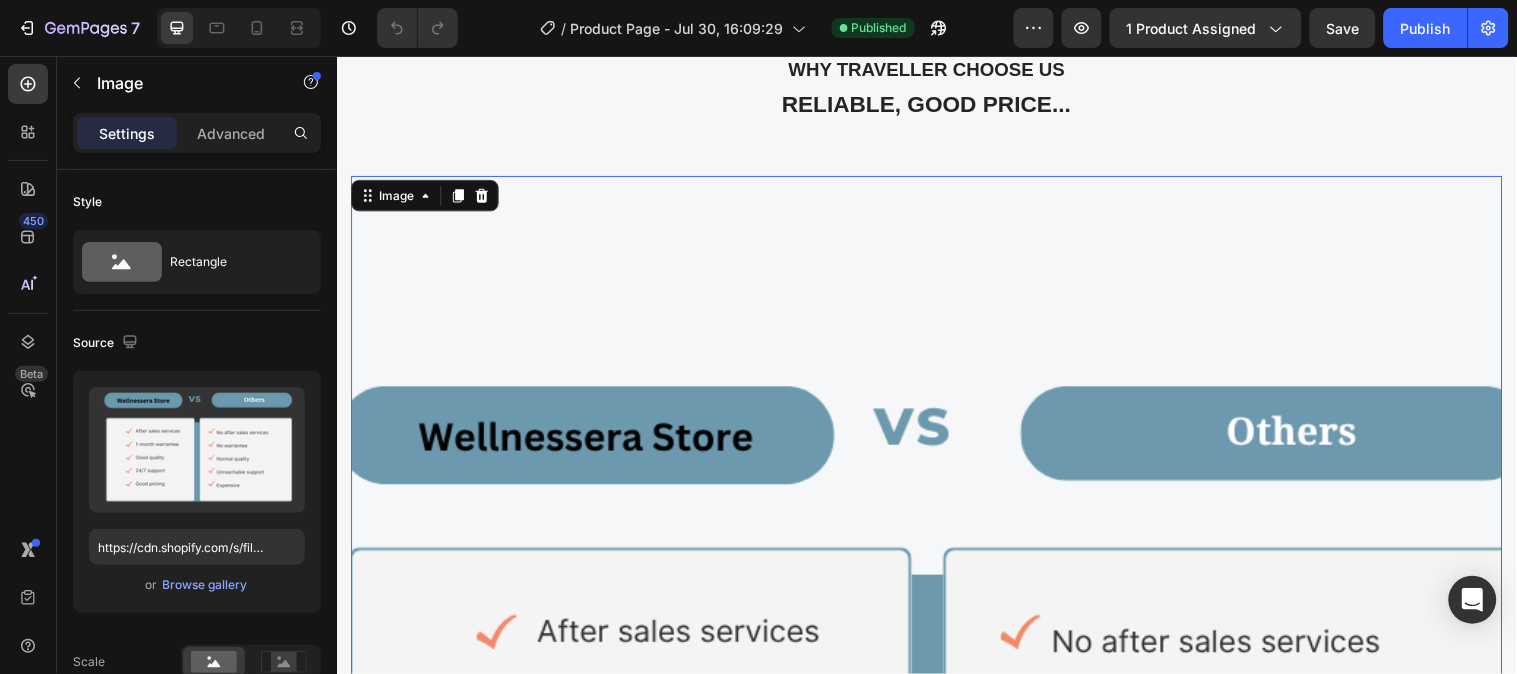 scroll, scrollTop: 5555, scrollLeft: 0, axis: vertical 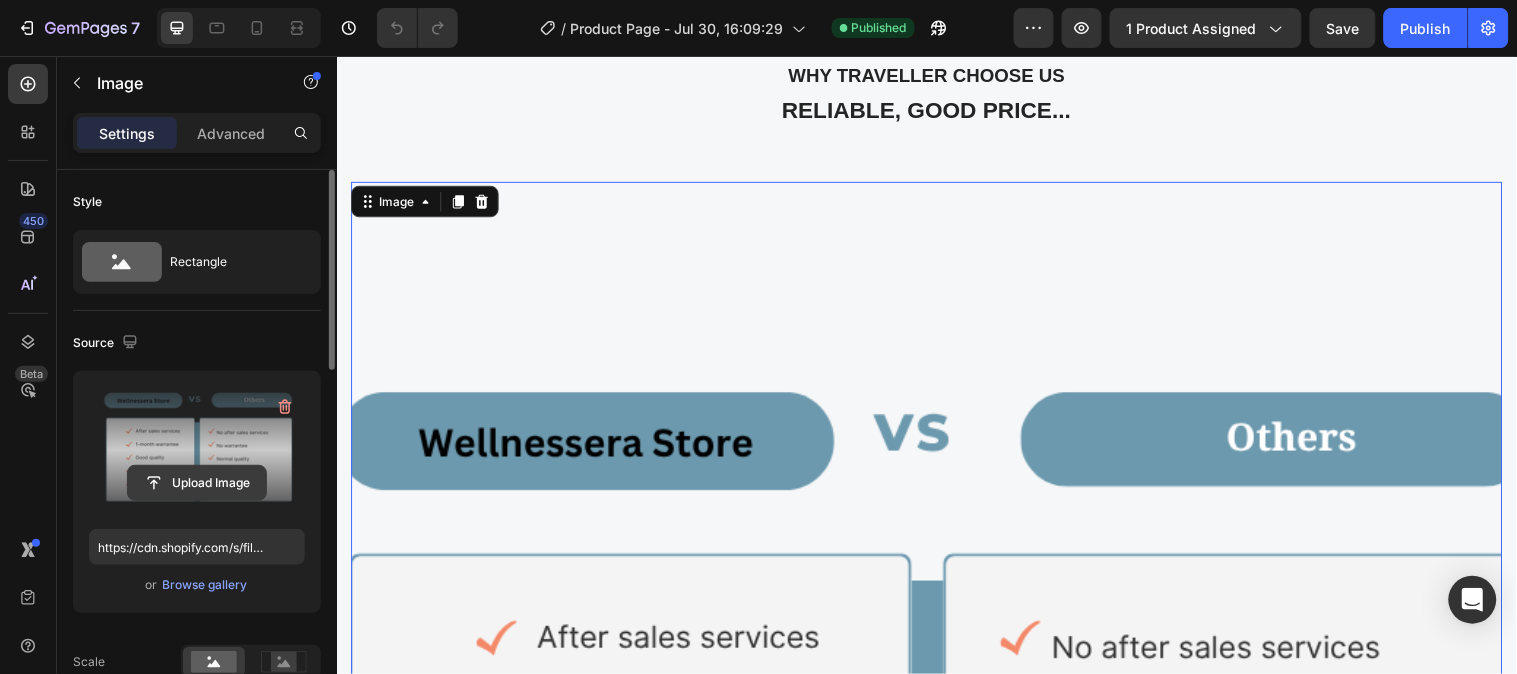 click 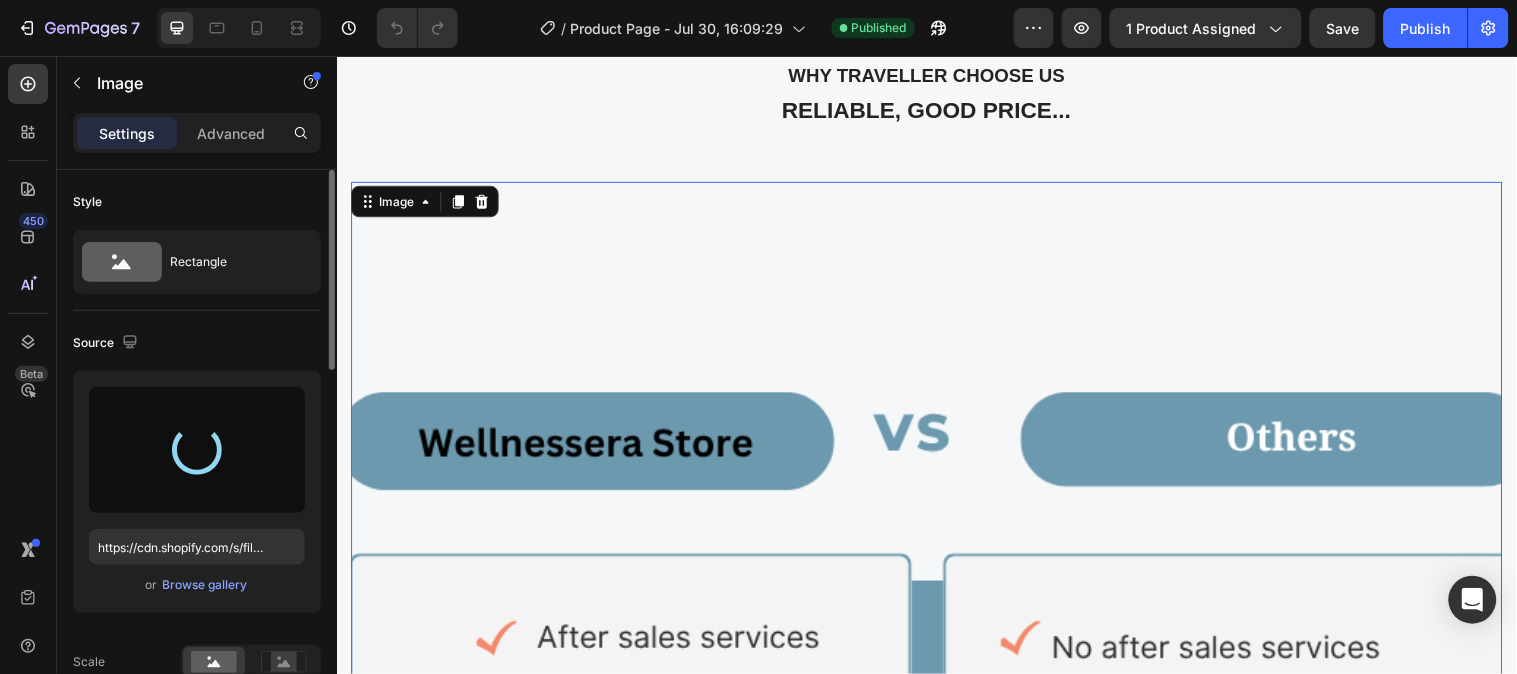 type on "https://cdn.shopify.com/s/files/1/0641/3543/0253/files/gempages_575700525207520195-70f3c90d-c649-4604-badb-a92433c7b4d9.png" 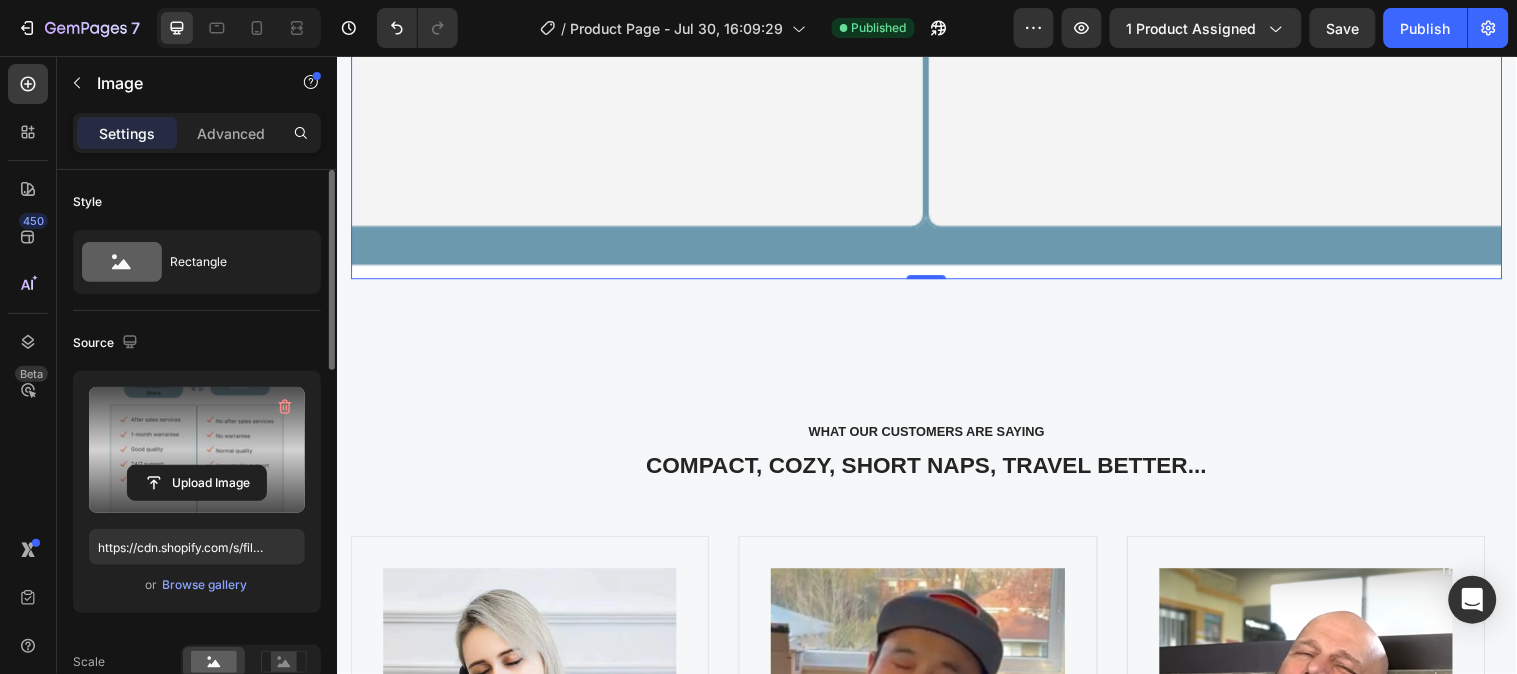 scroll, scrollTop: 6666, scrollLeft: 0, axis: vertical 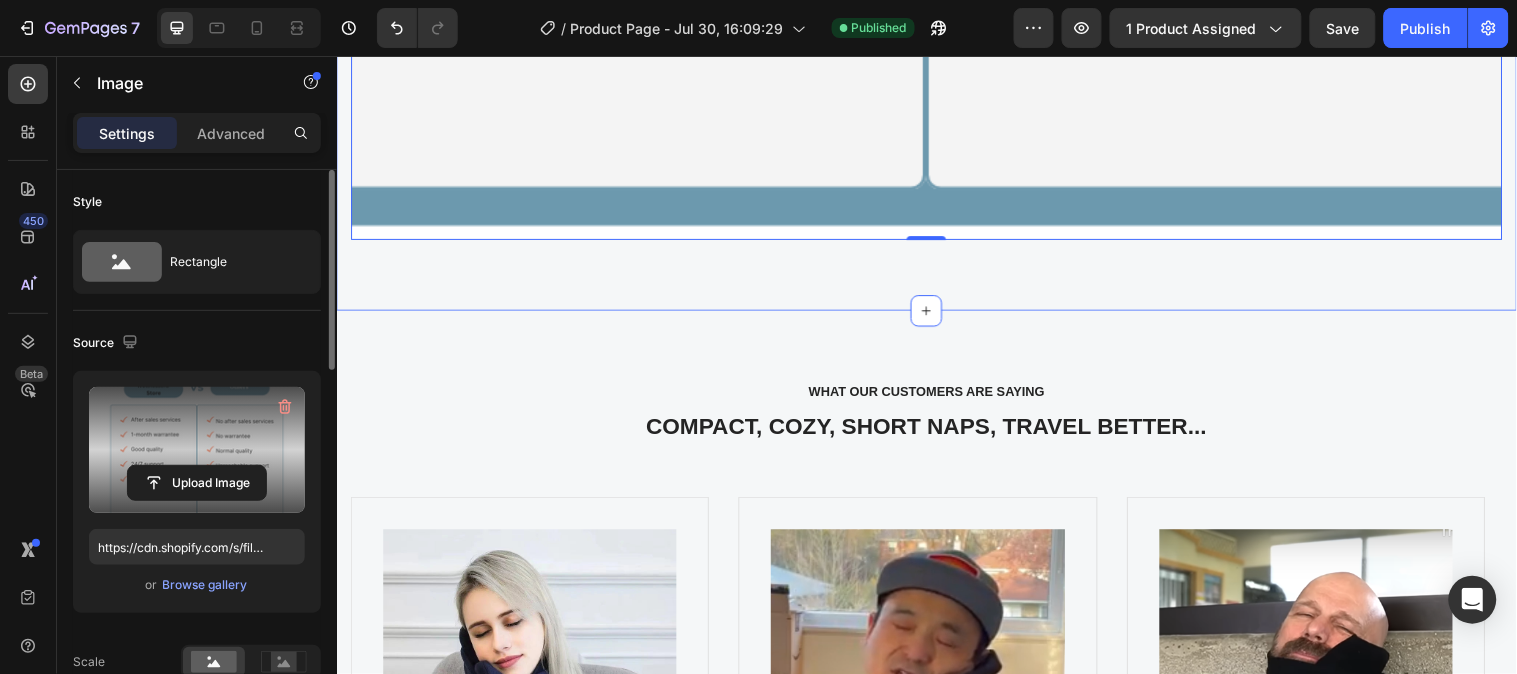 click on "Why traveller choose us Text block RELIABLE, GOOD PRICE... Heading Image   0 Row Section 6" at bounding box center (936, -402) 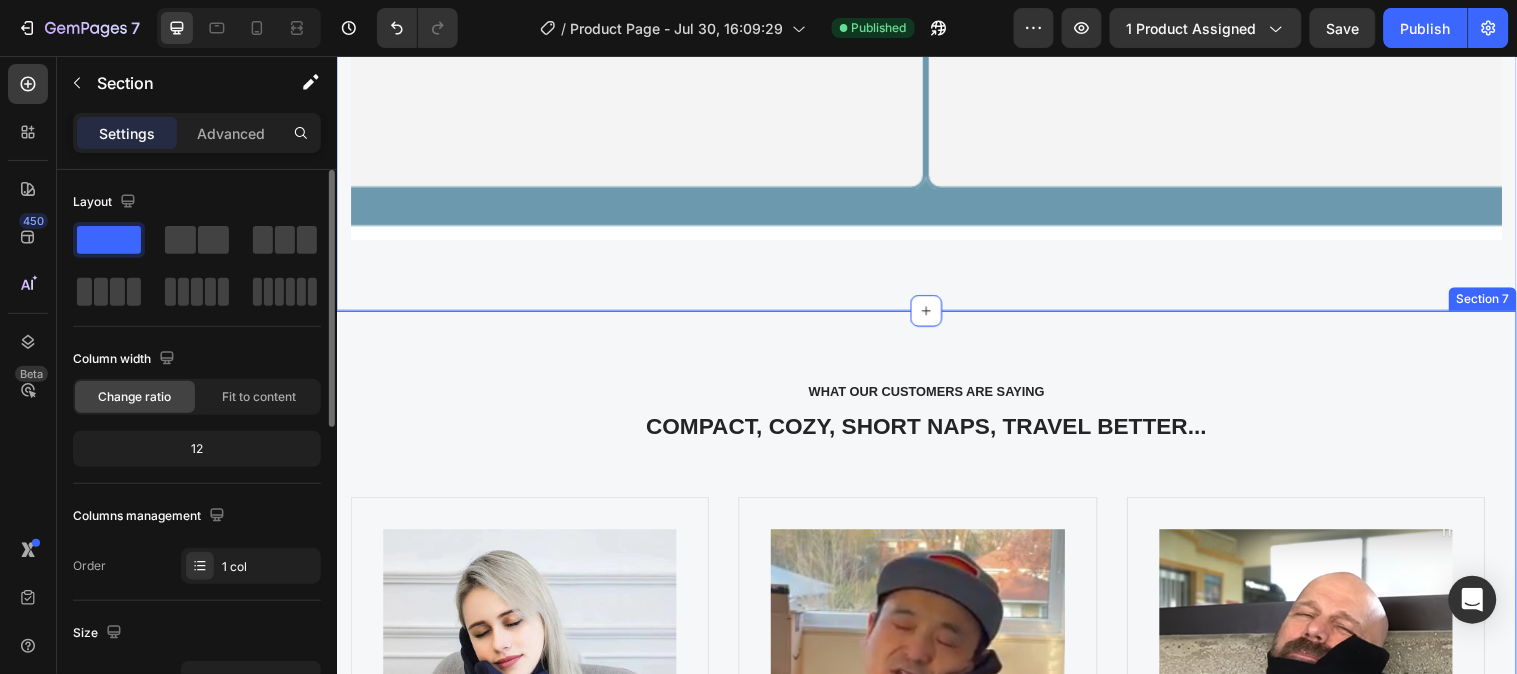 scroll, scrollTop: 6777, scrollLeft: 0, axis: vertical 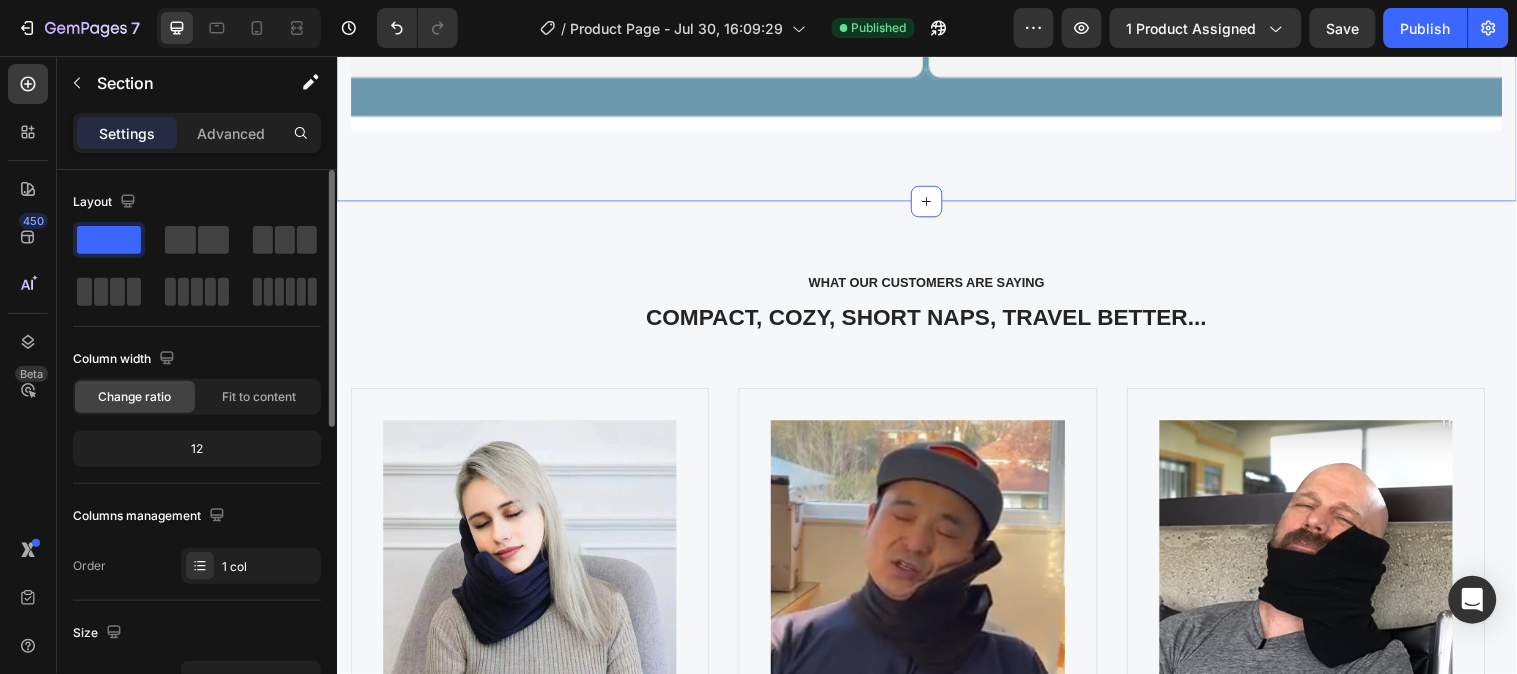 click on "Why traveller choose us Text block RELIABLE, GOOD PRICE... Heading Image Row Section 6   You can create reusable sections Create Theme Section AI Content Write with GemAI What would you like to describe here? Tone and Voice Persuasive Product Fast Charging Emergency Power 2500W/2304Wh Show more Generate" at bounding box center [936, -513] 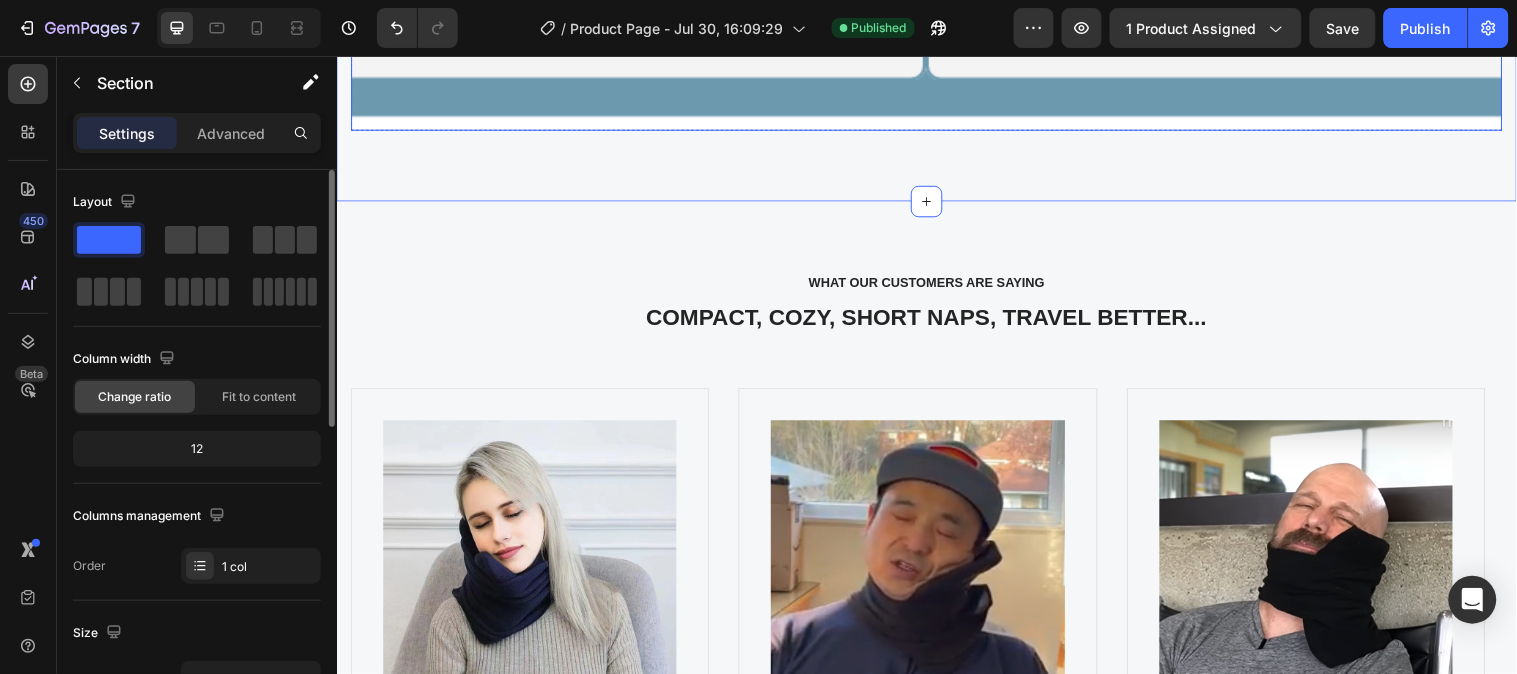 click at bounding box center [936, -454] 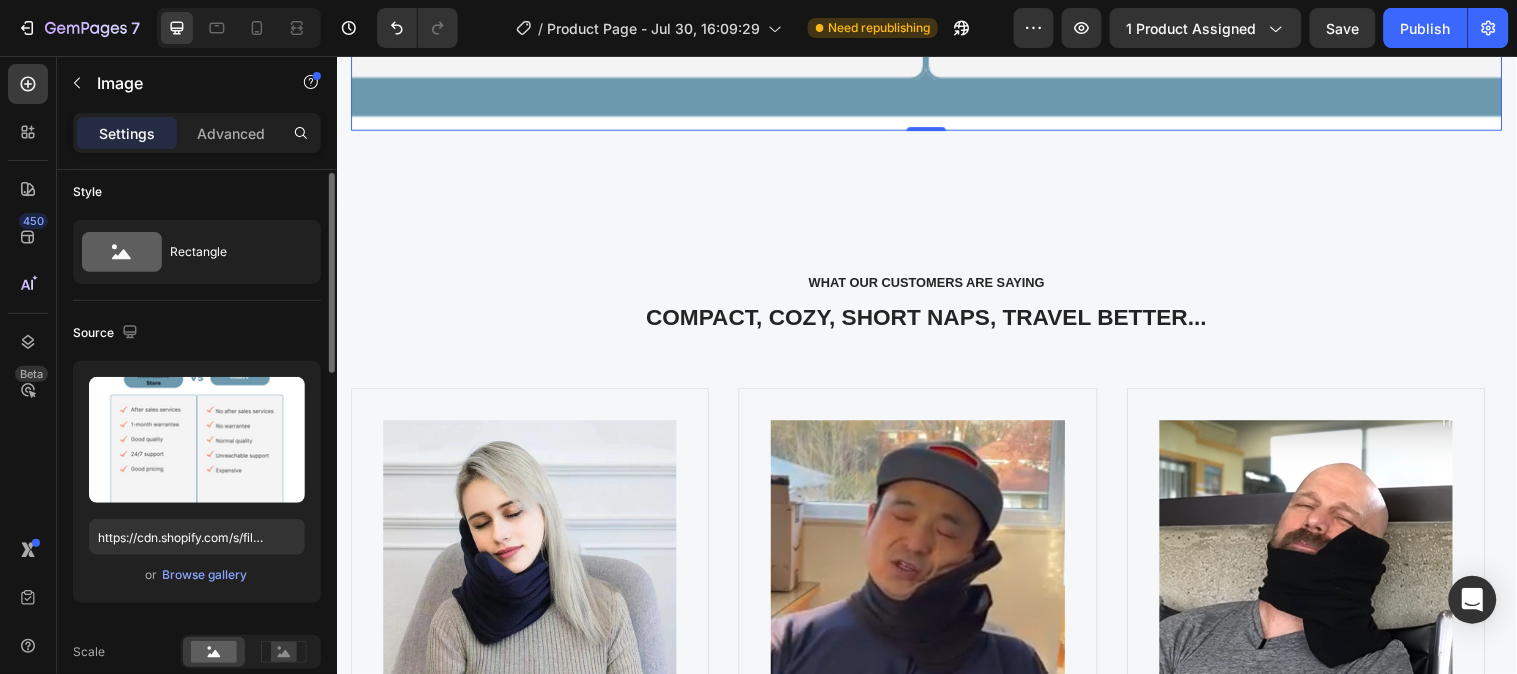 scroll, scrollTop: 0, scrollLeft: 0, axis: both 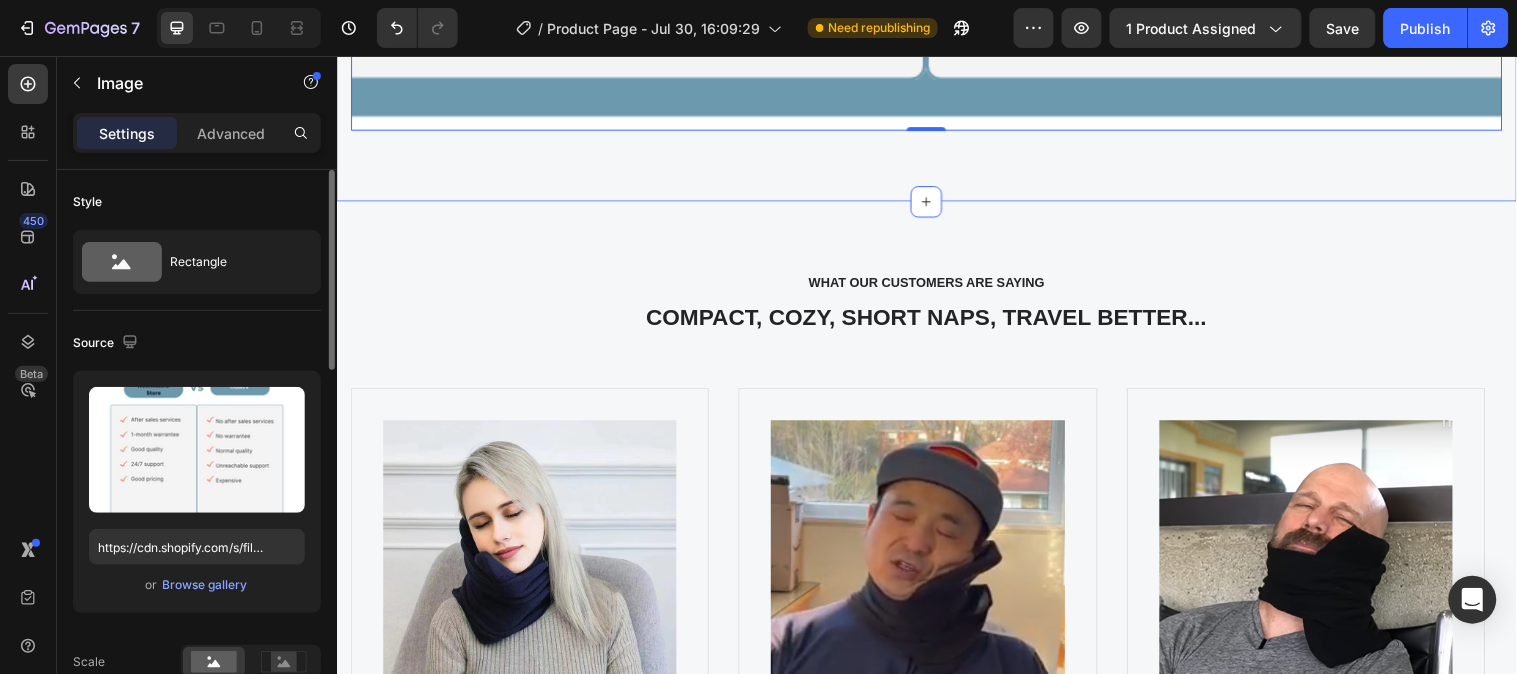 click on "Why traveller choose us Text block RELIABLE, GOOD PRICE... Heading Image   0 Row Section 6" at bounding box center (936, -513) 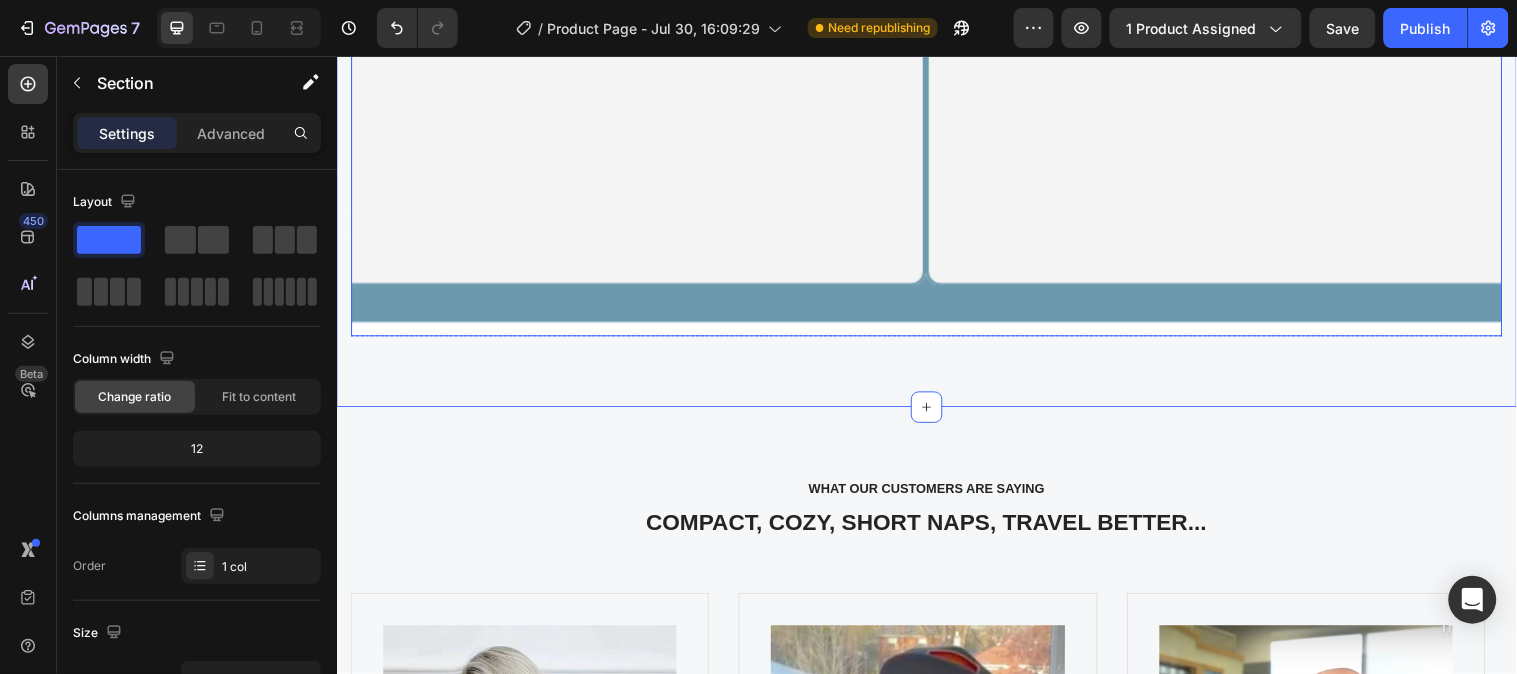scroll, scrollTop: 6555, scrollLeft: 0, axis: vertical 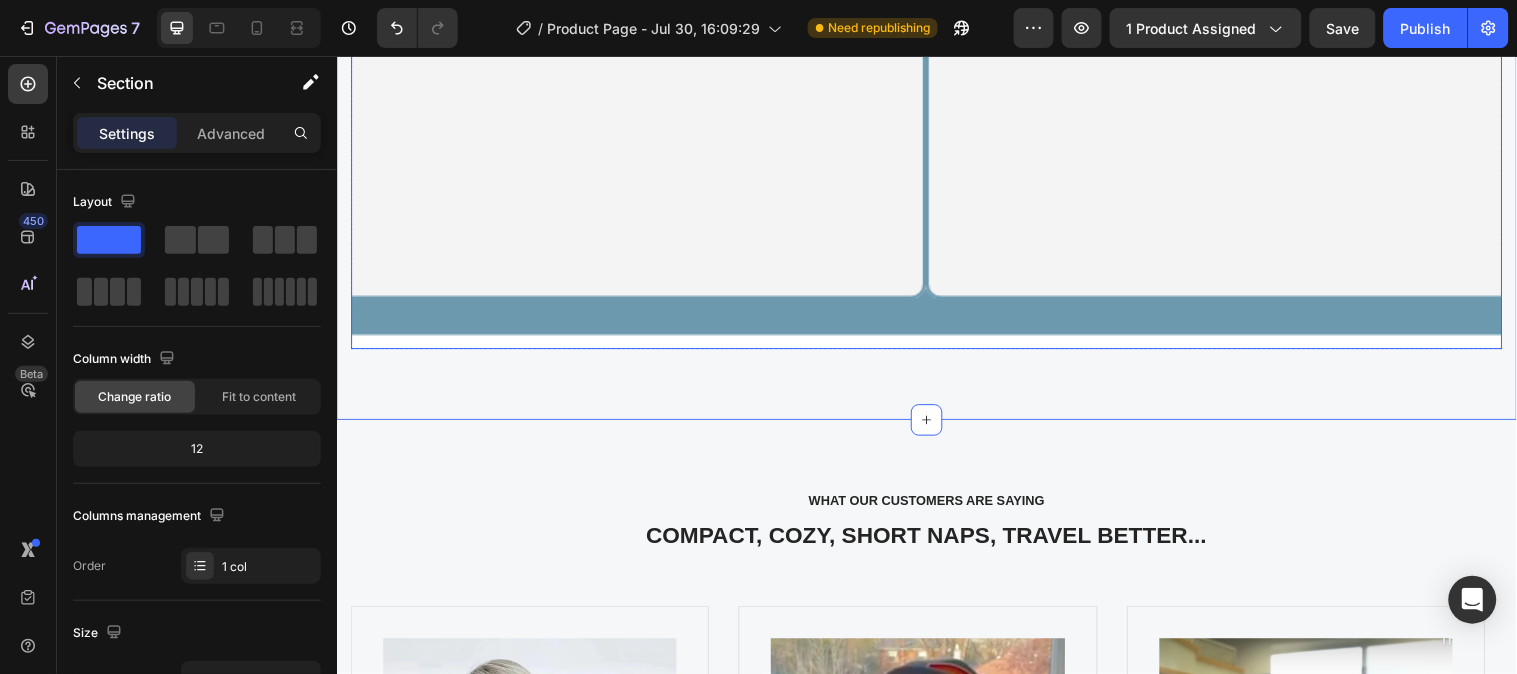 click at bounding box center (936, -232) 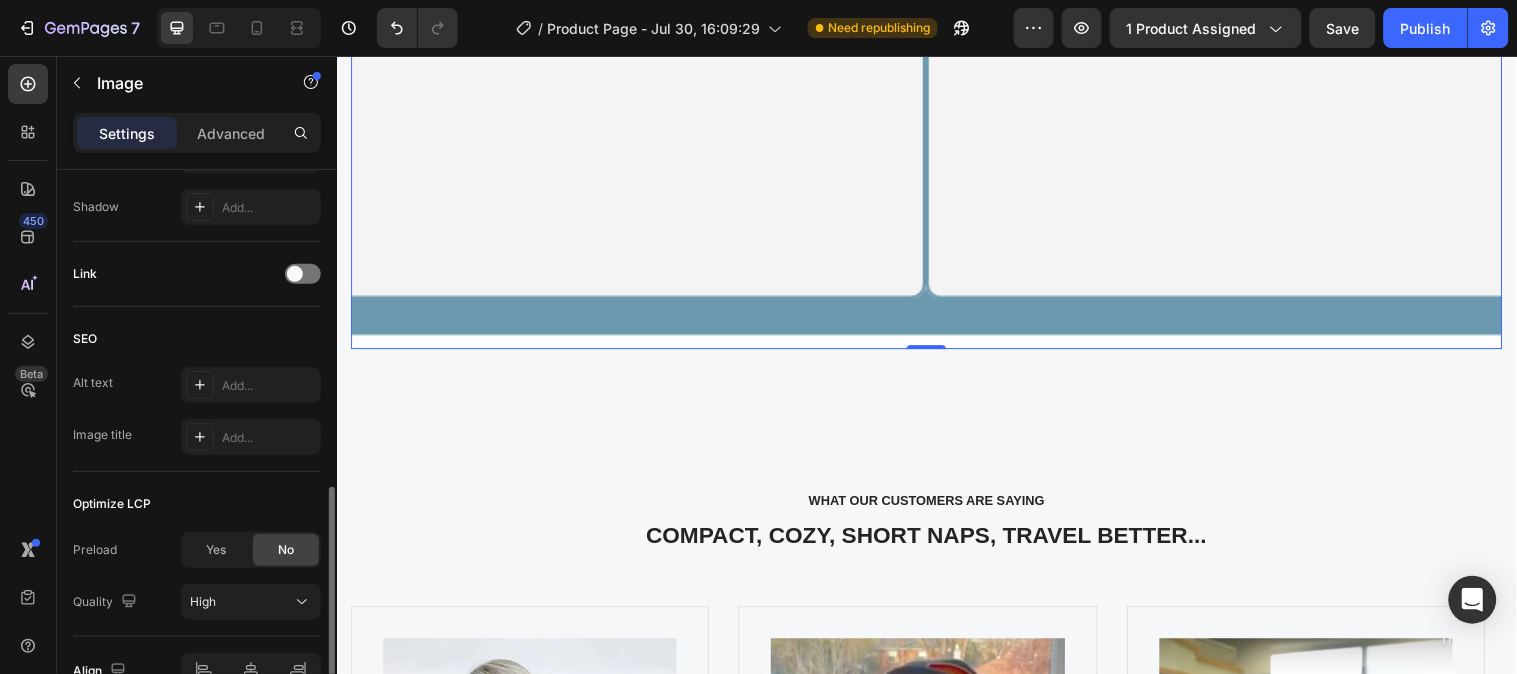 scroll, scrollTop: 1010, scrollLeft: 0, axis: vertical 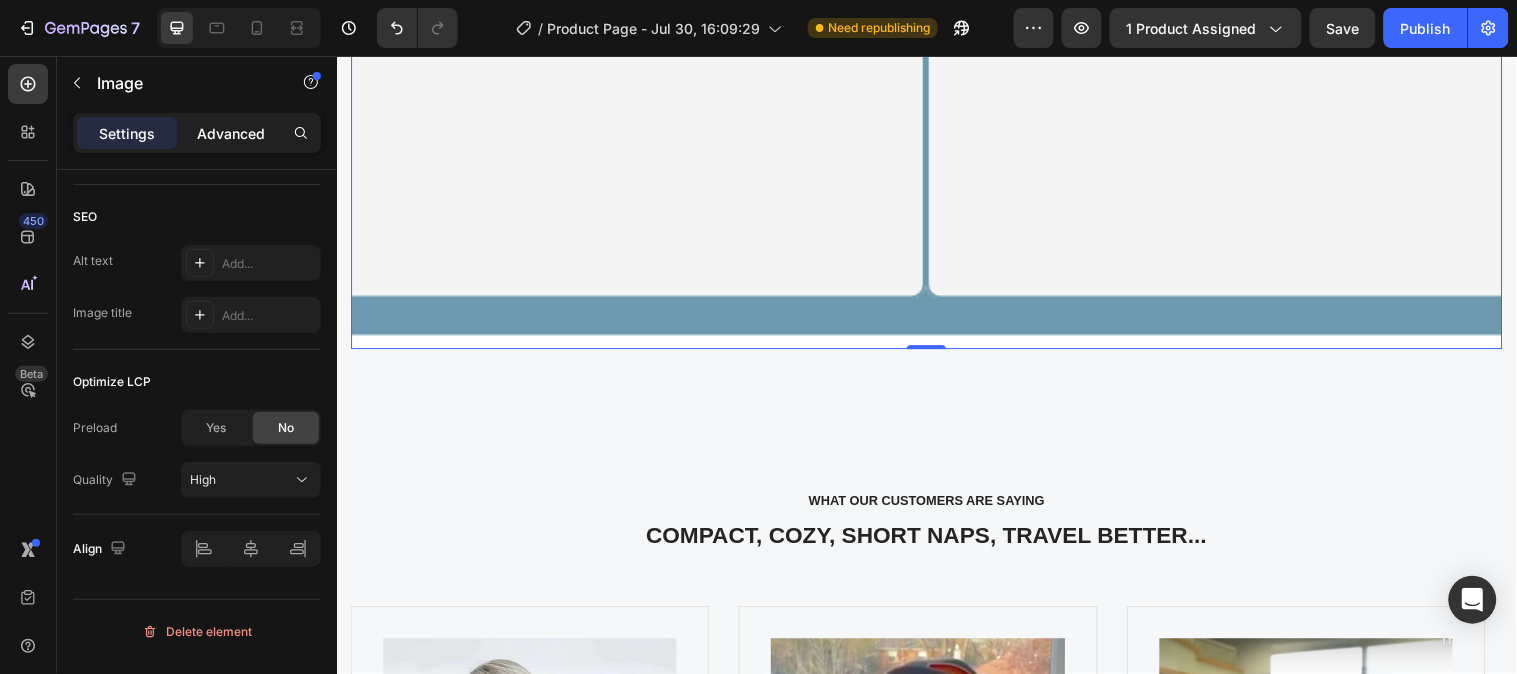 click on "Advanced" at bounding box center [231, 133] 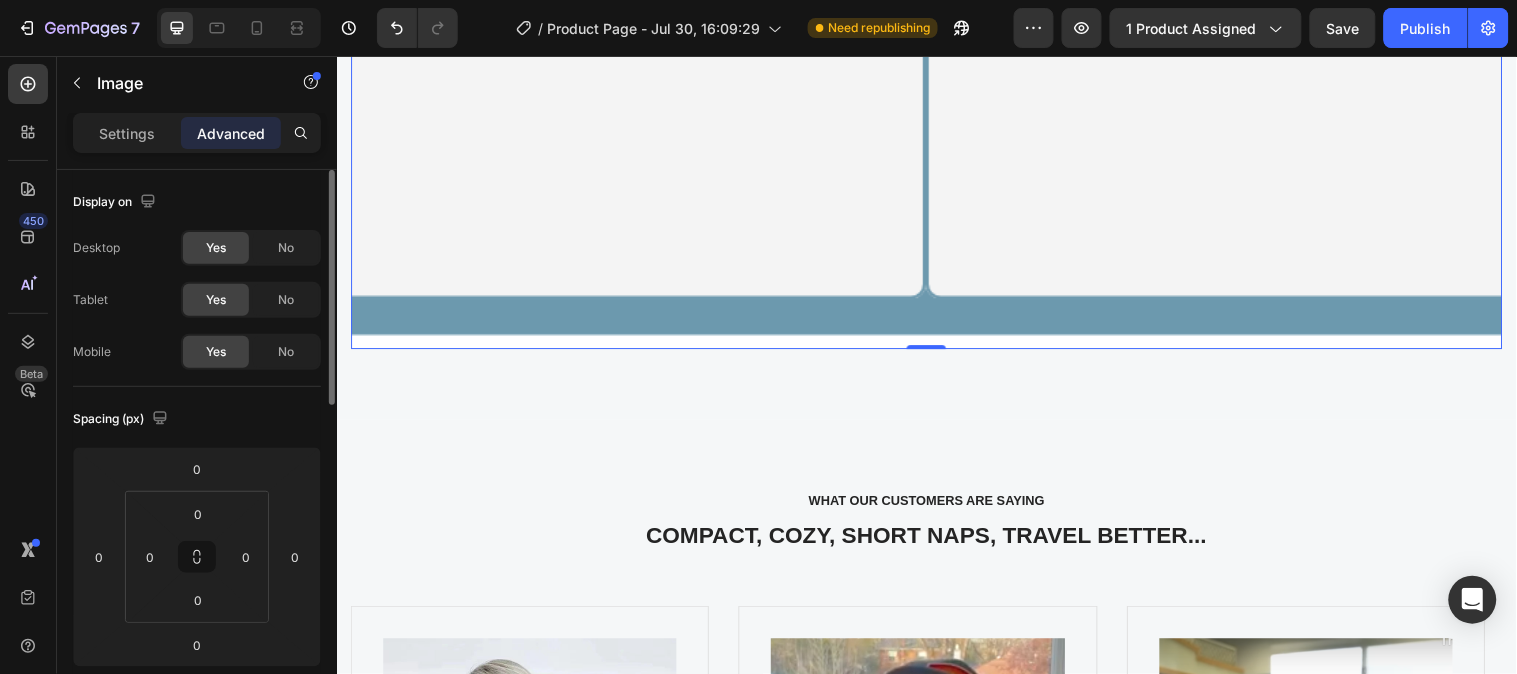 scroll, scrollTop: 111, scrollLeft: 0, axis: vertical 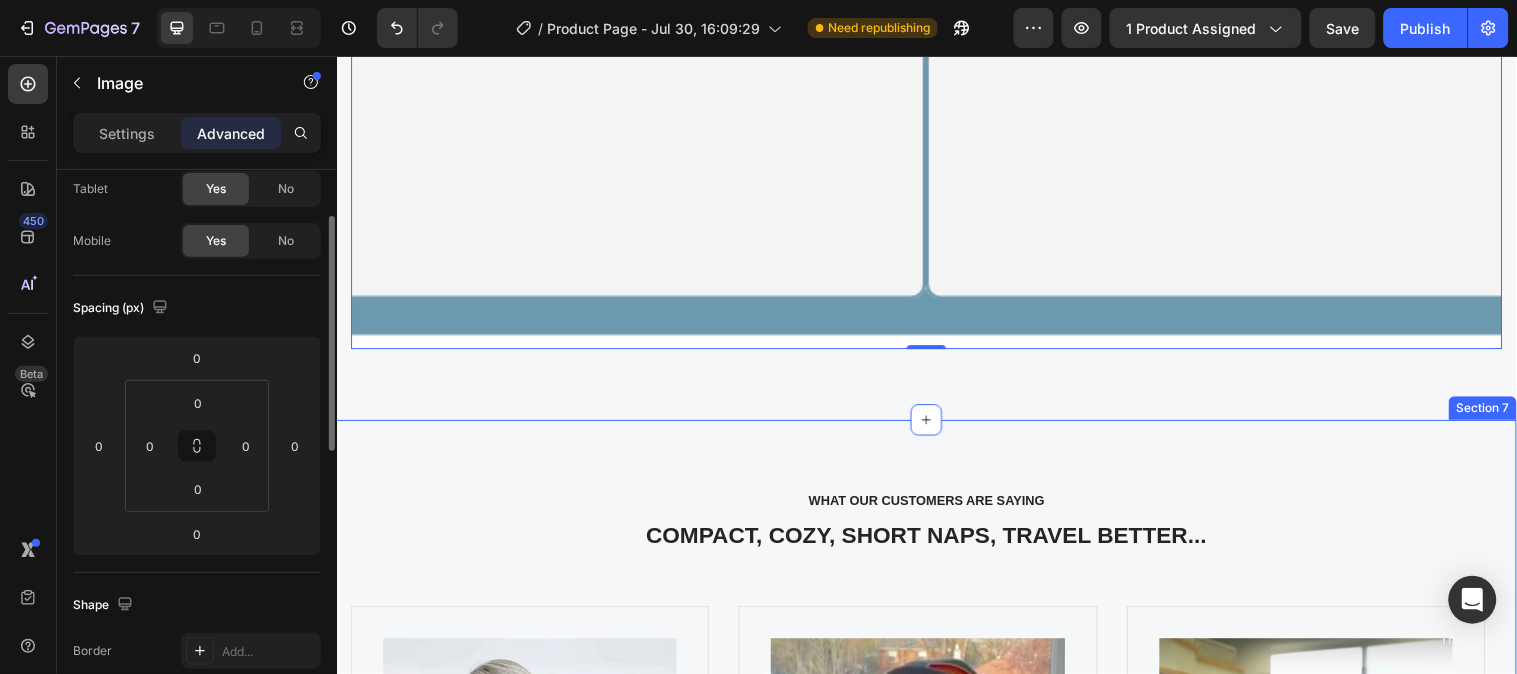 click on "what our customers are saying Text block COMPACT, COZY, SHORT NAPS, TRAVEL BETTER... Heading Image Elisa Perth Heading My expectation of this was low, but I have been very pleasantly surprised. A plastic neck support insert fits into a pocket, then the whole thing just wraps around neck. Feels like it will do the job. Much better than the blow-up ones. Says it is machine washable. I can actually take a nap with this thing. I feel like my head’s just kind of balancing on my shoulder. Text Block $40.27 (P) Price (P) Price $58.77 (P) Price (P) Price Row
Icon
Icon
Icon
Icon
Icon Icon List Hoz Row Product Image Chin Chen   Heading it work pretty good. I mean I'm surprised at how well it works. If I put my full head lean on it with a little pressure feels like it would hold my head up. The beauty of this is you can turn it forward. That's my biggest problem I end up with my head all the way down. So that's pretty good. I like it. Row" at bounding box center [936, 976] 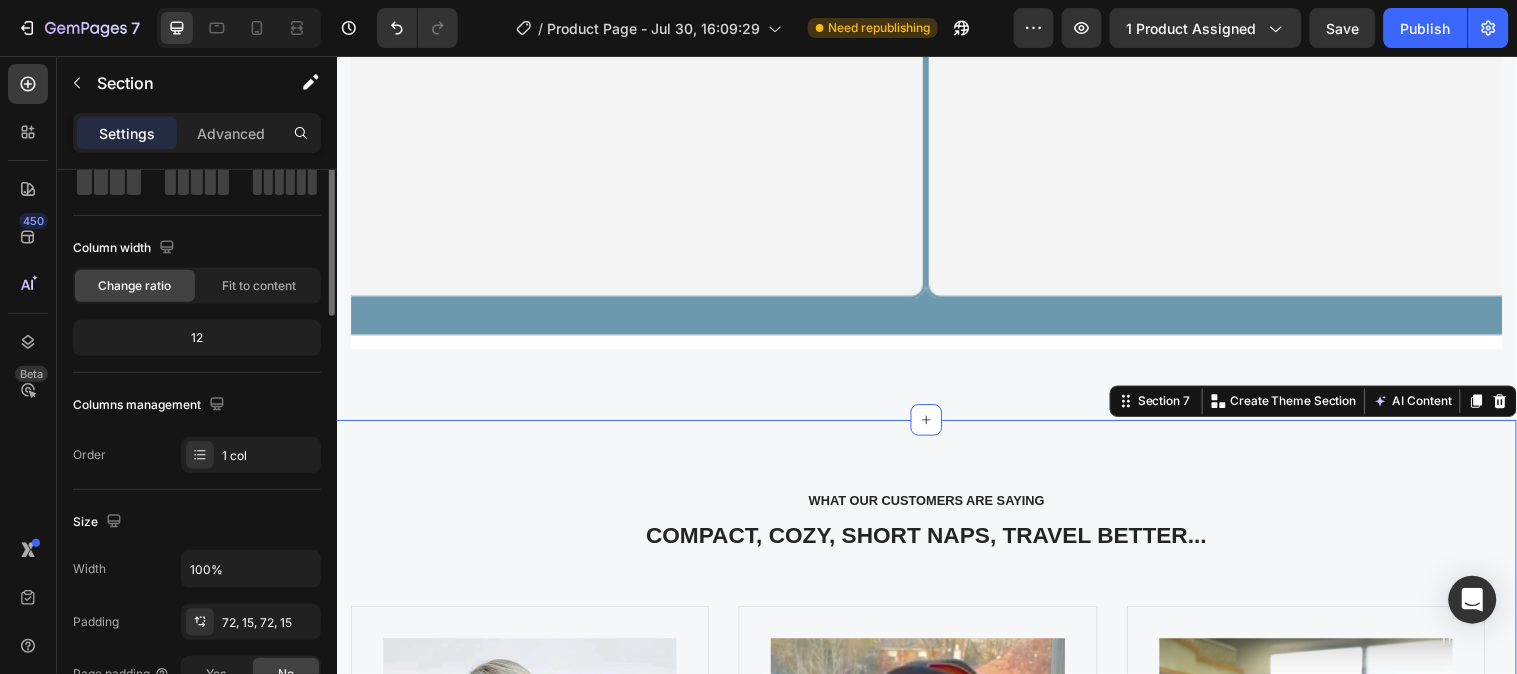 scroll, scrollTop: 0, scrollLeft: 0, axis: both 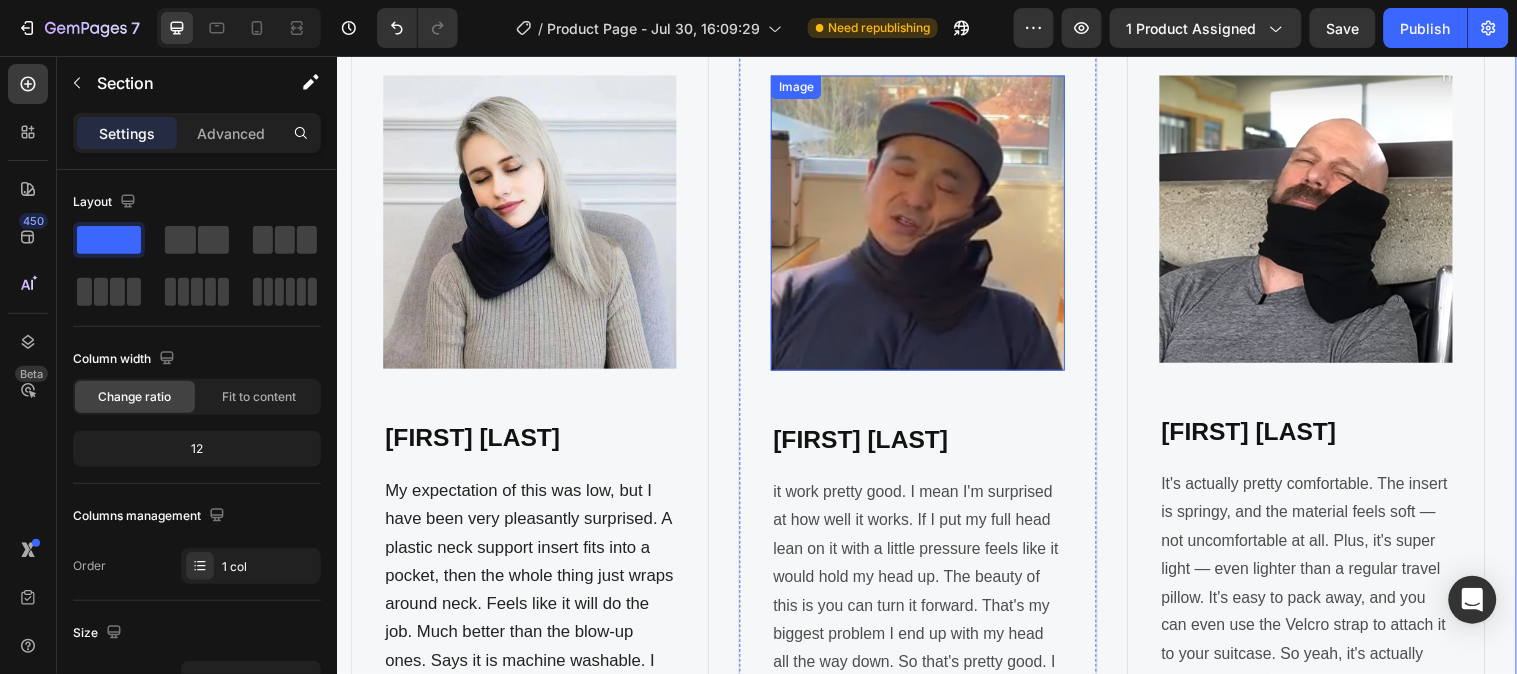 click at bounding box center (927, 225) 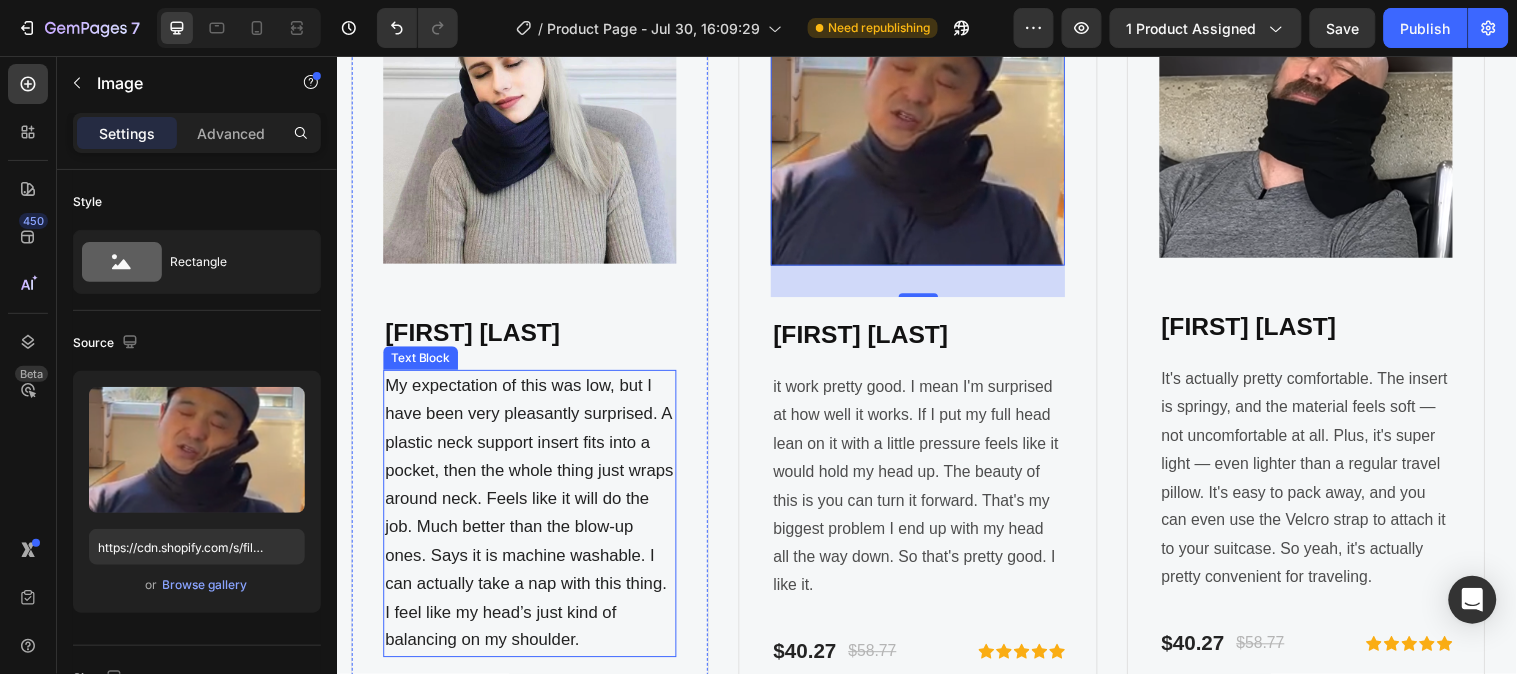 scroll, scrollTop: 7222, scrollLeft: 0, axis: vertical 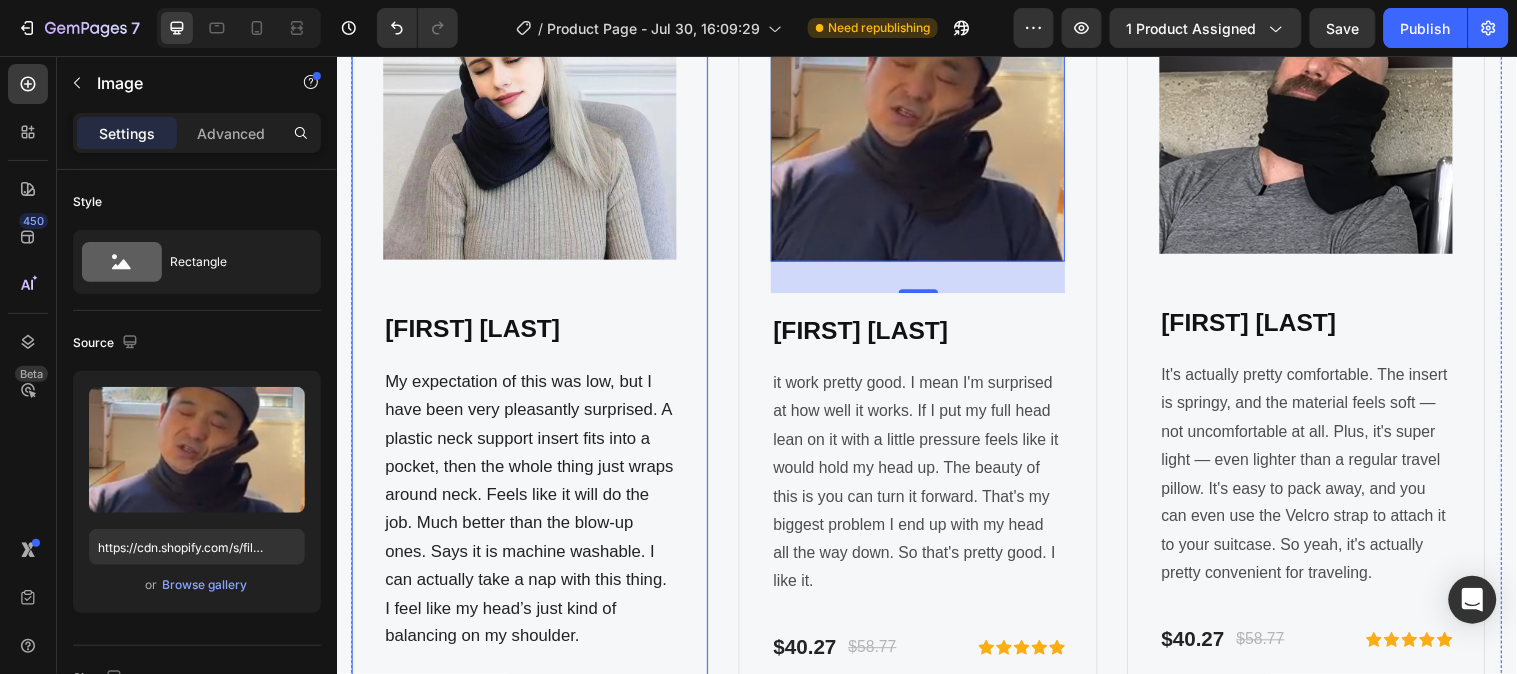 click on "Image Elisa Perth Heading My expectation of this was low, but I have been very pleasantly surprised. A plastic neck support insert fits into a pocket, then the whole thing just wraps around neck. Feels like it will do the job. Much better than the blow-up ones. Says it is machine washable. I can actually take a nap with this thing. I feel like my head’s just kind of balancing on my shoulder. Text Block $40.27 (P) Price (P) Price $58.77 (P) Price (P) Price Row
Icon
Icon
Icon
Icon
Icon Icon List Hoz Row Product" at bounding box center (533, 351) 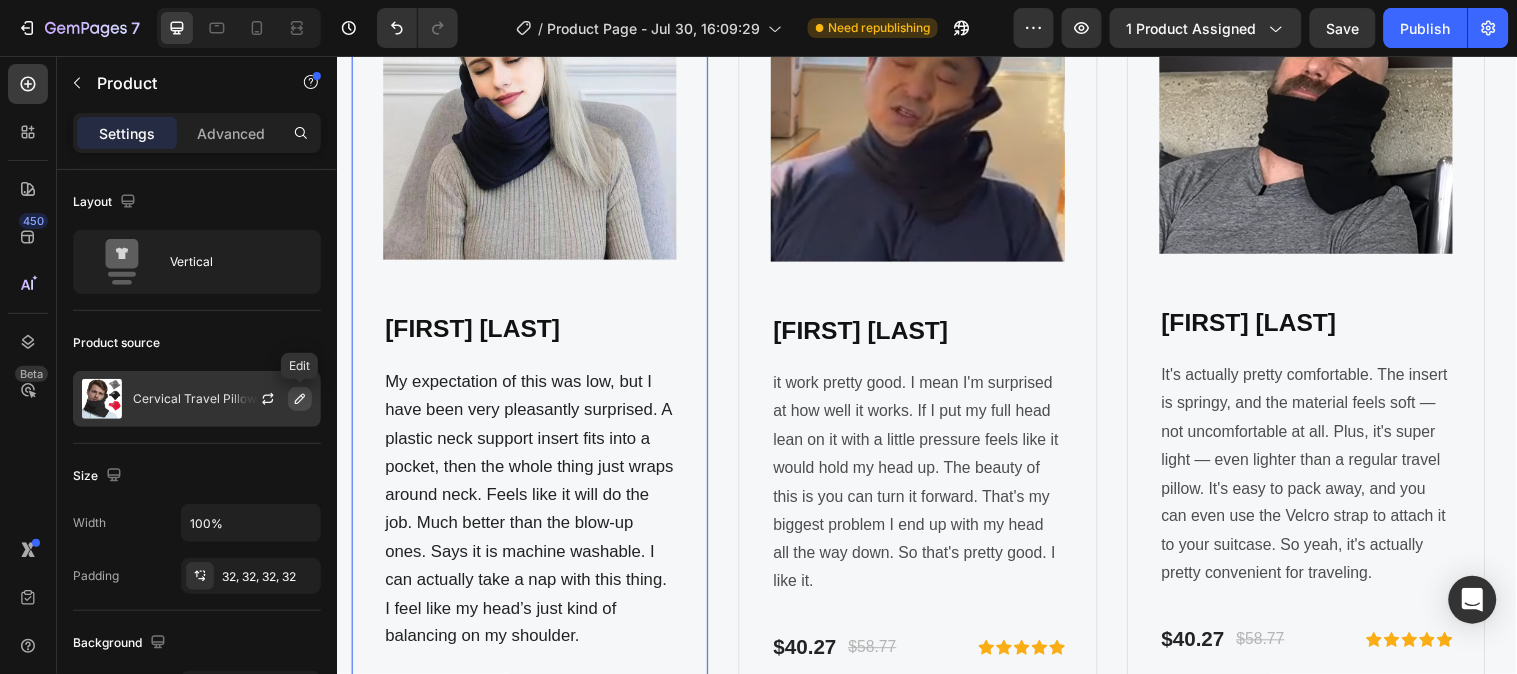 click 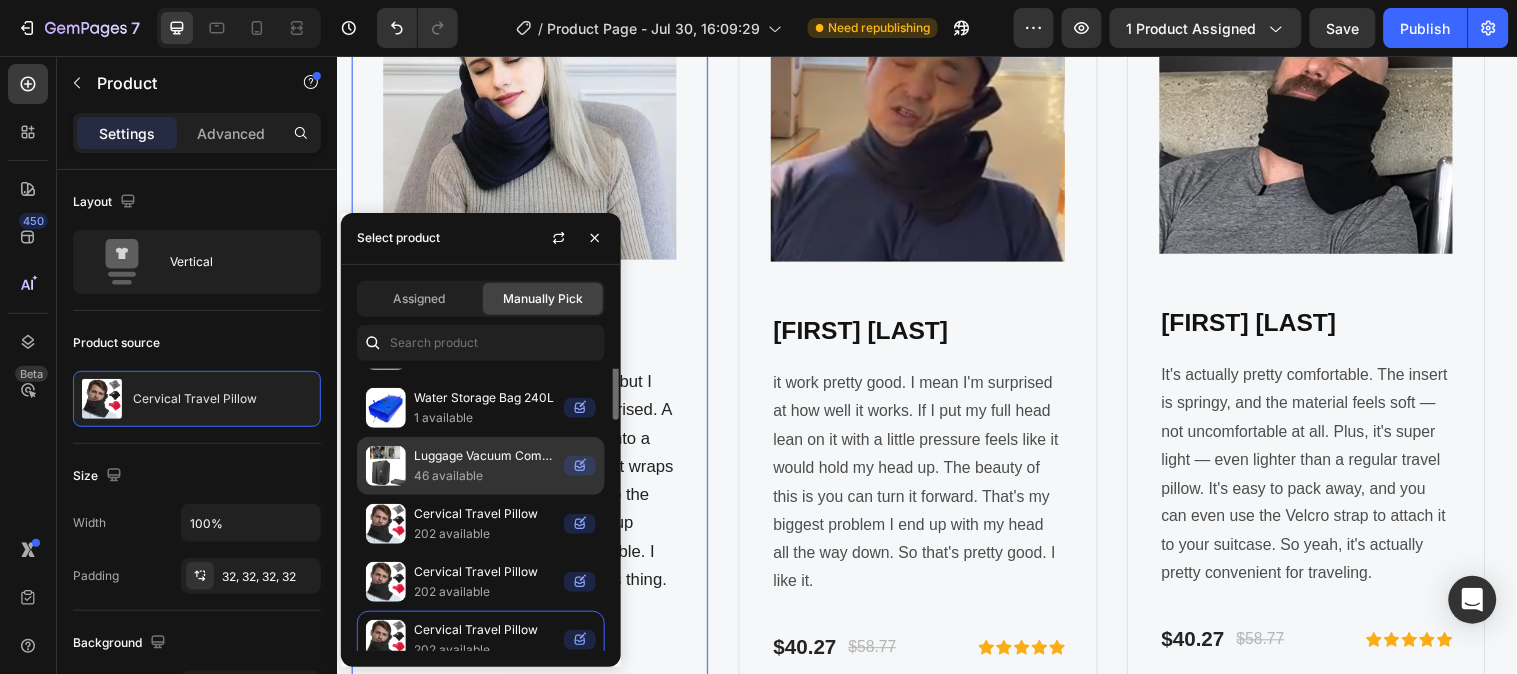 scroll, scrollTop: 435, scrollLeft: 0, axis: vertical 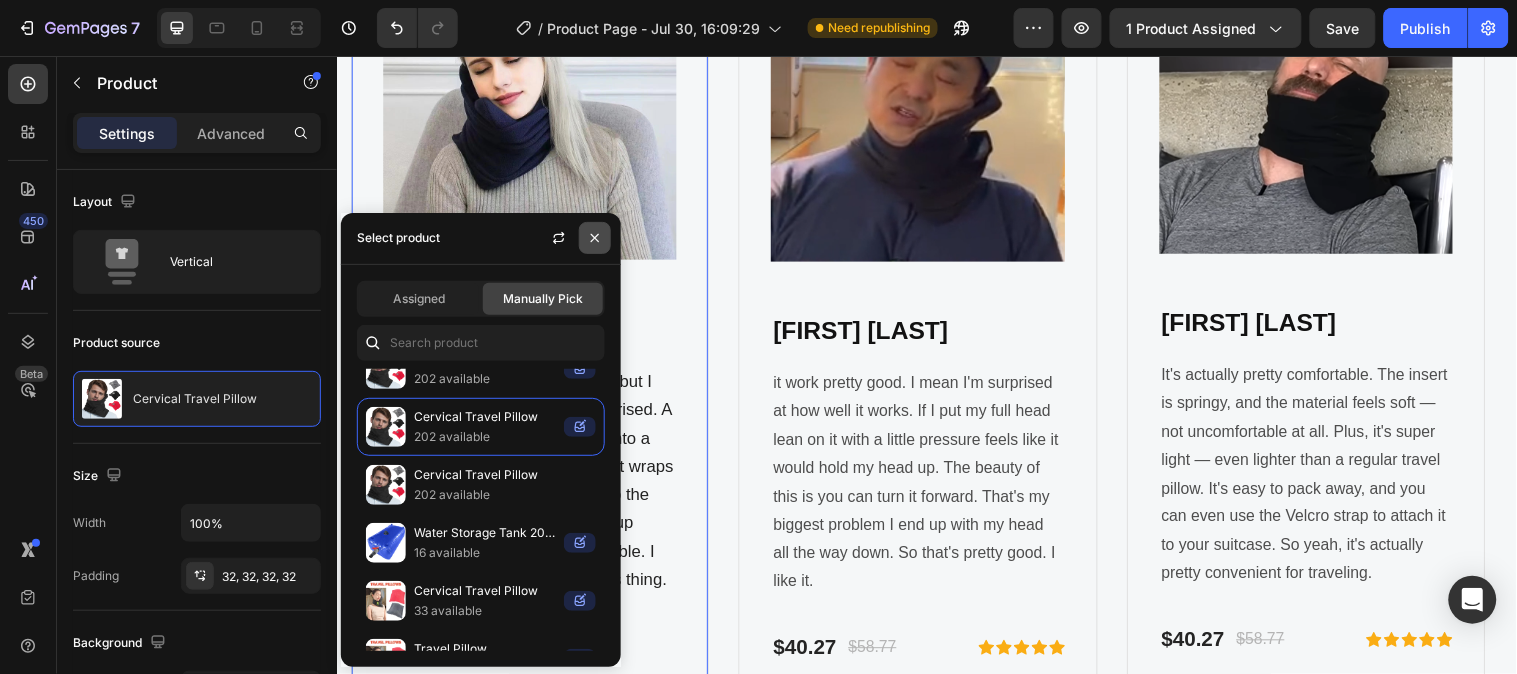 drag, startPoint x: 593, startPoint y: 237, endPoint x: 240, endPoint y: 201, distance: 354.83093 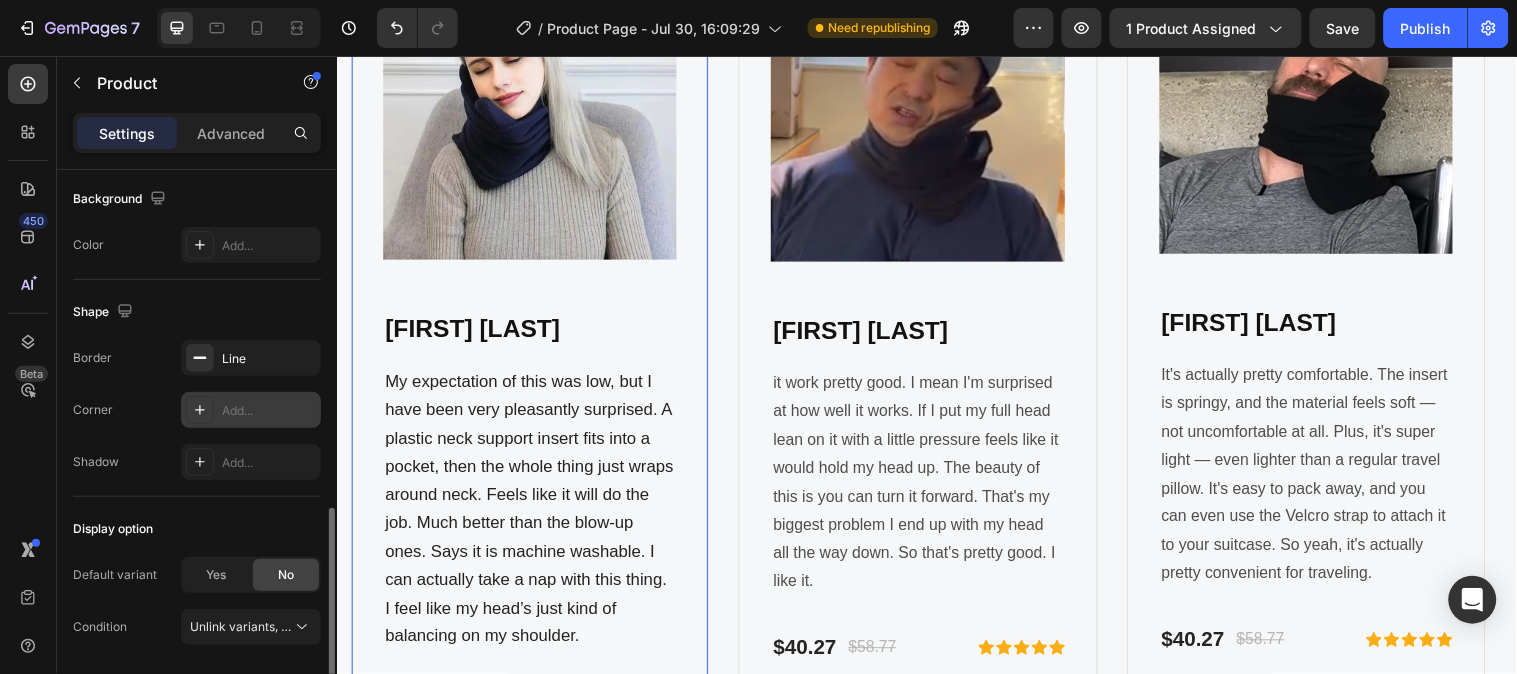 scroll, scrollTop: 514, scrollLeft: 0, axis: vertical 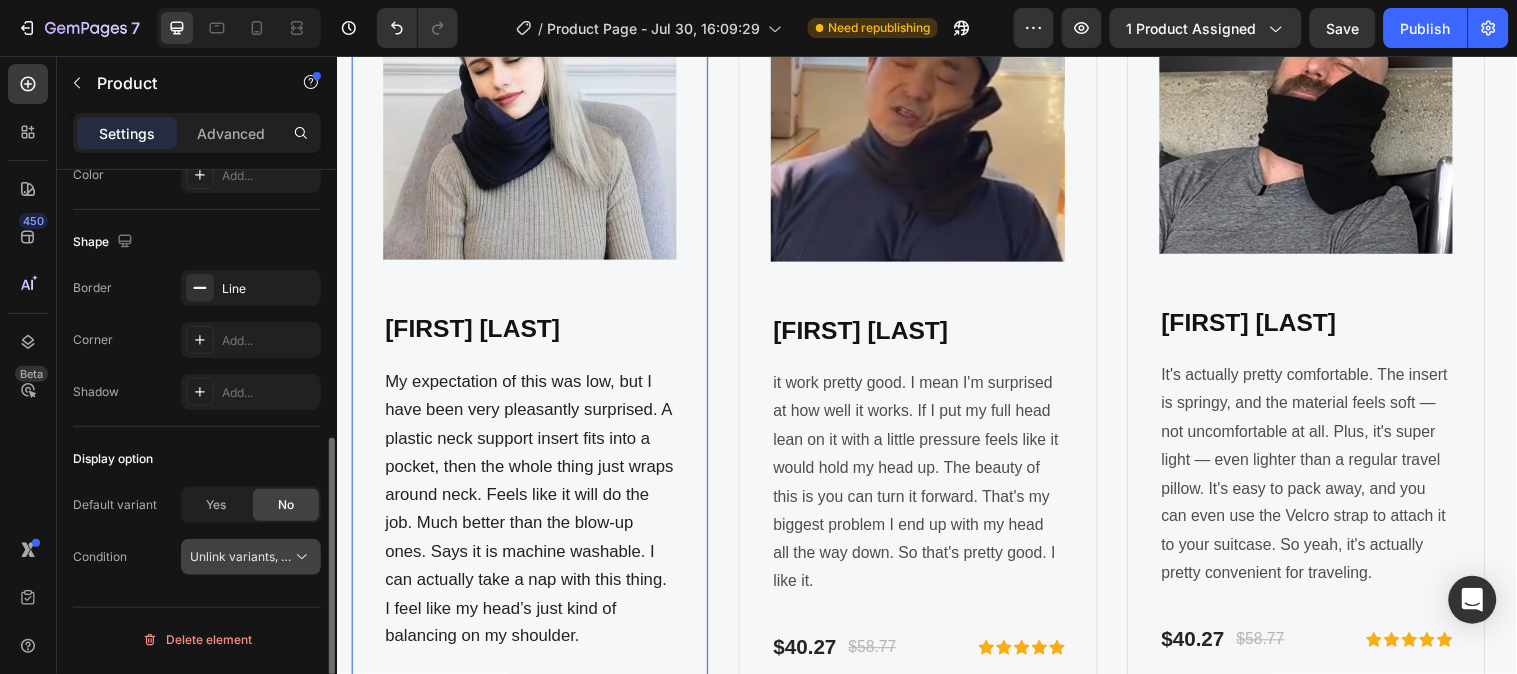 click 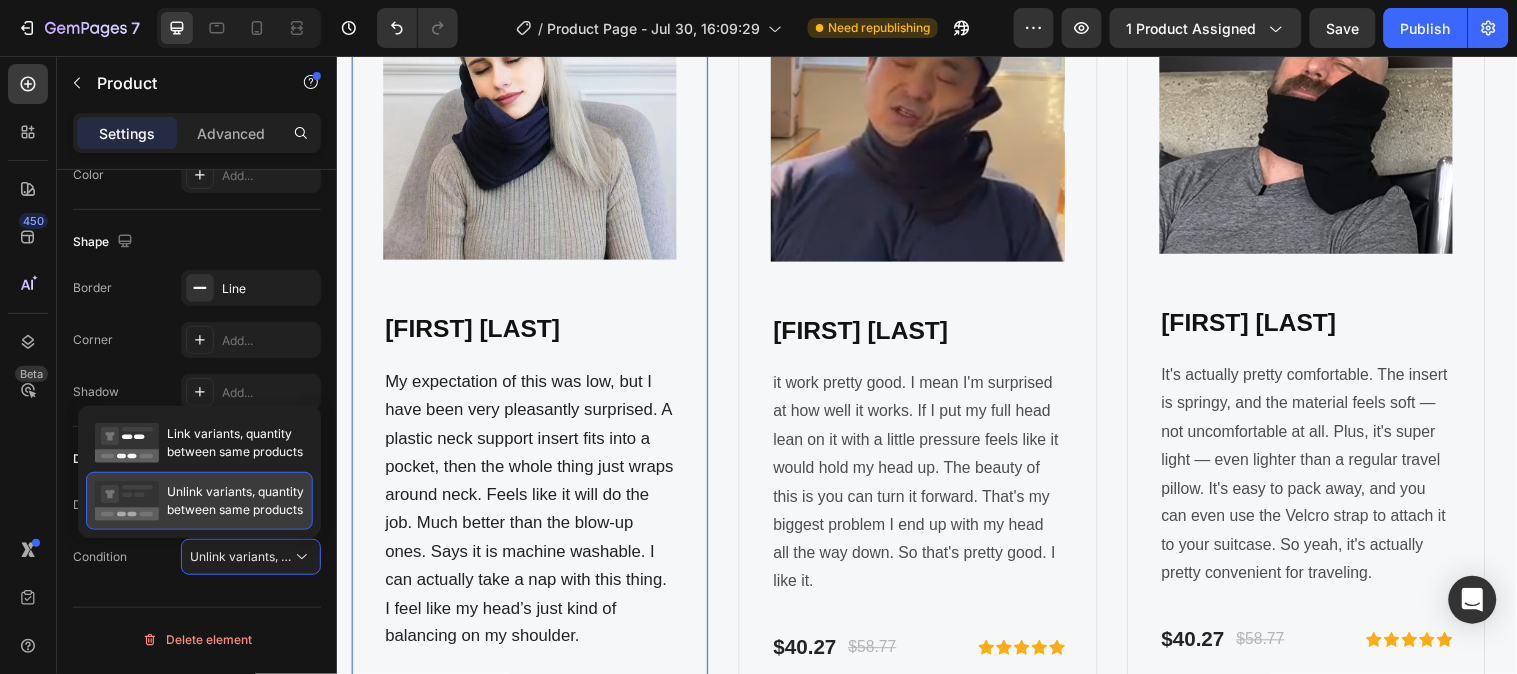 click on "Unlink variants, quantity   between same products" at bounding box center [235, 501] 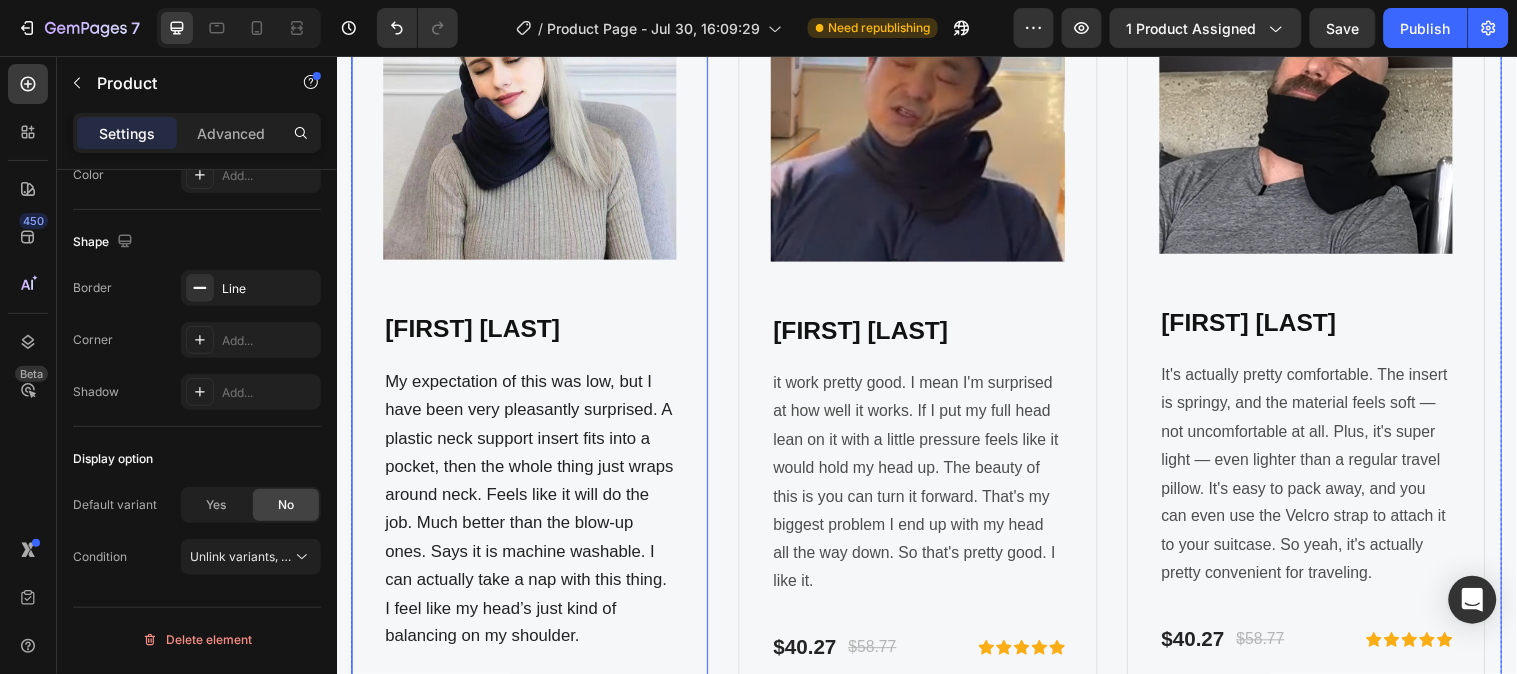click on "Image Elisa Perth Heading My expectation of this was low, but I have been very pleasantly surprised. A plastic neck support insert fits into a pocket, then the whole thing just wraps around neck. Feels like it will do the job. Much better than the blow-up ones. Says it is machine washable. I can actually take a nap with this thing. I feel like my head’s just kind of balancing on my shoulder. Text Block $40.27 (P) Price (P) Price $58.77 (P) Price (P) Price Row
Icon
Icon
Icon
Icon
Icon Icon List Hoz Row Product   0 Image Chin Chen   Heading it work pretty good. I mean I'm surprised at how well it works. If I put my full head lean on it with a little pressure feels like it would hold my head up. The beauty of this is you can turn it forward. That's my biggest problem I end up with my head all the way down. So that's pretty good. I like it. Text Block $40.27 (P) Price (P) Price $58.77 (P) Price (P) Price Row
Icon" at bounding box center [936, 351] 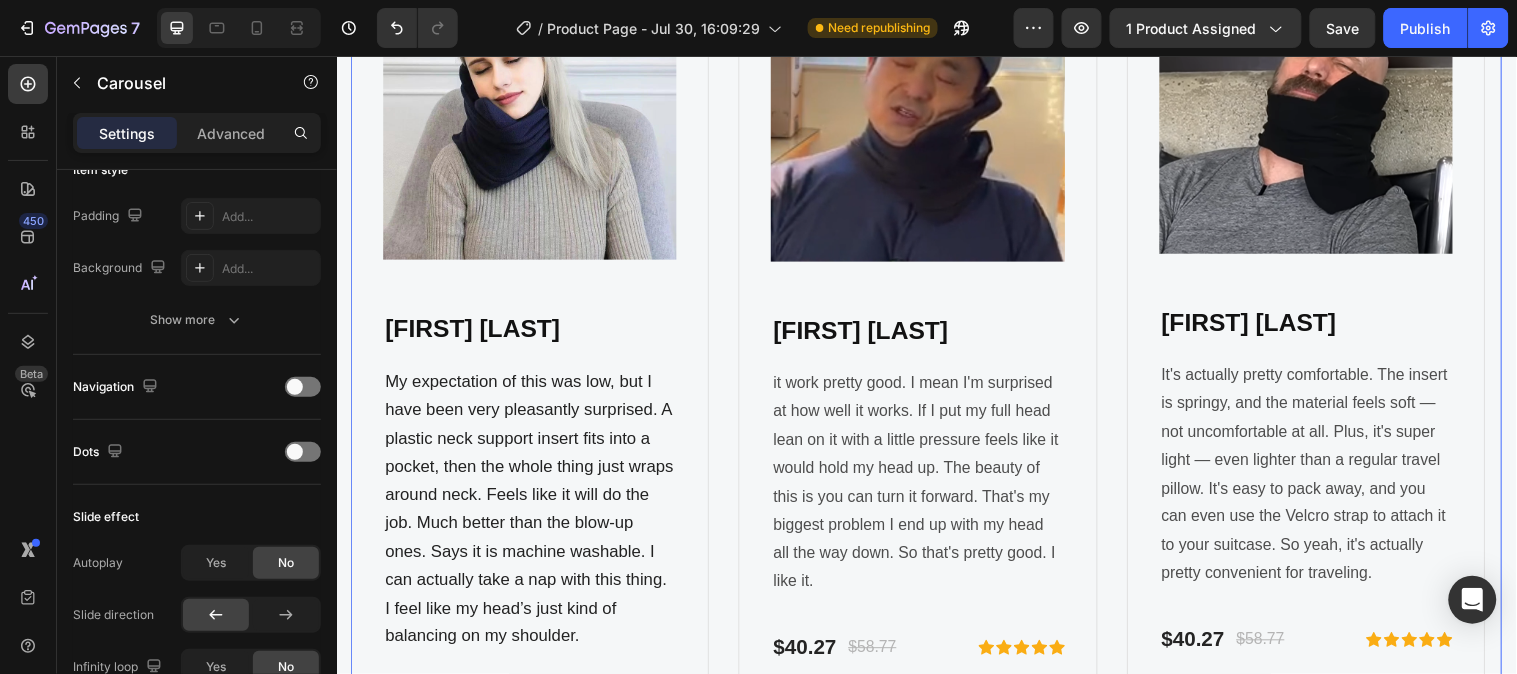 scroll, scrollTop: 0, scrollLeft: 0, axis: both 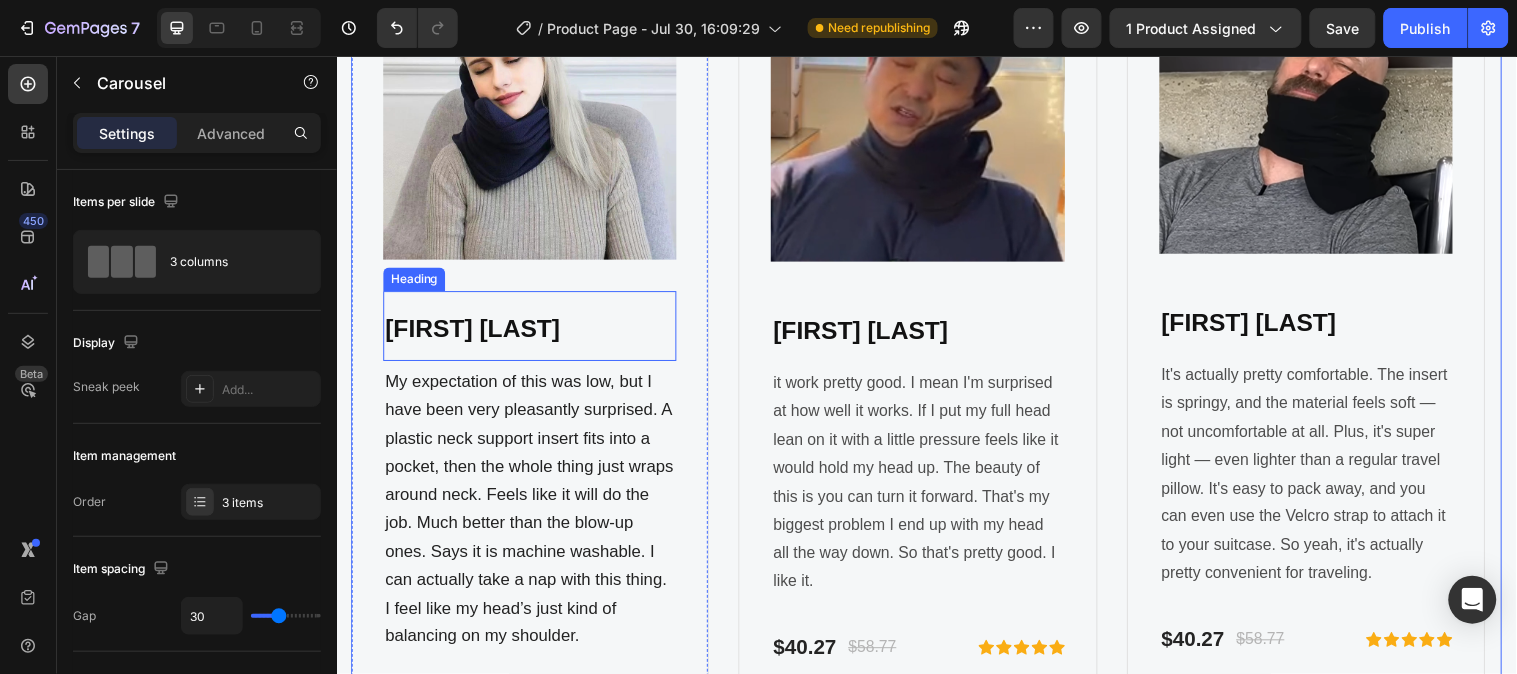click on "Elisa Perth" at bounding box center [533, 329] 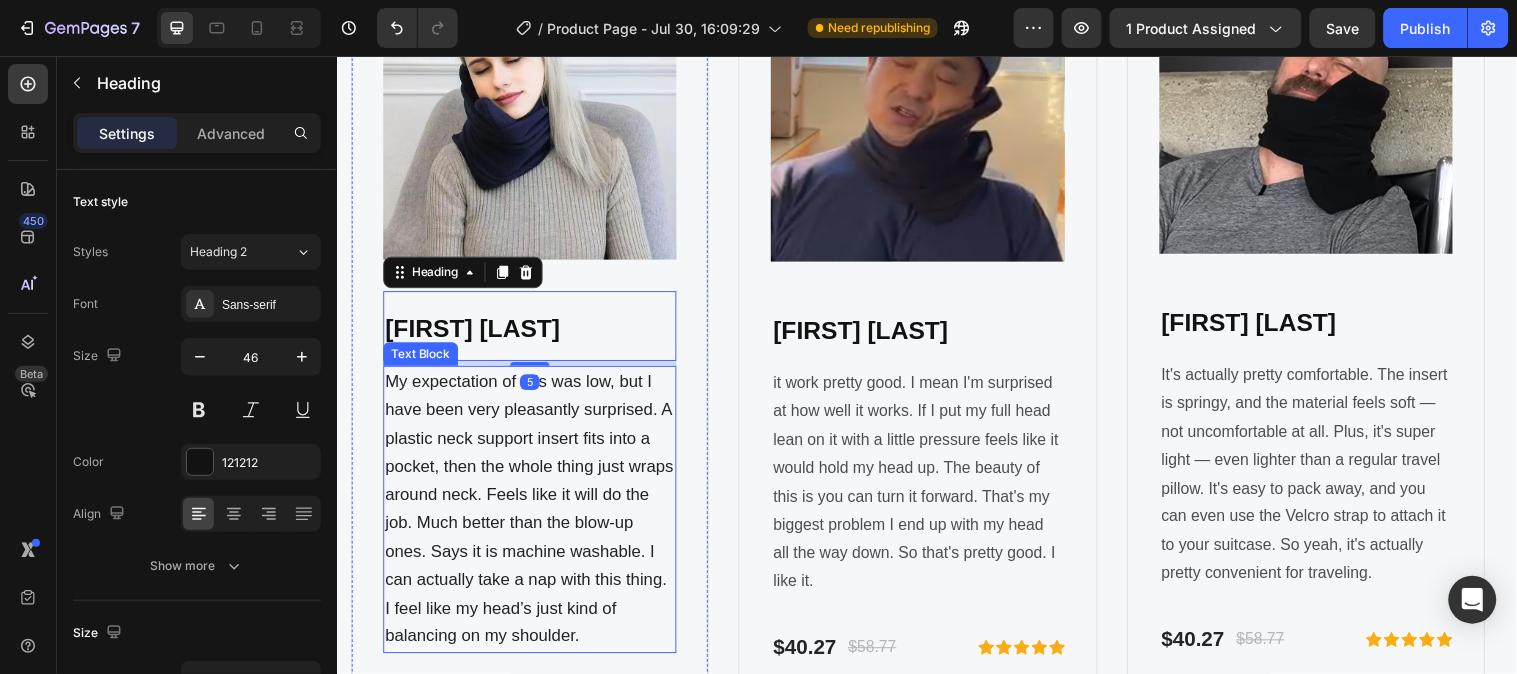 click on "My expectation of this was low, but I have been very pleasantly surprised. A plastic neck support insert fits into a pocket, then the whole thing just wraps around neck. Feels like it will do the job. Much better than the blow-up ones. Says it is machine washable. I can actually take a nap with this thing. I feel like my head’s just kind of balancing on my shoulder." at bounding box center (533, 516) 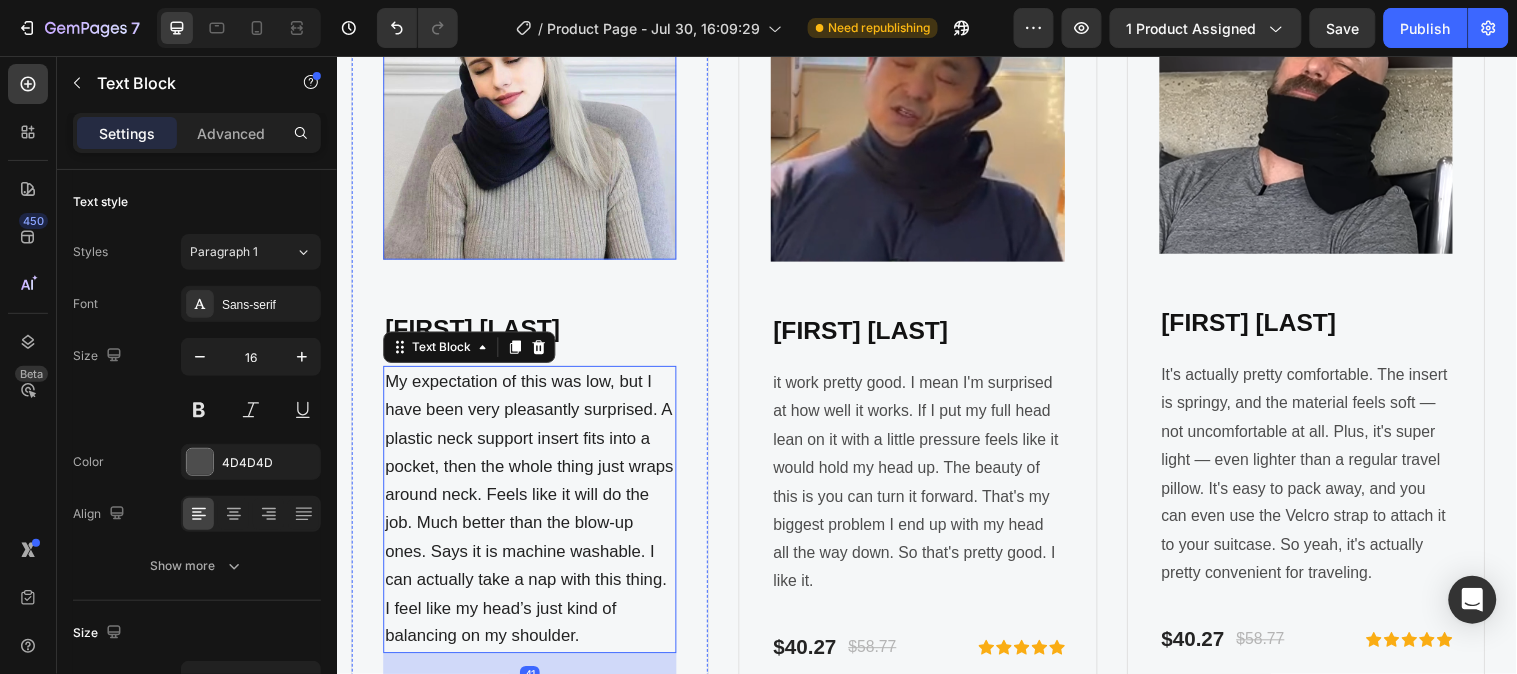 click at bounding box center (533, 113) 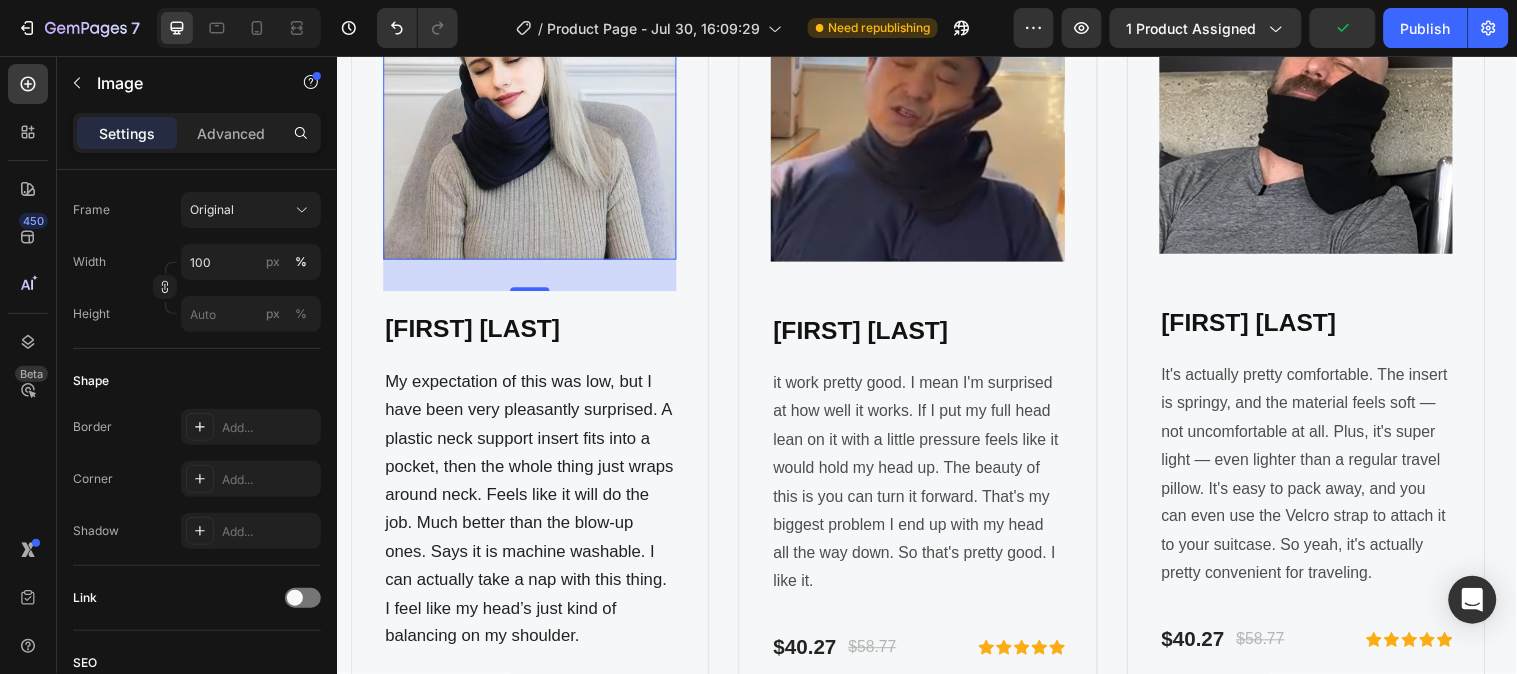 scroll, scrollTop: 0, scrollLeft: 0, axis: both 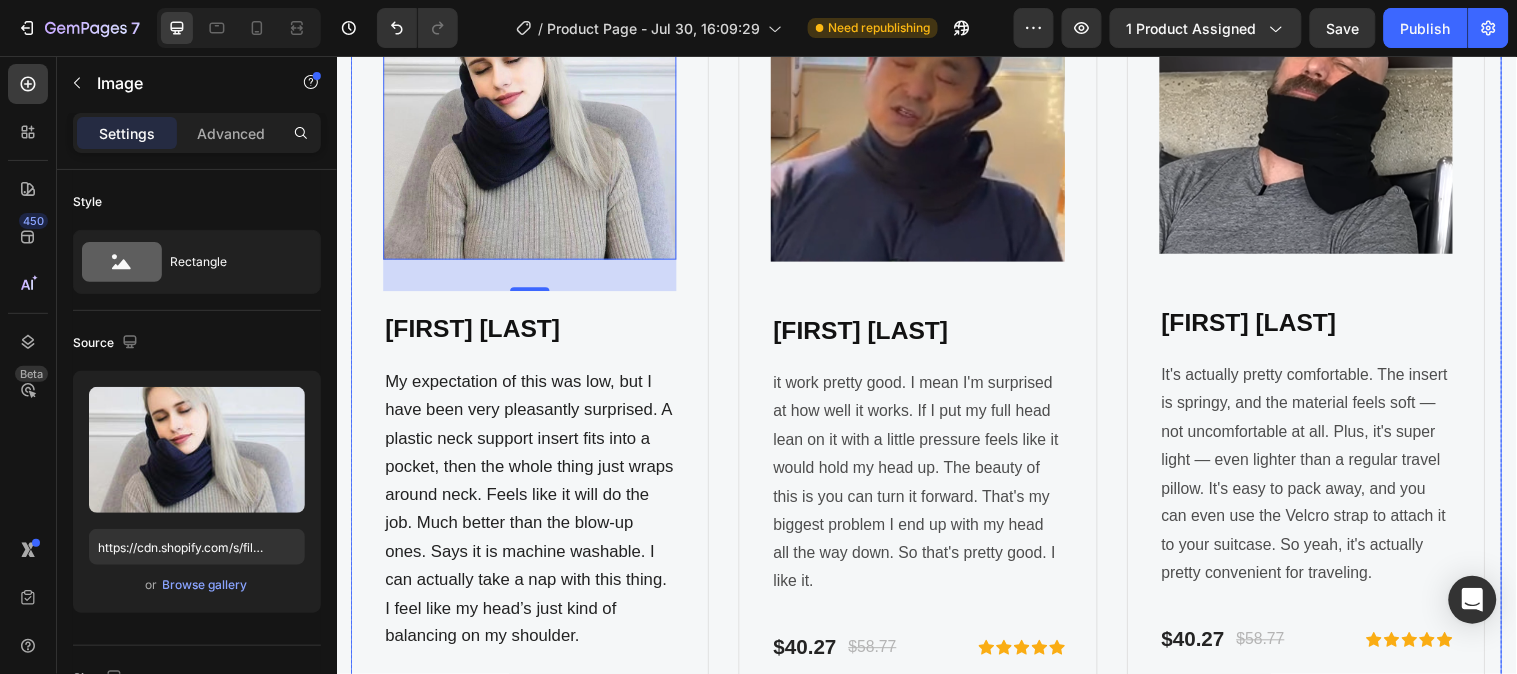 click on "Image   32 Elisa Perth Heading My expectation of this was low, but I have been very pleasantly surprised. A plastic neck support insert fits into a pocket, then the whole thing just wraps around neck. Feels like it will do the job. Much better than the blow-up ones. Says it is machine washable. I can actually take a nap with this thing. I feel like my head’s just kind of balancing on my shoulder. Text Block $40.27 (P) Price (P) Price $58.77 (P) Price (P) Price Row
Icon
Icon
Icon
Icon
Icon Icon List Hoz Row Product Image Chin Chen   Heading it work pretty good. I mean I'm surprised at how well it works. If I put my full head lean on it with a little pressure feels like it would hold my head up. The beauty of this is you can turn it forward. That's my biggest problem I end up with my head all the way down. So that's pretty good. I like it. Text Block $40.27 (P) Price (P) Price $58.77 (P) Price (P) Price Row
Icon" at bounding box center [936, 351] 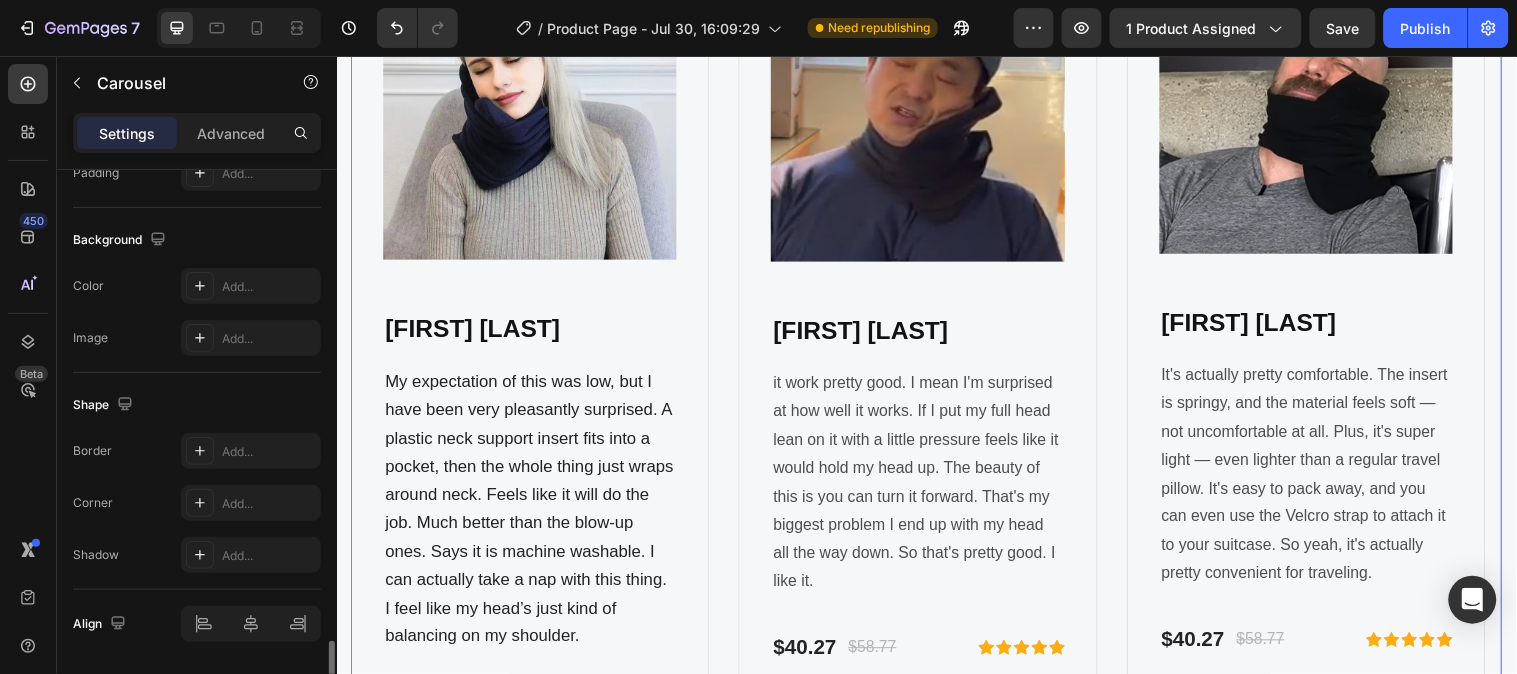 scroll, scrollTop: 1403, scrollLeft: 0, axis: vertical 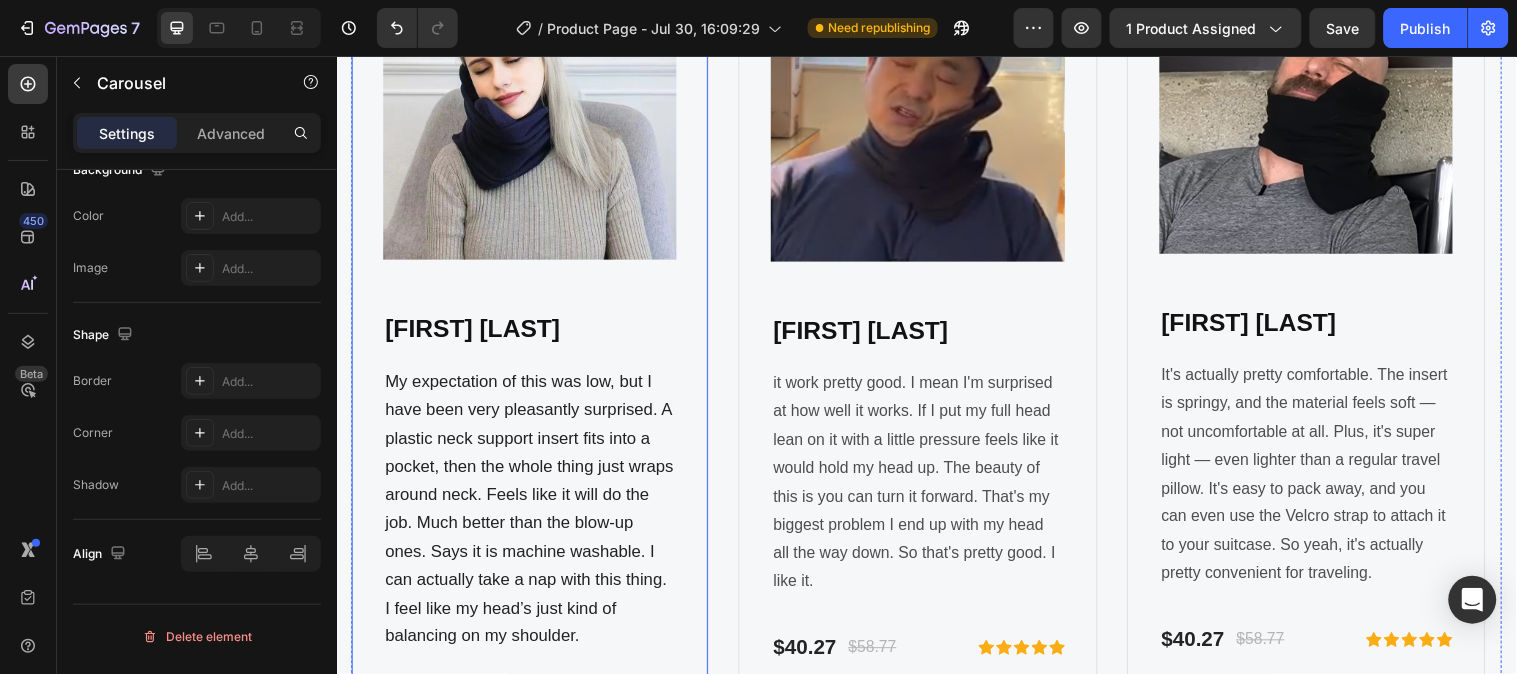 click on "Image Elisa Perth Heading My expectation of this was low, but I have been very pleasantly surprised. A plastic neck support insert fits into a pocket, then the whole thing just wraps around neck. Feels like it will do the job. Much better than the blow-up ones. Says it is machine washable. I can actually take a nap with this thing. I feel like my head’s just kind of balancing on my shoulder. Text Block $40.27 (P) Price (P) Price $58.77 (P) Price (P) Price Row
Icon
Icon
Icon
Icon
Icon Icon List Hoz Row Product" at bounding box center [533, 351] 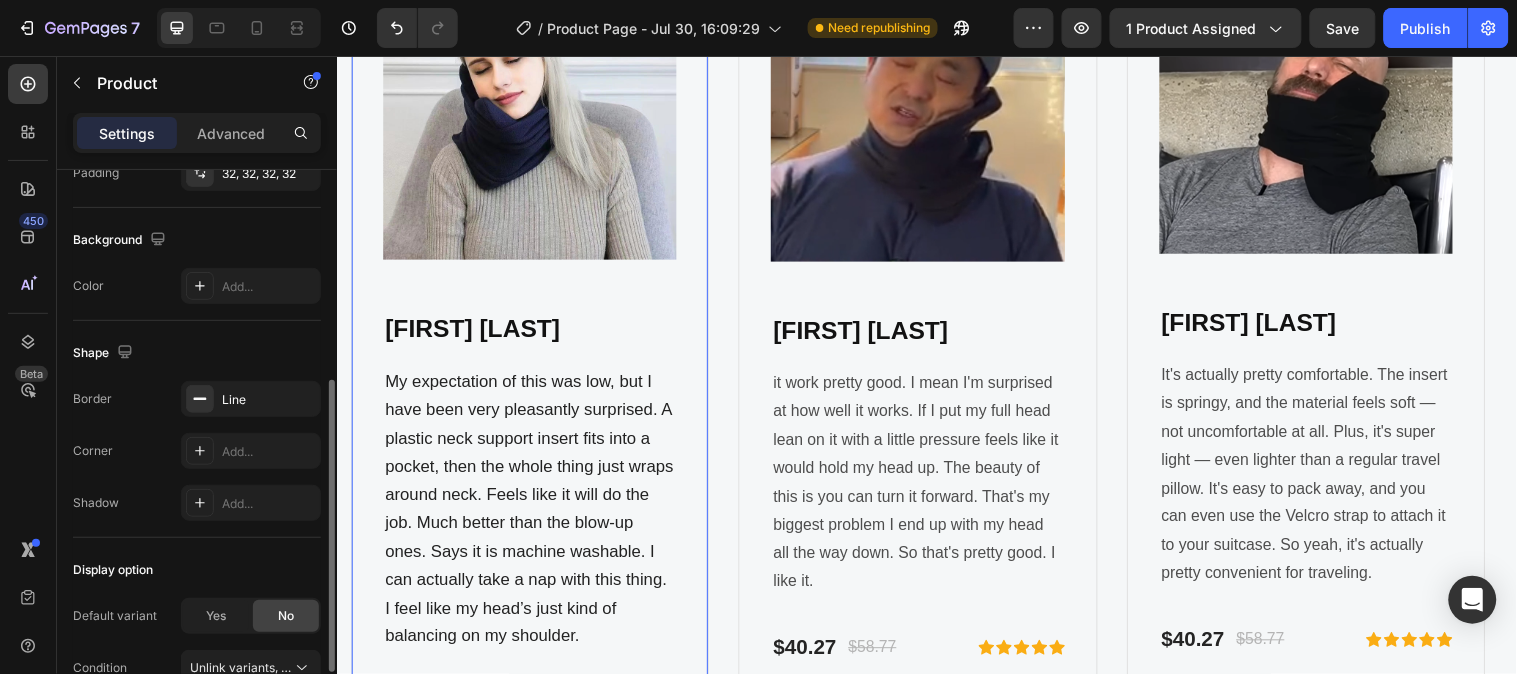 scroll, scrollTop: 514, scrollLeft: 0, axis: vertical 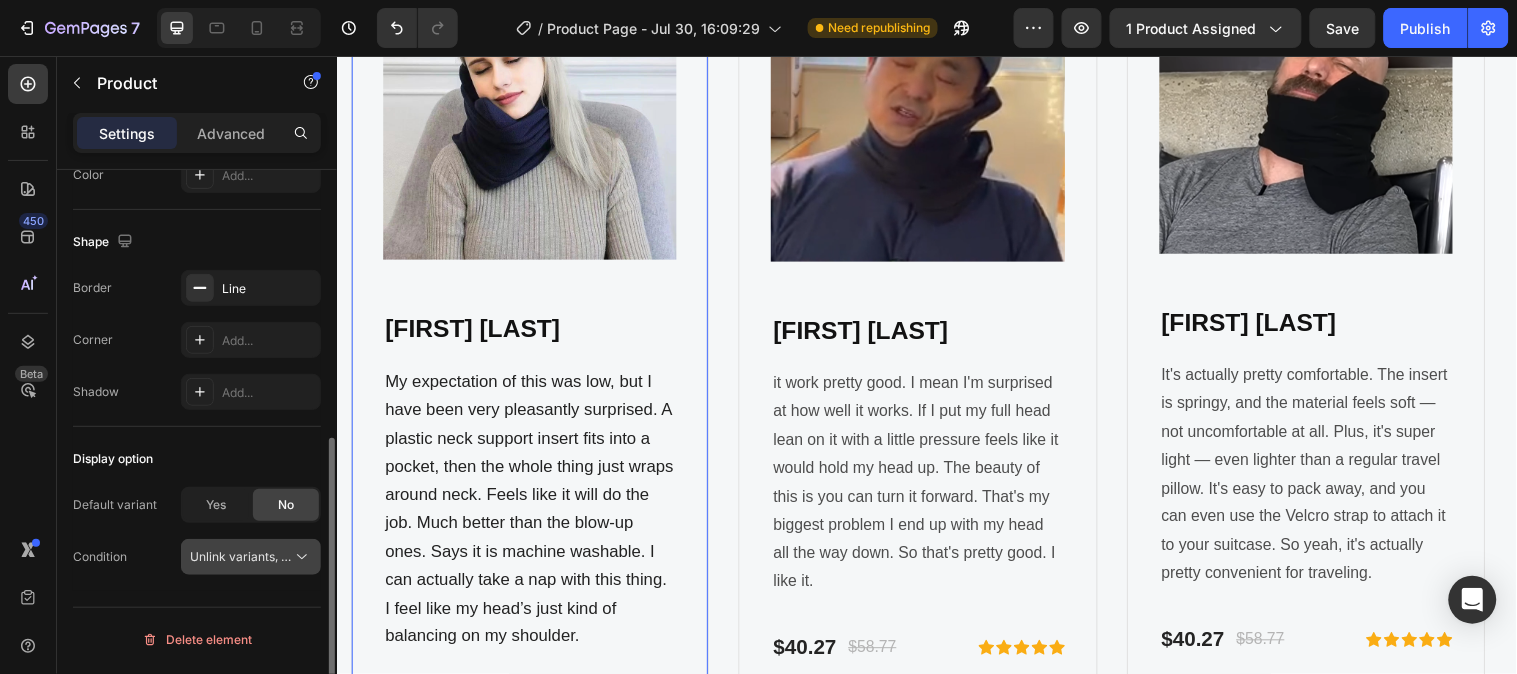 click 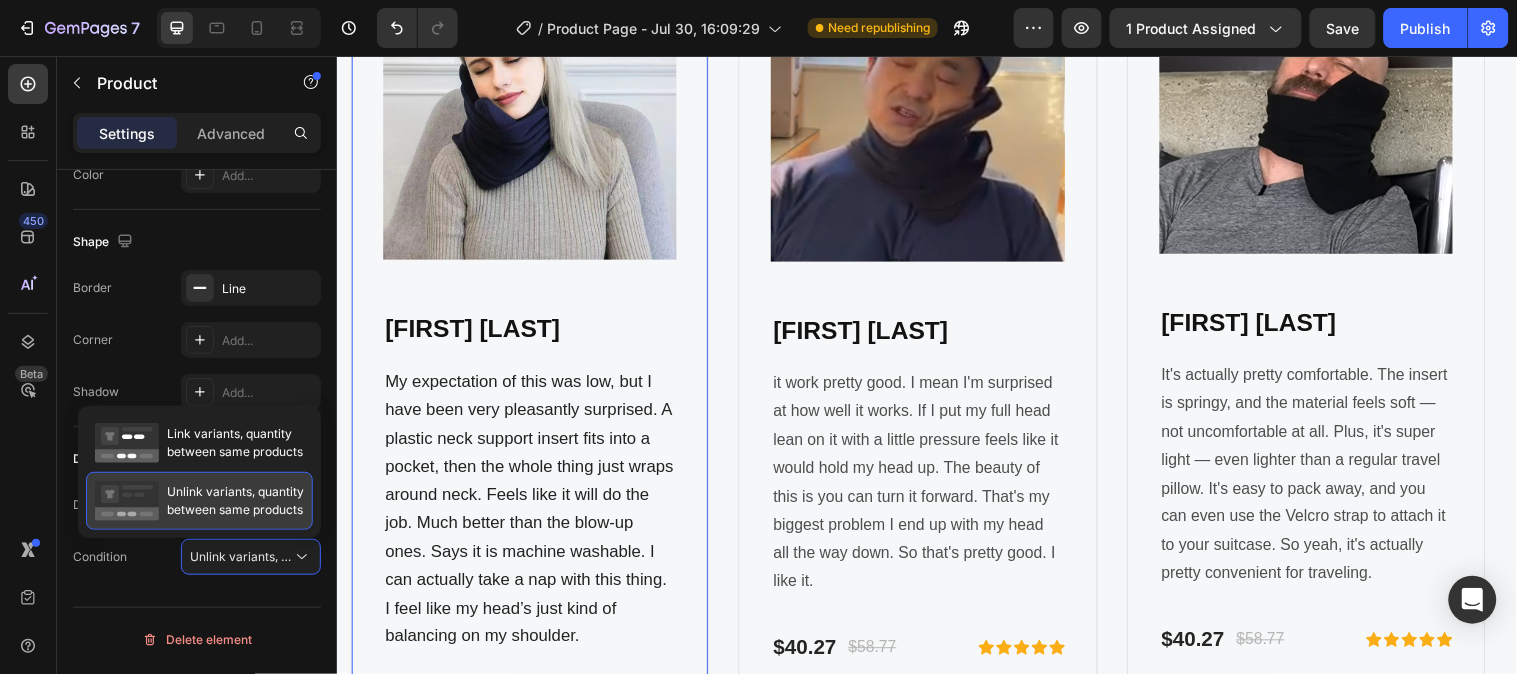 click on "Unlink variants, quantity   between same products" at bounding box center (235, 501) 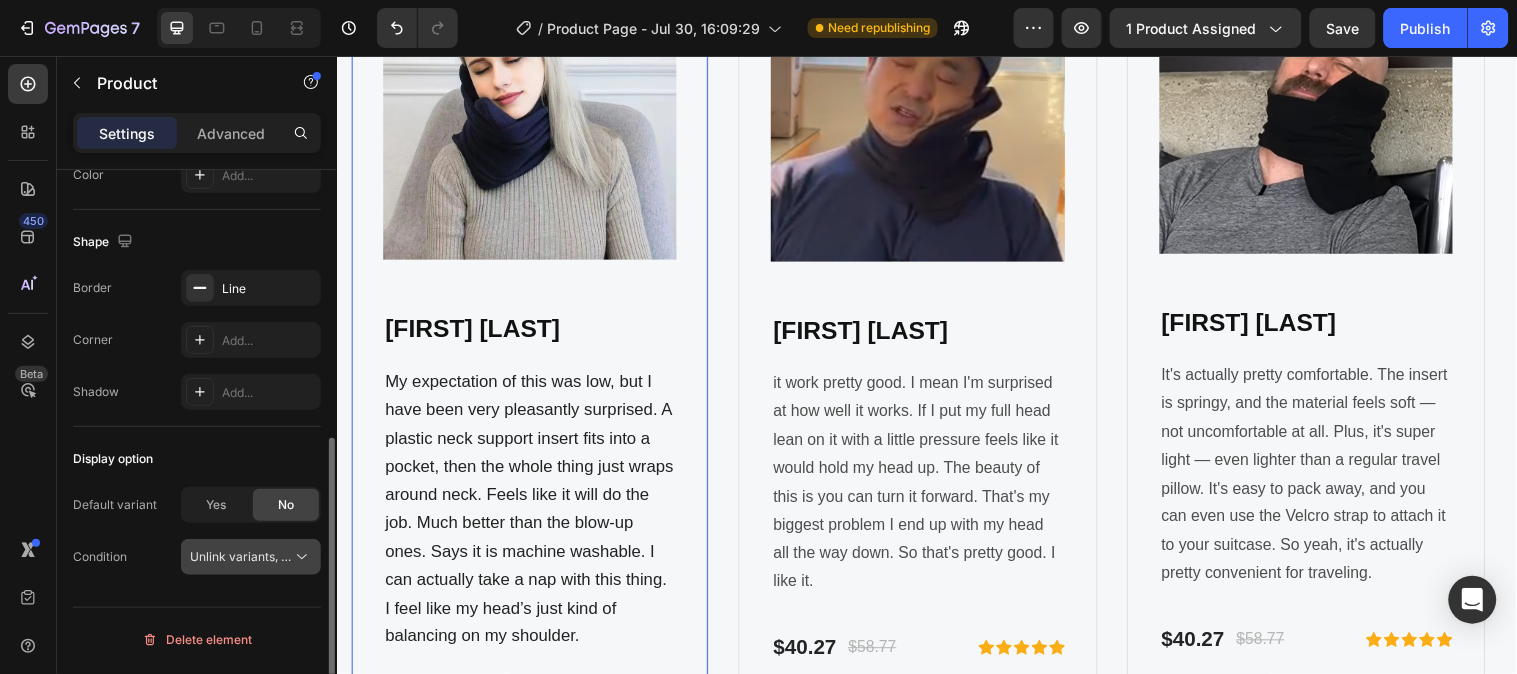 click on "Unlink variants, quantity <br> between same products" at bounding box center [343, 556] 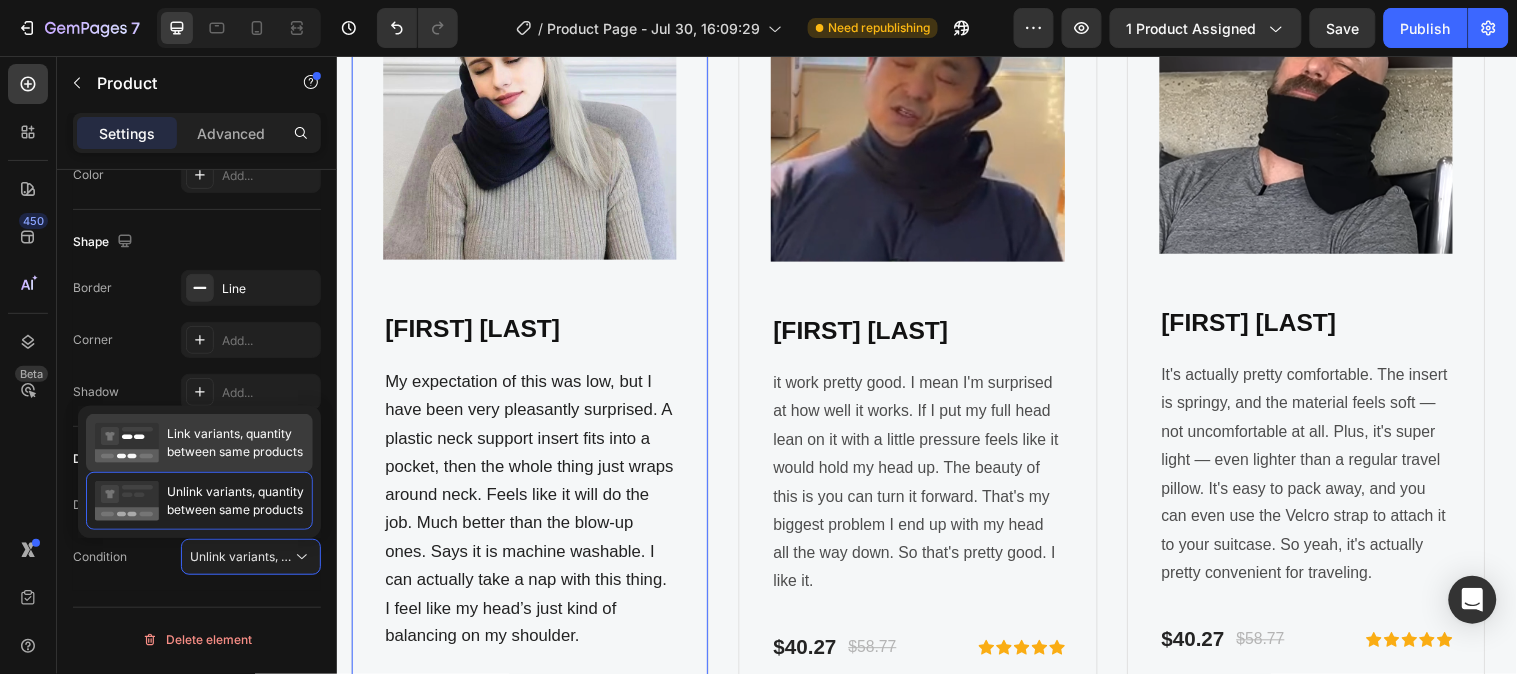click on "Link variants, quantity   between same products" at bounding box center [235, 443] 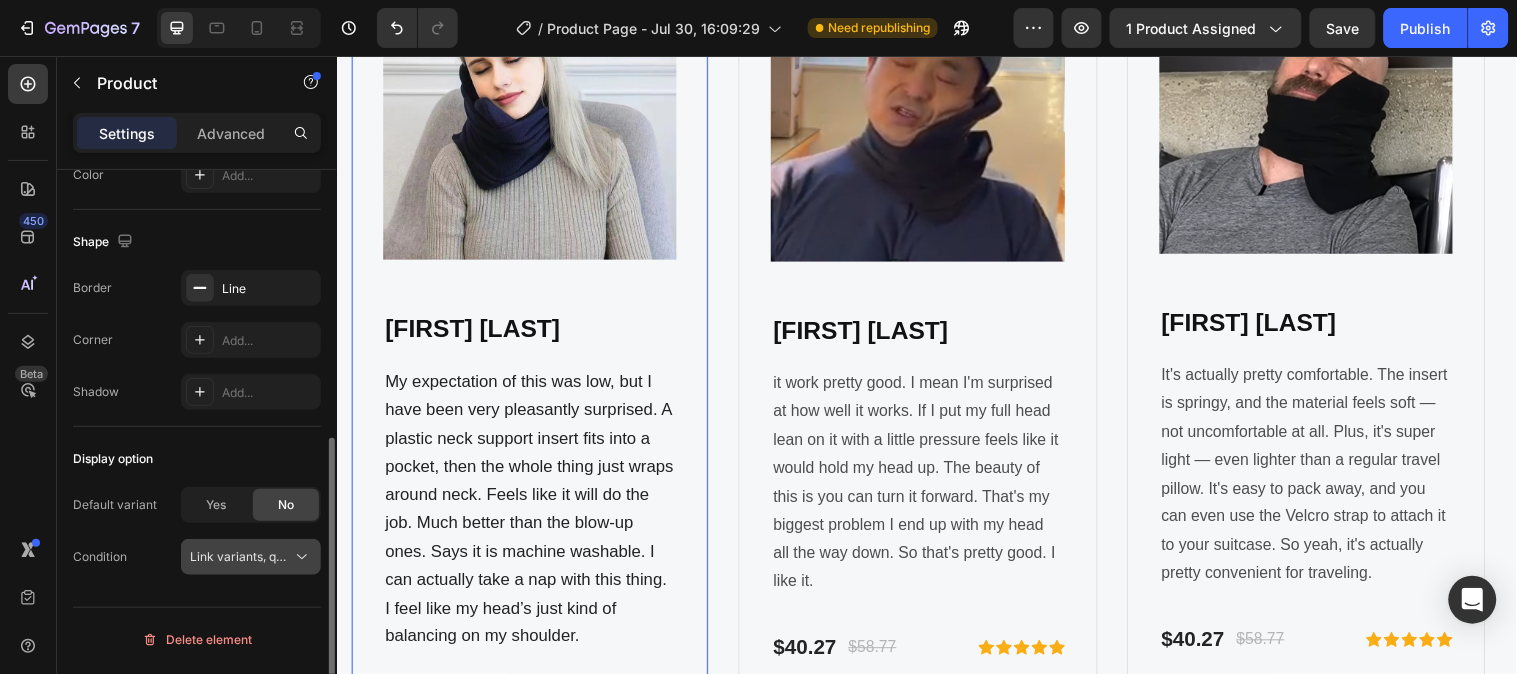 click on "Link variants, quantity <br> between same products" at bounding box center [337, 556] 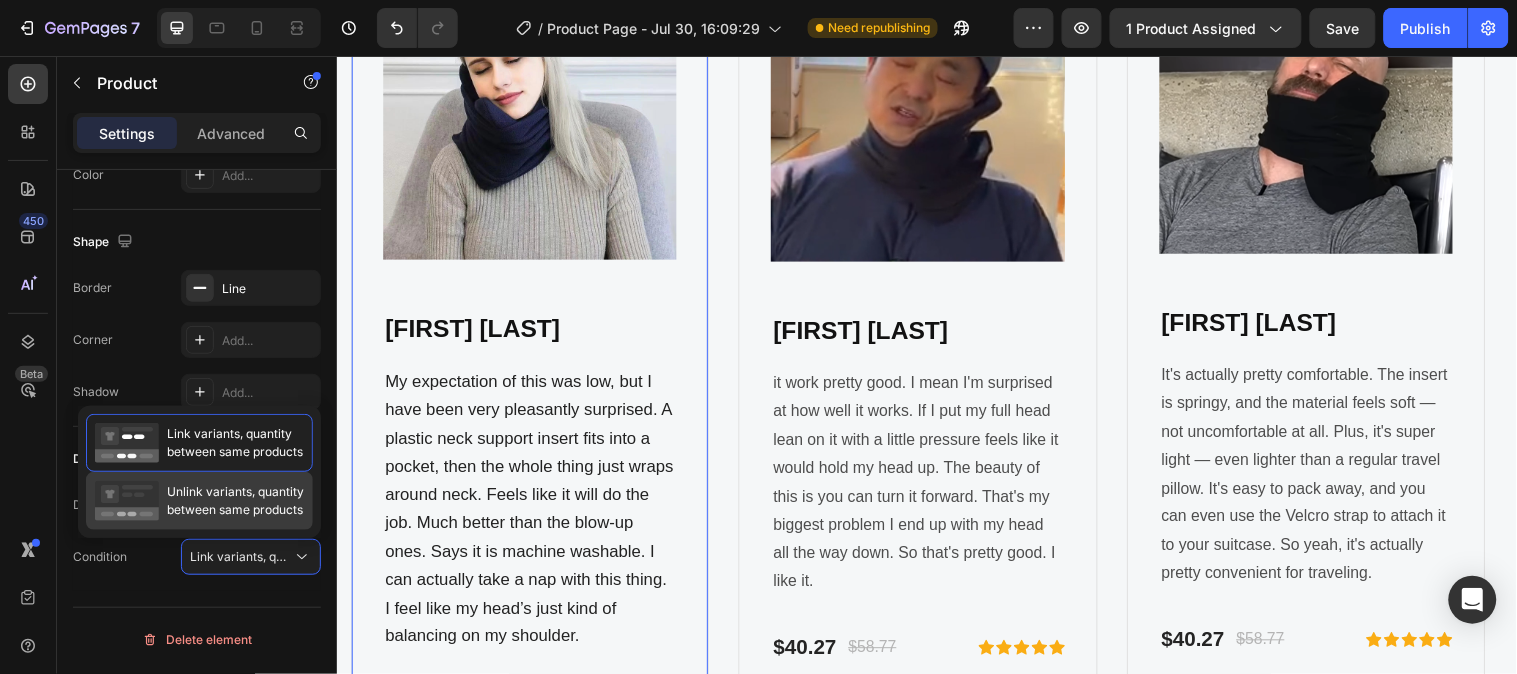 click on "Unlink variants, quantity   between same products" at bounding box center [235, 501] 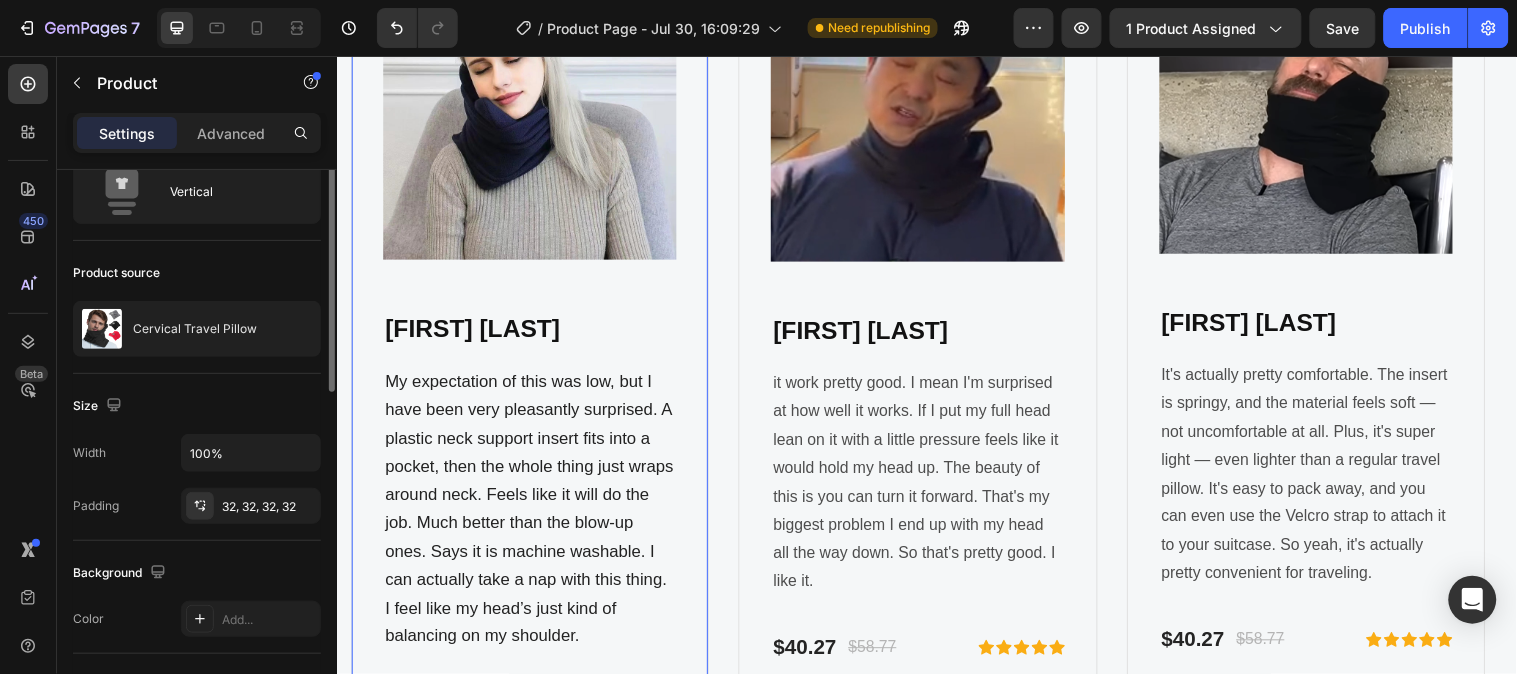 scroll, scrollTop: 0, scrollLeft: 0, axis: both 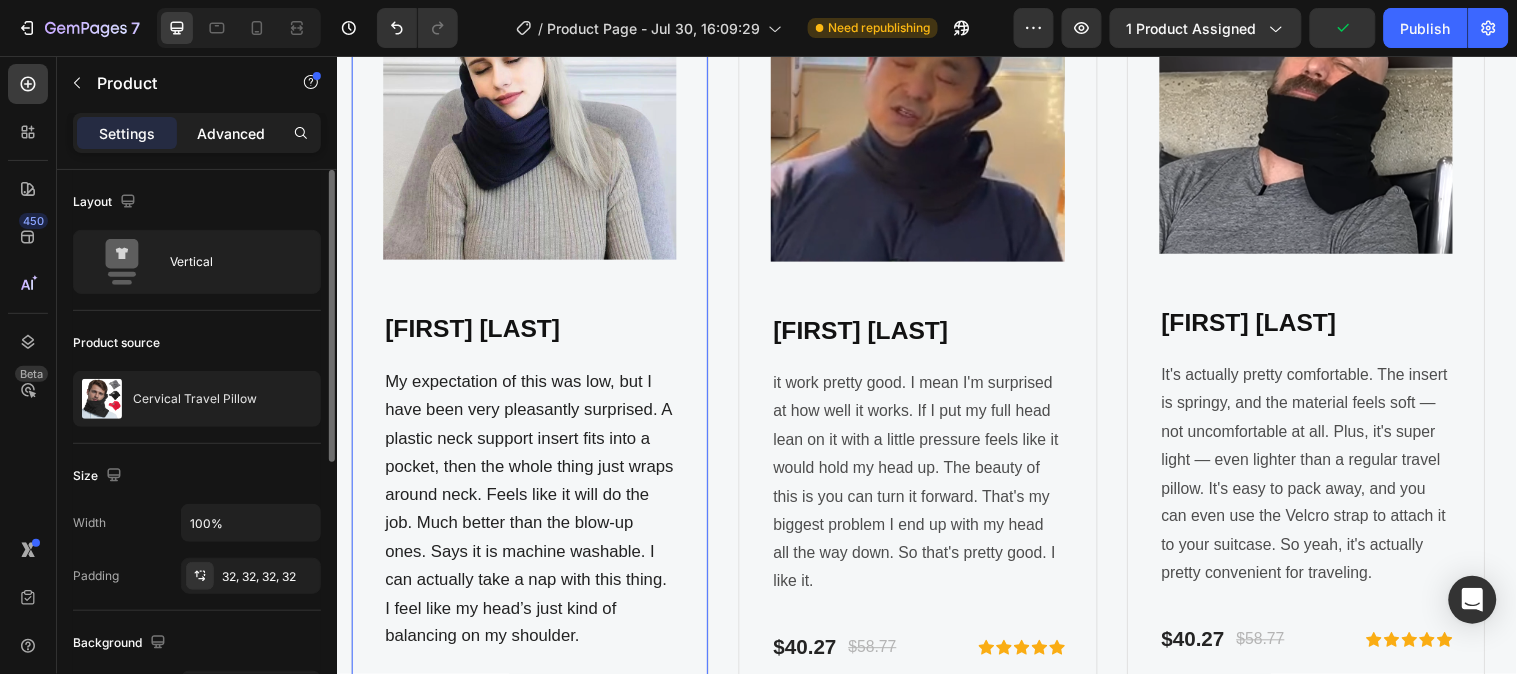 click on "Advanced" at bounding box center (231, 133) 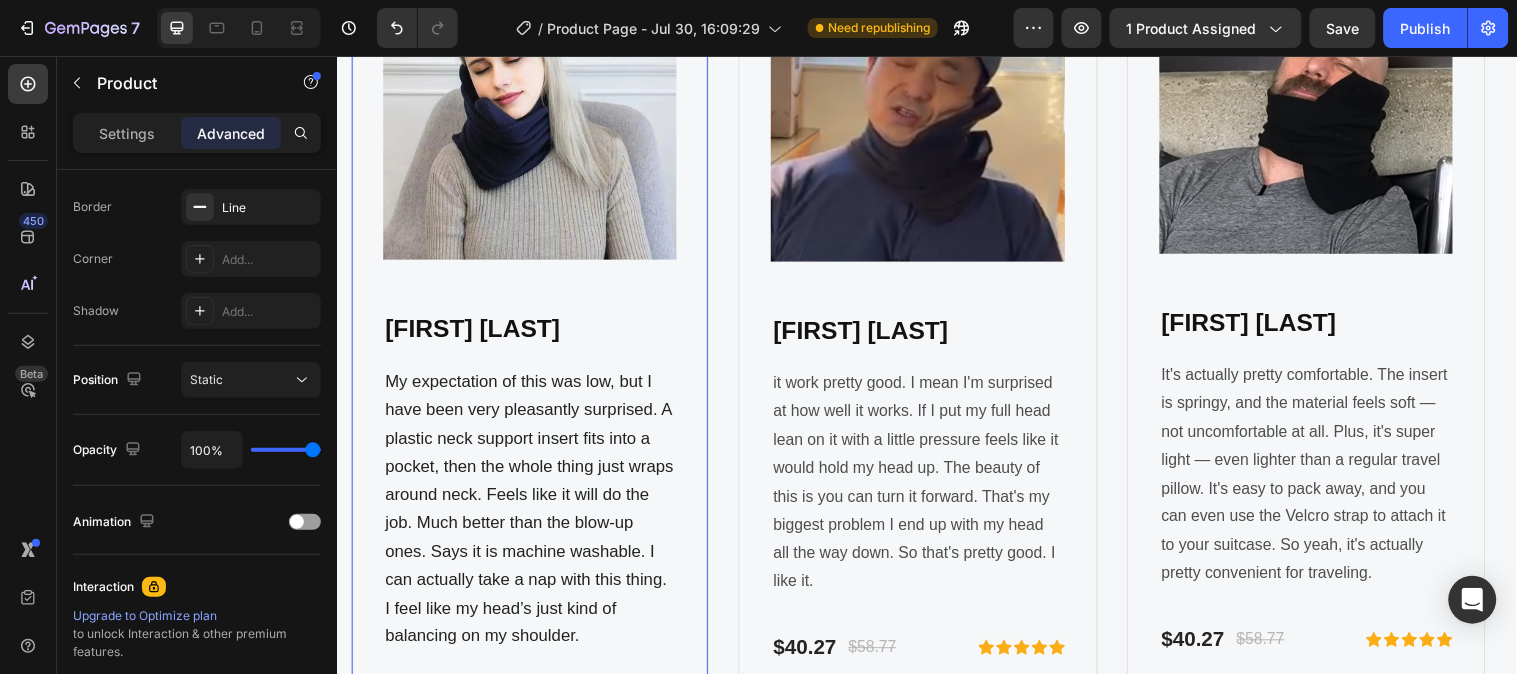 scroll, scrollTop: 775, scrollLeft: 0, axis: vertical 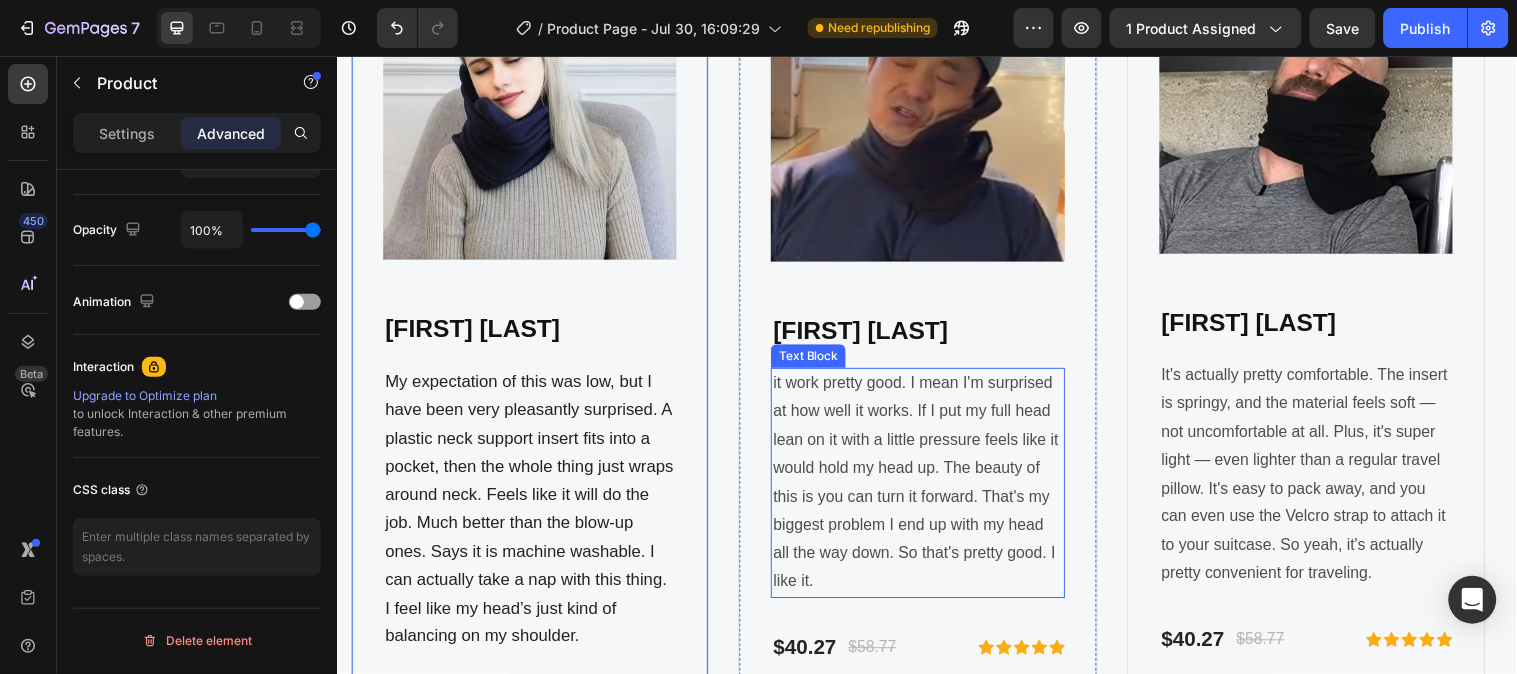 click on "it work pretty good. I mean I'm surprised at how well it works. If I put my full head lean on it with a little pressure feels like it would hold my head up. The beauty of this is you can turn it forward. That's my biggest problem I end up with my head all the way down. So that's pretty good. I like it." at bounding box center [927, 489] 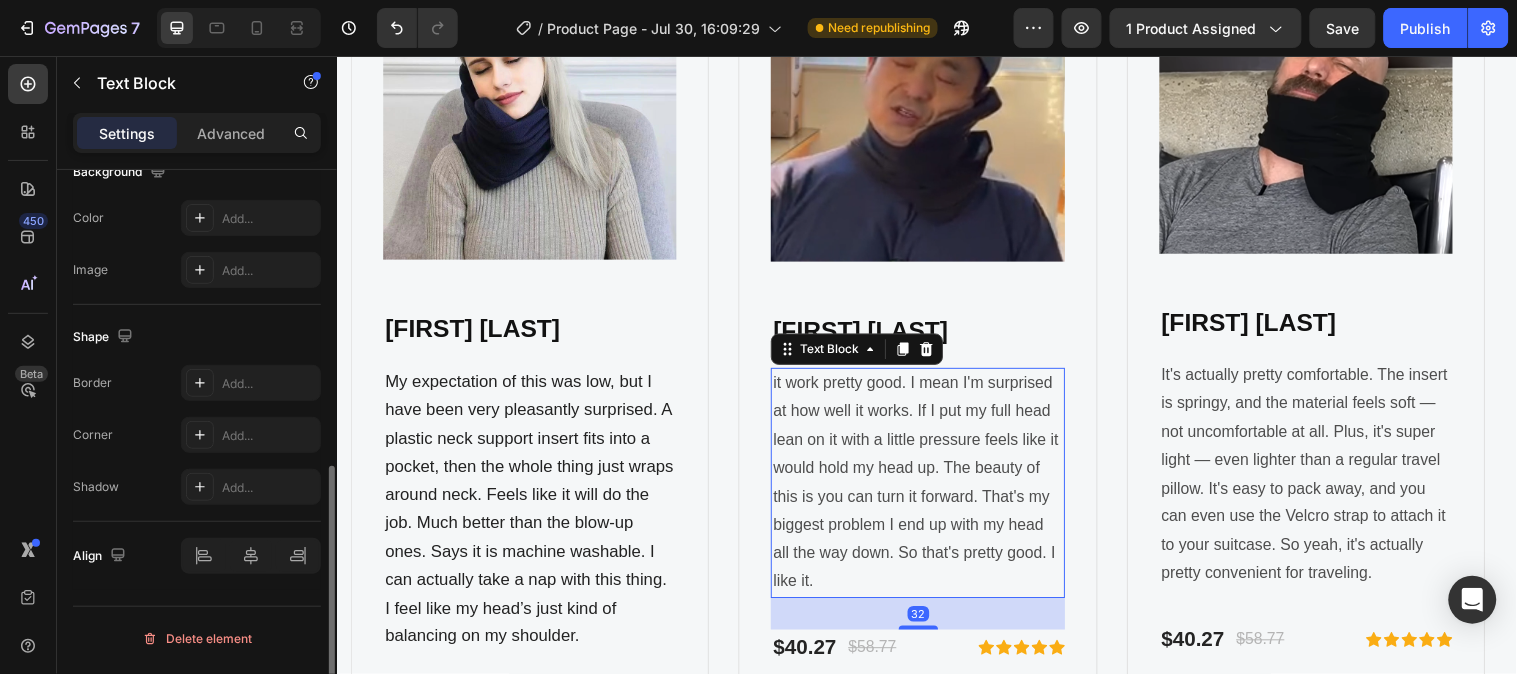 scroll, scrollTop: 0, scrollLeft: 0, axis: both 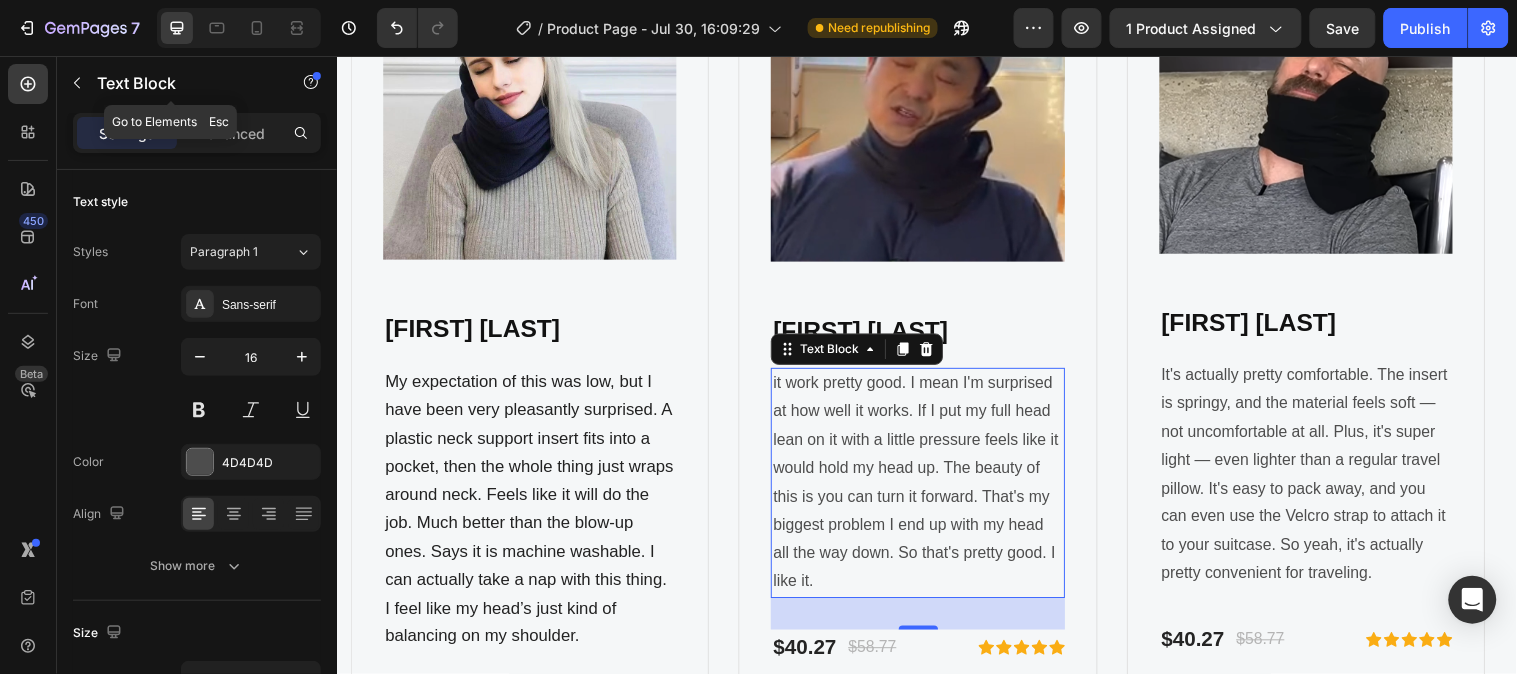click 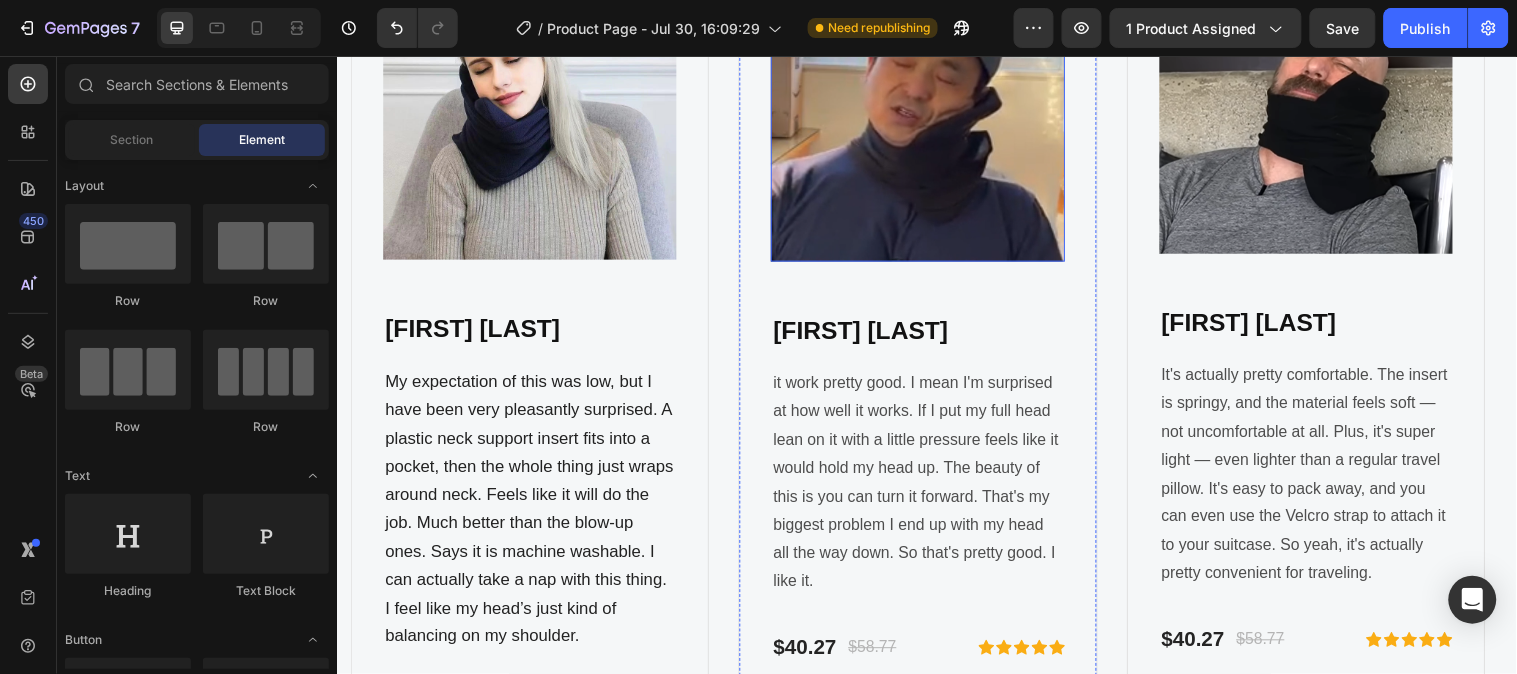 click at bounding box center (927, 114) 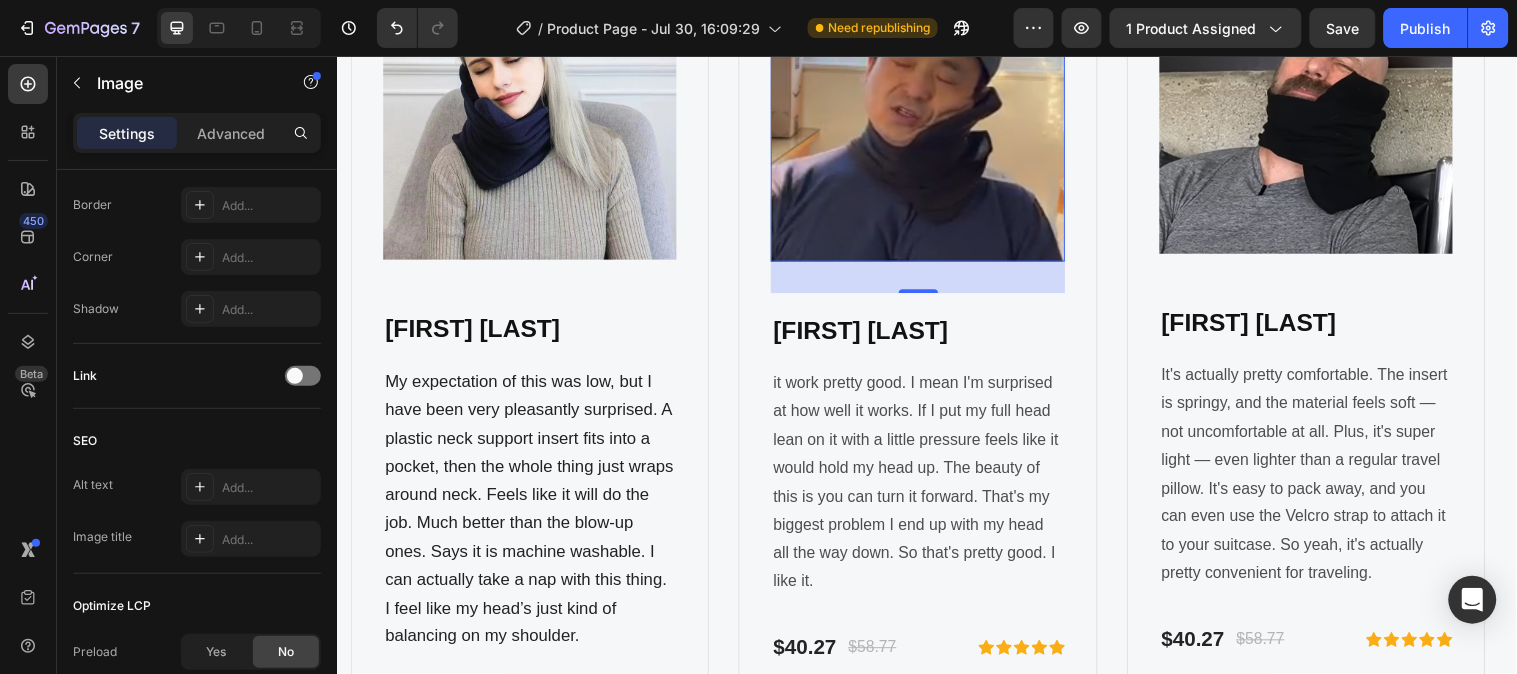 scroll, scrollTop: 181, scrollLeft: 0, axis: vertical 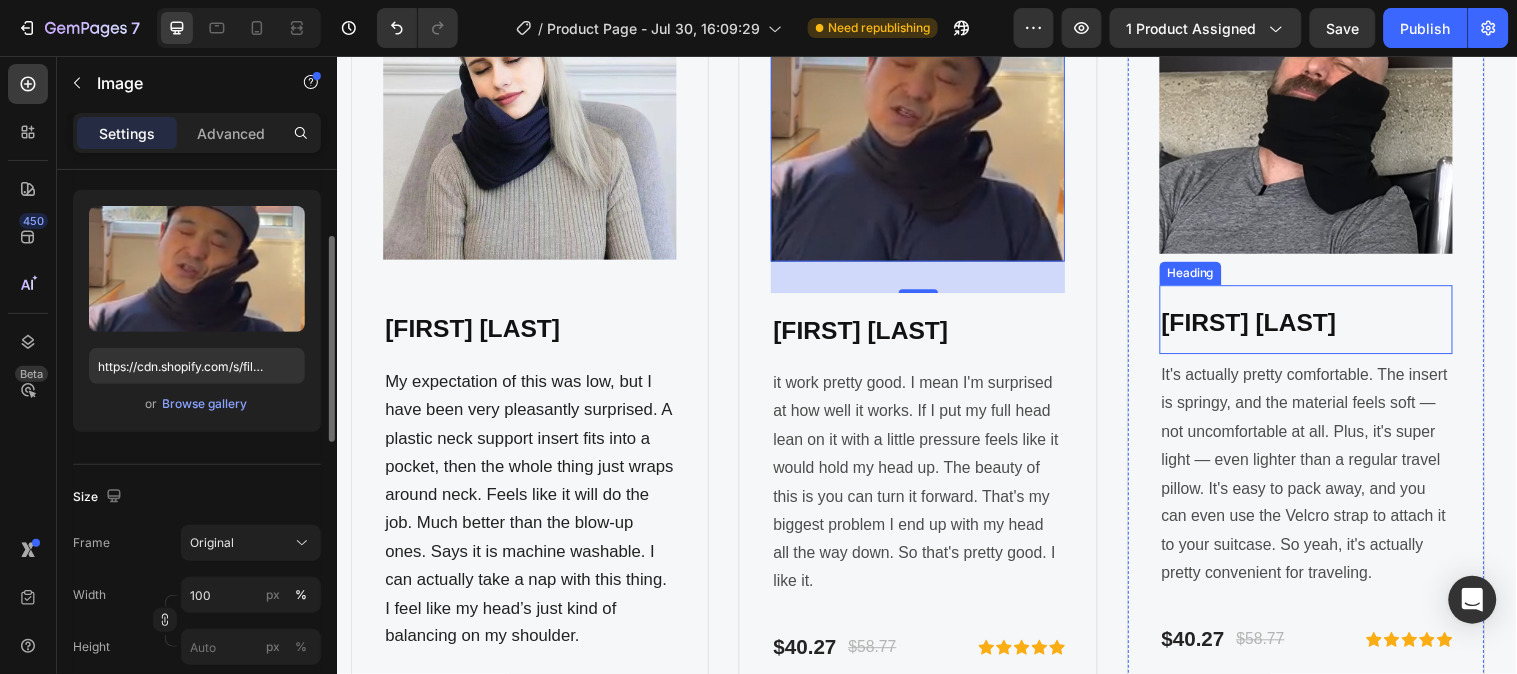 click on "Heading" at bounding box center [1204, 276] 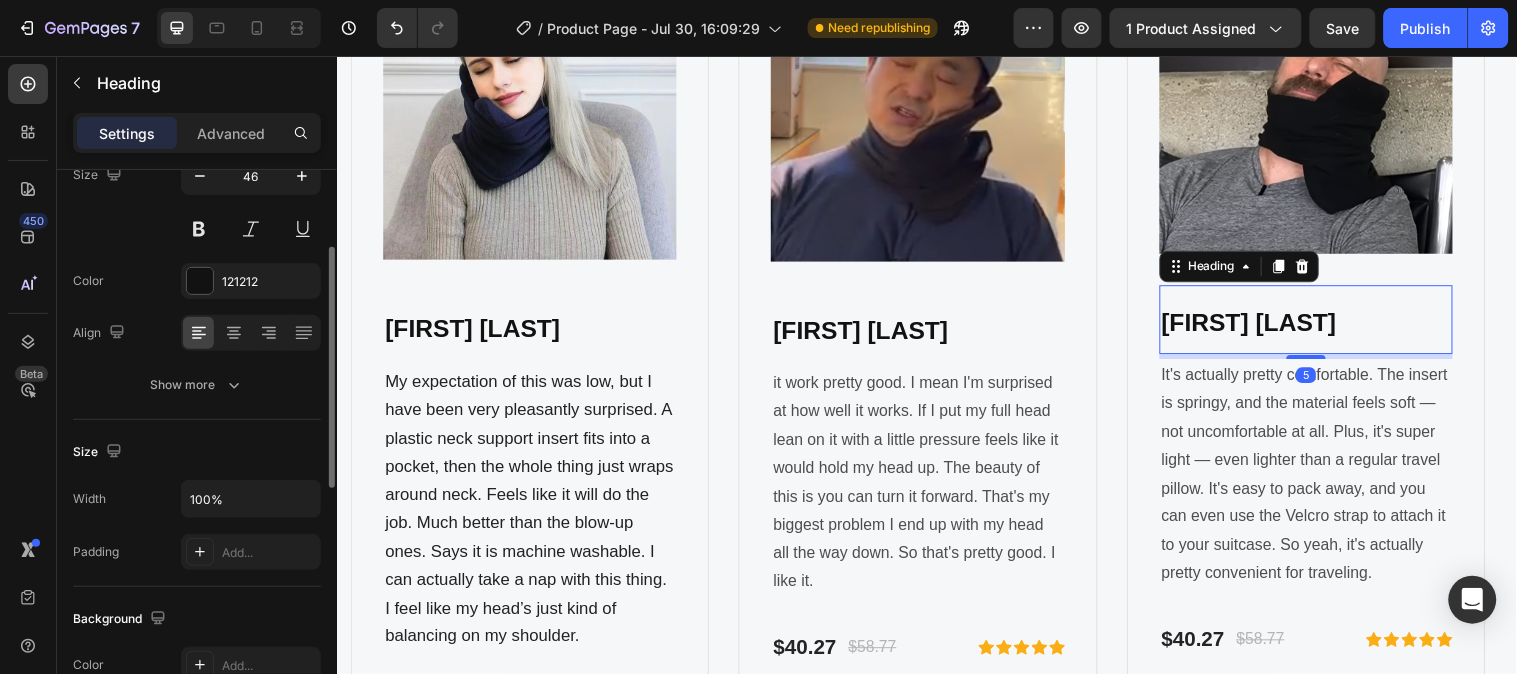 scroll, scrollTop: 0, scrollLeft: 0, axis: both 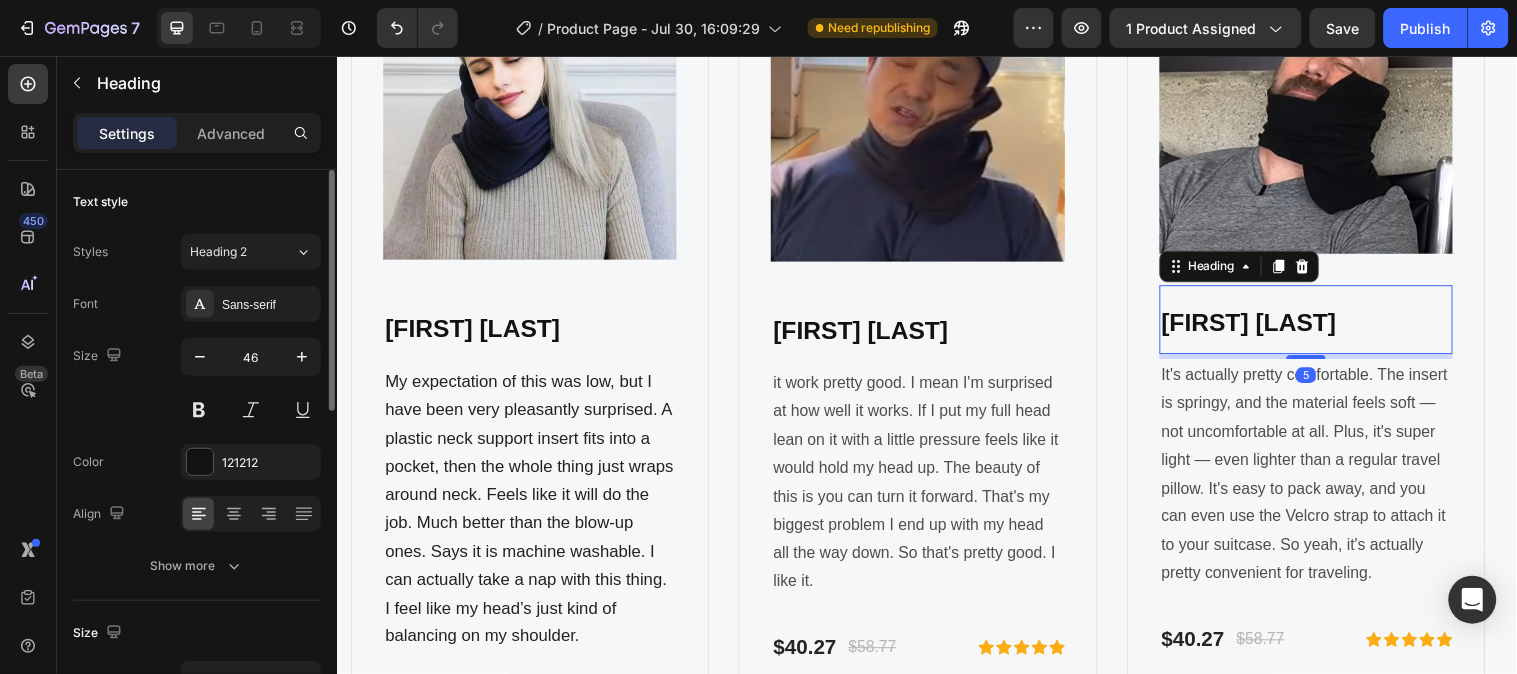 click on "Alex Thompson" at bounding box center [1322, 323] 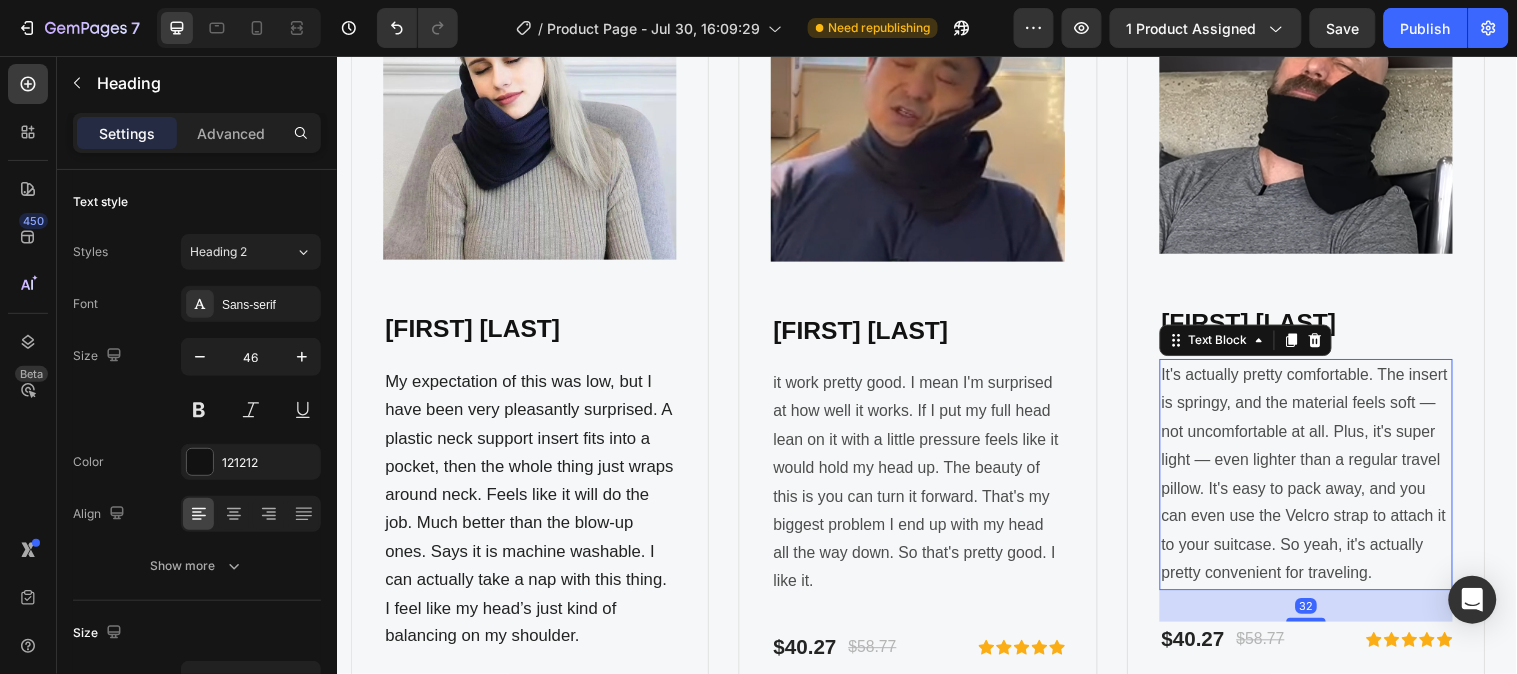 click on "It's actually pretty comfortable. The insert is springy, and the material feels soft — not uncomfortable at all. Plus, it's super light — even lighter than a regular travel pillow. It's easy to pack away, and you can even use the Velcro strap to attach it to your suitcase. So yeah, it's actually pretty convenient for traveling." at bounding box center [1322, 480] 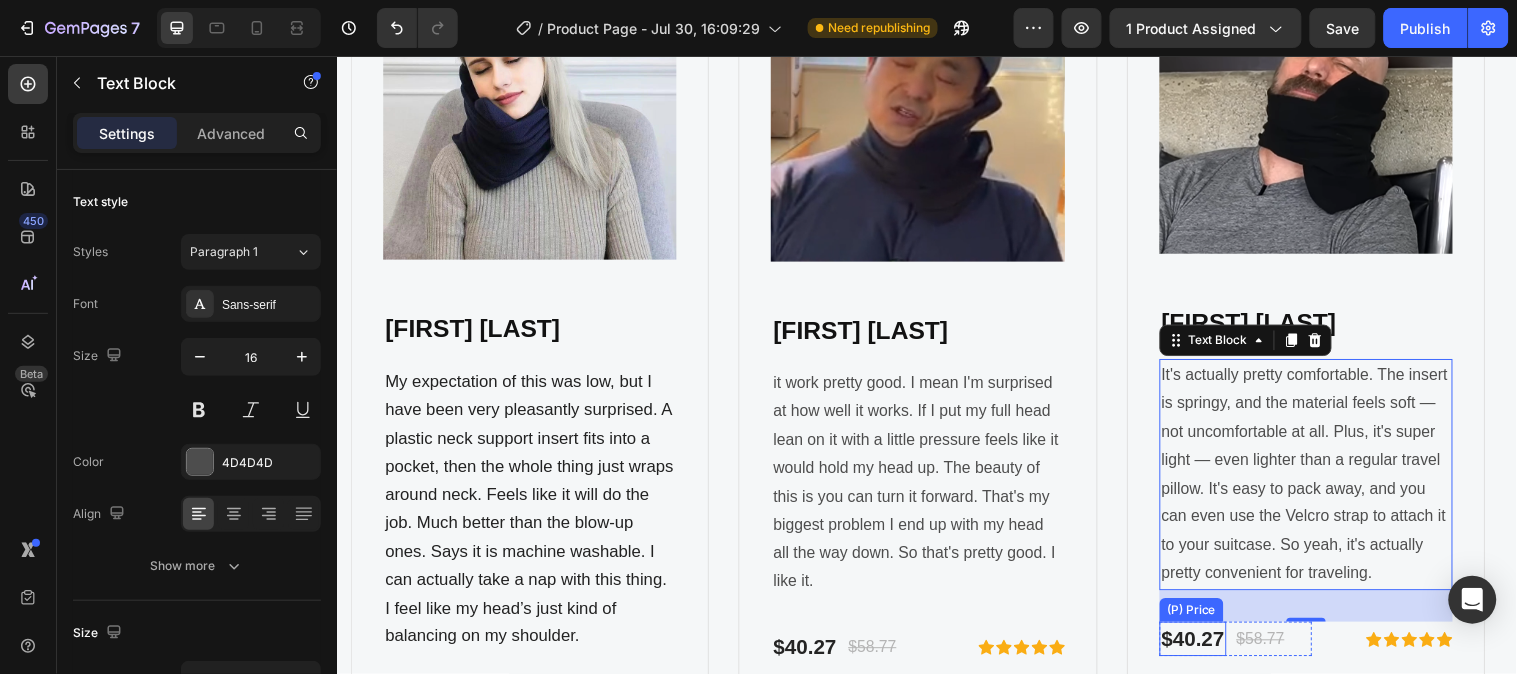 click on "$40.27" at bounding box center [1207, 648] 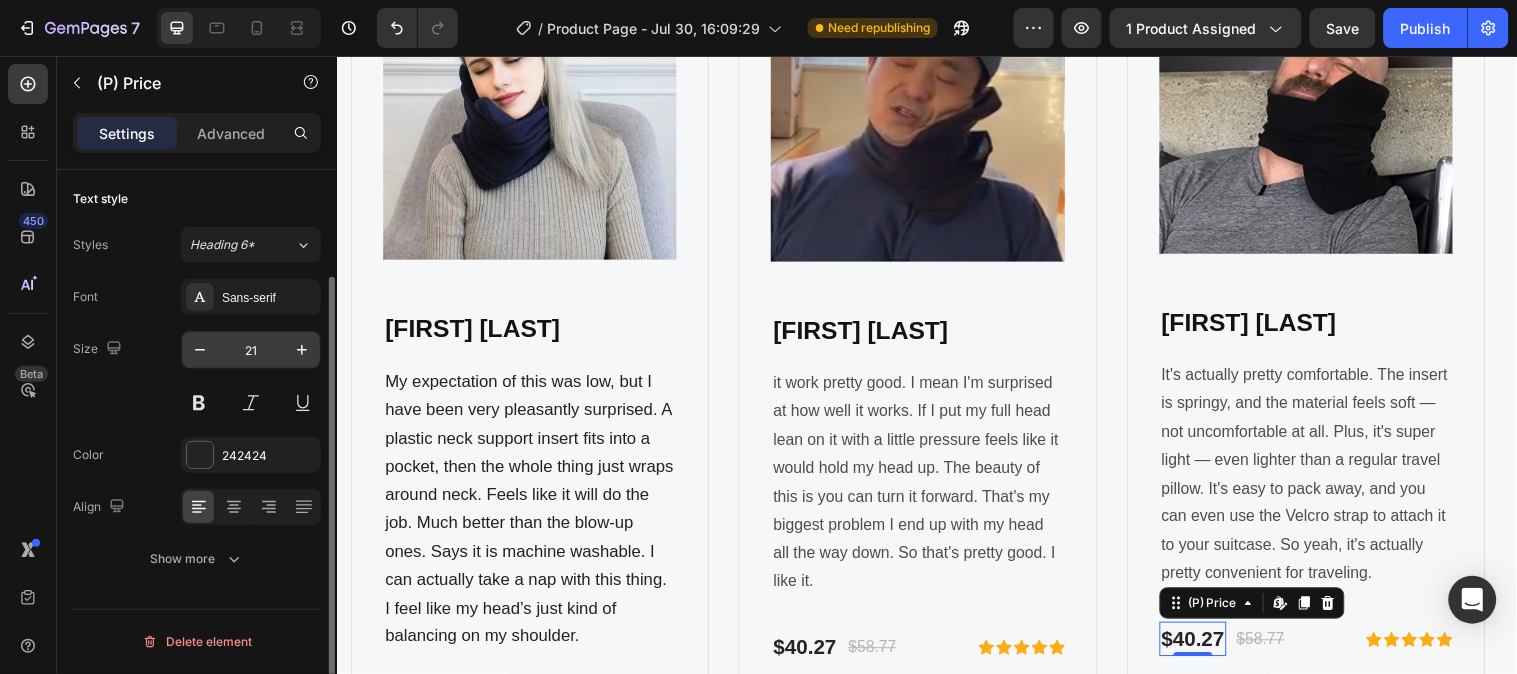 scroll, scrollTop: 0, scrollLeft: 0, axis: both 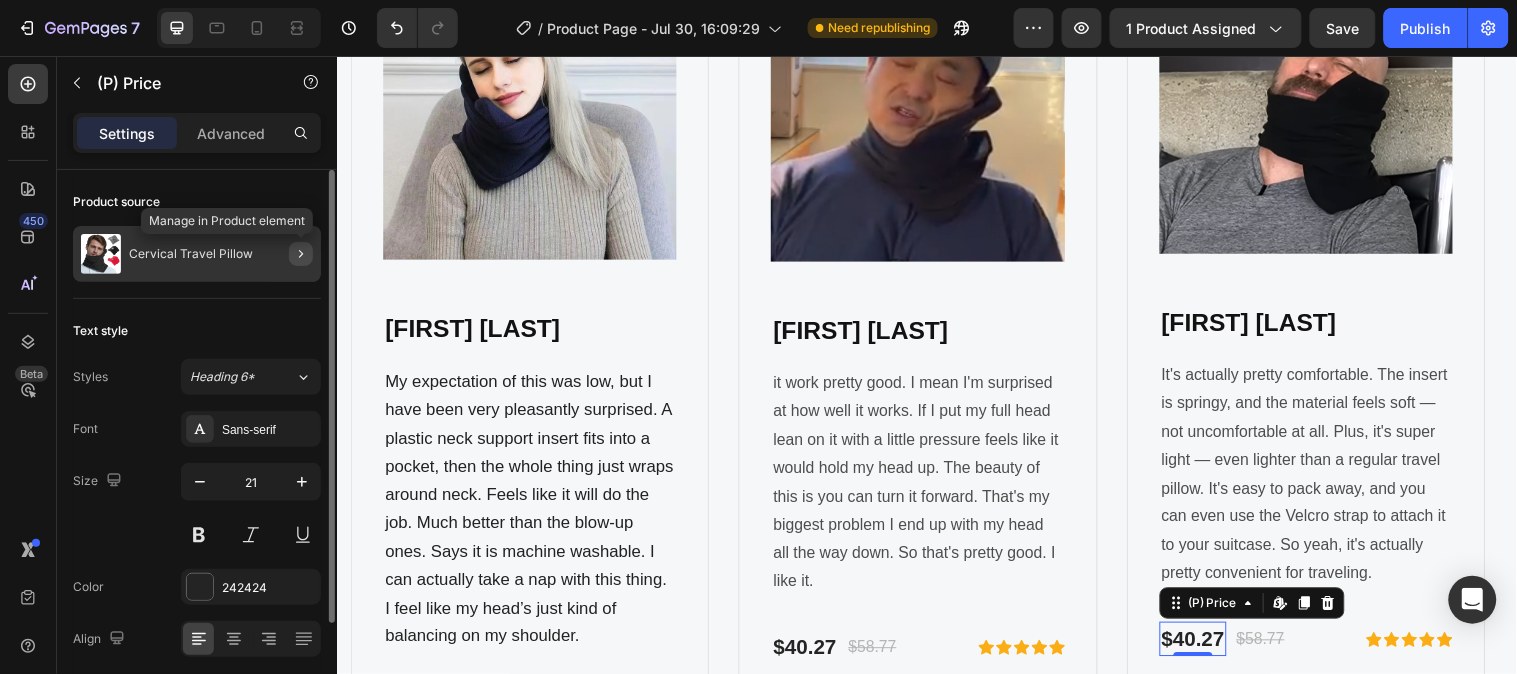 click 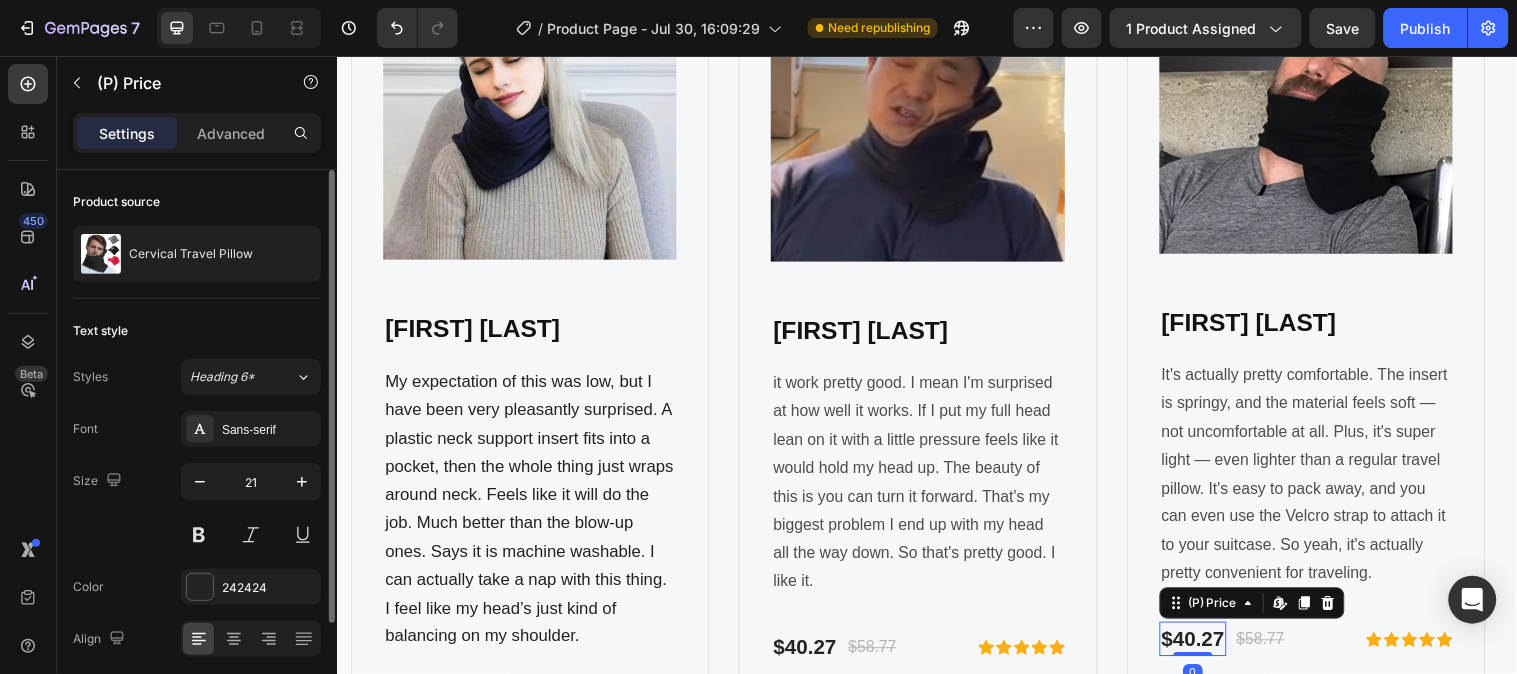 click on "$40.27" at bounding box center (1207, 648) 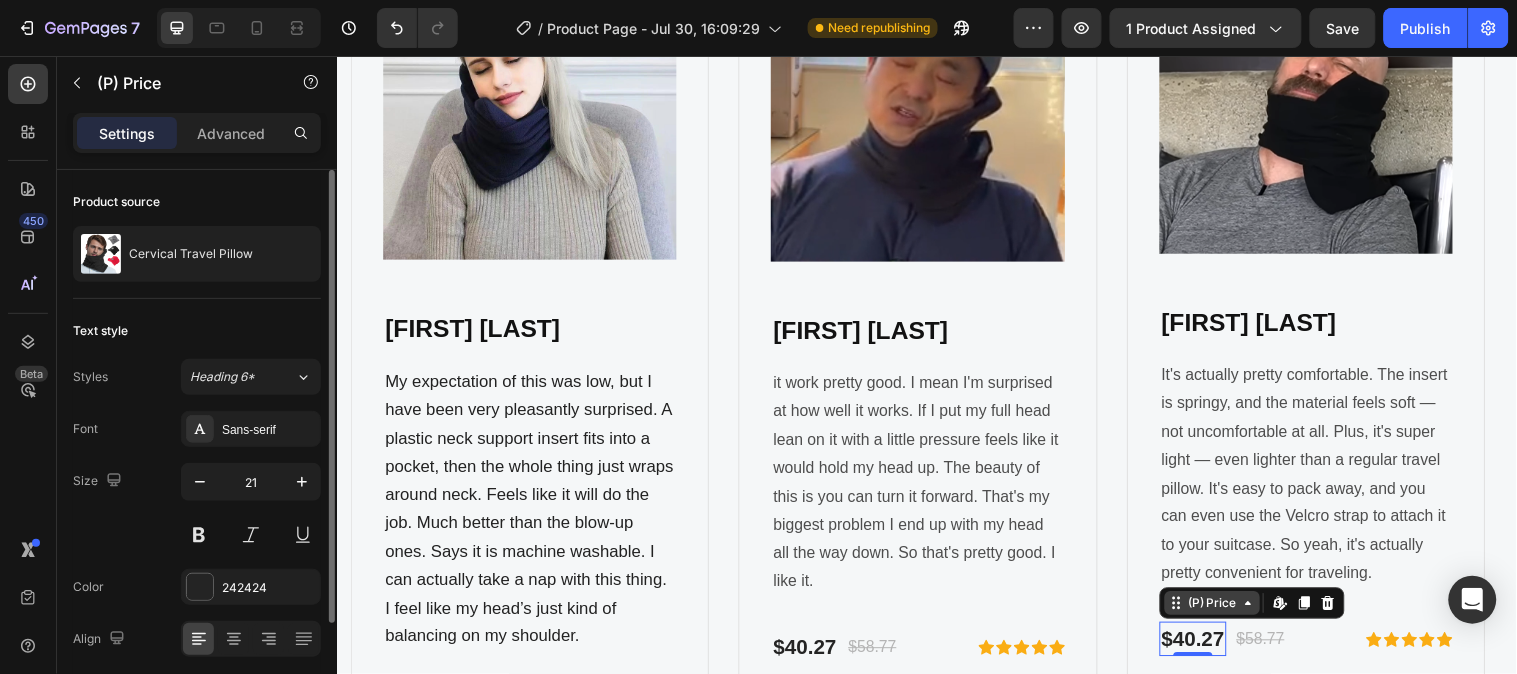 click on "(P) Price" at bounding box center (1226, 611) 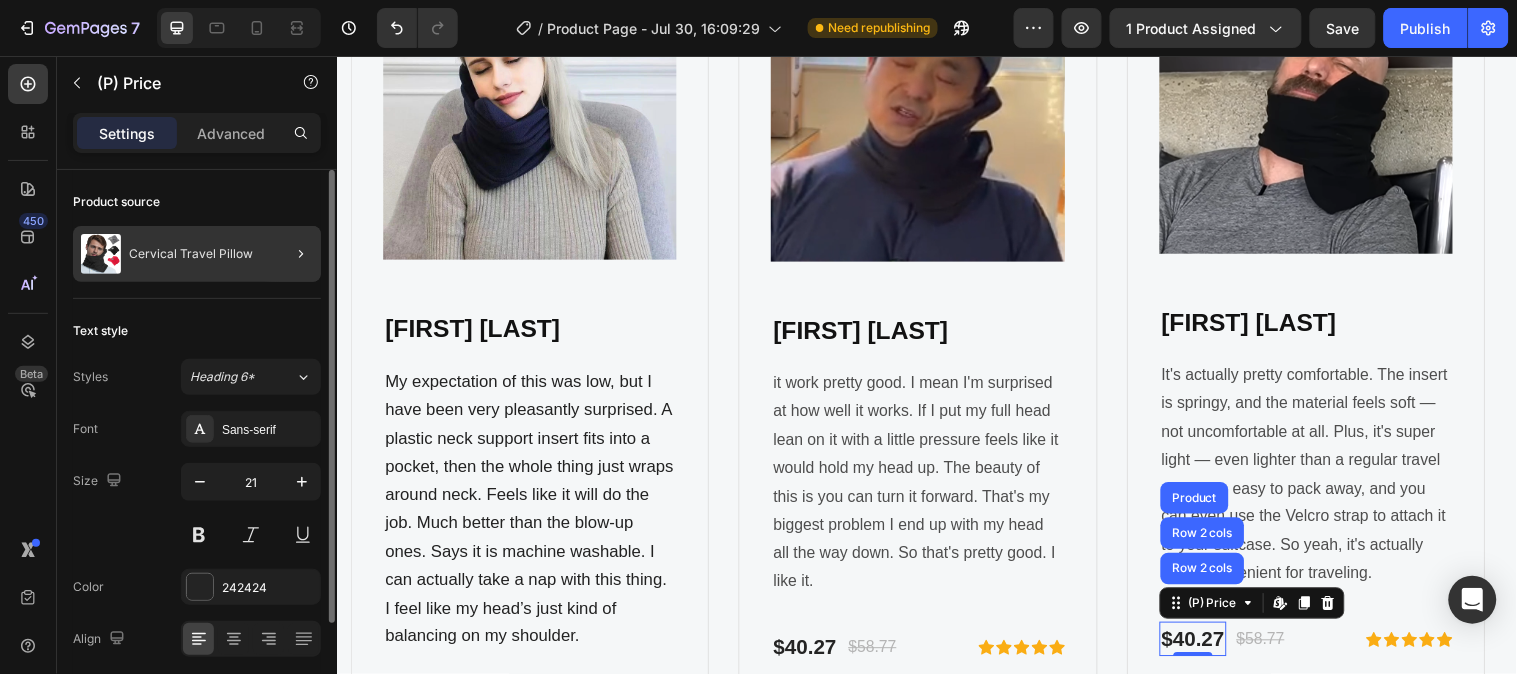 click 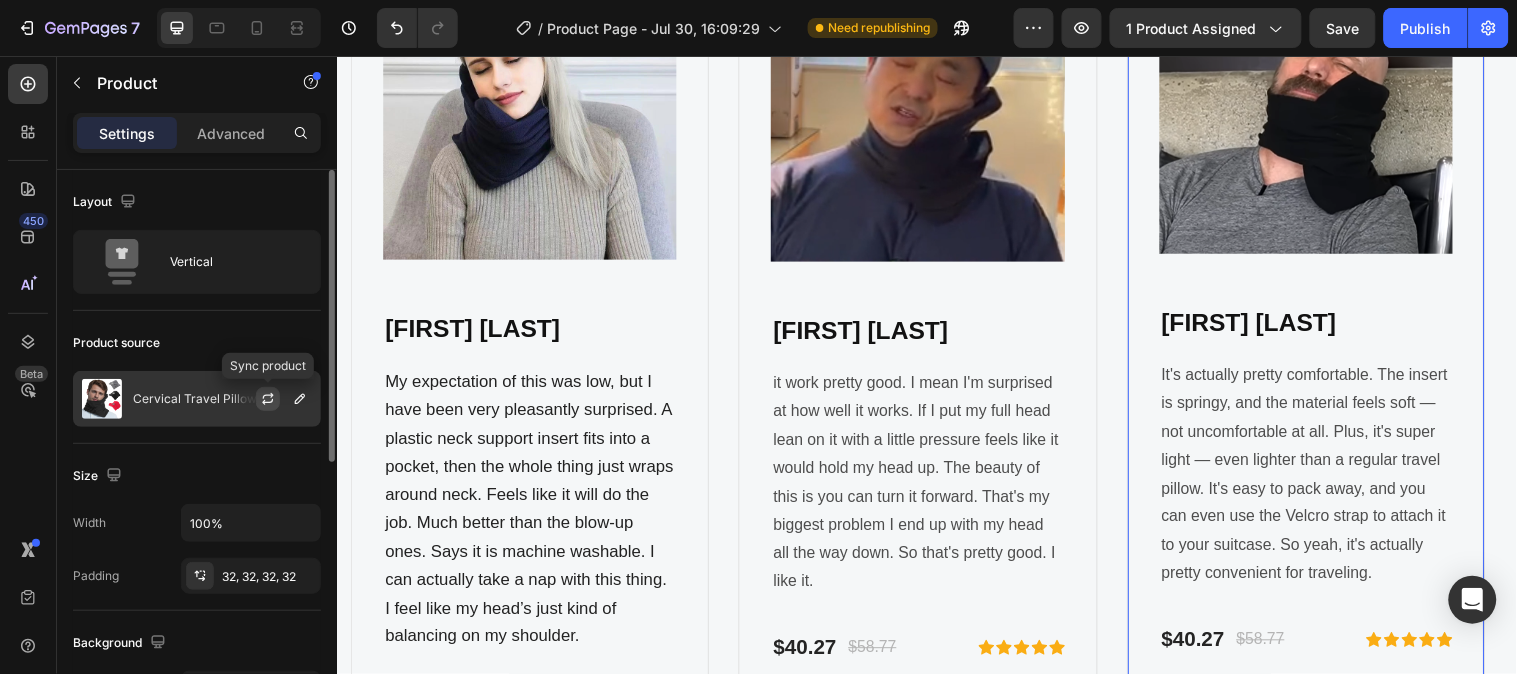 click 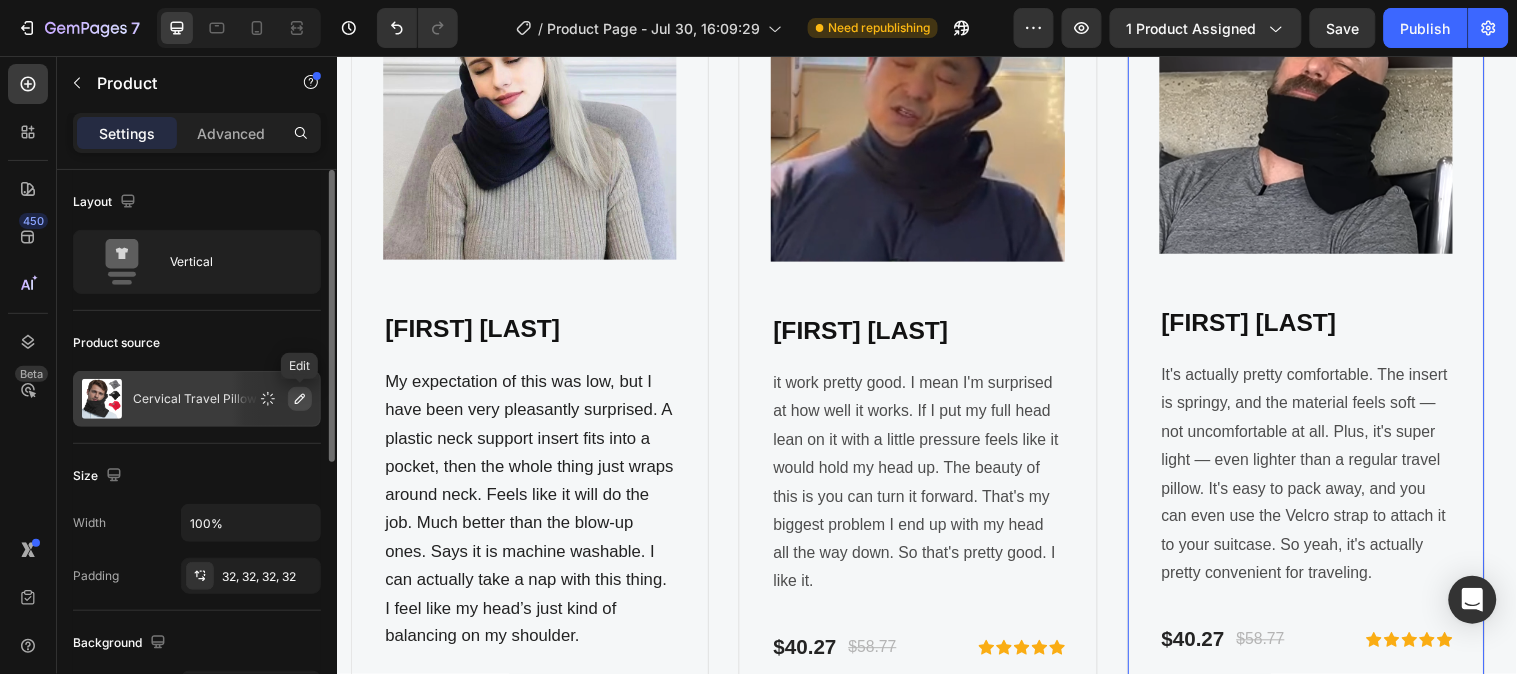 click 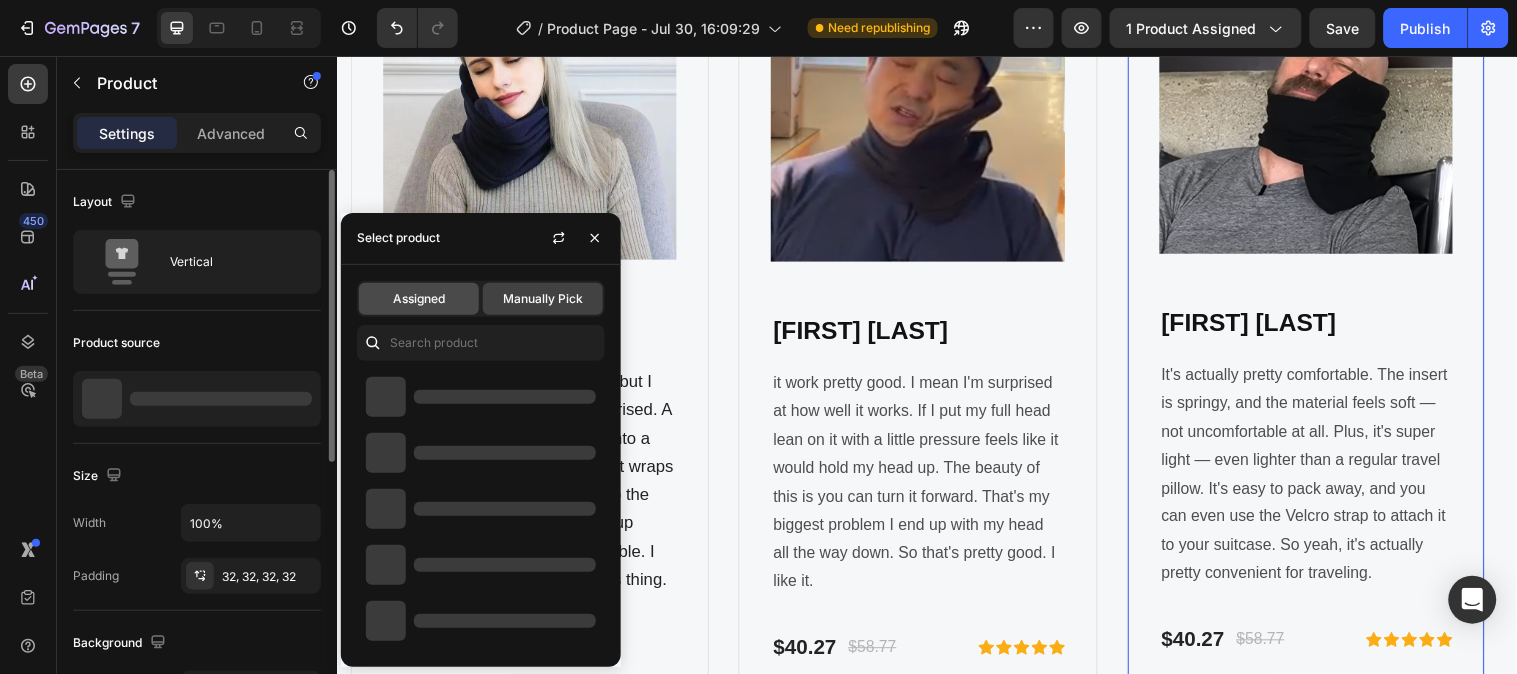 click on "Assigned" 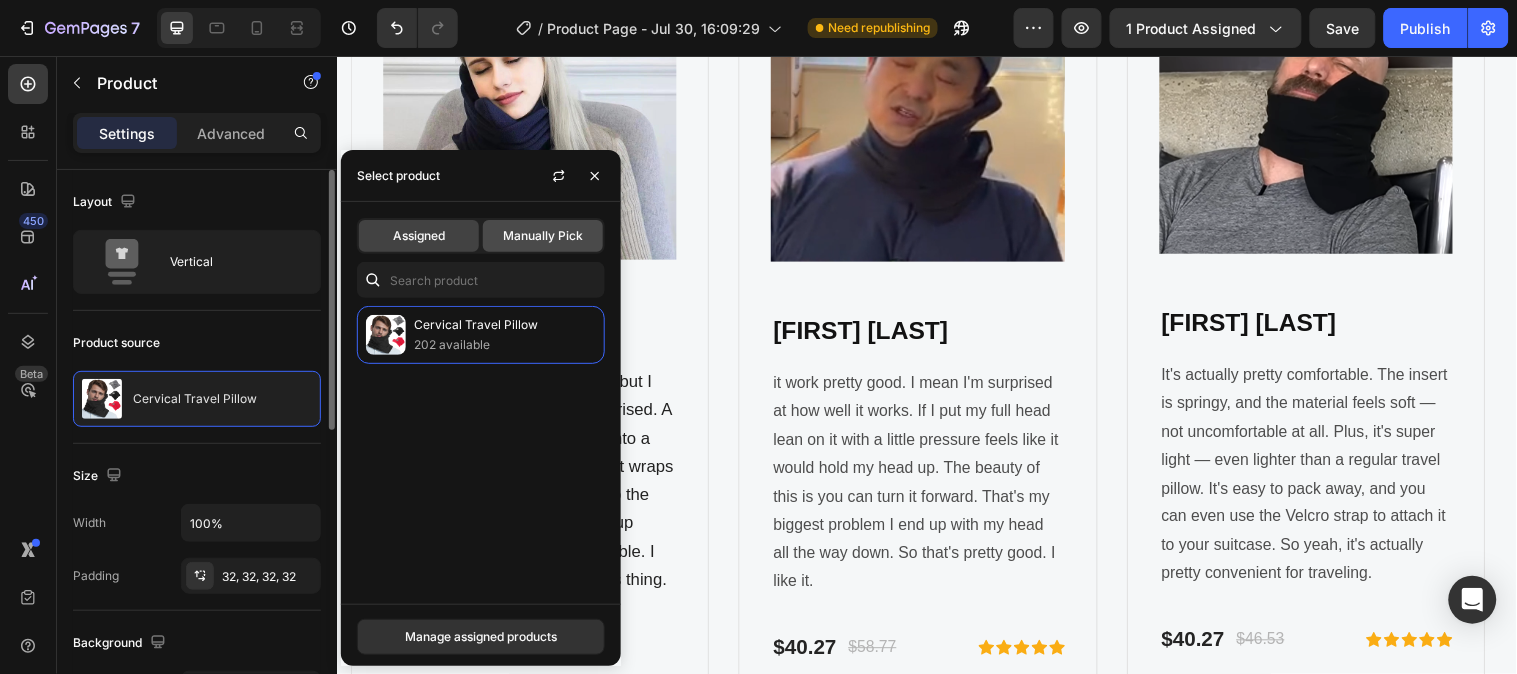 click on "Manually Pick" 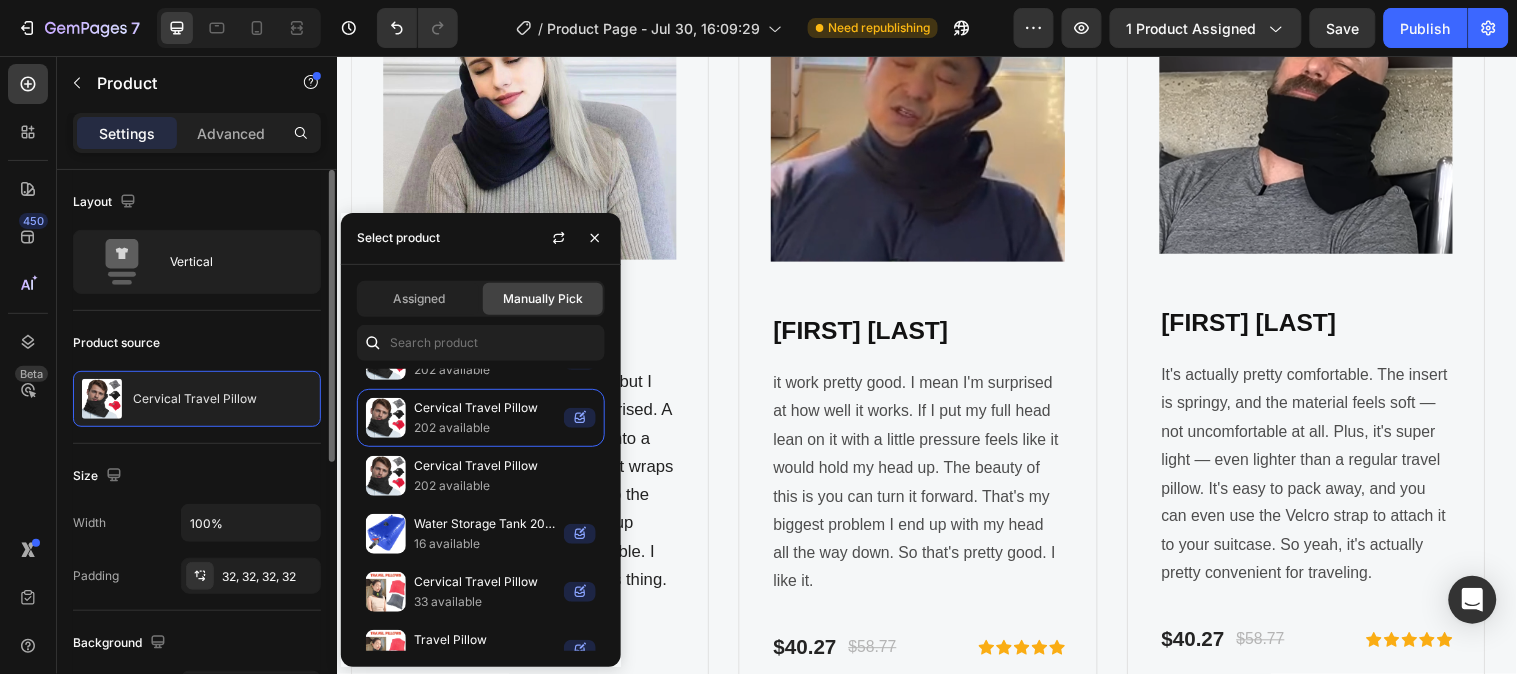 scroll, scrollTop: 0, scrollLeft: 0, axis: both 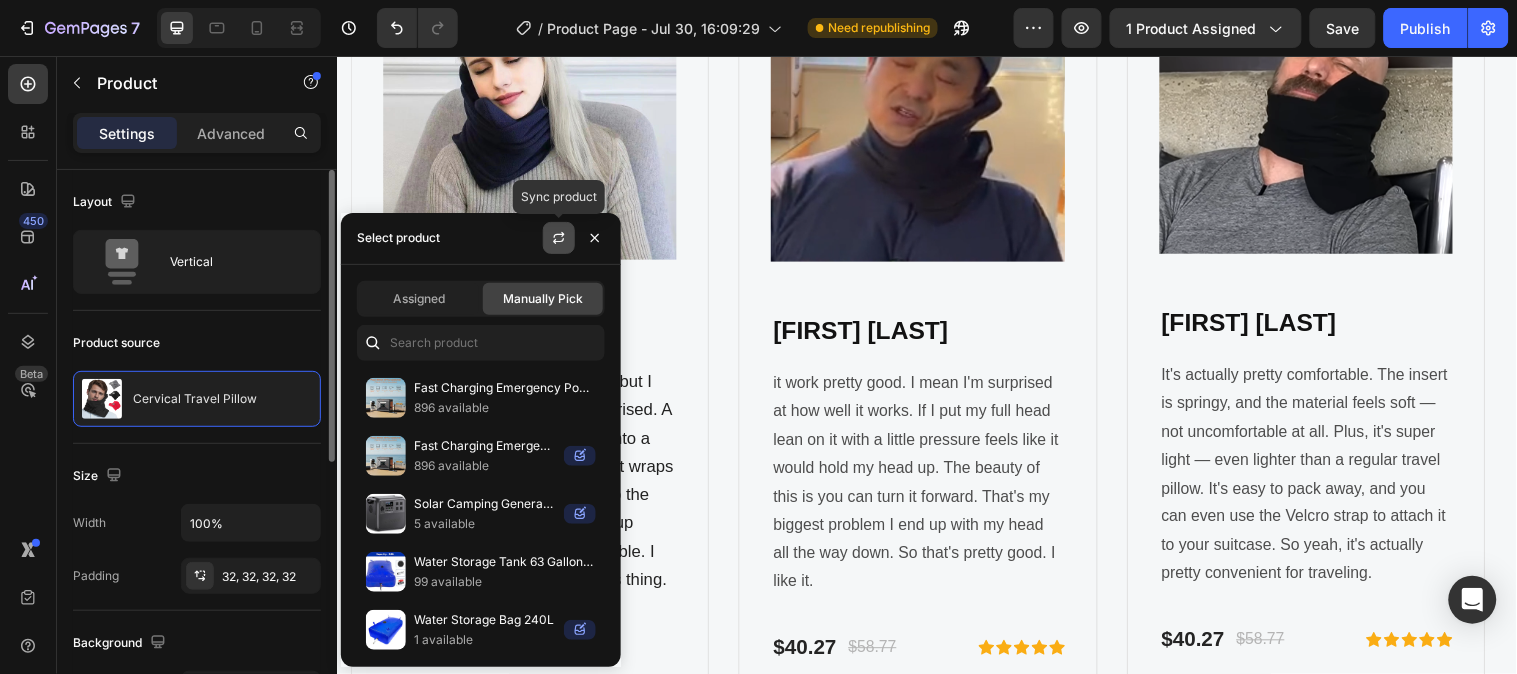 click 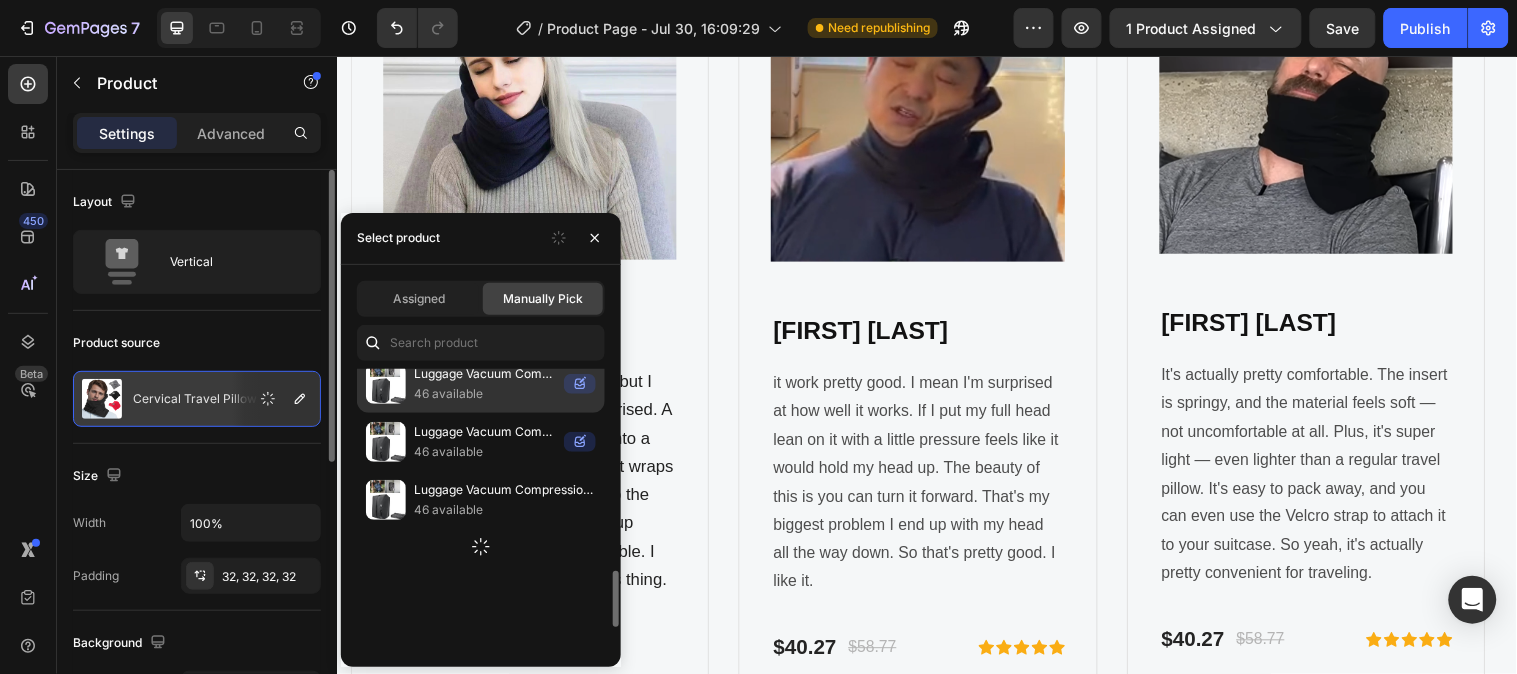 scroll, scrollTop: 1117, scrollLeft: 0, axis: vertical 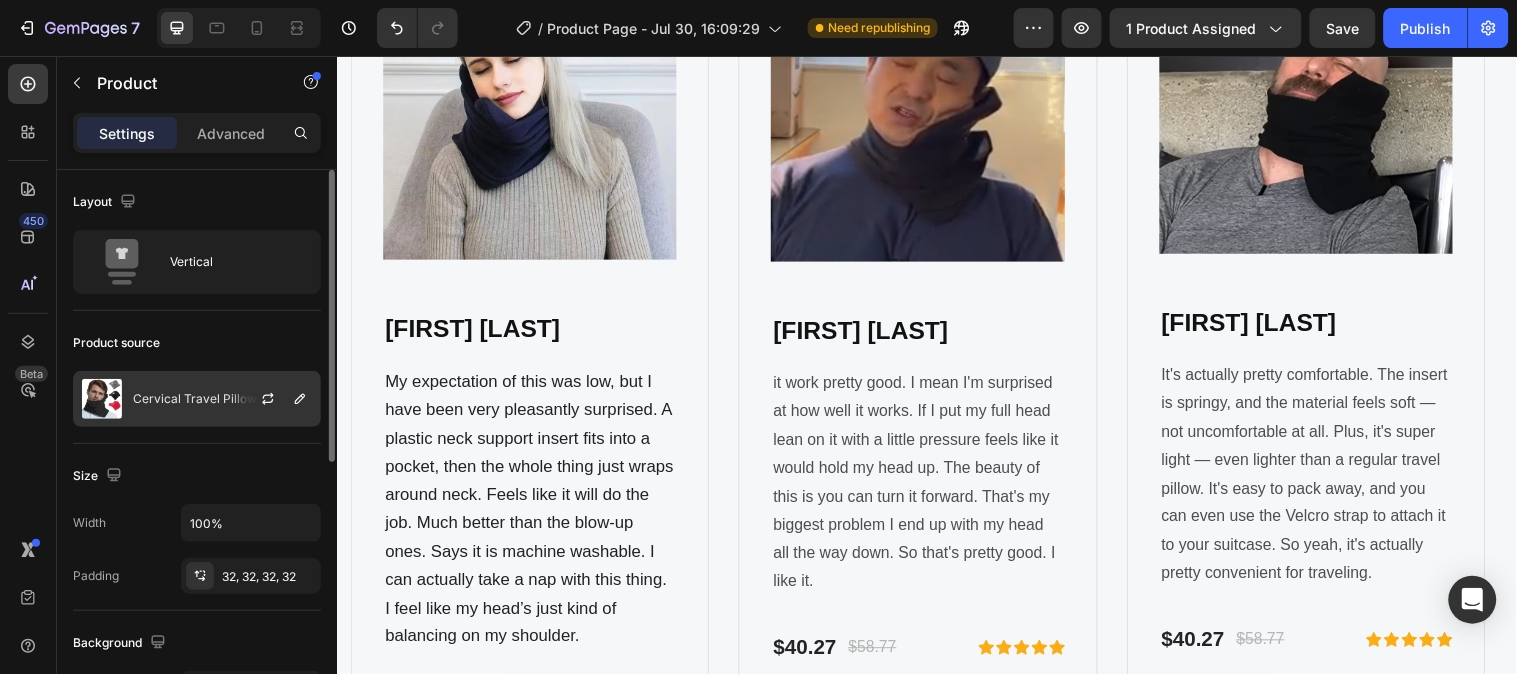 drag, startPoint x: 246, startPoint y: 380, endPoint x: 141, endPoint y: 383, distance: 105.04285 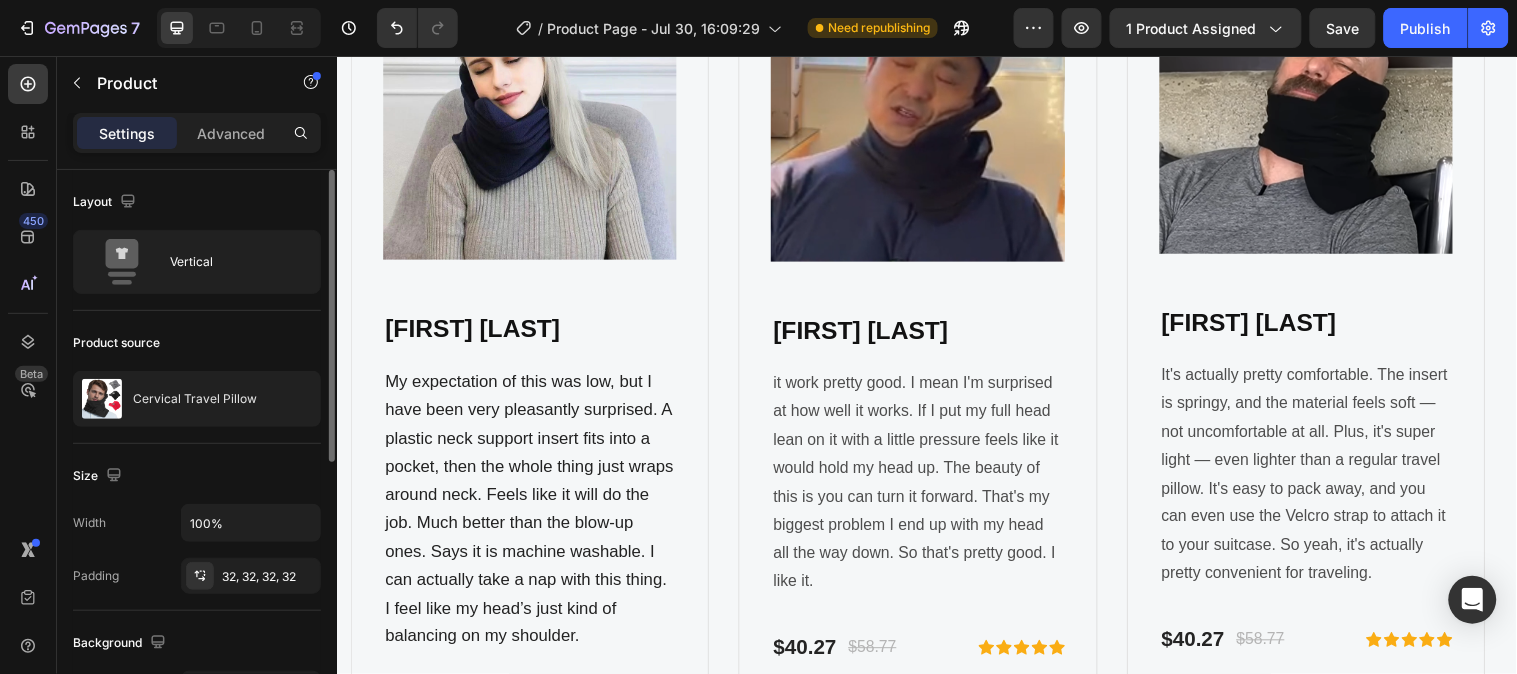 drag, startPoint x: 141, startPoint y: 383, endPoint x: 100, endPoint y: 355, distance: 49.648766 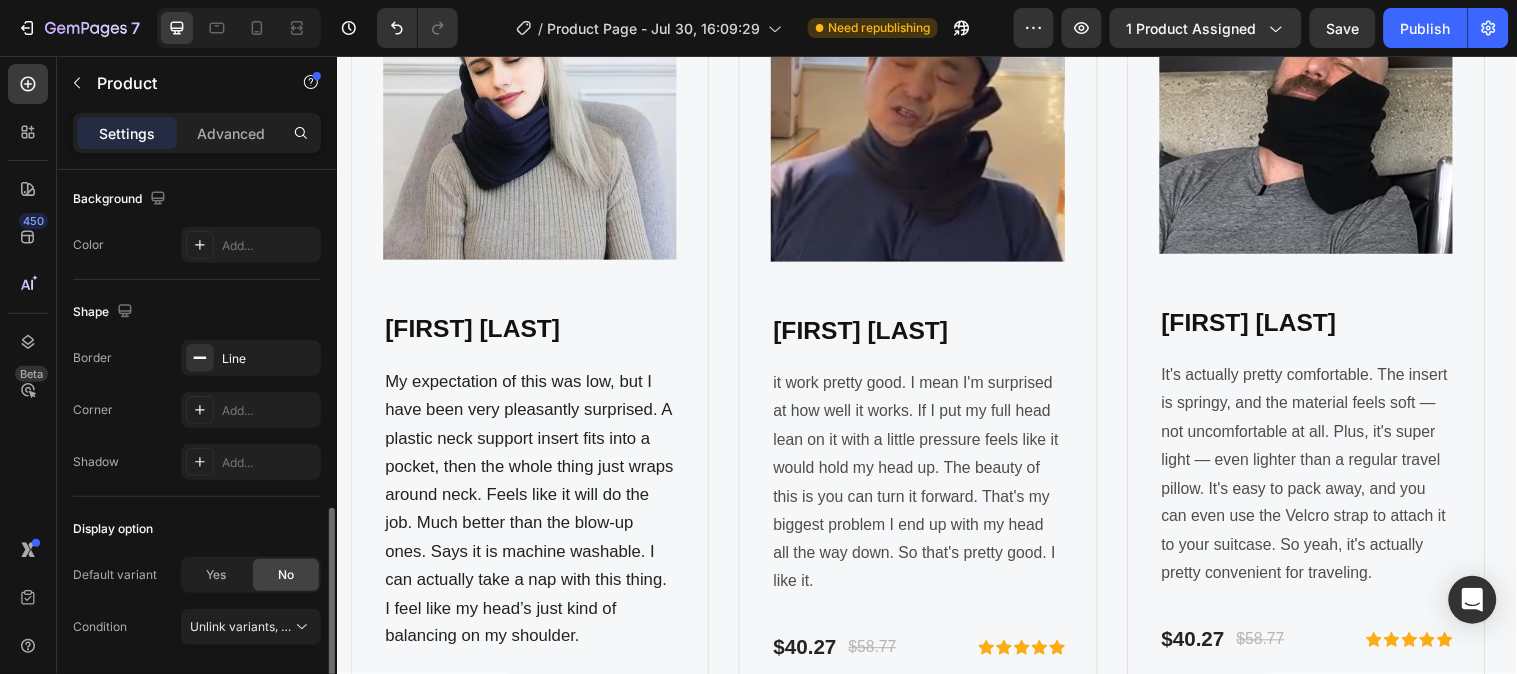 scroll, scrollTop: 514, scrollLeft: 0, axis: vertical 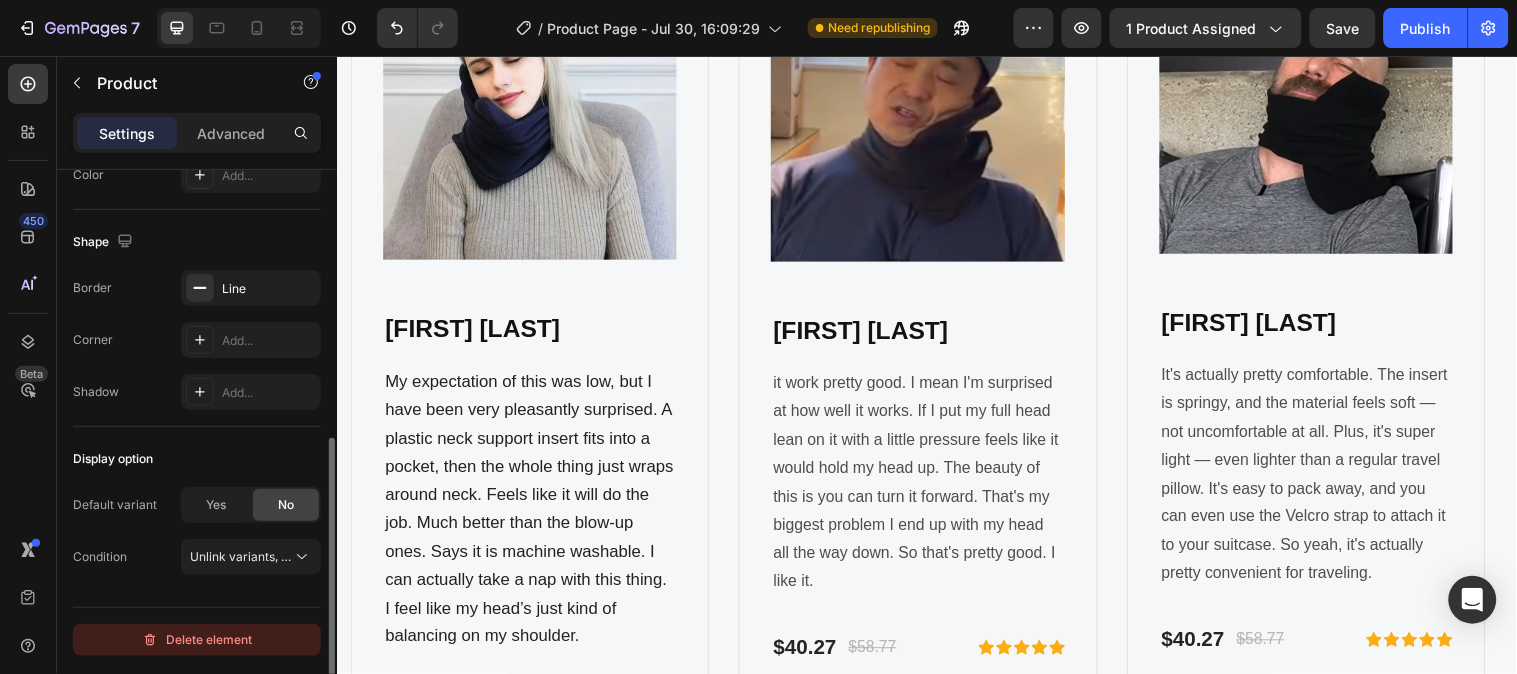 click on "Delete element" at bounding box center (197, 640) 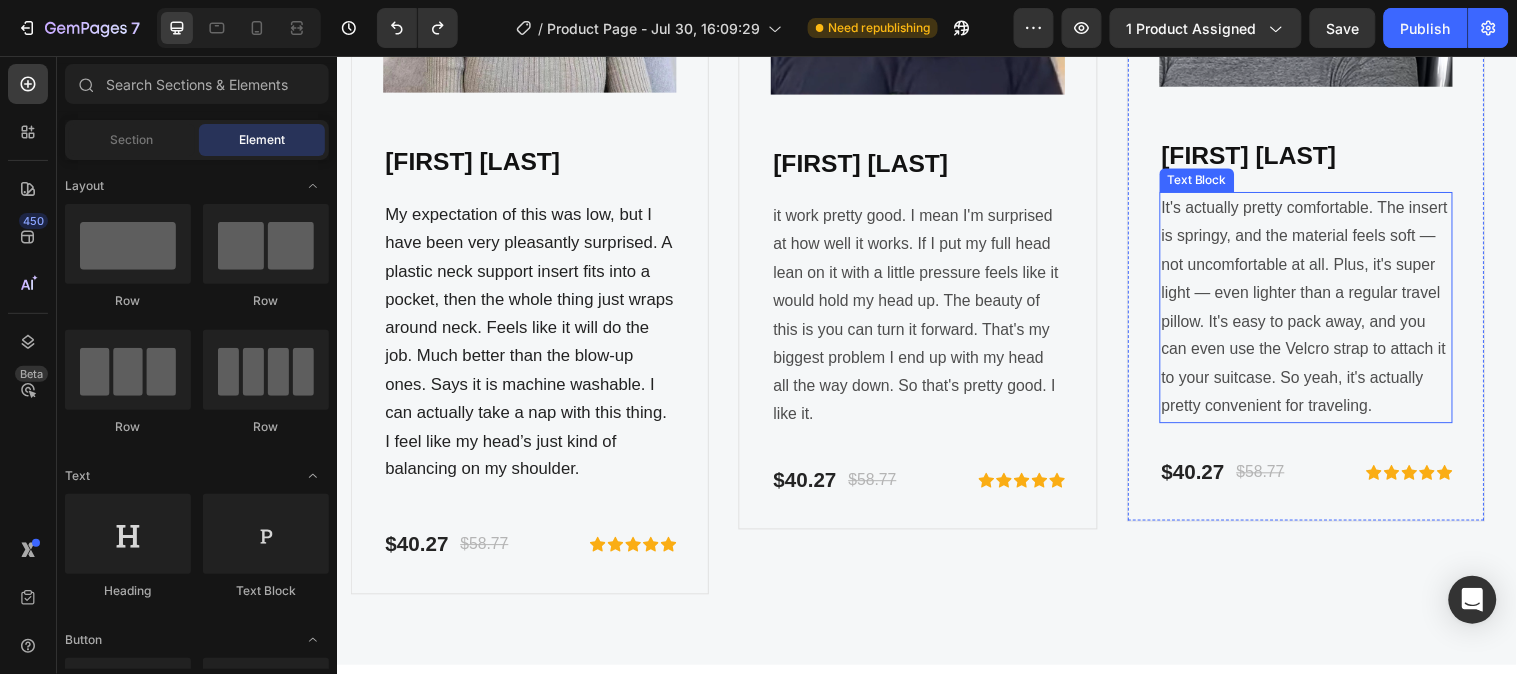 scroll, scrollTop: 7444, scrollLeft: 0, axis: vertical 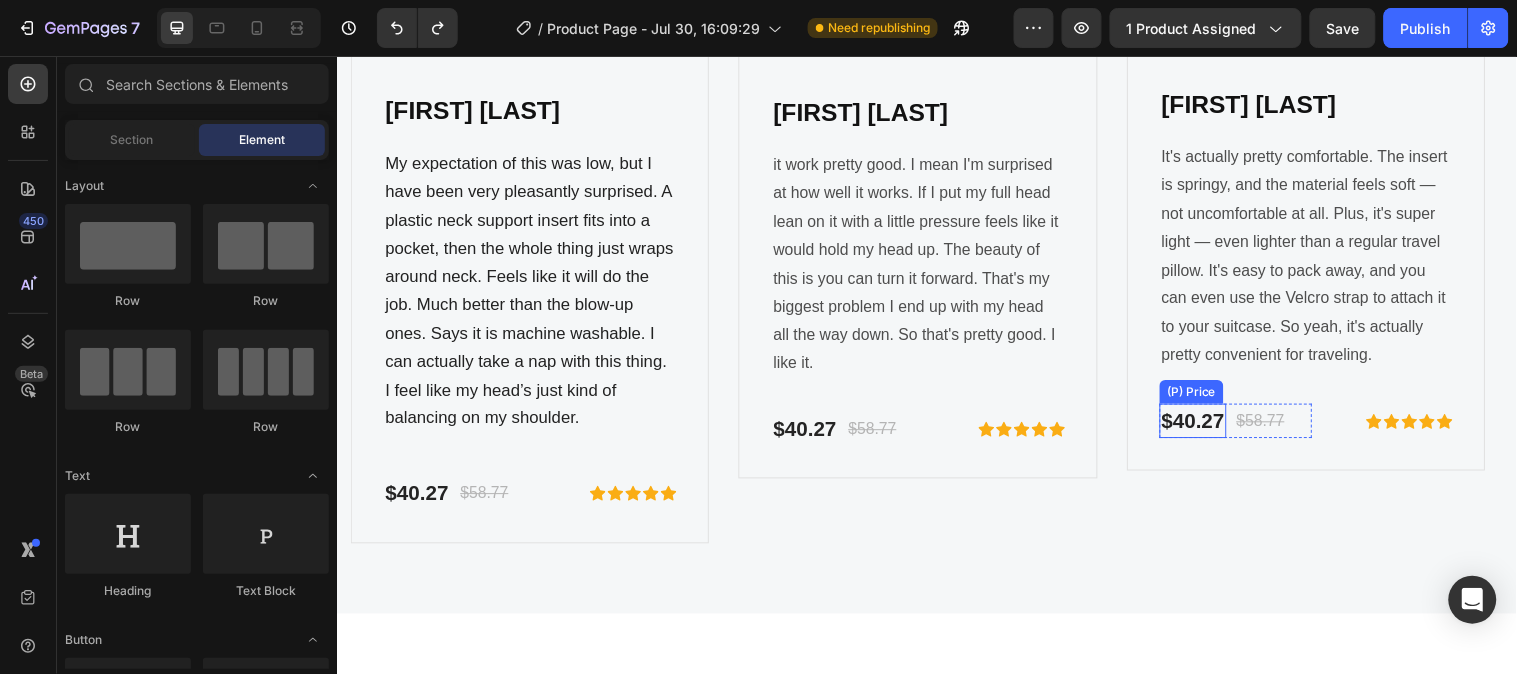 click on "$40.27" at bounding box center (1207, 426) 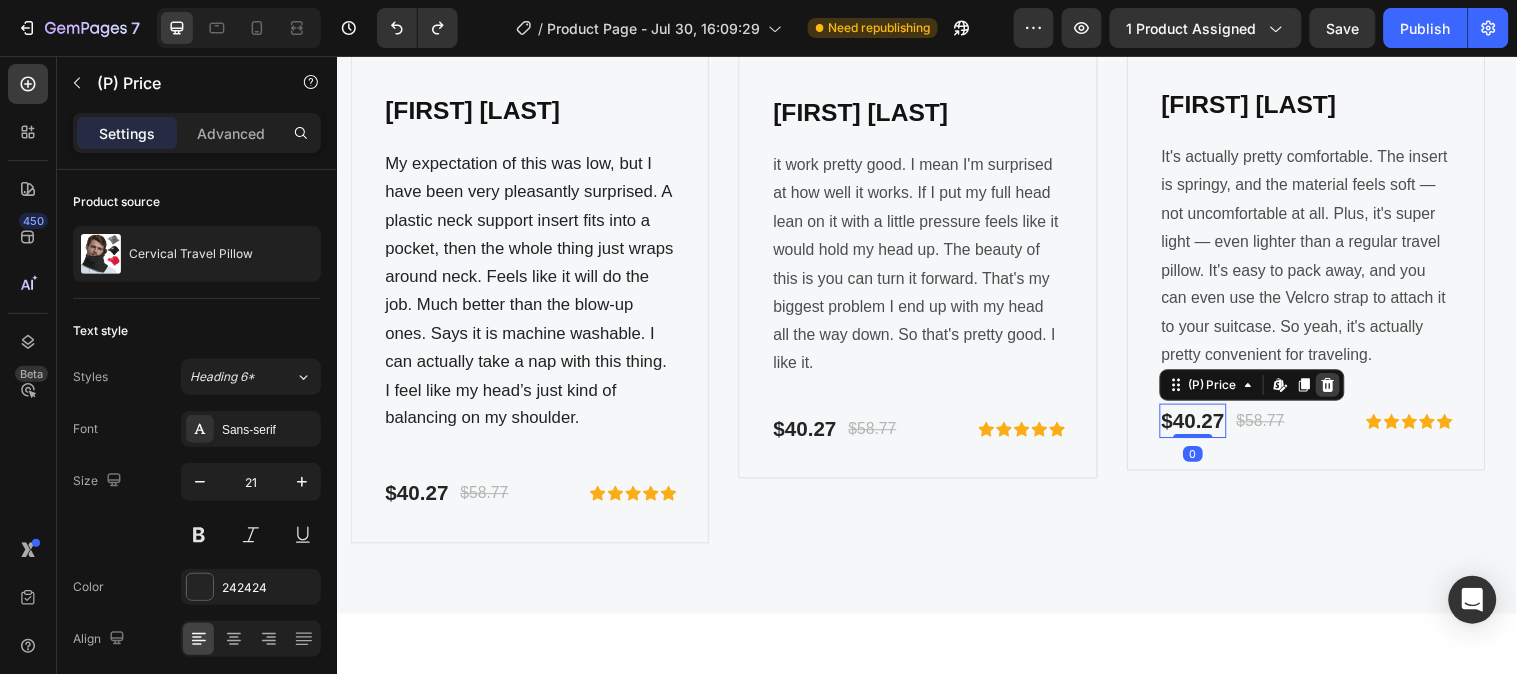 click at bounding box center (1344, 389) 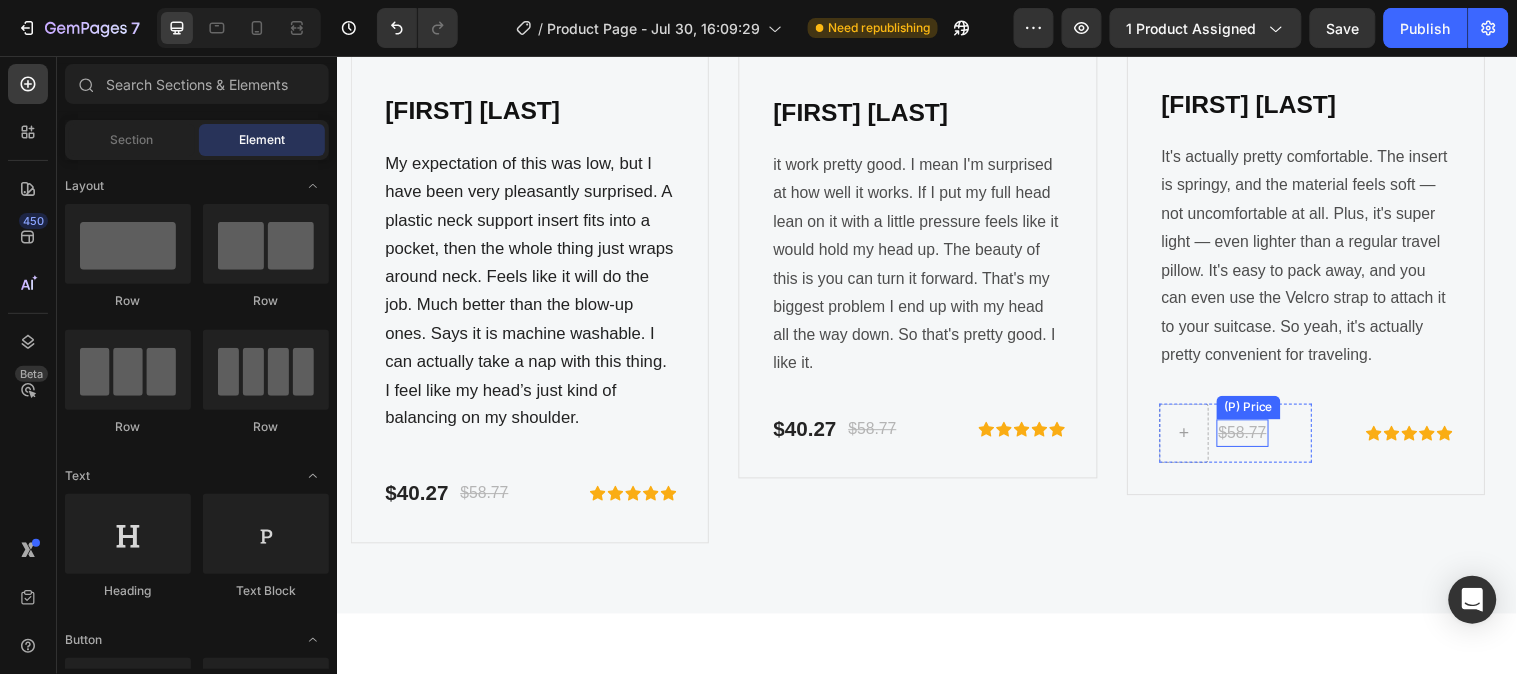 click on "$58.77" at bounding box center [1257, 438] 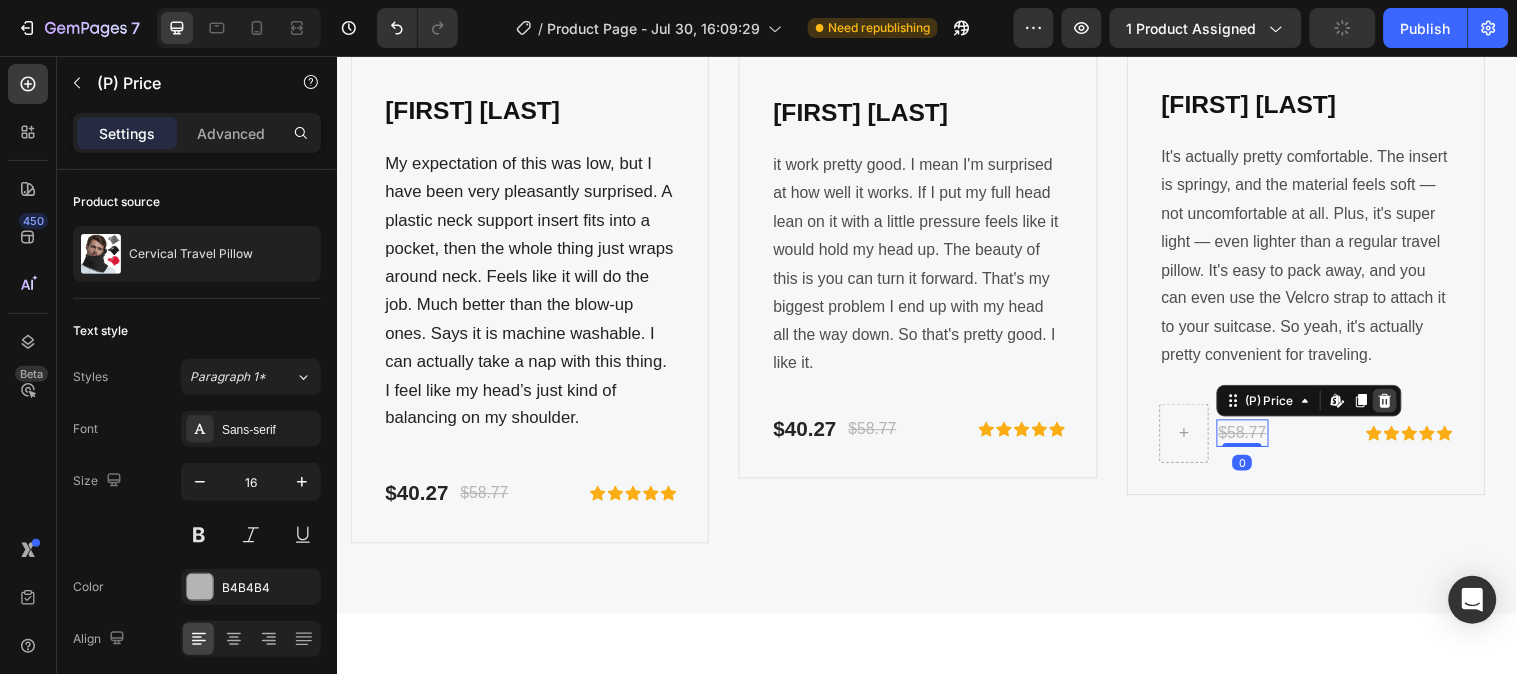 click 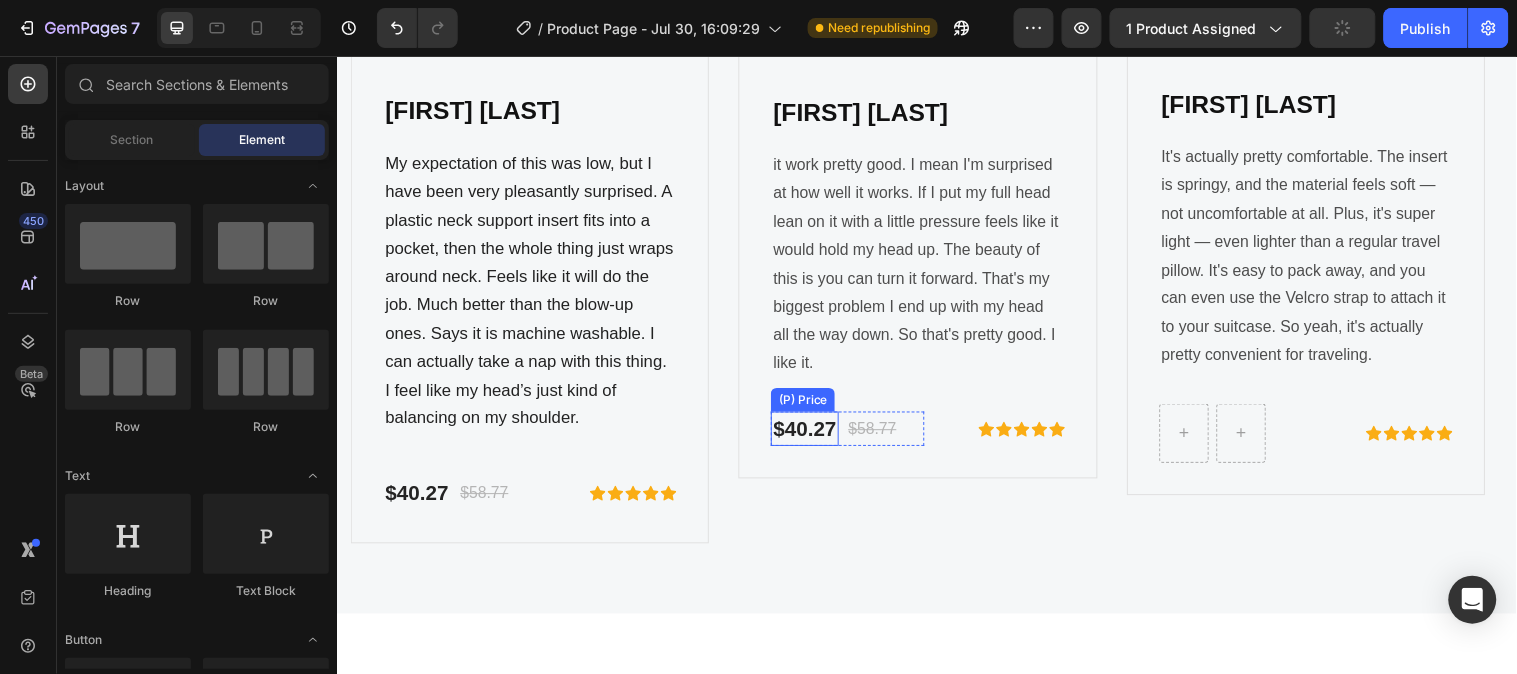 click on "$40.27" at bounding box center [812, 434] 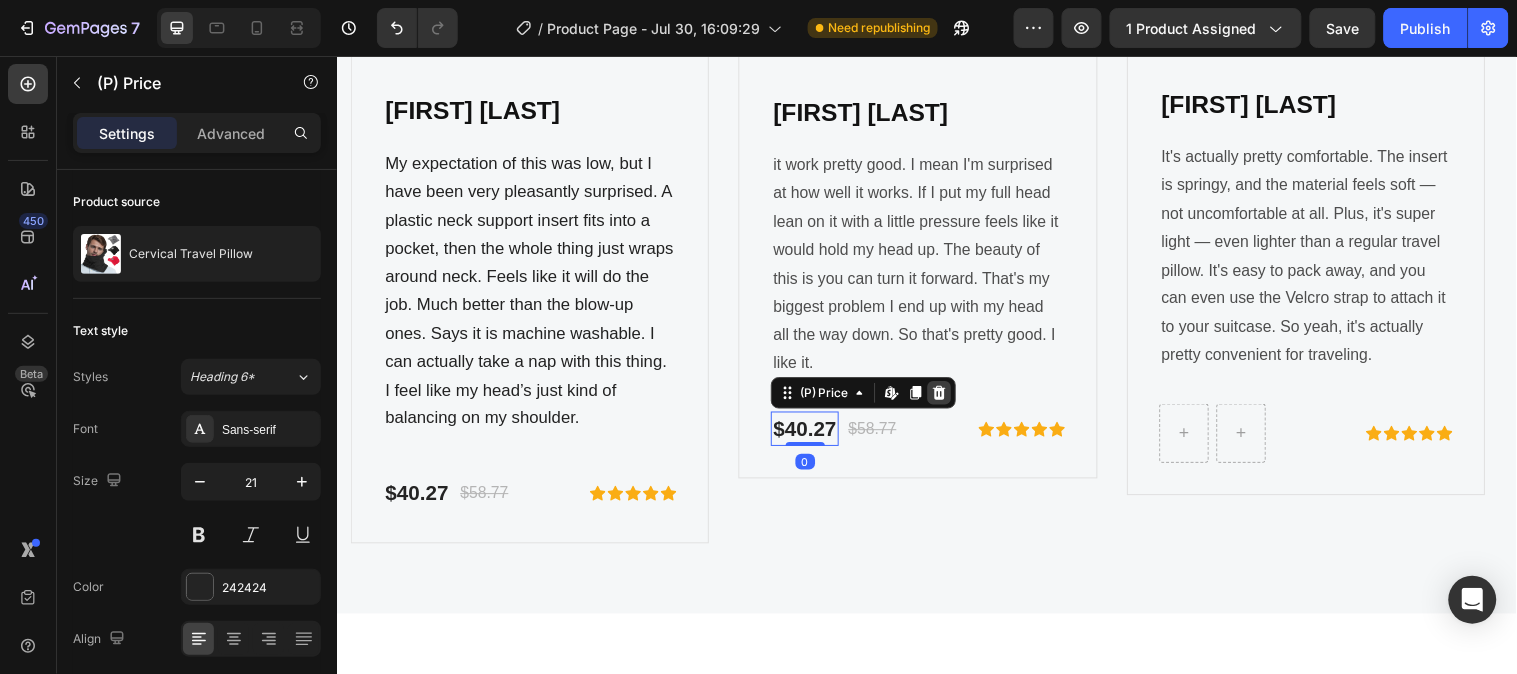 click 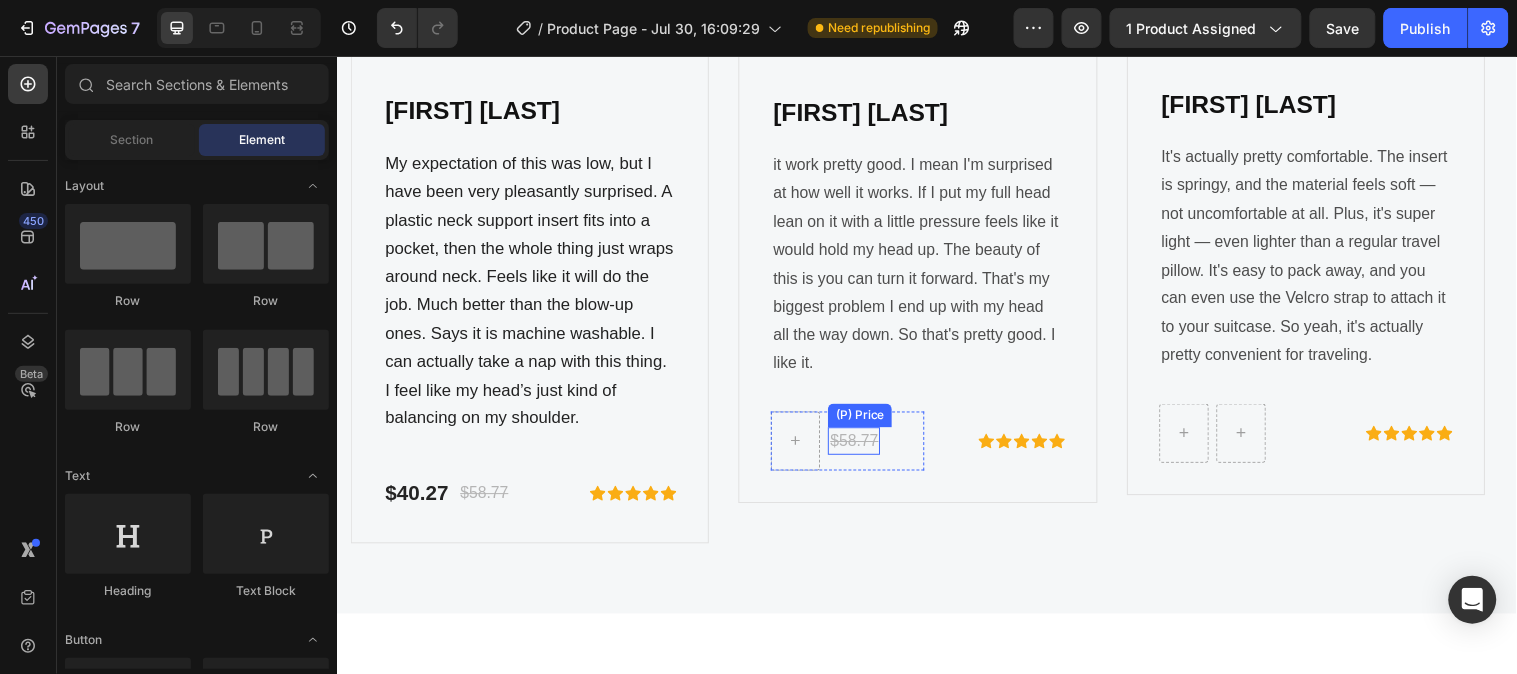 click on "$58.77" at bounding box center [862, 446] 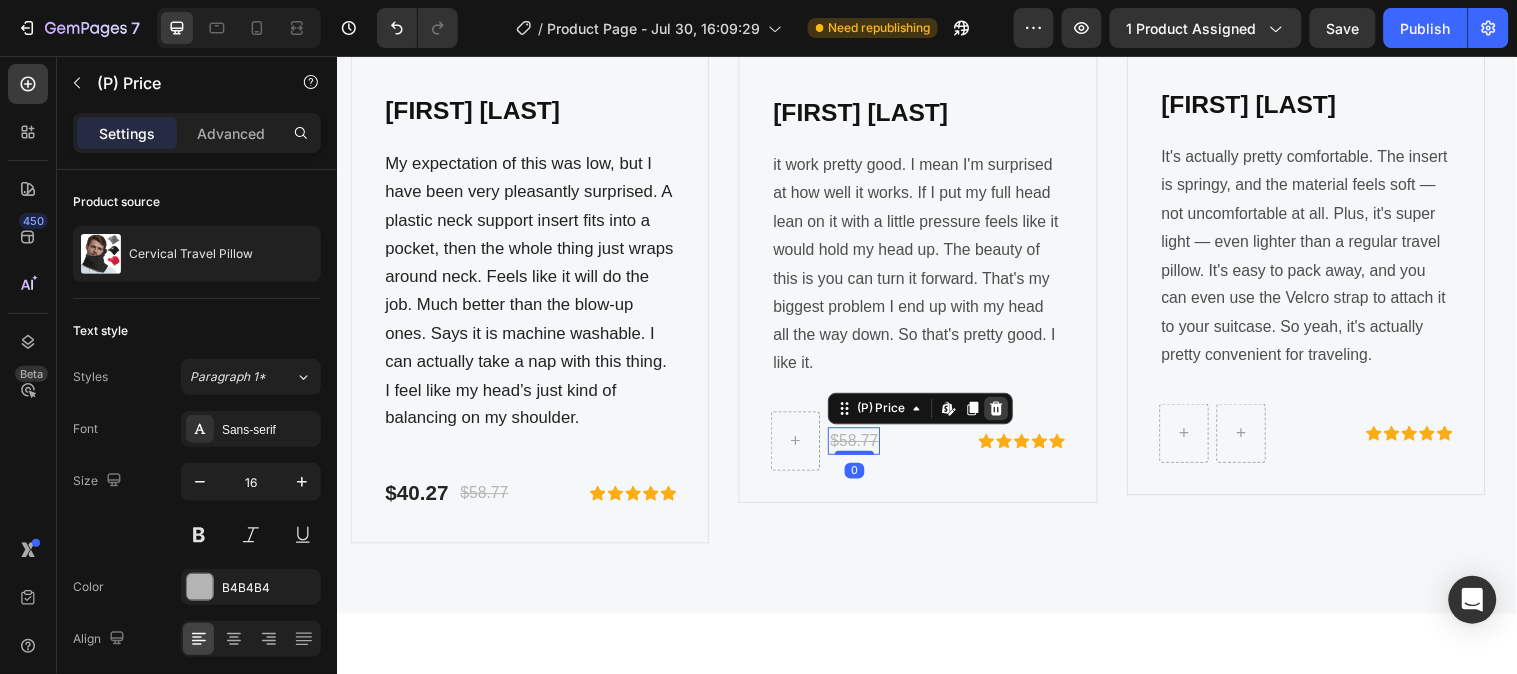 click 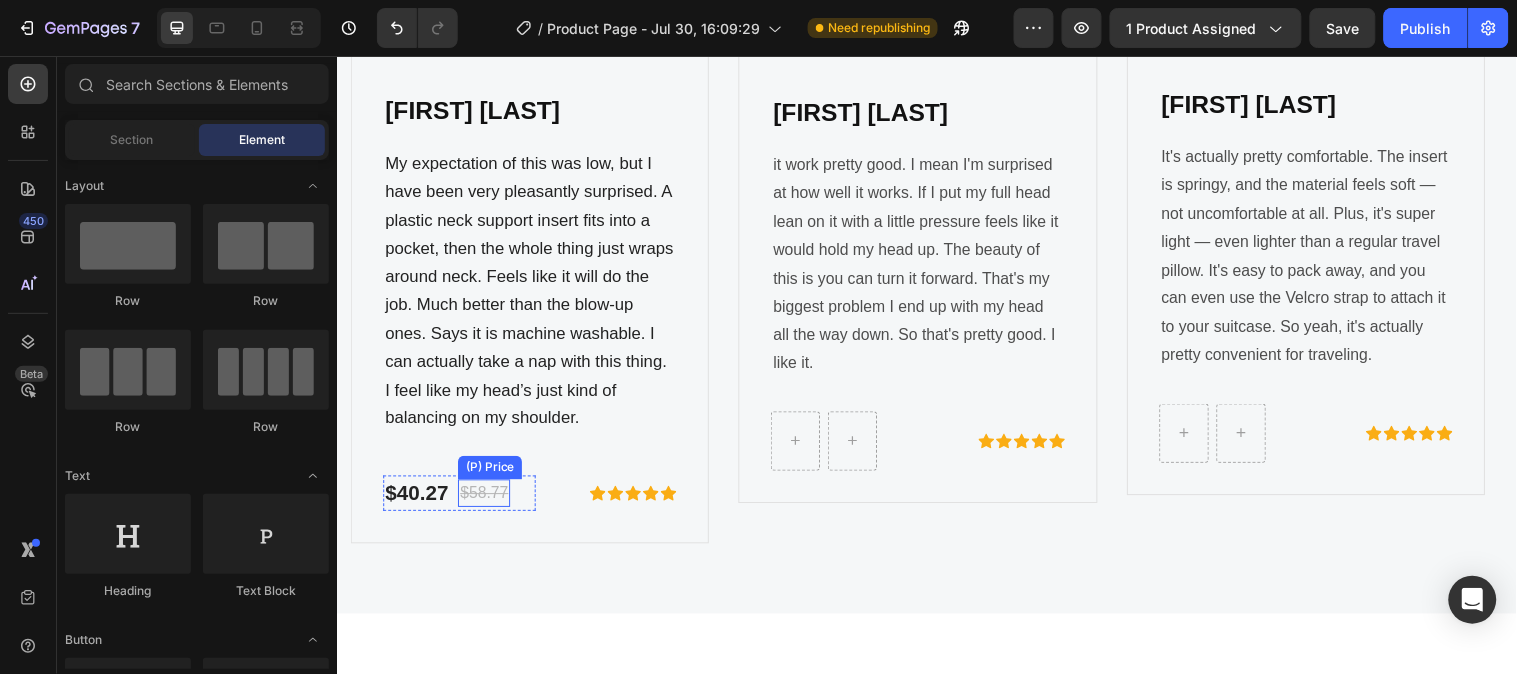 click on "$40.27 (P) Price (P) Price $58.77 (P) Price (P) Price Row" at bounding box center (461, 499) 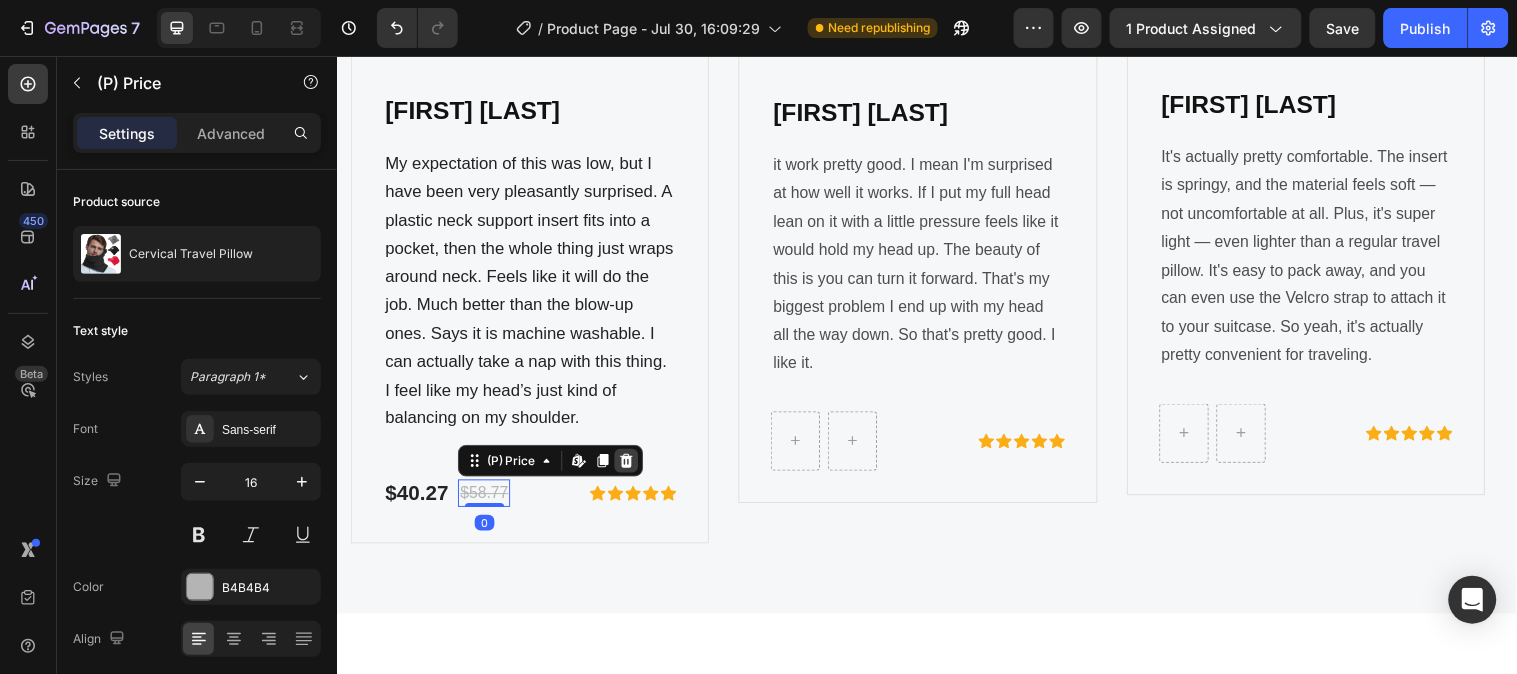 click 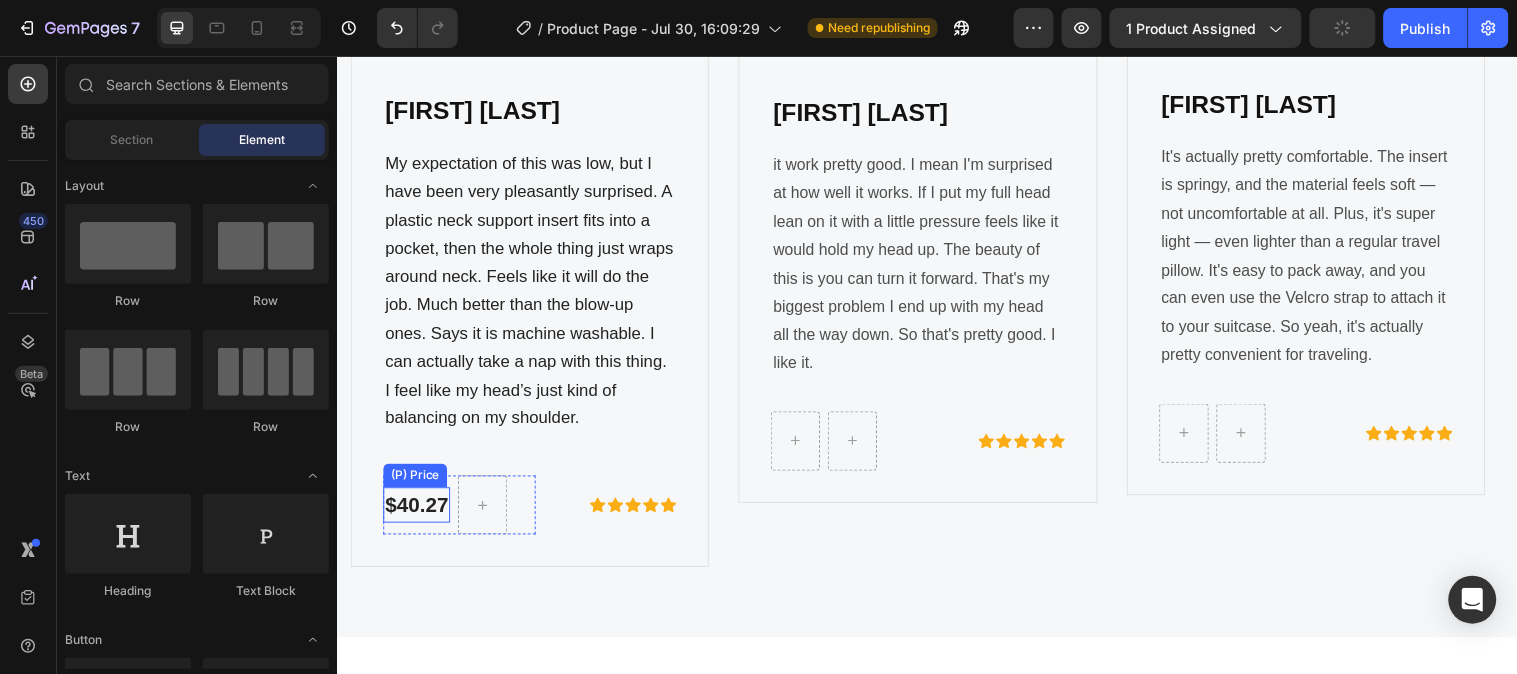 click on "$40.27" at bounding box center [418, 511] 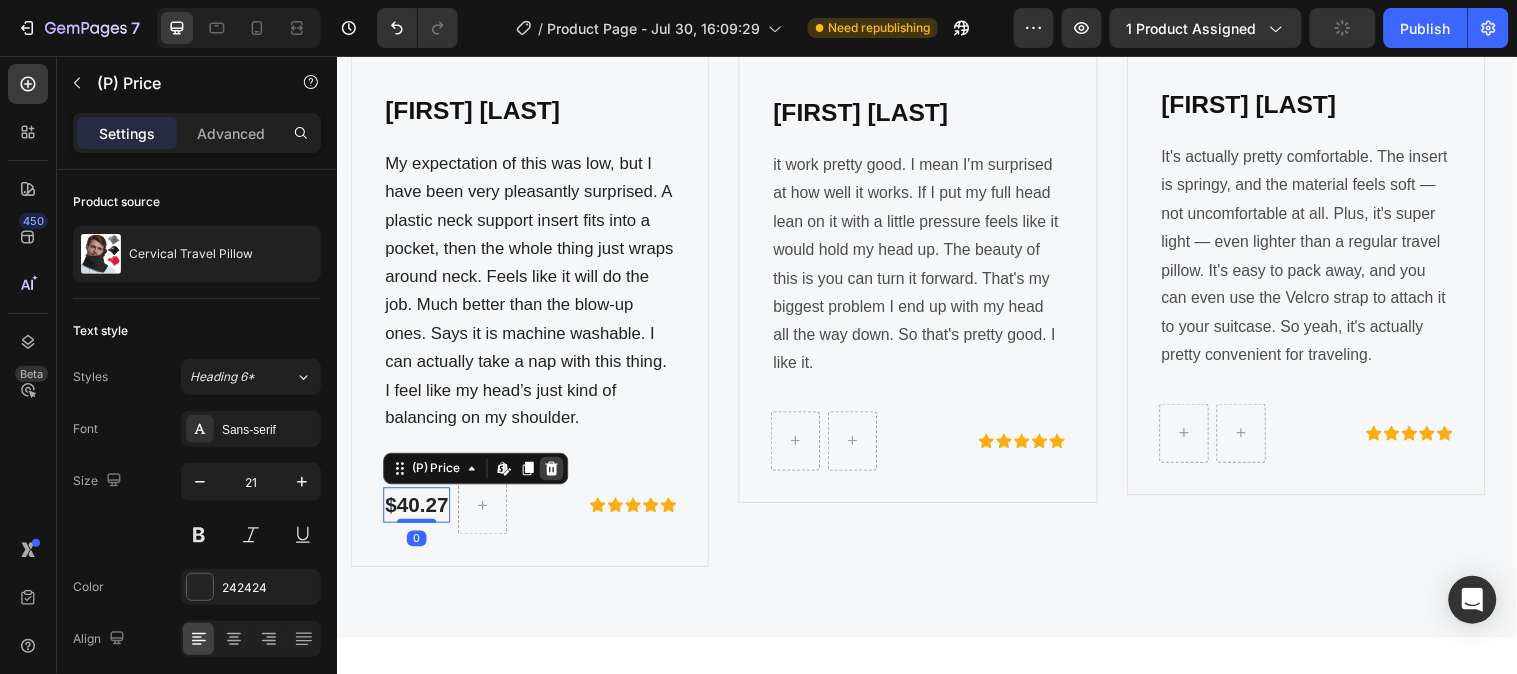 click 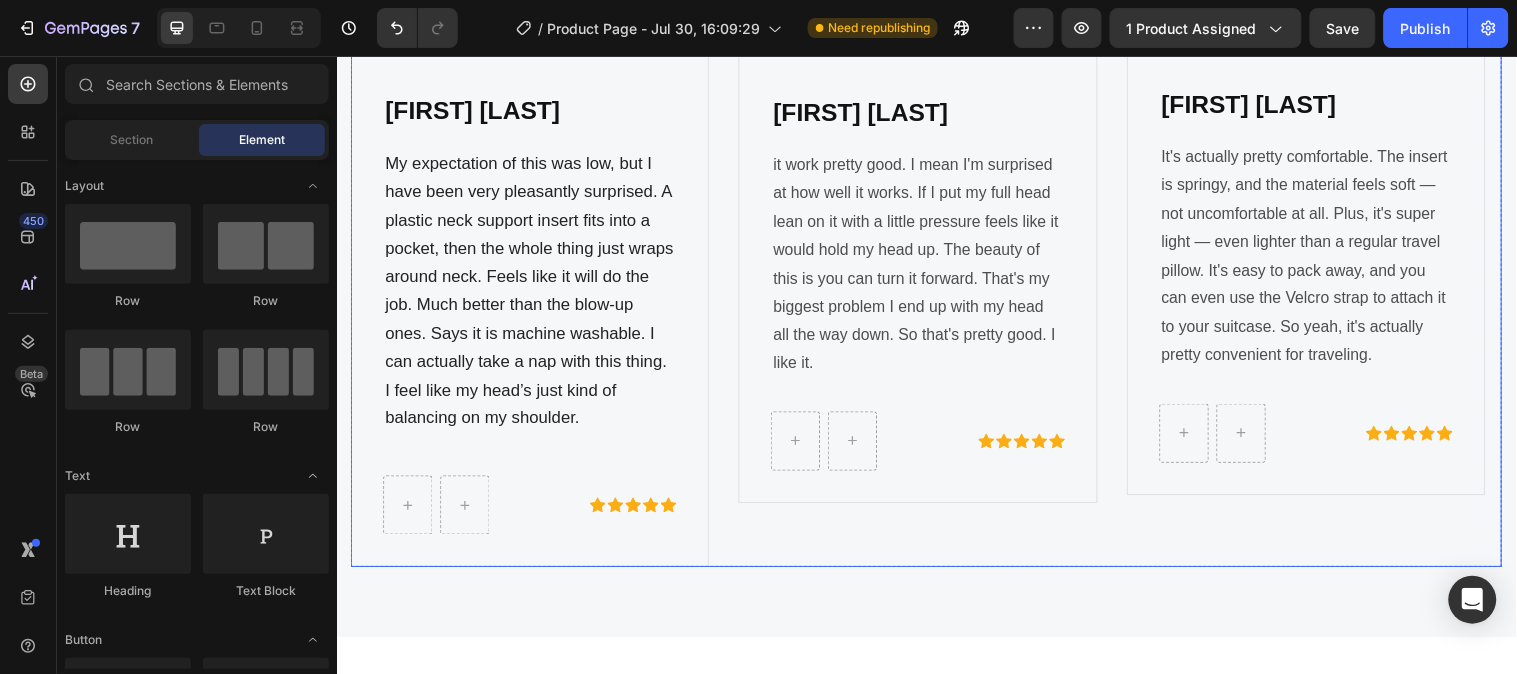 click on "Image Chin Chen   Heading it work pretty good. I mean I'm surprised at how well it works. If I put my full head lean on it with a little pressure feels like it would hold my head up. The beauty of this is you can turn it forward. That's my biggest problem I end up with my head all the way down. So that's pretty good. I like it. Text Block
Row
Icon
Icon
Icon
Icon
Icon Icon List Hoz Row Product" at bounding box center [927, 141] 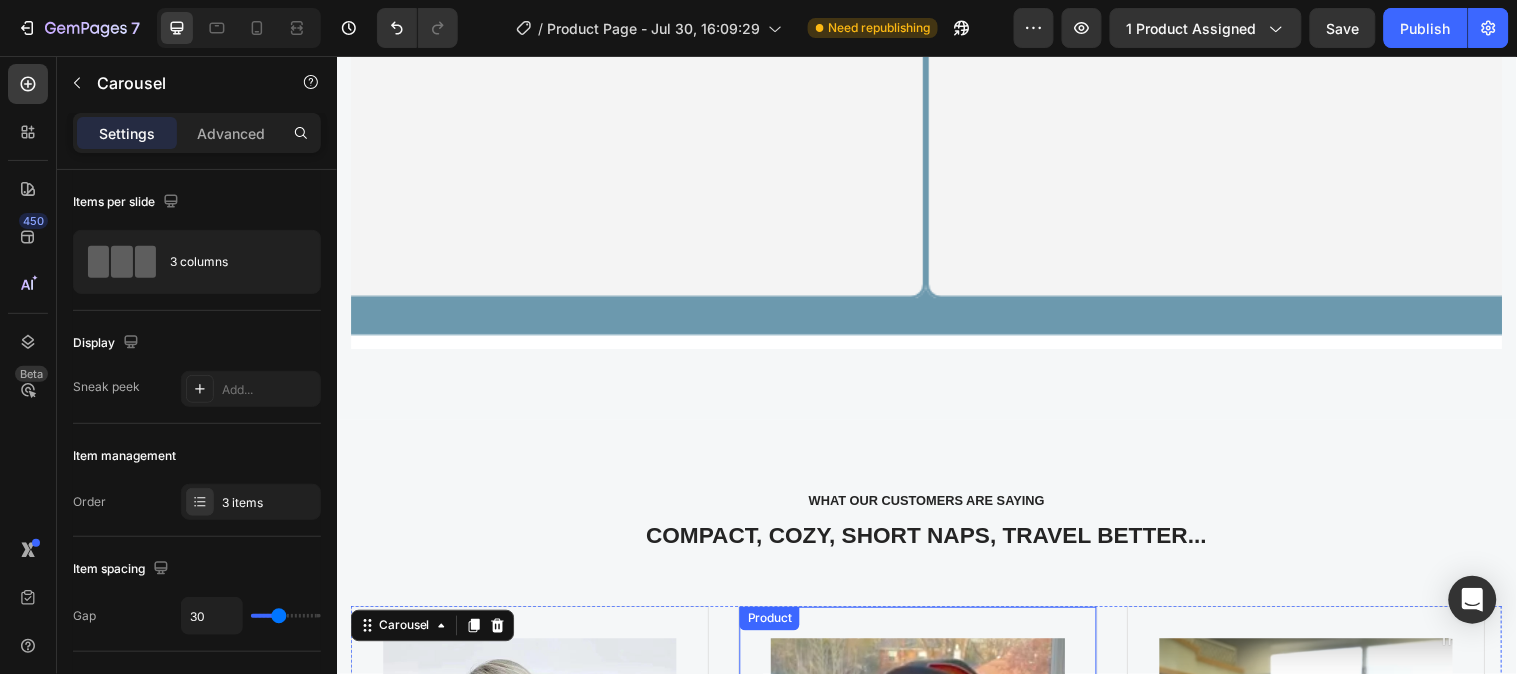 scroll, scrollTop: 6888, scrollLeft: 0, axis: vertical 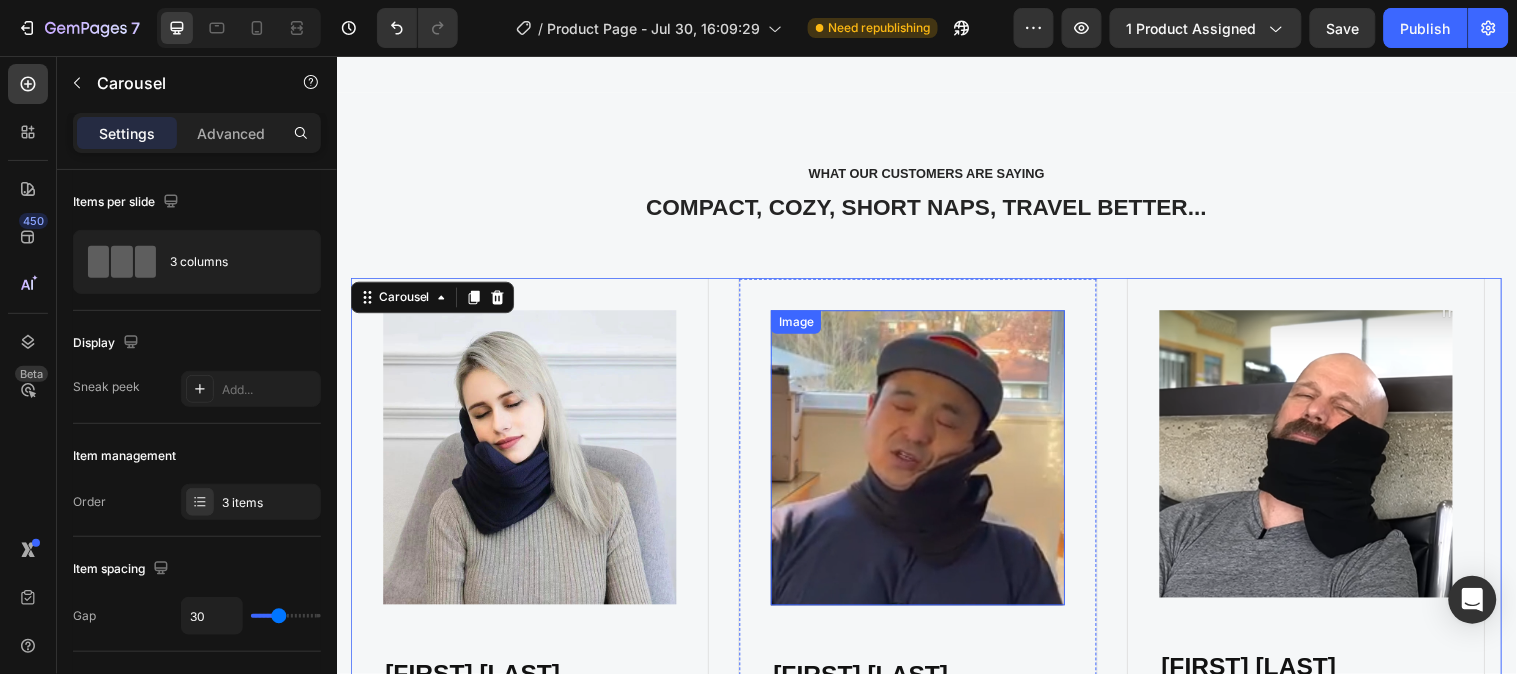 click at bounding box center [927, 464] 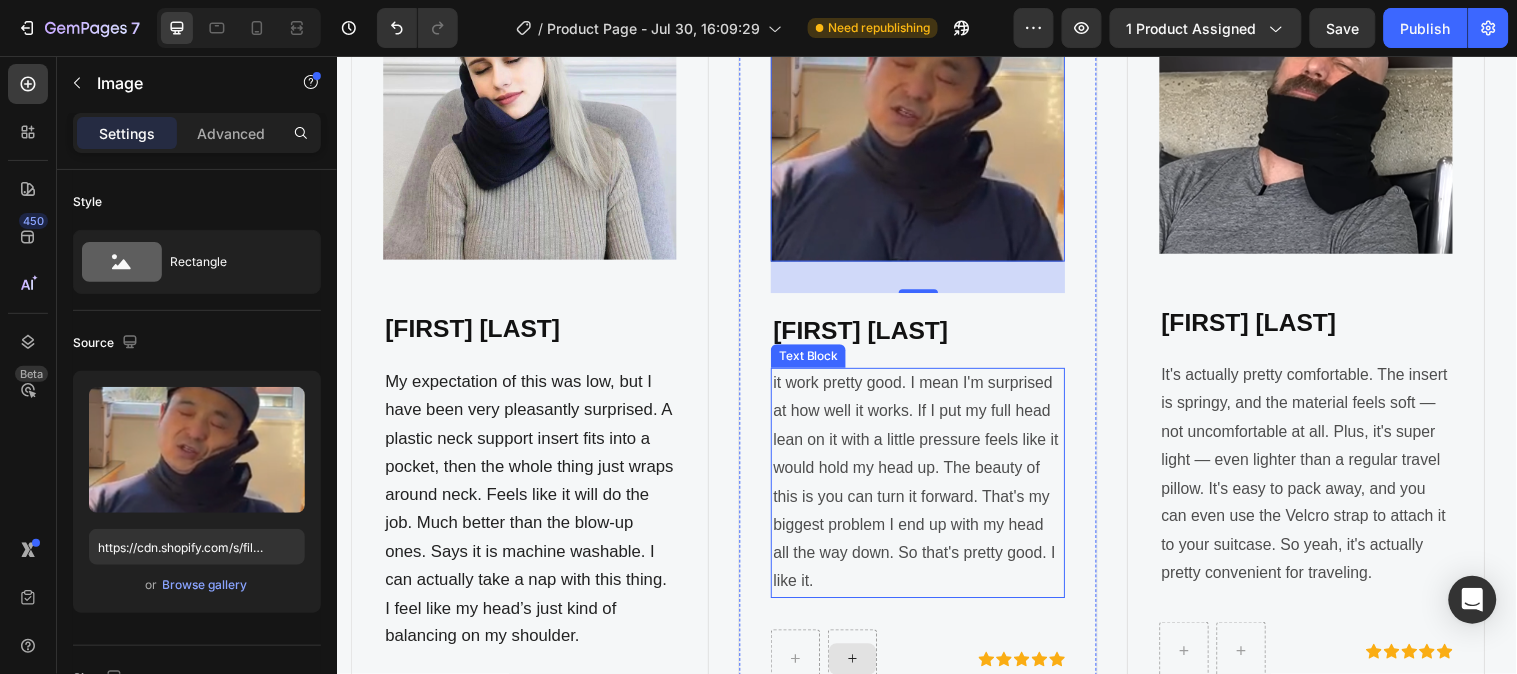 scroll, scrollTop: 7555, scrollLeft: 0, axis: vertical 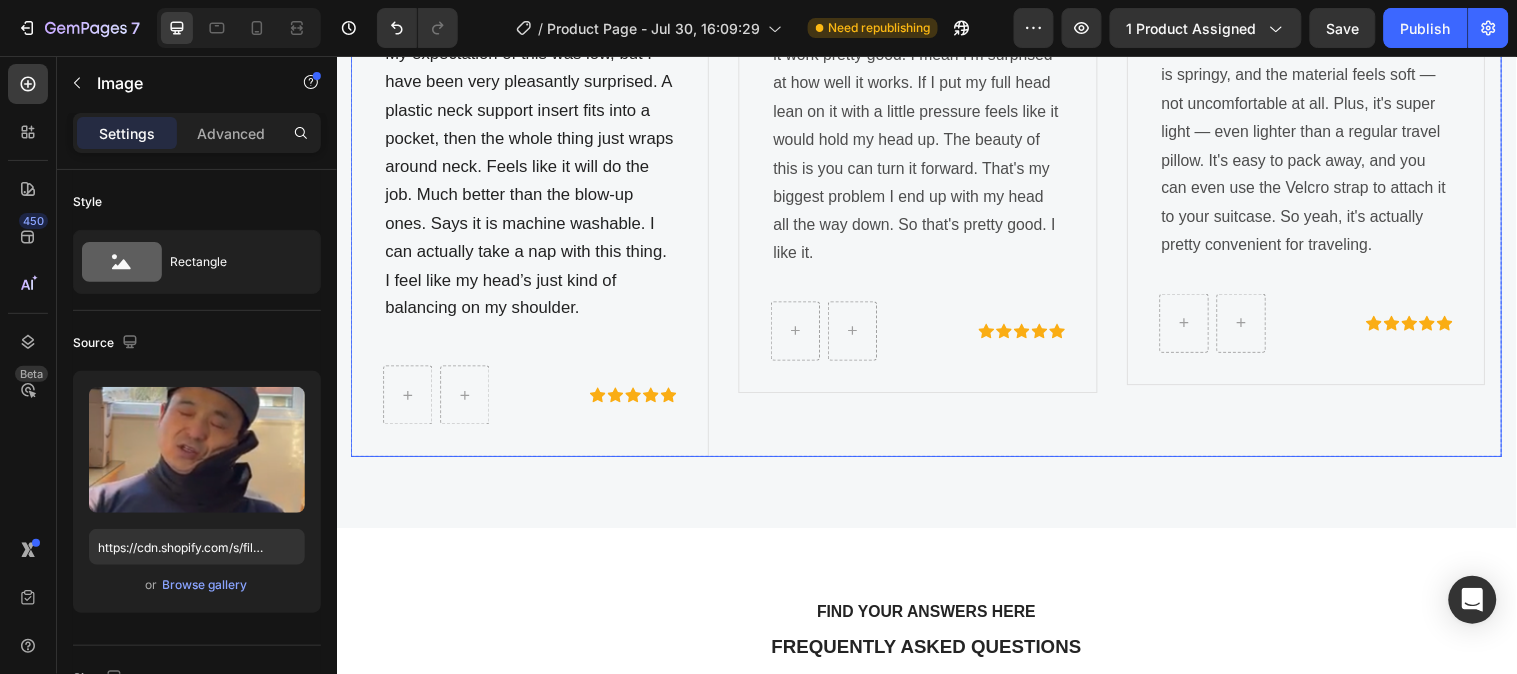 click on "Image   32 Chin Chen   Heading it work pretty good. I mean I'm surprised at how well it works. If I put my full head lean on it with a little pressure feels like it would hold my head up. The beauty of this is you can turn it forward. That's my biggest problem I end up with my head all the way down. So that's pretty good. I like it. Text Block
Row
Icon
Icon
Icon
Icon
Icon Icon List Hoz Row Product" at bounding box center [927, 30] 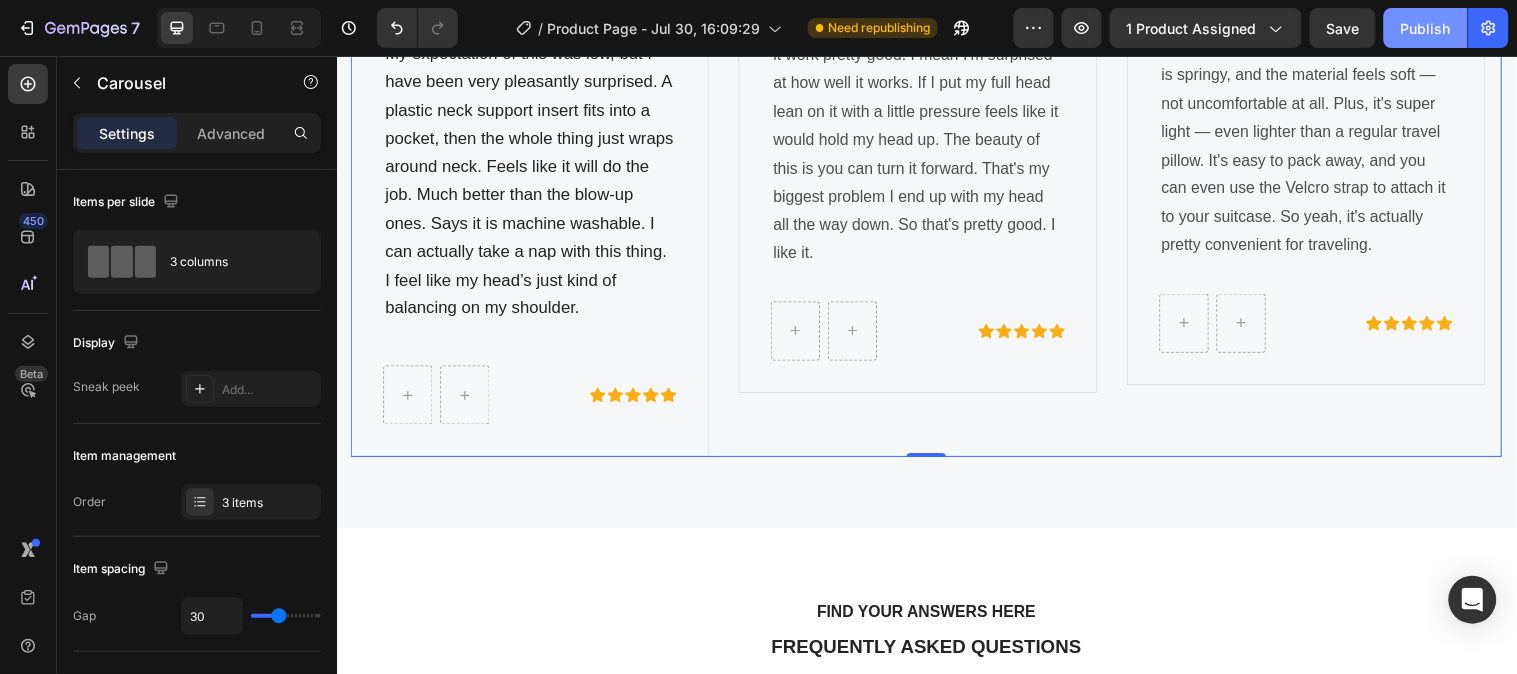 click on "Publish" at bounding box center (1426, 28) 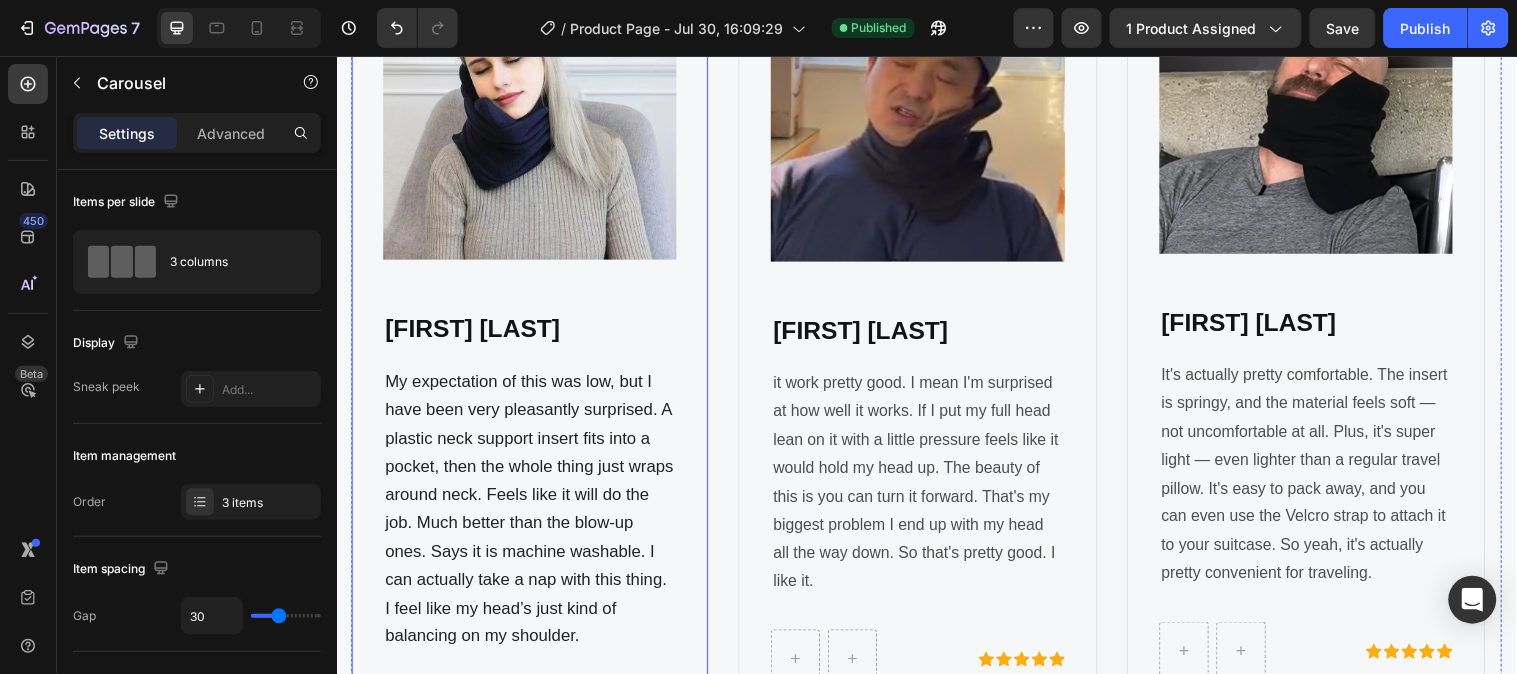 scroll, scrollTop: 7555, scrollLeft: 0, axis: vertical 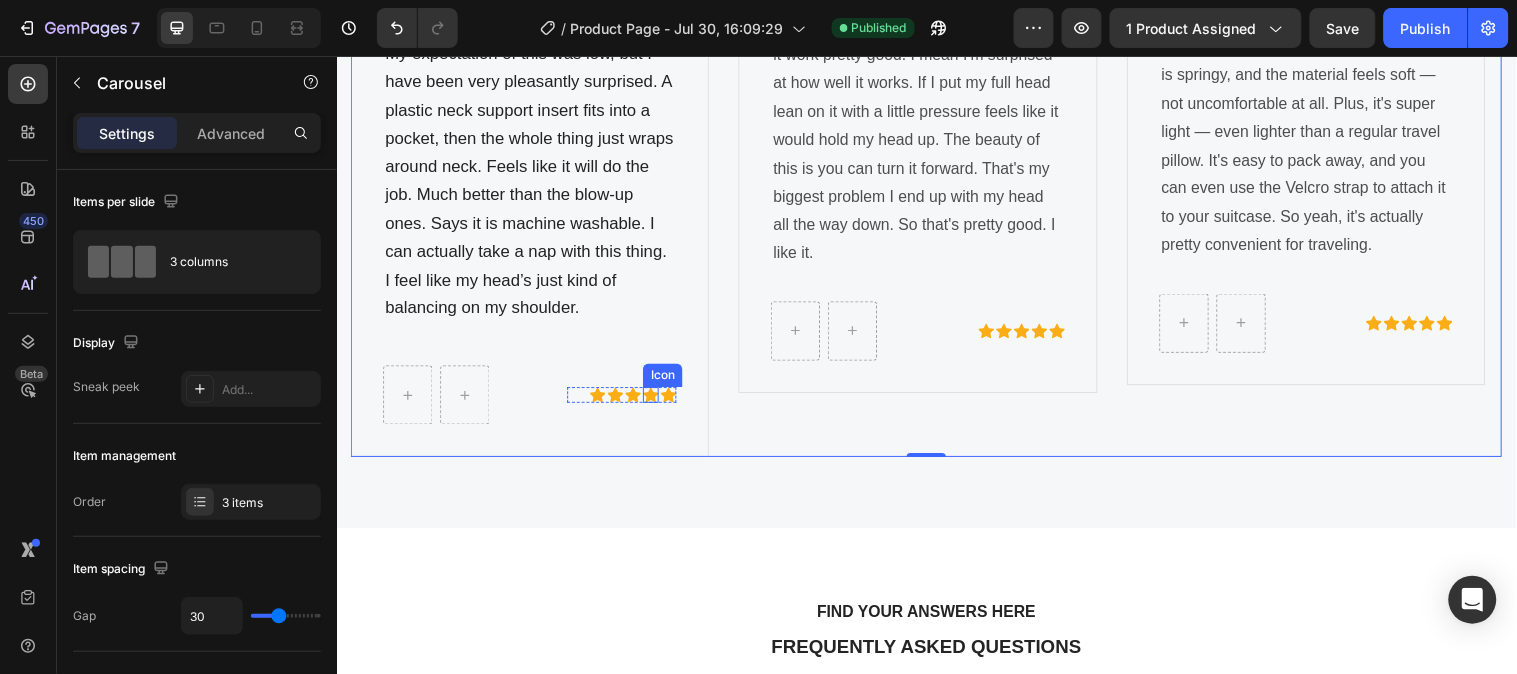 click 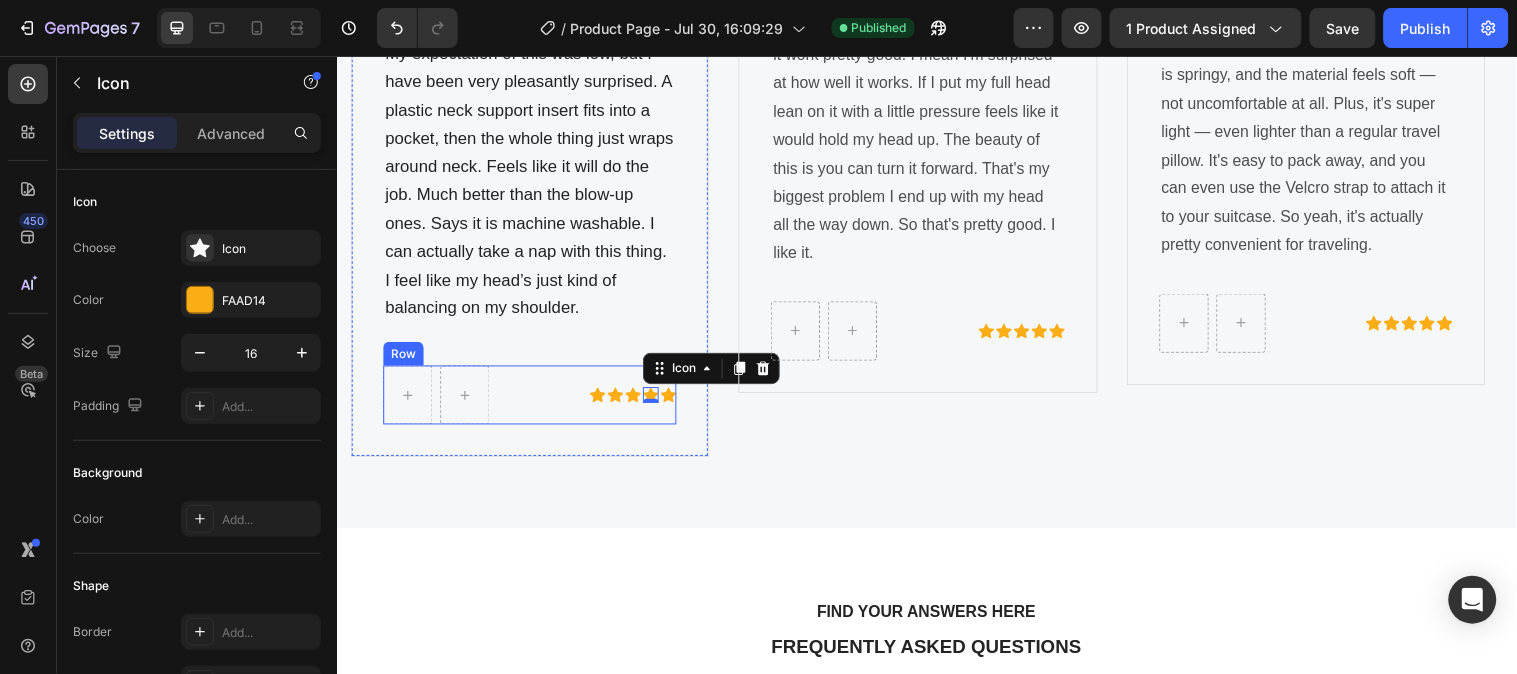 click on "Icon
Icon
Icon
Icon   0
Icon Icon List Hoz" at bounding box center [626, 400] 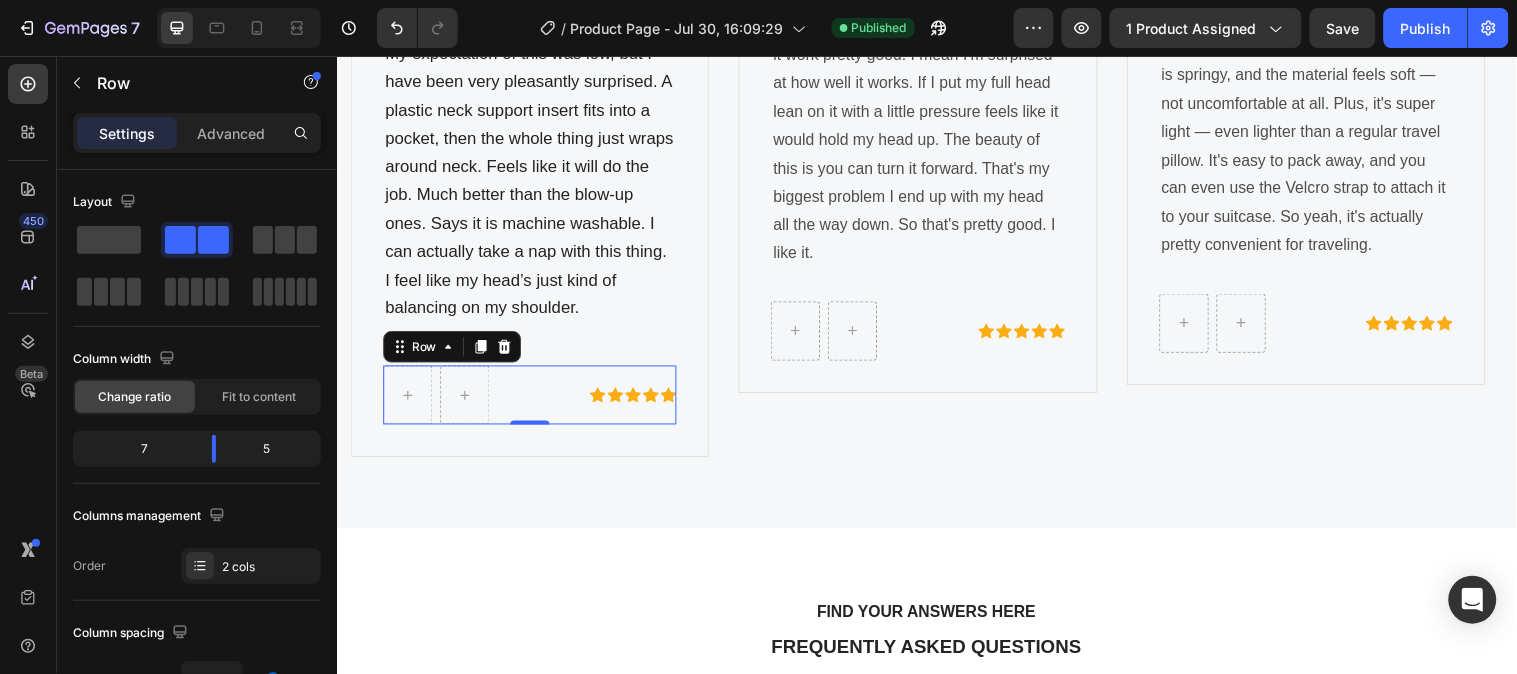 click on "Settings" at bounding box center [127, 133] 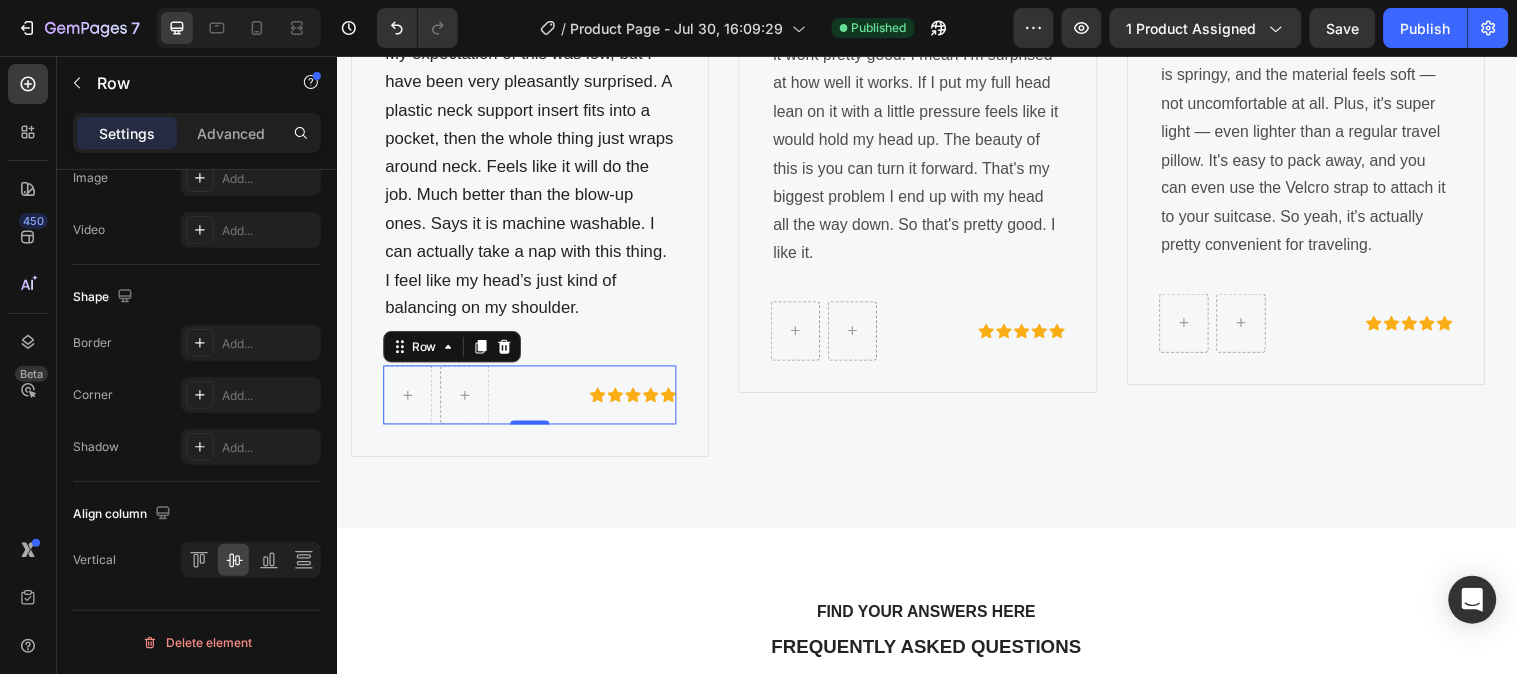scroll, scrollTop: 335, scrollLeft: 0, axis: vertical 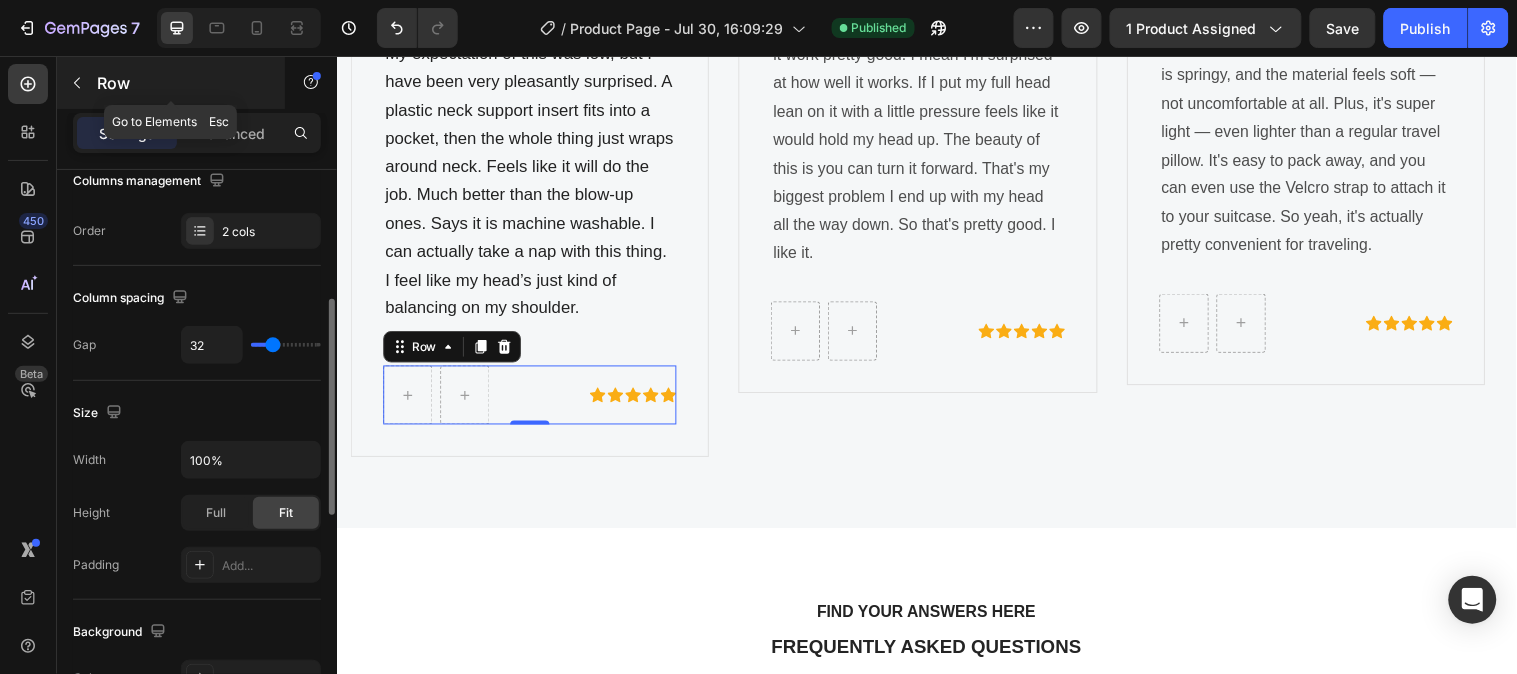 click 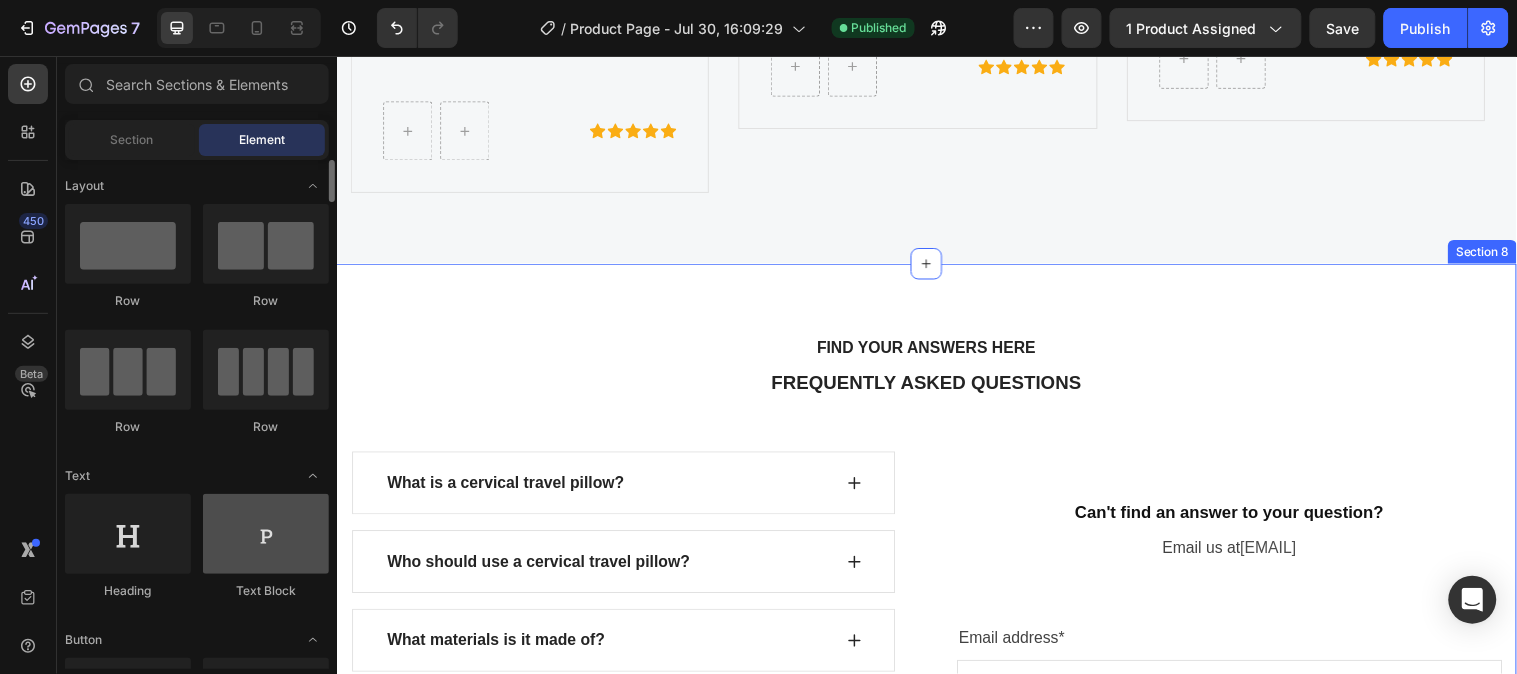 scroll, scrollTop: 7888, scrollLeft: 0, axis: vertical 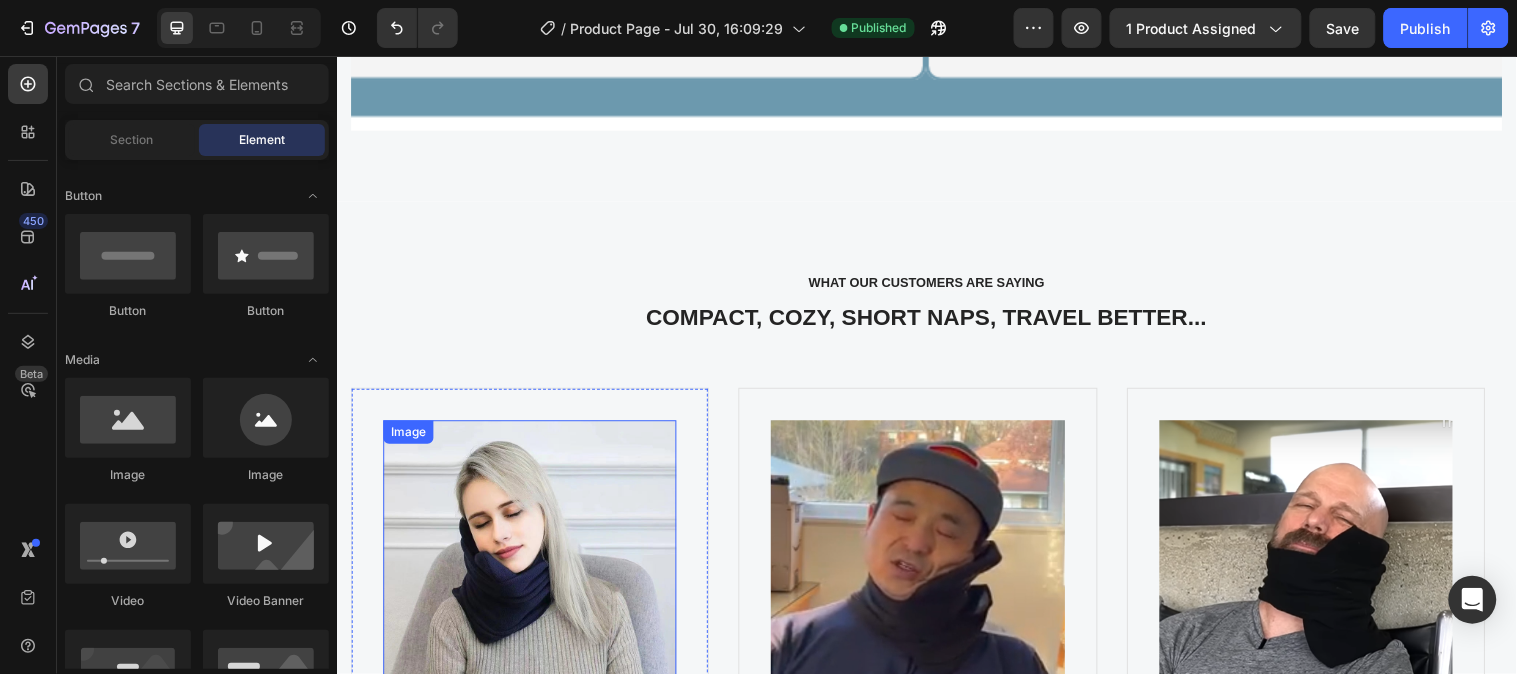 click at bounding box center [533, 574] 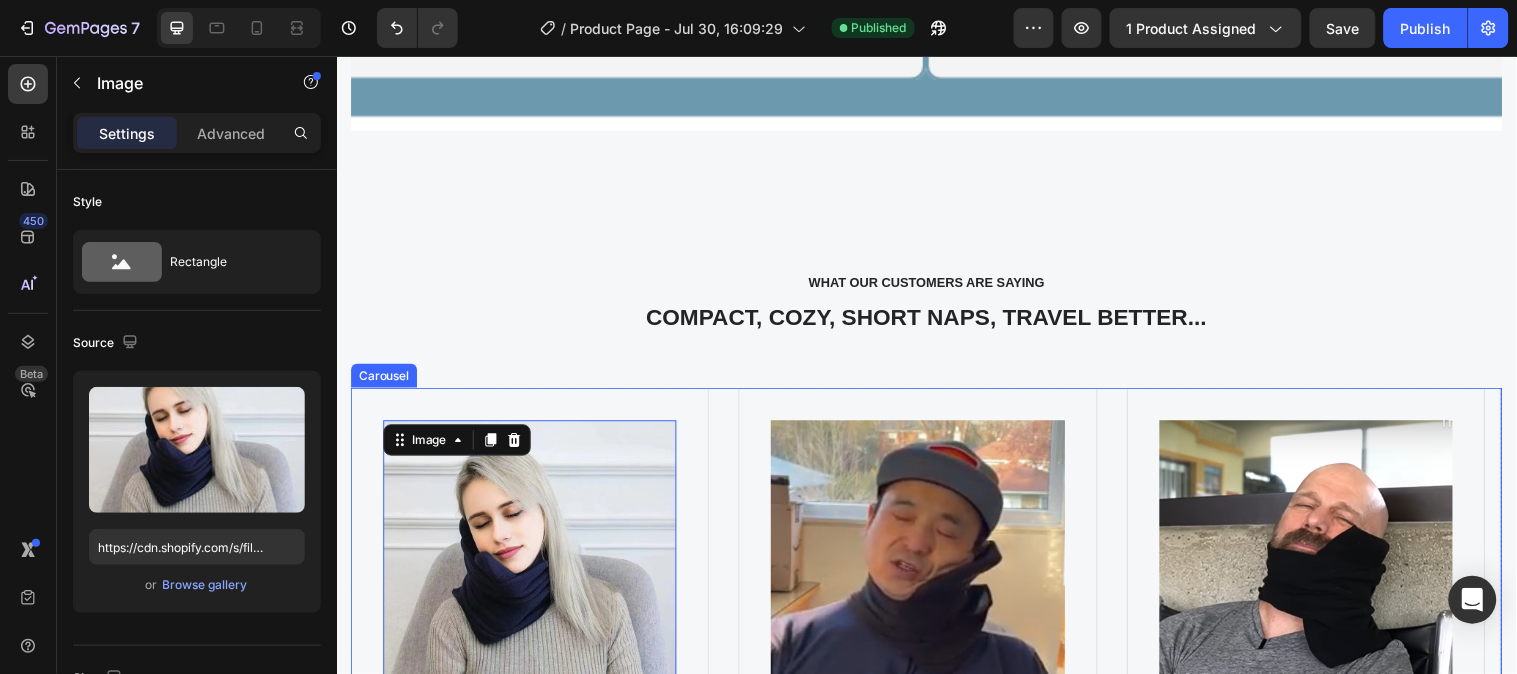 click on "Image   32 Elisa Perth Heading My expectation of this was low, but I have been very pleasantly surprised. A plastic neck support insert fits into a pocket, then the whole thing just wraps around neck. Feels like it will do the job. Much better than the blow-up ones. Says it is machine washable. I can actually take a nap with this thing. I feel like my head’s just kind of balancing on my shoulder. Text Block
Row
Icon
Icon
Icon
Icon
Icon Icon List Hoz Row Product Image Chin Chen   Heading it work pretty good. I mean I'm surprised at how well it works. If I put my full head lean on it with a little pressure feels like it would hold my head up. The beauty of this is you can turn it forward. That's my biggest problem I end up with my head all the way down. So that's pretty good. I like it. Text Block
Row
Icon
Icon" at bounding box center (936, 824) 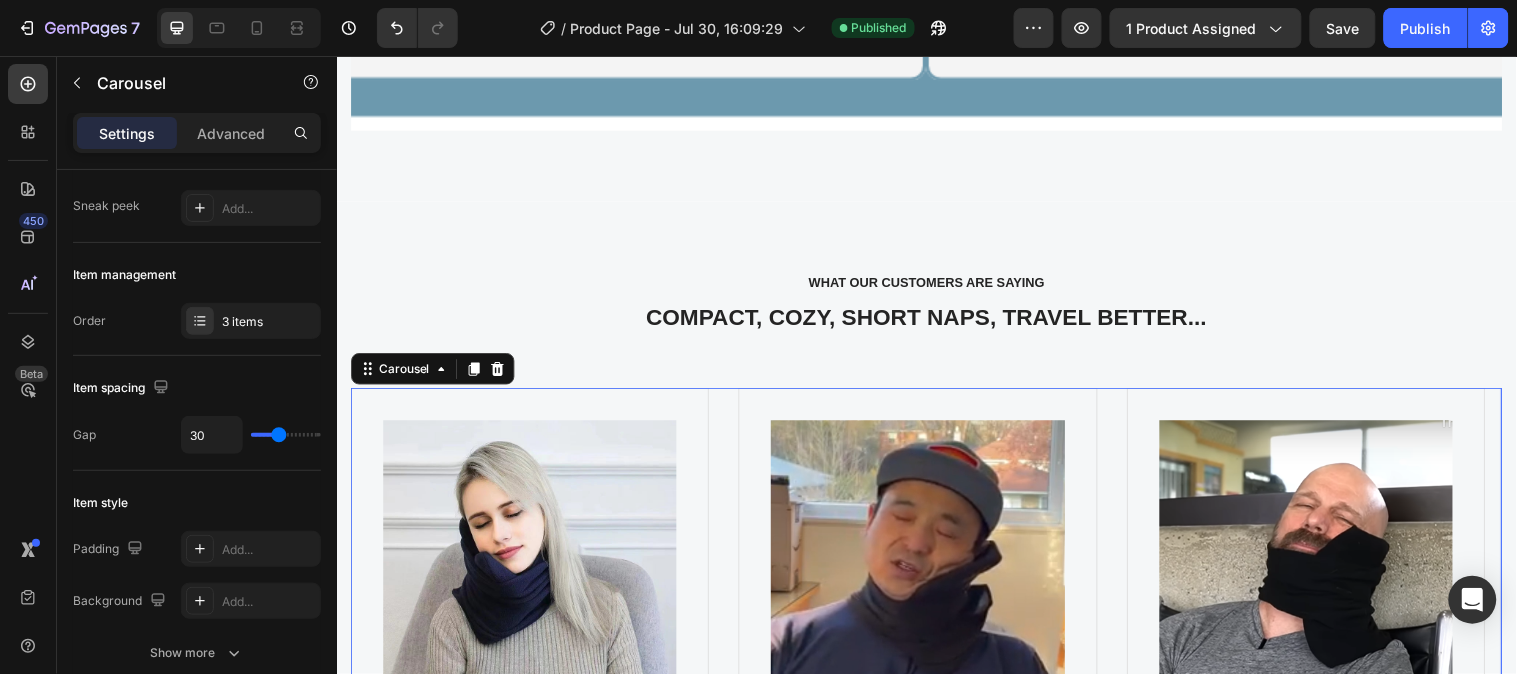 scroll, scrollTop: 0, scrollLeft: 0, axis: both 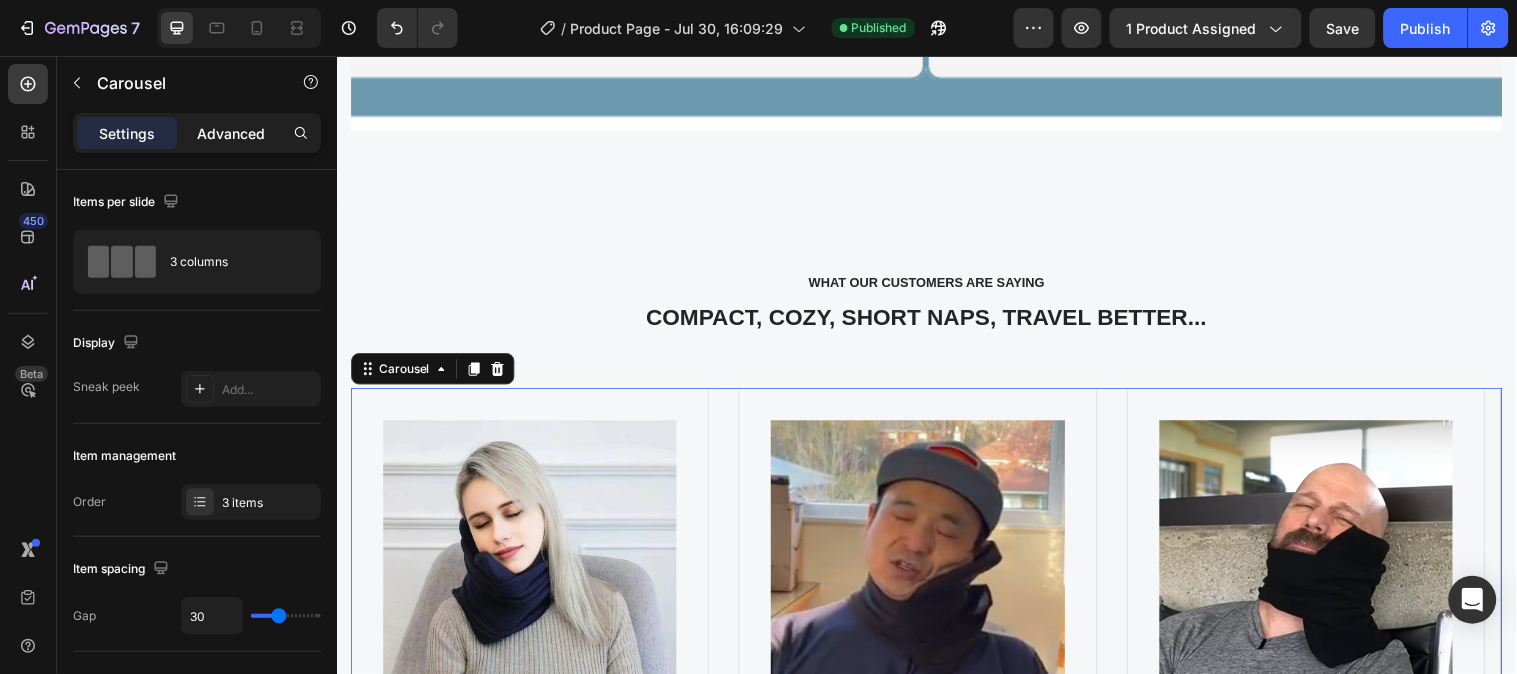 click on "Advanced" at bounding box center [231, 133] 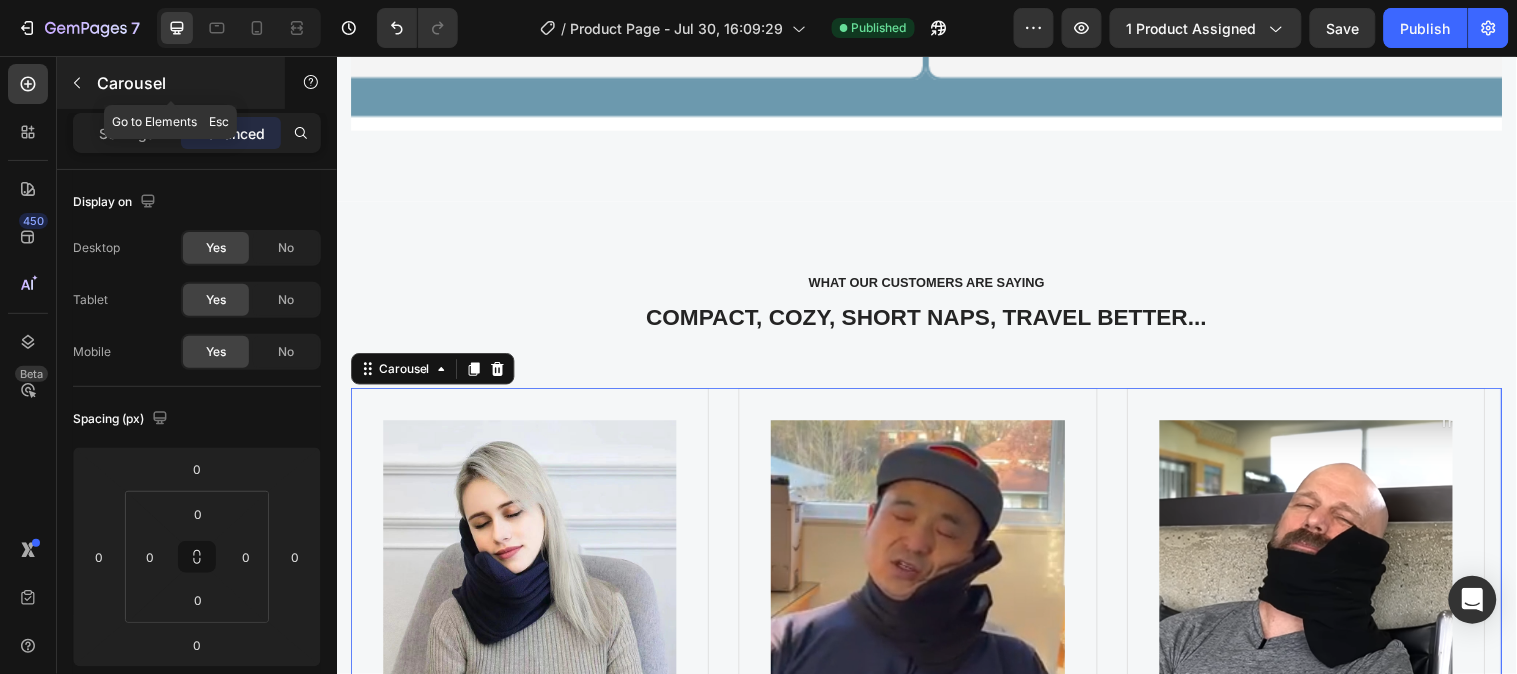 click 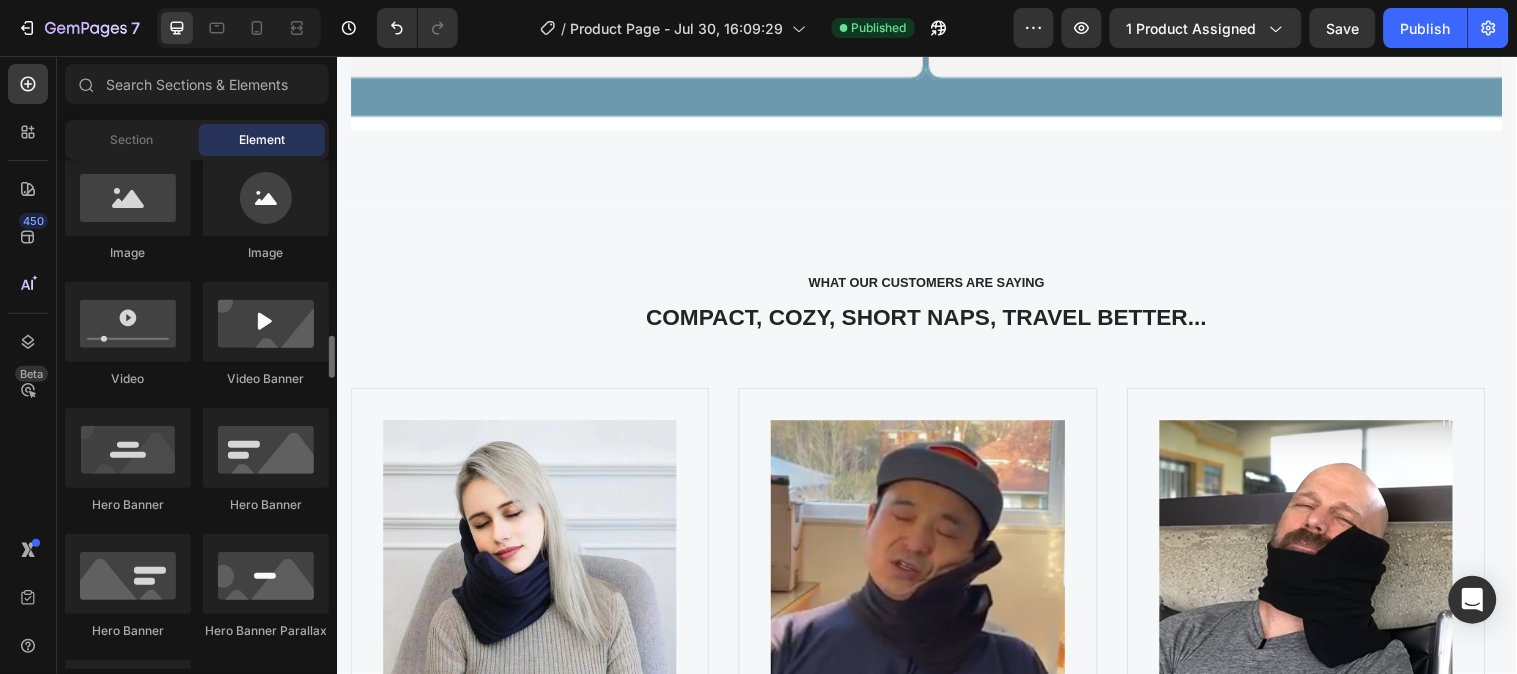 scroll, scrollTop: 777, scrollLeft: 0, axis: vertical 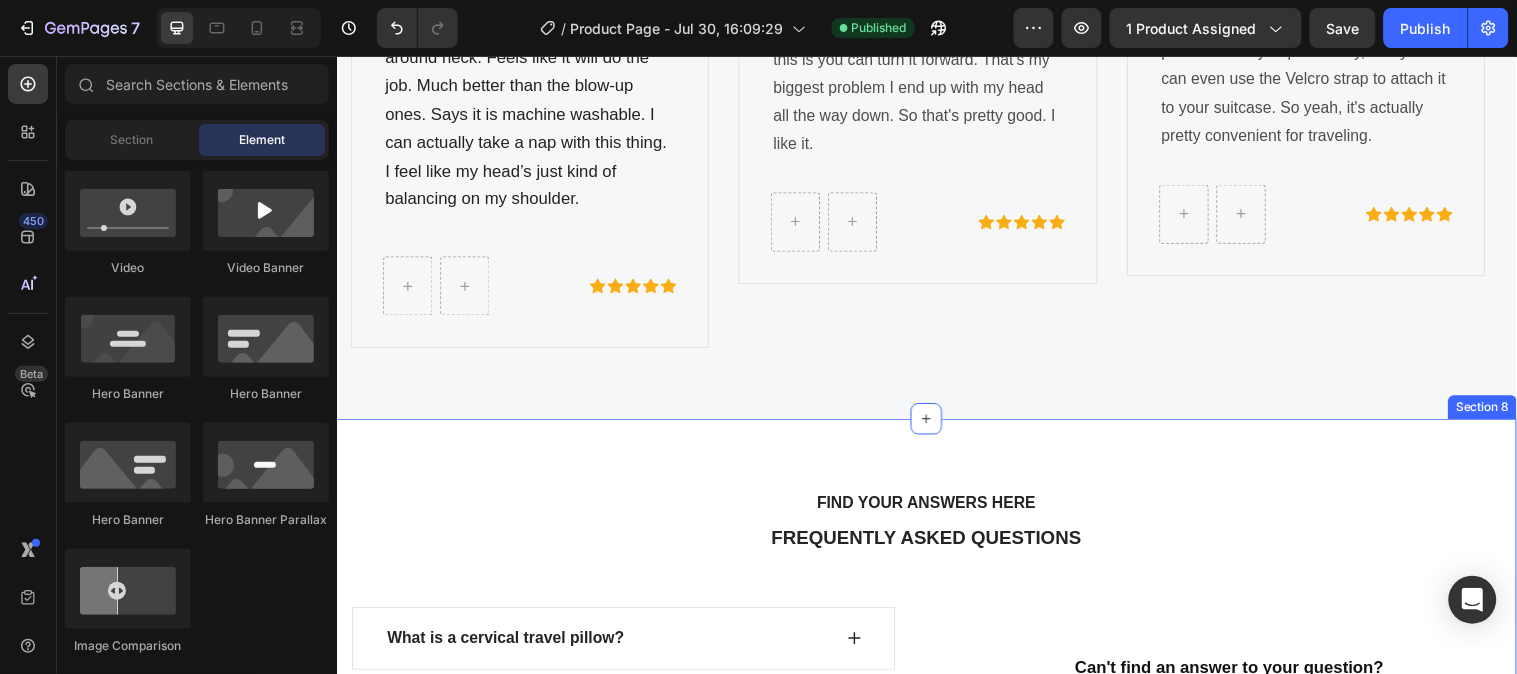 click on "FIND YOUR ANSWERS HERE Text block FREQUENTLY ASKED QUESTIONS Heading Row
What is a cervical travel pillow?
Who should use a cervical travel pillow?
What materials is it made of?
Can this help with neck pain?
Is it suitable for children or elderly people?
Can I use it at home or at the office?
How compact is it? Can I carry it in my luggage? Accordion
See All FAQs Button Row Can't find an answer to your question? Heading Email us at  wellnesseraskits@gmail.com Text block Email address* Text block Email Field Your question* Text block Text Area SUBMIT NOW Submit Button Contact Form Row Section 8" at bounding box center (936, 855) 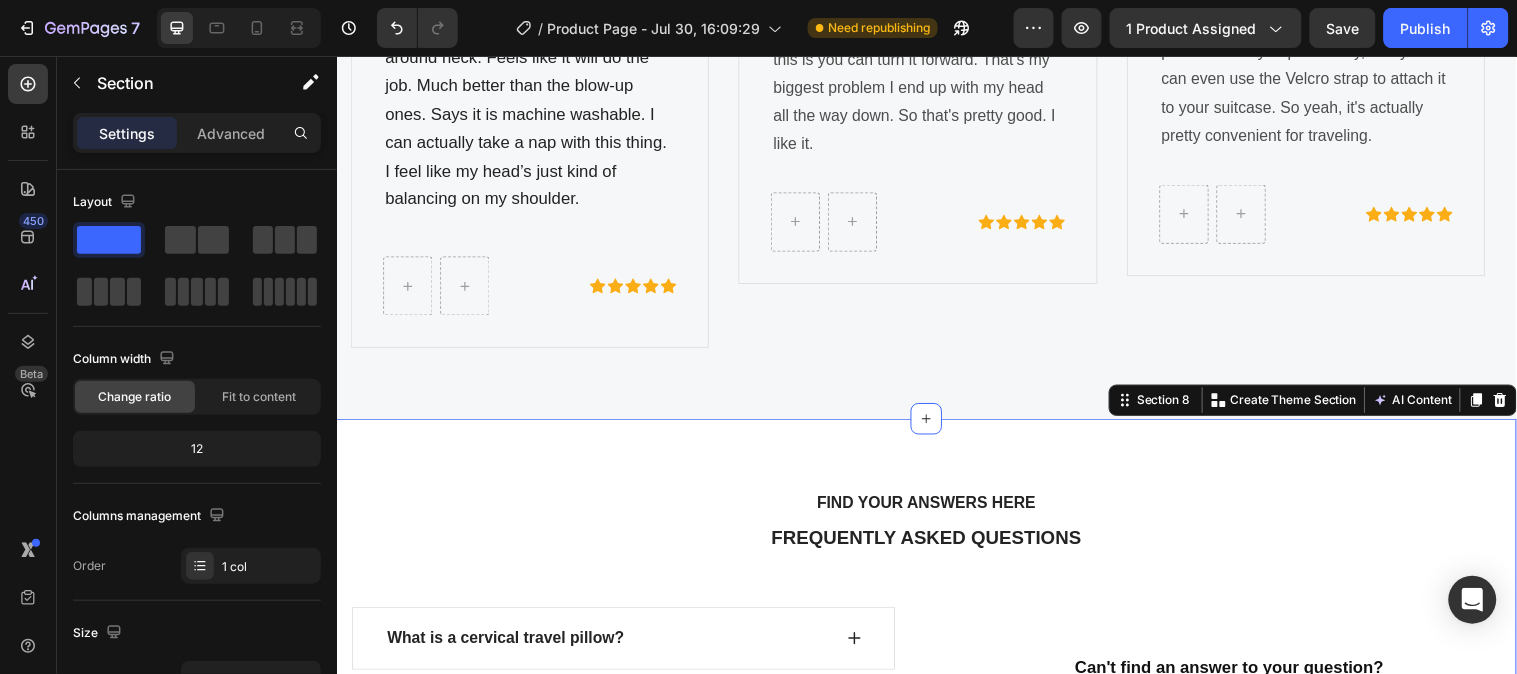 click on "Settings" at bounding box center [127, 133] 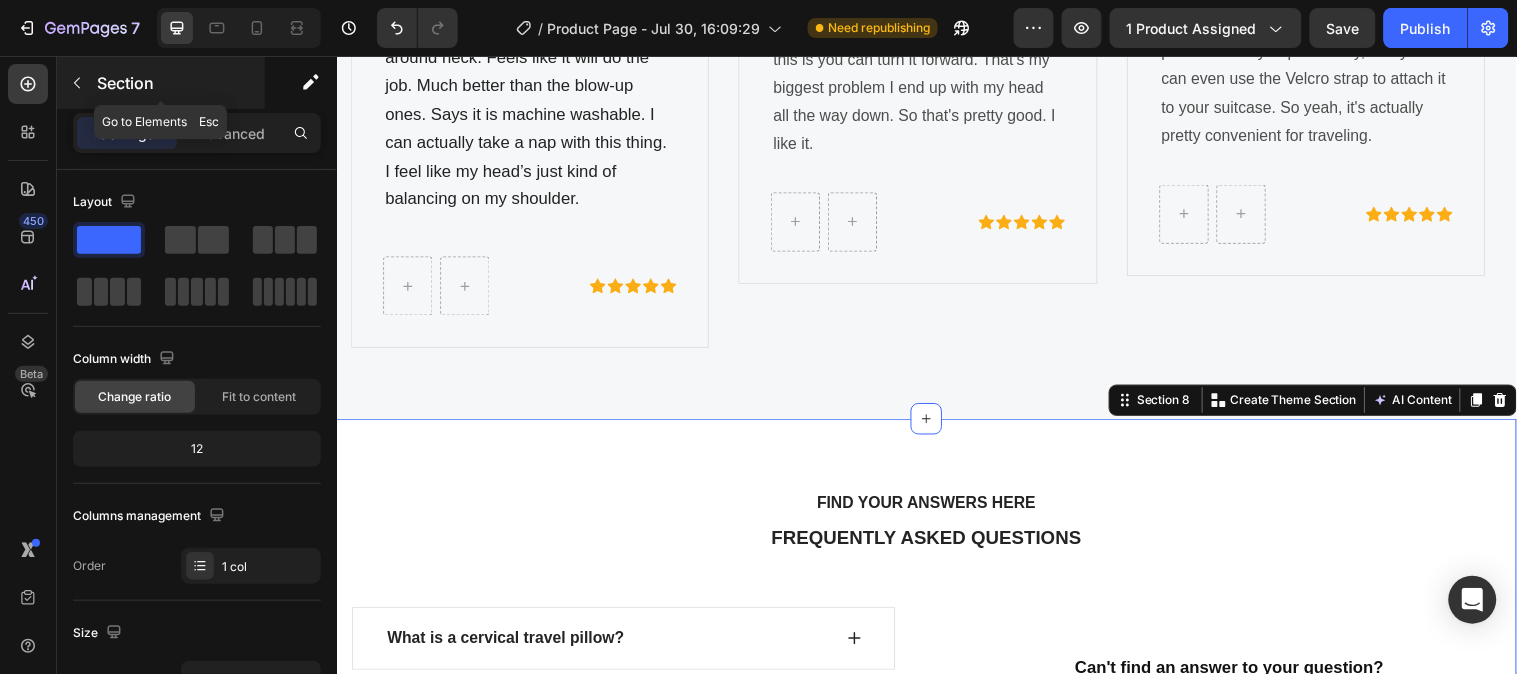 click 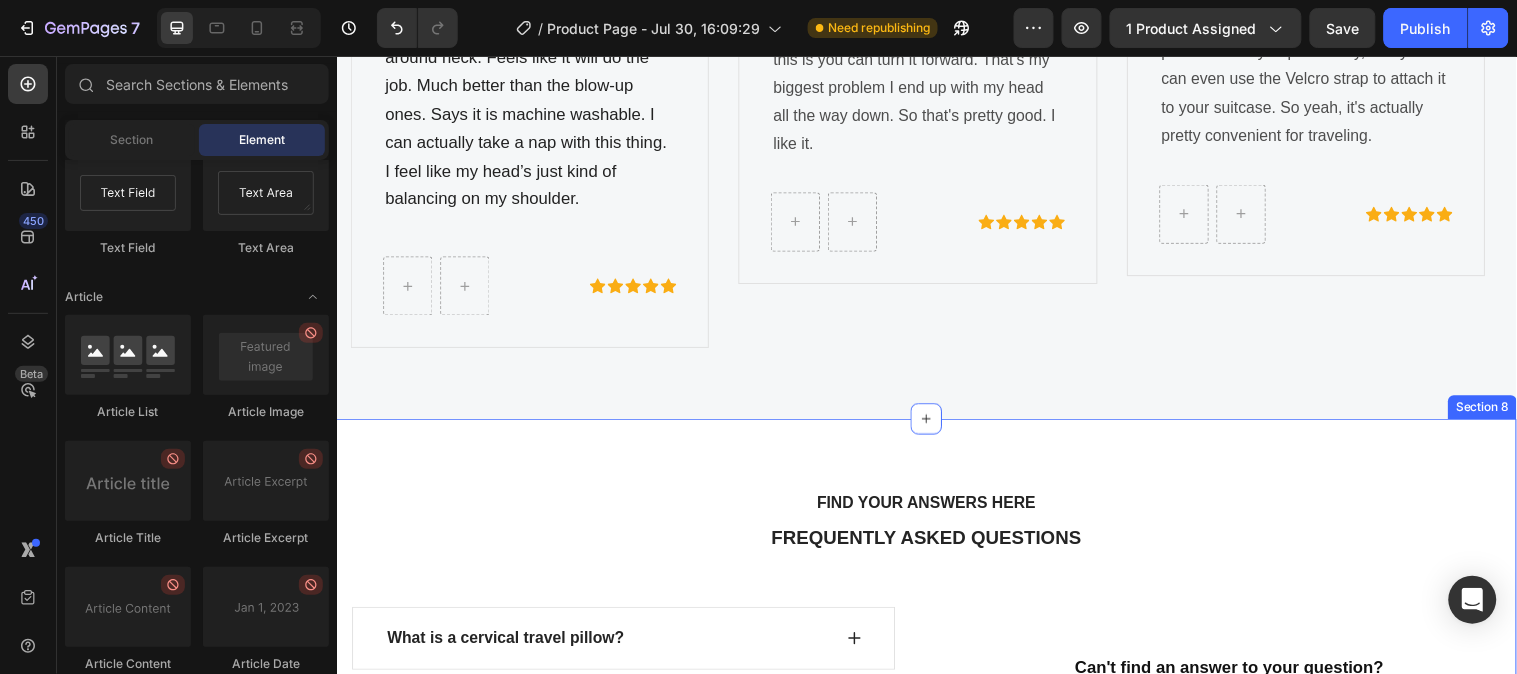 scroll, scrollTop: 5333, scrollLeft: 0, axis: vertical 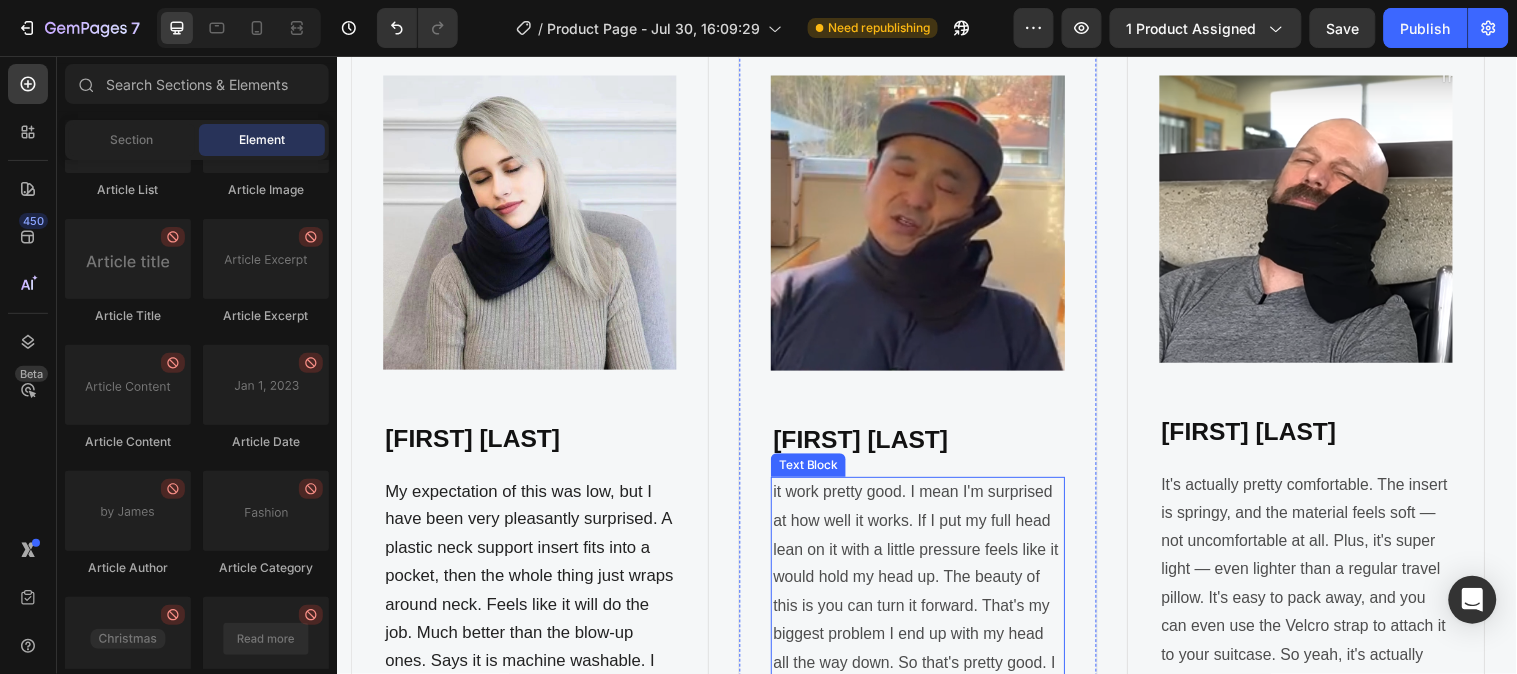 click on "it work pretty good. I mean I'm surprised at how well it works. If I put my full head lean on it with a little pressure feels like it would hold my head up. The beauty of this is you can turn it forward. That's my biggest problem I end up with my head all the way down. So that's pretty good. I like it." at bounding box center (927, 600) 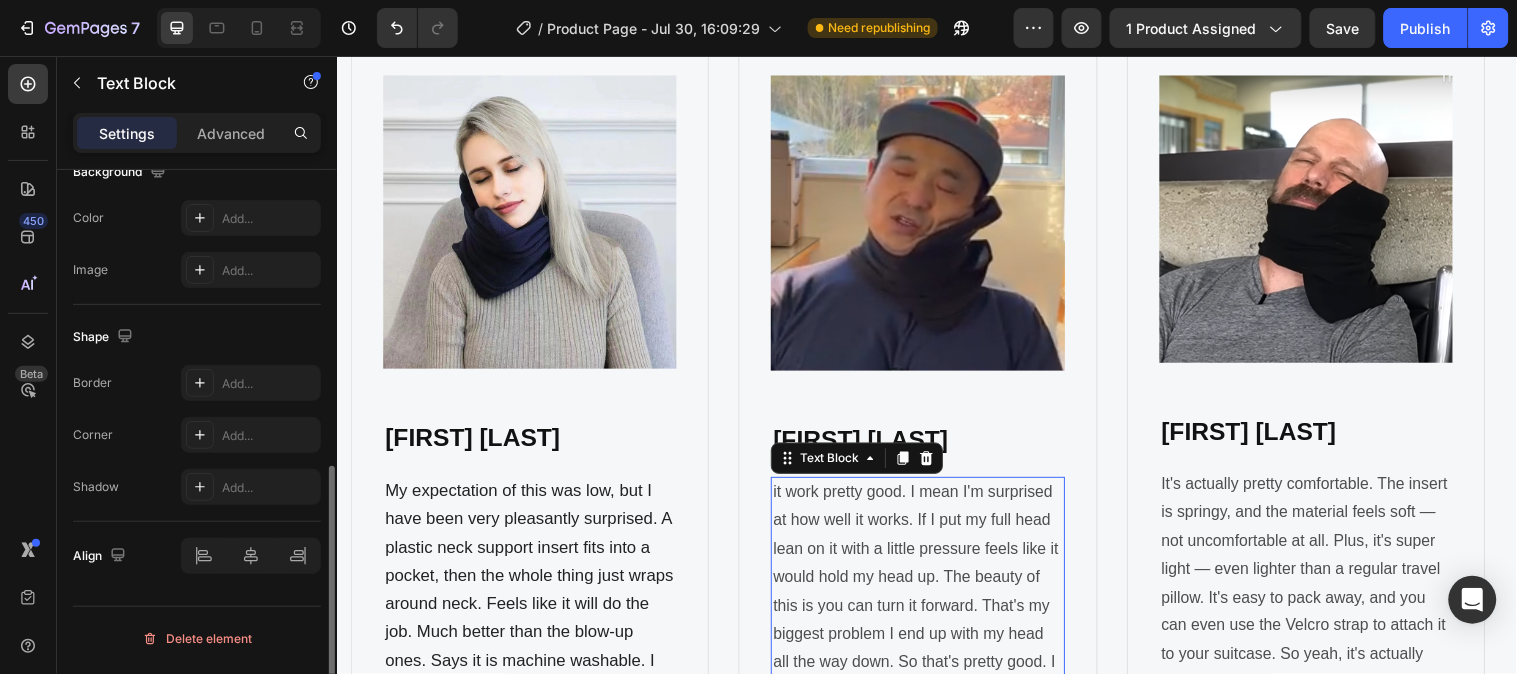 scroll, scrollTop: 184, scrollLeft: 0, axis: vertical 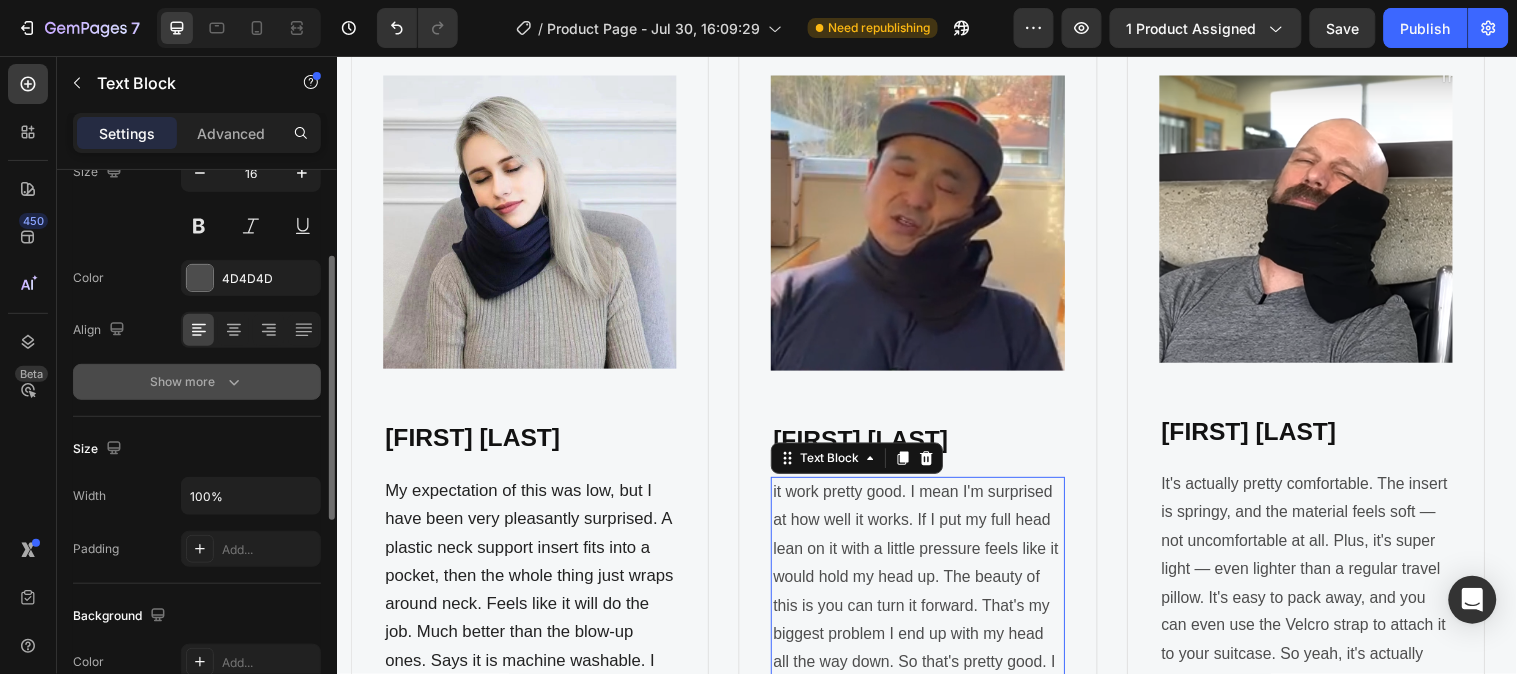 click on "Show more" at bounding box center (197, 382) 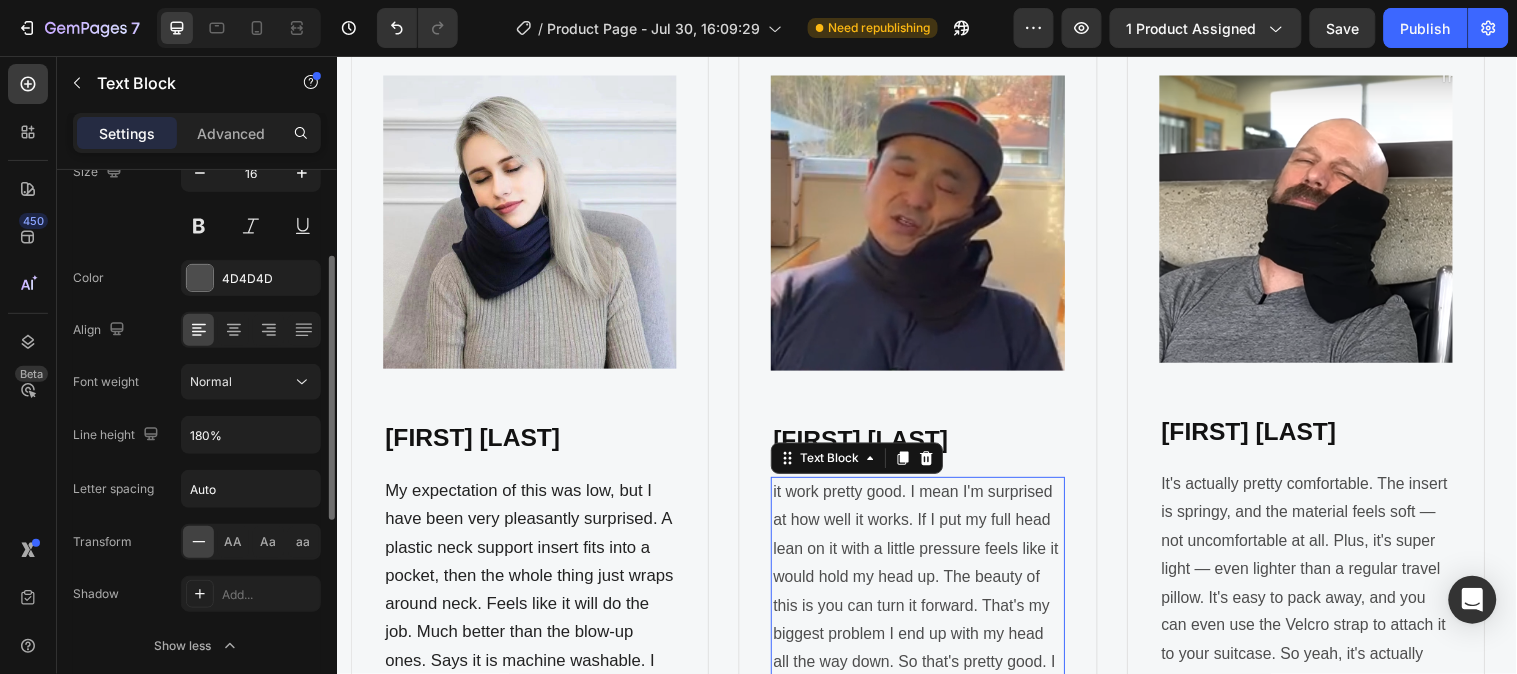 click on "Color 4D4D4D" at bounding box center (197, 278) 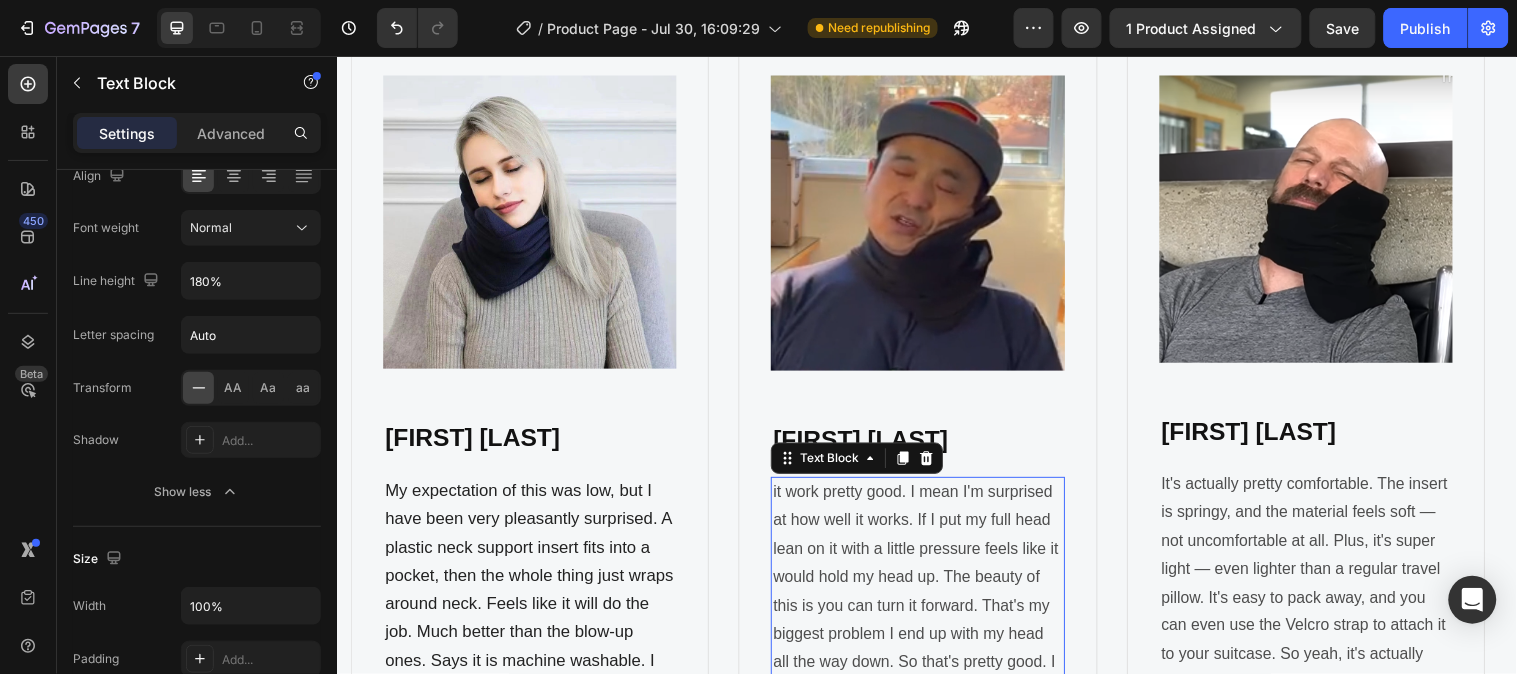 scroll, scrollTop: 0, scrollLeft: 0, axis: both 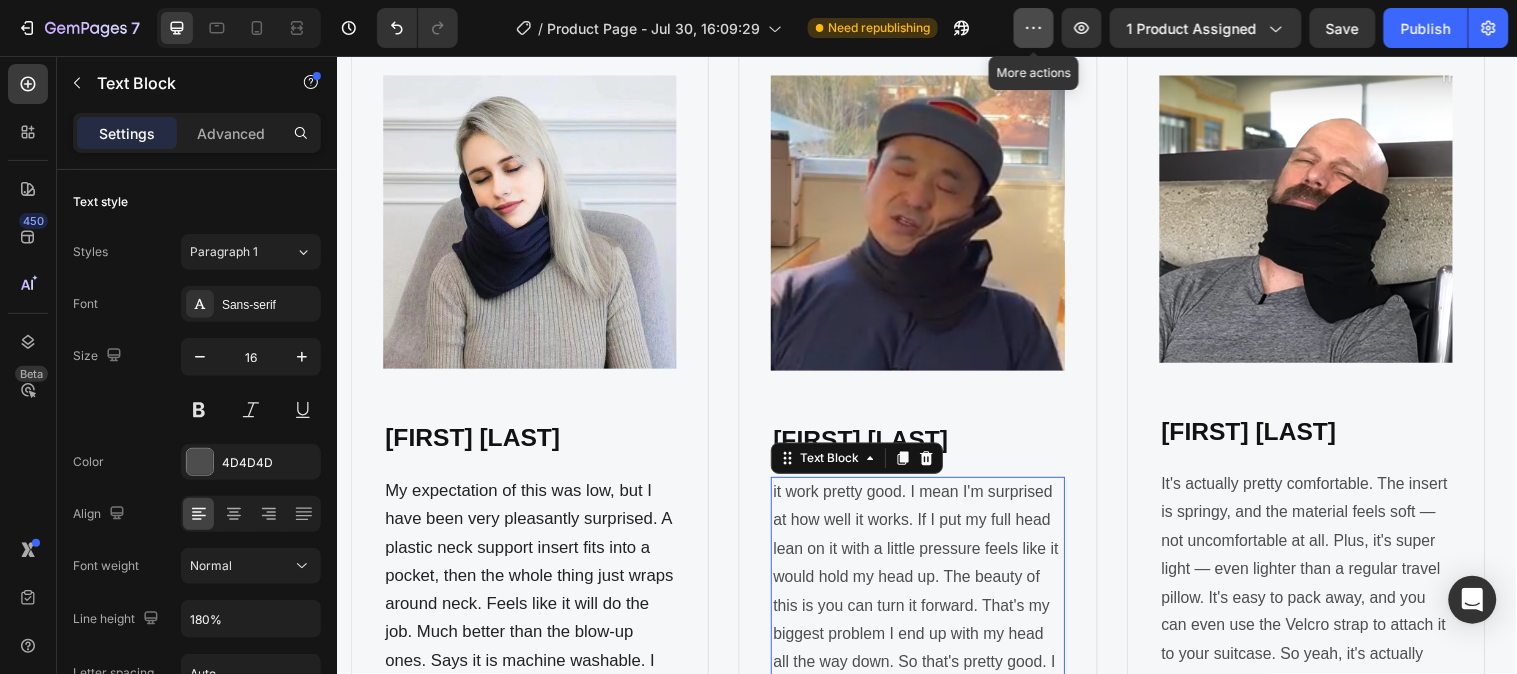 click 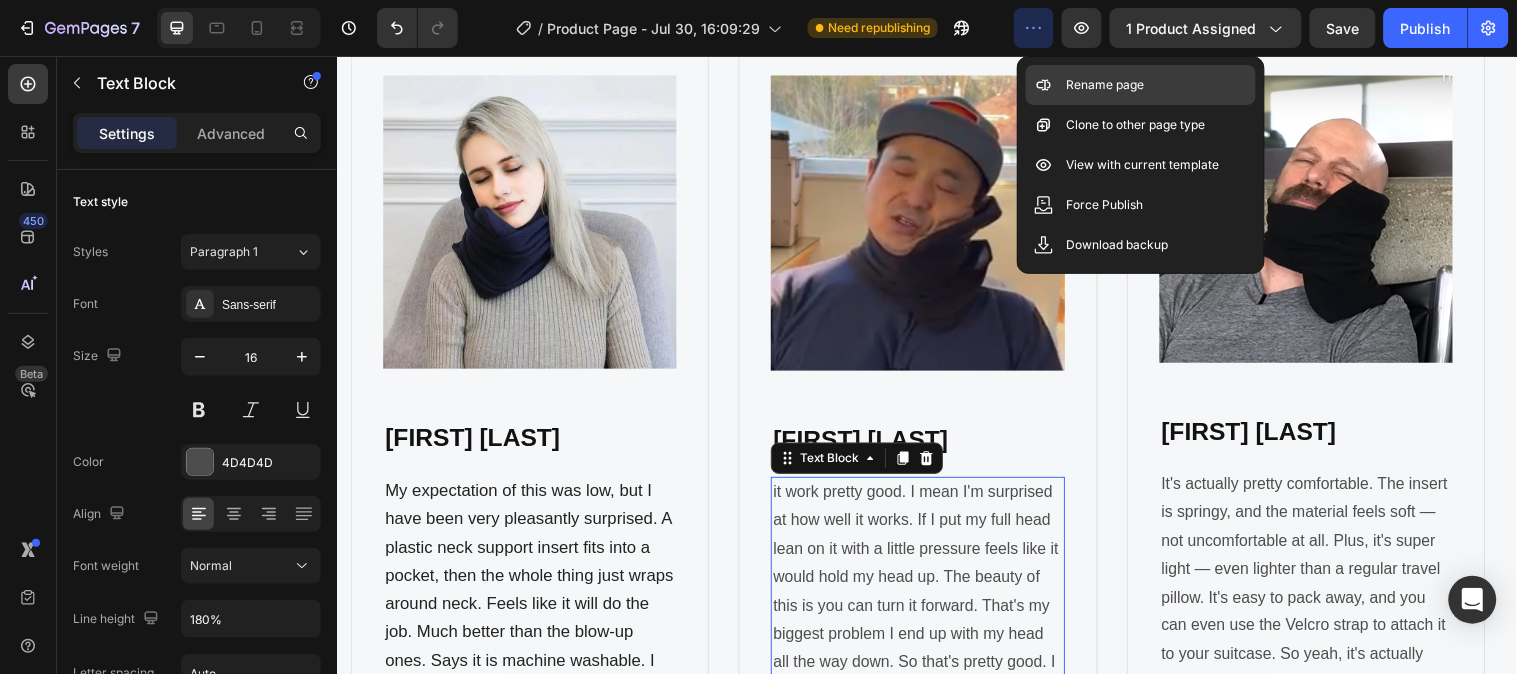 click on "Rename page" at bounding box center (1105, 85) 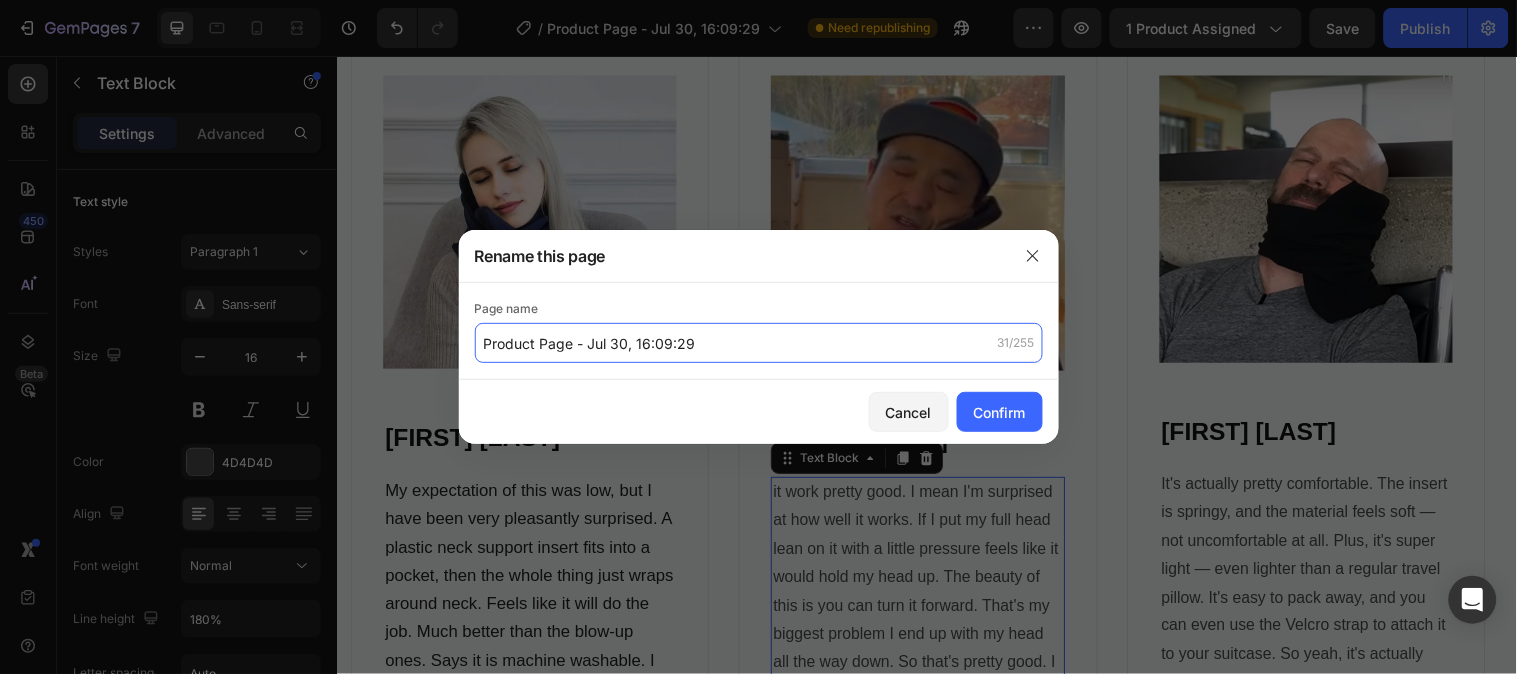 click on "Product Page - Jul 30, 16:09:29" 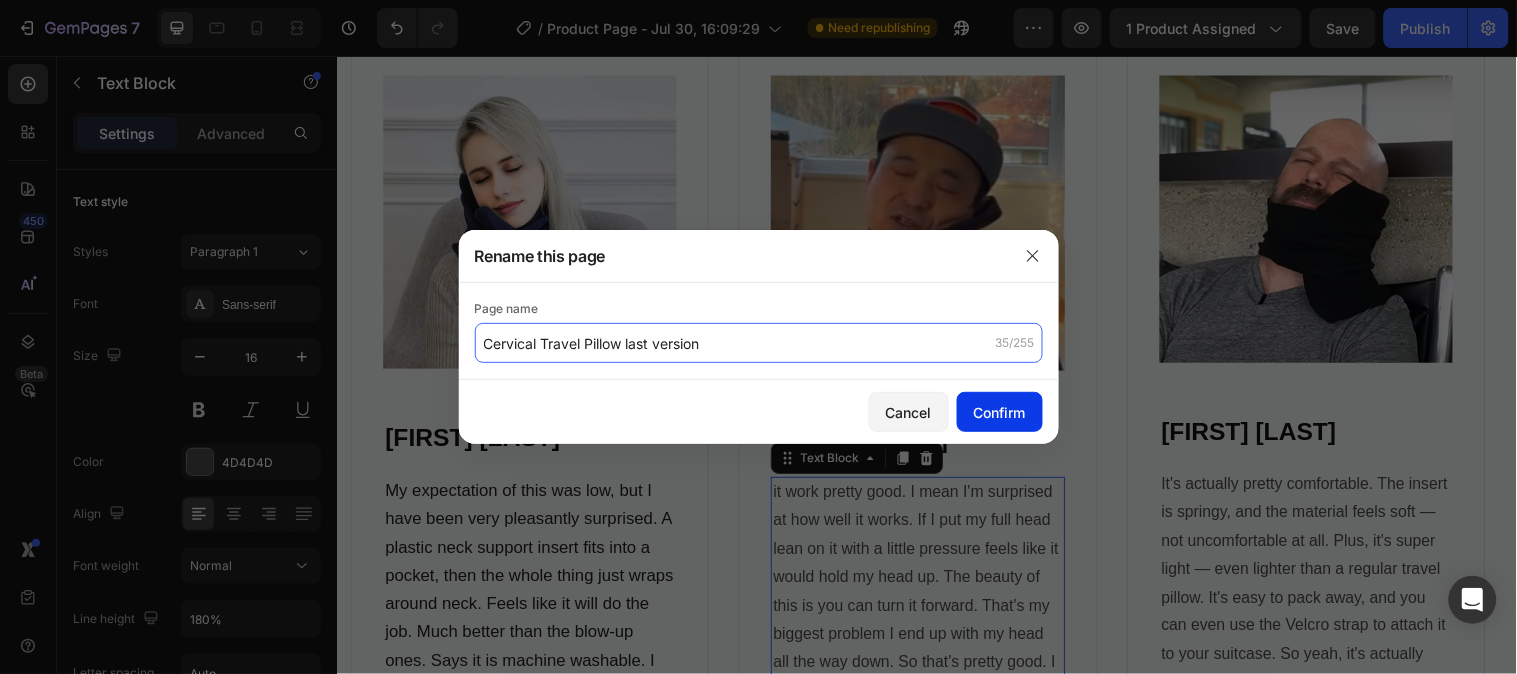 type on "Cervical Travel Pillow last version" 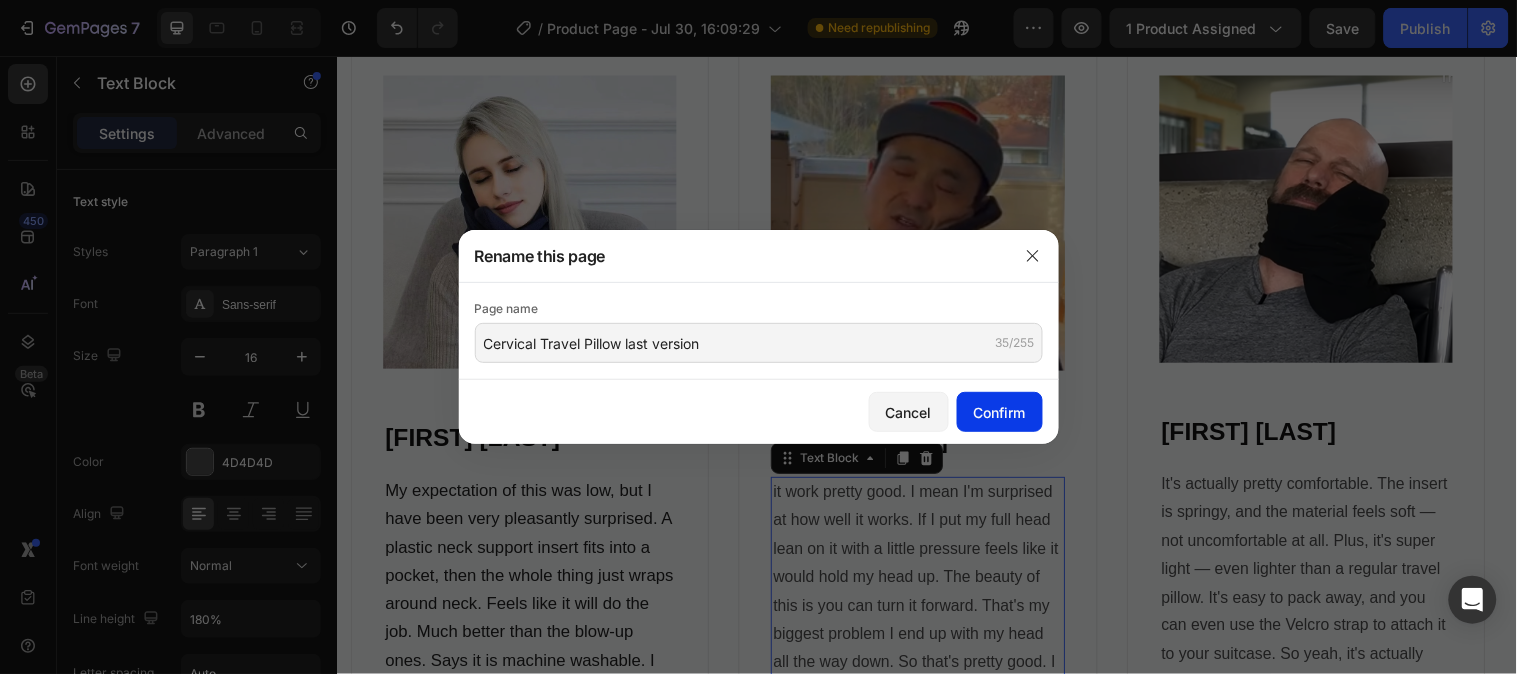 click on "Confirm" at bounding box center (1000, 412) 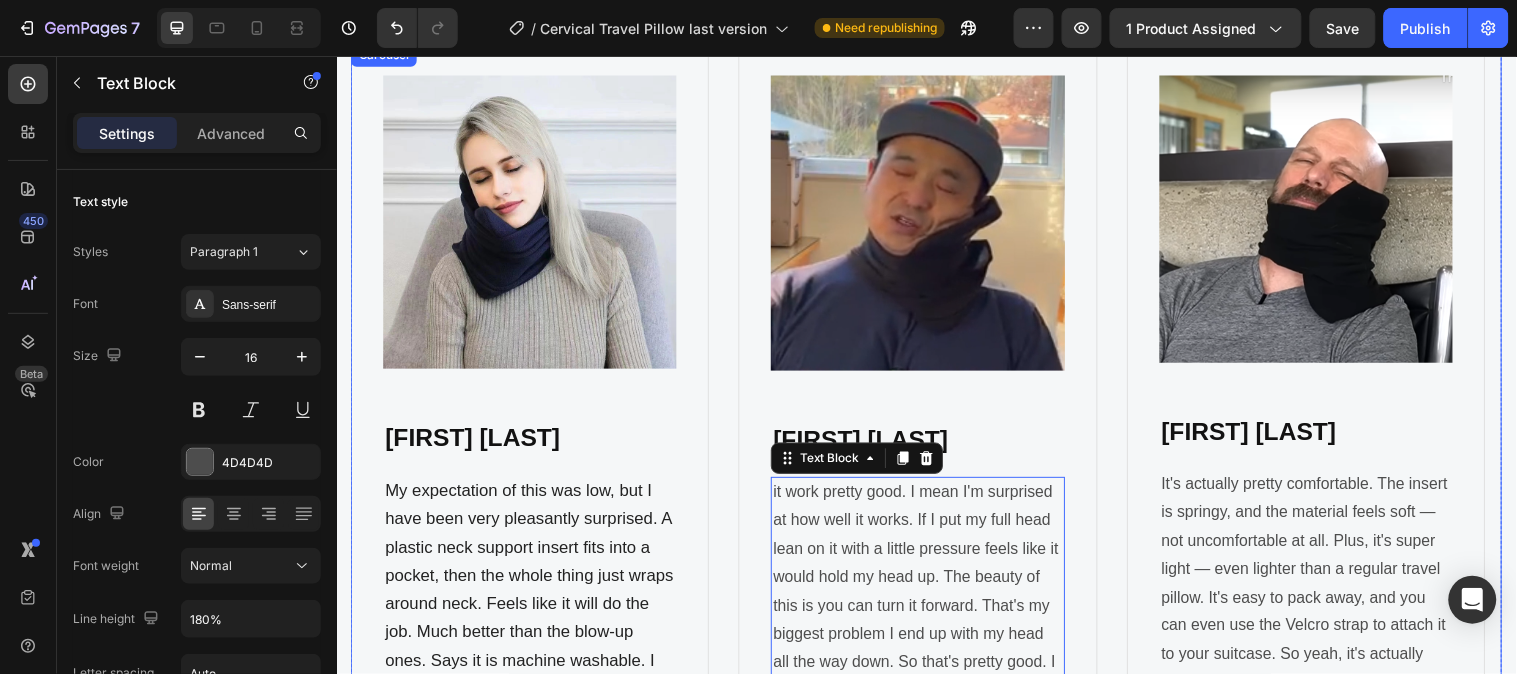 click on "Image Elisa Perth Heading My expectation of this was low, but I have been very pleasantly surprised. A plastic neck support insert fits into a pocket, then the whole thing just wraps around neck. Feels like it will do the job. Much better than the blow-up ones. Says it is machine washable. I can actually take a nap with this thing. I feel like my head’s just kind of balancing on my shoulder. Text Block
Row
Icon
Icon
Icon
Icon
Icon Icon List Hoz Row Product Image Chin Chen   Heading it work pretty good. I mean I'm surprised at how well it works. If I put my full head lean on it with a little pressure feels like it would hold my head up. The beauty of this is you can turn it forward. That's my biggest problem I end up with my head all the way down. So that's pretty good. I like it. Text Block   32
Row
Icon
Icon" at bounding box center [936, 474] 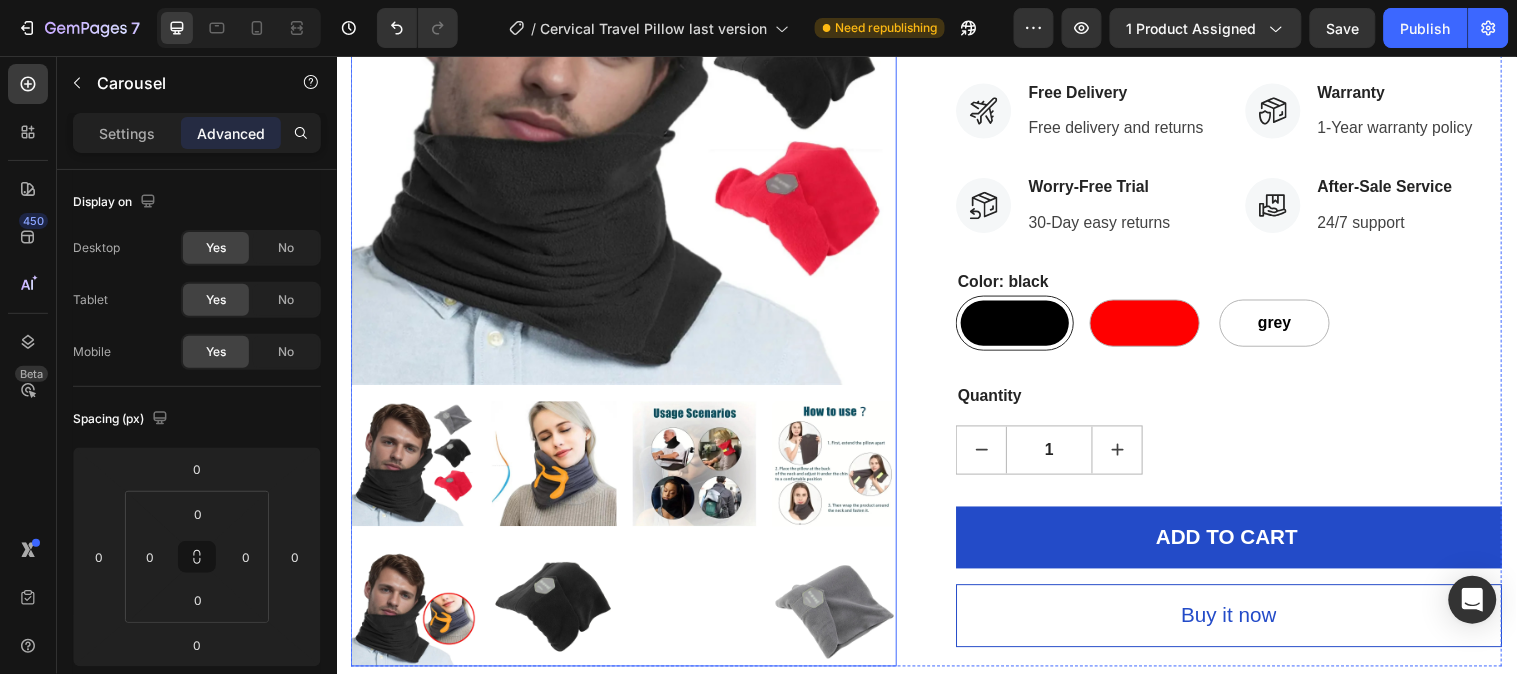 scroll, scrollTop: 0, scrollLeft: 0, axis: both 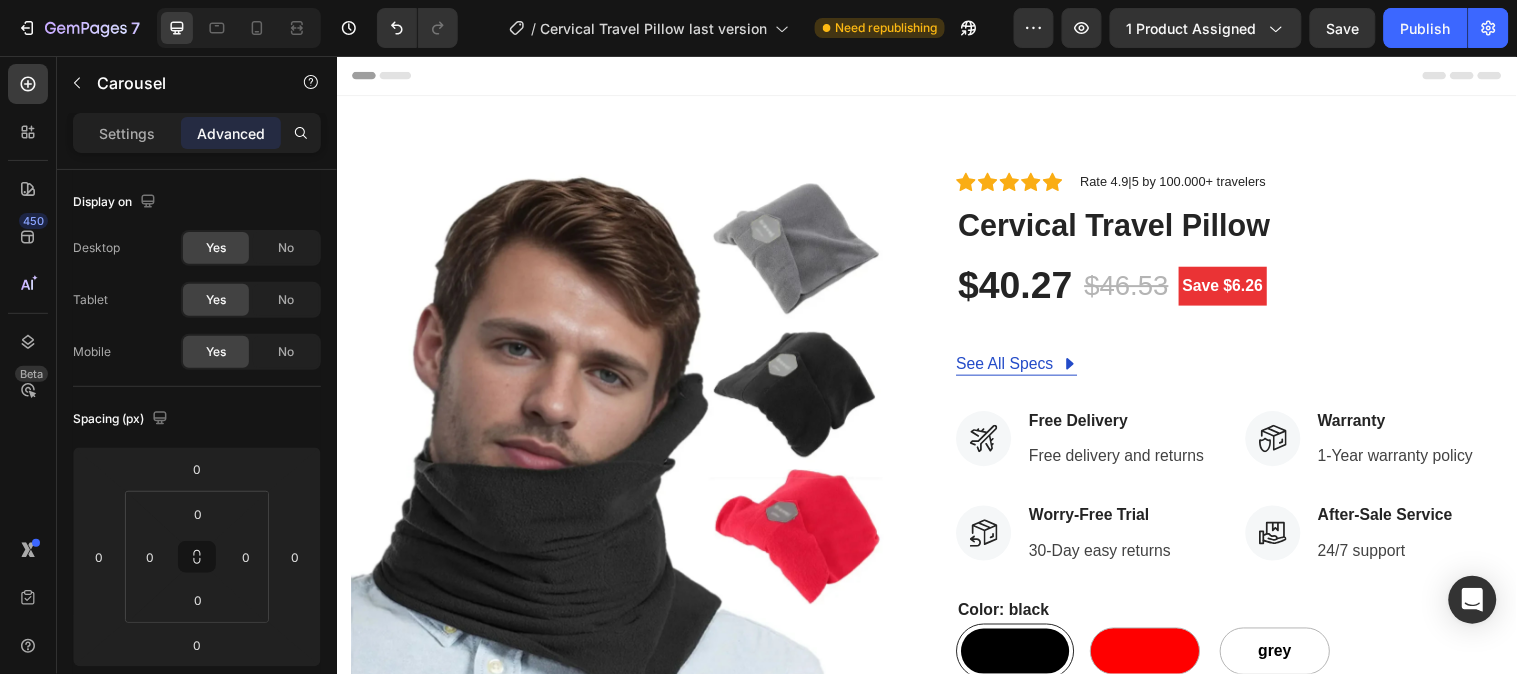 click on "Header" at bounding box center (936, 75) 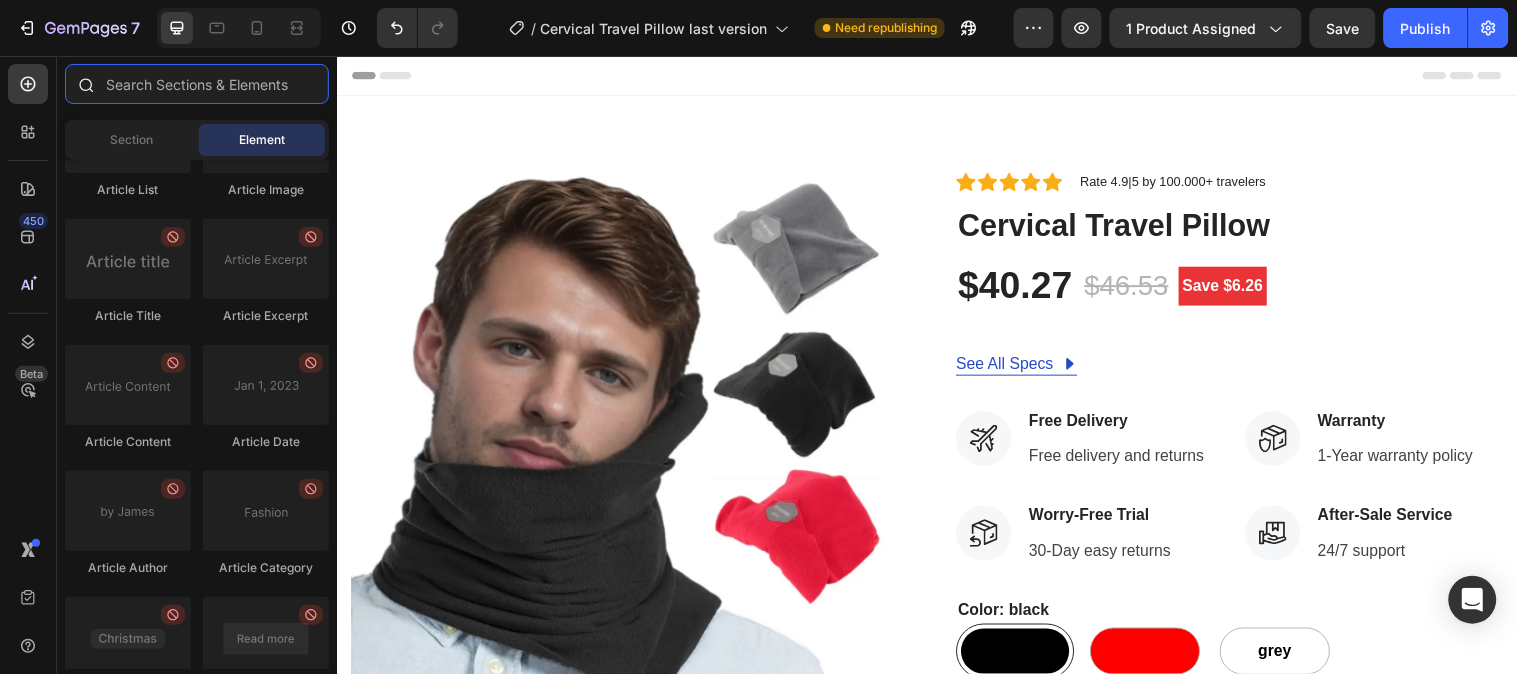 click at bounding box center (197, 84) 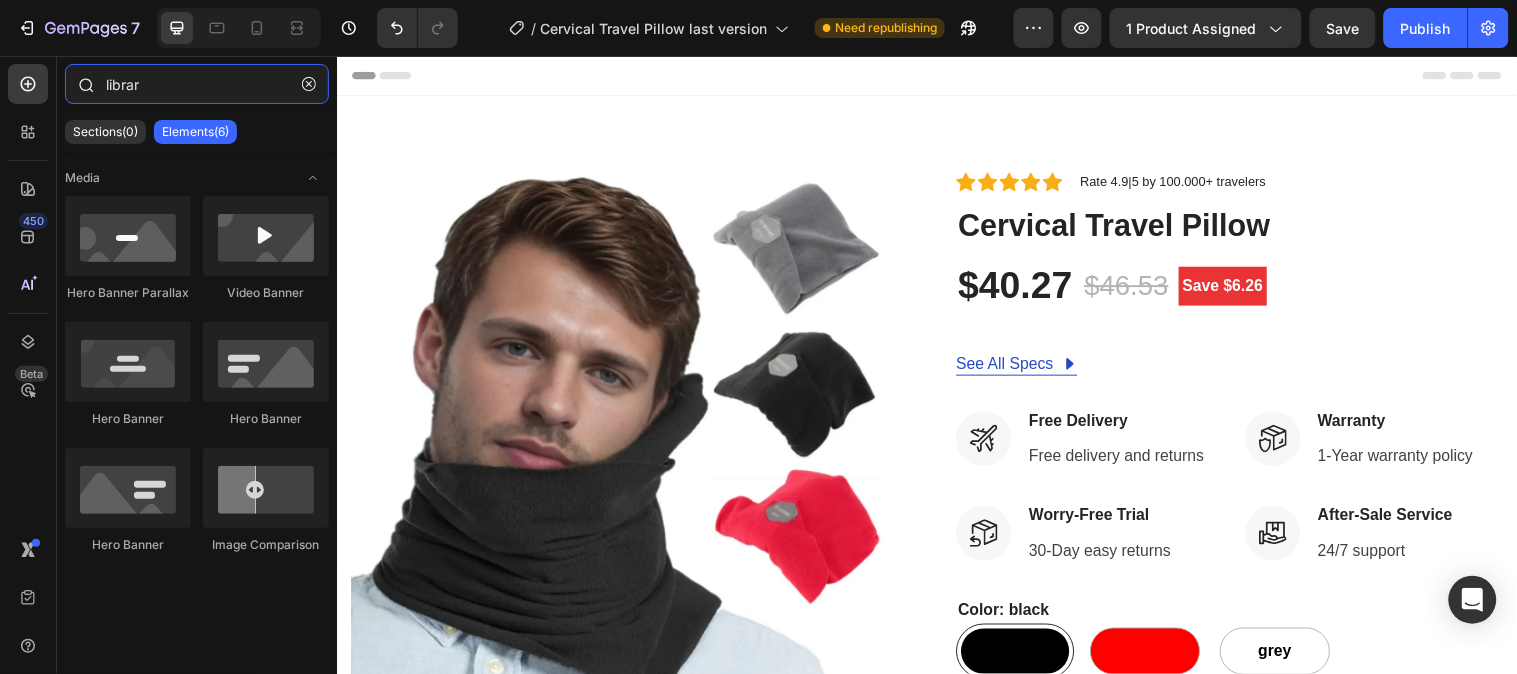 type on "library" 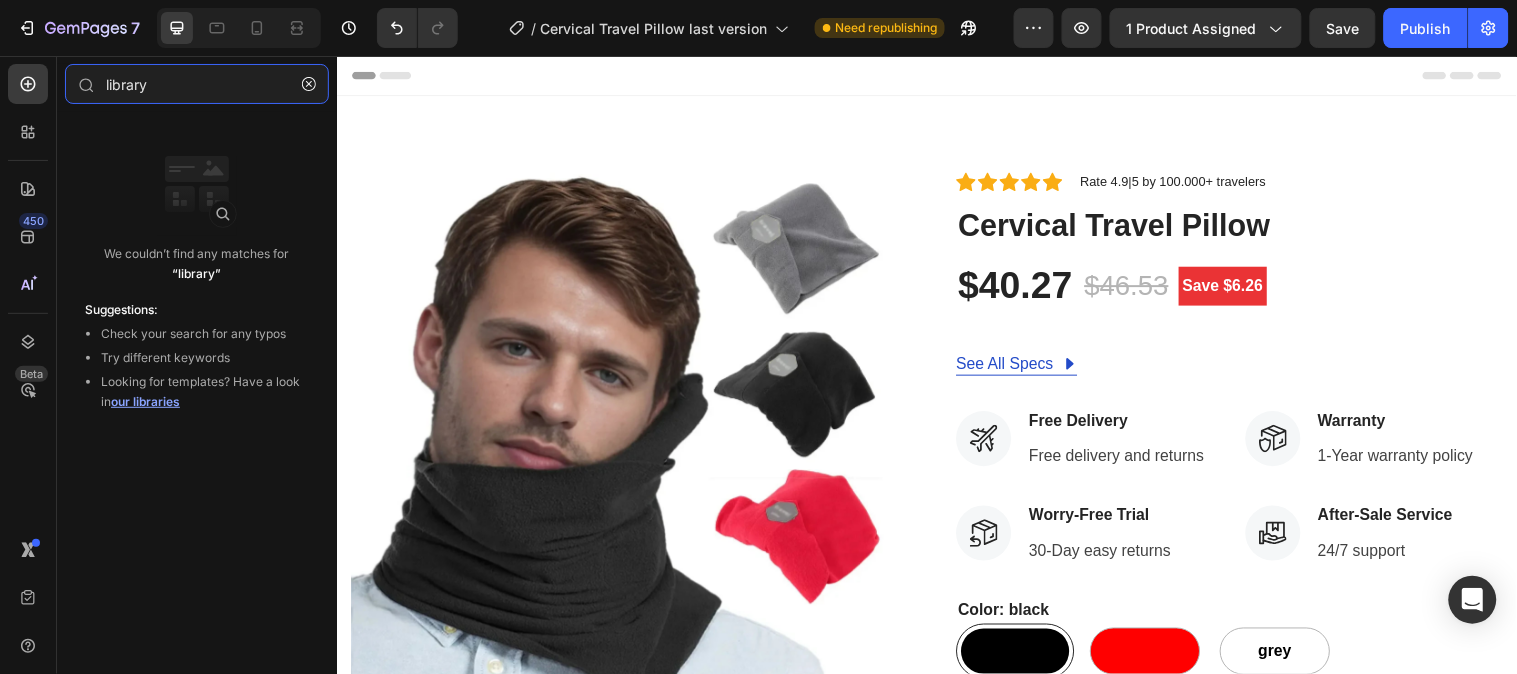 drag, startPoint x: 181, startPoint y: 91, endPoint x: 0, endPoint y: 76, distance: 181.62048 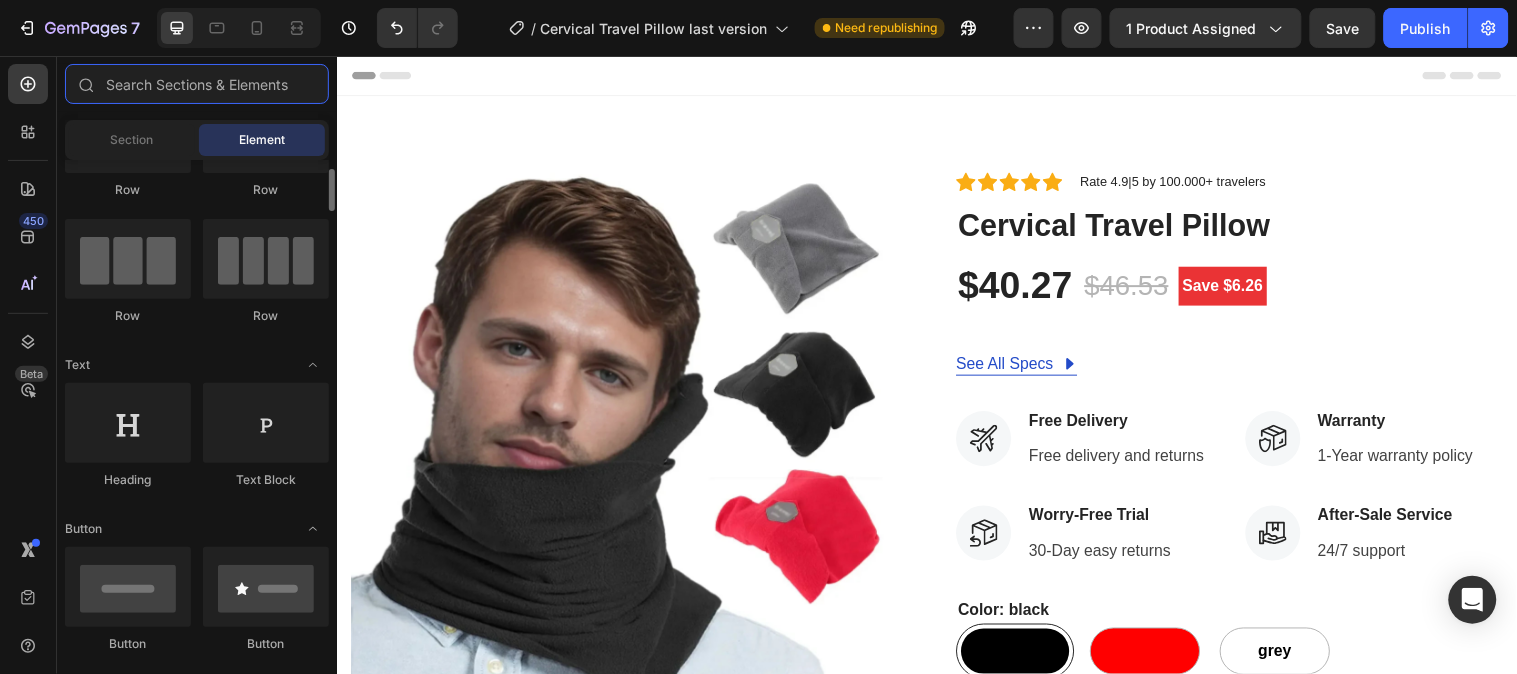 scroll, scrollTop: 222, scrollLeft: 0, axis: vertical 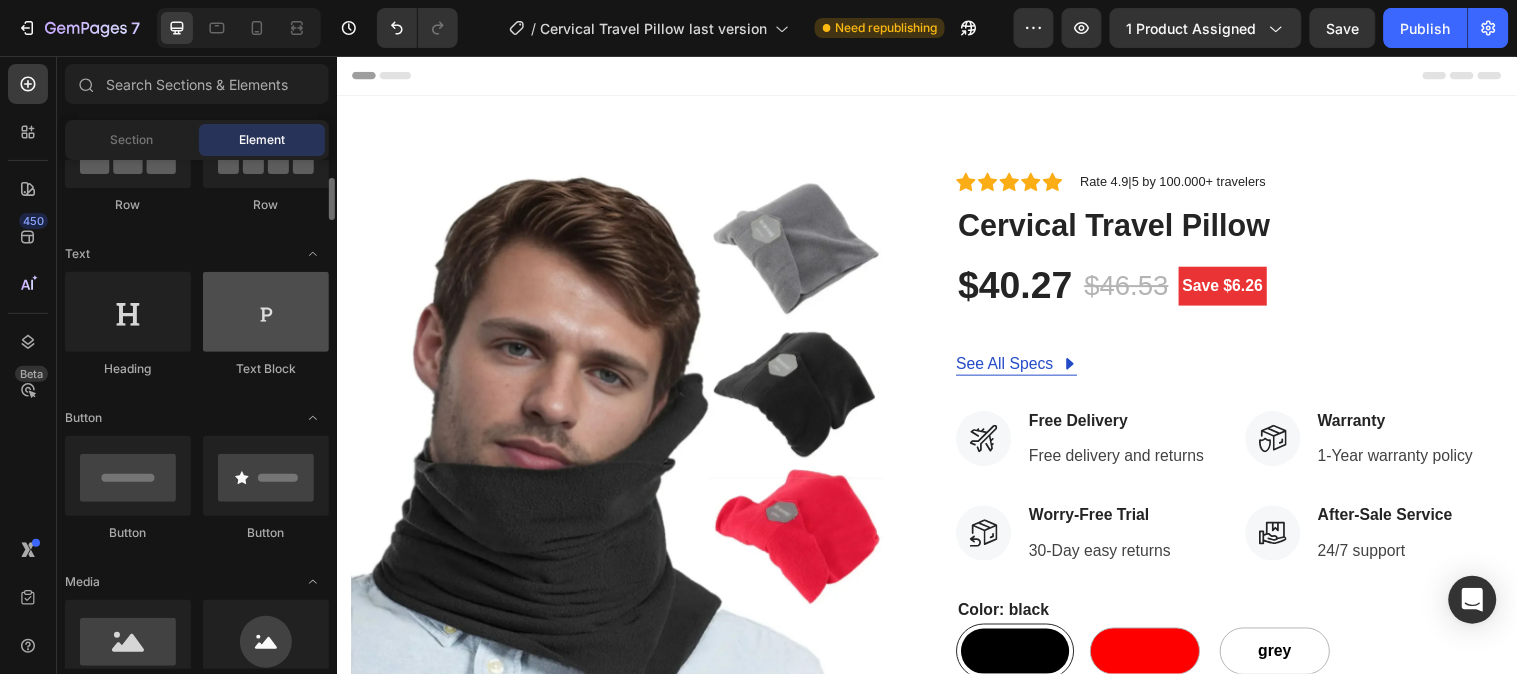 click at bounding box center [266, 312] 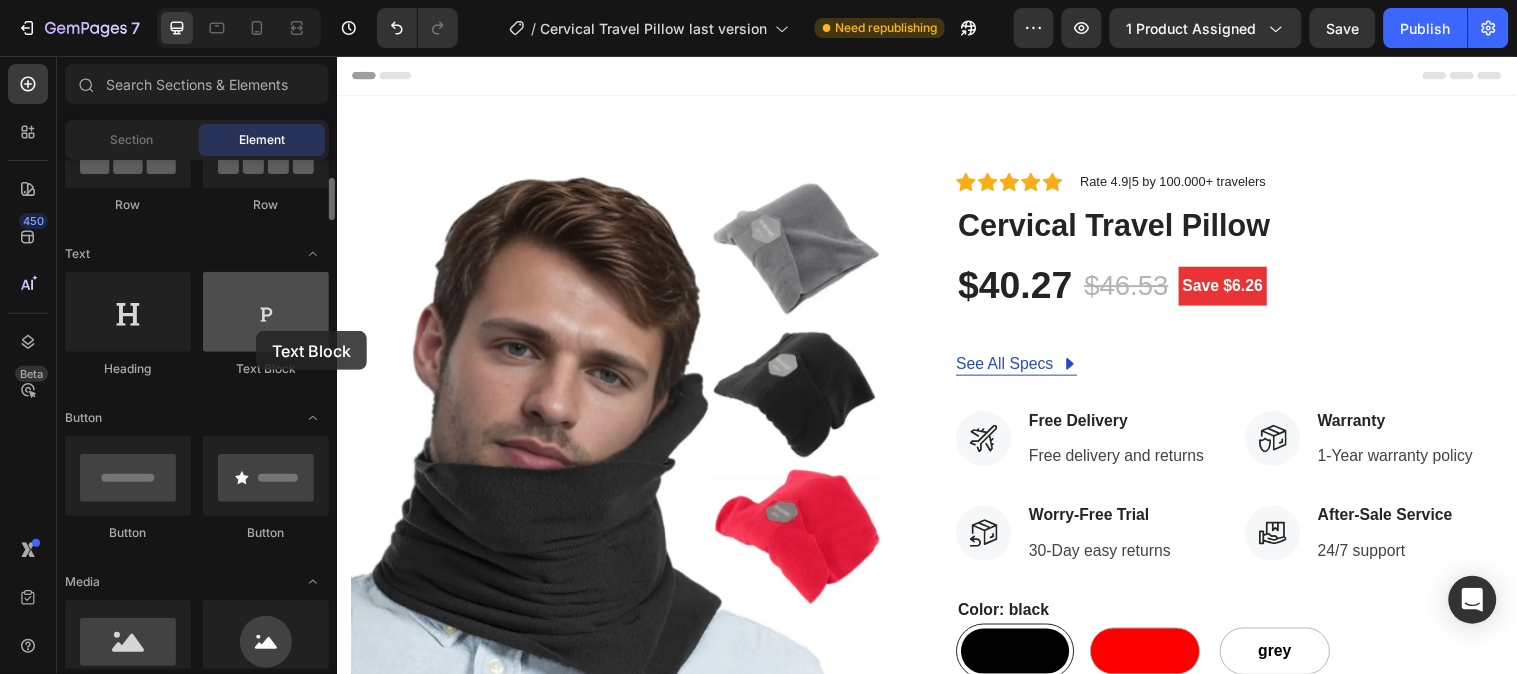 click at bounding box center (266, 312) 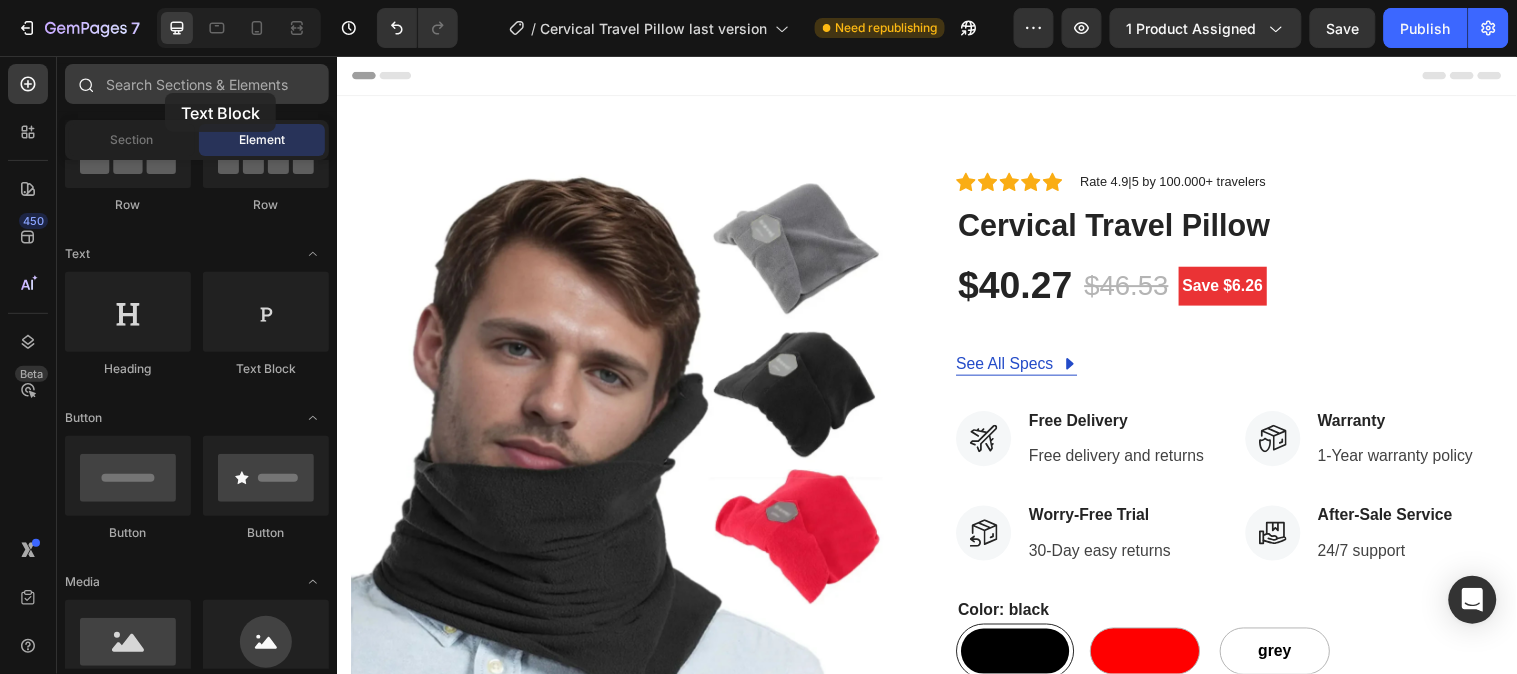 drag, startPoint x: 251, startPoint y: 332, endPoint x: 165, endPoint y: 93, distance: 254.00197 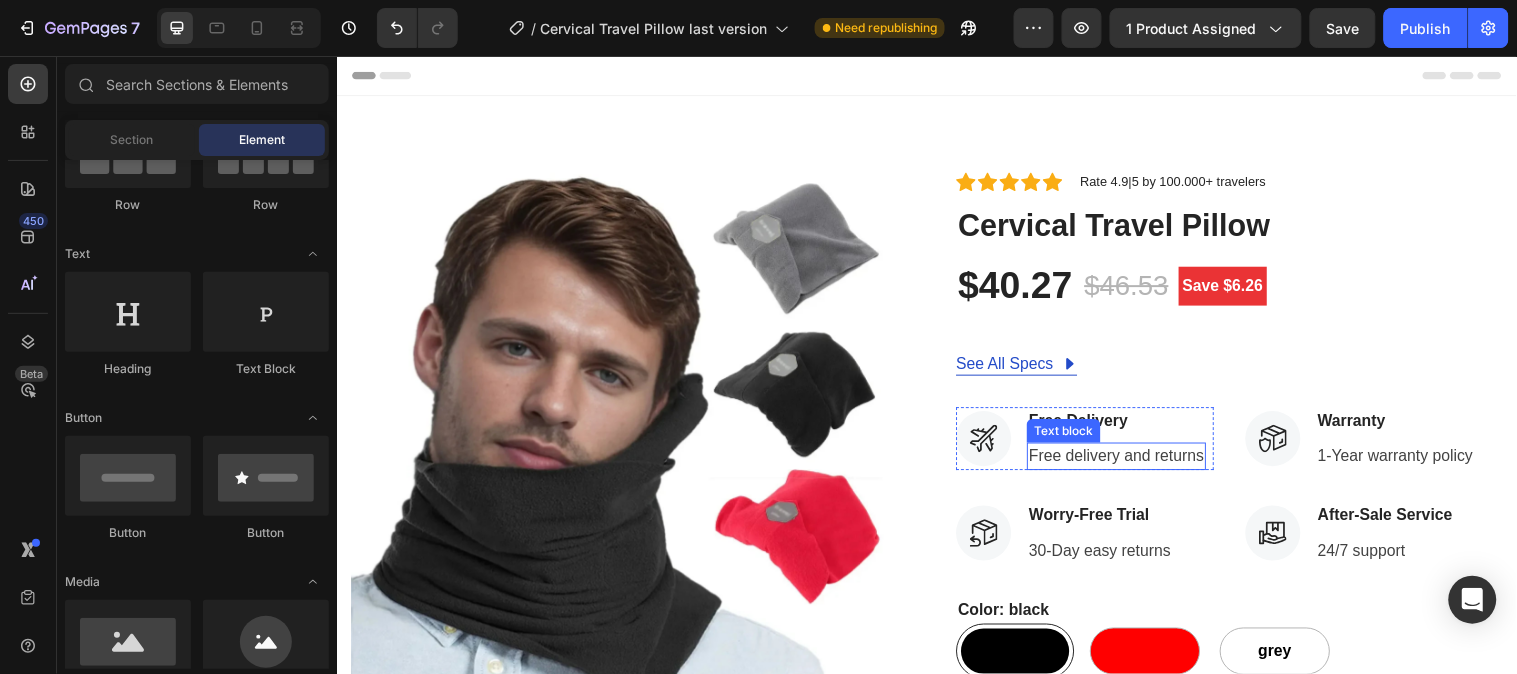 click on "Free delivery and returns" at bounding box center (1129, 462) 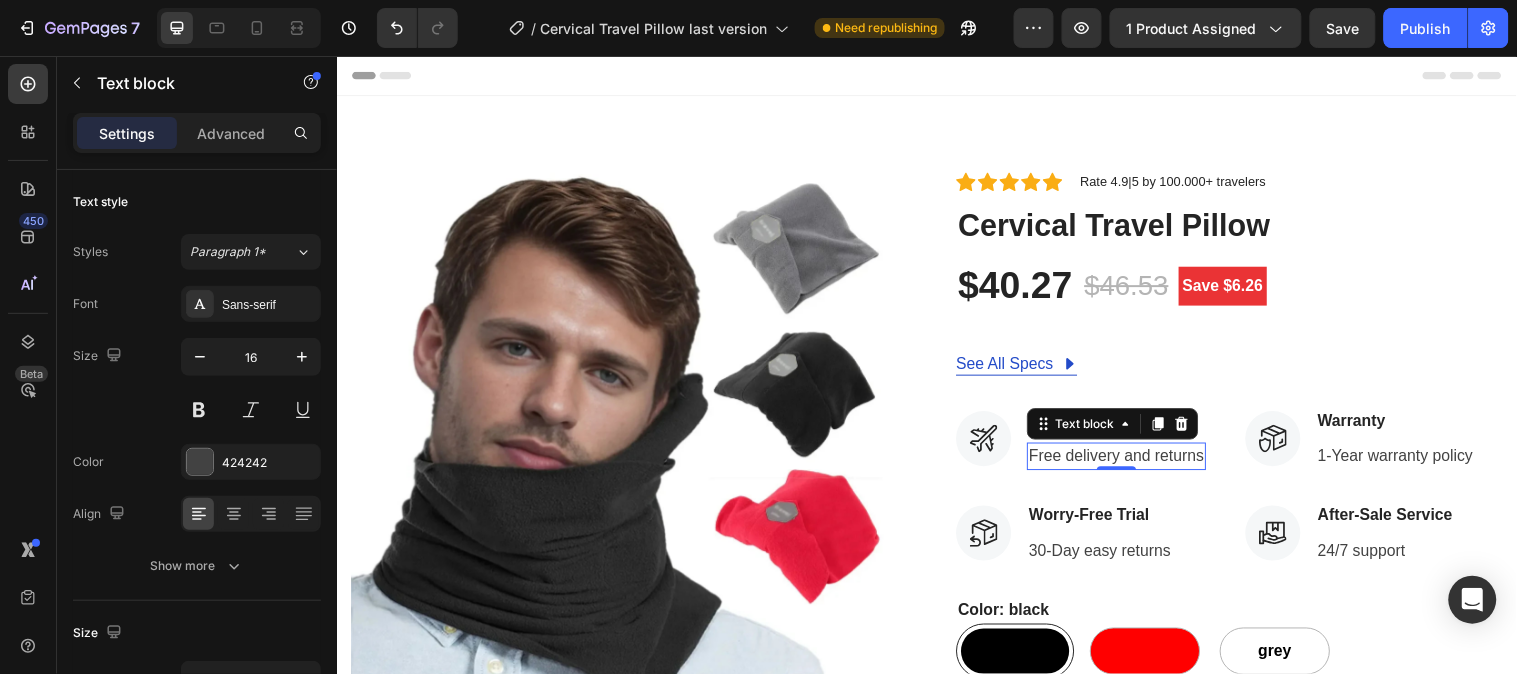 scroll, scrollTop: 628, scrollLeft: 0, axis: vertical 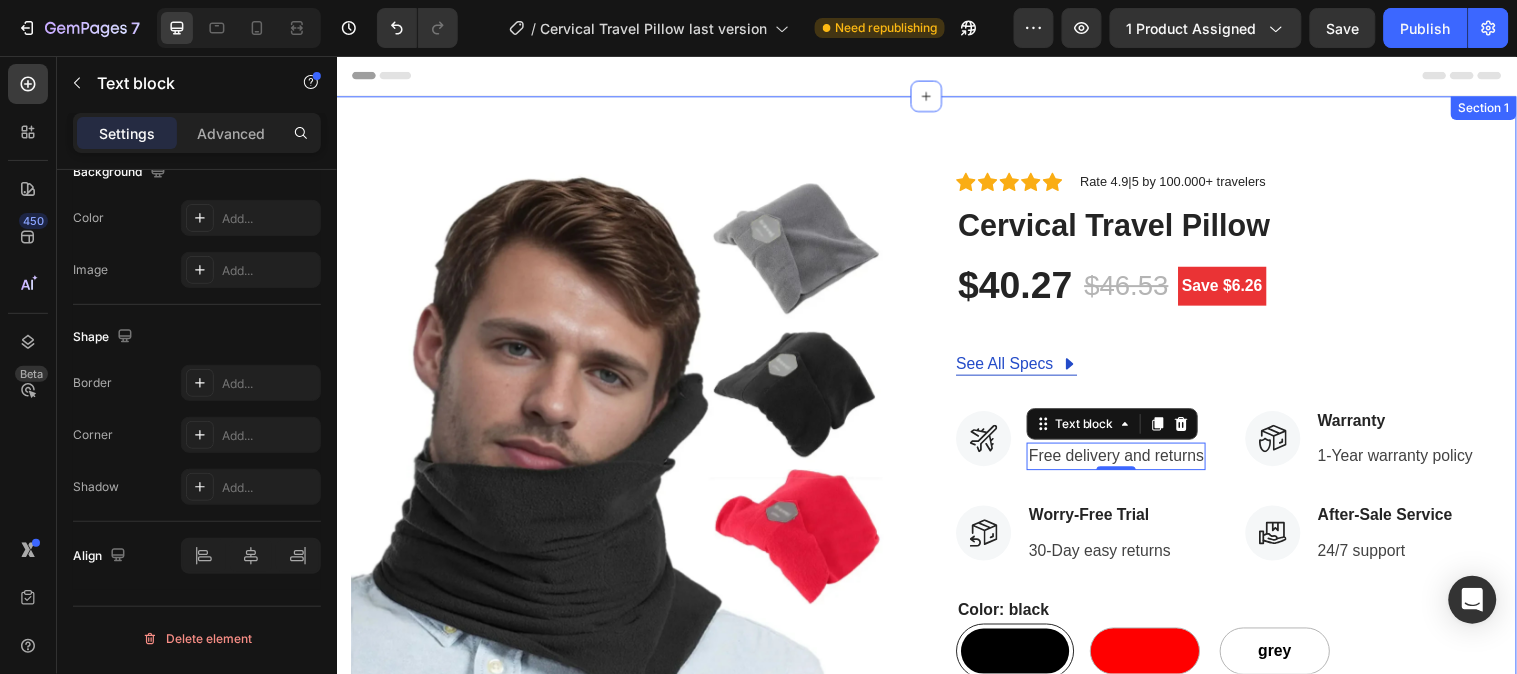 click on "Product Images
Icon
Icon
Icon
Icon
Icon Icon List Hoz Rate 4.9|5 by 100.000+ travelers Text block Row Cervical Travel Pillow (P) Title $40.27 (P) Price (P) Price $46.53 (P) Price (P) Price Save $6.26 Product Badge Row
See All Specs Button Row
Icon Free Delivery Text block Free delivery and returns Text block   0 Icon List
Icon Worry-Free Trial Text block 30-Day easy returns Text block Icon List
Icon Warranty Text block 1-Year warranty policy Text block Icon List
Icon After-Sale Service Text block 24/7 support Text block Icon List Row Color: black black black Red Red grey grey grey (P) Variants & Swatches Quantity Text block
1
(P) Quantity ADD TO CART (P) Cart Button Buy it now (P) Dynamic Checkout Product Section 1" at bounding box center [936, 588] 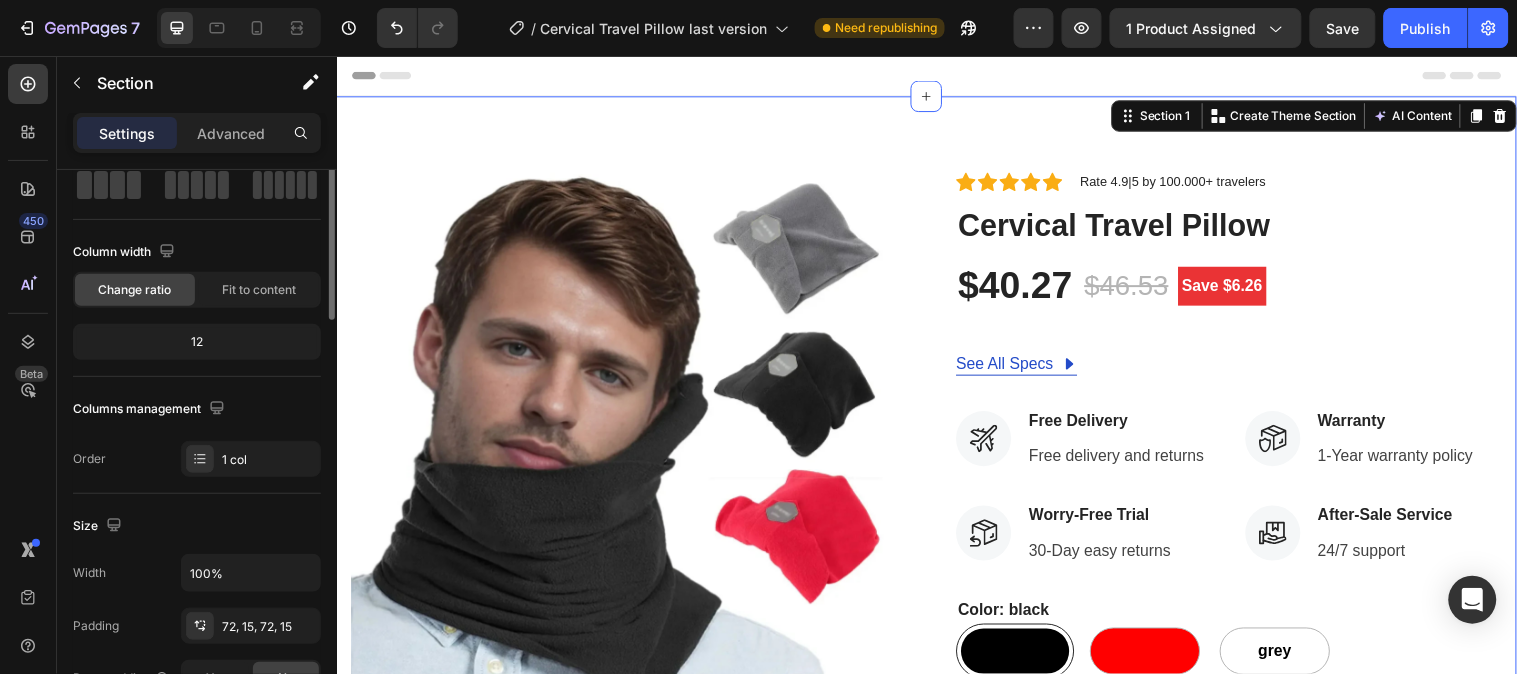 scroll, scrollTop: 0, scrollLeft: 0, axis: both 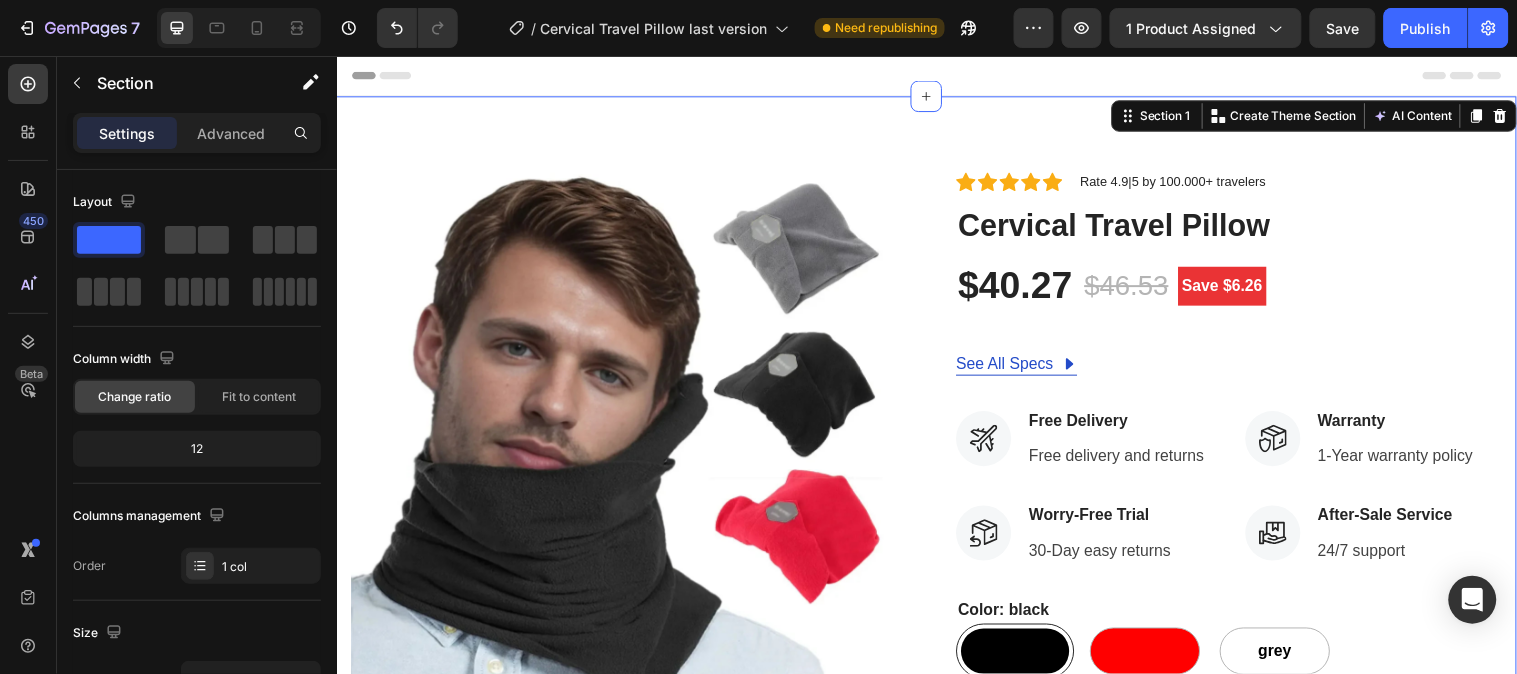 click on "Product Images
Icon
Icon
Icon
Icon
Icon Icon List Hoz Rate 4.9|5 by 100.000+ travelers Text block Row Cervical Travel Pillow (P) Title $40.27 (P) Price (P) Price $46.53 (P) Price (P) Price Save $6.26 Product Badge Row
See All Specs Button Row
Icon Free Delivery Text block Free delivery and returns Text block Icon List
Icon Worry-Free Trial Text block 30-Day easy returns Text block Icon List
Icon Warranty Text block 1-Year warranty policy Text block Icon List
Icon After-Sale Service Text block 24/7 support Text block Icon List Row Color: black black black Red Red grey grey grey (P) Variants & Swatches Quantity Text block
1
(P) Quantity ADD TO CART (P) Cart Button Buy it now (P) Dynamic Checkout Product Section 1   You can create reusable sections Create Theme Section AI Content Write with GemAI Tone and Voice Persuasive" at bounding box center (936, 588) 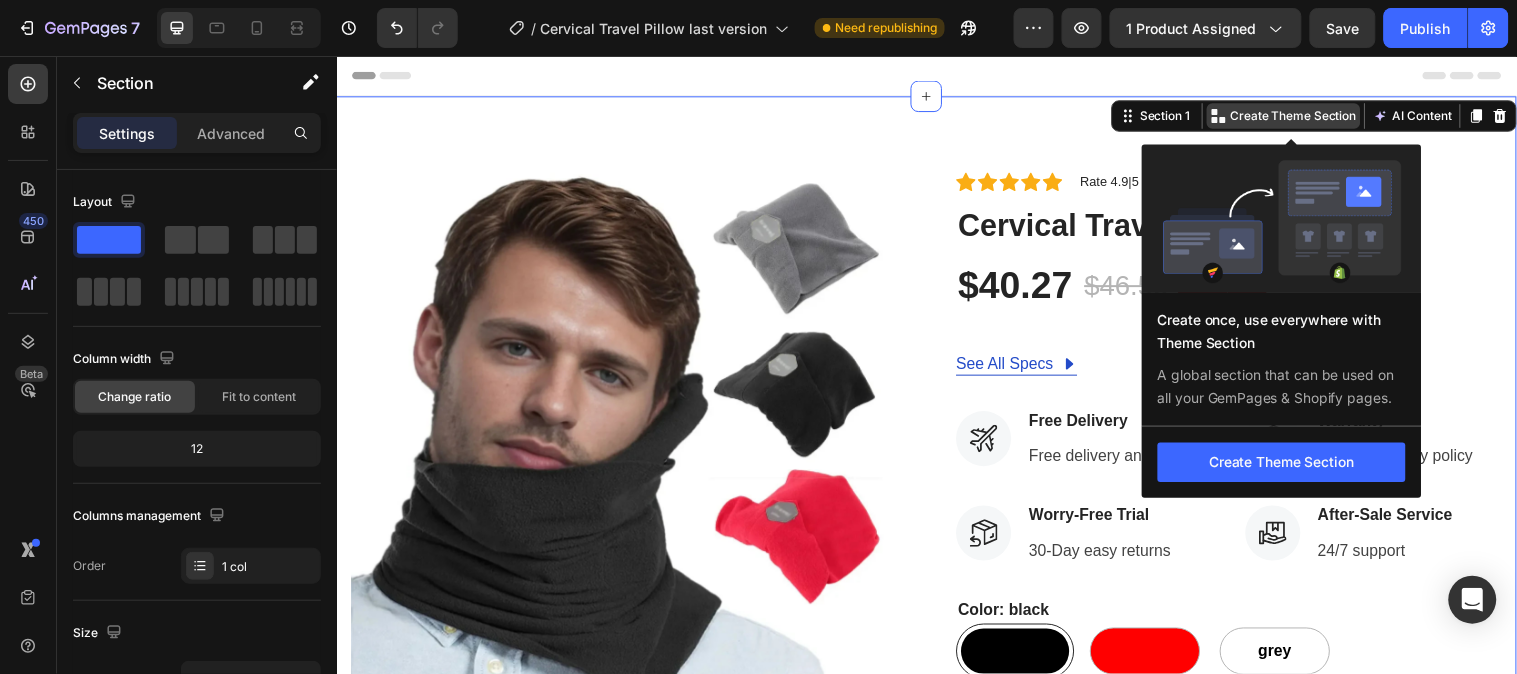 click on "Create Theme Section" at bounding box center [1309, 116] 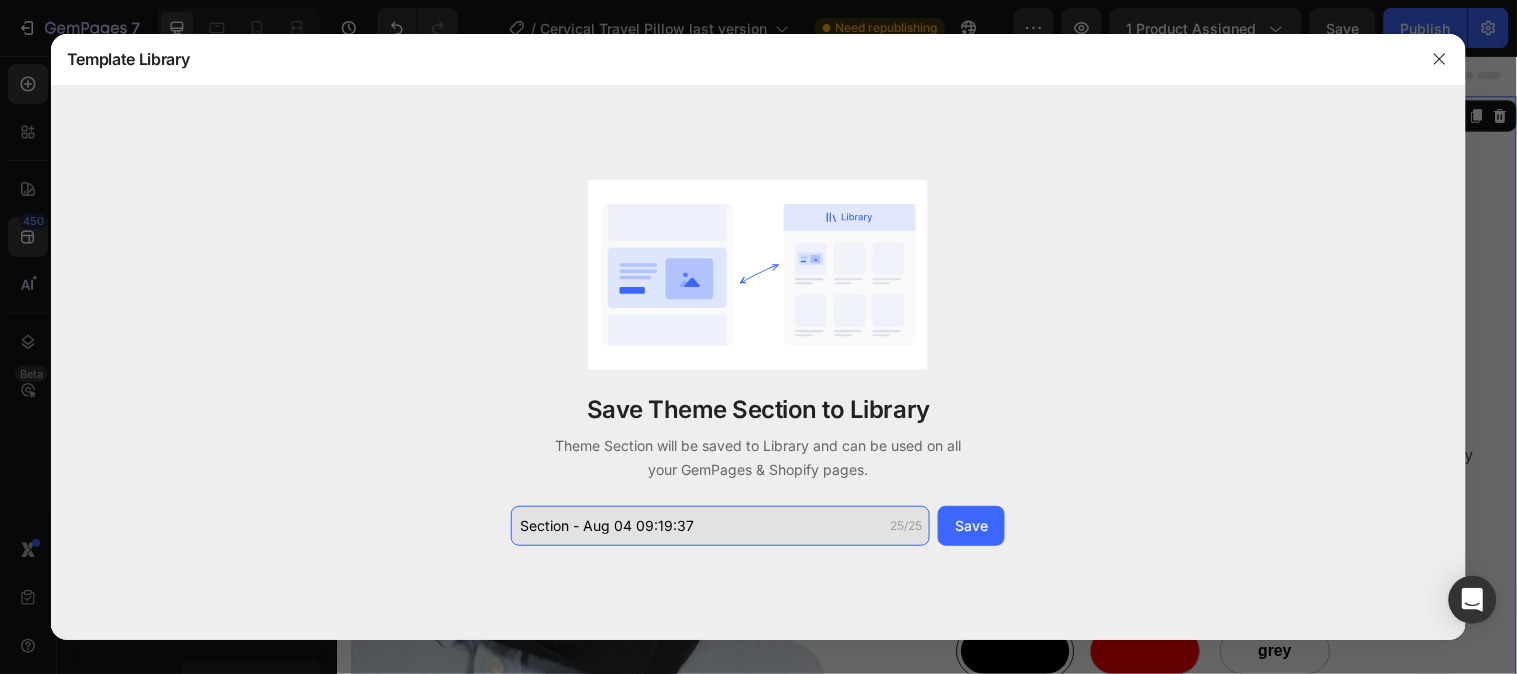 click on "Section - Aug 04 09:19:37" 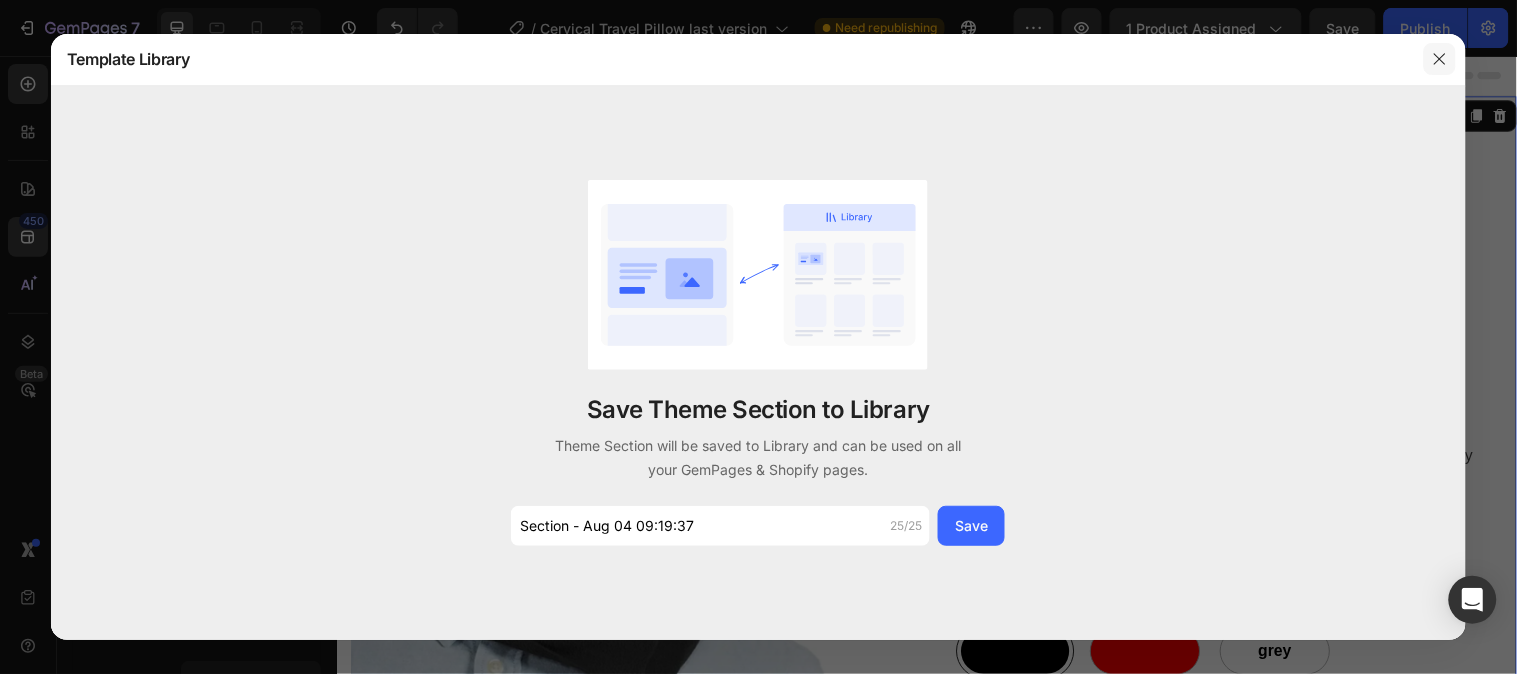 click 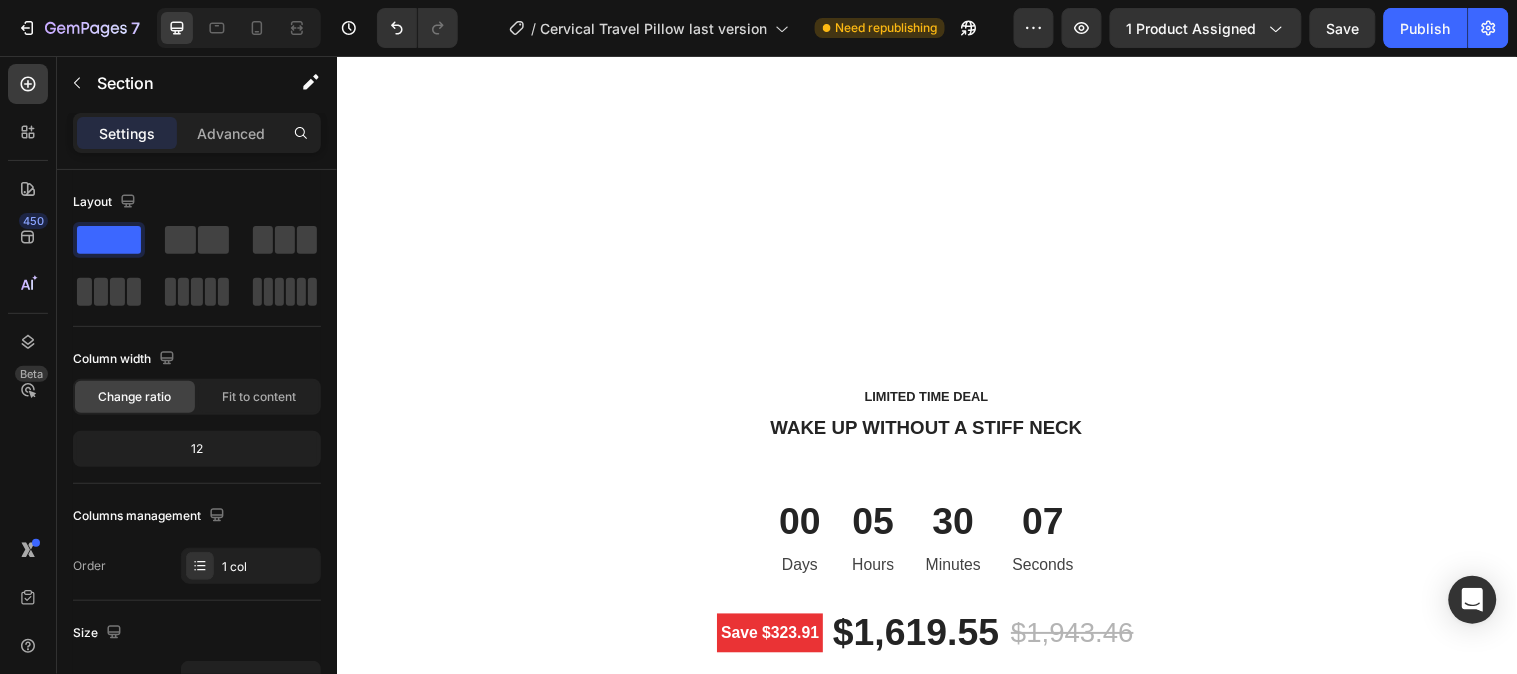 scroll, scrollTop: 4333, scrollLeft: 0, axis: vertical 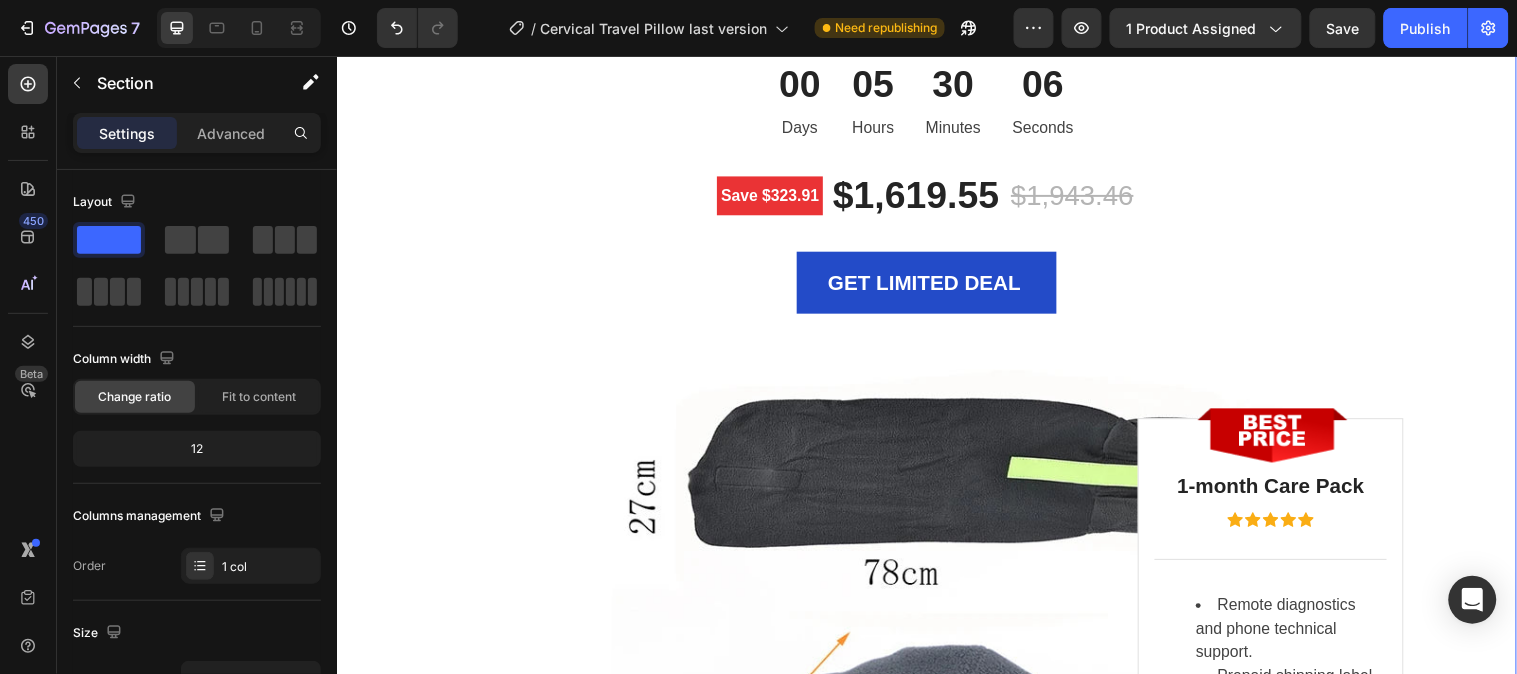 click on "LIMITED TIME DEAL Text block WAKE UP WITHOUT A STIFF NECK Heading 00 Days 05 Hours 30 Minutes 06 Seconds CountDown Timer Save $323.91 Product Badge $1,619.55 (P) Price (P) Price $1,943.46 (P) Price (P) Price Row GET LIMITED DEAL (P) Cart Button Product Row Image Image 1-month Care Pack Heading
Icon
Icon
Icon
Icon
Icon Icon List Hoz                Title Line Remote diagnostics and phone technical support. Prepaid shipping label, materials, and instructions. Convenient door-to-door service, protection against accidental damage. Next Business Day Exchange. Text block Row Row" at bounding box center [936, 544] 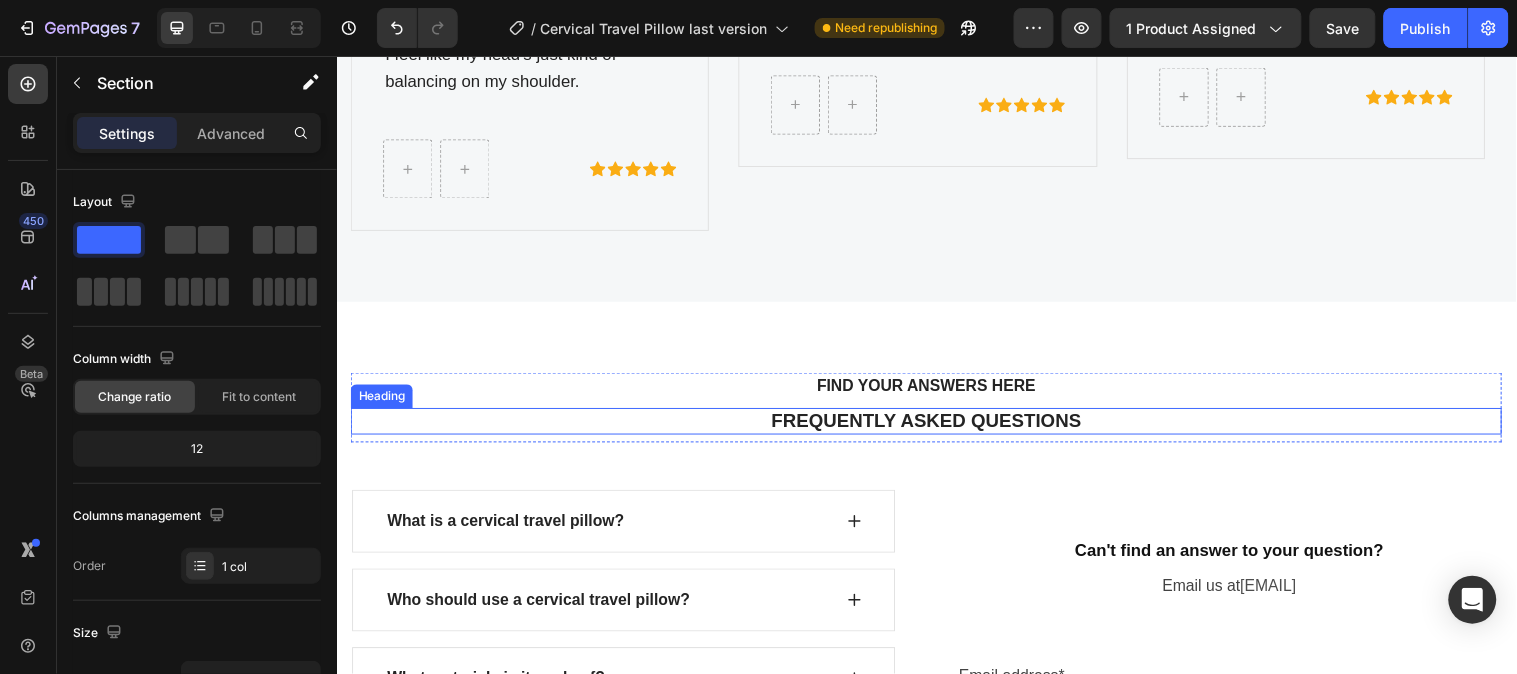 scroll, scrollTop: 7777, scrollLeft: 0, axis: vertical 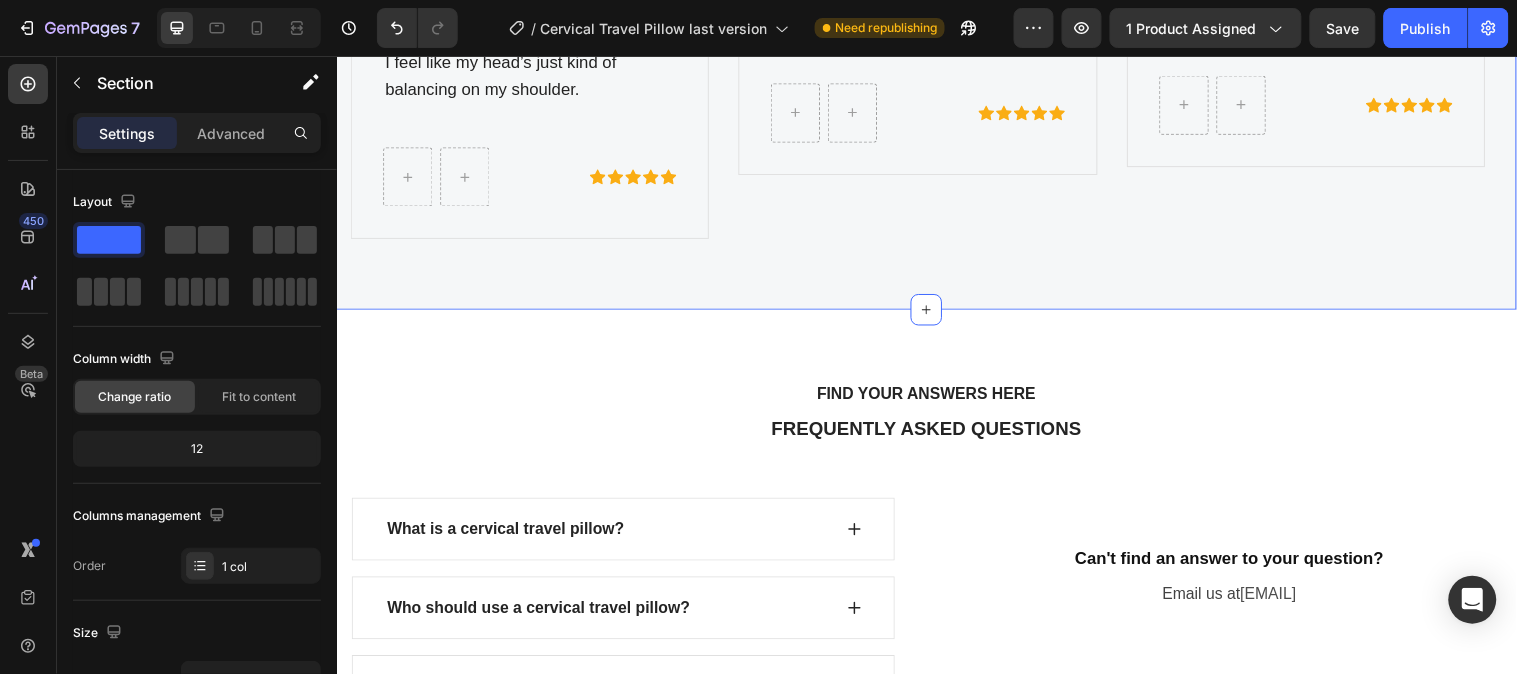 click on "what our customers are saying Text block COMPACT, COZY, SHORT NAPS, TRAVEL BETTER... Heading Image Elisa Perth Heading My expectation of this was low, but I have been very pleasantly surprised. A plastic neck support insert fits into a pocket, then the whole thing just wraps around neck. Feels like it will do the job. Much better than the blow-up ones. Says it is machine washable. I can actually take a nap with this thing. I feel like my head’s just kind of balancing on my shoulder. Text Block
Row
Icon
Icon
Icon
Icon
Icon Icon List Hoz Row Product Image Chin Chen   Heading it work pretty good. I mean I'm surprised at how well it works. If I put my full head lean on it with a little pressure feels like it would hold my head up. The beauty of this is you can turn it forward. That's my biggest problem I end up with my head all the way down. So that's pretty good. I like it. Text Block
Row" at bounding box center (936, -251) 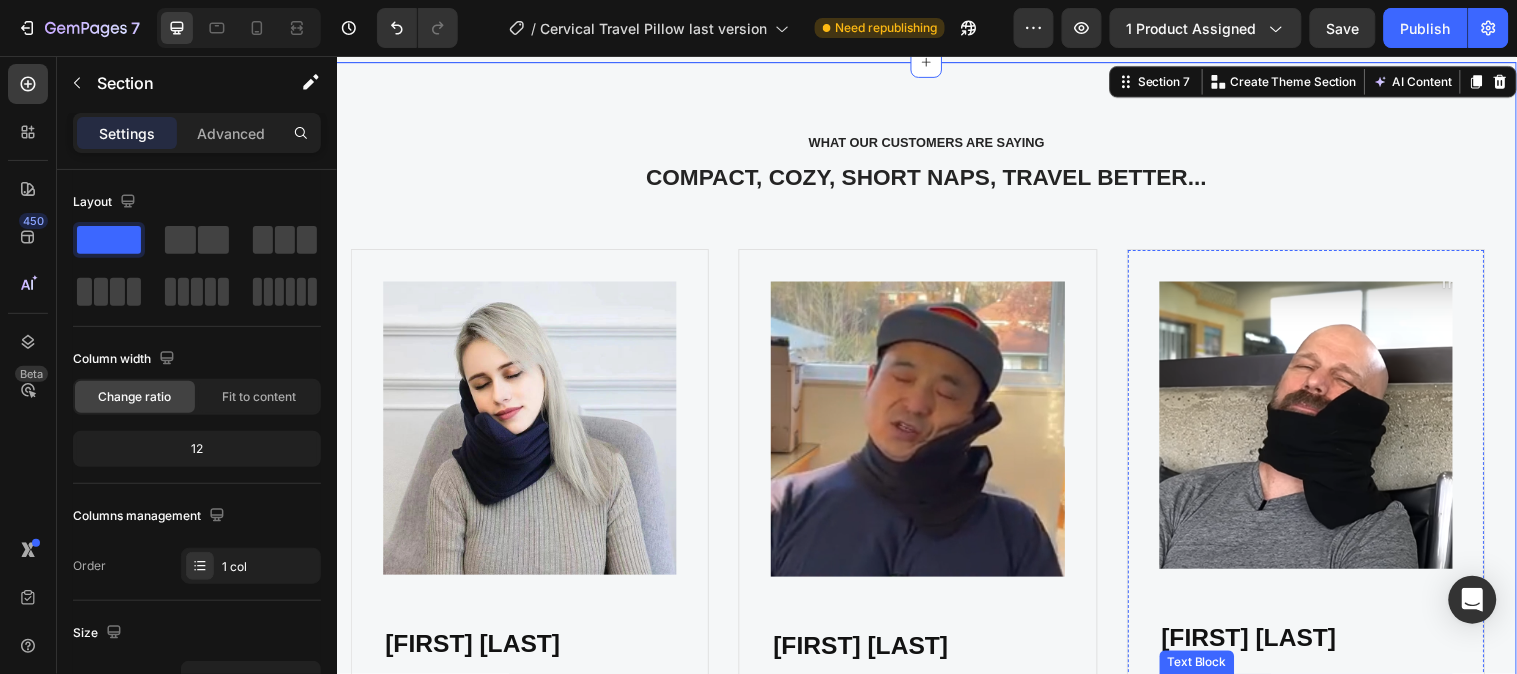 scroll, scrollTop: 6888, scrollLeft: 0, axis: vertical 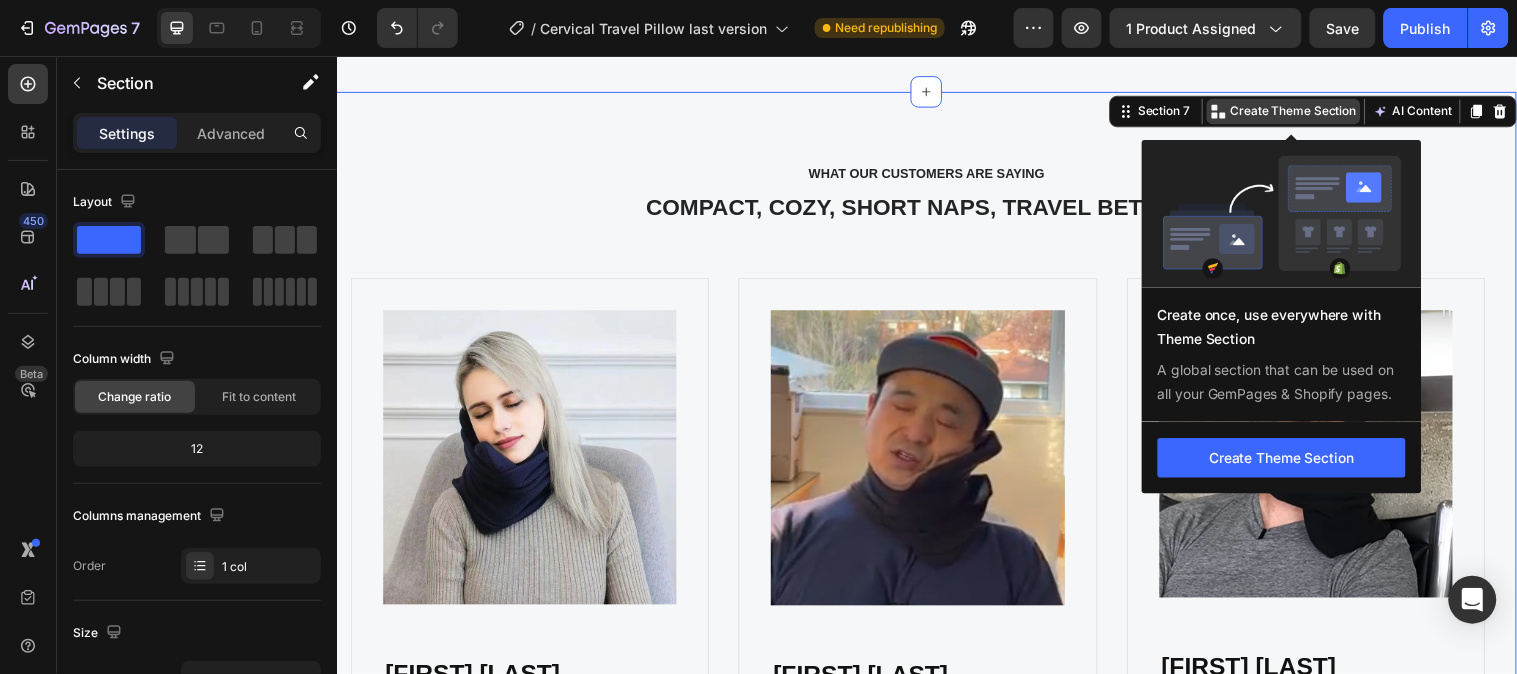 click on "Create Theme Section" at bounding box center (1309, 112) 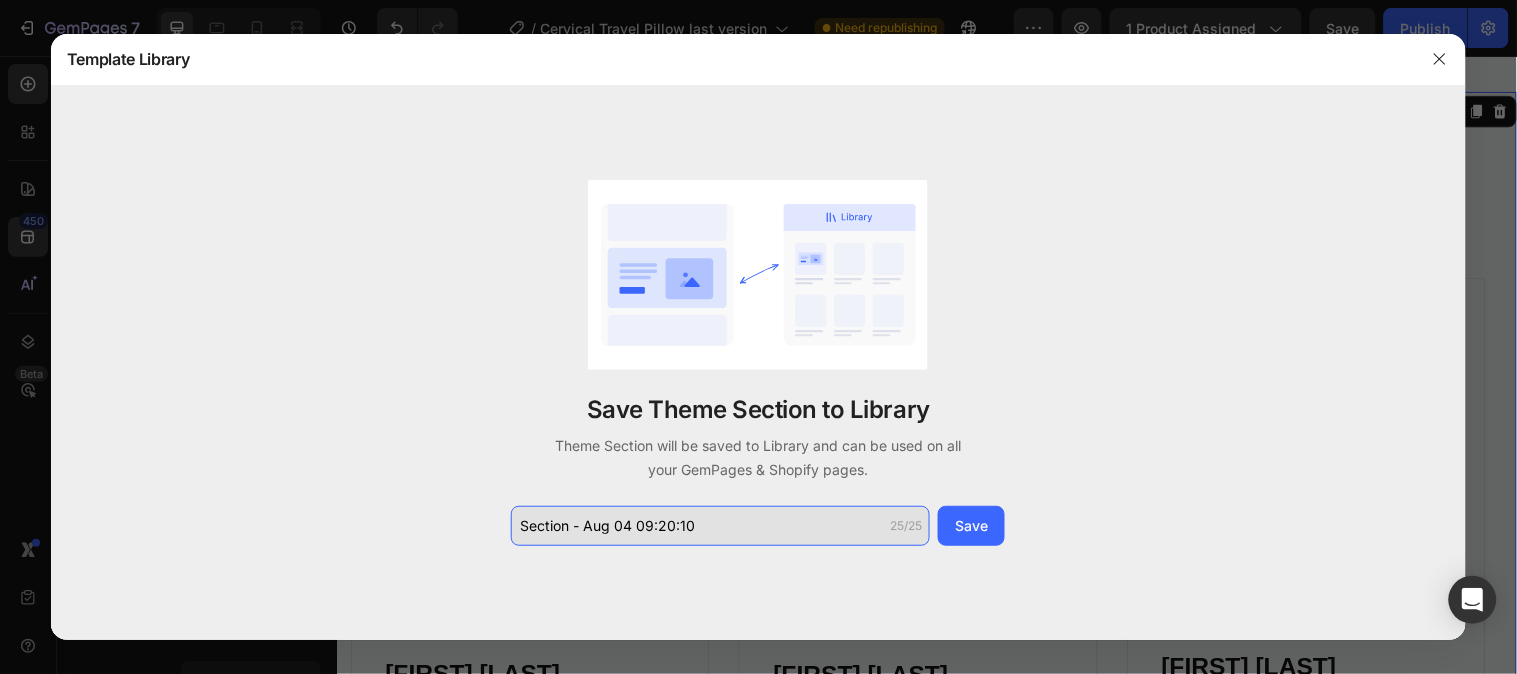 click on "Section - Aug 04 09:20:10" 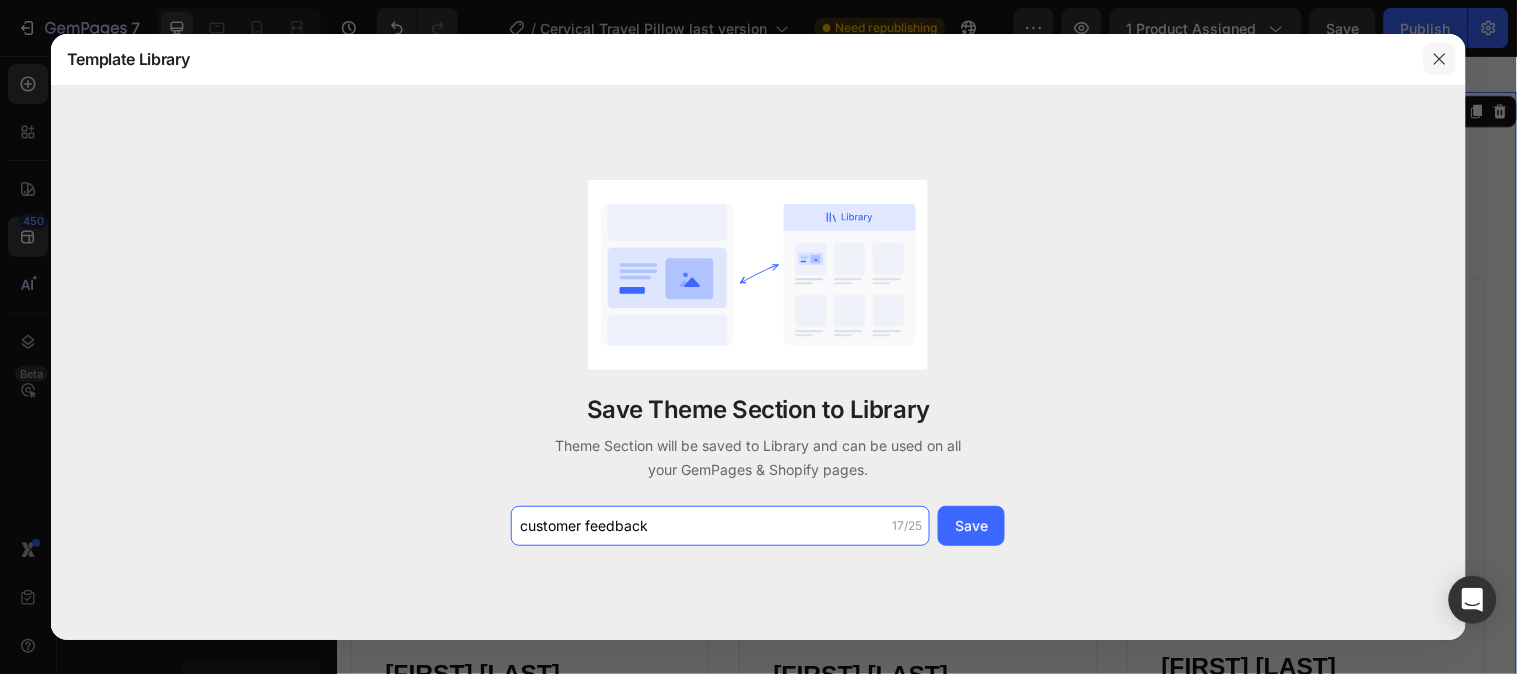 type on "customer feedback" 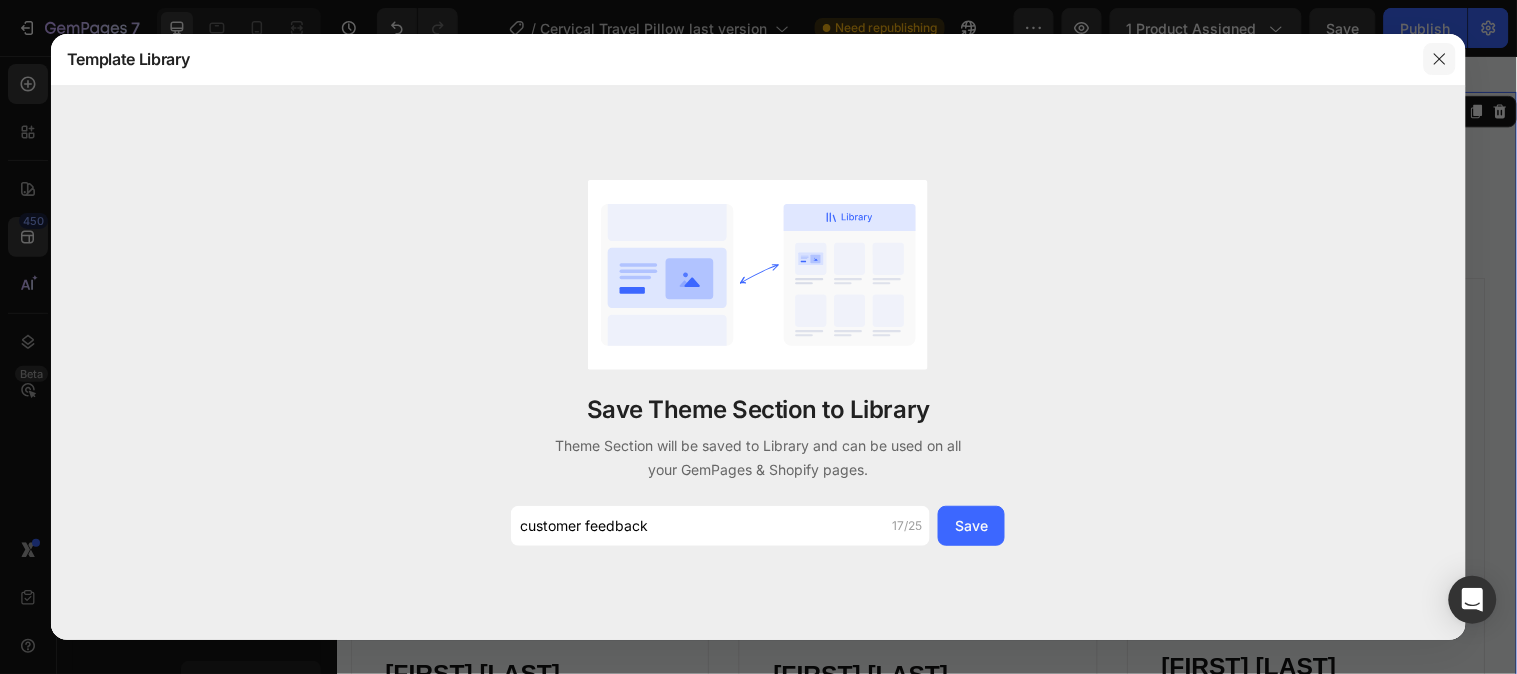 click 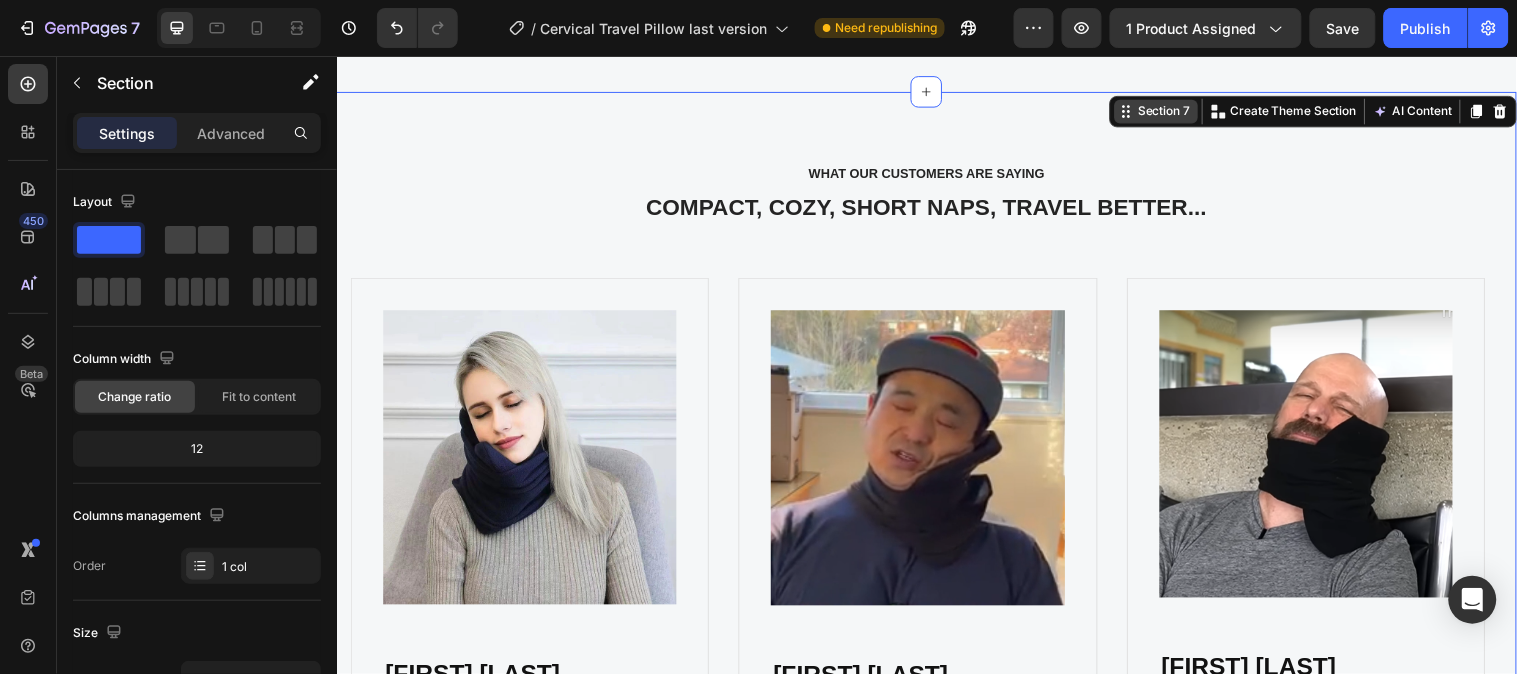 click on "Section 7" at bounding box center (1169, 112) 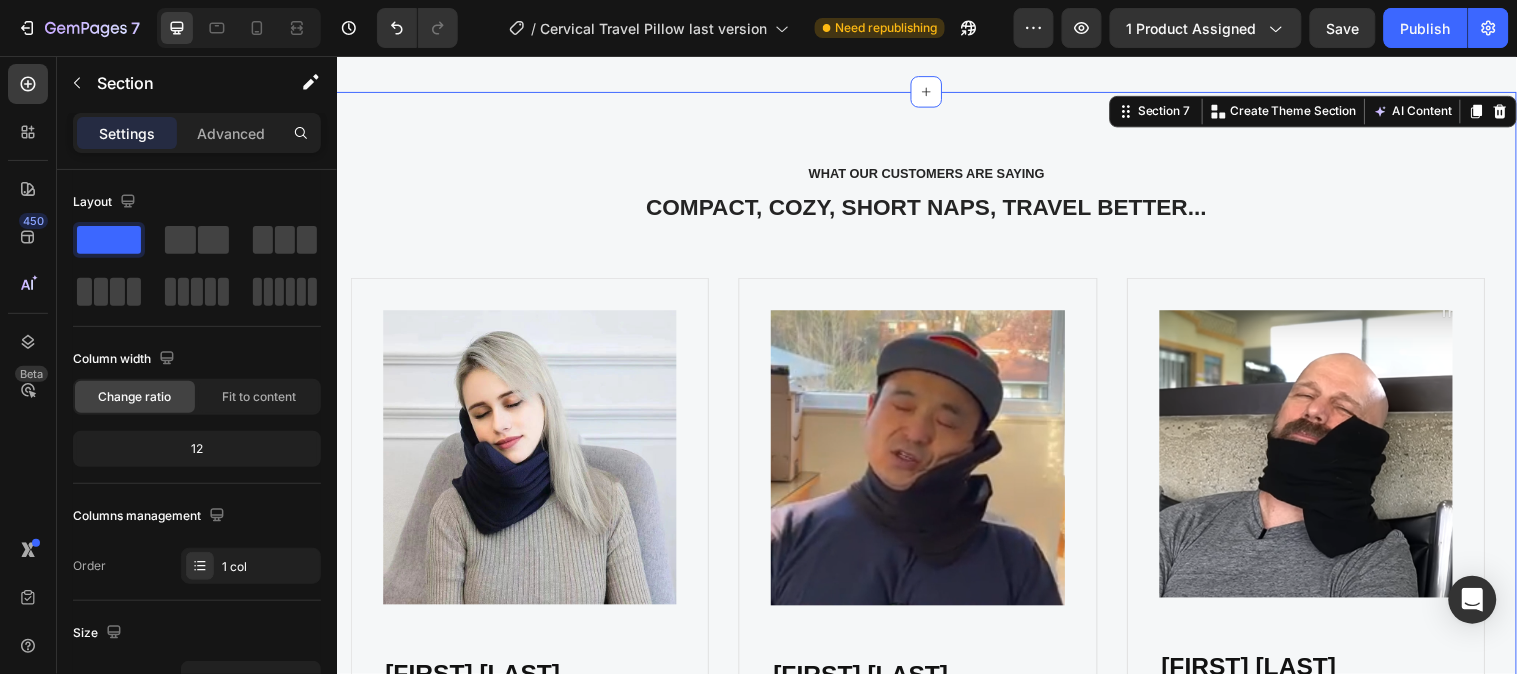 click on "Section 7   You can create reusable sections Create Theme Section AI Content Write with GemAI What would you like to describe here? Tone and Voice Persuasive Product Fast Charging Emergency Power 2500W/2304Wh Show more Generate" at bounding box center (1329, 112) 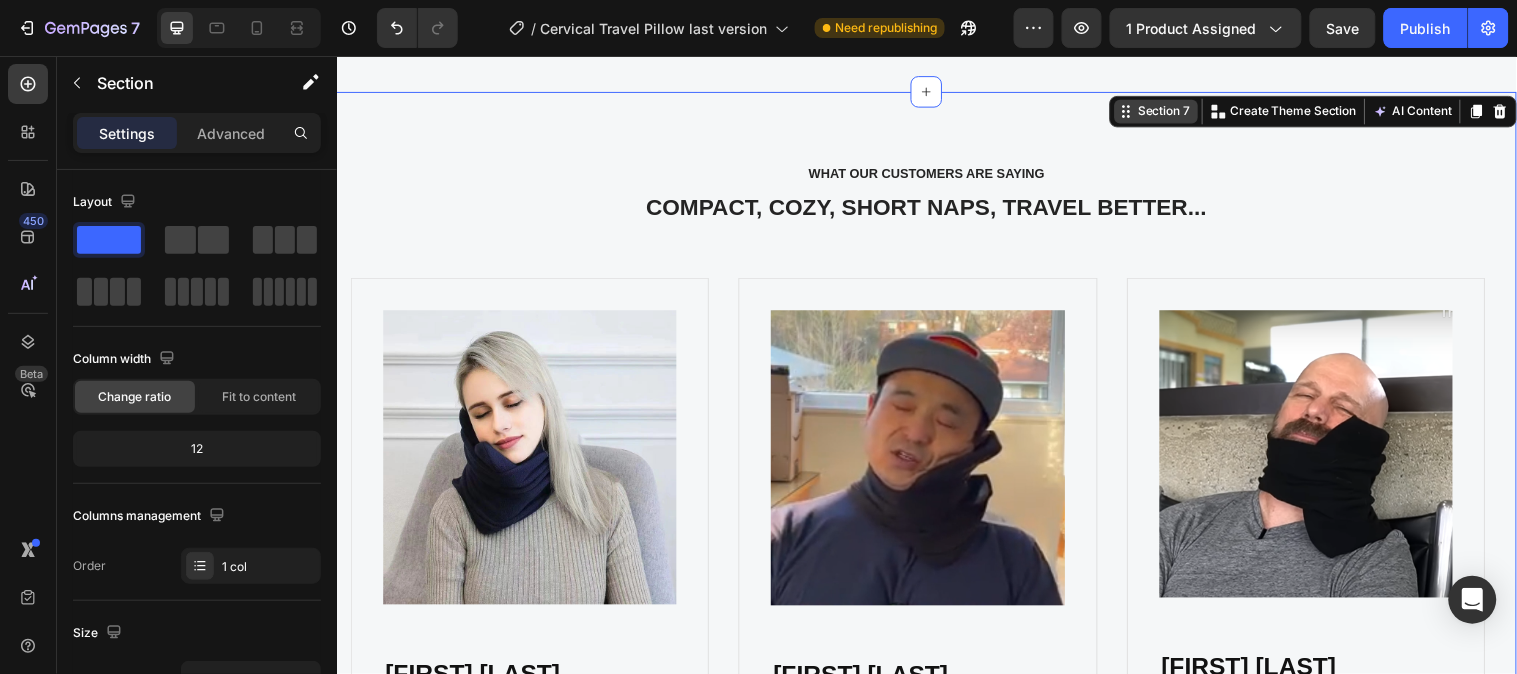click on "Section 7" at bounding box center [1177, 112] 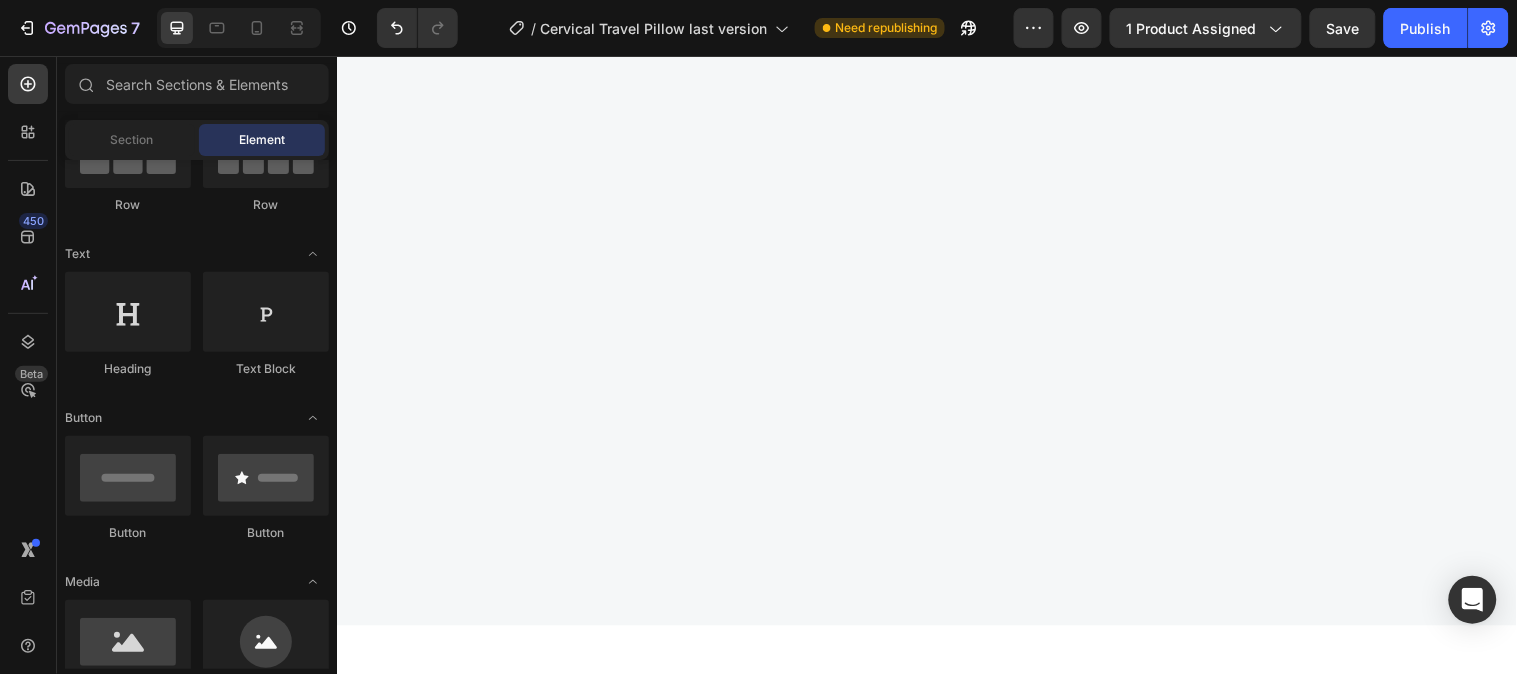 scroll, scrollTop: 0, scrollLeft: 0, axis: both 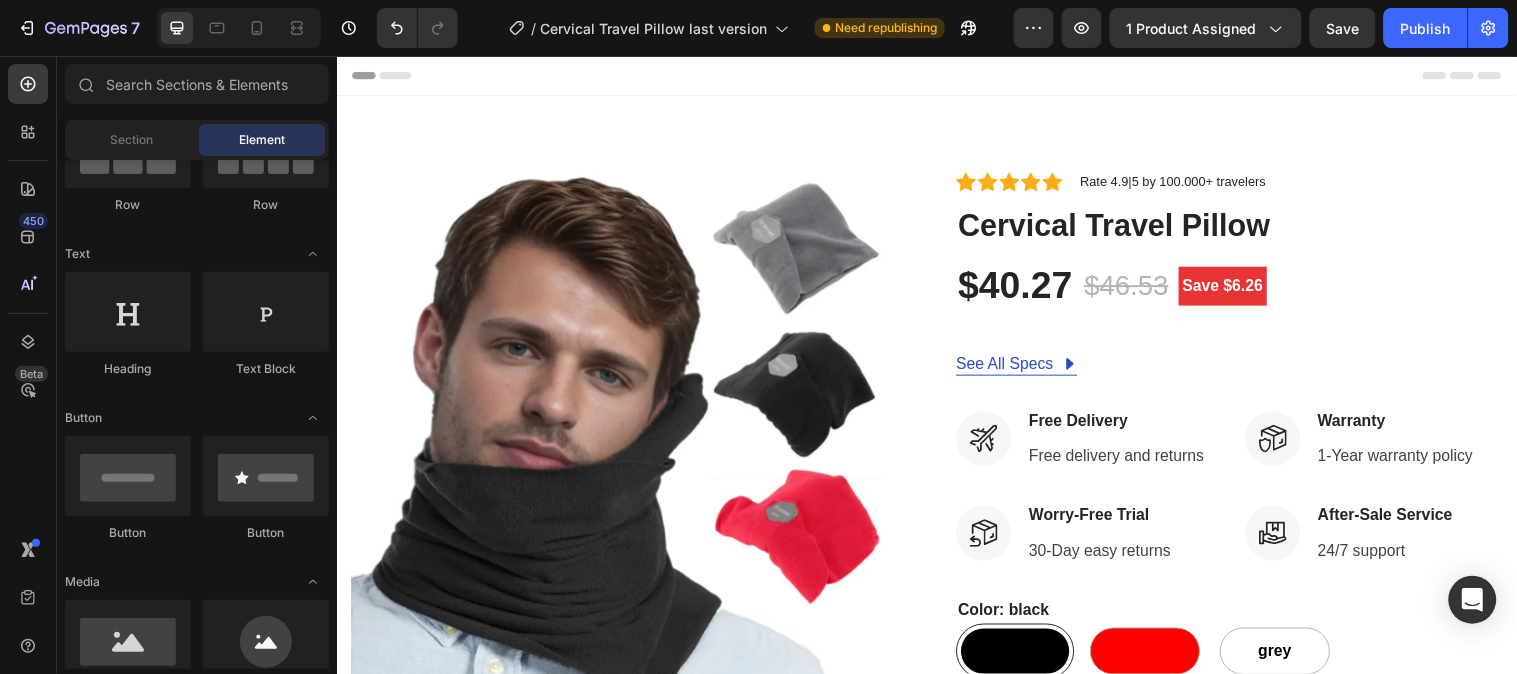 click on "Header" at bounding box center [936, 75] 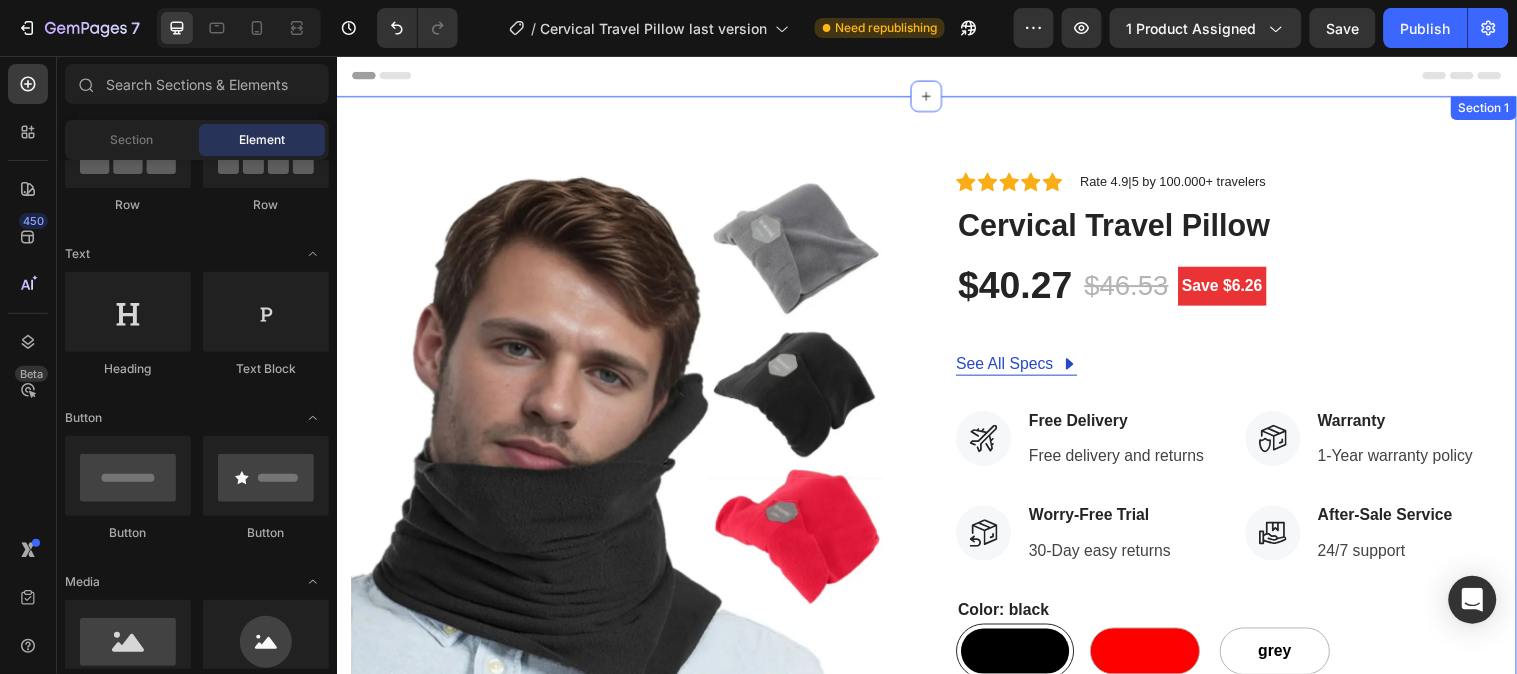 click on "Product Images
Icon
Icon
Icon
Icon
Icon Icon List Hoz Rate 4.9|5 by 100.000+ travelers Text block Row Cervical Travel Pillow (P) Title $40.27 (P) Price (P) Price $46.53 (P) Price (P) Price Save $6.26 Product Badge Row
See All Specs Button Row
Icon Free Delivery Text block Free delivery and returns Text block Icon List
Icon Worry-Free Trial Text block 30-Day easy returns Text block Icon List
Icon Warranty Text block 1-Year warranty policy Text block Icon List
Icon After-Sale Service Text block 24/7 support Text block Icon List Row Color: black black black Red Red grey grey grey (P) Variants & Swatches Quantity Text block
1
(P) Quantity ADD TO CART (P) Cart Button Buy it now (P) Dynamic Checkout Product Section 1" at bounding box center (936, 588) 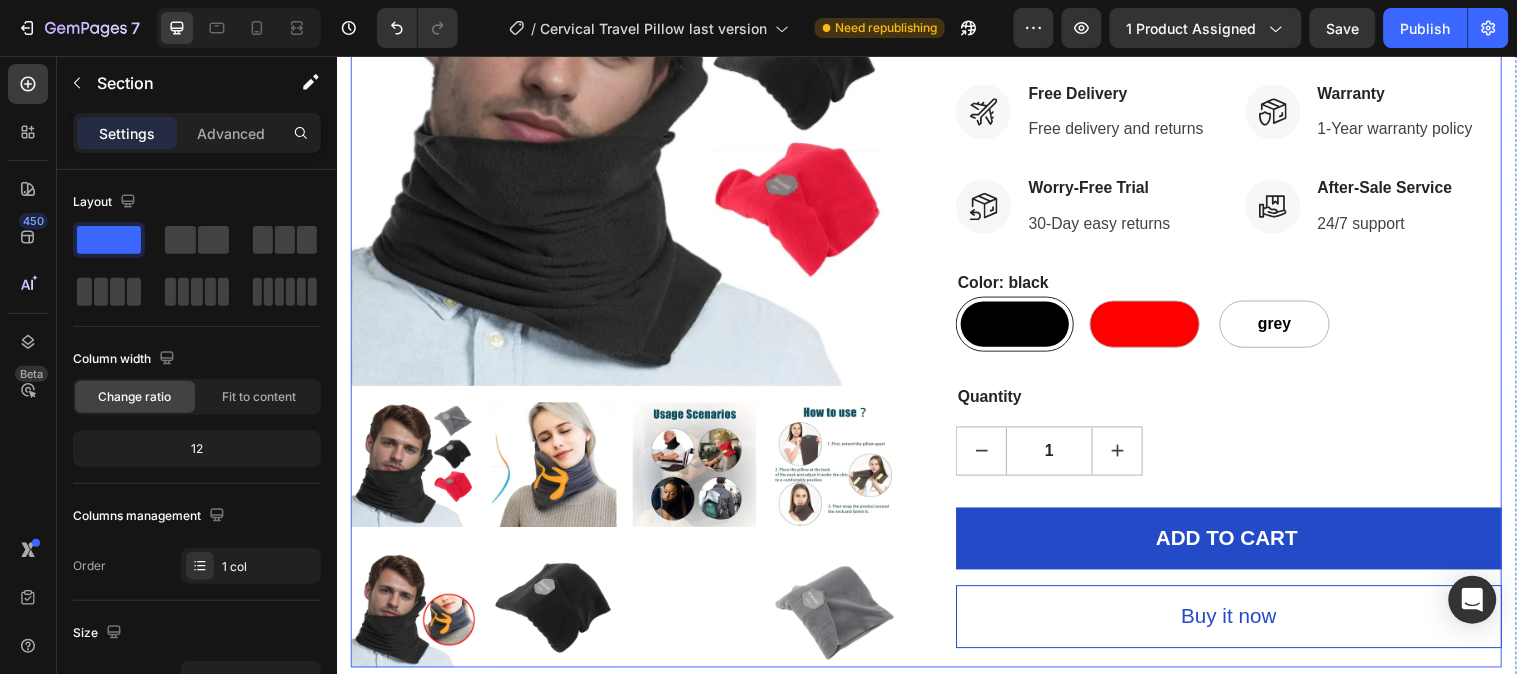 scroll, scrollTop: 0, scrollLeft: 0, axis: both 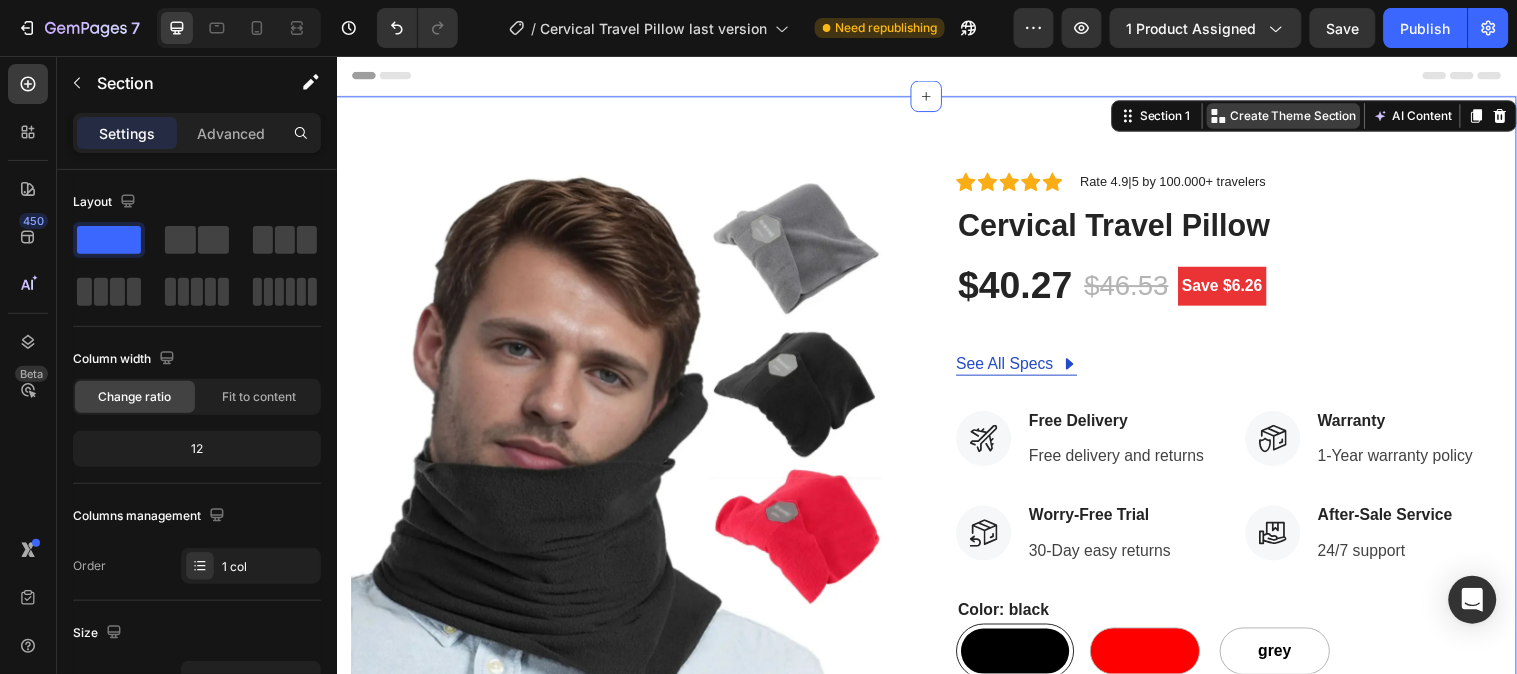 click on "Create Theme Section" at bounding box center [1309, 116] 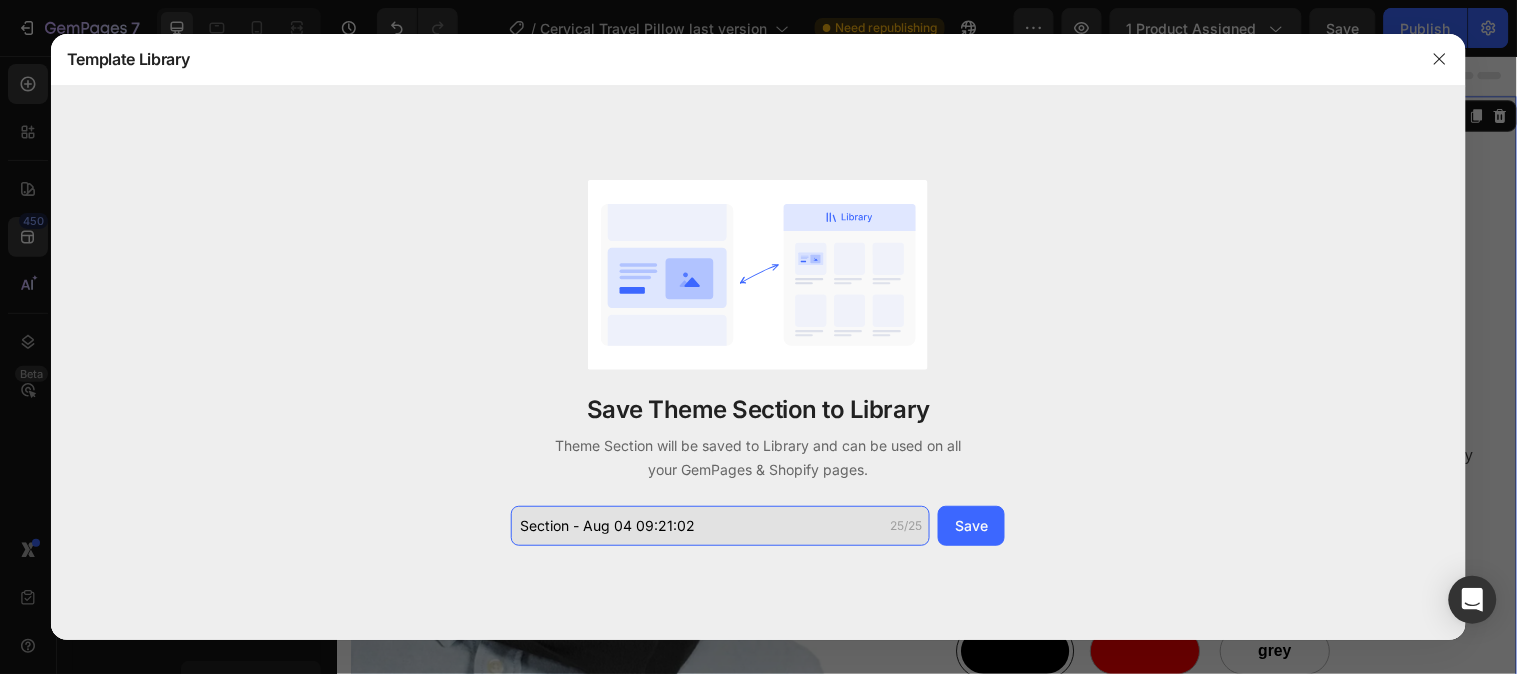 click on "Section - Aug 04 09:21:02" 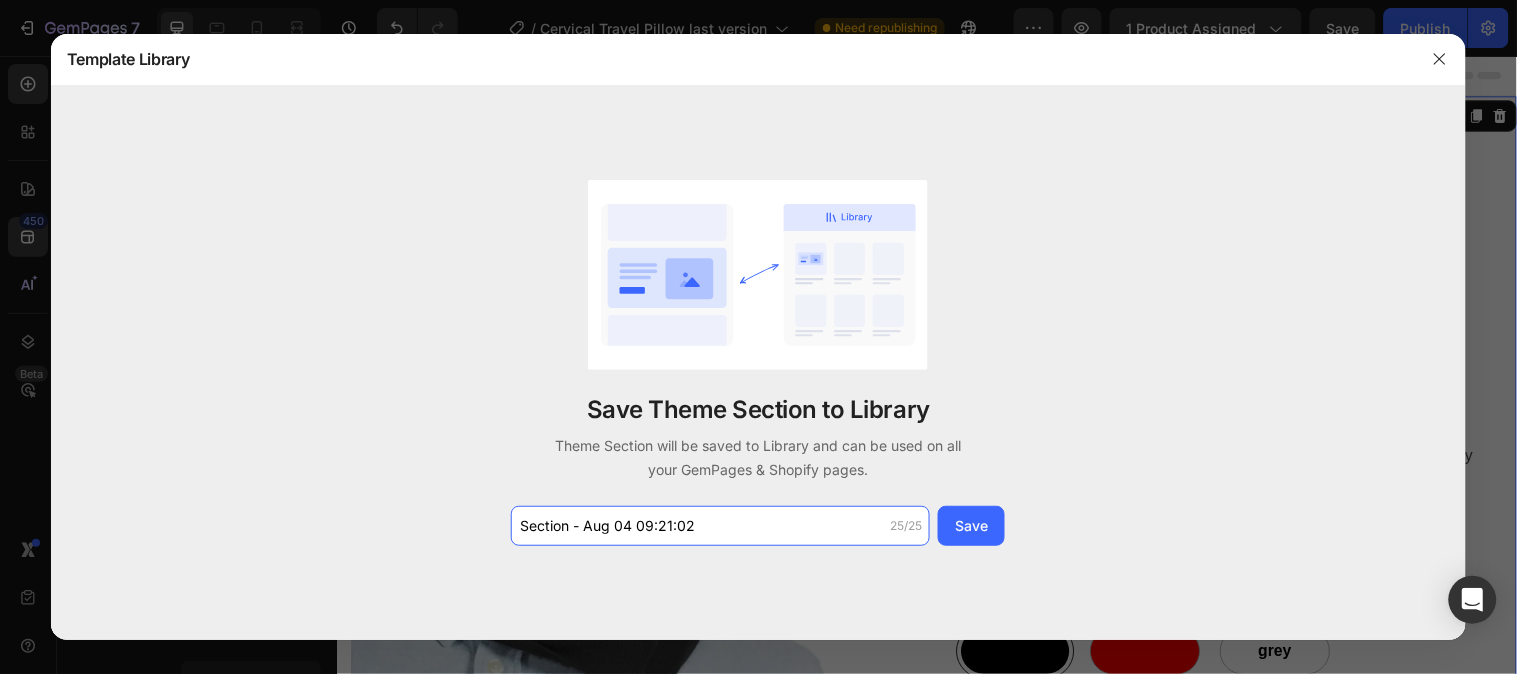 type on "c" 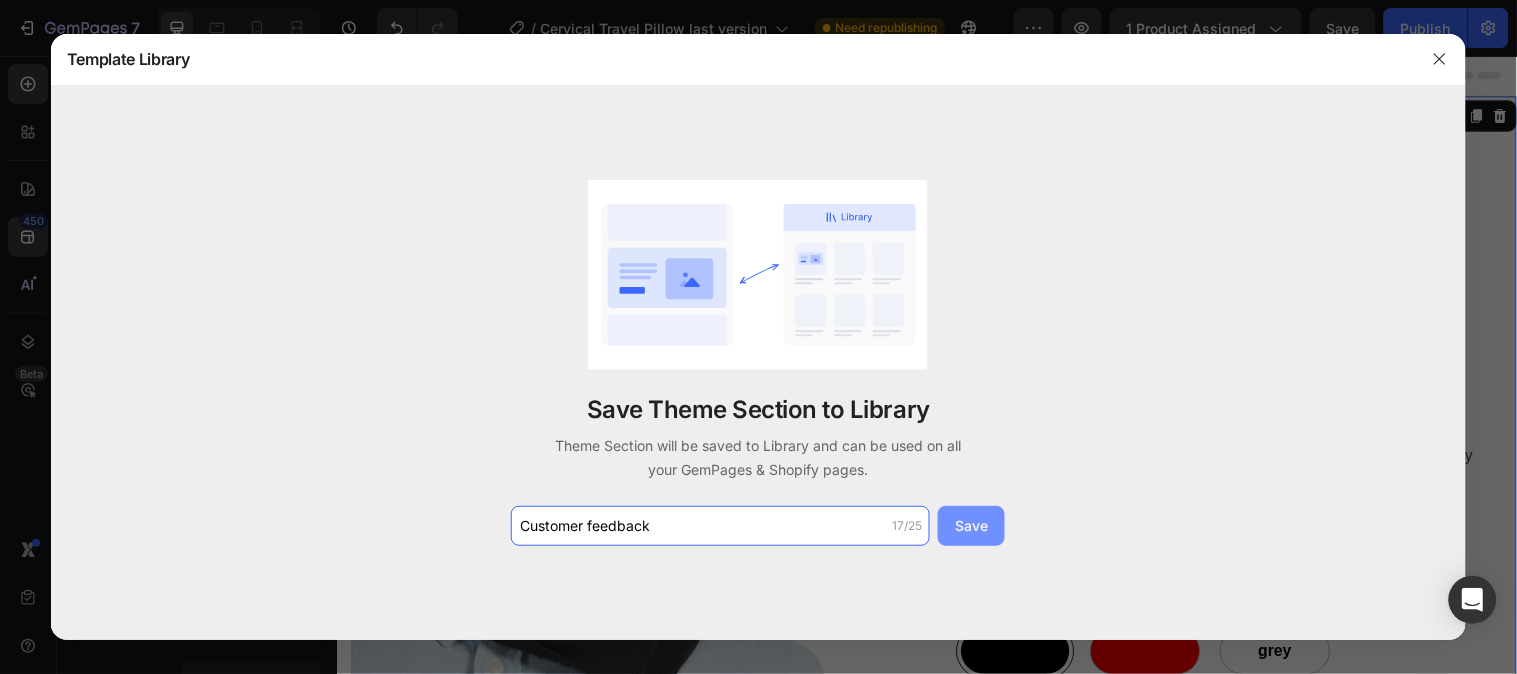 type on "Customer feedback" 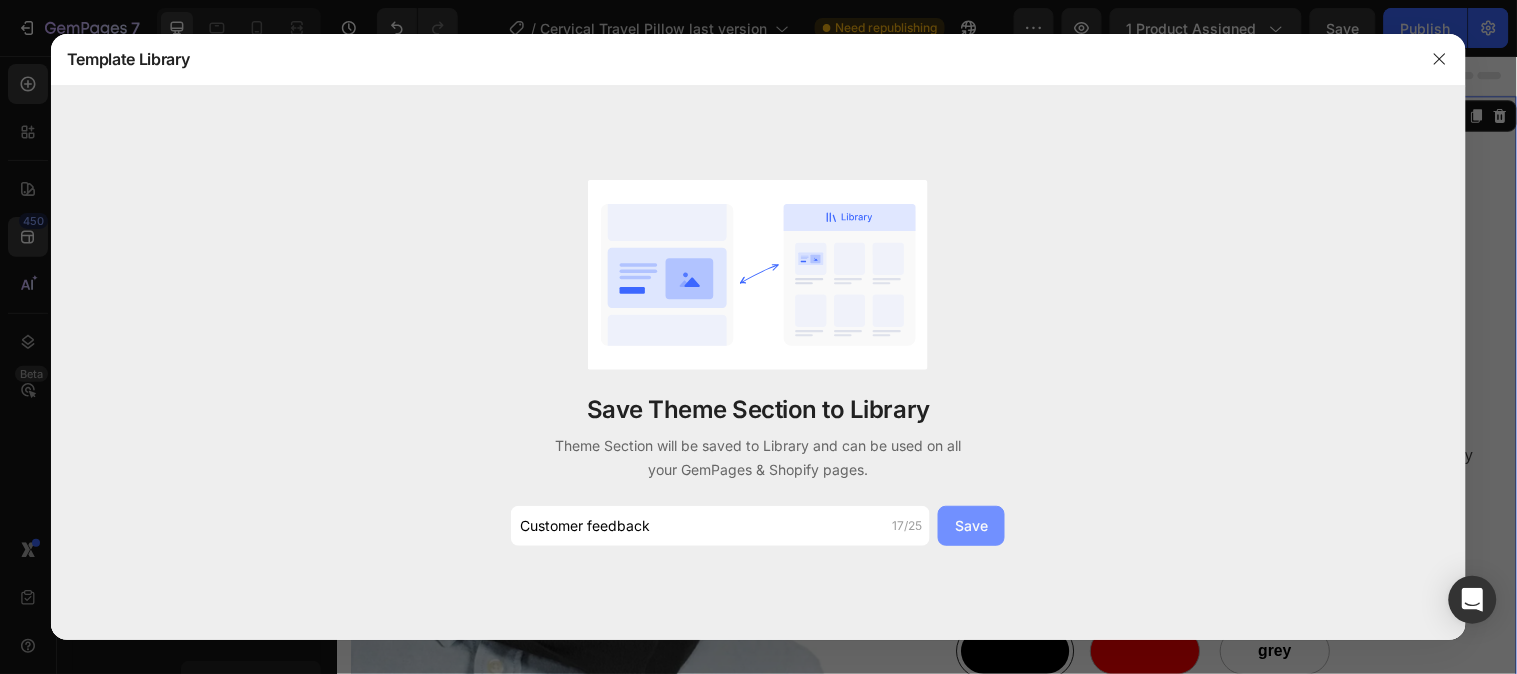click on "Save" at bounding box center (971, 525) 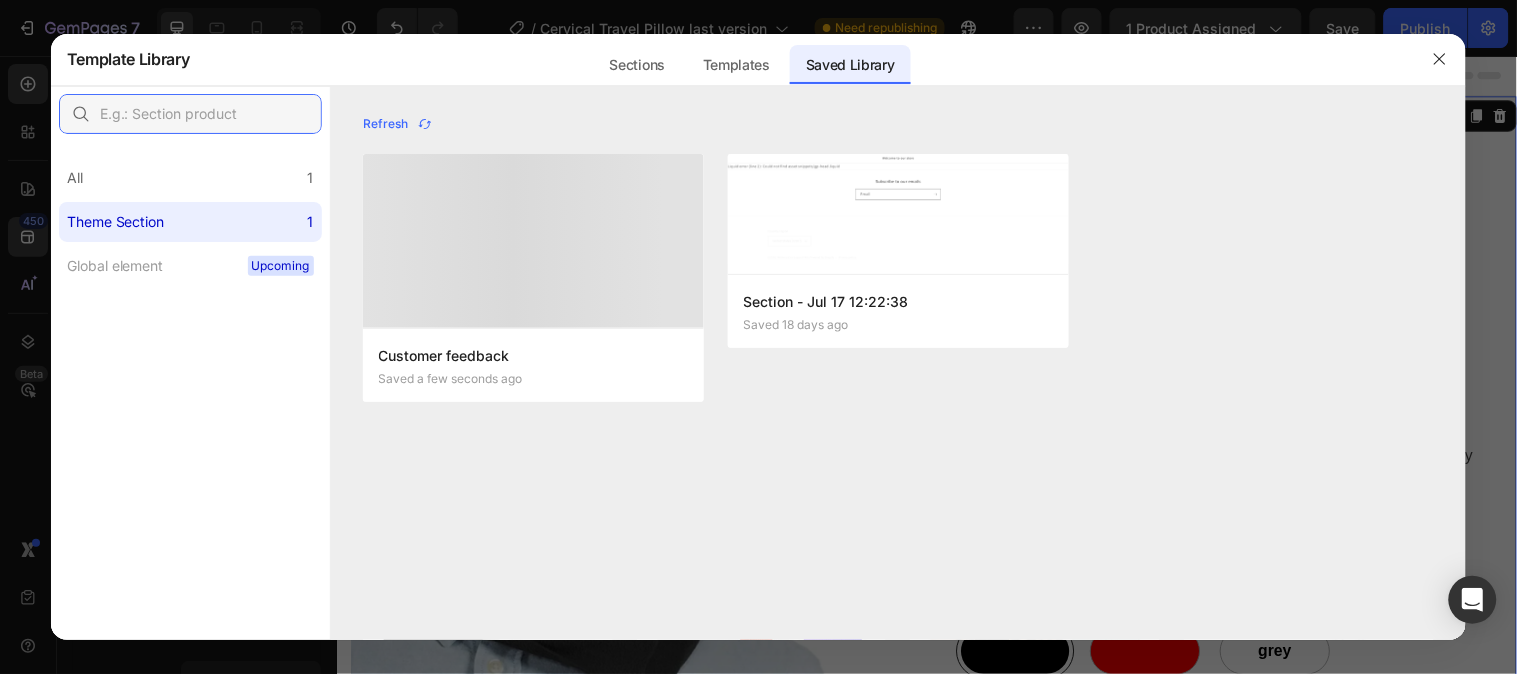 click at bounding box center [190, 114] 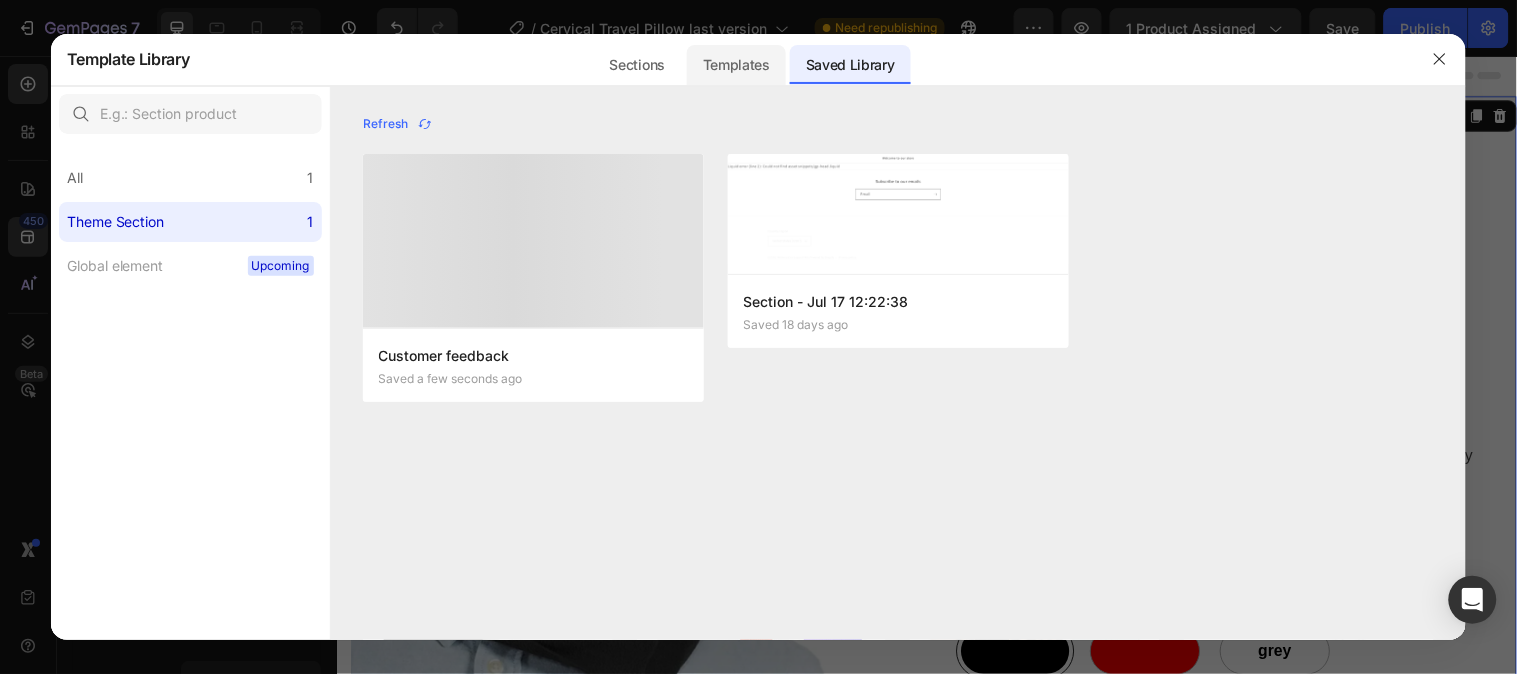 click on "Templates" 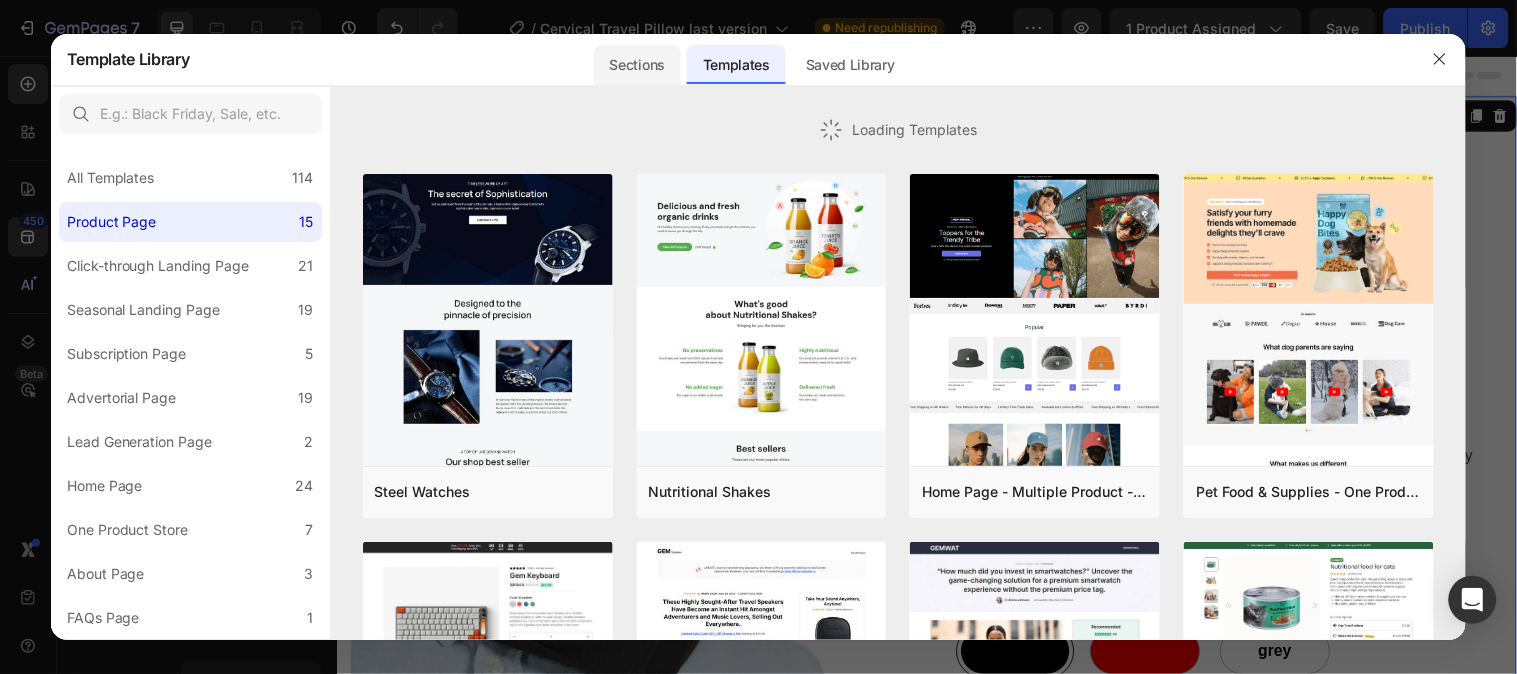 click on "Sections" 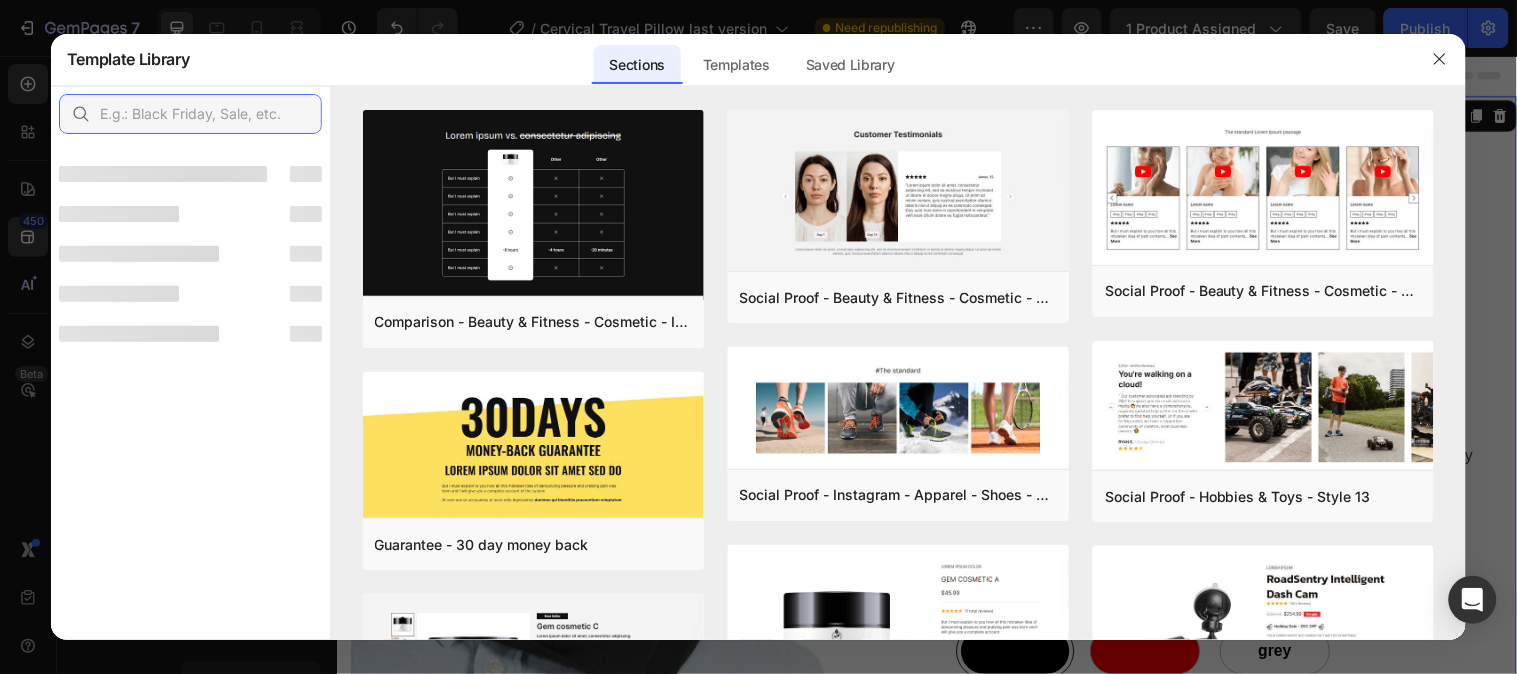 click at bounding box center (190, 114) 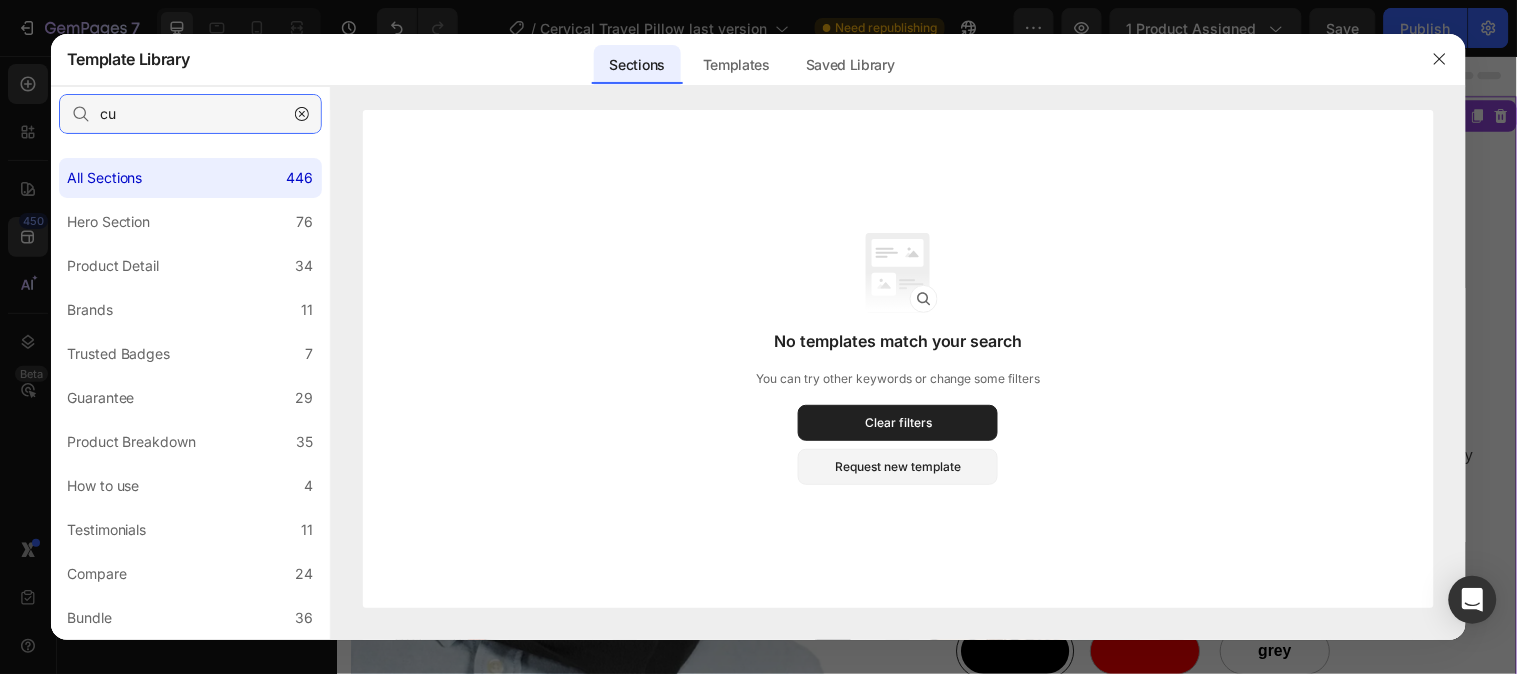 type on "c" 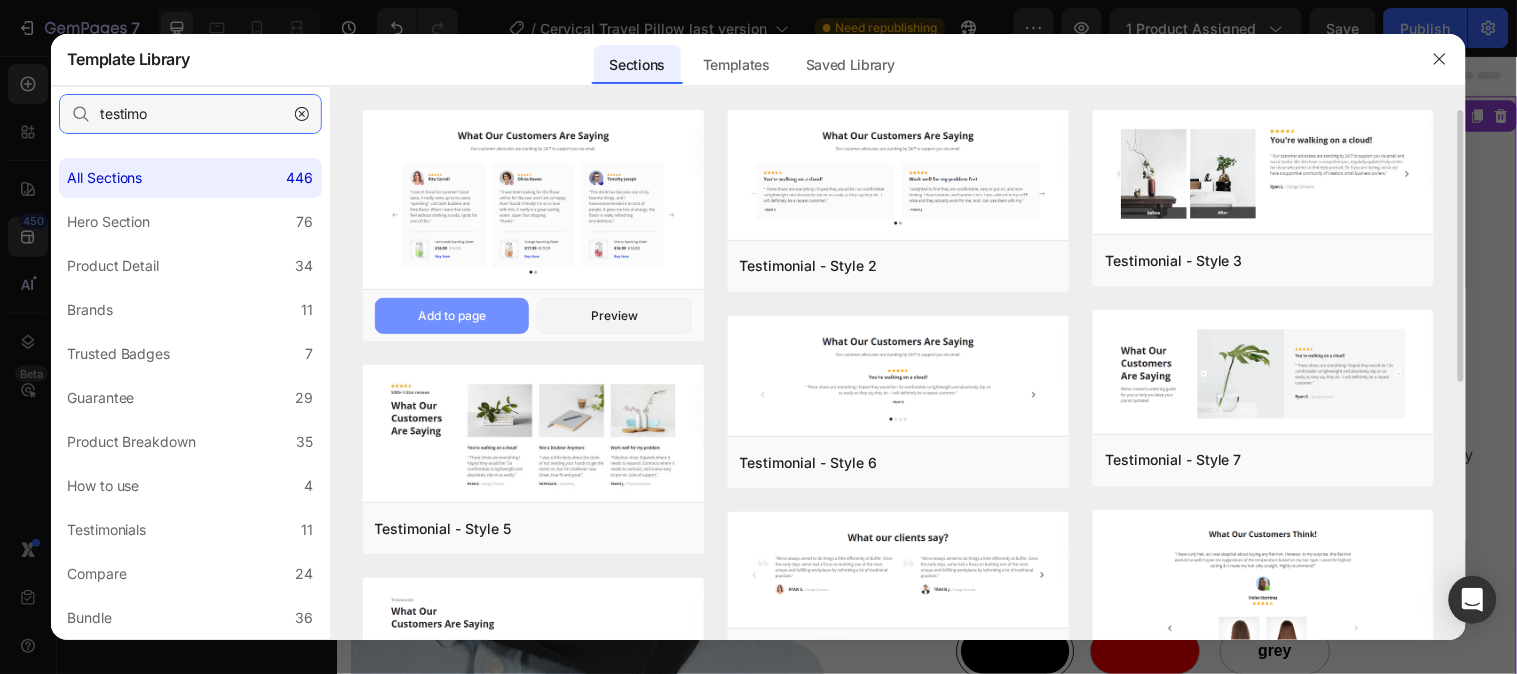type on "testimo" 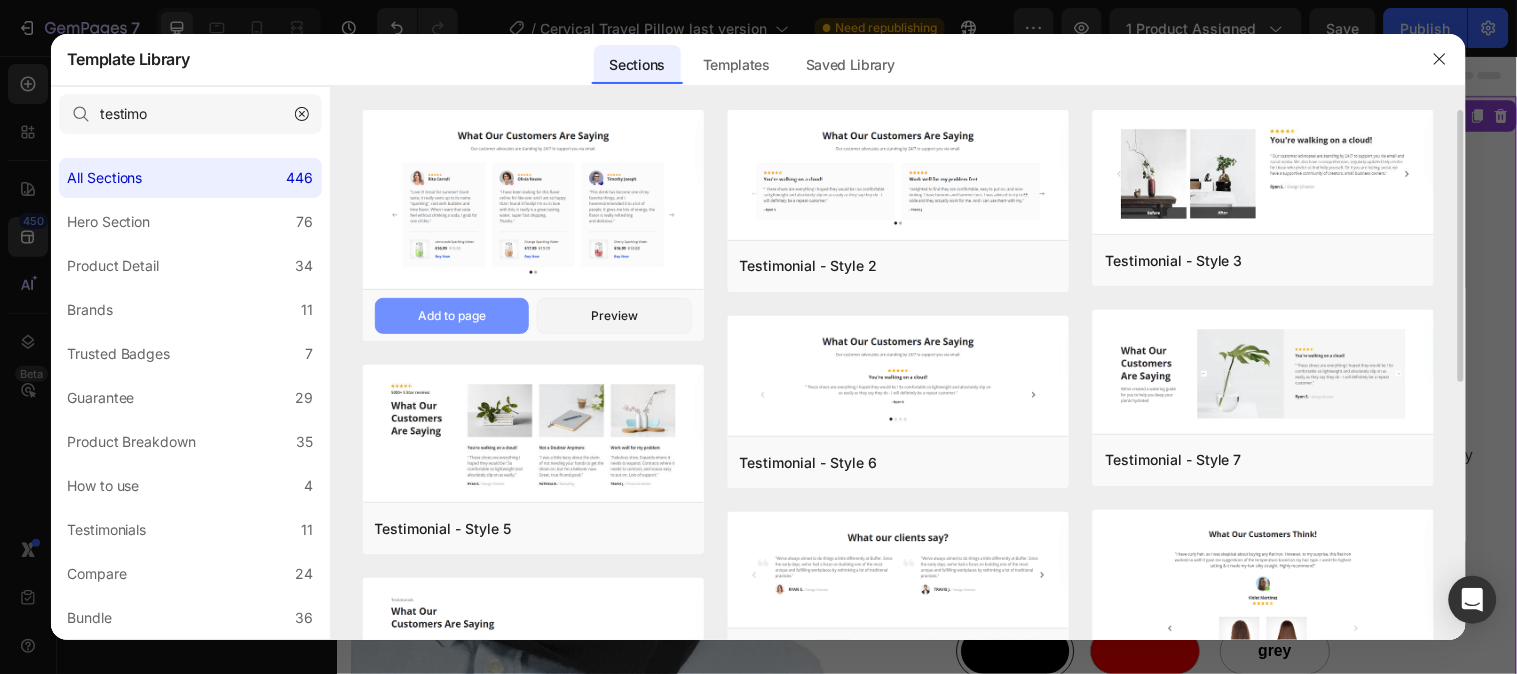 click on "Add to page" at bounding box center [452, 316] 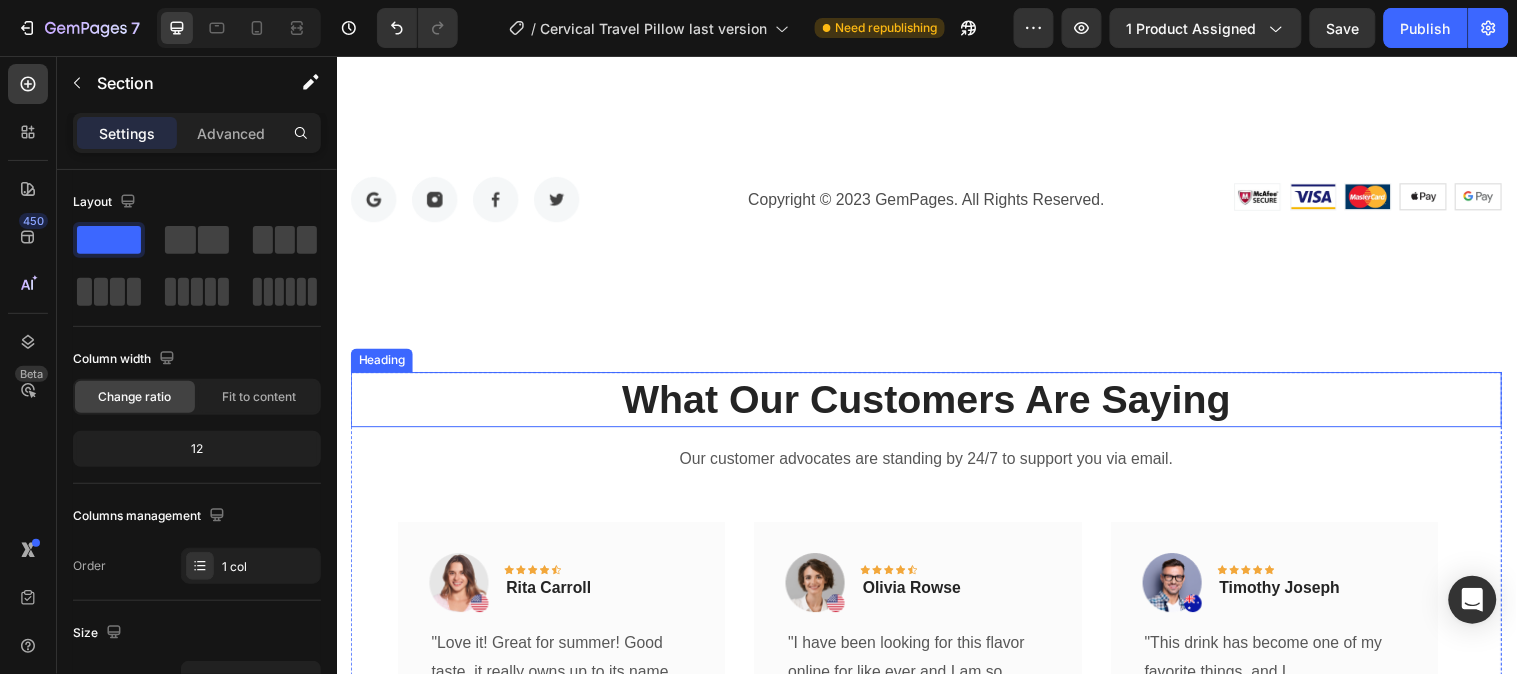 scroll, scrollTop: 8071, scrollLeft: 0, axis: vertical 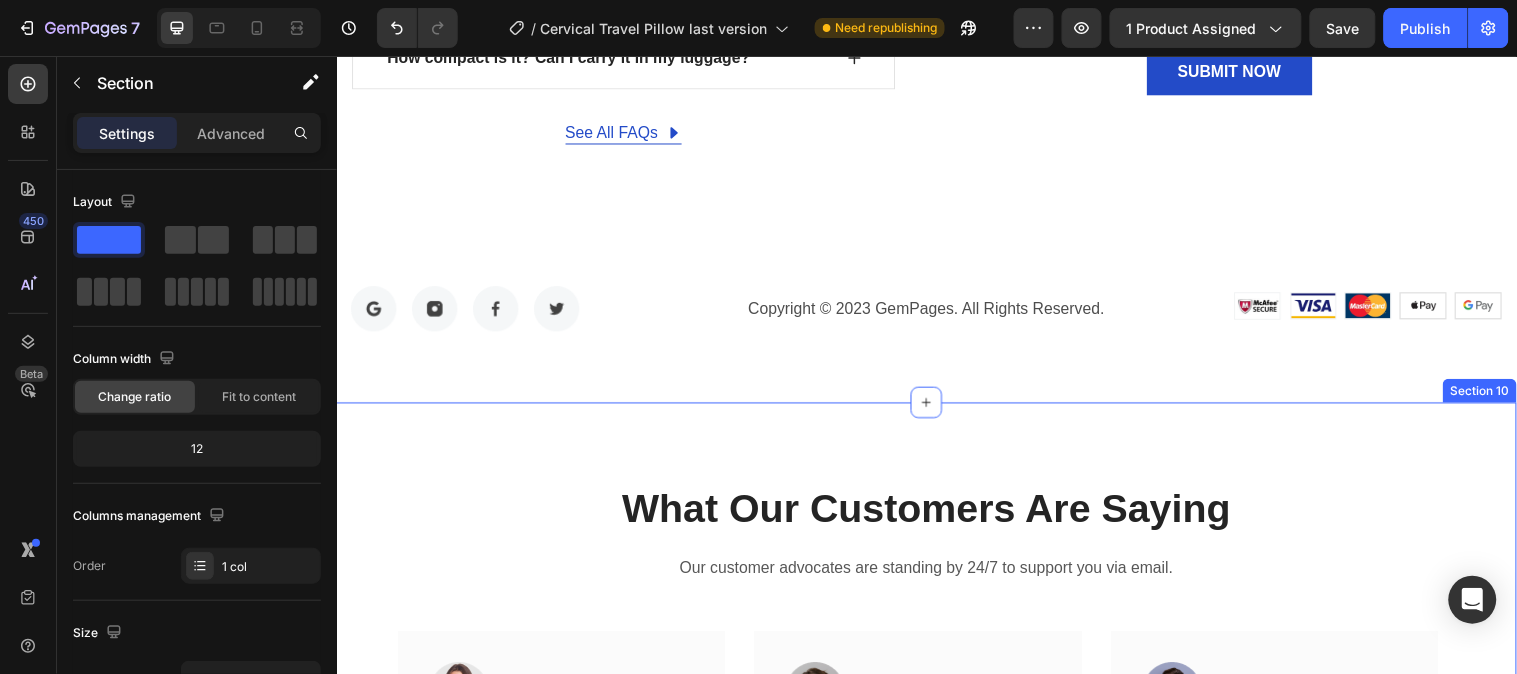 click on "What Our Customers Are Saying Heading Our customer advocates are standing by 24/7 to support you via email. Text block
Image
Icon
Icon
Icon
Icon
Icon Row Rita Carroll Text block Row "Love it! Great for summer! Good taste, it really owns up to its name “sparkling”, cold with bubbles and lime flavor. When I want that soda feel without drinking a soda, I grab for one of this." Text block                Title Line (P) Images & Gallery Fast Charging Emergency Power 2500W/2304Wh (P) Title $1,619.55 (P) Price (P) Price $1,943.46 (P) Price (P) Price Row Buy Now (P) Cart Button Product Row Image
Icon
Icon
Icon
Icon
Icon Row Olivia Rowse Text block Row "I have been looking for this flavor online for like ever and I am so happy that I found it finally! I’m so in love with this, it really is a great tasting water, super fast shipping.  Line" at bounding box center [936, 822] 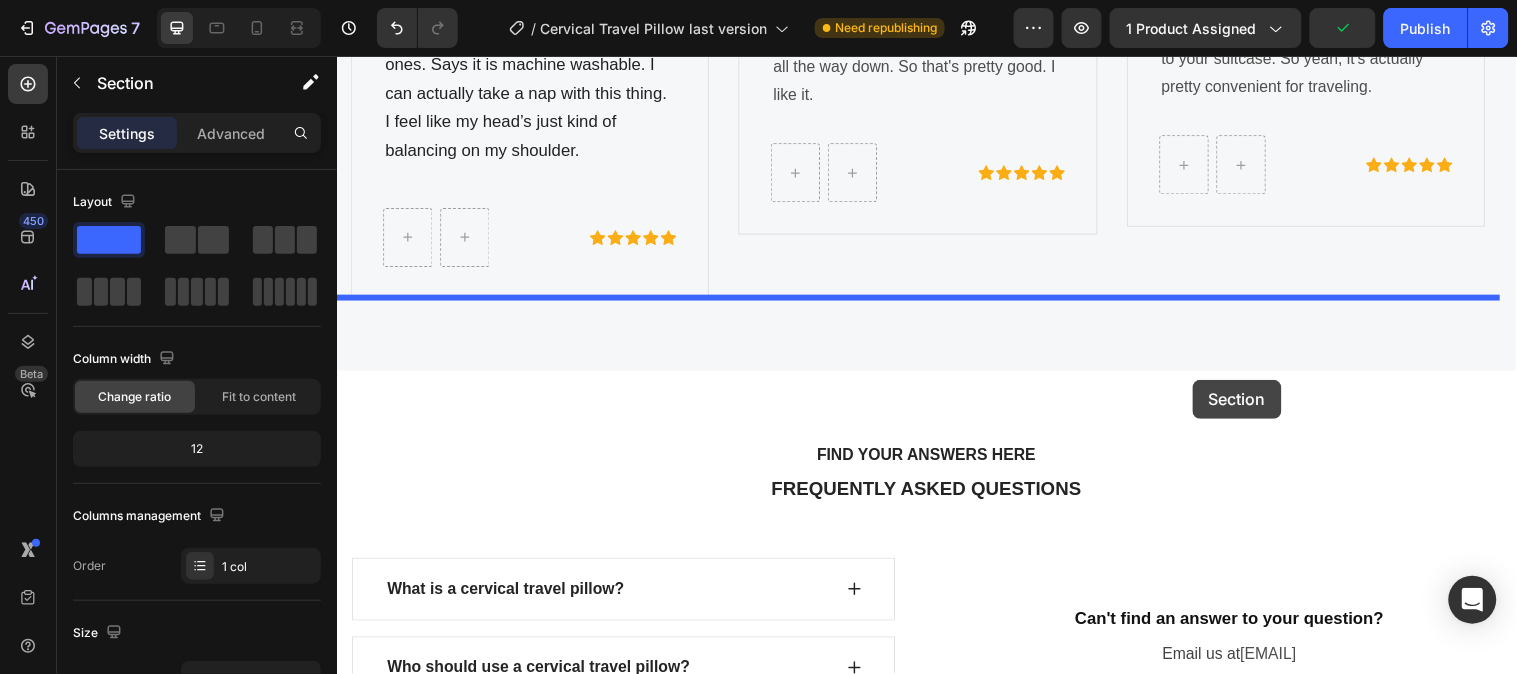 scroll, scrollTop: 7142, scrollLeft: 0, axis: vertical 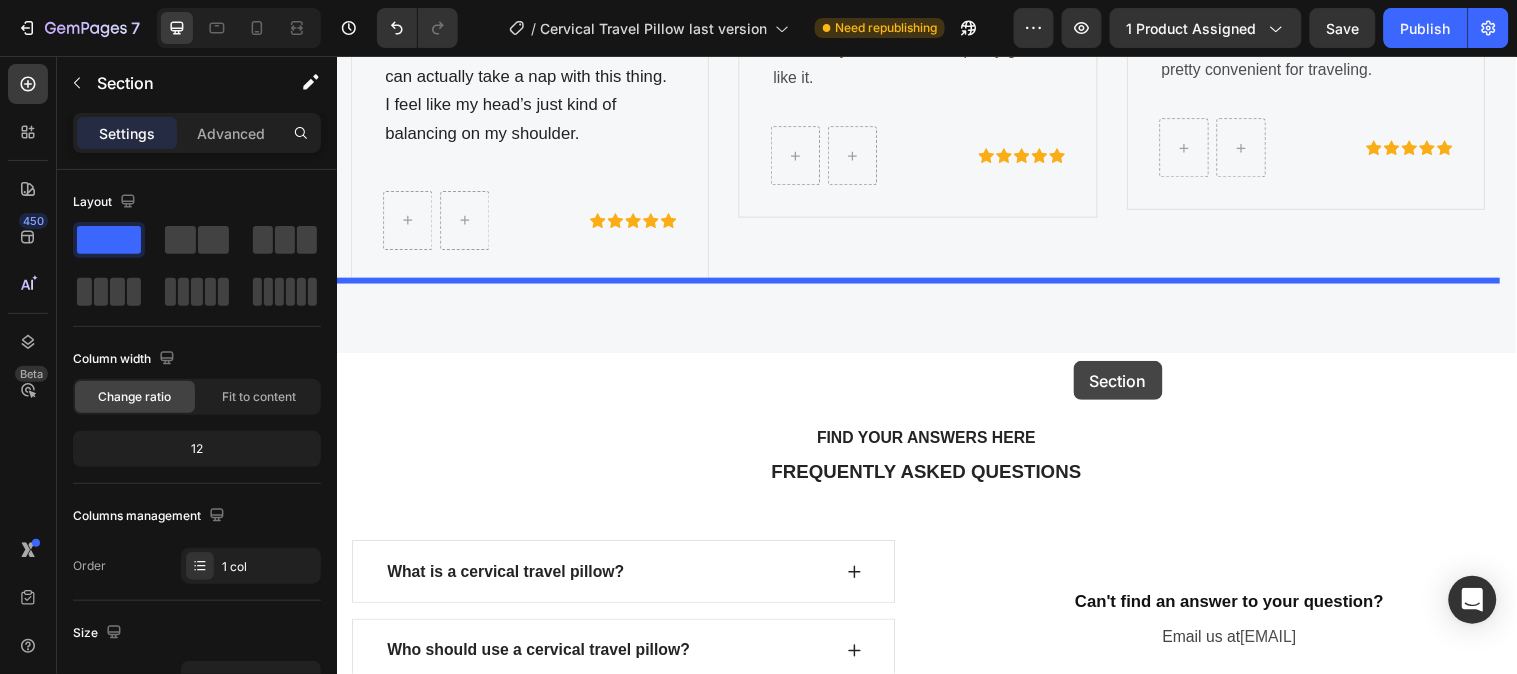 drag, startPoint x: 1394, startPoint y: 475, endPoint x: 1085, endPoint y: 365, distance: 327.99542 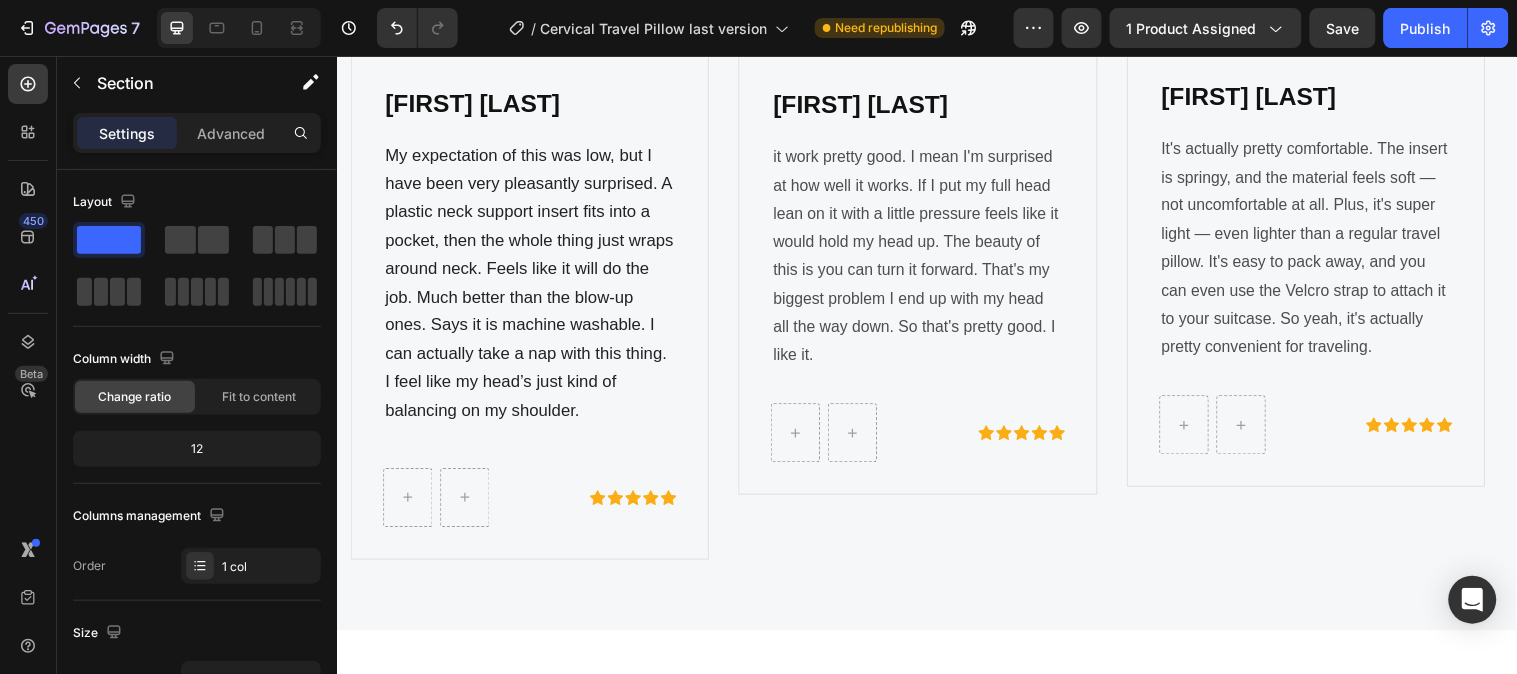scroll, scrollTop: 6586, scrollLeft: 0, axis: vertical 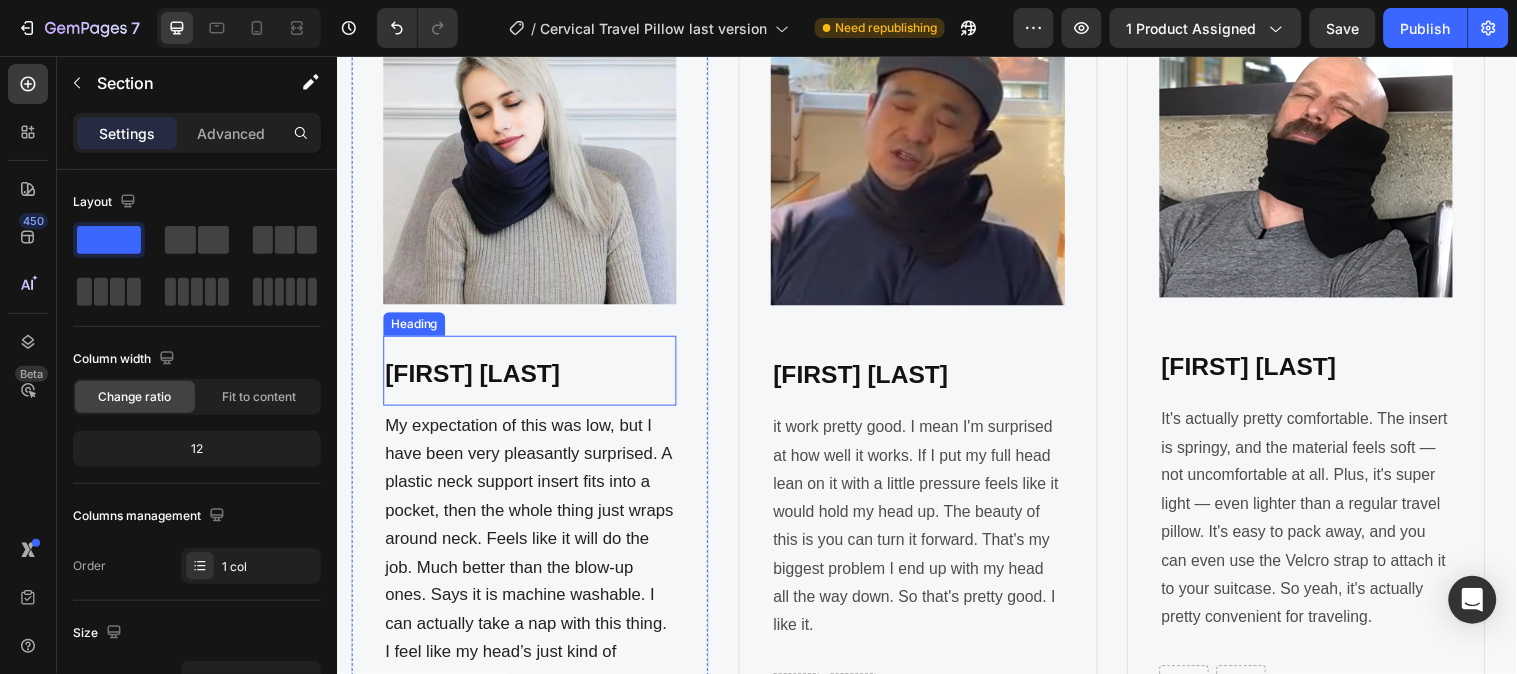 click on "Elisa Perth" at bounding box center (533, 374) 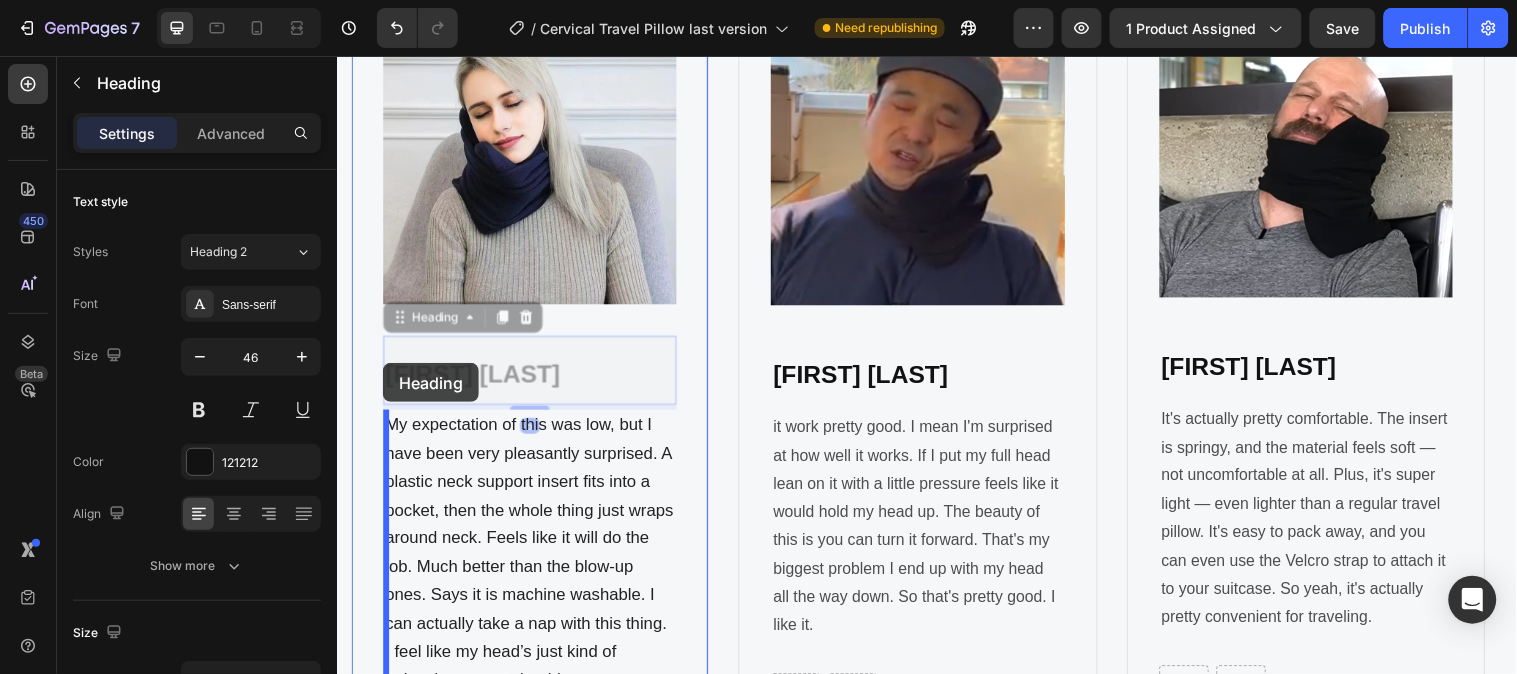 drag, startPoint x: 520, startPoint y: 377, endPoint x: 383, endPoint y: 367, distance: 137.36447 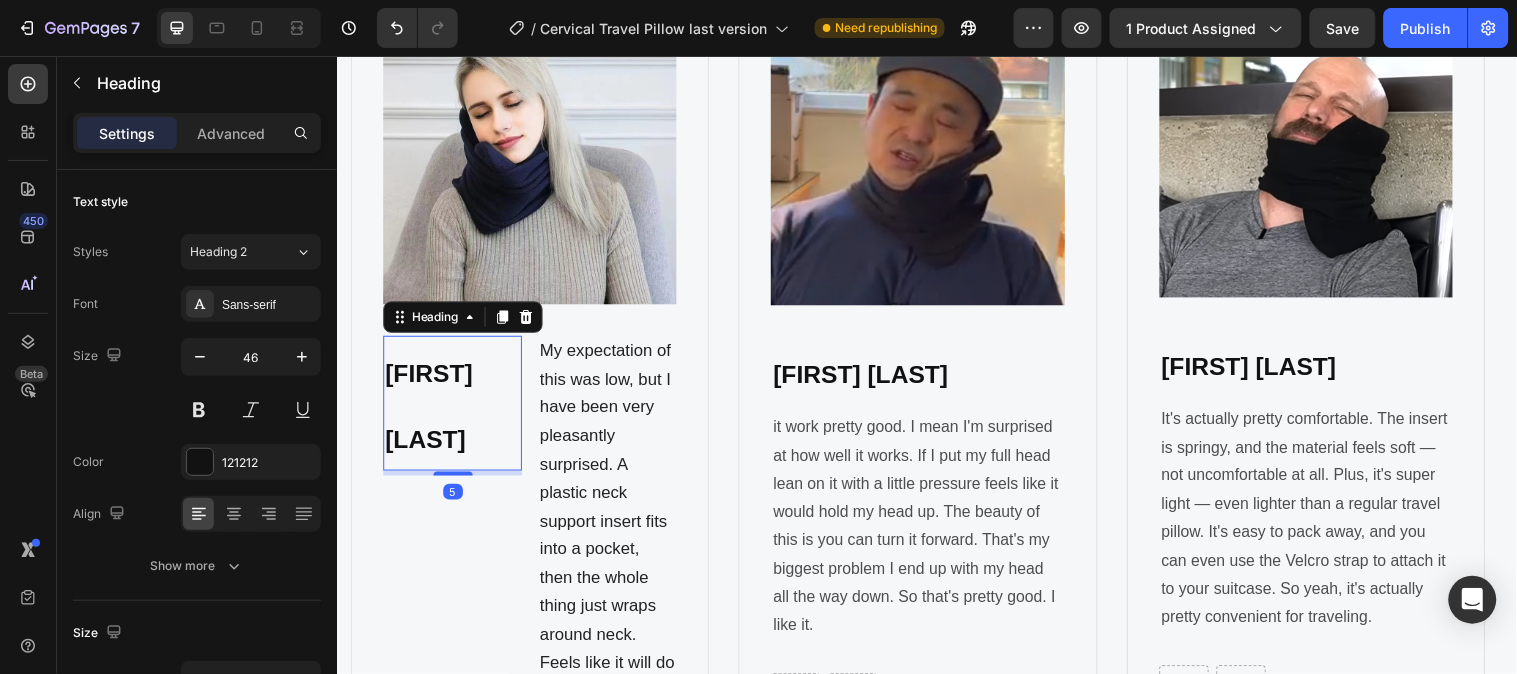 click on "Elisa Perth" at bounding box center [454, 408] 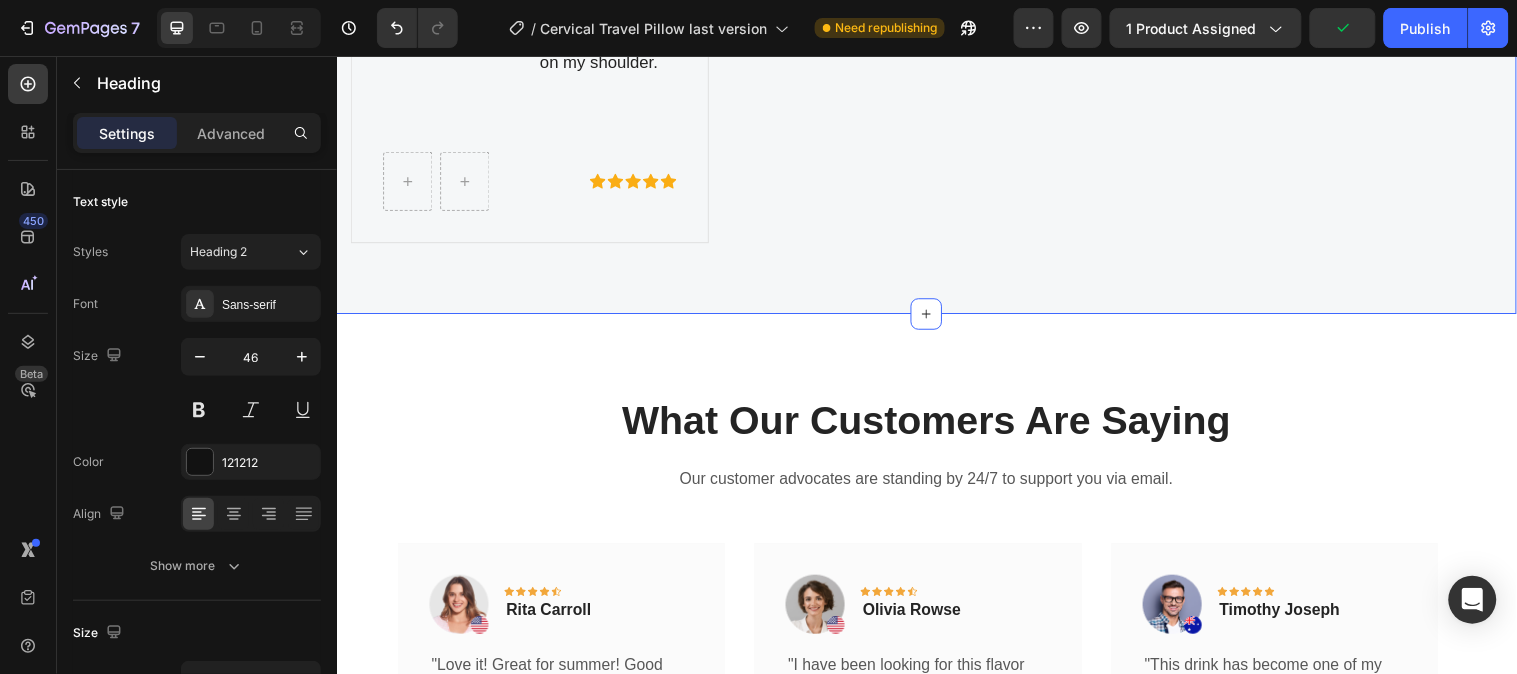 scroll, scrollTop: 7586, scrollLeft: 0, axis: vertical 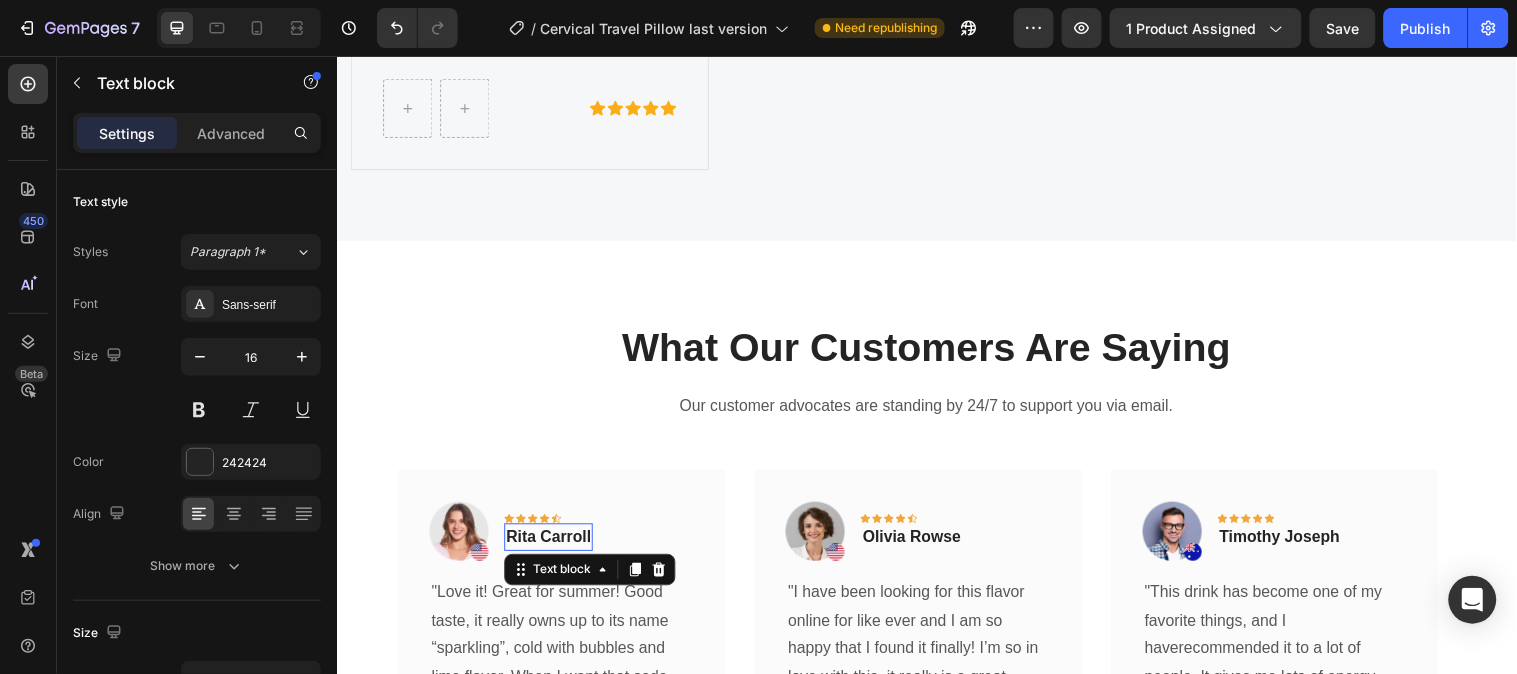 click on "Rita Carroll" at bounding box center (552, 544) 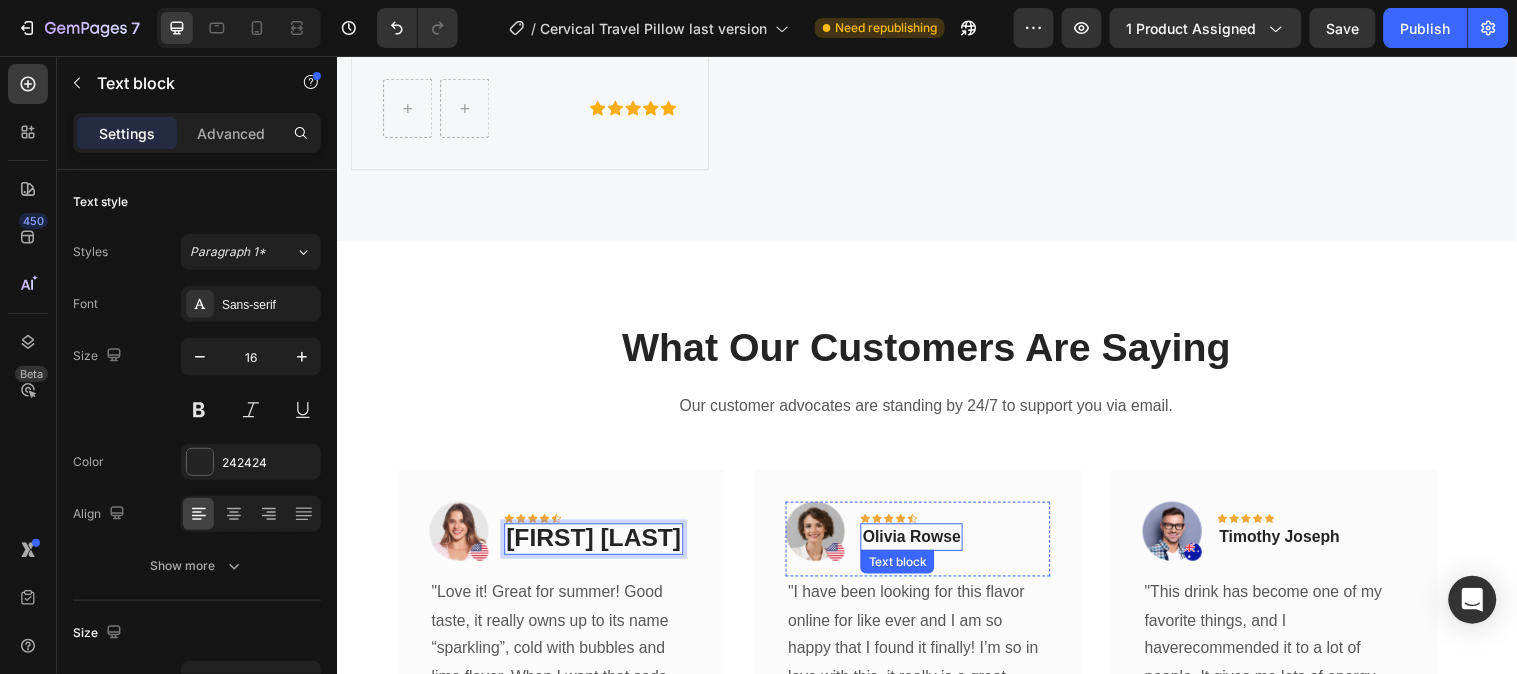 click on "Olivia Rowse" at bounding box center (921, 544) 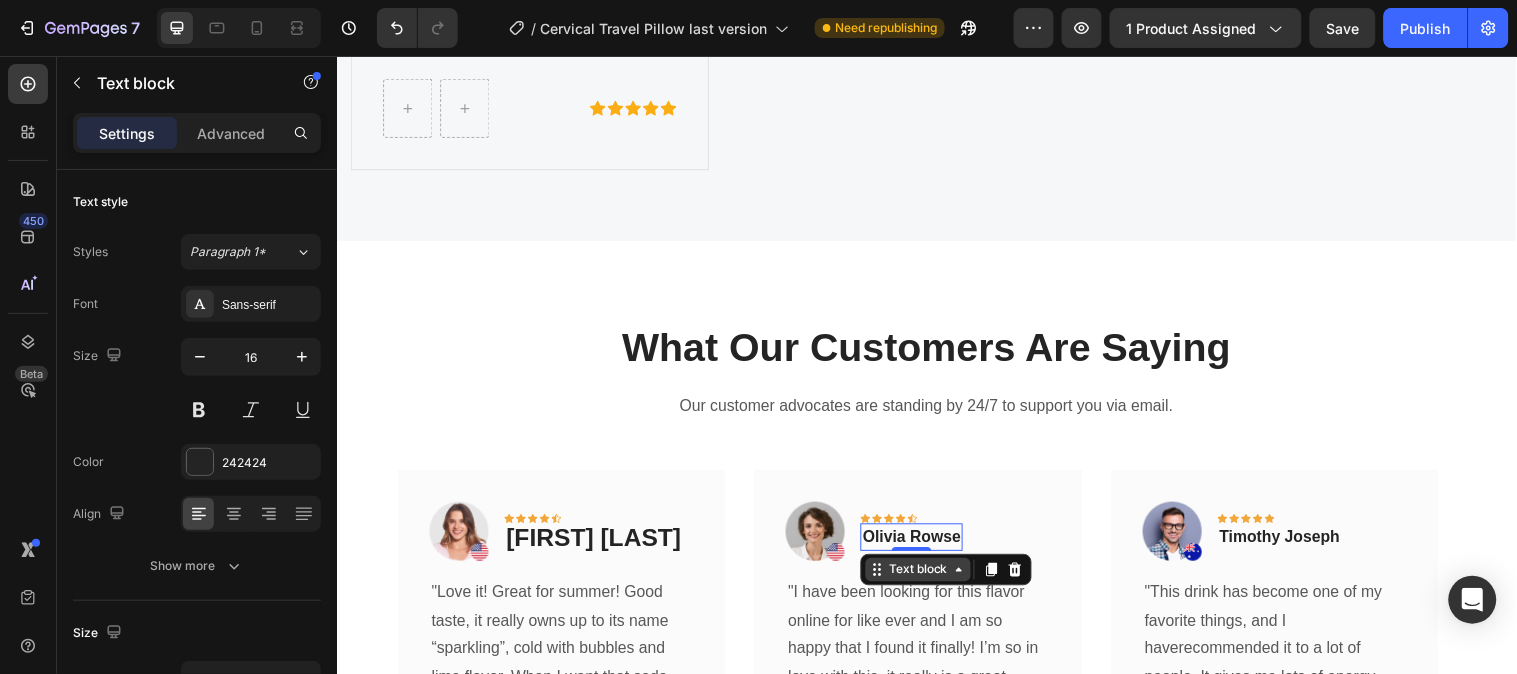 click on "Text block" at bounding box center [927, 577] 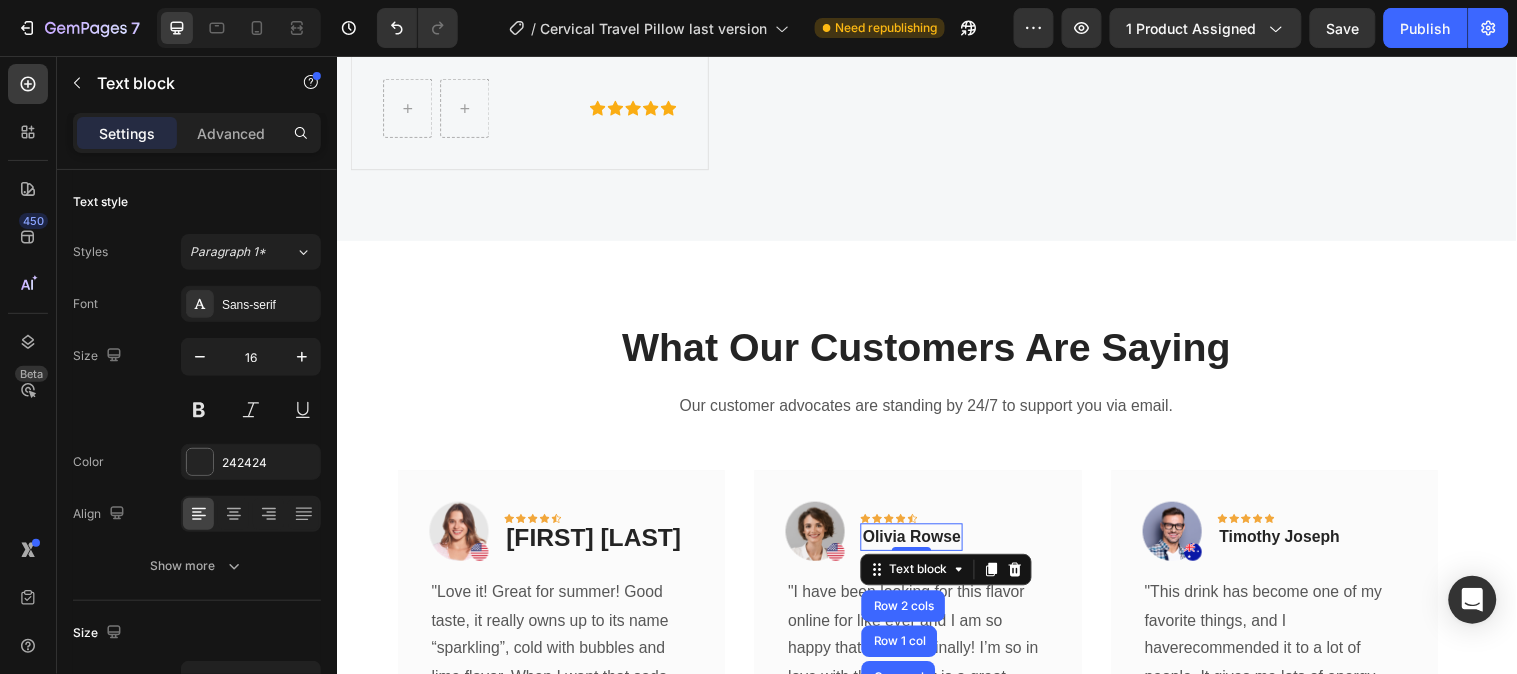 click on "Olivia Rowse" at bounding box center [921, 544] 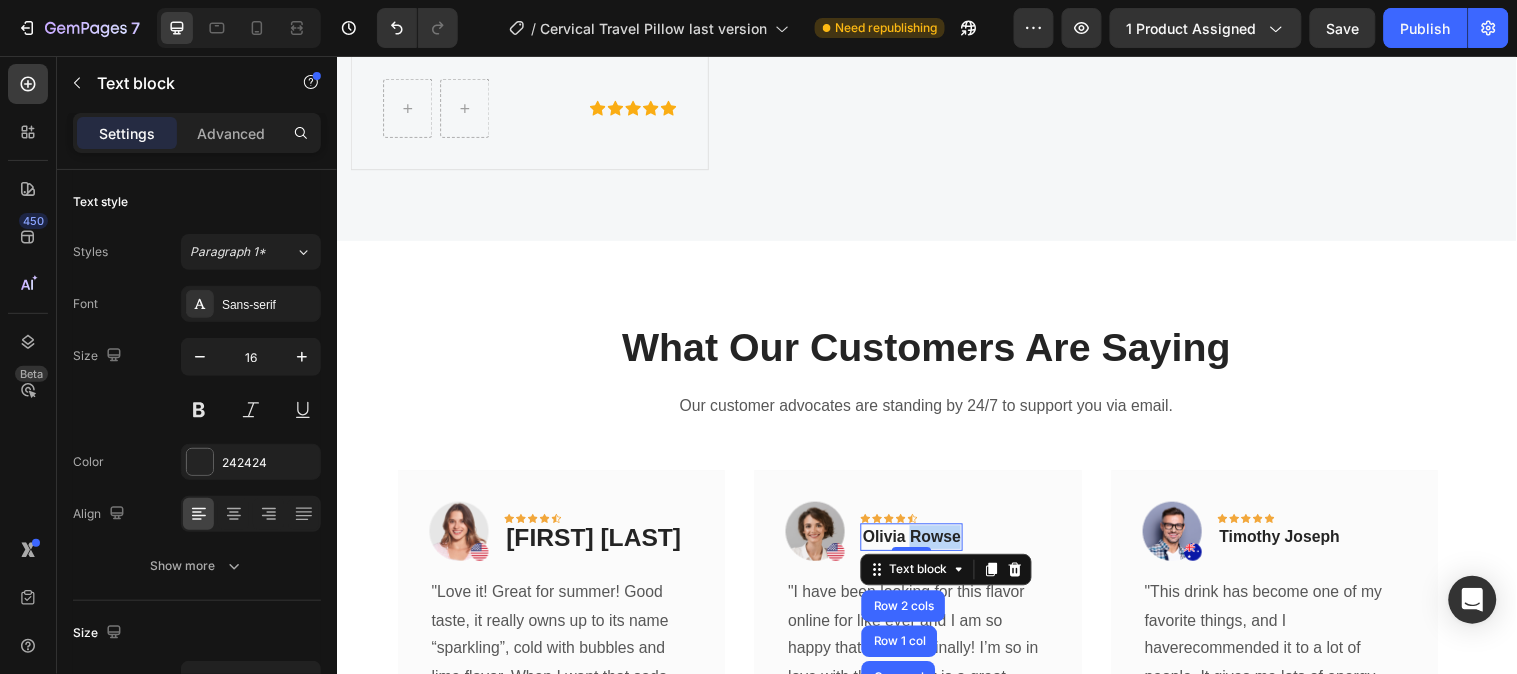 click on "Olivia Rowse" at bounding box center (921, 544) 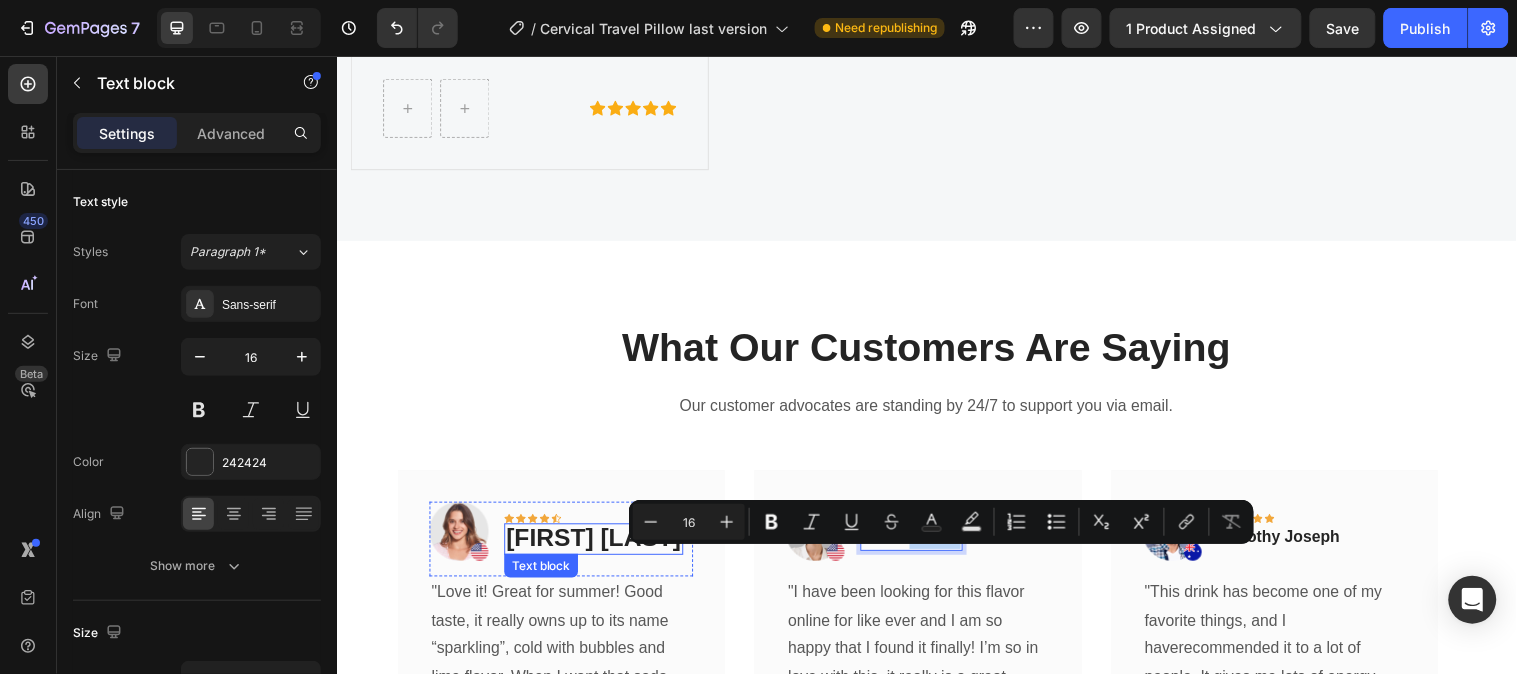 click on "Elisa Perth" at bounding box center [598, 544] 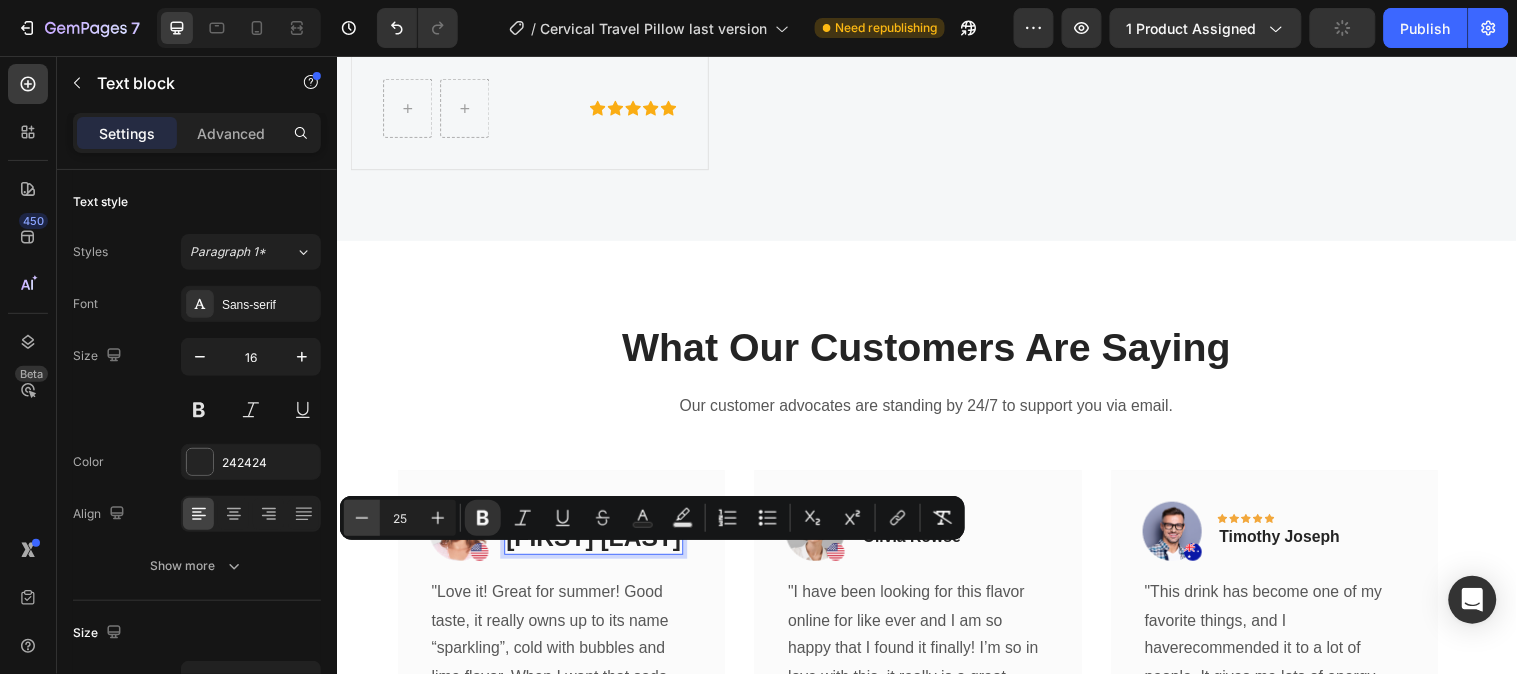 click 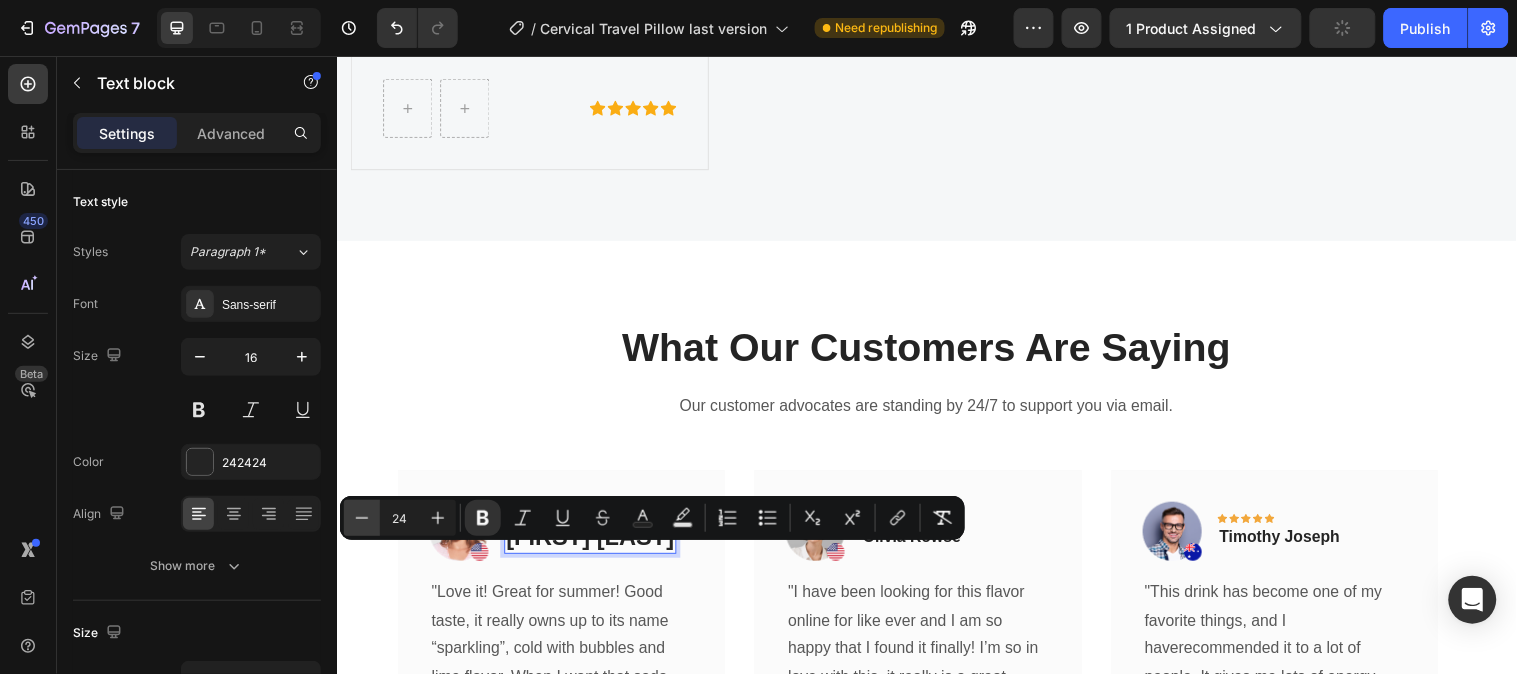 click 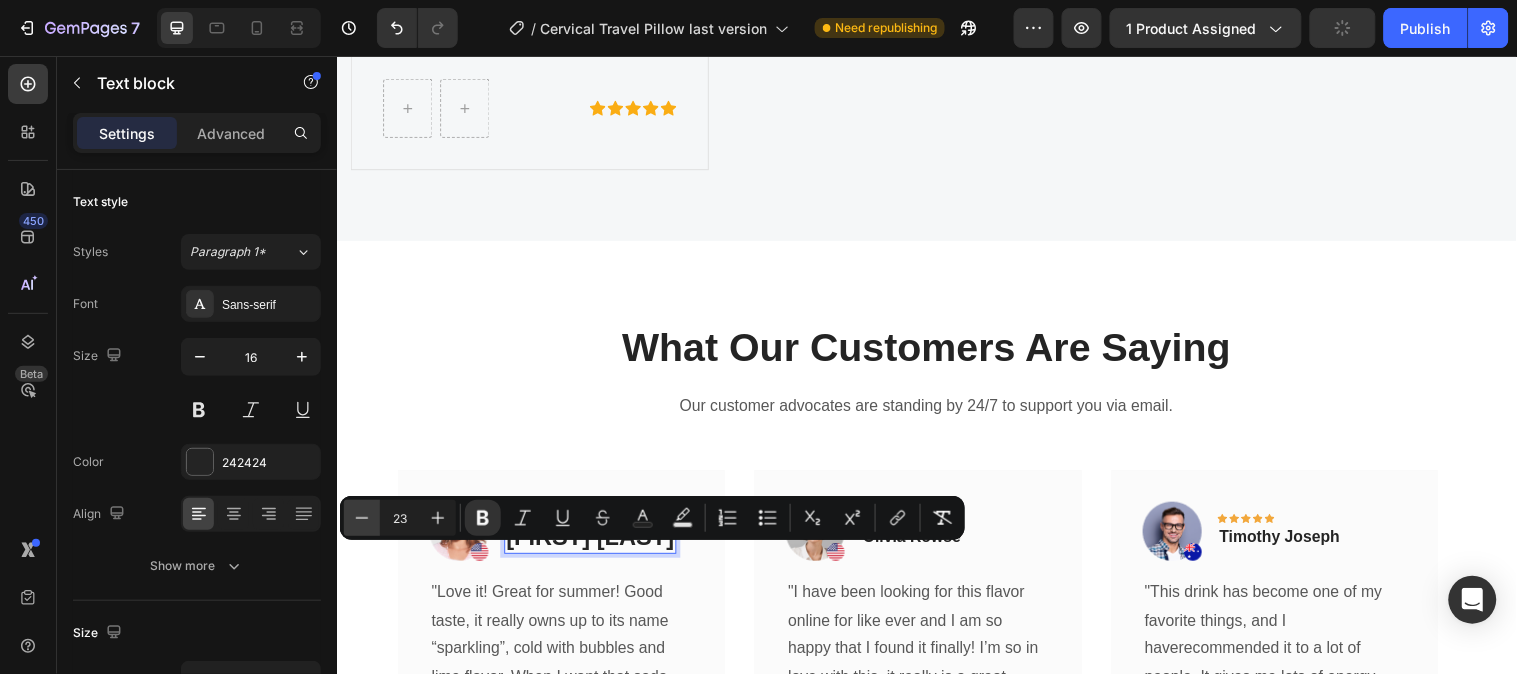 click 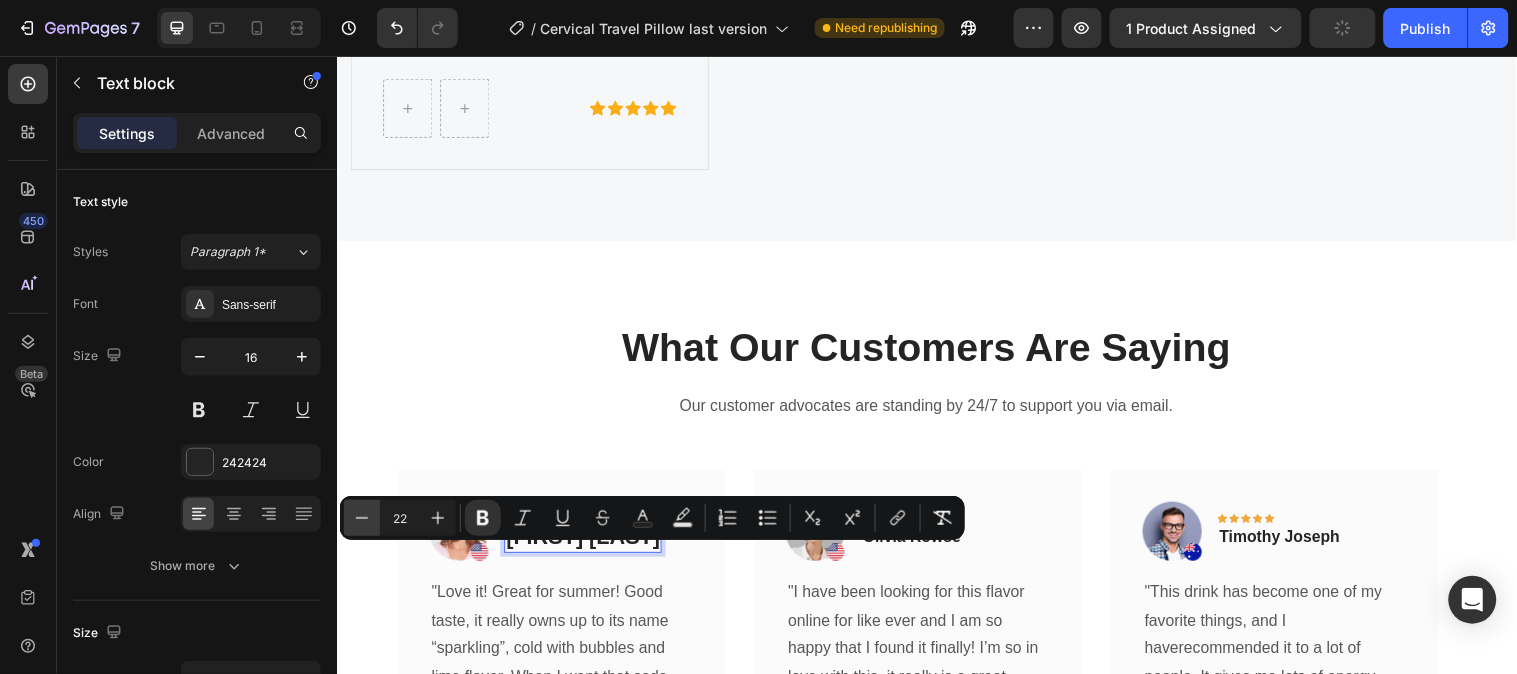 click 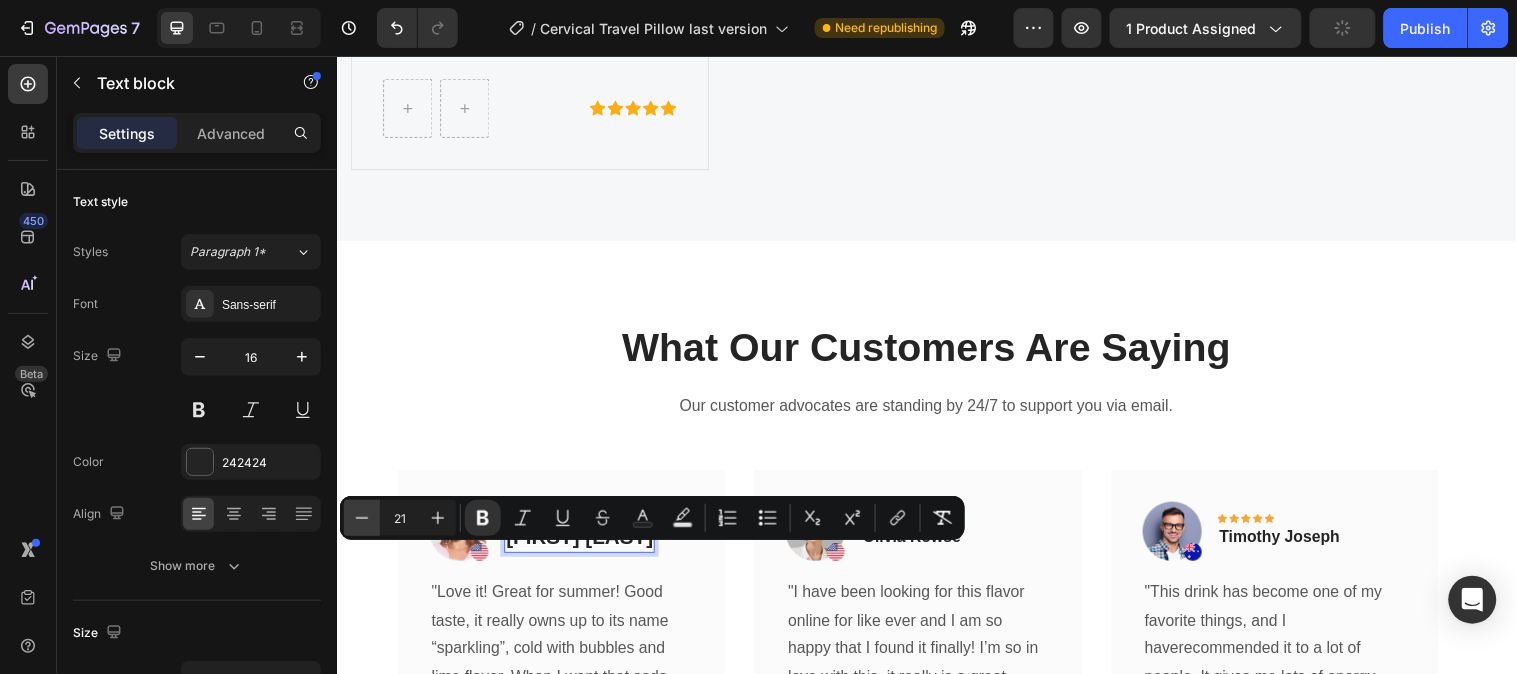 click 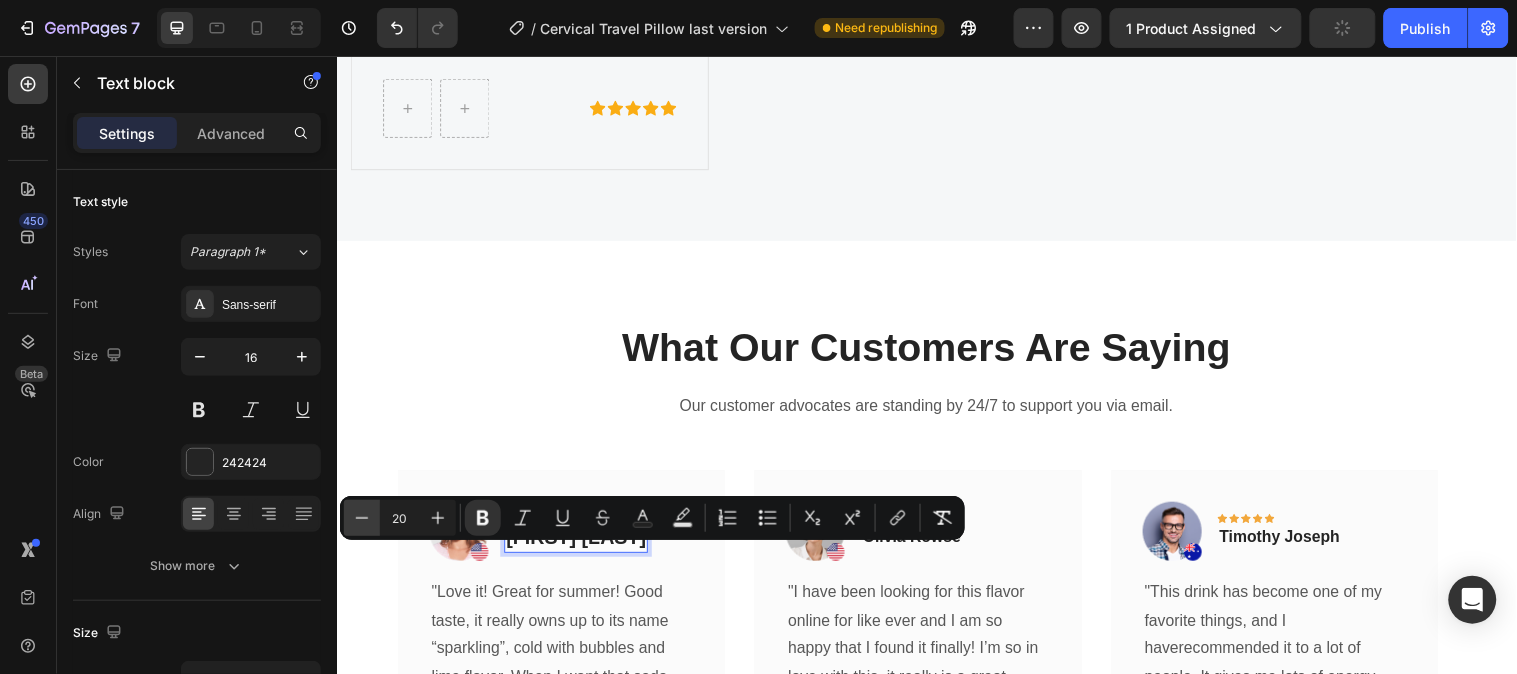 click 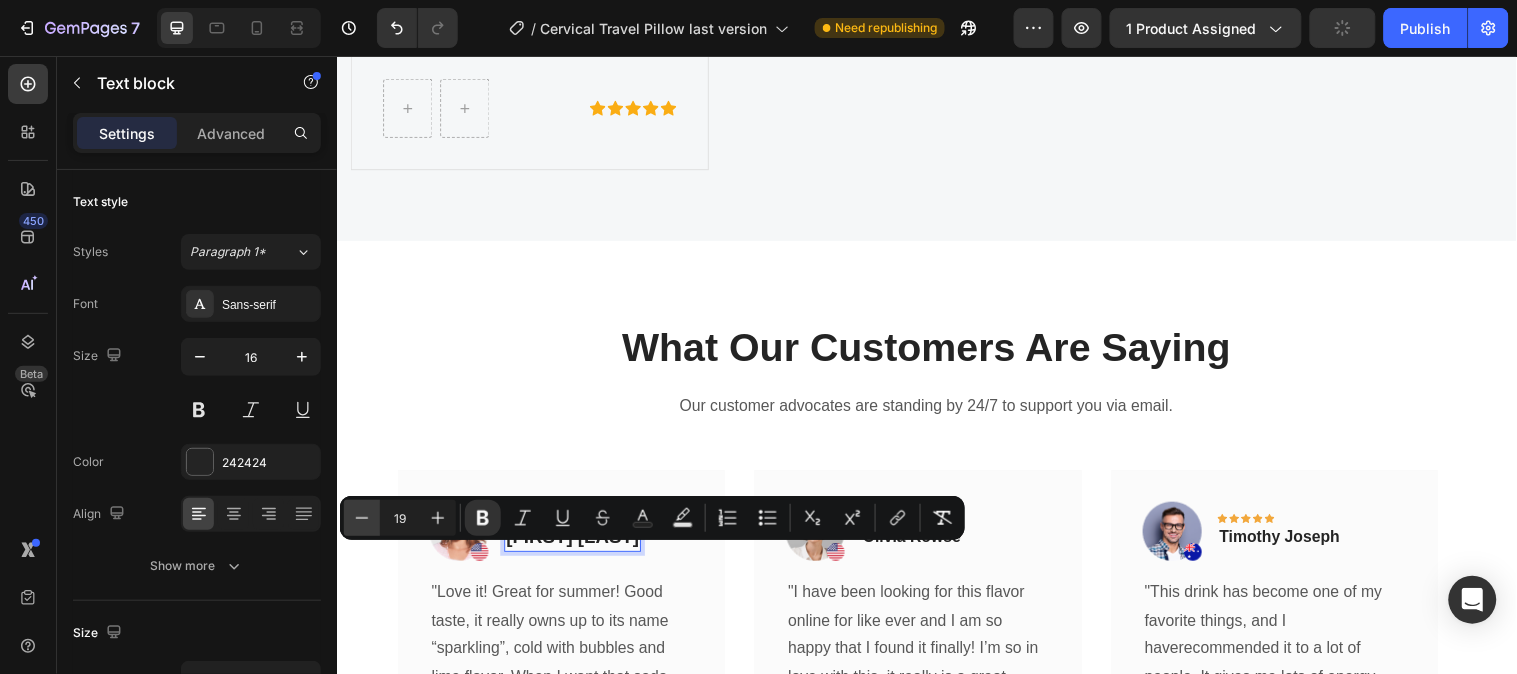 click 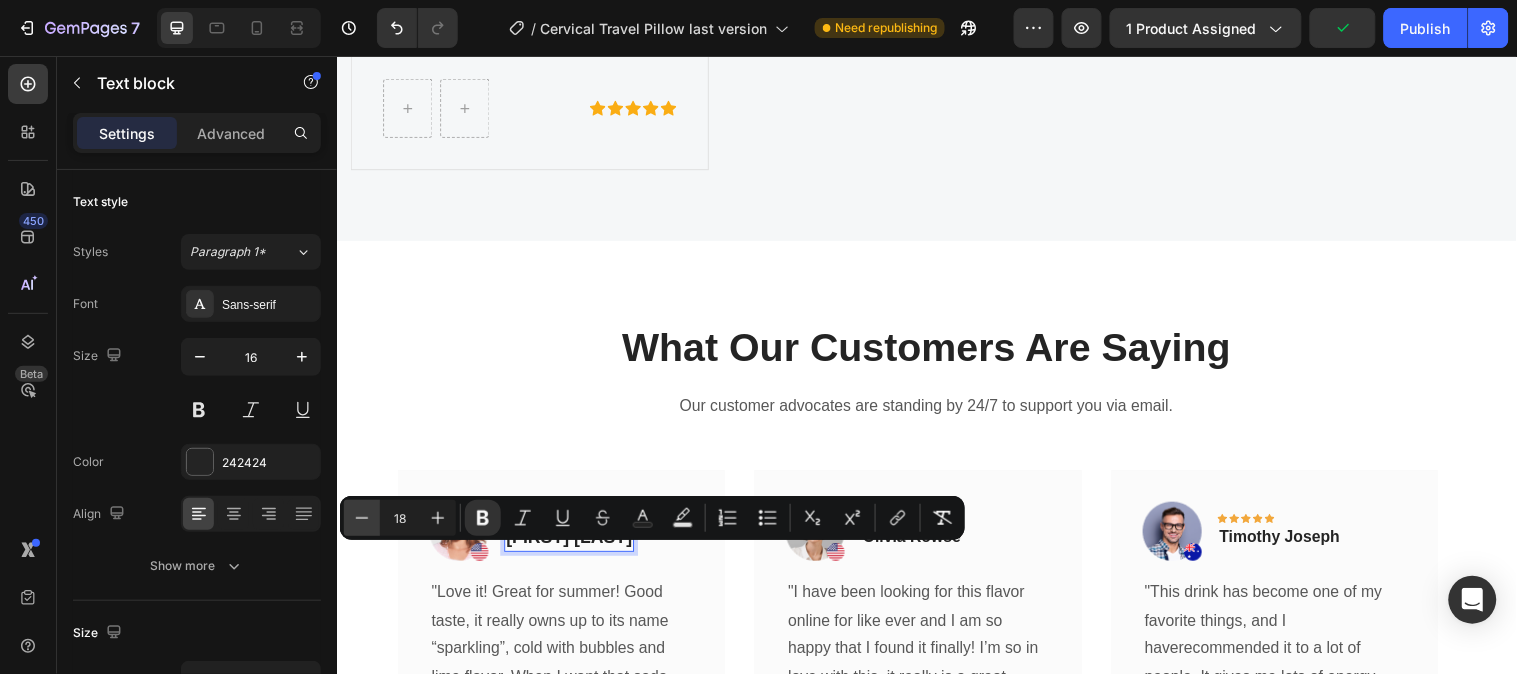 click 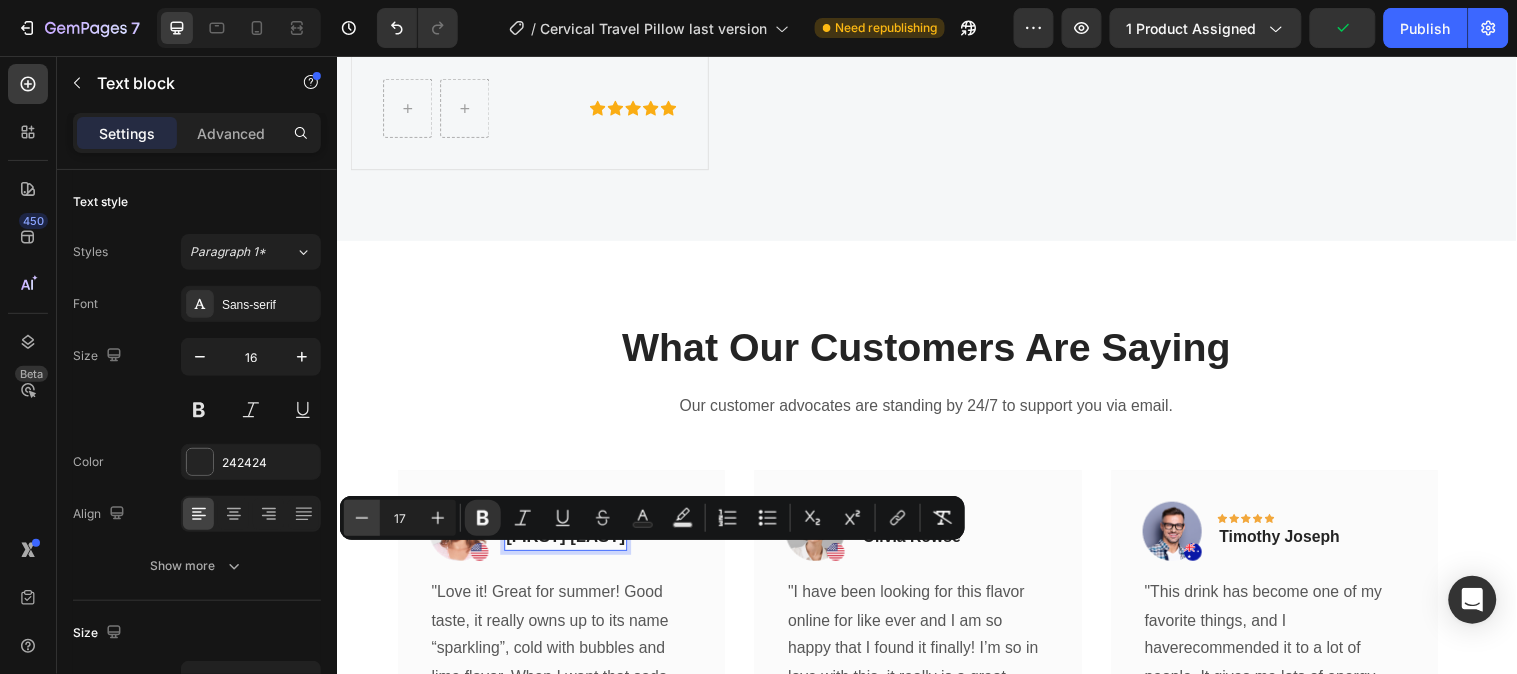 click 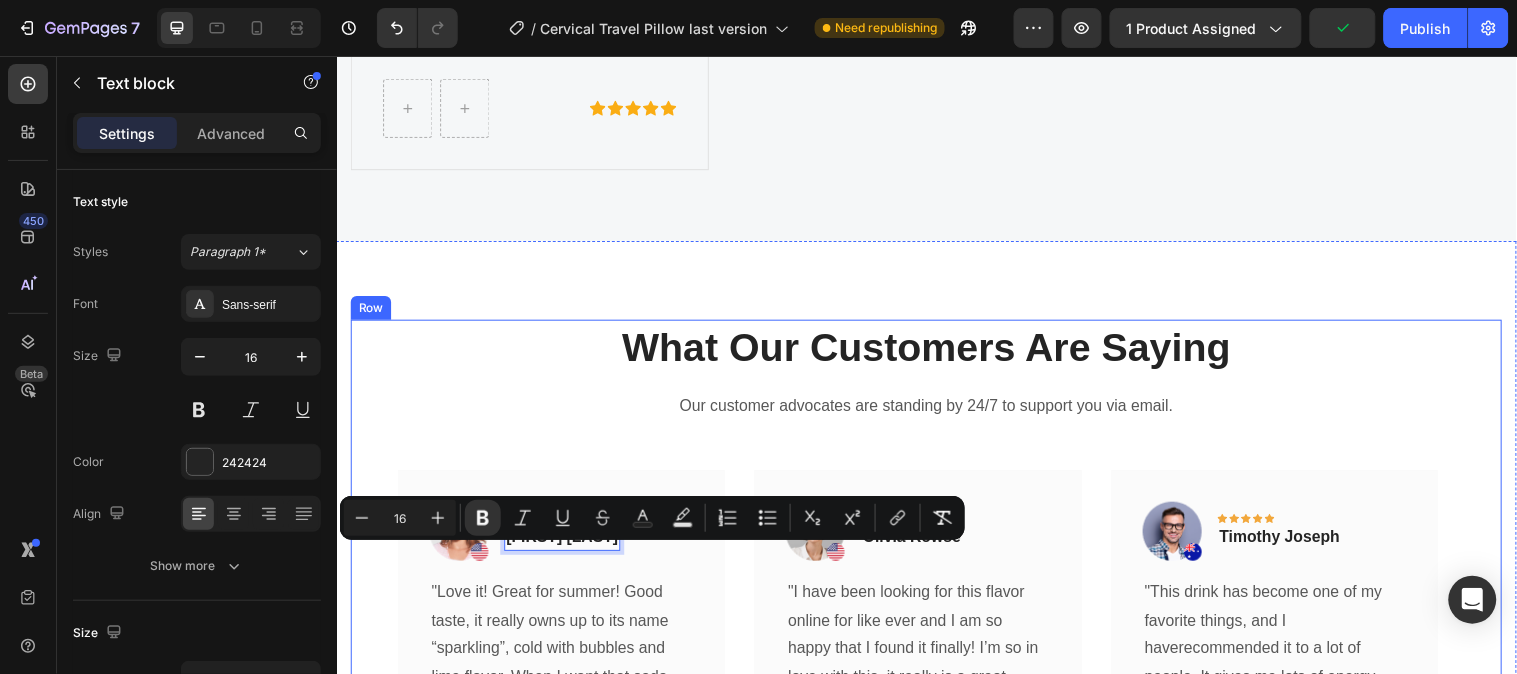 click on "Our customer advocates are standing by 24/7 to support you via email." at bounding box center (936, 411) 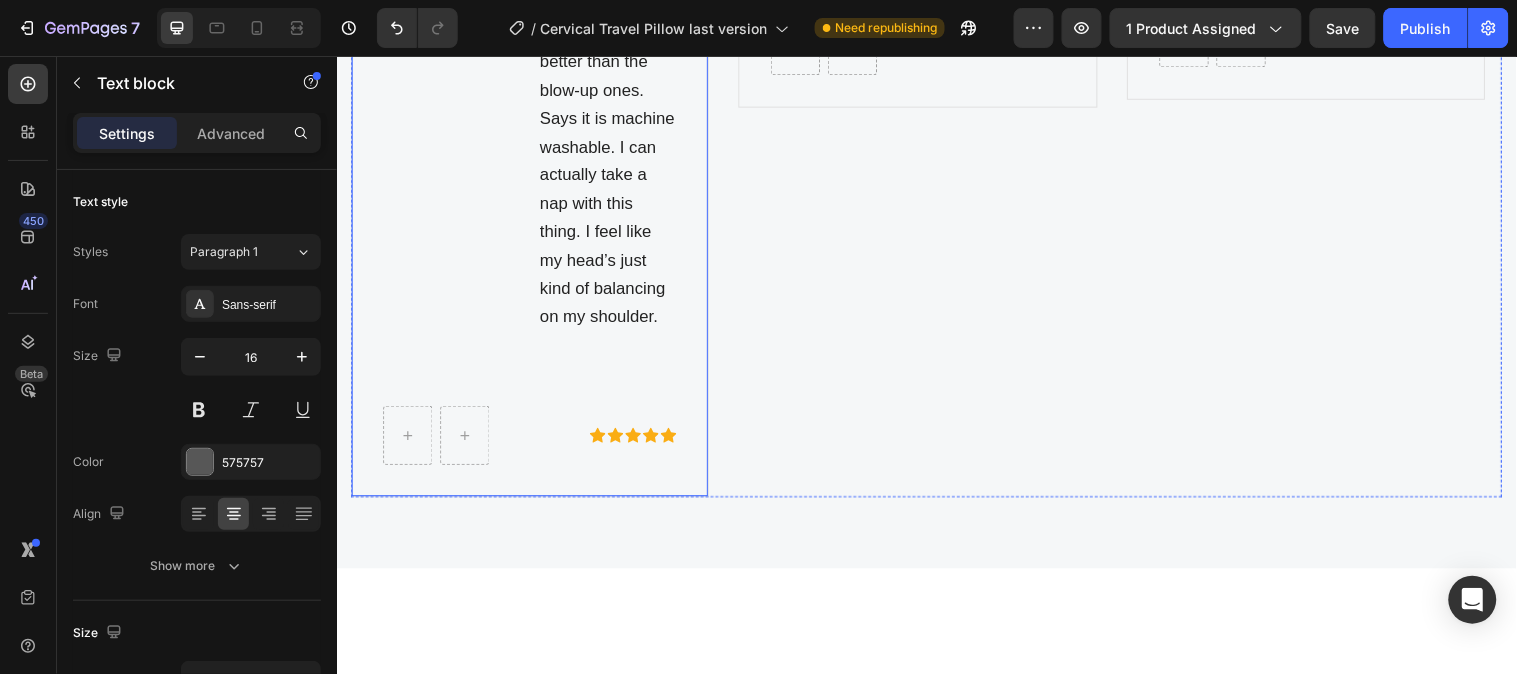 scroll, scrollTop: 6808, scrollLeft: 0, axis: vertical 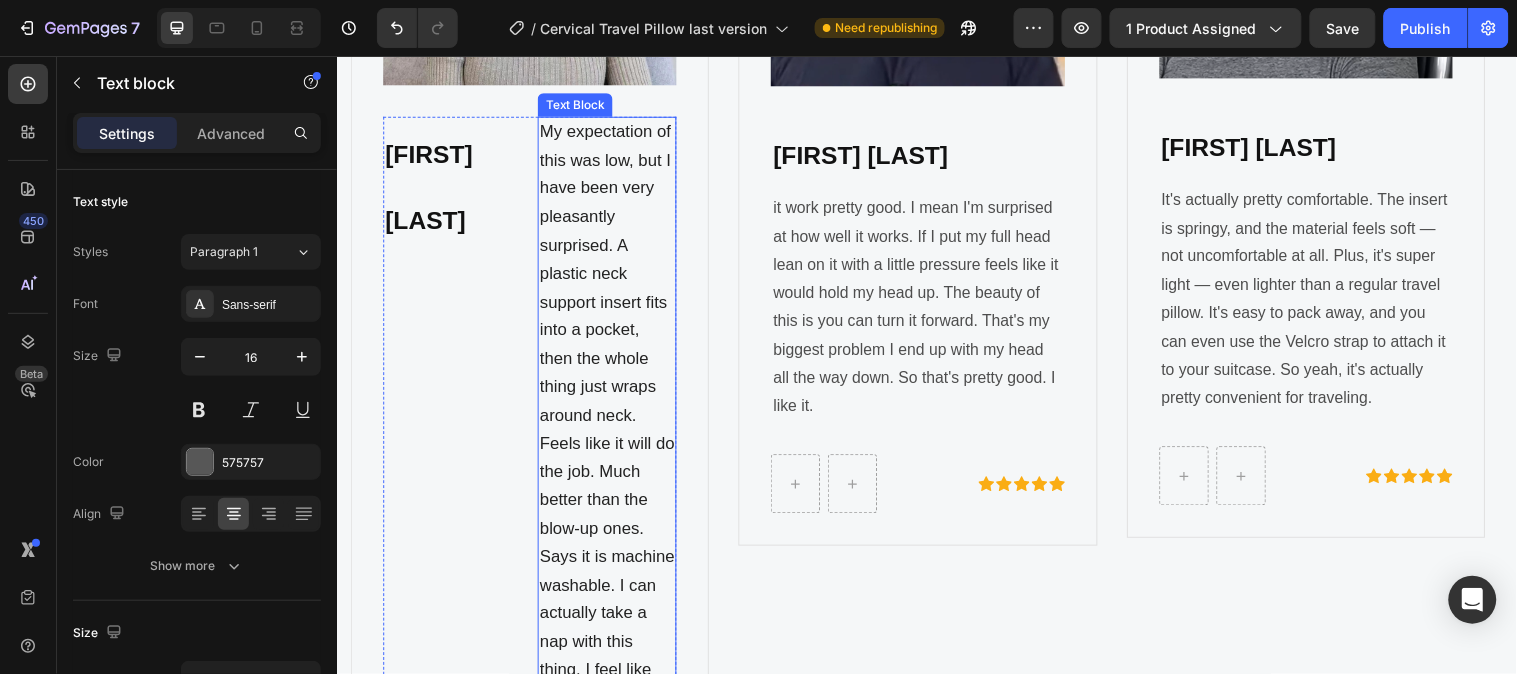 click on "My expectation of this was low, but I have been very pleasantly surprised. A plastic neck support insert fits into a pocket, then the whole thing just wraps around neck. Feels like it will do the job. Much better than the blow-up ones. Says it is machine washable. I can actually take a nap with this thing. I feel like my head’s just kind of balancing on my shoulder." at bounding box center [611, 449] 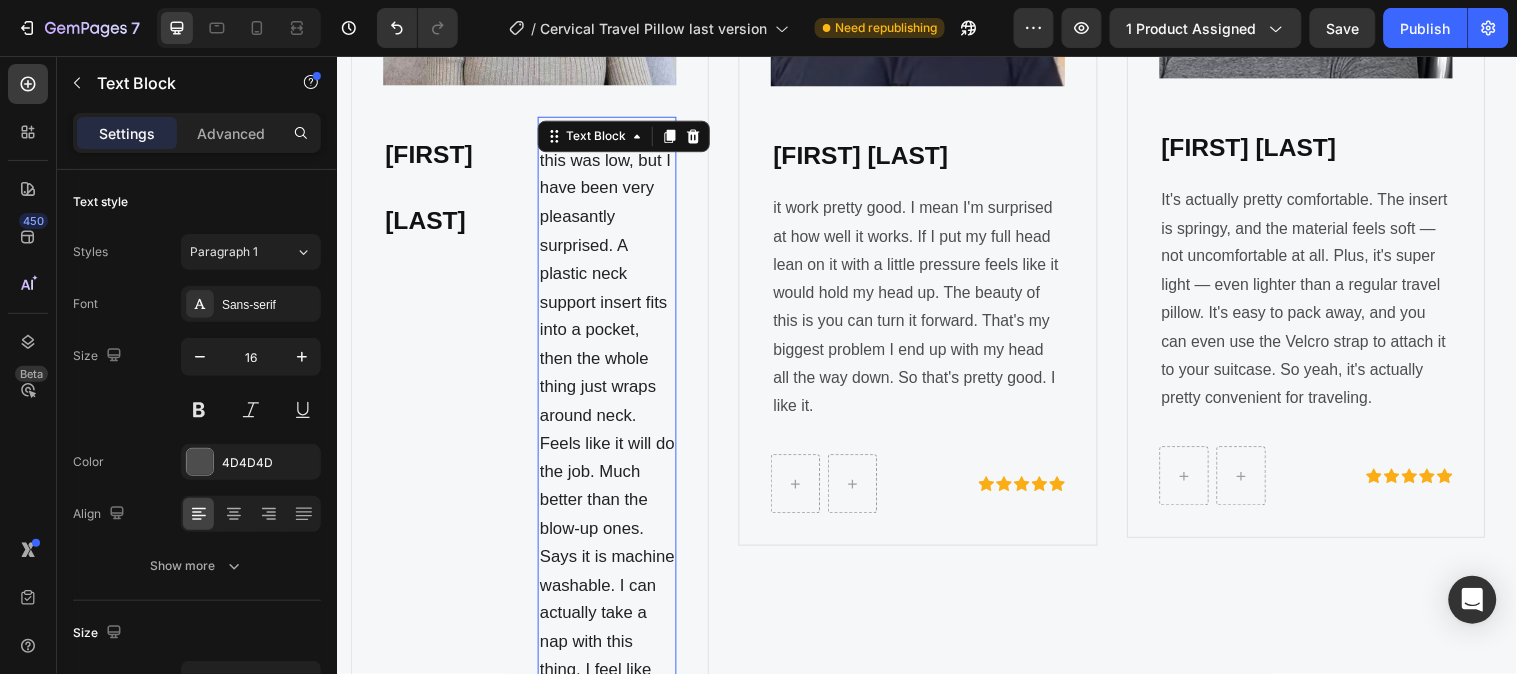 click on "My expectation of this was low, but I have been very pleasantly surprised. A plastic neck support insert fits into a pocket, then the whole thing just wraps around neck. Feels like it will do the job. Much better than the blow-up ones. Says it is machine washable. I can actually take a nap with this thing. I feel like my head’s just kind of balancing on my shoulder." at bounding box center [611, 449] 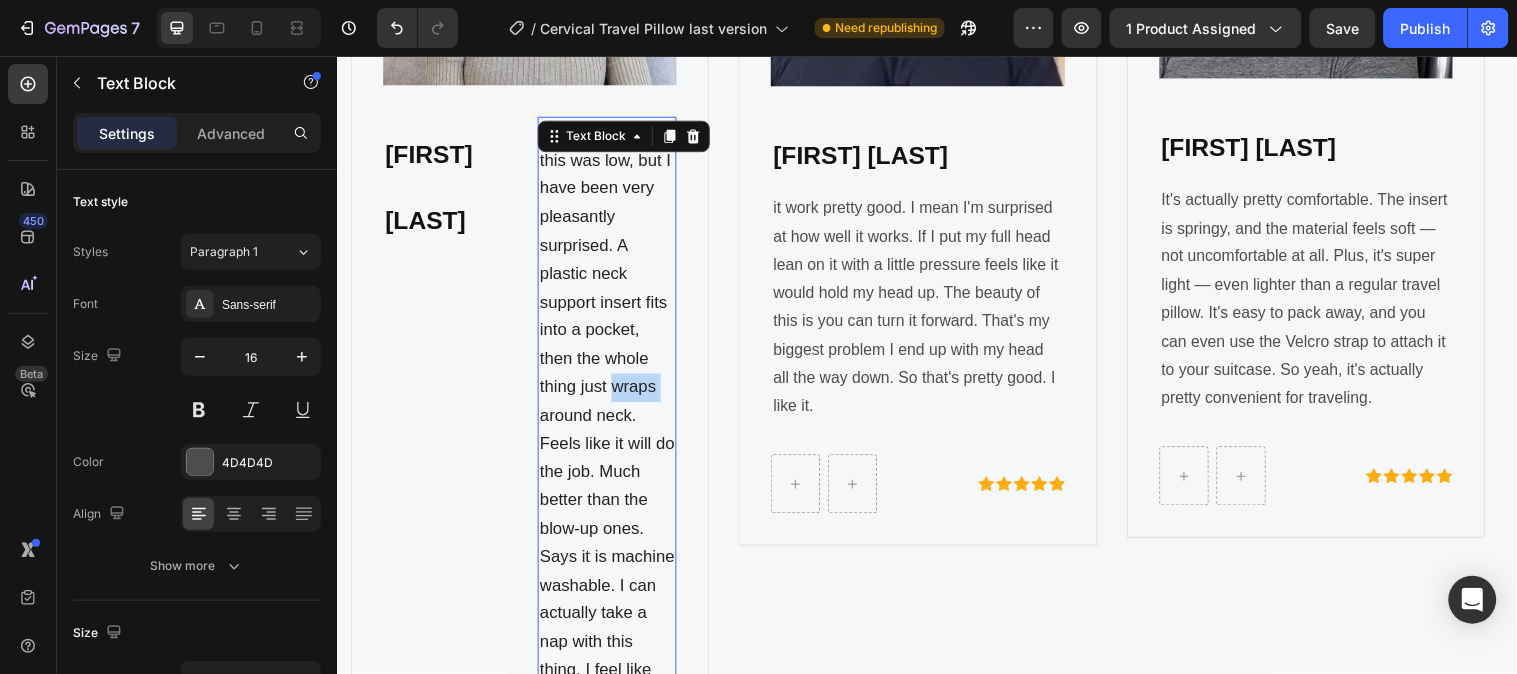 click on "My expectation of this was low, but I have been very pleasantly surprised. A plastic neck support insert fits into a pocket, then the whole thing just wraps around neck. Feels like it will do the job. Much better than the blow-up ones. Says it is machine washable. I can actually take a nap with this thing. I feel like my head’s just kind of balancing on my shoulder." at bounding box center (611, 449) 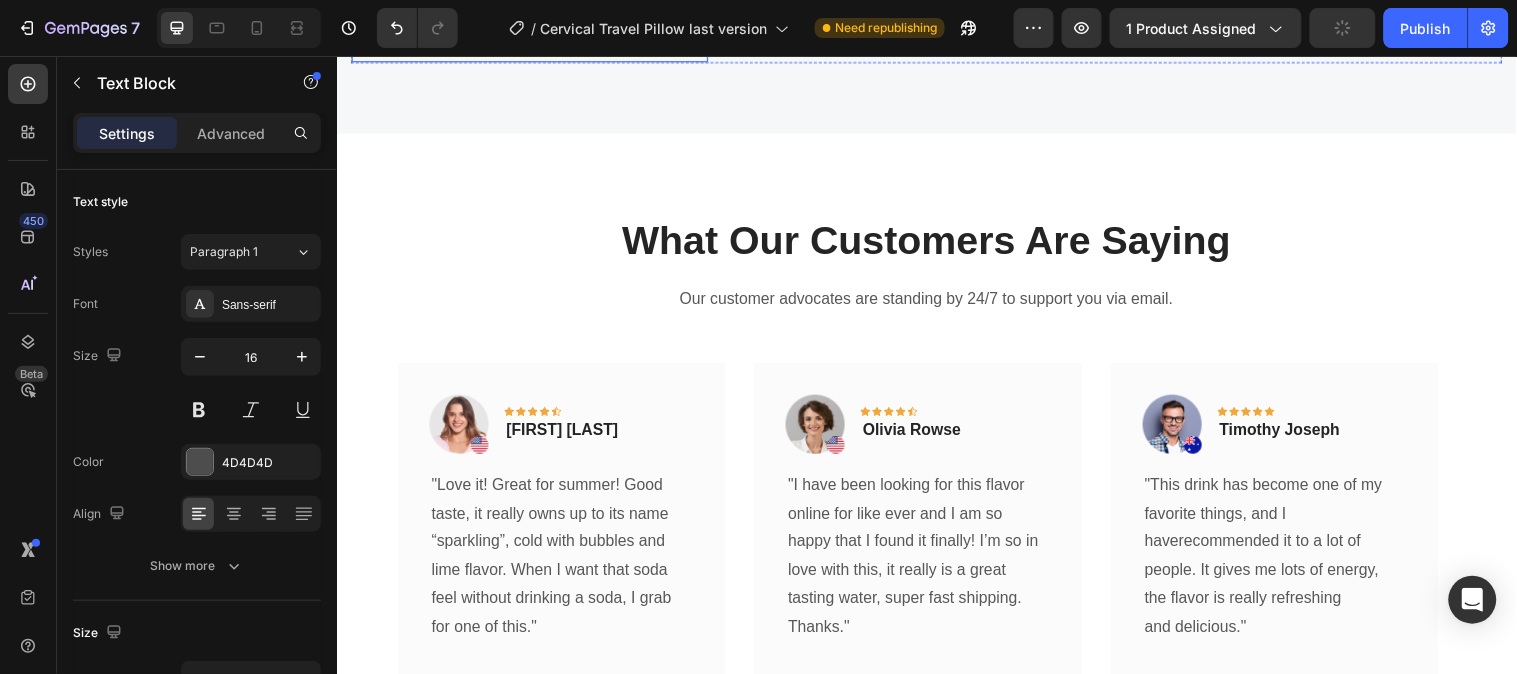 scroll, scrollTop: 7920, scrollLeft: 0, axis: vertical 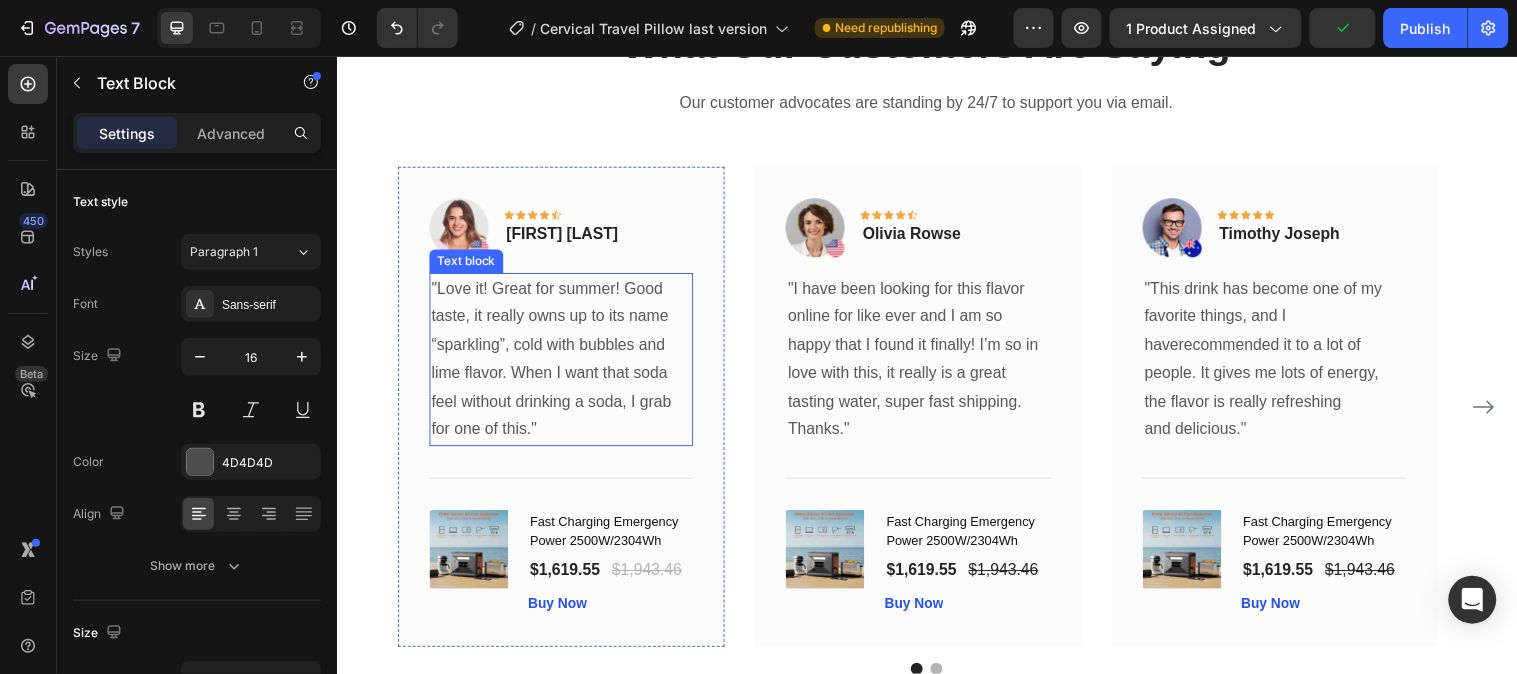 click on ""Love it! Great for summer! Good taste, it really owns up to its name “sparkling”, cold with bubbles and lime flavor. When I want that soda feel without drinking a soda, I grab for one of this."" at bounding box center (565, 364) 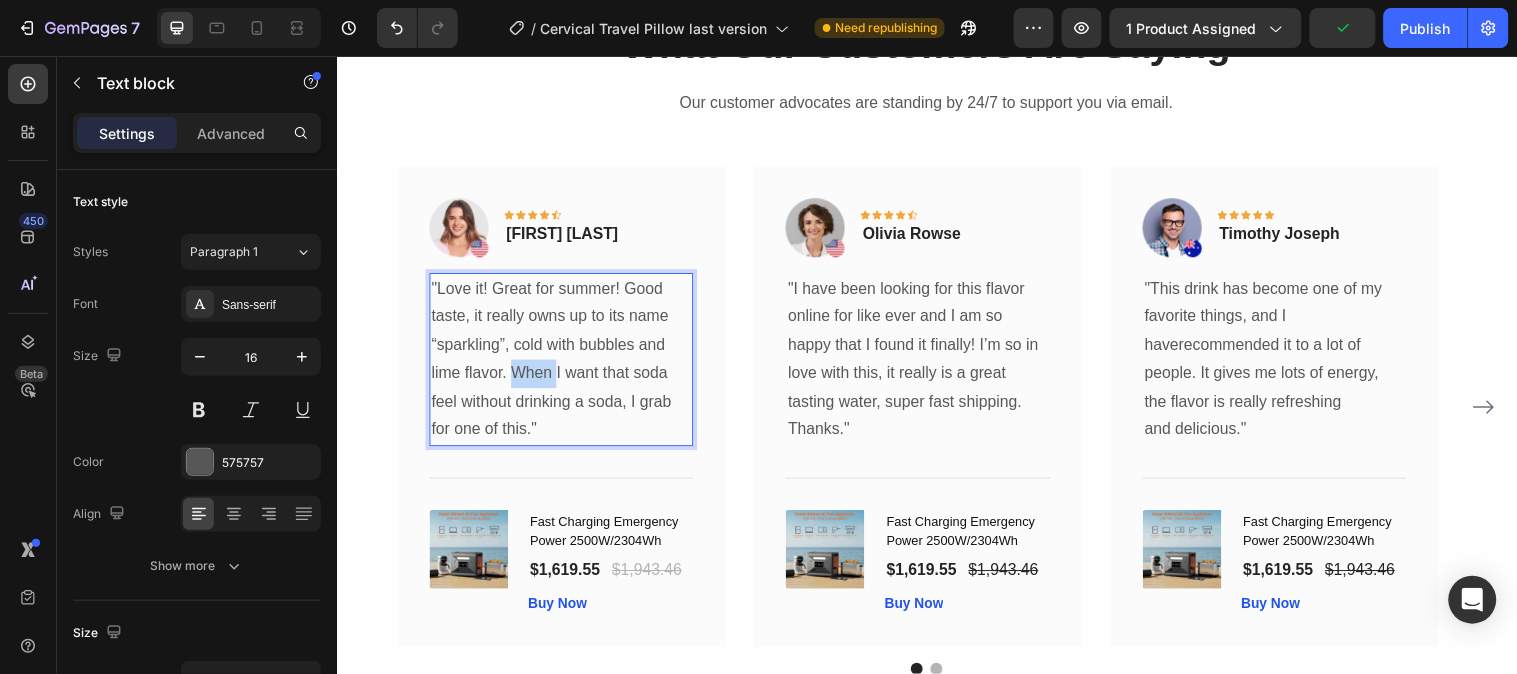 click on ""Love it! Great for summer! Good taste, it really owns up to its name “sparkling”, cold with bubbles and lime flavor. When I want that soda feel without drinking a soda, I grab for one of this."" at bounding box center [565, 364] 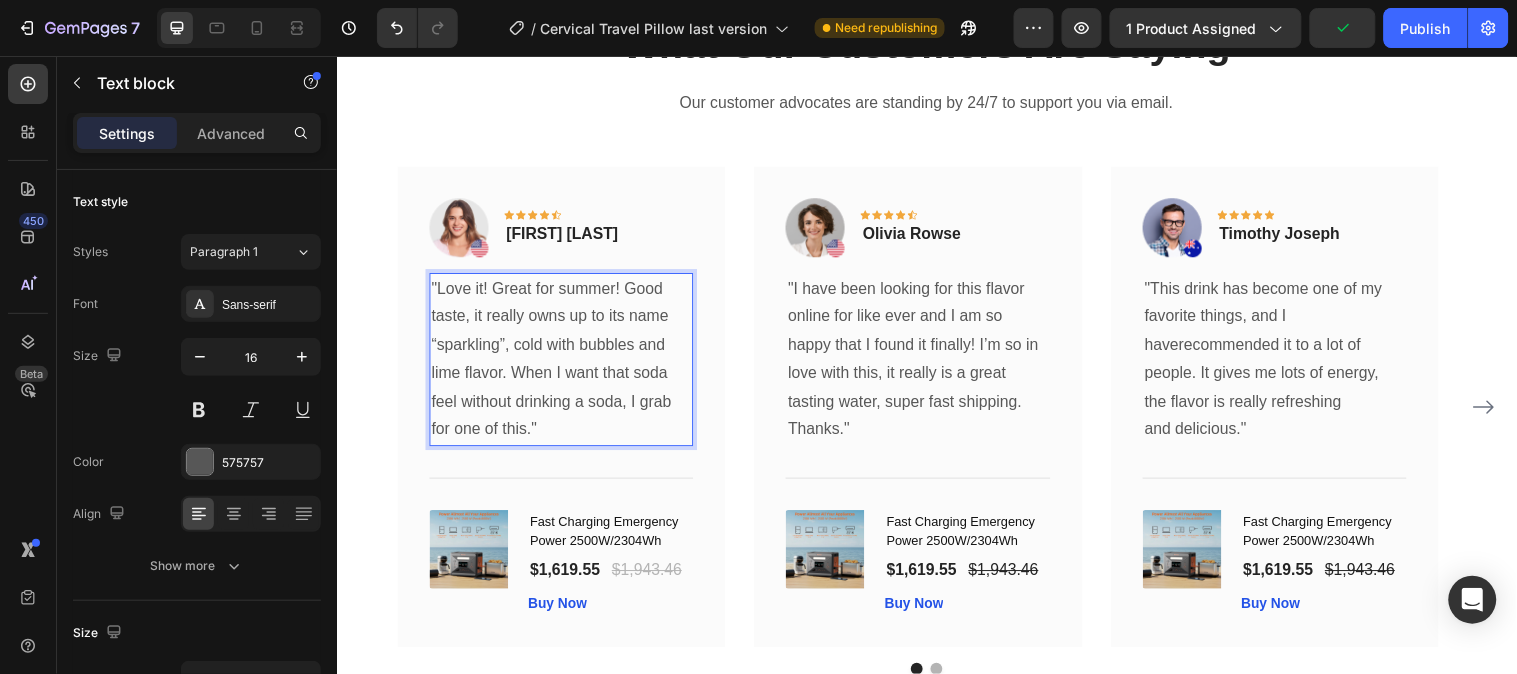 click on ""Love it! Great for summer! Good taste, it really owns up to its name “sparkling”, cold with bubbles and lime flavor. When I want that soda feel without drinking a soda, I grab for one of this."" at bounding box center (565, 364) 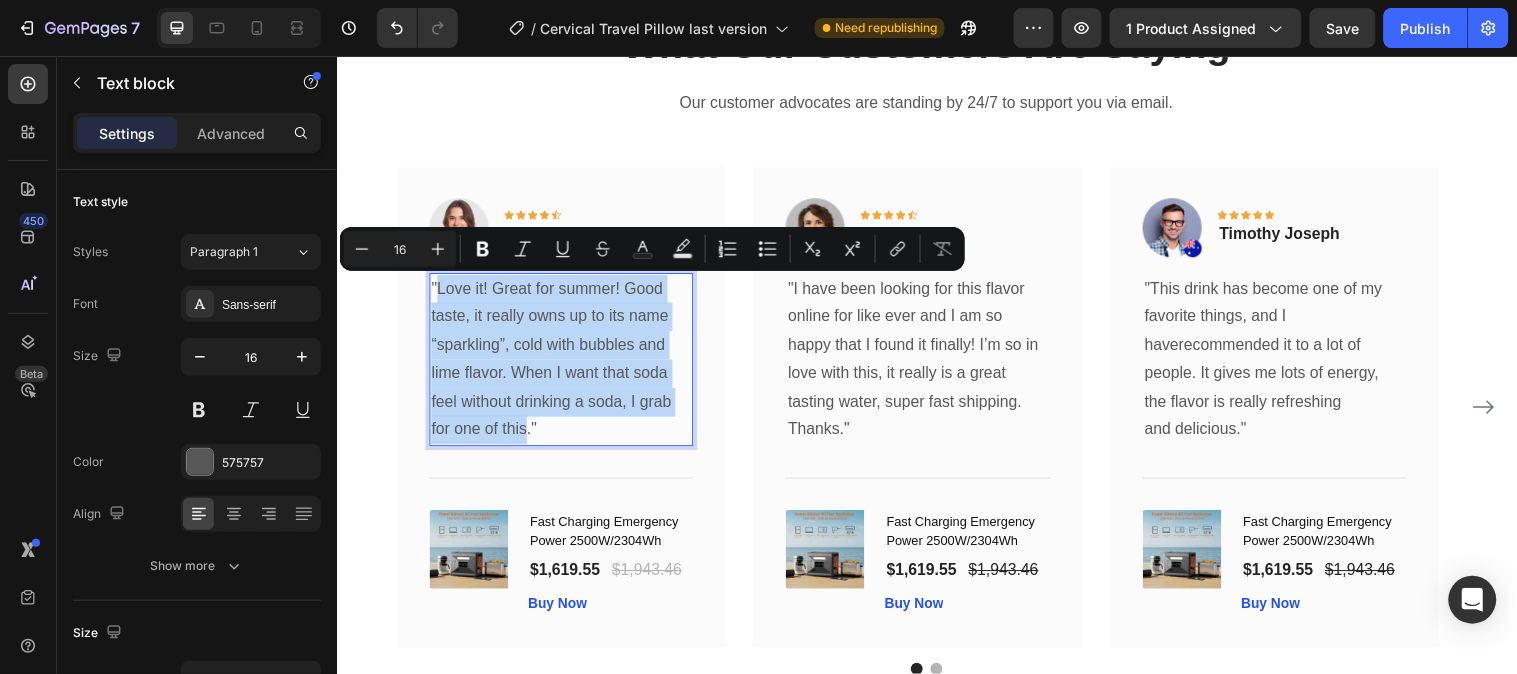 drag, startPoint x: 531, startPoint y: 437, endPoint x: 441, endPoint y: 293, distance: 169.81166 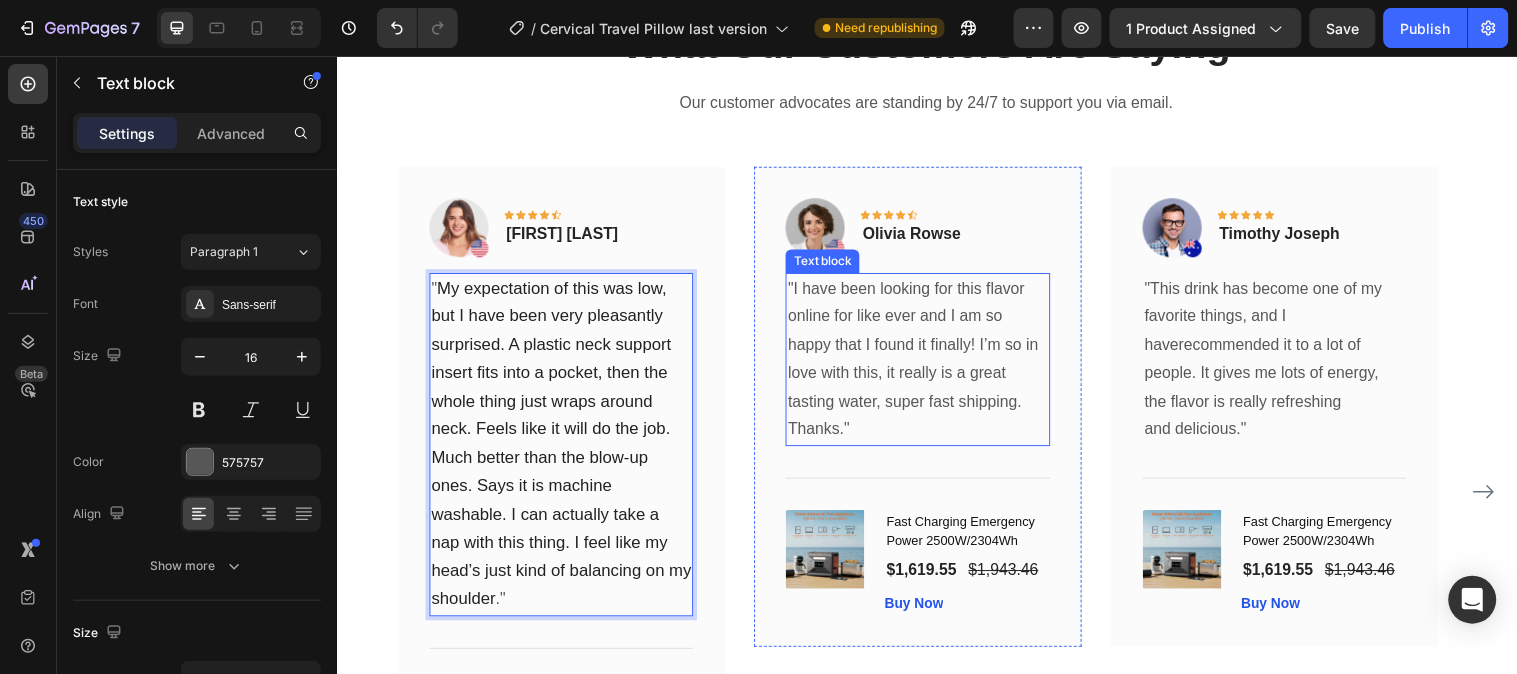 click on ""I have been looking for this flavor online for like ever and I am so happy that I found it finally! I’m so in love with this, it really is a great tasting water, super fast shipping." at bounding box center [927, 350] 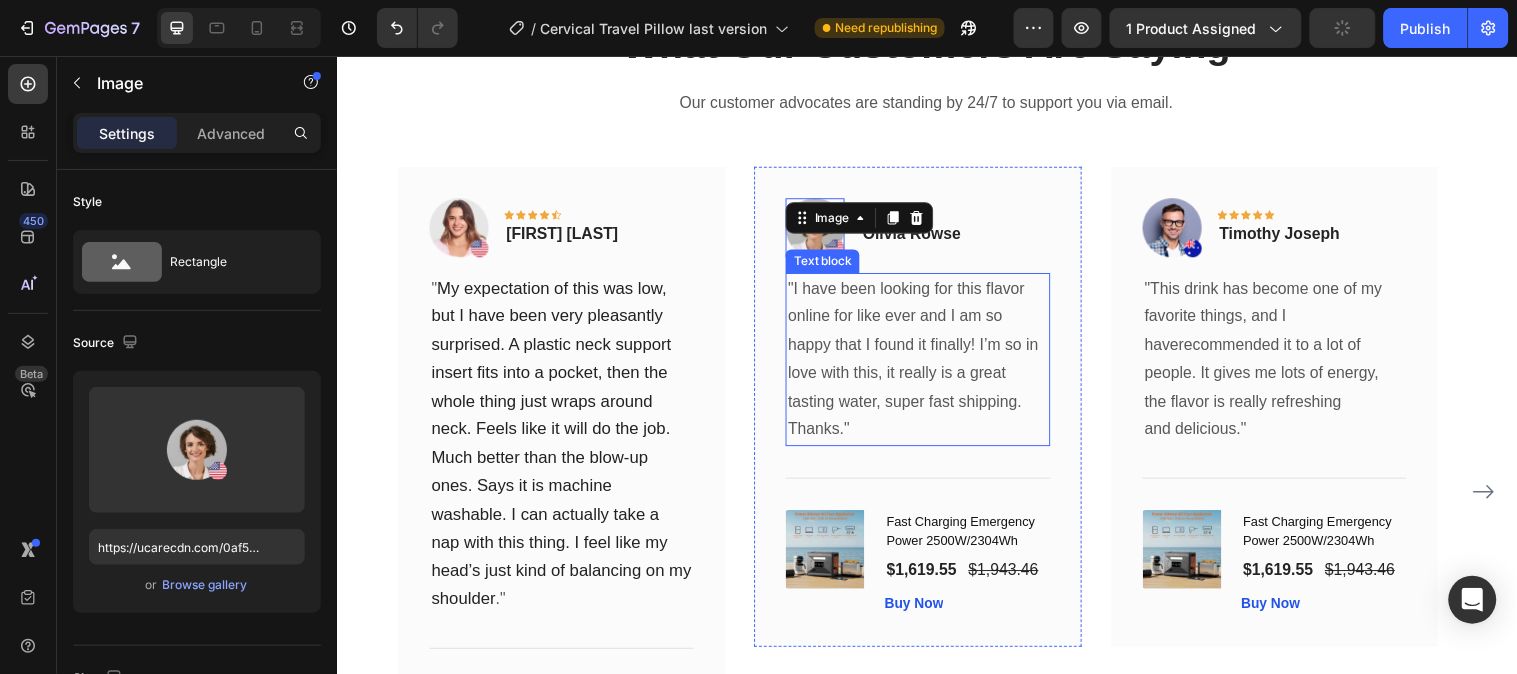 click on ""I have been looking for this flavor online for like ever and I am so happy that I found it finally! I’m so in love with this, it really is a great tasting water, super fast shipping." at bounding box center [927, 350] 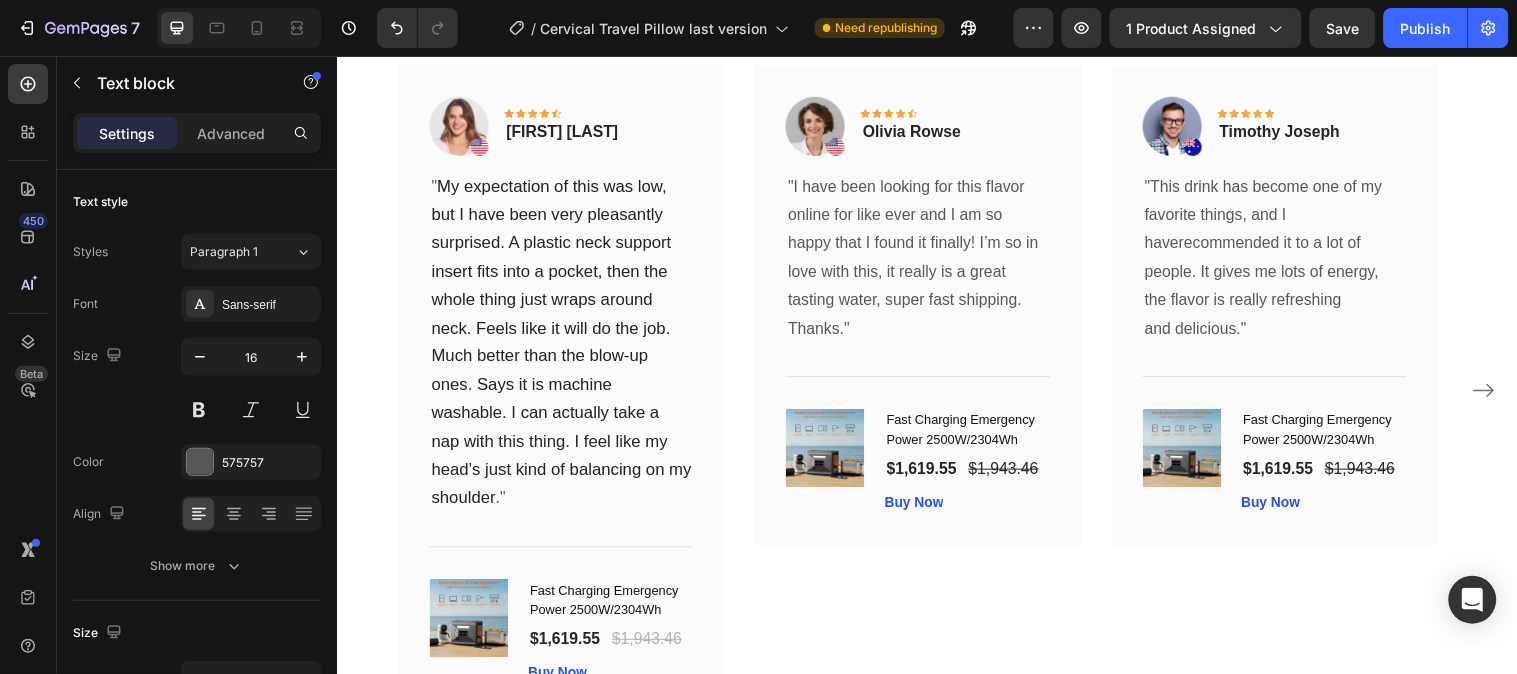 scroll, scrollTop: 7364, scrollLeft: 0, axis: vertical 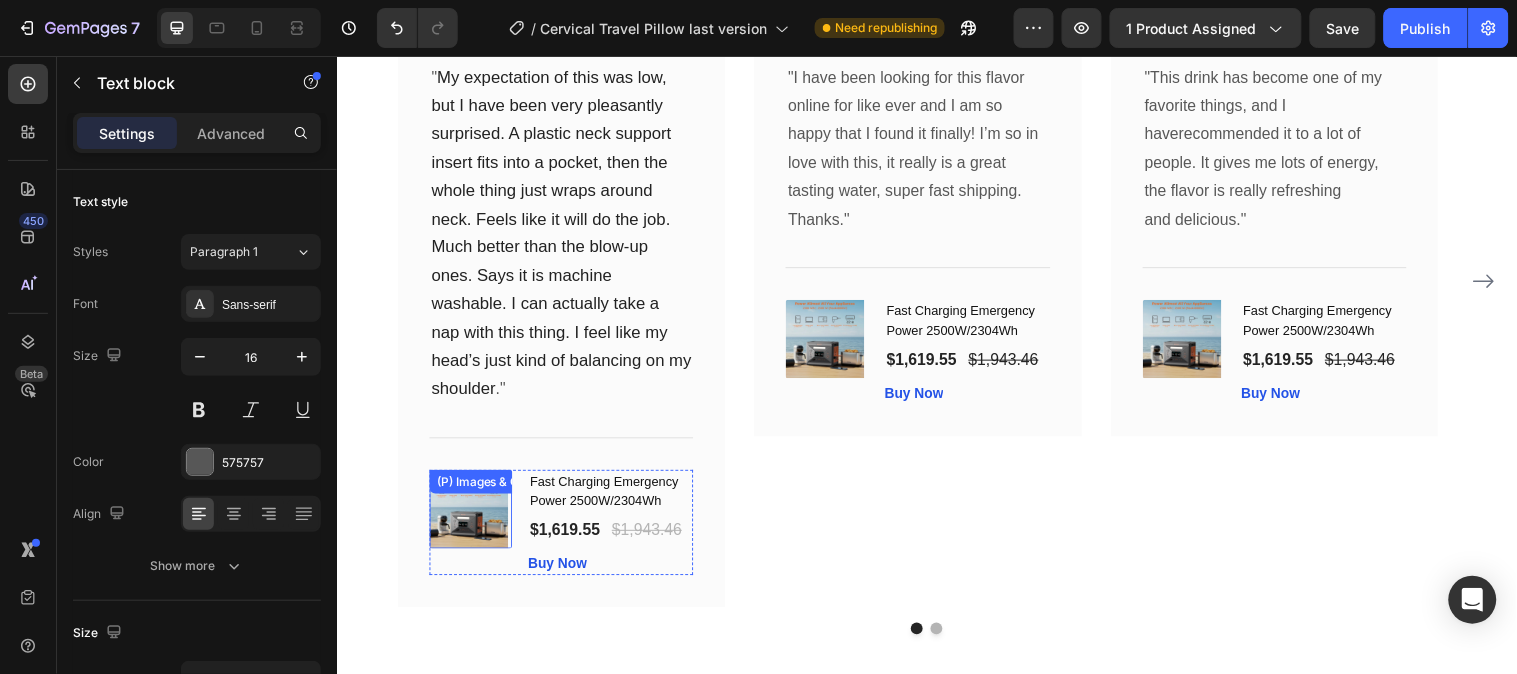 click at bounding box center (471, 516) 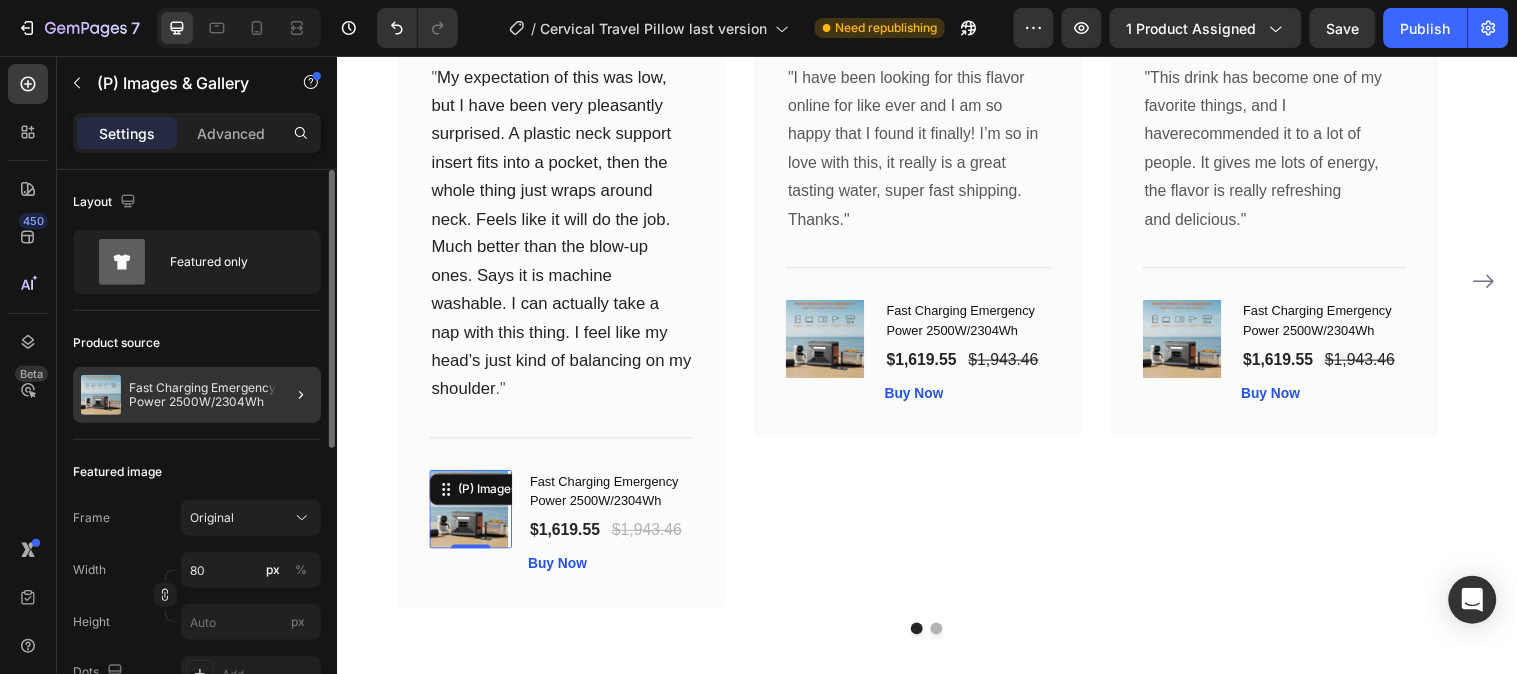 click 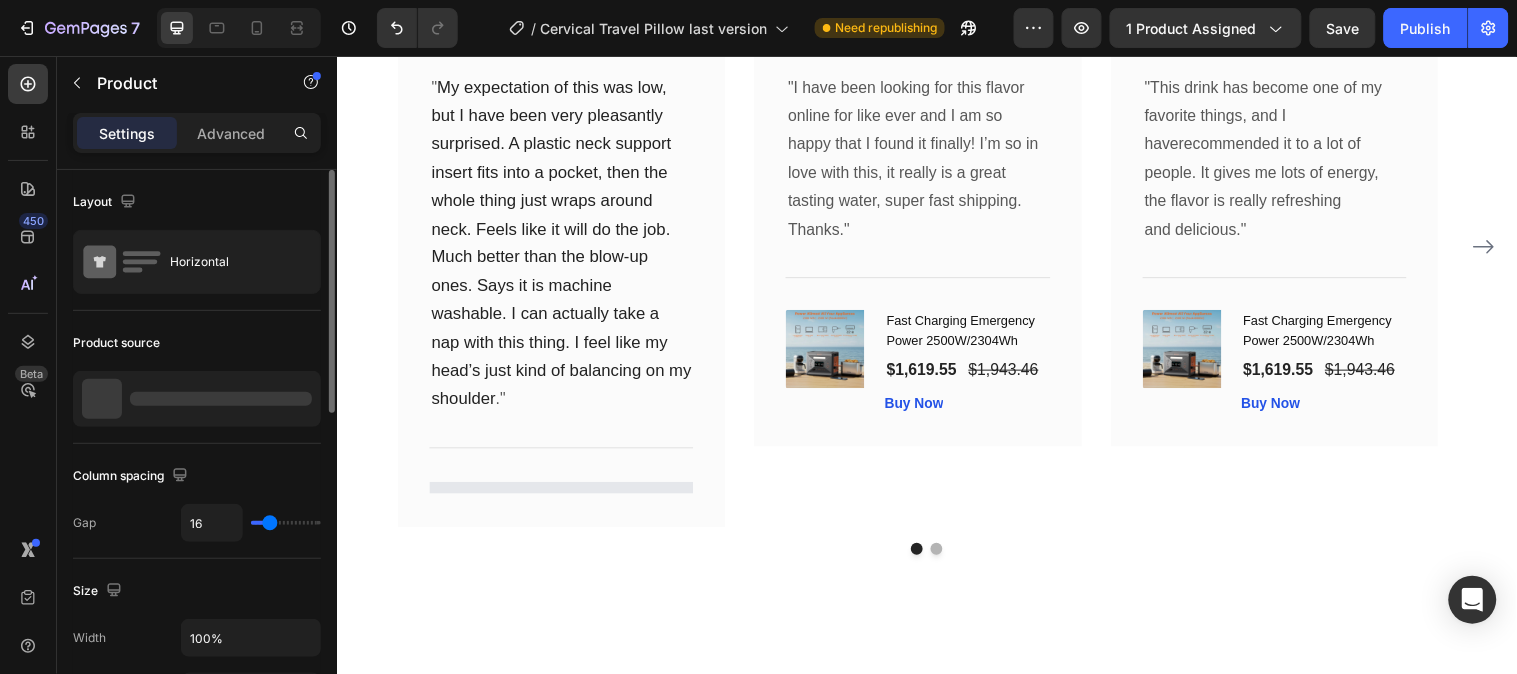 scroll, scrollTop: 7364, scrollLeft: 0, axis: vertical 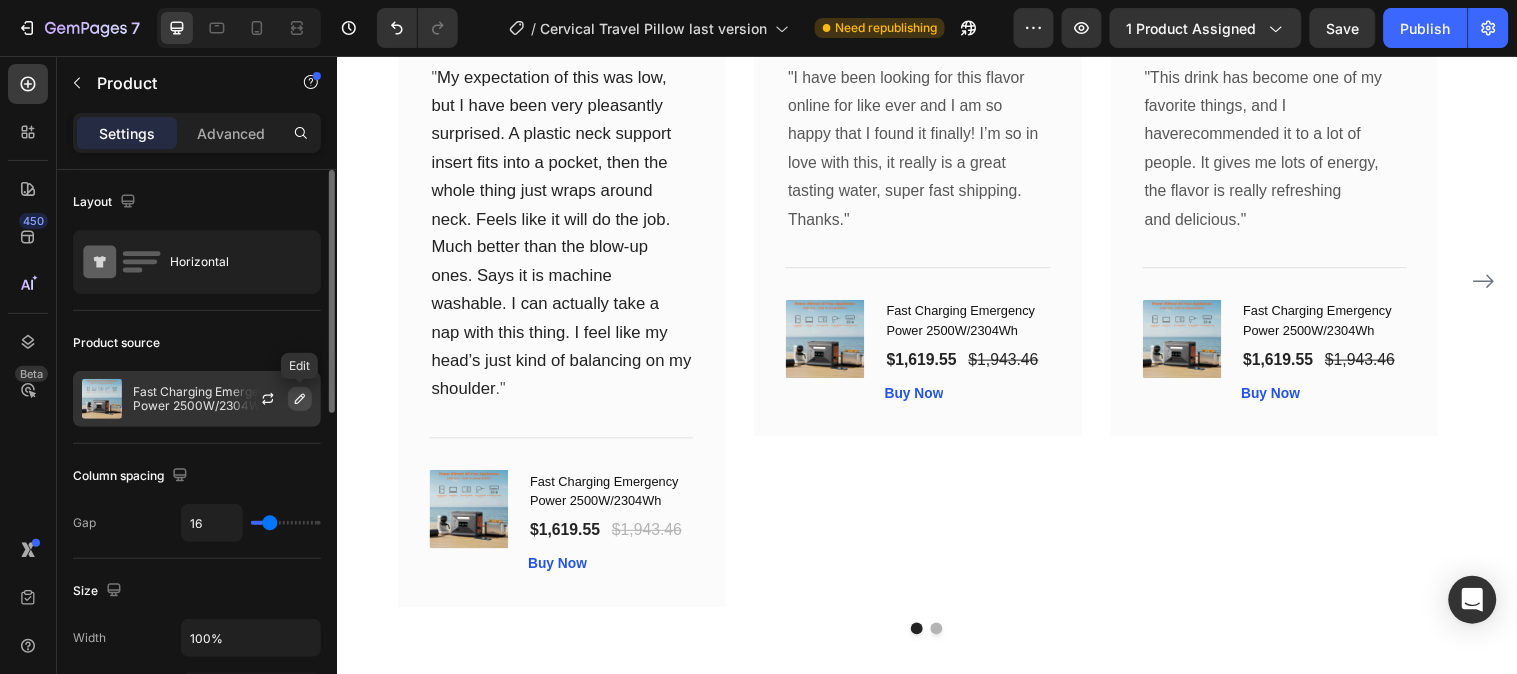 click 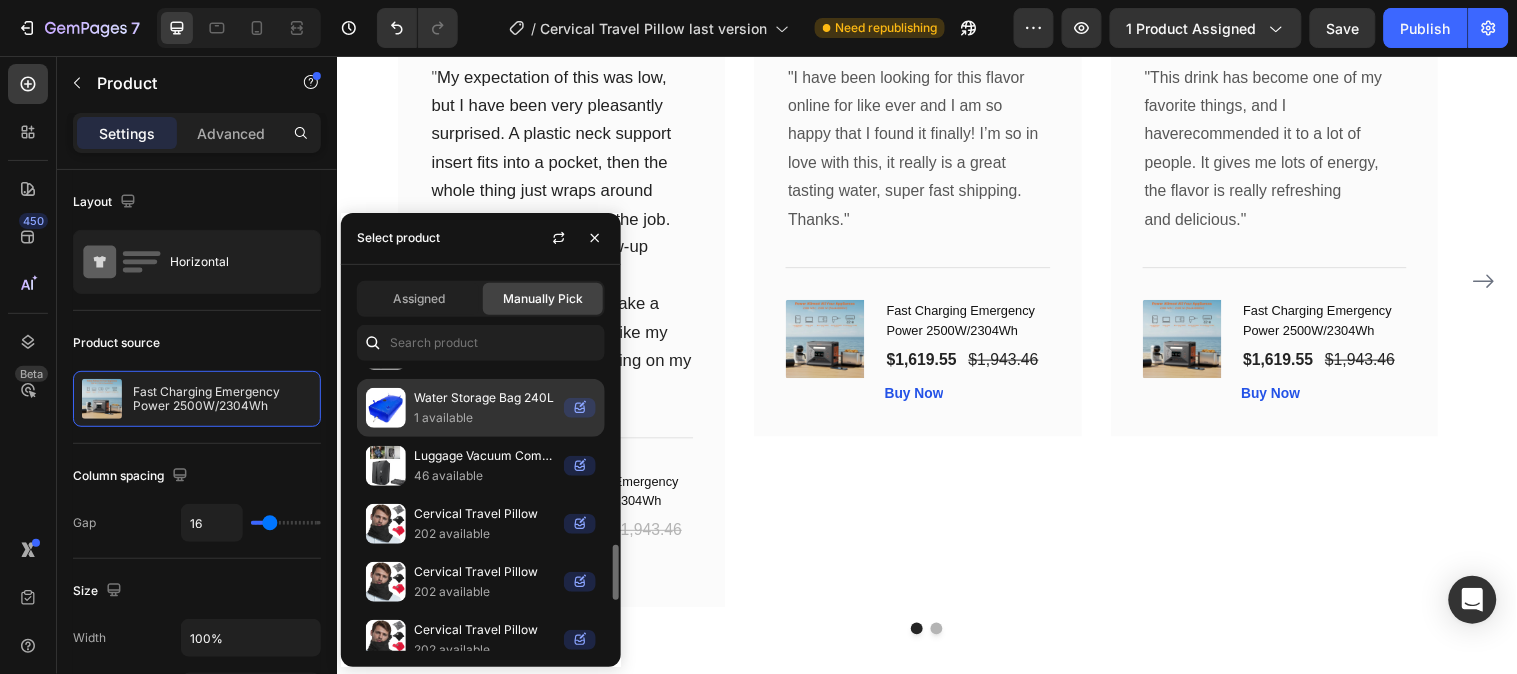 scroll, scrollTop: 333, scrollLeft: 0, axis: vertical 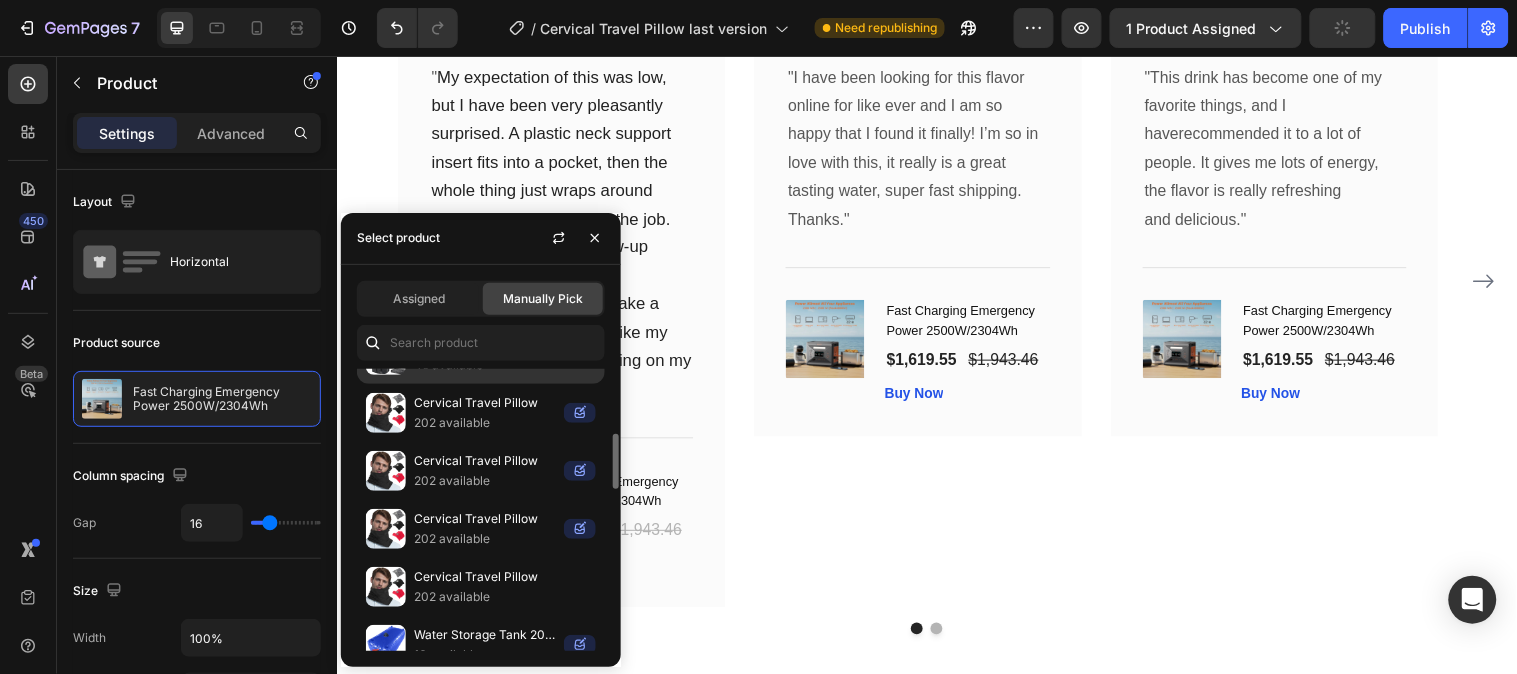 click on "Luggage Vacuum Compression Bag 42.64" at bounding box center [485, 345] 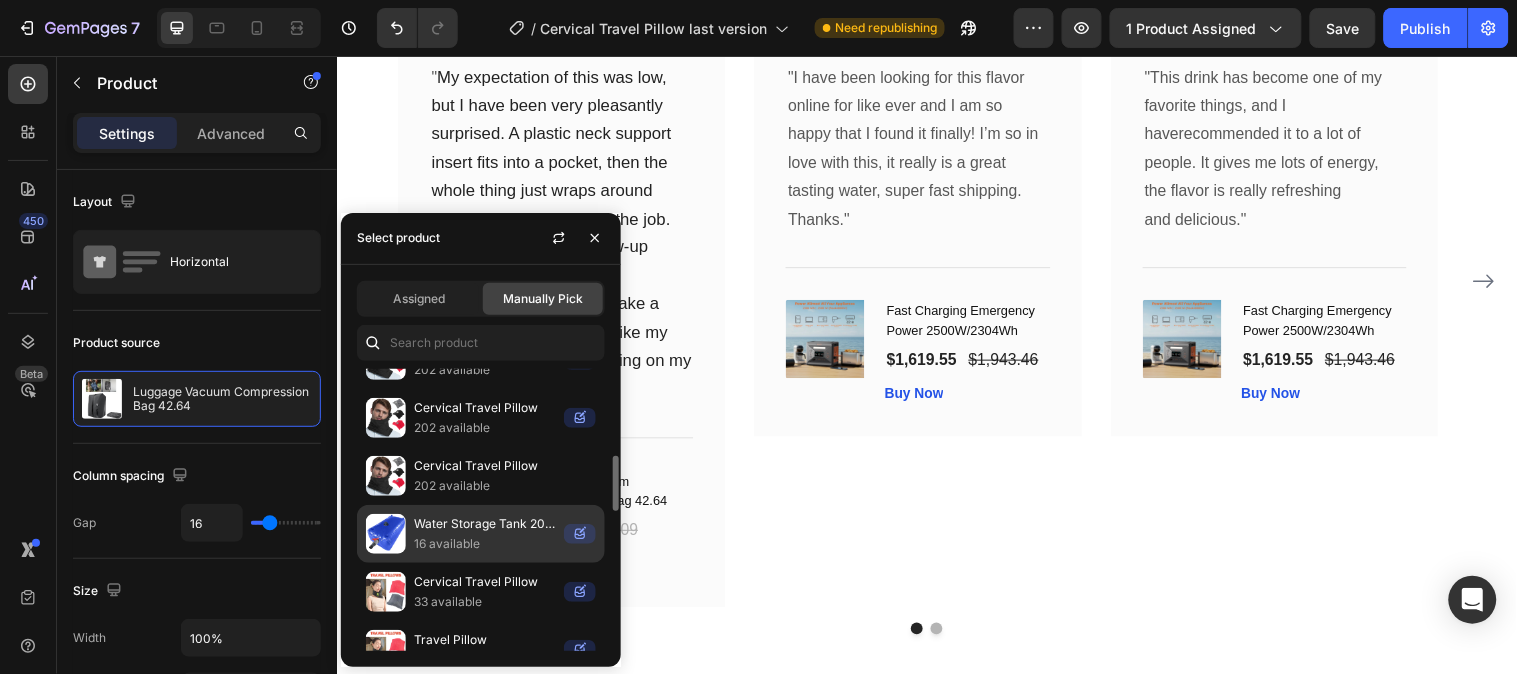 scroll, scrollTop: 555, scrollLeft: 0, axis: vertical 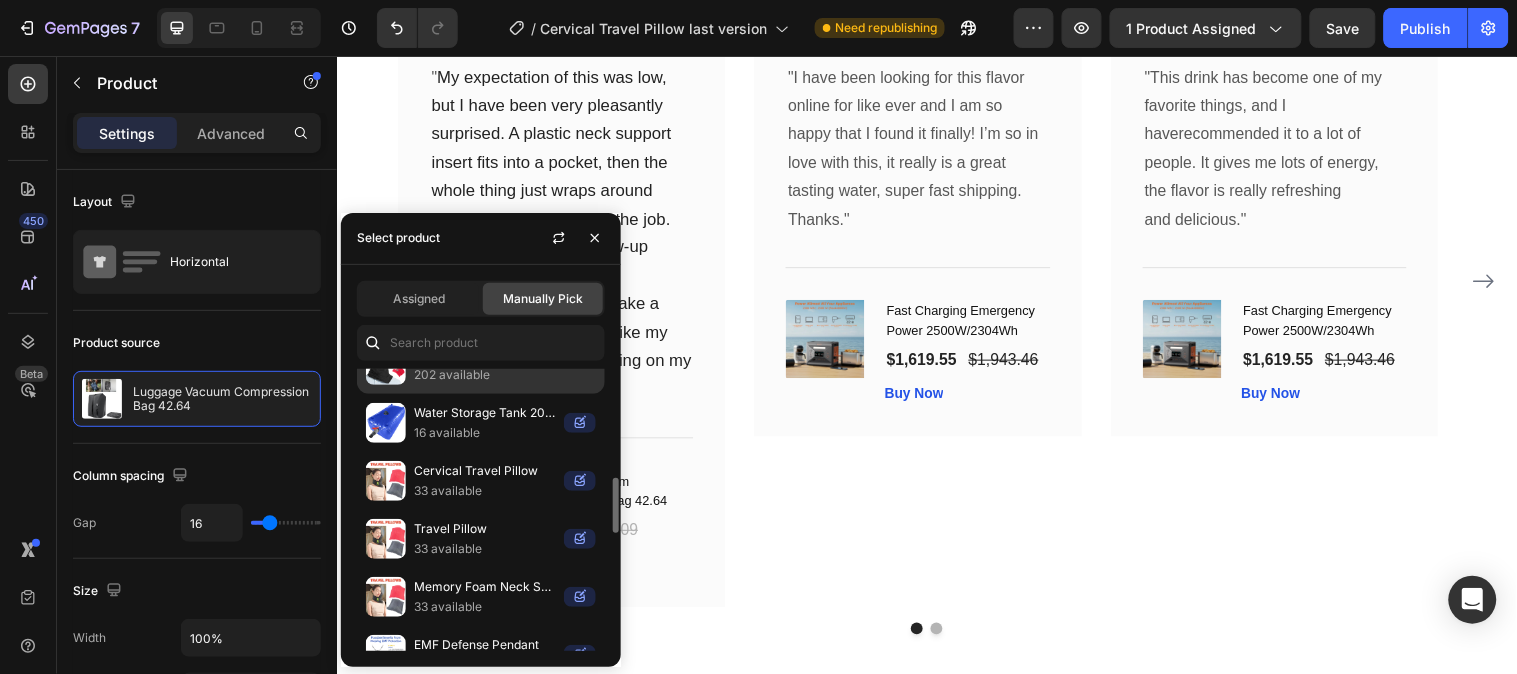click on "Cervical Travel Pillow" at bounding box center [505, 355] 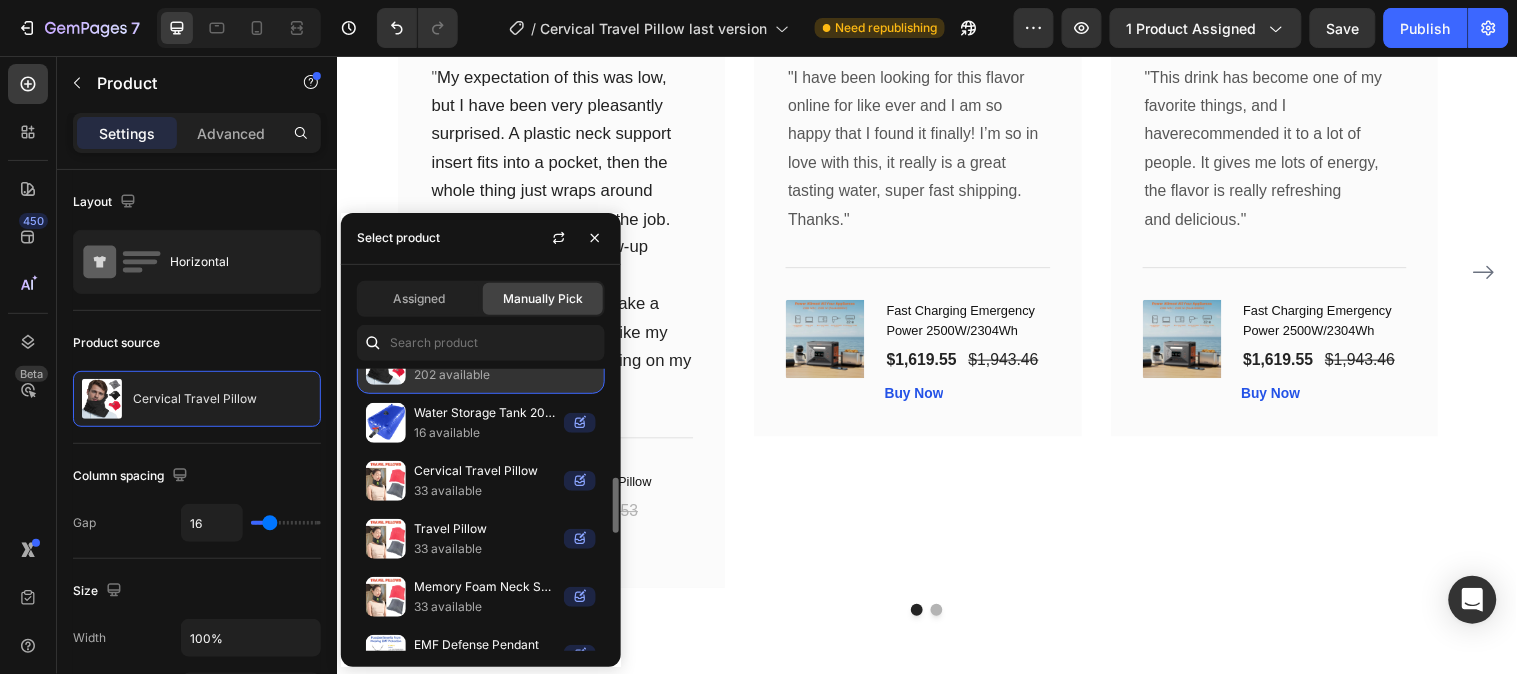 scroll, scrollTop: 7354, scrollLeft: 0, axis: vertical 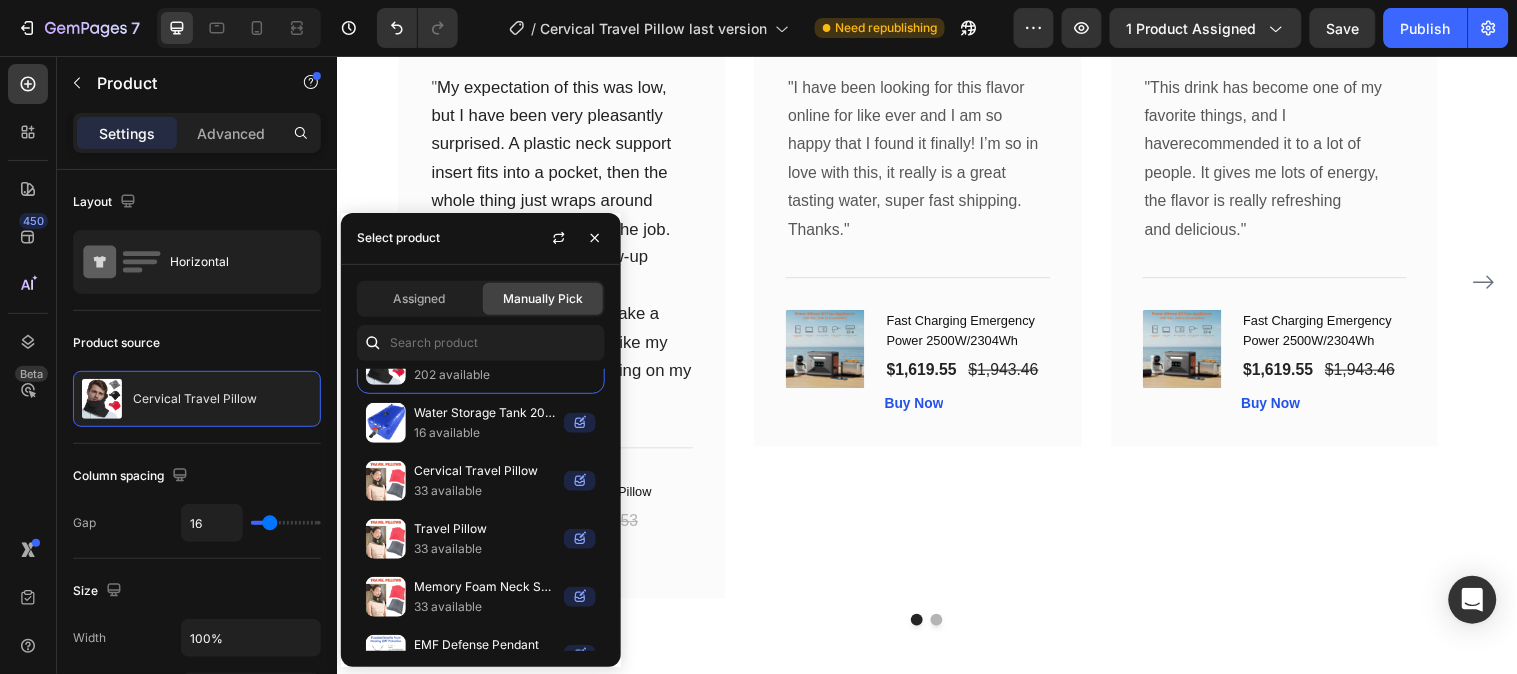 click on "Manually Pick" 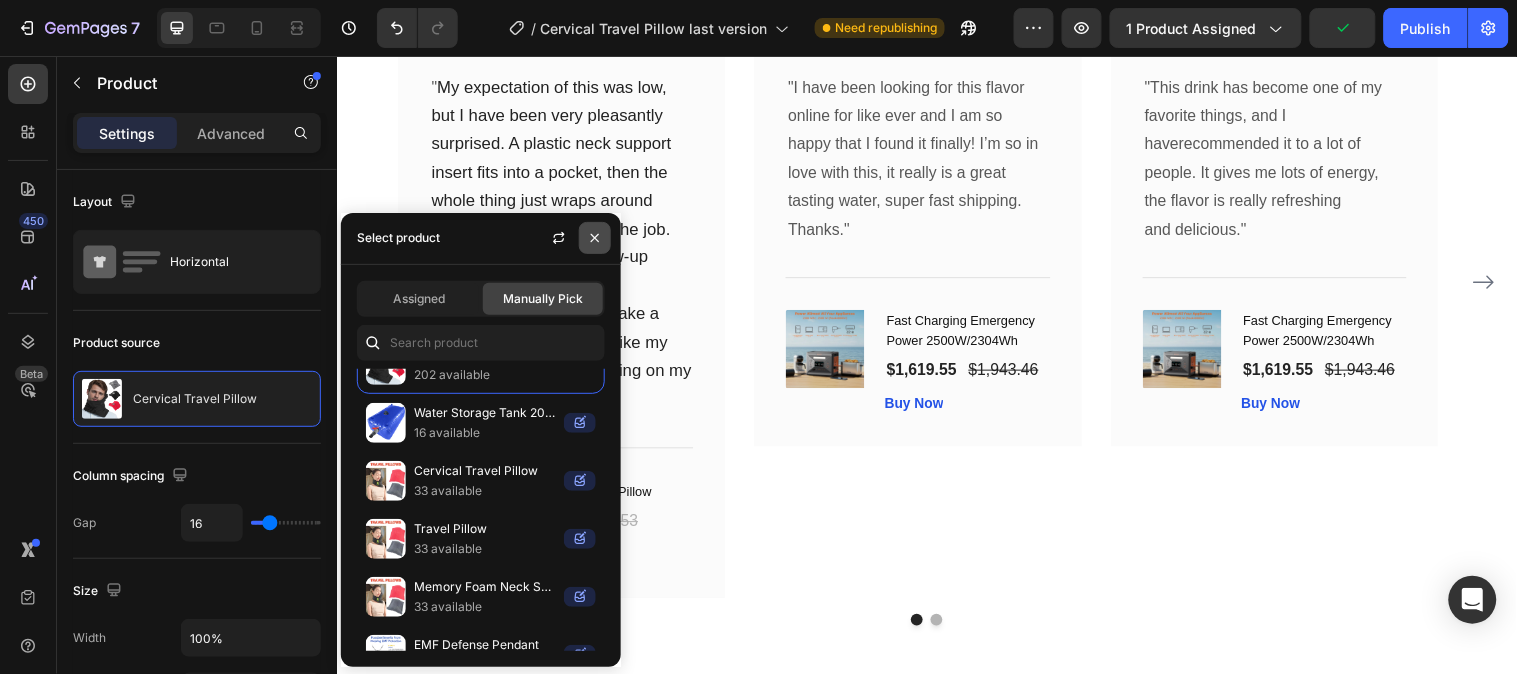 click 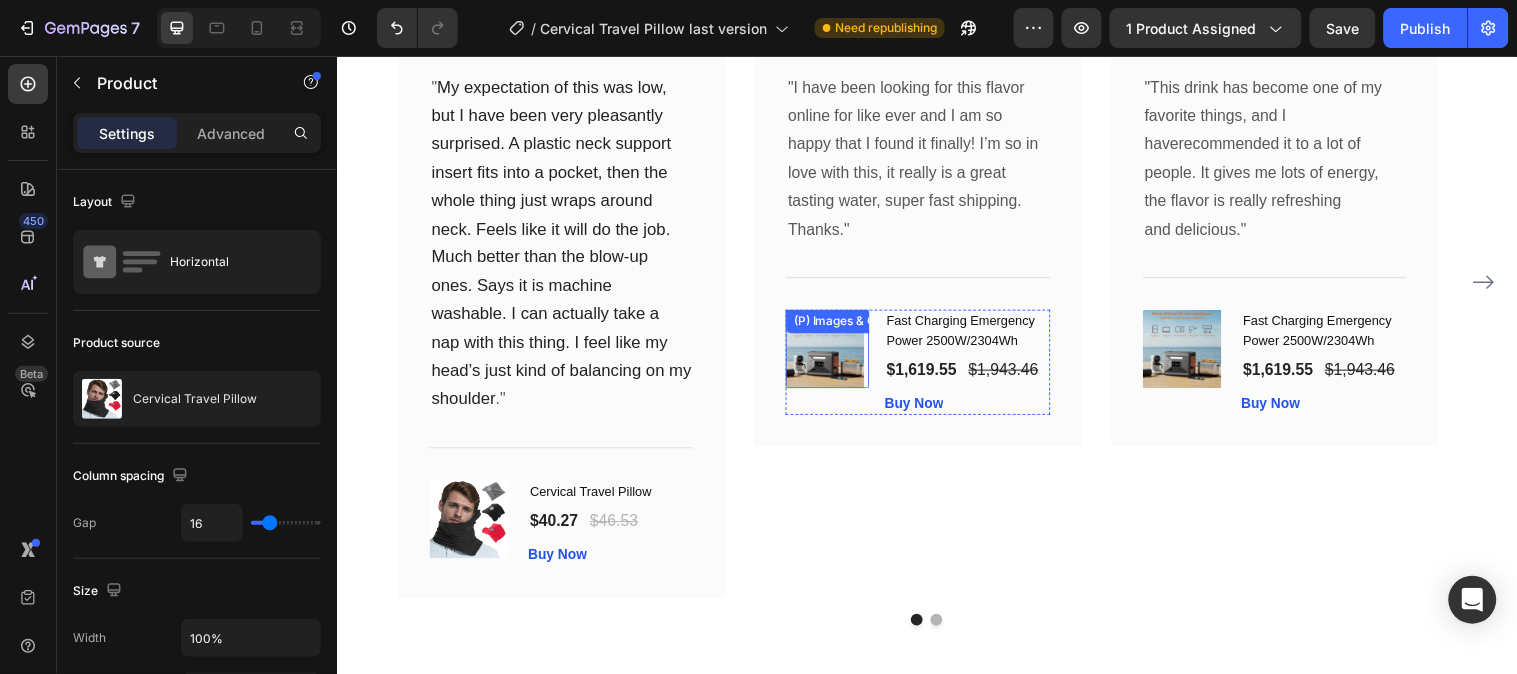 click at bounding box center [833, 353] 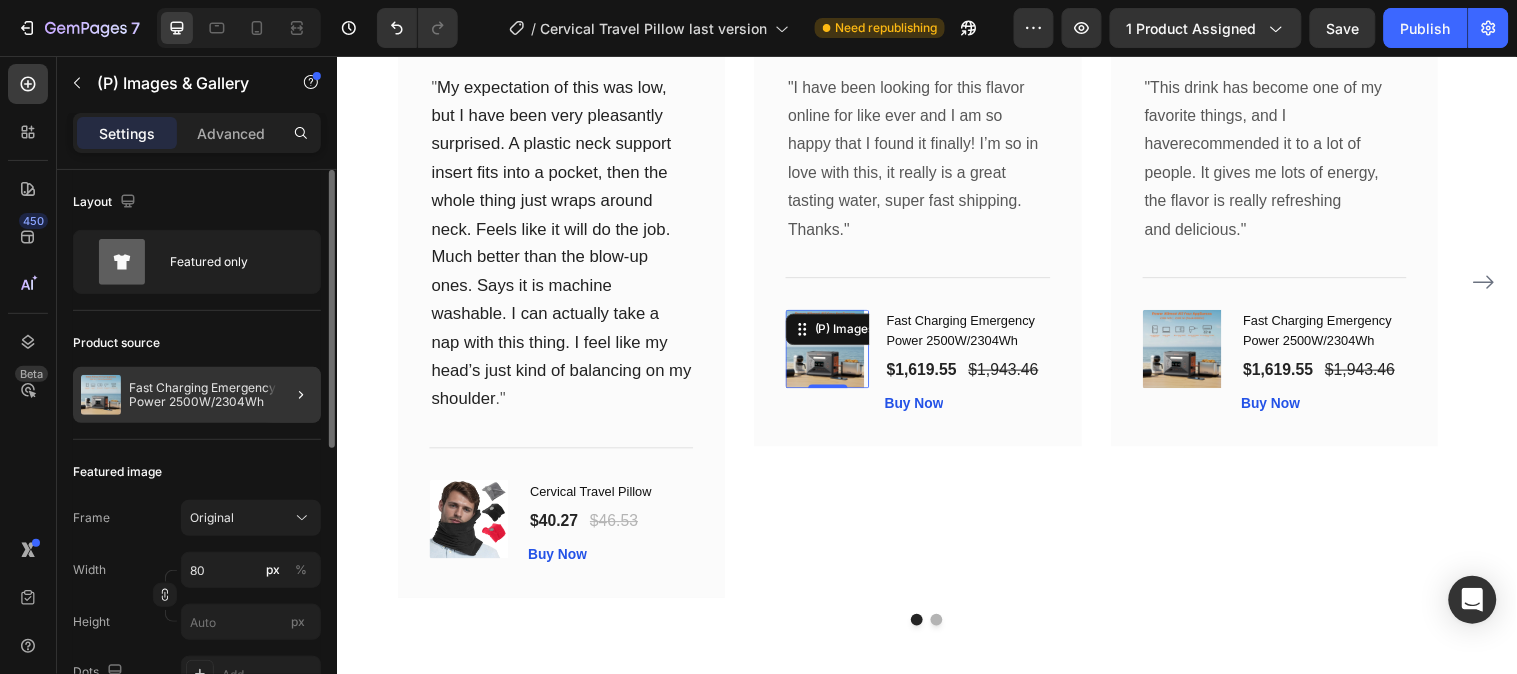 click 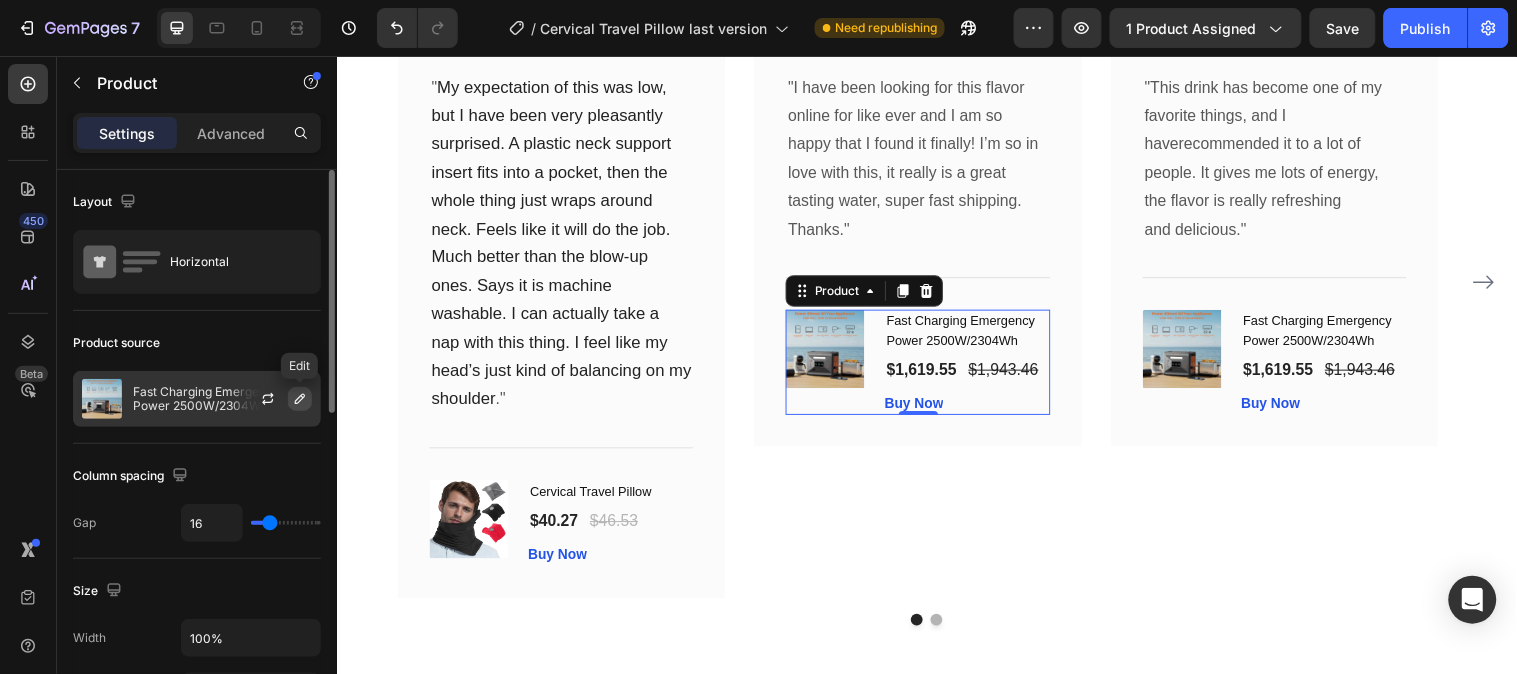click 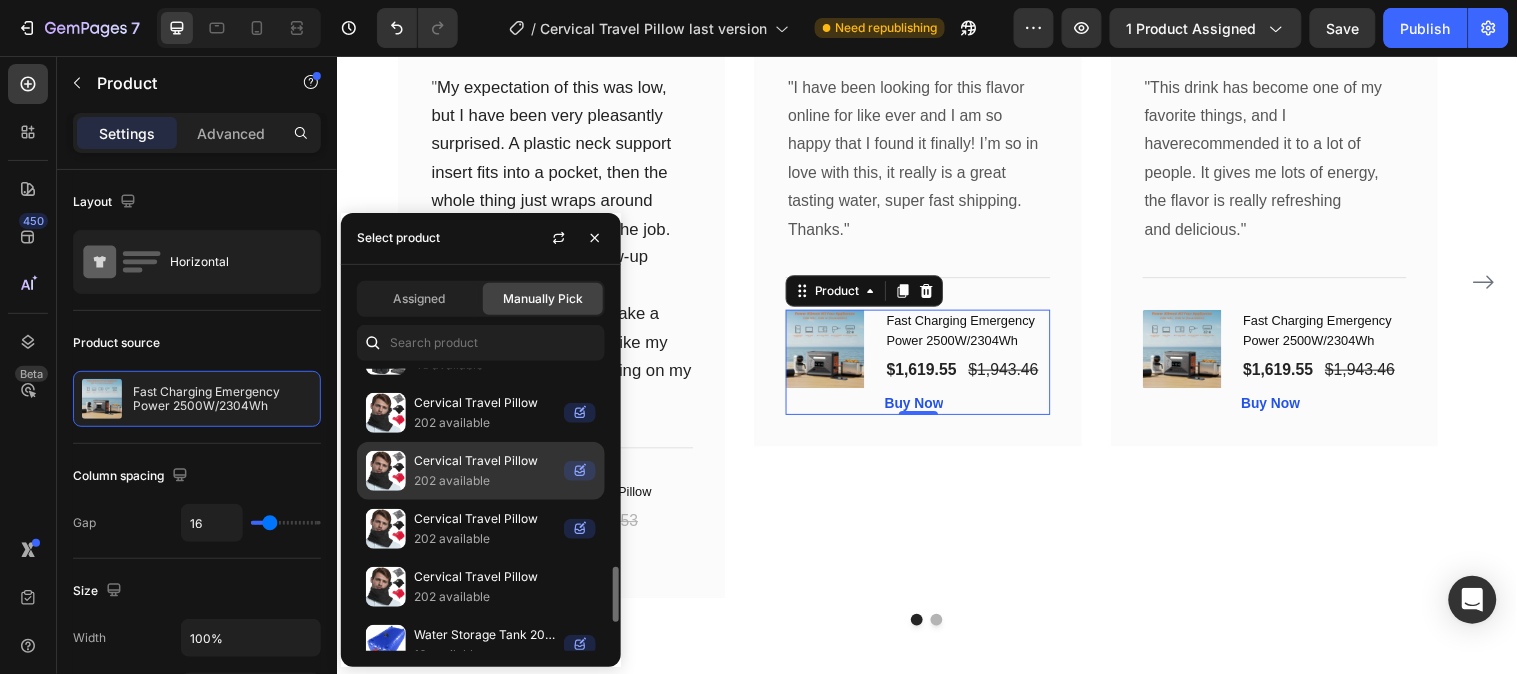 scroll, scrollTop: 444, scrollLeft: 0, axis: vertical 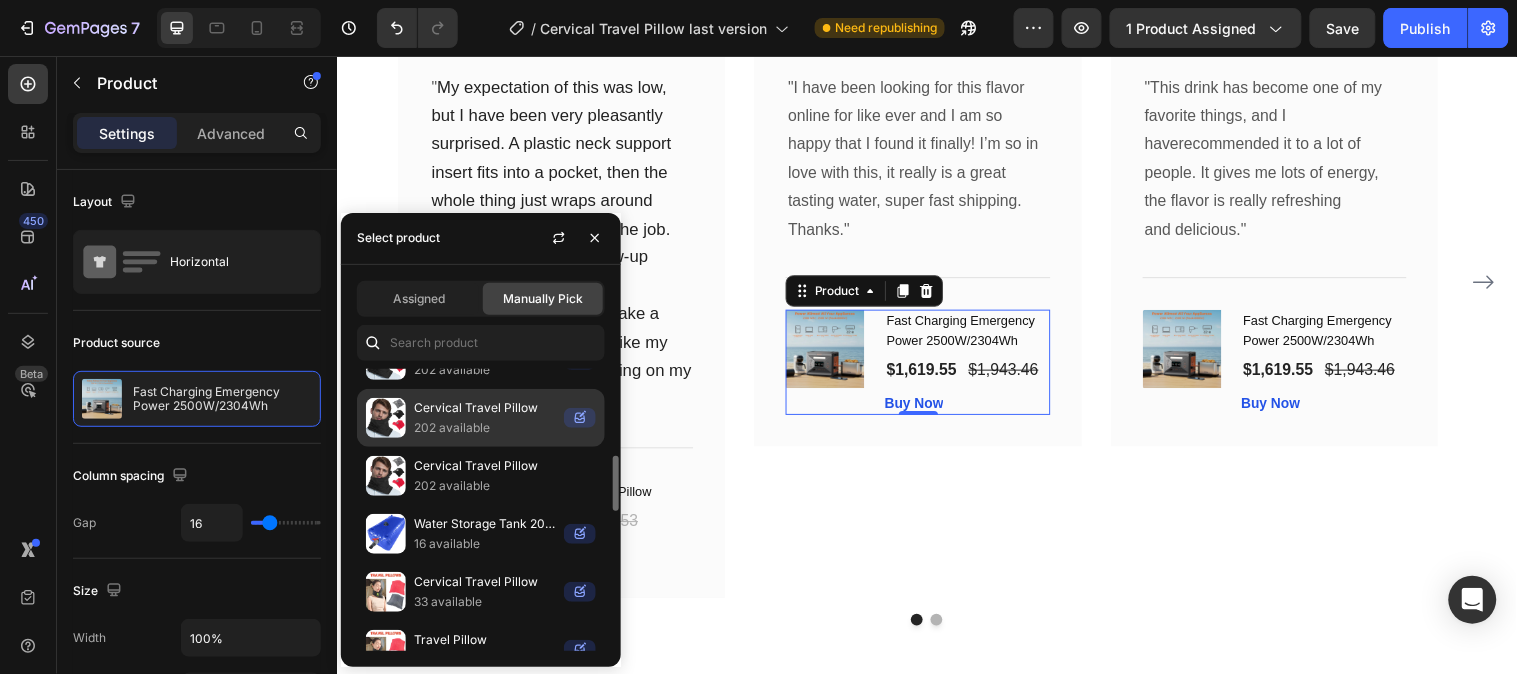 click on "Cervical Travel Pillow" at bounding box center (485, 408) 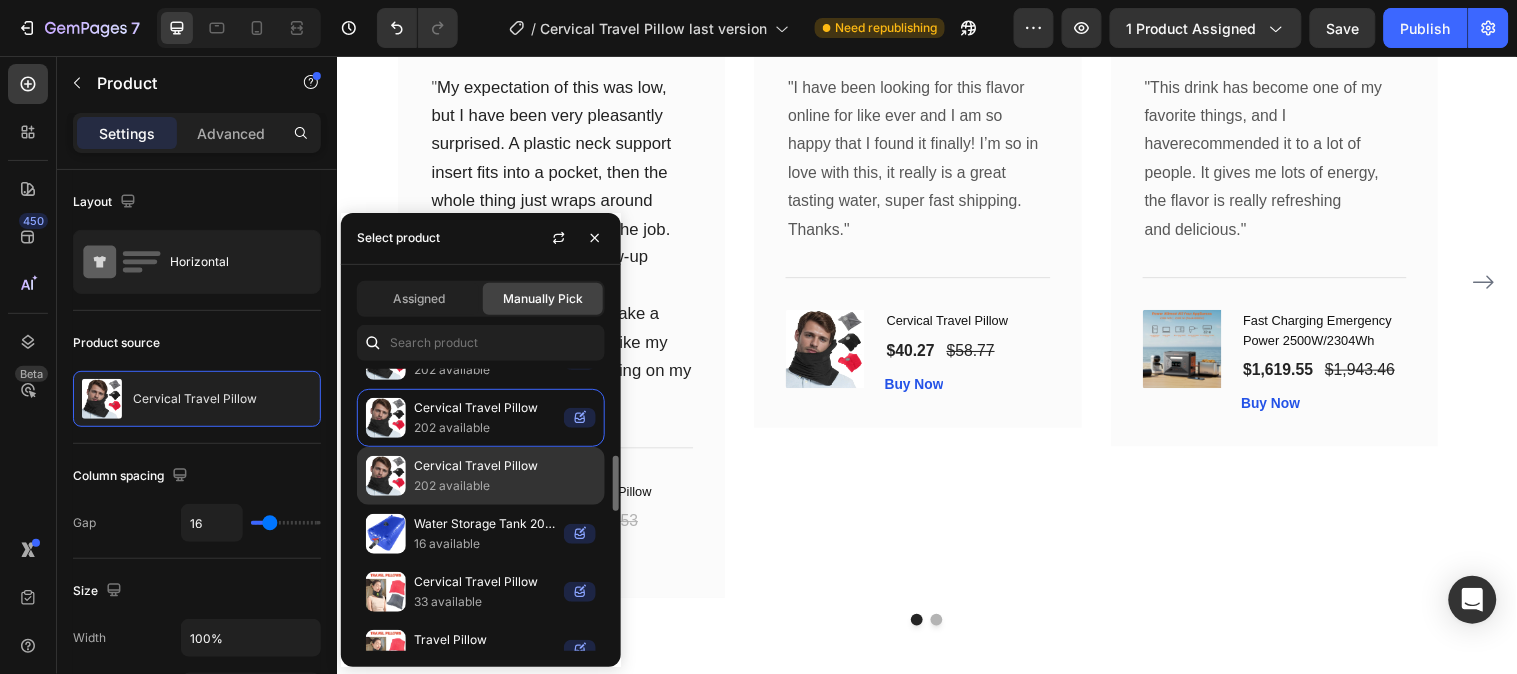 click on "Cervical Travel Pillow" at bounding box center (505, 466) 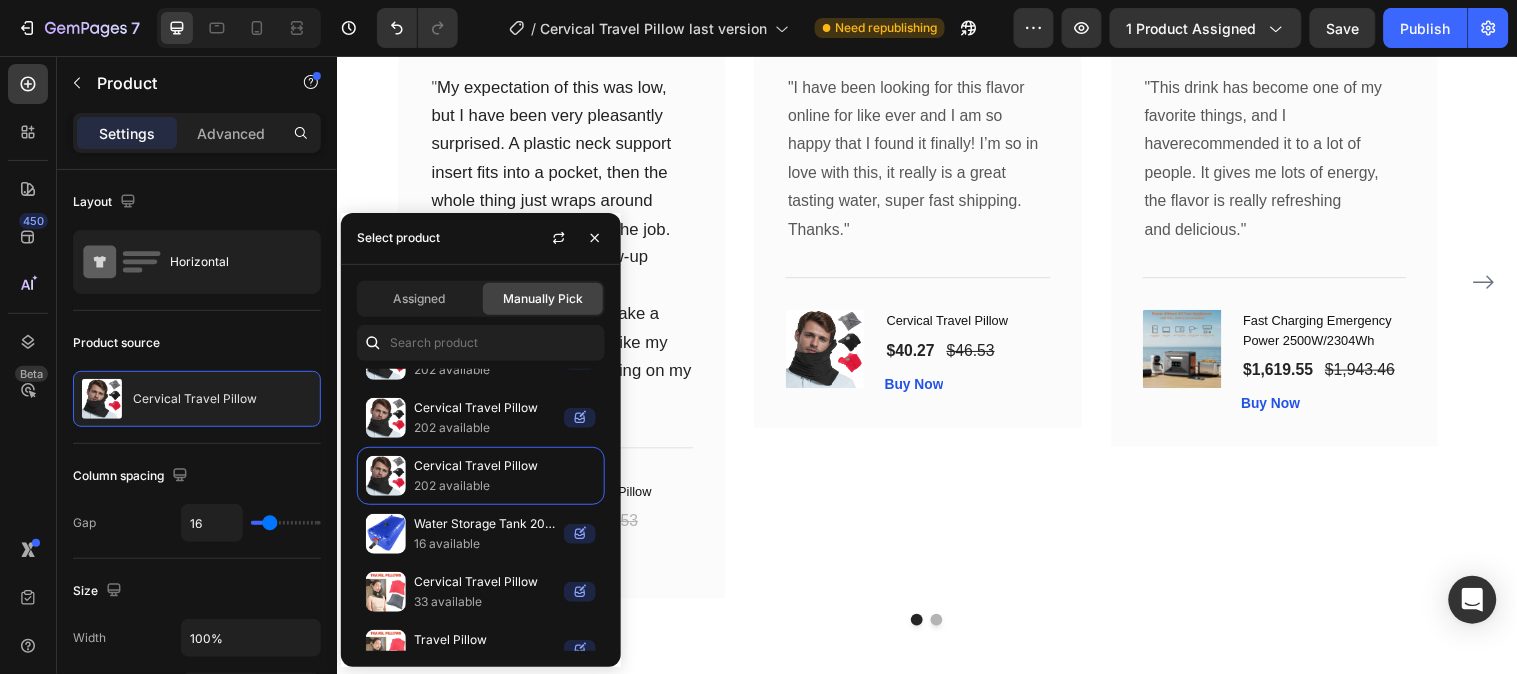 click on "Manually Pick" 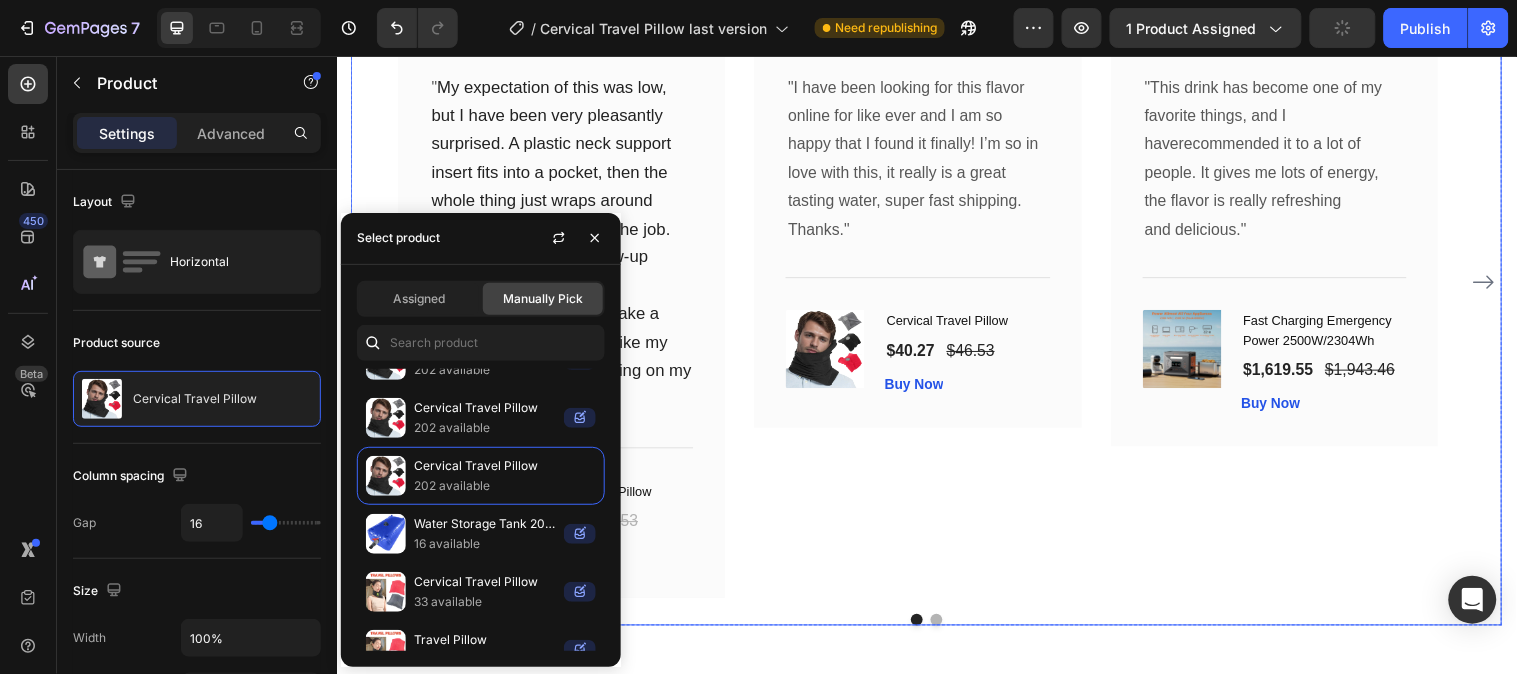 click on "Image
Icon
Icon
Icon
Icon
Icon Row Olivia Rowse Text block Row "I have been looking for this flavor online for like ever and I am so happy that I found it finally! I’m so in love with this, it really is a great tasting water, super fast shipping.  Thanks." Text block                Title Line (P) Images & Gallery Cervical Travel Pillow (P) Title $40.27 (P) Price (P) Price $46.53 (P) Price (P) Price Row Buy Now (P) Cart Button Product Row" at bounding box center (927, 285) 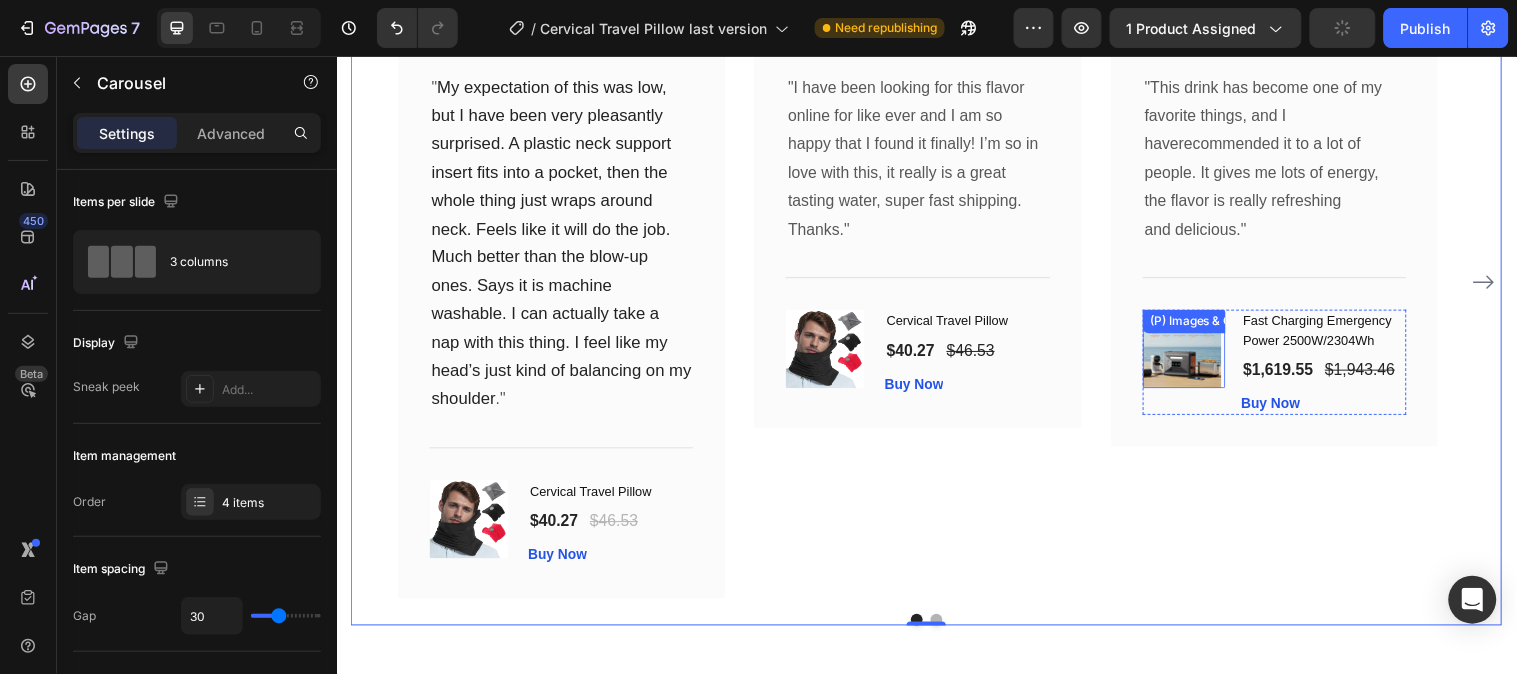 click on "(P) Images & Gallery" at bounding box center [1198, 353] 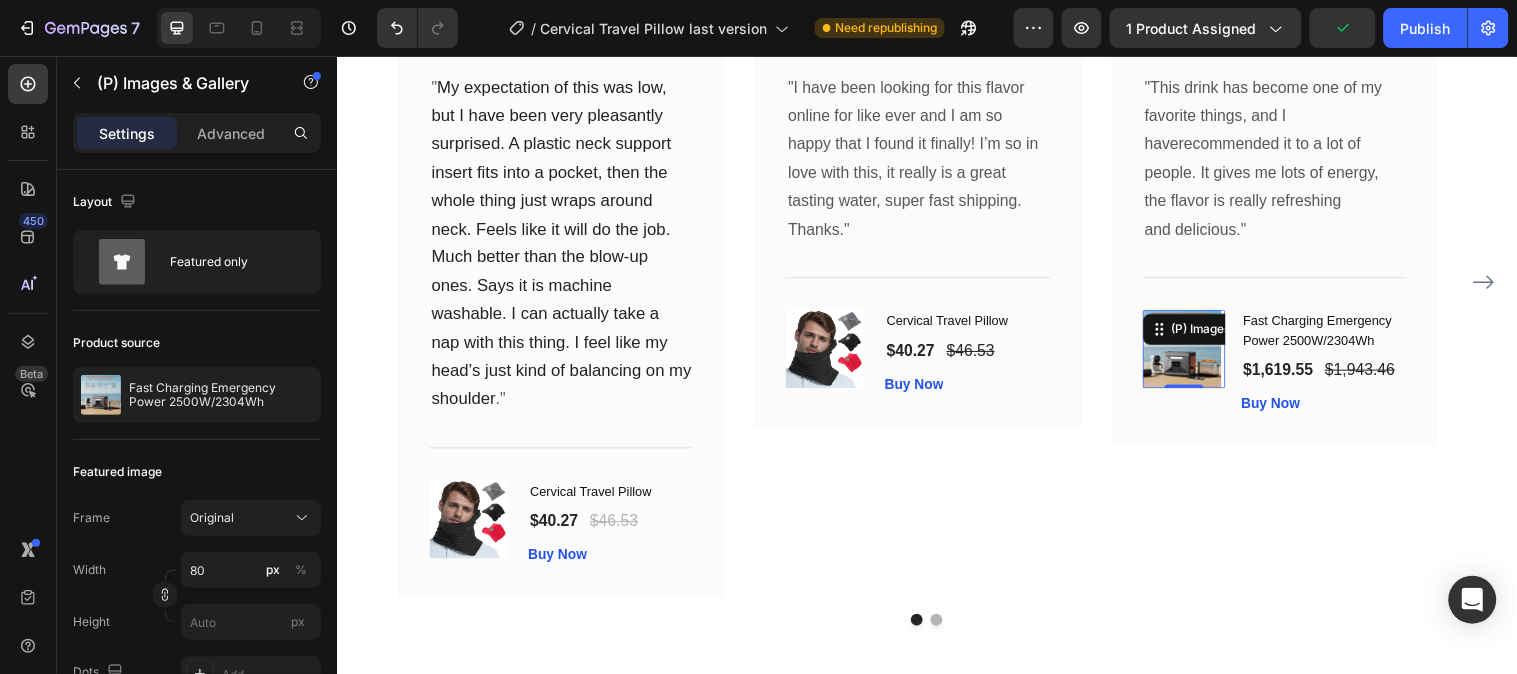 click at bounding box center [1196, 353] 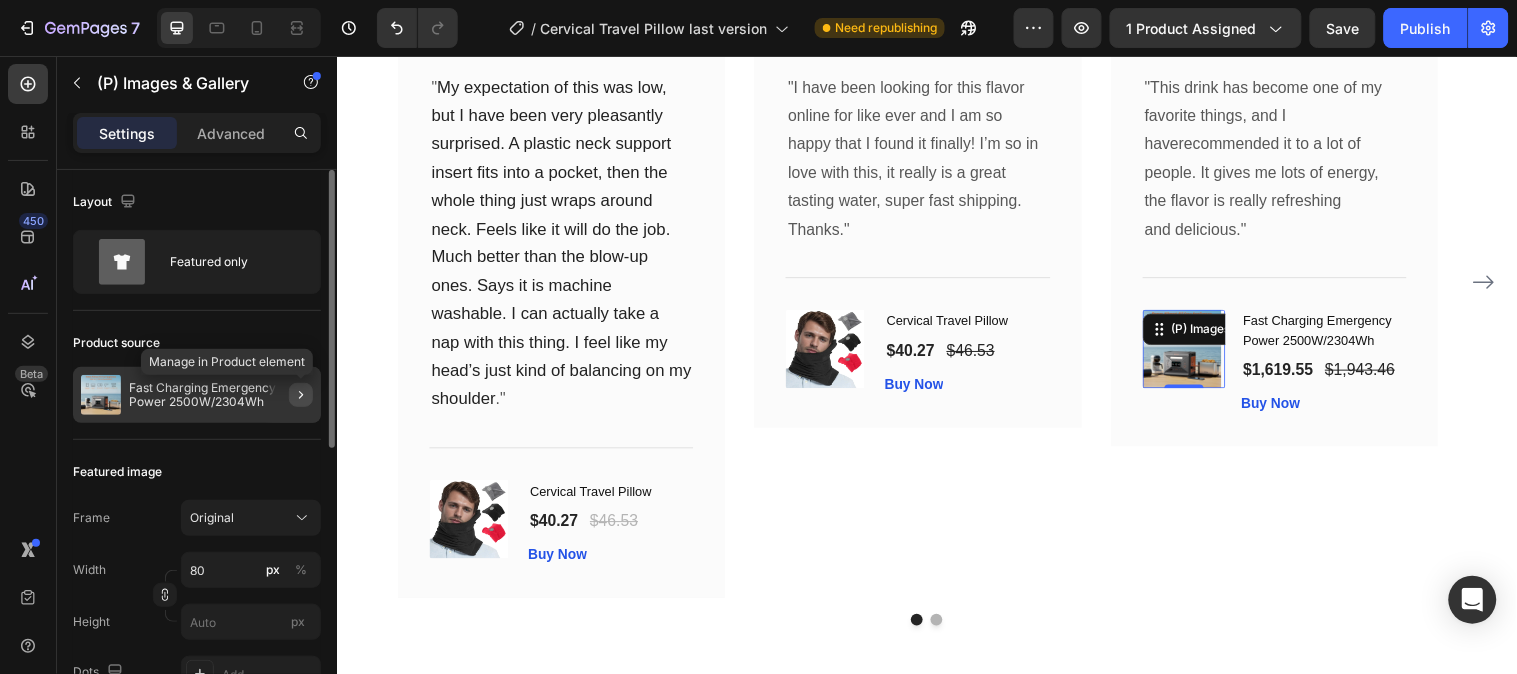click 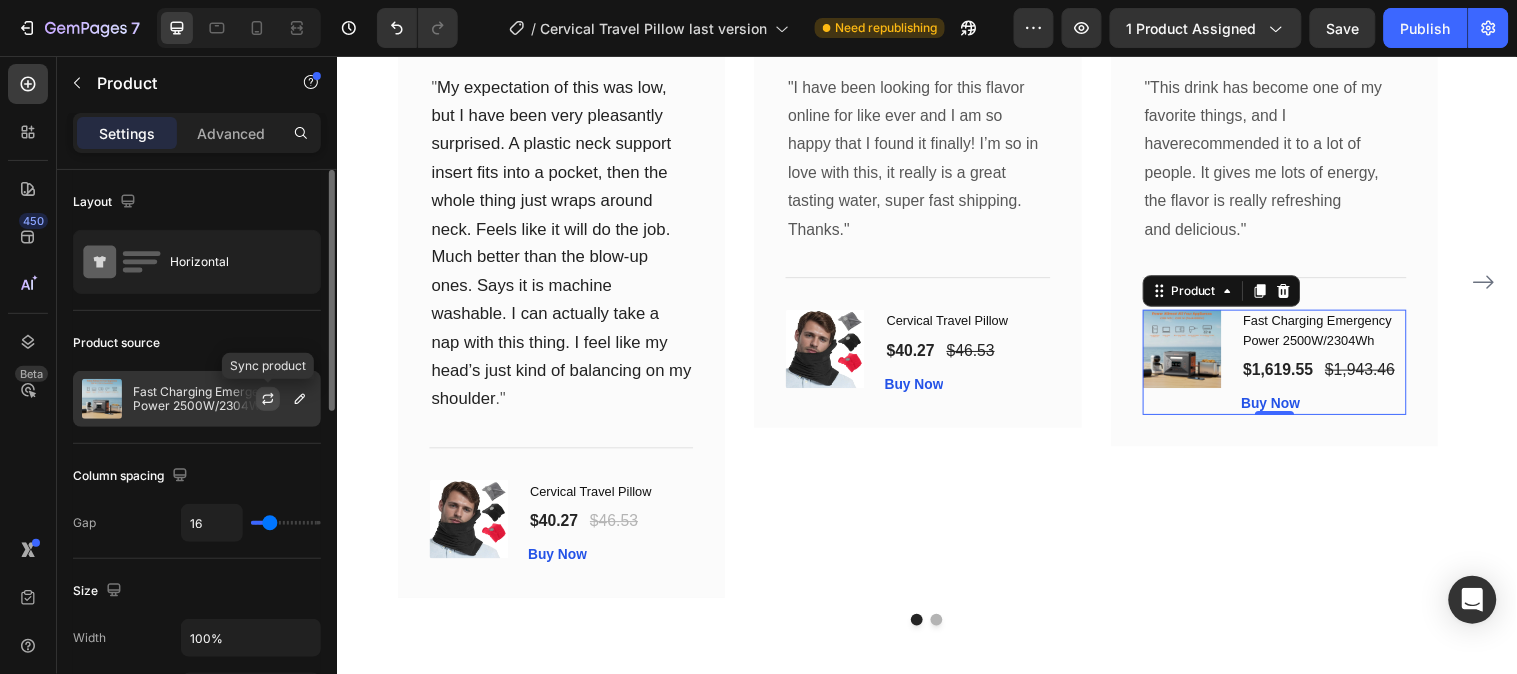 click 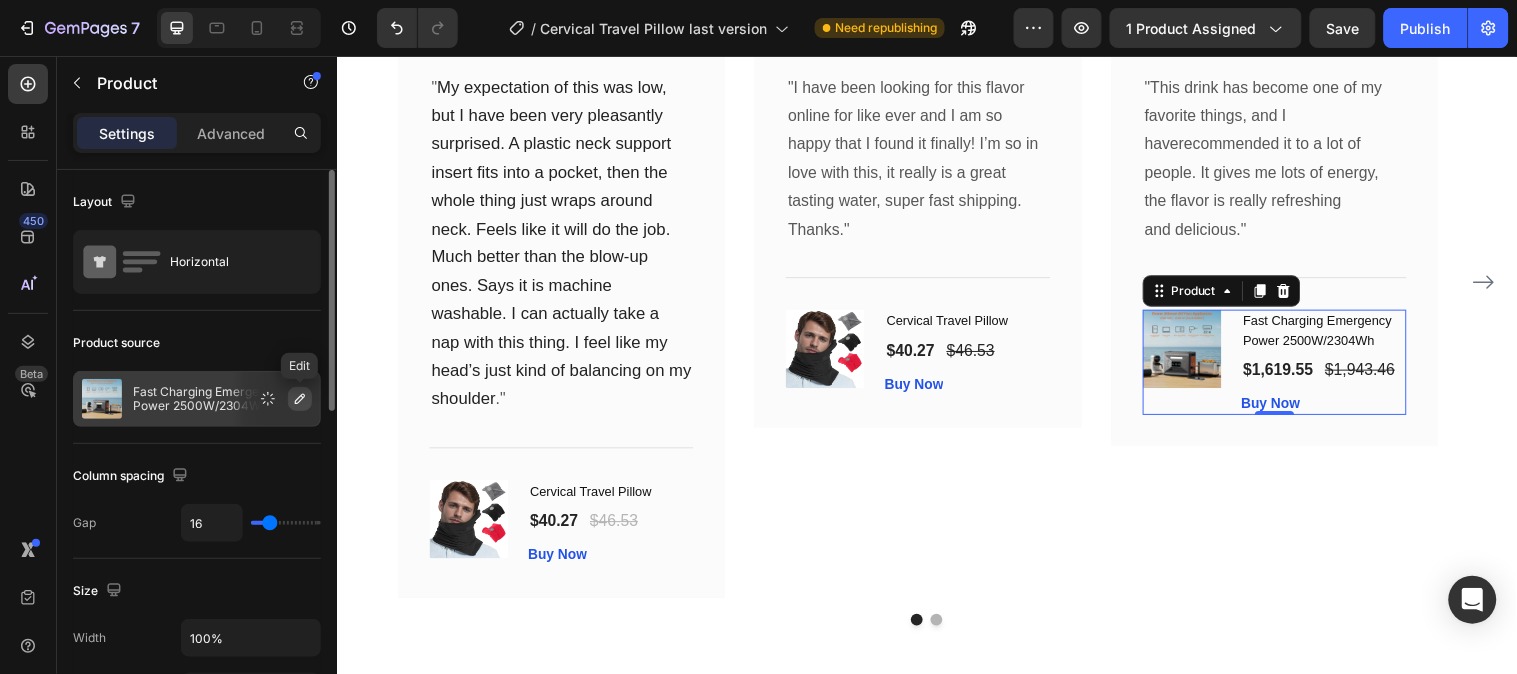 click 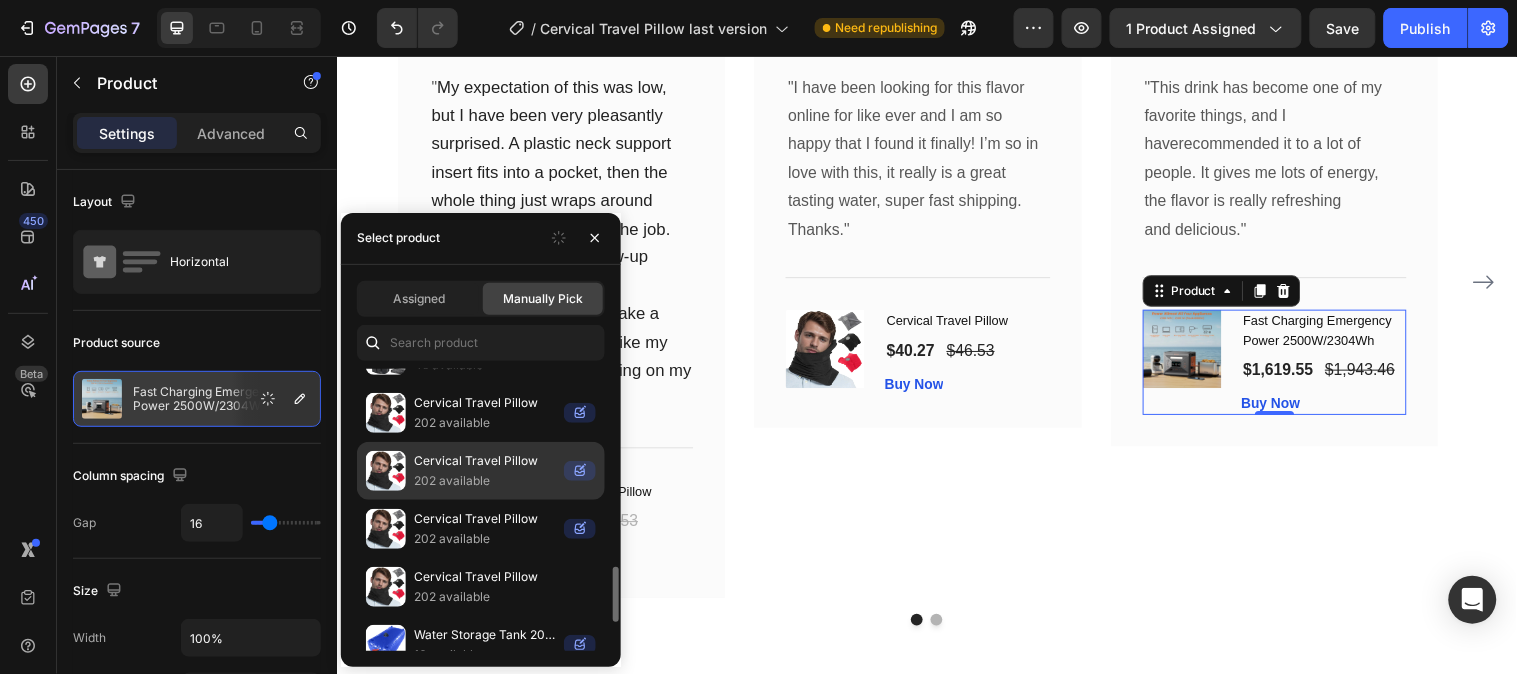 scroll, scrollTop: 444, scrollLeft: 0, axis: vertical 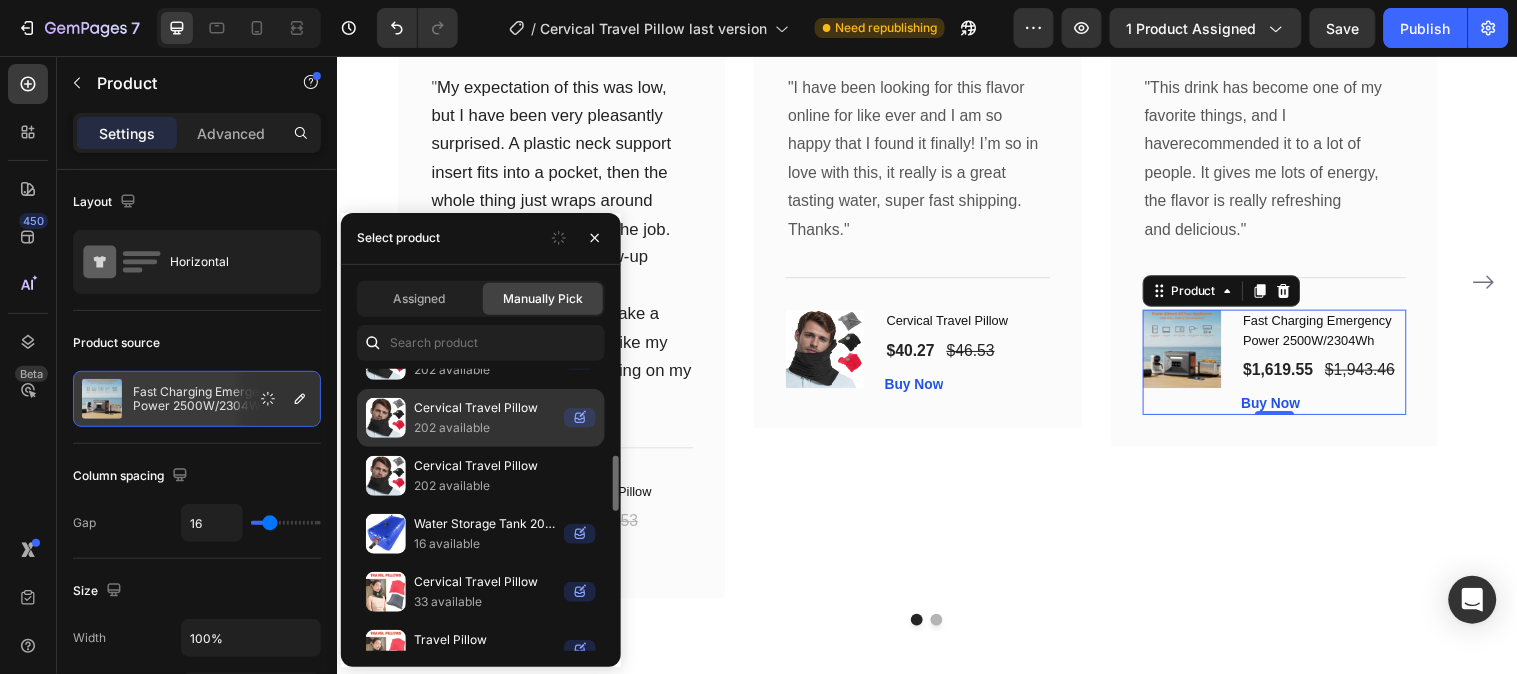 click on "202 available" at bounding box center (485, 428) 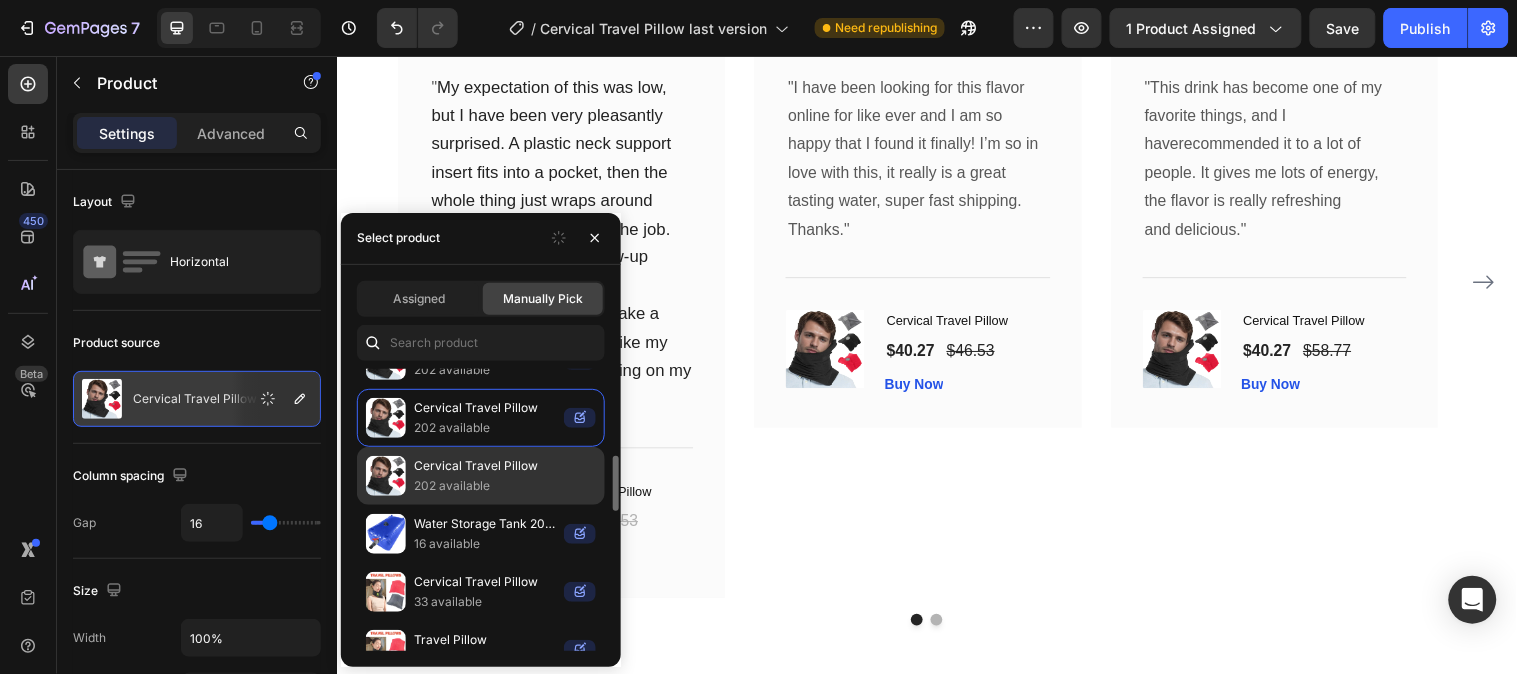 click on "Cervical Travel Pillow" at bounding box center [505, 466] 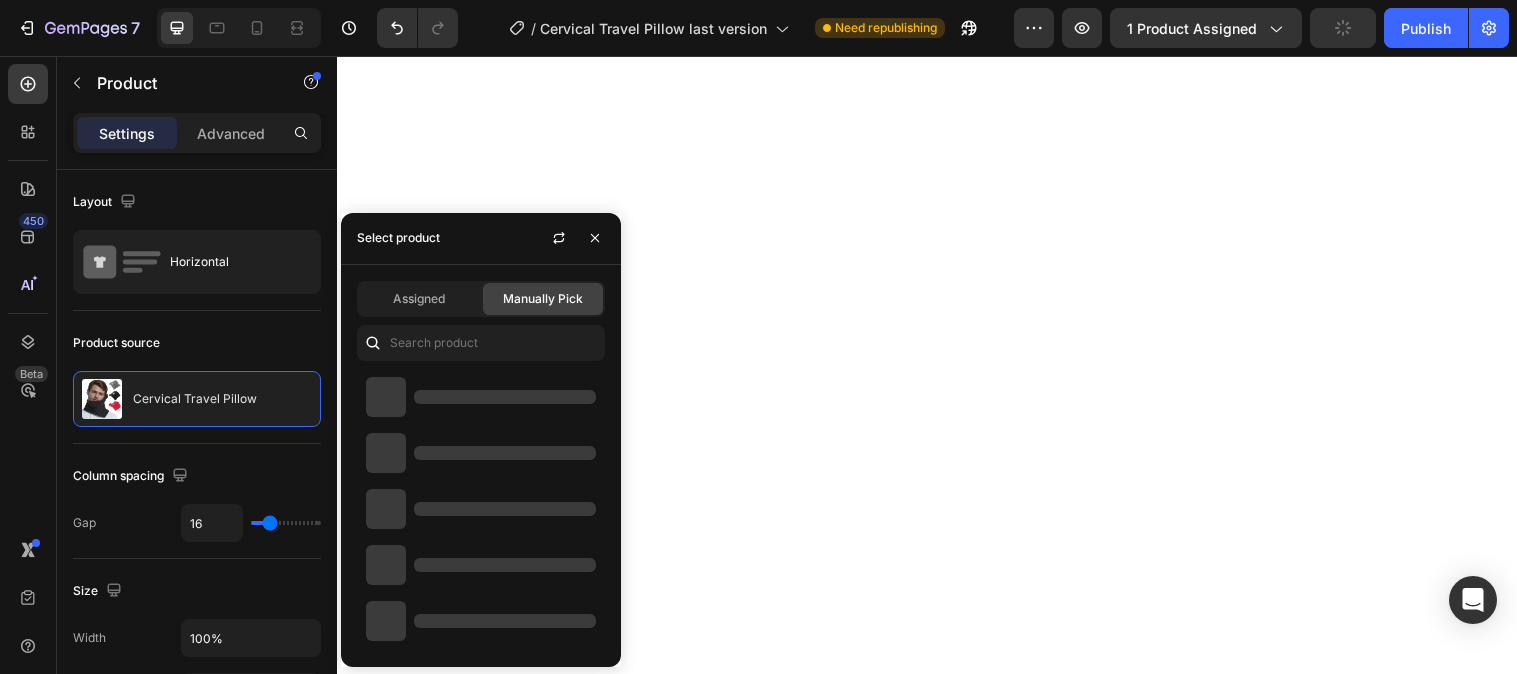 scroll, scrollTop: 0, scrollLeft: 0, axis: both 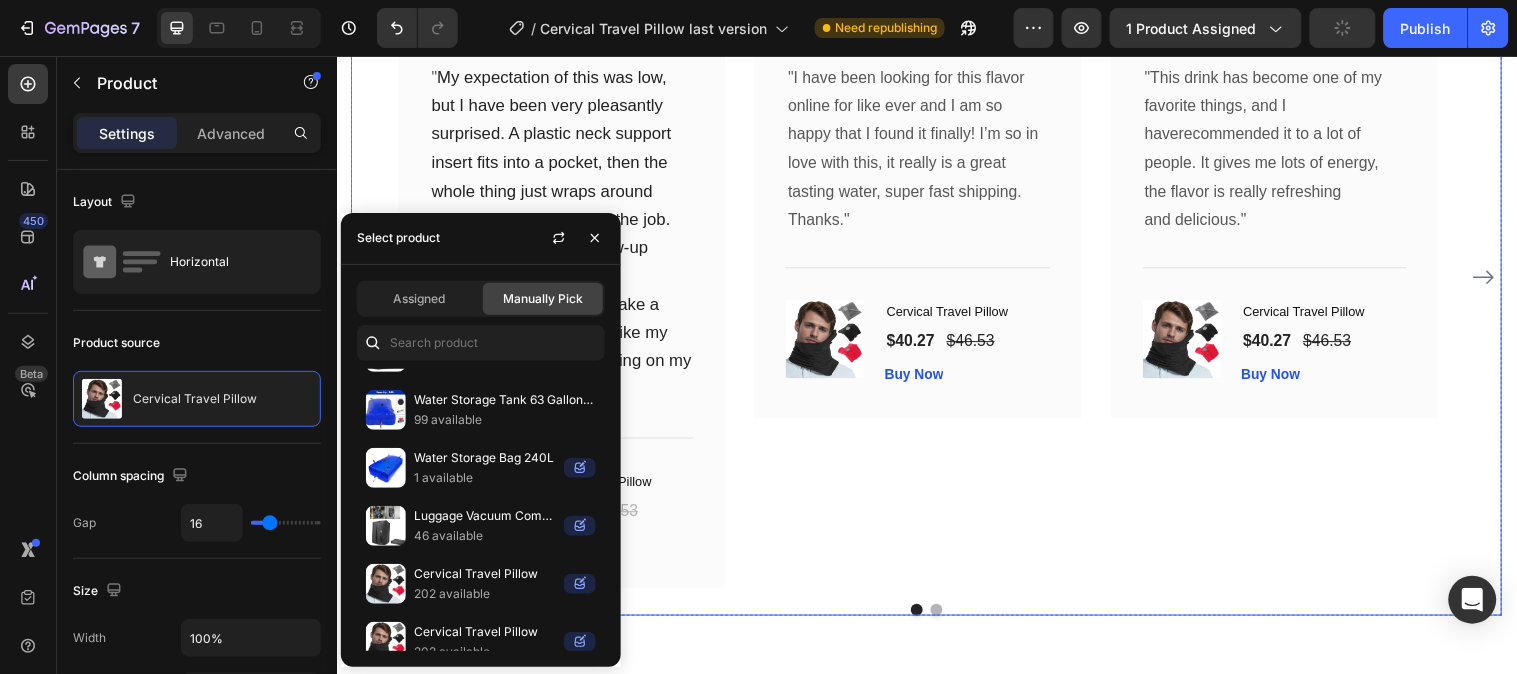 click on "Image Row [FIRST] [LAST] Text block Row "I have been looking for this flavor online for like ever and I am so happy that I found it finally! I’m so in love with this, it really is a great tasting water, super fast shipping. Thanks." Text block Title Line (P) Images & Gallery Cervical Travel Pillow (P) Title $40.27 (P) Price (P) Price $46.53 (P) Price (P) Price Row Buy Now (P) Cart Button Product Row" at bounding box center (927, 280) 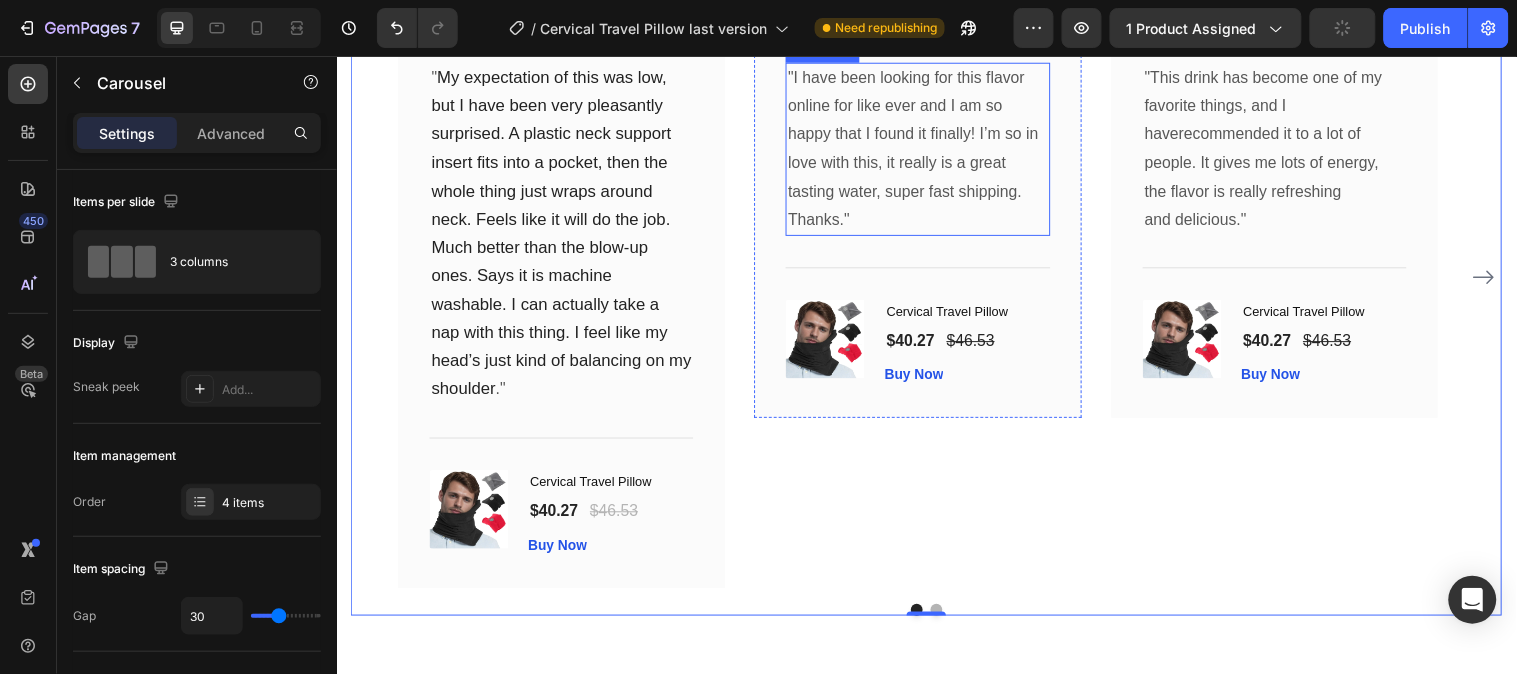 scroll, scrollTop: 7132, scrollLeft: 0, axis: vertical 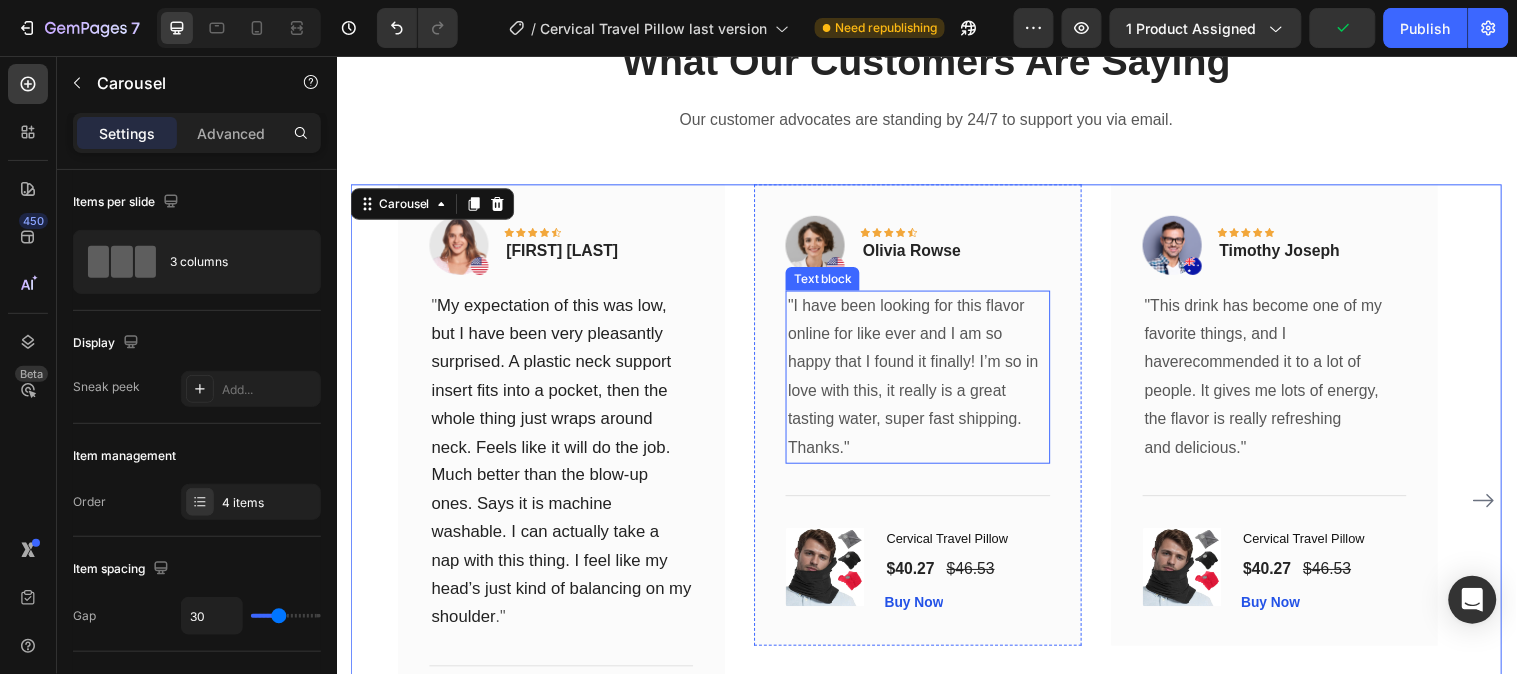 click on ""I have been looking for this flavor online for like ever and I am so happy that I found it finally! I’m so in love with this, it really is a great tasting water, super fast shipping." at bounding box center [927, 368] 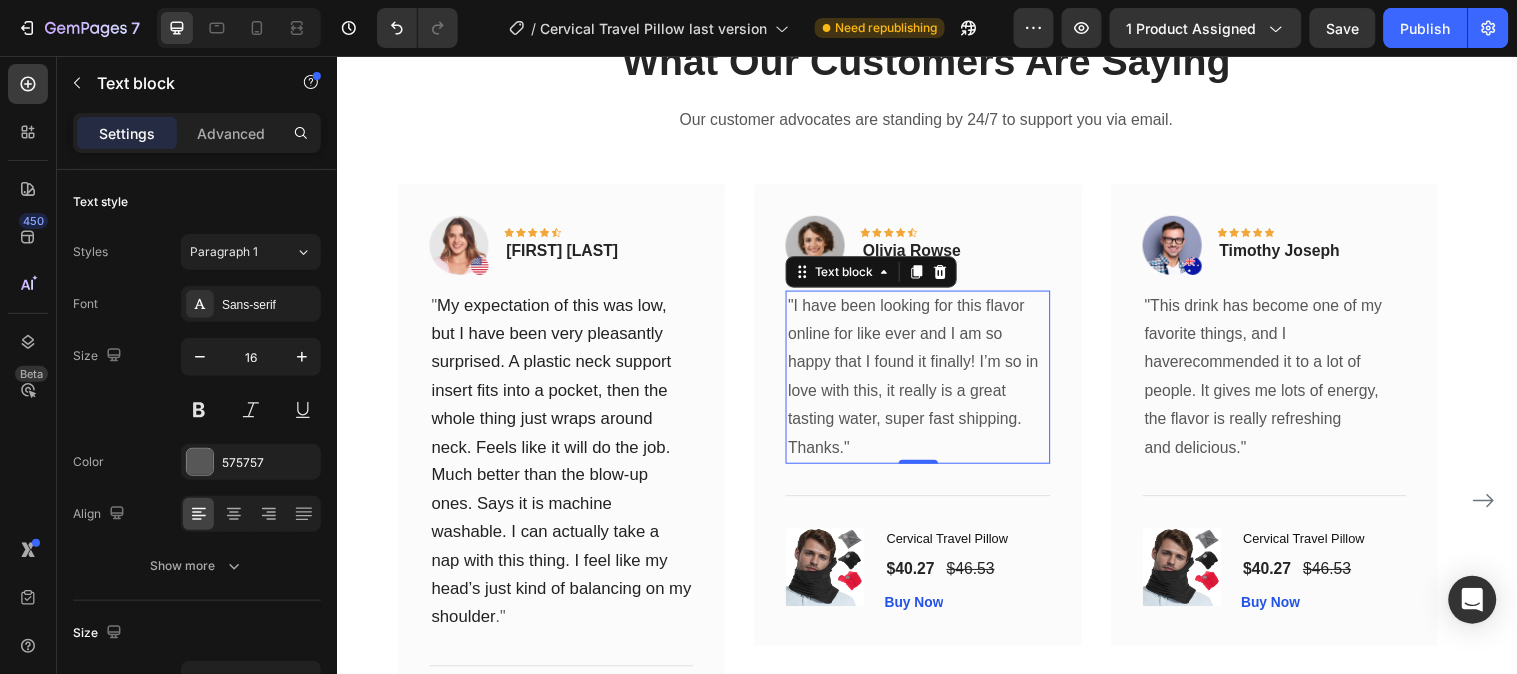 click on ""I have been looking for this flavor online for like ever and I am so happy that I found it finally! I’m so in love with this, it really is a great tasting water, super fast shipping." at bounding box center (927, 368) 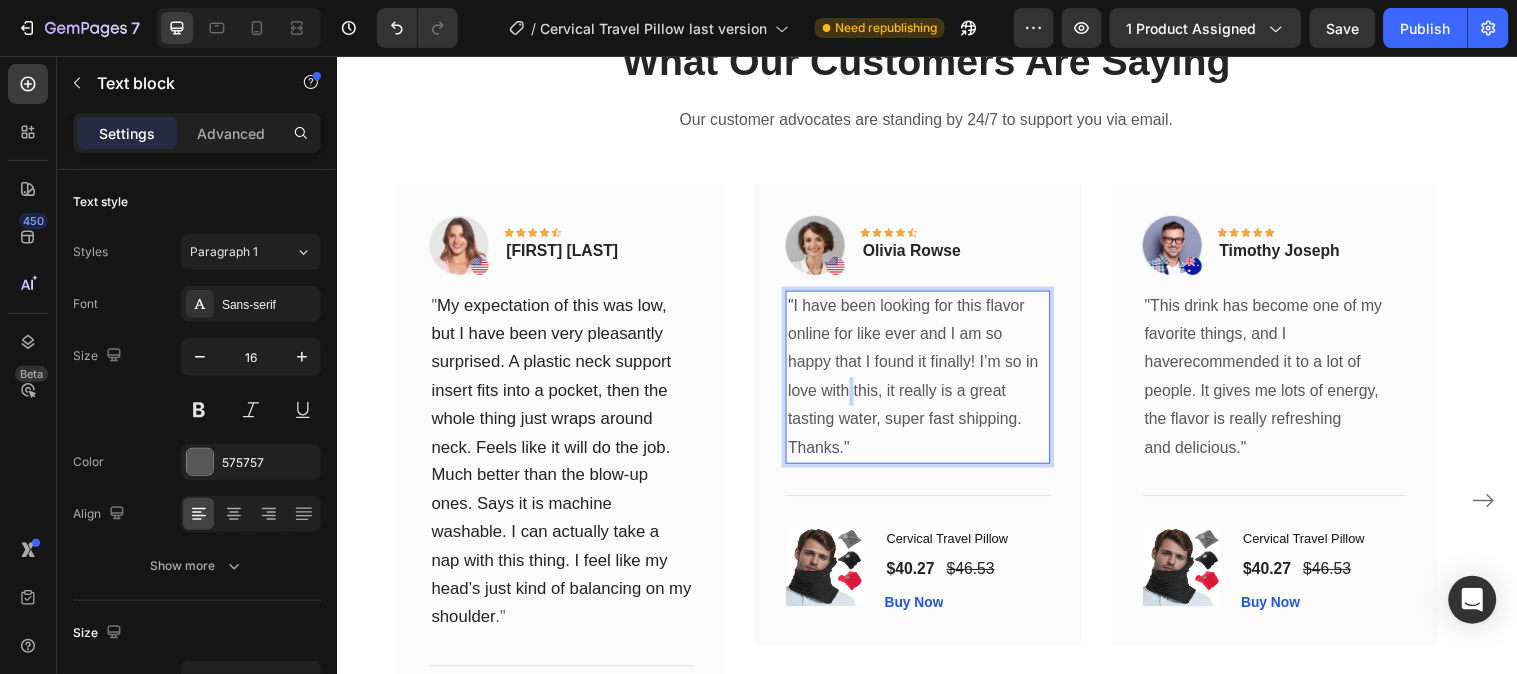 click on ""I have been looking for this flavor online for like ever and I am so happy that I found it finally! I’m so in love with this, it really is a great tasting water, super fast shipping." at bounding box center (927, 368) 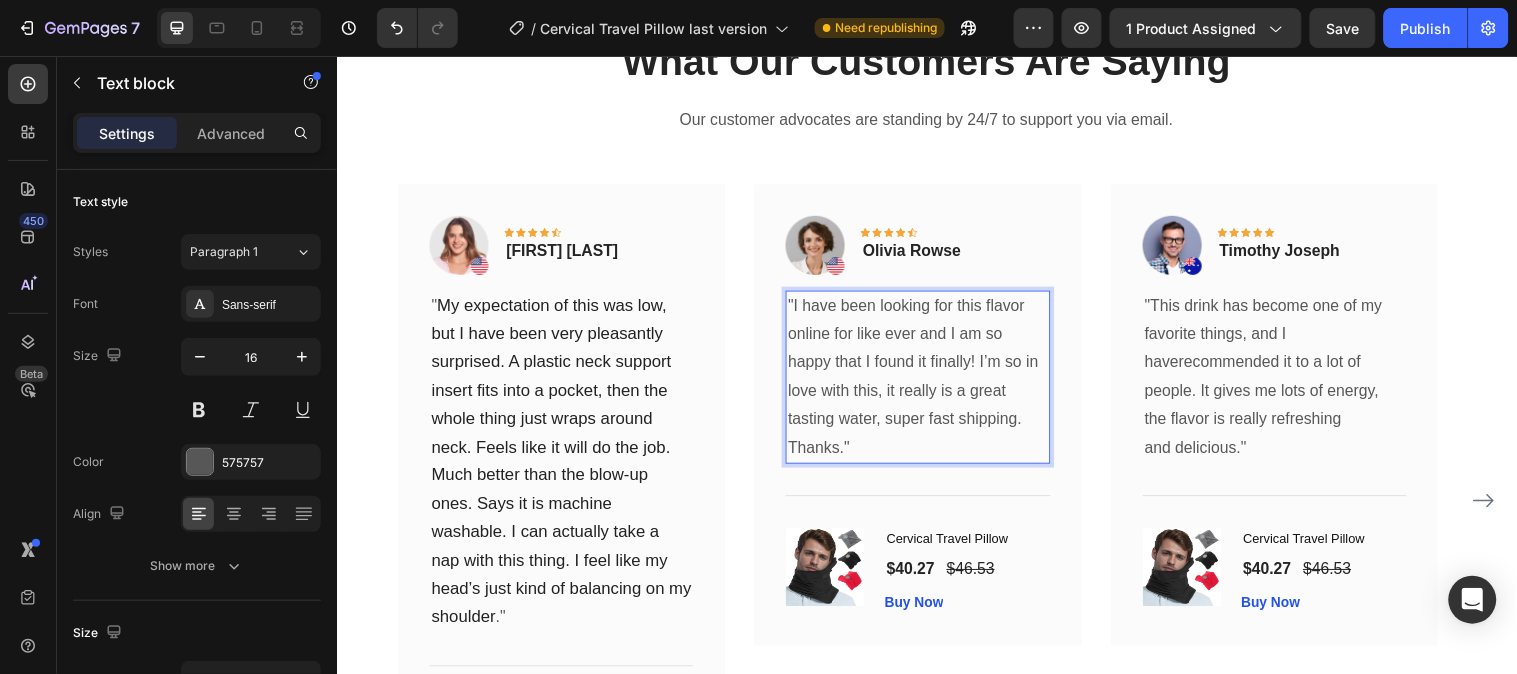 click on ""I have been looking for this flavor online for like ever and I am so happy that I found it finally! I’m so in love with this, it really is a great tasting water, super fast shipping." at bounding box center (927, 368) 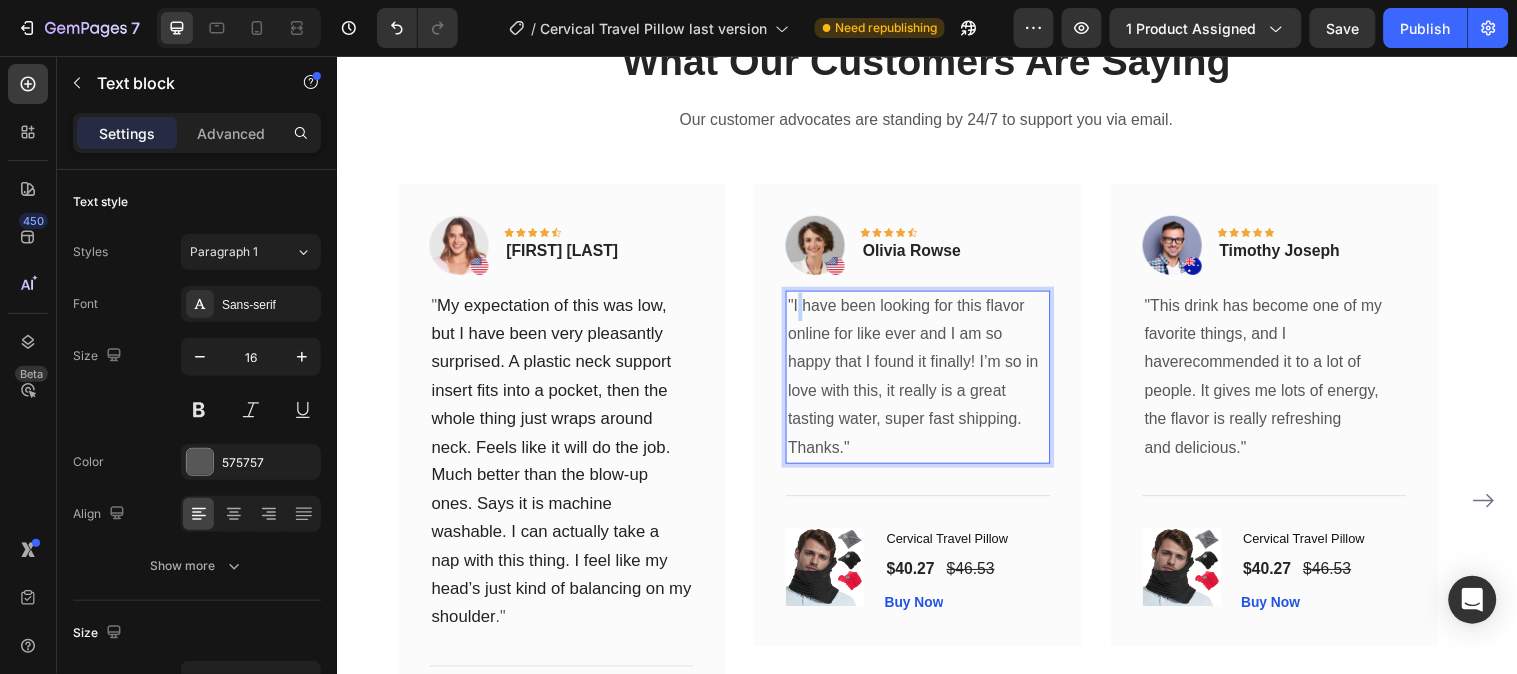 click on ""I have been looking for this flavor online for like ever and I am so happy that I found it finally! I’m so in love with this, it really is a great tasting water, super fast shipping." at bounding box center [927, 368] 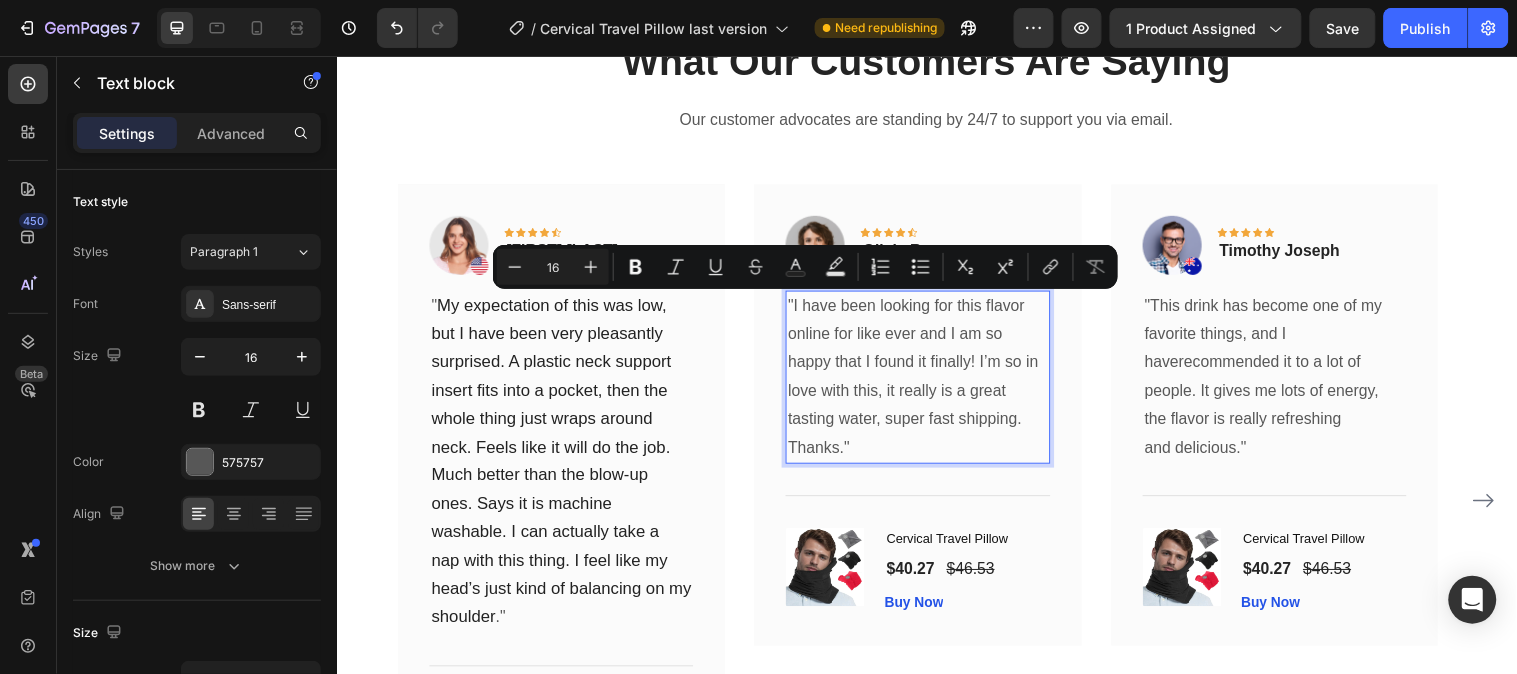 click on ""I have been looking for this flavor online for like ever and I am so happy that I found it finally! I’m so in love with this, it really is a great tasting water, super fast shipping." at bounding box center [927, 368] 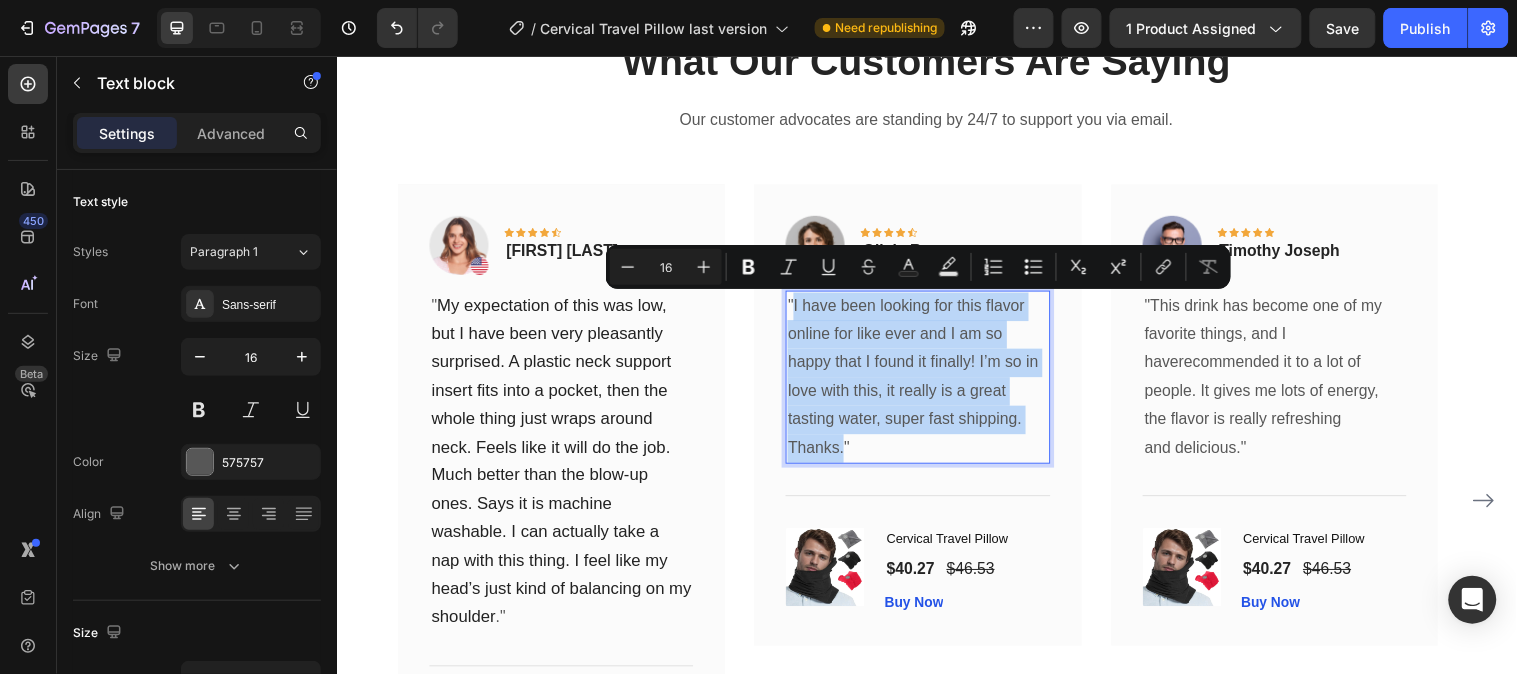 drag, startPoint x: 803, startPoint y: 314, endPoint x: 850, endPoint y: 450, distance: 143.89232 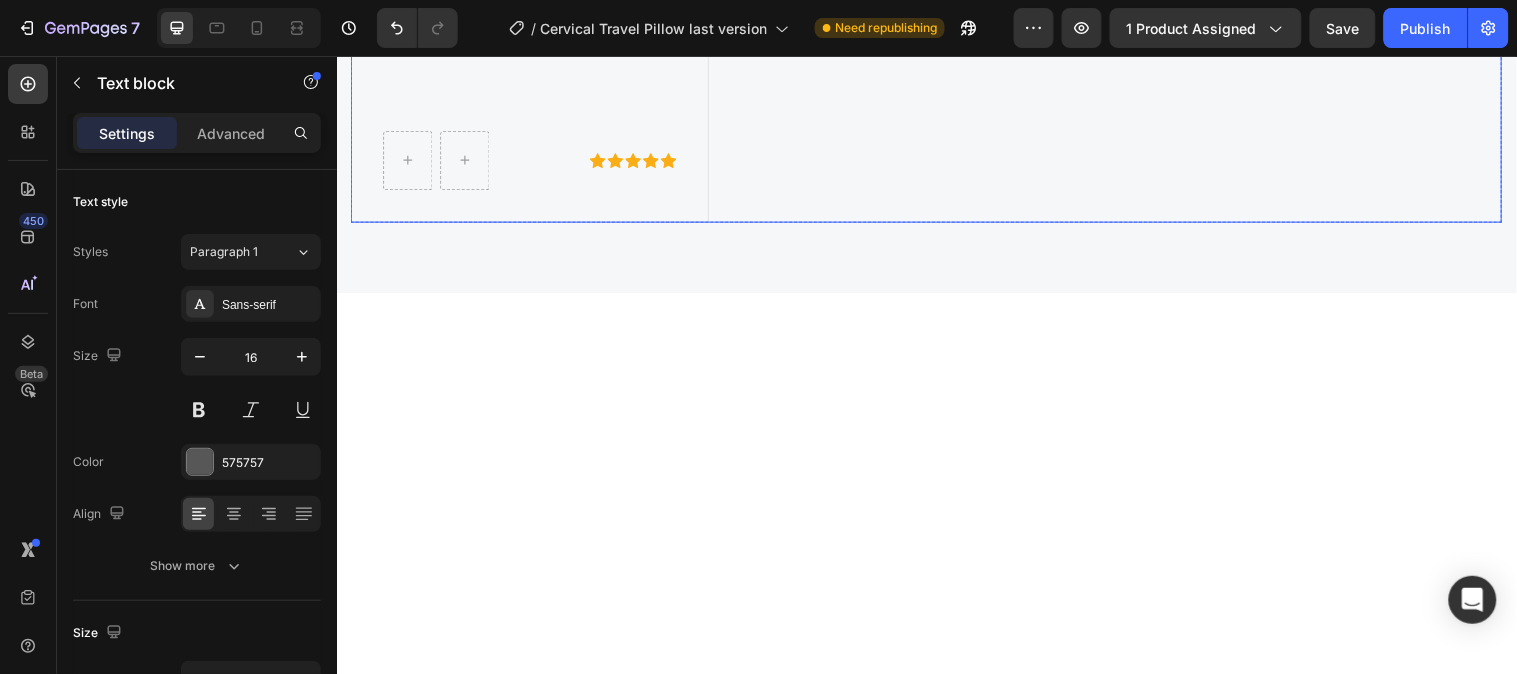 type on "20" 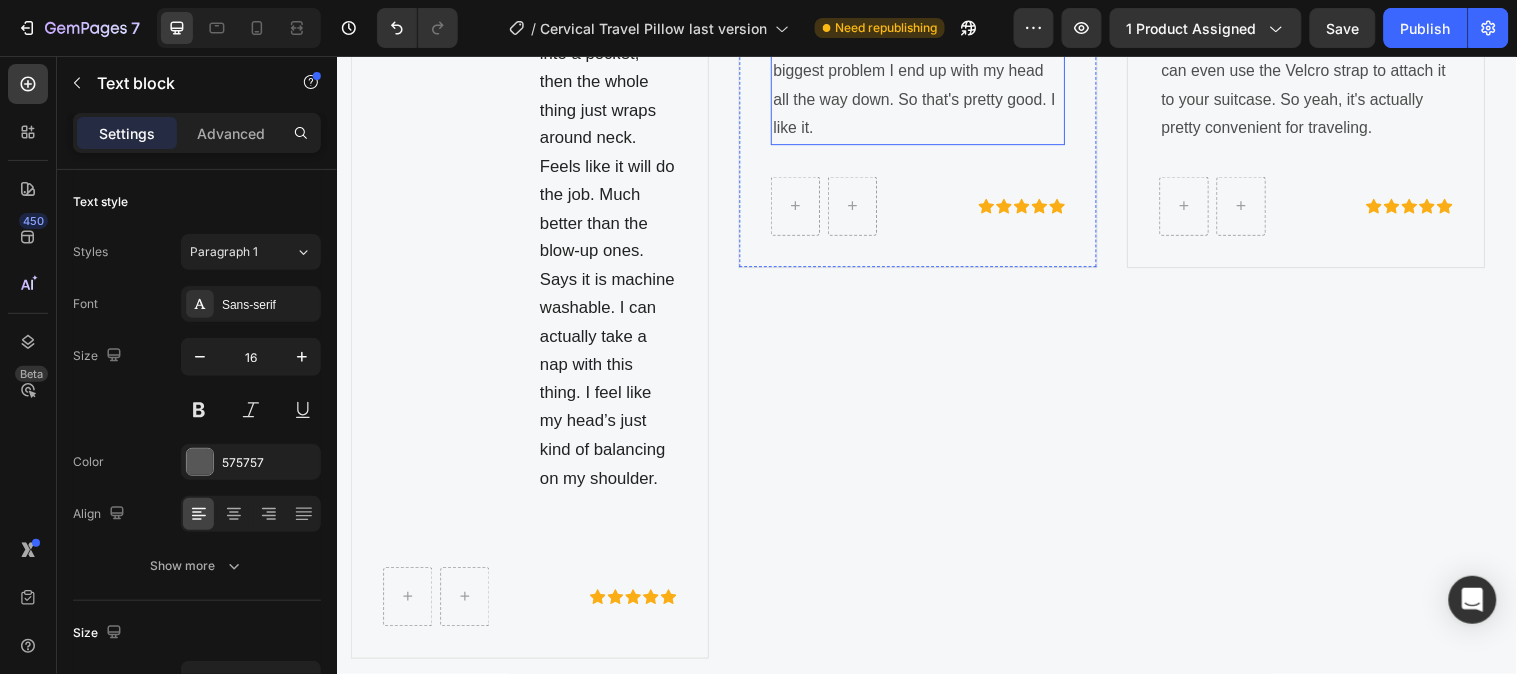 click on "it work pretty good. I mean I'm surprised at how well it works. If I put my full head lean on it with a little pressure feels like it would hold my head up. The beauty of this is you can turn it forward. That's my biggest problem I end up with my head all the way down. So that's pretty good. I like it." at bounding box center (927, 28) 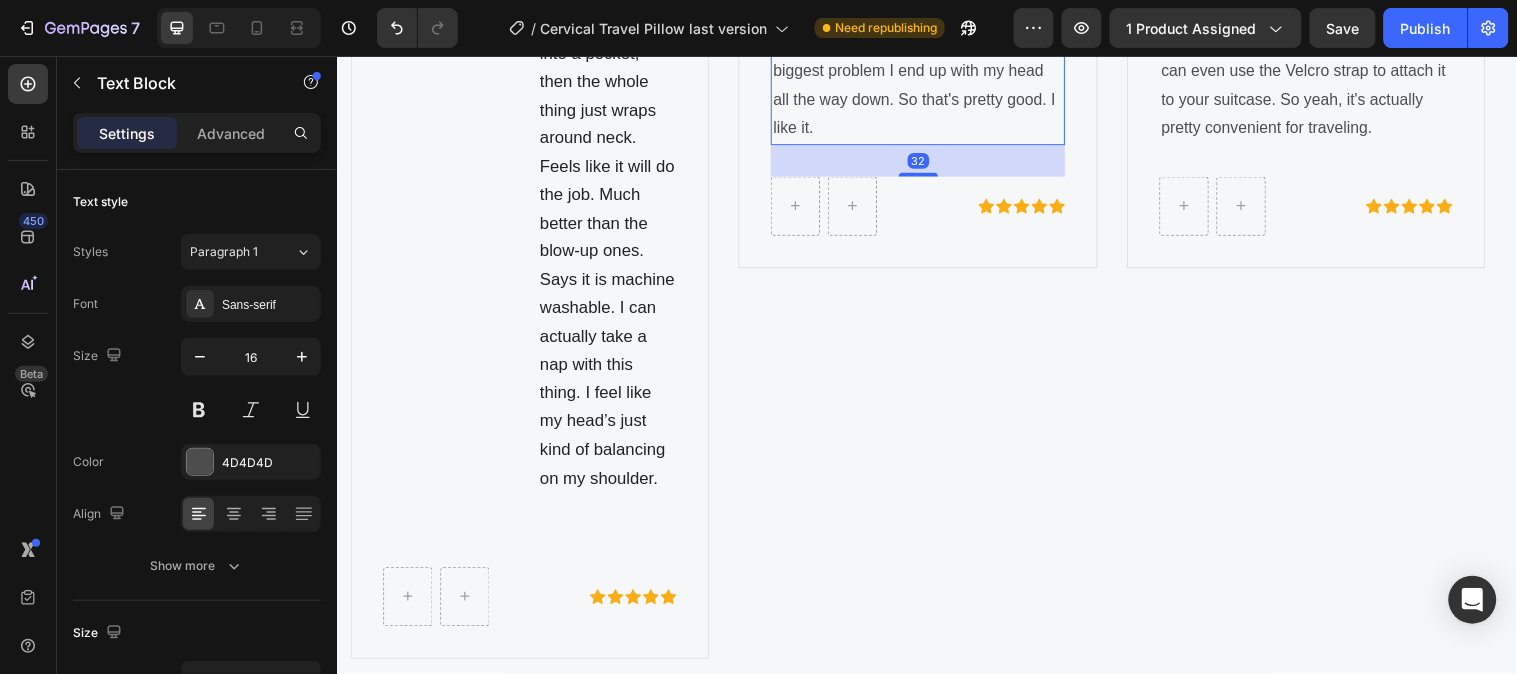 click on "it work pretty good. I mean I'm surprised at how well it works. If I put my full head lean on it with a little pressure feels like it would hold my head up. The beauty of this is you can turn it forward. That's my biggest problem I end up with my head all the way down. So that's pretty good. I like it." at bounding box center (927, 28) 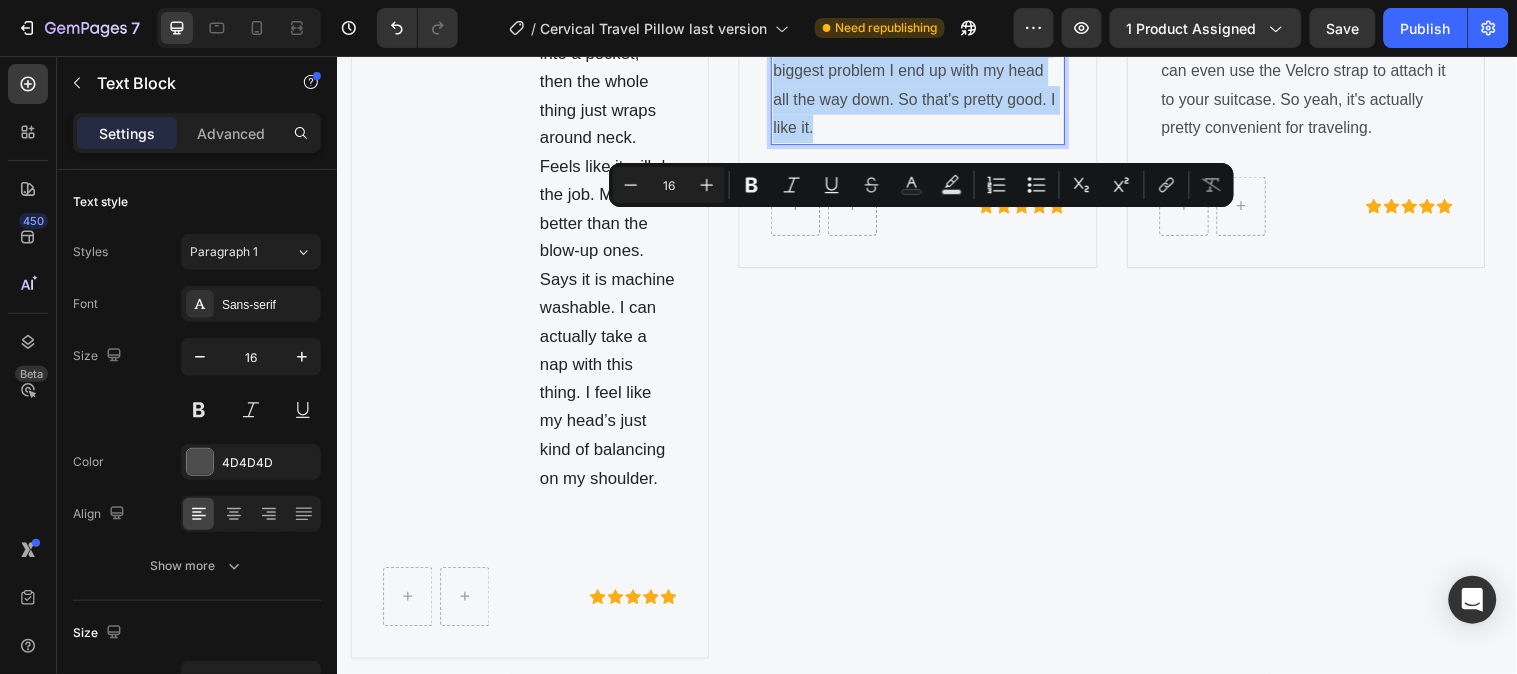 copy on "it work pretty good. I mean I'm surprised at how well it works. If I put my full head lean on it with a little pressure feels like it would hold my head up. The beauty of this is you can turn it forward. That's my biggest problem I end up with my head all the way down. So that's pretty good. I like it." 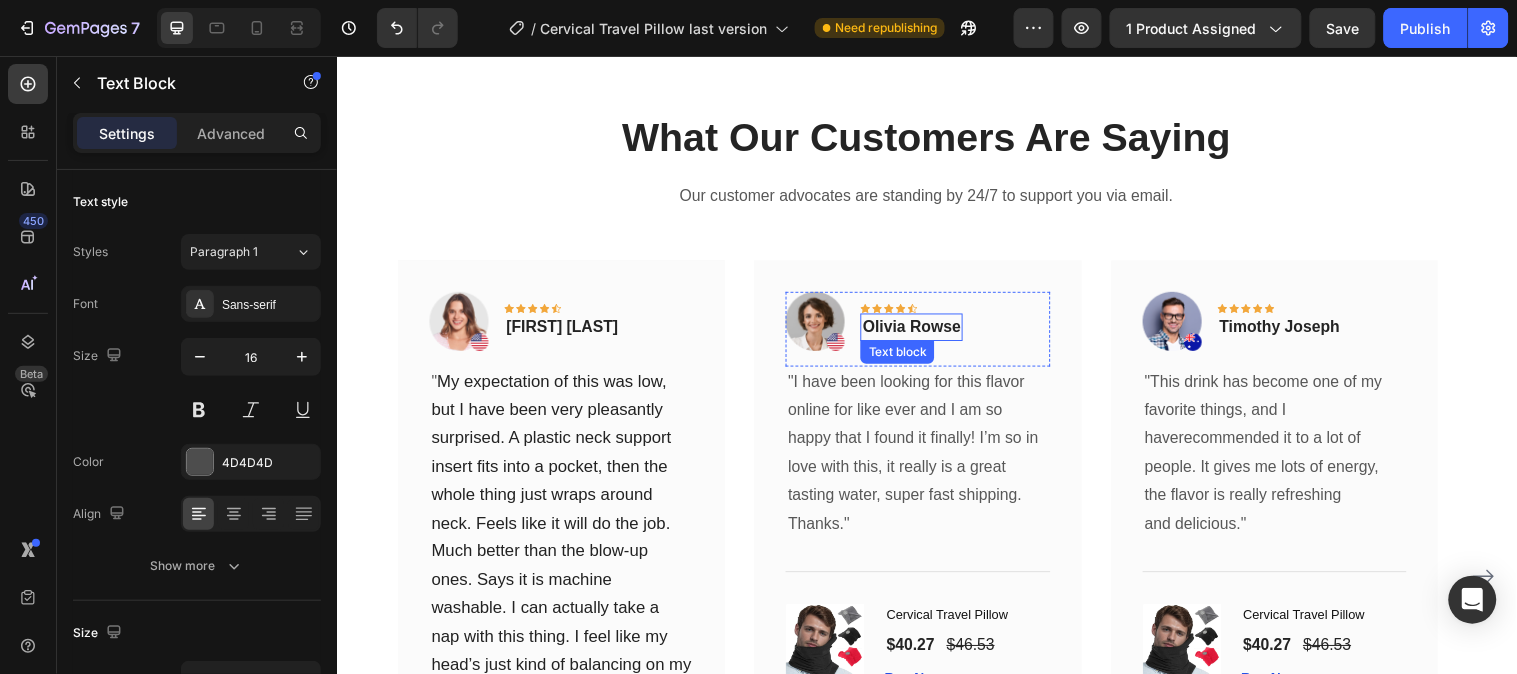 type on "20" 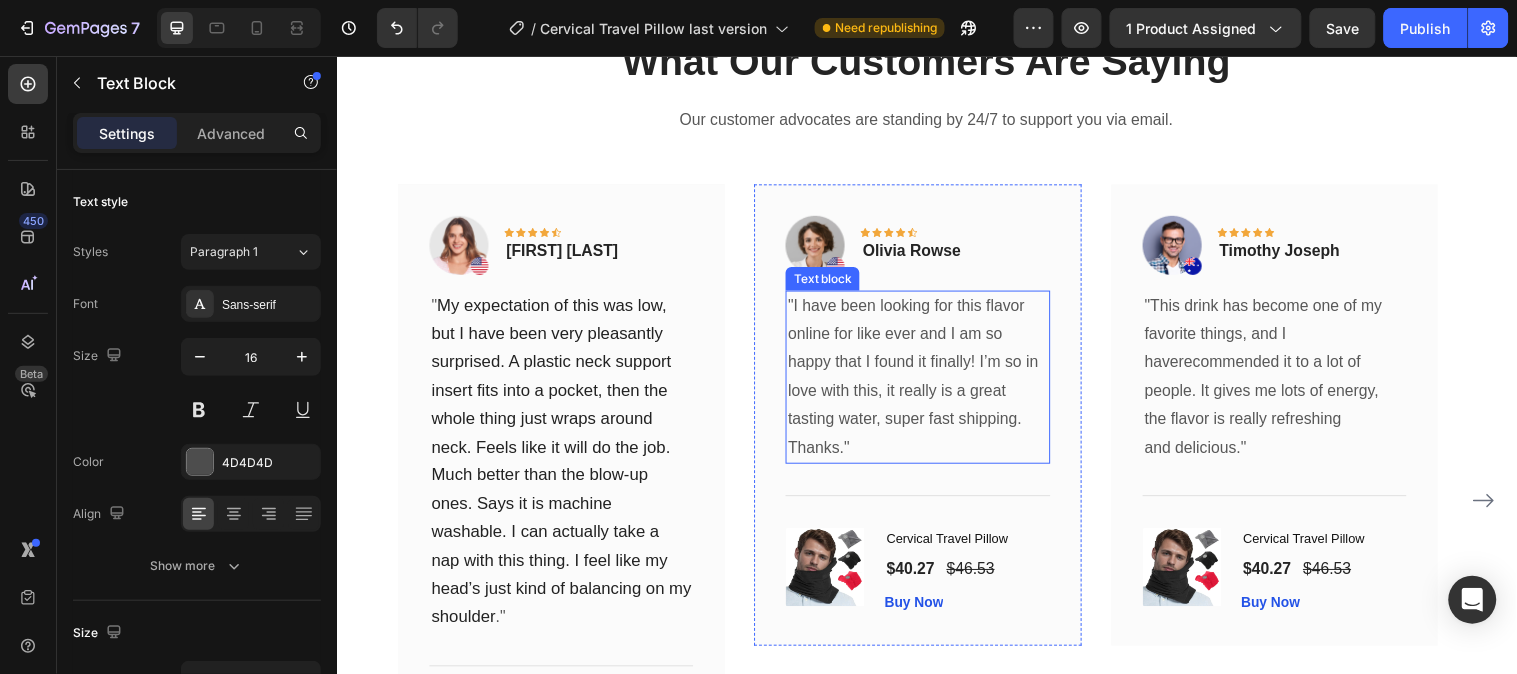 click on ""I have been looking for this flavor online for like ever and I am so happy that I found it finally! I’m so in love with this, it really is a great tasting water, super fast shipping." at bounding box center (927, 368) 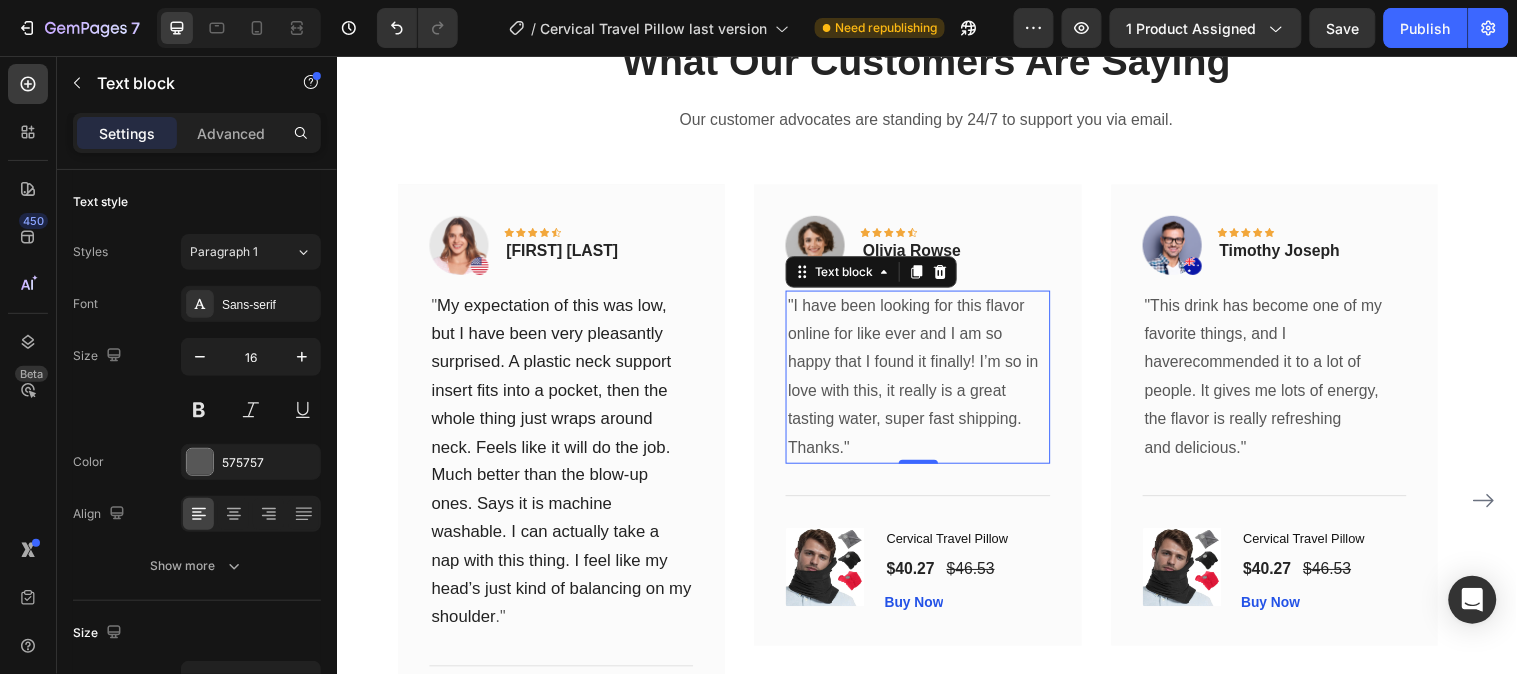 click on ""I have been looking for this flavor online for like ever and I am so happy that I found it finally! I’m so in love with this, it really is a great tasting water, super fast shipping." at bounding box center (927, 368) 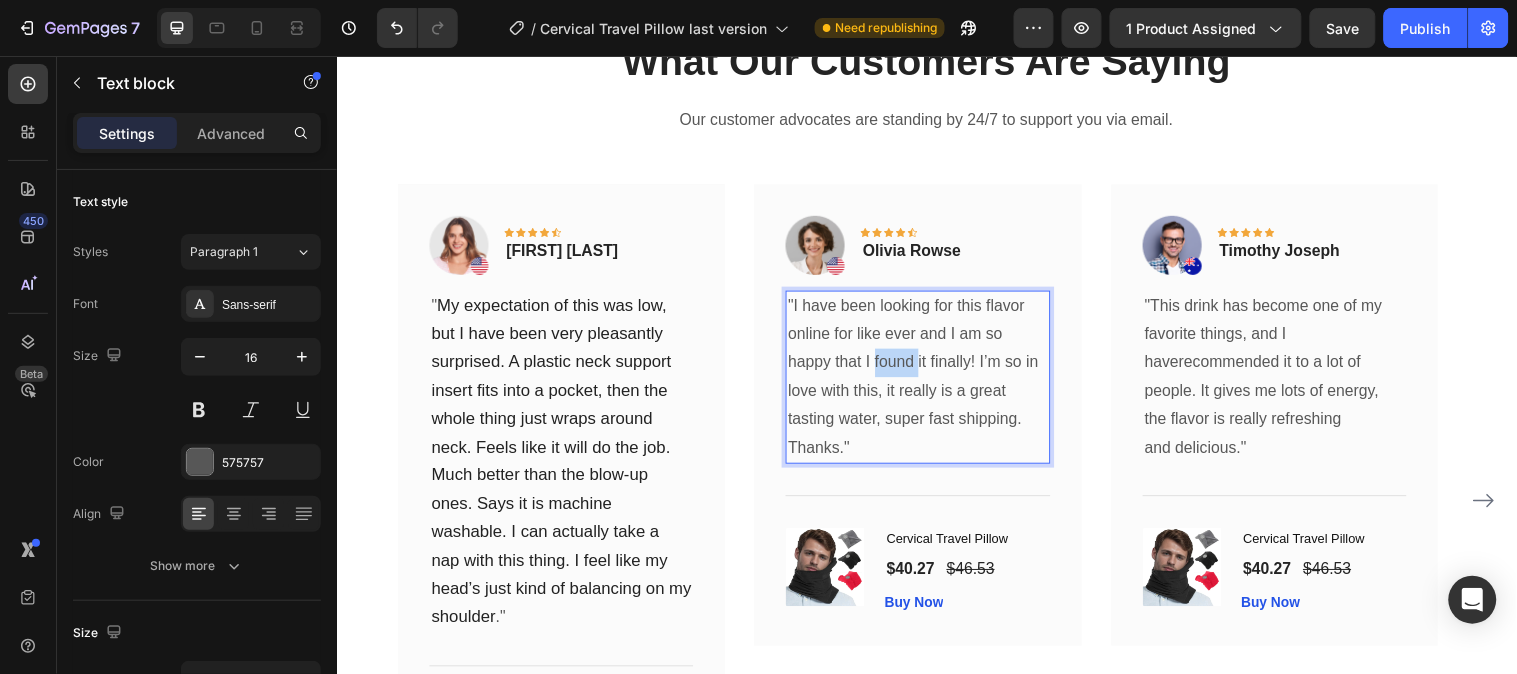 click on ""I have been looking for this flavor online for like ever and I am so happy that I found it finally! I’m so in love with this, it really is a great tasting water, super fast shipping." at bounding box center [927, 368] 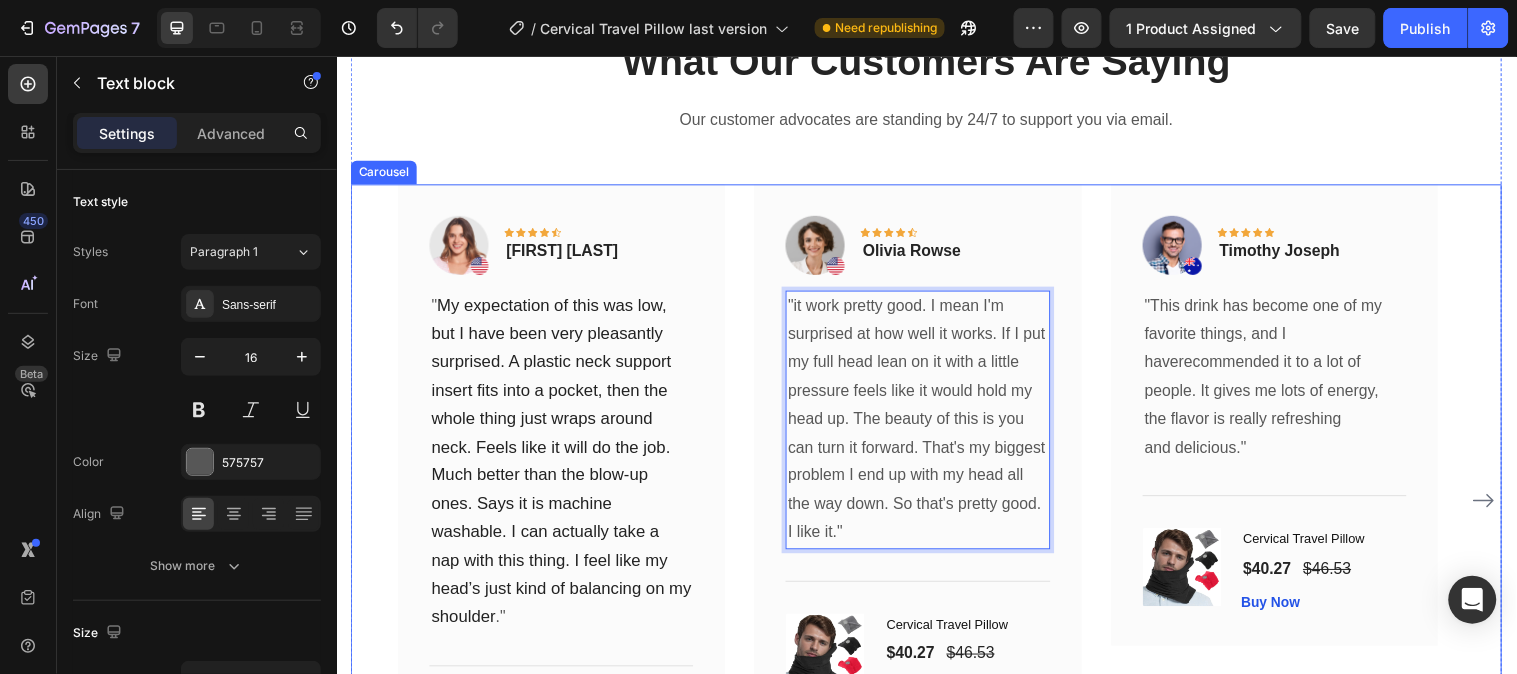 click on "Image
Icon
Icon
Icon
Icon
Icon Row Elisa Perth Text block Row " My expectation of this was low, but I have been very pleasantly surprised. A plastic neck support insert fits into a pocket, then the whole thing just wraps around neck. Feels like it will do the job. Much better than the blow-up ones. Says it is machine washable. I can actually take a nap with this thing. I feel like my head’s just kind of balancing on my shoulder ." Text block                Title Line (P) Images & Gallery Cervical Travel Pillow (P) Title $40.27 (P) Price (P) Price $46.53 (P) Price (P) Price Row Buy Now (P) Cart Button Product Row Image
Icon
Icon
Icon
Icon
Icon Row Olivia Rowse Text block Row Text block   0                Title Line (P) Images & Gallery Cervical Travel Pillow (P) Title $40.27 (P) Price (P) Price $46.53 (P) Price (P) Price Row Buy Now" at bounding box center (936, 507) 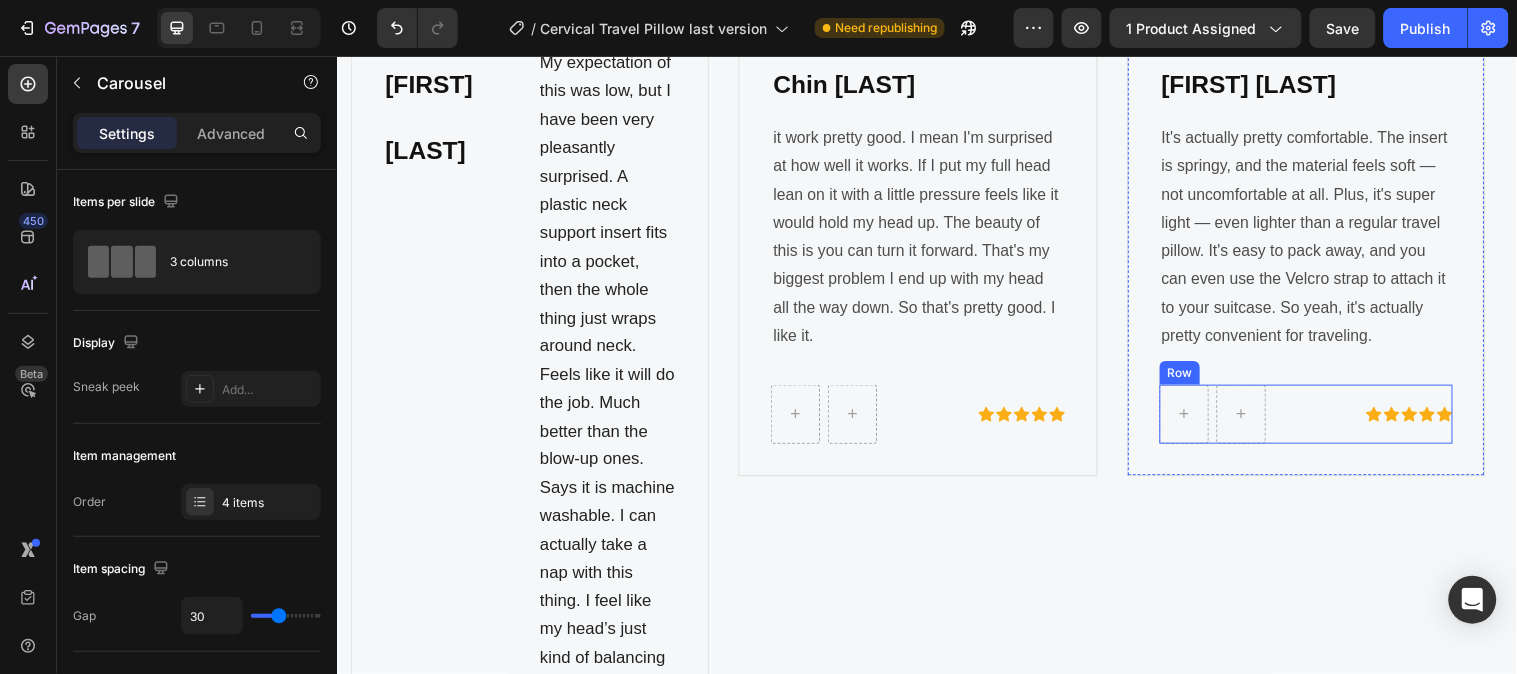 scroll, scrollTop: 5798, scrollLeft: 0, axis: vertical 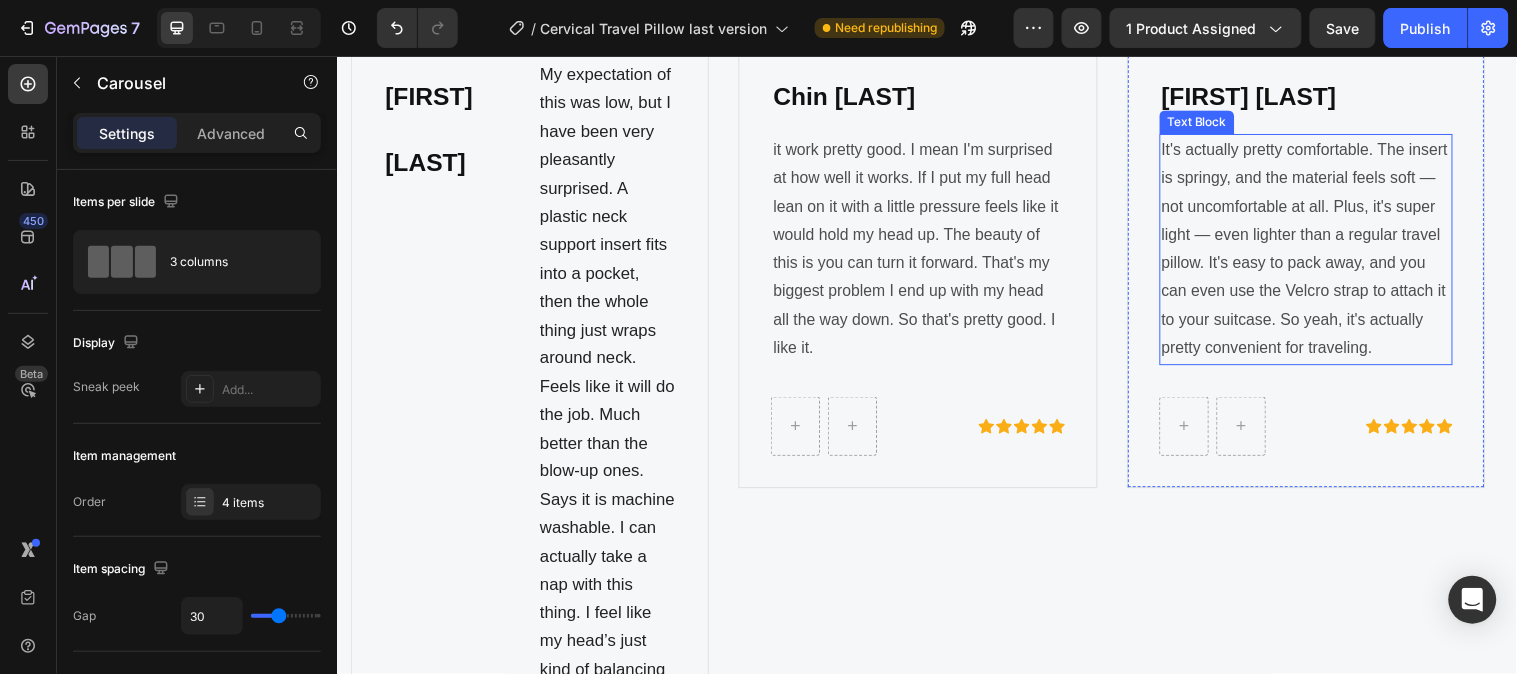 click on "It's actually pretty comfortable. The insert is springy, and the material feels soft — not uncomfortable at all. Plus, it's super light — even lighter than a regular travel pillow. It's easy to pack away, and you can even use the Velcro strap to attach it to your suitcase. So yeah, it's actually pretty convenient for traveling." at bounding box center (1322, 251) 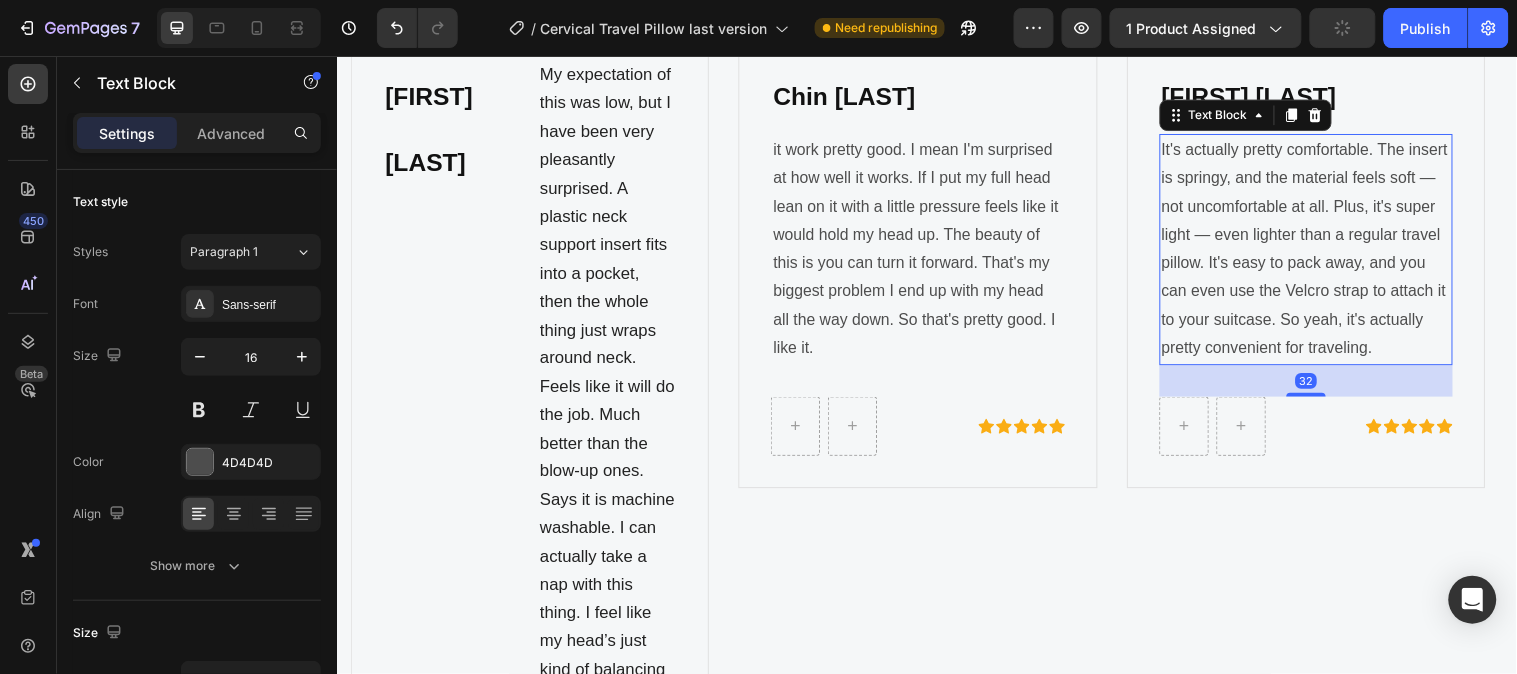 click on "It's actually pretty comfortable. The insert is springy, and the material feels soft — not uncomfortable at all. Plus, it's super light — even lighter than a regular travel pillow. It's easy to pack away, and you can even use the Velcro strap to attach it to your suitcase. So yeah, it's actually pretty convenient for traveling." at bounding box center [1322, 251] 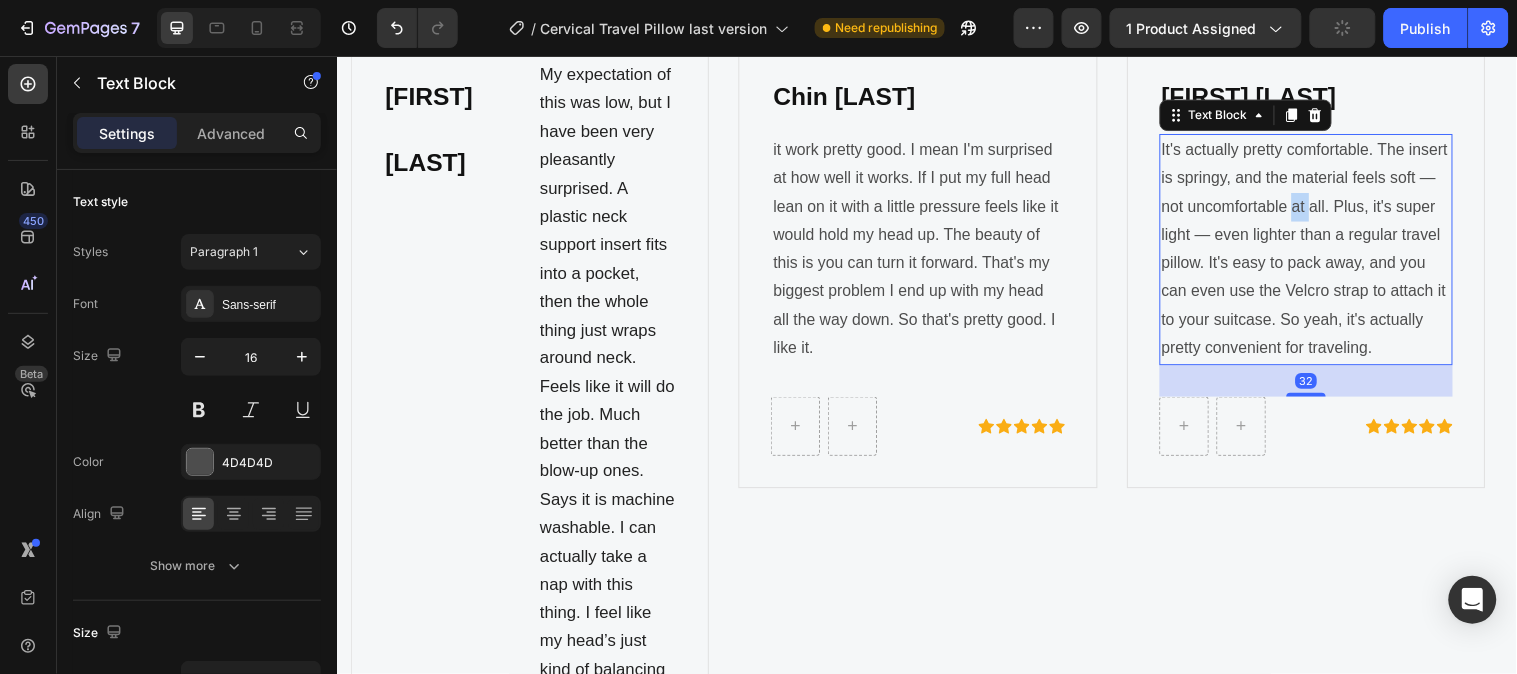 click on "It's actually pretty comfortable. The insert is springy, and the material feels soft — not uncomfortable at all. Plus, it's super light — even lighter than a regular travel pillow. It's easy to pack away, and you can even use the Velcro strap to attach it to your suitcase. So yeah, it's actually pretty convenient for traveling." at bounding box center [1322, 251] 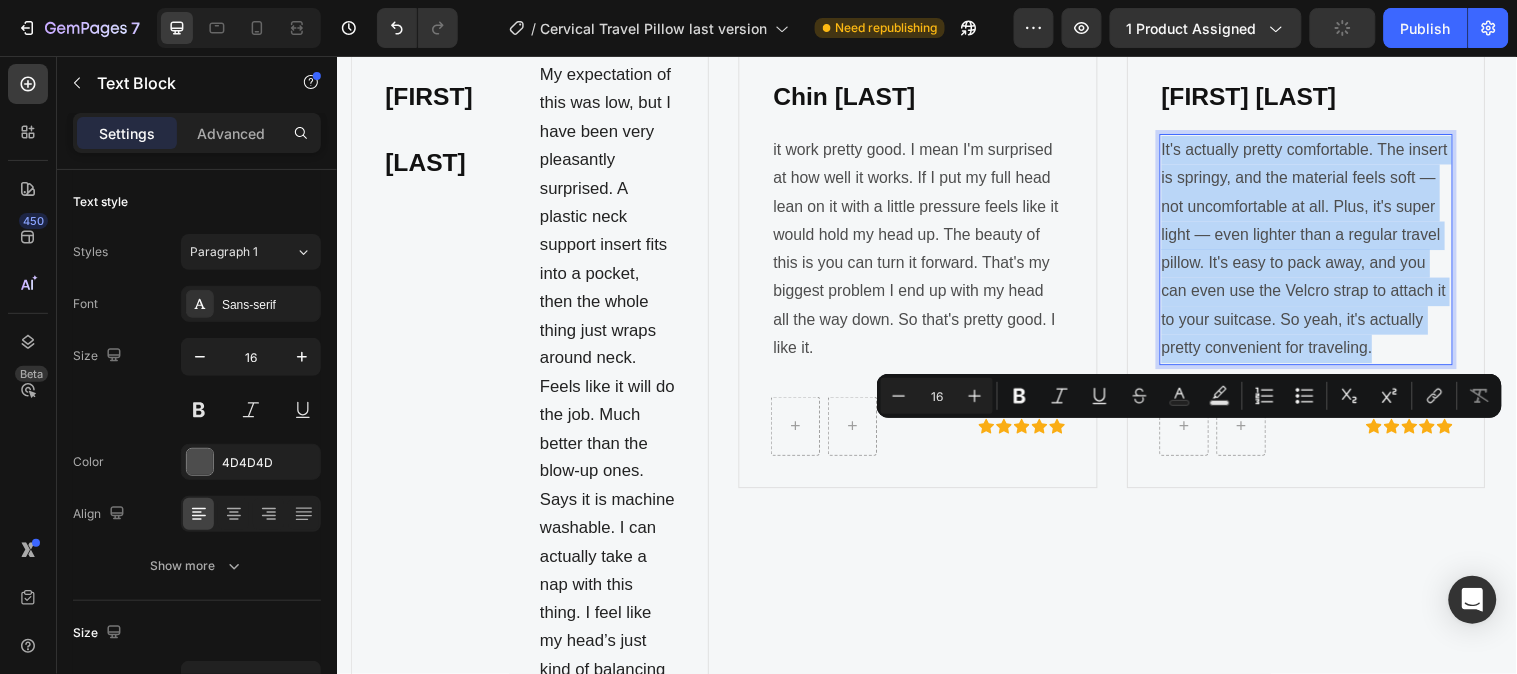 copy on "It's actually pretty comfortable. The insert is springy, and the material feels soft — not uncomfortable at all. Plus, it's super light — even lighter than a regular travel pillow. It's easy to pack away, and you can even use the Velcro strap to attach it to your suitcase. So yeah, it's actually pretty convenient for traveling." 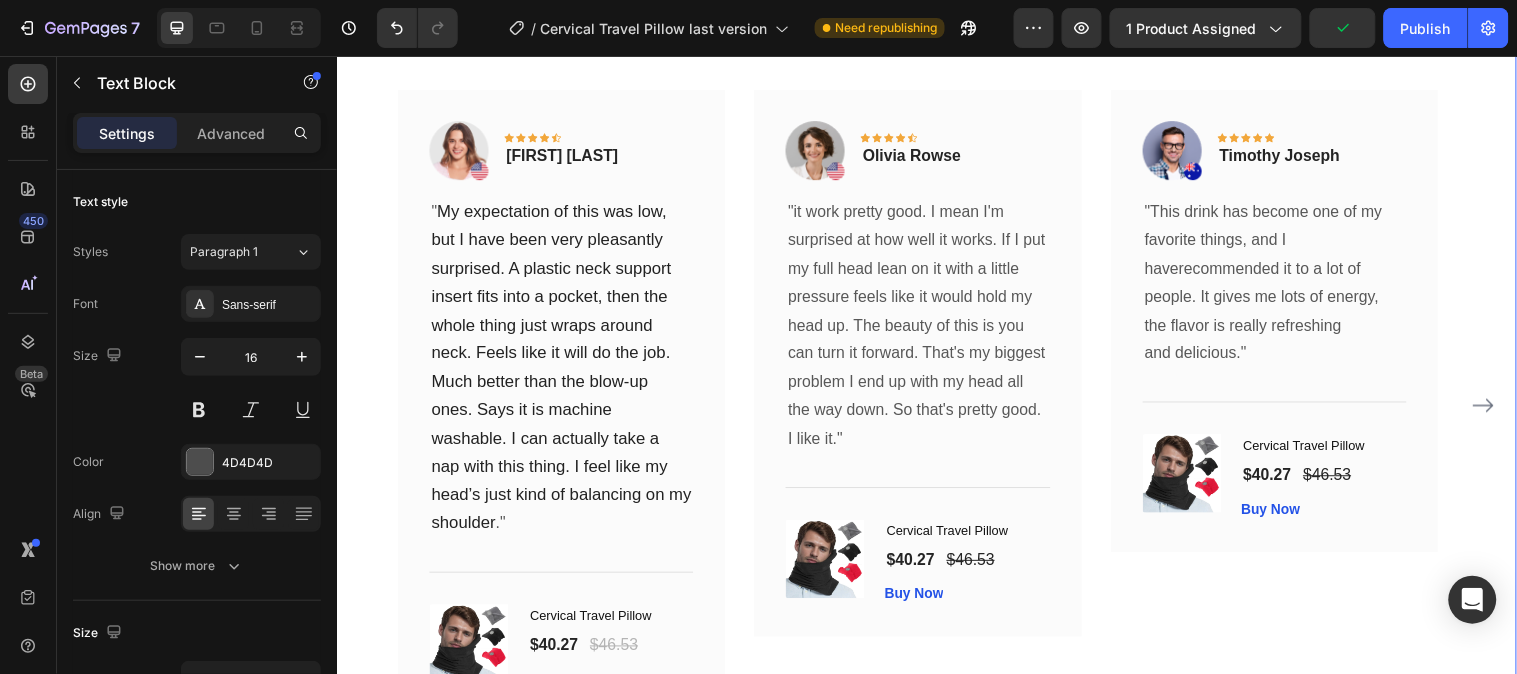 scroll, scrollTop: 6910, scrollLeft: 0, axis: vertical 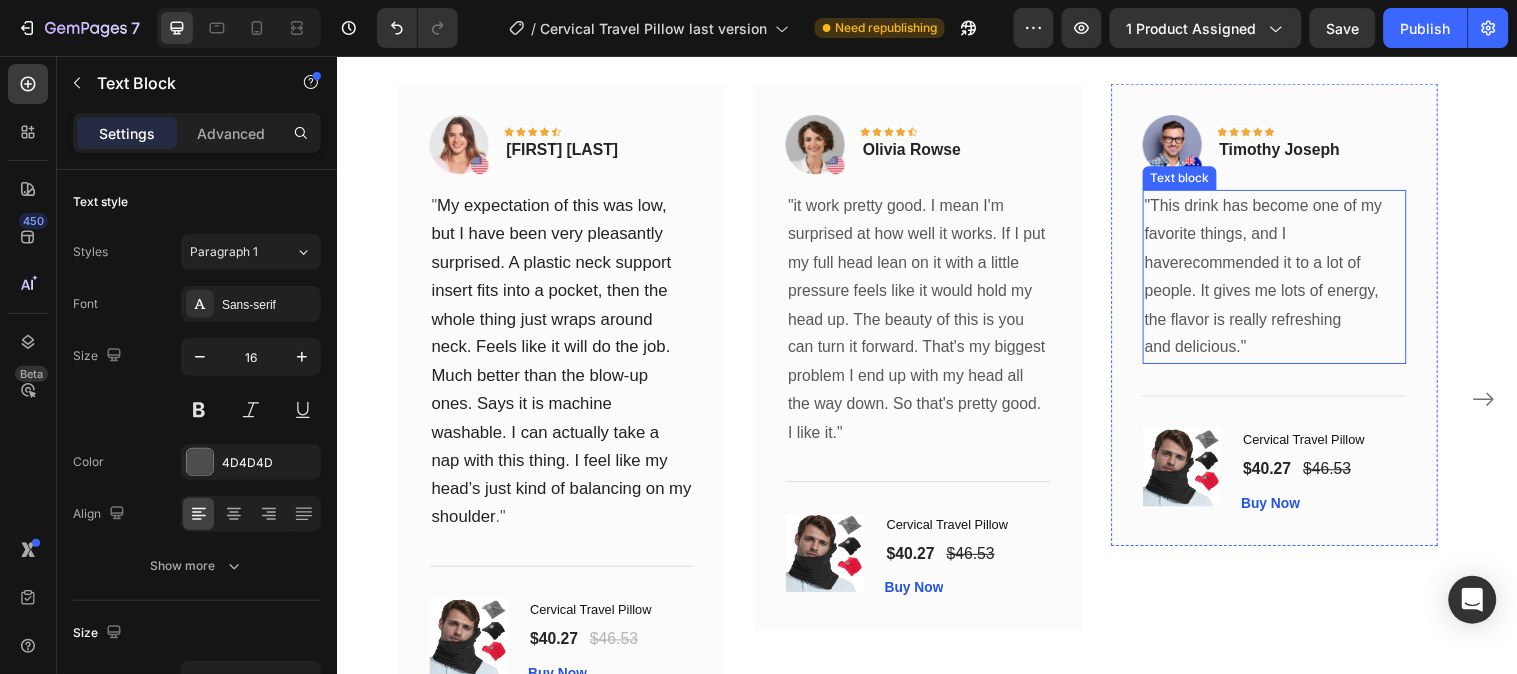 click on ""This drink has become one of my favorite things, and I haverecommended it to a lot of people. It gives me lots of energy, the flavor is really refreshing  and delicious."" at bounding box center (1290, 279) 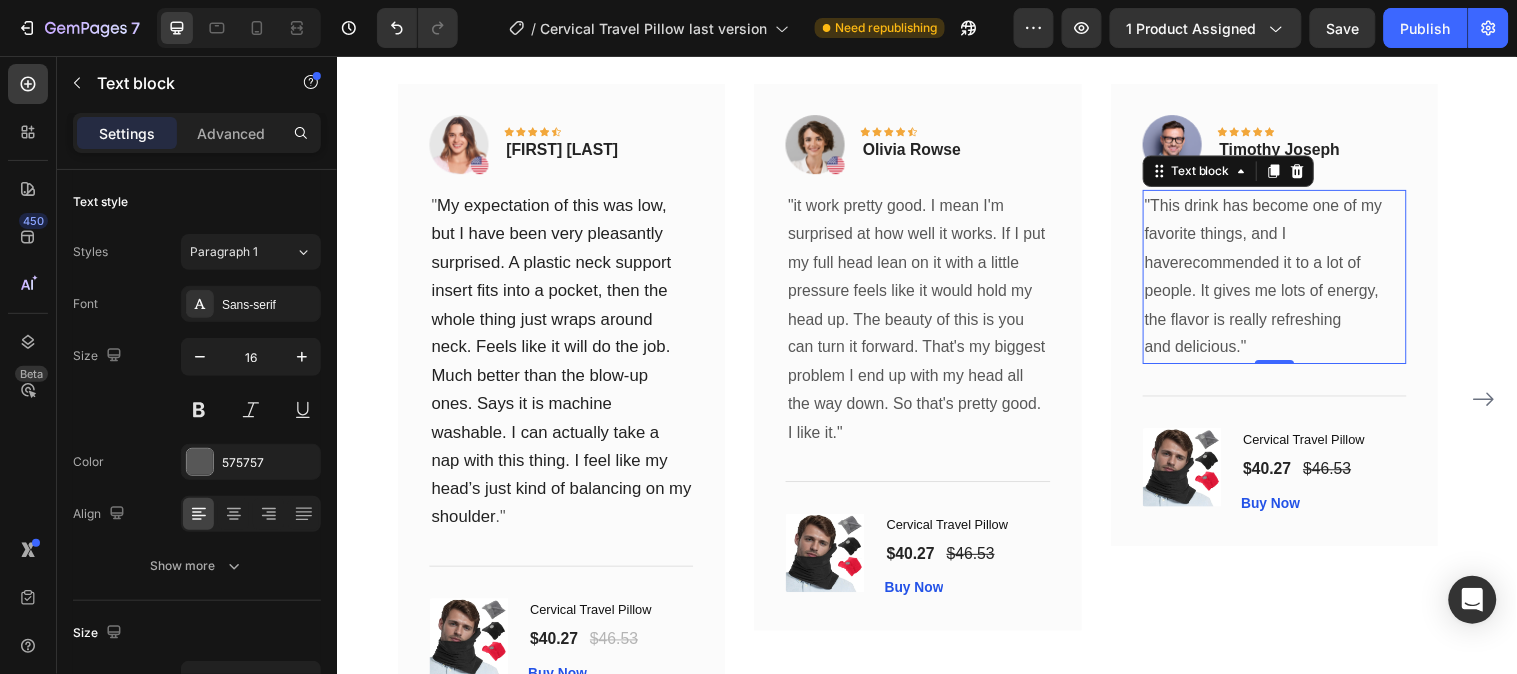 click on ""This drink has become one of my favorite things, and I haverecommended it to a lot of people. It gives me lots of energy, the flavor is really refreshing  and delicious."" at bounding box center [1290, 279] 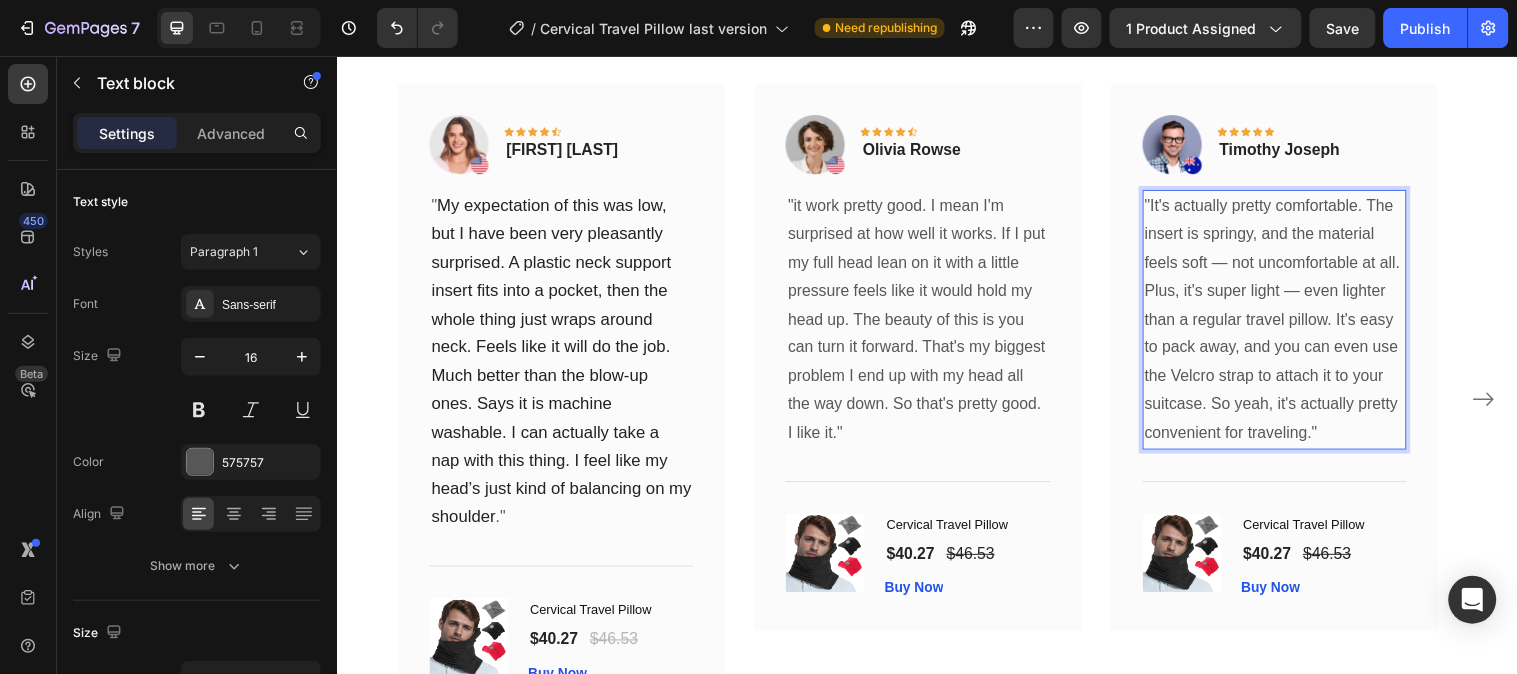 scroll, scrollTop: 7017, scrollLeft: 0, axis: vertical 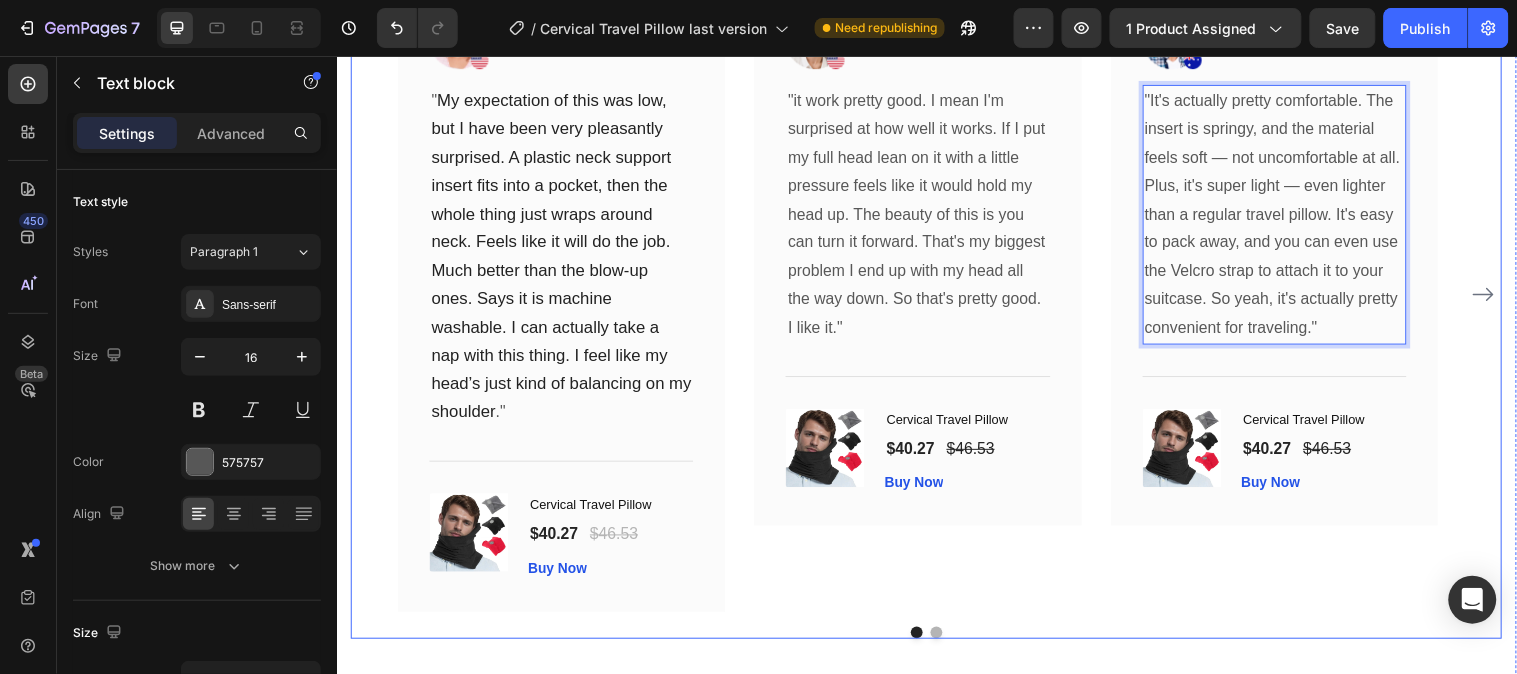 click on "What Our Customers Are Saying Heading Our customer advocates are standing by 24/7 to support you via email. Text block
Image
Icon
Icon
Icon
Icon
Icon Row Elisa Perth Text block Row " My expectation of this was low, but I have been very pleasantly surprised. A plastic neck support insert fits into a pocket, then the whole thing just wraps around neck. Feels like it will do the job. Much better than the blow-up ones. Says it is machine washable. I can actually take a nap with this thing. I feel like my head’s just kind of balancing on my shoulder ." Text block                Title Line (P) Images & Gallery Cervical Travel Pillow (P) Title $40.27 (P) Price (P) Price $46.53 (P) Price (P) Price Row Buy Now (P) Cart Button Product Row Image
Icon
Icon
Icon
Icon
Icon Row Olivia Rowse Text block Row Text block                Title Line $40.27" at bounding box center [936, 235] 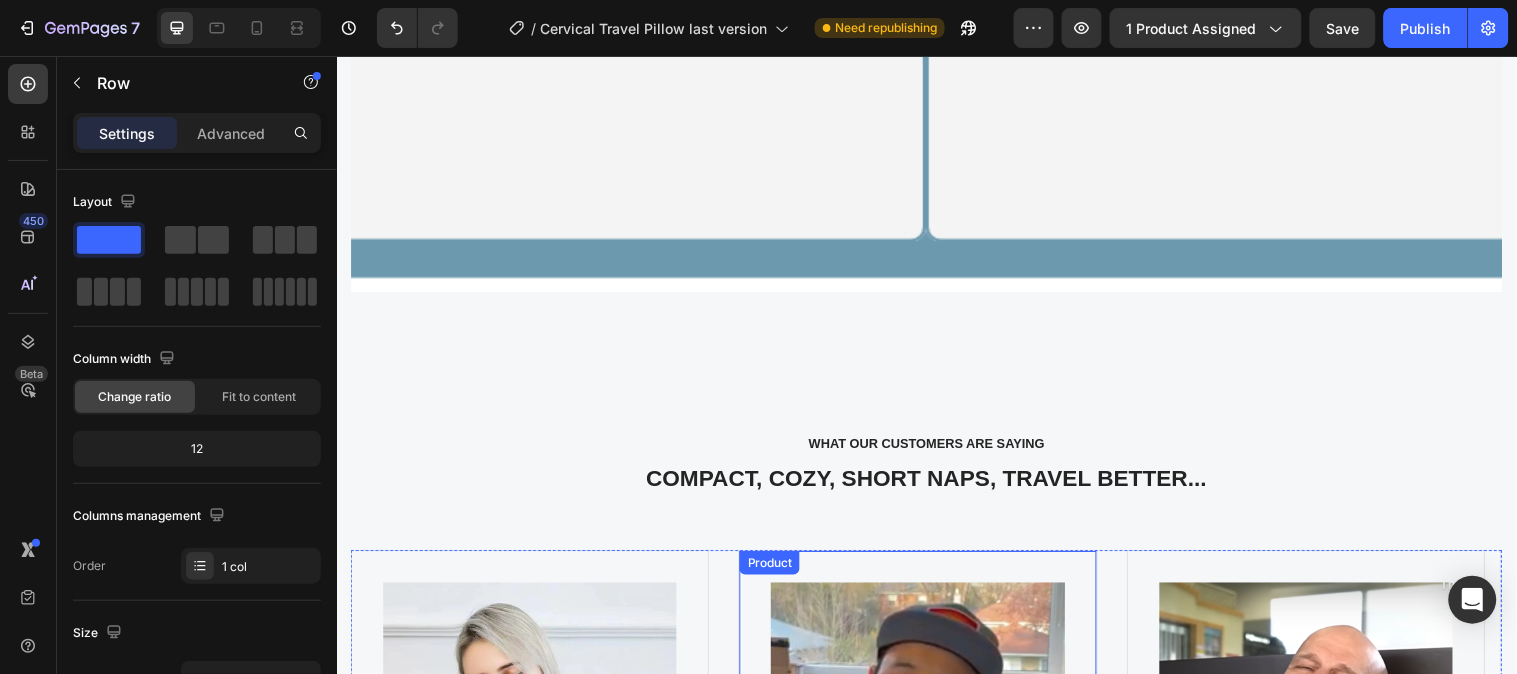 scroll, scrollTop: 5240, scrollLeft: 0, axis: vertical 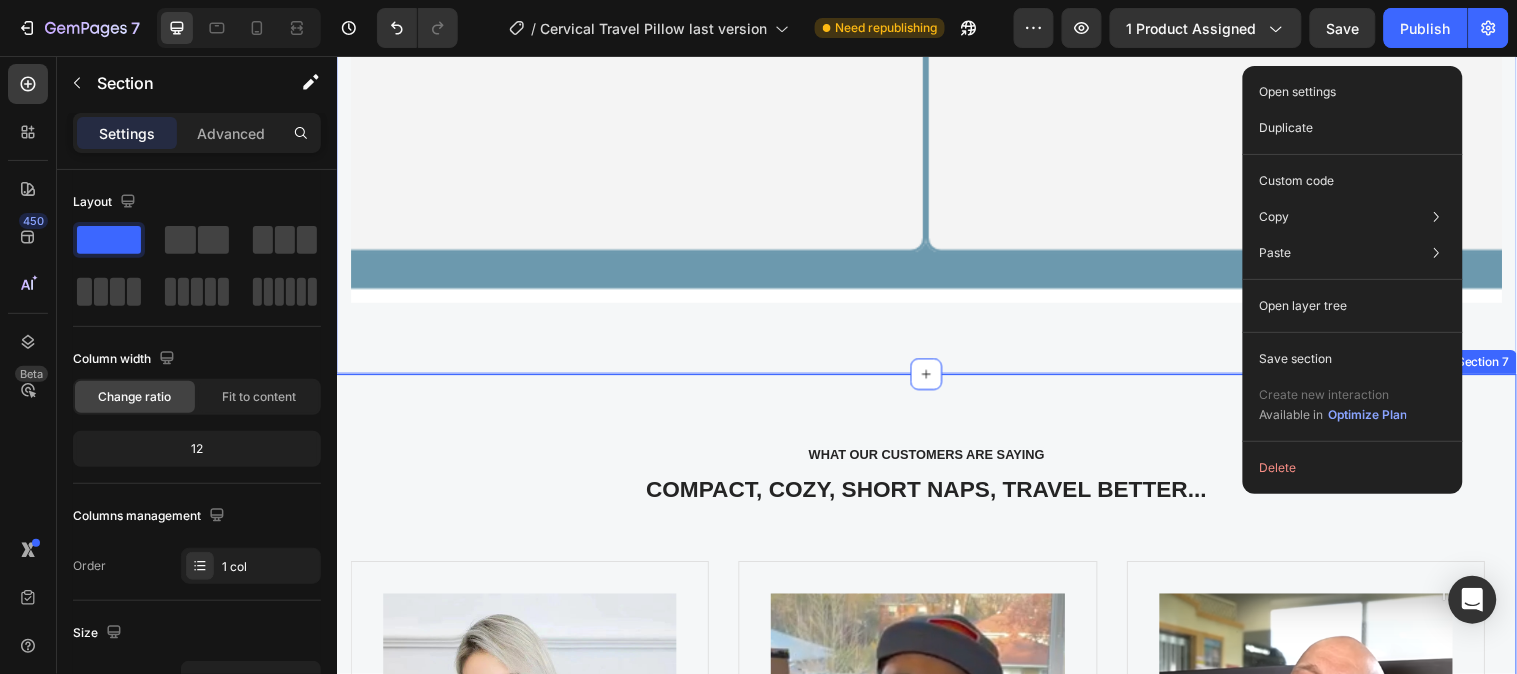 click on "what our customers are saying Text block COMPACT, COZY, SHORT NAPS, TRAVEL BETTER... Heading Image Elisa Perth Heading My expectation of this was low, but I have been very pleasantly surprised. A plastic neck support insert fits into a pocket, then the whole thing just wraps around neck. Feels like it will do the job. Much better than the blow-up ones. Says it is machine washable. I can actually take a nap with this thing. I feel like my head’s just kind of balancing on my shoulder. Text Block Row
Row
Icon
Icon
Icon
Icon
Icon Icon List Hoz Row Product Image Chin Chen   Heading it work pretty good. I mean I'm surprised at how well it works. If I put my full head lean on it with a little pressure feels like it would hold my head up. The beauty of this is you can turn it forward. That's my biggest problem I end up with my head all the way down. So that's pretty good. I like it. Text Block" at bounding box center [936, 1106] 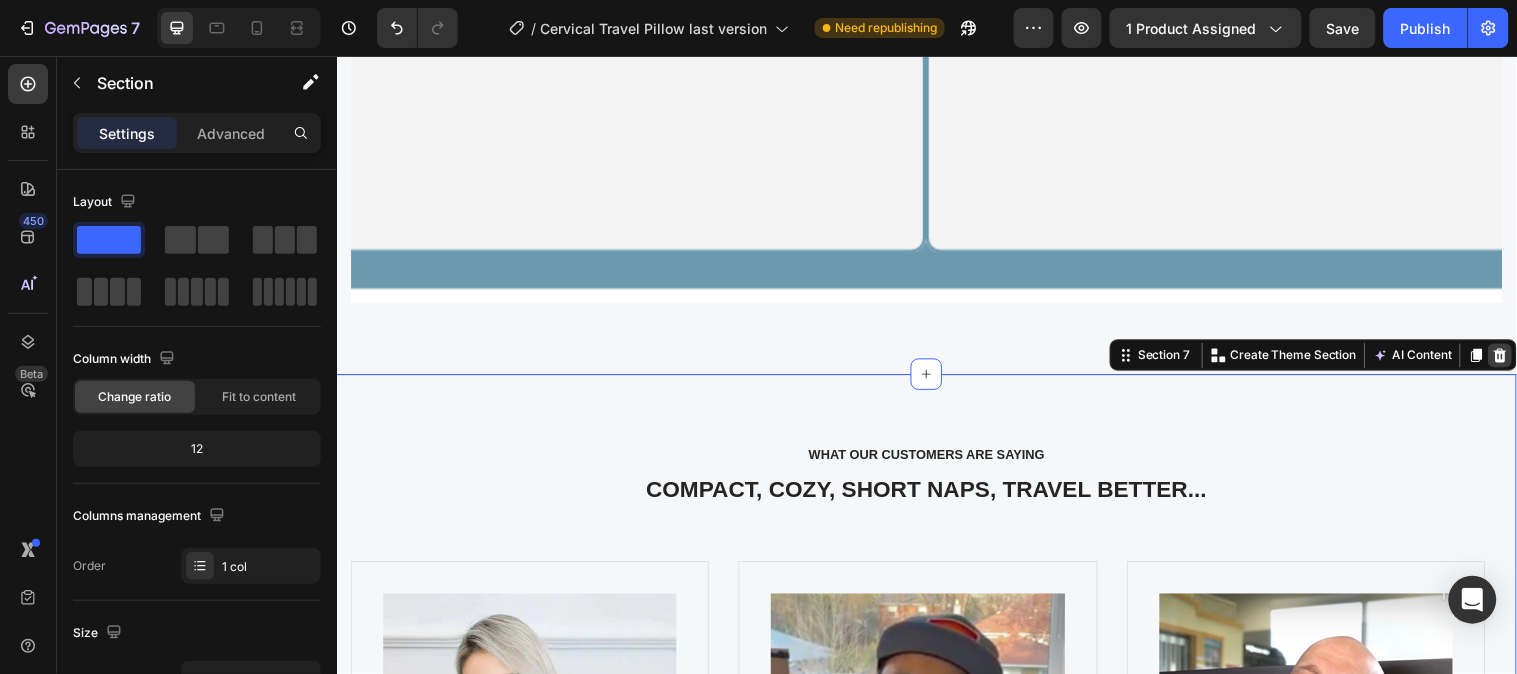 click 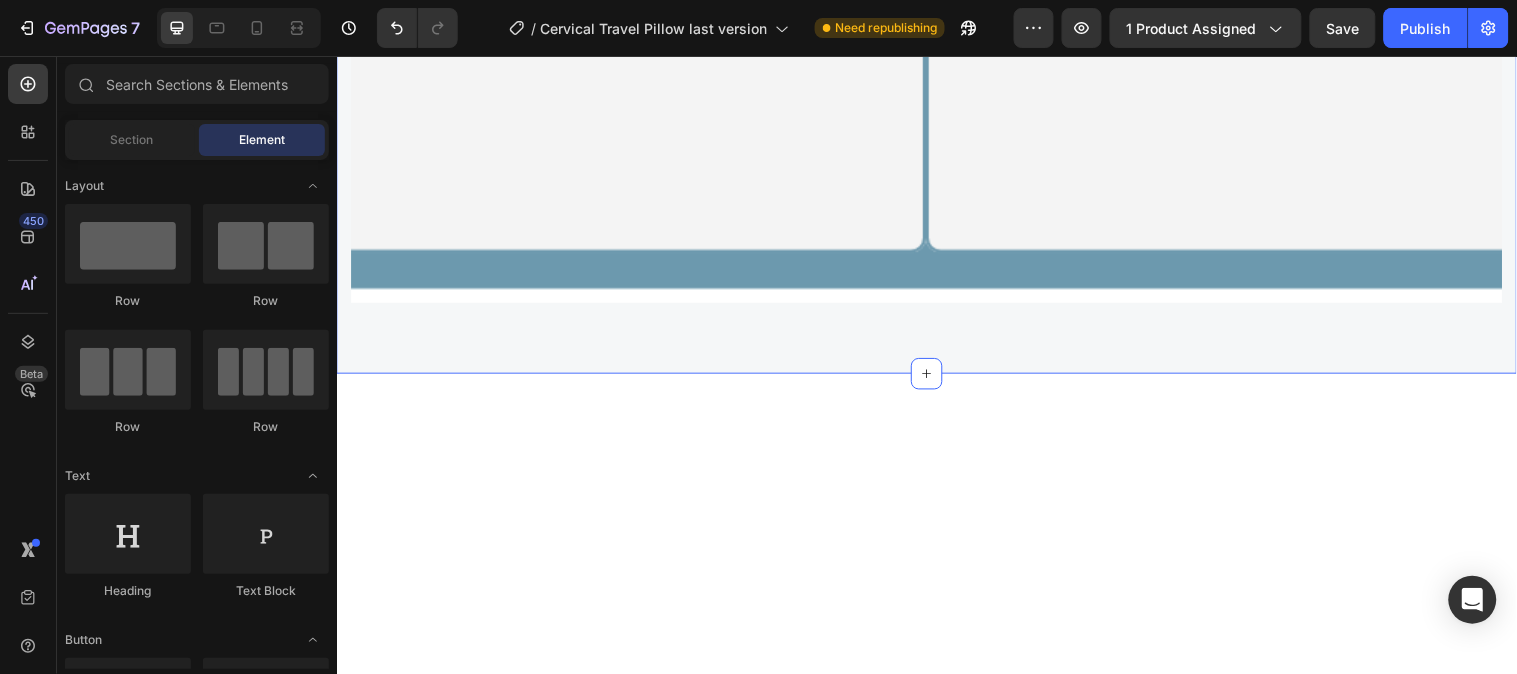 click on "Why traveller choose us Text block RELIABLE, GOOD PRICE... Heading Image Row Section 6" at bounding box center [936, -337] 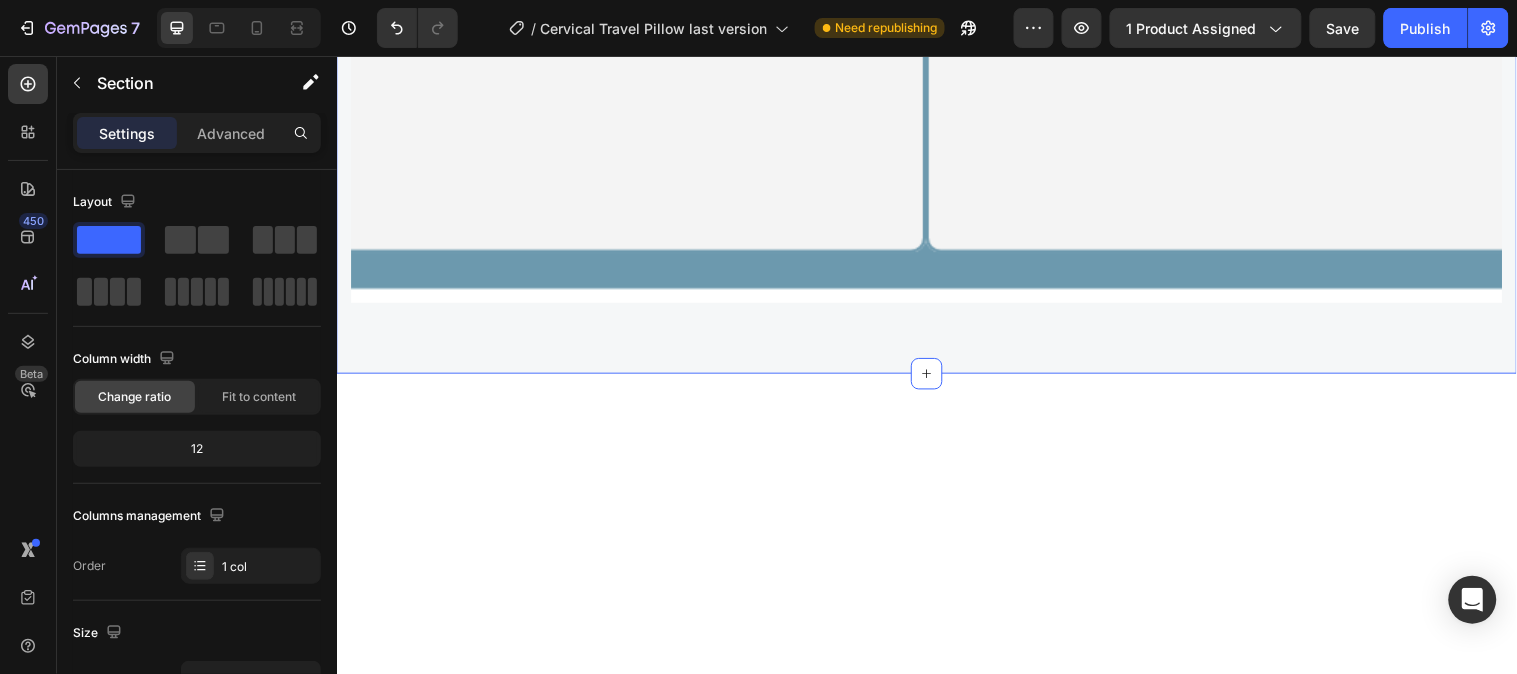 click at bounding box center [936, 864] 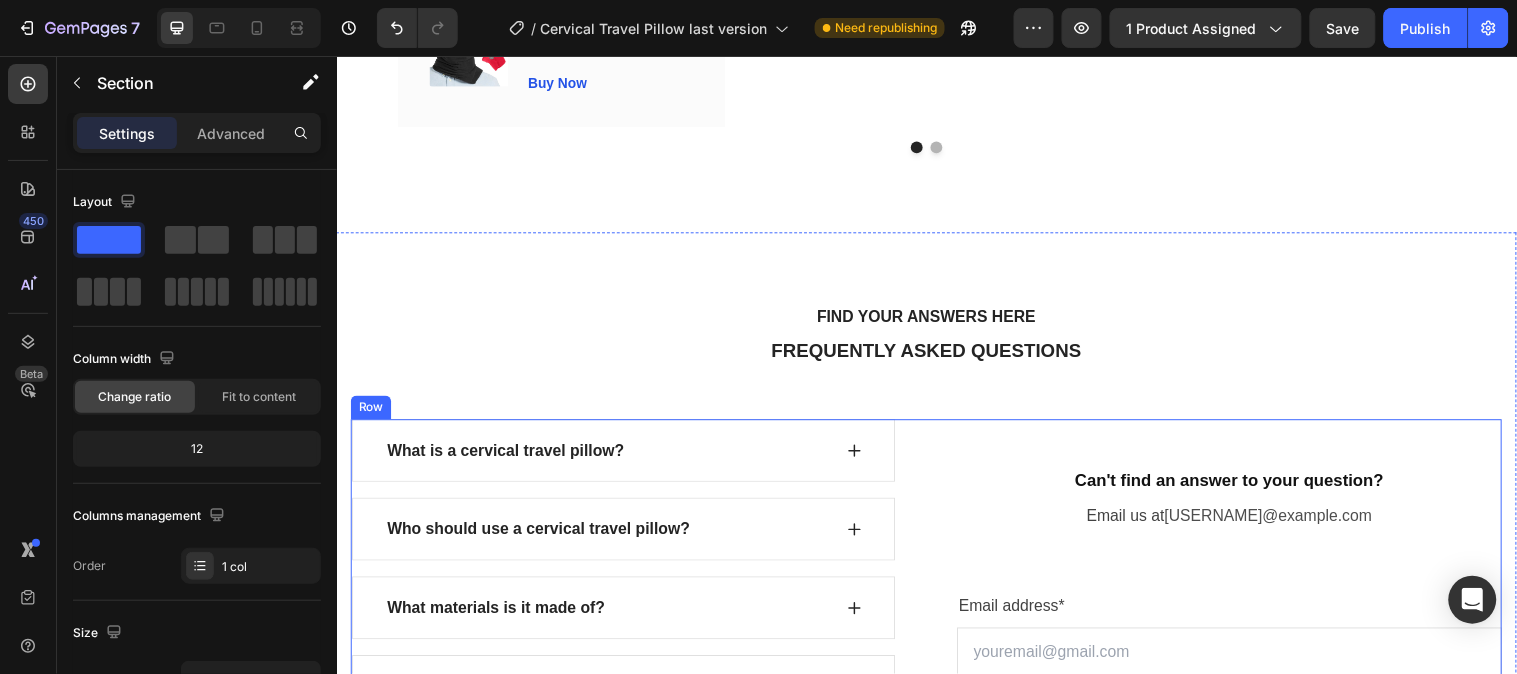 scroll, scrollTop: 6462, scrollLeft: 0, axis: vertical 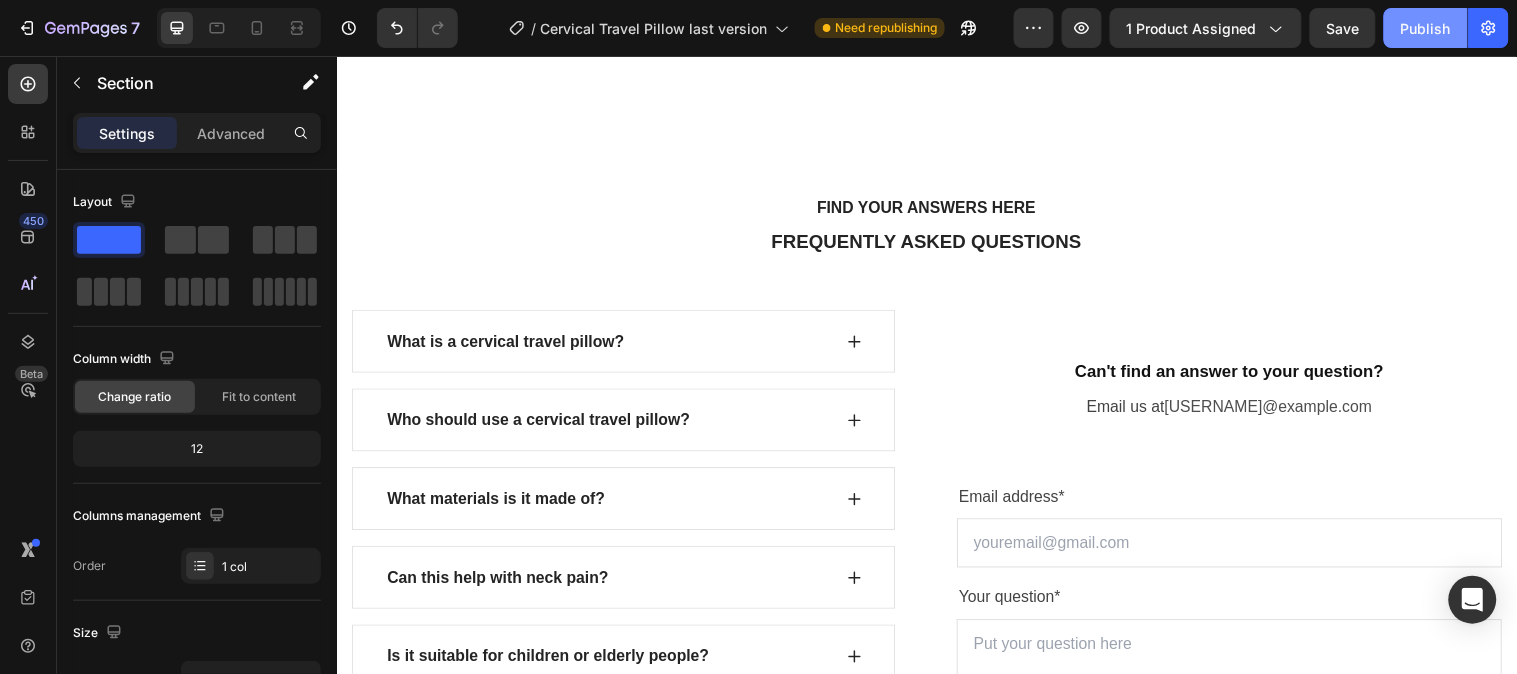 click on "Publish" 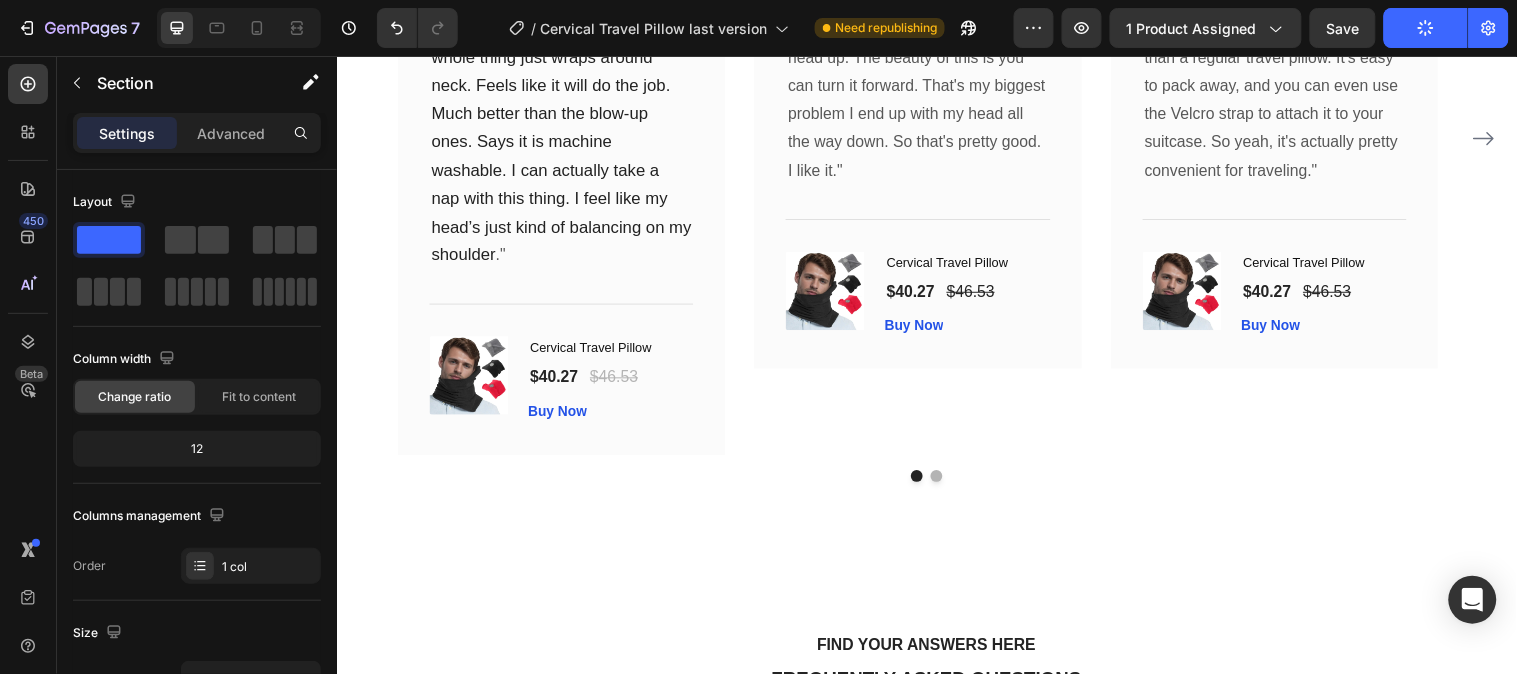 scroll, scrollTop: 5906, scrollLeft: 0, axis: vertical 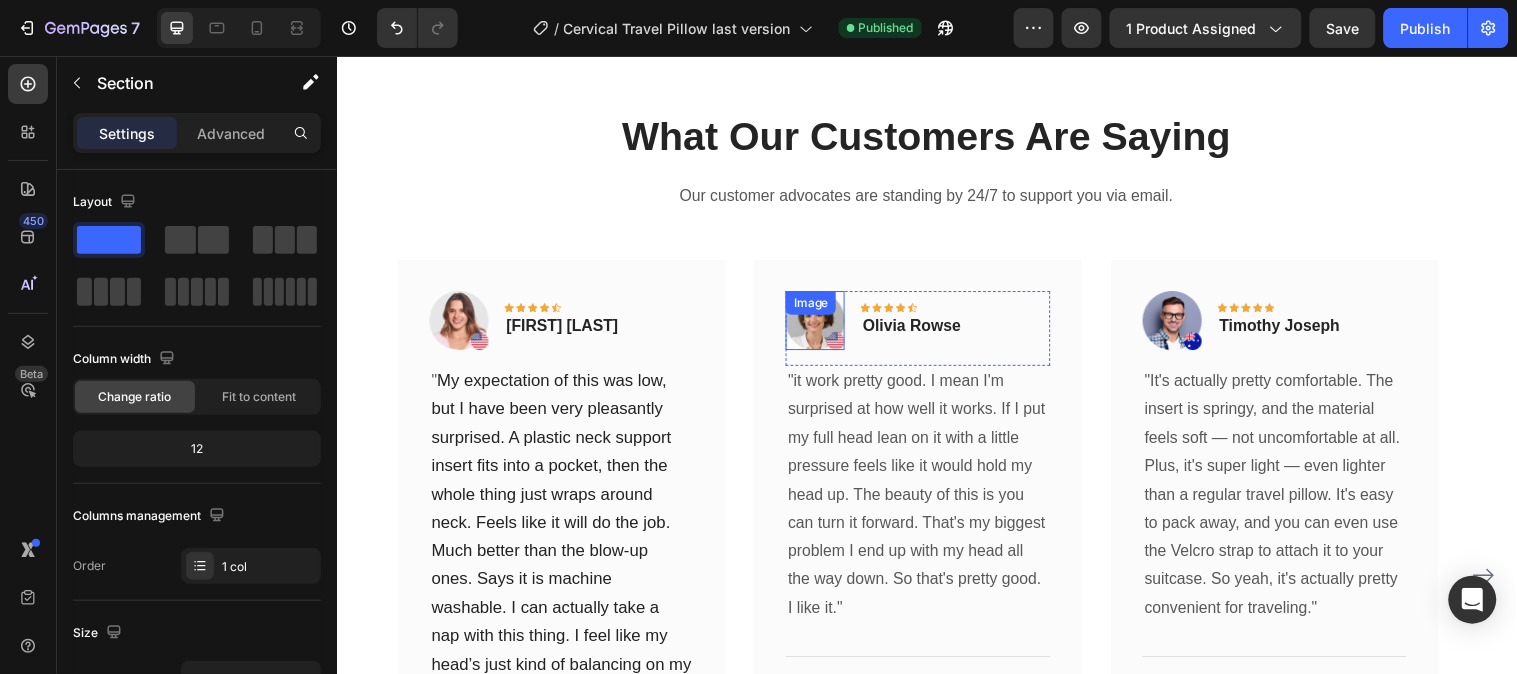 click on "Image" at bounding box center [823, 324] 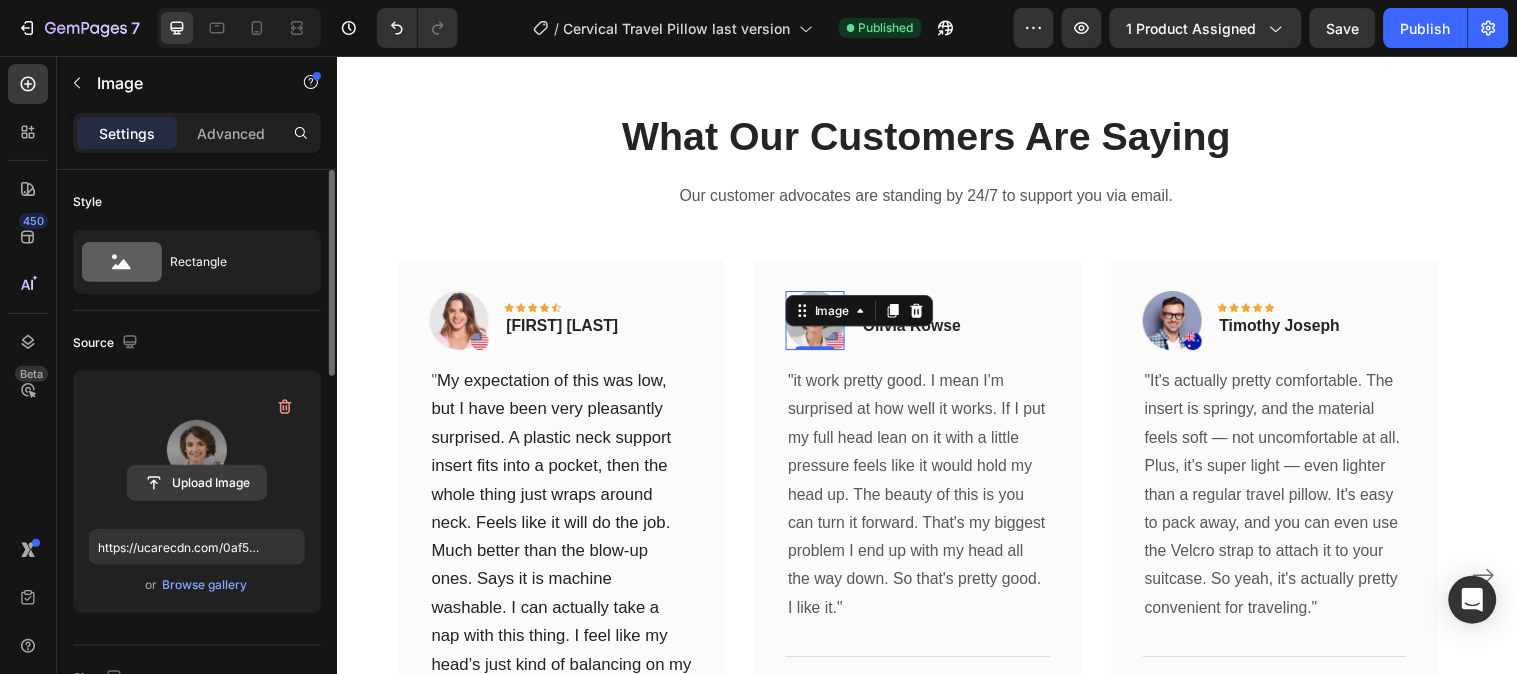 click 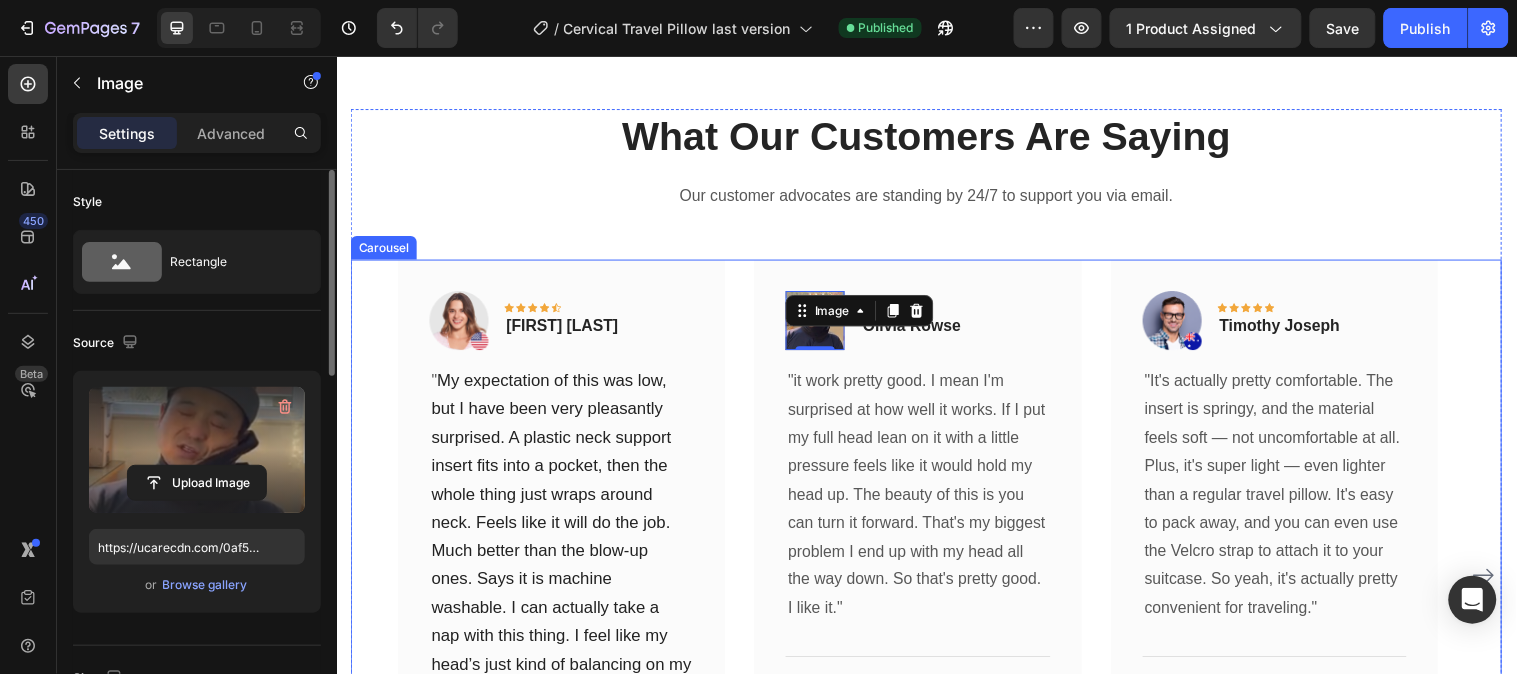 type on "https://cdn.shopify.com/s/files/1/0641/3543/0253/files/gempages_575700525207520195-cb5071bd-d77a-4b0a-922b-8f1dbf78d670.png" 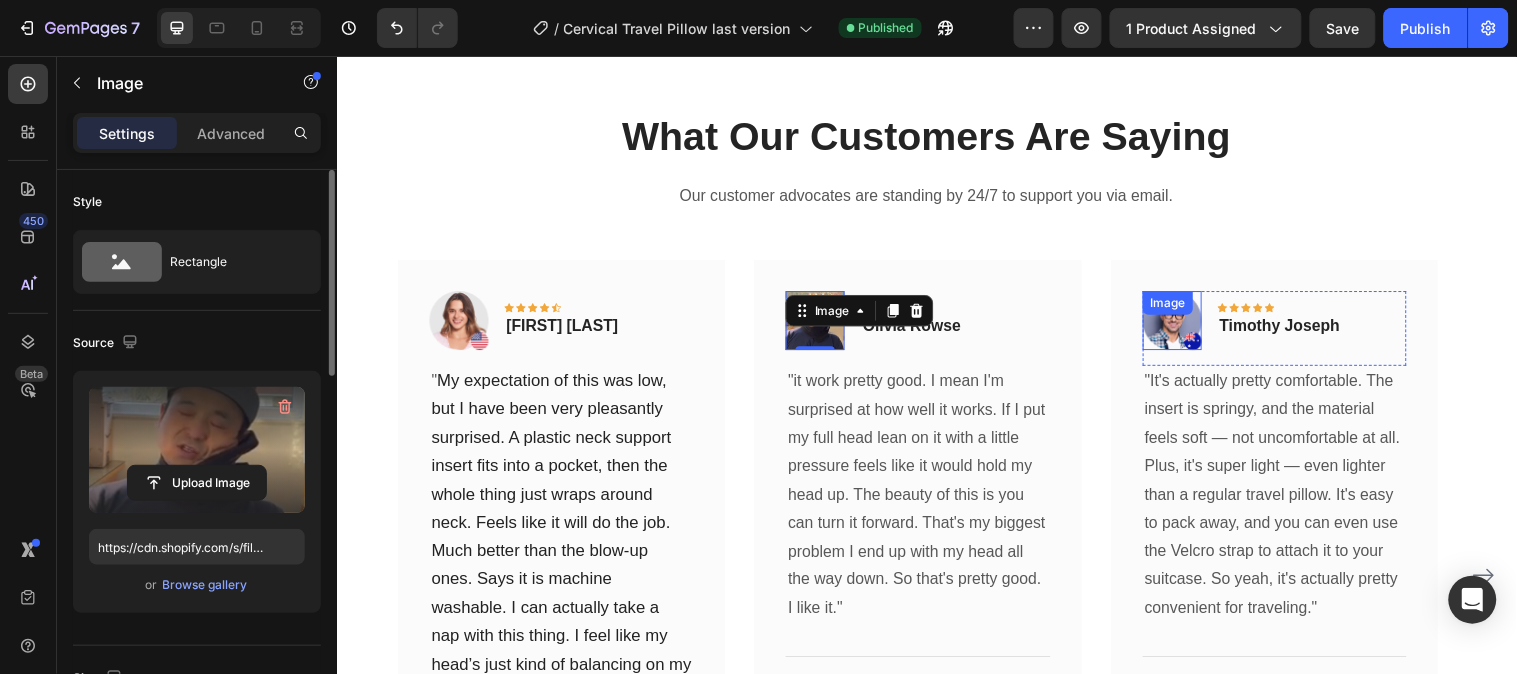 click on "Image" at bounding box center [1186, 324] 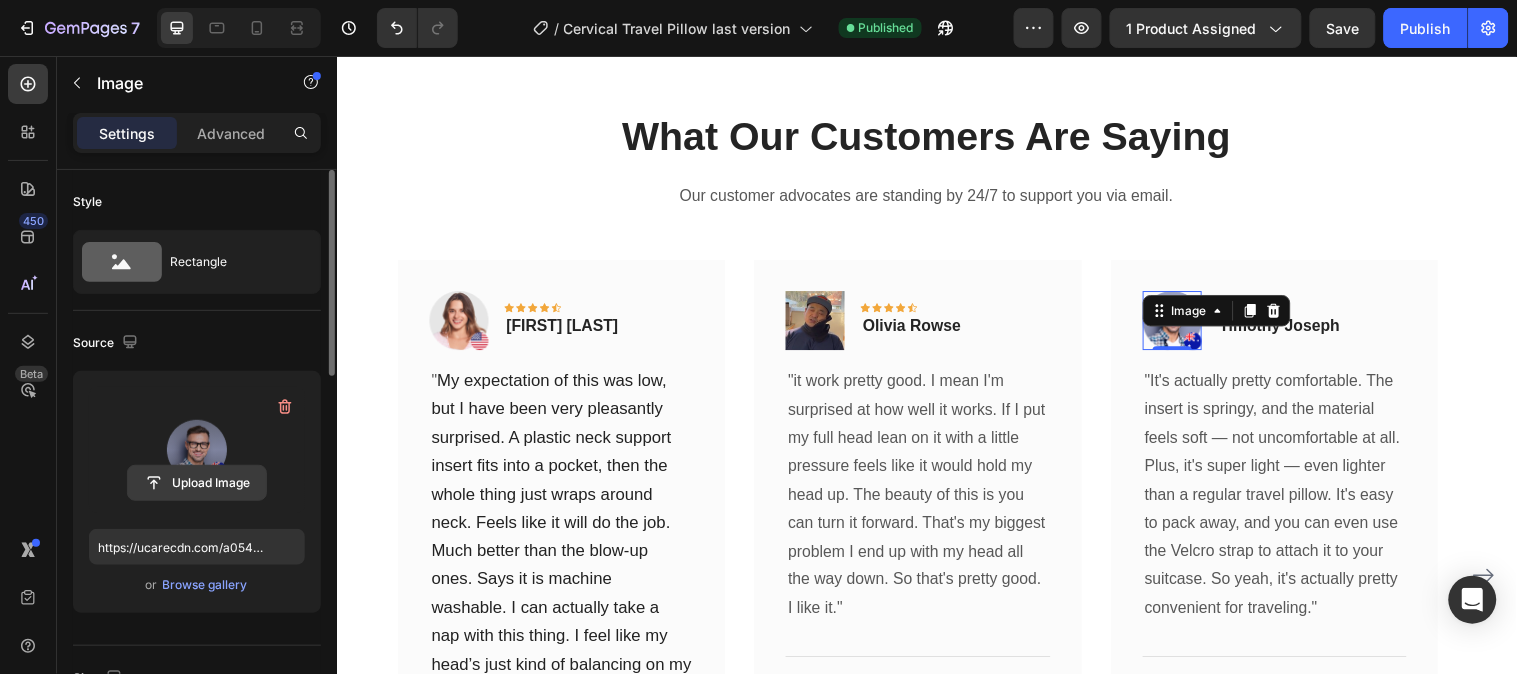 click 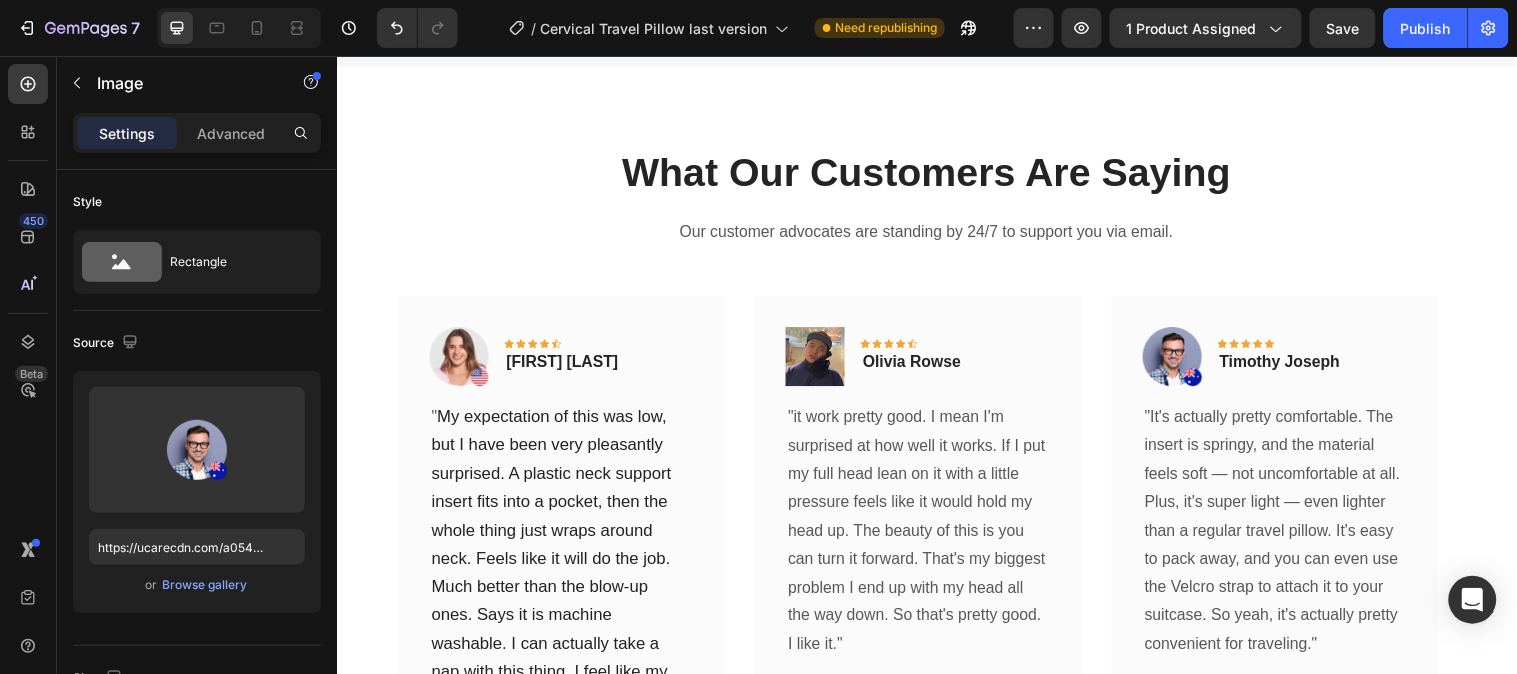 scroll, scrollTop: 5573, scrollLeft: 0, axis: vertical 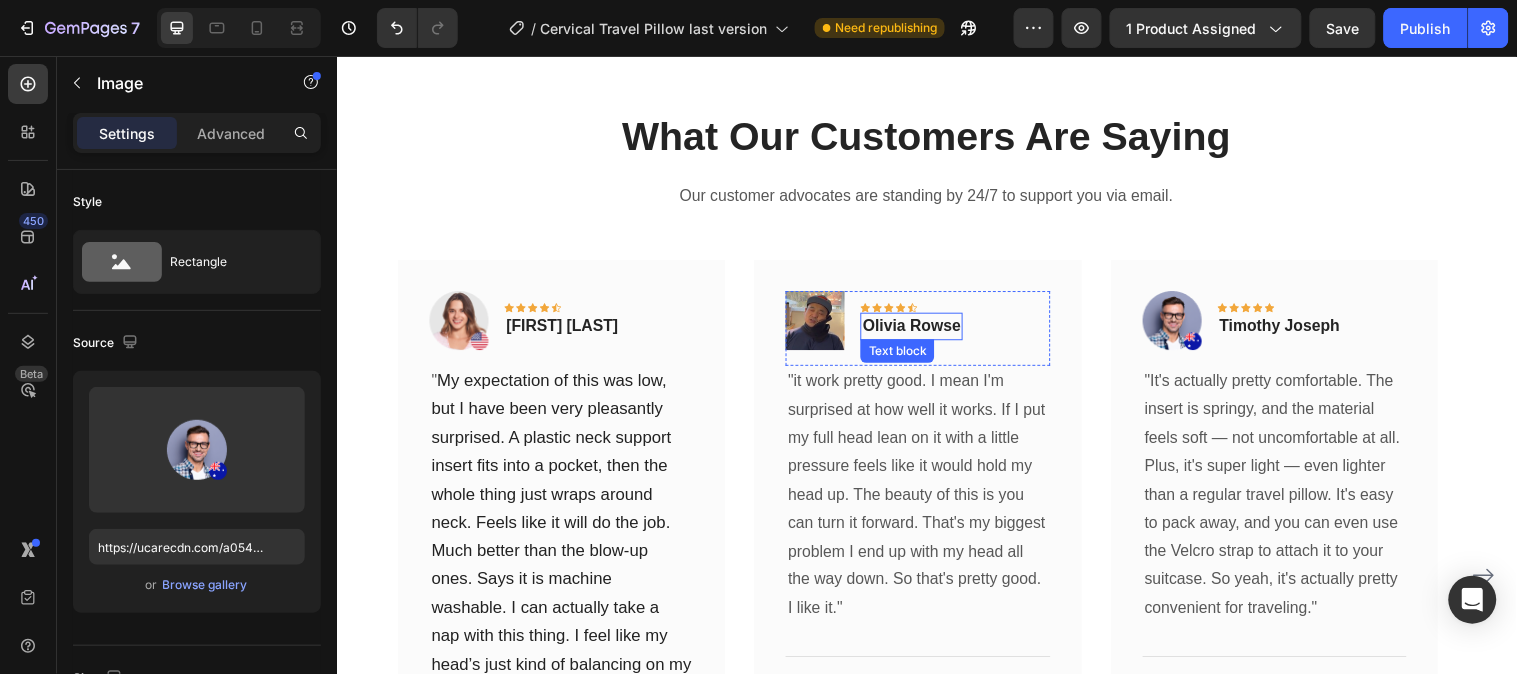 click on "Olivia Rowse" at bounding box center (921, 330) 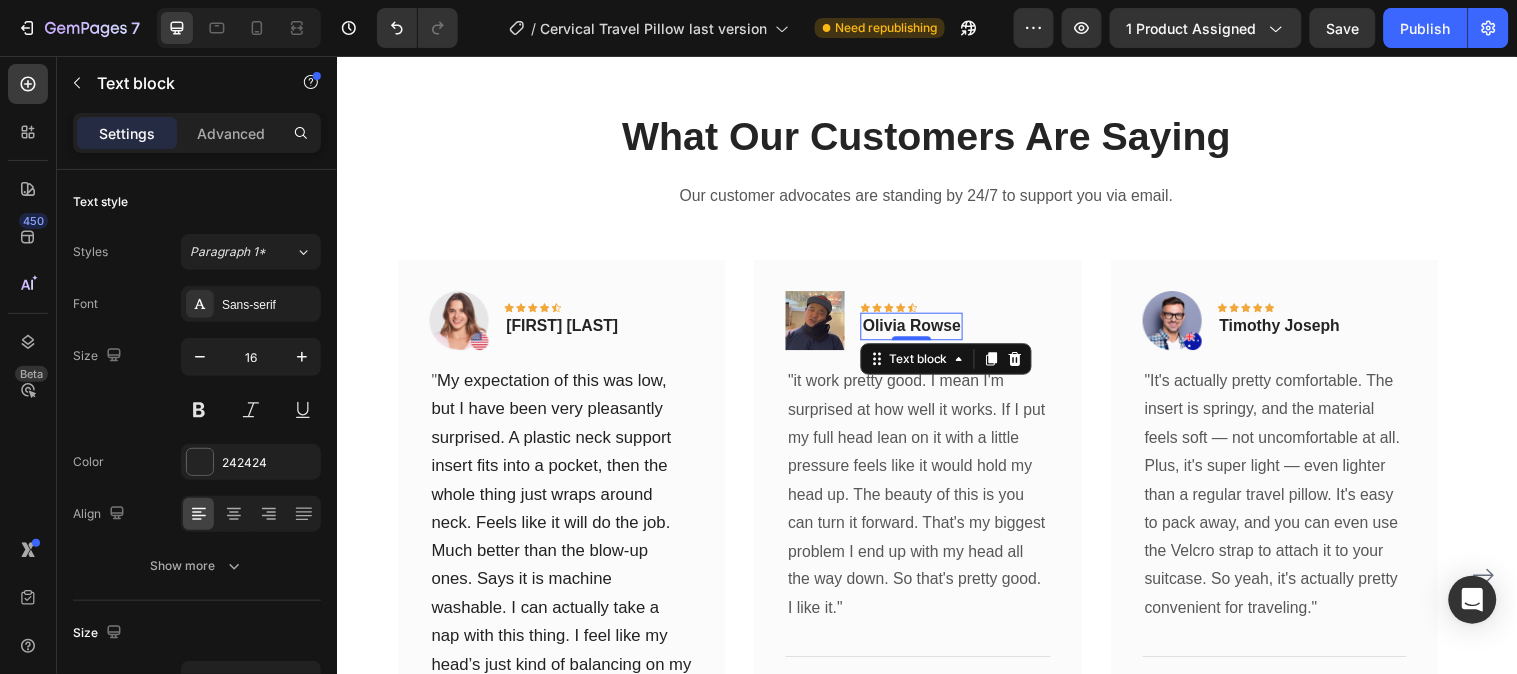 click at bounding box center [921, 342] 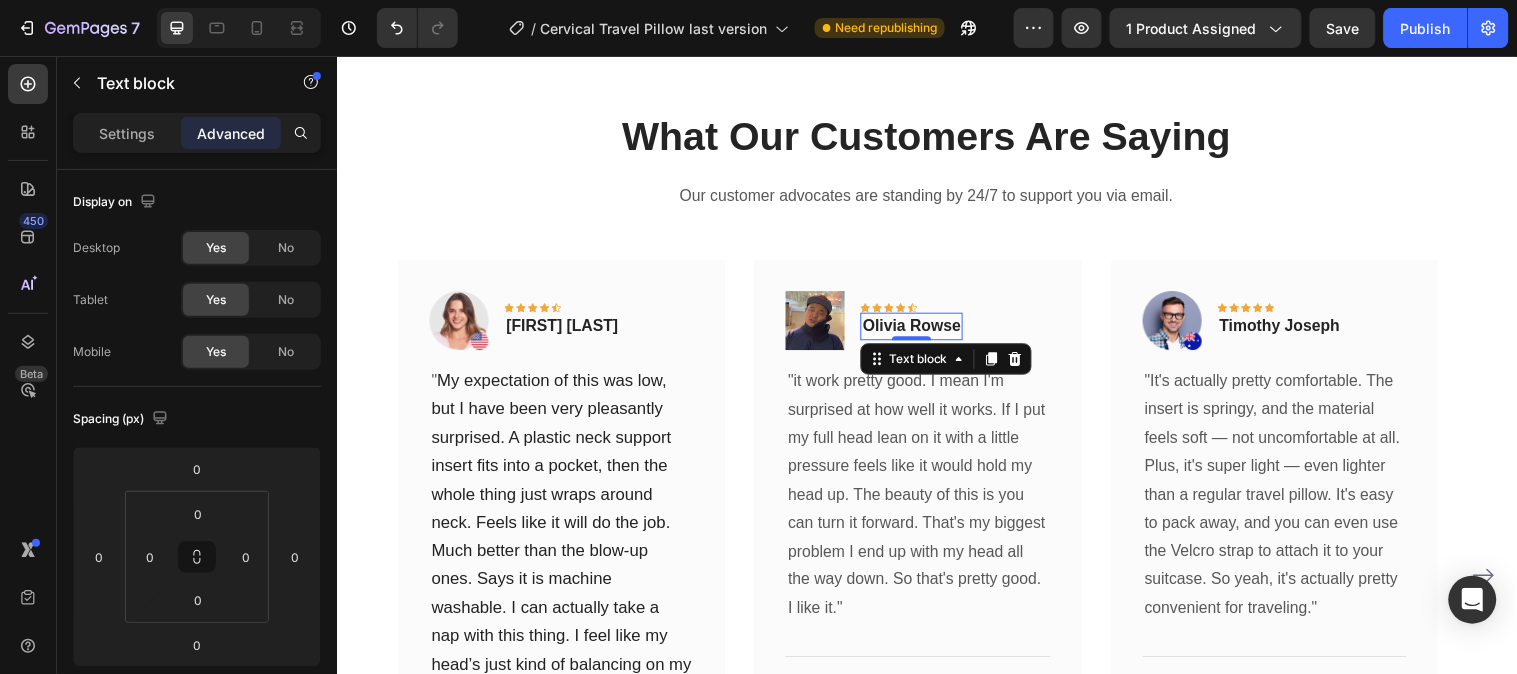 click on "Olivia Rowse" at bounding box center (921, 330) 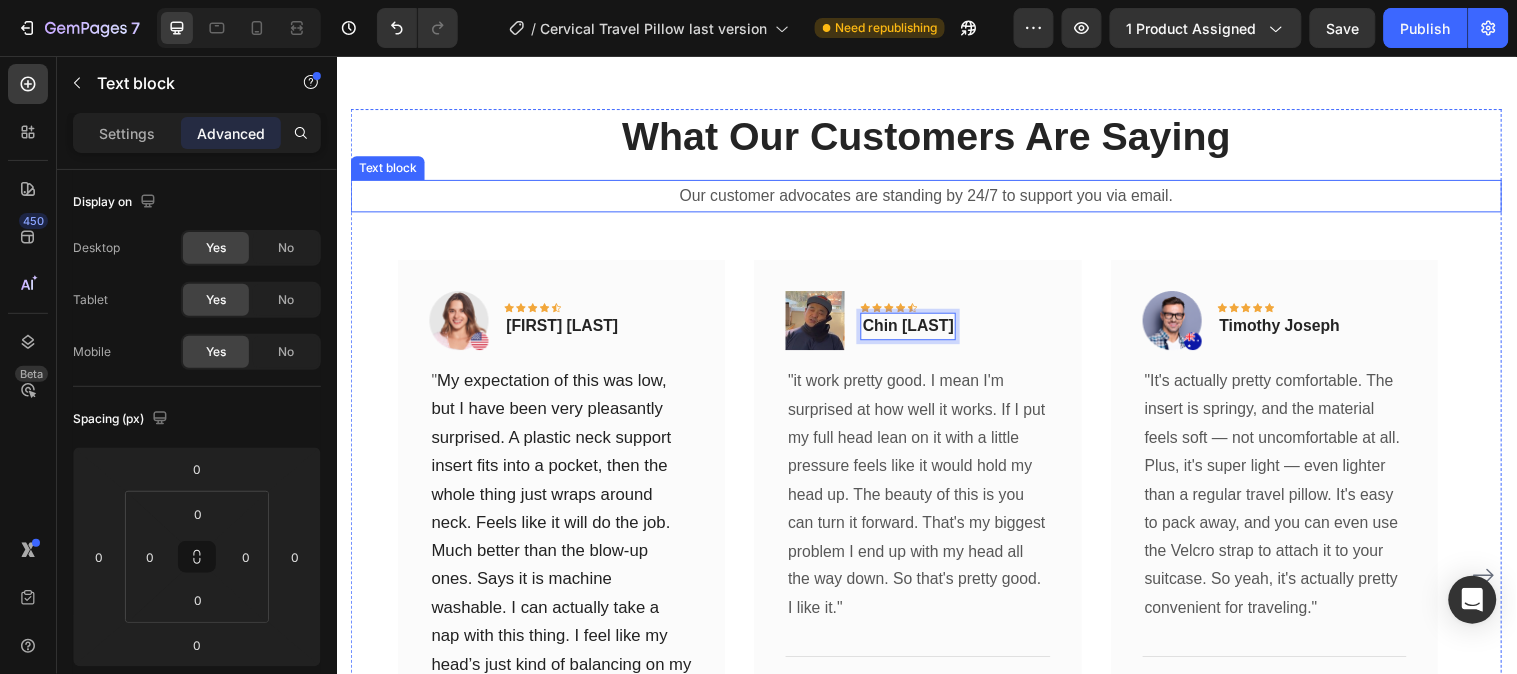 click on "Our customer advocates are standing by 24/7 to support you via email." at bounding box center [936, 197] 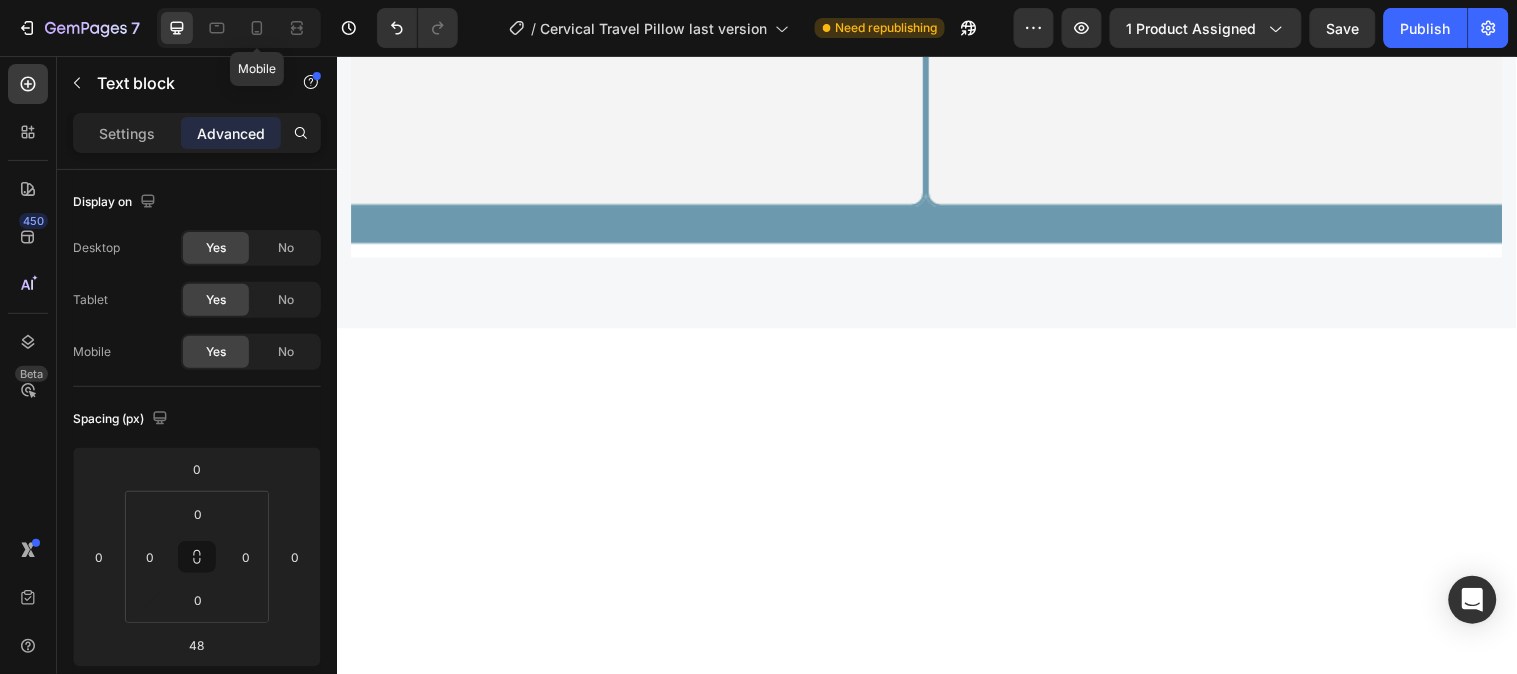 scroll, scrollTop: 4906, scrollLeft: 0, axis: vertical 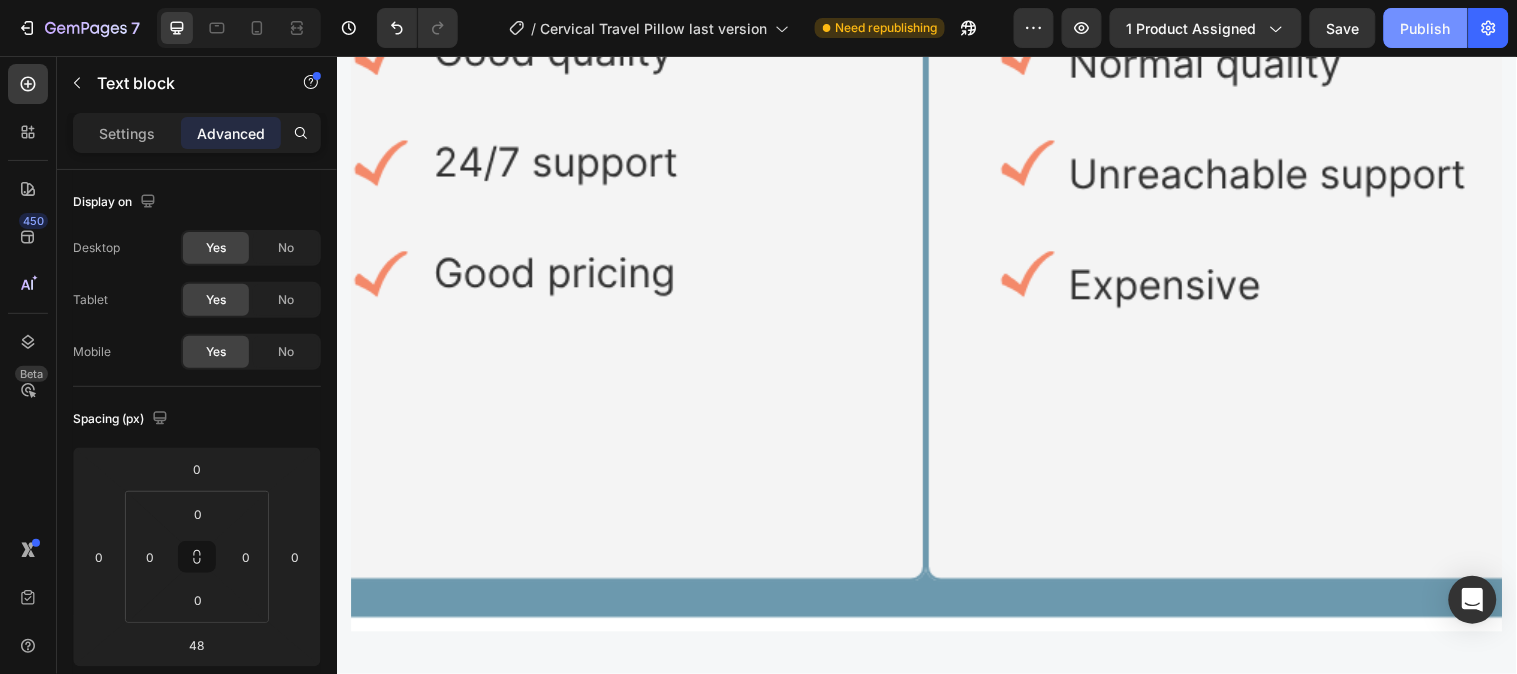 click on "Publish" at bounding box center (1426, 28) 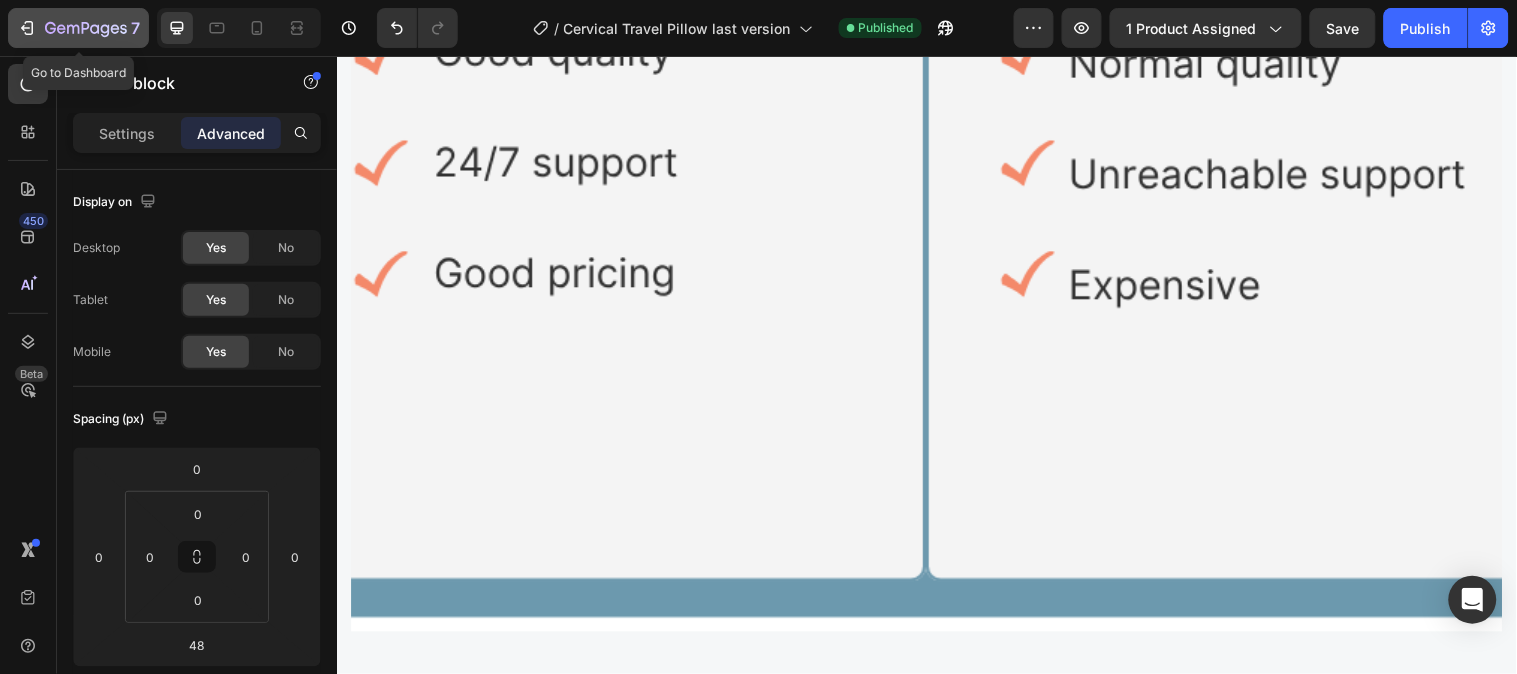 click 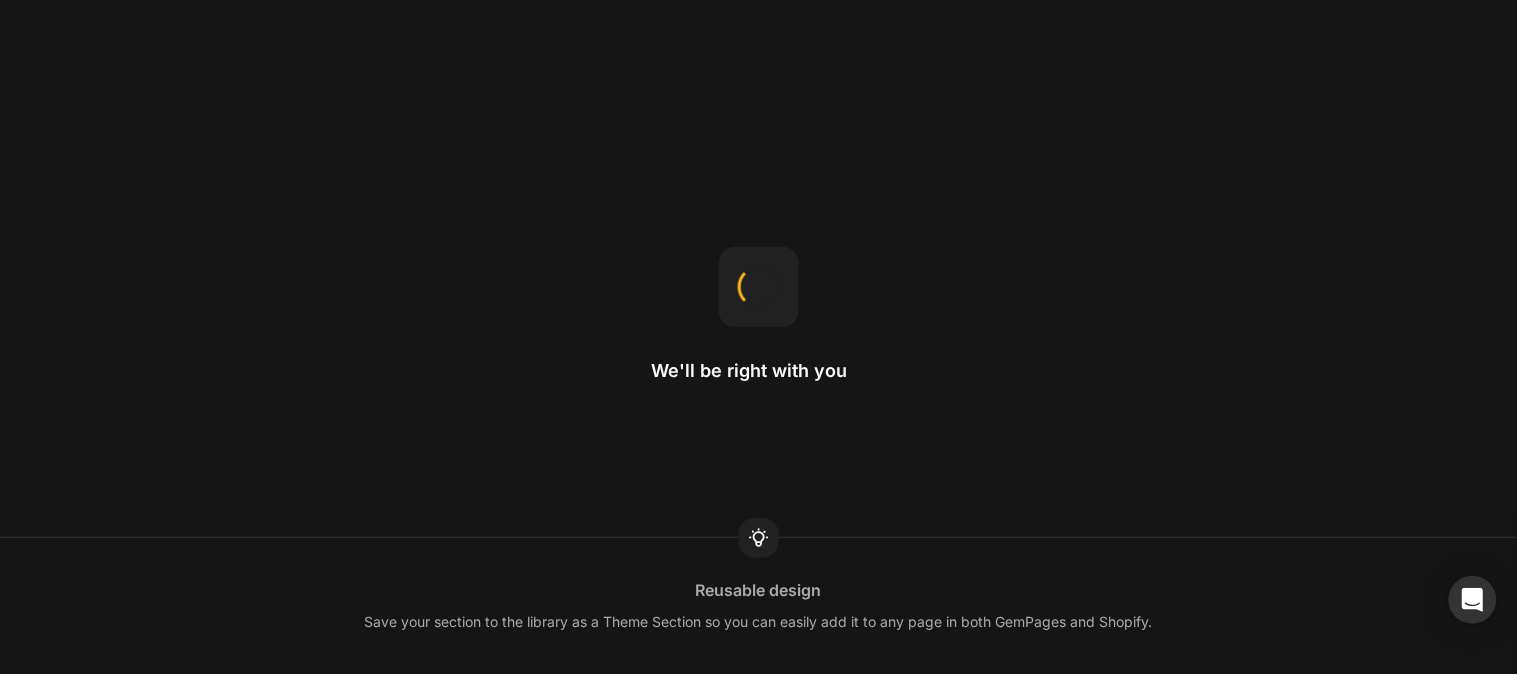 scroll, scrollTop: 0, scrollLeft: 0, axis: both 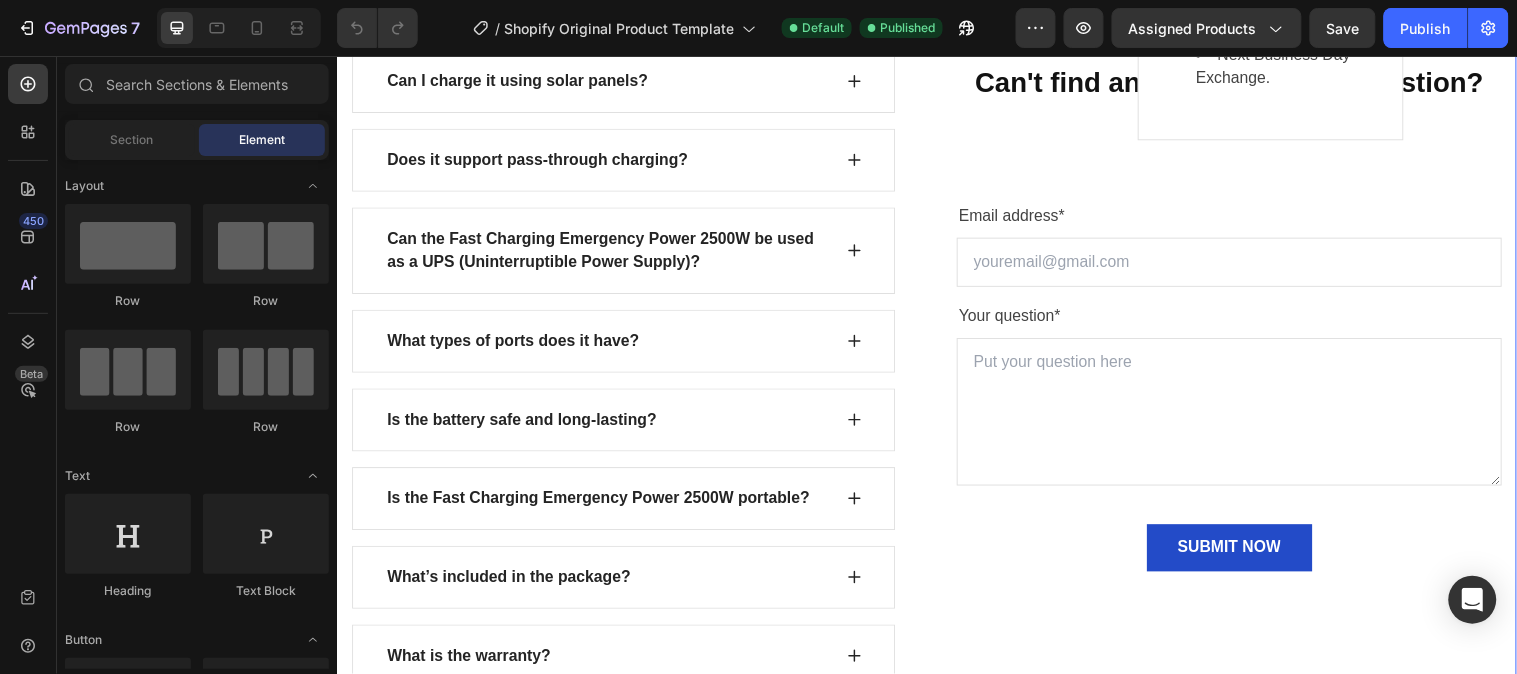 click on "FIND YOUR ANSWERS HERE Text block FREQUENTLY ASKED QUESTIONS Heading Row
What can the Fast Charging Emergency Power 2500W?
How long does it take to fully charge?
Can I charge it using solar panels?
Does it support pass-through charging?
Can the Fast Charging Emergency Power 2500W be used as a UPS (Uninterruptible Power Supply)?
What types of ports does it have?
Is the battery safe and long-lasting?
Is the Fast Charging Emergency Power 2500W portable?
What’s included in the package?
What is the warranty? Accordion
See All FAQs Button Row Can't find an answer to your question? Heading email us at  [EMAIL] Text block Email address* Text block Email Field Your question* Text block Text Area SUBMIT NOW Submit Button Contact Form Row Section 7" at bounding box center [936, 260] 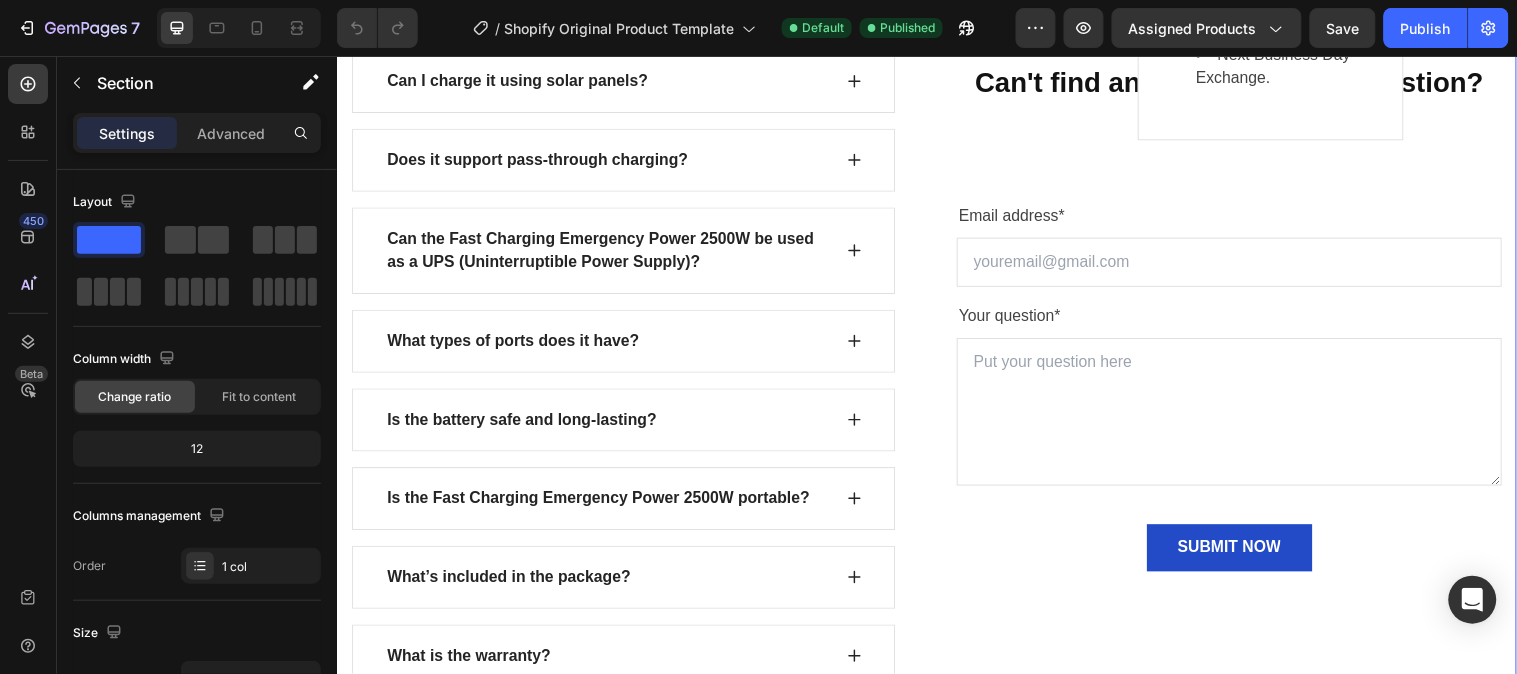 click on "Create Theme Section" at bounding box center (1309, -324) 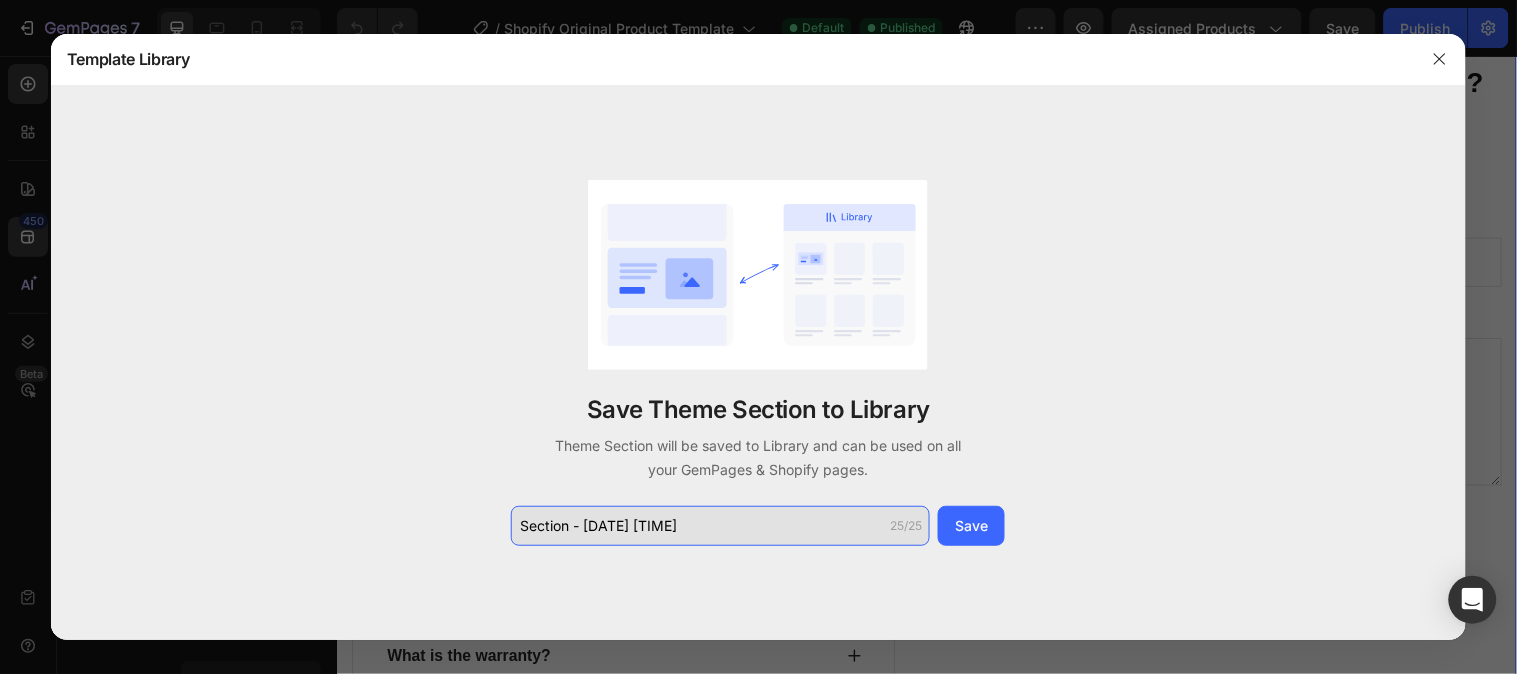 click on "Section - Aug 04 09:35:15" 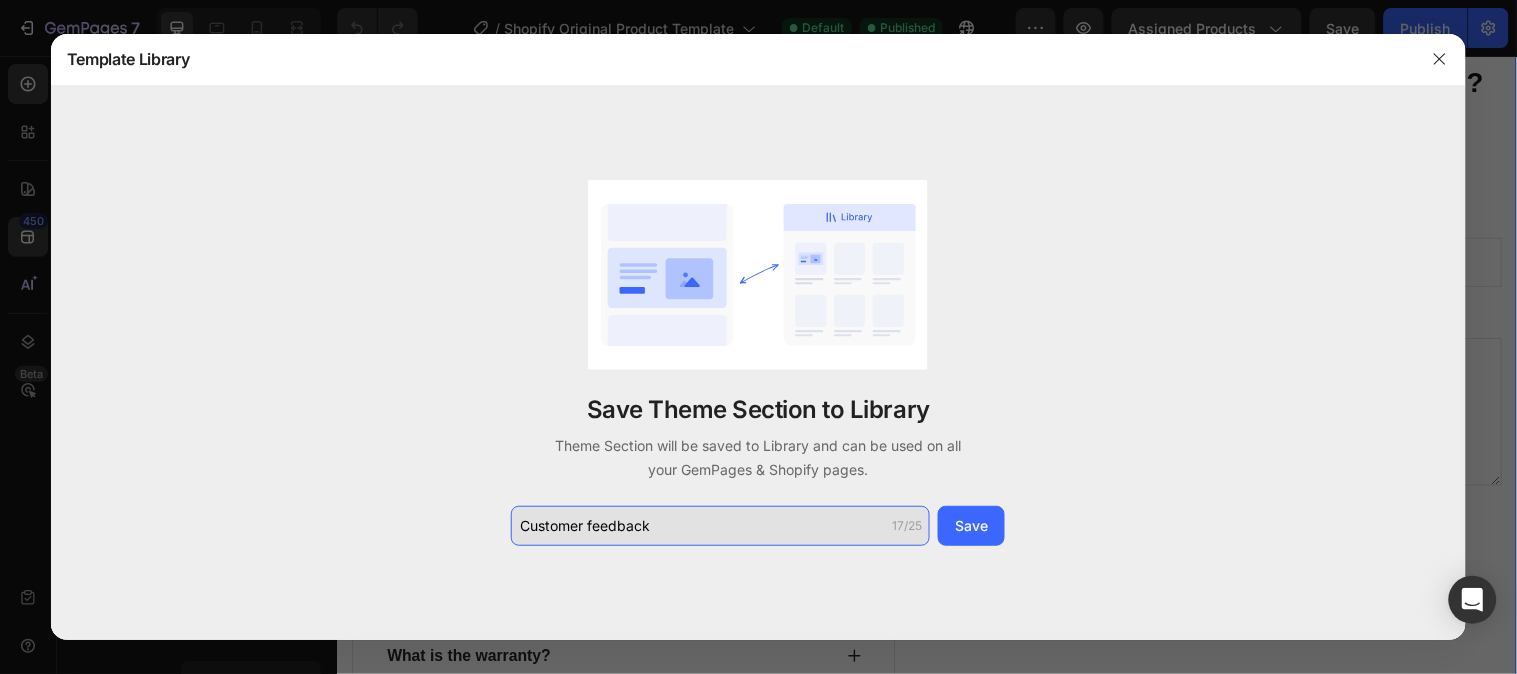 type on "Customer feedback" 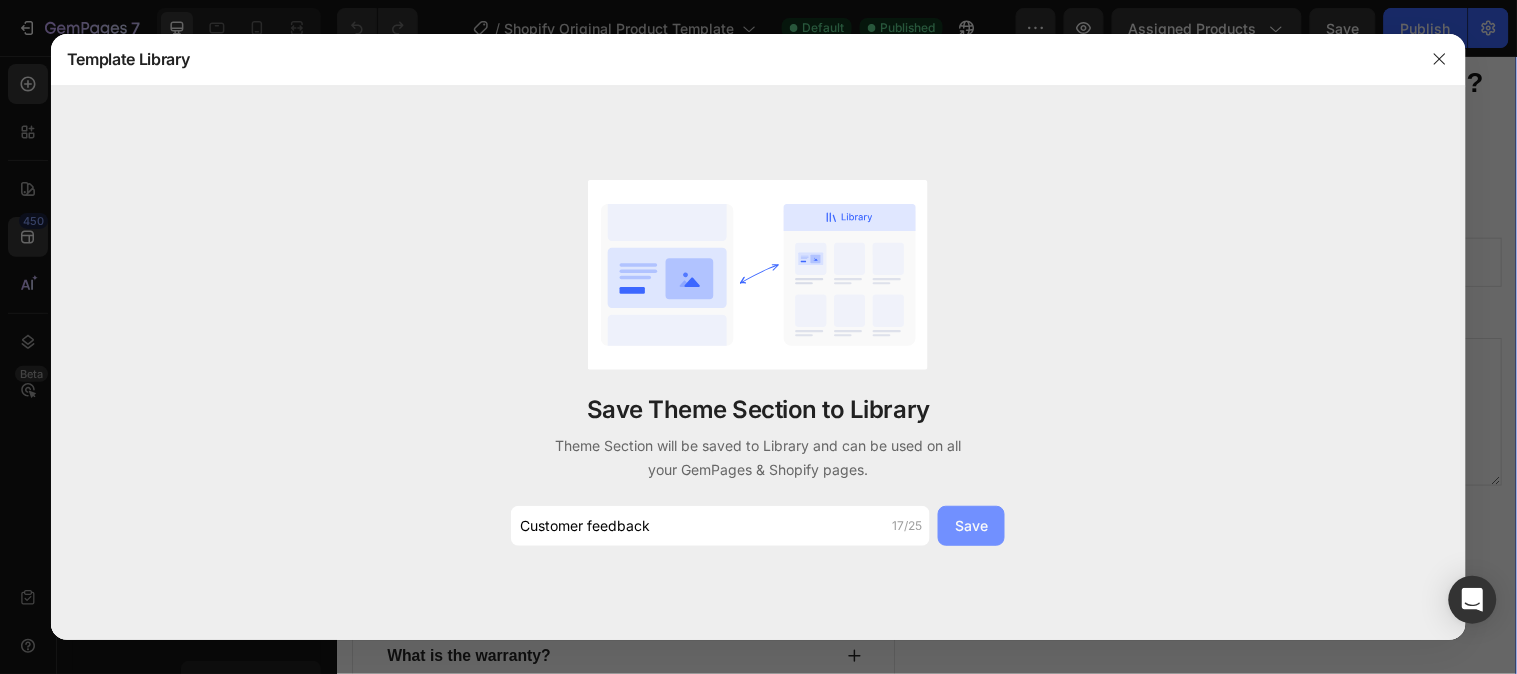 click on "Save" at bounding box center (971, 525) 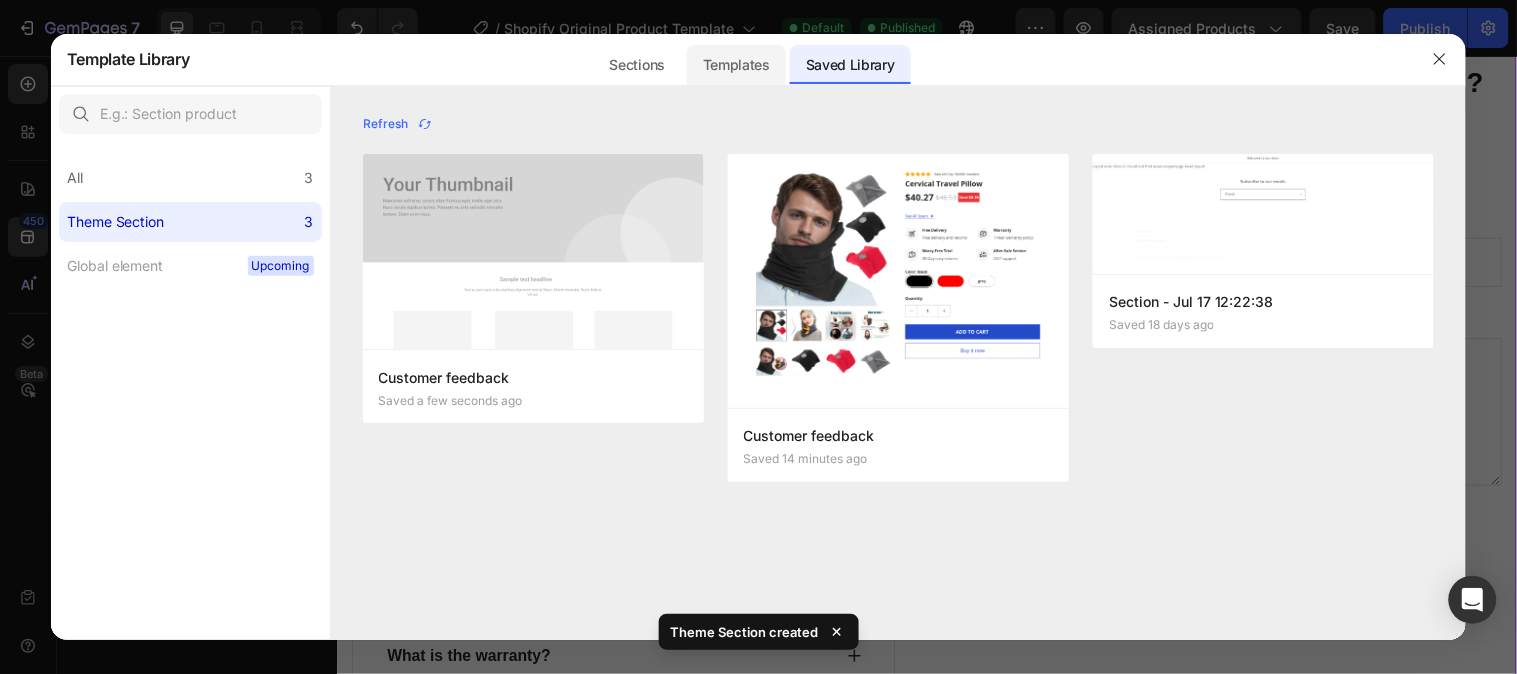 click on "Templates" 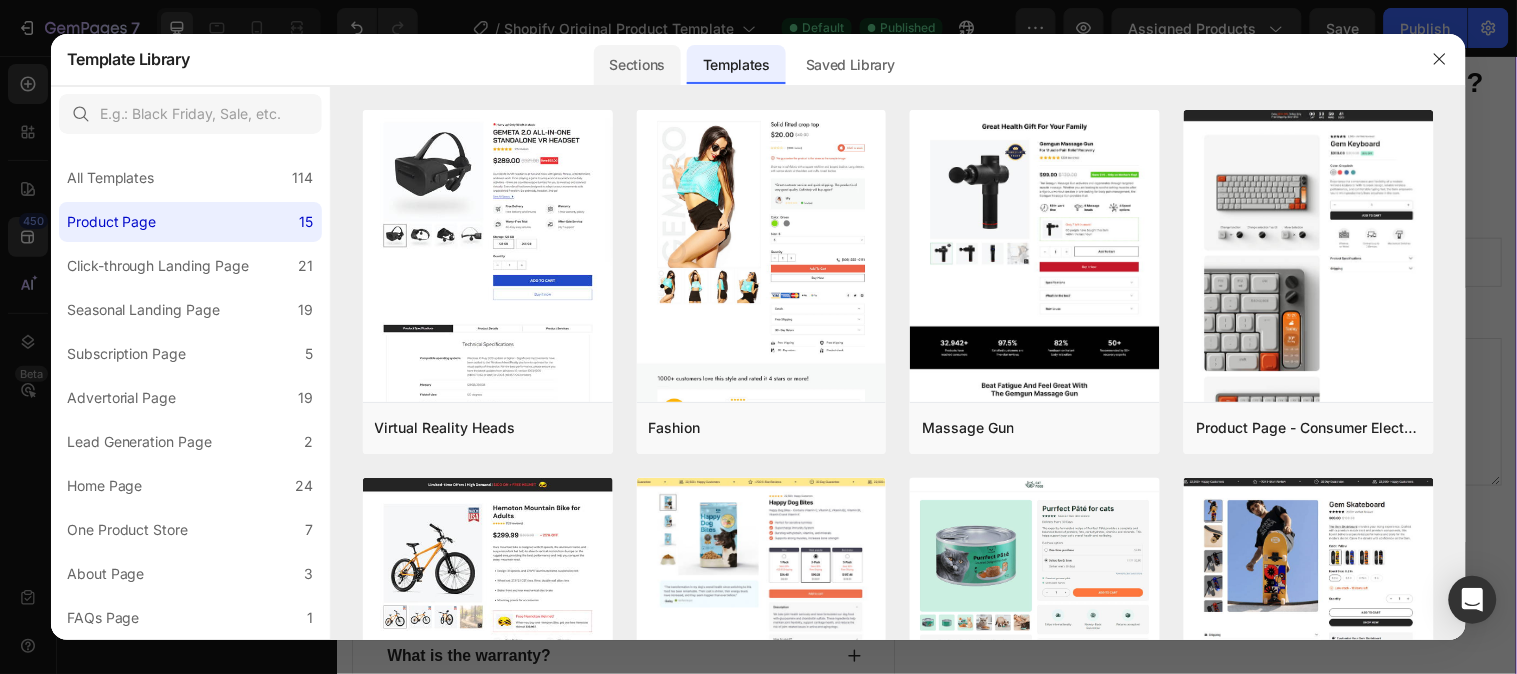 click on "Sections" 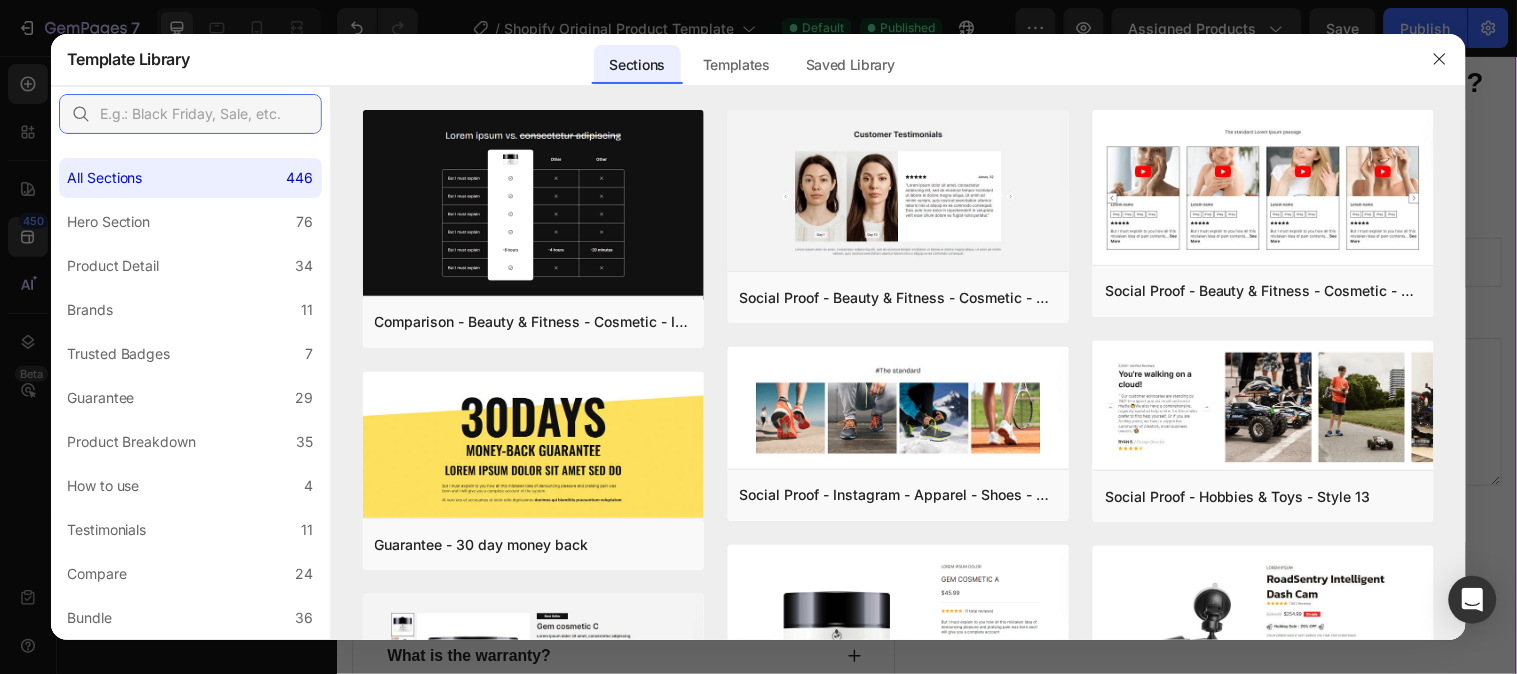 click at bounding box center [190, 114] 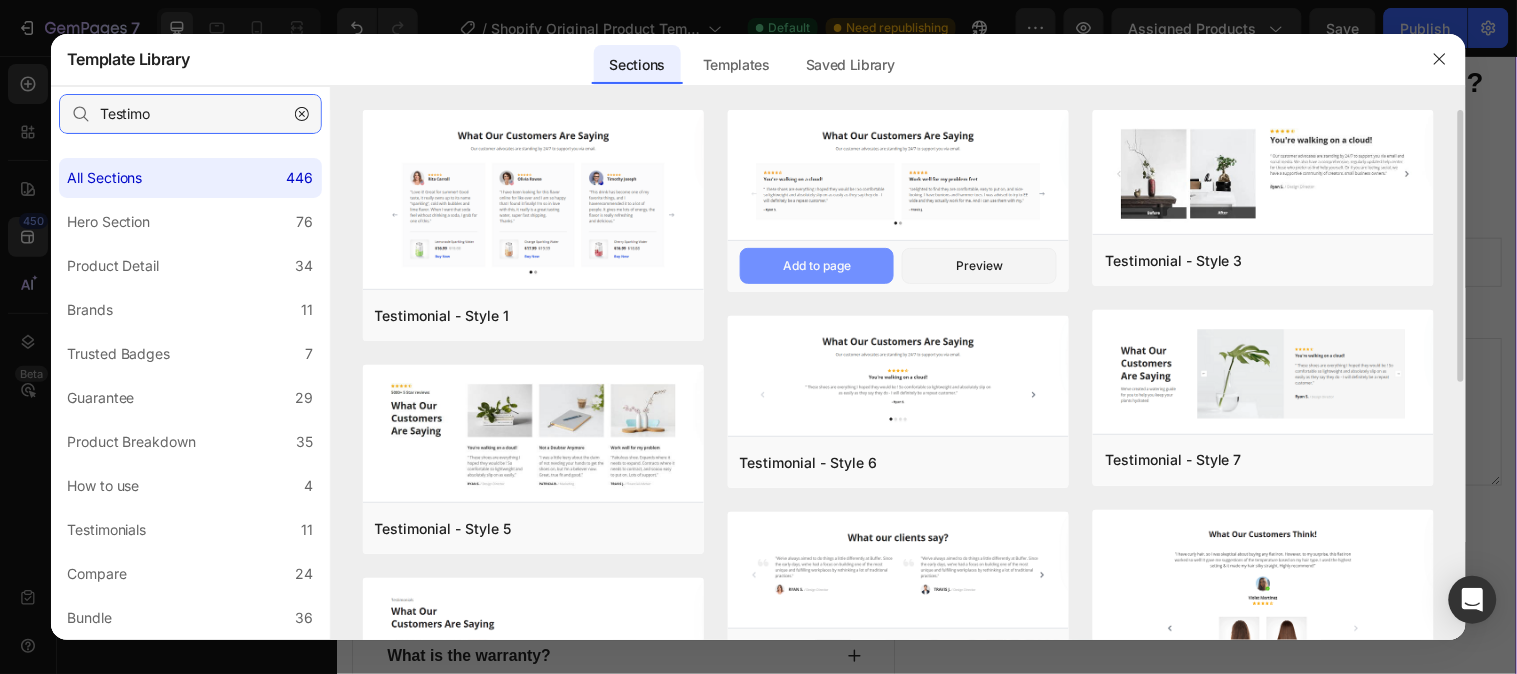 type on "Testimo" 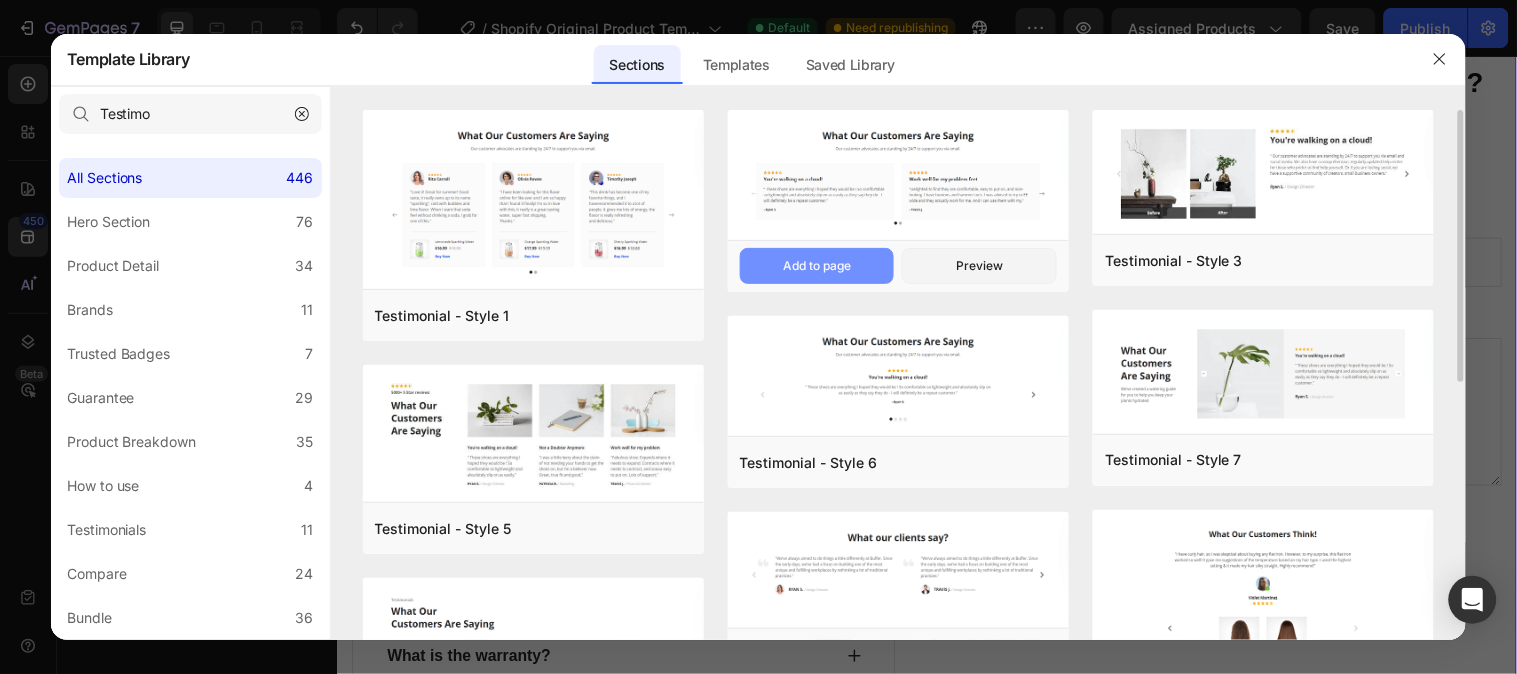 click on "Add to page" at bounding box center (817, 266) 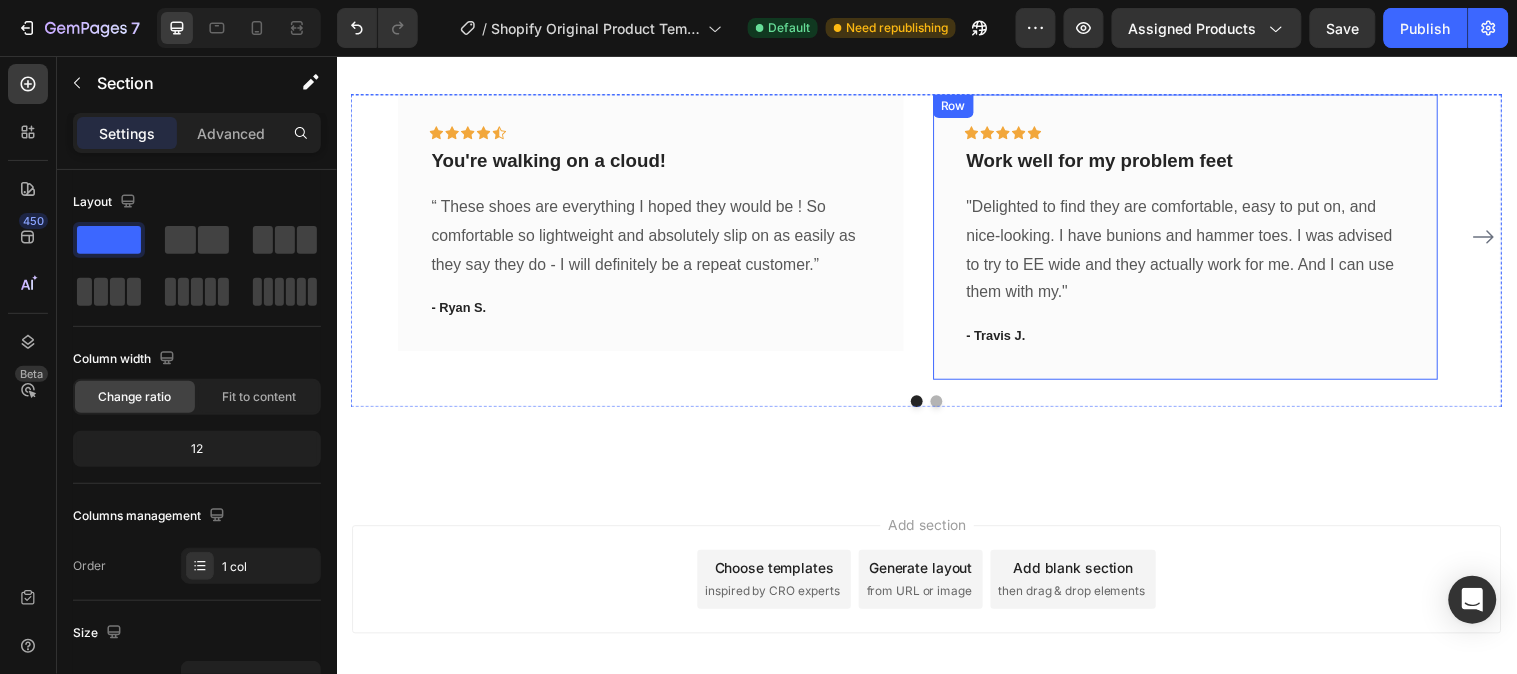 scroll, scrollTop: 10062, scrollLeft: 0, axis: vertical 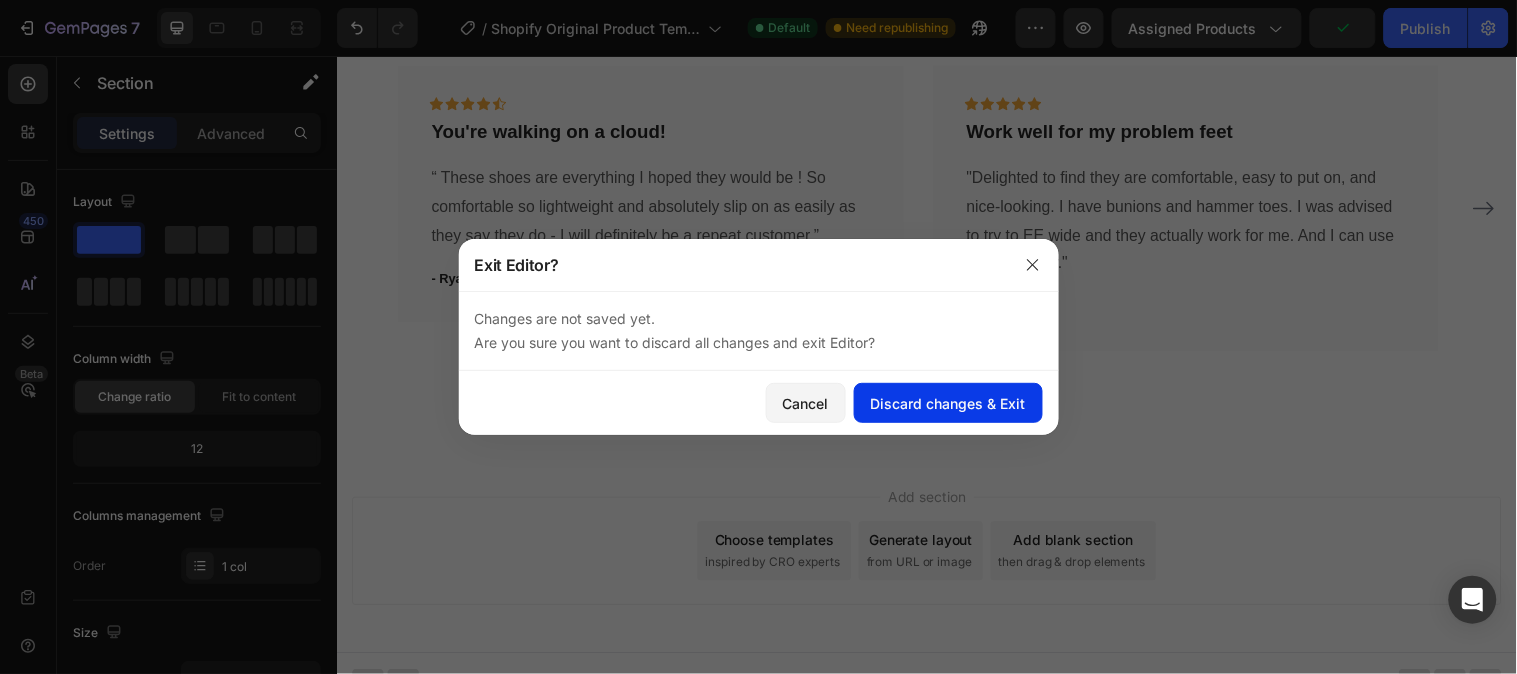 click on "Discard changes & Exit" at bounding box center (948, 403) 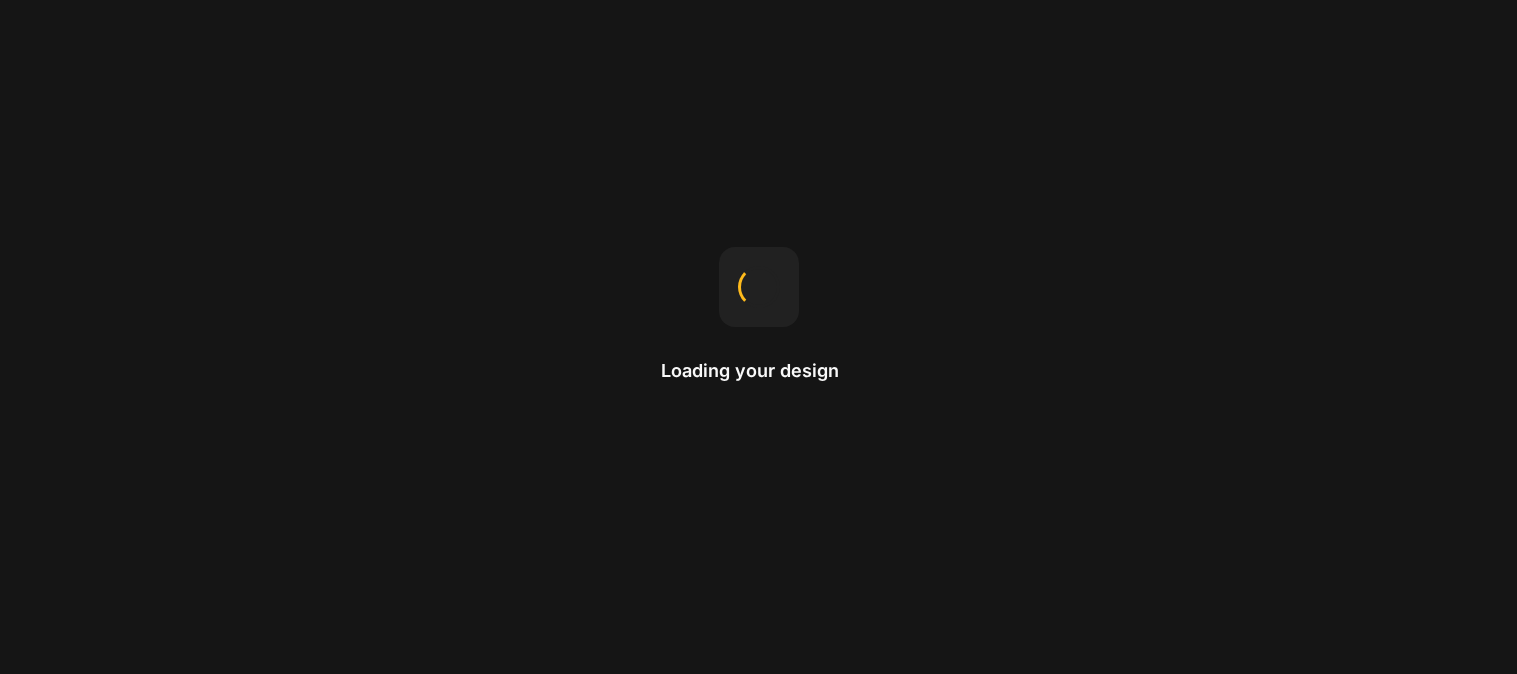 scroll, scrollTop: 0, scrollLeft: 0, axis: both 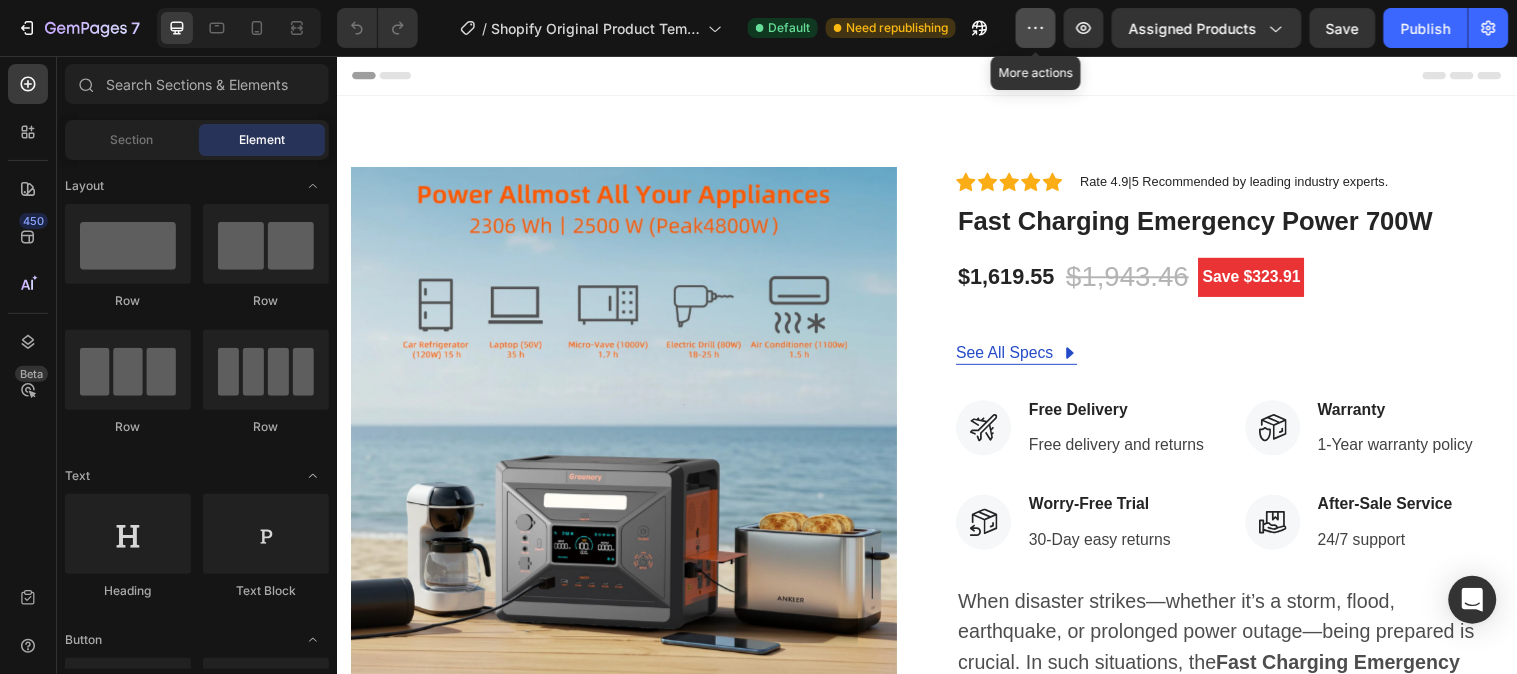 click 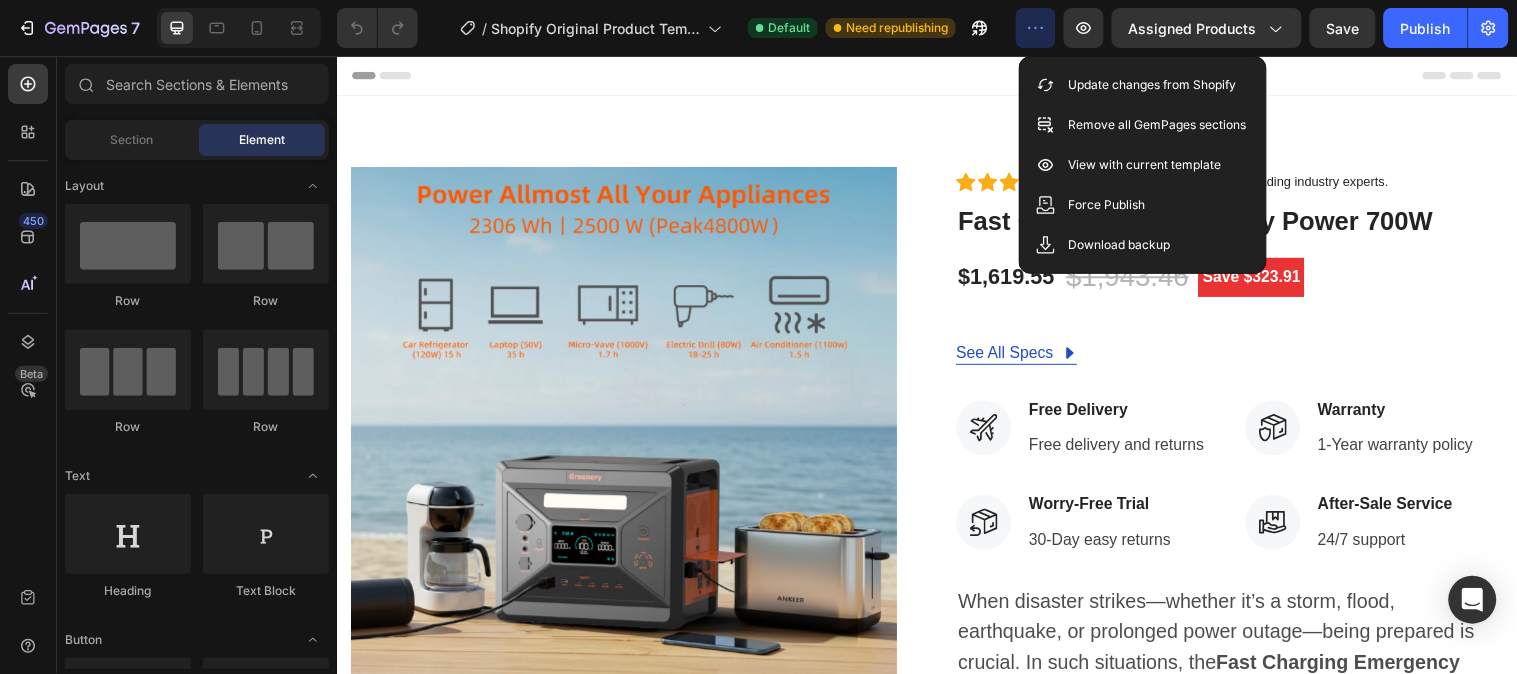 click at bounding box center (936, 75) 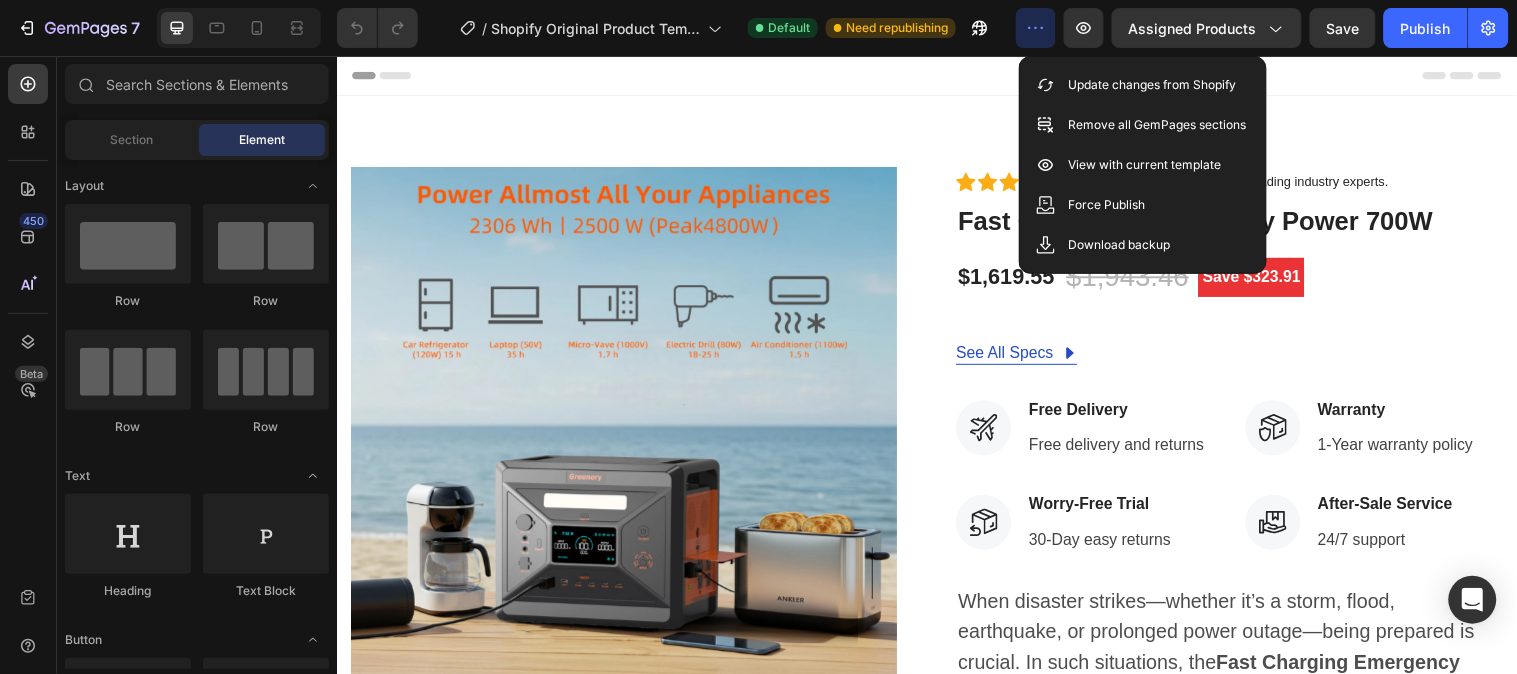 click at bounding box center (936, 75) 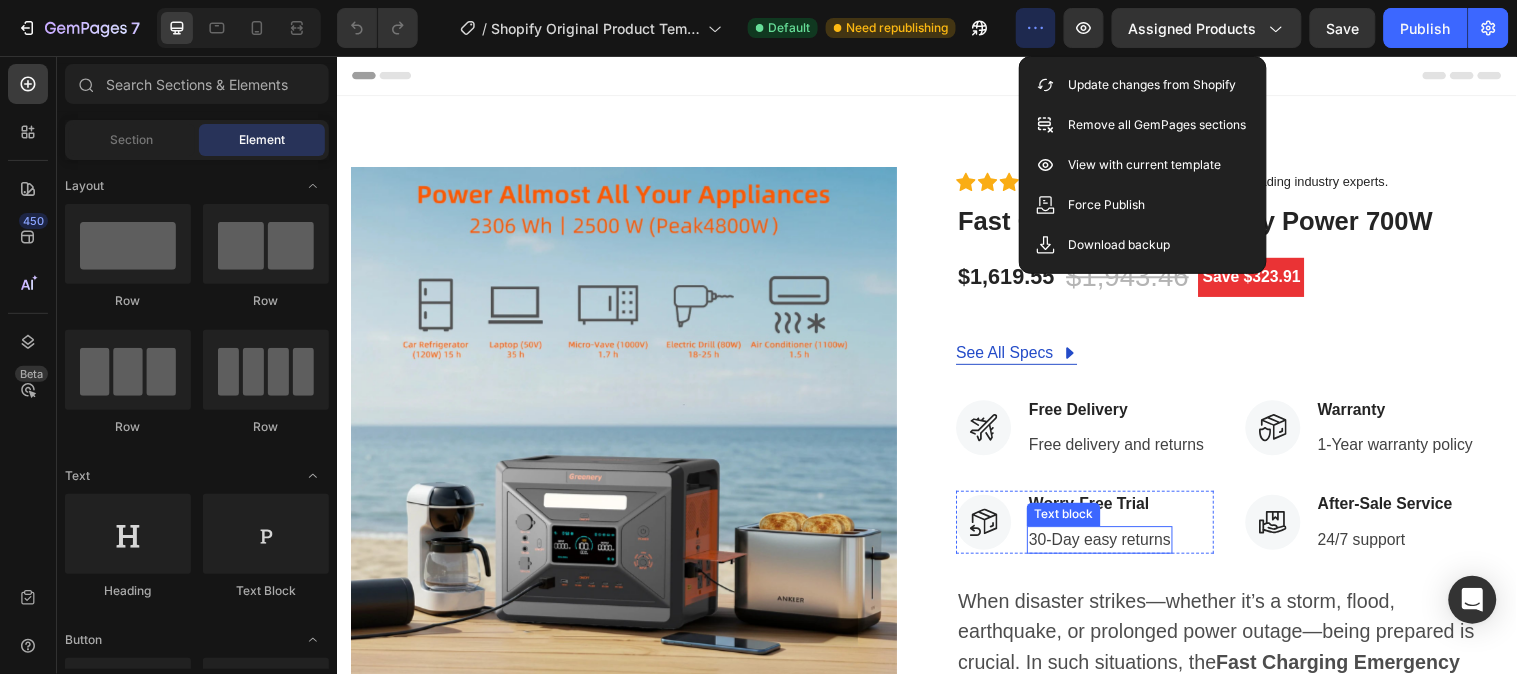 scroll, scrollTop: 444, scrollLeft: 0, axis: vertical 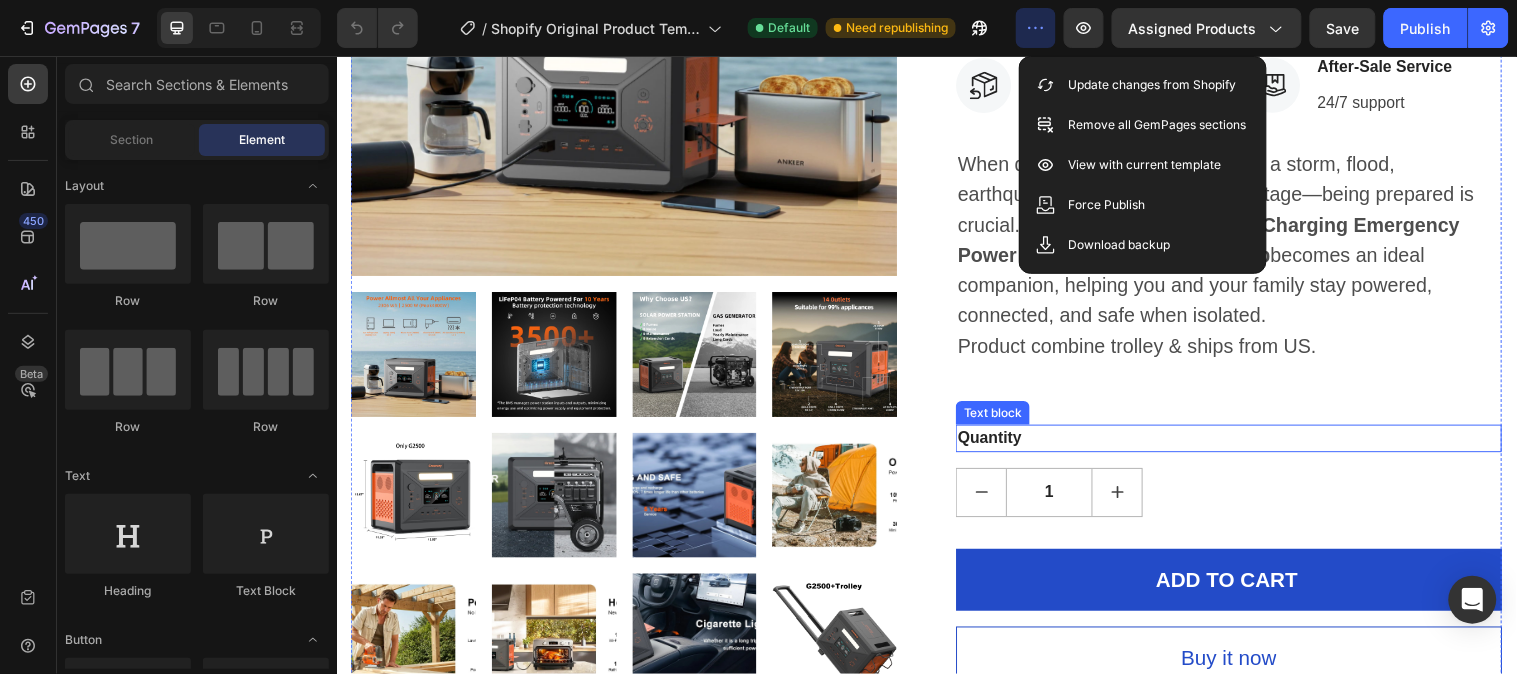 click on "Quantity" at bounding box center (1243, 444) 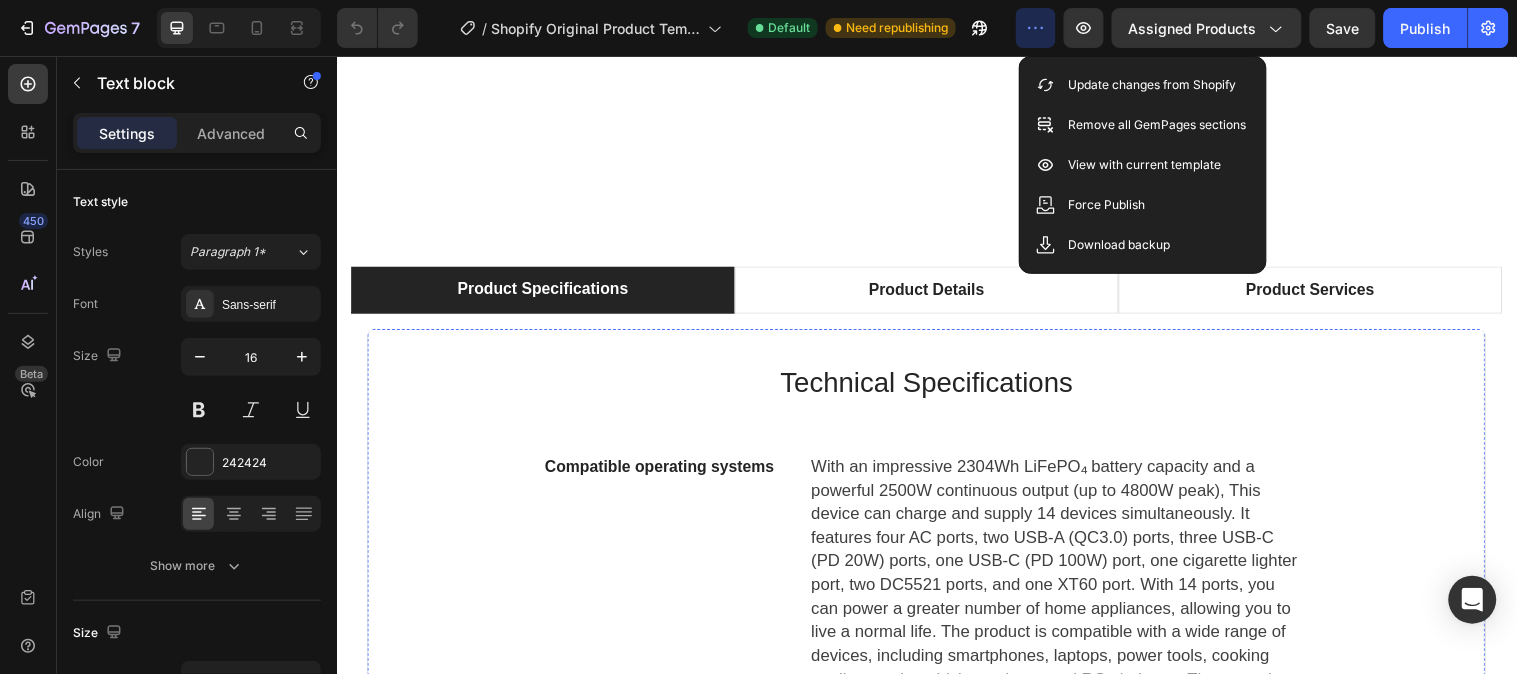 scroll, scrollTop: 1444, scrollLeft: 0, axis: vertical 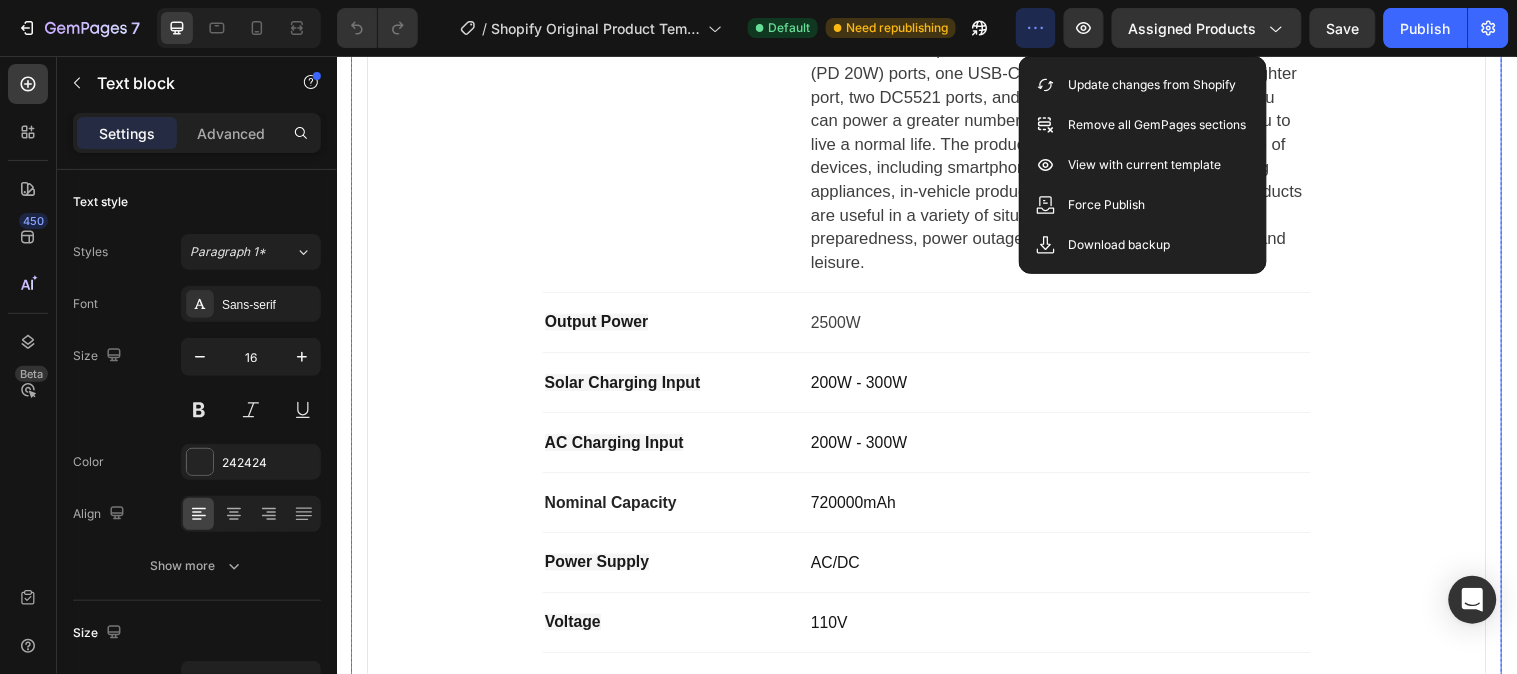 click on "Product Specifications Product Details Product Services Technical Specifications Heading Compatible operating systems Text block With an impressive 2304Wh LiFePO₄ battery capacity and a powerful 2500W continuous output (up to 4800W peak), This device can charge and supply 14 devices simultaneously. It features four AC ports, two USB-A (QC3.0) ports, three USB-C (PD 20W) ports, one USB-C (PD 100W) port, one cigarette lighter port, two DC5521 ports, and one XT60 port. With 14 ports, you can power a greater number of home appliances, allowing you to live a normal life. The product is compatible with a wide range of devices, including smartphones, laptops, power tools, cooking appliances, in-vehicle products, and RC airplanes. These products are useful in a variety of situations, including disaster preparedness, power outages, sleeping in the car, camping, and leisure. Text block Row Output Power Text block 2500W Text block Row Solar Charging Input Text block 200W - 300W Text block Row AC Charging Input Row Row" at bounding box center (936, 546) 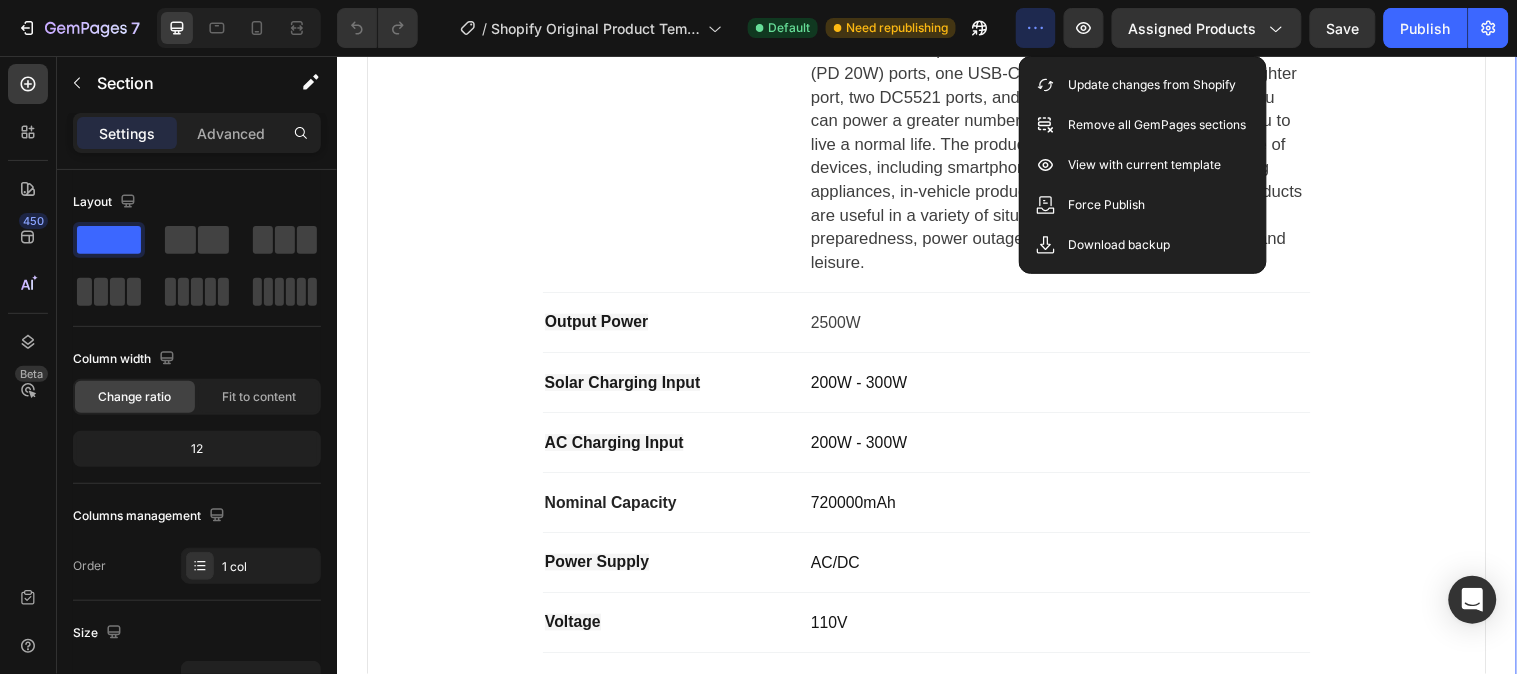 click on "Product Specifications Product Details Product Services Technical Specifications Heading Compatible operating systems Text block With an impressive 2304Wh LiFePO₄ battery capacity and a powerful 2500W continuous output (up to 4800W peak), This device can charge and supply 14 devices simultaneously. It features four AC ports, two USB-A (QC3.0) ports, three USB-C (PD 20W) ports, one USB-C (PD 100W) port, one cigarette lighter port, two DC5521 ports, and one XT60 port. With 14 ports, you can power a greater number of home appliances, allowing you to live a normal life. The product is compatible with a wide range of devices, including smartphones, laptops, power tools, cooking appliances, in-vehicle products, and RC airplanes. These products are useful in a variety of situations, including disaster preparedness, power outages, sleeping in the car, camping, and leisure. Text block Row Output Power Text block 2500W Text block Row Solar Charging Input Text block 200W - 300W Text block Row AC Charging Input Row Row" at bounding box center (936, 546) 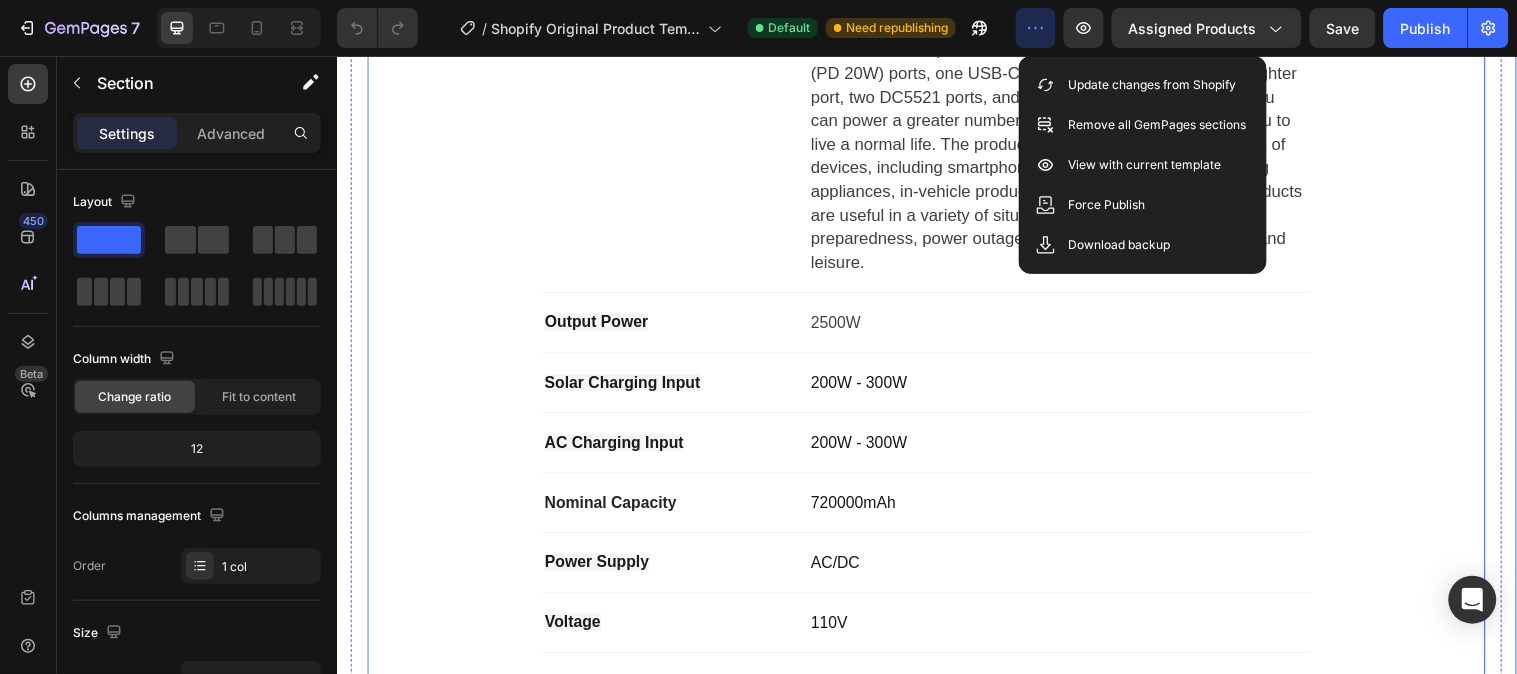 click on "Technical Specifications Heading Compatible operating systems Text block With an impressive 2304Wh LiFePO₄ battery capacity and a powerful 2500W continuous output (up to 4800W peak), This device can charge and supply 14 devices simultaneously. It features four AC ports, two USB-A (QC3.0) ports, three USB-C (PD 20W) ports, one USB-C (PD 100W) port, one cigarette lighter port, two DC5521 ports, and one XT60 port. With 14 ports, you can power a greater number of home appliances, allowing you to live a normal life. The product is compatible with a wide range of devices, including smartphones, laptops, power tools, cooking appliances, in-vehicle products, and RC airplanes. These products are useful in a variety of situations, including disaster preparedness, power outages, sleeping in the car, camping, and leisure. Text block Row Output Power Text block 2500W Text block Row Solar Charging Input Text block 200W - 300W Text block Row AC Charging Input Text block 200W - 300W Text block Row Nominal Capacity Row Row" at bounding box center [936, 570] 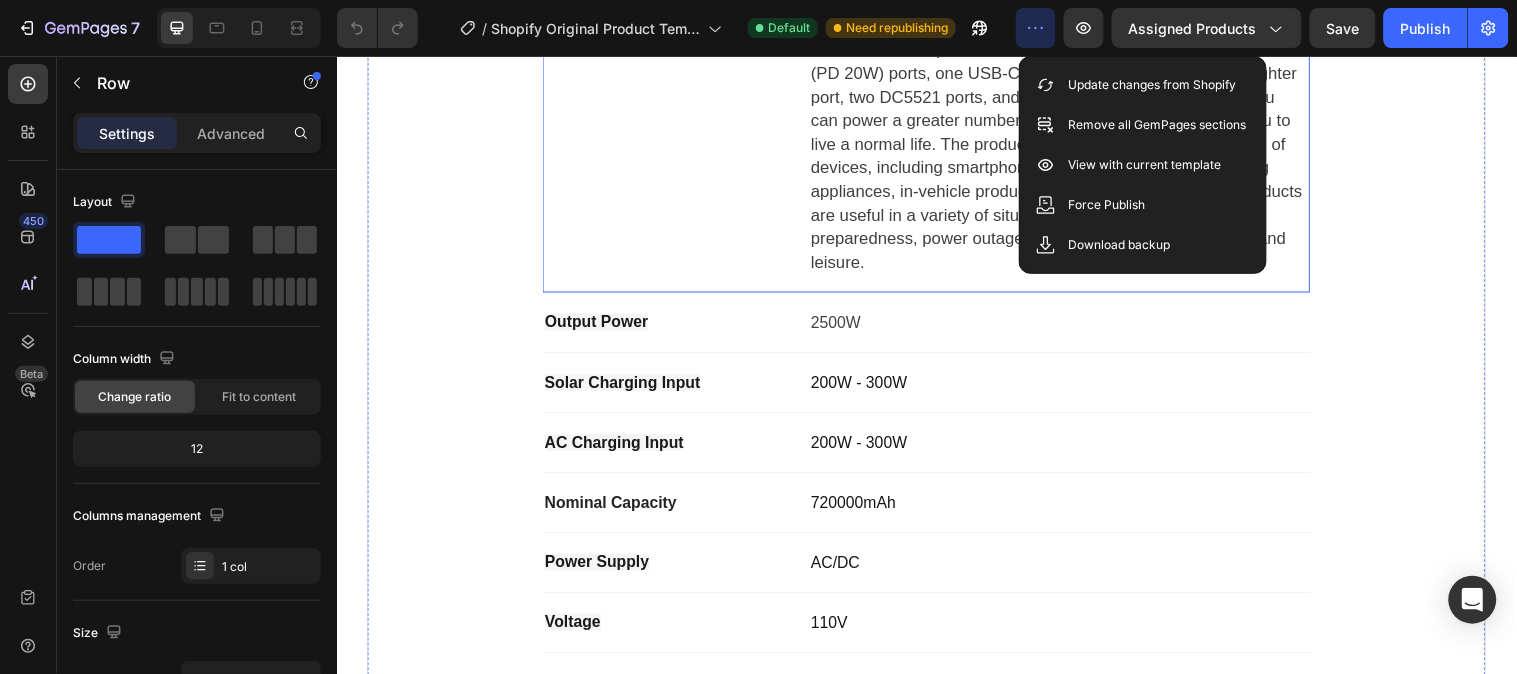 click on "Compatible operating systems Text block" at bounding box center [673, 121] 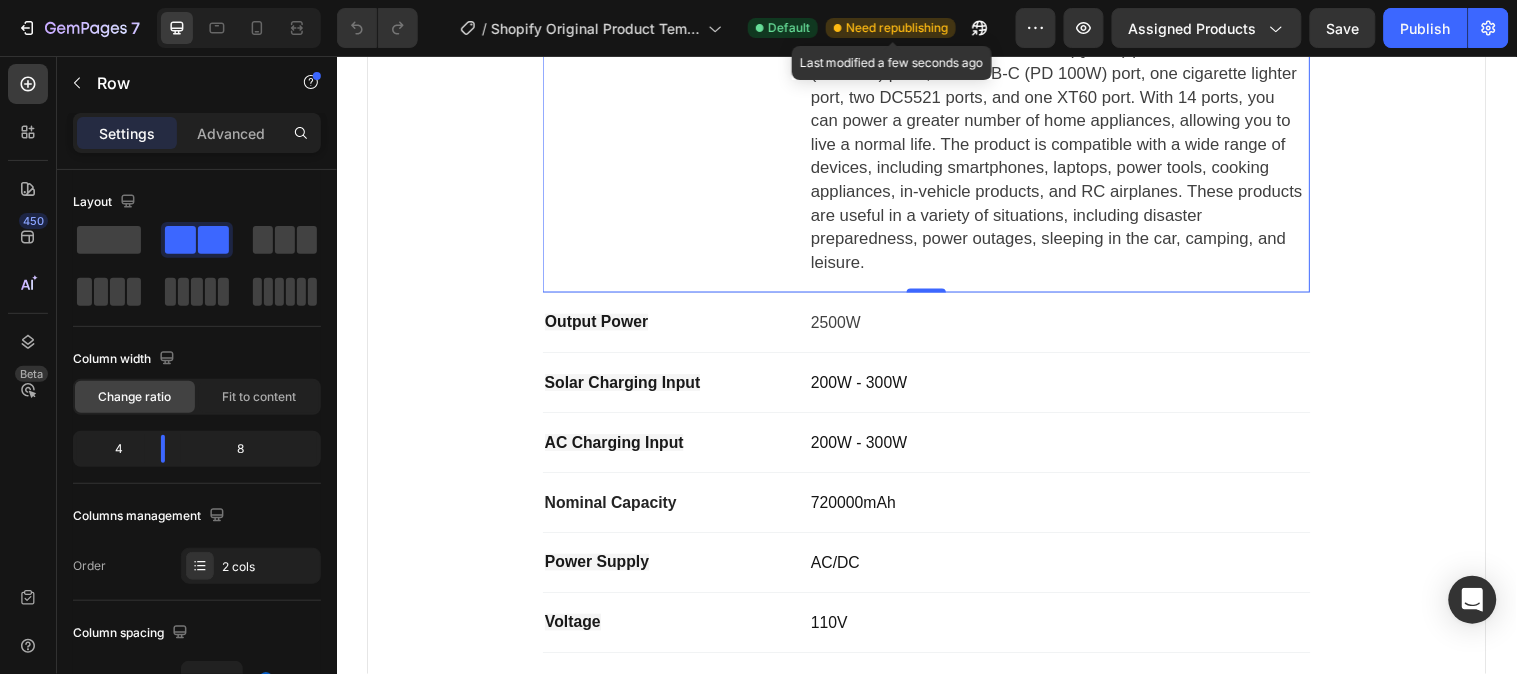 click on "Need republishing" at bounding box center [897, 28] 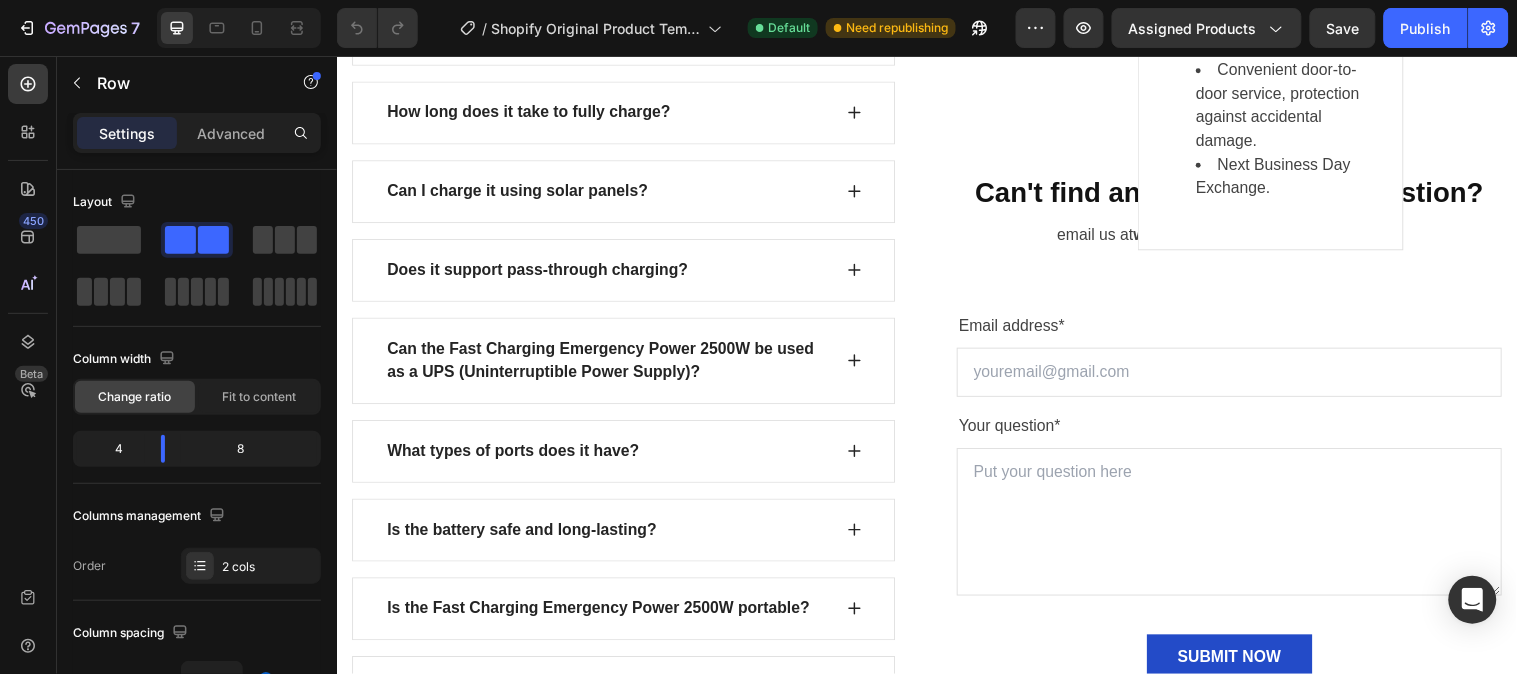 scroll, scrollTop: 8222, scrollLeft: 0, axis: vertical 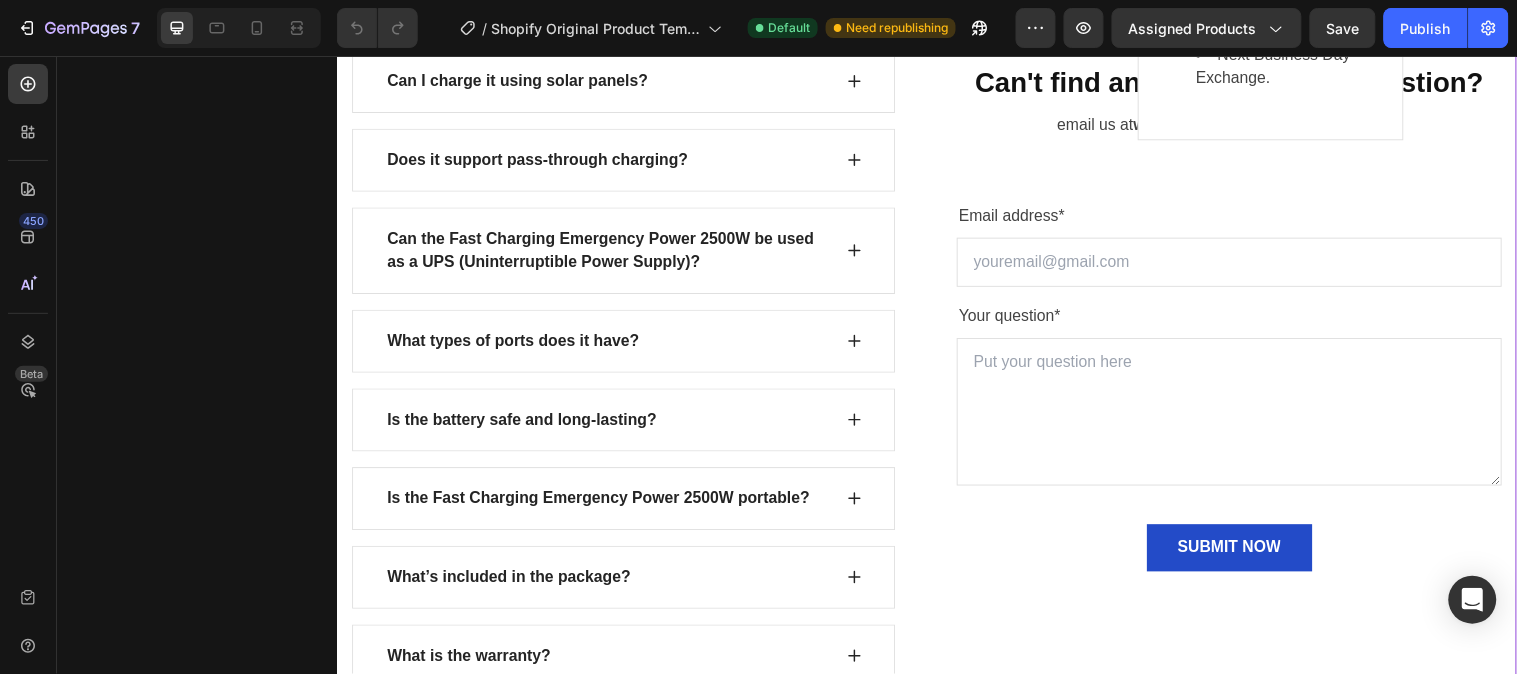 click on "FIND YOUR ANSWERS HERE Text block FREQUENTLY ASKED QUESTIONS Heading Row
What can the Fast Charging Emergency Power 2500W?
How long does it take to fully charge?
Can I charge it using solar panels?
Does it support pass-through charging?
Can the Fast Charging Emergency Power 2500W be used as a UPS (Uninterruptible Power Supply)?
What types of ports does it have?
Is the battery safe and long-lasting?
Is the Fast Charging Emergency Power 2500W portable?
What’s included in the package?
What is the warranty? Accordion
See All FAQs Button Row Can't find an answer to your question? Heading email us at  wellnesseraskits@gmail.com Text block Email address* Text block Email Field Your question* Text block Text Area SUBMIT NOW Submit Button Contact Form Row Customer feedback" at bounding box center (936, 260) 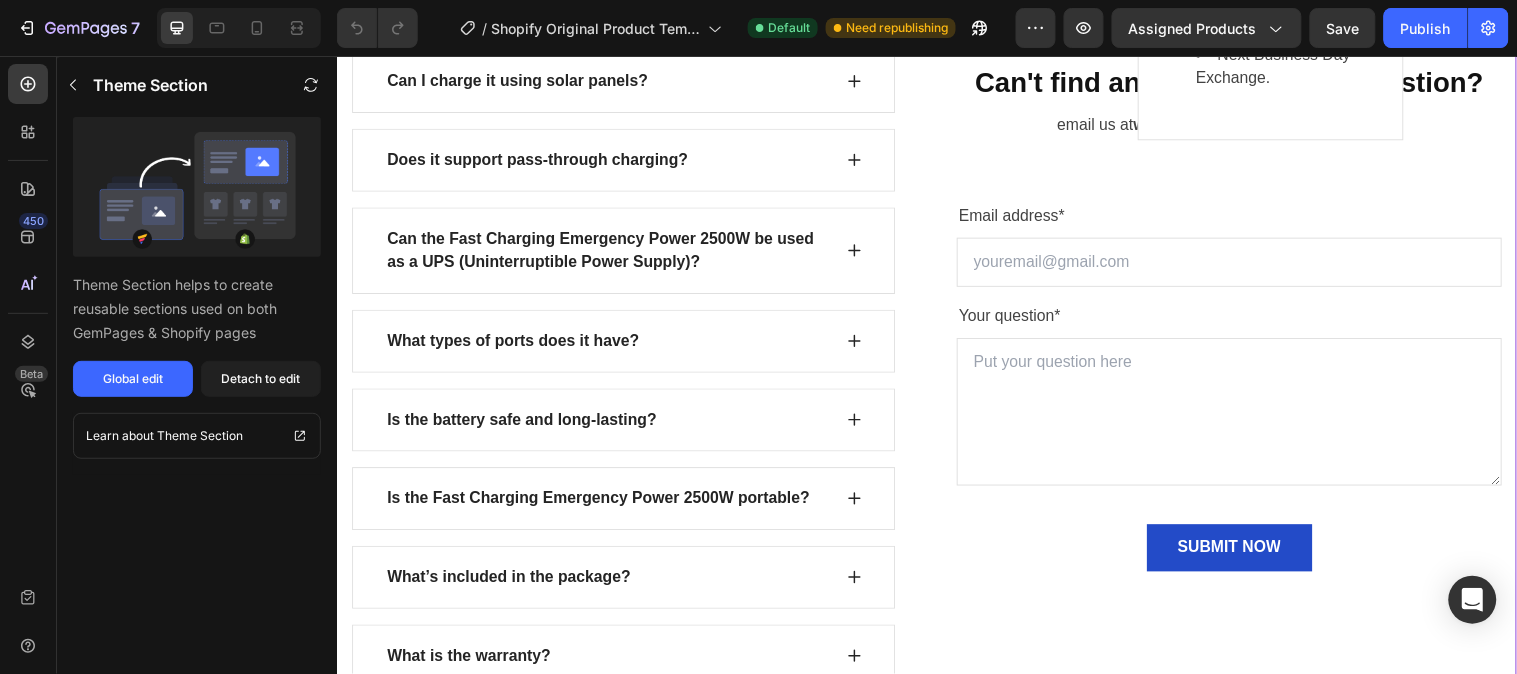 click on "LIMITED TIME DEAL Text block PLAY WORRY-FREE  WITH OUR EXTENDED WARRANTY Heading 00 Days 05 Hours 10 Minutes 57 Seconds CountDown Timer 2 extra years of hardware coverage - for the discounted price! Text block Save $323.91 Product Badge $1,619.55 (P) Price (P) Price $1,943.46 (P) Price (P) Price Row GET LIMITED DEAL (P) Cart Button Product Row Image Image 1-Year Care Pack Heading
Icon
Icon
Icon
Icon
Icon Icon List Hoz                Title Line Remote diagnostics and technical support. Prepaid shipping label, materials, and instructions. Convenient door-to-door service, protection against accidental damage. Next Business Day Exchange. Text block Row Row Section 6" at bounding box center [936, -629] 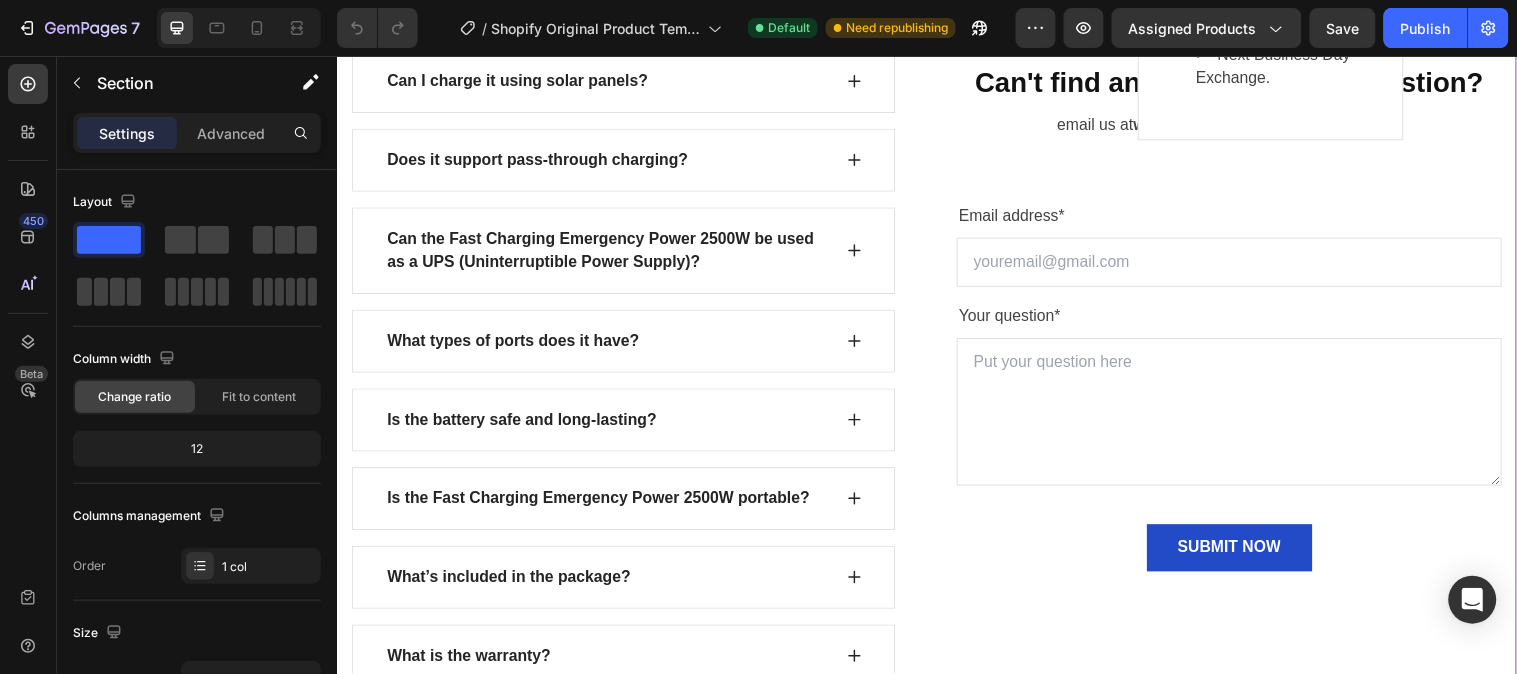 click on "FIND YOUR ANSWERS HERE Text block FREQUENTLY ASKED QUESTIONS Heading Row
What can the Fast Charging Emergency Power 2500W?
How long does it take to fully charge?
Can I charge it using solar panels?
Does it support pass-through charging?
Can the Fast Charging Emergency Power 2500W be used as a UPS (Uninterruptible Power Supply)?
What types of ports does it have?
Is the battery safe and long-lasting?
Is the Fast Charging Emergency Power 2500W portable?
What’s included in the package?
What is the warranty? Accordion
See All FAQs Button Row Can't find an answer to your question? Heading email us at  wellnesseraskits@gmail.com Text block Email address* Text block Email Field Your question* Text block Text Area SUBMIT NOW Submit Button Contact Form Row Customer feedback" at bounding box center (936, 260) 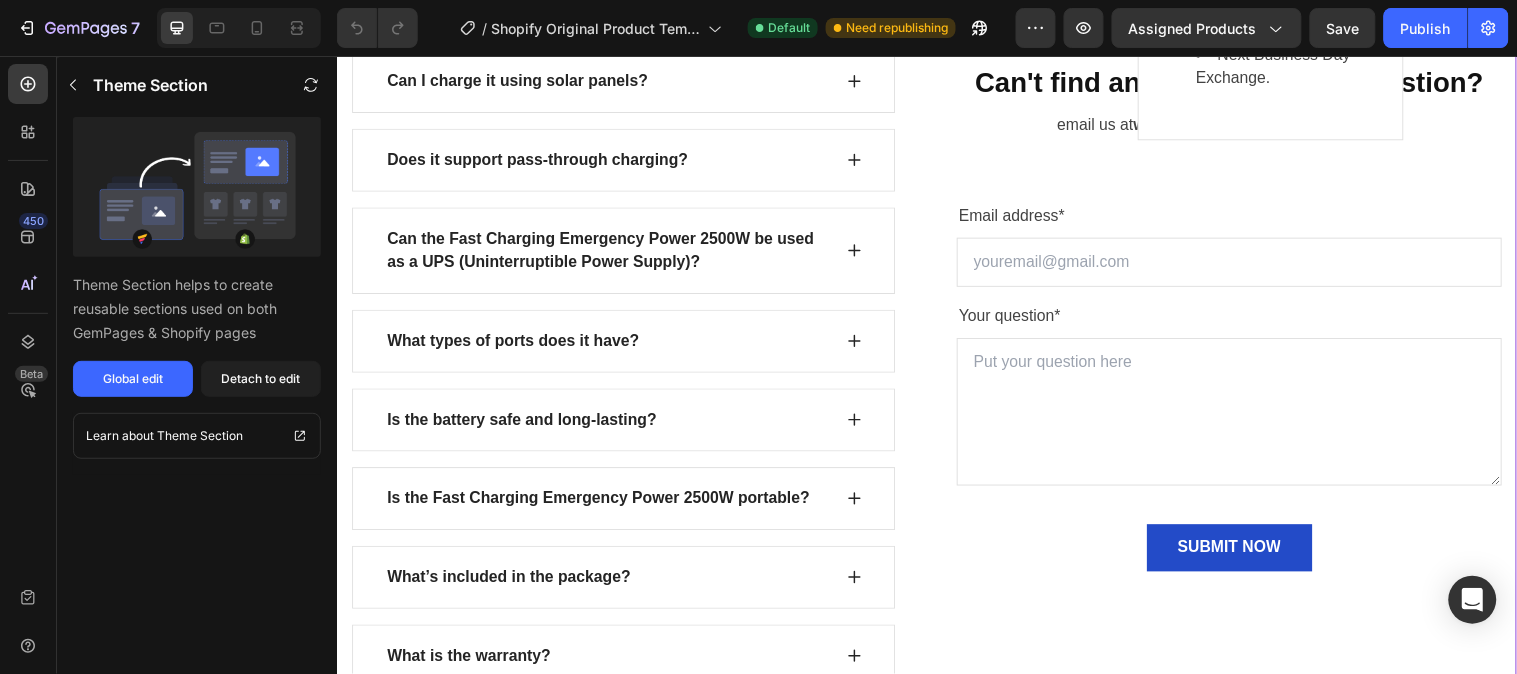click on "FIND YOUR ANSWERS HERE Text block FREQUENTLY ASKED QUESTIONS Heading Row
What can the Fast Charging Emergency Power 2500W?
How long does it take to fully charge?
Can I charge it using solar panels?
Does it support pass-through charging?
Can the Fast Charging Emergency Power 2500W be used as a UPS (Uninterruptible Power Supply)?
What types of ports does it have?
Is the battery safe and long-lasting?
Is the Fast Charging Emergency Power 2500W portable?
What’s included in the package?
What is the warranty? Accordion
See All FAQs Button Row Can't find an answer to your question? Heading email us at  wellnesseraskits@gmail.com Text block Email address* Text block Email Field Your question* Text block Text Area SUBMIT NOW Submit Button Contact Form Row Customer feedback" at bounding box center [936, 260] 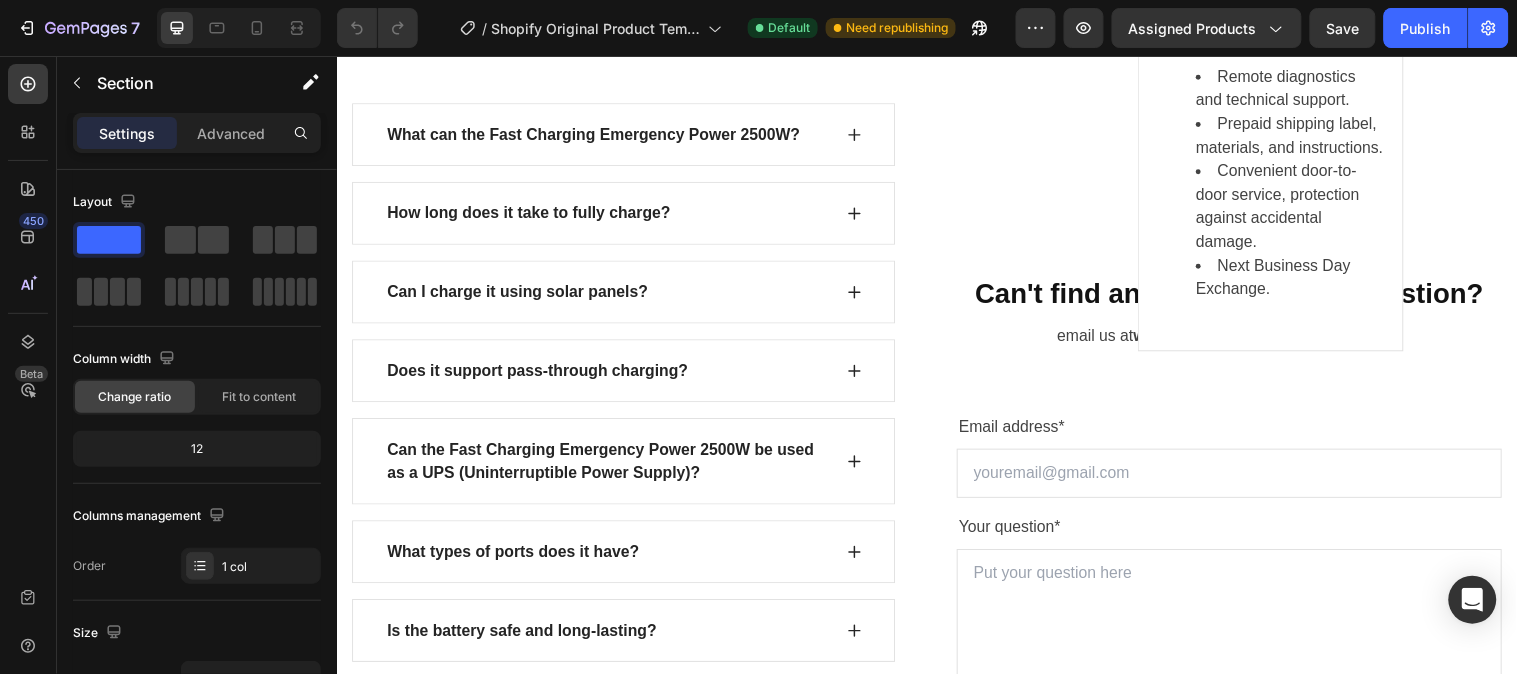 scroll, scrollTop: 8000, scrollLeft: 0, axis: vertical 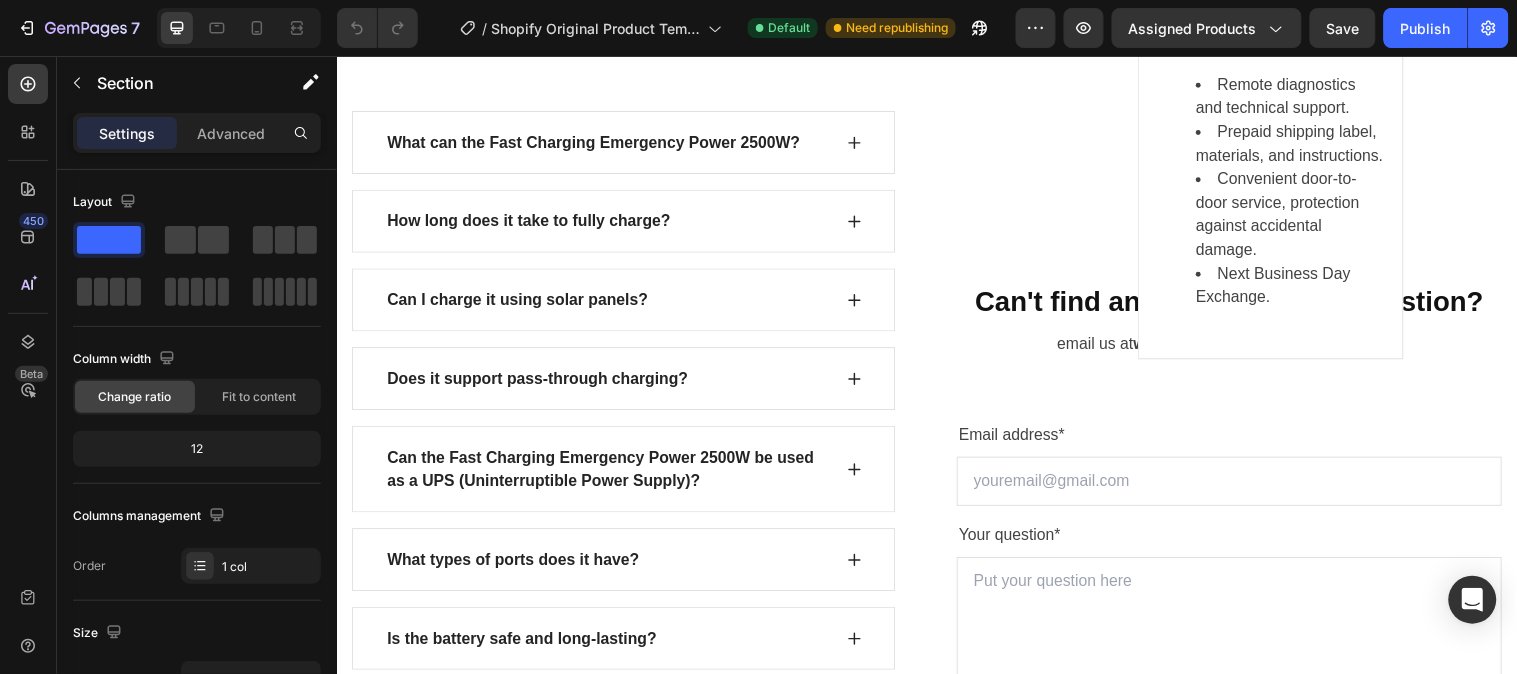 click on "LIMITED TIME DEAL Text block PLAY WORRY-FREE  WITH OUR EXTENDED WARRANTY Heading 00 Days 05 Hours 10 Minutes 47 Seconds CountDown Timer 2 extra years of hardware coverage - for the discounted price! Text block Save $323.91 Product Badge $1,619.55 (P) Price (P) Price $1,943.46 (P) Price (P) Price Row GET LIMITED DEAL (P) Cart Button Product Row Image Image 1-Year Care Pack Heading
Icon
Icon
Icon
Icon
Icon Icon List Hoz                Title Line Remote diagnostics and technical support. Prepaid shipping label, materials, and instructions. Convenient door-to-door service, protection against accidental damage. Next Business Day Exchange. Text block Row Row" at bounding box center (936, -407) 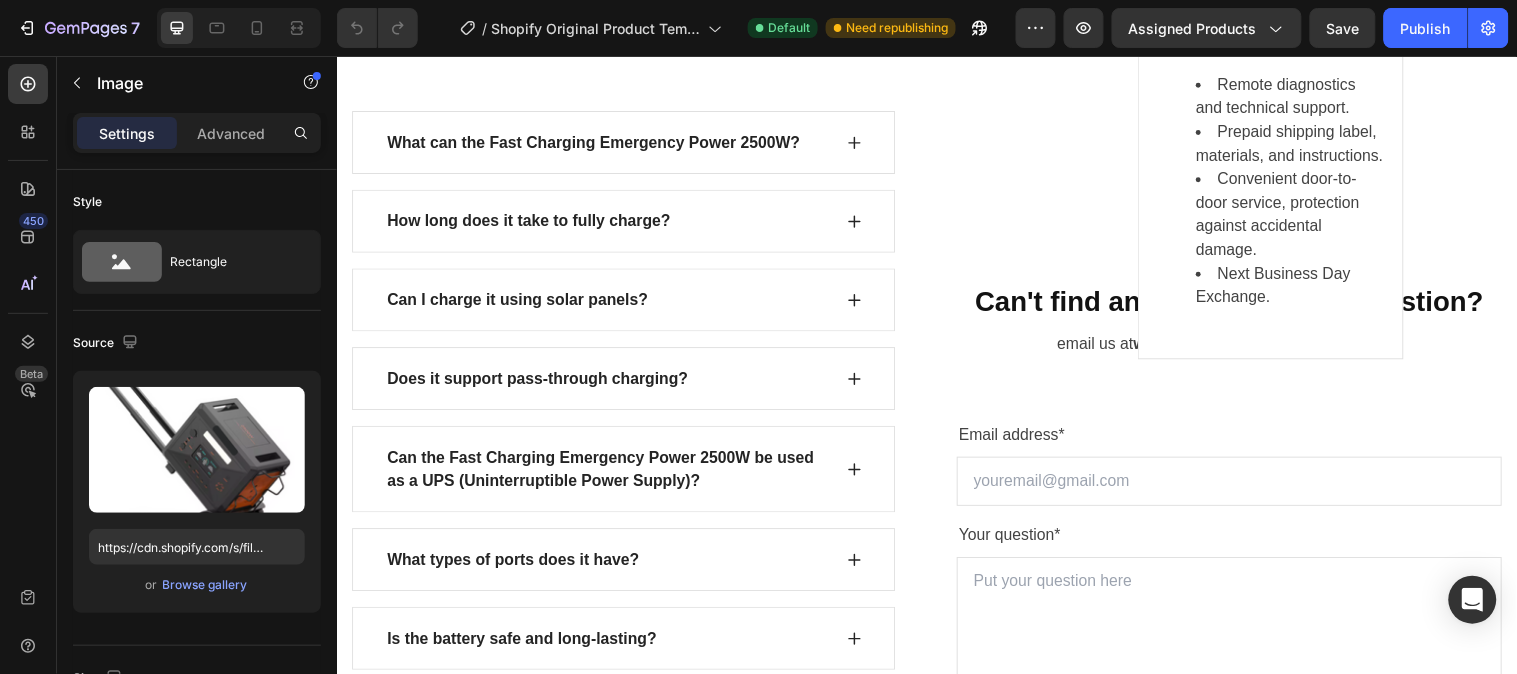 click on "LIMITED TIME DEAL Text block PLAY WORRY-FREE  WITH OUR EXTENDED WARRANTY Heading 00 Days 05 Hours 10 Minutes 45 Seconds CountDown Timer 2 extra years of hardware coverage - for the discounted price! Text block Save $323.91 Product Badge $1,619.55 (P) Price (P) Price $1,943.46 (P) Price (P) Price Row GET LIMITED DEAL (P) Cart Button Product Row Image   0 Image 1-Year Care Pack Heading
Icon
Icon
Icon
Icon
Icon Icon List Hoz                Title Line Remote diagnostics and technical support. Prepaid shipping label, materials, and instructions. Convenient door-to-door service, protection against accidental damage. Next Business Day Exchange. Text block Row Row" at bounding box center (936, -407) 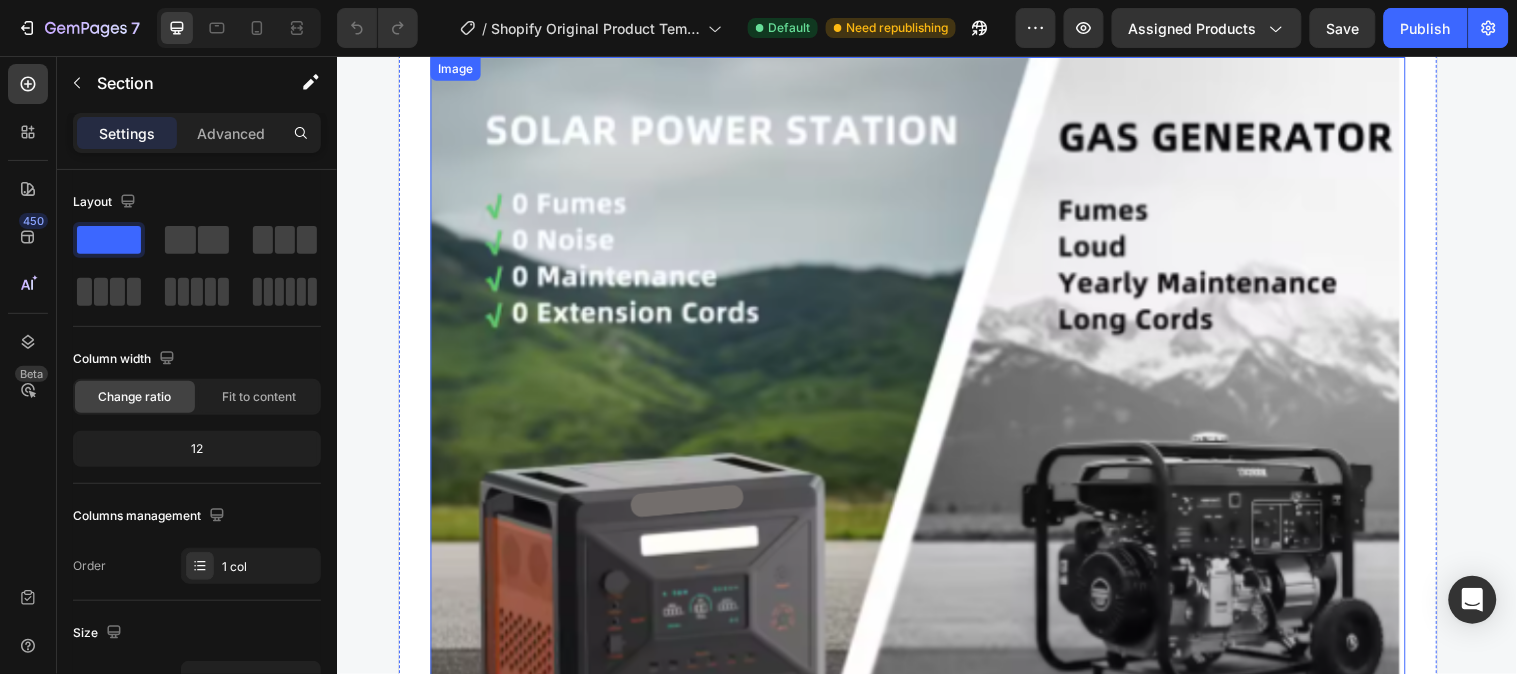 scroll, scrollTop: 5222, scrollLeft: 0, axis: vertical 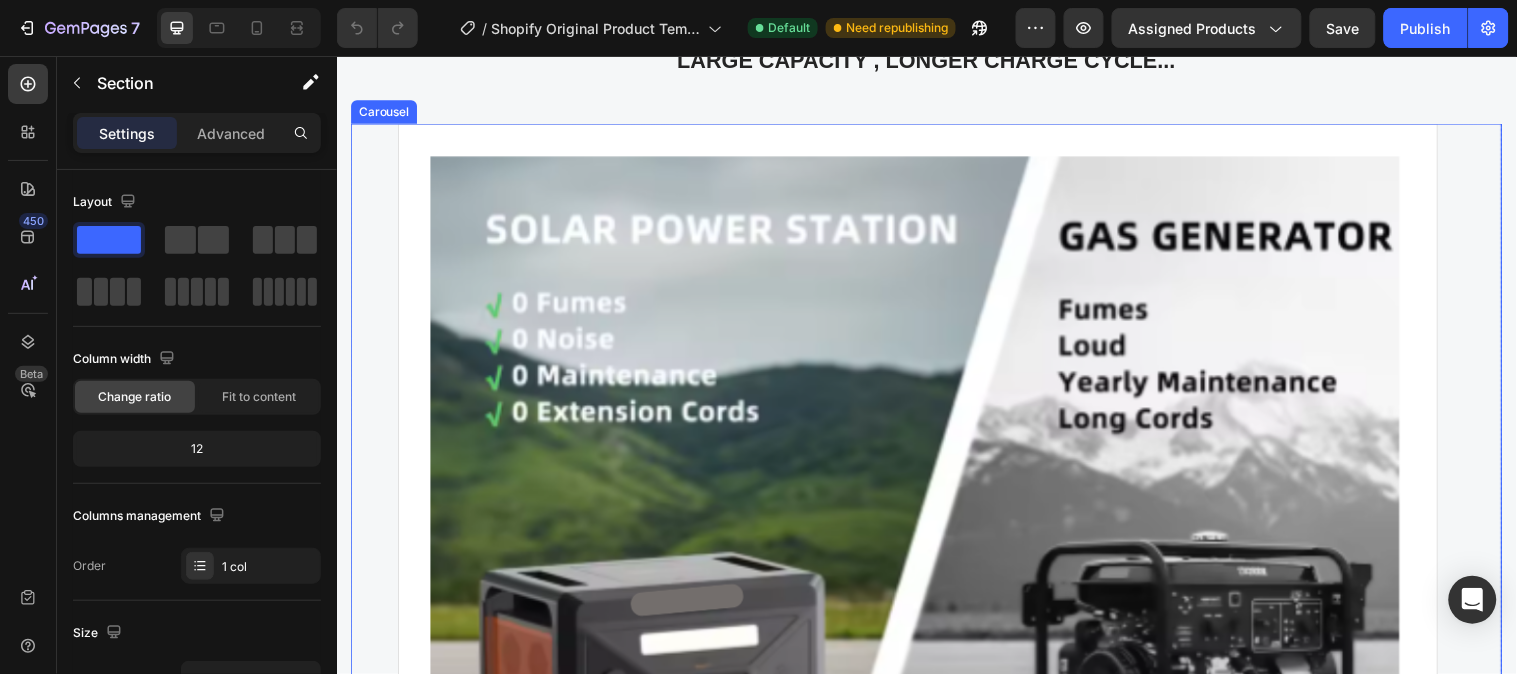 click on "Image Image Row
Drop element here Image “Best thing I ever bought for myself! Great VR experiences for exercise, doing 3D art, amazing visual puzzle games. I wear glasses and it’s even more clear amazing visual puzzle games. I wear glasses and it’s even more clear for me in VR then without!” Text block Eric Raymond Heading 5.0 Text block
Icon
Icon
Icon
Icon
Icon Icon List Hoz Row Row Row Image “Super cool device! Really happy about this VR. It’s great for people who don’t have PC, because you don’t need a PC to run any games. Moreover, very fast shipping, it came in the mail earlier than I thought it would. Thanks.” Text block Gabriella Holland Heading 5.0 Text block
Icon
Icon
Icon
Icon
Icon Icon List Hoz Row Row Row" at bounding box center (936, 1084) 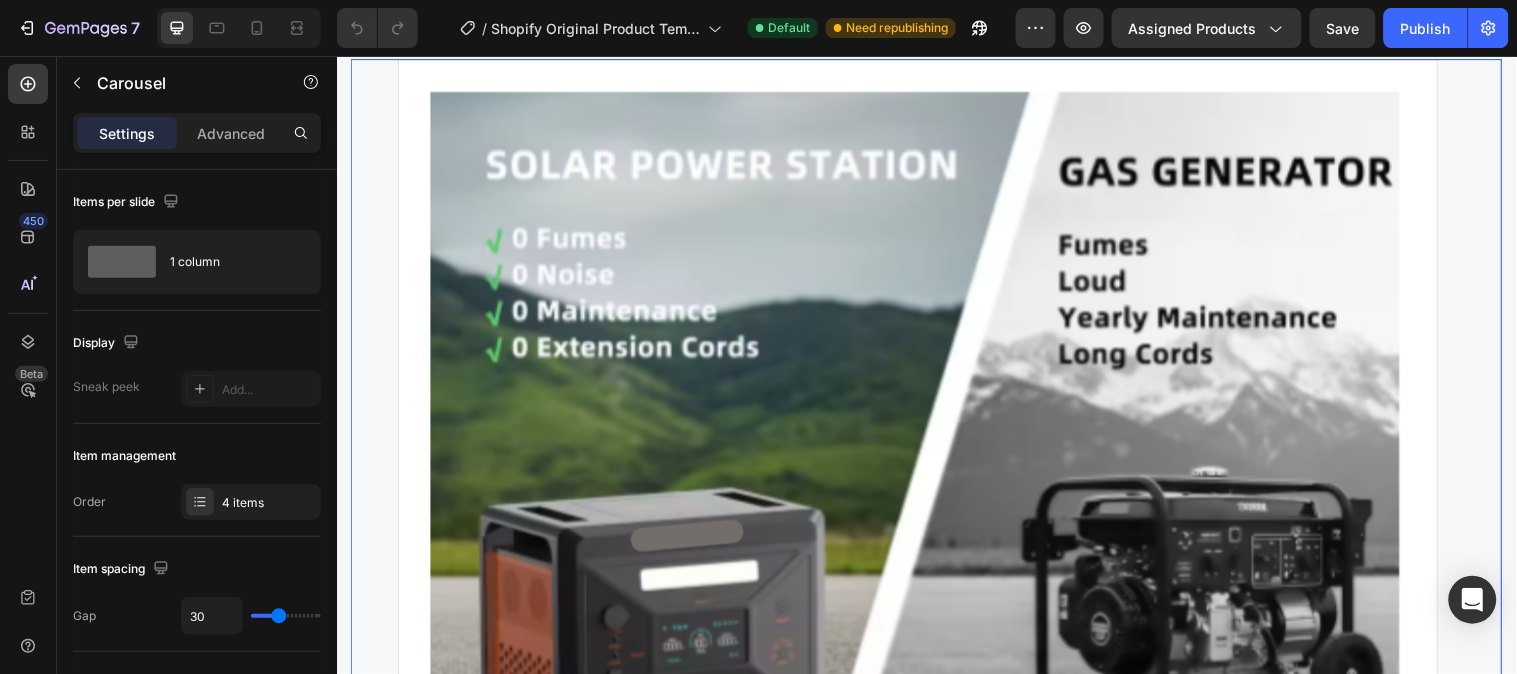 scroll, scrollTop: 4777, scrollLeft: 0, axis: vertical 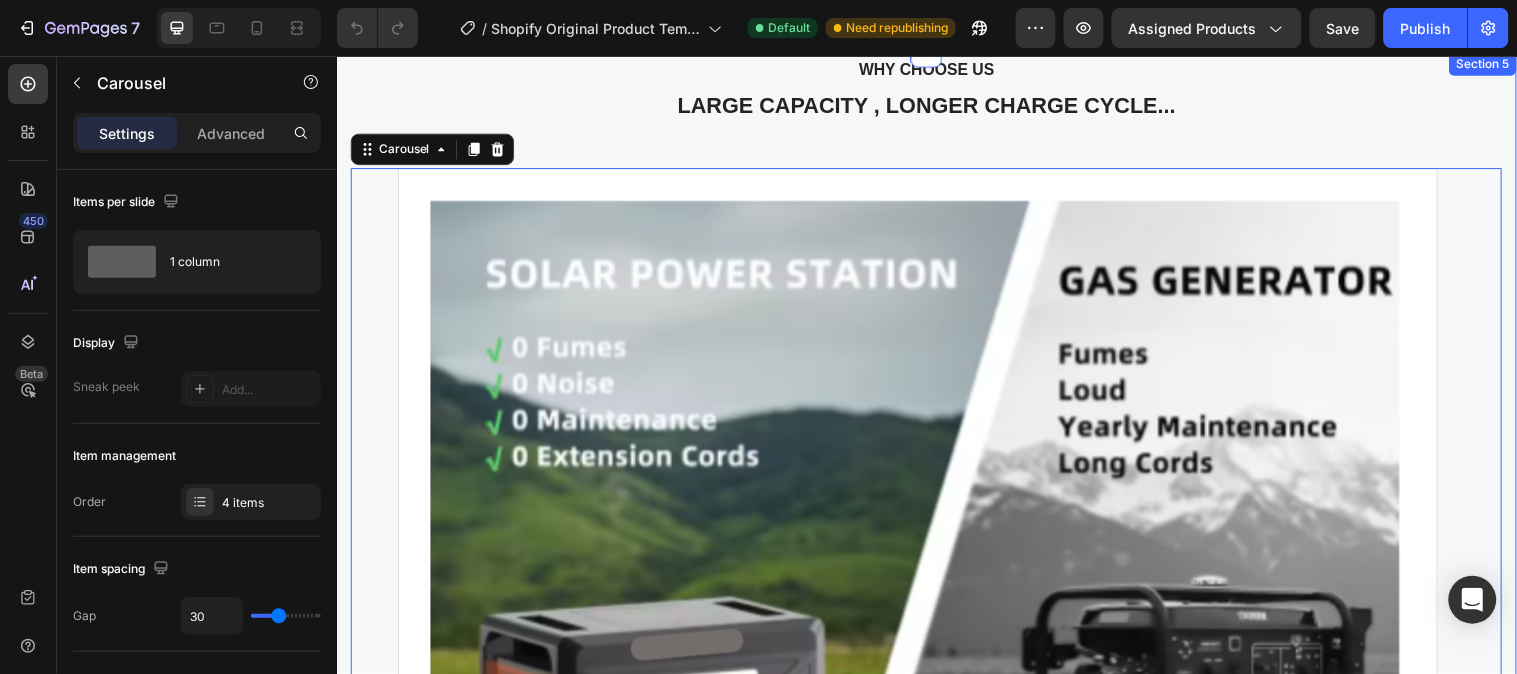 click on "WHY CHOOSE US Text block LARGE CAPACITY , LONGER CHARGE CYCLE... Heading
Image Image Row
Drop element here Image “Best thing I ever bought for myself! Great VR experiences for exercise, doing 3D art, amazing visual puzzle games. I wear glasses and it’s even more clear amazing visual puzzle games. I wear glasses and it’s even more clear for me in VR then without!” Text block Eric Raymond Heading 5.0 Text block
Icon
Icon
Icon
Icon
Icon Icon List Hoz Row Row Row Image “Super cool device! Really happy about this VR. It’s great for people who don’t have PC, because you don’t need a PC to run any games. Moreover, very fast shipping, it came in the mail earlier than I thought it would. Thanks.” Text block Gabriella Holland Heading 5.0 Text block
Icon
Icon
Icon
Icon
Icon Icon List Hoz Row Row Row Carousel   0" at bounding box center (936, 1072) 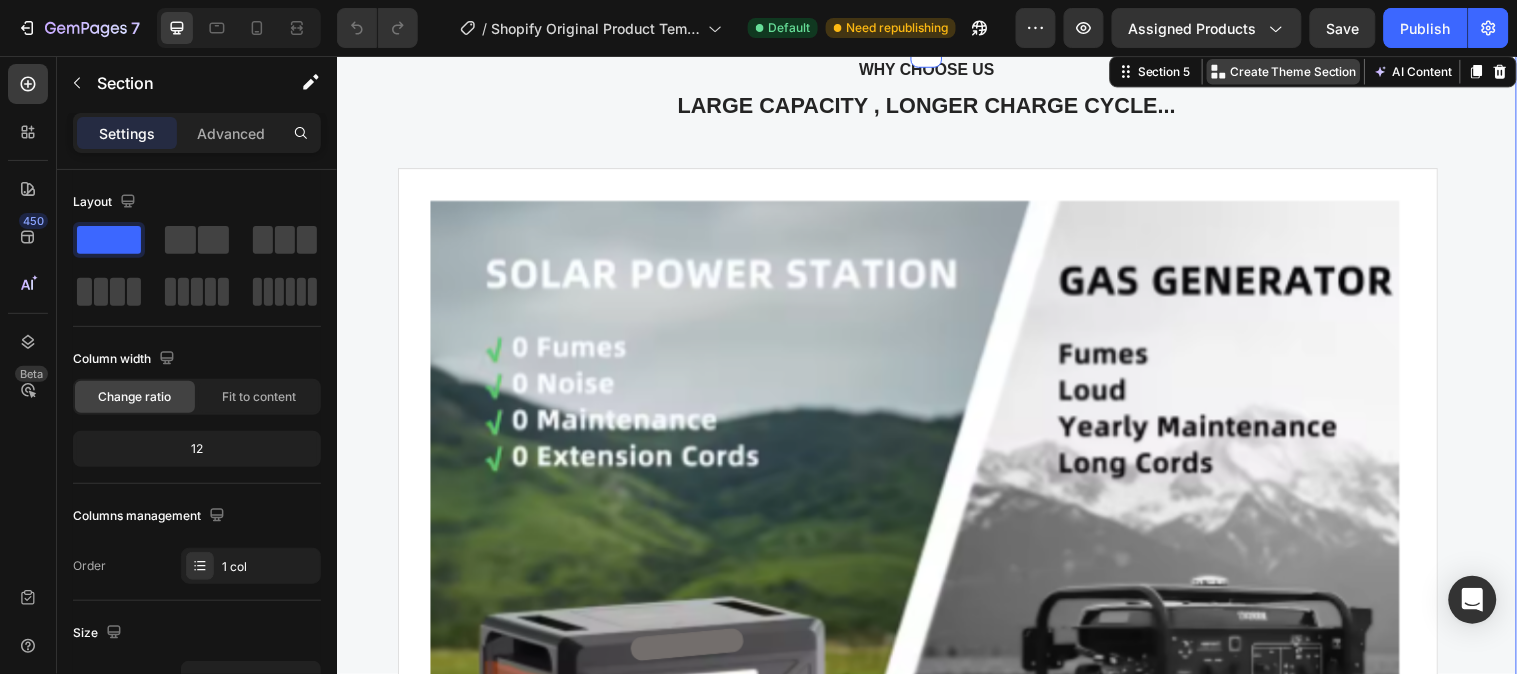 click on "Create Theme Section" at bounding box center (1309, 71) 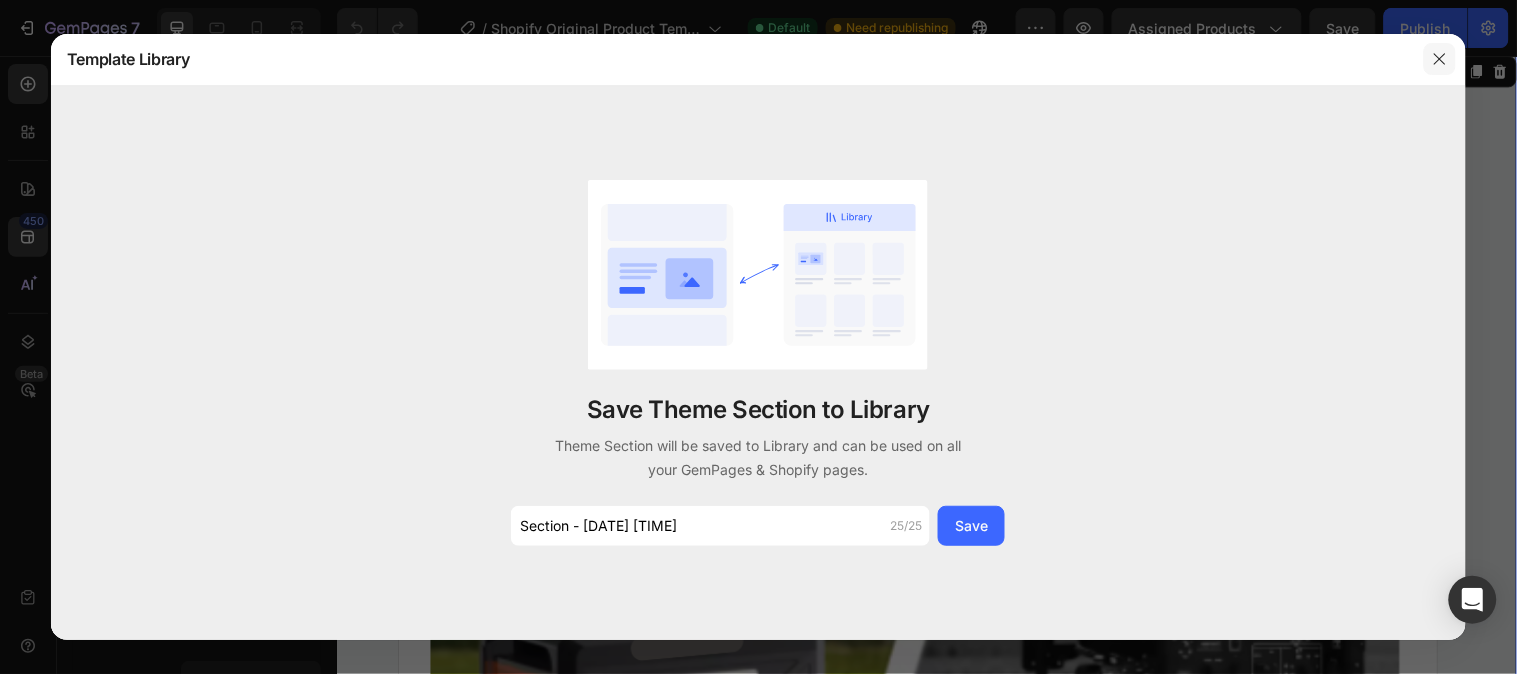 click 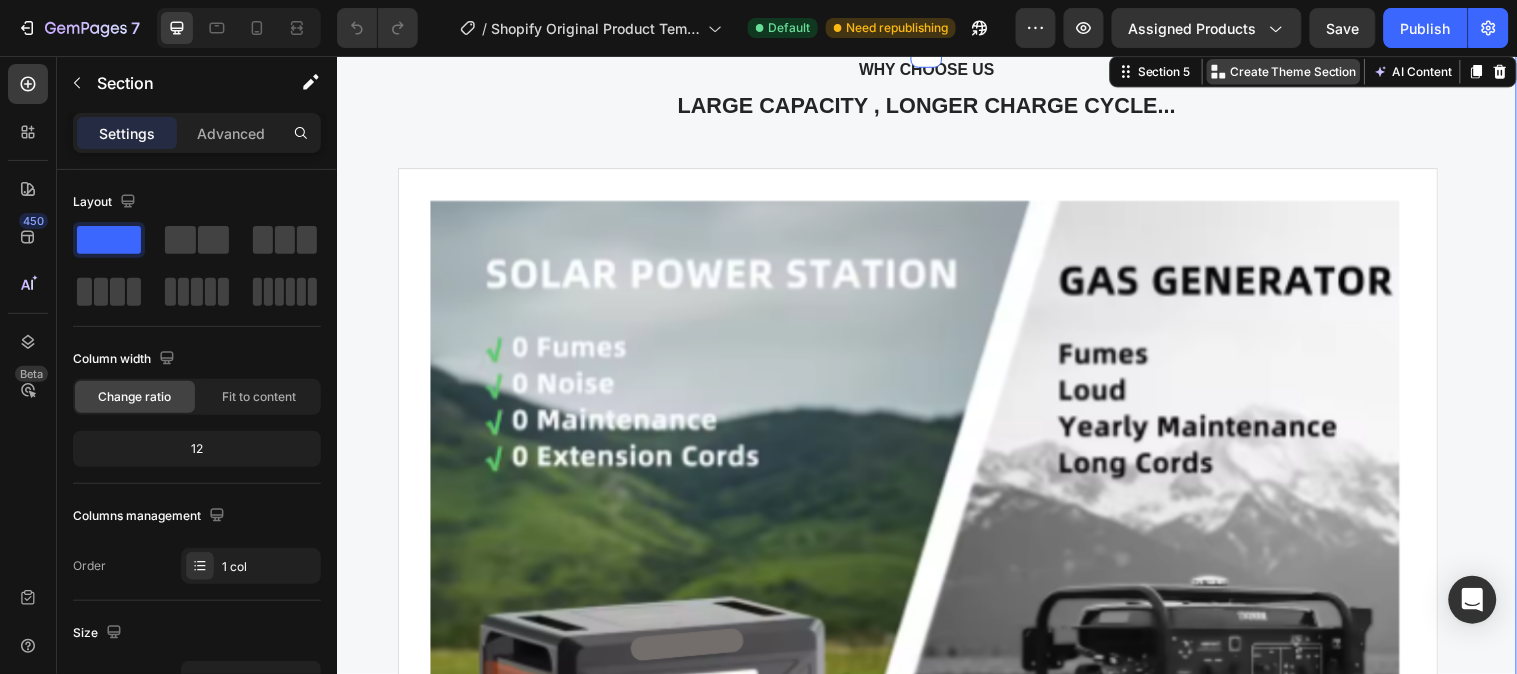 click 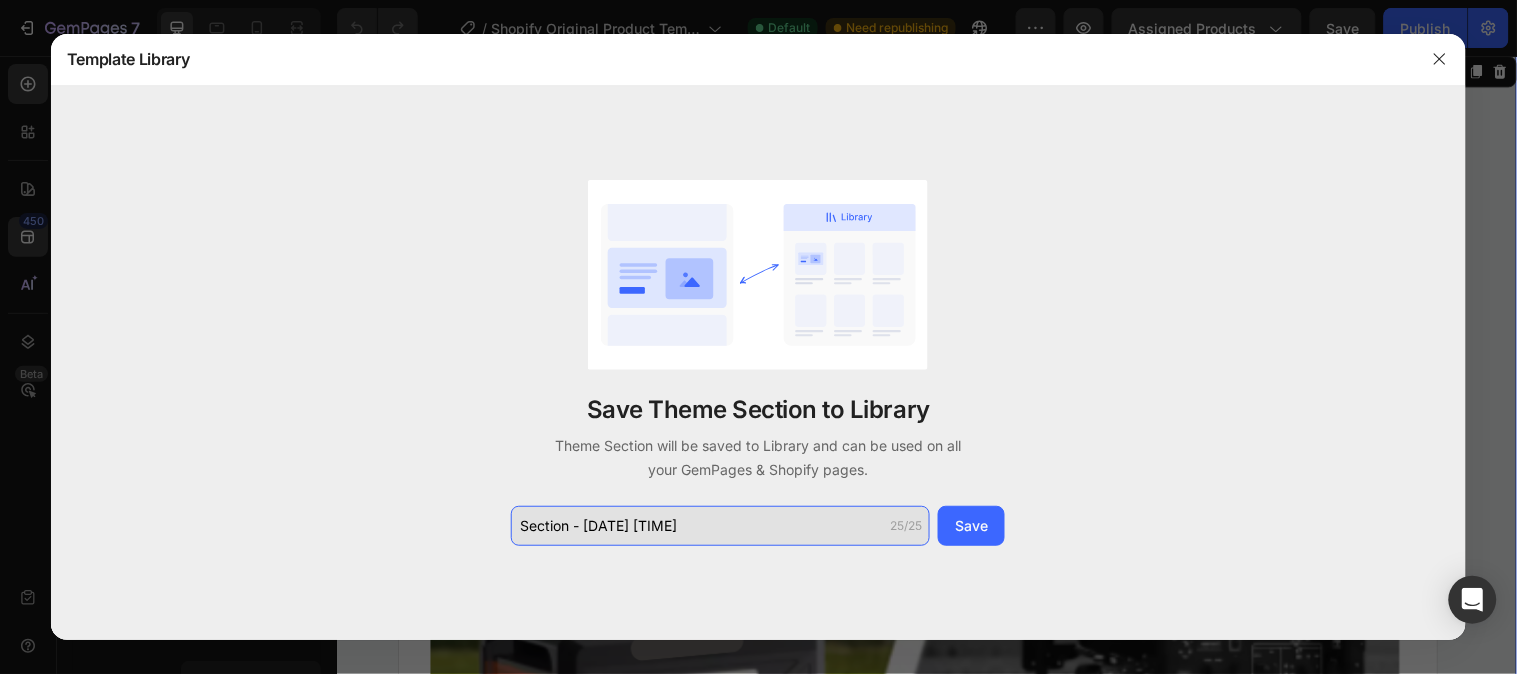 click on "Section - Aug 04 09:41:51" 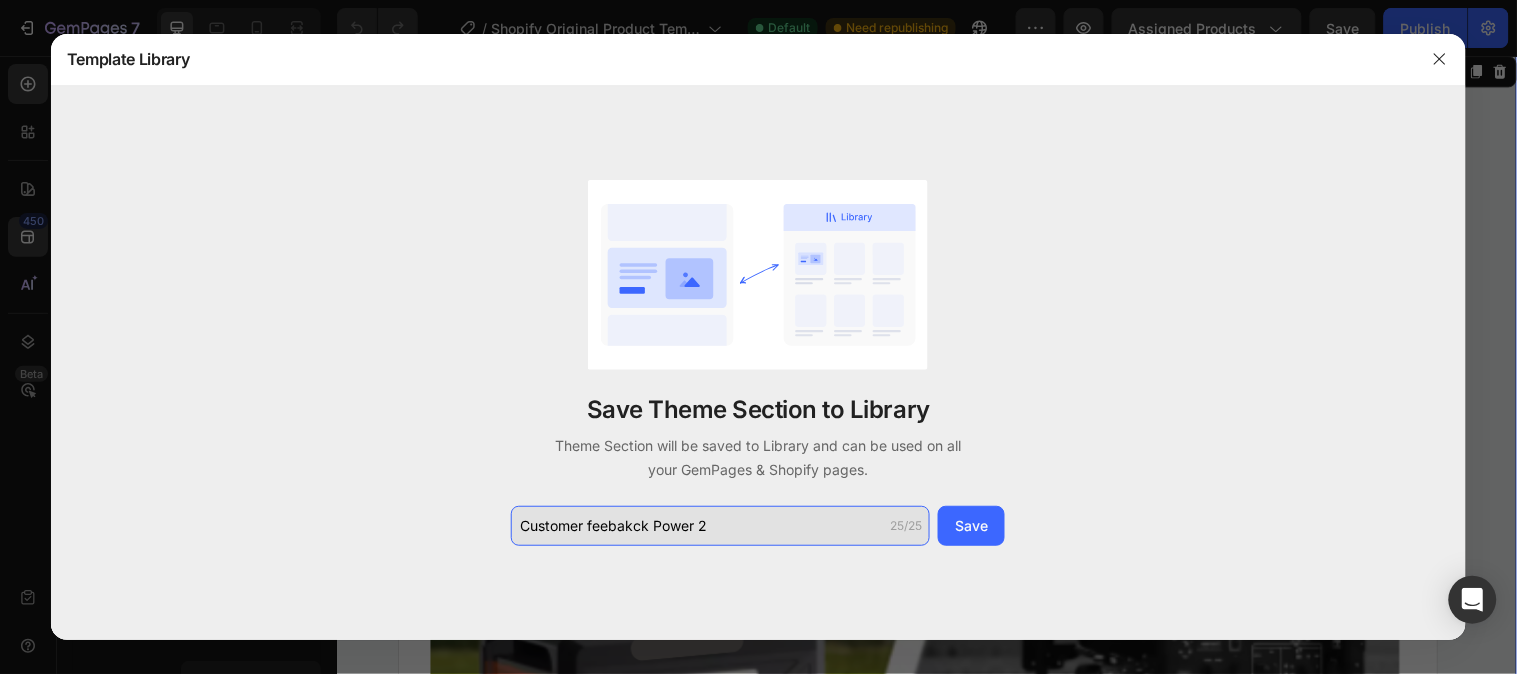 click on "Customer feebakck Power 2" 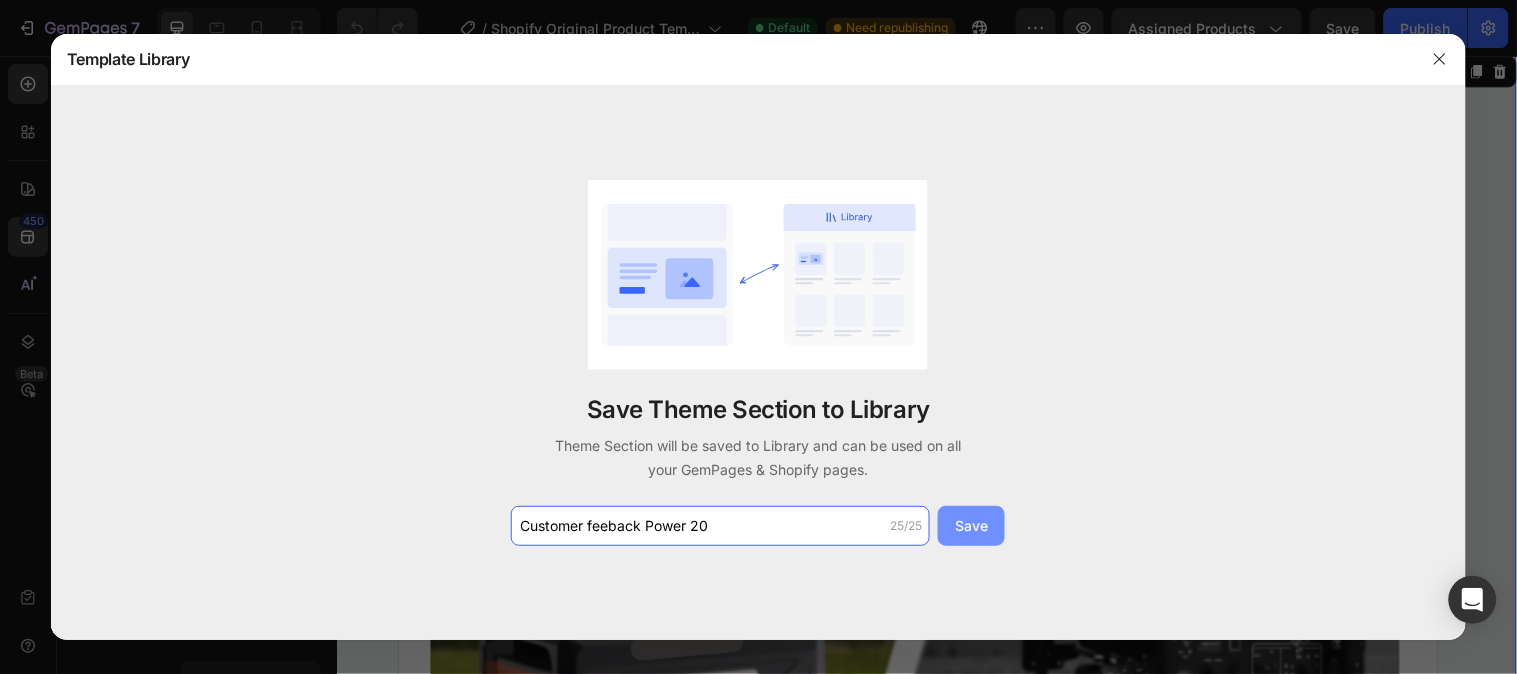 type on "Customer feeback Power 20" 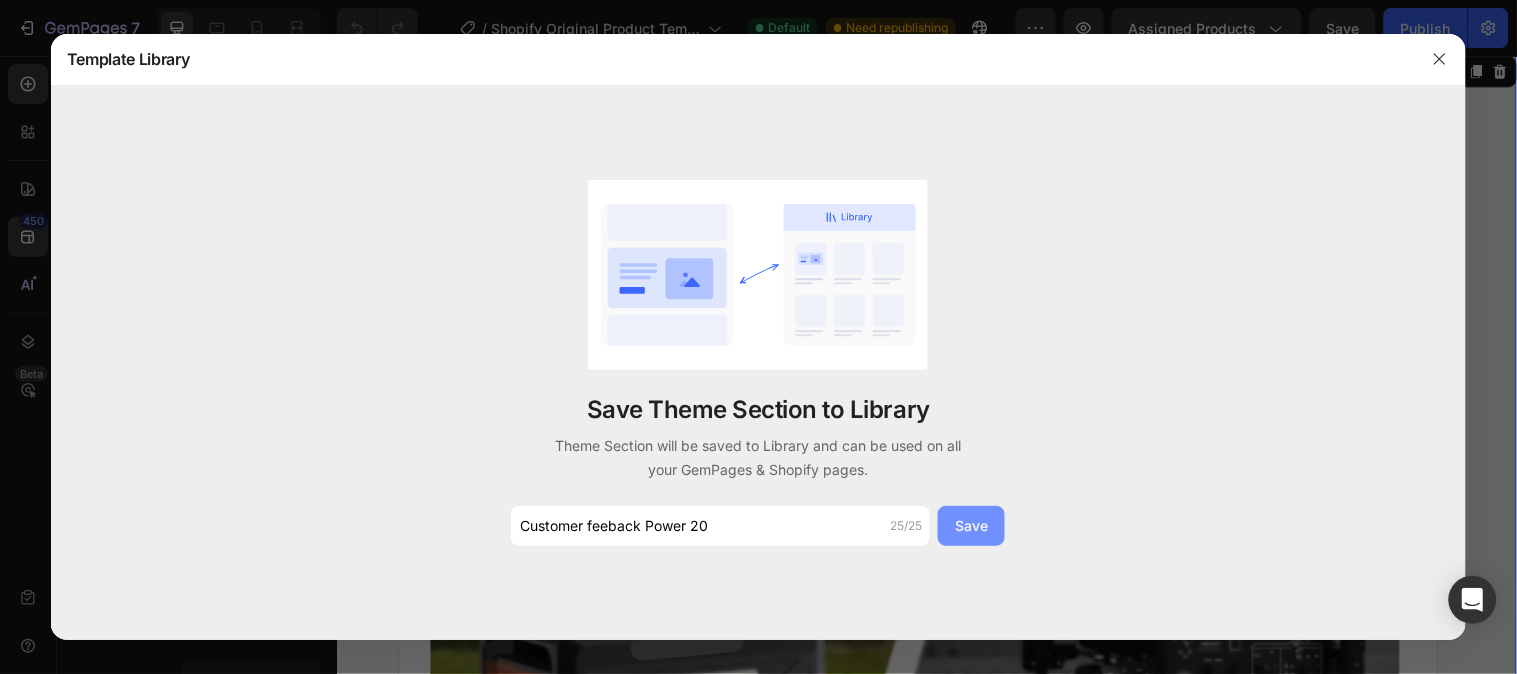 click on "Save" at bounding box center [971, 525] 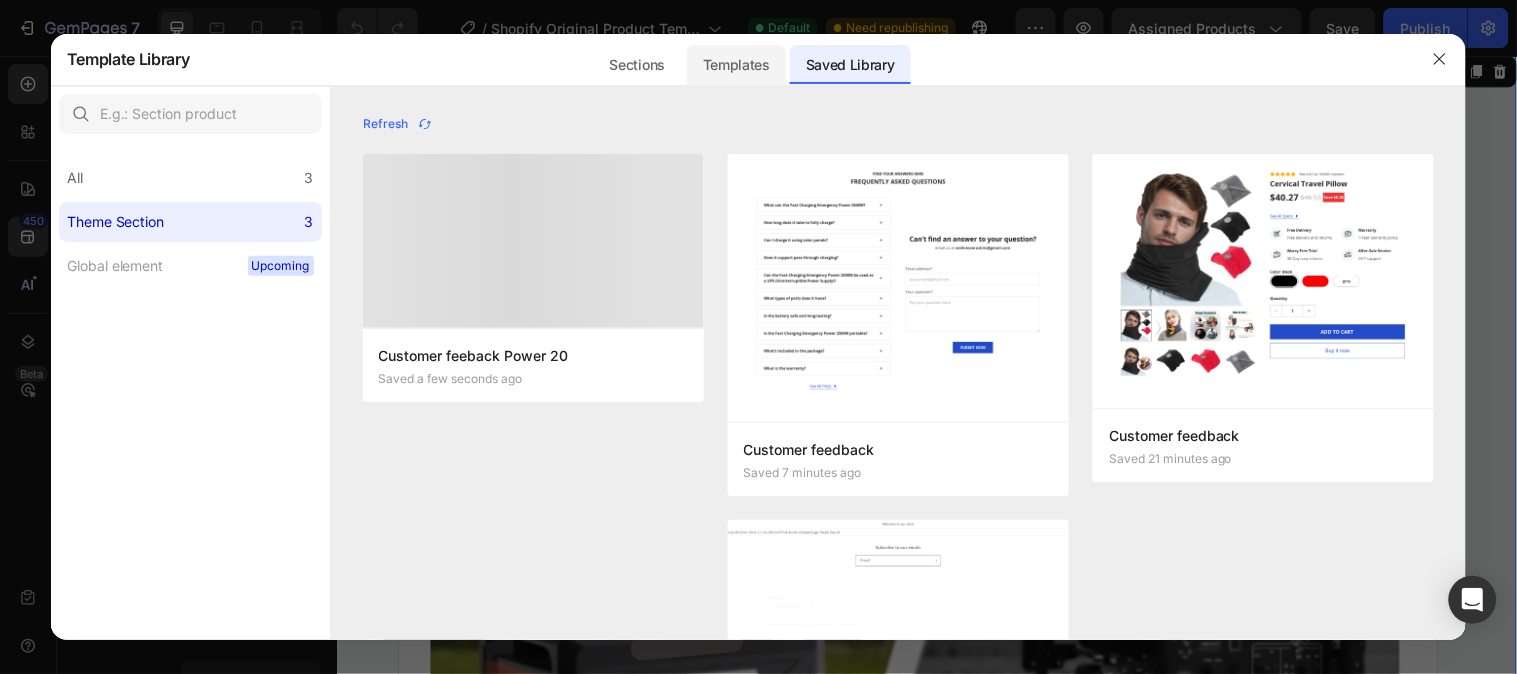click on "Templates" 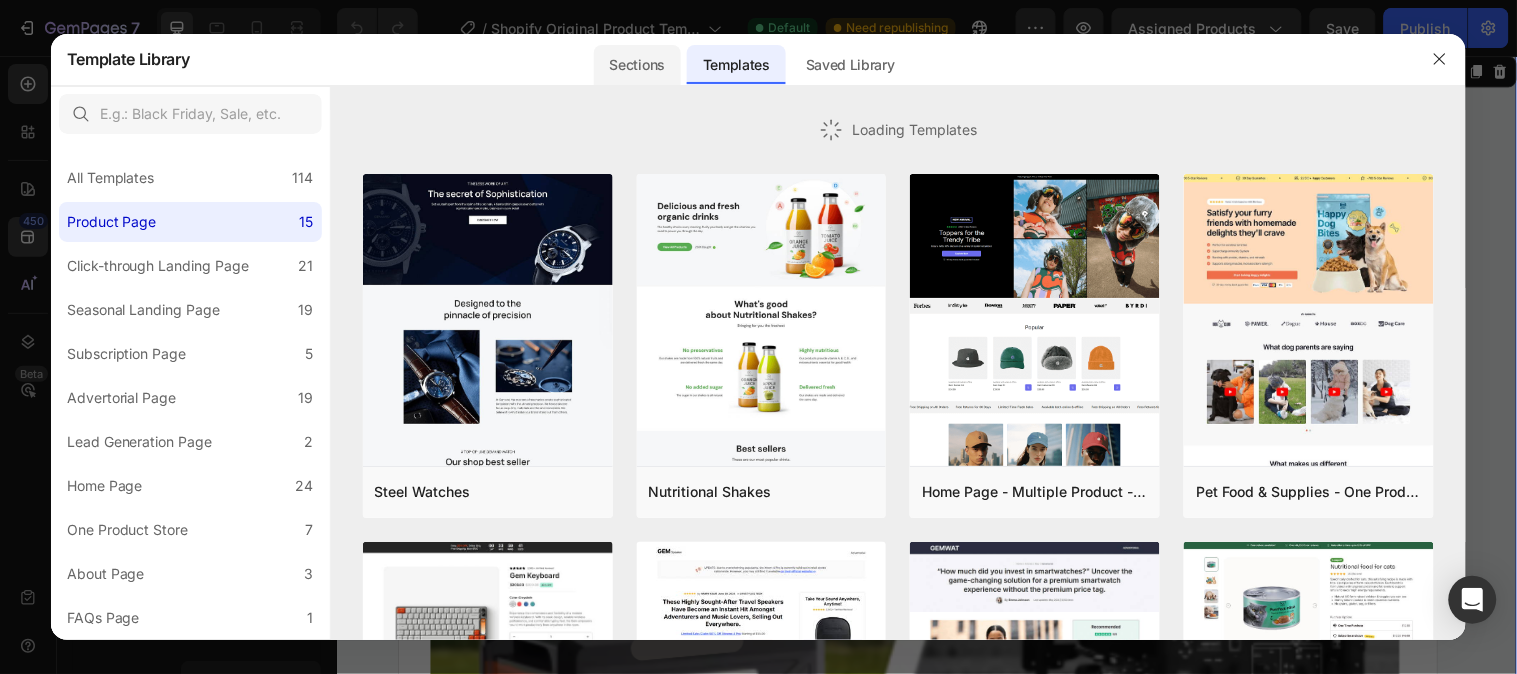click on "Sections" 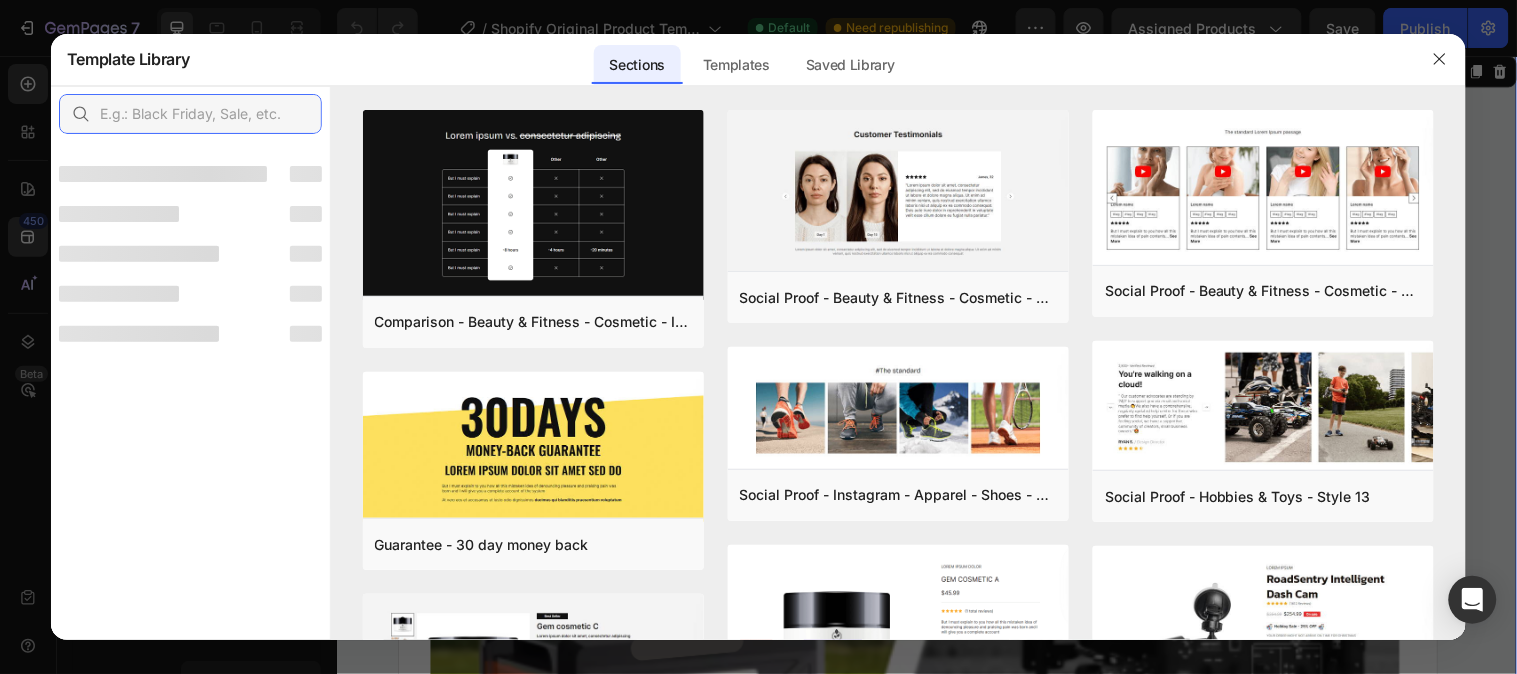 click at bounding box center [190, 114] 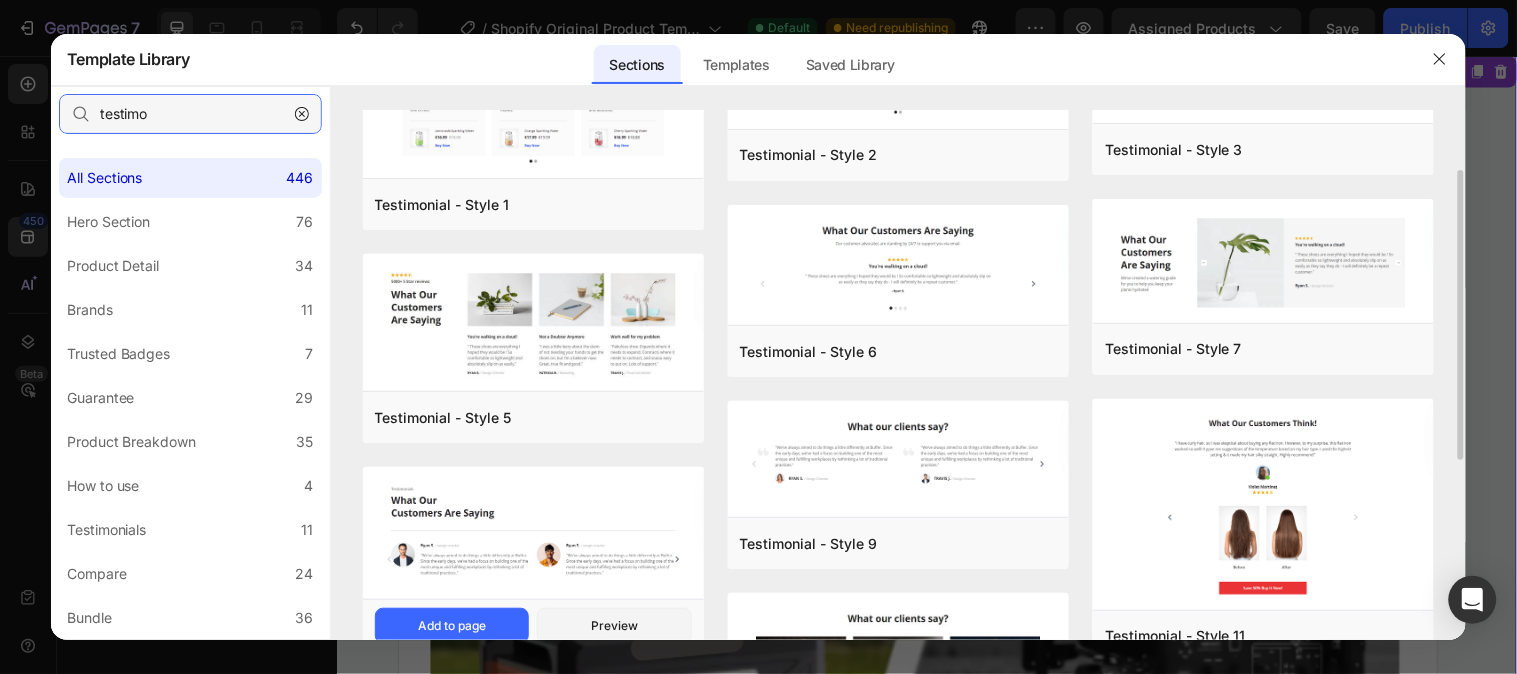 scroll, scrollTop: 0, scrollLeft: 0, axis: both 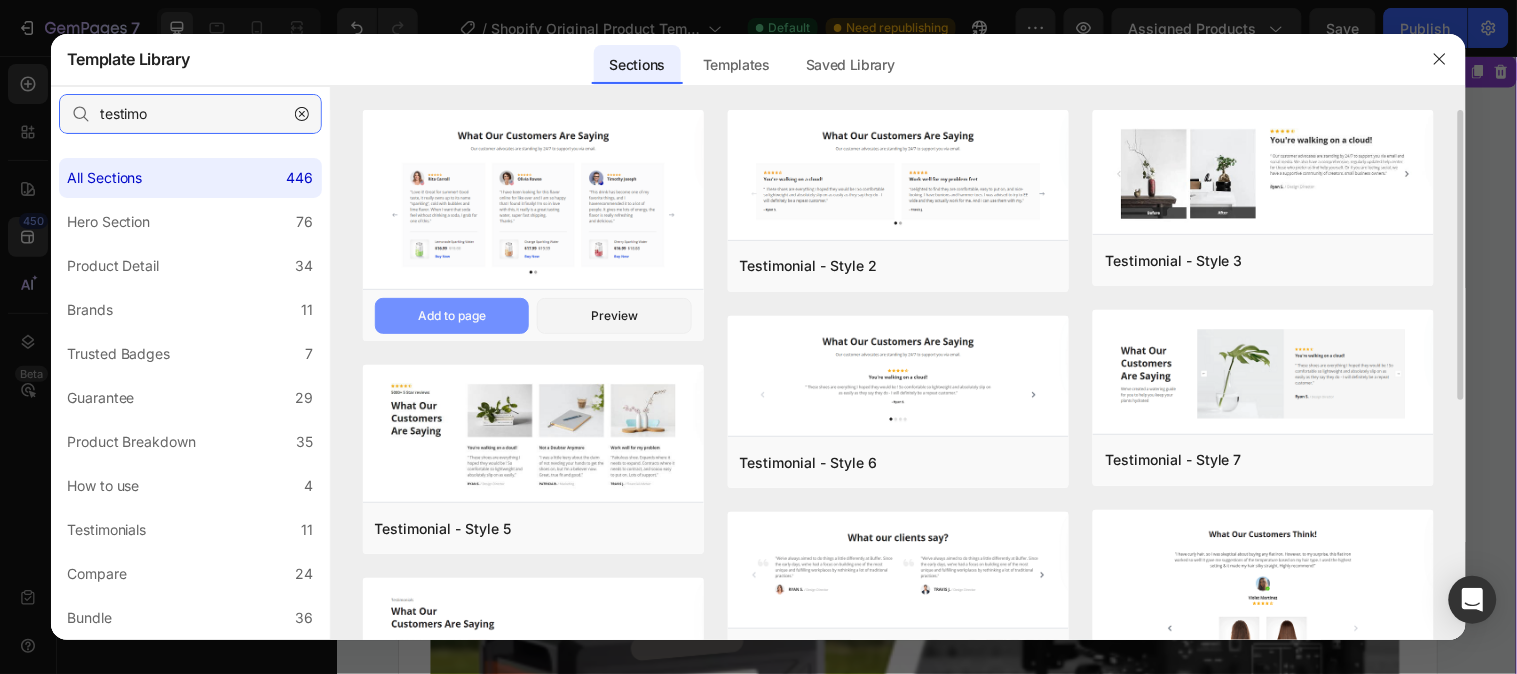 type on "testimo" 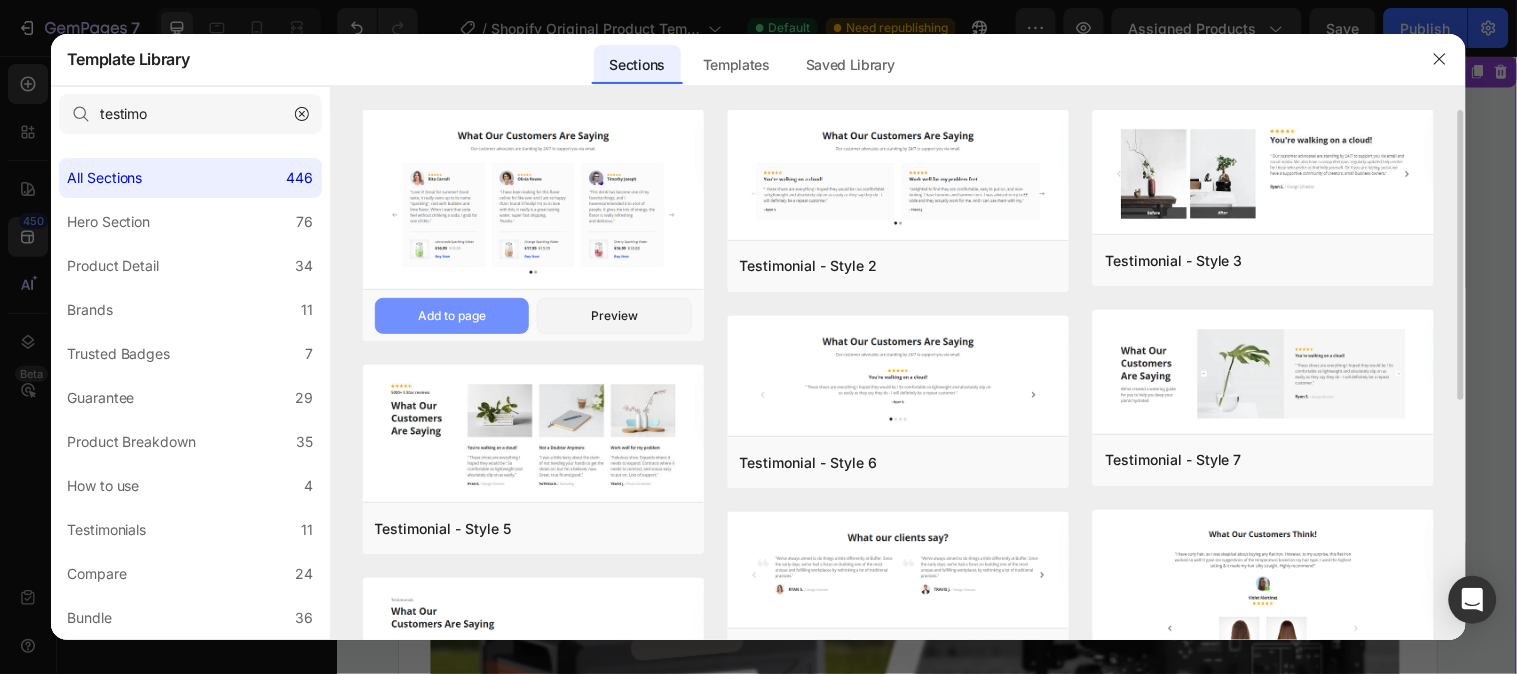 click on "Add to page" at bounding box center [452, 316] 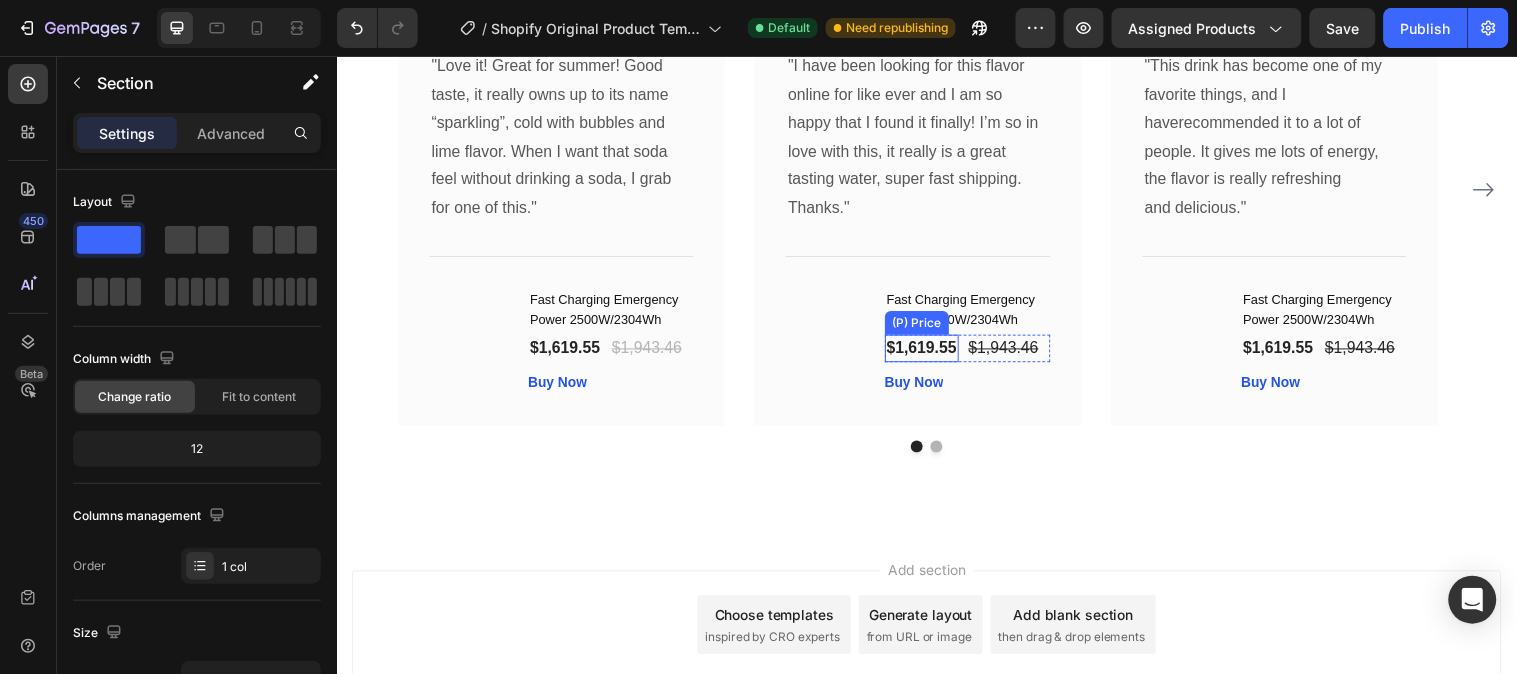scroll, scrollTop: 10166, scrollLeft: 0, axis: vertical 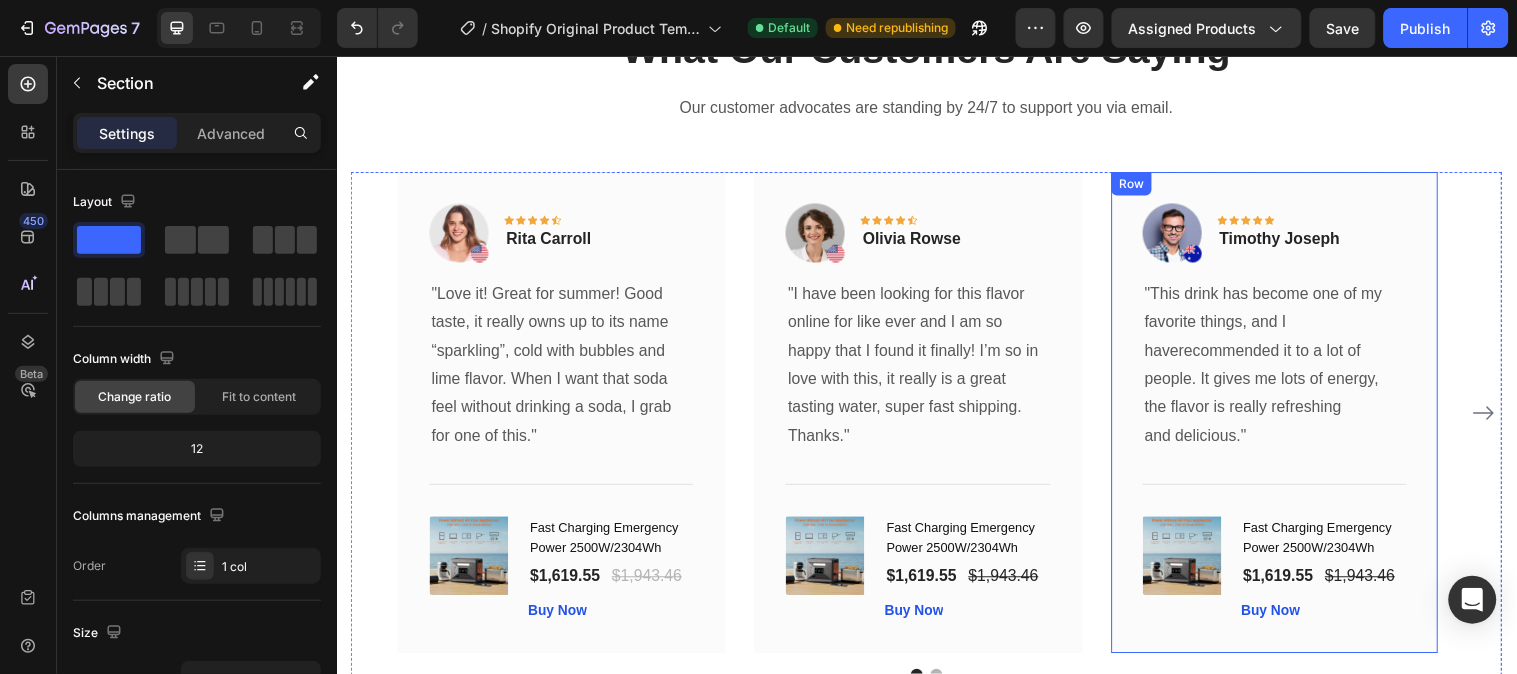 click on "Image
Icon
Icon
Icon
Icon
Icon Row Timothy Joseph Text block Row "This drink has become one of my favorite things, and I haverecommended it to a lot of people. It gives me lots of energy, the flavor is really refreshing  and delicious." Text block                Title Line (P) Images & Gallery Fast Charging Emergency Power 2500W/2304Wh (P) Title $1,619.55 (P) Price (P) Price $1,943.46 (P) Price (P) Price Row Buy Now (P) Cart Button Product Row" at bounding box center [1290, 417] 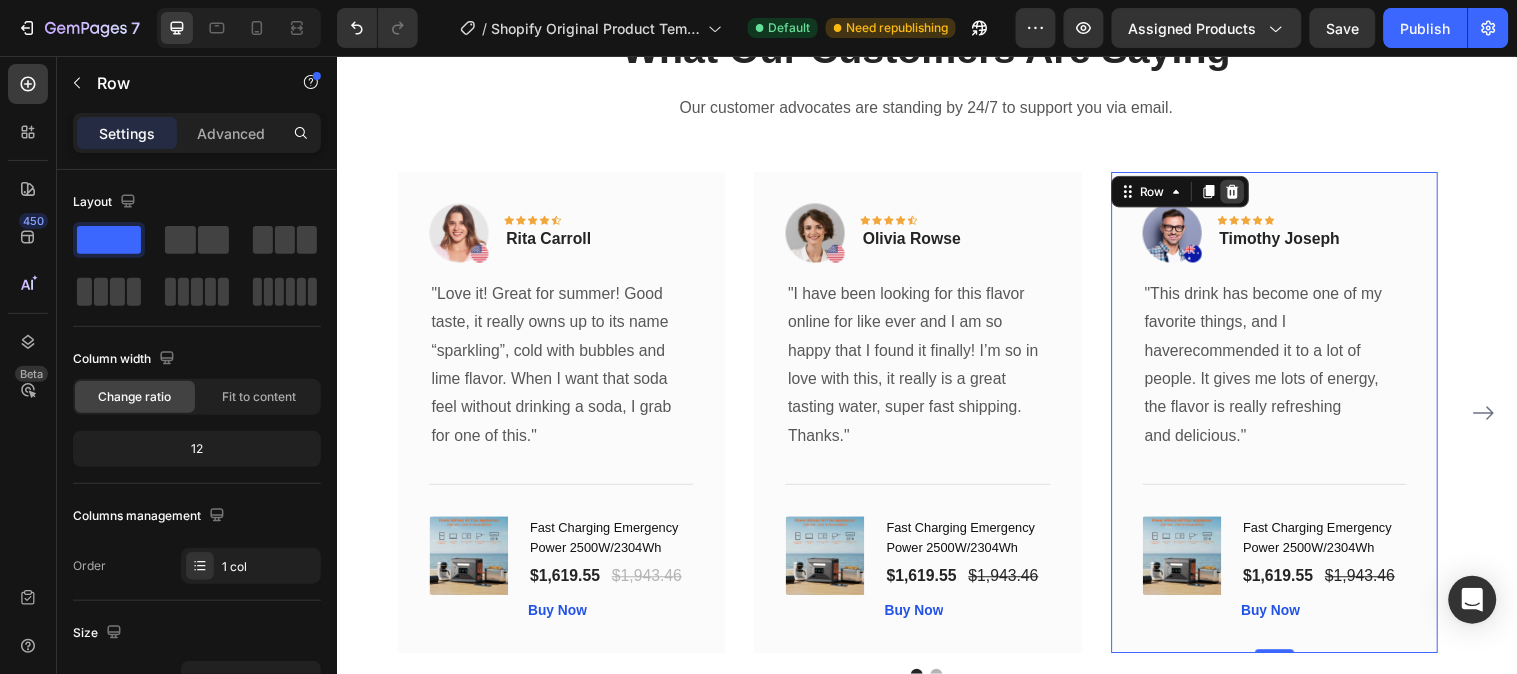 click 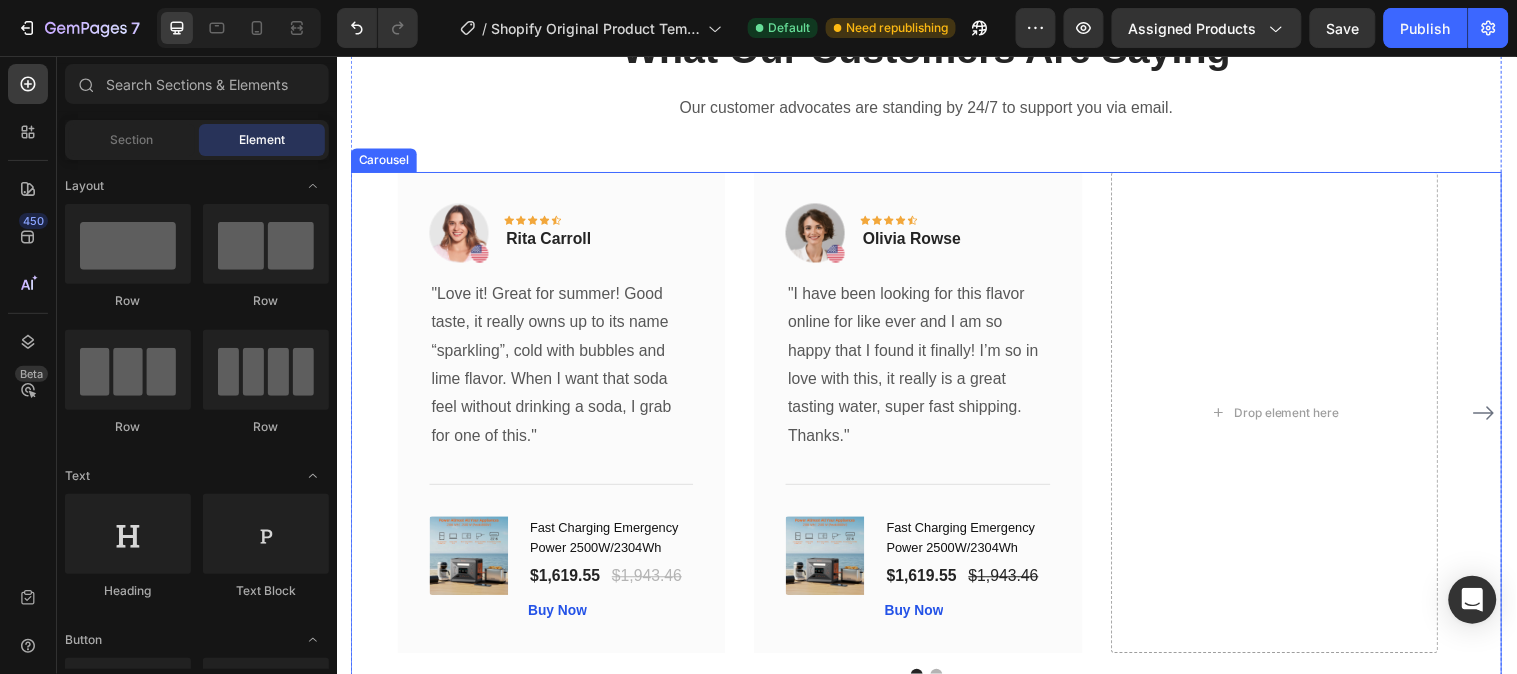 click on "Image
Icon
Icon
Icon
Icon
Icon Row Rita Carroll Text block Row "Love it! Great for summer! Good taste, it really owns up to its name “sparkling”, cold with bubbles and lime flavor. When I want that soda feel without drinking a soda, I grab for one of this." Text block                Title Line (P) Images & Gallery Fast Charging Emergency Power 2500W/2304Wh (P) Title $1,619.55 (P) Price (P) Price $1,943.46 (P) Price (P) Price Row Buy Now (P) Cart Button Product Row Image
Icon
Icon
Icon
Icon
Icon Row Olivia Rowse Text block Row "I have been looking for this flavor online for like ever and I am so happy that I found it finally! I’m so in love with this, it really is a great tasting water, super fast shipping.  Thanks." Text block                Title Line (P) Images & Gallery Fast Charging Emergency Power 2500W/2304Wh (P) Title $1,619.55 (P) Price" at bounding box center [936, 417] 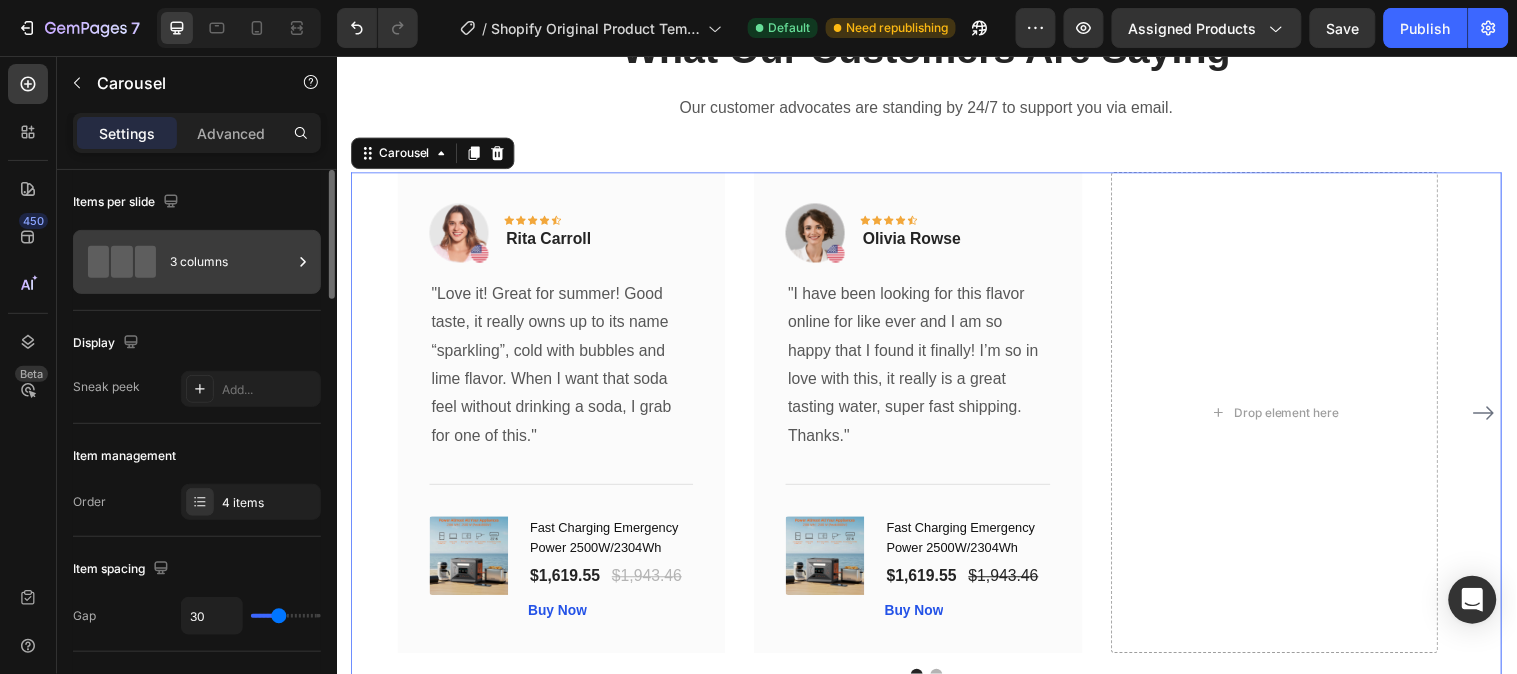 click on "3 columns" at bounding box center [231, 262] 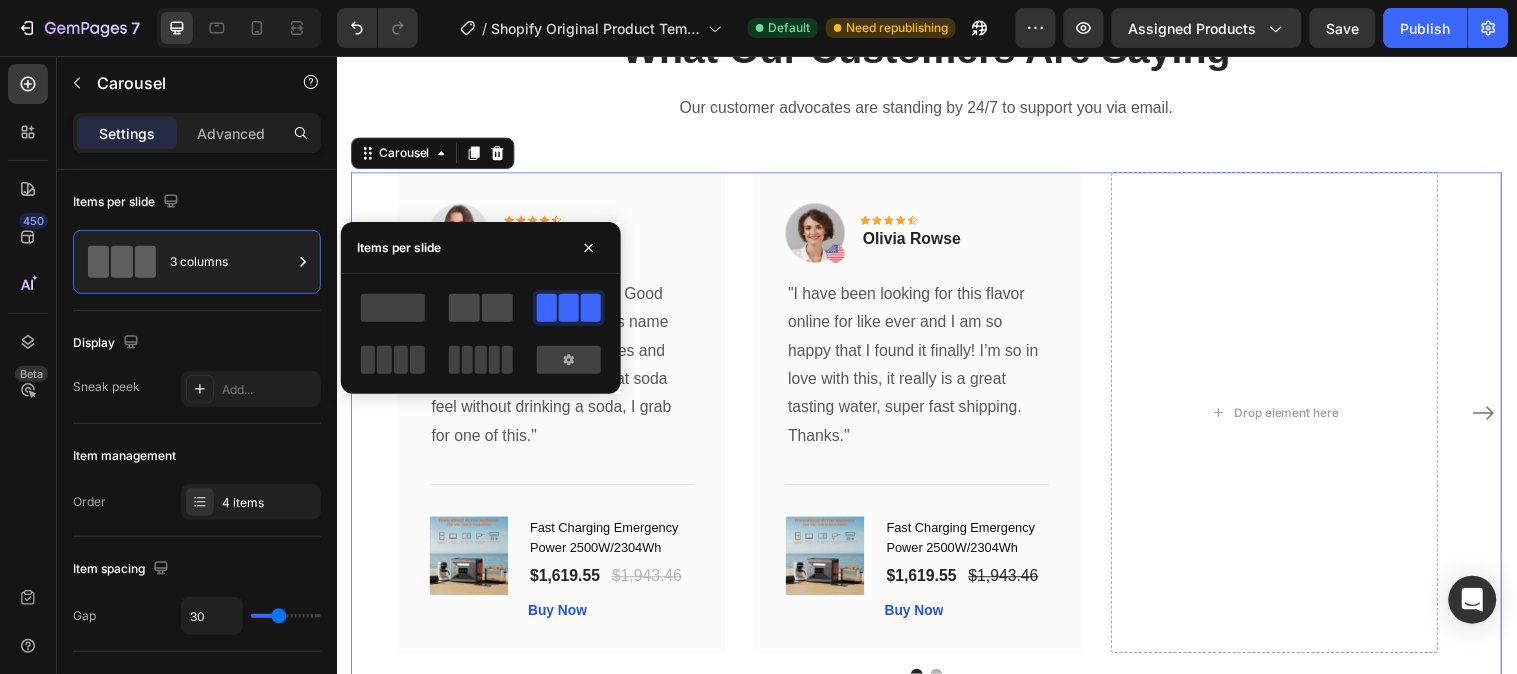 click 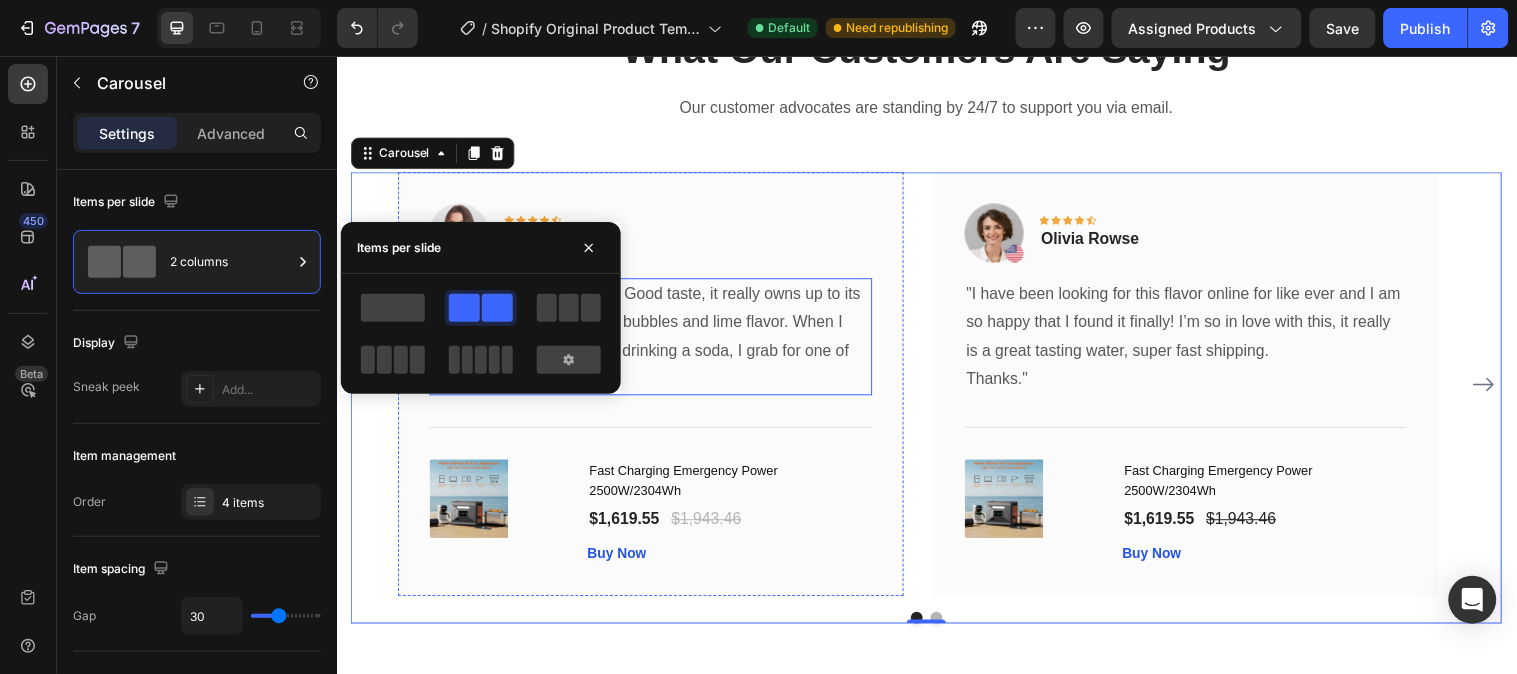 click on ""Love it! Great for summer! Good taste, it really owns up to its name “sparkling”, cold with bubbles and lime flavor. When I want that soda feel without drinking a soda, I grab for one of this."" at bounding box center [656, 340] 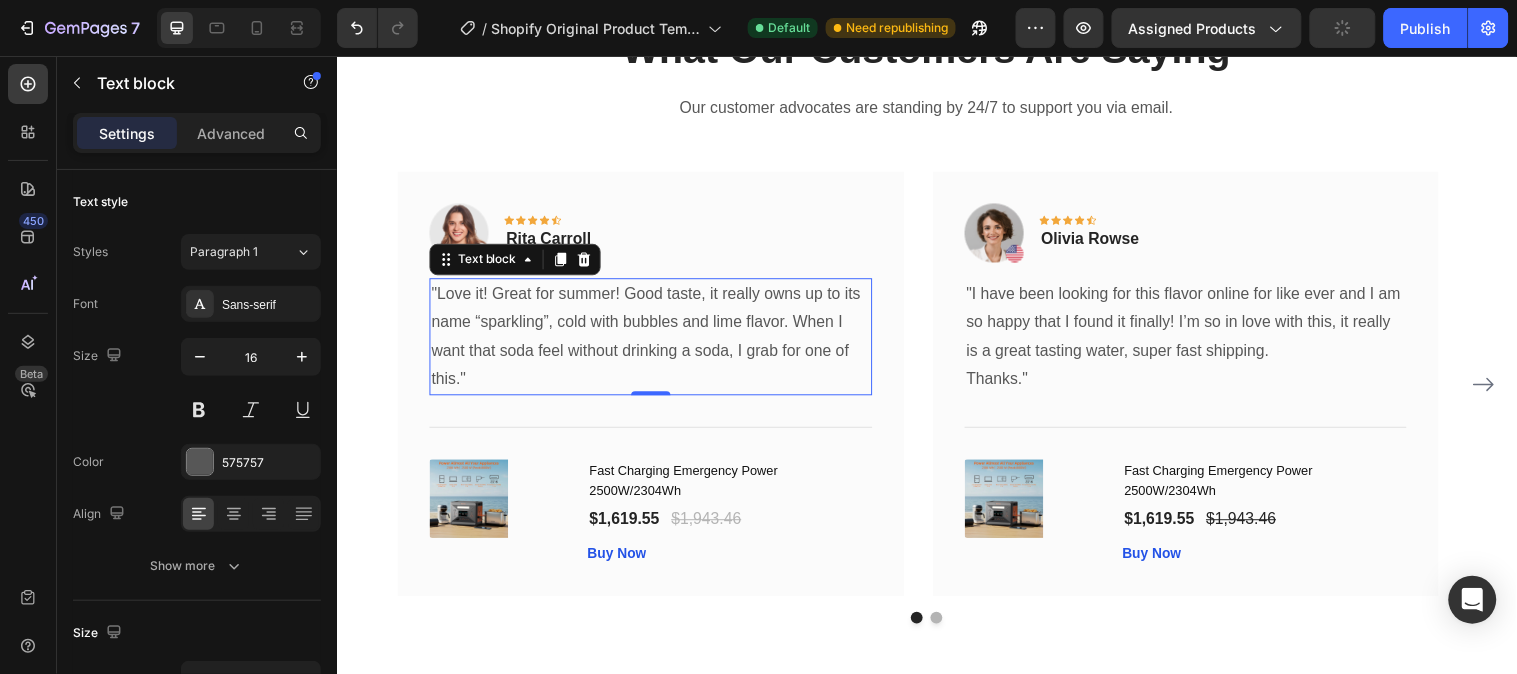 click on ""Love it! Great for summer! Good taste, it really owns up to its name “sparkling”, cold with bubbles and lime flavor. When I want that soda feel without drinking a soda, I grab for one of this."" at bounding box center [656, 340] 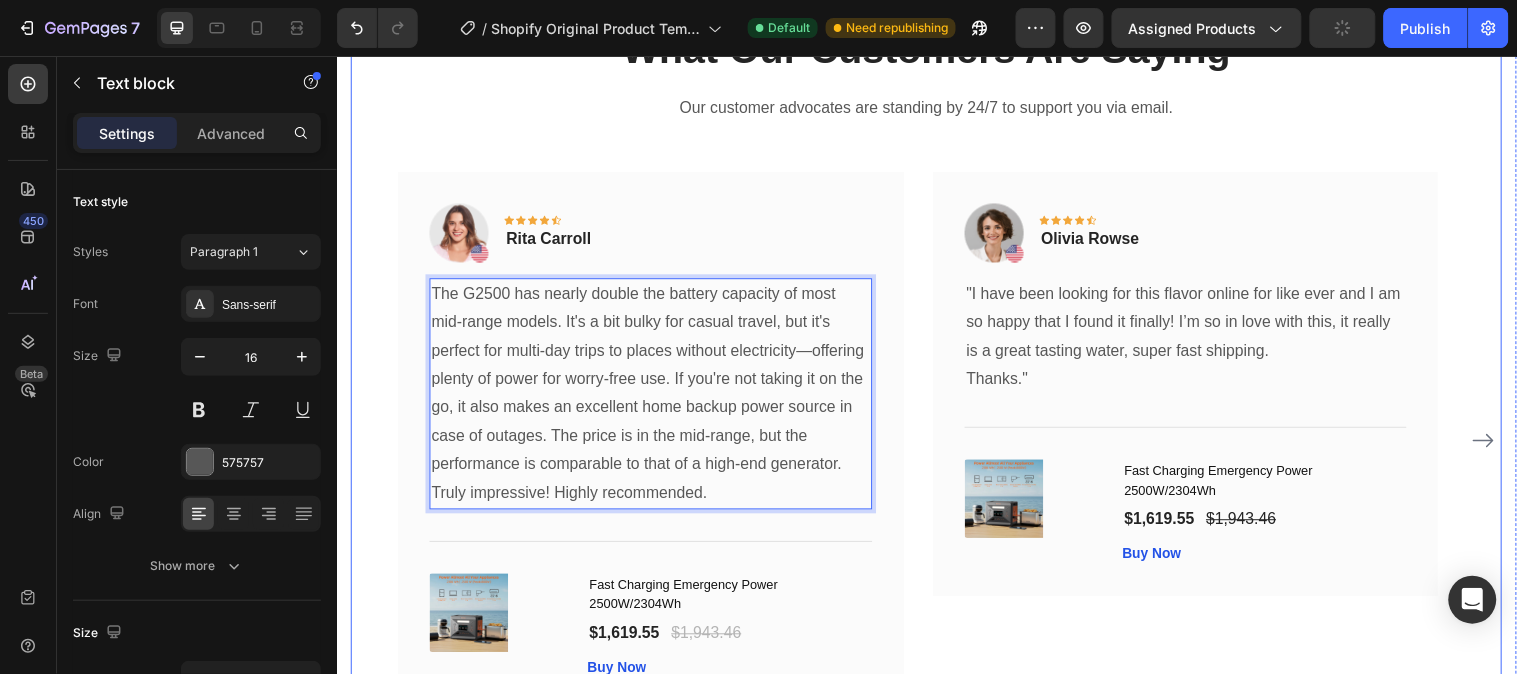 click on "What Our Customers Are Saying Heading Our customer advocates are standing by 24/7 to support you via email. Text block
Image
Icon
Icon
Icon
Icon
Icon Row Rita Carroll Text block Row "The G2500 has nearly double the battery capacity of most mid-range models. It's a bit bulky for casual travel, but it's perfect for multi-day trips to places without electricity—offering plenty of power for worry-free use. If you're not taking it on the go, it also makes an excellent home backup power source in case of outages. The price is in the mid-range, but the performance is comparable to that of a high-end generator. Truly impressive! Highly recommended." Text block   0                Title Line (P) Images & Gallery Fast Charging Emergency Power 2500W/2304Wh (P) Title $1,619.55 (P) Price (P) Price $1,943.46 (P) Price (P) Price Row Buy Now (P) Cart Button Product Row Image
Icon
Icon Icon Icon Row" at bounding box center (936, 383) 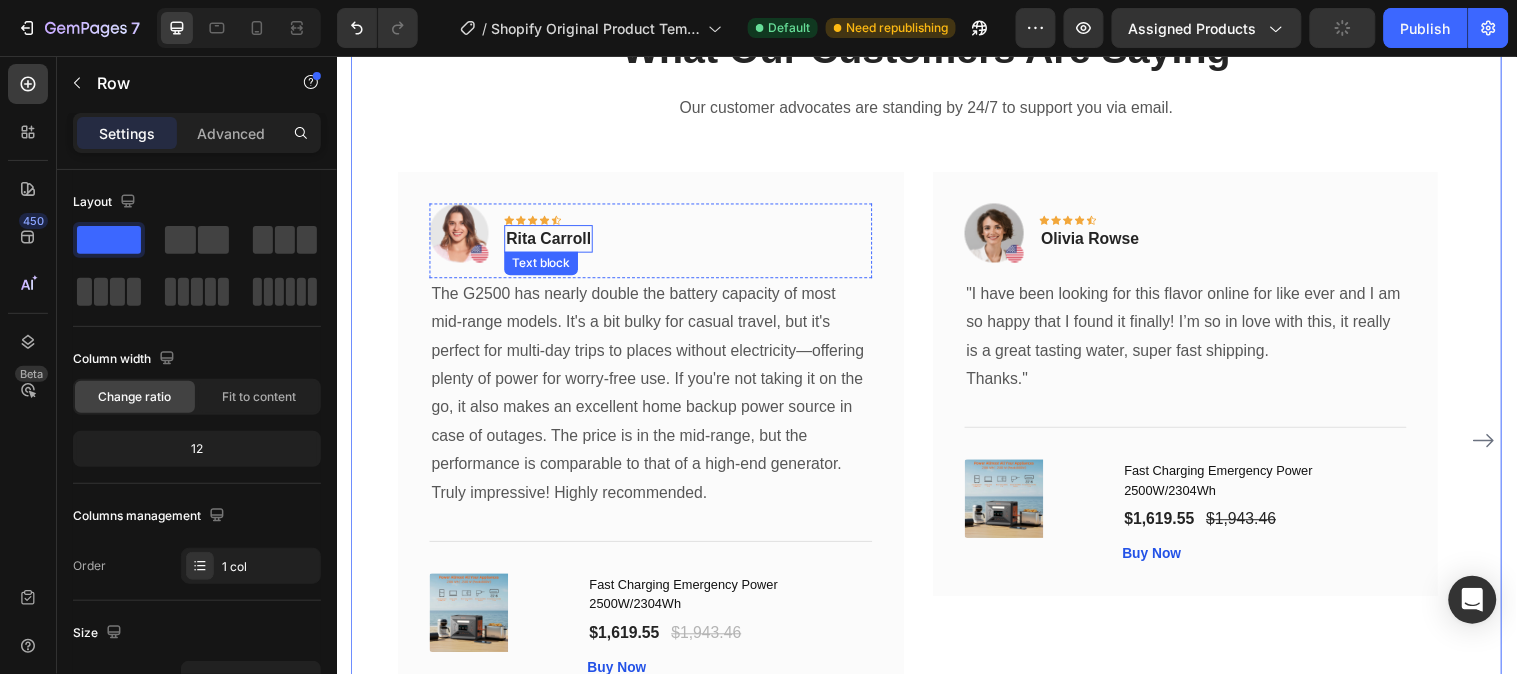 click on "Rita Carroll" at bounding box center [552, 241] 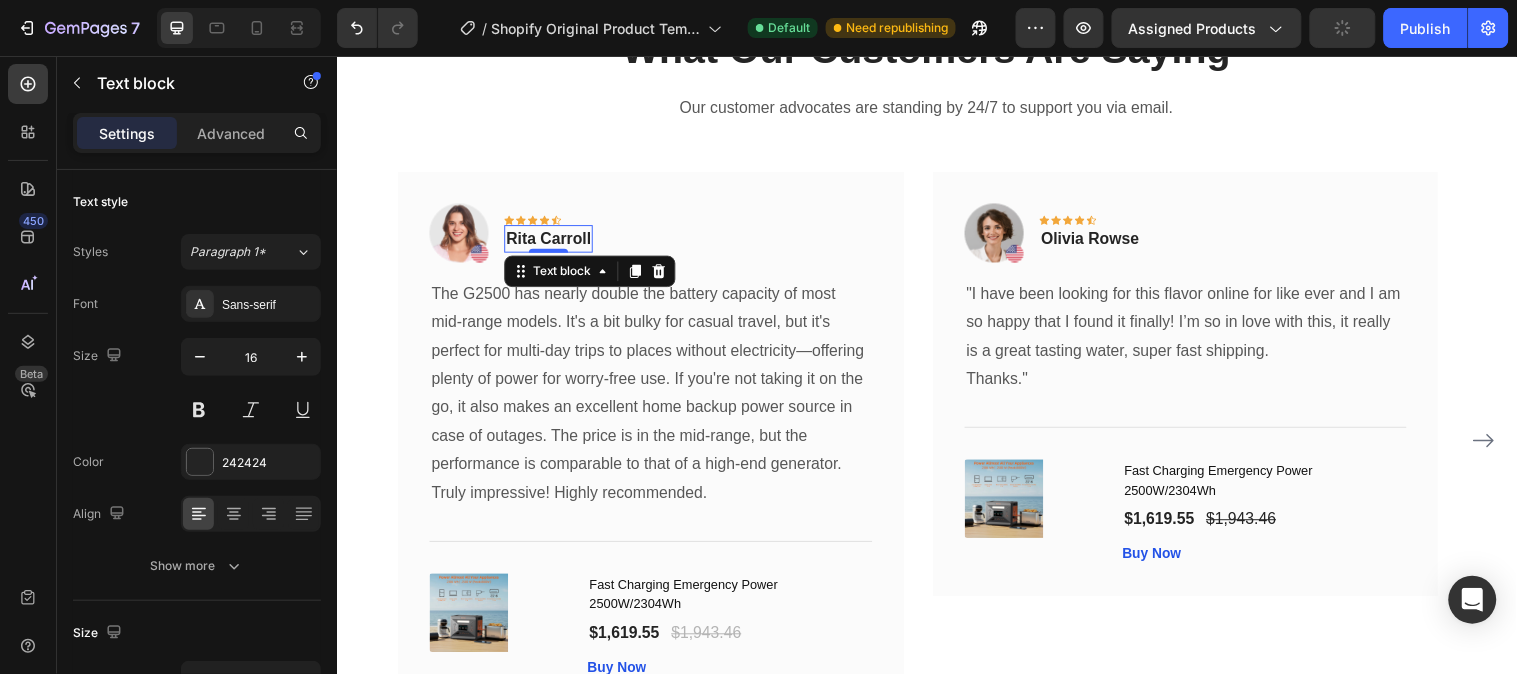 click on "Rita Carroll" at bounding box center (552, 241) 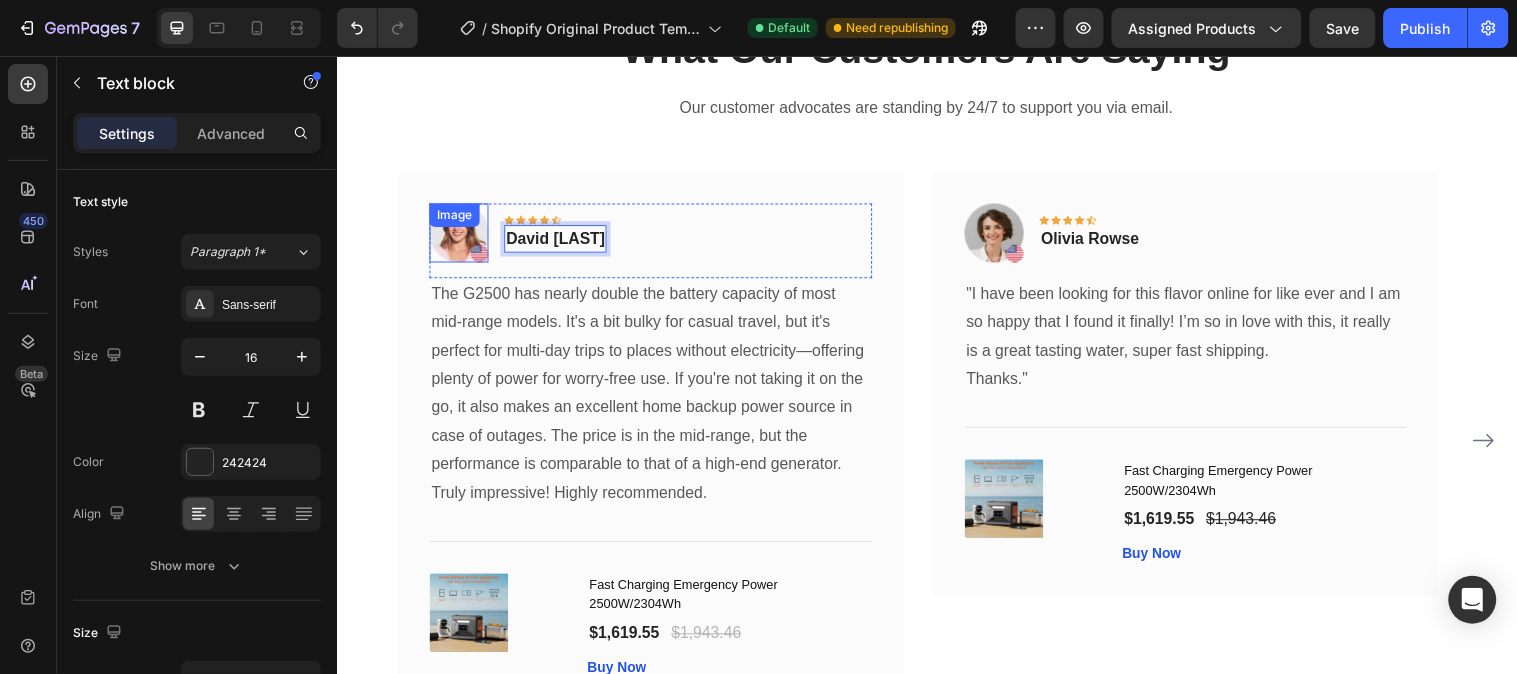 click on "Image" at bounding box center [461, 235] 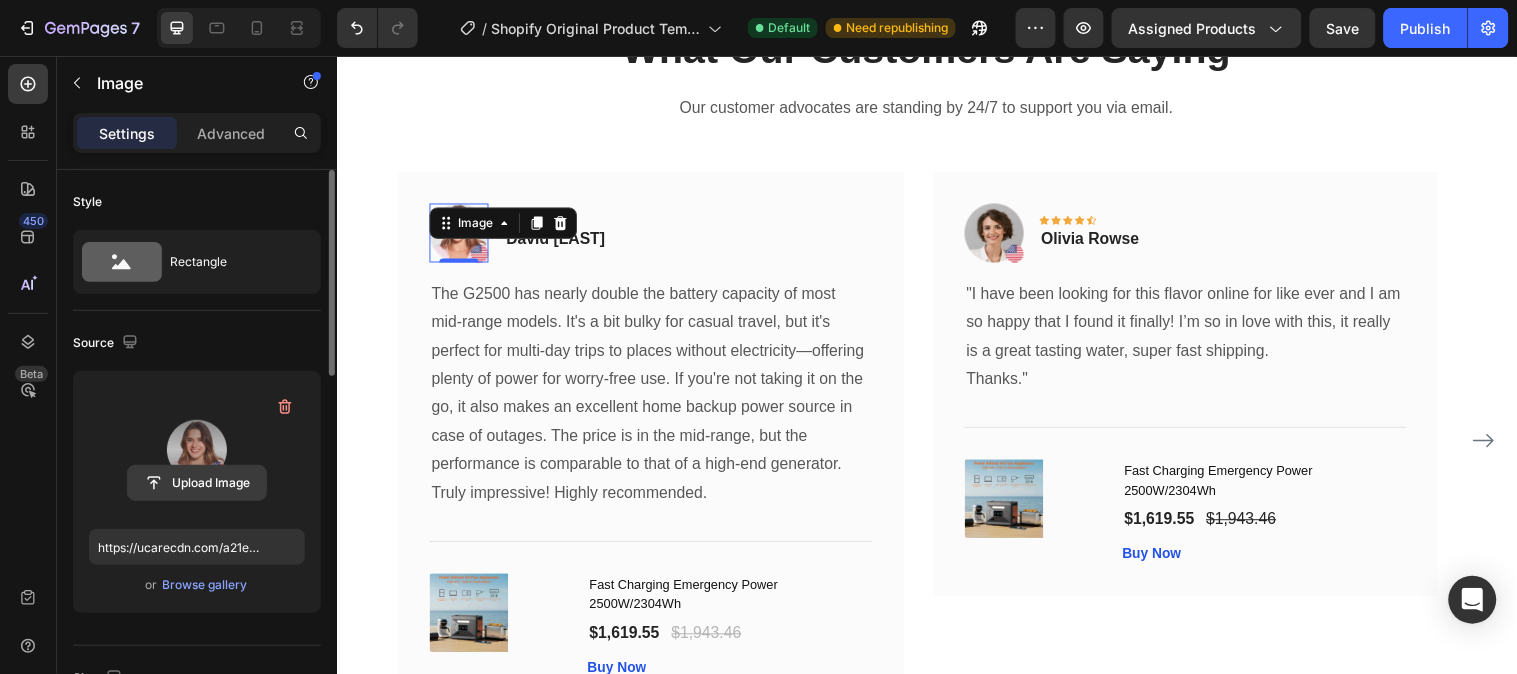 click 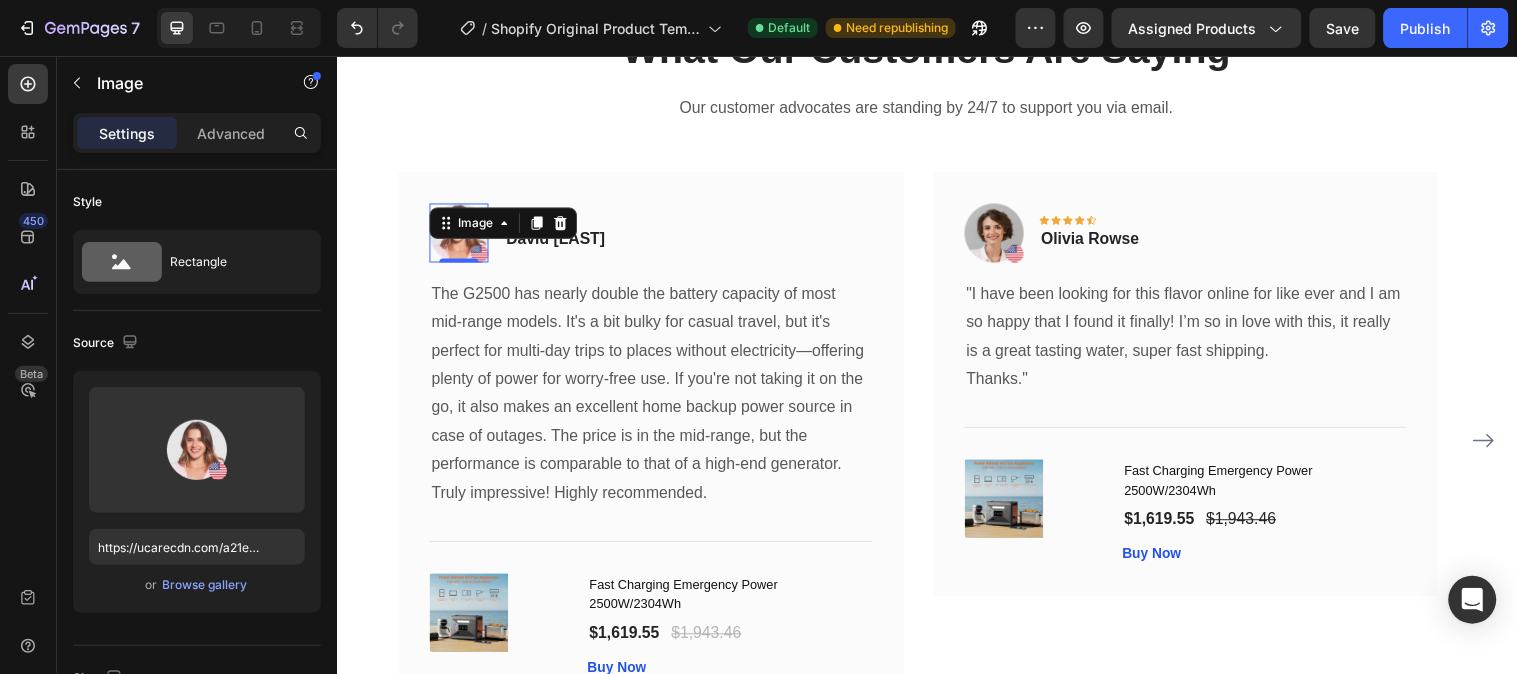 click at bounding box center [461, 235] 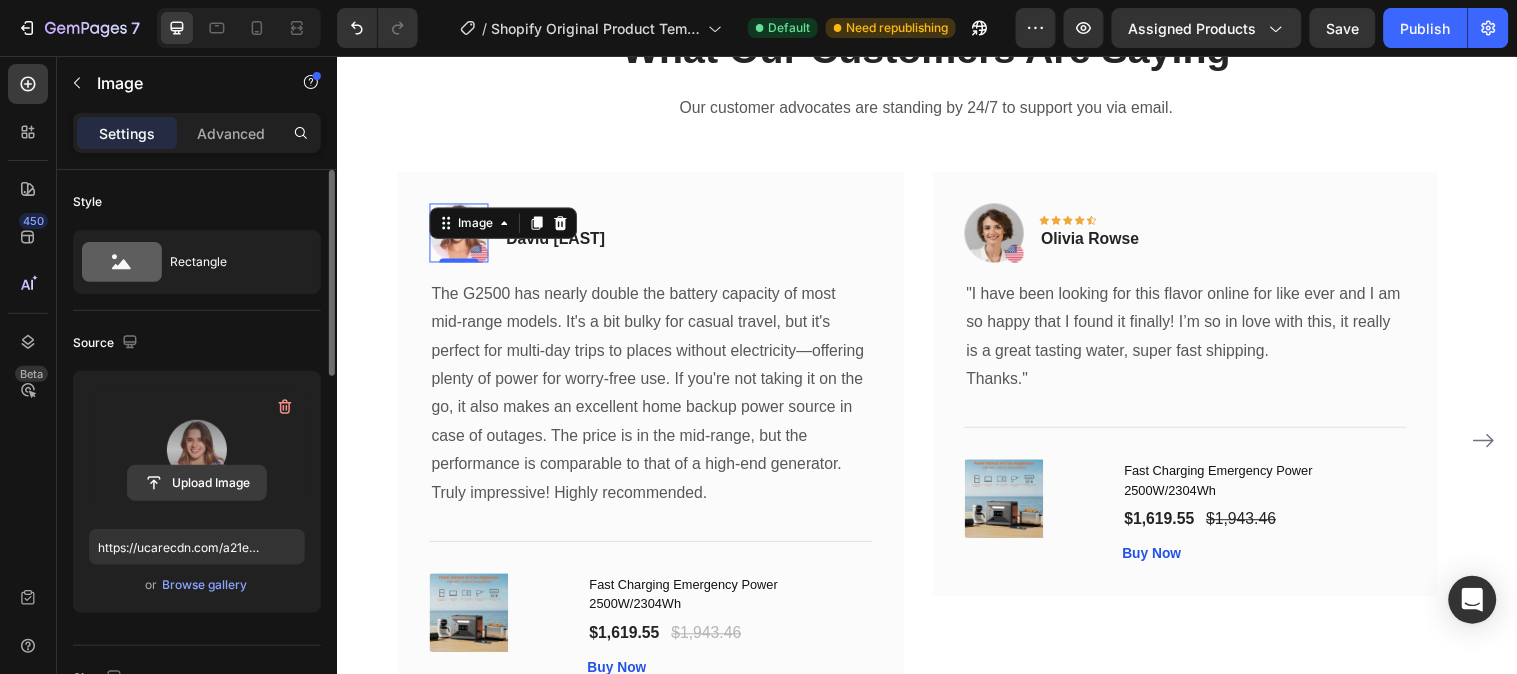 click 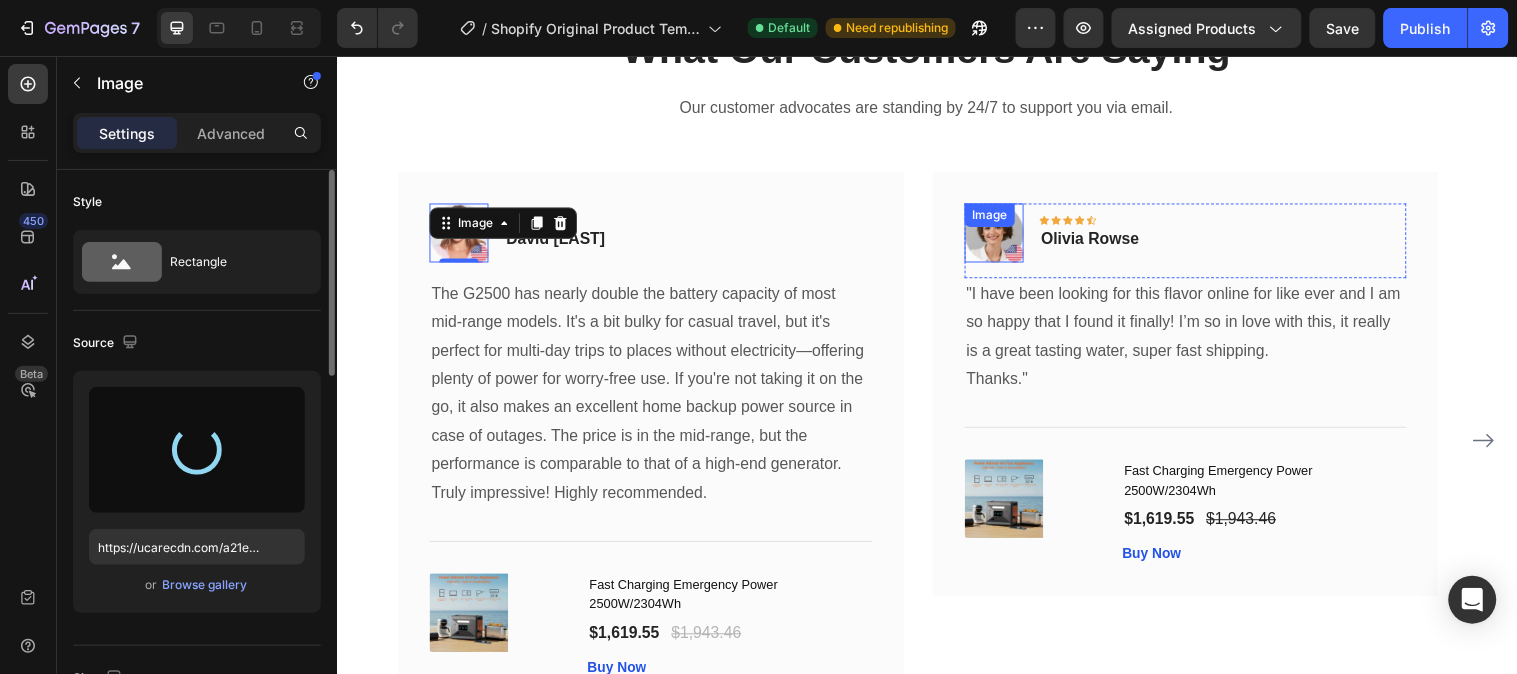click on "Image" at bounding box center (1005, 235) 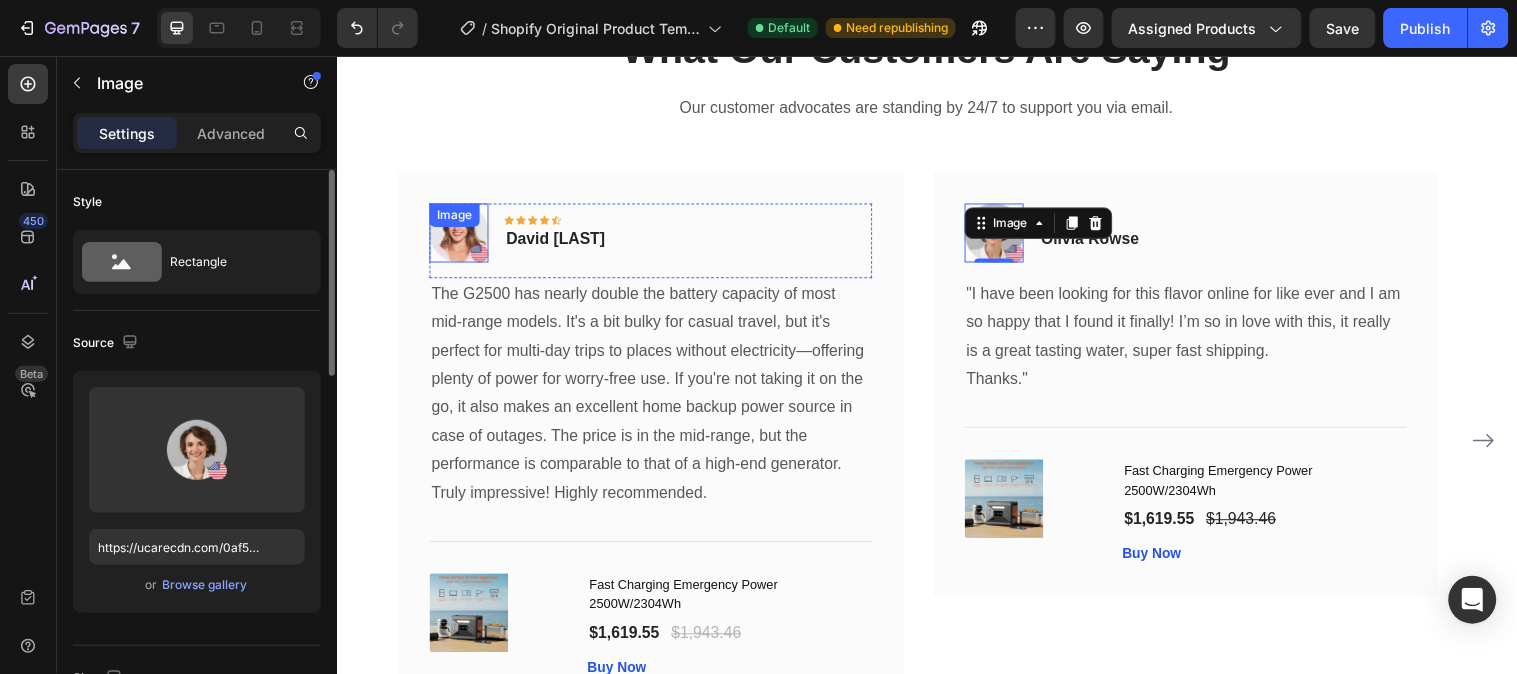 click at bounding box center (461, 235) 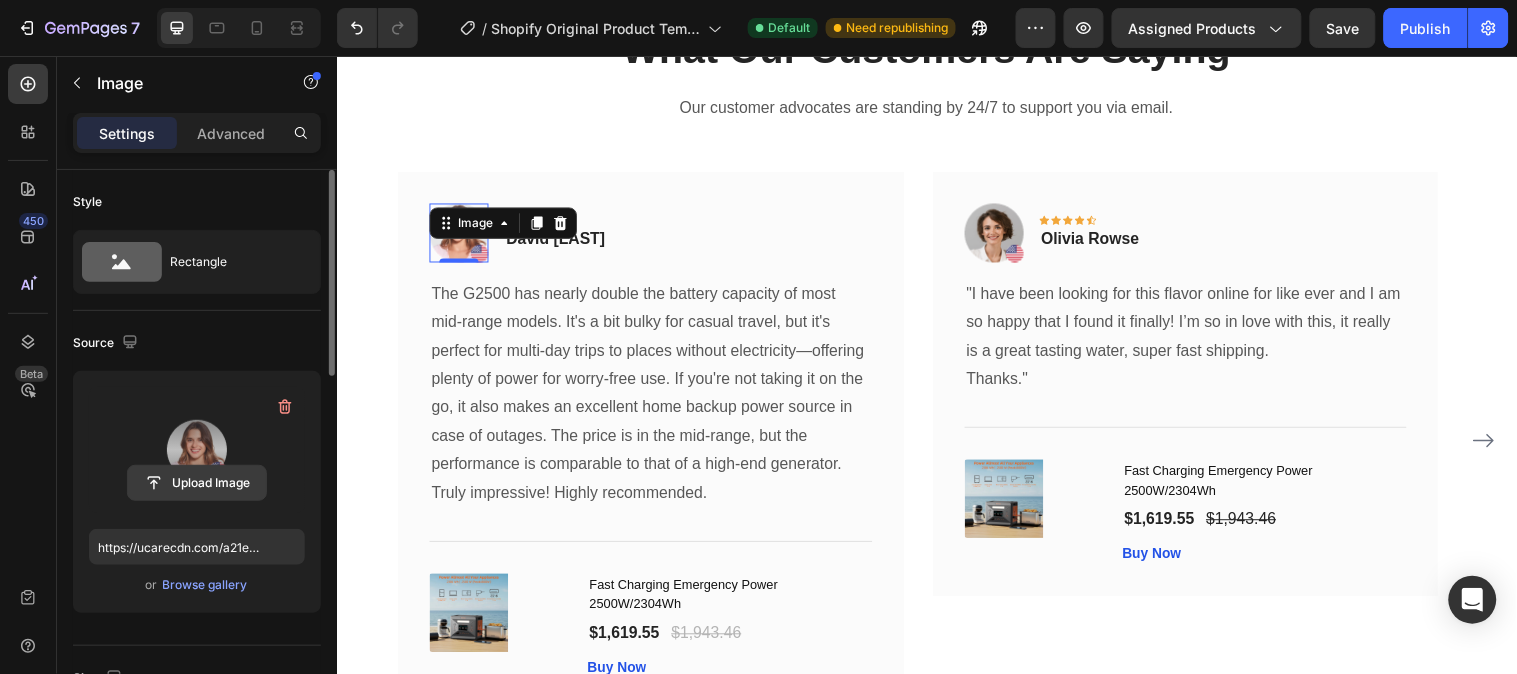 click 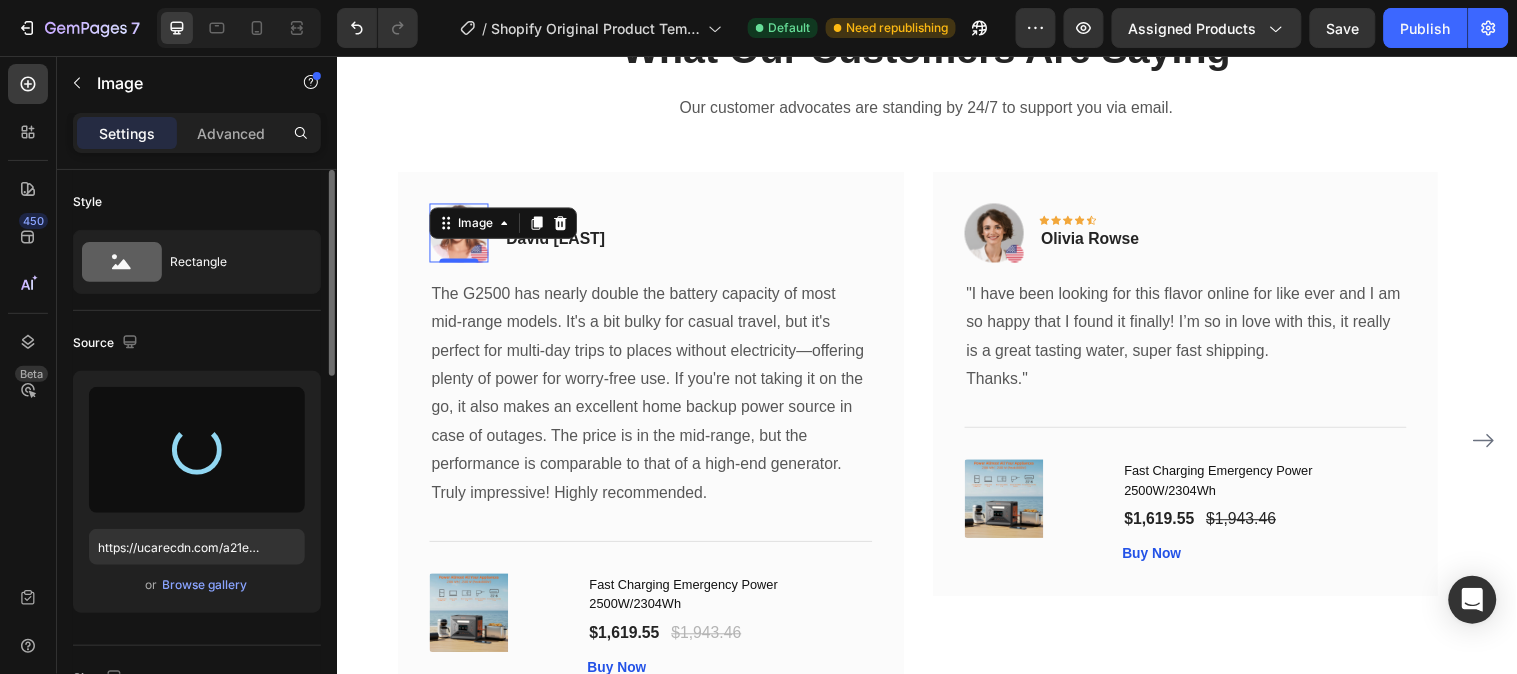 type on "https://cdn.shopify.com/s/files/1/0641/3543/0253/files/gempages_575700525207520195-bca5aa90-33ac-49b8-8003-98435865926b.jpg" 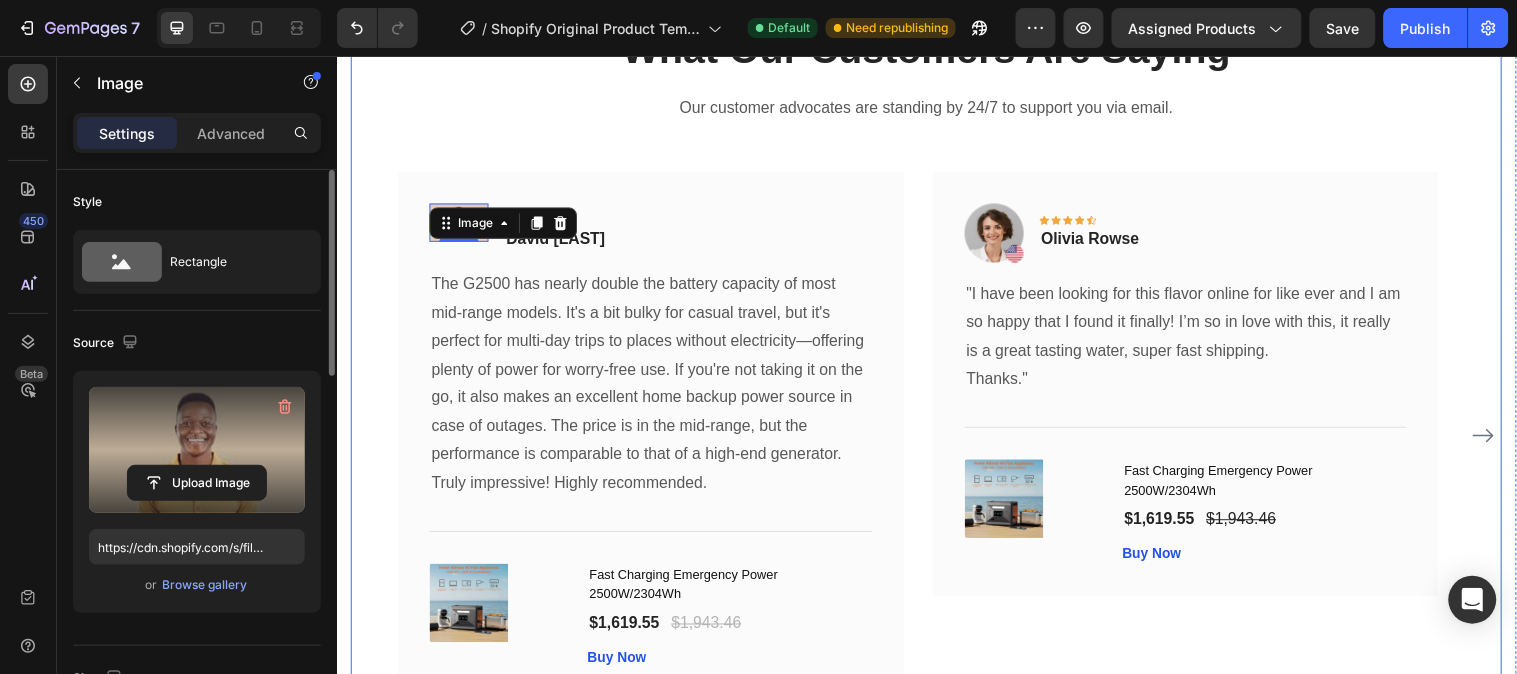 click on "What Our Customers Are Saying Heading Our customer advocates are standing by 24/7 to support you via email. Text block
Image   0
Icon
Icon
Icon
Icon
Icon Row David Thompson Text block Row "The G2500 has nearly double the battery capacity of most mid-range models. It's a bit bulky for casual travel, but it's perfect for multi-day trips to places without electricity—offering plenty of power for worry-free use. If you're not taking it on the go, it also makes an excellent home backup power source in case of outages. The price is in the mid-range, but the performance is comparable to that of a high-end generator. Truly impressive! Highly recommended." Text block                Title Line (P) Images & Gallery Fast Charging Emergency Power 2500W/2304Wh (P) Title $1,619.55 (P) Price (P) Price $1,943.46 (P) Price (P) Price Row Buy Now (P) Cart Button Product Row Image
Icon
Icon Icon Icon" at bounding box center (936, 378) 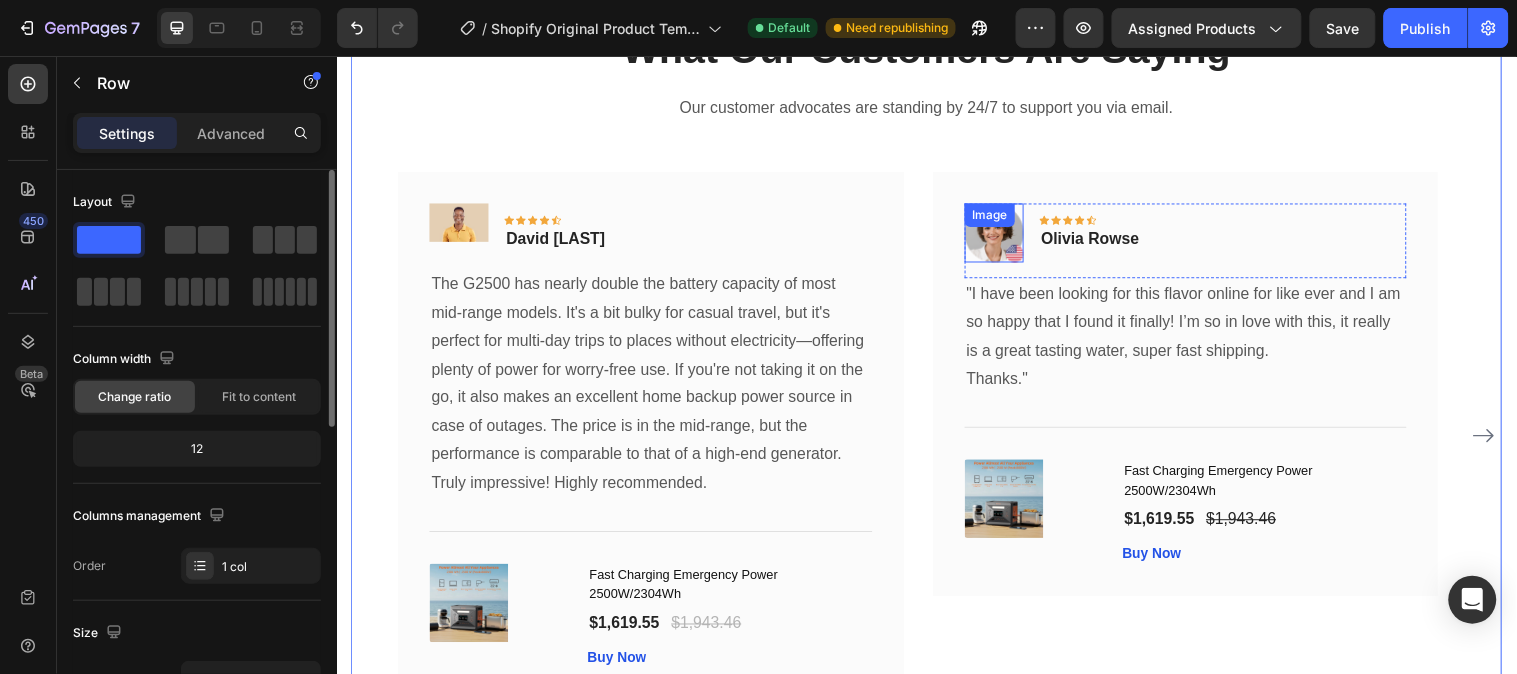 click at bounding box center (1005, 235) 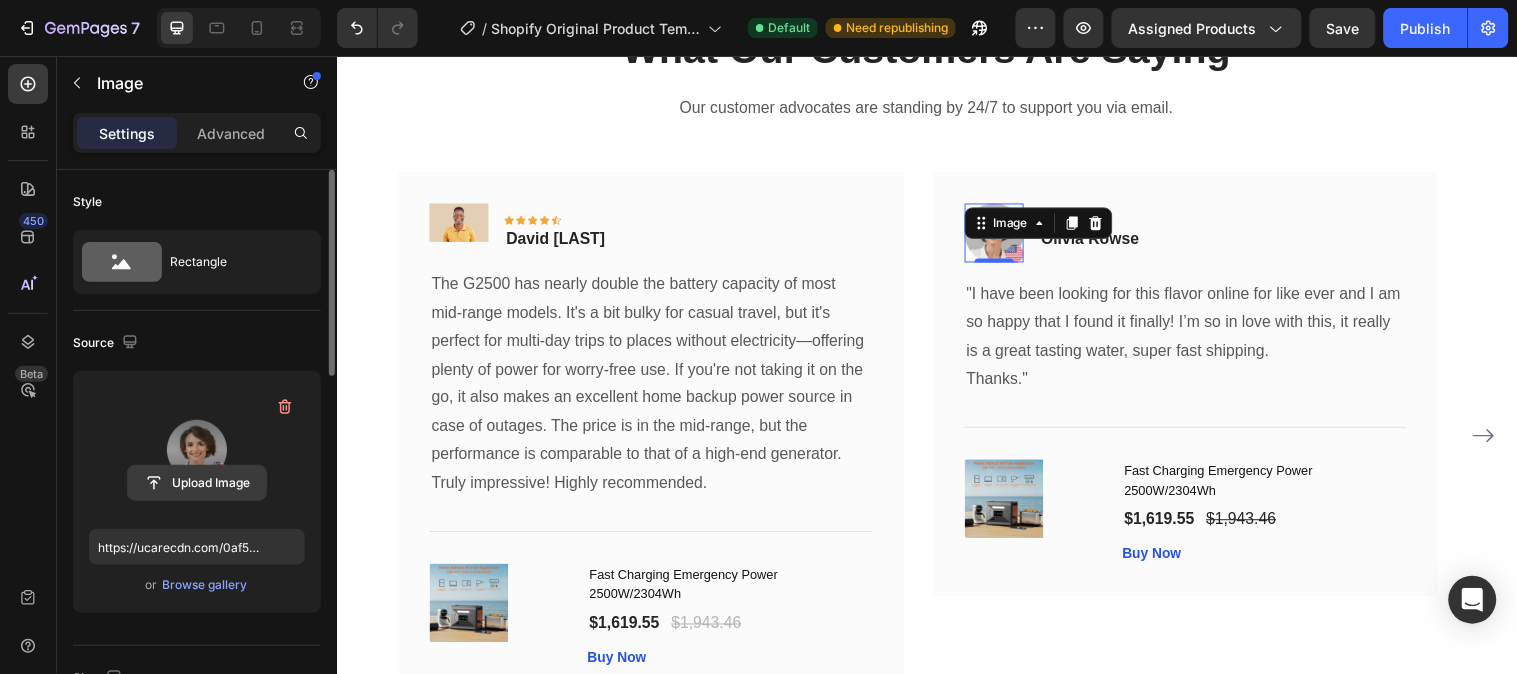 click 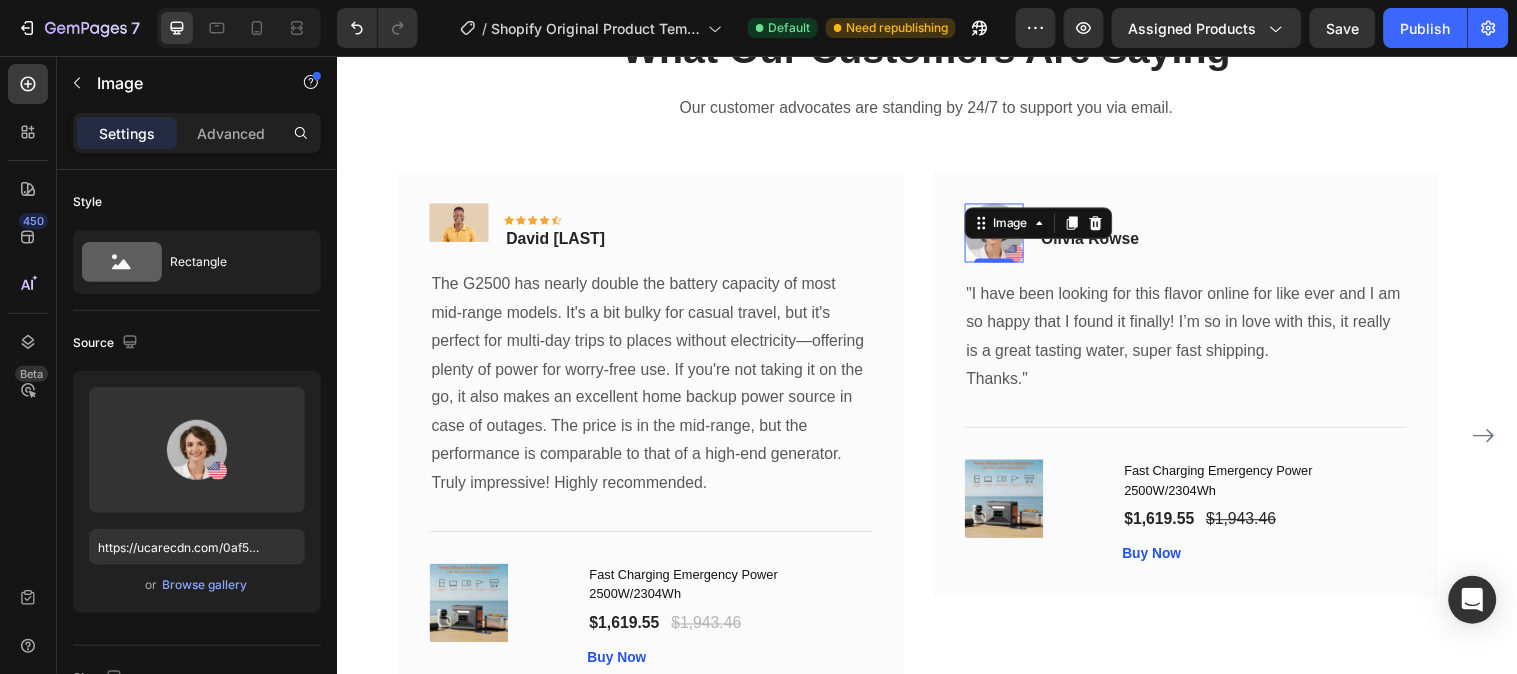 click at bounding box center (1005, 235) 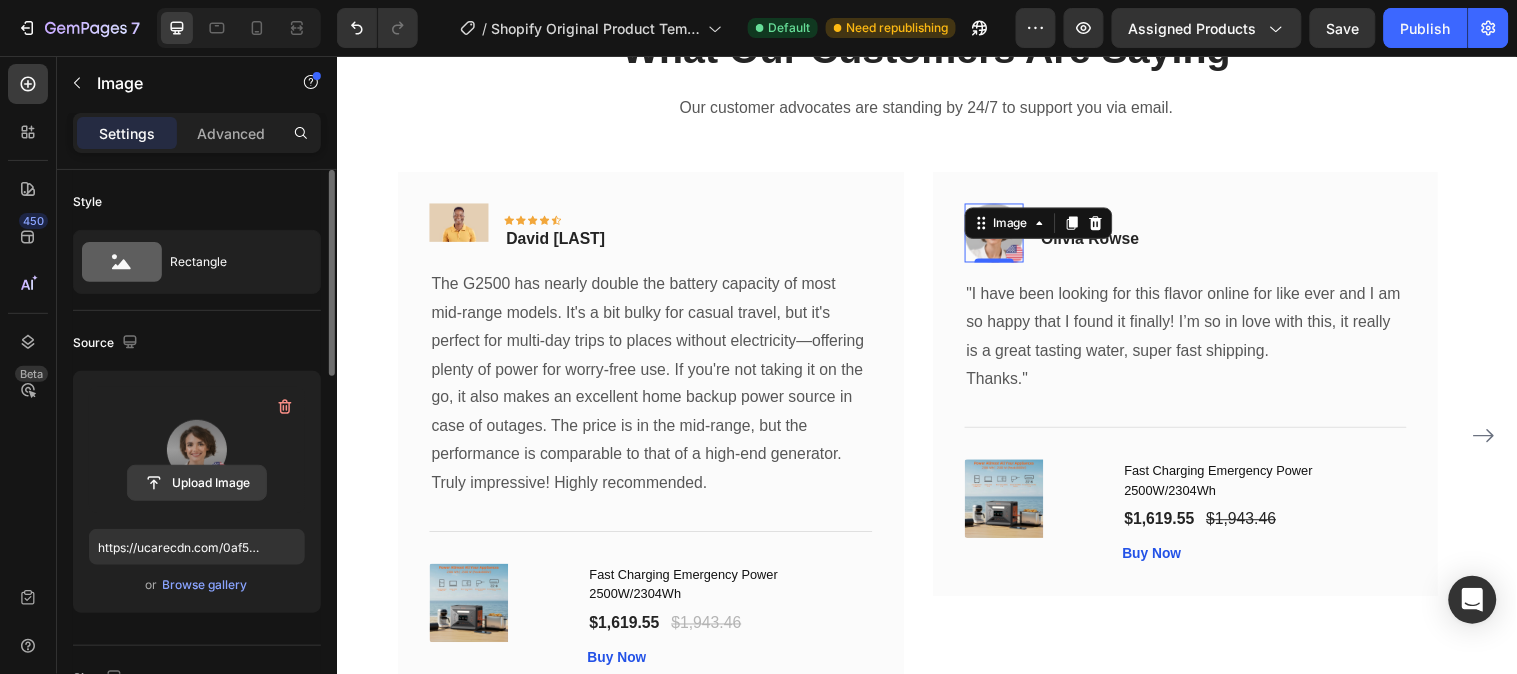 click 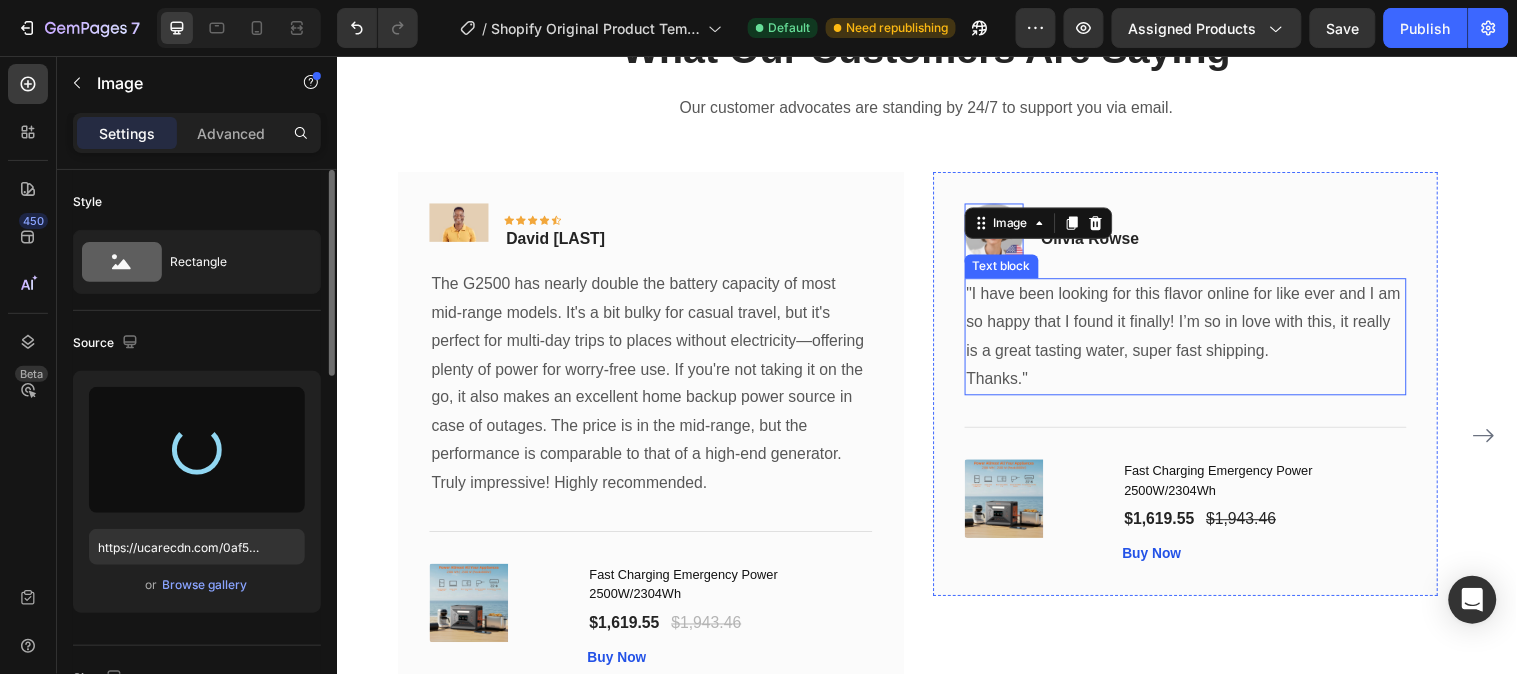 click on ""I have been looking for this flavor online for like ever and I am so happy that I found it finally! I’m so in love with this, it really is a great tasting water, super fast shipping." at bounding box center (1200, 326) 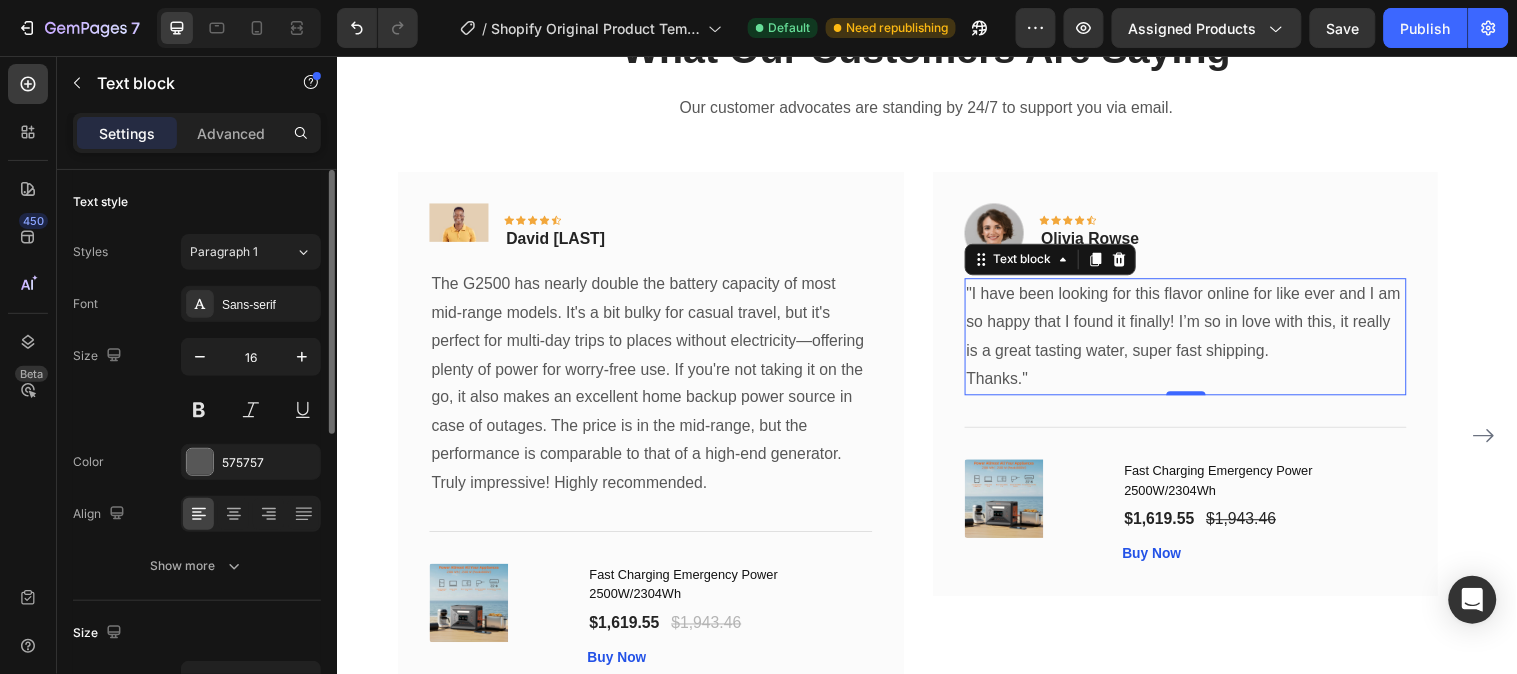 click on ""I have been looking for this flavor online for like ever and I am so happy that I found it finally! I’m so in love with this, it really is a great tasting water, super fast shipping." at bounding box center (1200, 326) 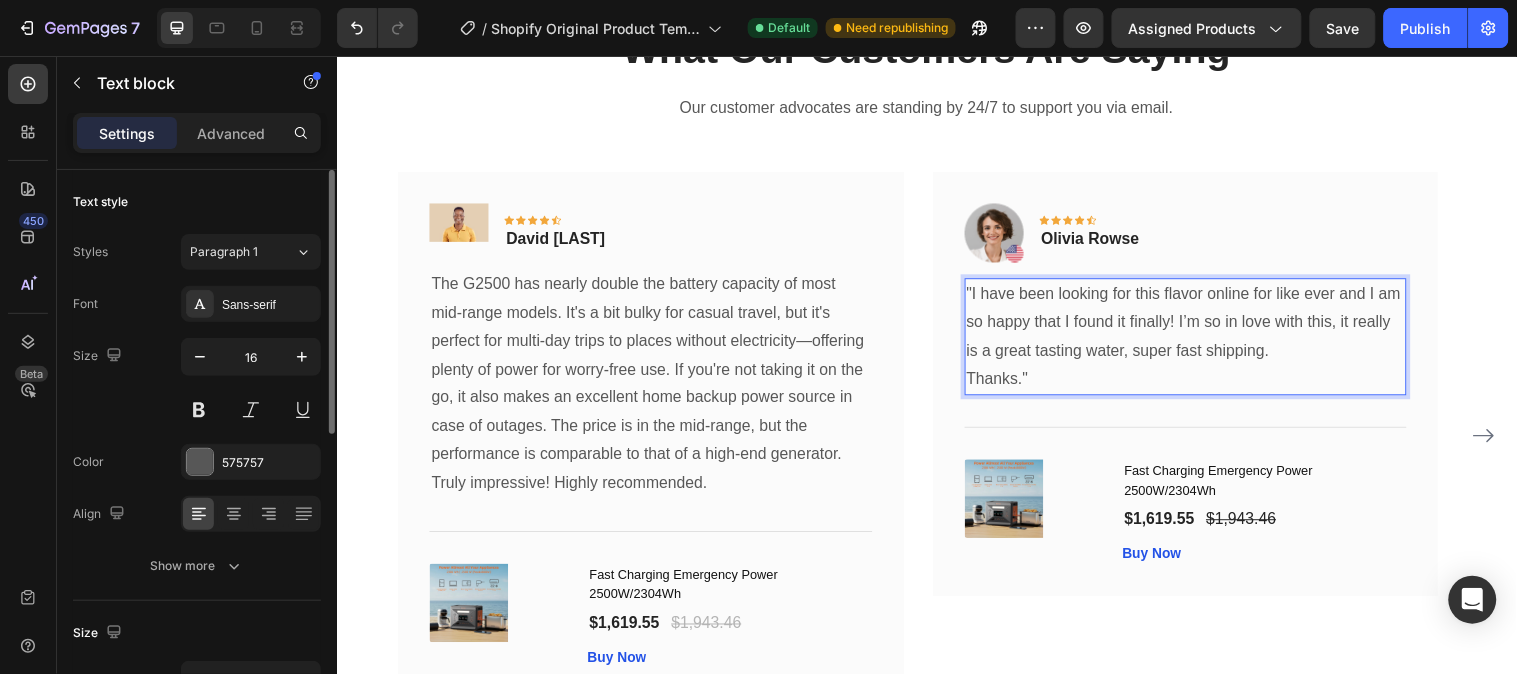 click on ""I have been looking for this flavor online for like ever and I am so happy that I found it finally! I’m so in love with this, it really is a great tasting water, super fast shipping." at bounding box center [1200, 326] 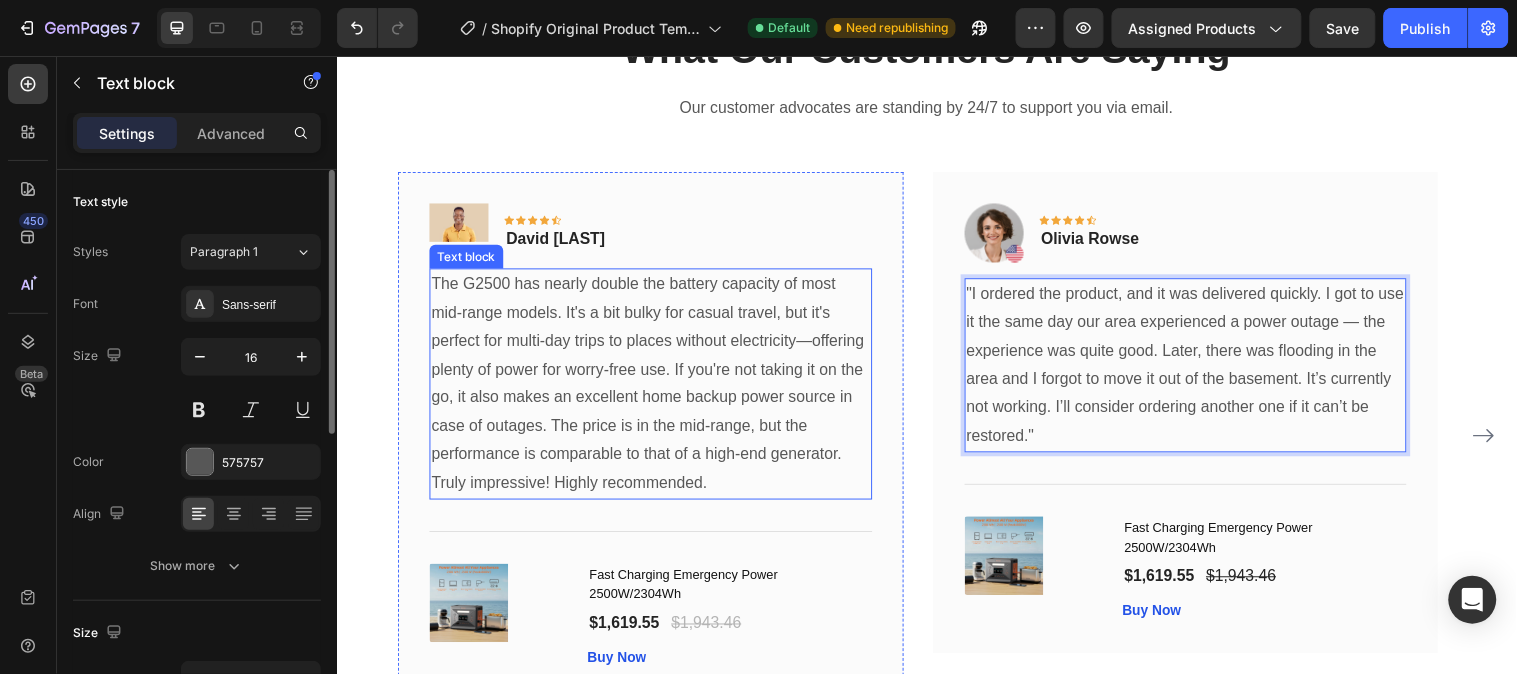 click on ""The G2500 has nearly double the battery capacity of most mid-range models. It's a bit bulky for casual travel, but it's perfect for multi-day trips to places without electricity—offering plenty of power for worry-free use. If you're not taking it on the go, it also makes an excellent home backup power source in case of outages. The price is in the mid-range, but the performance is comparable to that of a high-end generator. Truly impressive! Highly recommended."" at bounding box center (656, 388) 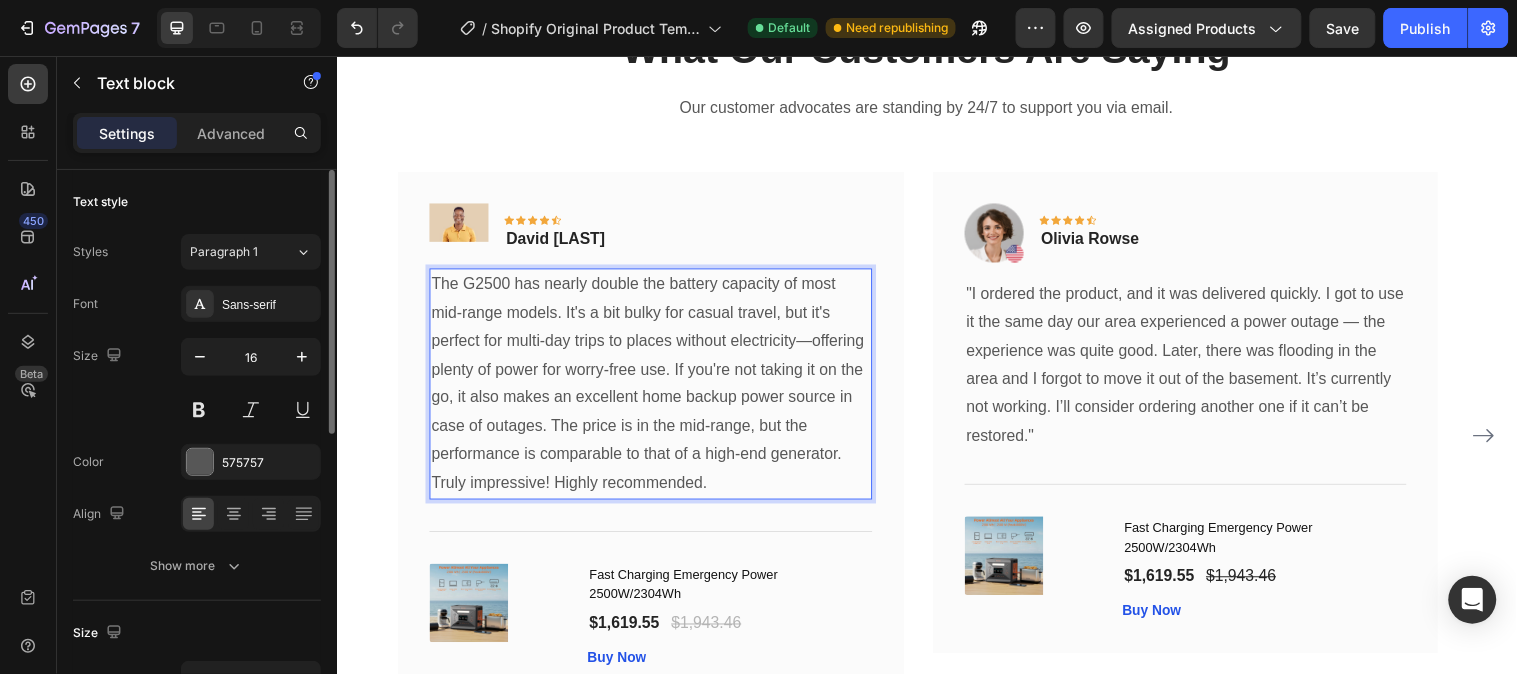 click on ""The G2500 has nearly double the battery capacity of most mid-range models. It's a bit bulky for casual travel, but it's perfect for multi-day trips to places without electricity—offering plenty of power for worry-free use. If you're not taking it on the go, it also makes an excellent home backup power source in case of outages. The price is in the mid-range, but the performance is comparable to that of a high-end generator. Truly impressive! Highly recommended."" at bounding box center (656, 388) 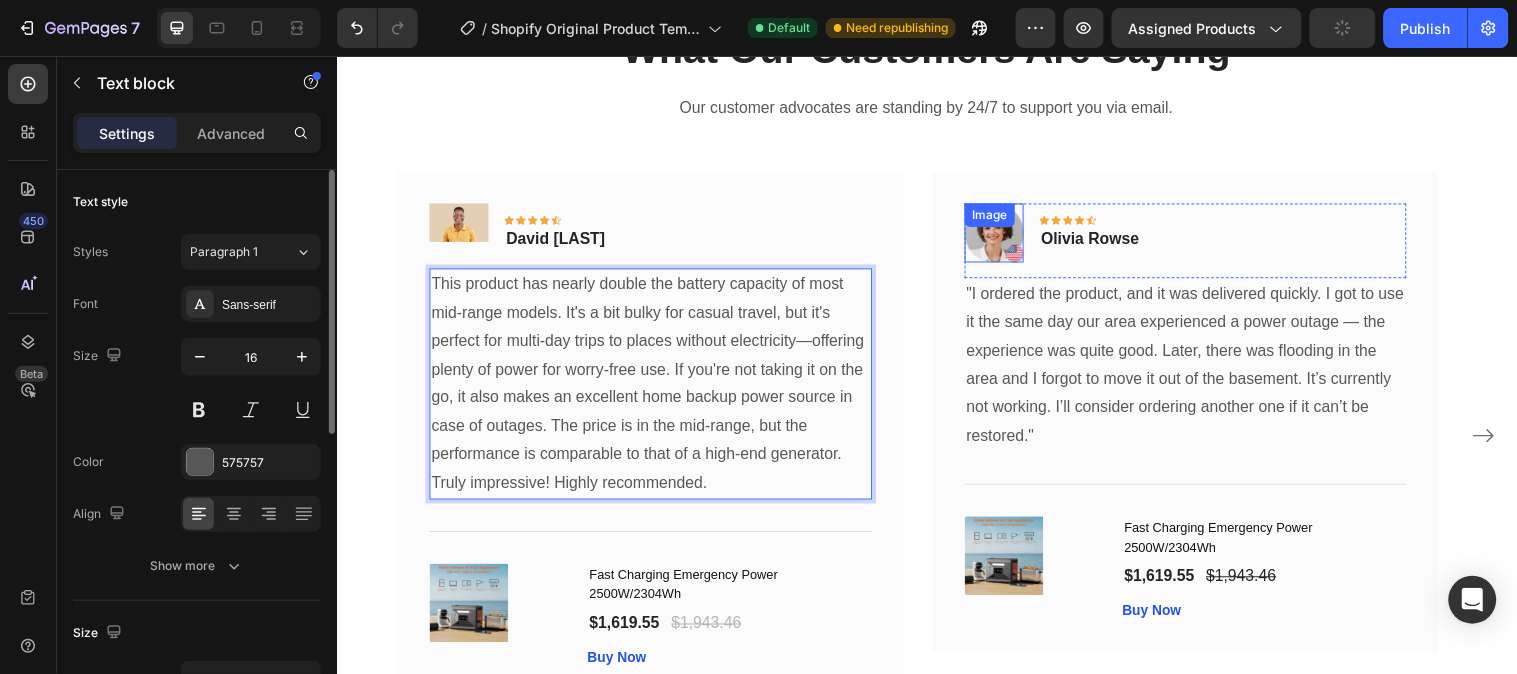 click on "Image" at bounding box center (1005, 235) 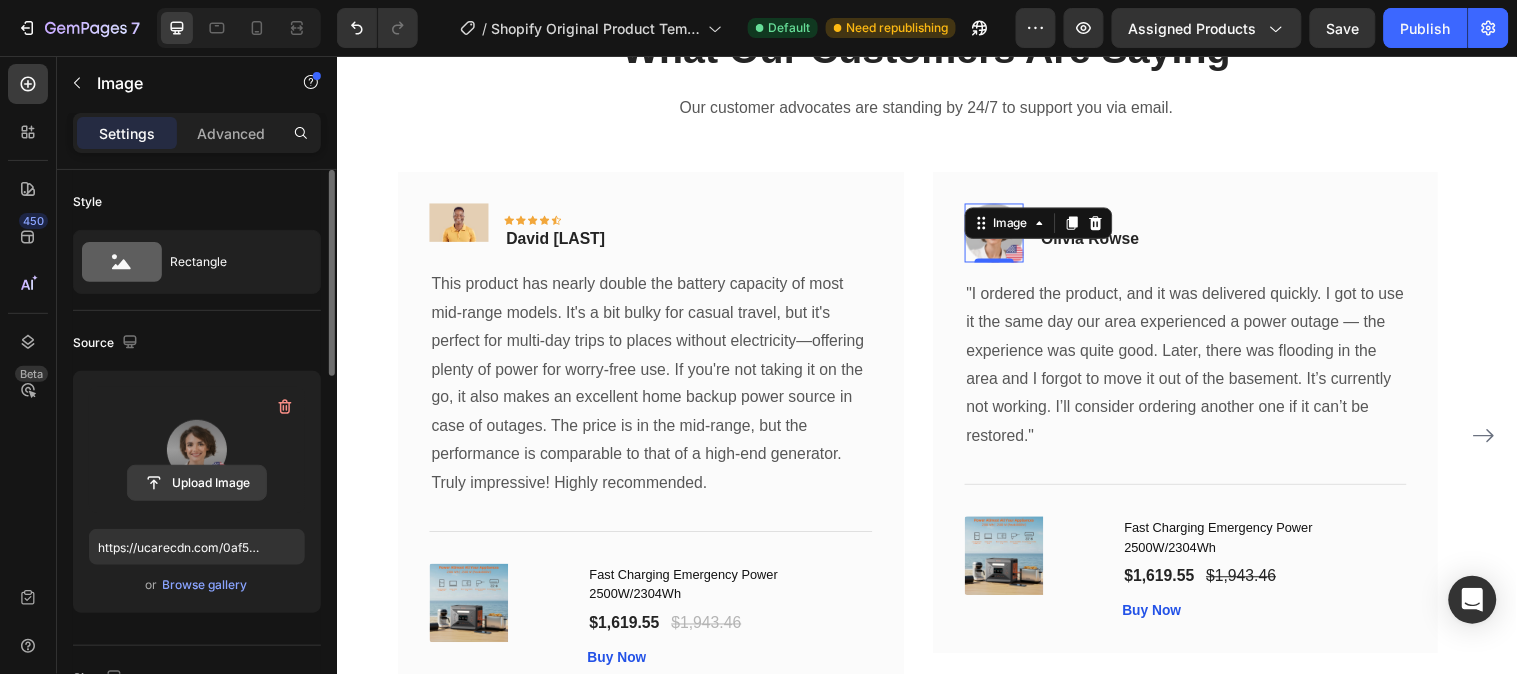 click 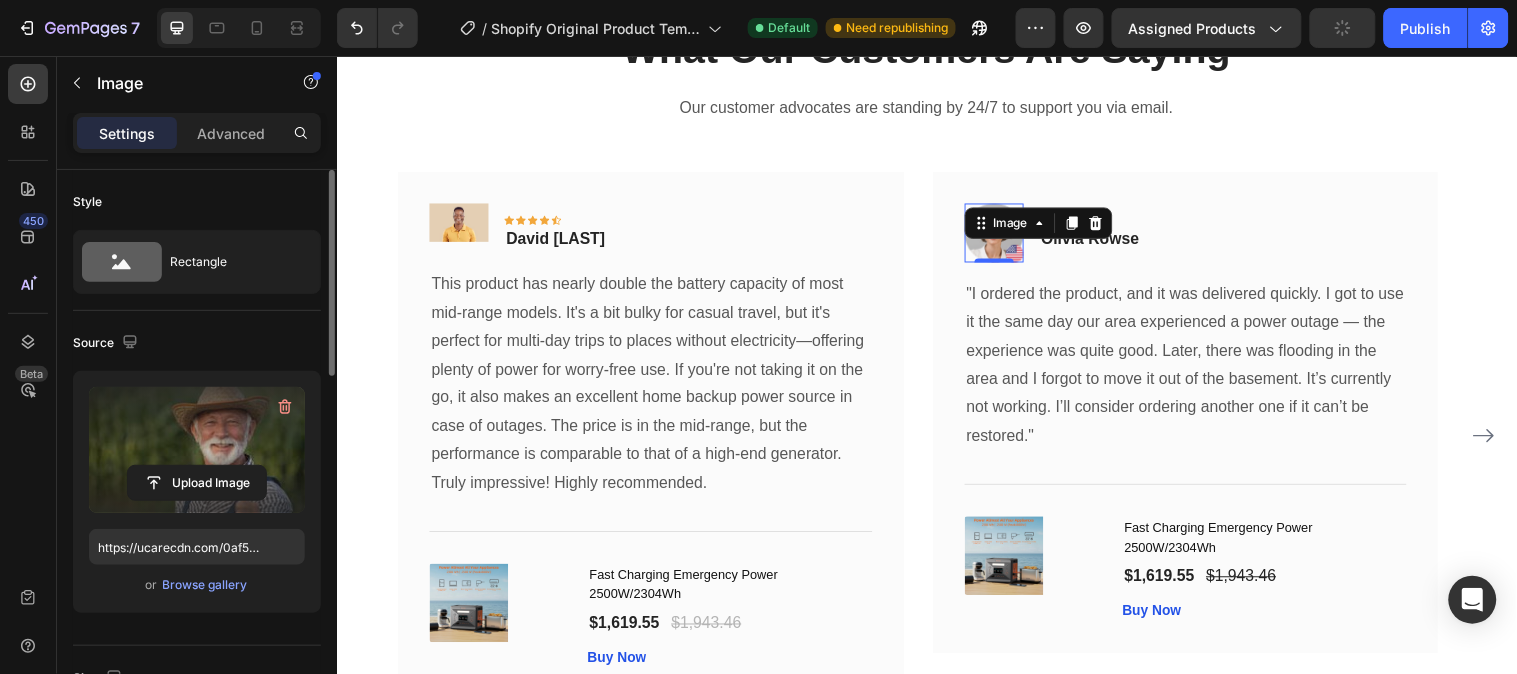 type on "https://cdn.shopify.com/s/files/1/0641/3543/0253/files/gempages_575700525207520195-dc6d9dcb-4119-42de-a314-3316f73a8def.jpg" 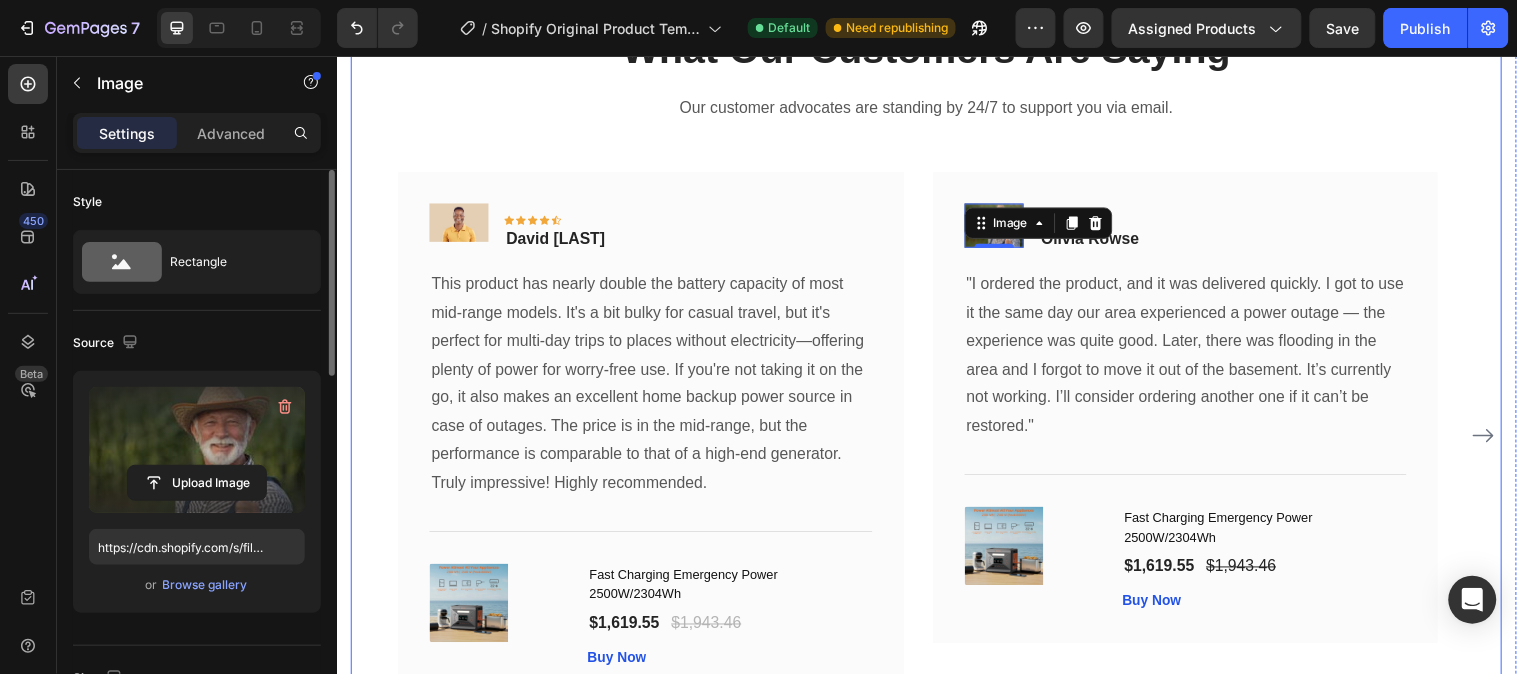 click on "What Our Customers Are Saying Heading Our customer advocates are standing by 24/7 to support you via email. Text block
Image
Icon
Icon
Icon
Icon
Icon Row David Thompson Text block Row "This product has nearly double the battery capacity of most mid-range models. It's a bit bulky for casual travel, but it's perfect for multi-day trips to places without electricity—offering plenty of power for worry-free use. If you're not taking it on the go, it also makes an excellent home backup power source in case of outages. The price is in the mid-range, but the performance is comparable to that of a high-end generator. Truly impressive! Highly recommended." Text block                Title Line (P) Images & Gallery Fast Charging Emergency Power 2500W/2304Wh (P) Title $1,619.55 (P) Price (P) Price $1,943.46 (P) Price (P) Price Row Buy Now (P) Cart Button Product Row Image   0
Icon
Icon Icon Row" at bounding box center (936, 378) 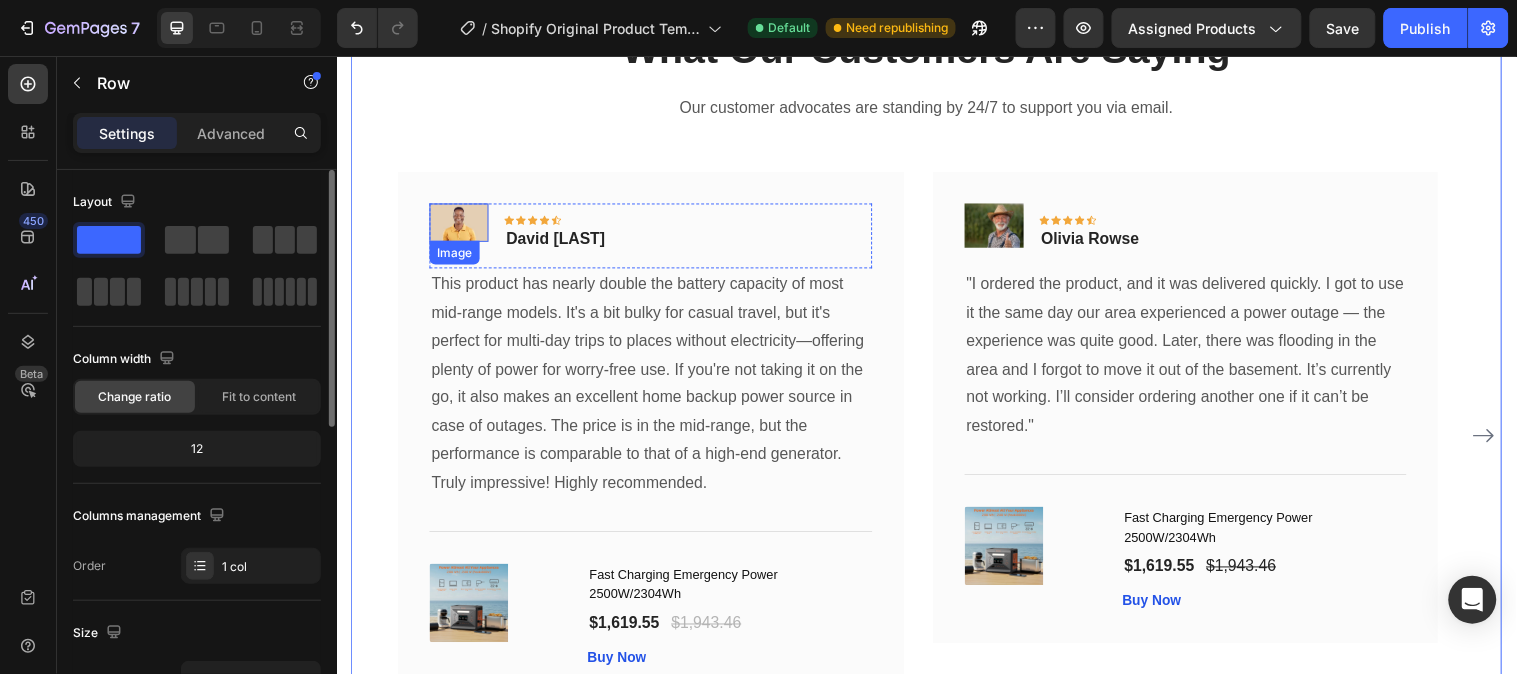 click at bounding box center (461, 224) 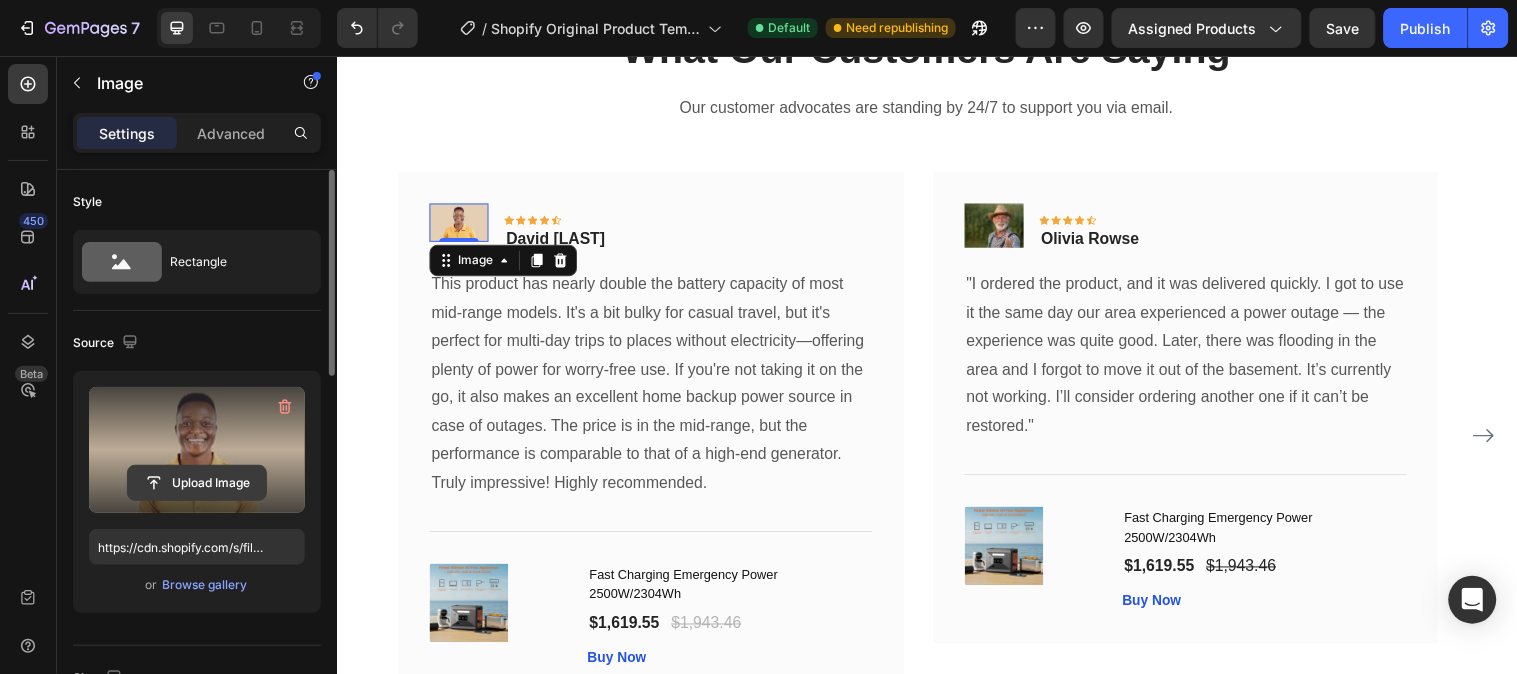 click 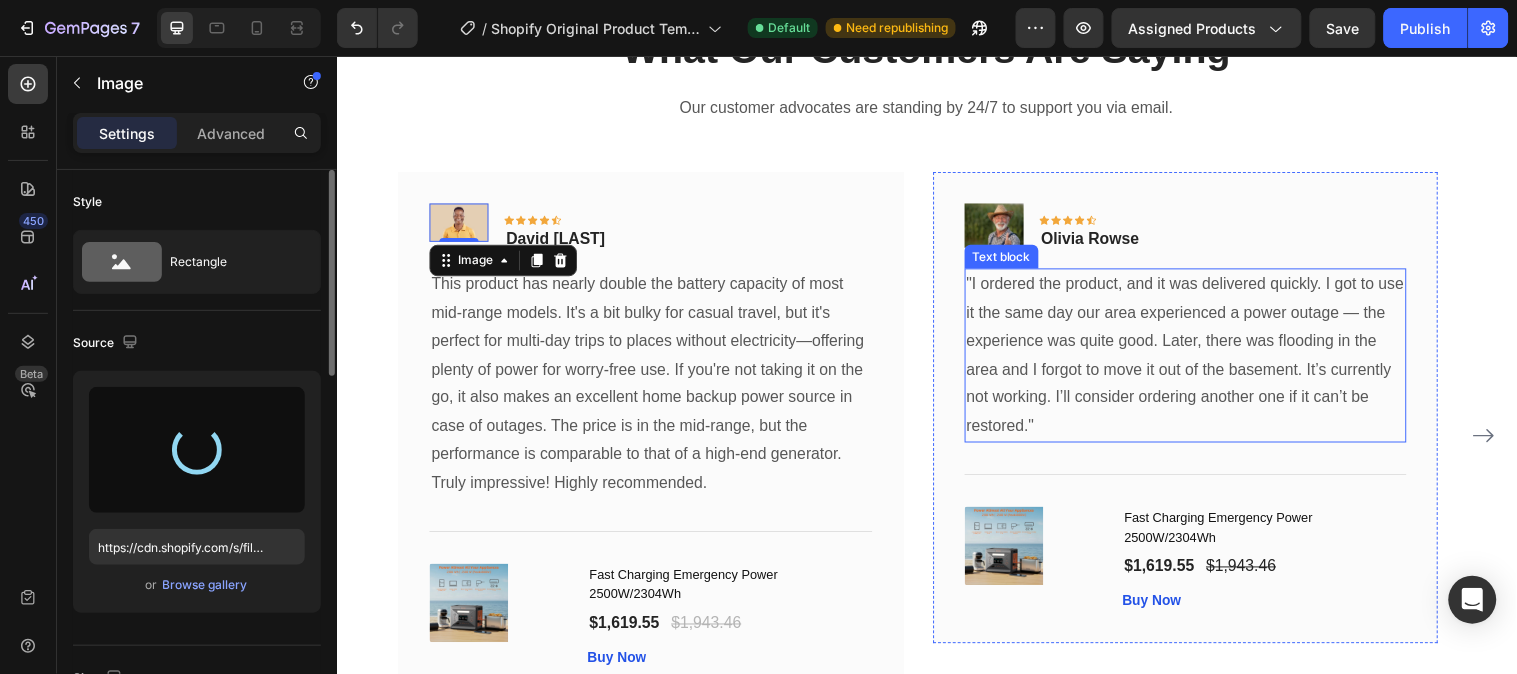 type on "https://cdn.shopify.com/s/files/1/0641/3543/0253/files/gempages_575700525207520195-6c100a0e-ec56-4ca1-9b67-77eb1eb7778f.jpg" 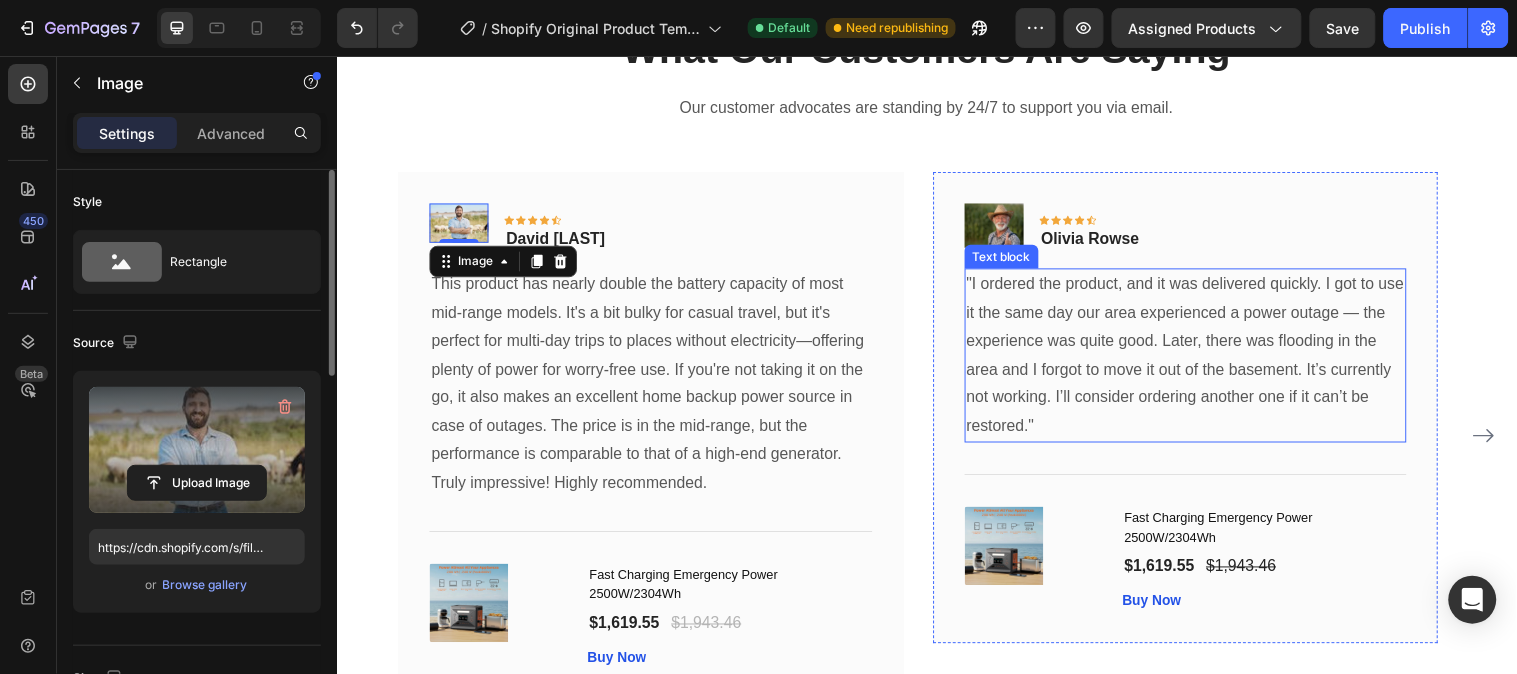click on ""I ordered the product, and it was delivered quickly. I got to use it the same day our area experienced a power outage — the experience was quite good. Later, there was flooding in the area and I forgot to move it out of the basement. It’s currently not working. I’ll consider ordering another one if it can’t be restored."" at bounding box center (1200, 359) 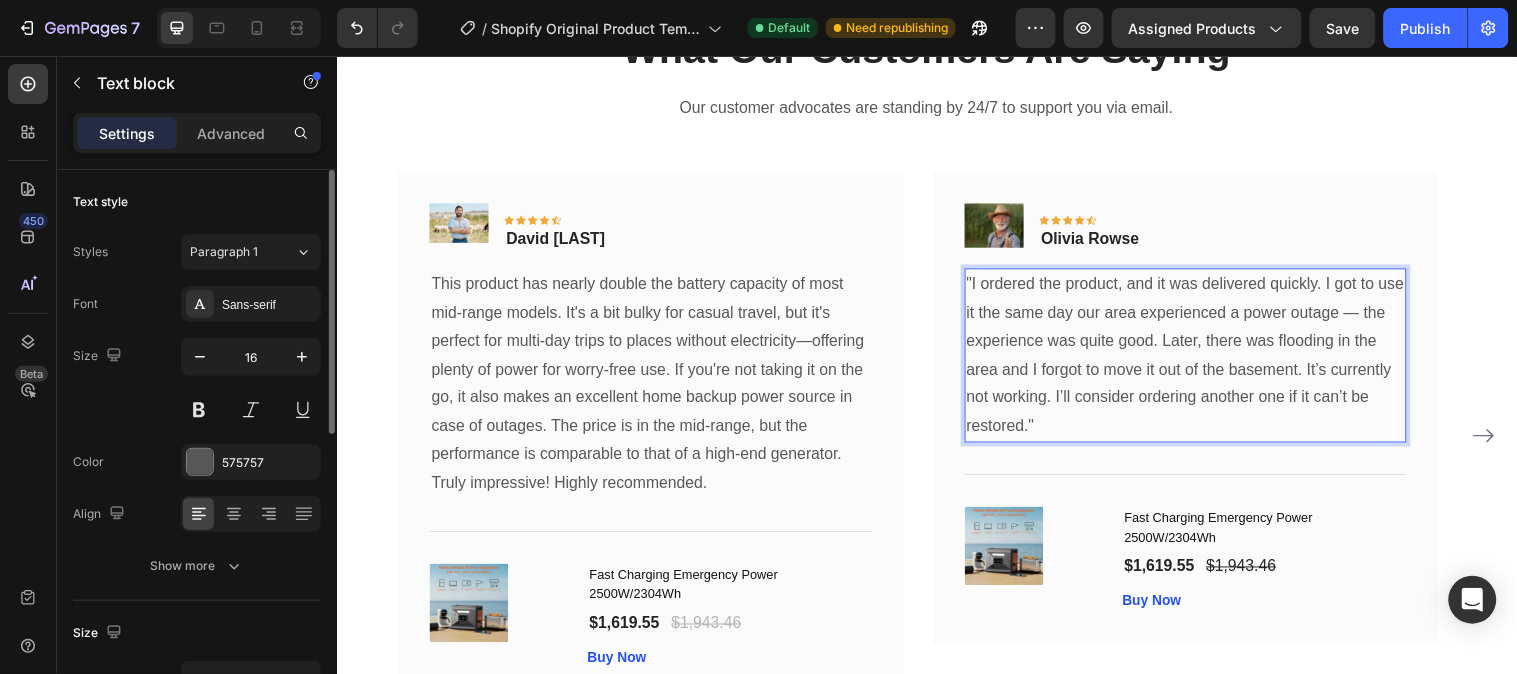 click on ""I ordered the product, and it was delivered quickly. I got to use it the same day our area experienced a power outage — the experience was quite good. Later, there was flooding in the area and I forgot to move it out of the basement. It’s currently not working. I’ll consider ordering another one if it can’t be restored."" at bounding box center (1200, 359) 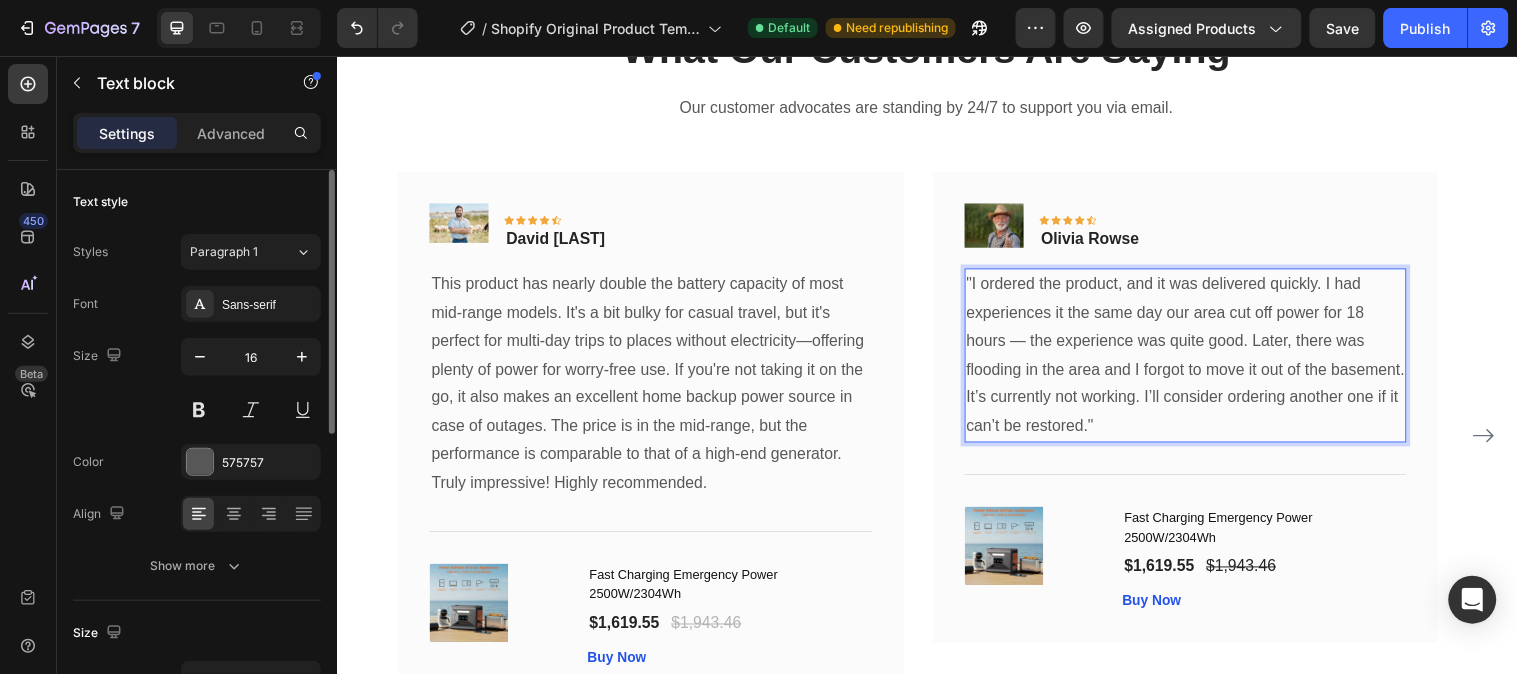 click on ""I ordered the product, and it was delivered quickly. I had experiences it the same day our area cut off power for 18 hours — the experience was quite good. Later, there was flooding in the area and I forgot to move it out of the basement. It’s currently not working. I’ll consider ordering another one if it can’t be restored."" at bounding box center (1200, 359) 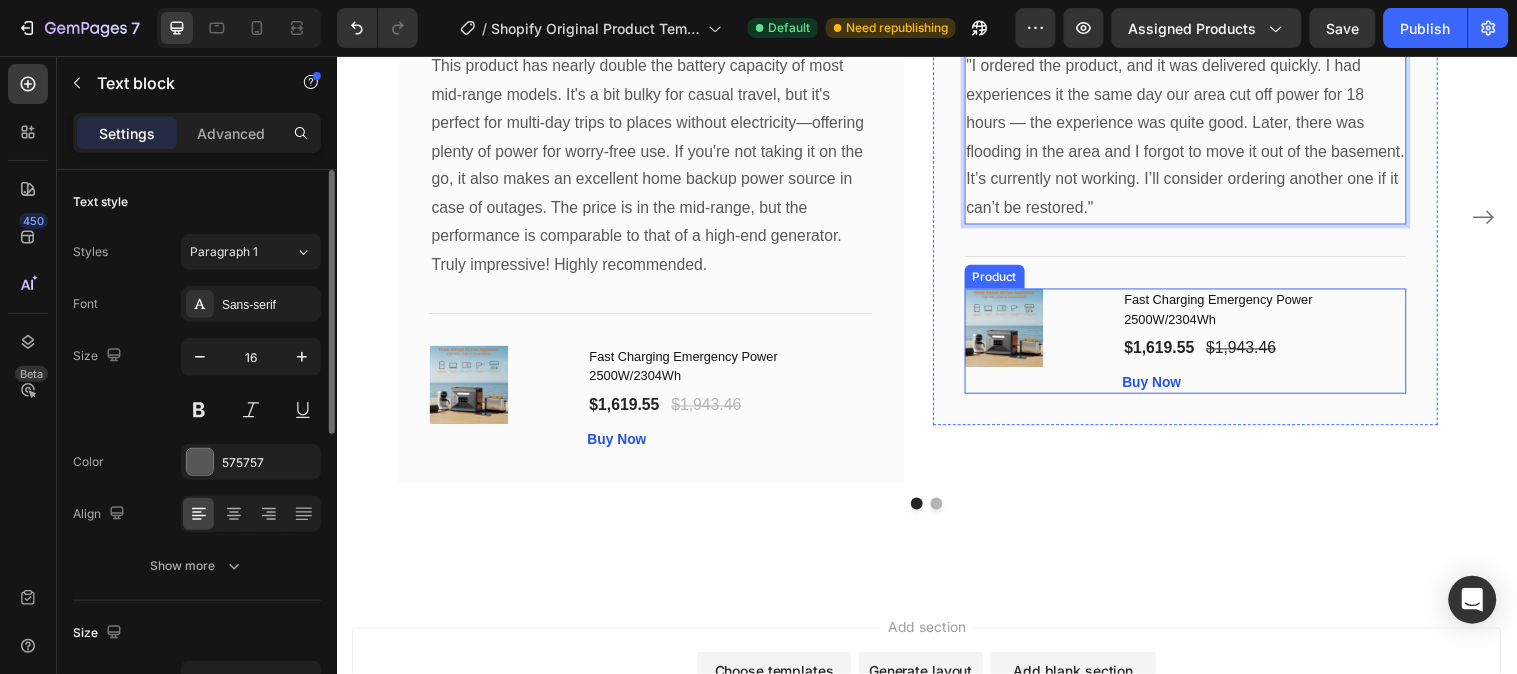 scroll, scrollTop: 10550, scrollLeft: 0, axis: vertical 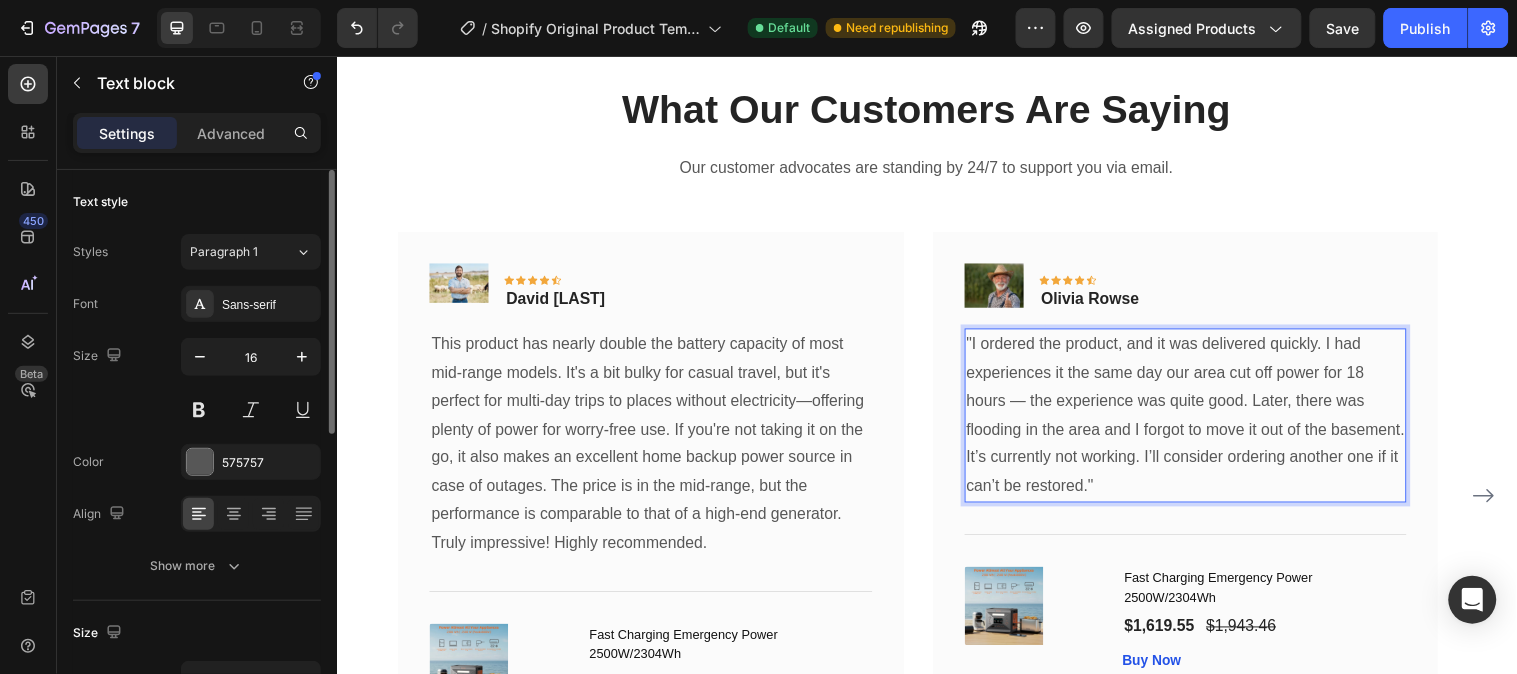 click on ""I ordered the product, and it was delivered quickly. I had experiences it the same day our area cut off power for 18 hours — the experience was quite good. Later, there was flooding in the area and I forgot to move it out of the basement. It’s currently not working. I’ll consider ordering another one if it can’t be restored."" at bounding box center (1200, 420) 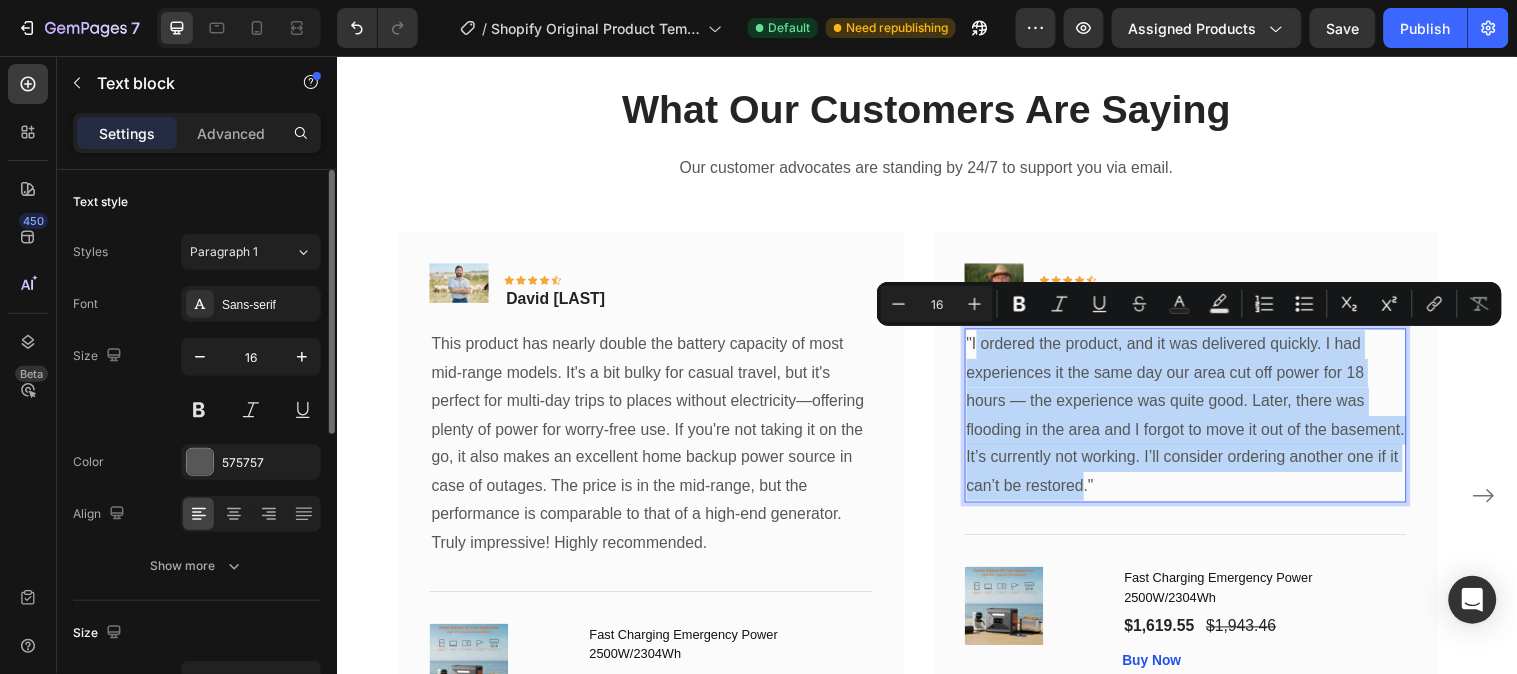 drag, startPoint x: 986, startPoint y: 349, endPoint x: 1094, endPoint y: 491, distance: 178.40404 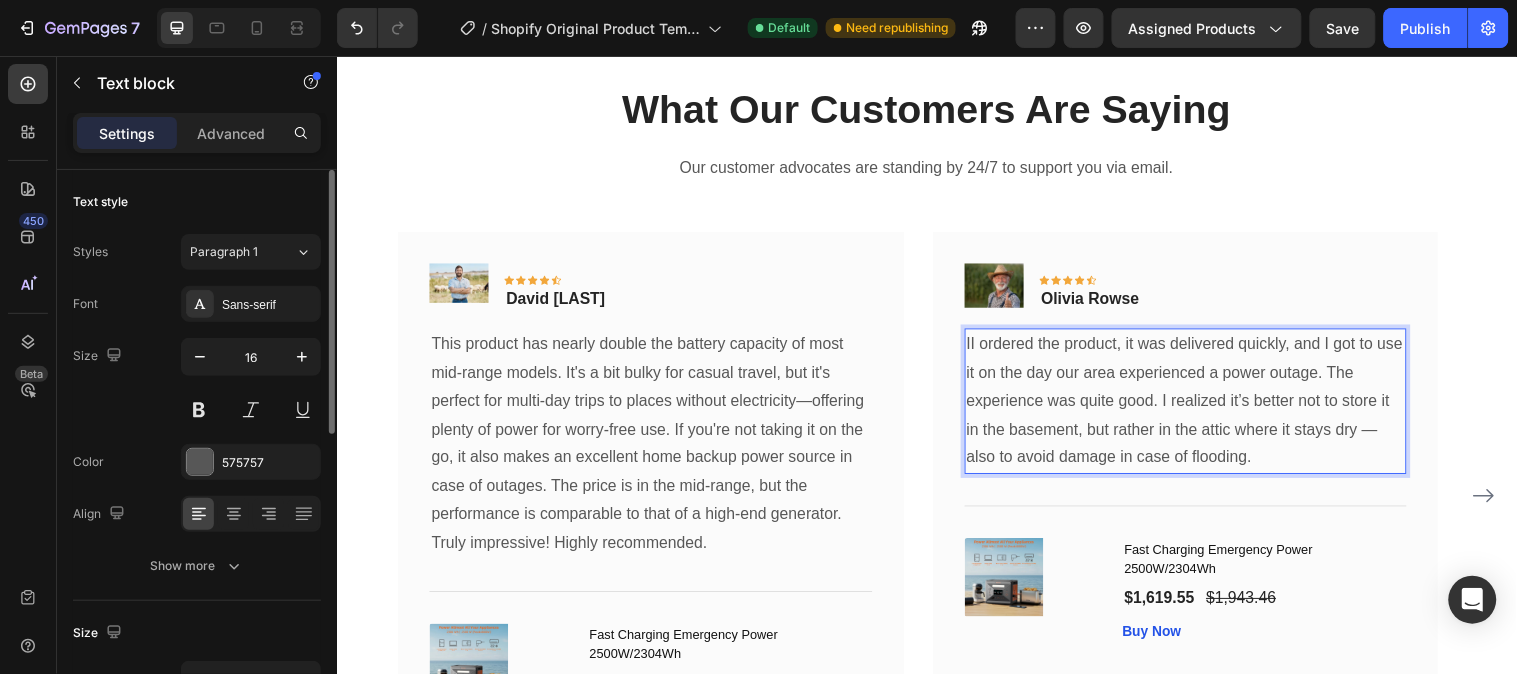 click on ""II ordered the product, it was delivered quickly, and I got to use it on the day our area experienced a power outage. The experience was quite good. I realized it’s better not to store it in the basement, but rather in the attic where it stays dry — also to avoid damage in case of flooding."" at bounding box center [1200, 406] 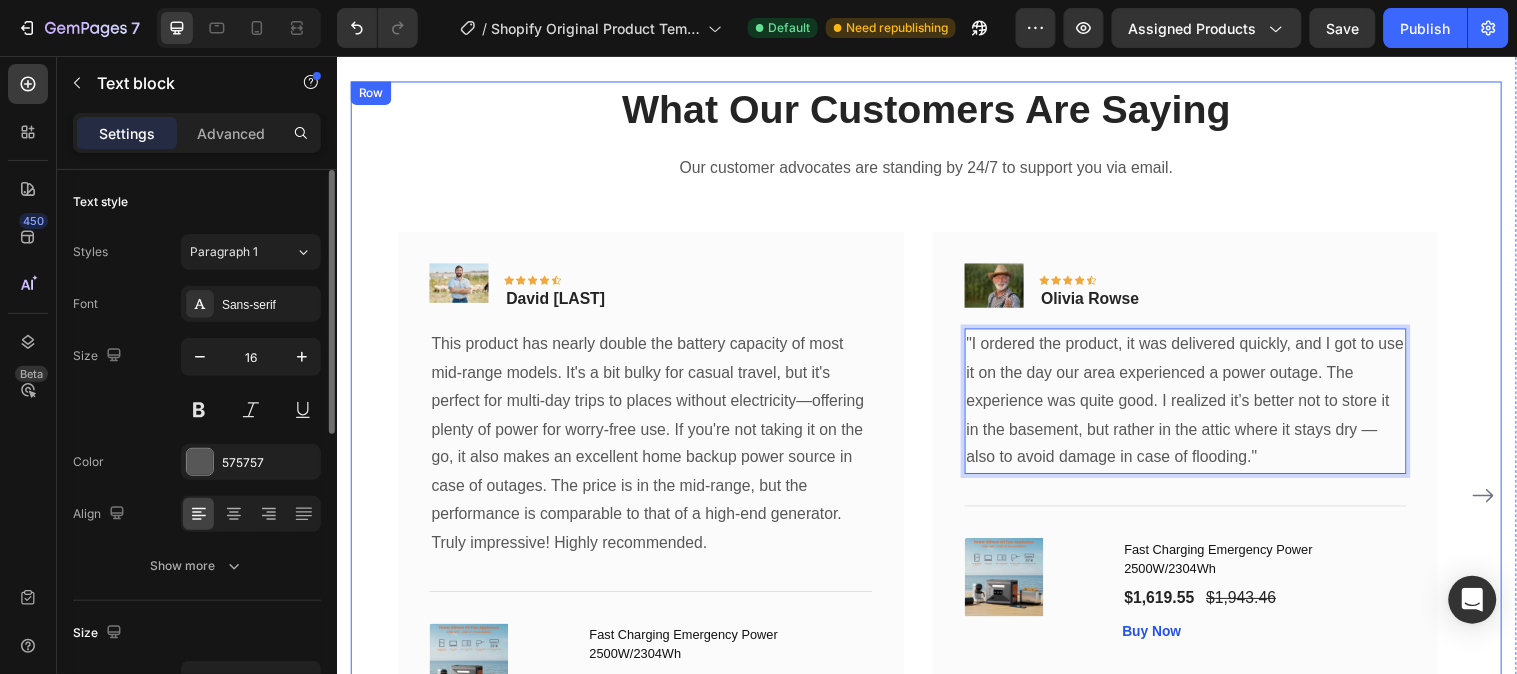 click on "Our customer advocates are standing by 24/7 to support you via email." at bounding box center [936, 169] 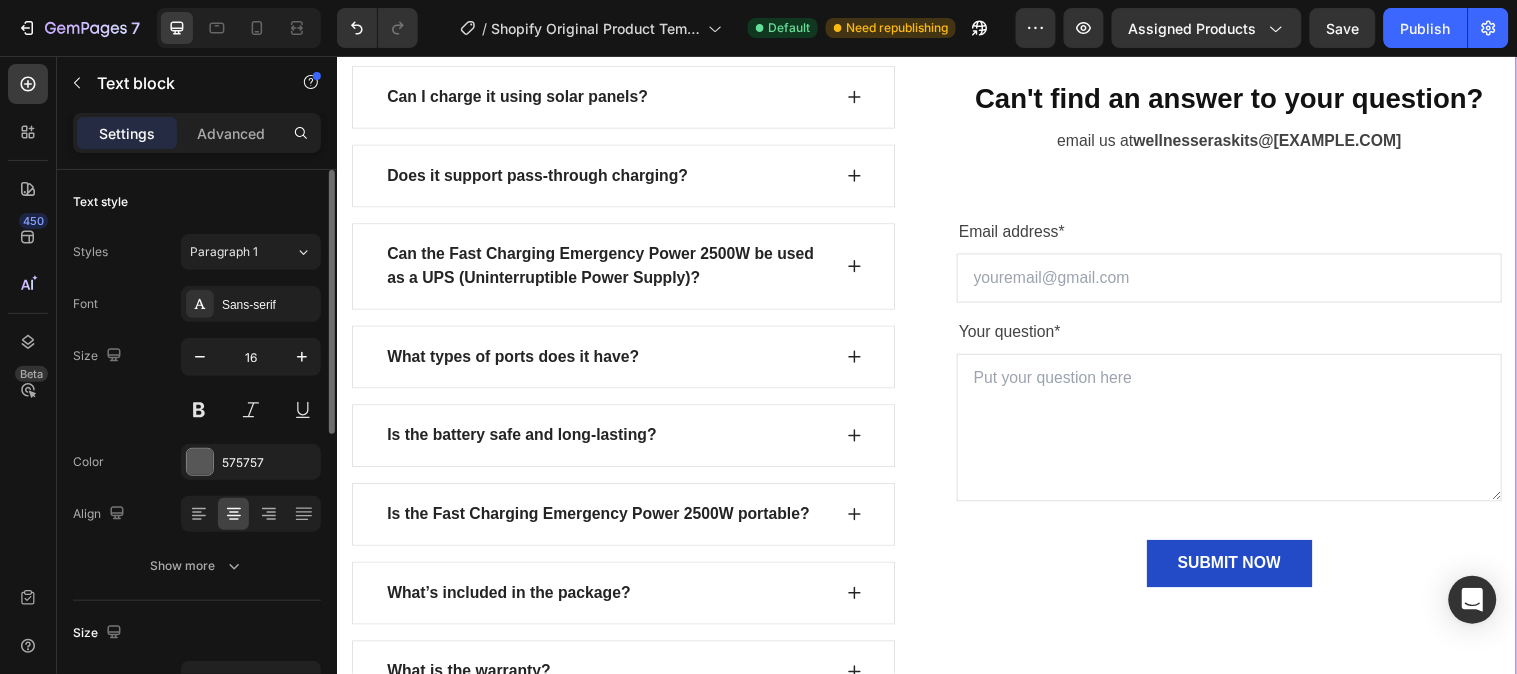 scroll, scrollTop: 6417, scrollLeft: 0, axis: vertical 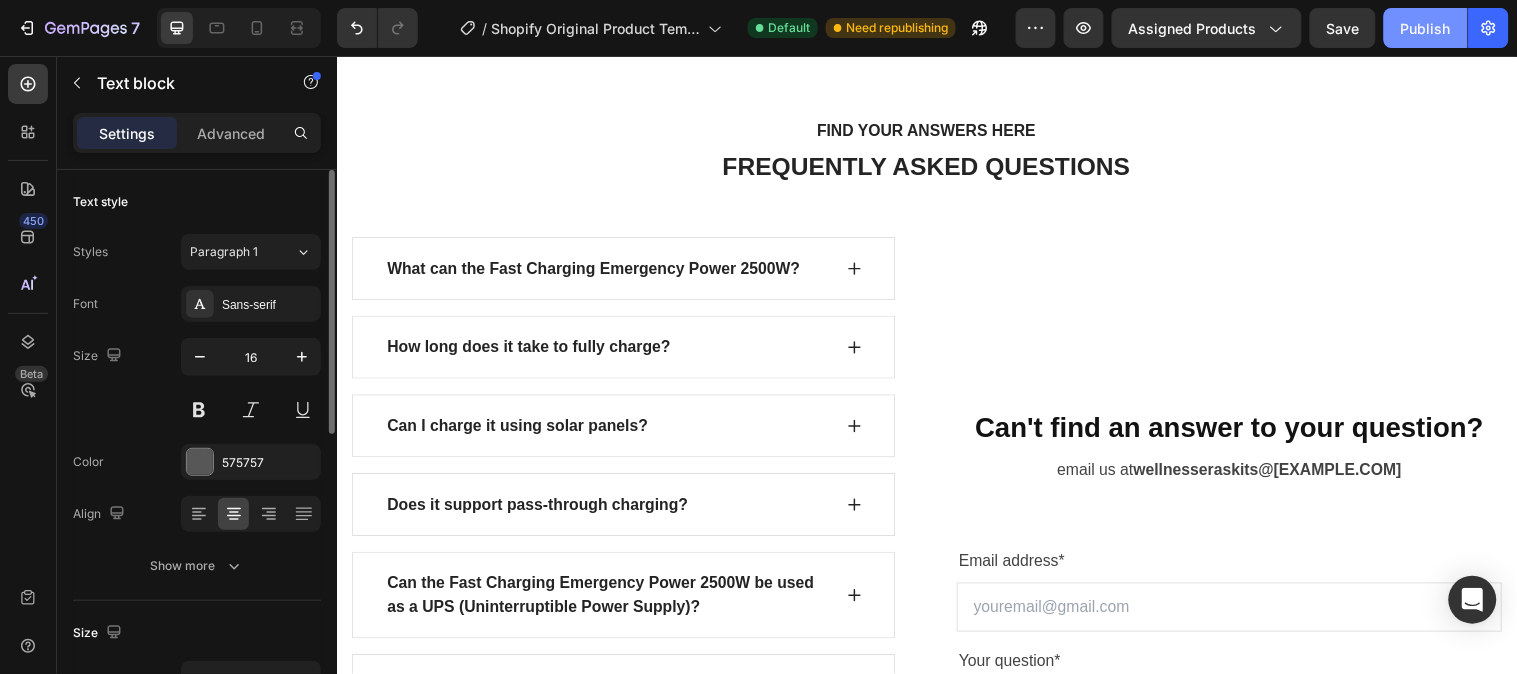 click on "Publish" at bounding box center [1426, 28] 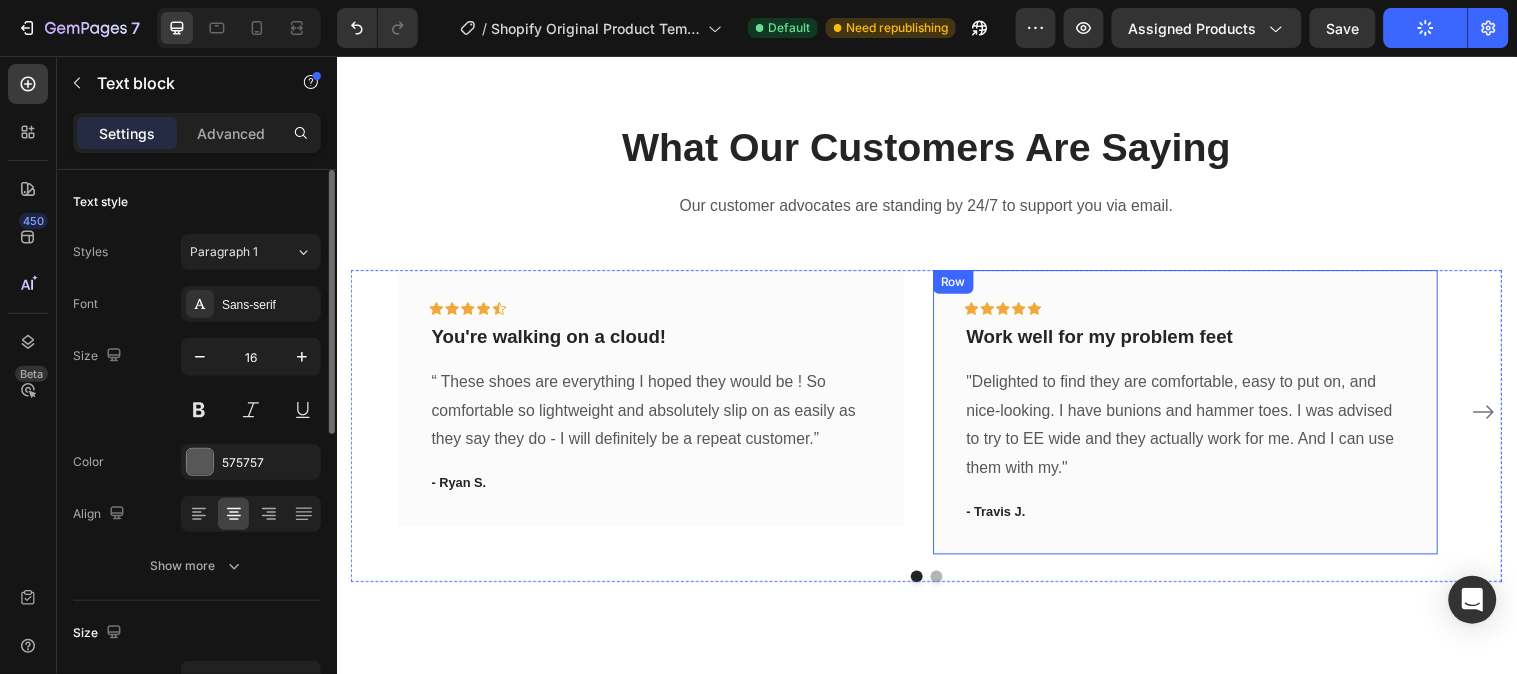 scroll, scrollTop: 7528, scrollLeft: 0, axis: vertical 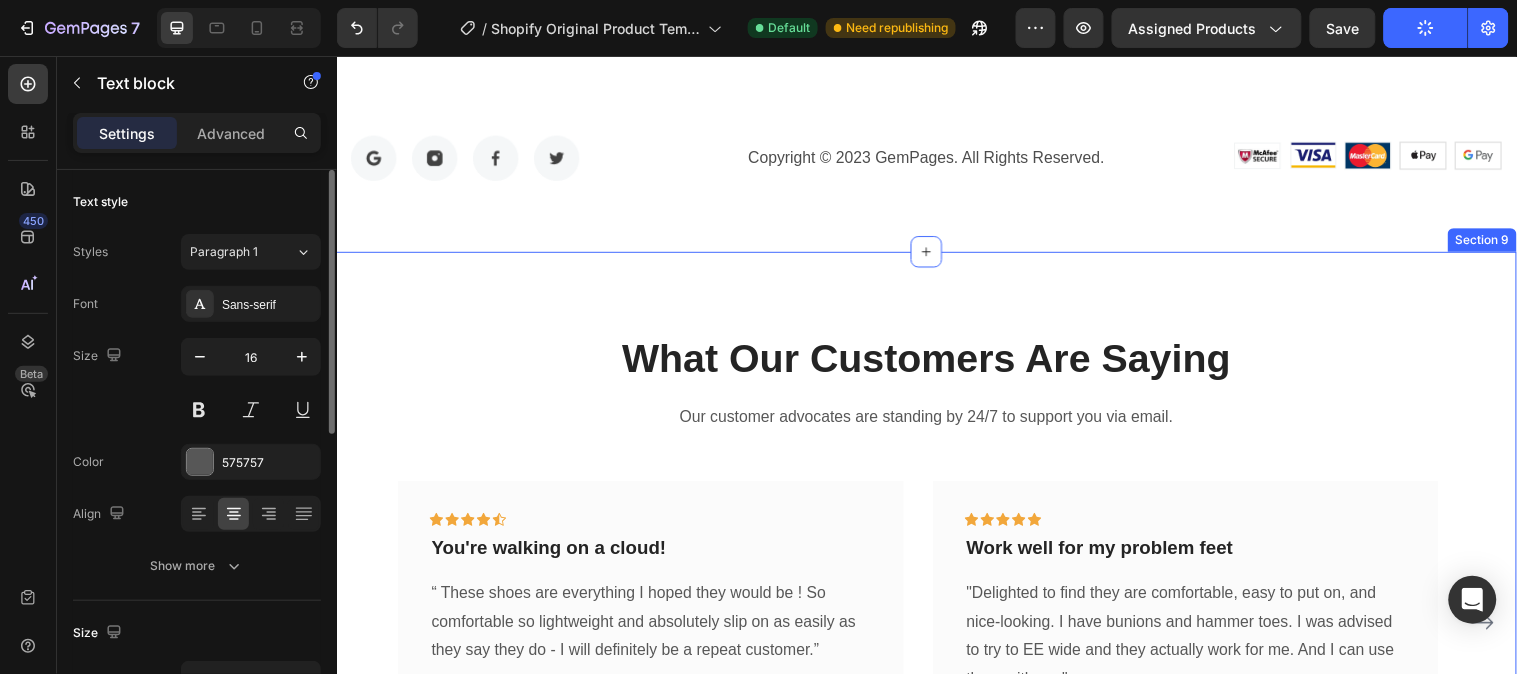 click on "What Our Customers Are Saying Heading Our customer advocates are standing by 24/7 to support you via email. Text block
Icon
Icon
Icon
Icon
Icon Row You're walking on a cloud! Text block “ These shoes are everything I hoped they would be ! So comfortable so lightweight and absolutely slip on as easily as they say they do - I will definitely be a repeat customer.” Text block - Ryan S. Text block Row
Icon
Icon
Icon
Icon
Icon Row Work well for my problem feet Text block "Delighted to find they are comfortable, easy to put on, and nice-looking. I have bunions and hammer toes. I was advised to try to EE wide and they actually work for me. And I can use them with my." Text block - Travis J. Text block Row
Icon
Icon
Icon
Icon
Icon Row You're walking on a cloud!" at bounding box center (936, 569) 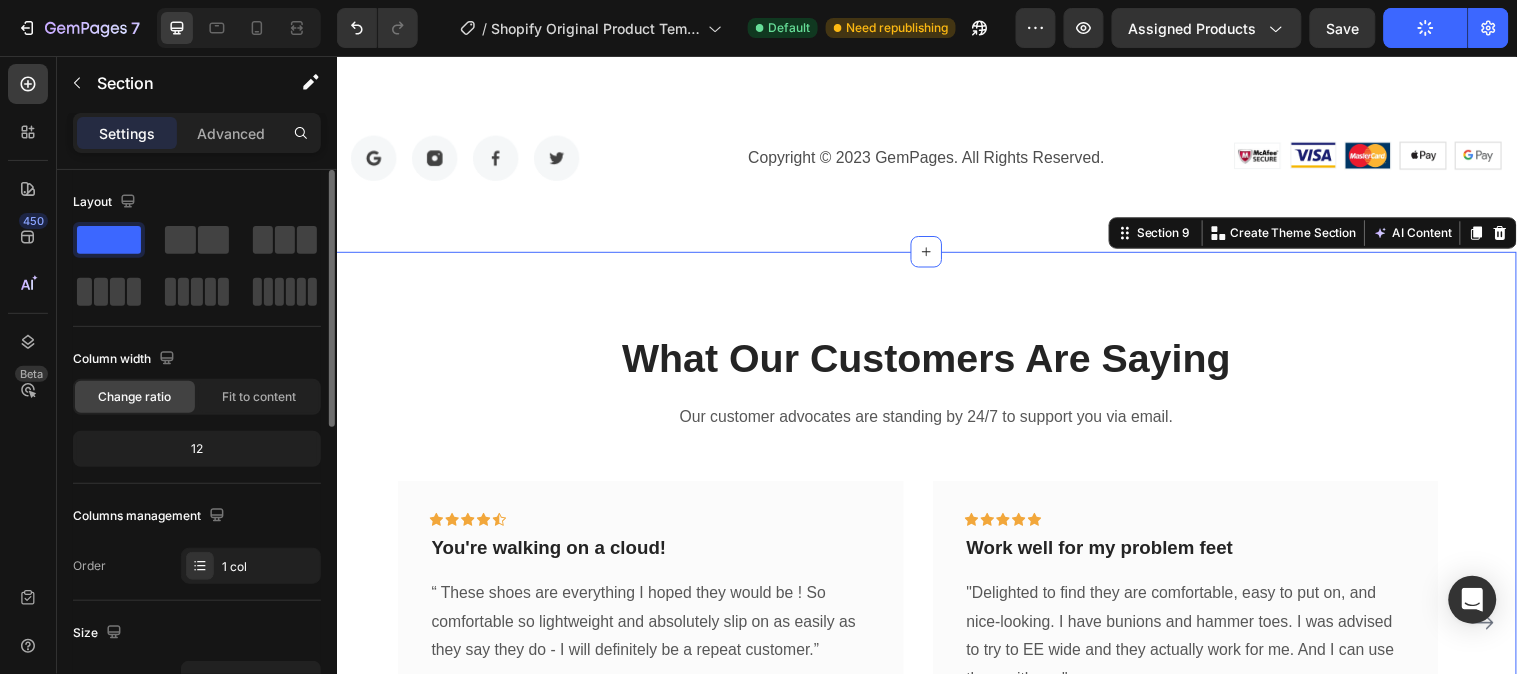 scroll, scrollTop: 7417, scrollLeft: 0, axis: vertical 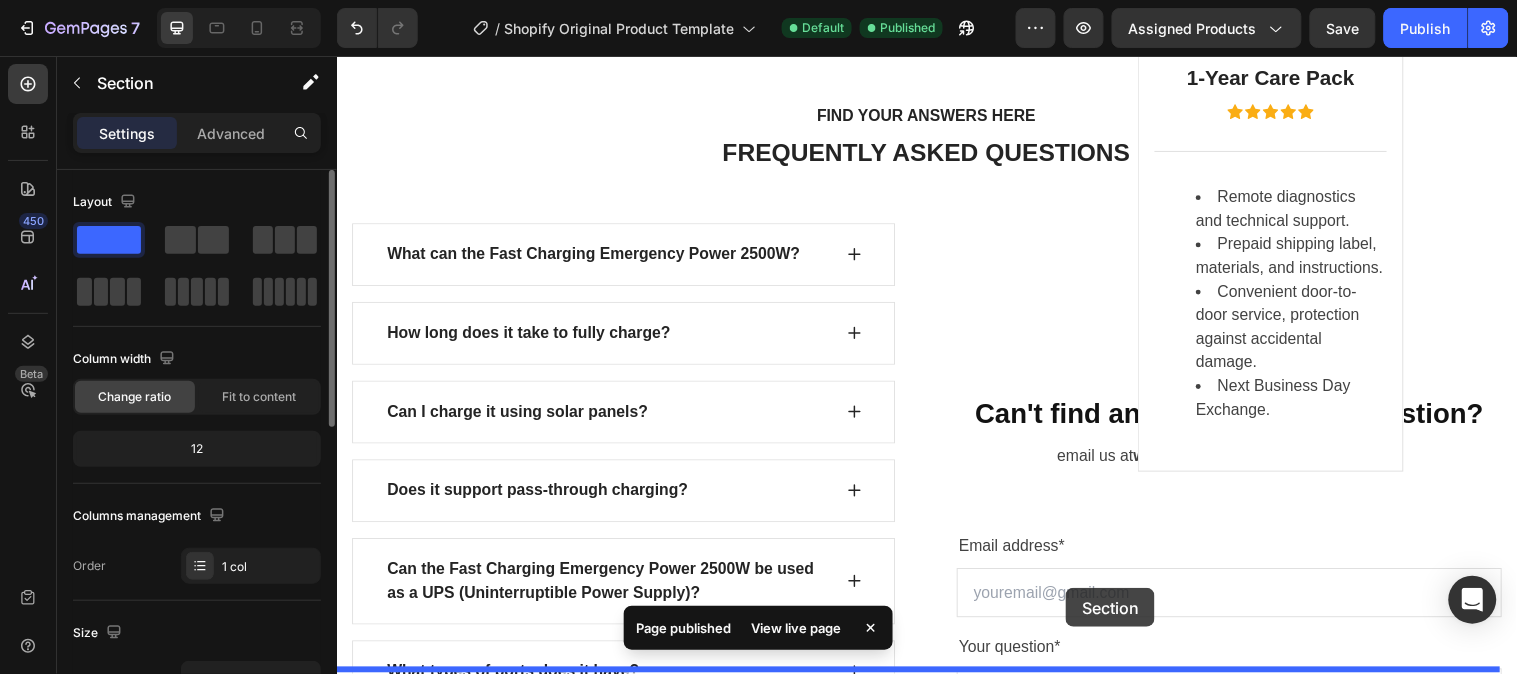 drag, startPoint x: 1315, startPoint y: 423, endPoint x: 1077, endPoint y: 596, distance: 294.2329 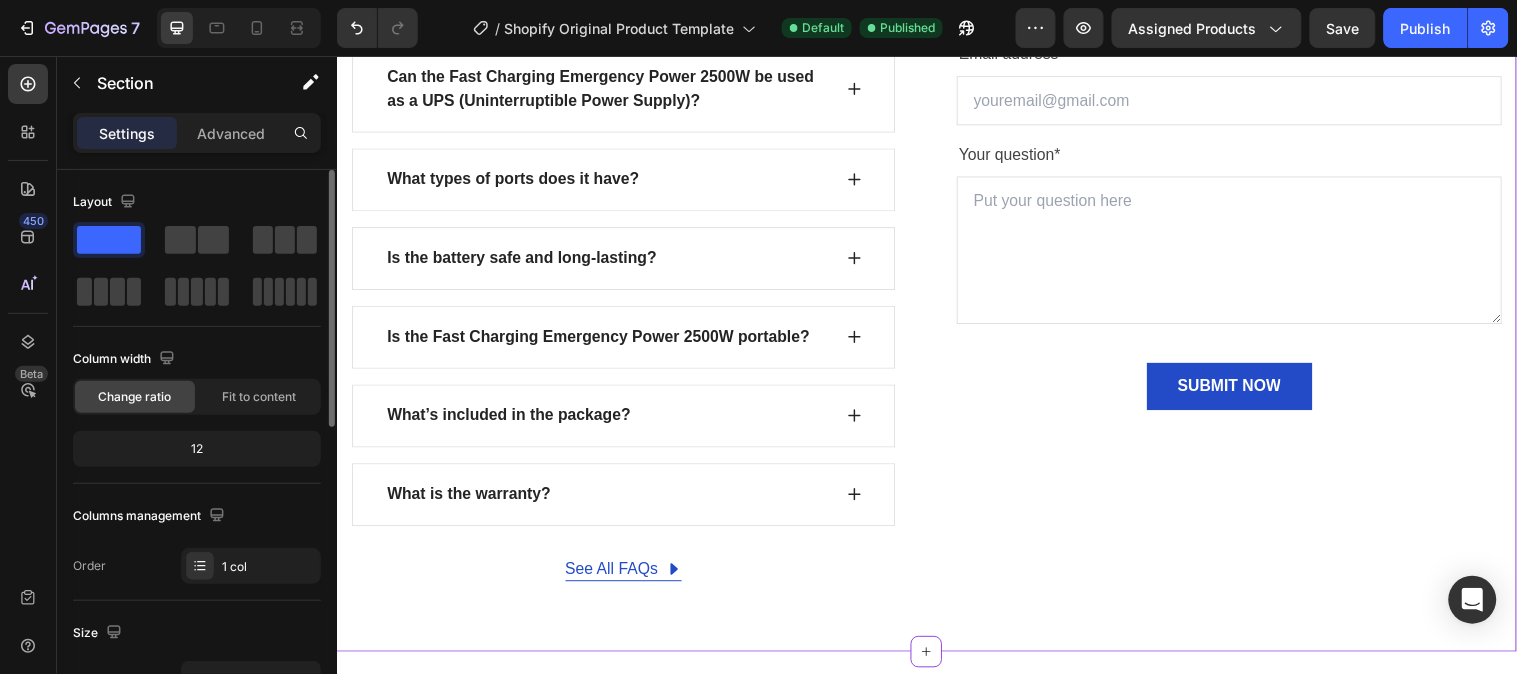 scroll, scrollTop: 7672, scrollLeft: 0, axis: vertical 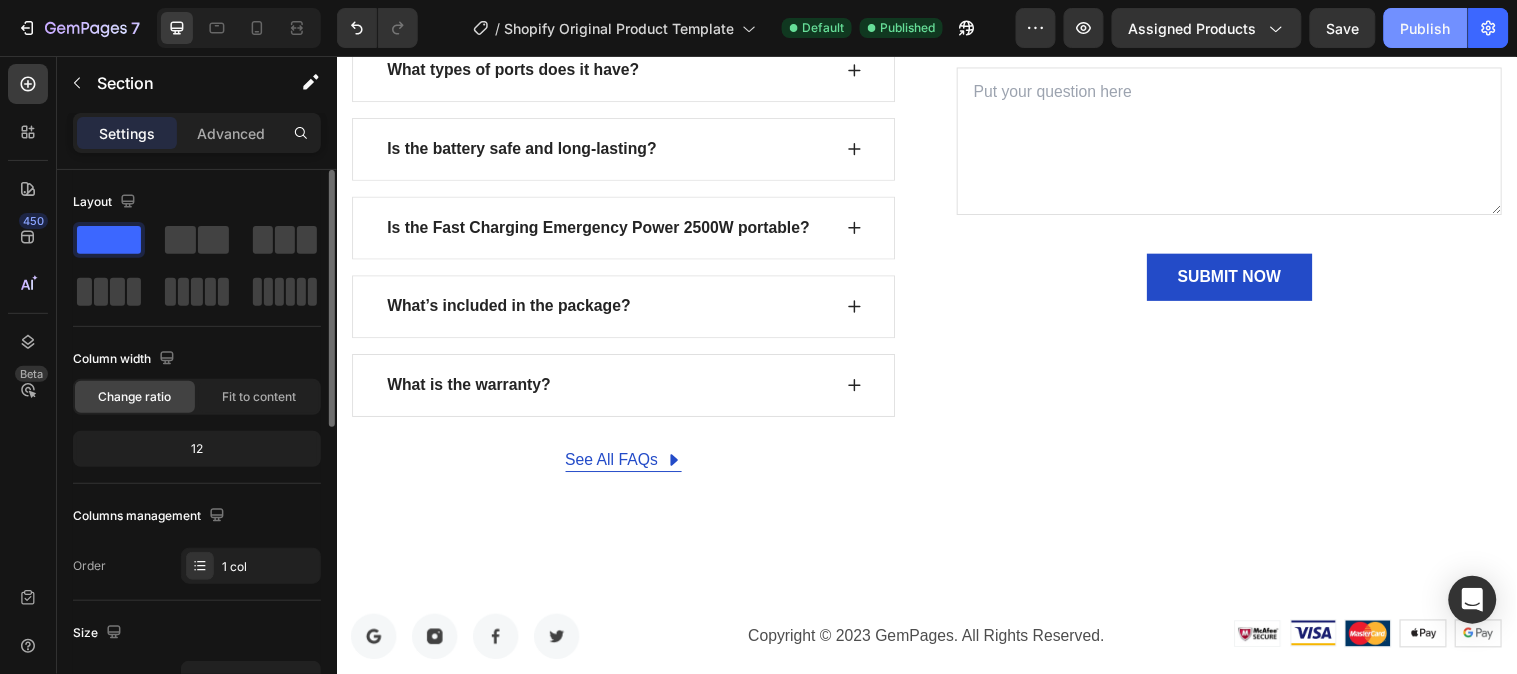 click on "Publish" at bounding box center [1426, 28] 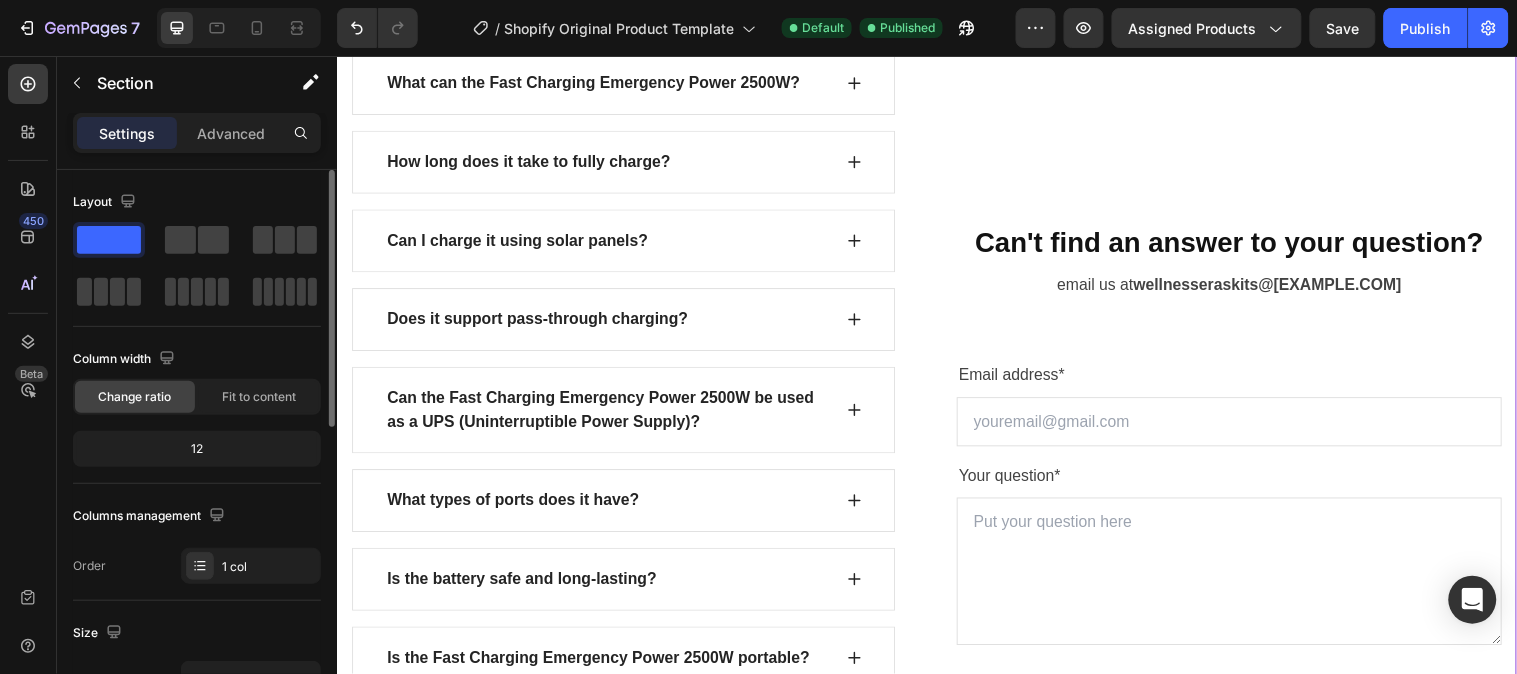 scroll, scrollTop: 7227, scrollLeft: 0, axis: vertical 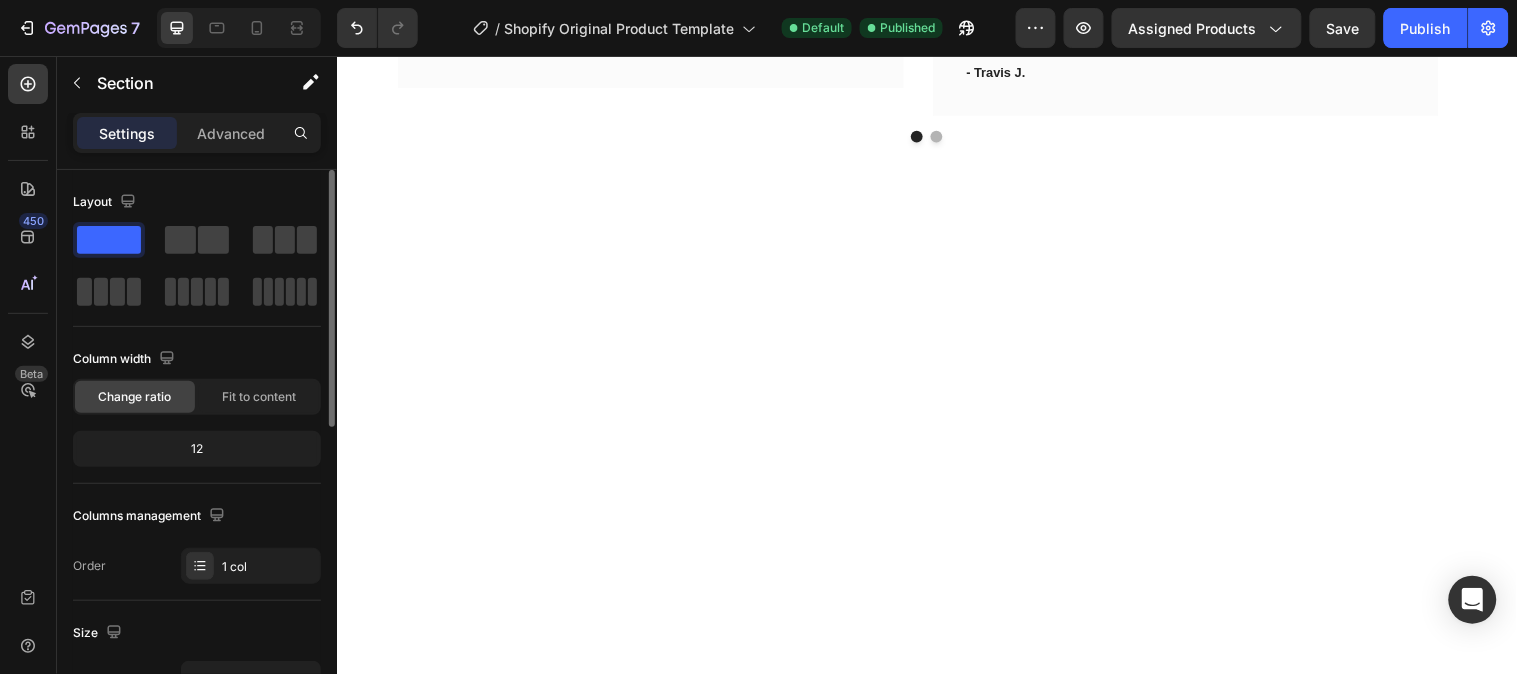click on "What Our Customers Are Saying" at bounding box center (936, -299) 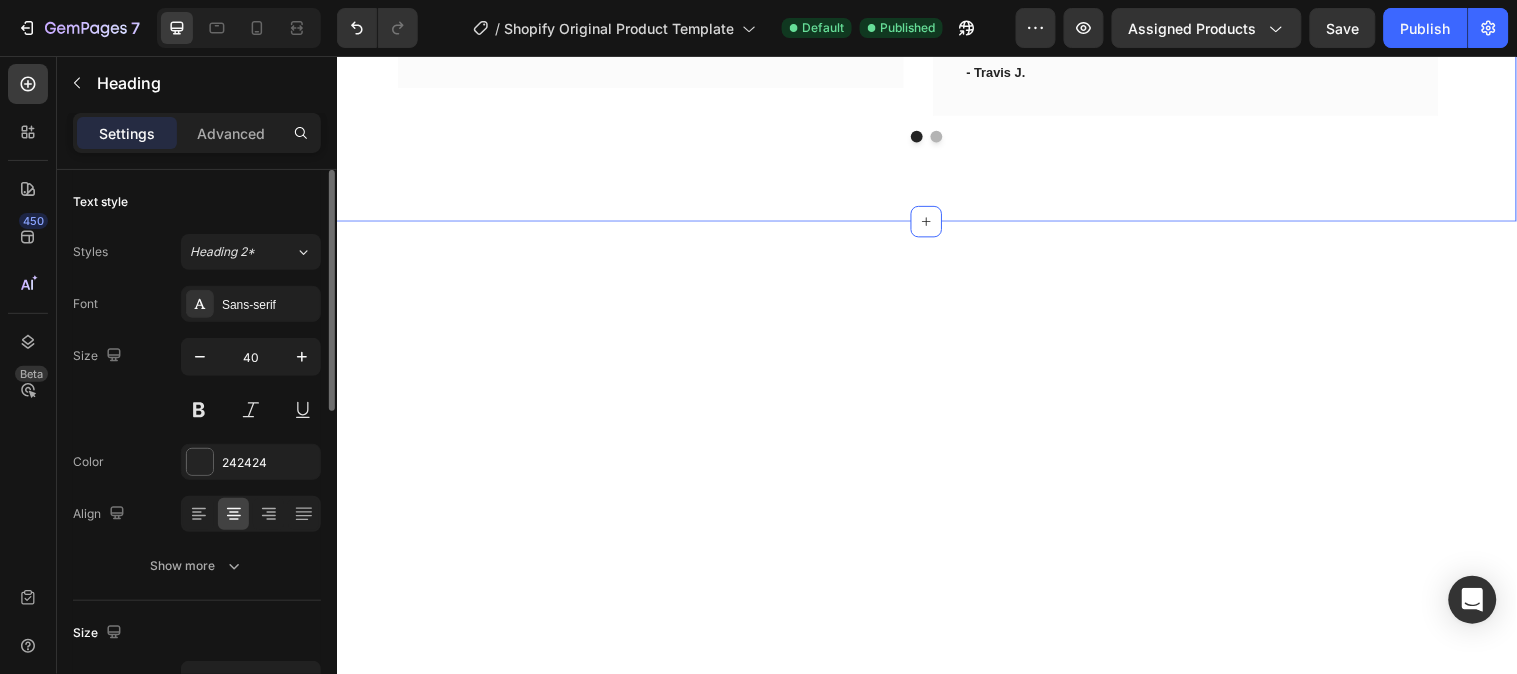 click on "What Our Customers Are Saying Heading   16 Our customer advocates are standing by 24/7 to support you via email. Text block
Icon
Icon
Icon
Icon
Icon Row You're walking on a cloud! Text block “ These shoes are everything I hoped they would be ! So comfortable so lightweight and absolutely slip on as easily as they say they do - I will definitely be a repeat customer.” Text block - Ryan S. Text block Row
Icon
Icon
Icon
Icon
Icon Row Work well for my problem feet Text block "Delighted to find they are comfortable, easy to put on, and nice-looking. I have bunions and hammer toes. I was advised to try to EE wide and they actually work for me. And I can use them with my." Text block - Travis J. Text block Row
Icon
Icon
Icon
Icon
Icon Row Text block Text block" at bounding box center (936, -92) 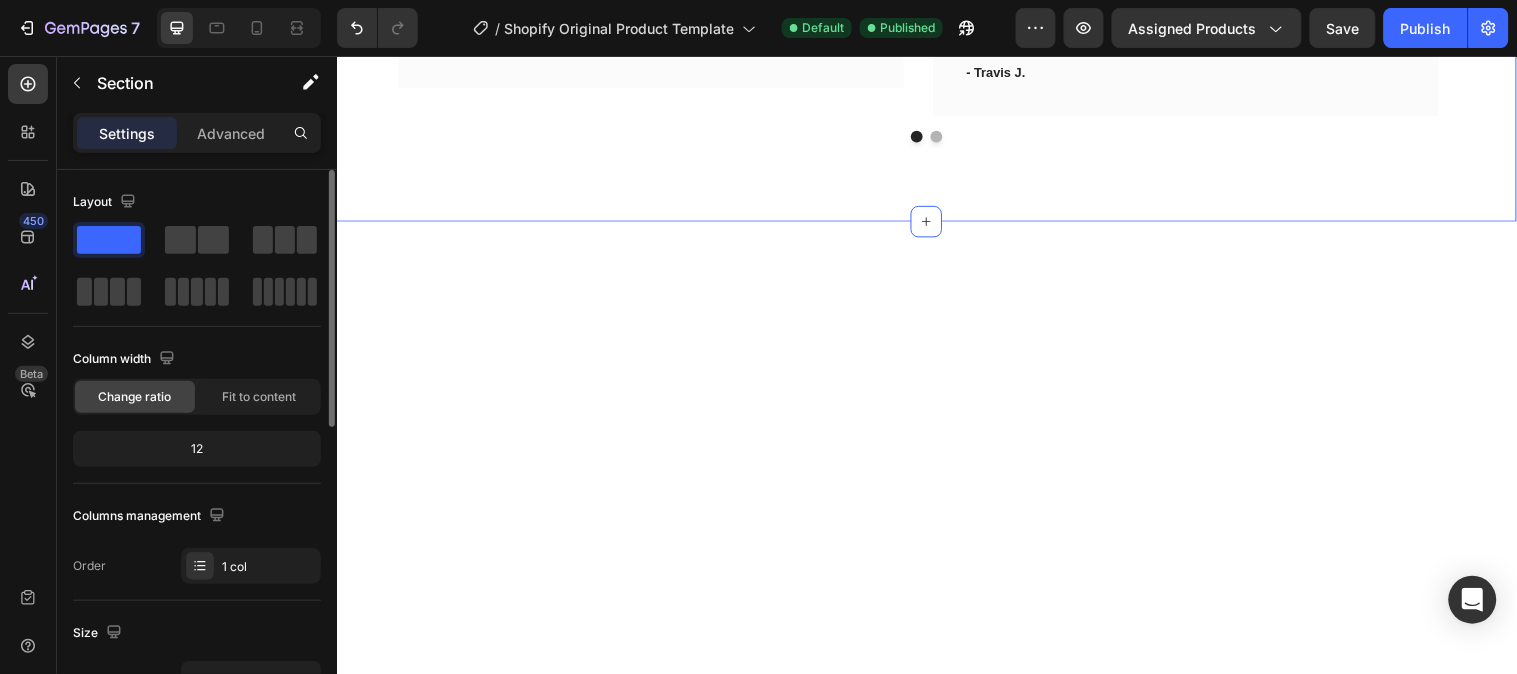click 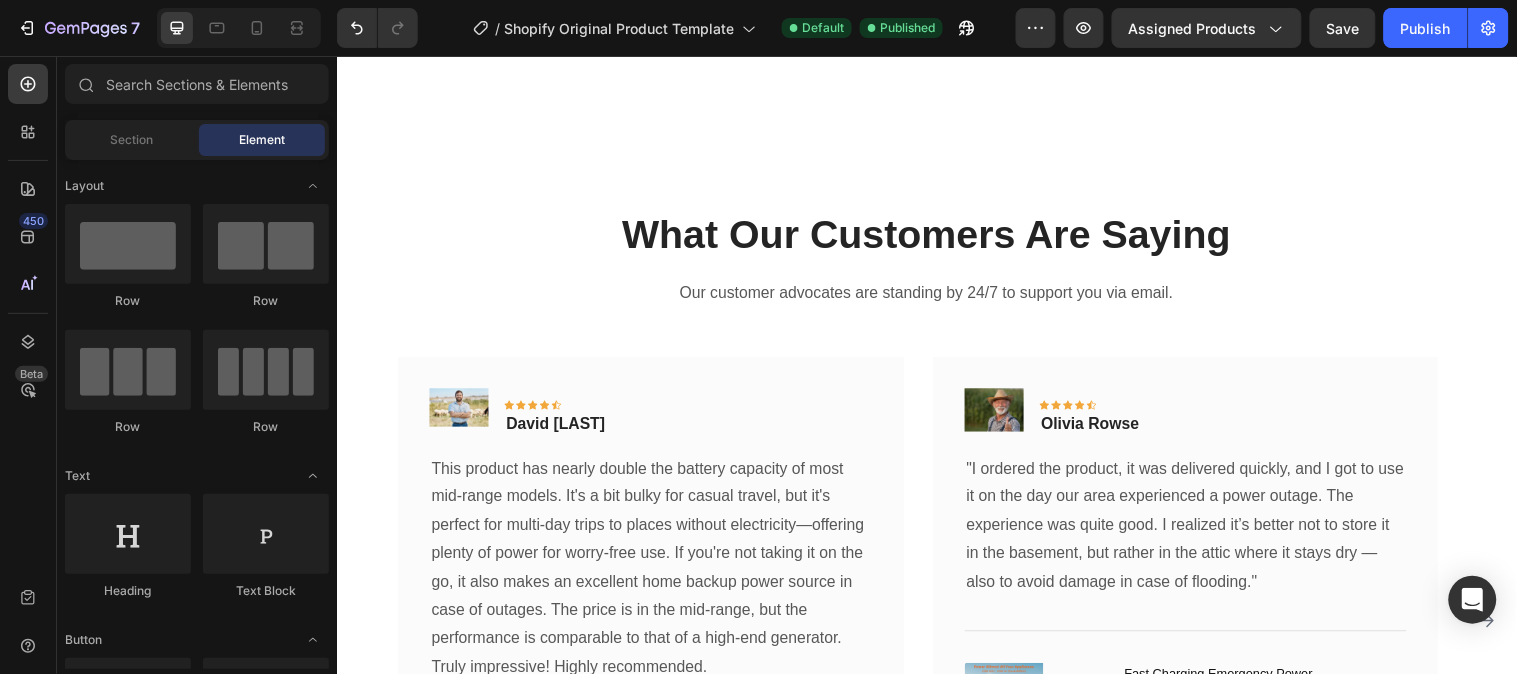 scroll, scrollTop: 7665, scrollLeft: 0, axis: vertical 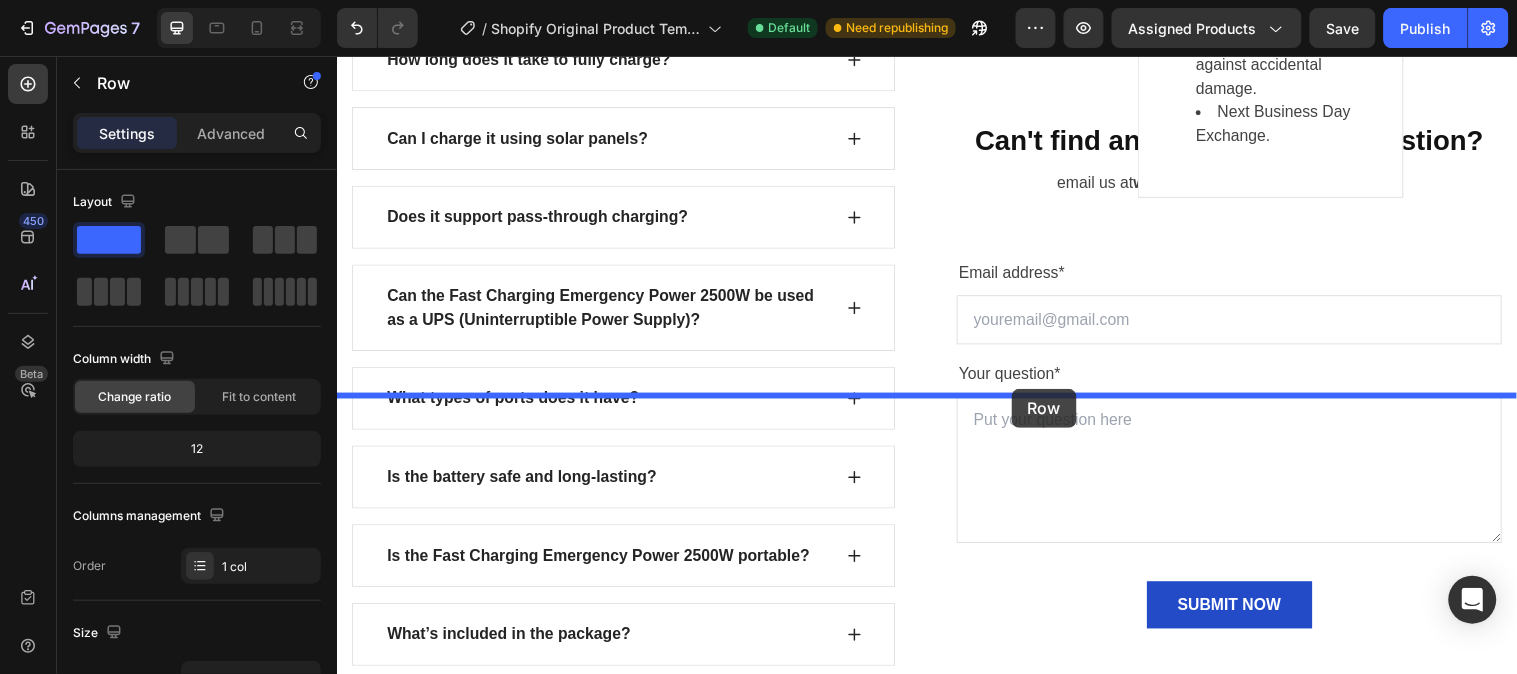 drag, startPoint x: 1272, startPoint y: 324, endPoint x: 1022, endPoint y: 393, distance: 259.34726 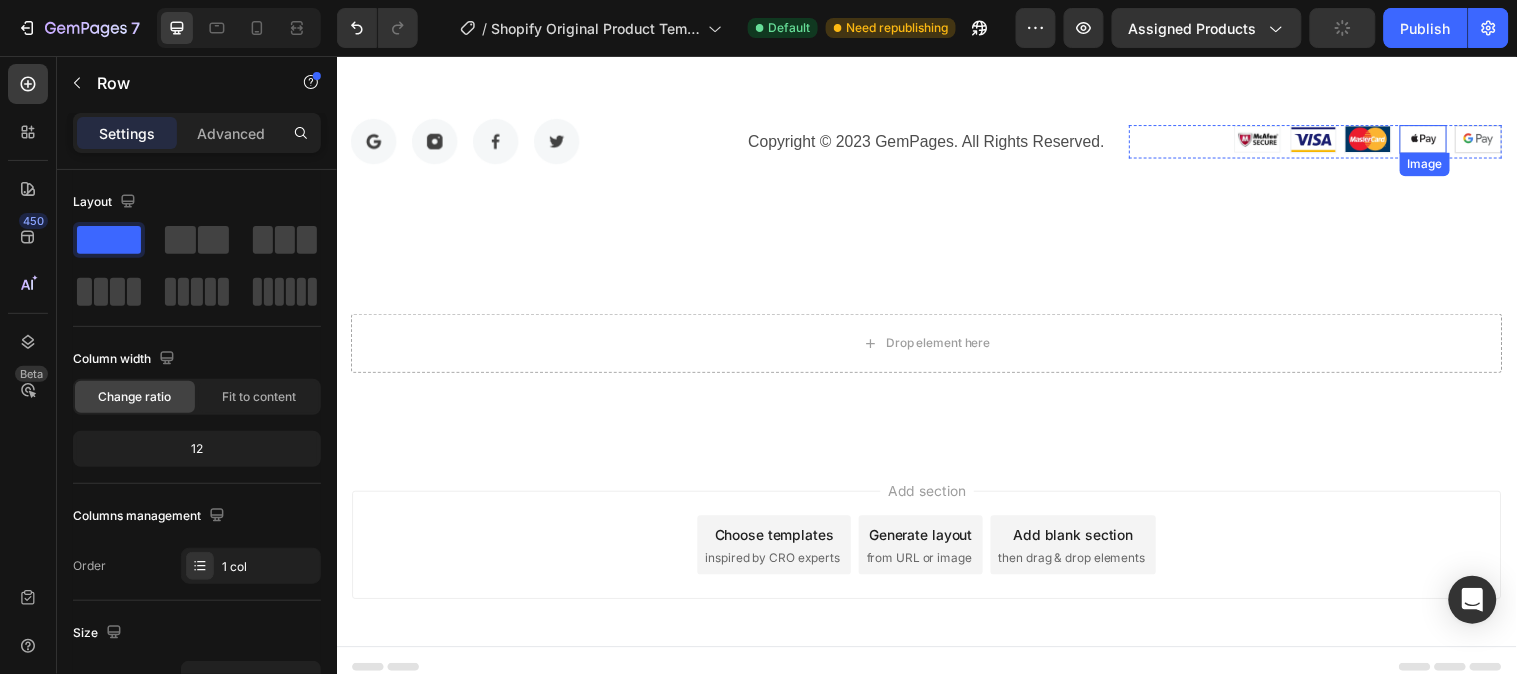 scroll, scrollTop: 10042, scrollLeft: 0, axis: vertical 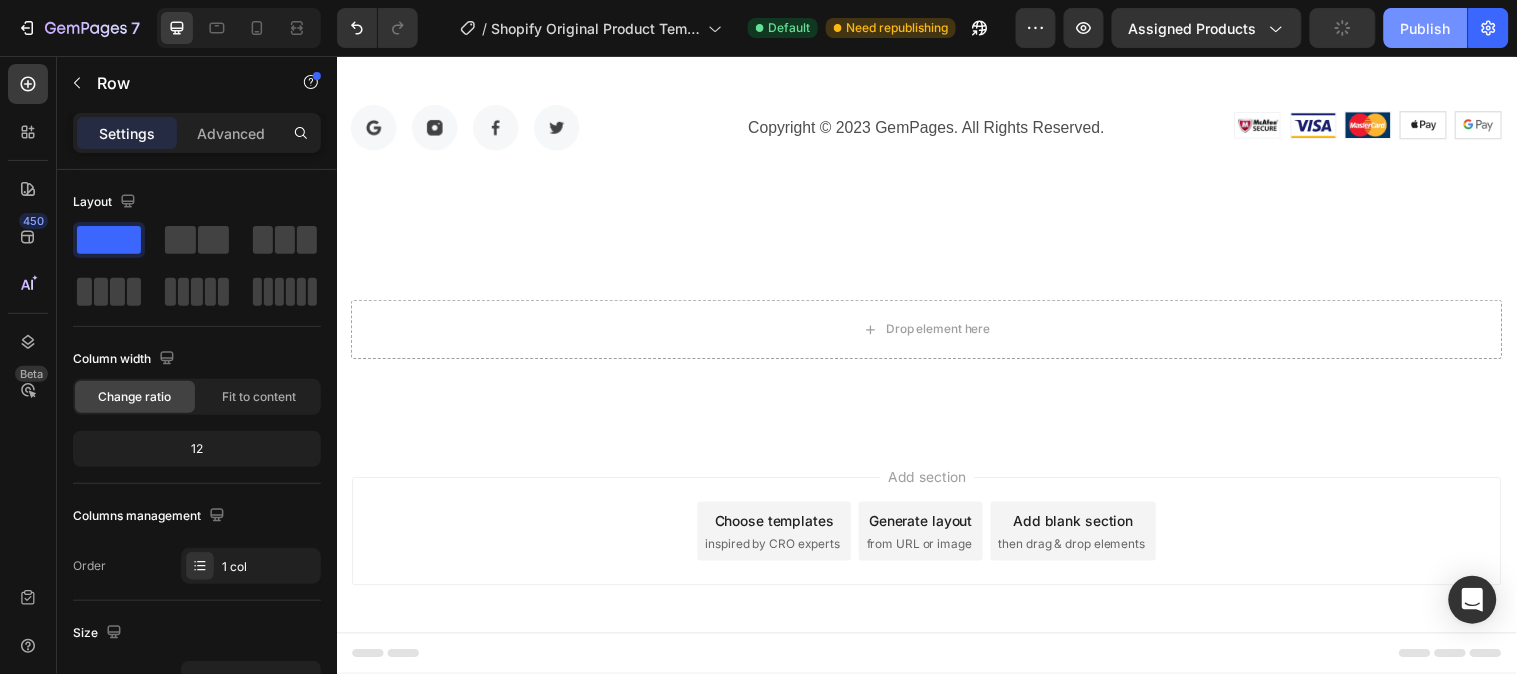 click on "Publish" at bounding box center (1426, 28) 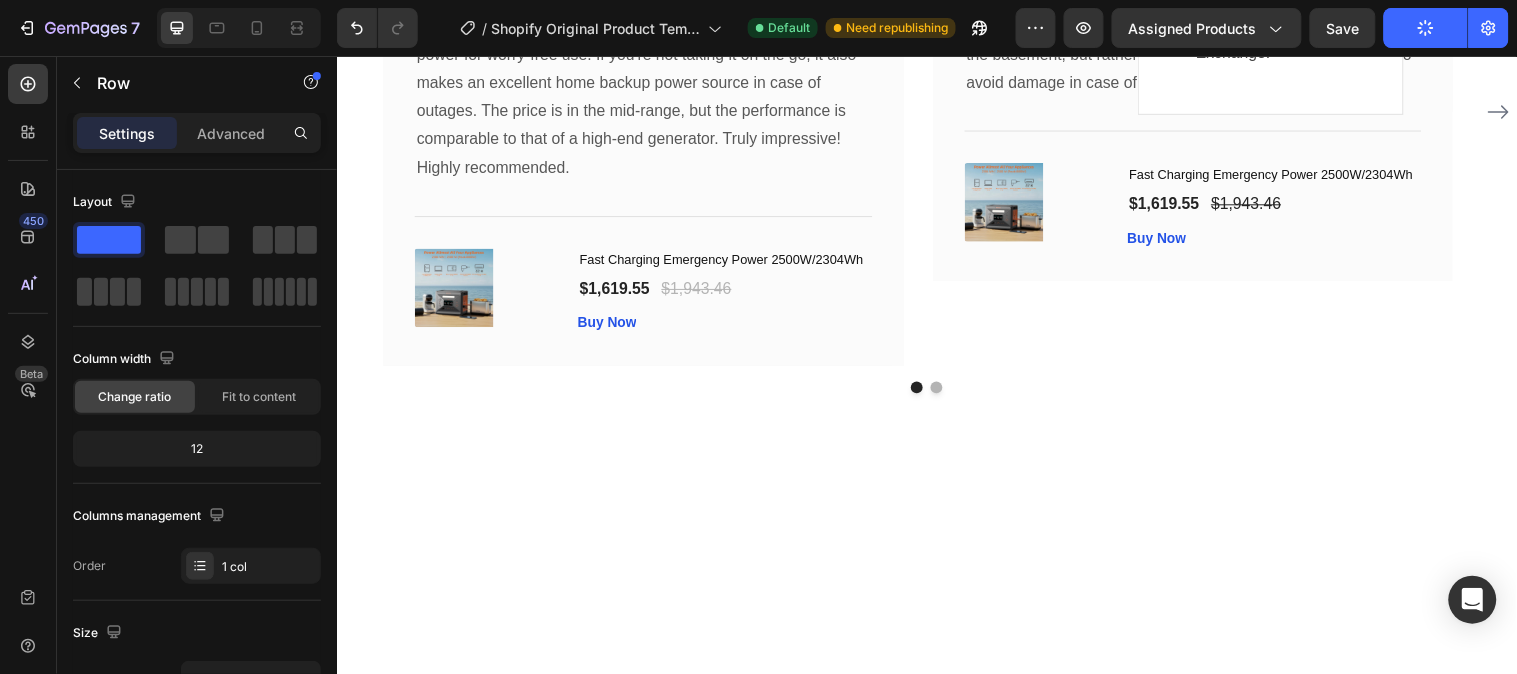 scroll, scrollTop: 7515, scrollLeft: 0, axis: vertical 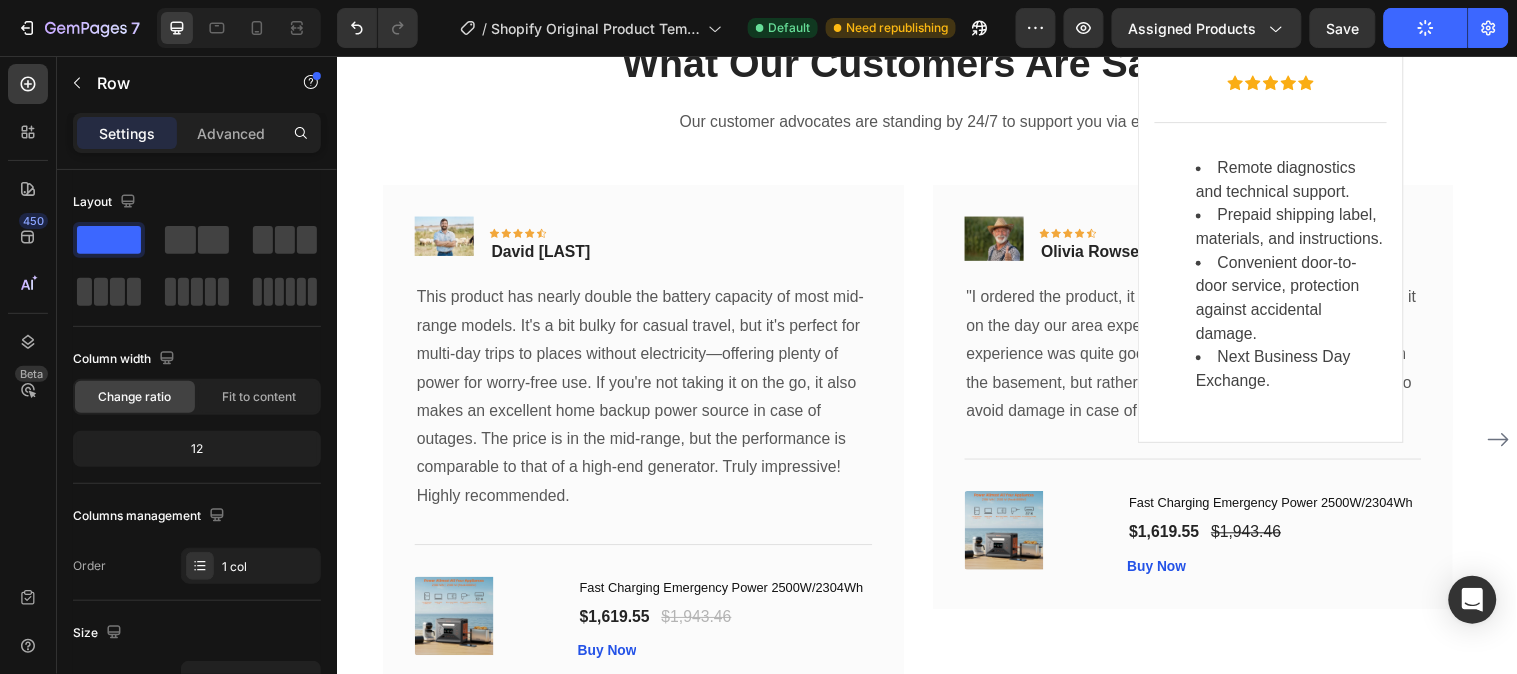 click at bounding box center [936, -70] 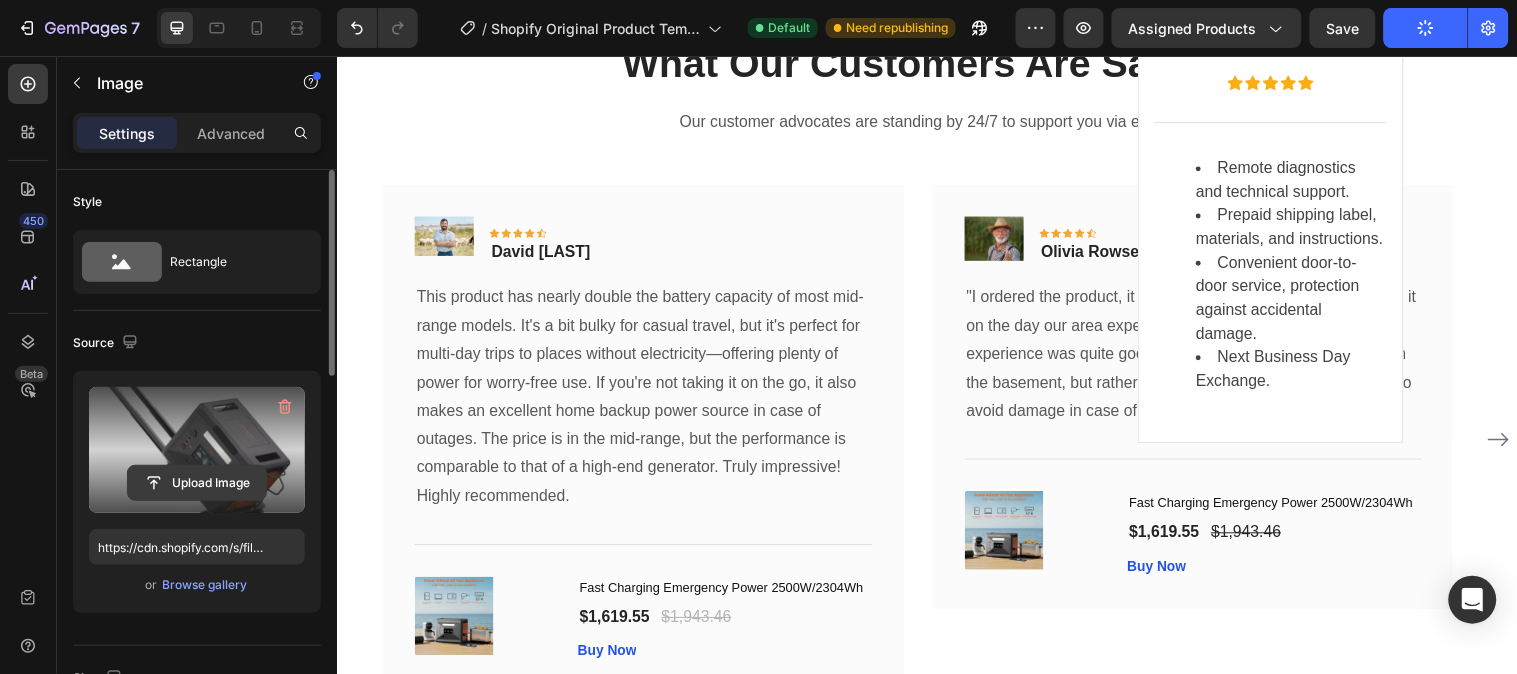 click 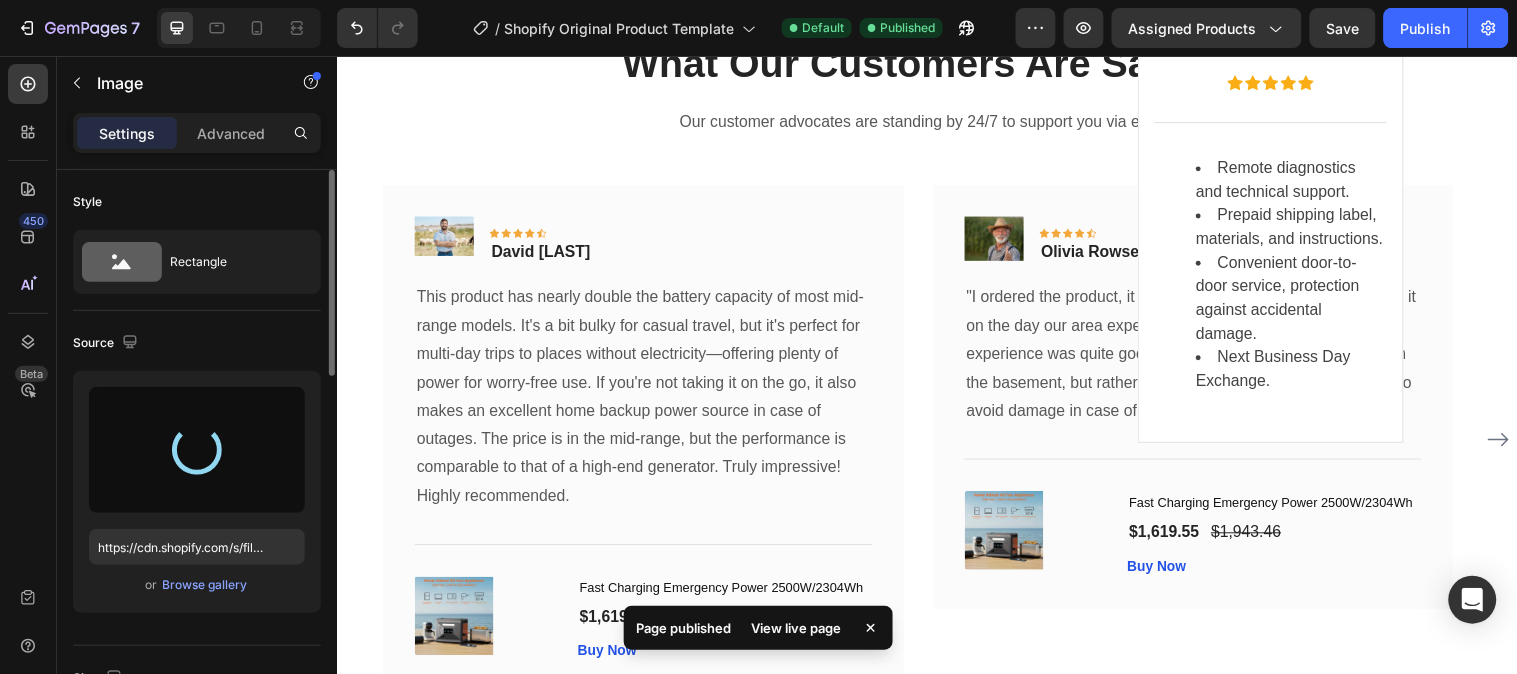 type on "https://cdn.shopify.com/s/files/1/0641/3543/0253/files/gempages_575700525207520195-b8750ca3-3f98-4b38-8d11-df22299cb968.png" 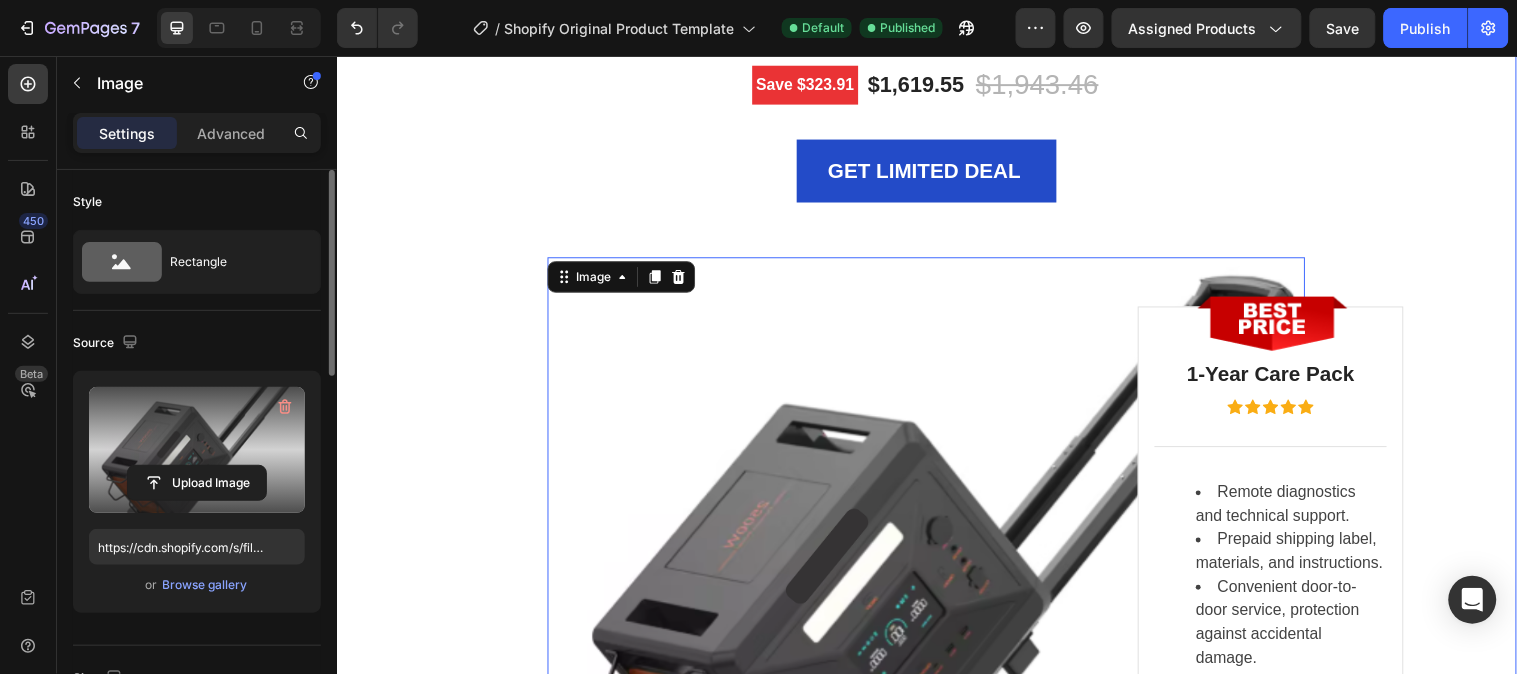 scroll, scrollTop: 7182, scrollLeft: 0, axis: vertical 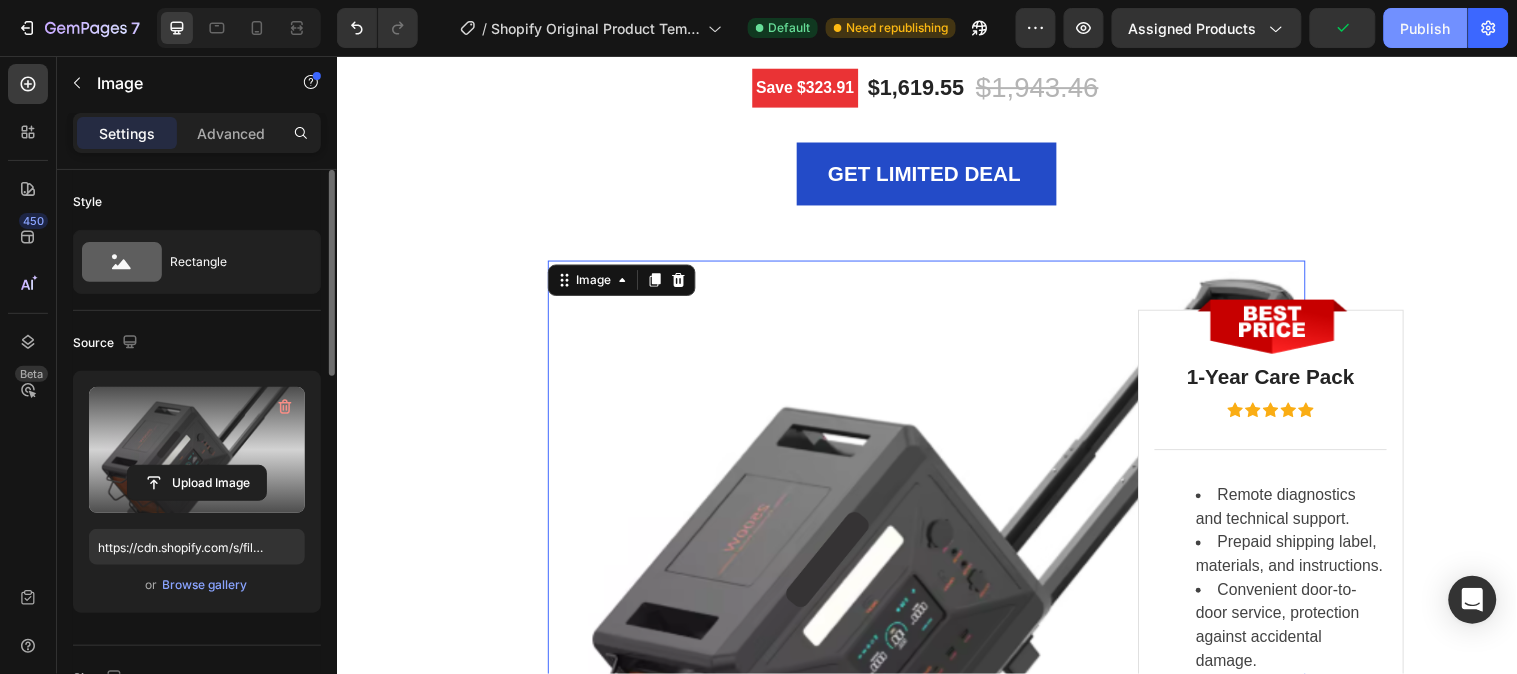click on "Publish" at bounding box center [1426, 28] 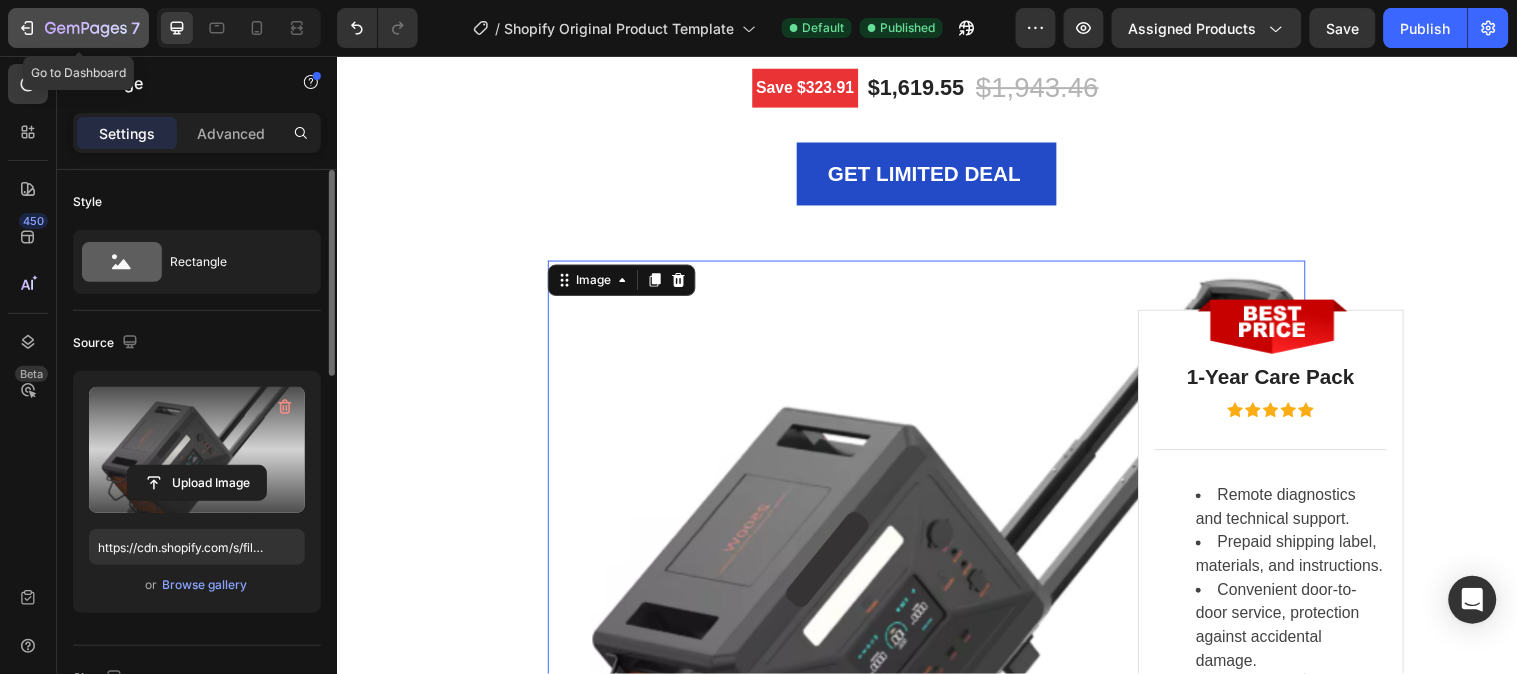 click 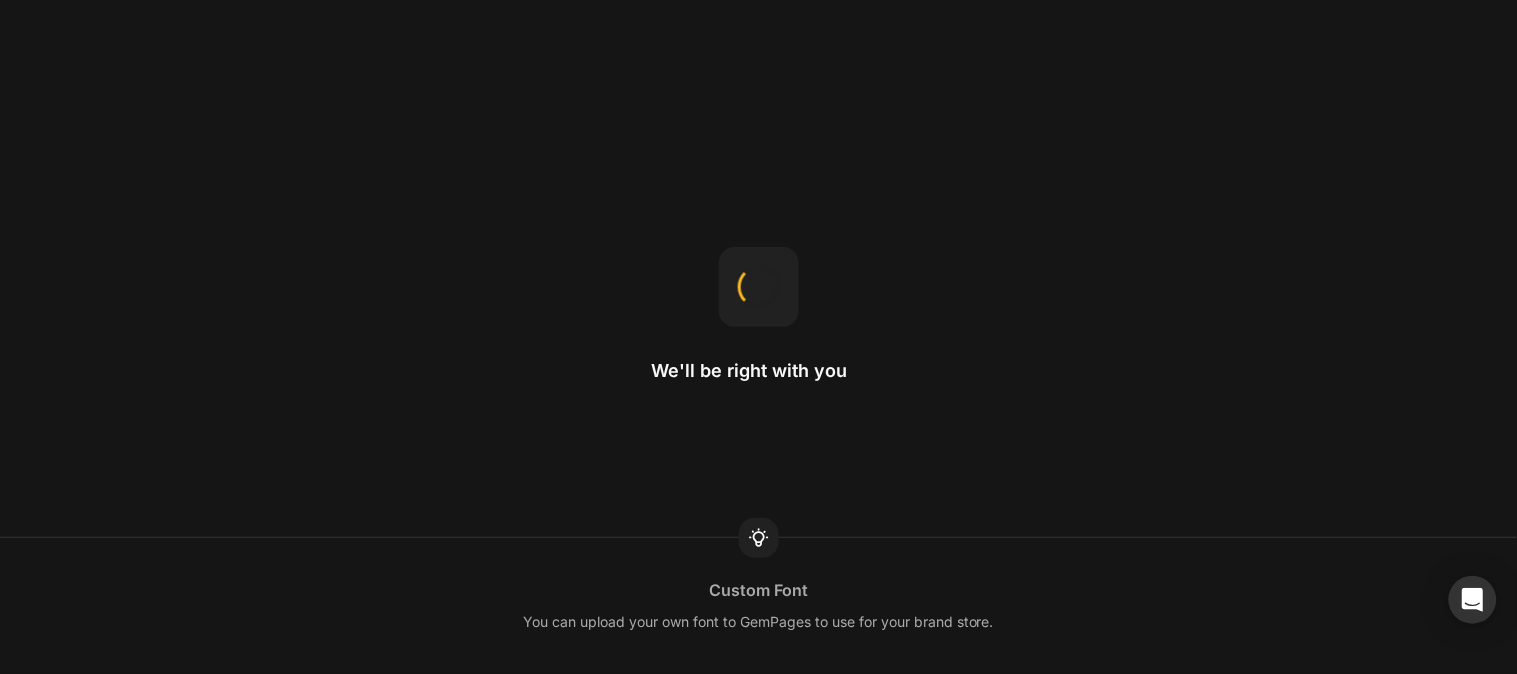 scroll, scrollTop: 0, scrollLeft: 0, axis: both 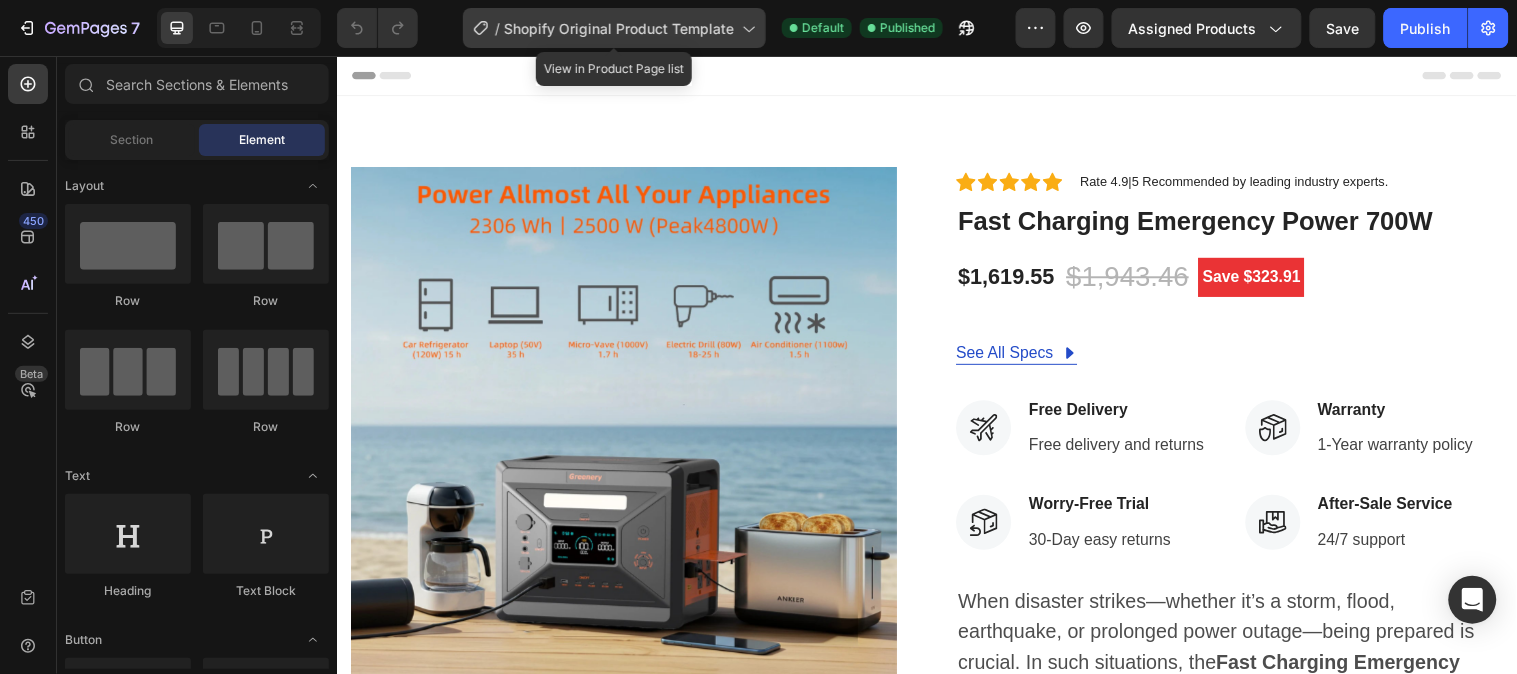 click 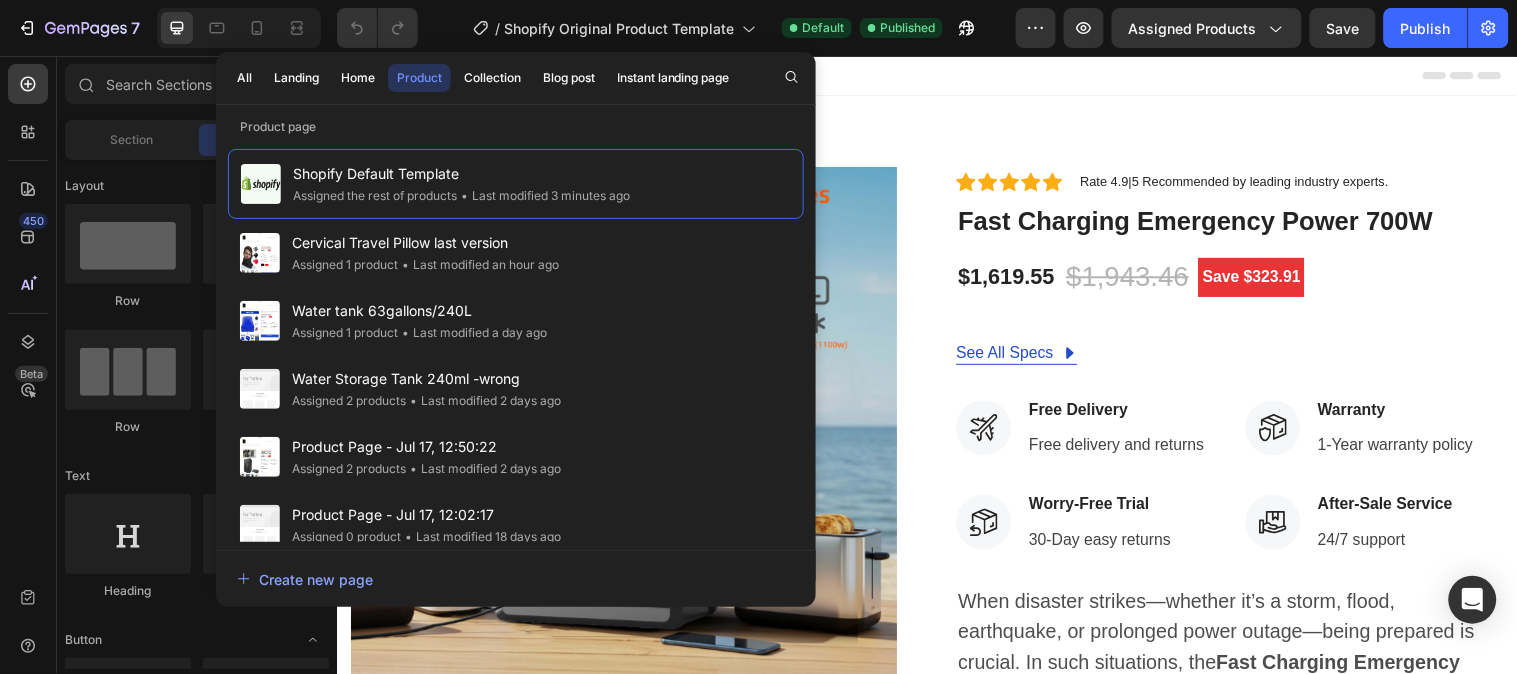 click at bounding box center [936, 75] 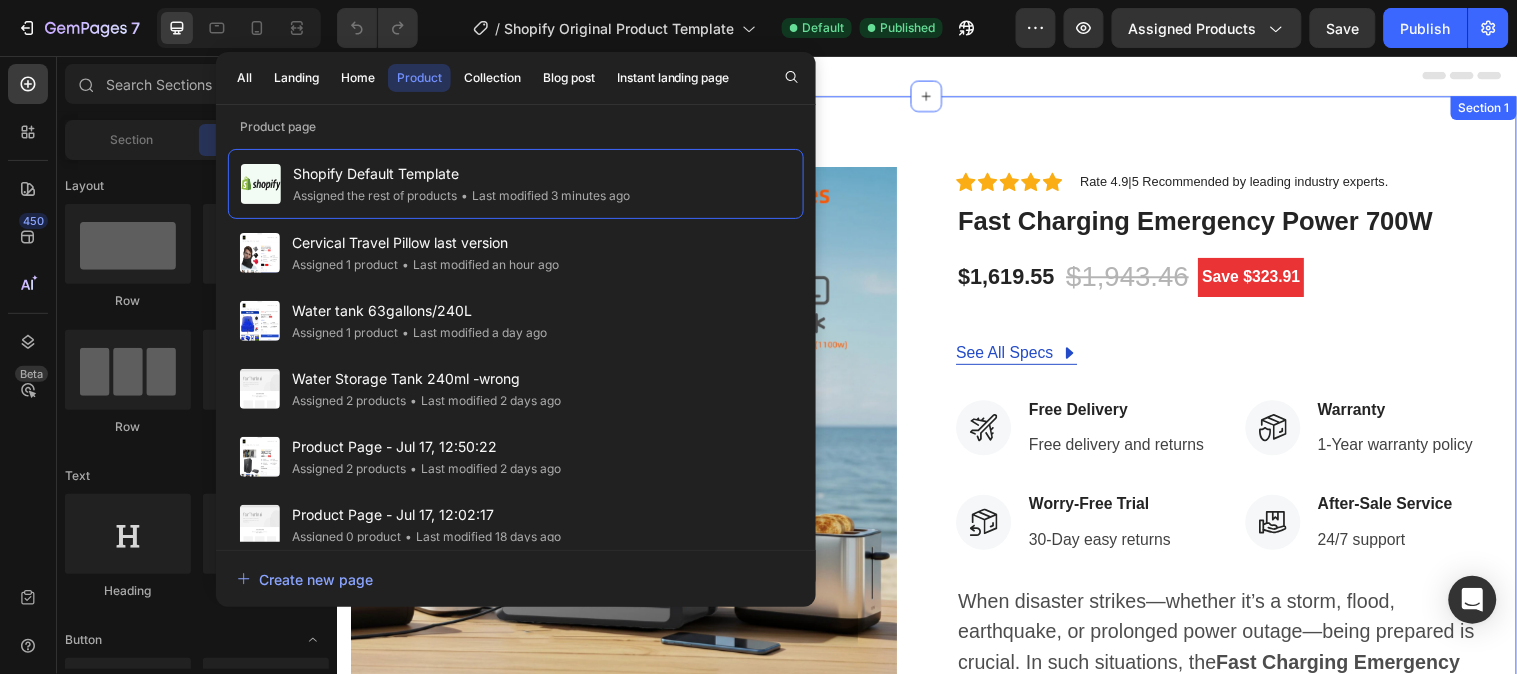 click on "Product Images
Icon
Icon
Icon
Icon
Icon Icon List Hoz Rate 4.9|5 Recommended by leading industry experts. Text block Row Fast Charging Emergency Power 700W (P) Title $1,619.55 (P) Price (P) Price $1,943.46 (P) Price (P) Price Save $323.91 Product Badge Row
See All Specs Button Row
Icon Free Delivery Text block Free delivery and returns Text block Icon List
Icon Worry-Free Trial Text block 30-Day easy returns Text block Icon List
Icon Warranty Text block 1-Year warranty policy Text block Icon List
Icon After-Sale Service Text block 24/7 support Text block Icon List Row When disaster strikes—whether it’s a storm, flood, earthquake, or prolonged power outage—being prepared is crucial. In such situations, the  Fast Charging Emergency Power 2500W/2304Wh for backup Product combine trolley & ships from US.   Text Block Quantity Text block" at bounding box center [936, 659] 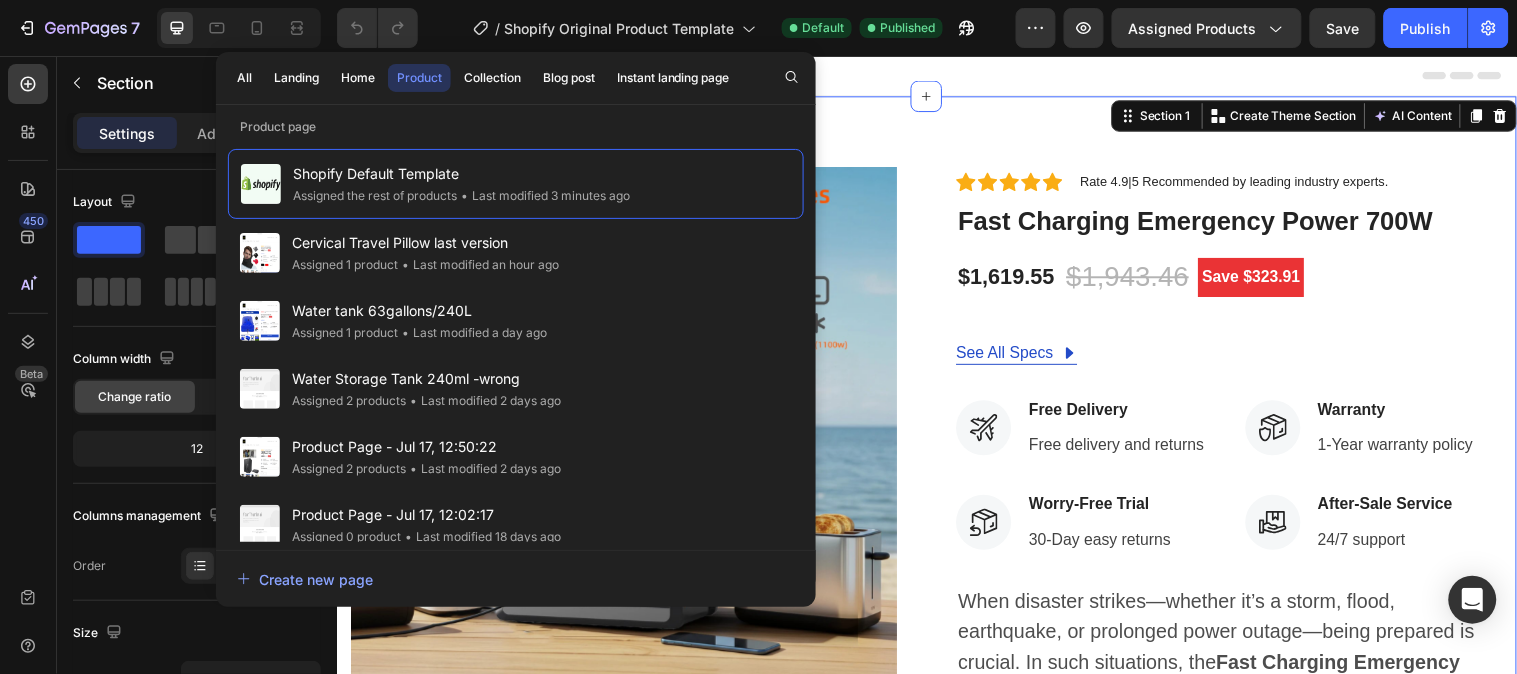 click at bounding box center (936, 75) 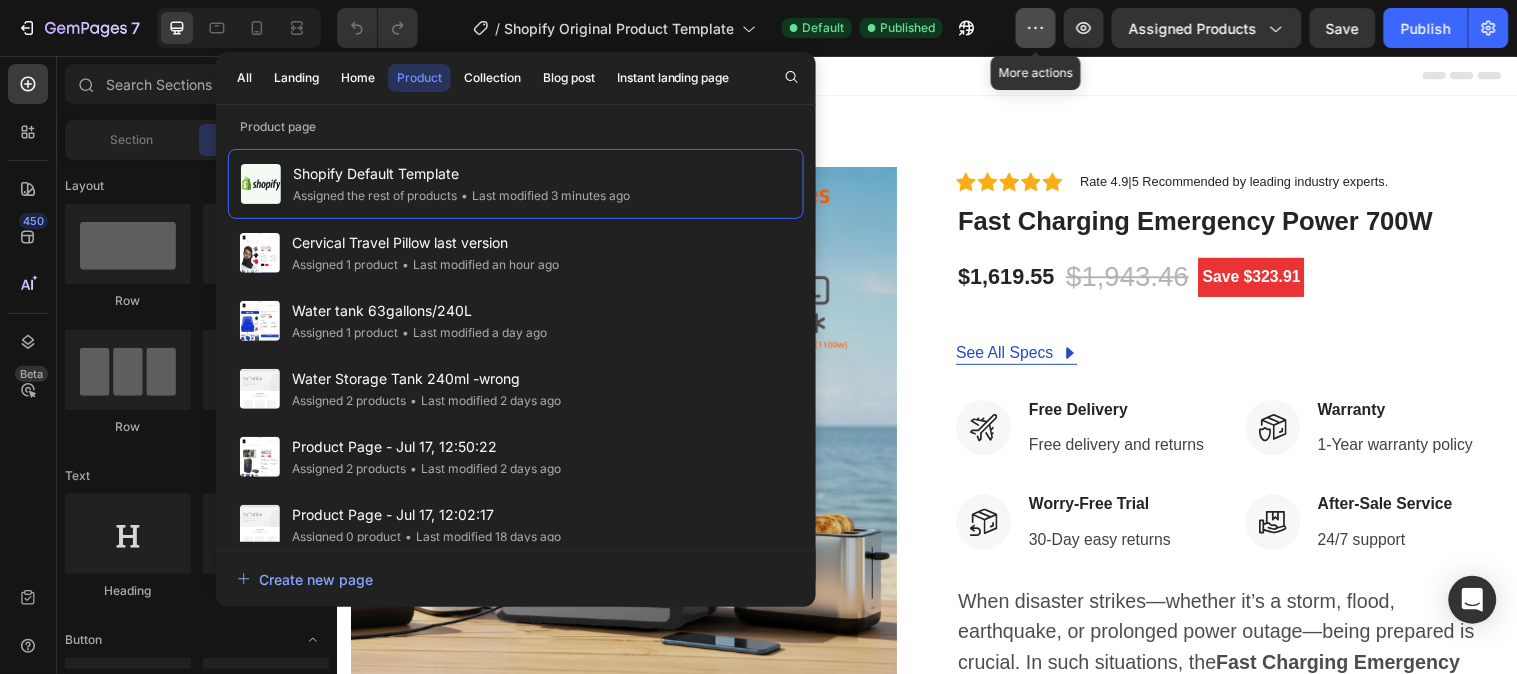 click 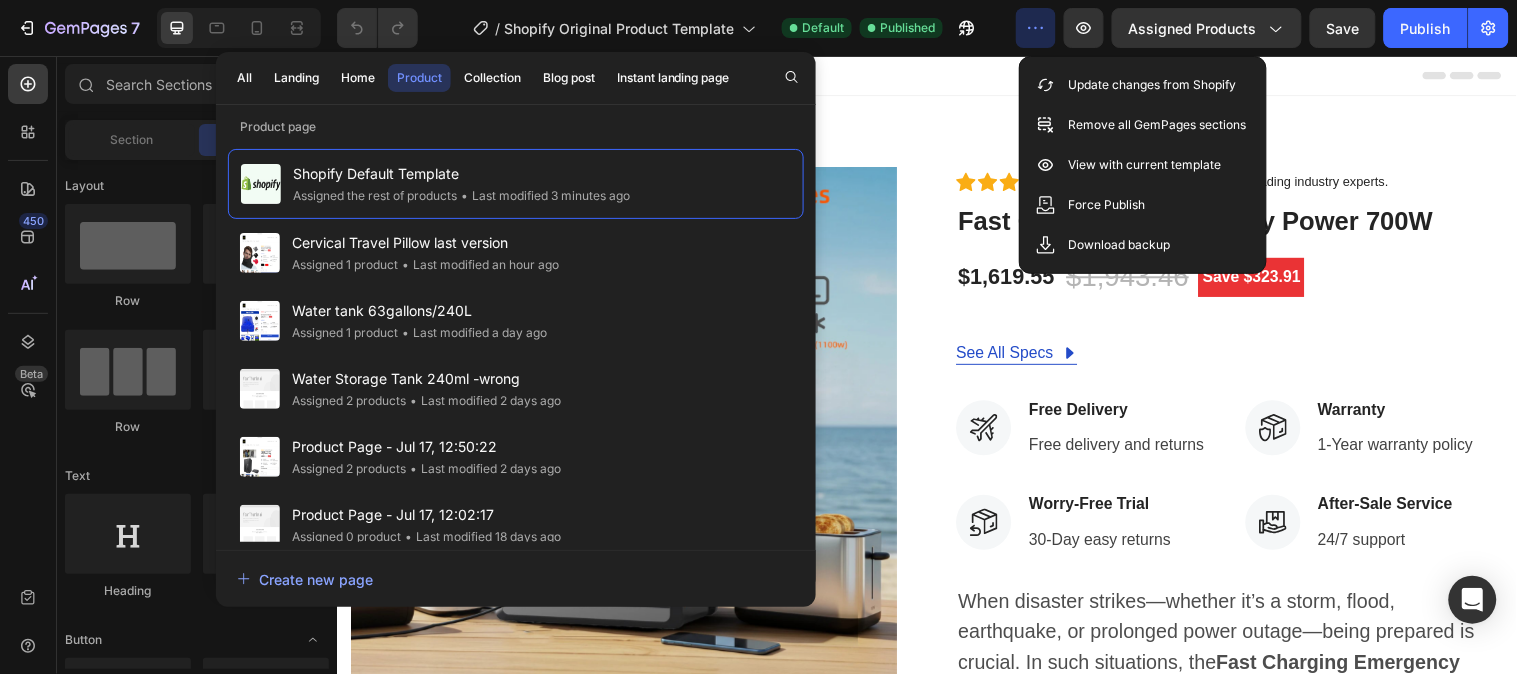 click at bounding box center (936, 75) 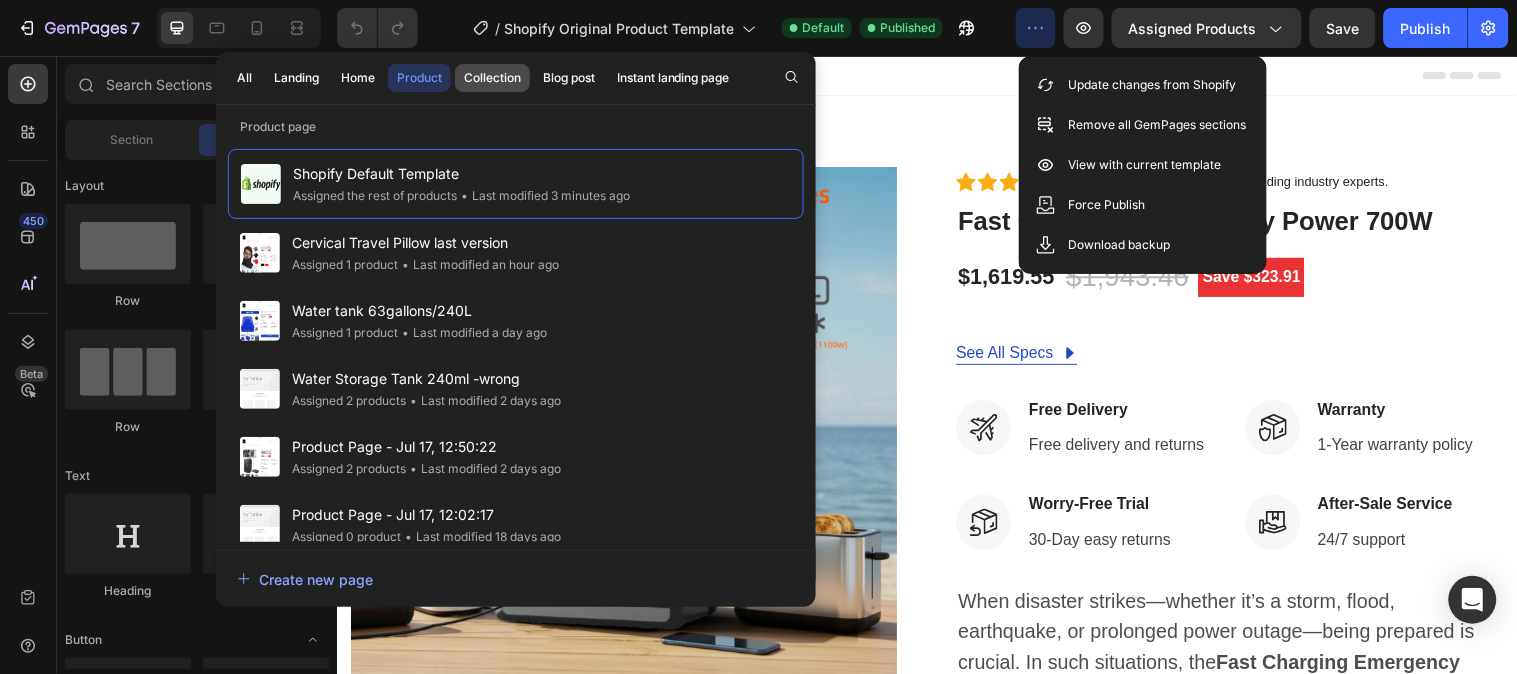 click on "Collection" at bounding box center [492, 78] 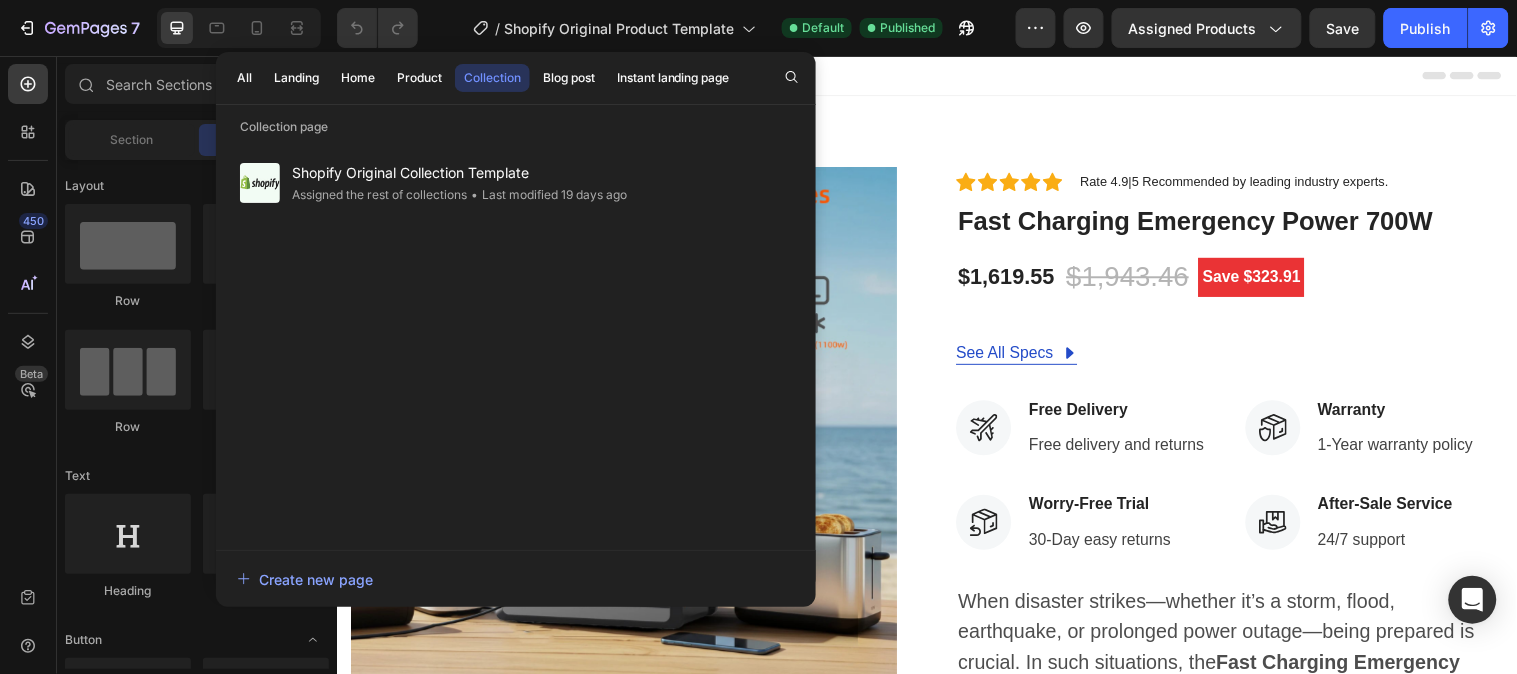 click at bounding box center [936, 75] 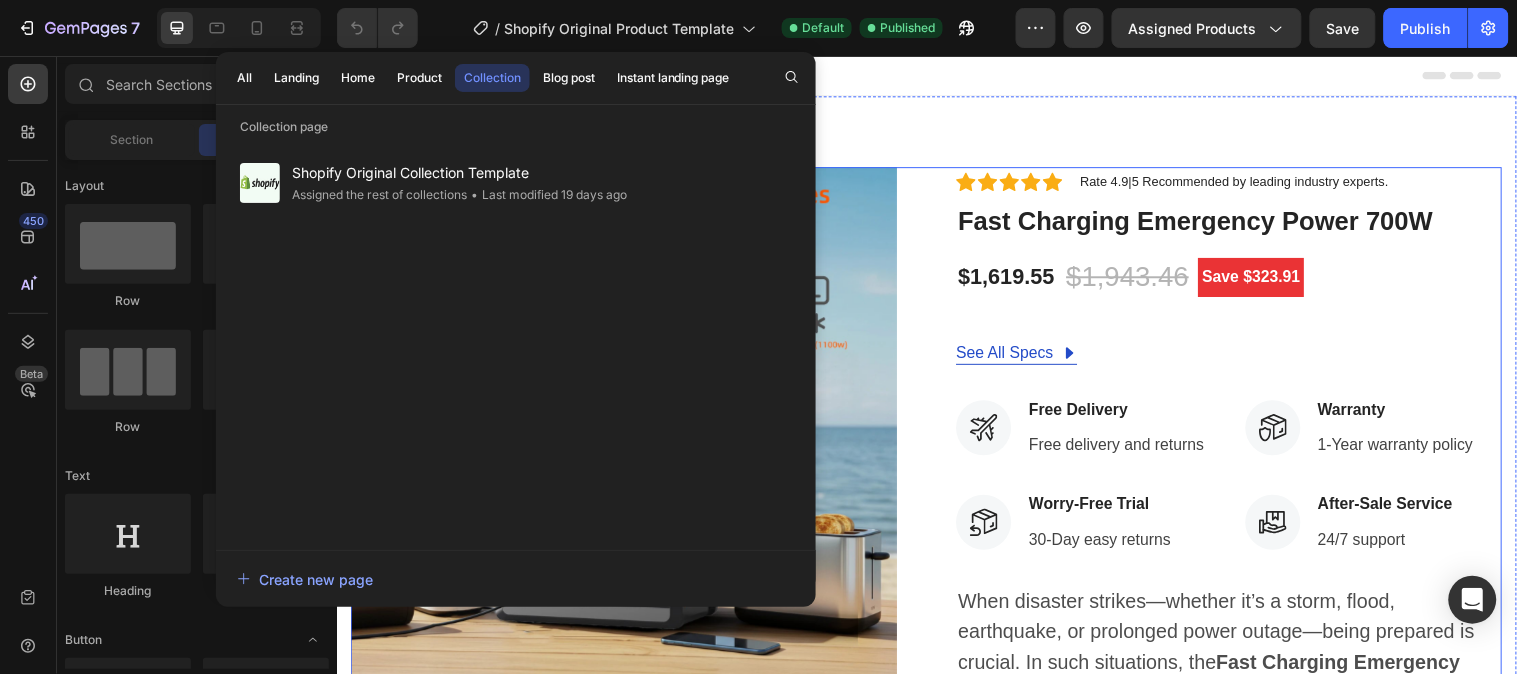 click on "Product Images
Icon
Icon
Icon
Icon
Icon Icon List Hoz Rate 4.9|5 Recommended by leading industry experts. Text block Row Fast Charging Emergency Power 700W (P) Title $1,619.55 (P) Price (P) Price $1,943.46 (P) Price (P) Price Save $323.91 Product Badge Row
See All Specs Button Row
Icon Free Delivery Text block Free delivery and returns Text block Icon List
Icon Worry-Free Trial Text block 30-Day easy returns Text block Icon List
Icon Warranty Text block 1-Year warranty policy Text block Icon List
Icon After-Sale Service Text block 24/7 support Text block Icon List Row When disaster strikes—whether it’s a storm, flood, earthquake, or prolonged power outage—being prepared is crucial. In such situations, the  Fast Charging Emergency Power 2500W/2304Wh for backup Product combine trolley & ships from US.   Text Block Quantity Text block" at bounding box center [936, 659] 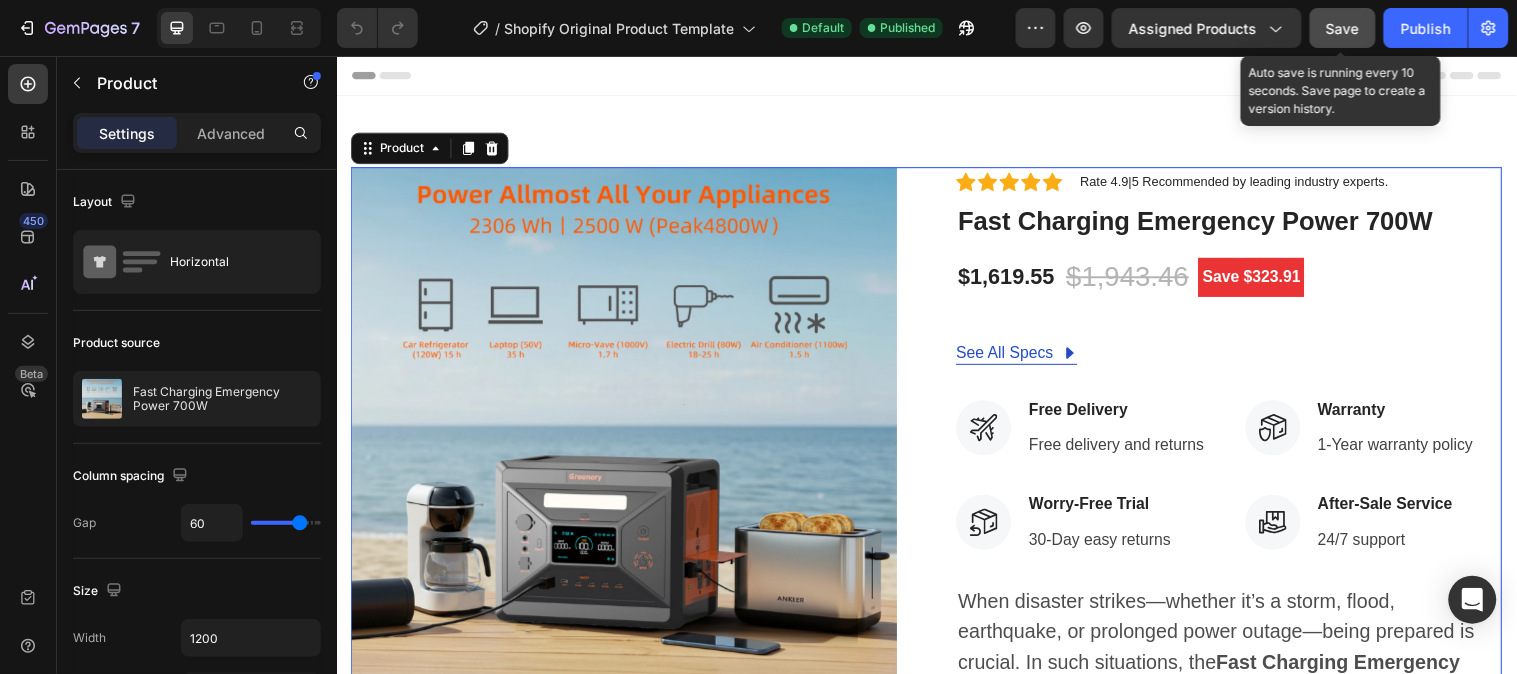 click on "Save" at bounding box center [1343, 28] 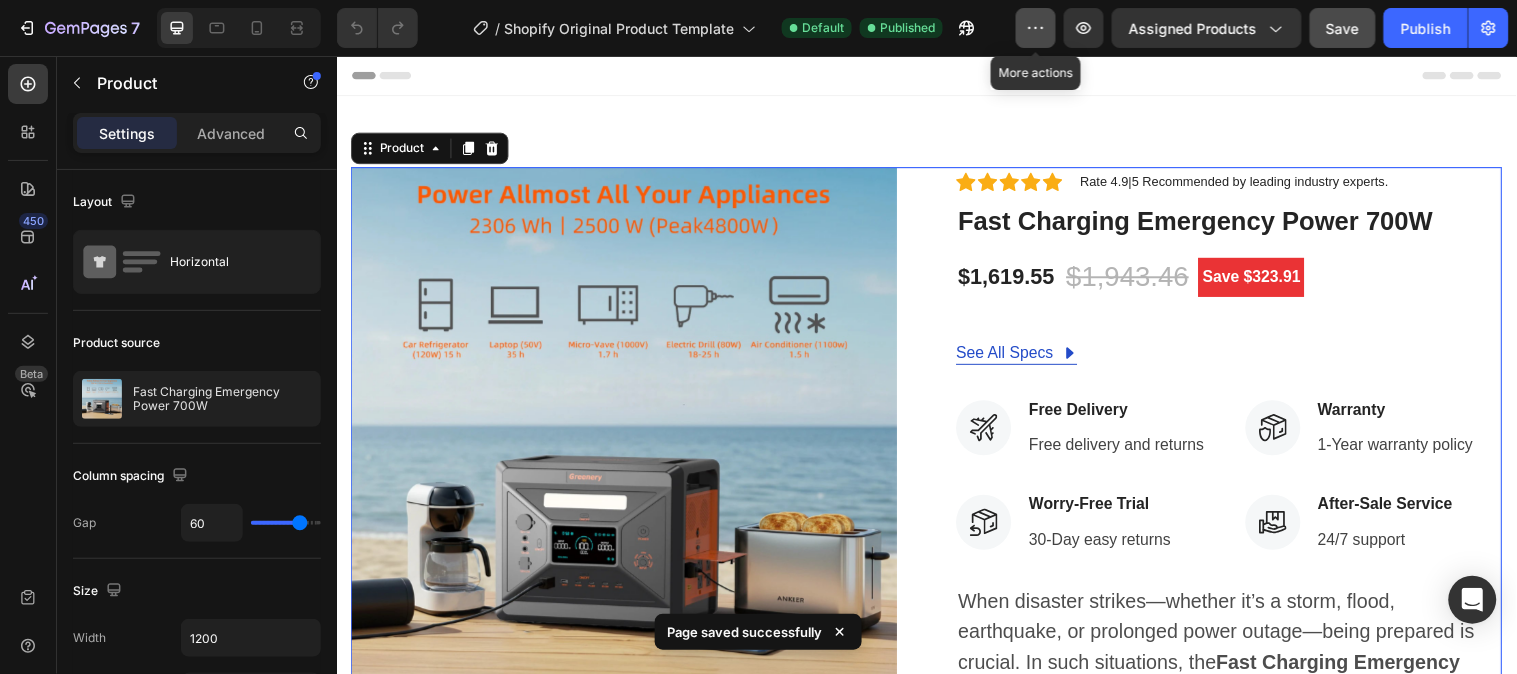 click 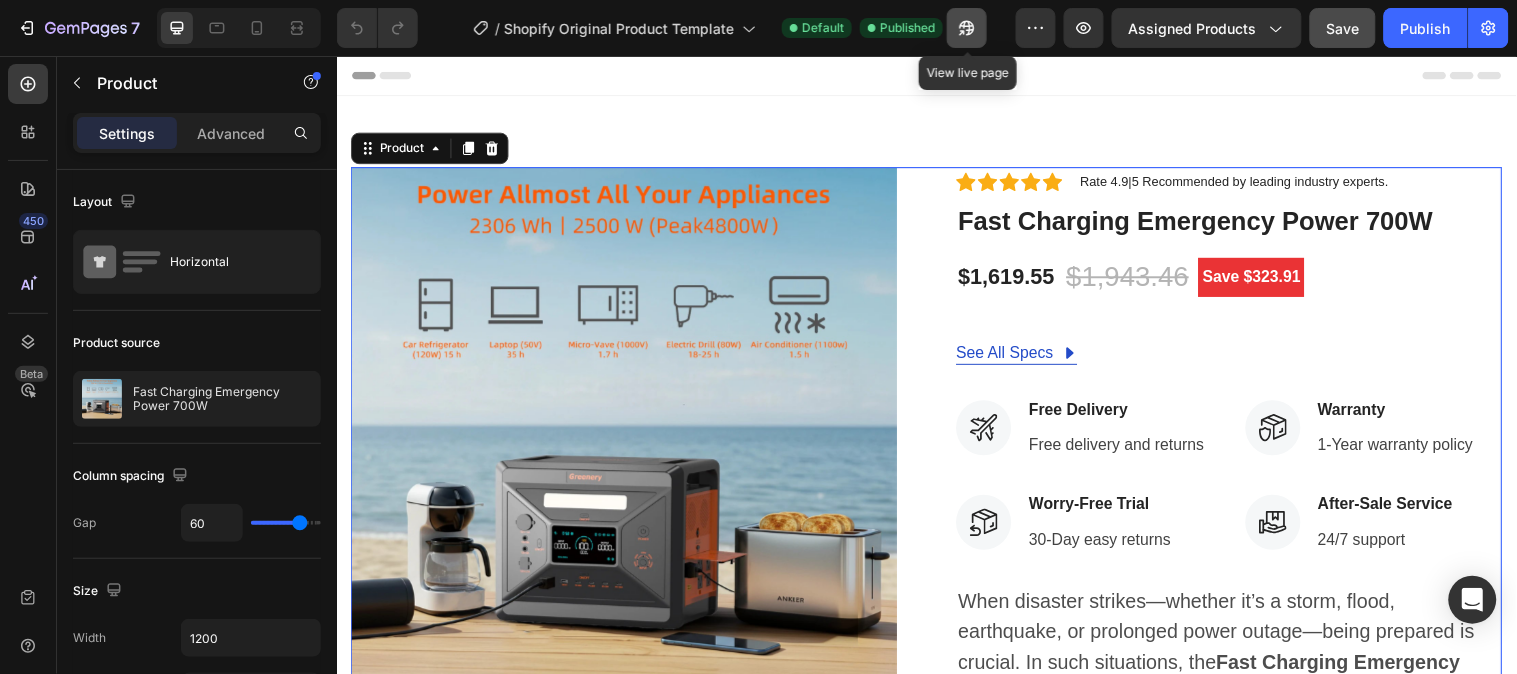click 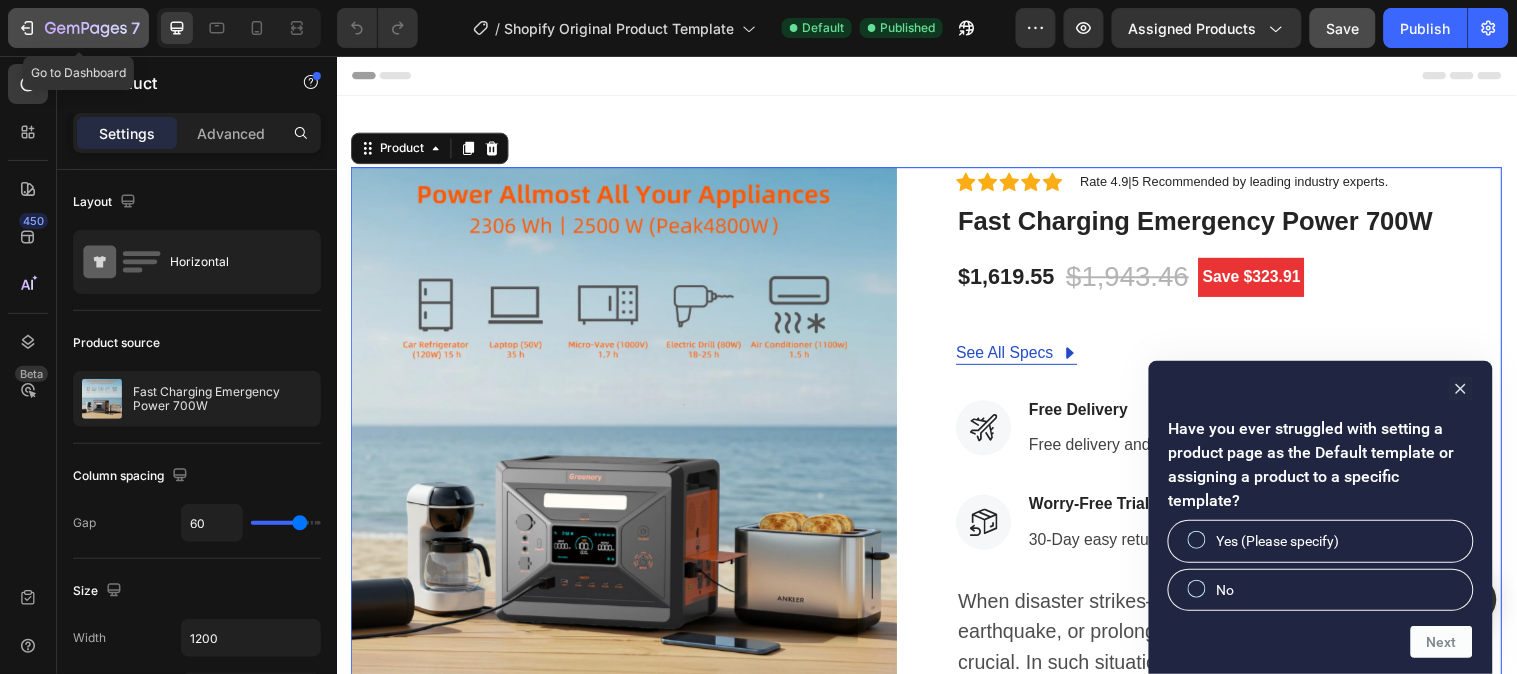 click 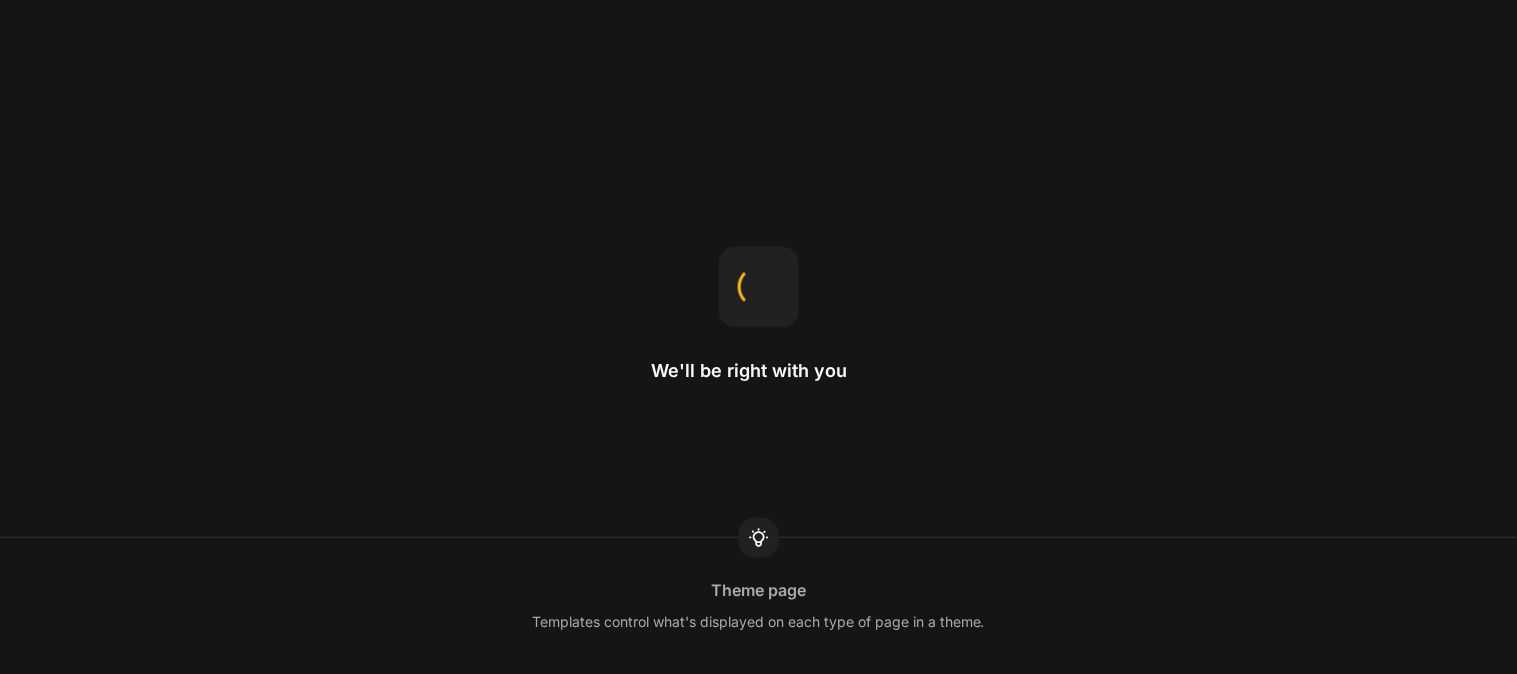 scroll, scrollTop: 0, scrollLeft: 0, axis: both 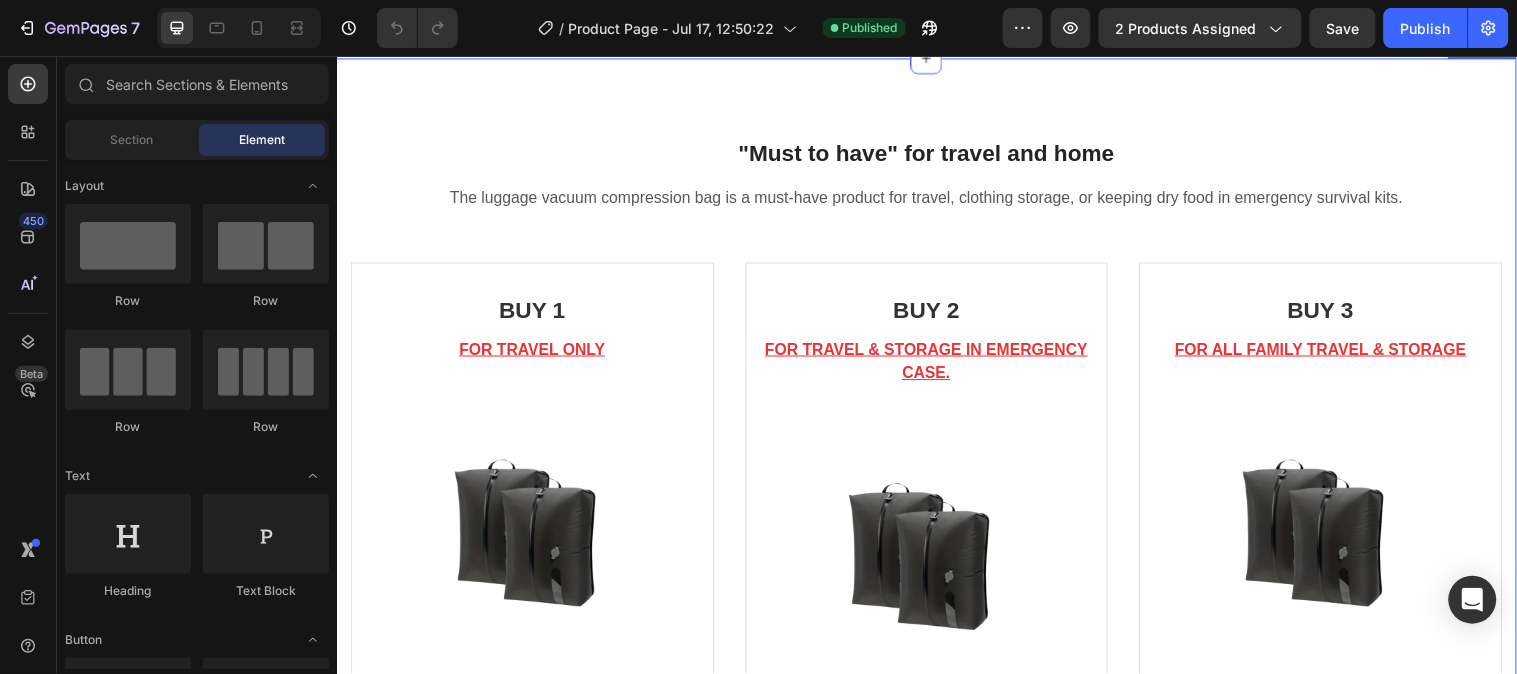 click on "Header "Must to have" for travel and home  Heading The luggage vacuum compression bag is a must-have product for travel, clothing storage, or keeping dry food in emergency survival kits. Text block Row BUY 1 Heading FOR TRAVEL ONLY Text block Image                   $48.93 Text Block Row BEST PRICE. BUY NOW! (P) Cart Button Image
Drop element here Product BUY 2 Heading FOR TRAVEL & STORAGE IN EMERGENCY CASE. Text block Image Good price at   Text Block                    $82.29 Text Block Row BEST PRICE. BUY NOW! (P) Cart Button Image
Drop element here Product BUY 3 Heading FOR ALL FAMILY TRAVEL & STORAGE  Text block Image Exclusive price Text Block                     $102.12 Text Block BEST PRICE. BUY NOW! (P) Cart Button Image
Drop element here Product Row Section 6" at bounding box center [936, 582] 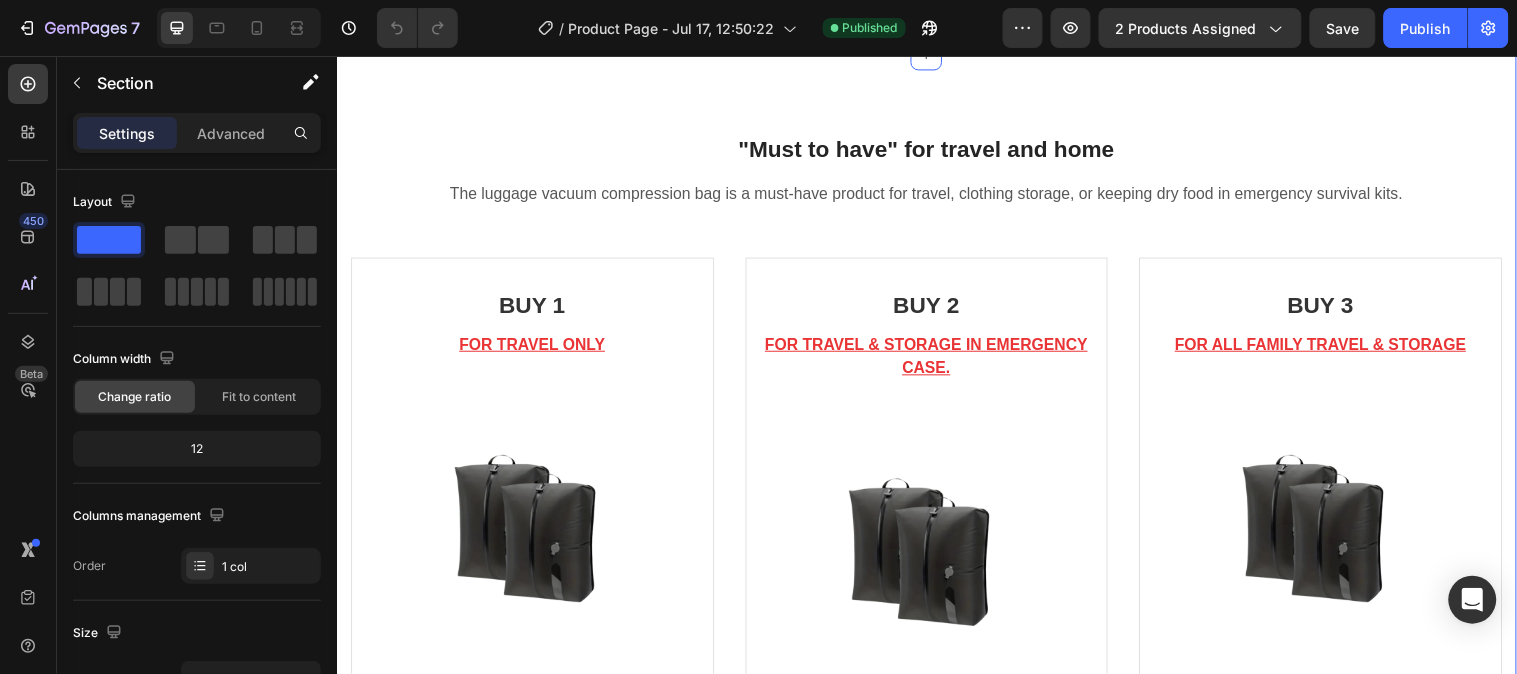 scroll, scrollTop: 4111, scrollLeft: 0, axis: vertical 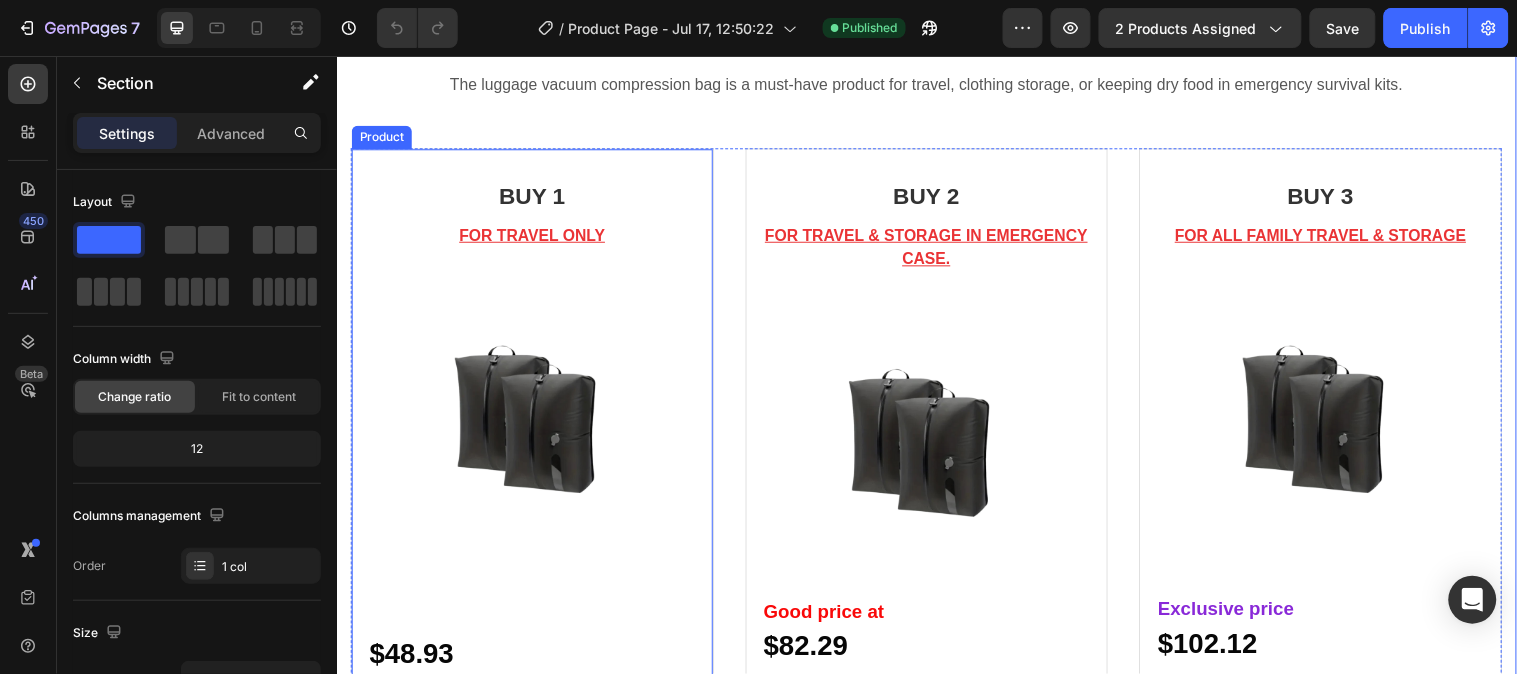 click on "BUY 1 Heading FOR TRAVEL ONLY Text block Image                   $48.93 Text Block Row BEST PRICE. BUY NOW! (P) Cart Button Image" at bounding box center [535, 500] 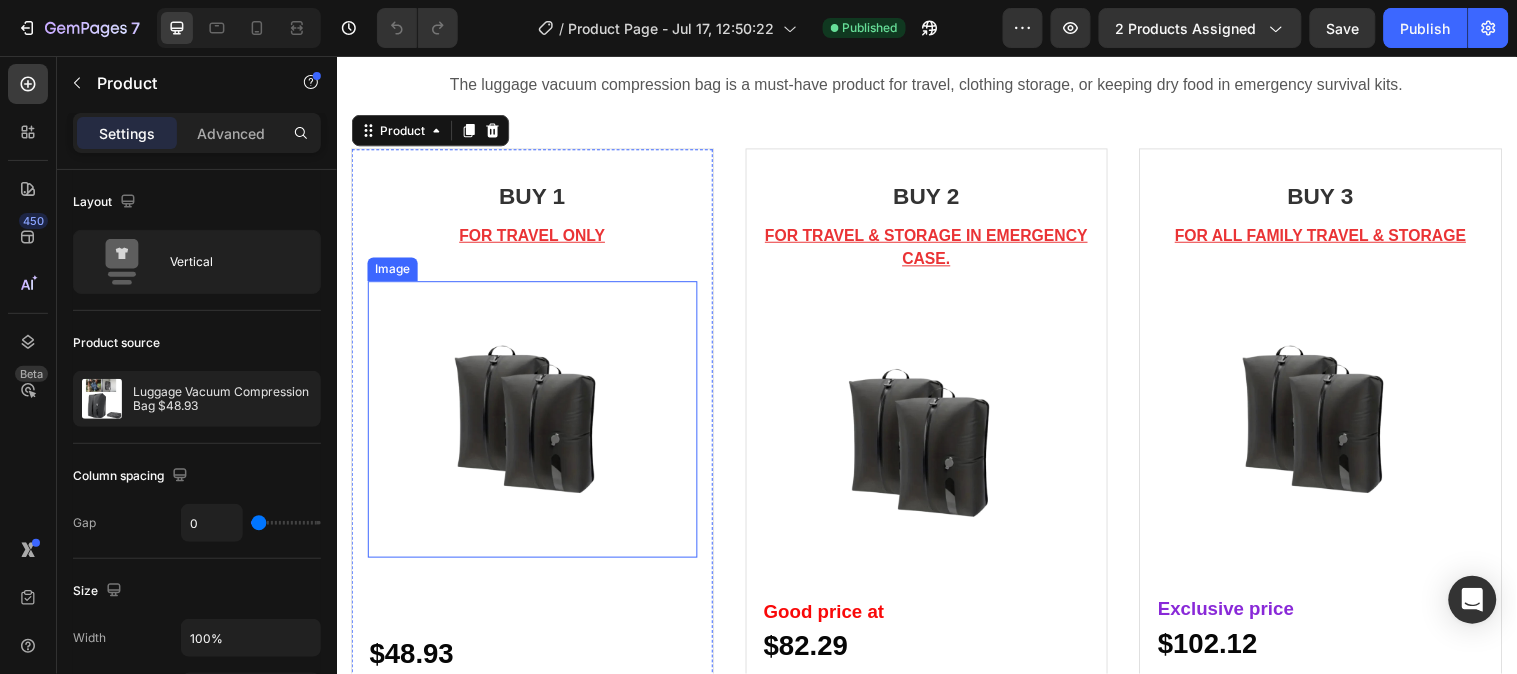 scroll, scrollTop: 4222, scrollLeft: 0, axis: vertical 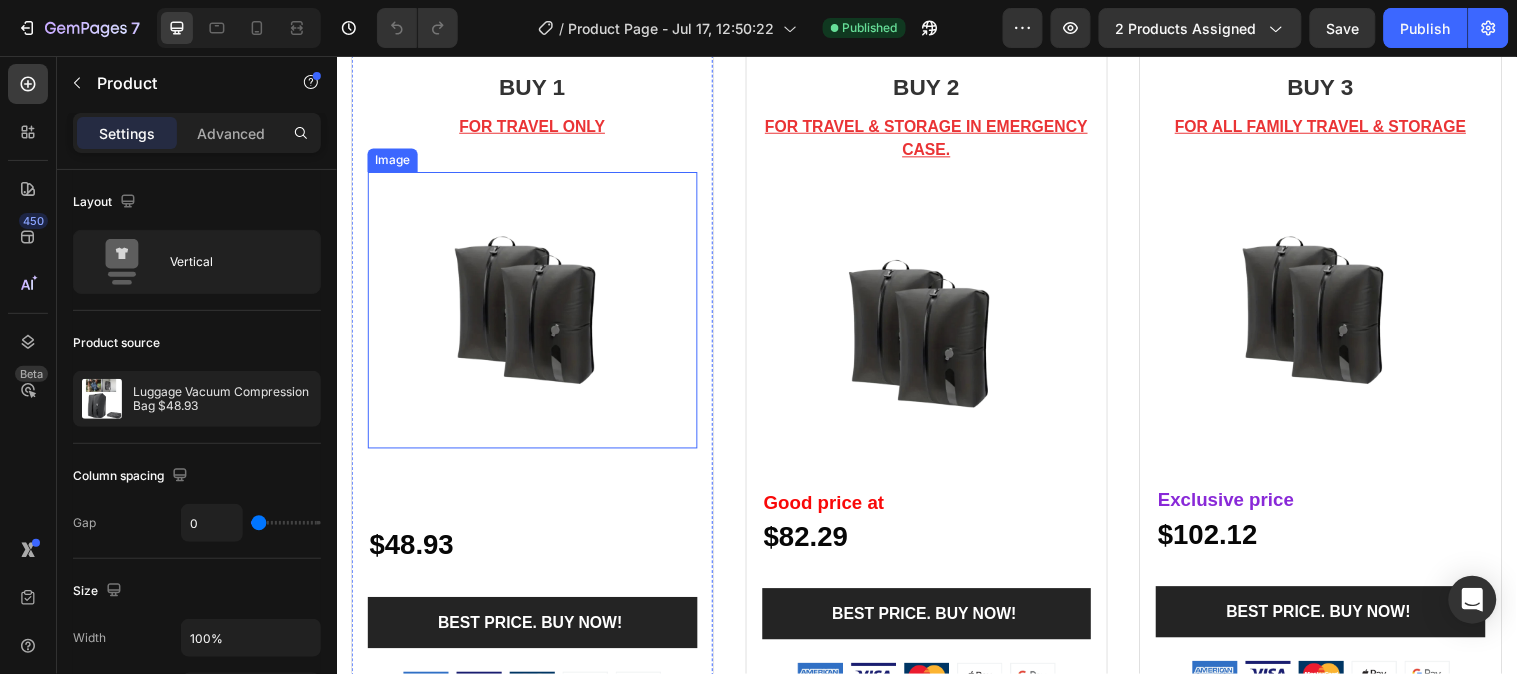 click at bounding box center [535, 313] 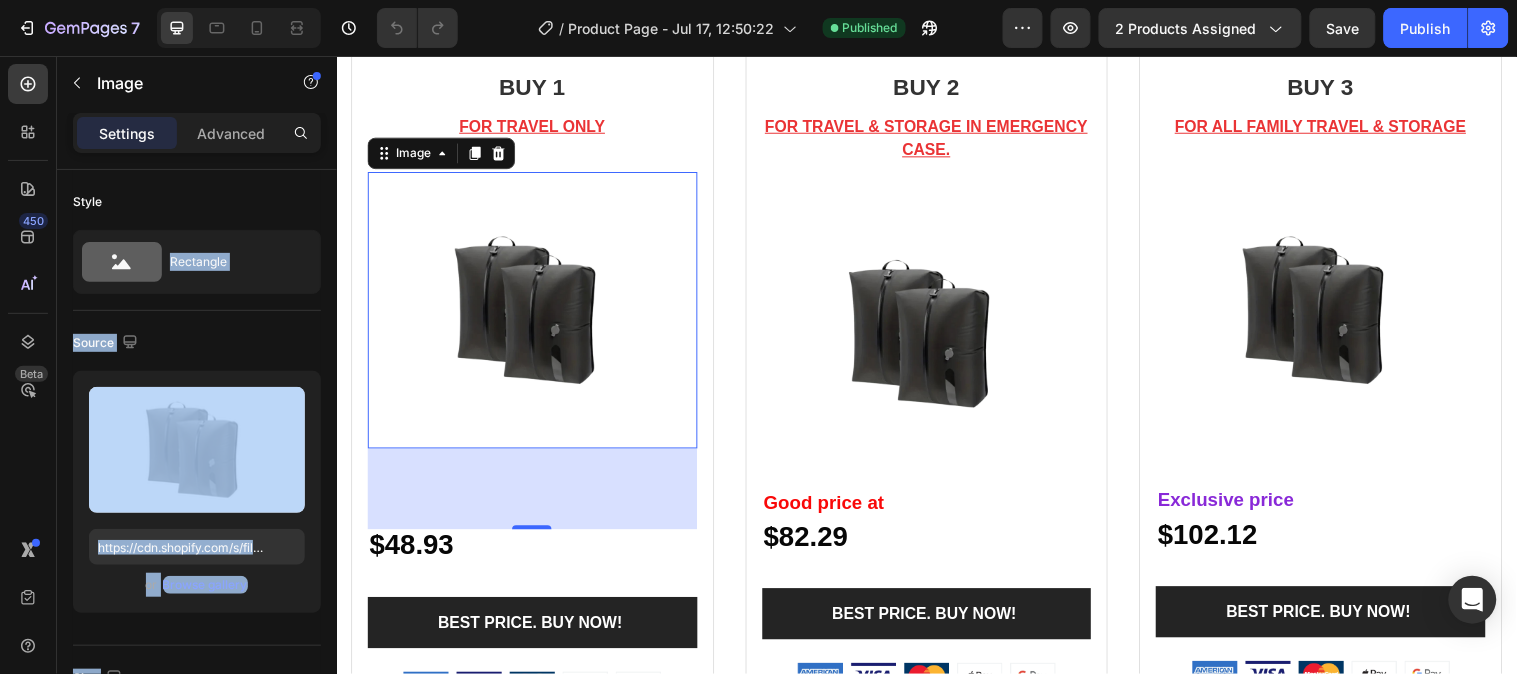 drag, startPoint x: 462, startPoint y: 312, endPoint x: 529, endPoint y: 518, distance: 216.6218 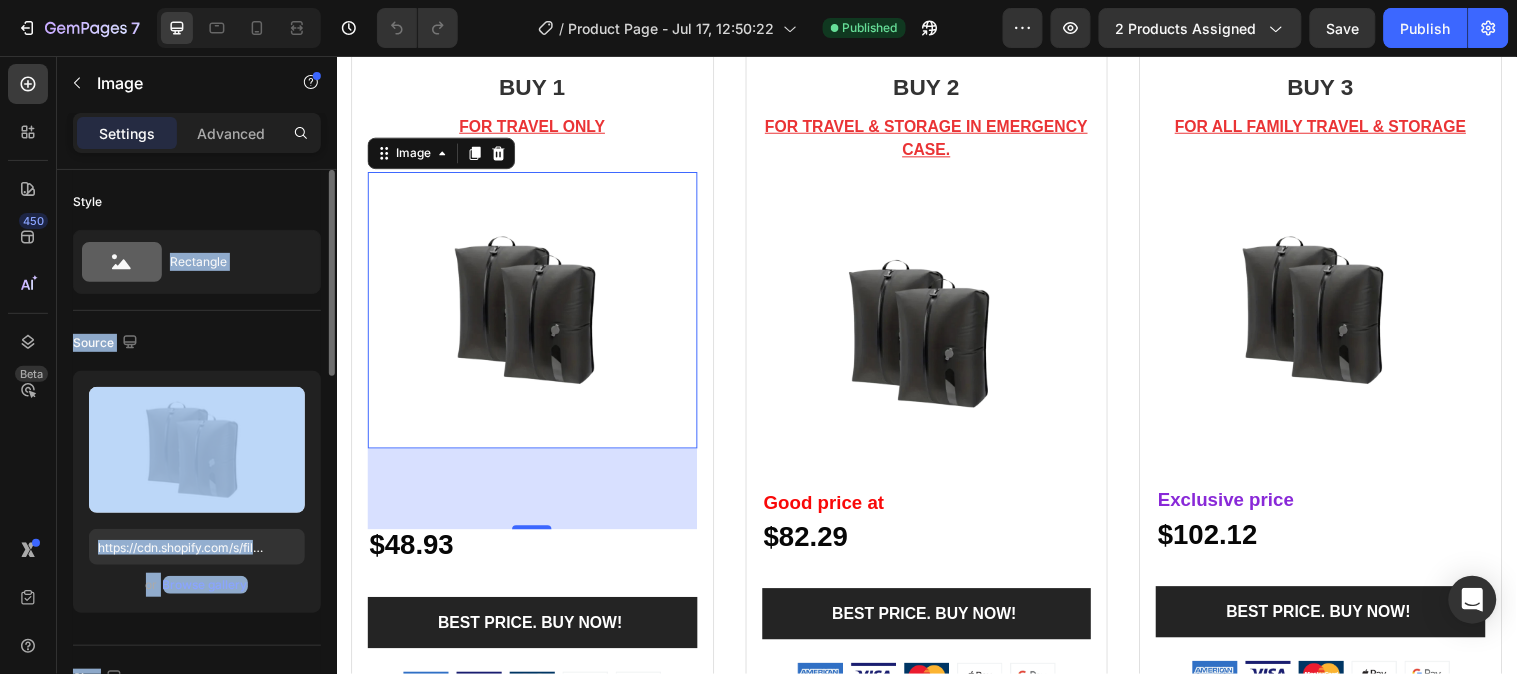 scroll, scrollTop: 222, scrollLeft: 0, axis: vertical 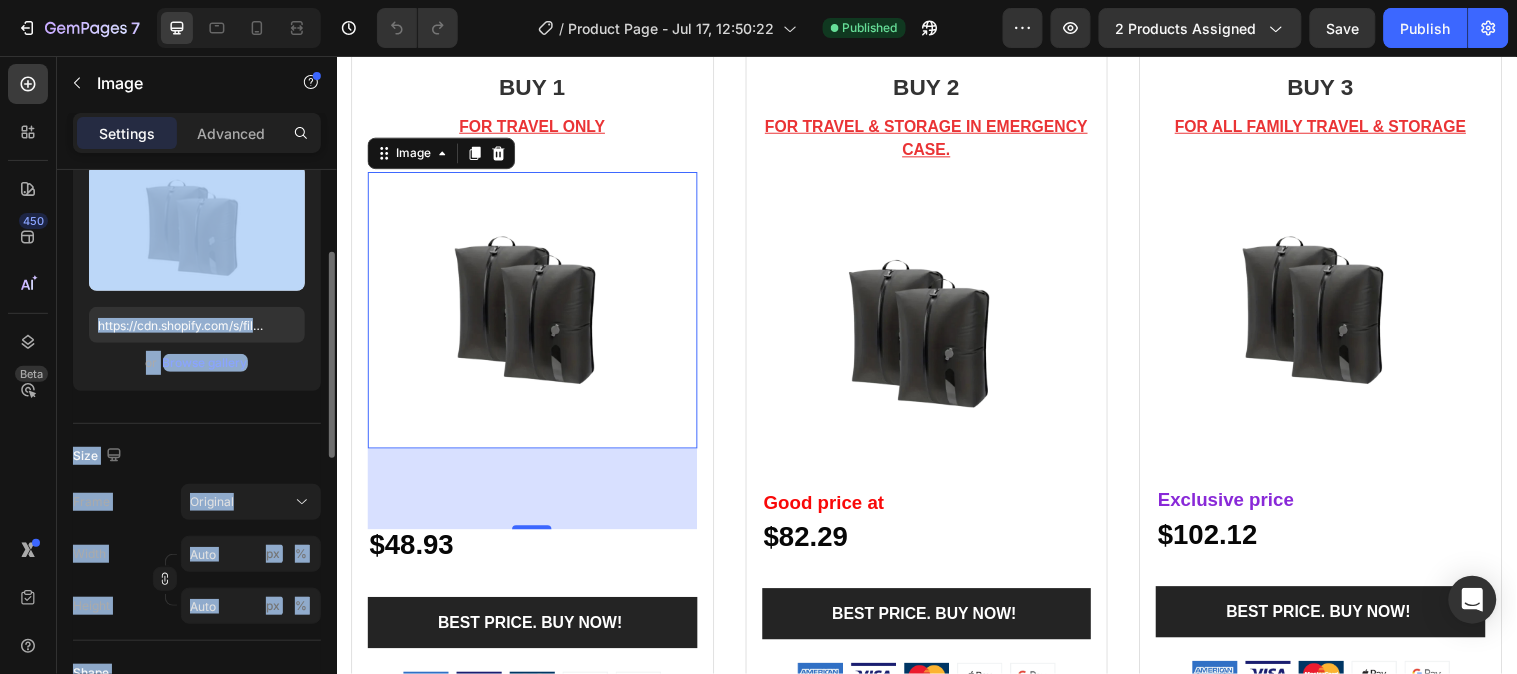 click on "Source Upload Image https://cdn.shopify.com/s/files/1/0641/3543/0253/files/gempages_575700525207520195-7dab65ba-fcf5-49ba-9f4a-6c766a3106f3.png or  Browse gallery" 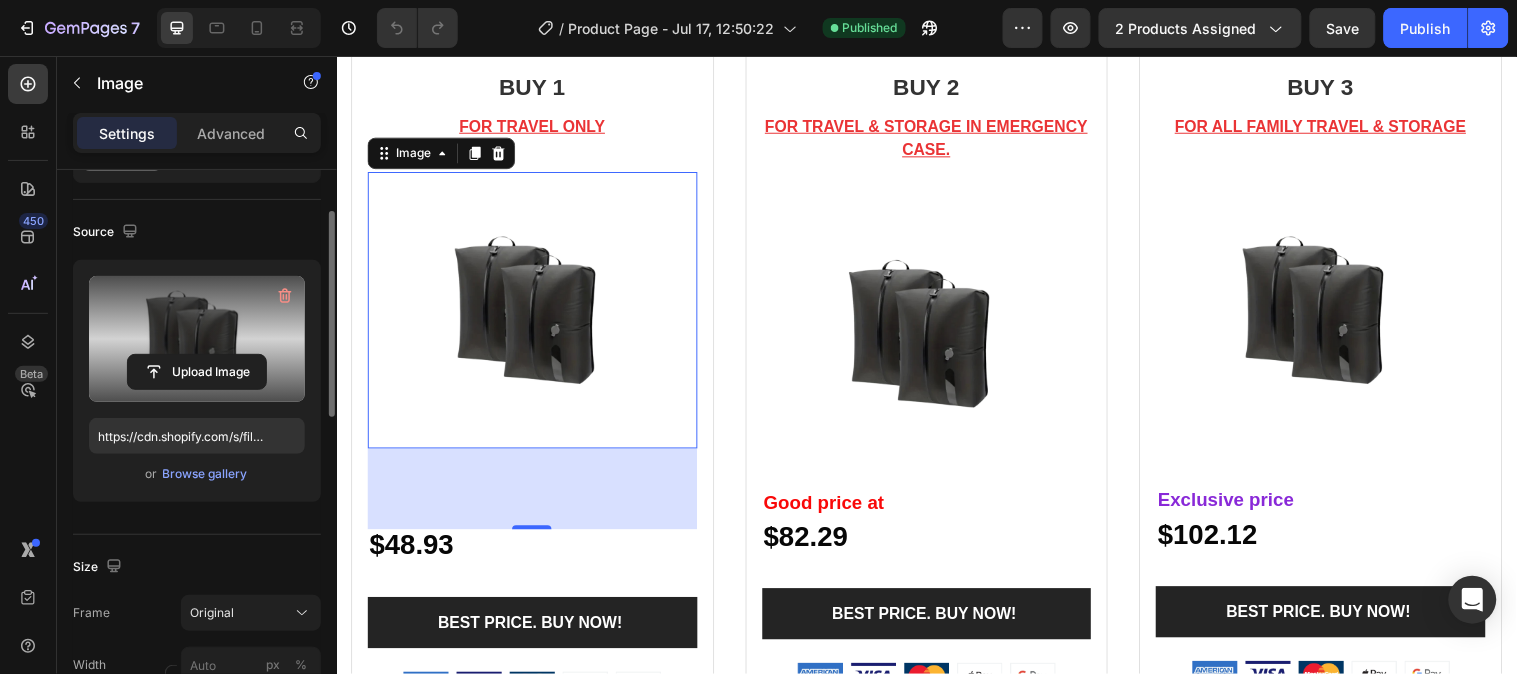 scroll, scrollTop: 0, scrollLeft: 0, axis: both 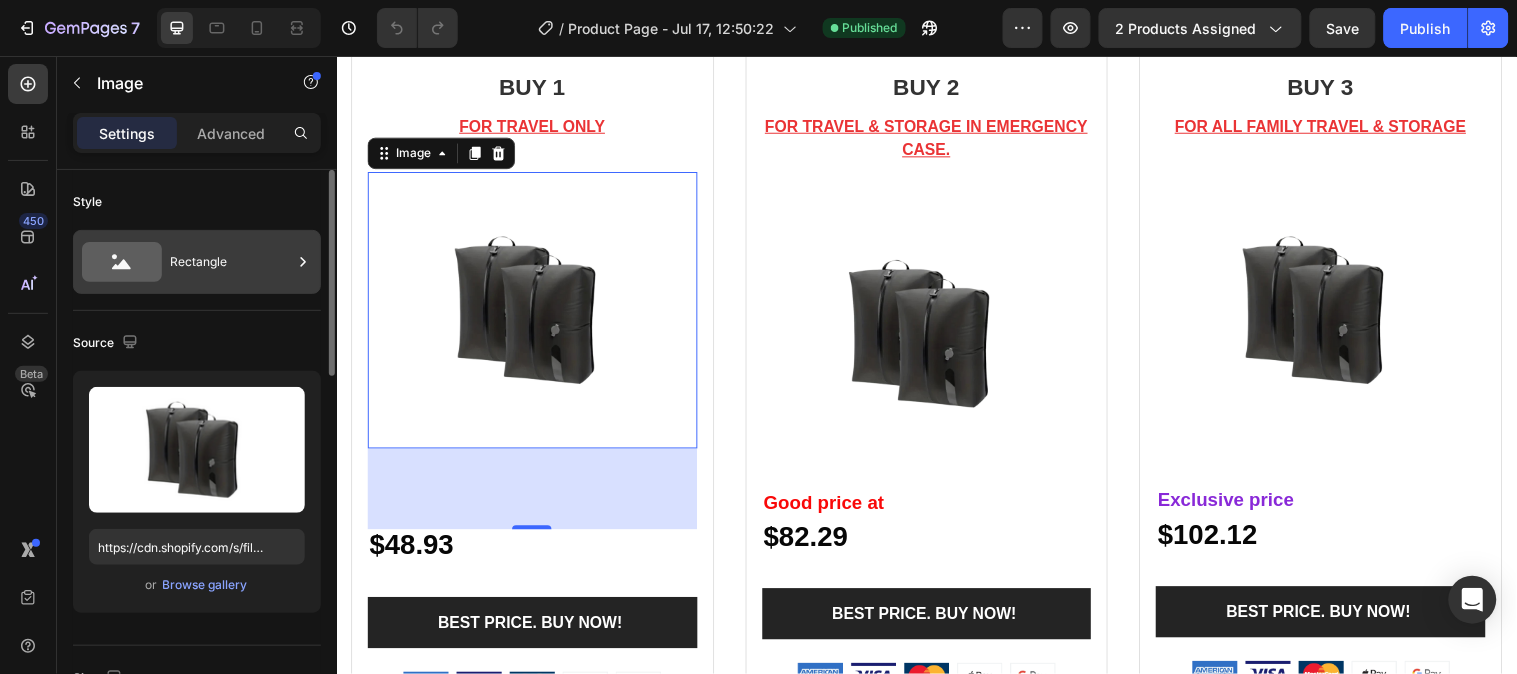 click on "Rectangle" at bounding box center (231, 262) 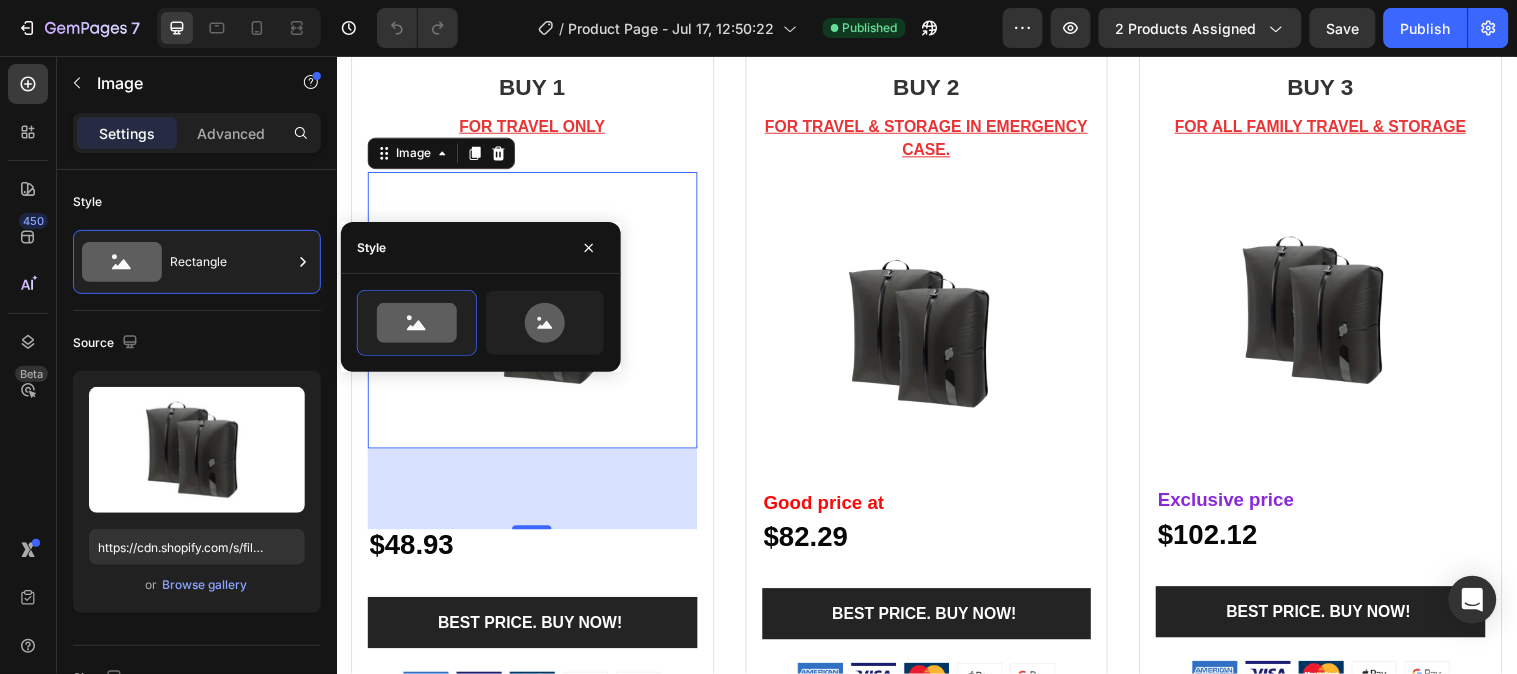 drag, startPoint x: 877, startPoint y: 373, endPoint x: 677, endPoint y: 463, distance: 219.31712 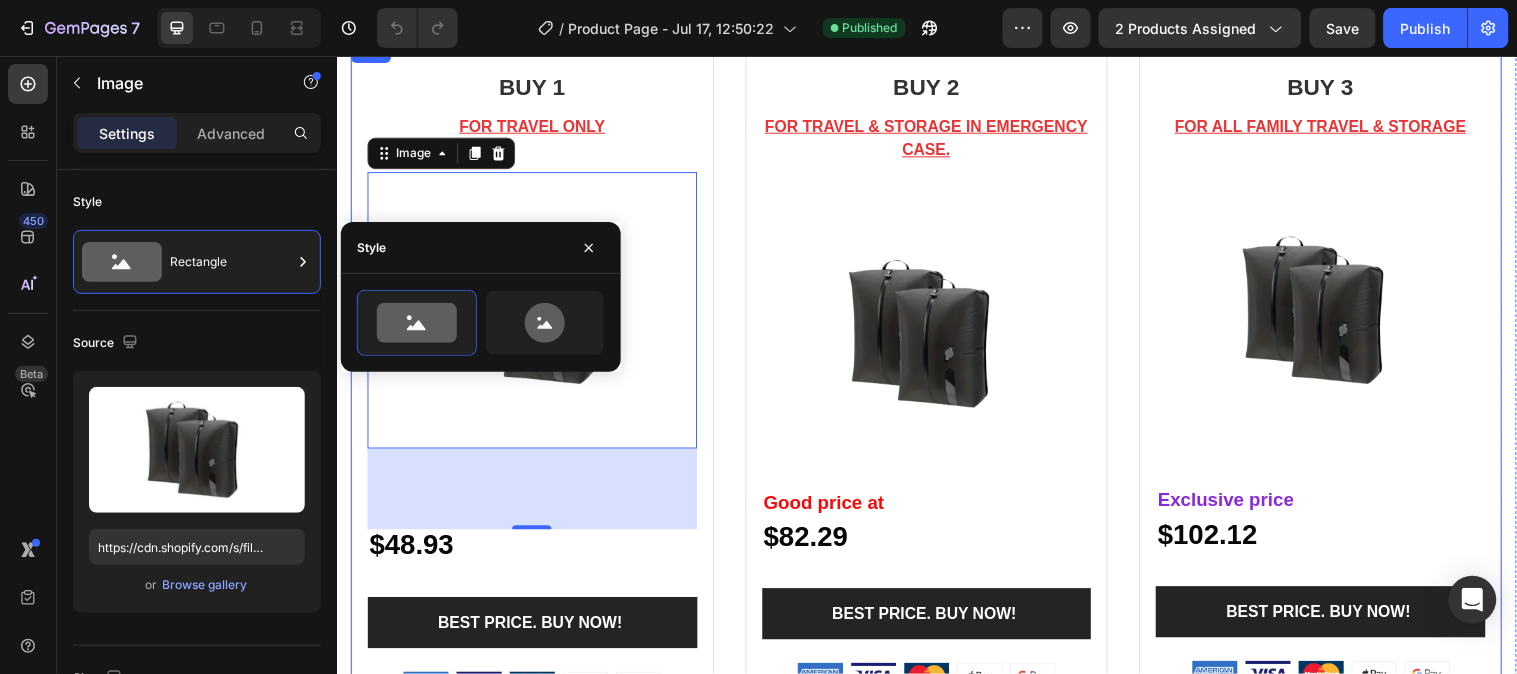 click on "BUY 1 Heading FOR TRAVEL ONLY Text block Image   82                   $48.93 Text Block Row BEST PRICE. BUY NOW! (P) Cart Button Image
Drop element here Product BUY 2 Heading FOR TRAVEL & STORAGE IN EMERGENCY CASE. Text block Image Good price at   Text Block                    $82.29 Text Block Row BEST PRICE. BUY NOW! (P) Cart Button Image
Drop element here Product BUY 3 Heading FOR ALL FAMILY TRAVEL & STORAGE  Text block Image Exclusive price Text Block                     $102.12 Text Block BEST PRICE. BUY NOW! (P) Cart Button Image
Drop element here Product Row" at bounding box center (936, 419) 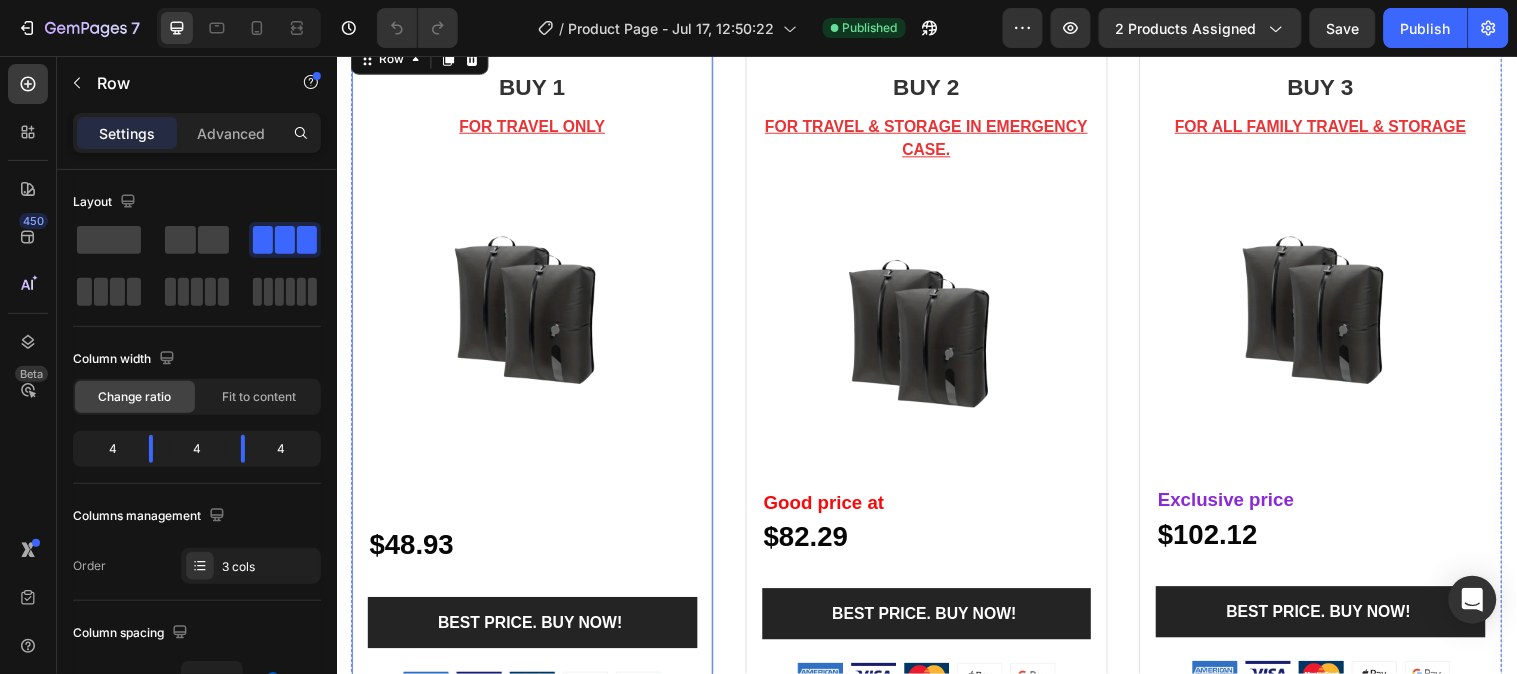 click on "BUY 1 Heading FOR TRAVEL ONLY Text block Image                   $48.93 Text Block Row BEST PRICE. BUY NOW! (P) Cart Button Image" at bounding box center (535, 389) 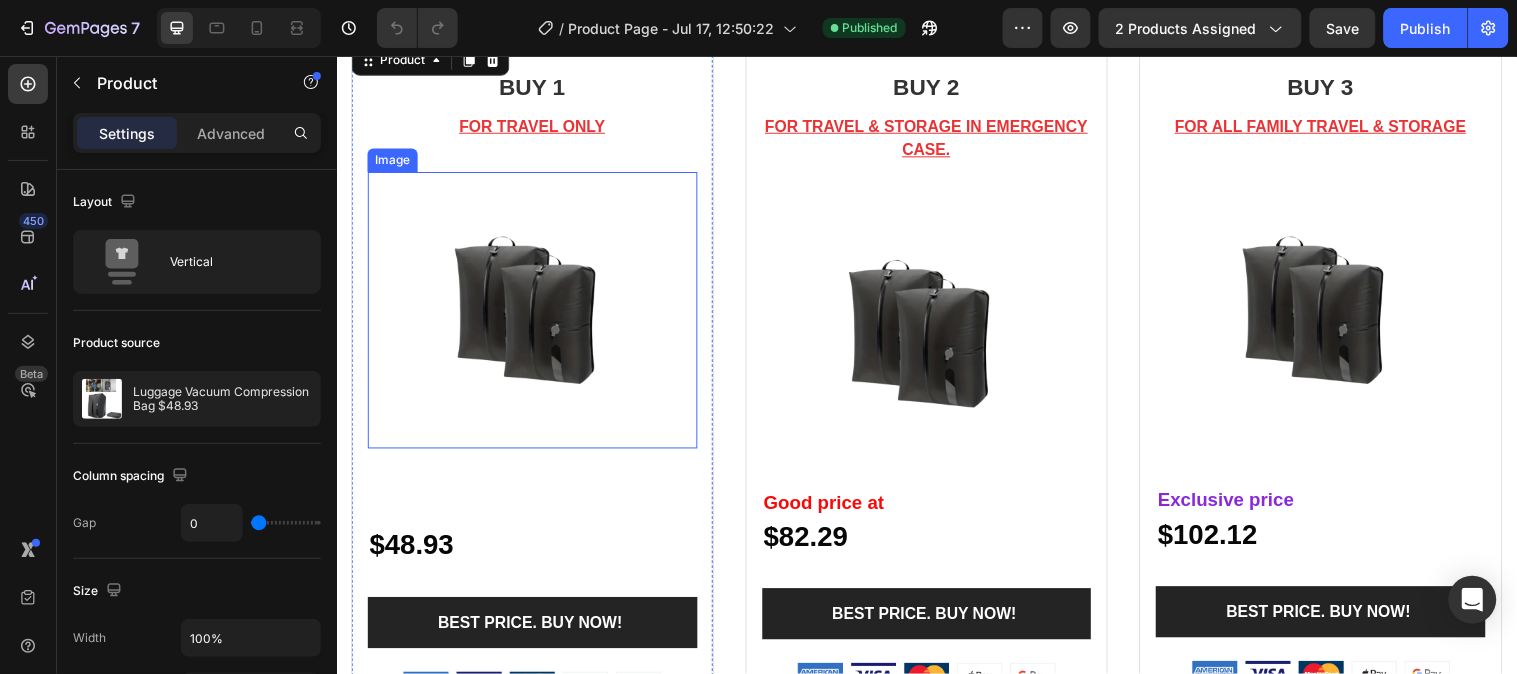 click at bounding box center (535, 313) 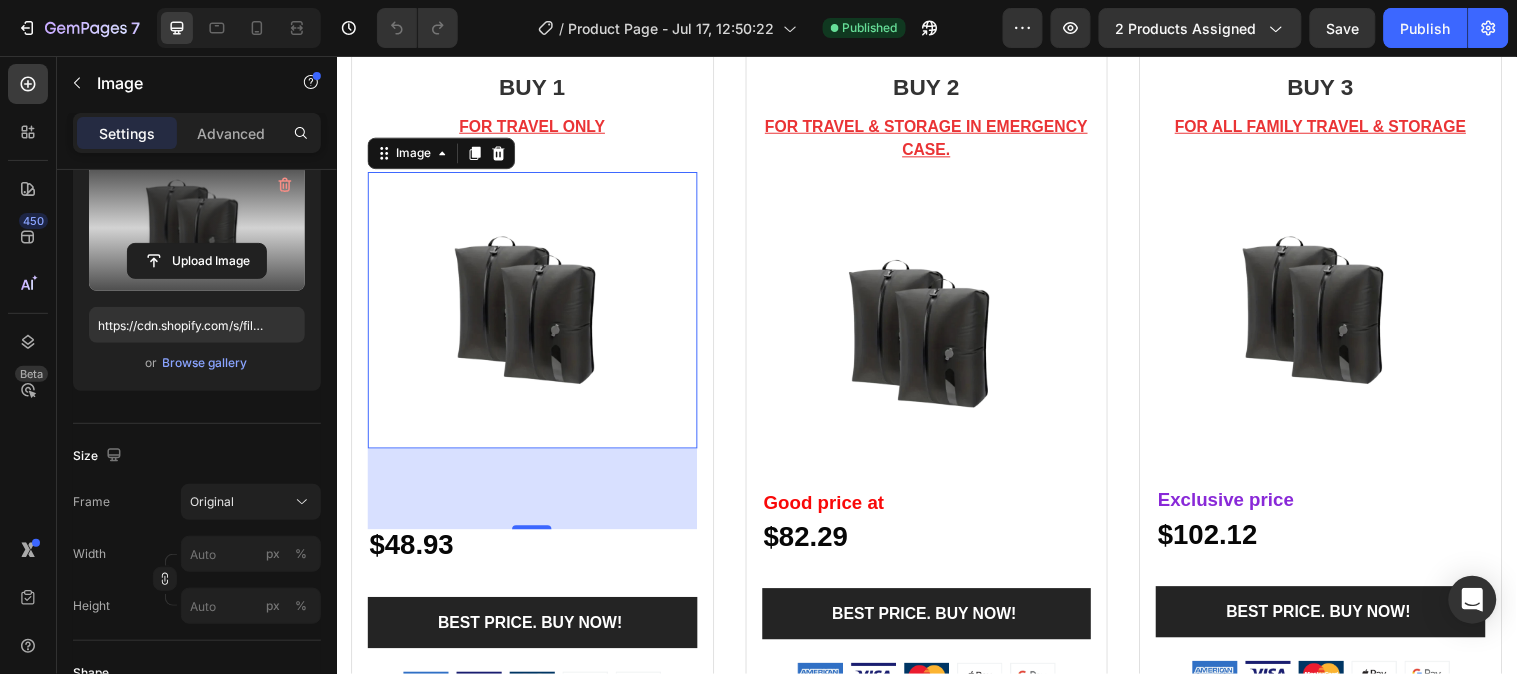 scroll, scrollTop: 0, scrollLeft: 0, axis: both 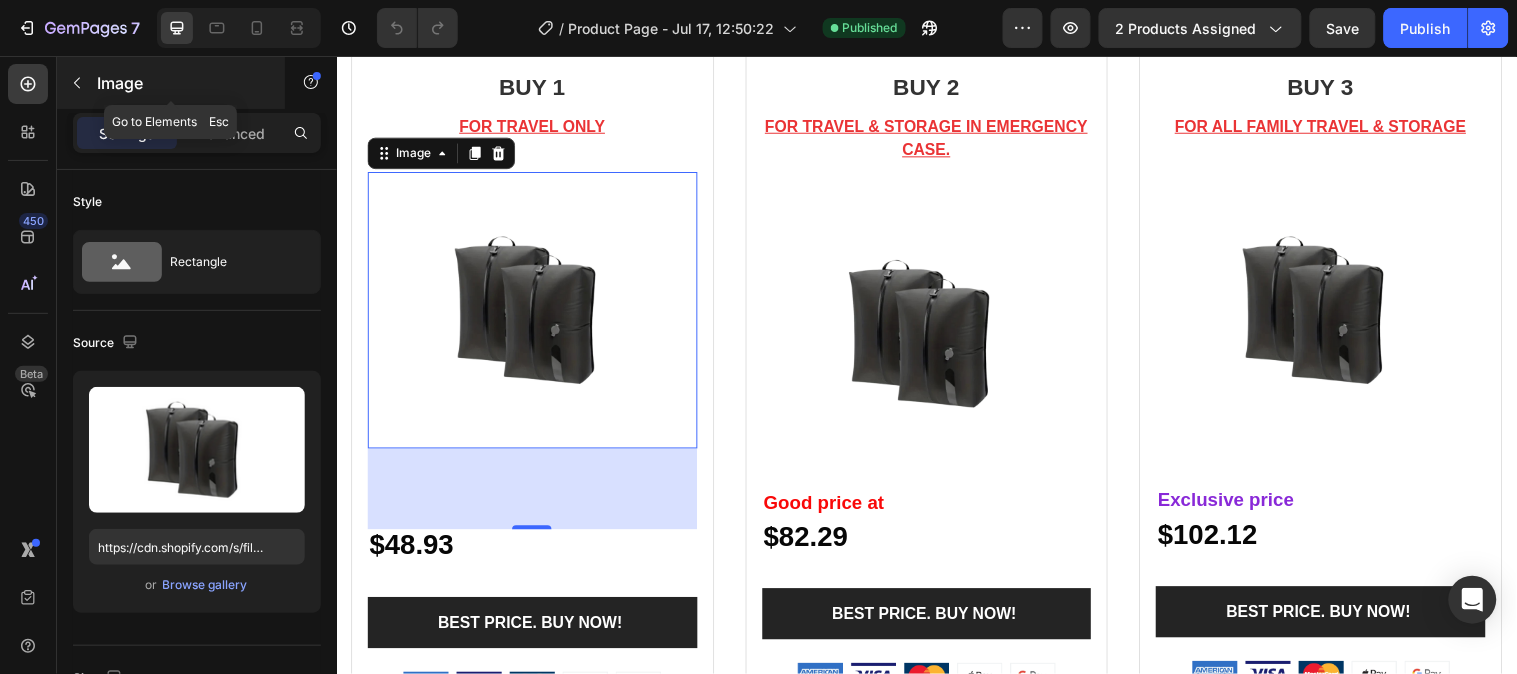 click 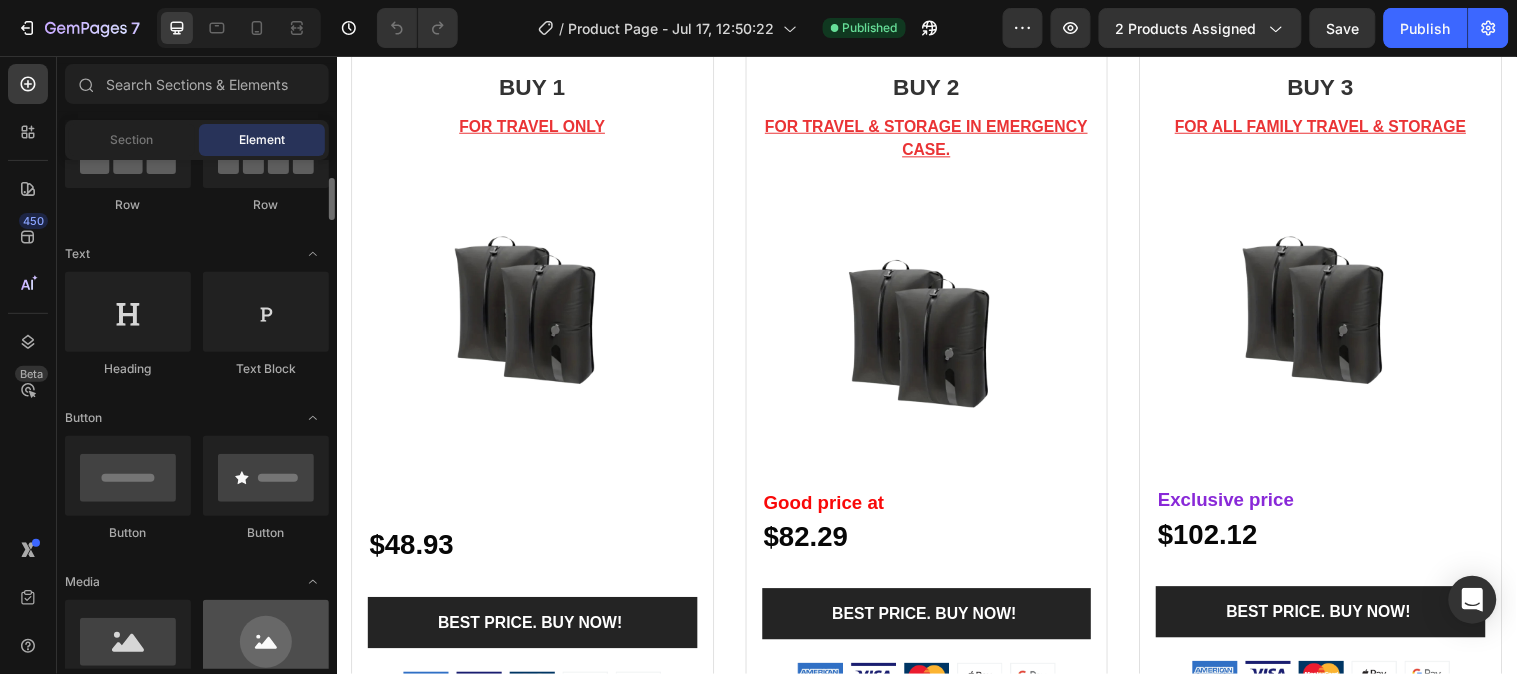 scroll, scrollTop: 333, scrollLeft: 0, axis: vertical 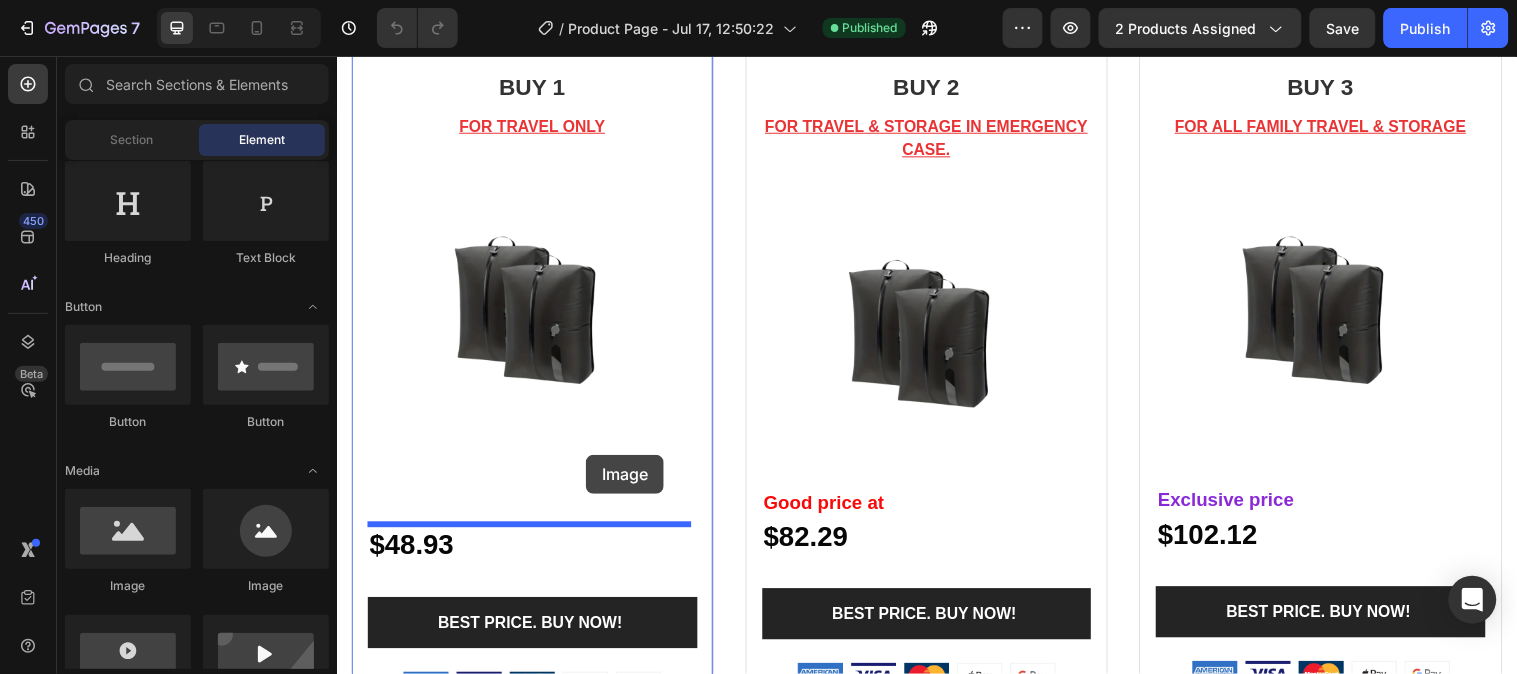 drag, startPoint x: 563, startPoint y: 626, endPoint x: 589, endPoint y: 460, distance: 168.0238 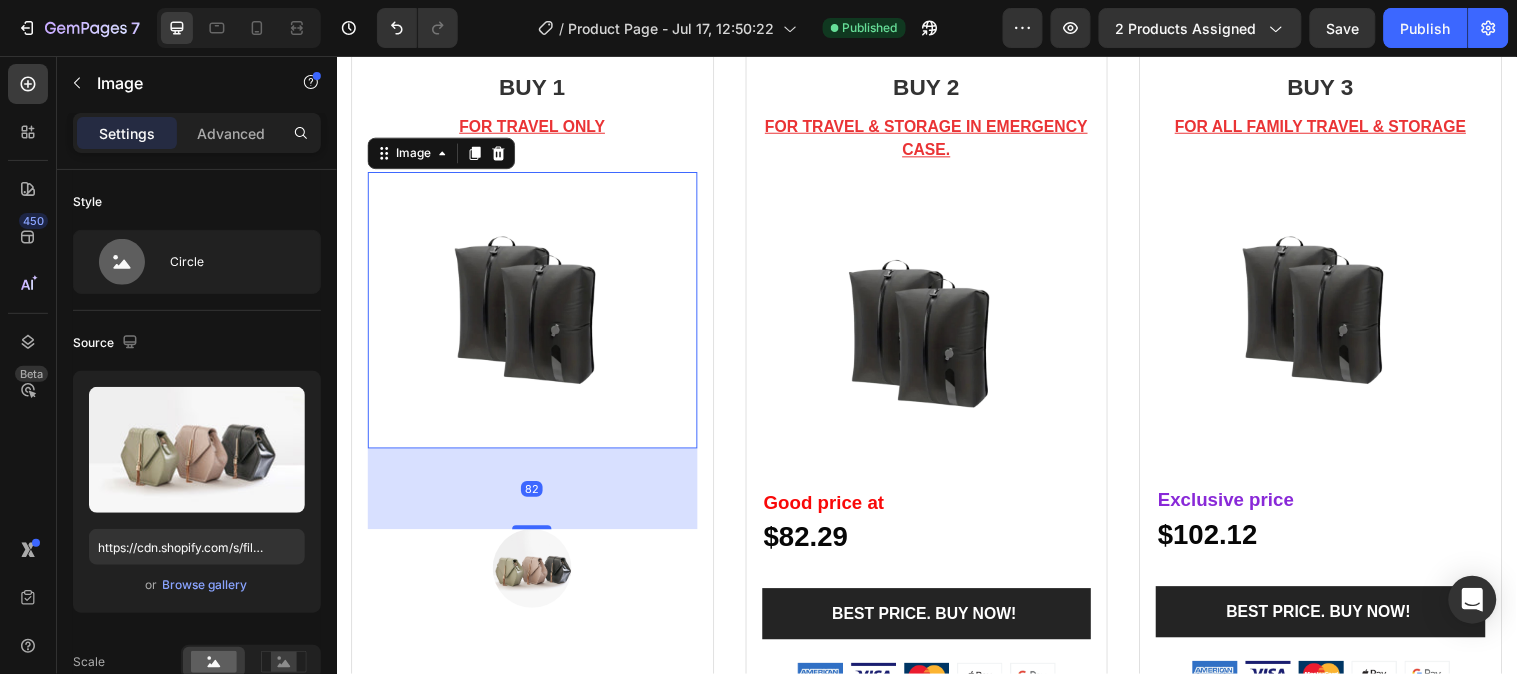 click at bounding box center [535, 313] 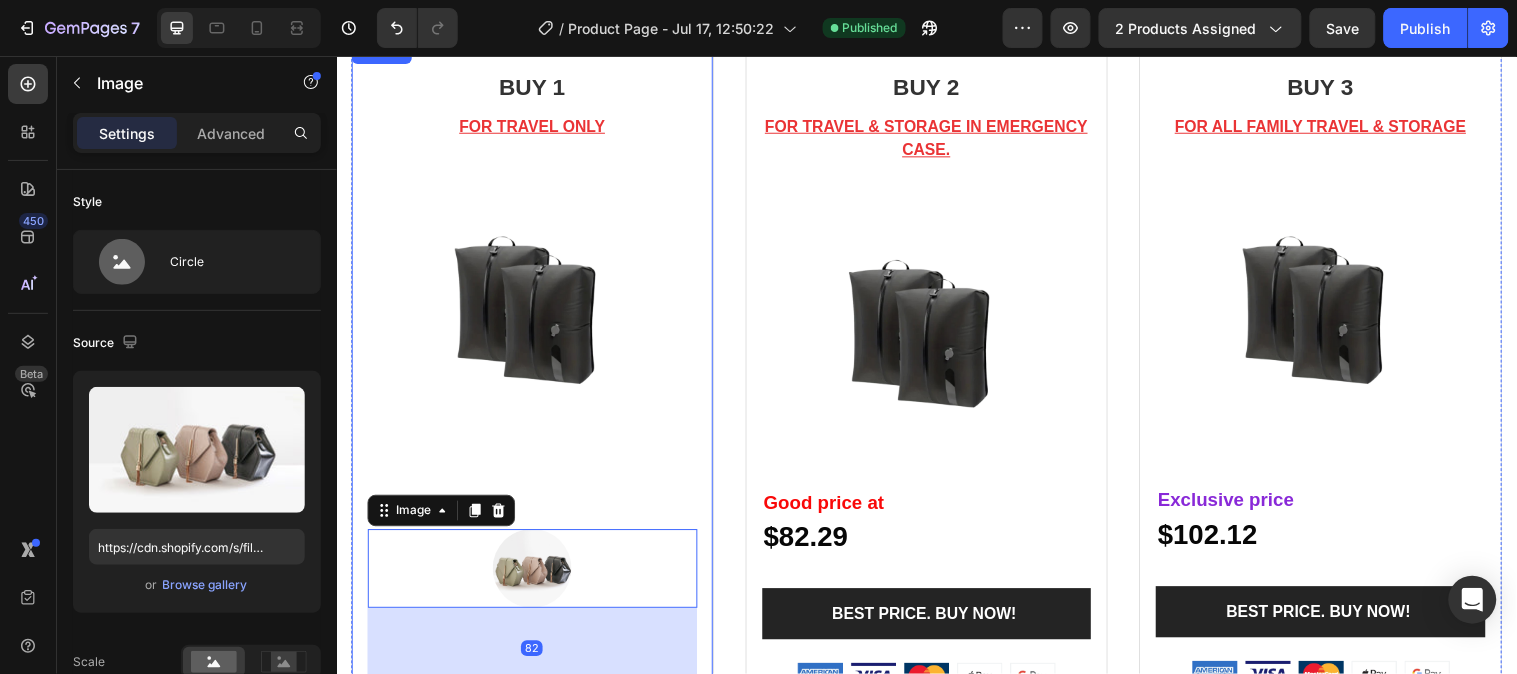 click at bounding box center [535, 313] 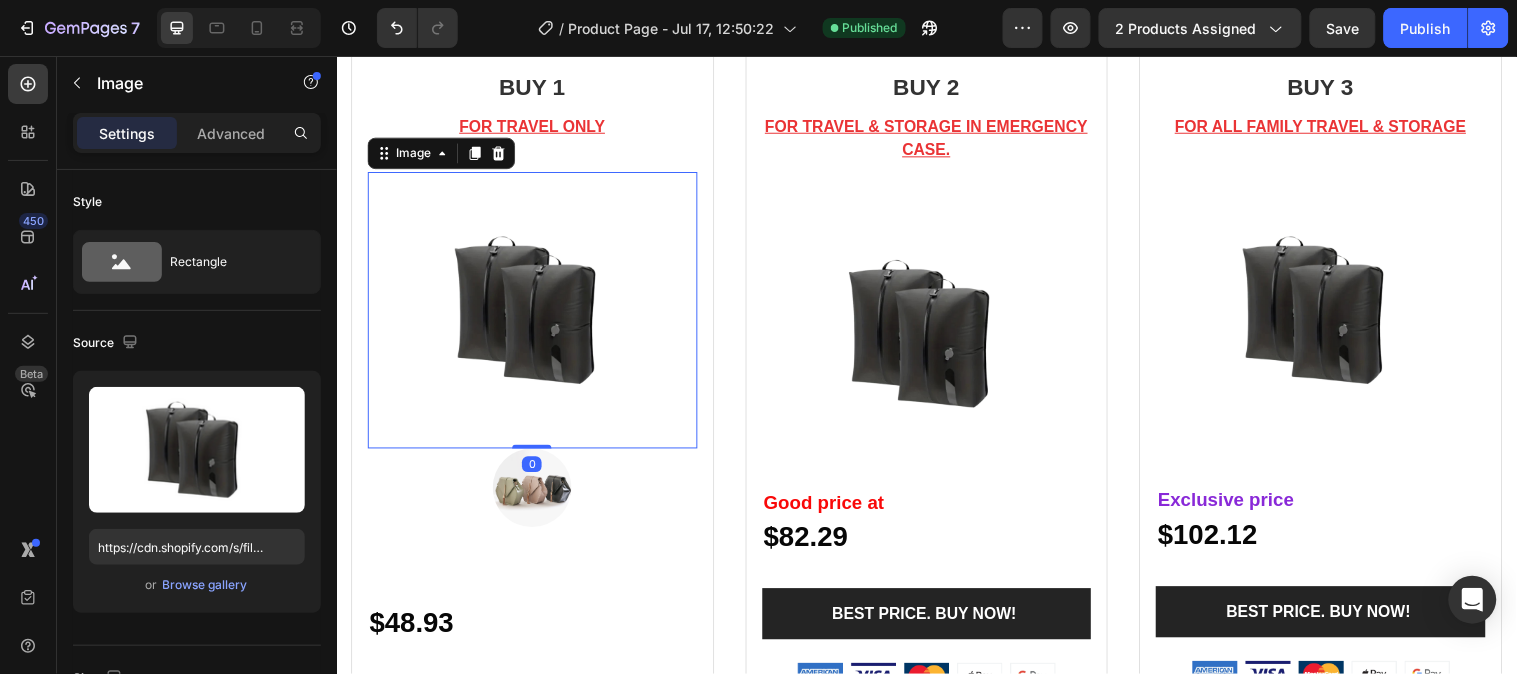 drag, startPoint x: 536, startPoint y: 529, endPoint x: 563, endPoint y: 441, distance: 92.0489 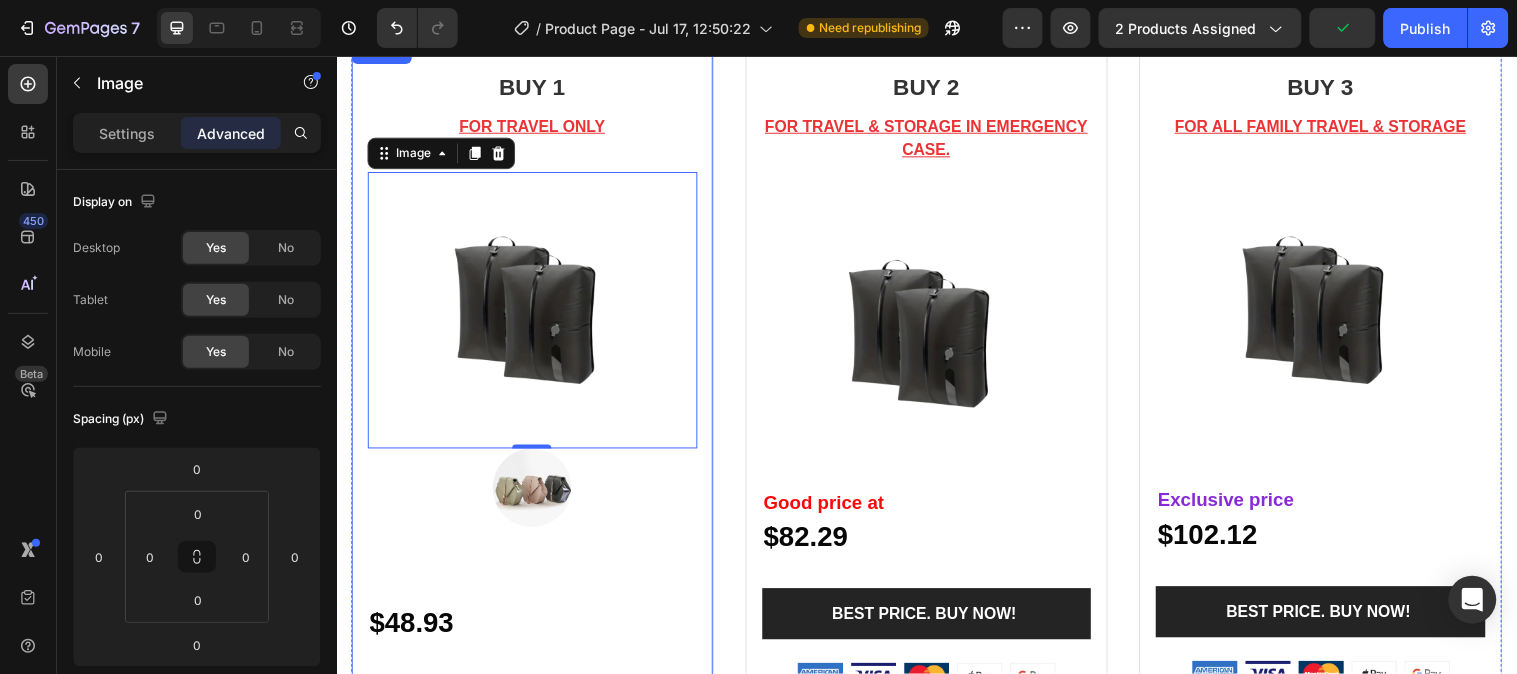 click on "FOR TRAVEL ONLY" at bounding box center [535, 127] 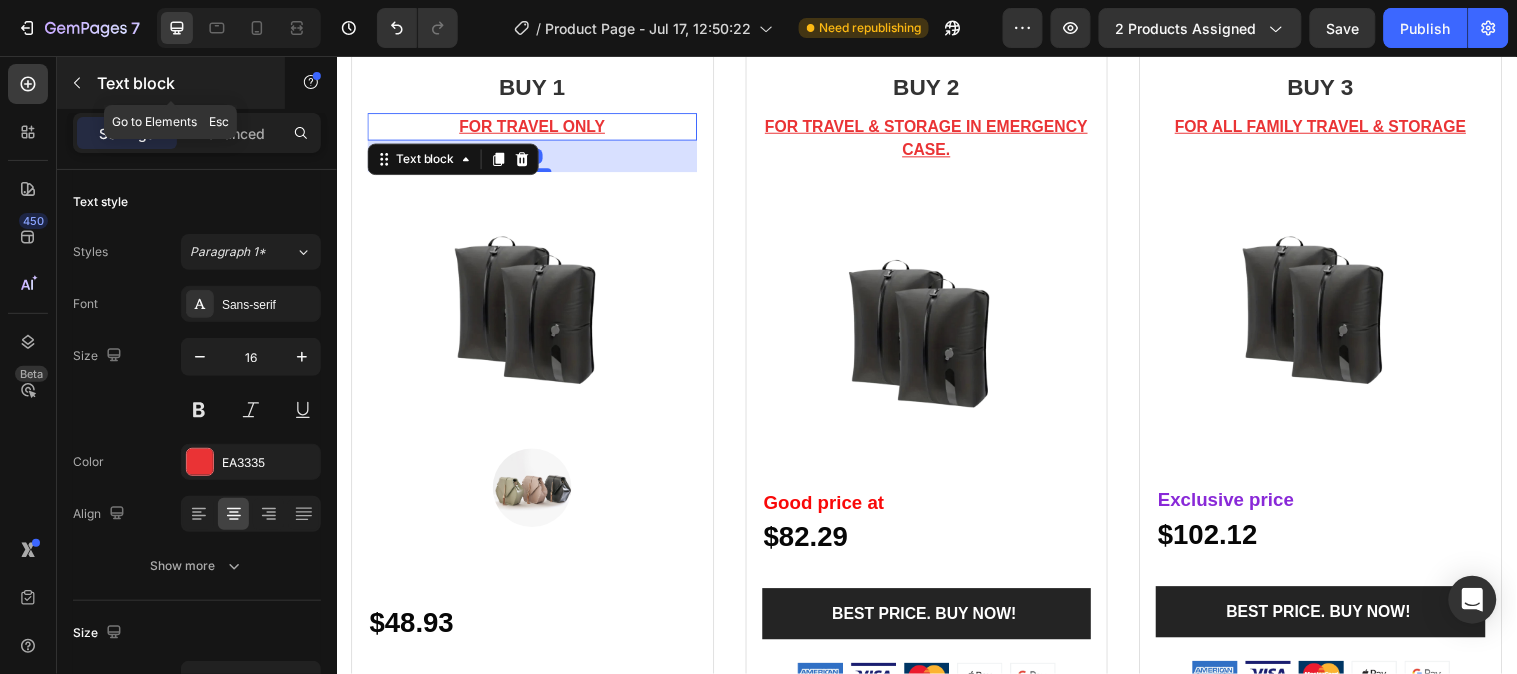 click on "Text block" at bounding box center (182, 83) 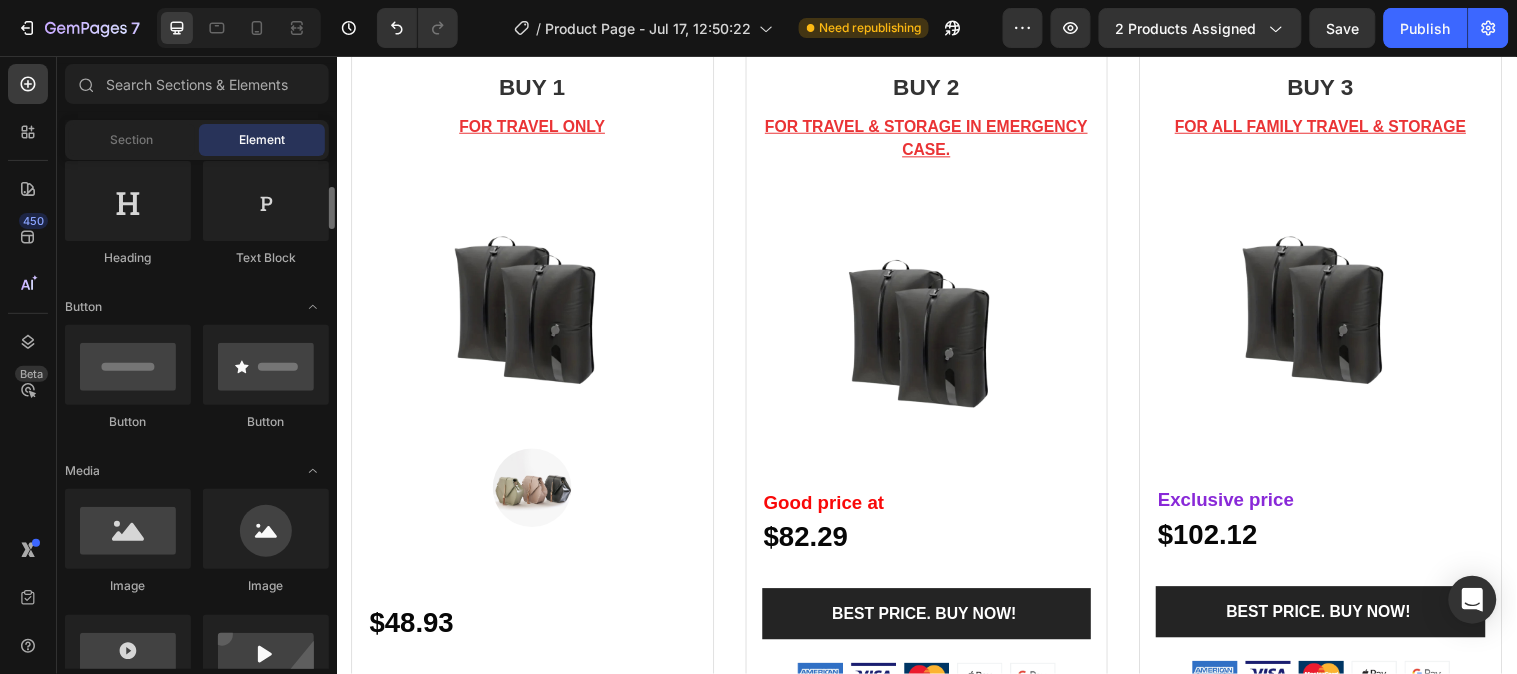 scroll, scrollTop: 0, scrollLeft: 0, axis: both 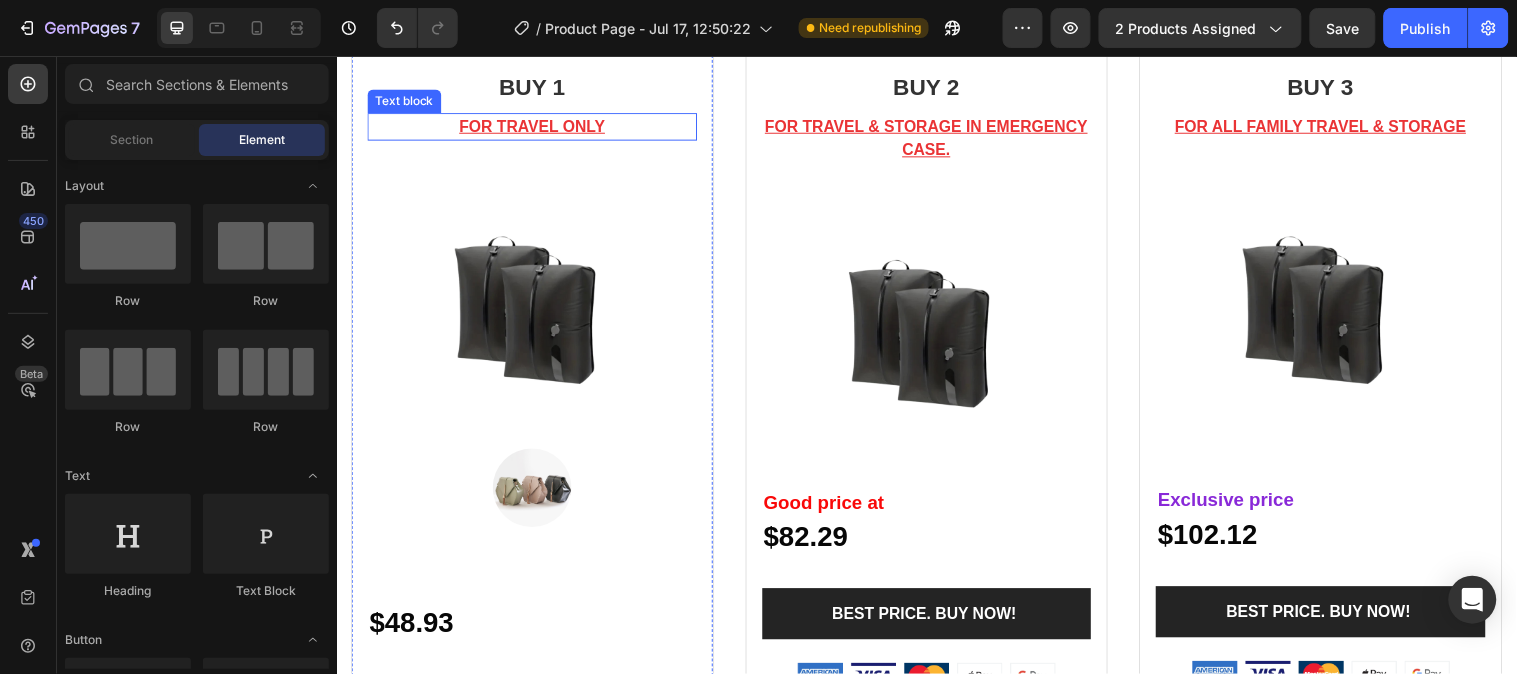 click on "BUY 1 Heading FOR TRAVEL ONLY Text block Image Image                   $48.93 Text Block Row BEST PRICE. BUY NOW! (P) Cart Button Image" at bounding box center [535, 429] 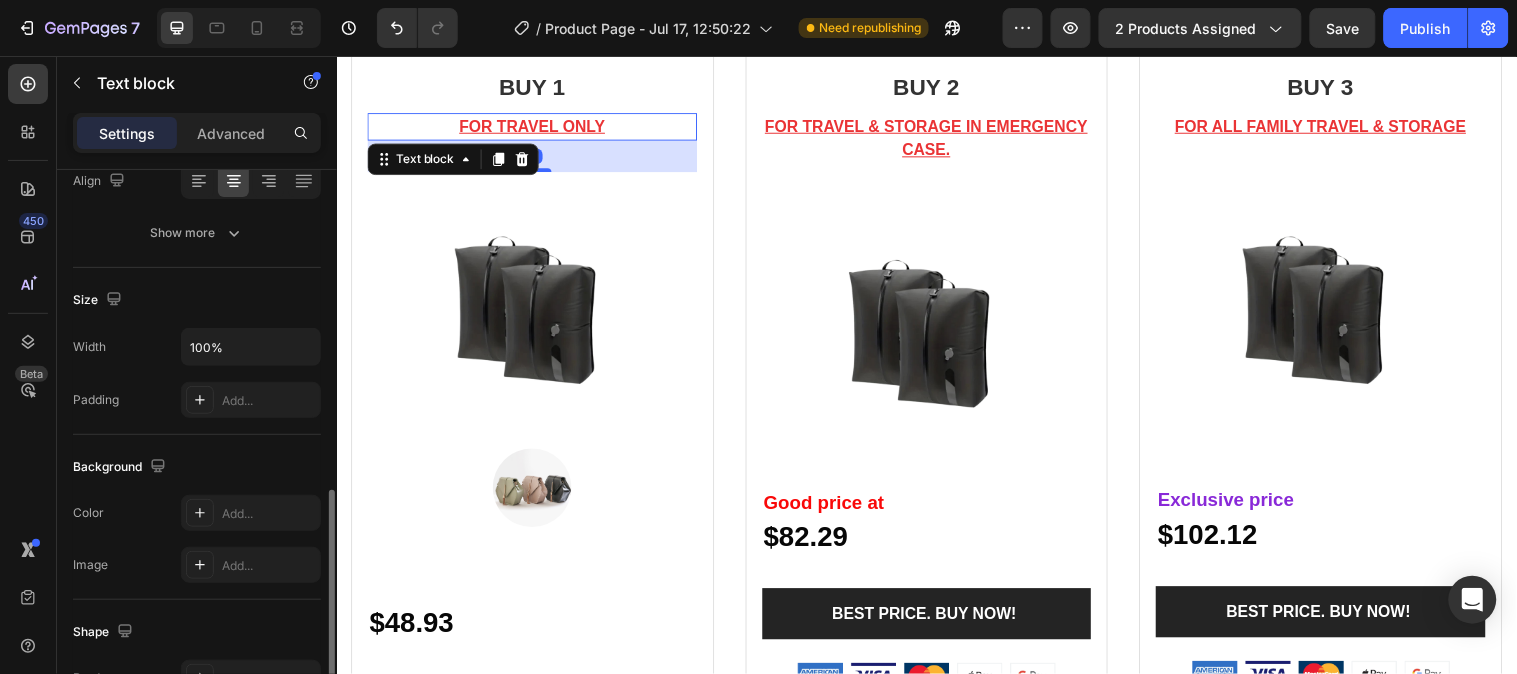 scroll, scrollTop: 444, scrollLeft: 0, axis: vertical 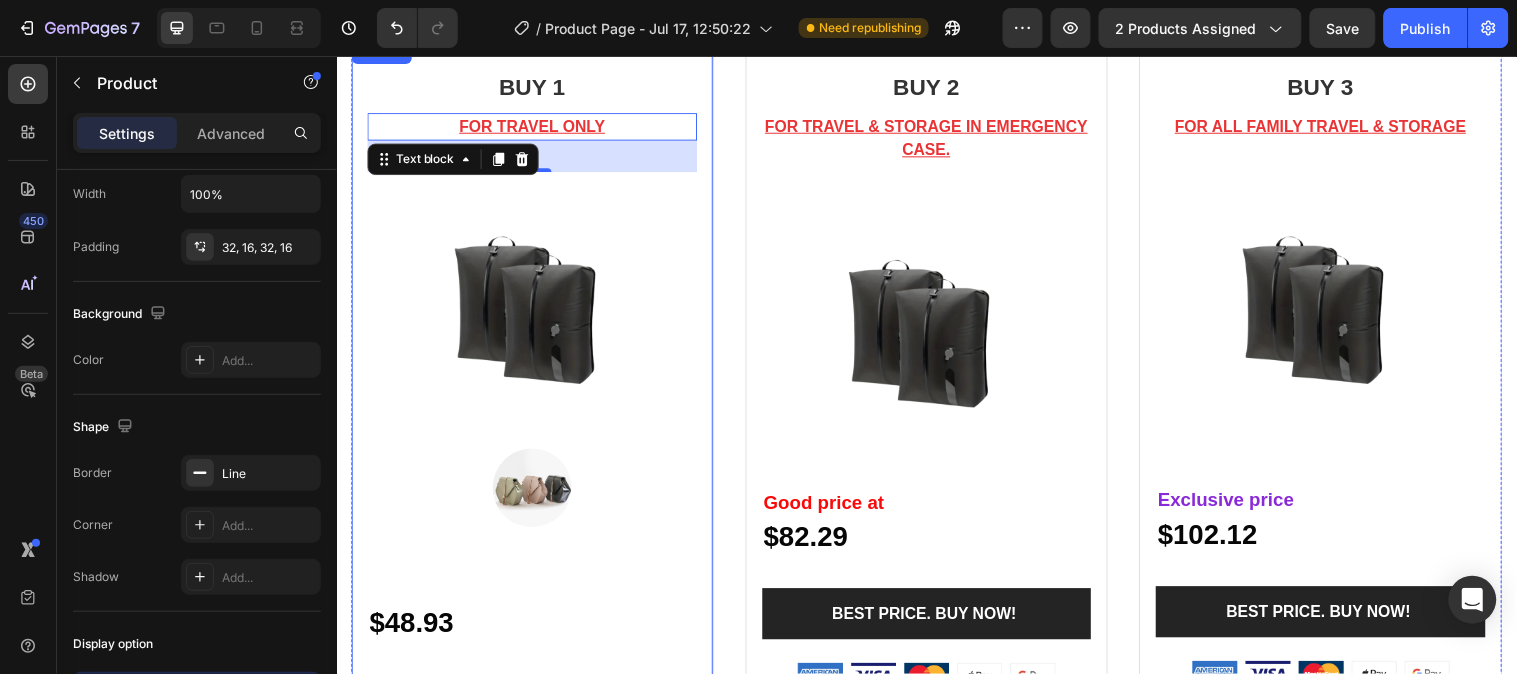click on "BUY 1 Heading FOR TRAVEL ONLY Text block   32 Image Image                   $48.93 Text Block Row BEST PRICE. BUY NOW! (P) Cart Button Image" at bounding box center [535, 429] 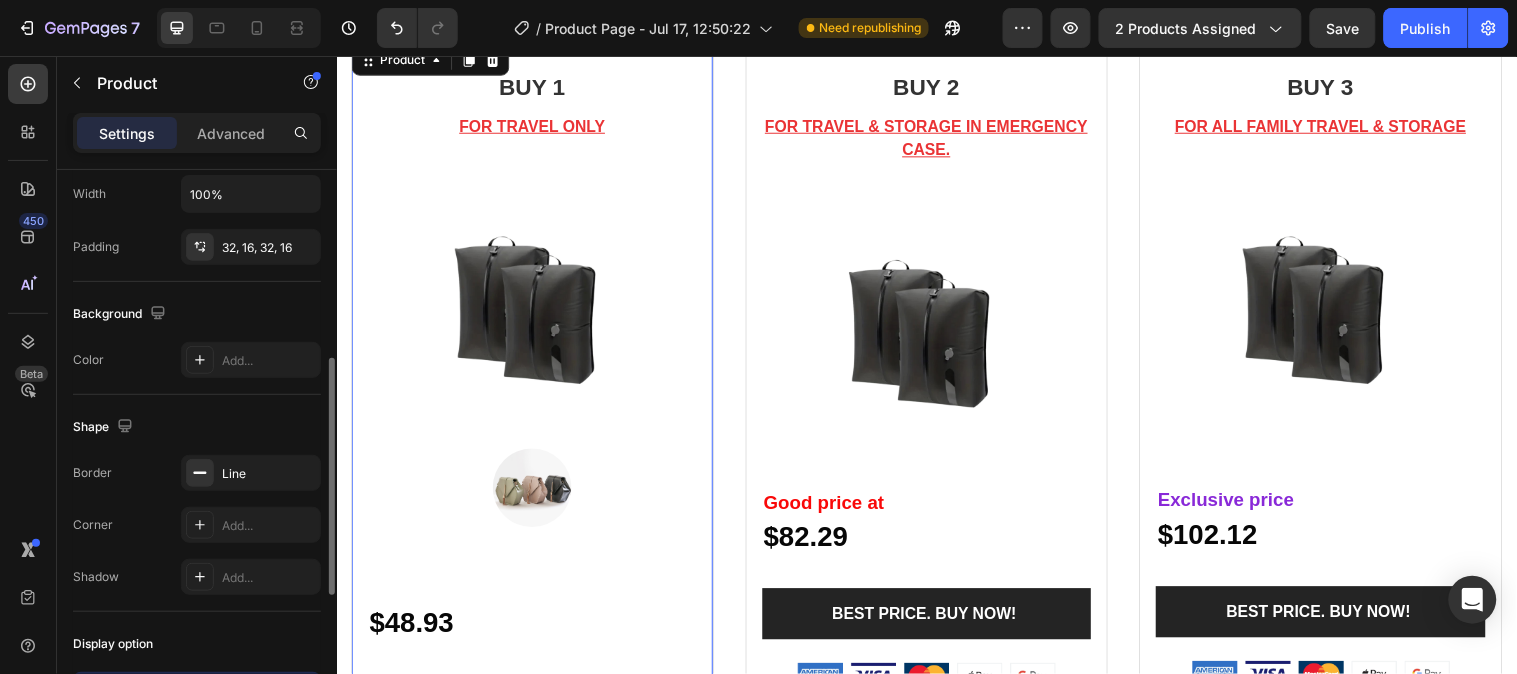 scroll, scrollTop: 0, scrollLeft: 0, axis: both 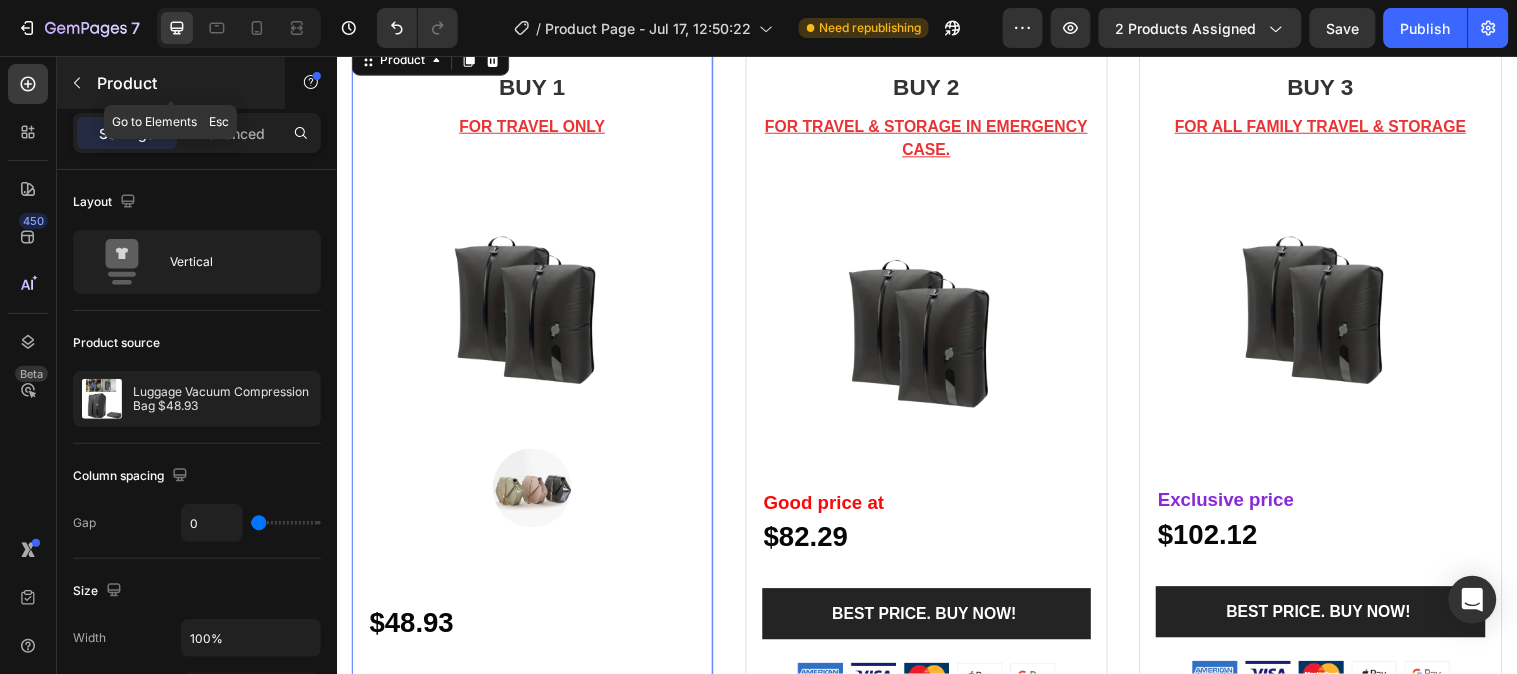 click 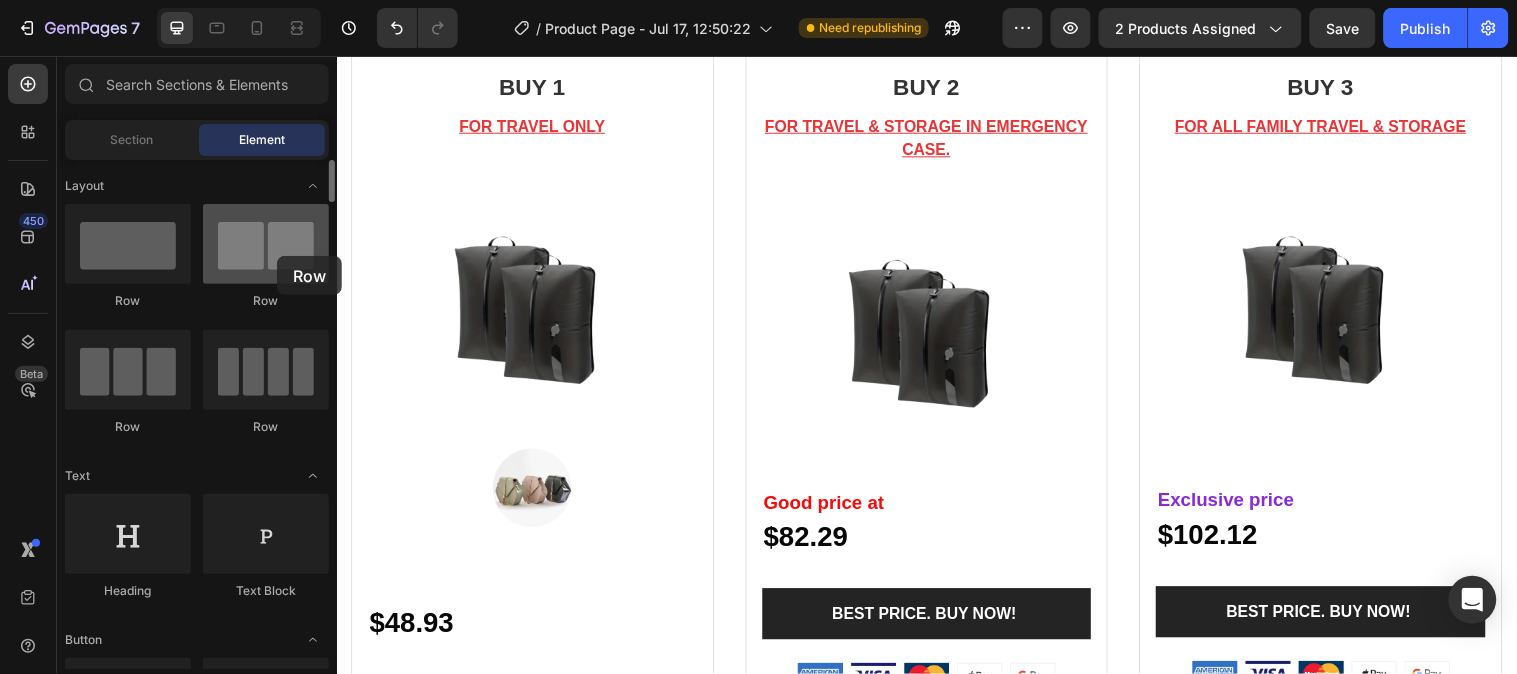 drag, startPoint x: 252, startPoint y: 262, endPoint x: 277, endPoint y: 256, distance: 25.70992 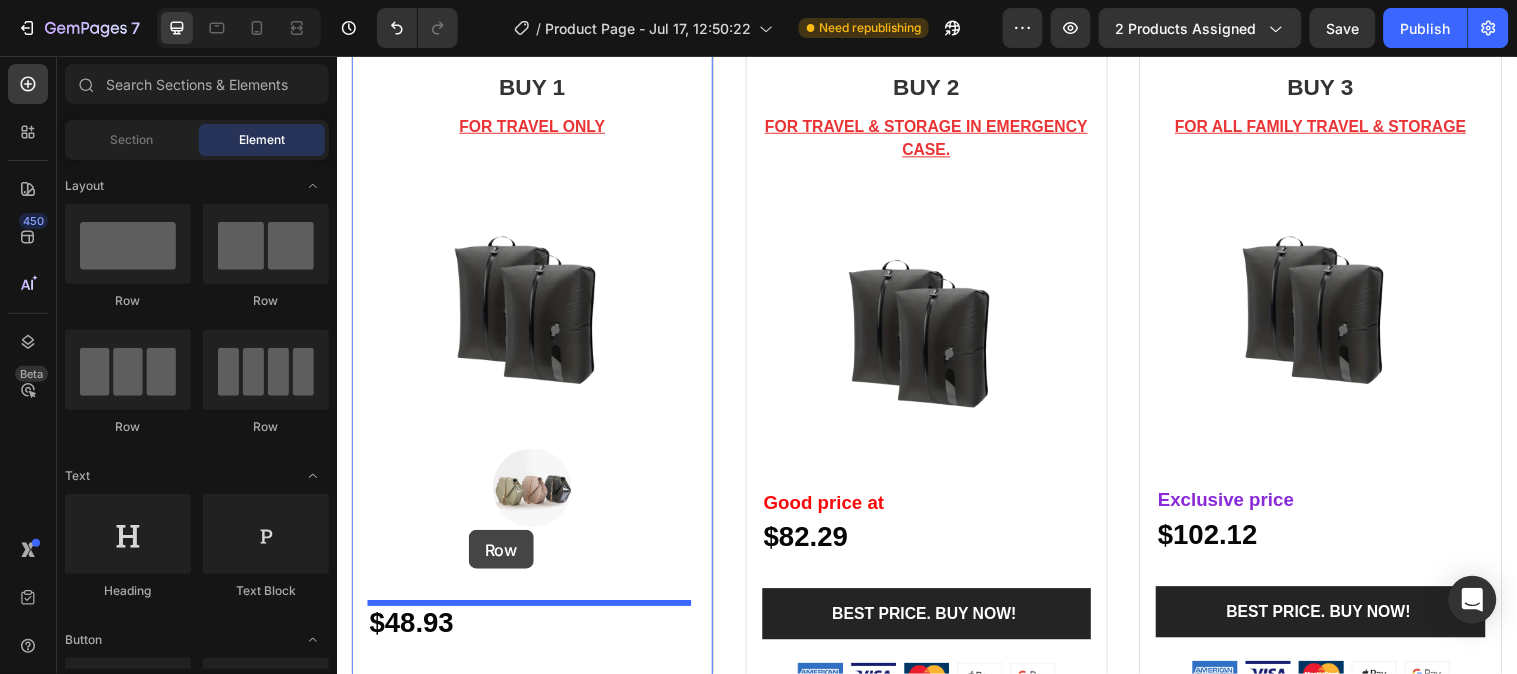 drag, startPoint x: 604, startPoint y: 310, endPoint x: 470, endPoint y: 537, distance: 263.60007 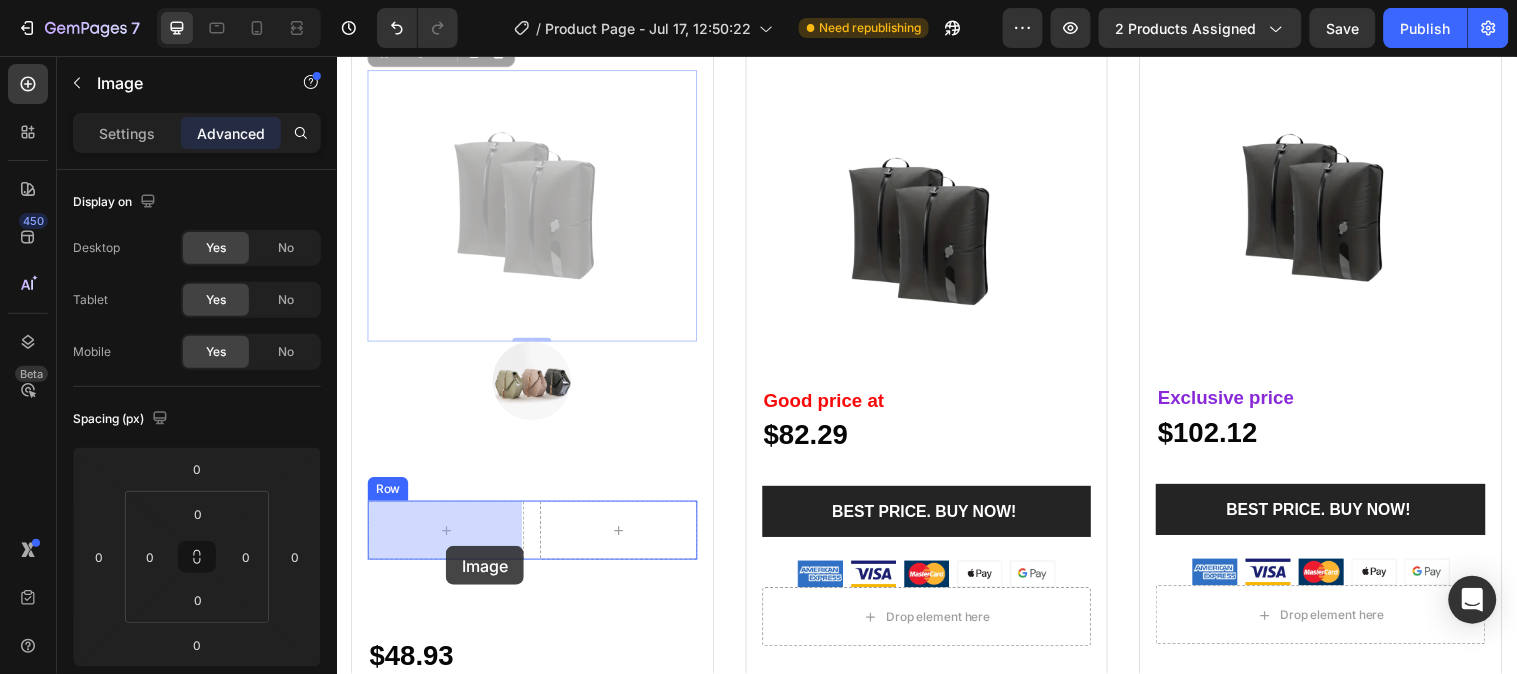 scroll, scrollTop: 4413, scrollLeft: 0, axis: vertical 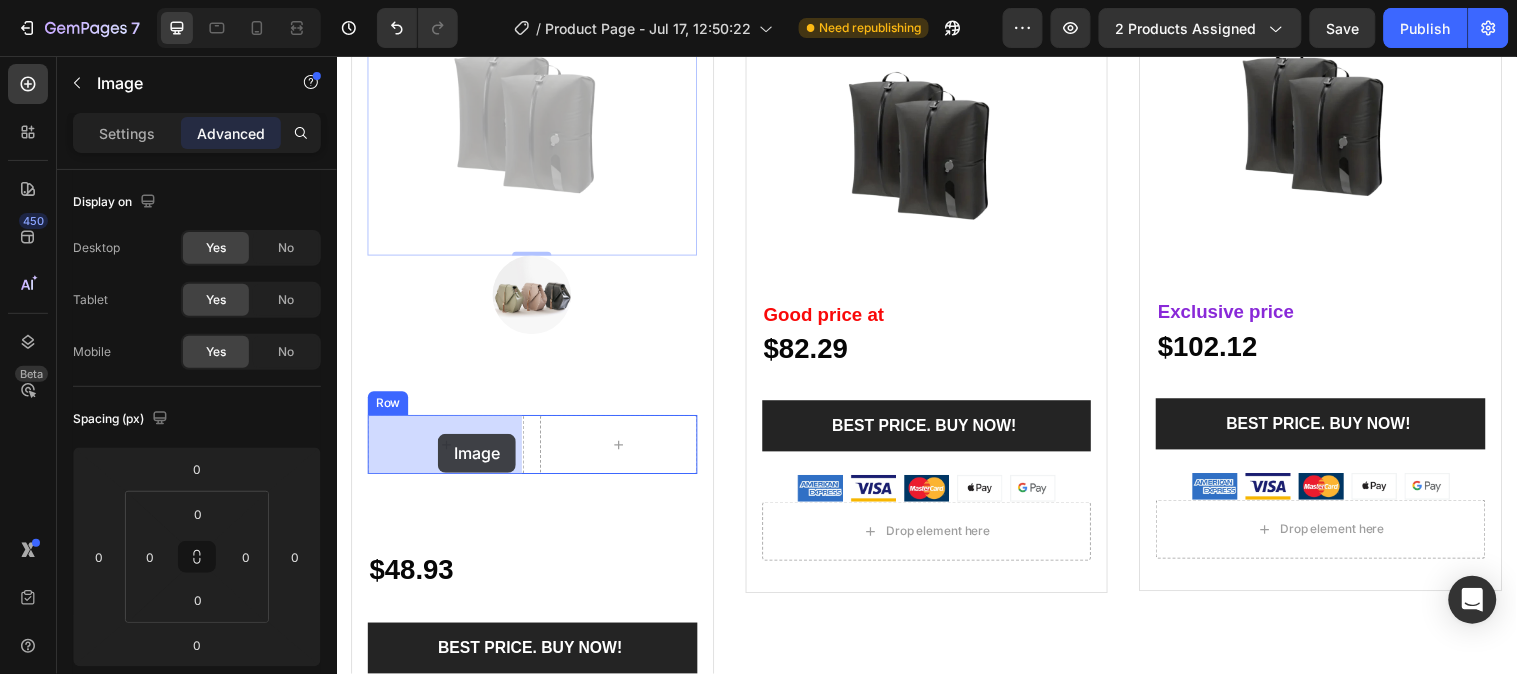 drag, startPoint x: 524, startPoint y: 291, endPoint x: 439, endPoint y: 439, distance: 170.6722 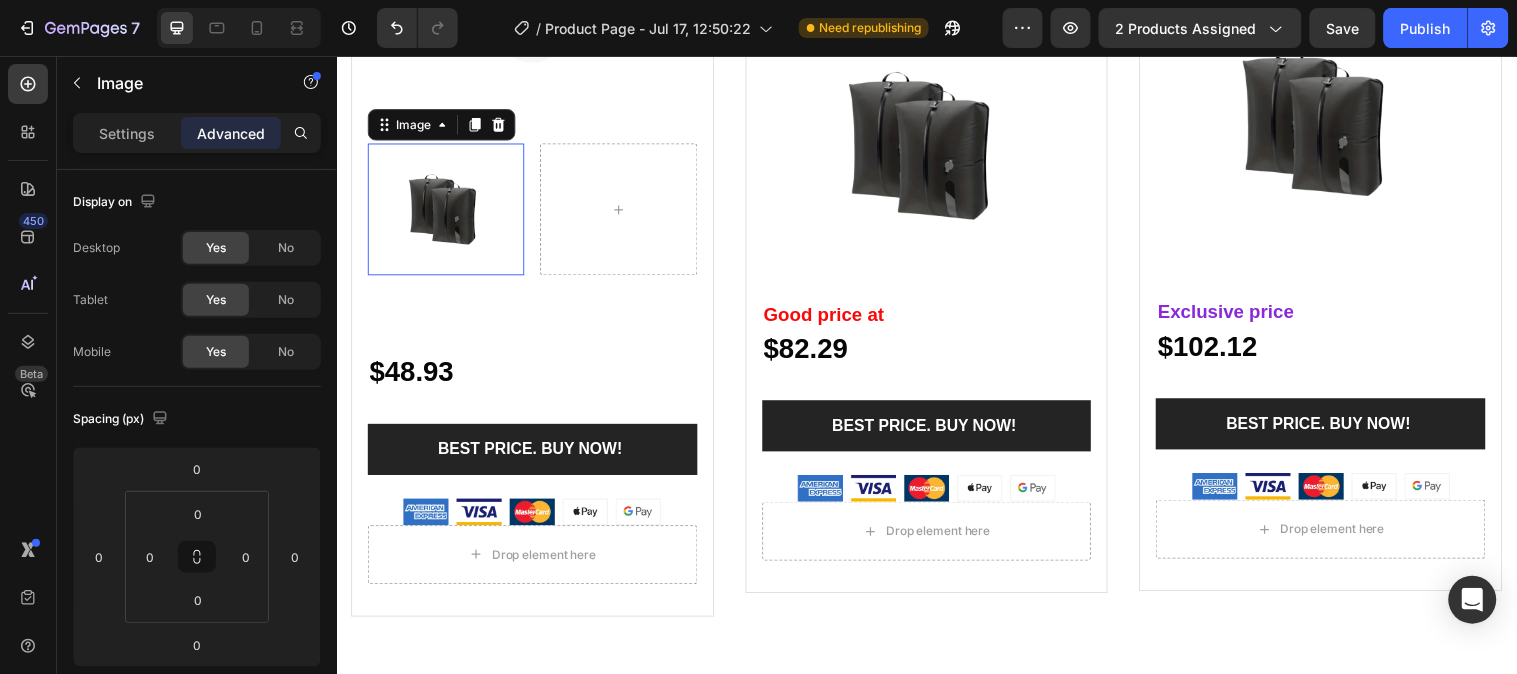 scroll, scrollTop: 4137, scrollLeft: 0, axis: vertical 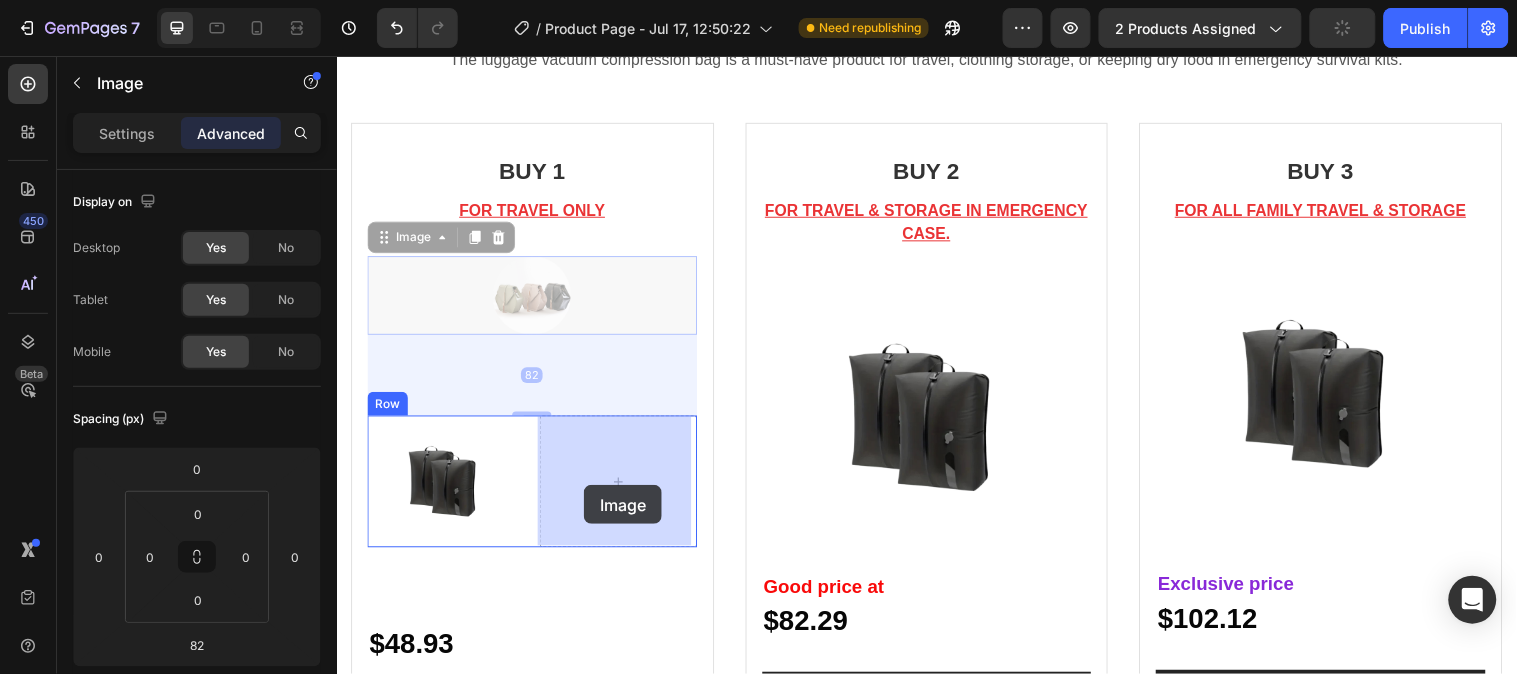 drag, startPoint x: 535, startPoint y: 295, endPoint x: 587, endPoint y: 491, distance: 202.78067 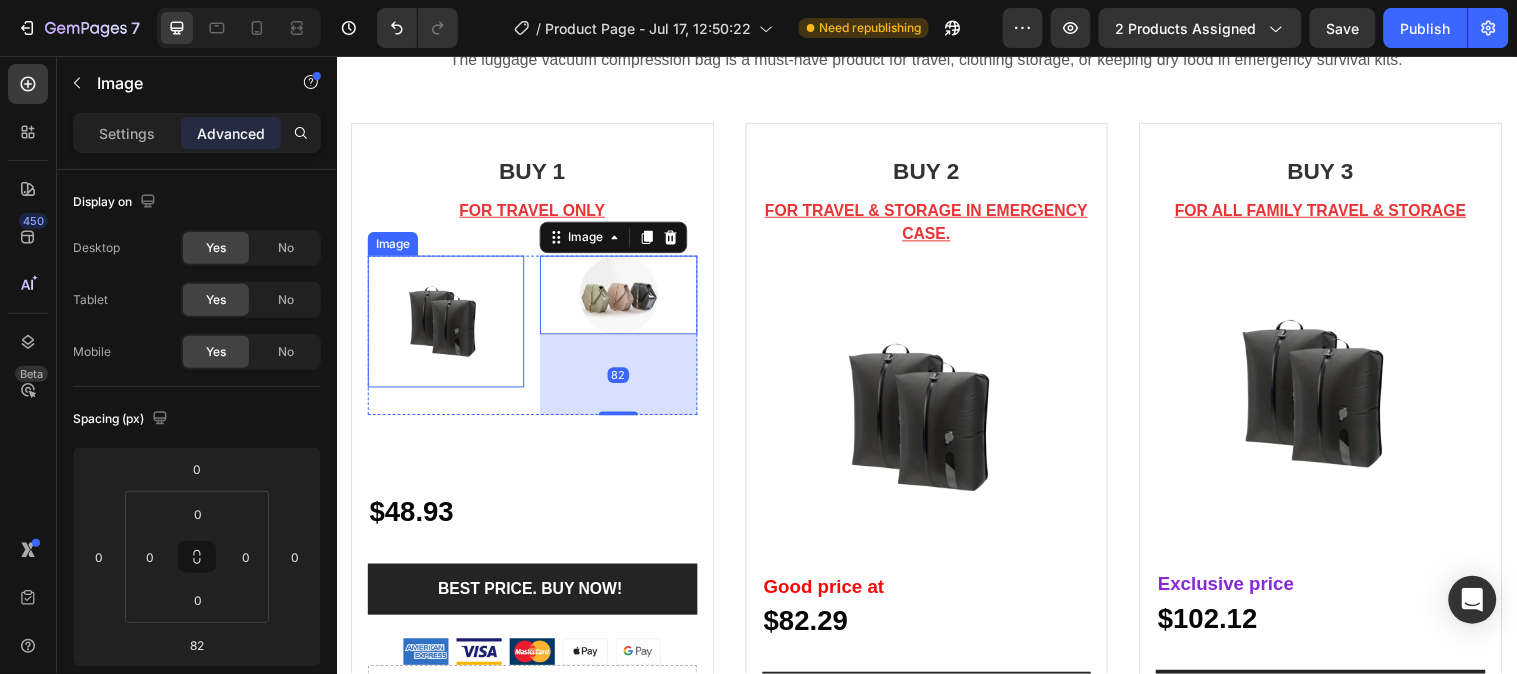 click at bounding box center [447, 325] 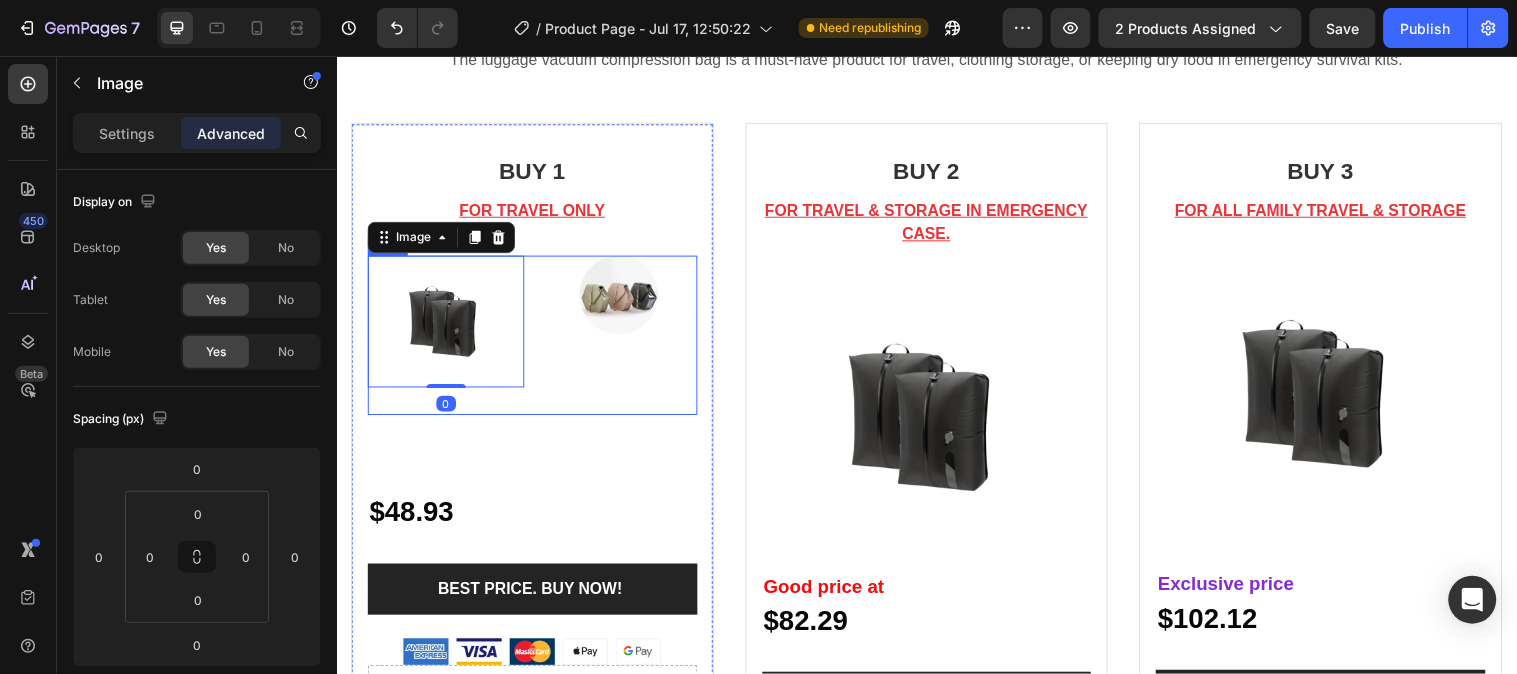 click on "Image   0 Image Row" at bounding box center (535, 339) 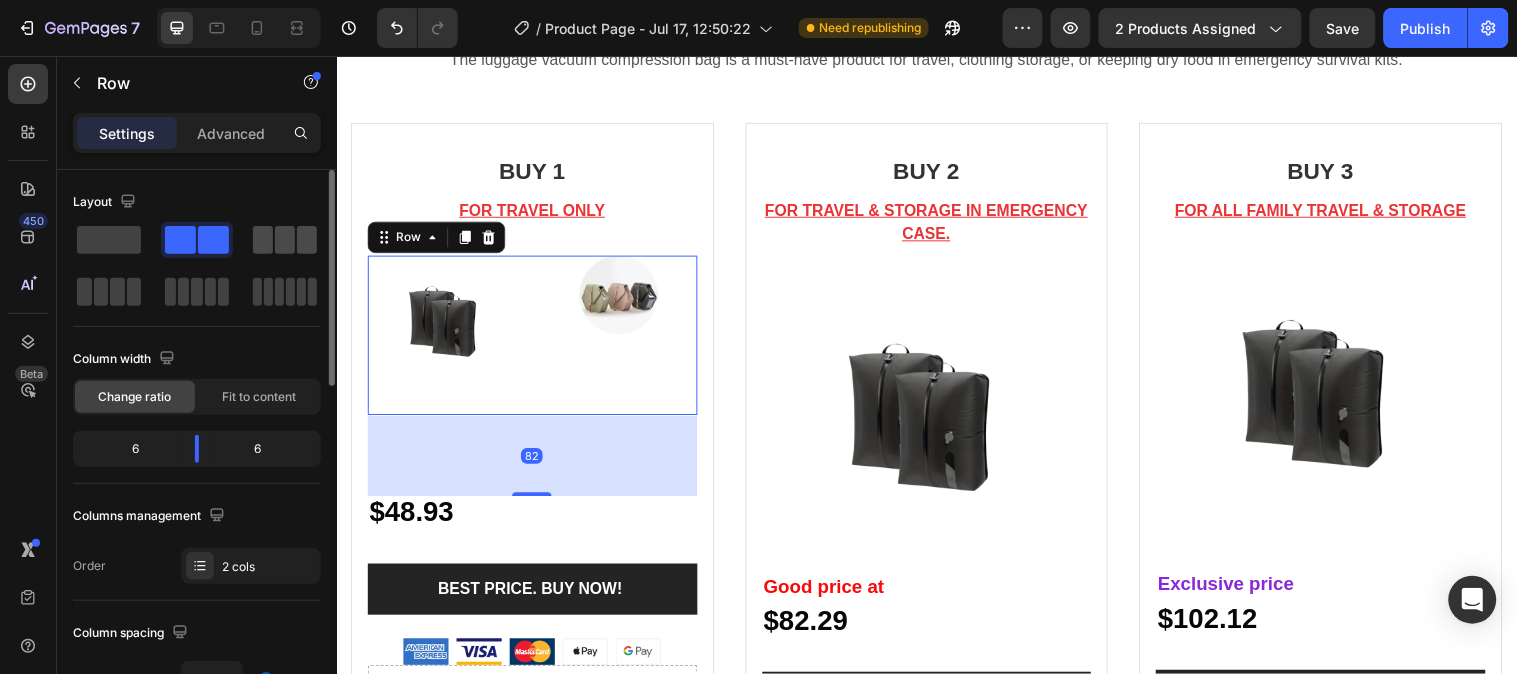 click 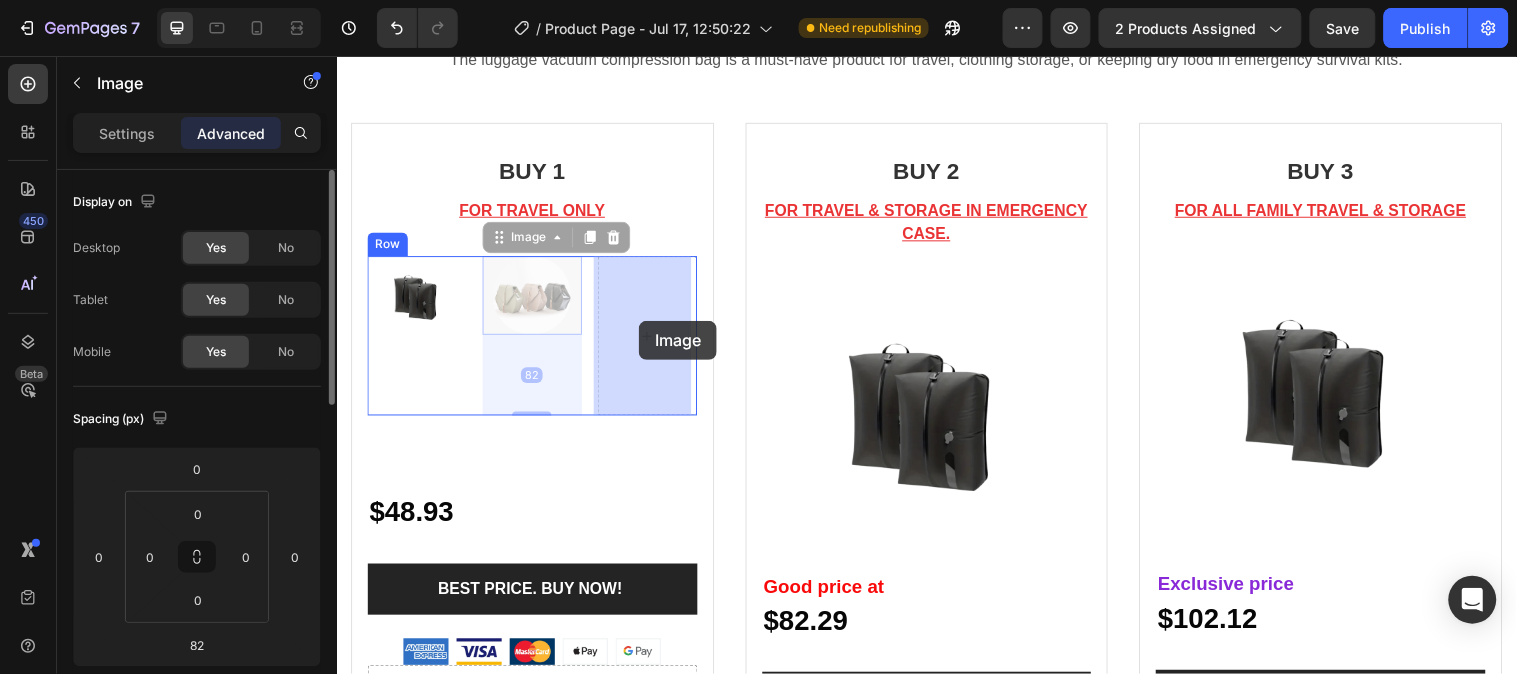drag, startPoint x: 529, startPoint y: 301, endPoint x: 643, endPoint y: 324, distance: 116.297035 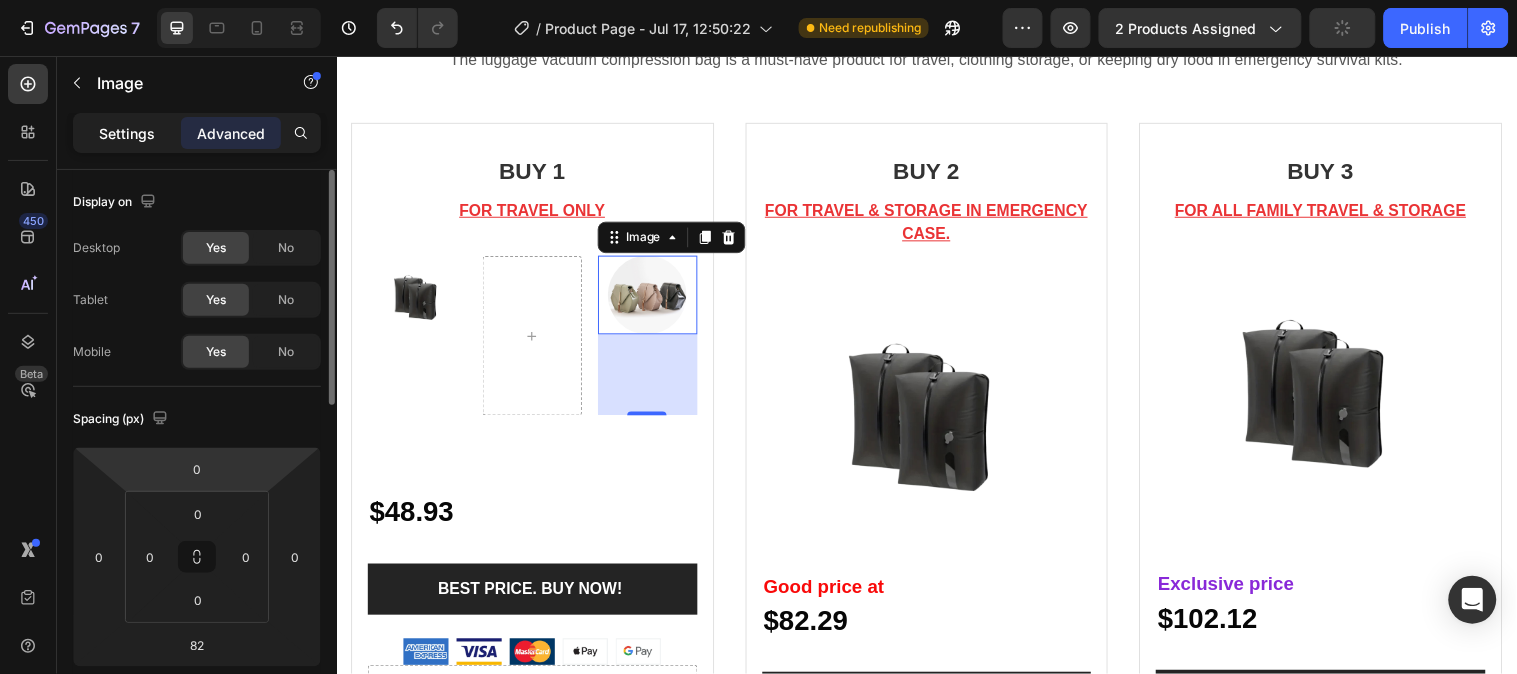 click on "Settings" at bounding box center [127, 133] 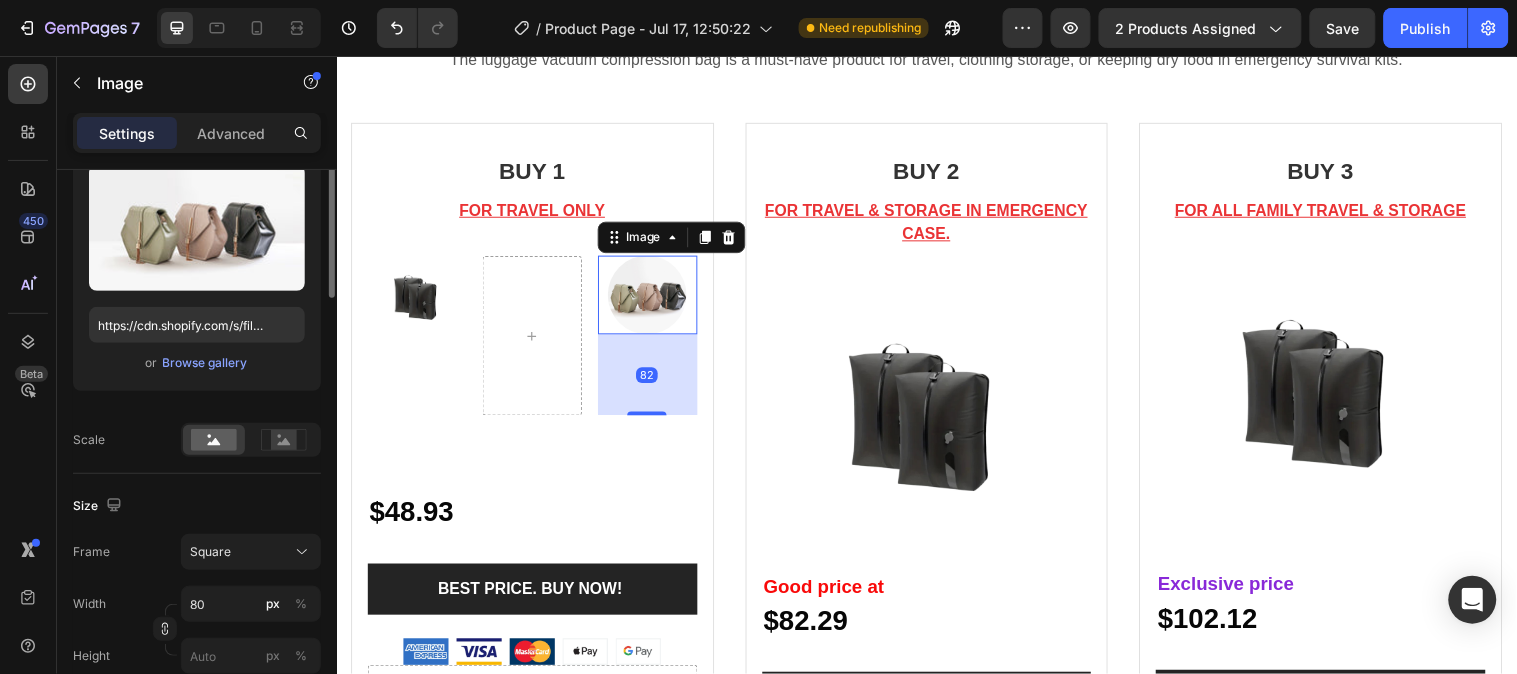 scroll, scrollTop: 333, scrollLeft: 0, axis: vertical 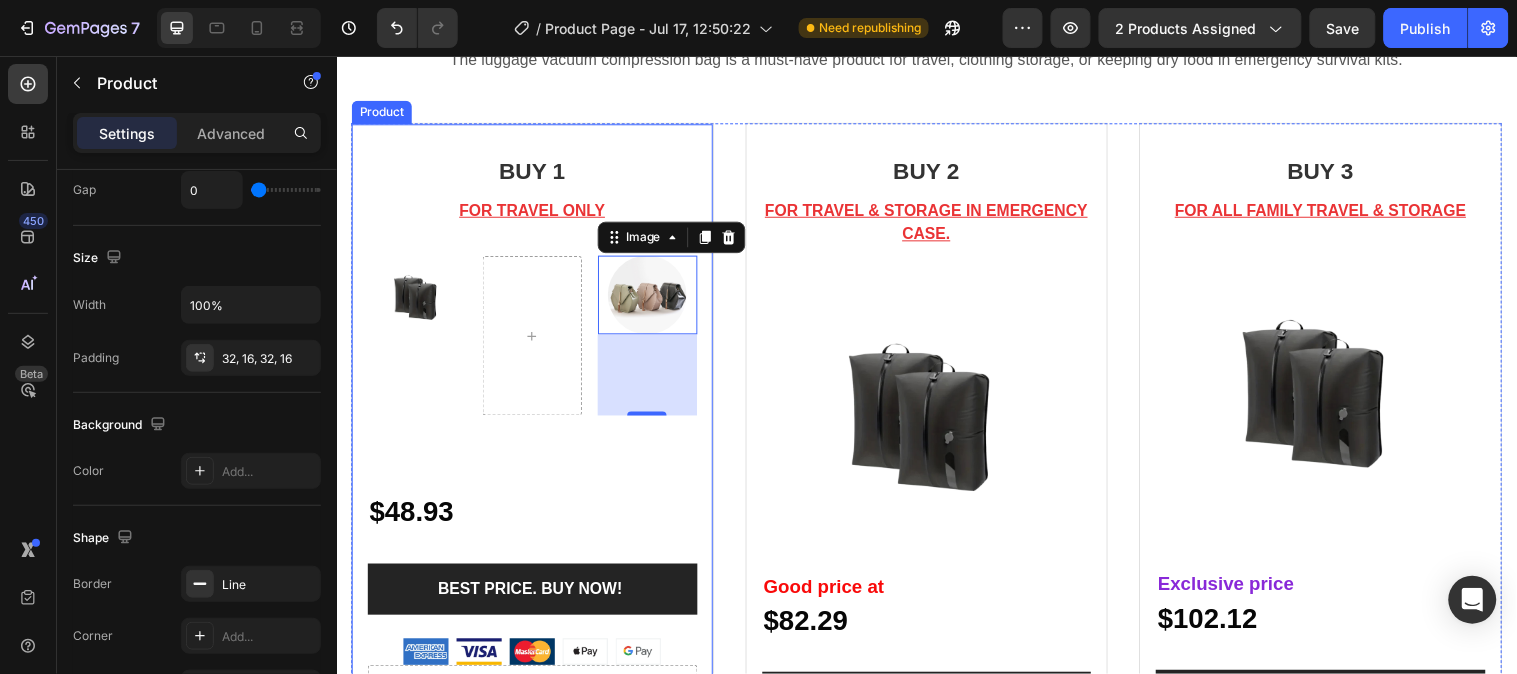 click on "BUY 1 Heading FOR TRAVEL ONLY Text block Image
Image   82 Row                   $48.93 Text Block Row BEST PRICE. BUY NOW! (P) Cart Button Image" at bounding box center (535, 415) 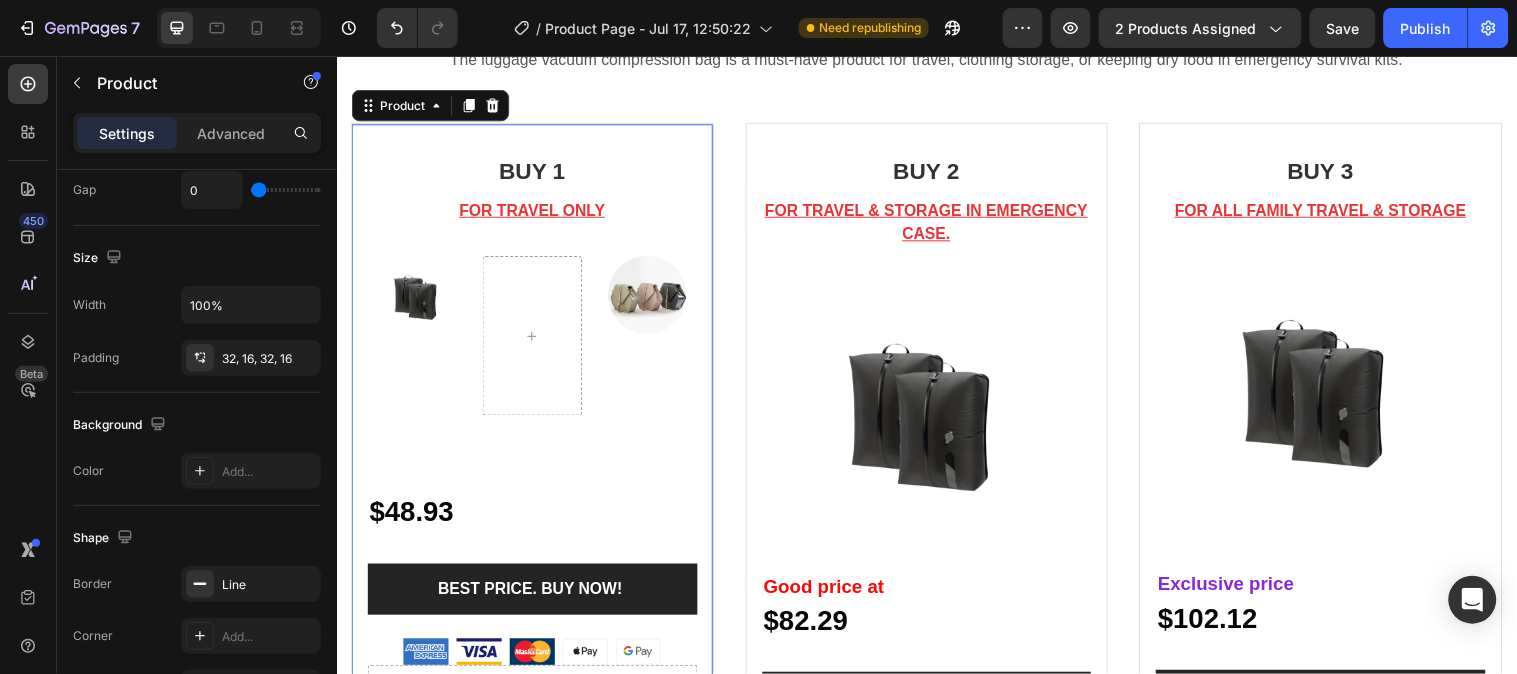 scroll, scrollTop: 0, scrollLeft: 0, axis: both 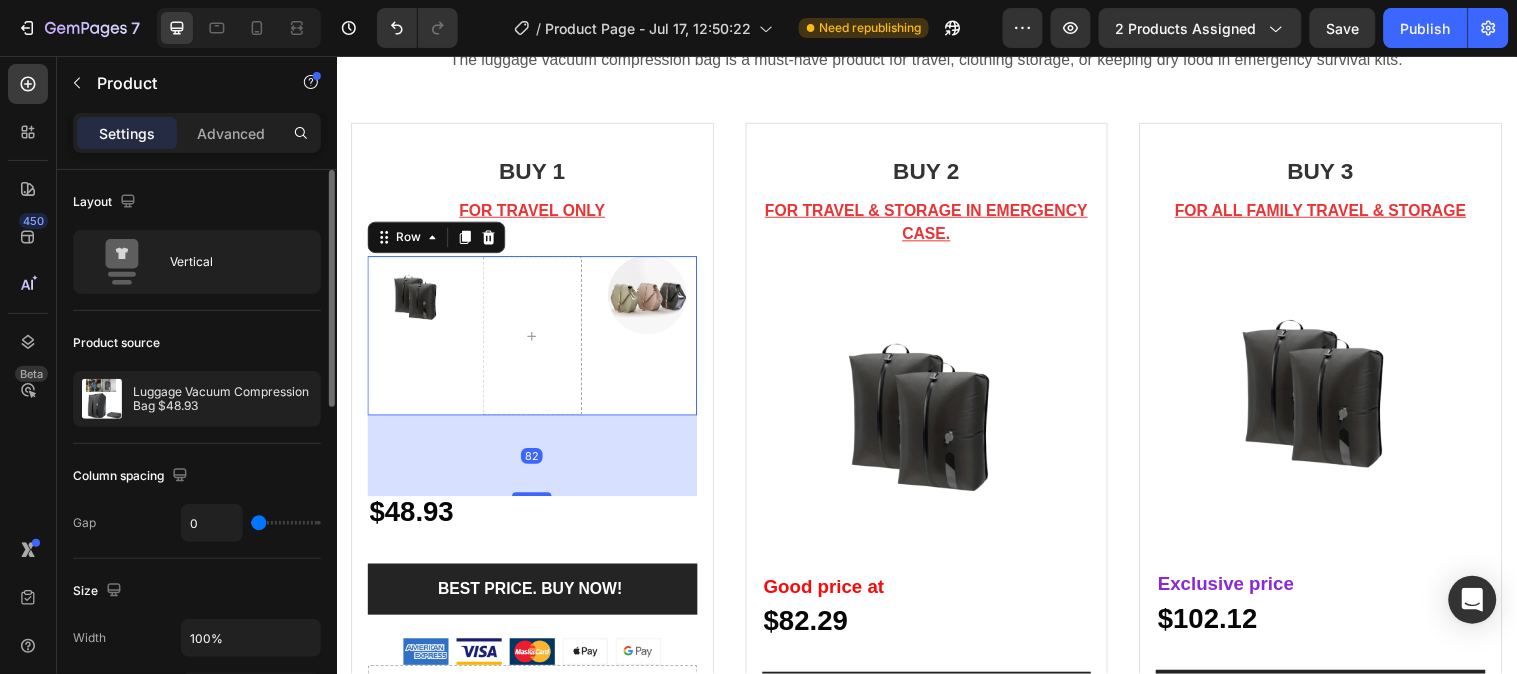 click on "Image
Image Row   82" at bounding box center [535, 339] 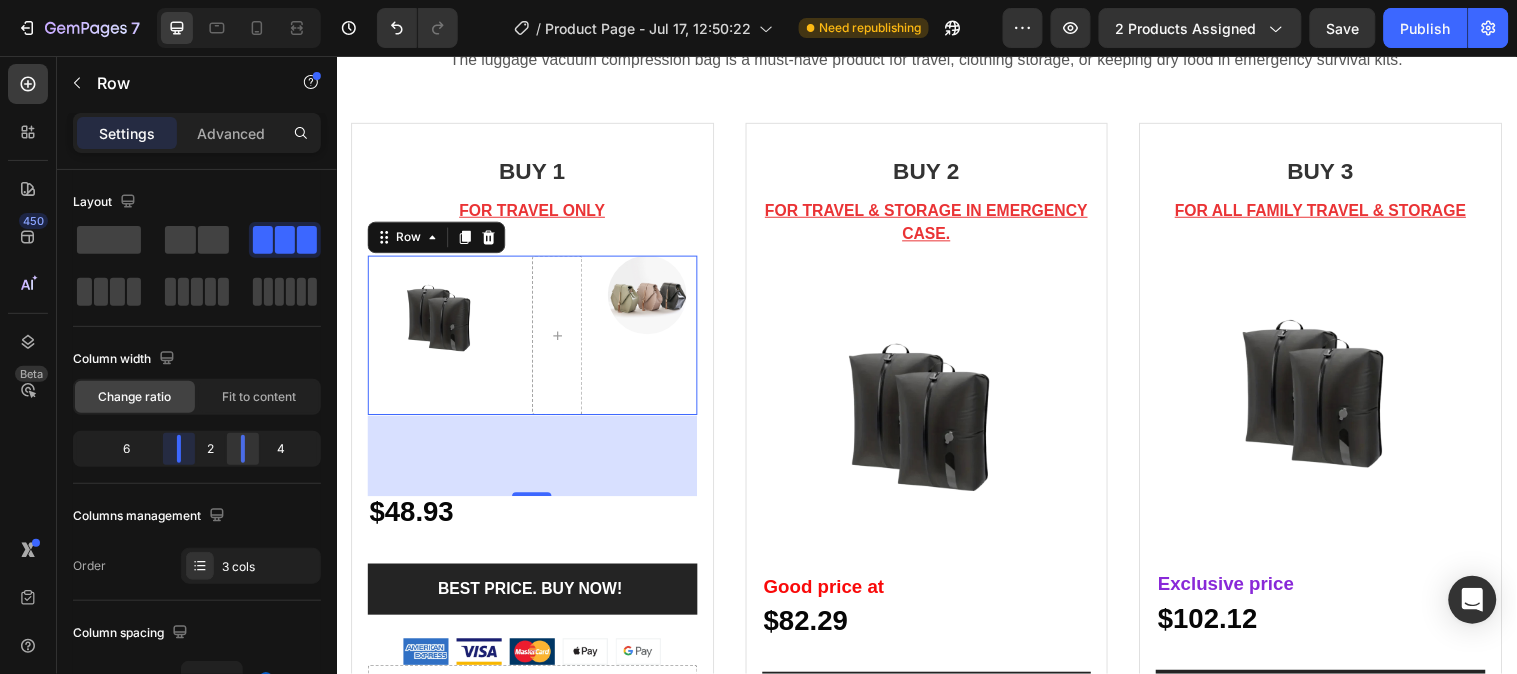 drag, startPoint x: 152, startPoint y: 455, endPoint x: 244, endPoint y: 445, distance: 92.541885 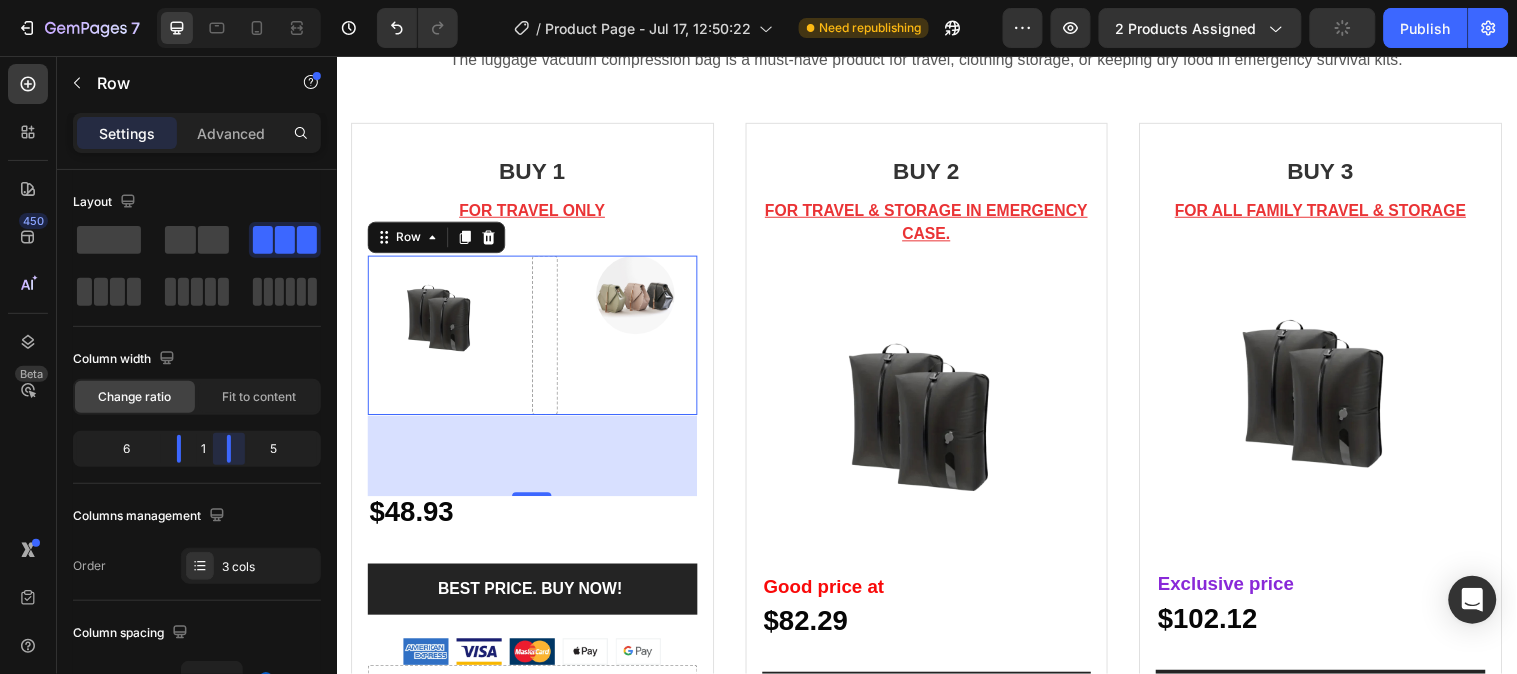 drag, startPoint x: 244, startPoint y: 445, endPoint x: 206, endPoint y: 443, distance: 38.052597 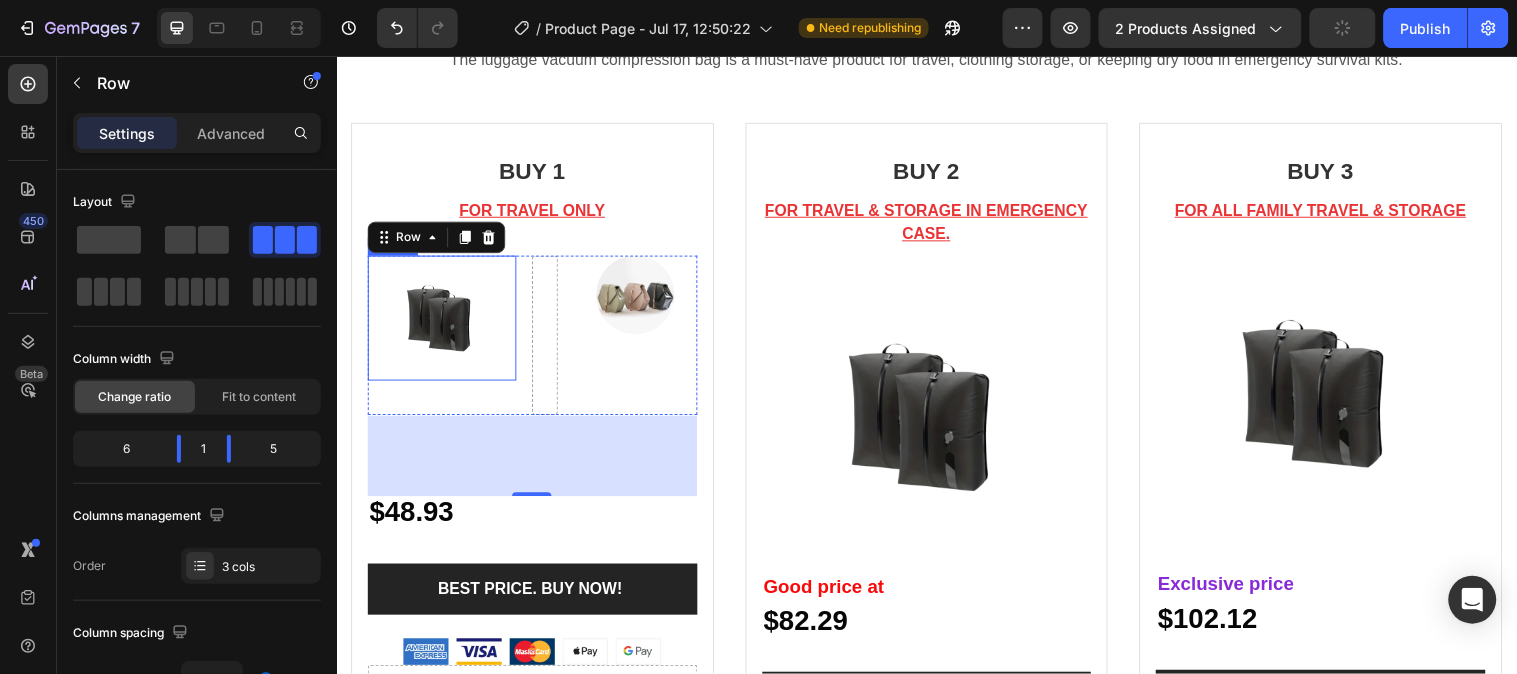 click at bounding box center [443, 321] 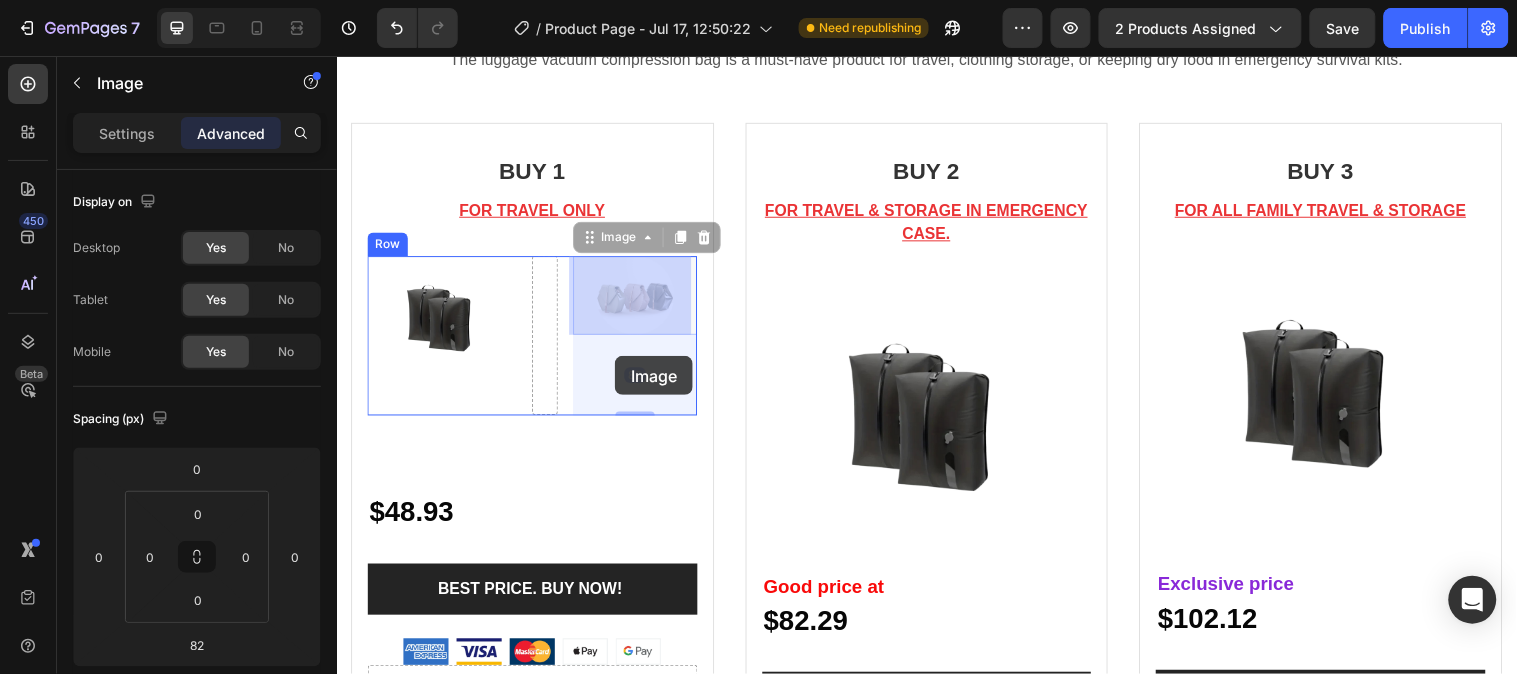drag, startPoint x: 631, startPoint y: 304, endPoint x: 619, endPoint y: 360, distance: 57.271286 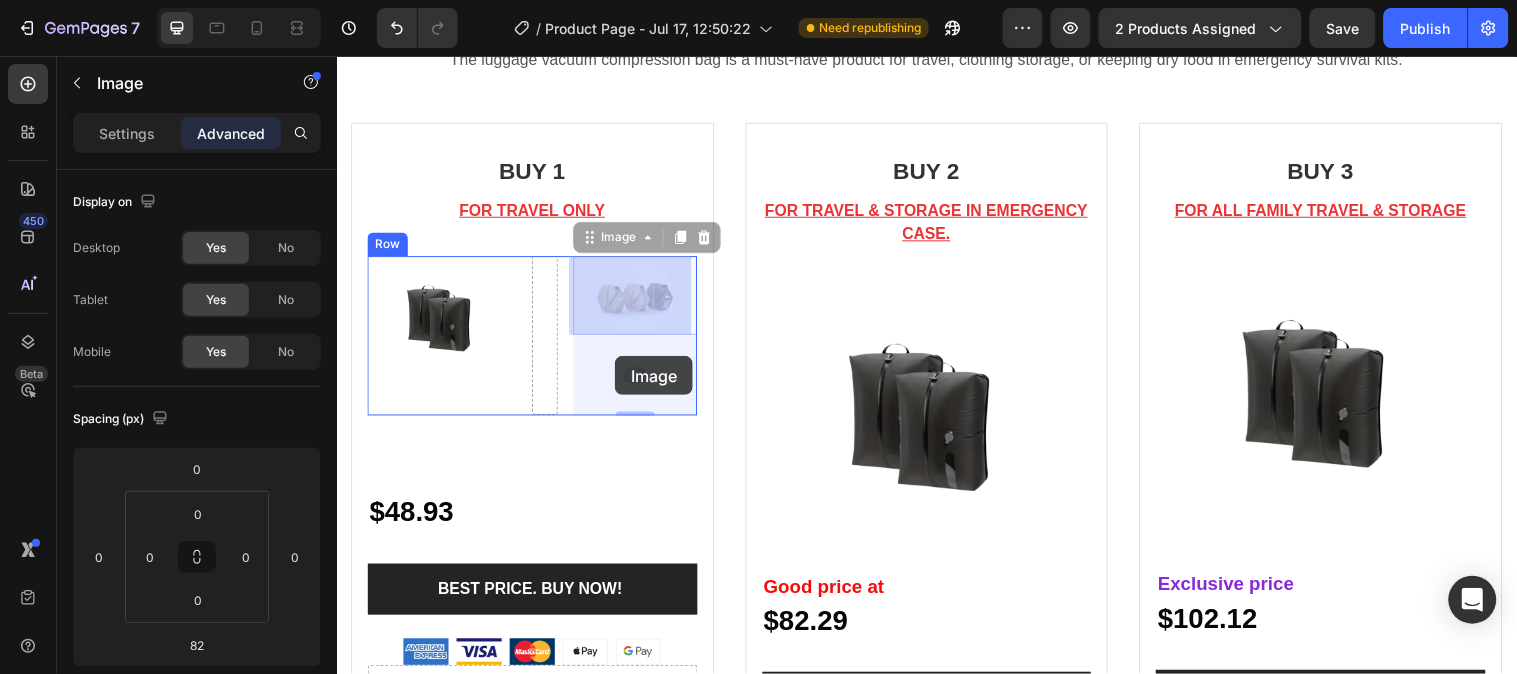 click on "Header "Must to have" for travel and home  Heading The luggage vacuum compression bag is a must-have product for travel, clothing storage, or keeping dry food in emergency survival kits. Text block Row BUY 1 Heading FOR TRAVEL ONLY Text block Image
Image   82 Image   82 Row                   $48.93 Text Block Row BEST PRICE. BUY NOW! (P) Cart Button Image
Drop element here Product BUY 2 Heading FOR TRAVEL & STORAGE IN EMERGENCY CASE. Text block Image Good price at   Text Block                    $82.29 Text Block Row BEST PRICE. BUY NOW! (P) Cart Button Image
Drop element here Product BUY 3 Heading FOR ALL FAMILY TRAVEL & STORAGE  Text block Image Exclusive price Text Block                     $102.12 Text Block BEST PRICE. BUY NOW! (P) Cart Button Image
Drop element here Product Row Section 6 Root Start with Sections from sidebar Add sections Add elements Start with Generating from URL or image Add section" at bounding box center (936, -185) 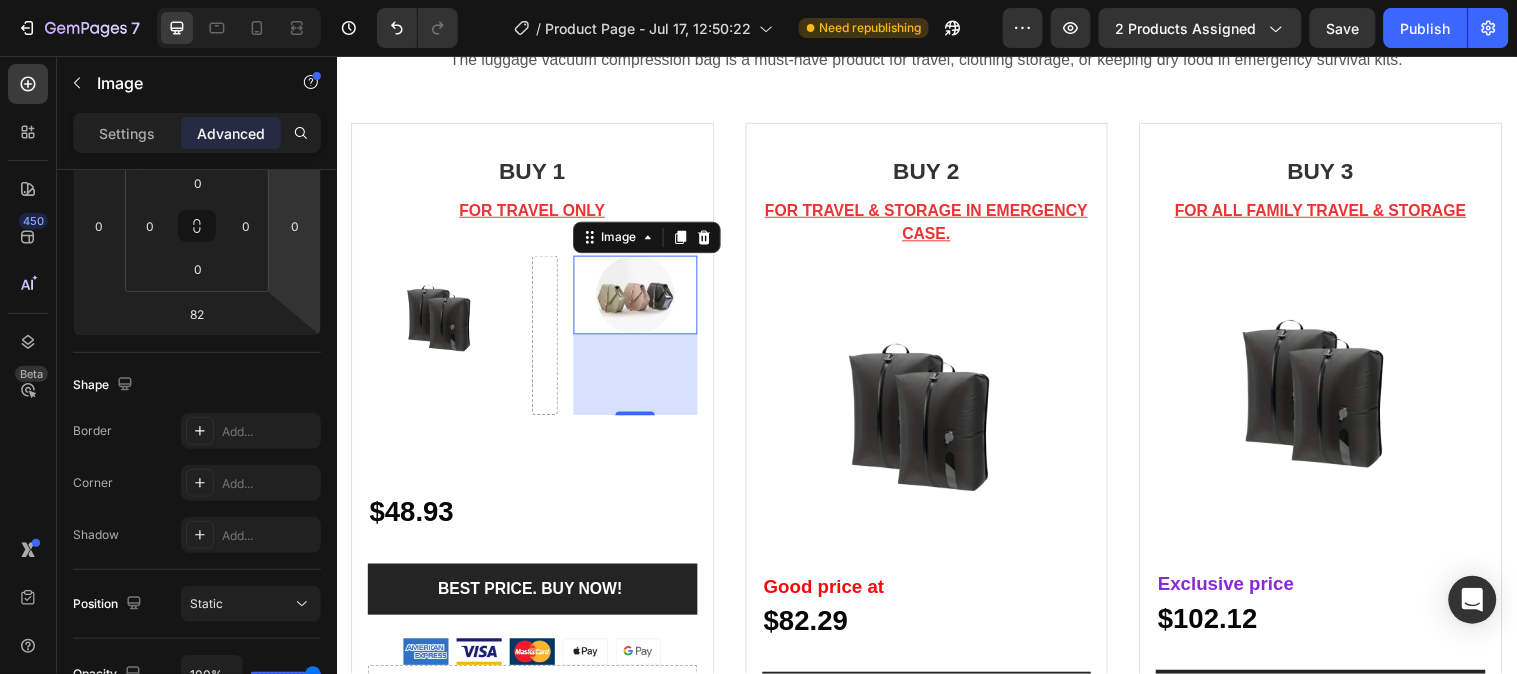 scroll, scrollTop: 0, scrollLeft: 0, axis: both 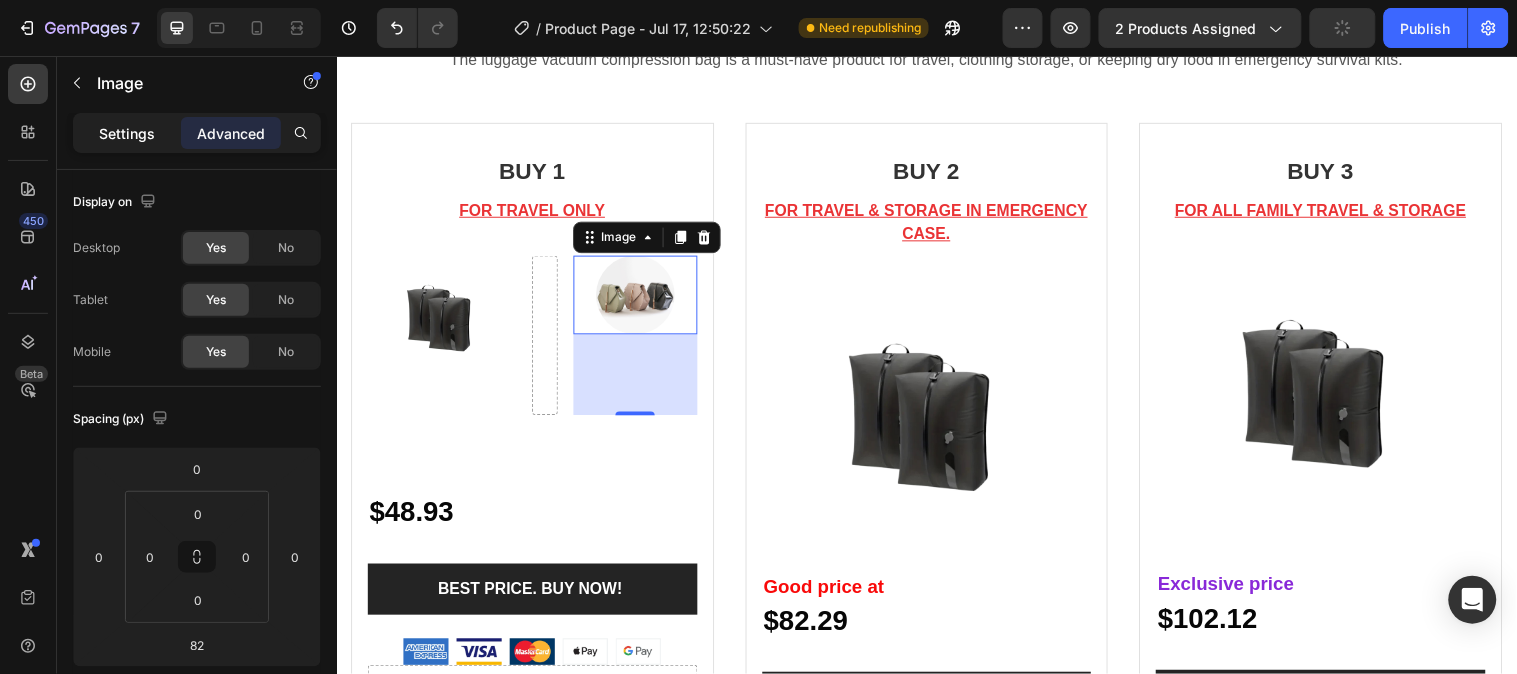click on "Settings" at bounding box center [127, 133] 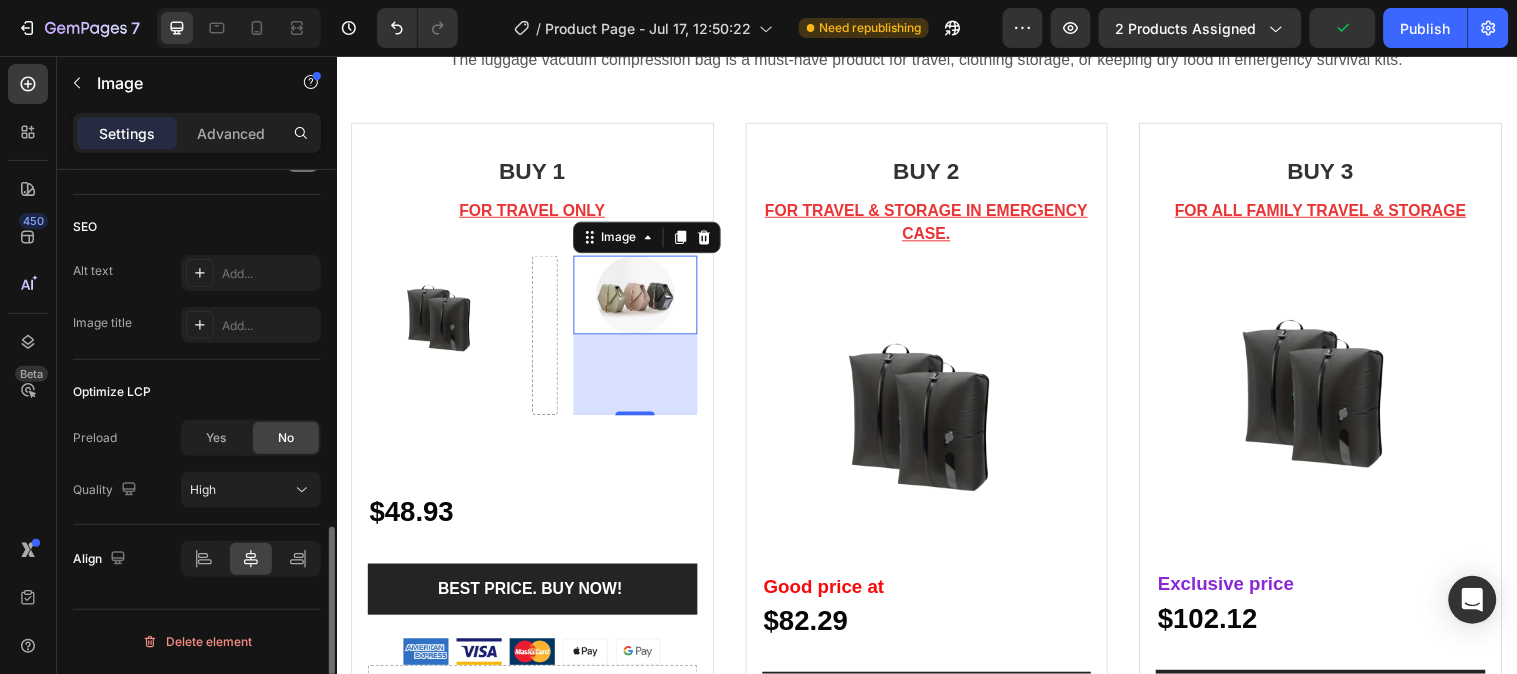 scroll, scrollTop: 1010, scrollLeft: 0, axis: vertical 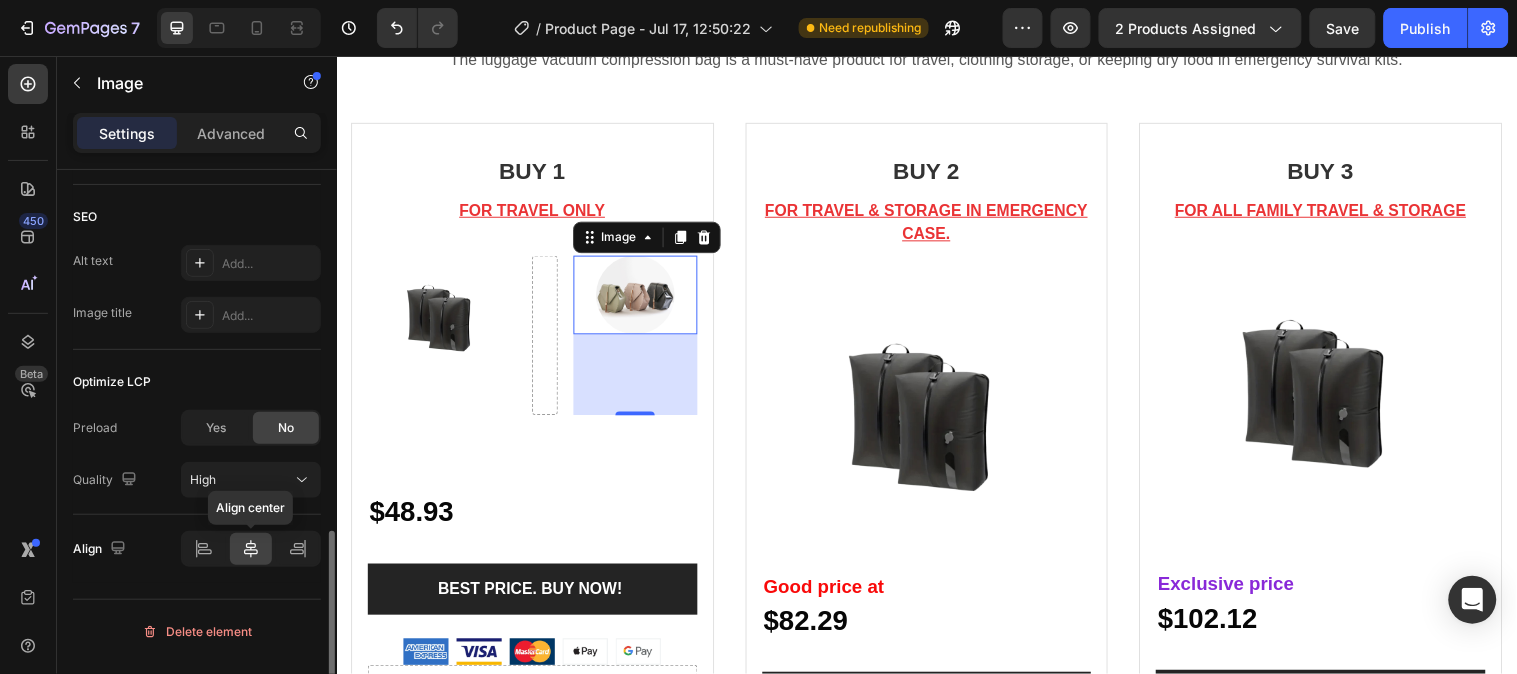 click 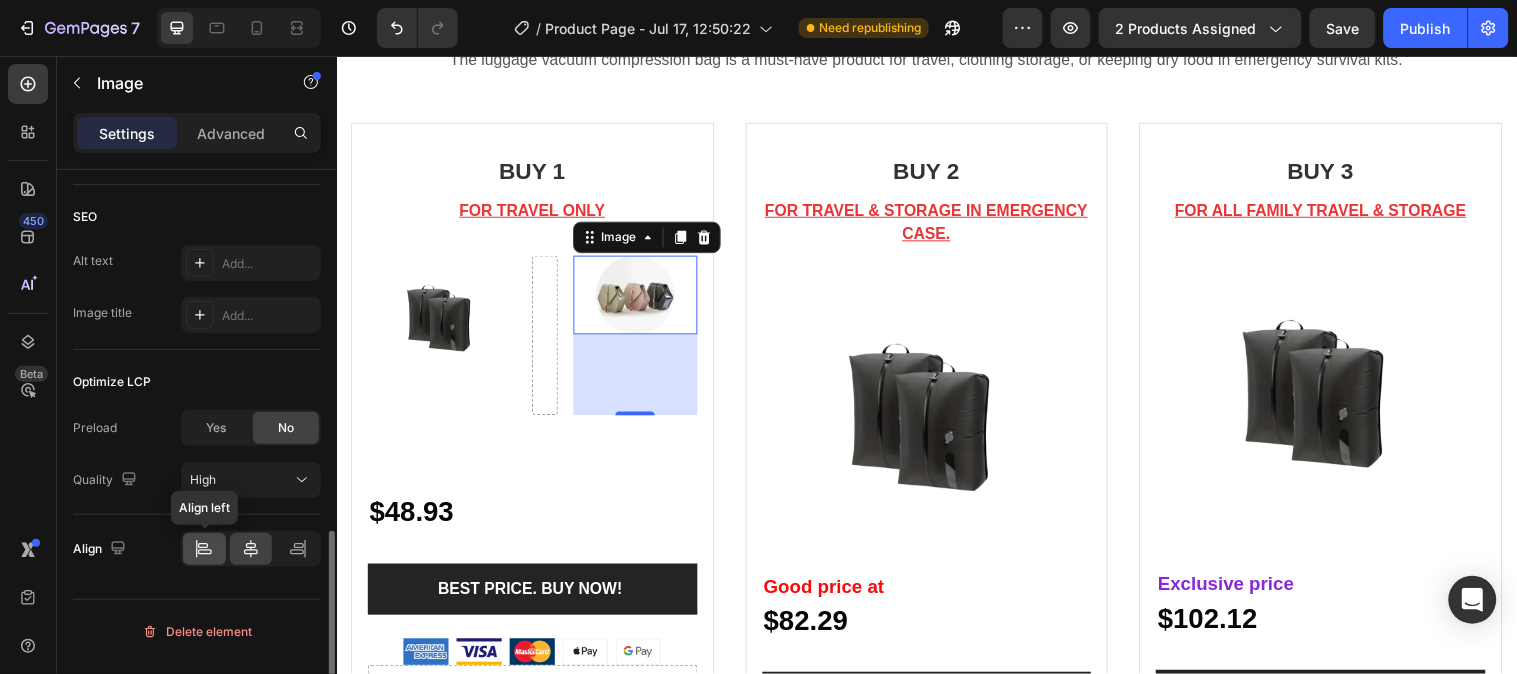 click 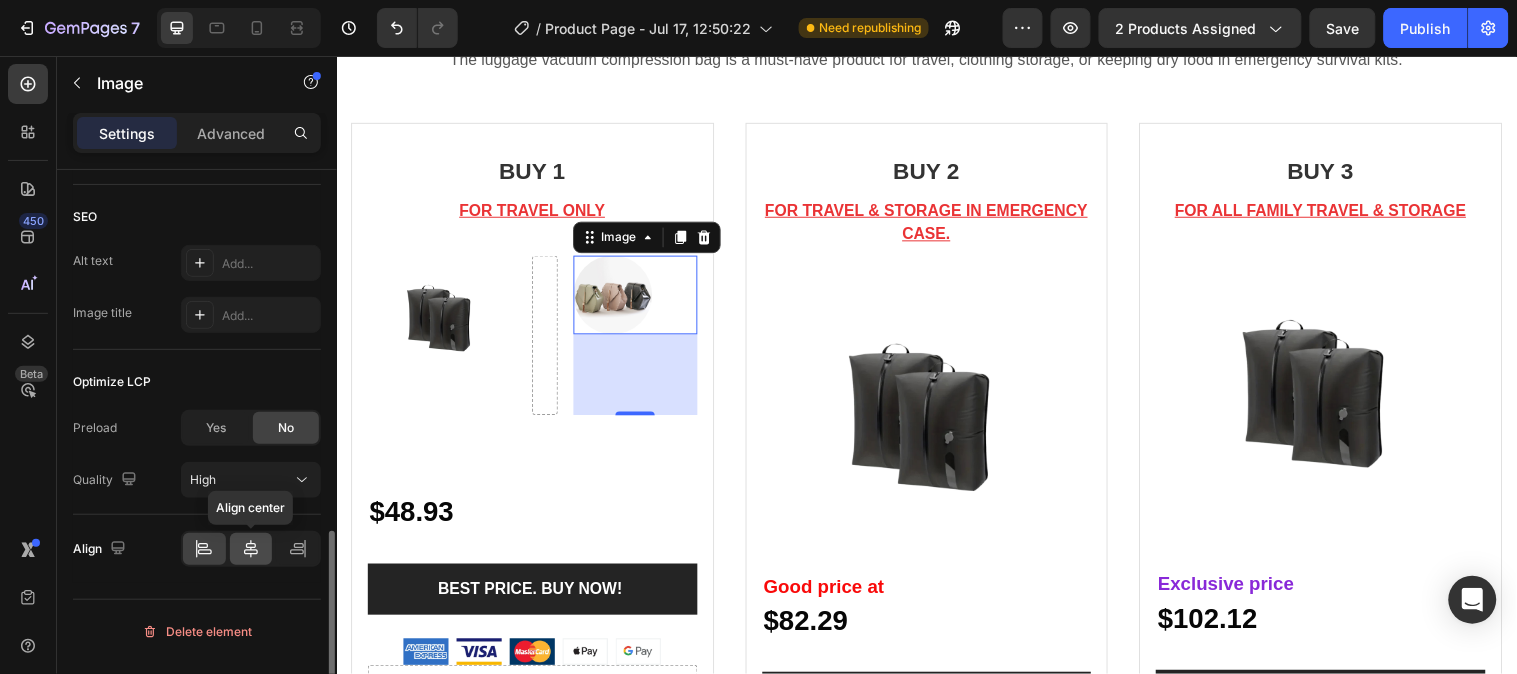 click 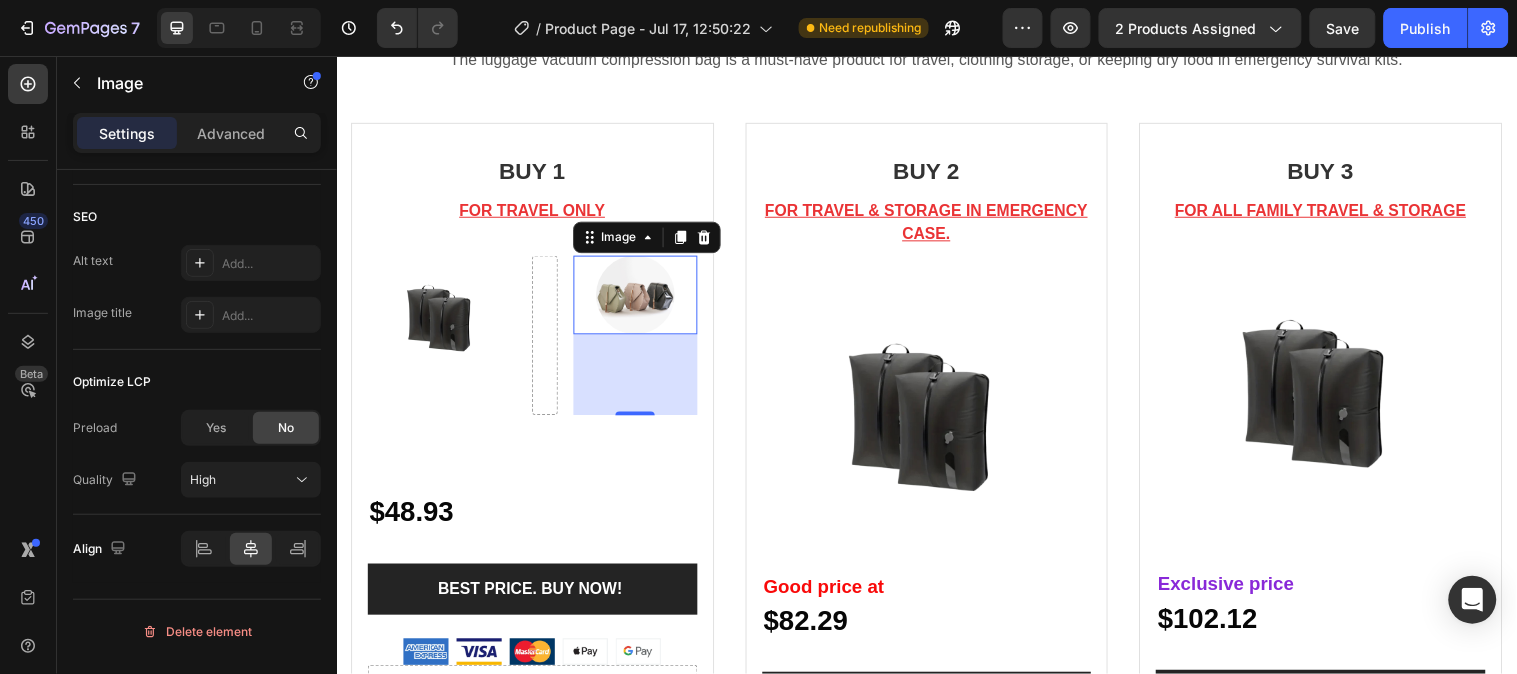 click at bounding box center (640, 298) 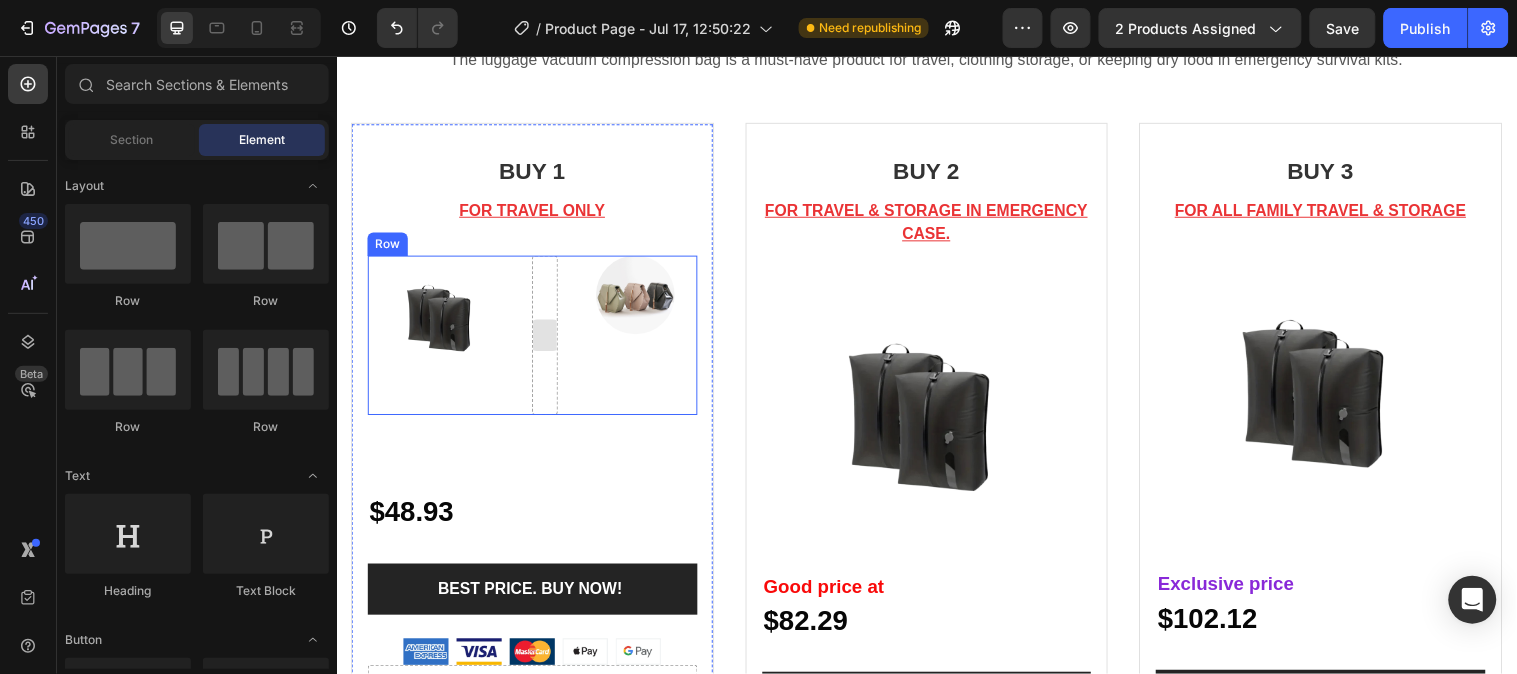 click at bounding box center (548, 339) 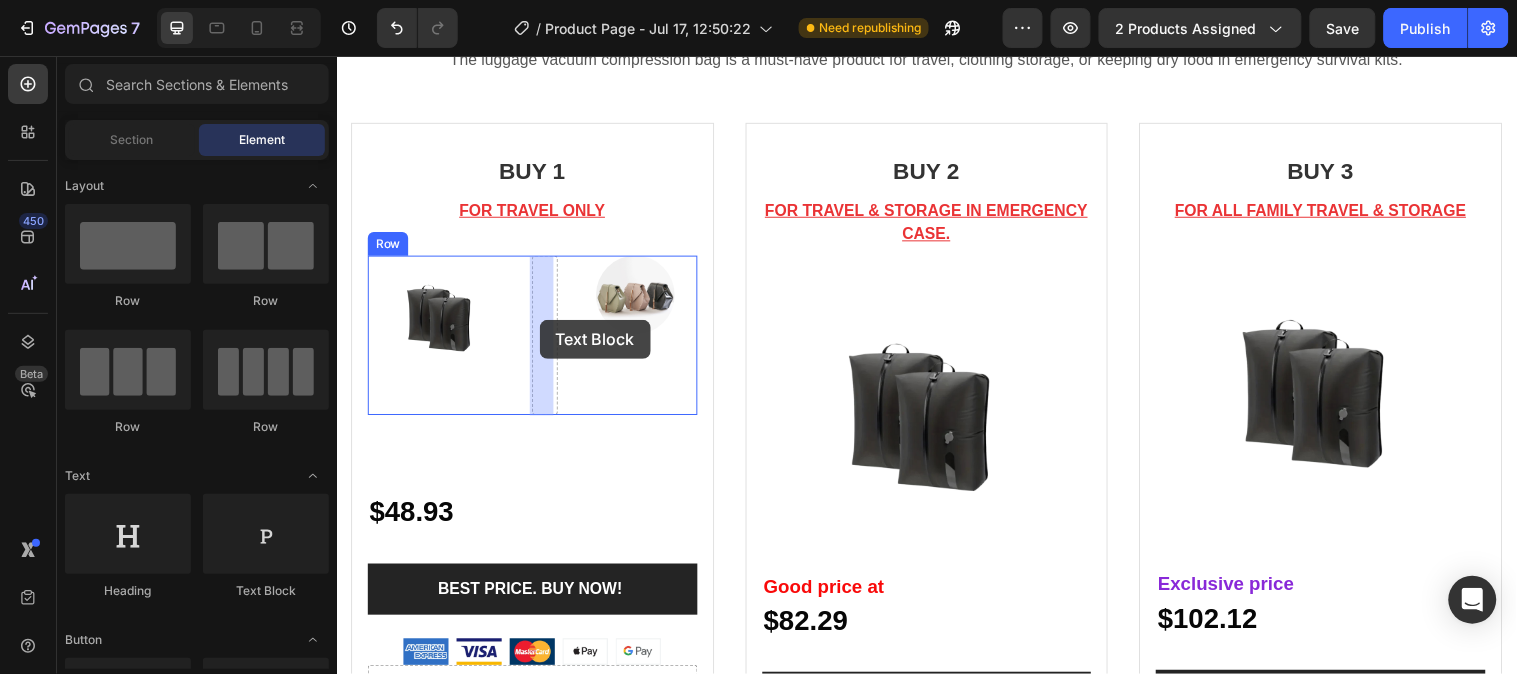 drag, startPoint x: 499, startPoint y: 404, endPoint x: 542, endPoint y: 323, distance: 91.706055 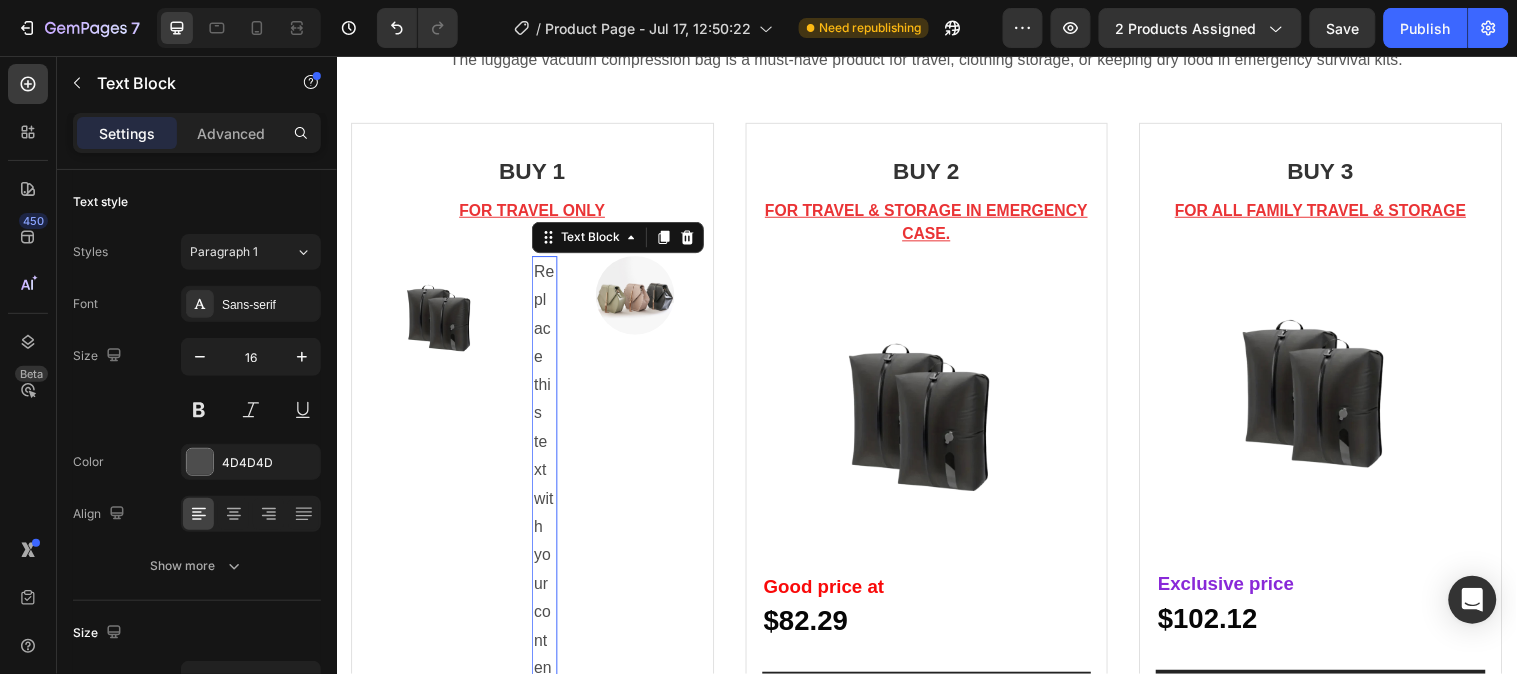click on "Replace this text with your content" at bounding box center [547, 490] 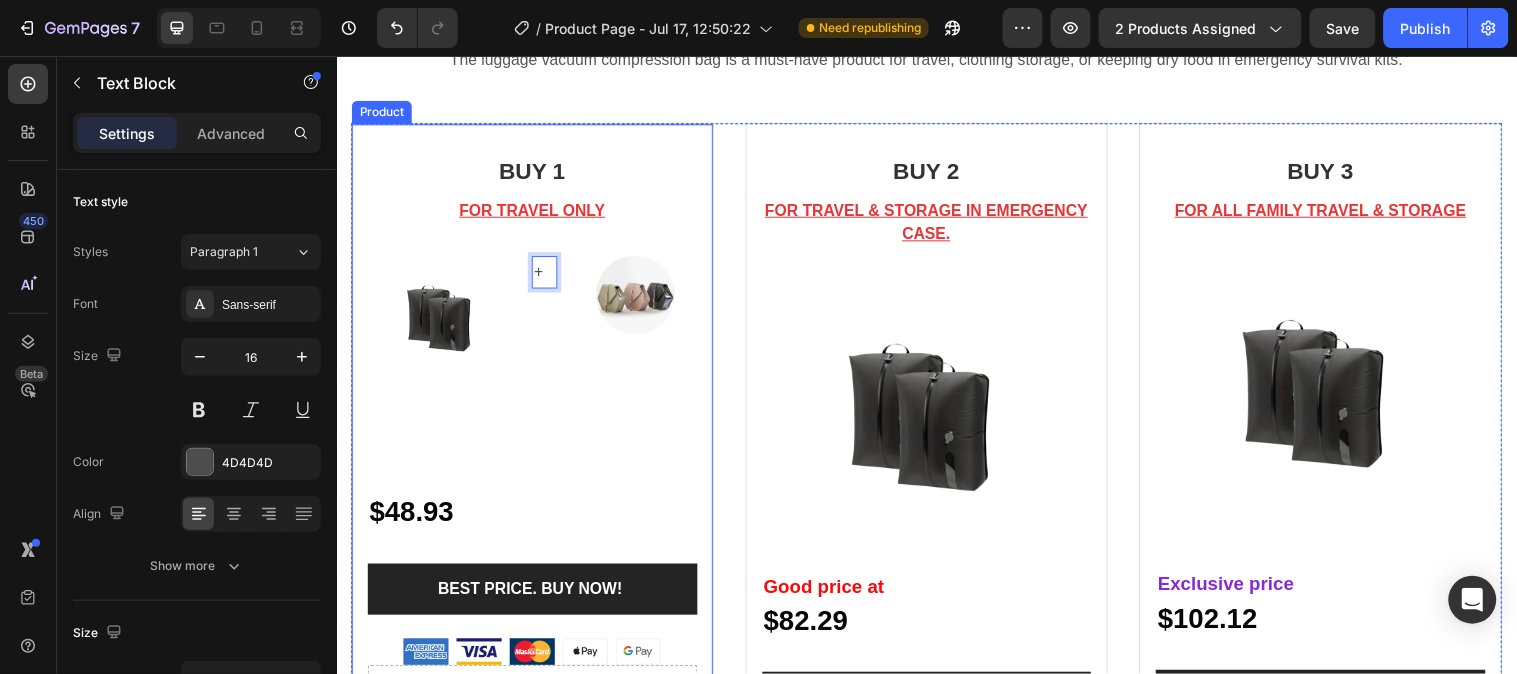 click on "BUY 1 Heading FOR TRAVEL ONLY Text block Image + Text Block Image Row                   $48.93 Text Block Row BEST PRICE. BUY NOW! (P) Cart Button Image" at bounding box center [535, 415] 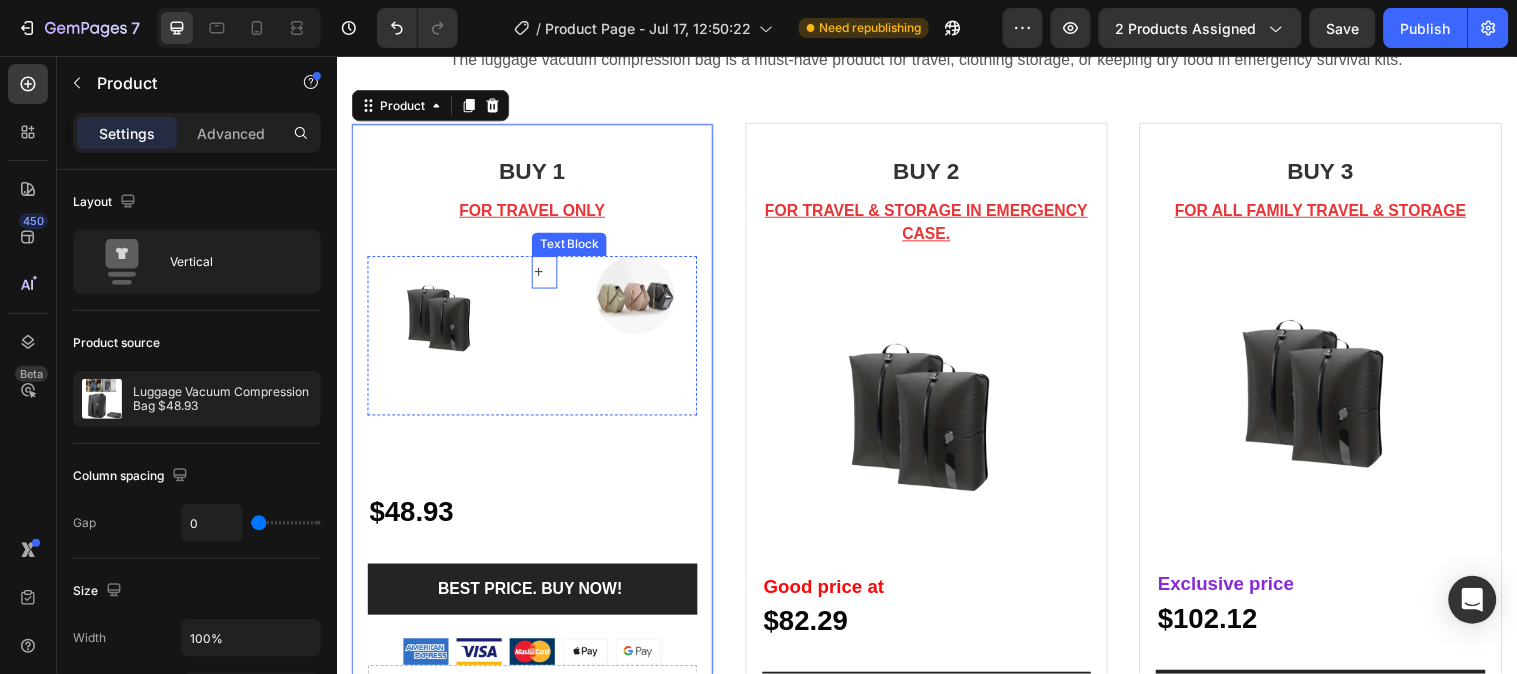 click on "+" at bounding box center (547, 274) 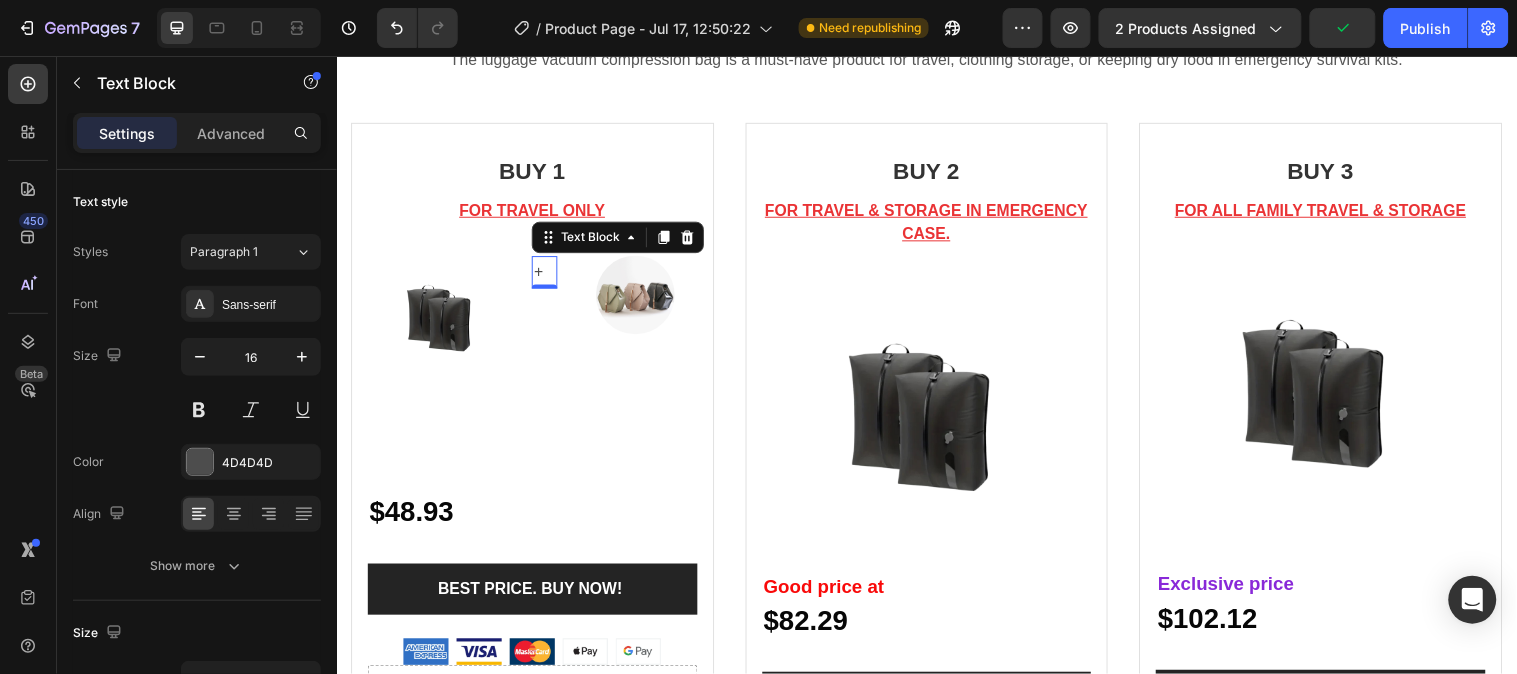 click on "+" at bounding box center [547, 274] 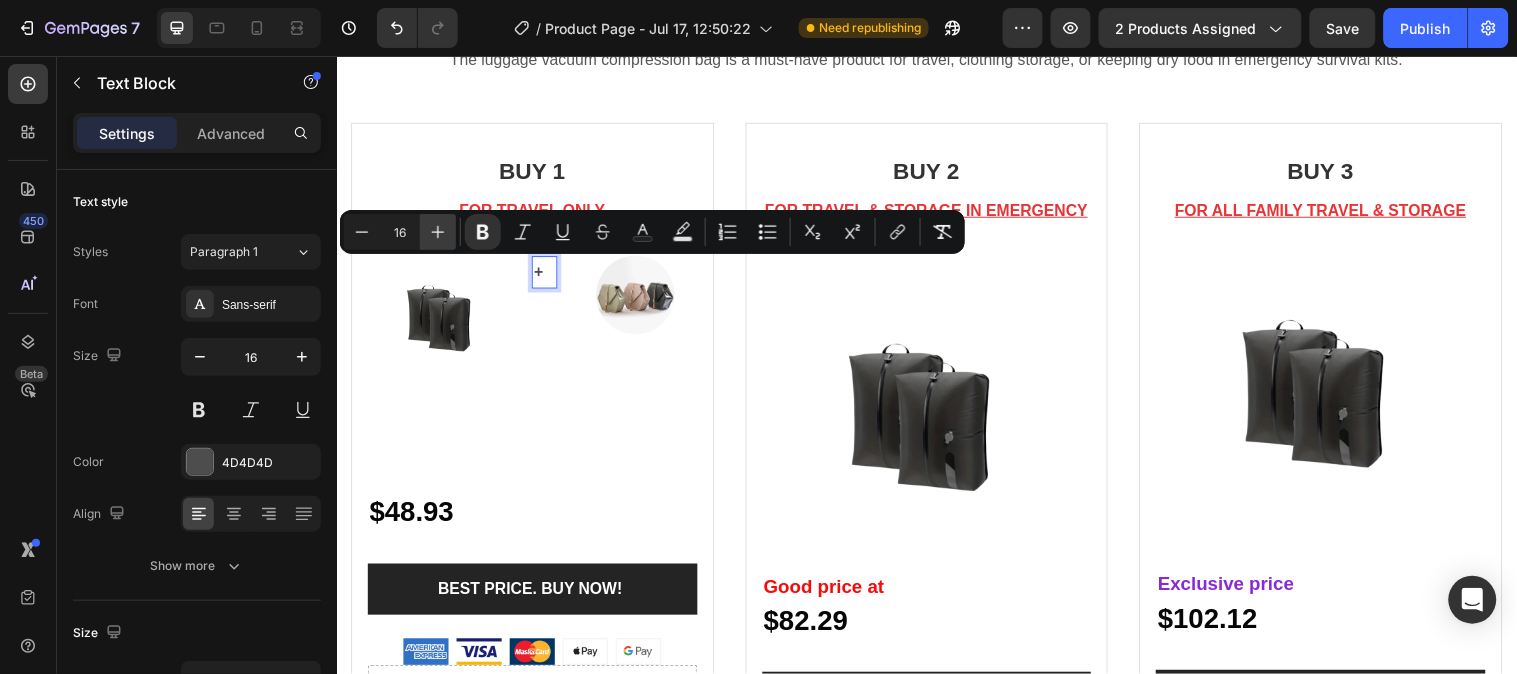 click 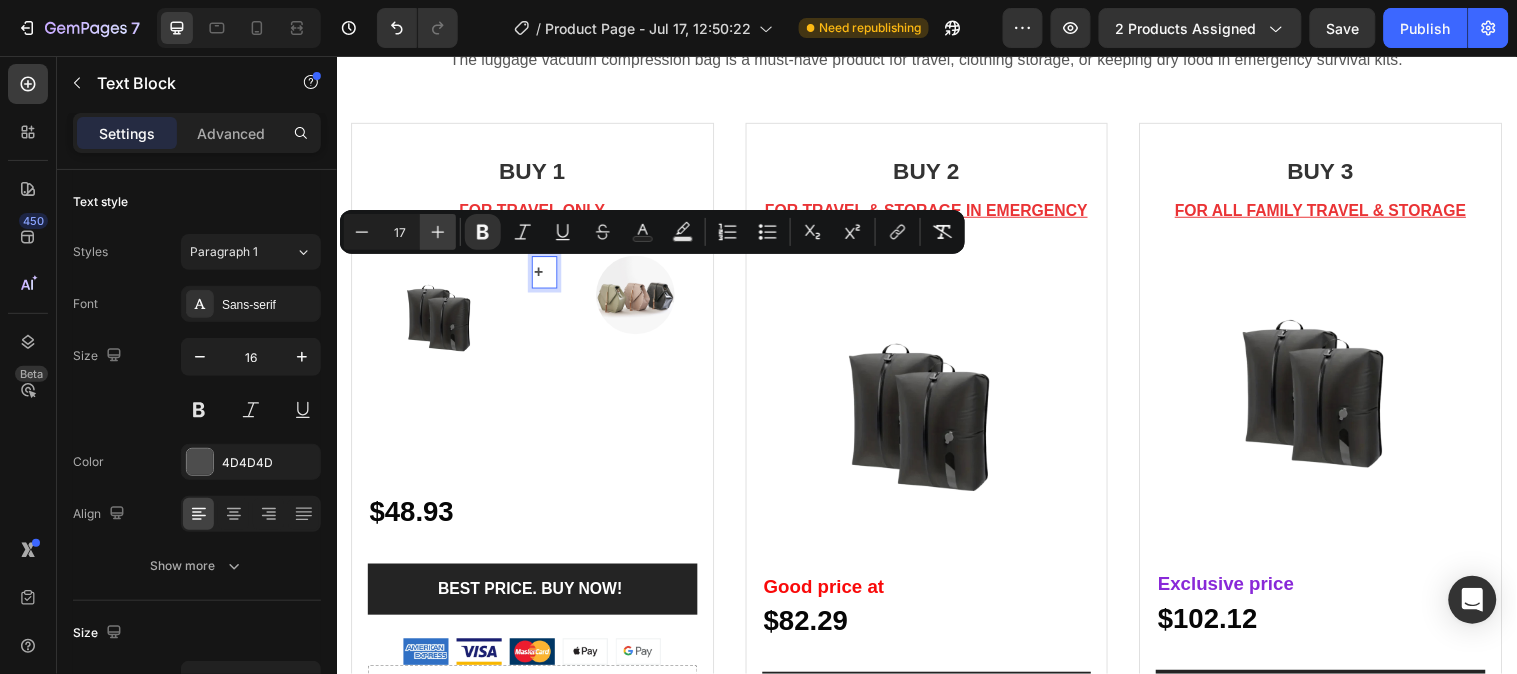 click 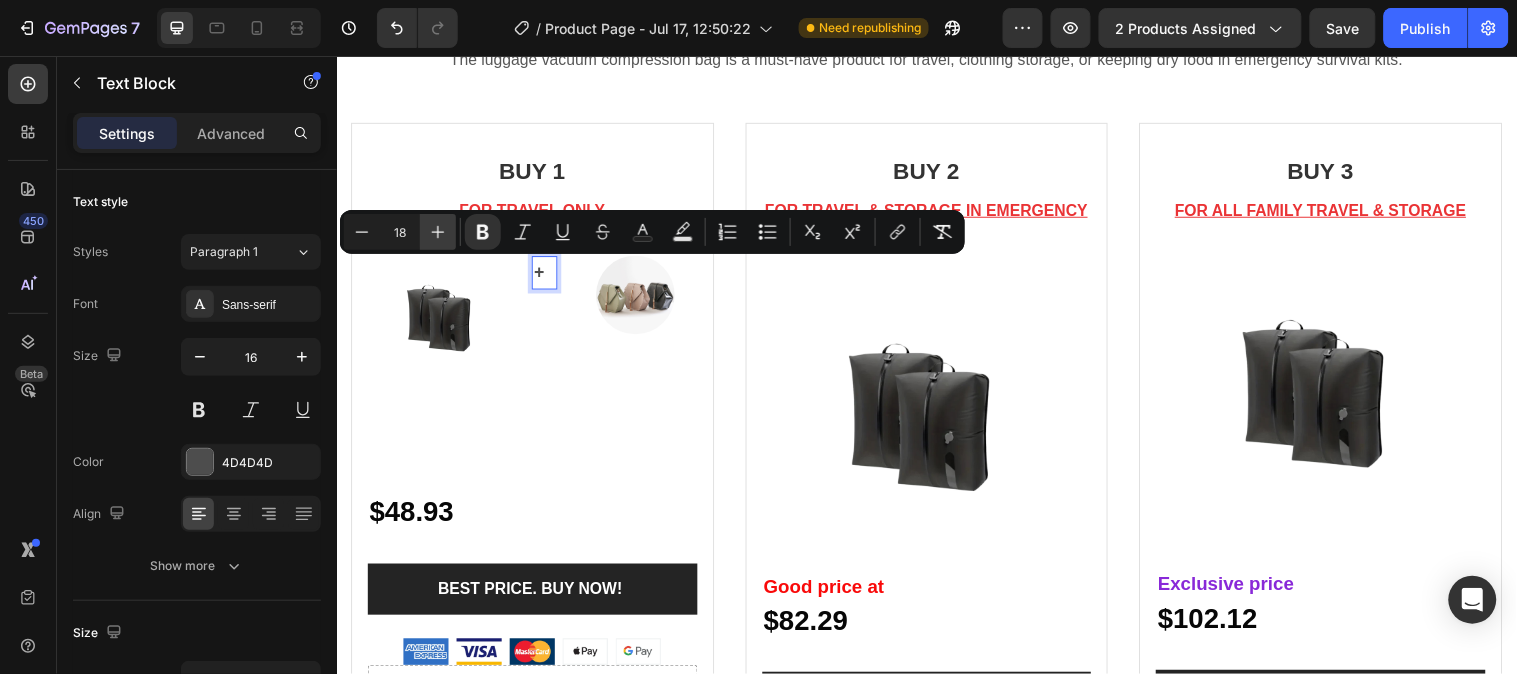 click 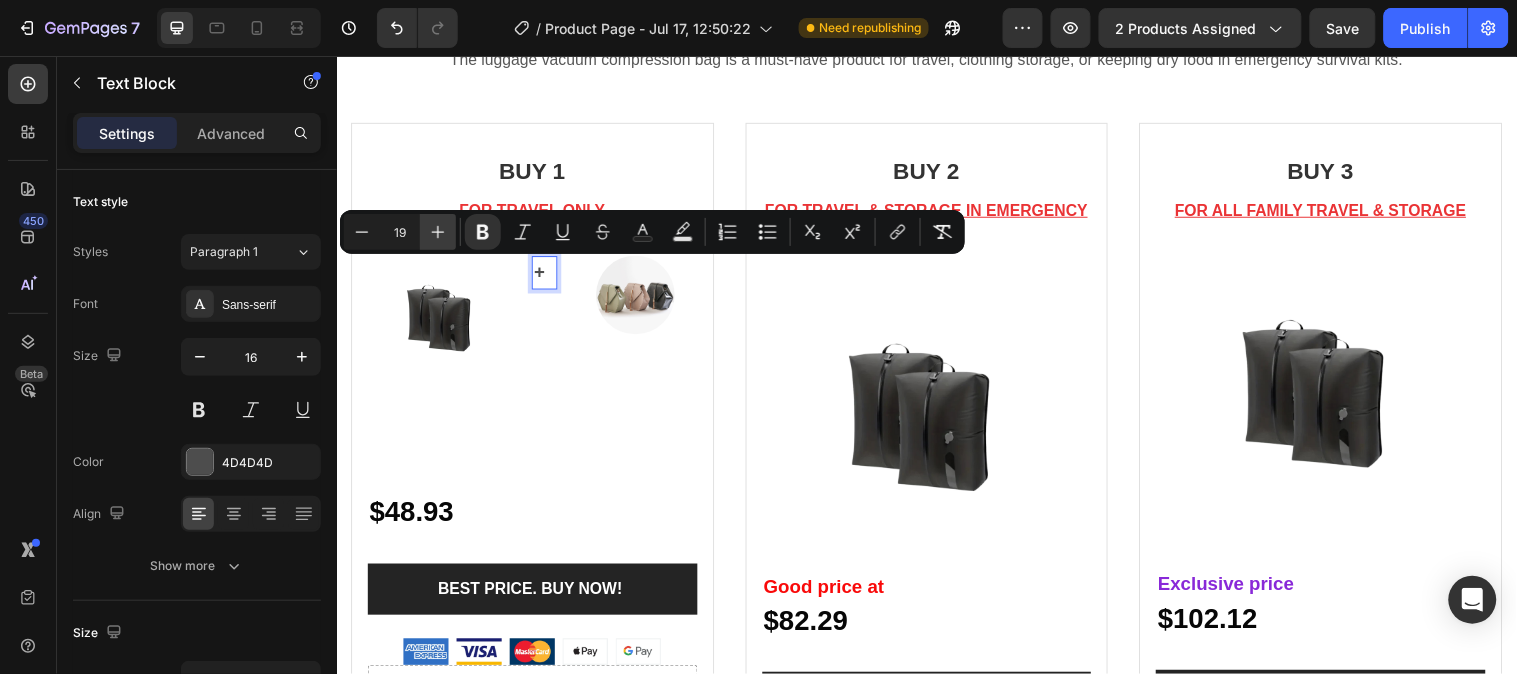 click 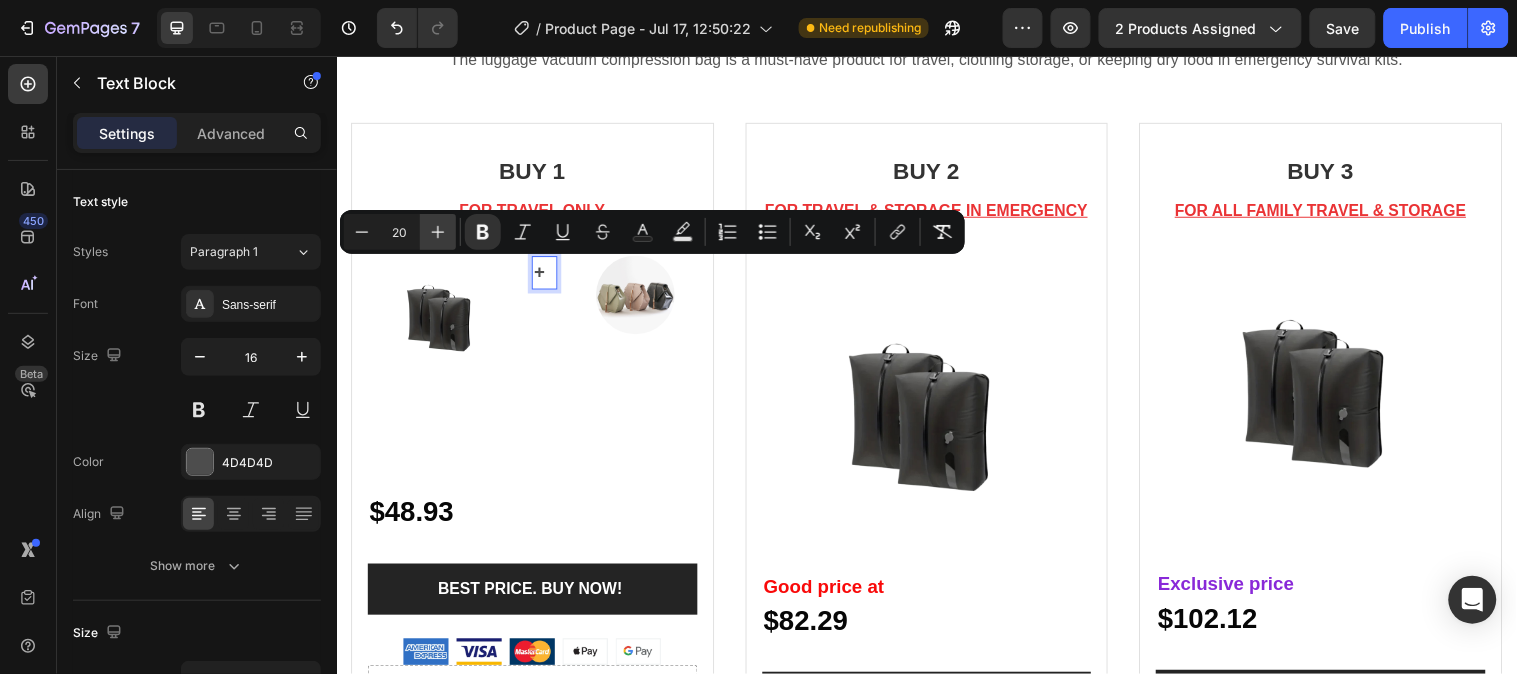click 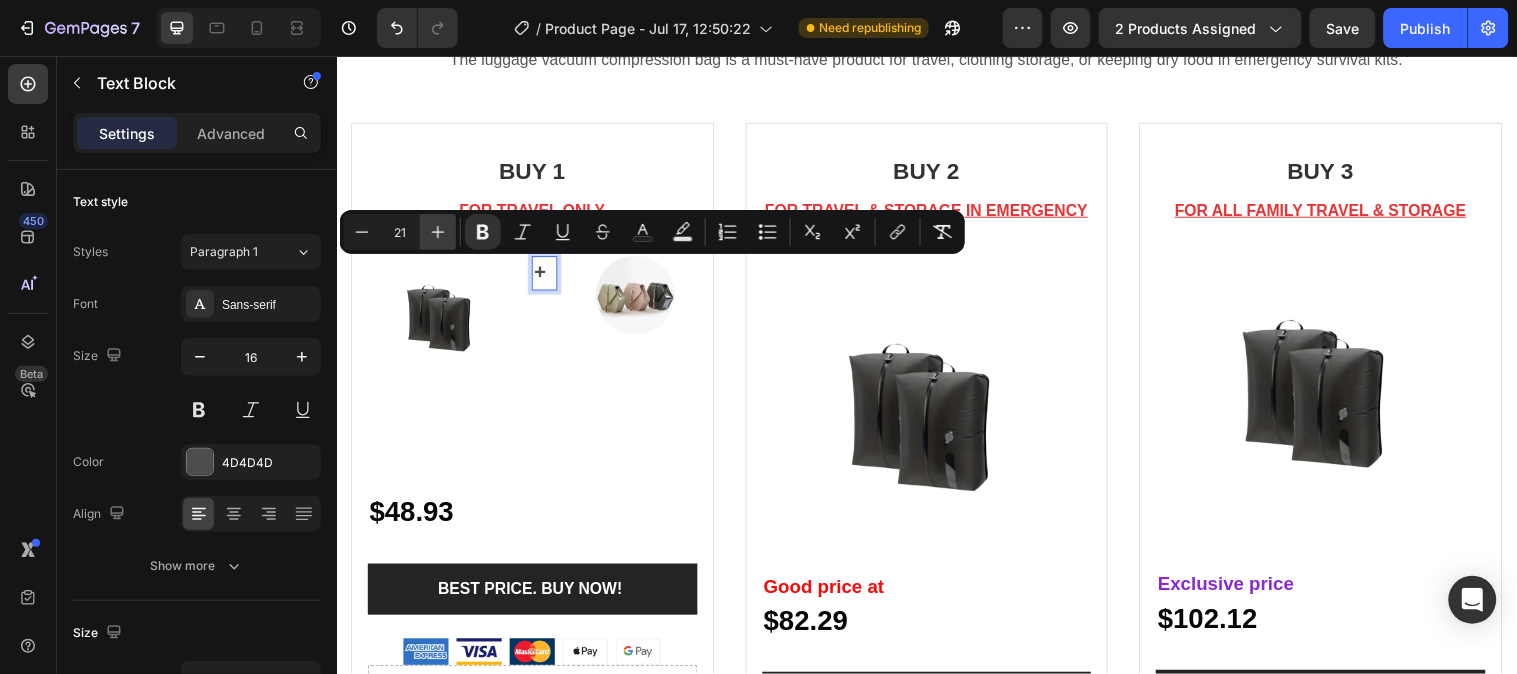 click 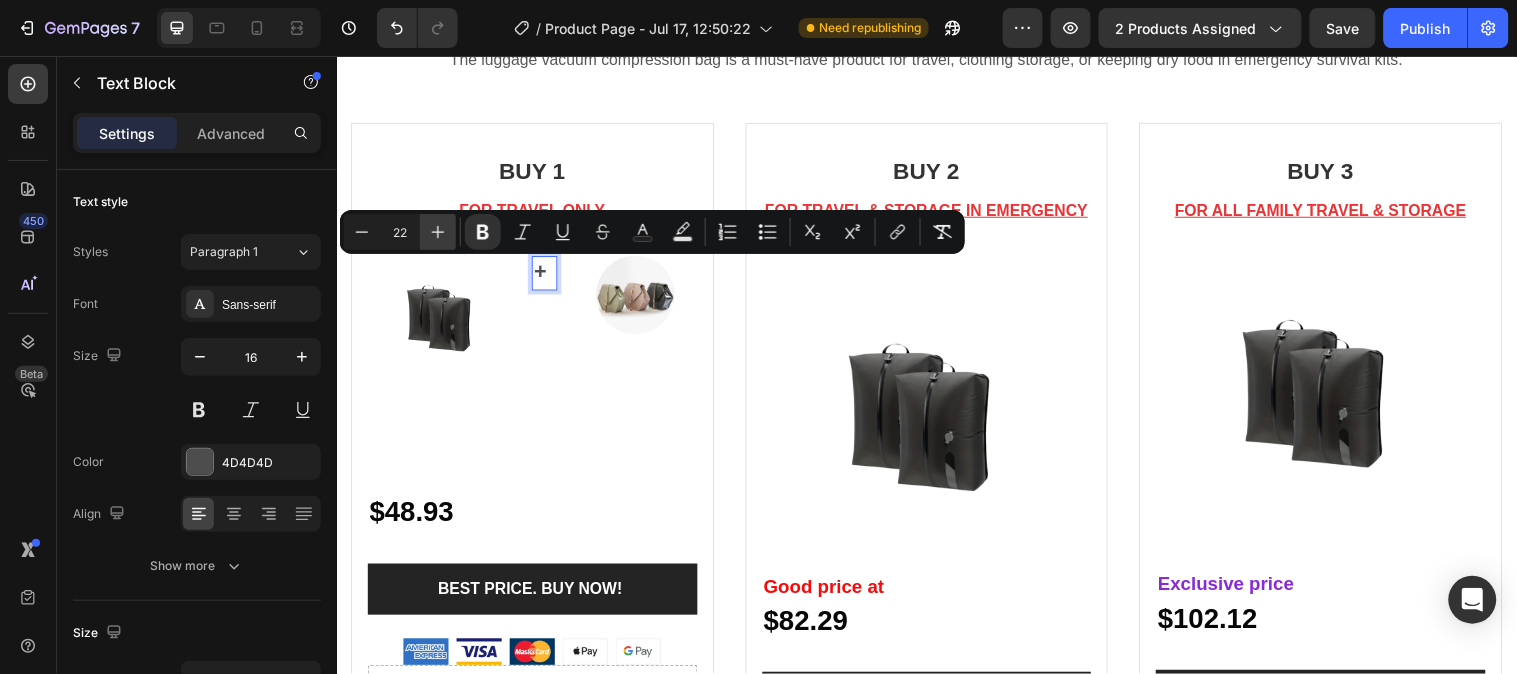 click 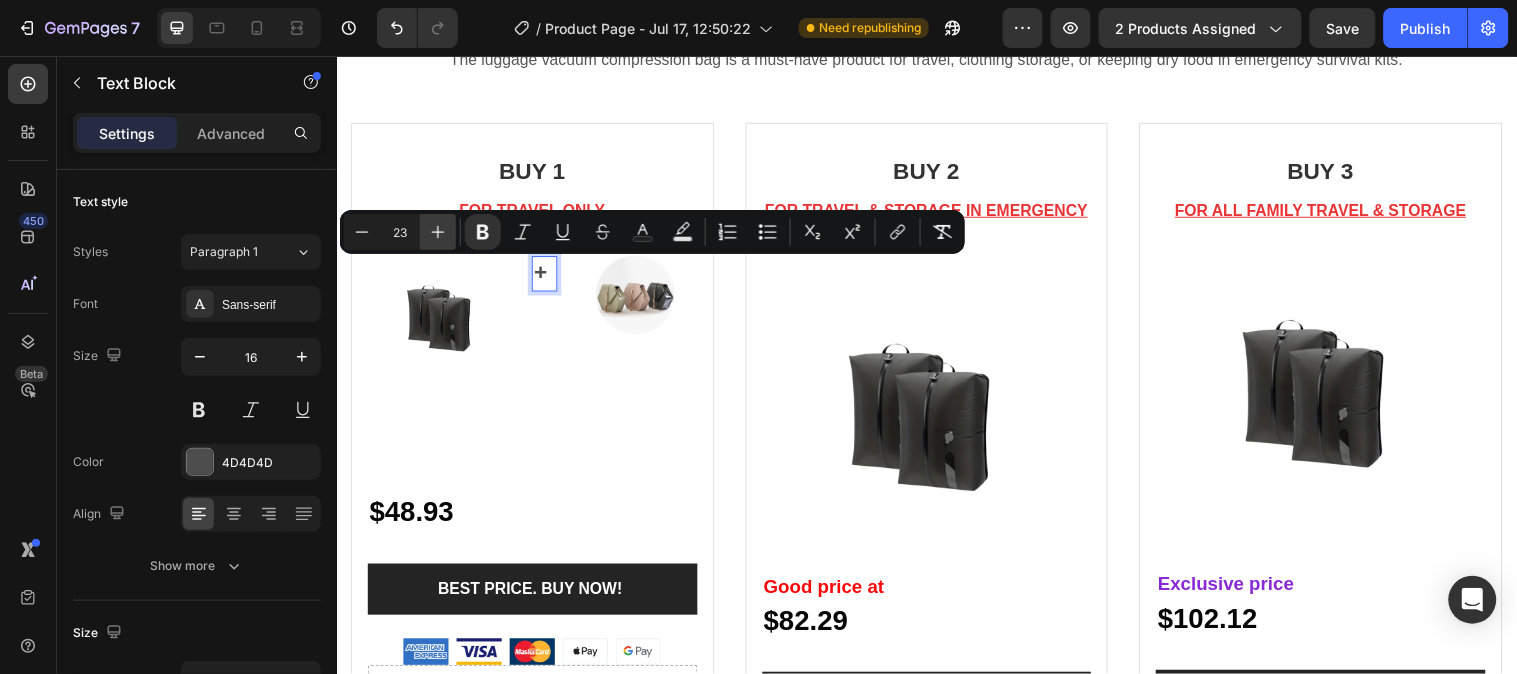 click 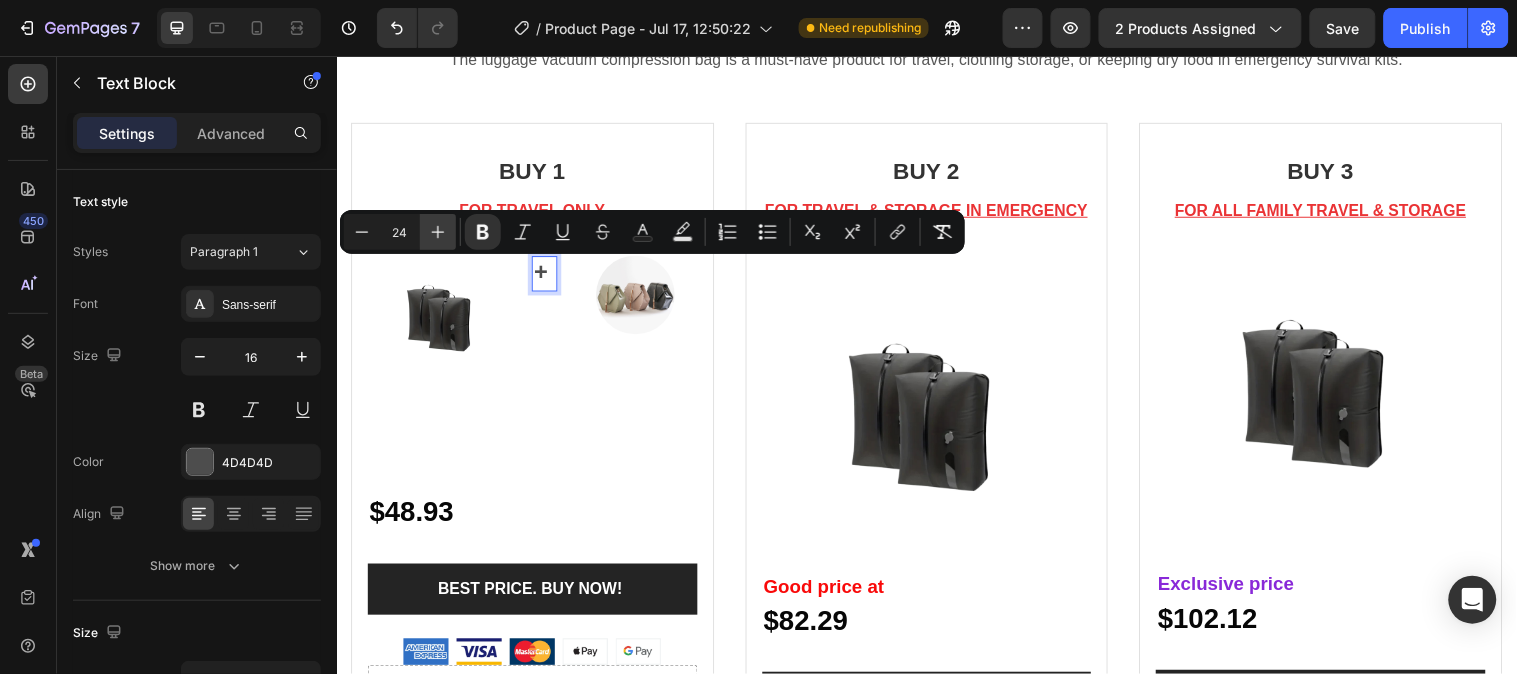 click 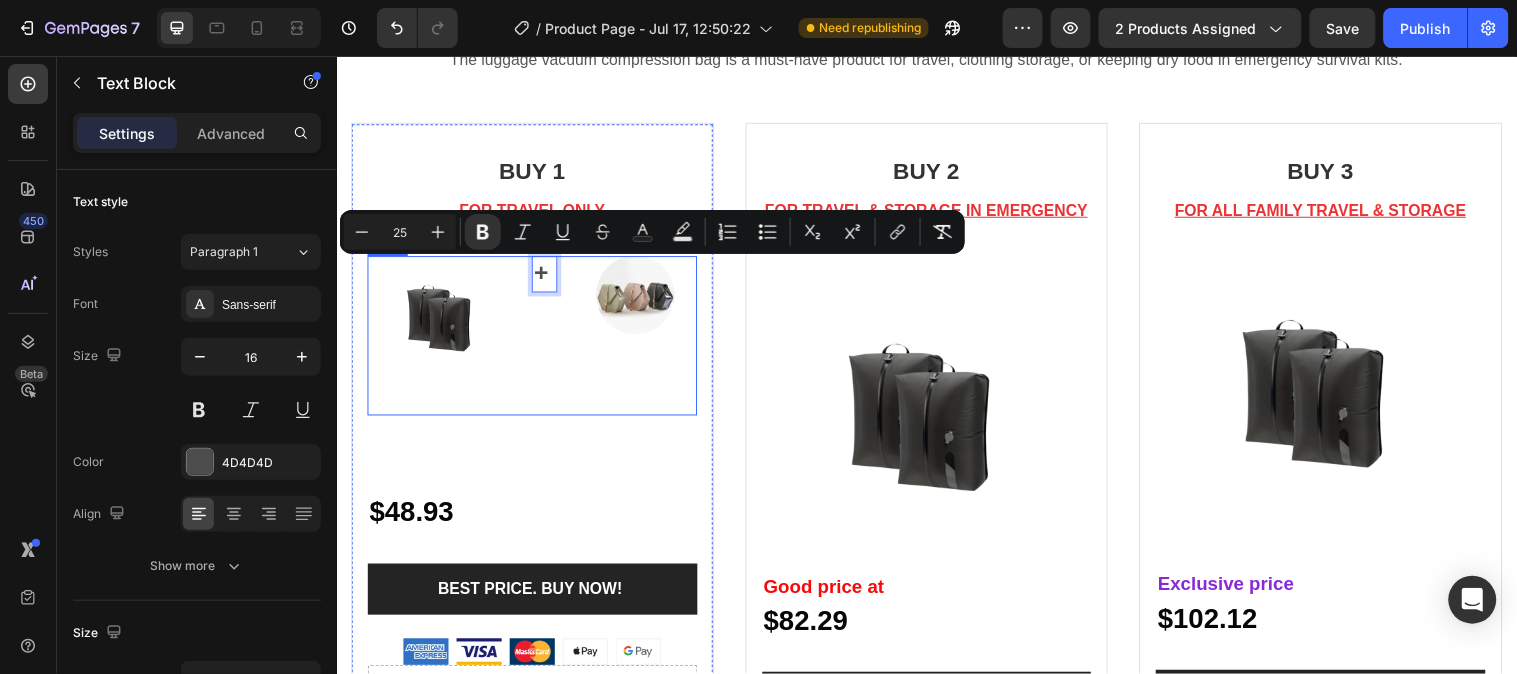click on "+ Text Block   0" at bounding box center [547, 339] 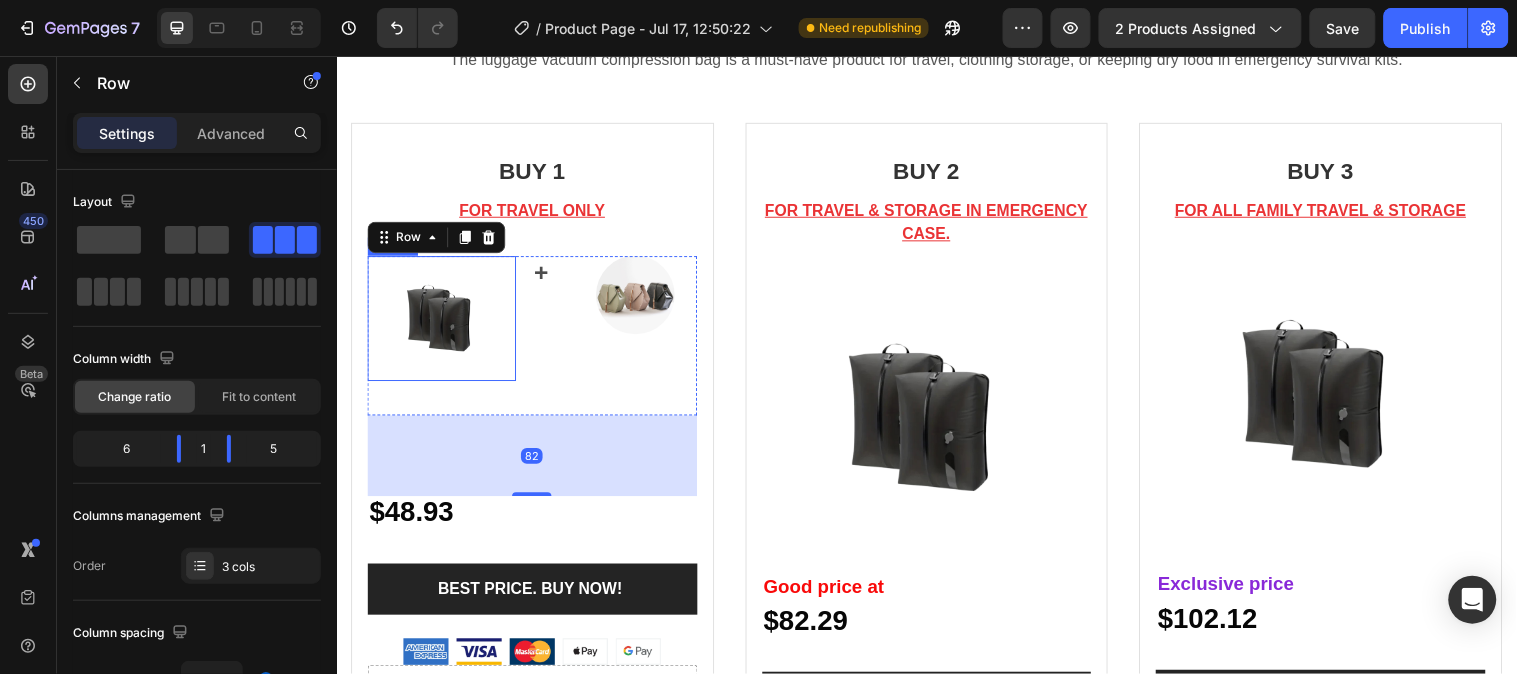 click at bounding box center (443, 321) 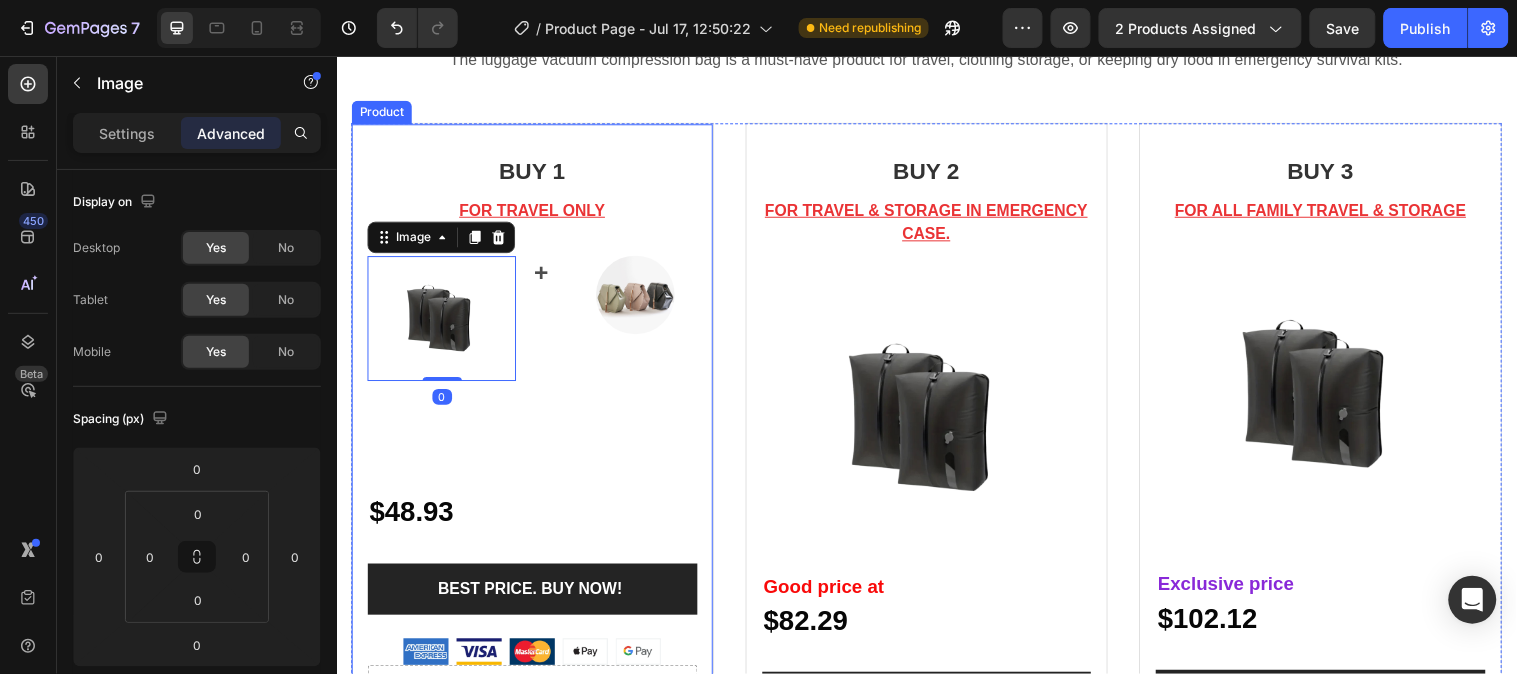 click on "BUY 1 Heading FOR TRAVEL ONLY Text block Image   0 + Text Block Image Row                   $48.93 Text Block Row BEST PRICE. BUY NOW! (P) Cart Button Image" at bounding box center (535, 415) 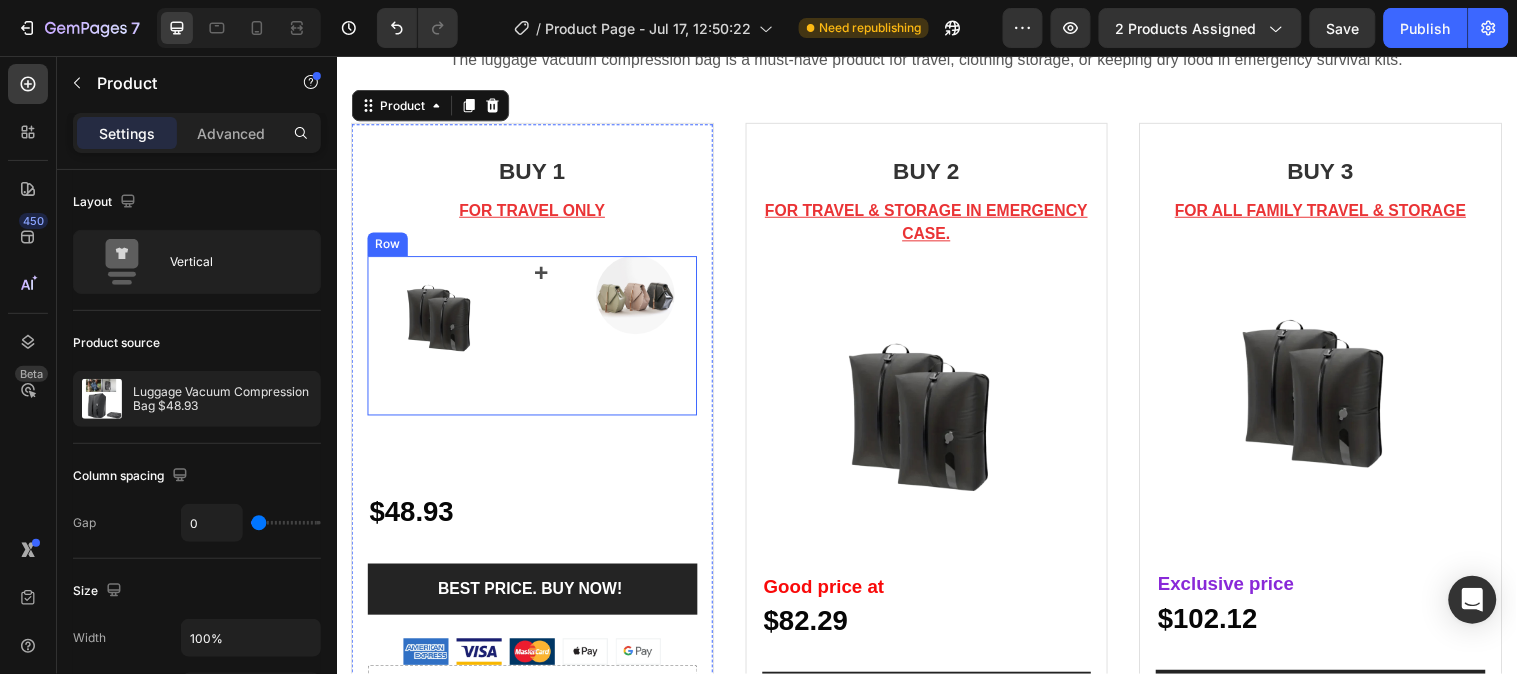 click on "Image + Text Block Image Row" at bounding box center [535, 339] 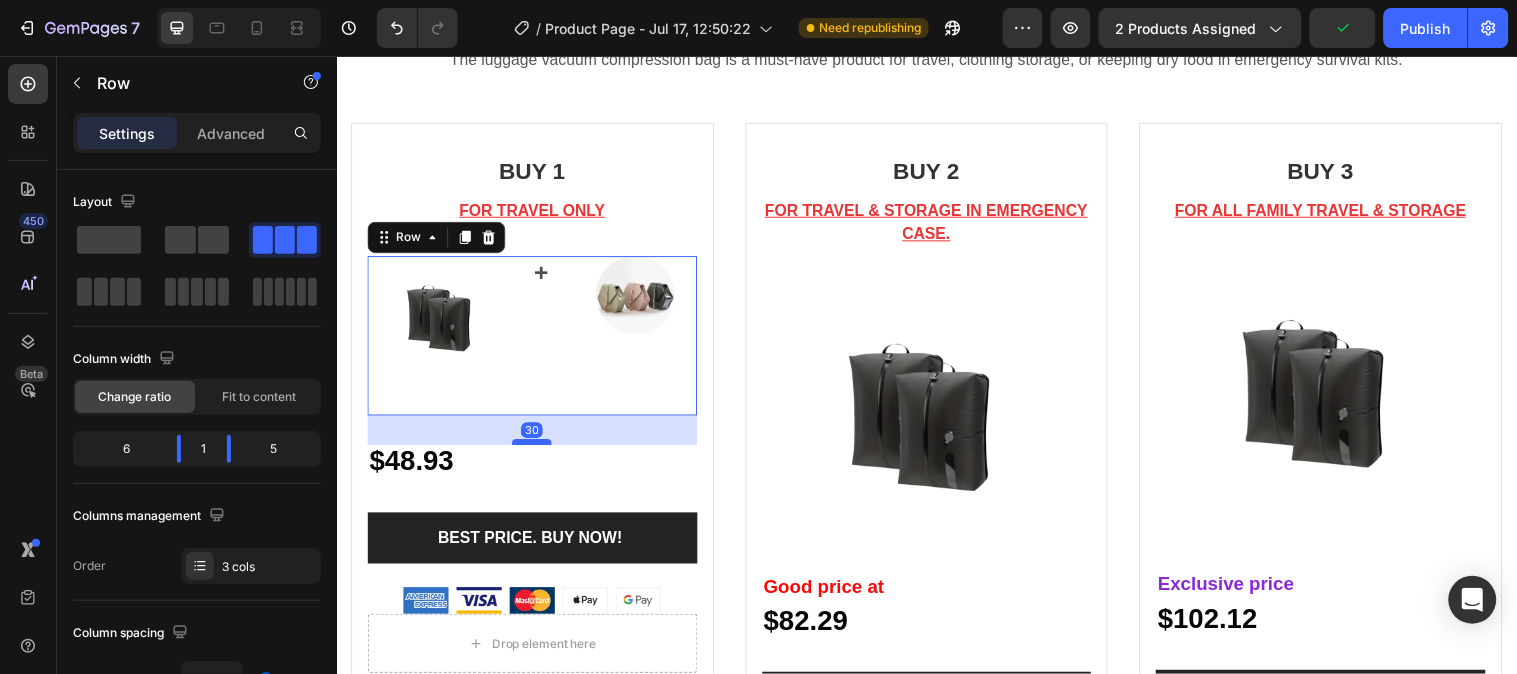 drag, startPoint x: 533, startPoint y: 497, endPoint x: 537, endPoint y: 445, distance: 52.153618 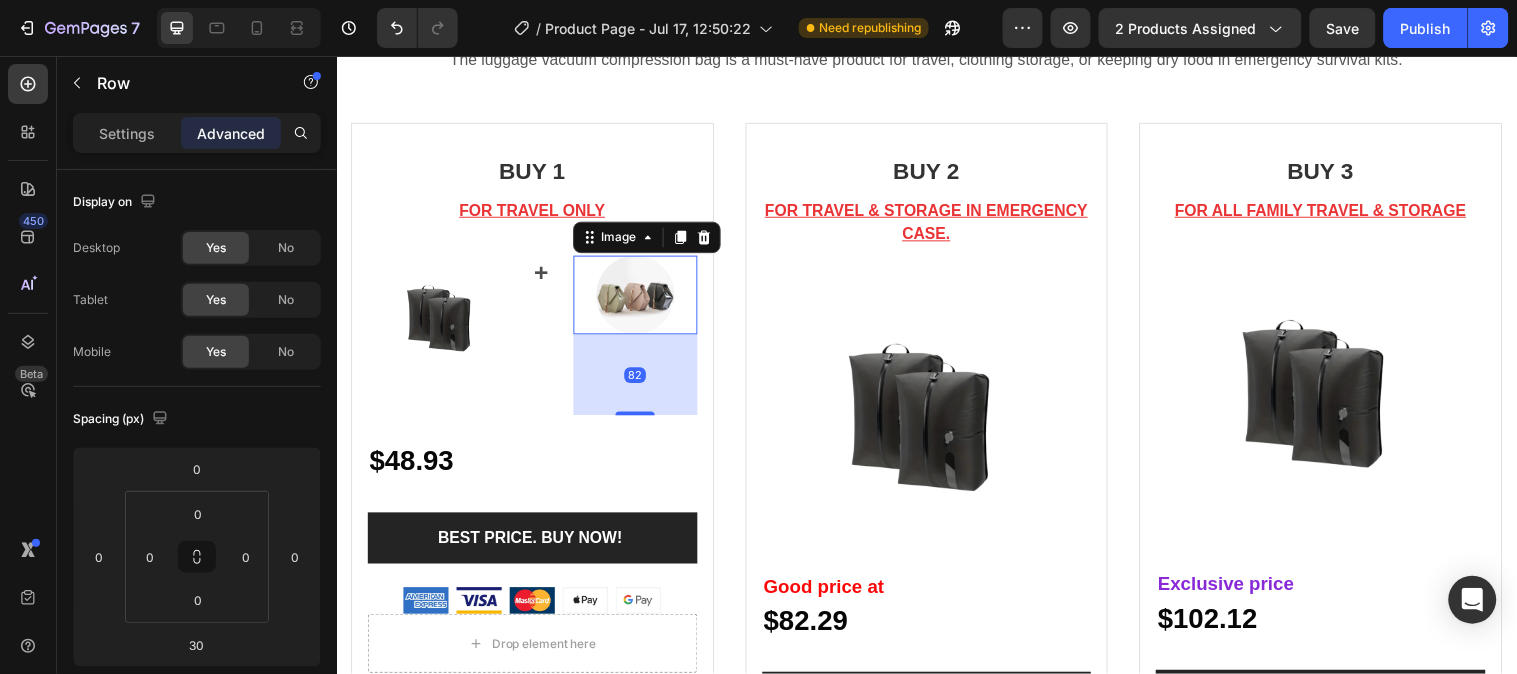 click at bounding box center [640, 298] 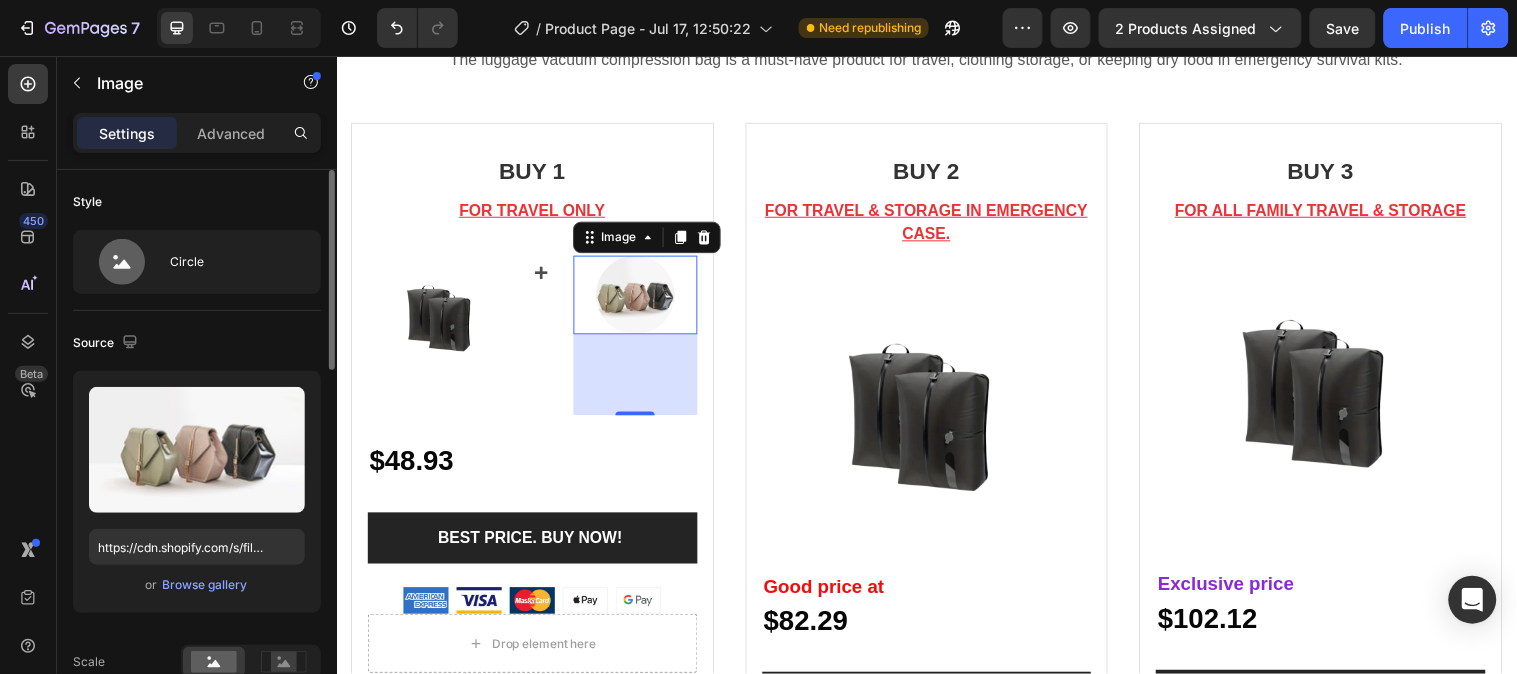 click on "Style Circle" 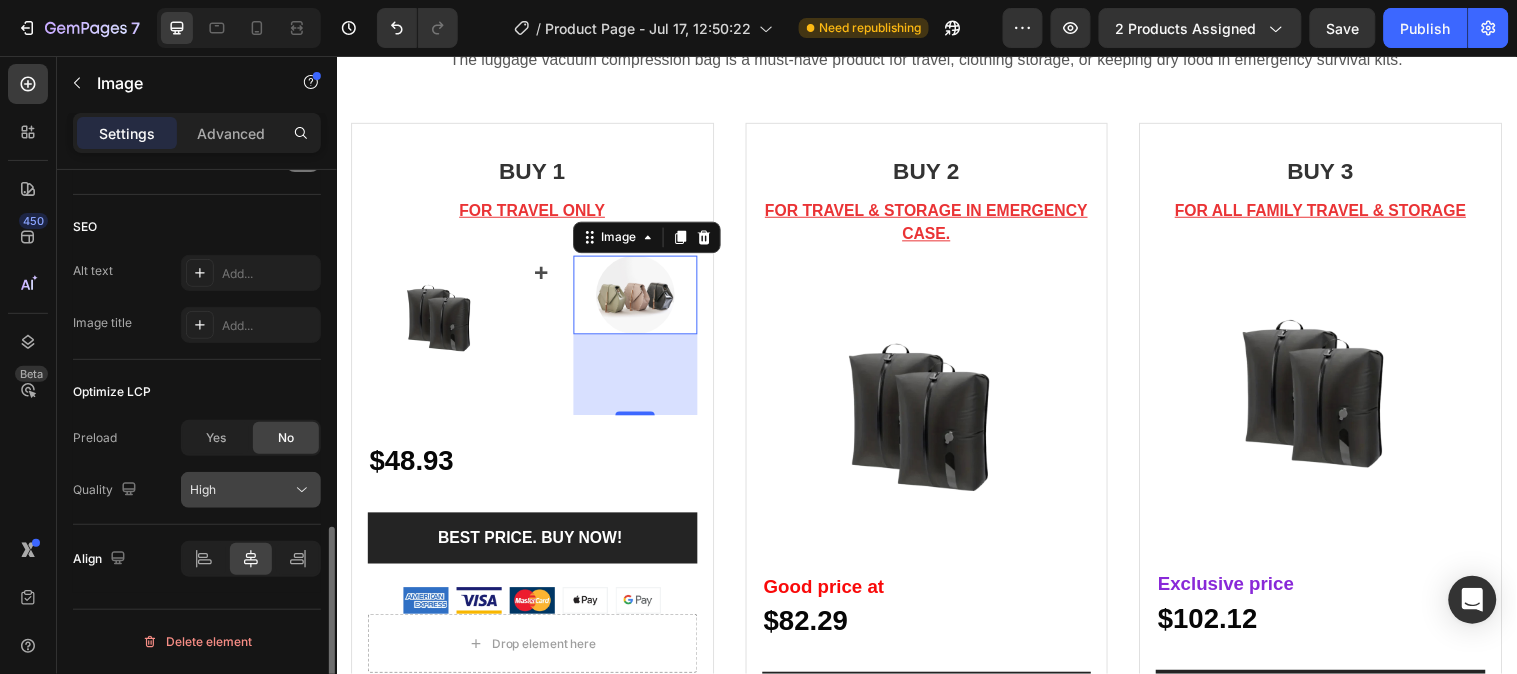 scroll, scrollTop: 1010, scrollLeft: 0, axis: vertical 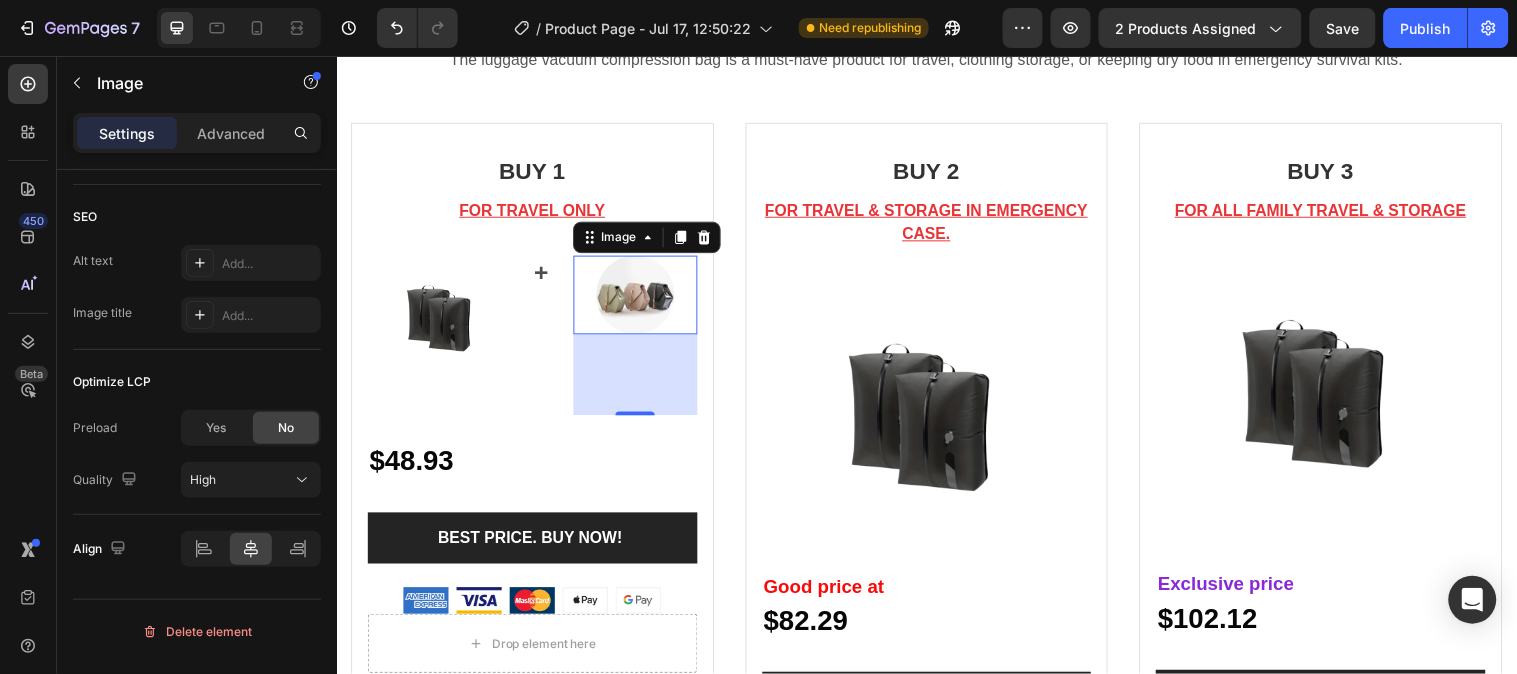 click at bounding box center [640, 298] 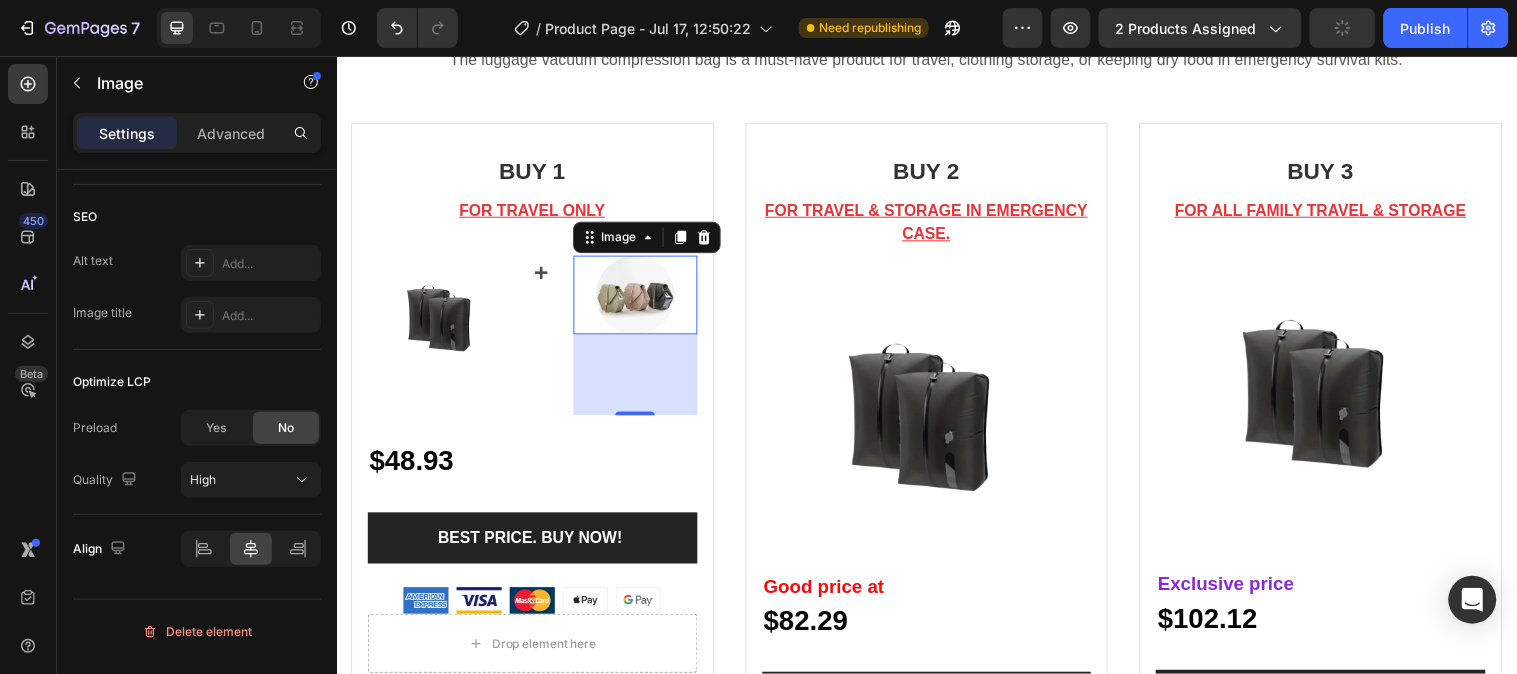 click on "82" at bounding box center [640, 379] 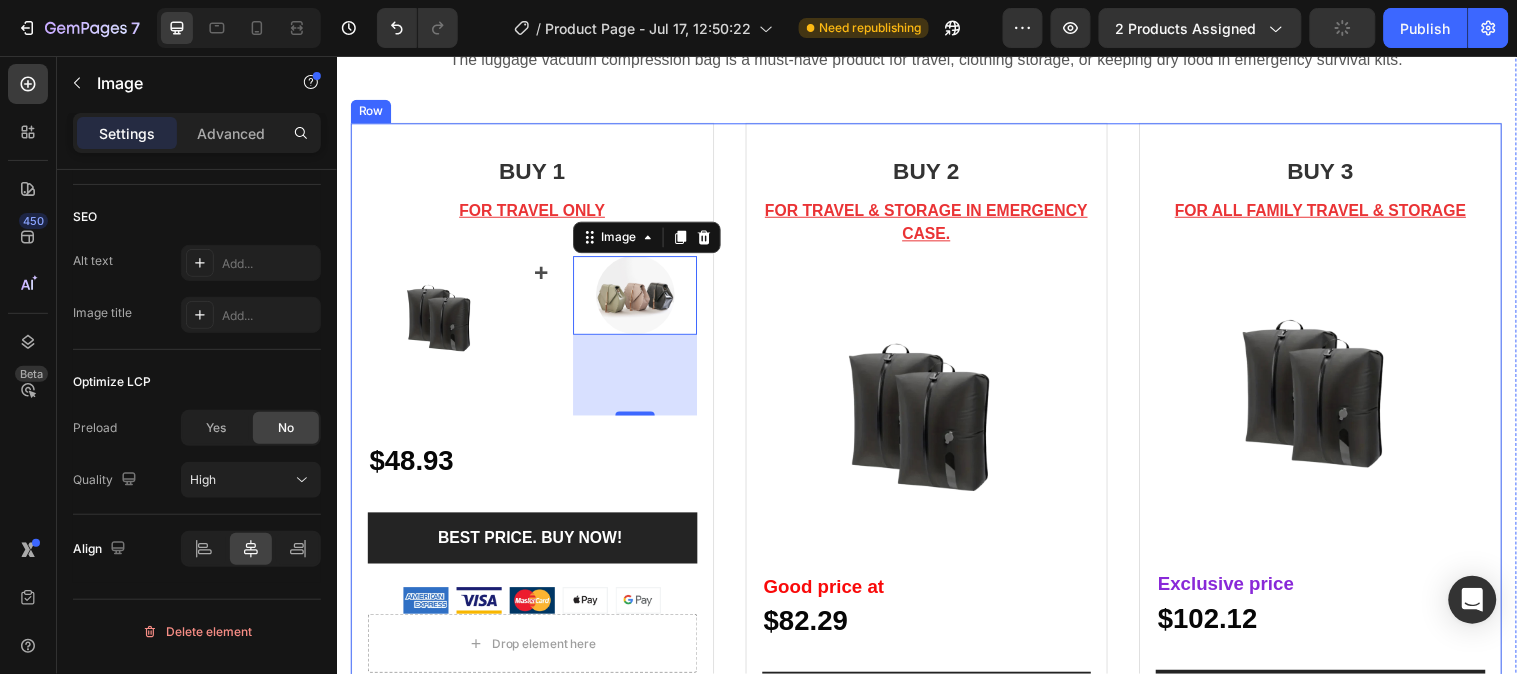 click on "BUY 1 Heading FOR TRAVEL ONLY Text block Image + Text Block Image   82 Row                   $48.93 Text Block Row BEST PRICE. BUY NOW! (P) Cart Button Image
Drop element here Product BUY 2 Heading FOR TRAVEL & STORAGE IN EMERGENCY CASE. Text block Image Good price at   Text Block                    $82.29 Text Block Row BEST PRICE. BUY NOW! (P) Cart Button Image
Drop element here Product BUY 3 Heading FOR ALL FAMILY TRAVEL & STORAGE  Text block Image Exclusive price Text Block                     $102.12 Text Block BEST PRICE. BUY NOW! (P) Cart Button Image
Drop element here Product Row" at bounding box center (936, 500) 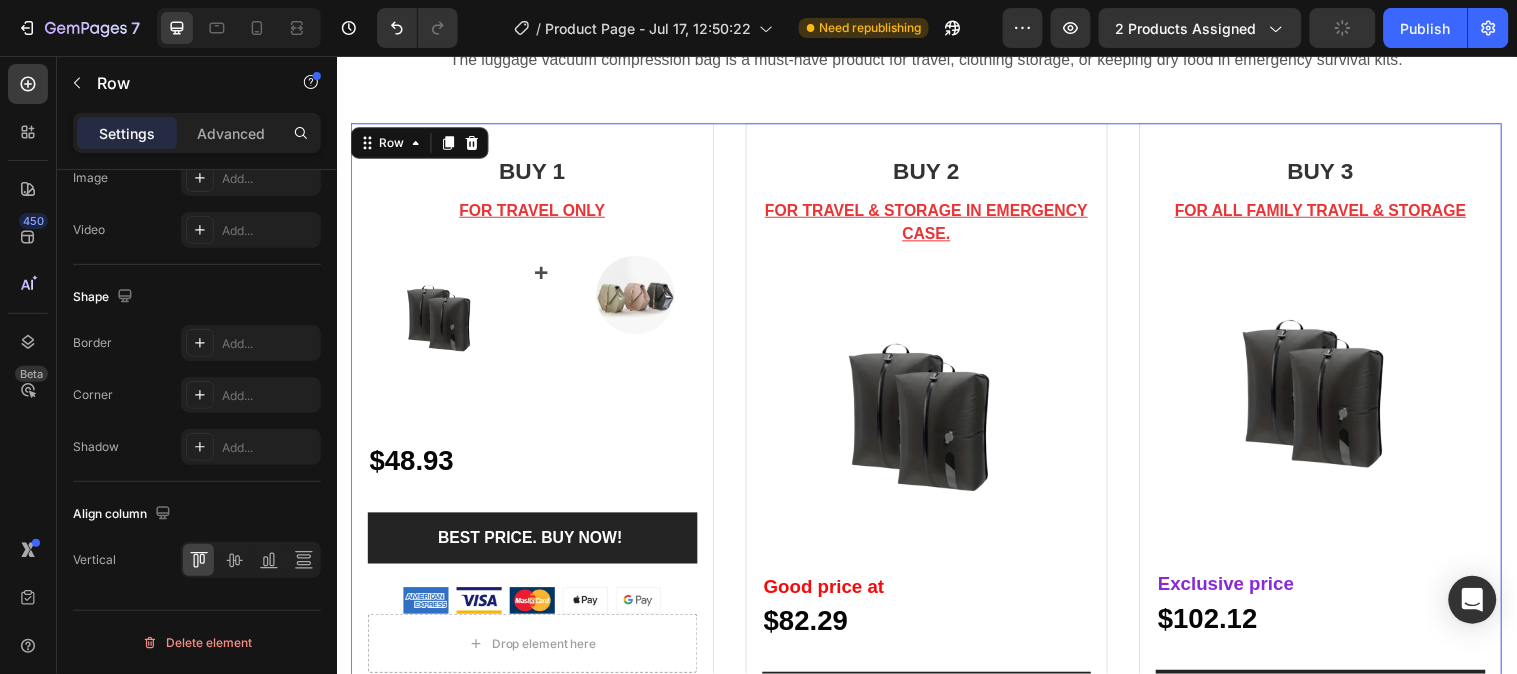 scroll, scrollTop: 0, scrollLeft: 0, axis: both 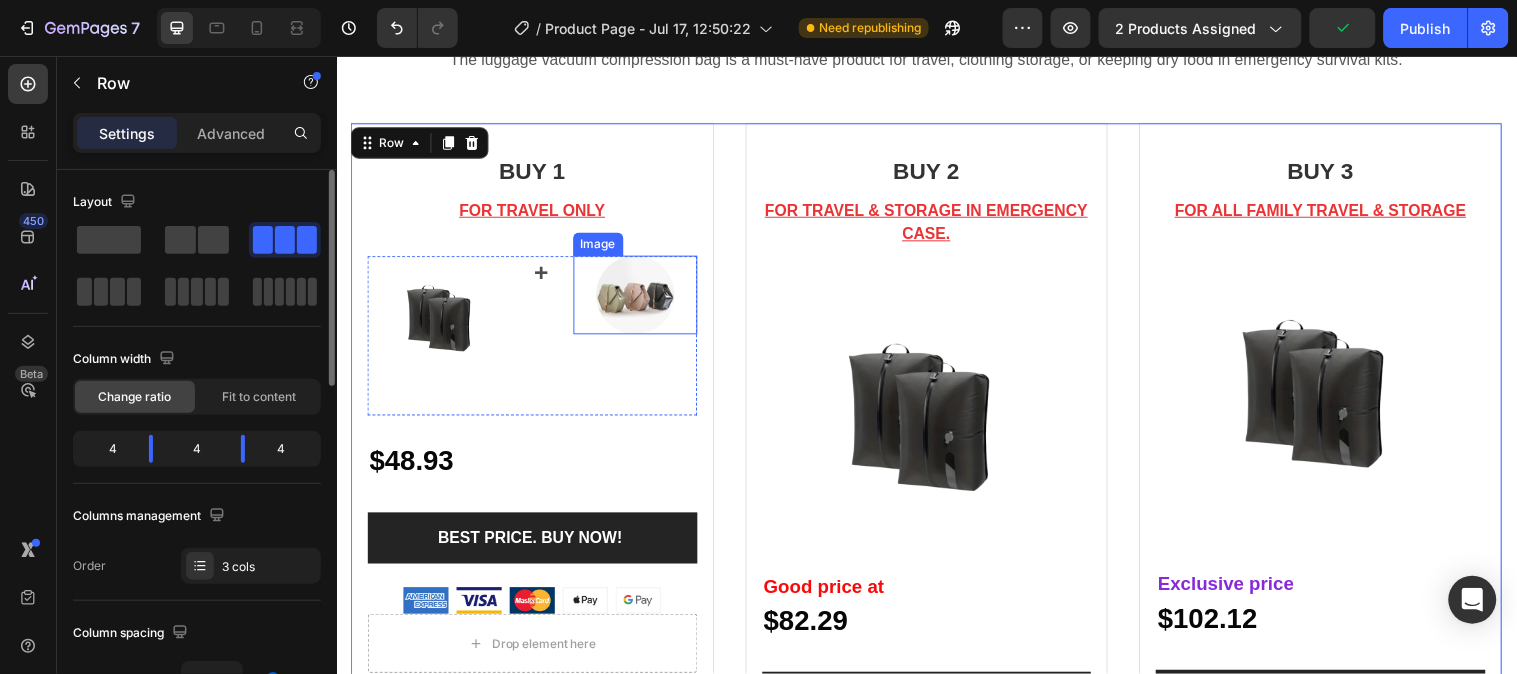 click at bounding box center (640, 298) 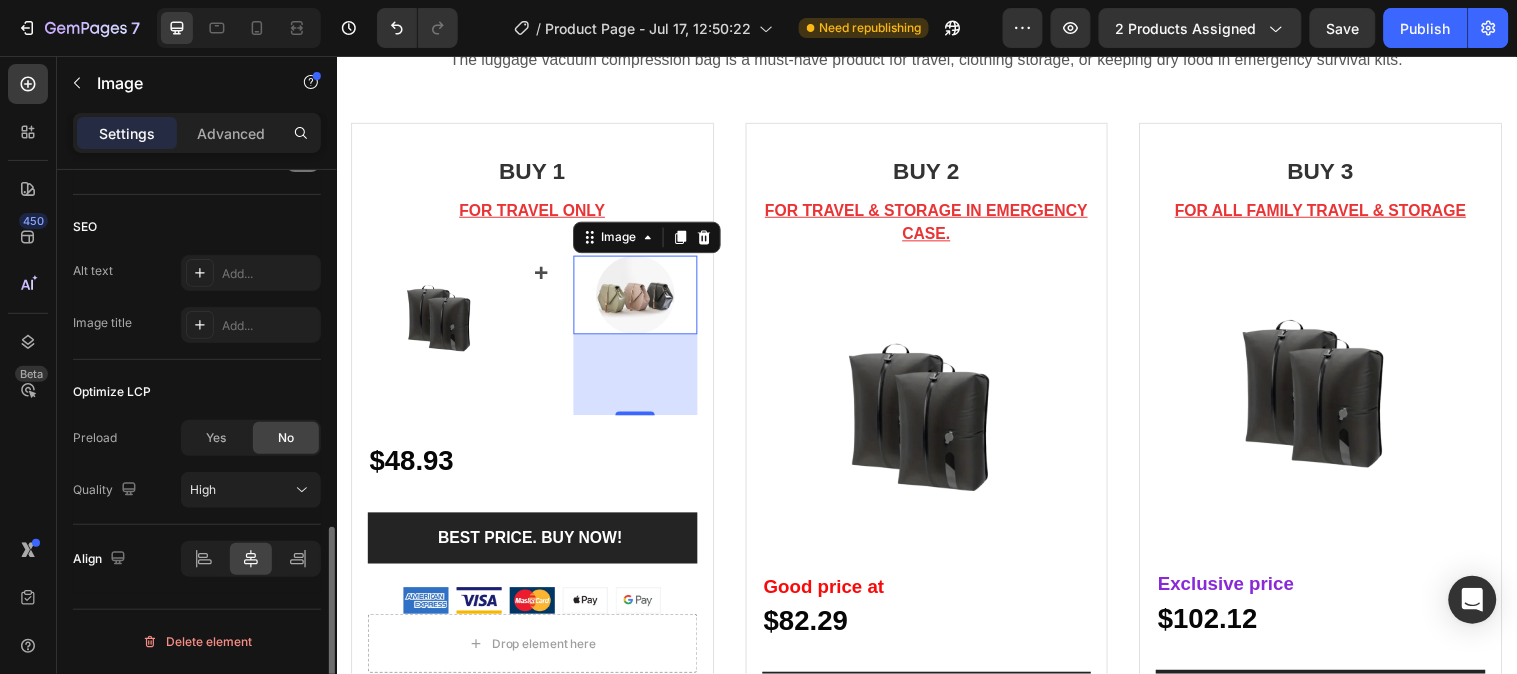 scroll, scrollTop: 1010, scrollLeft: 0, axis: vertical 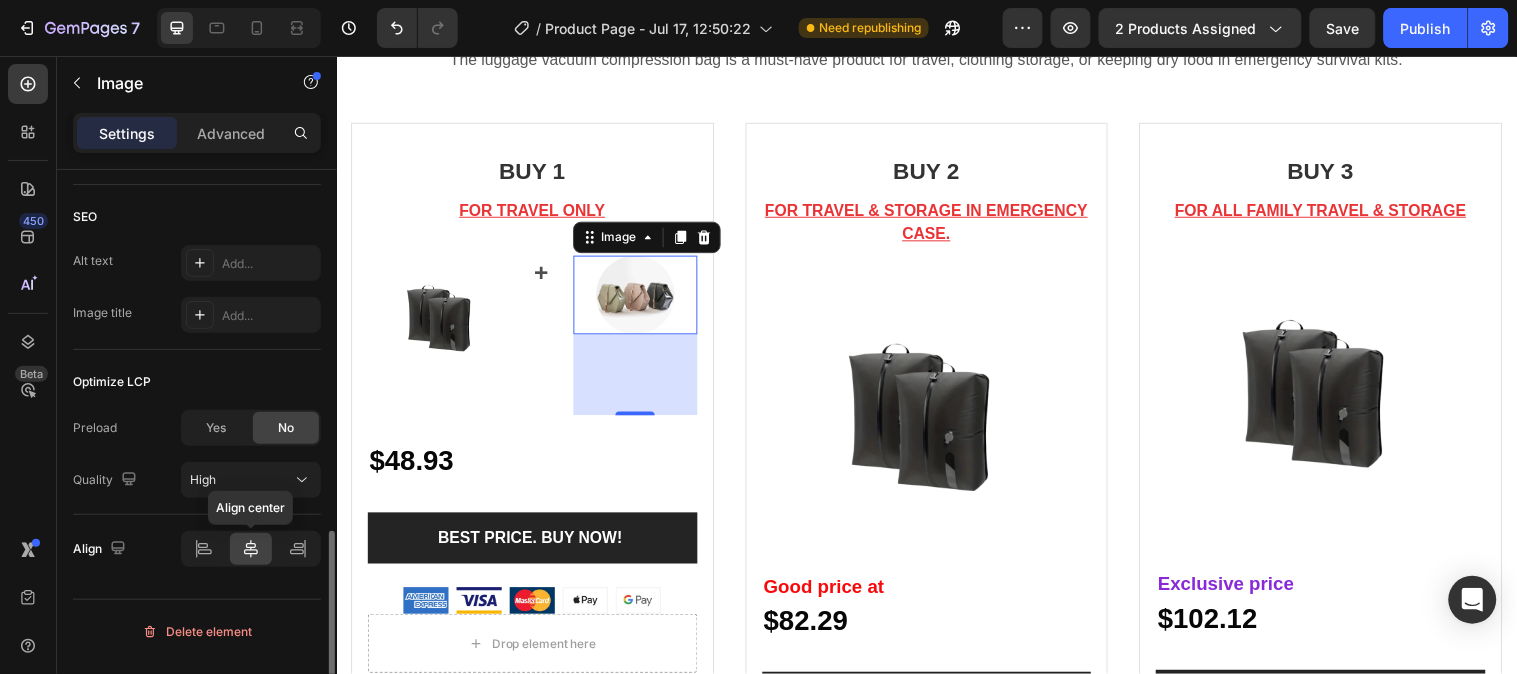 click 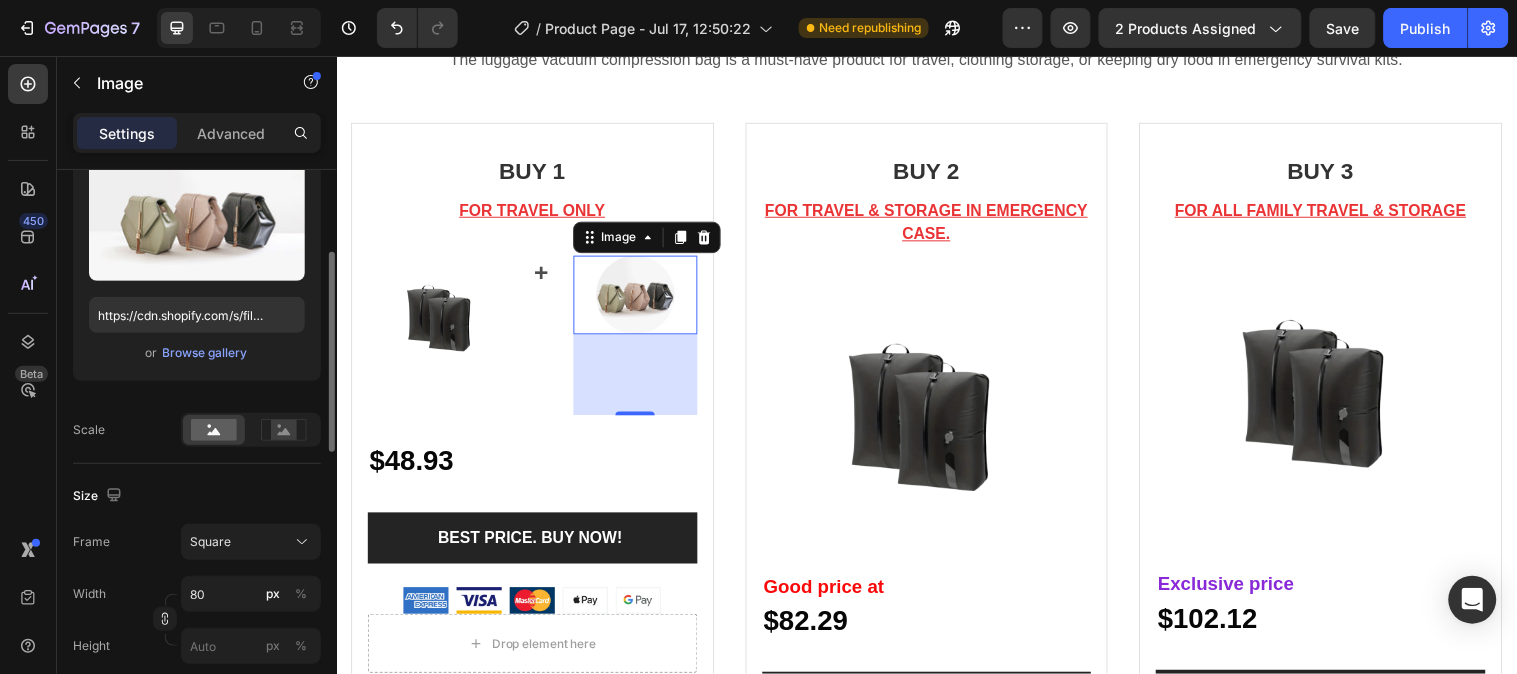 scroll, scrollTop: 121, scrollLeft: 0, axis: vertical 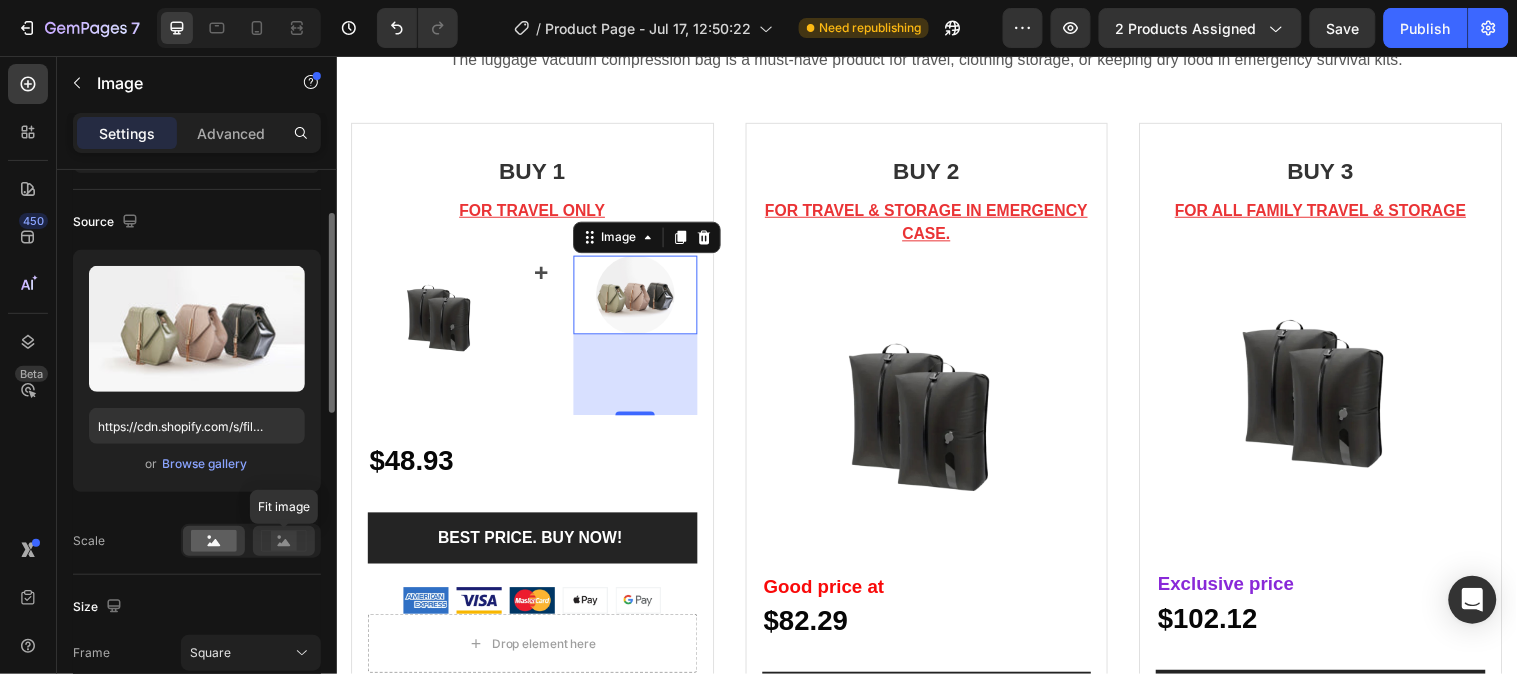 click 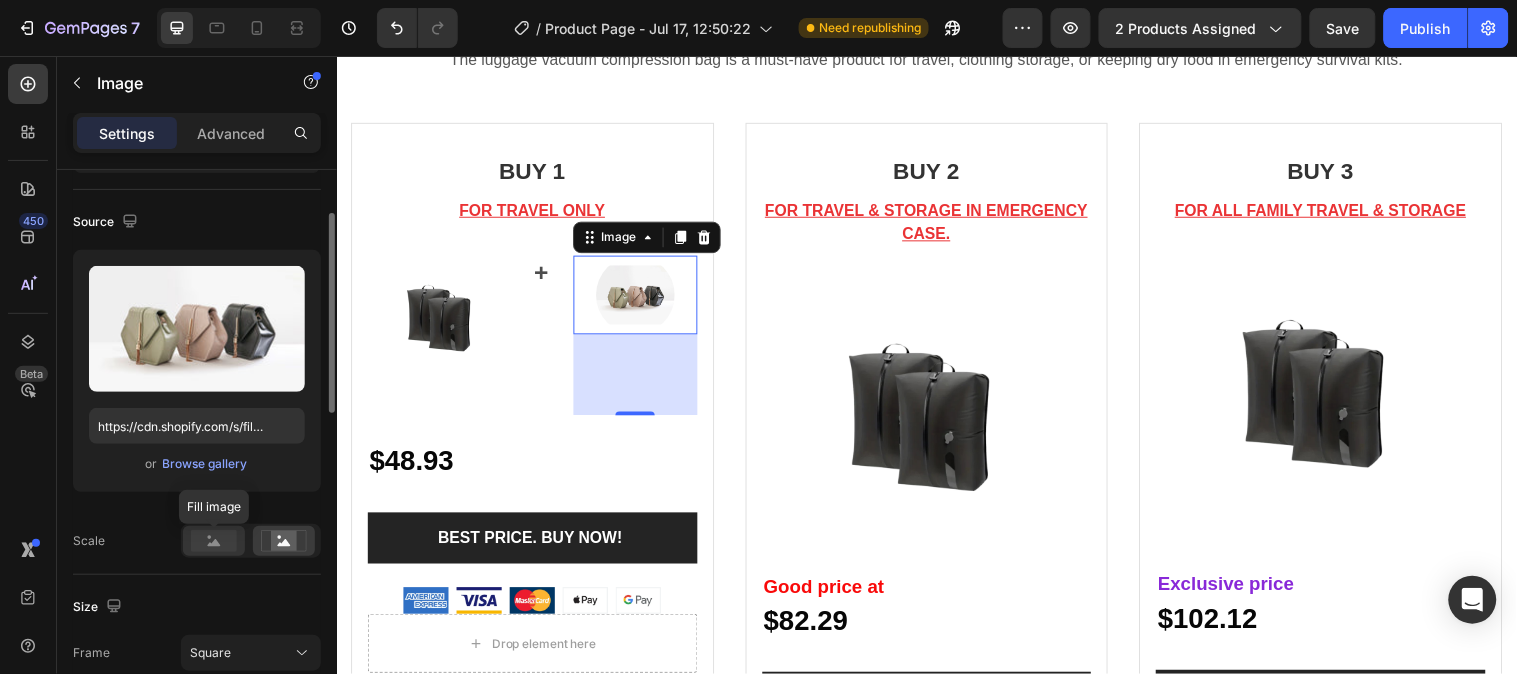 click 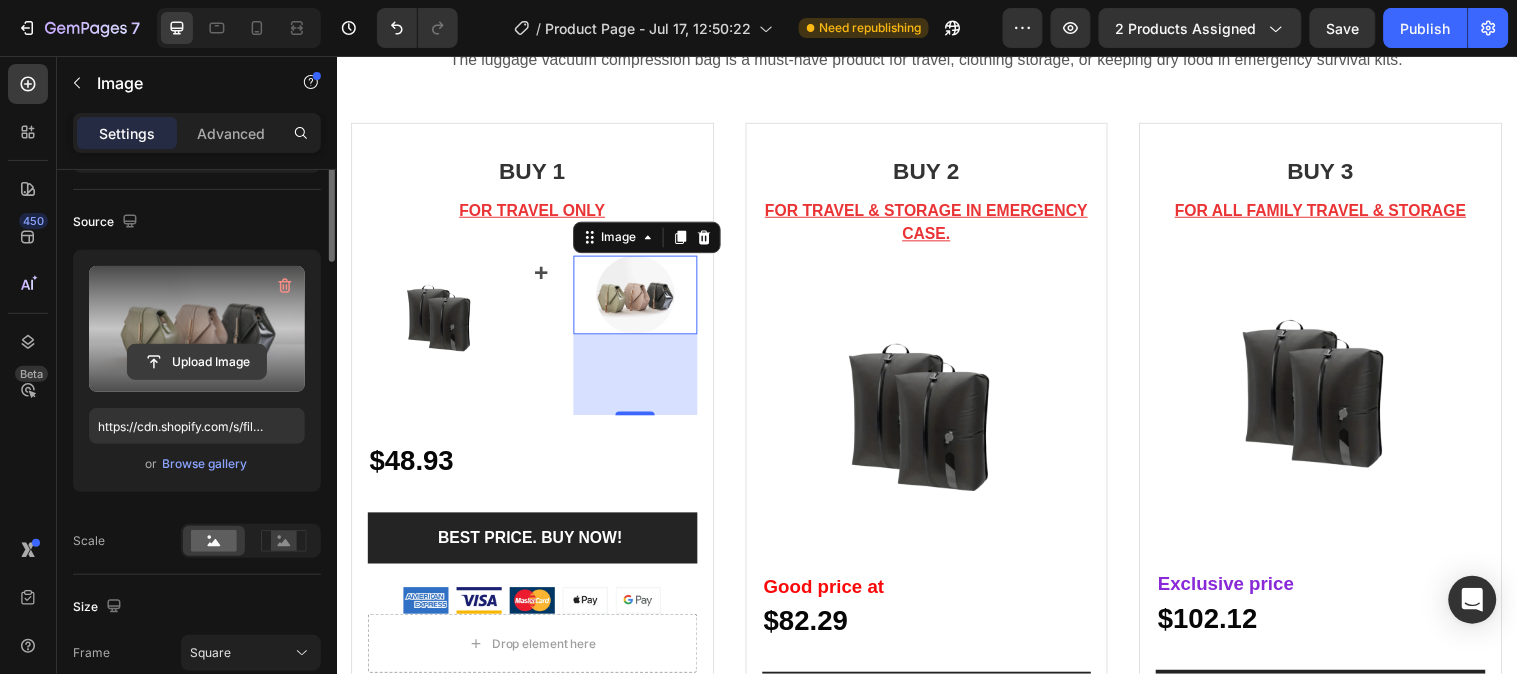 scroll, scrollTop: 0, scrollLeft: 0, axis: both 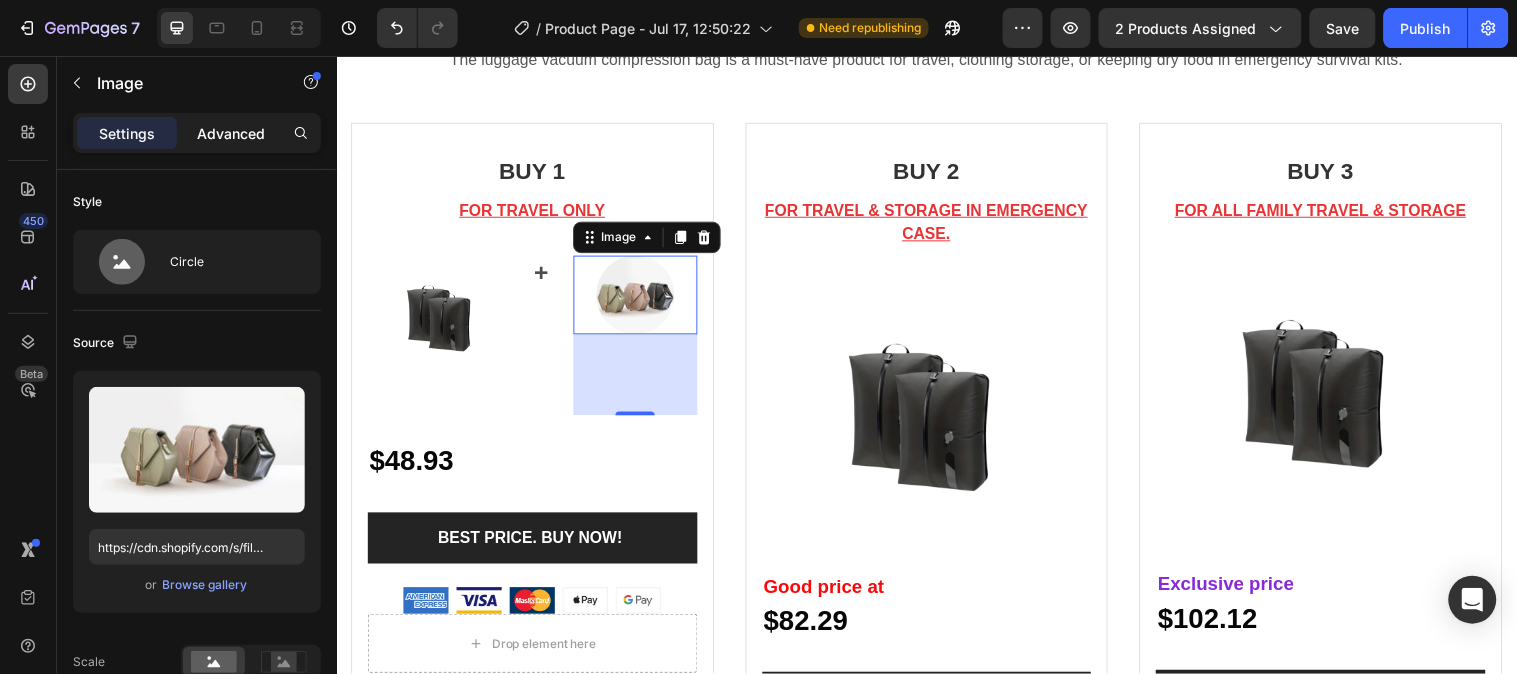 click on "Advanced" at bounding box center [231, 133] 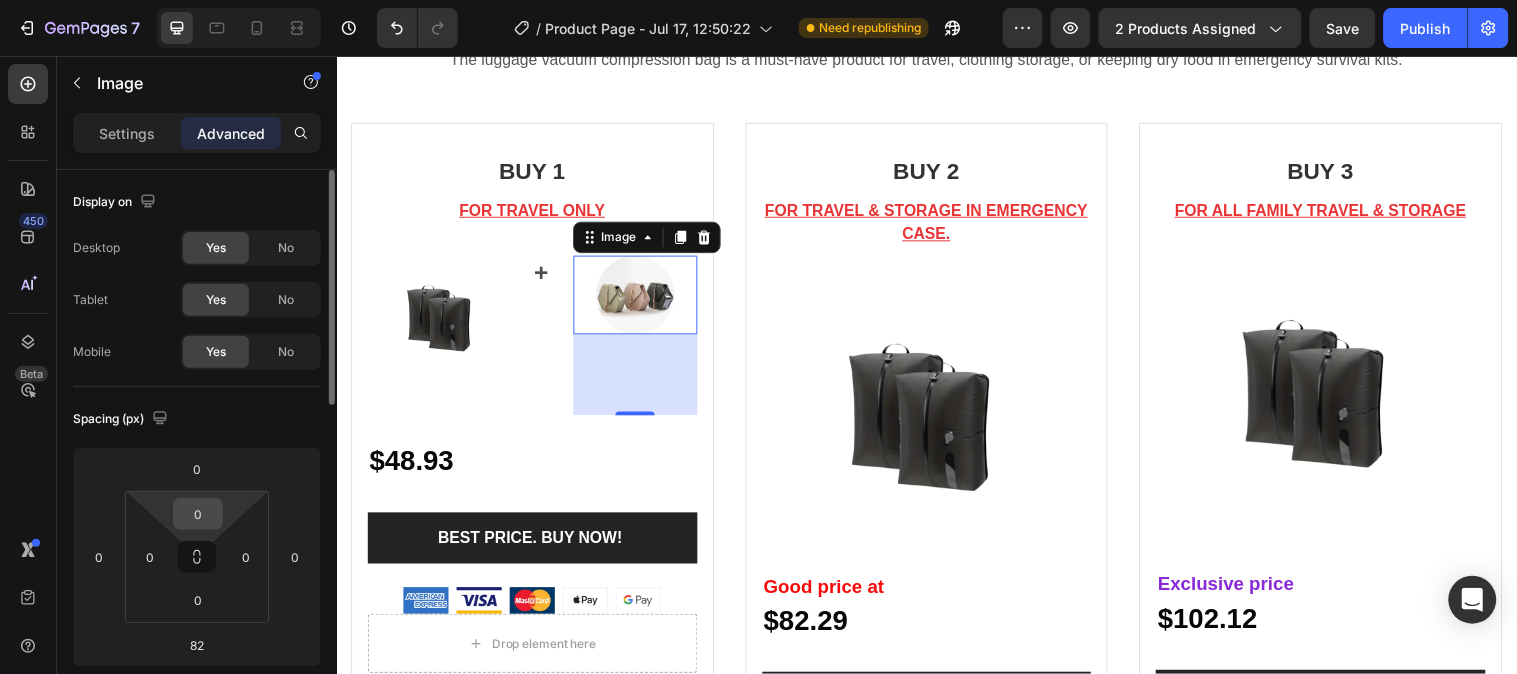 click on "0" at bounding box center [198, 514] 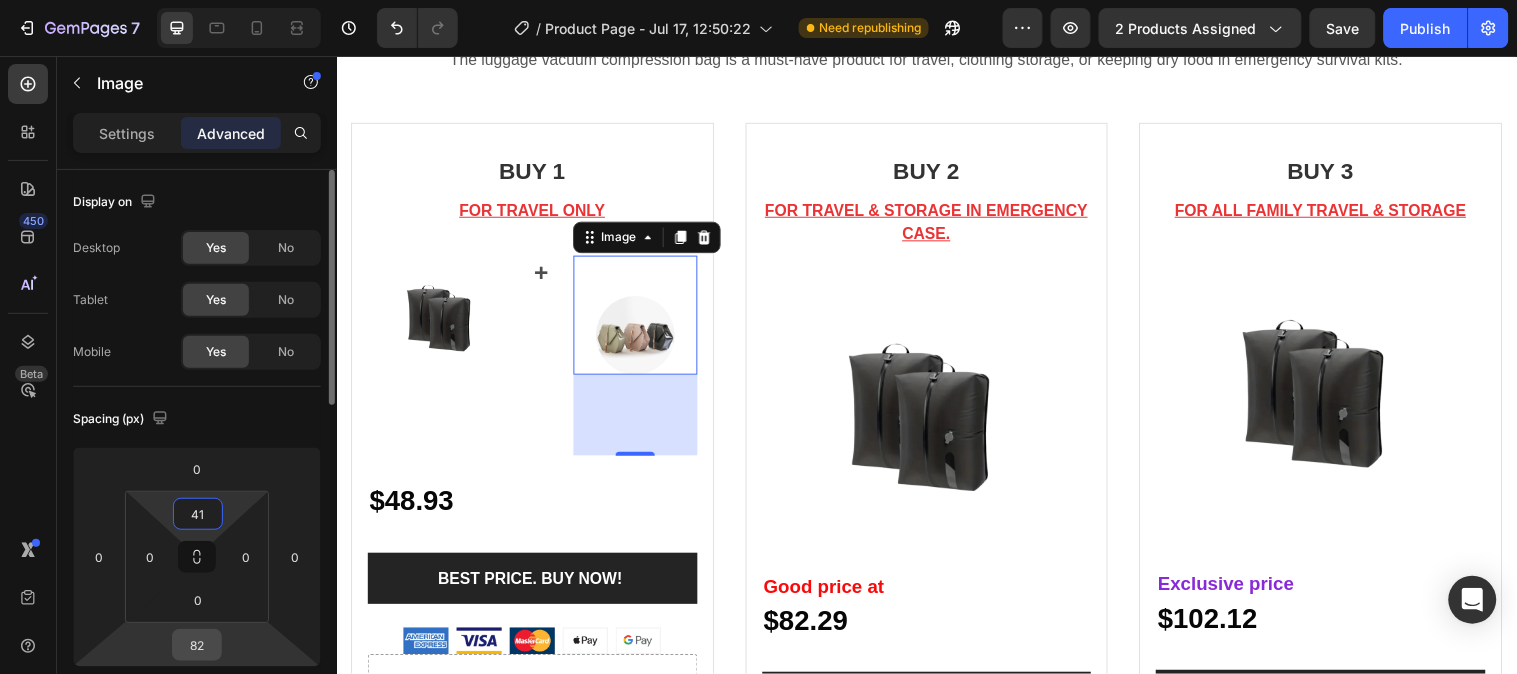 type on "41" 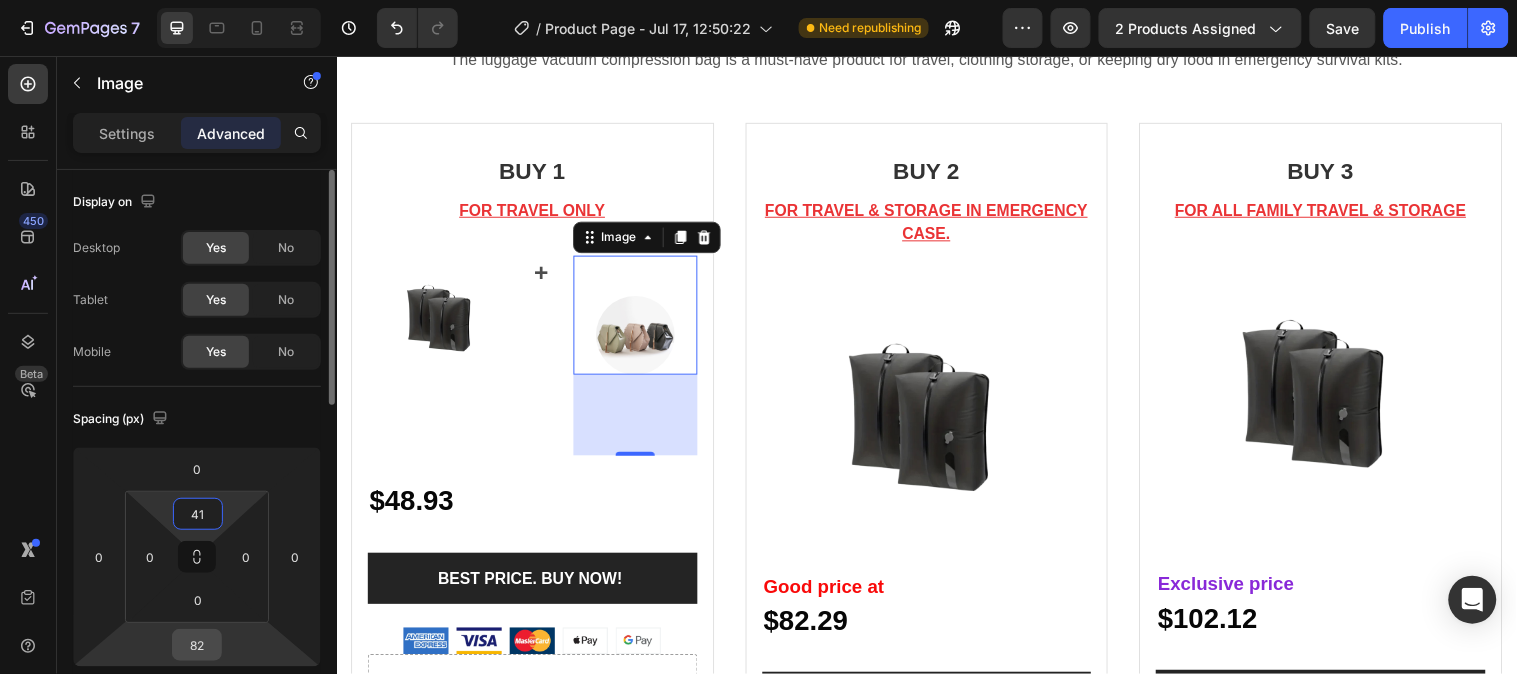 click on "82" at bounding box center (197, 645) 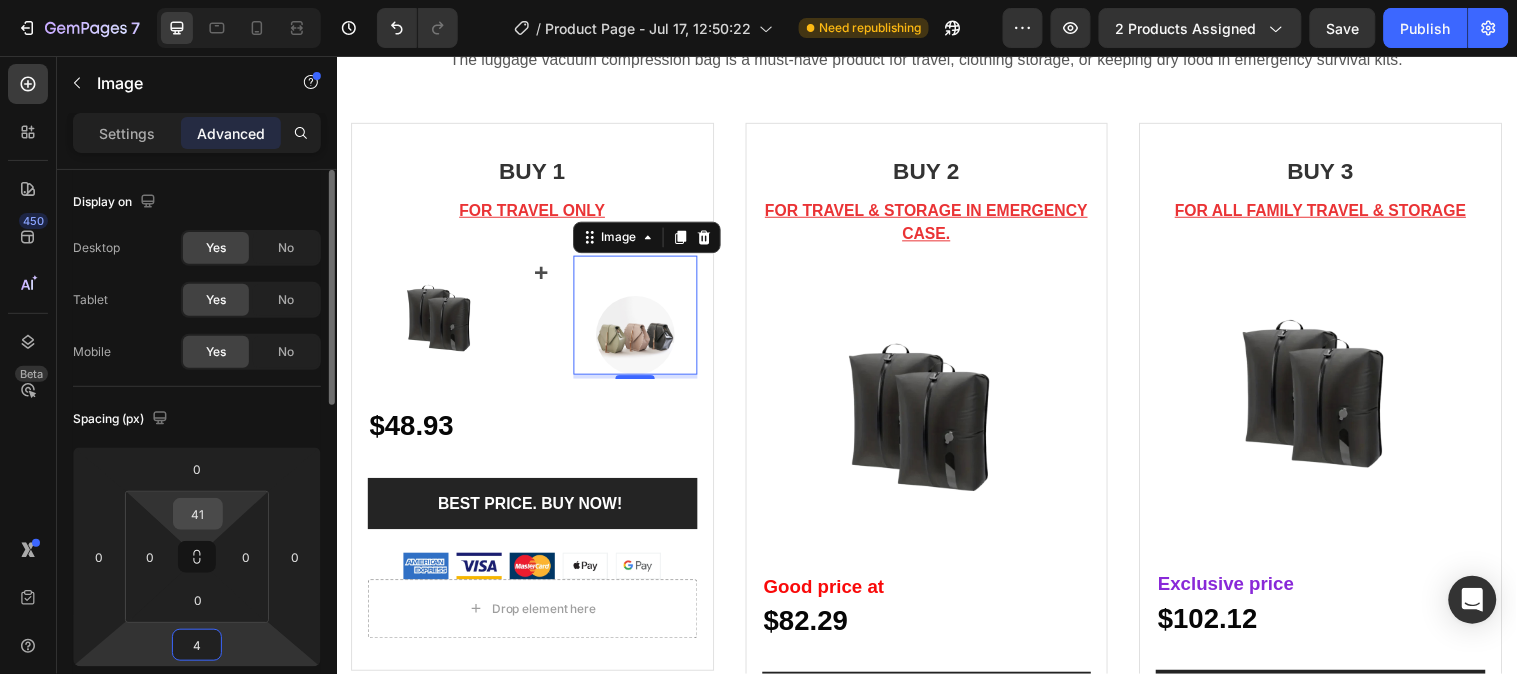 type on "4" 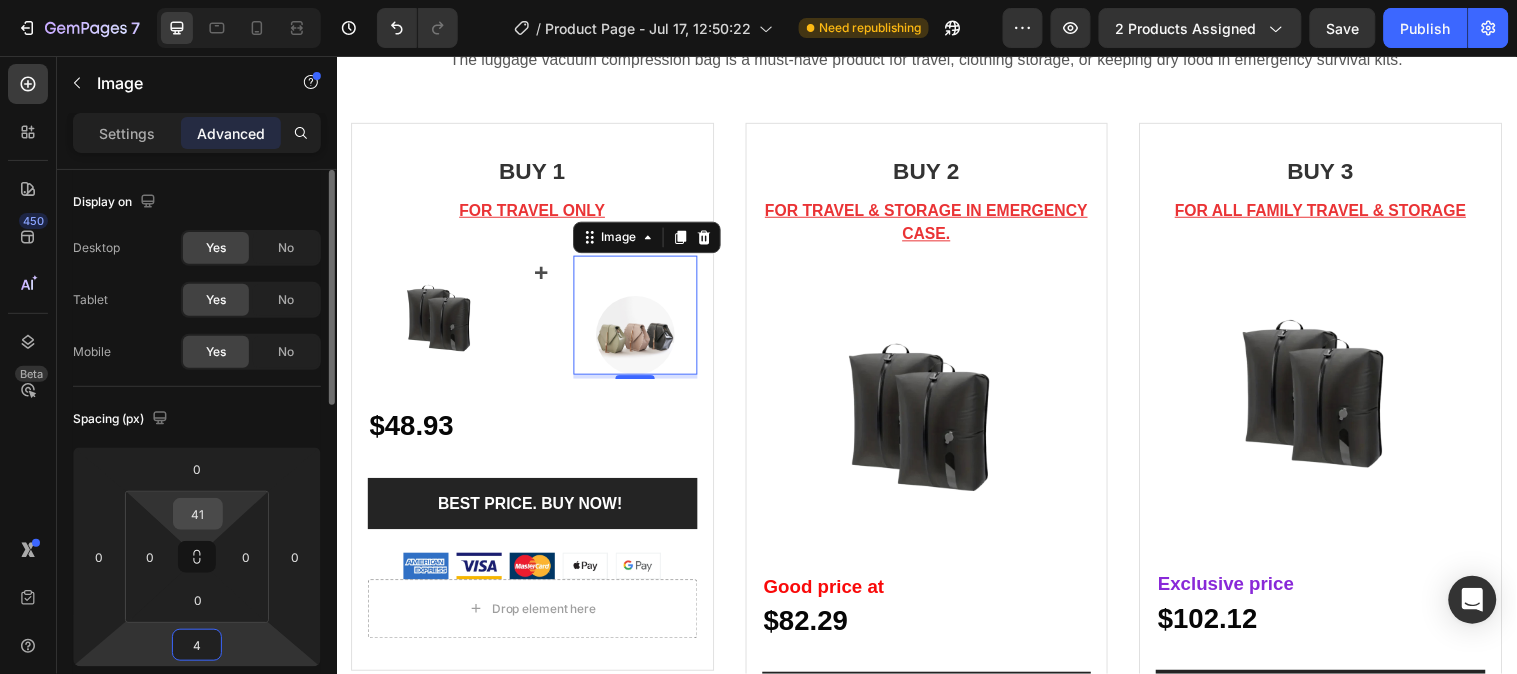 click on "41" at bounding box center (198, 514) 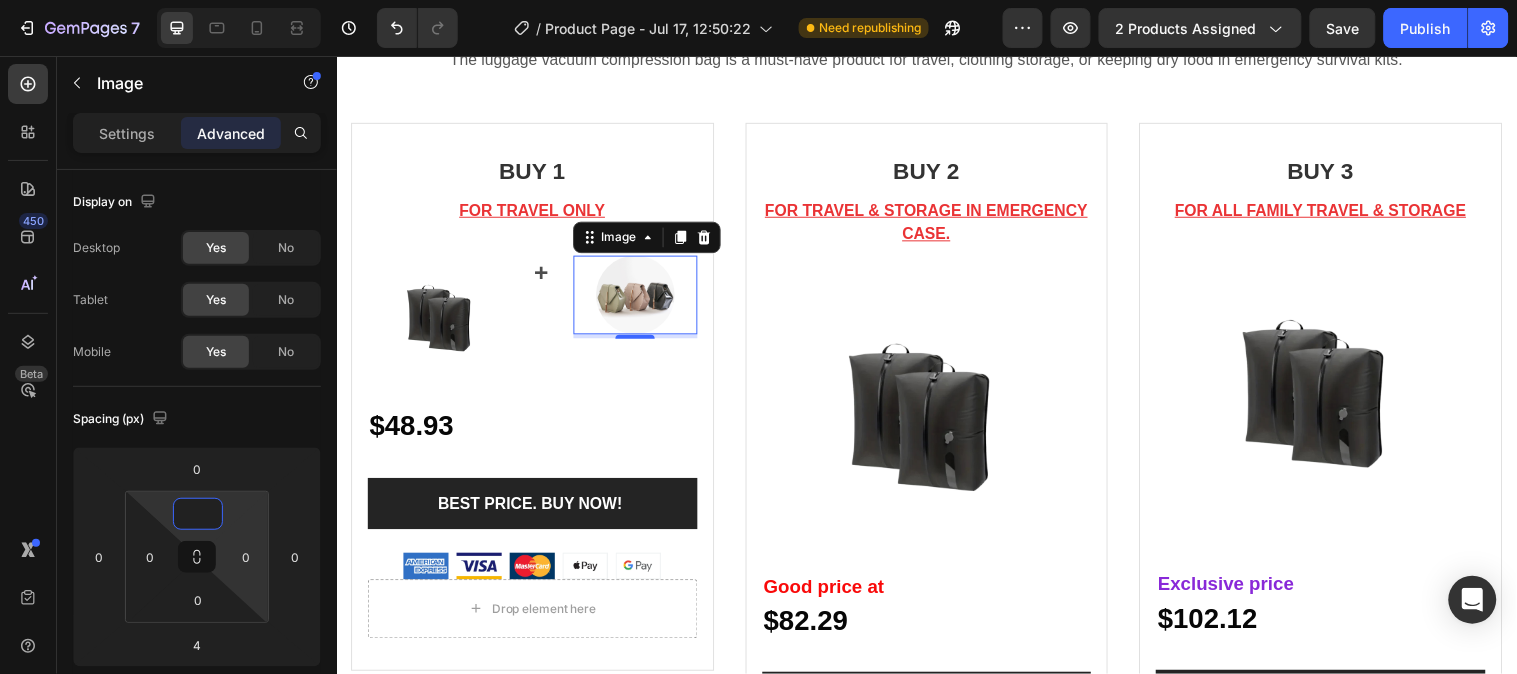 type on "4" 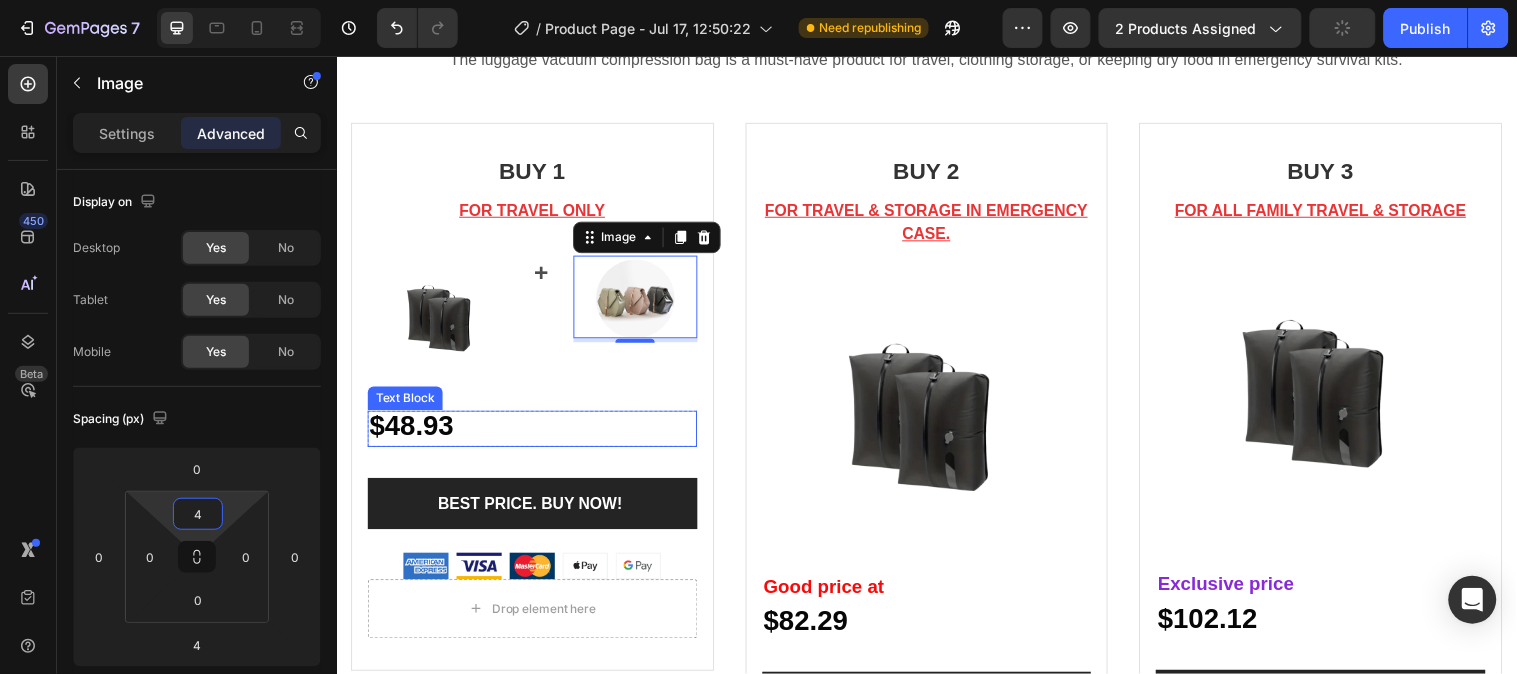 click on "$48.93" at bounding box center (535, 433) 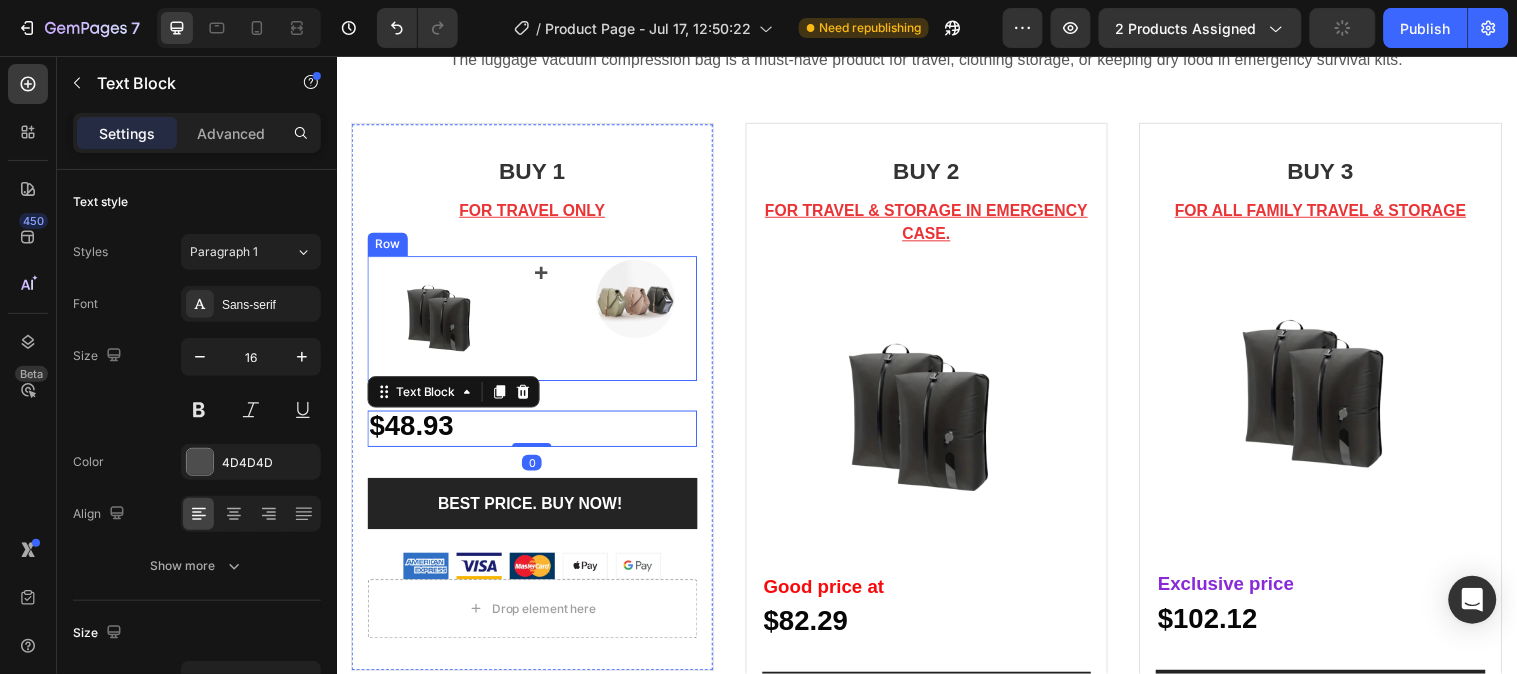 click on "Image" at bounding box center [640, 321] 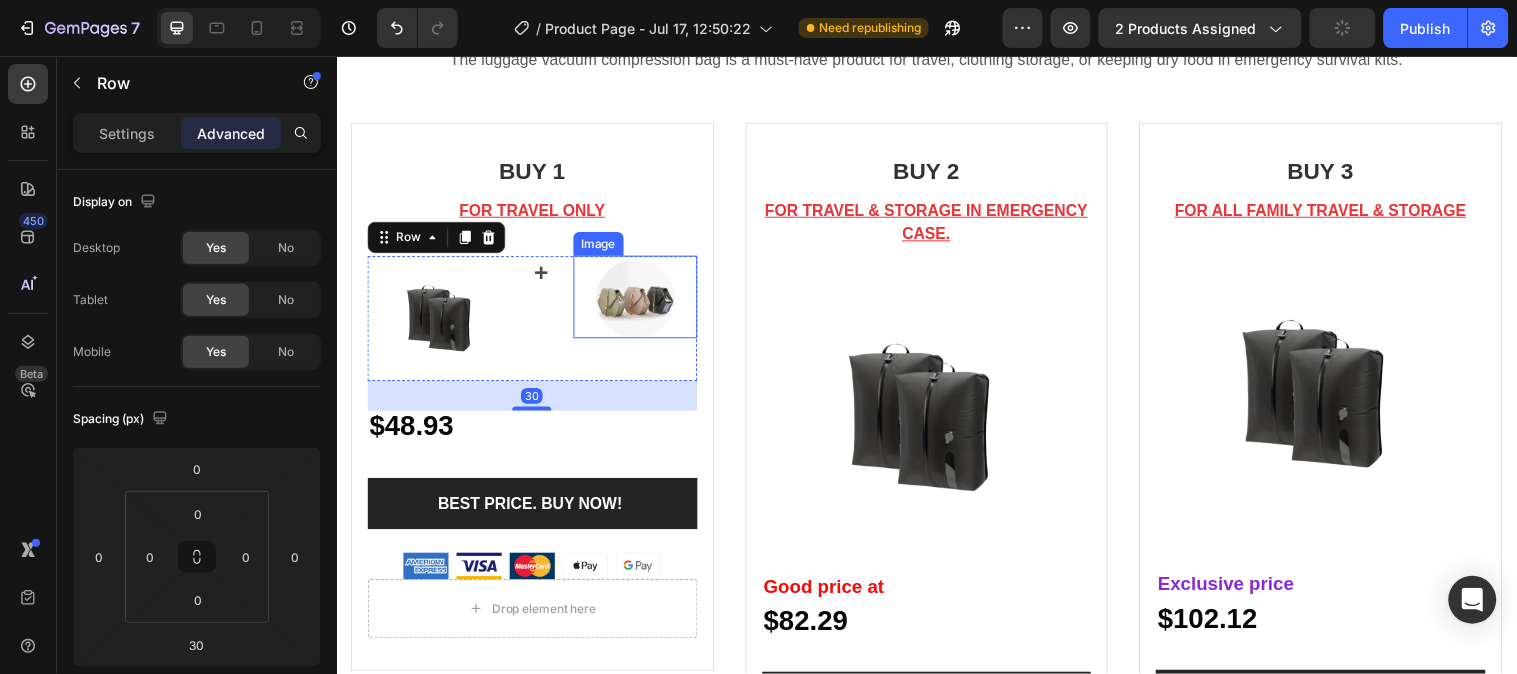 click at bounding box center [640, 302] 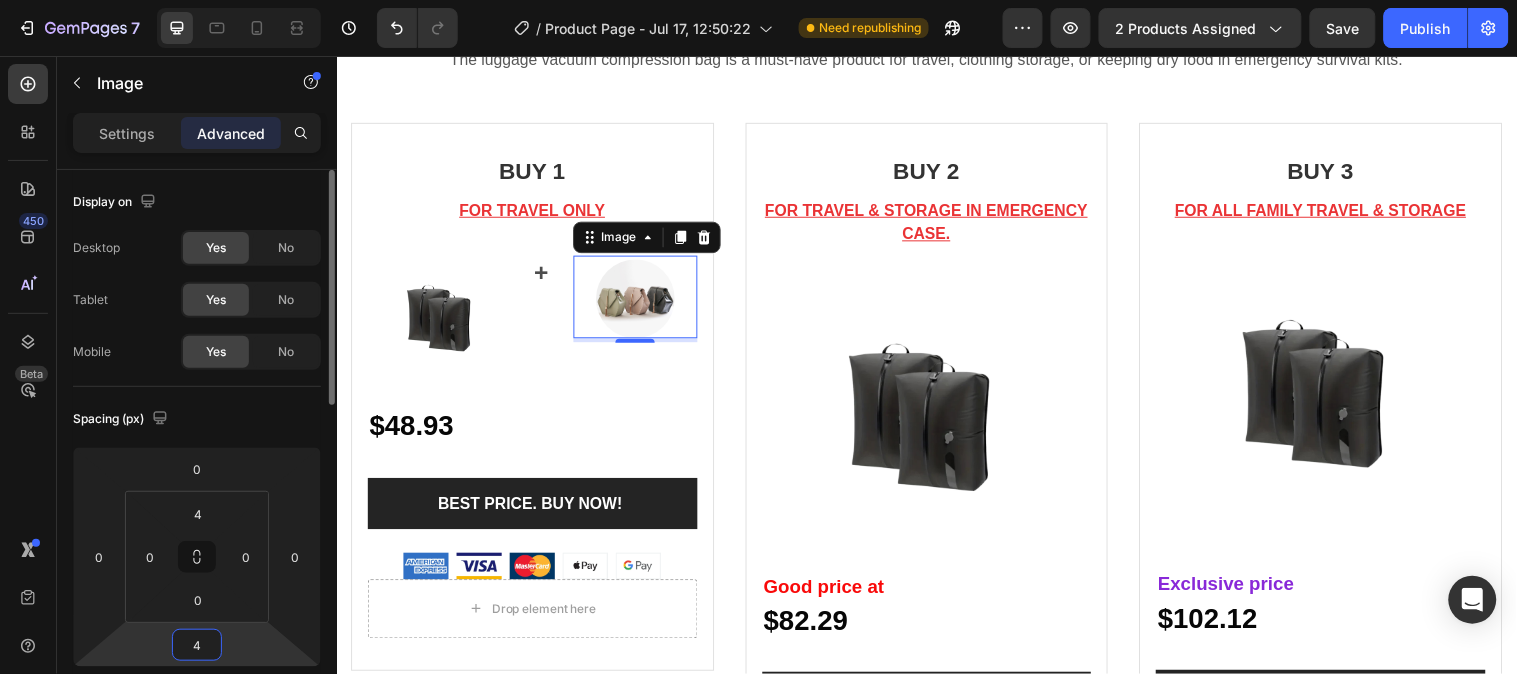 click on "4" at bounding box center [197, 645] 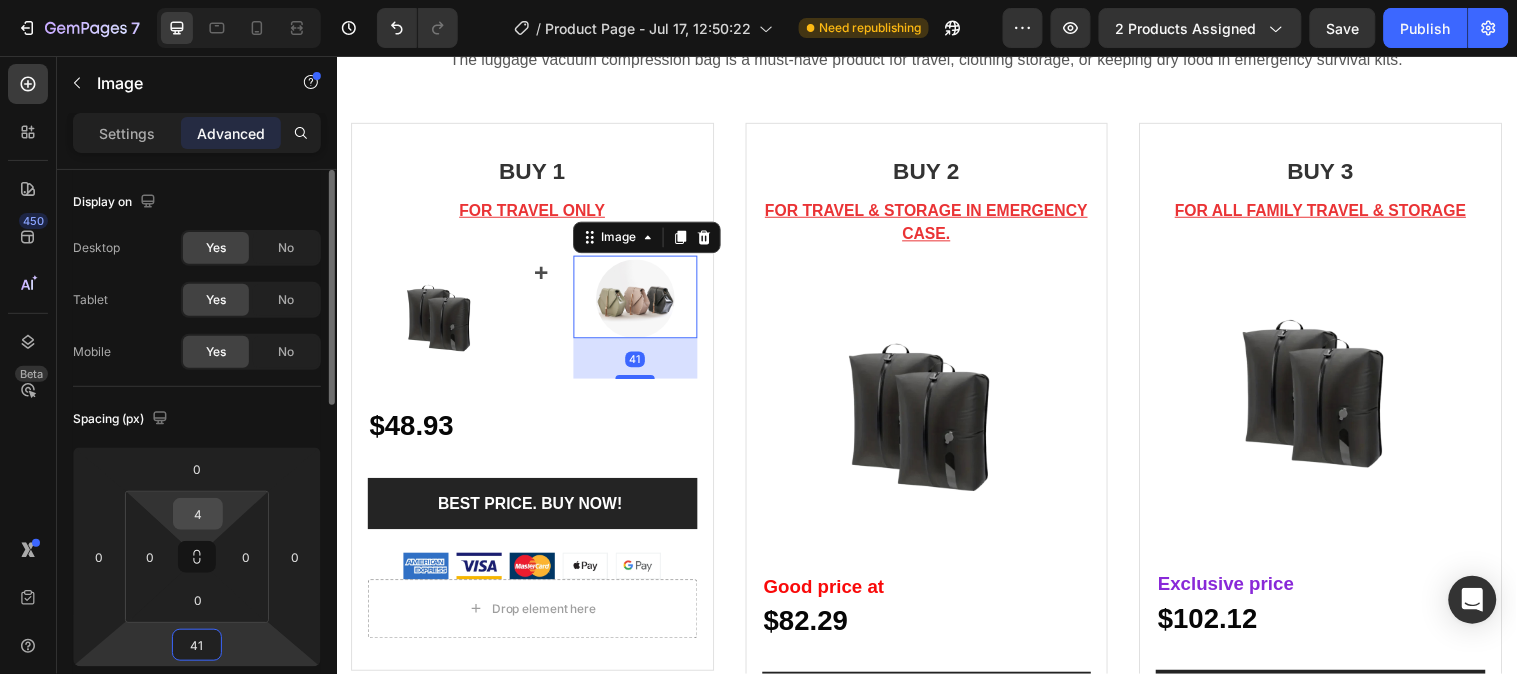 type on "41" 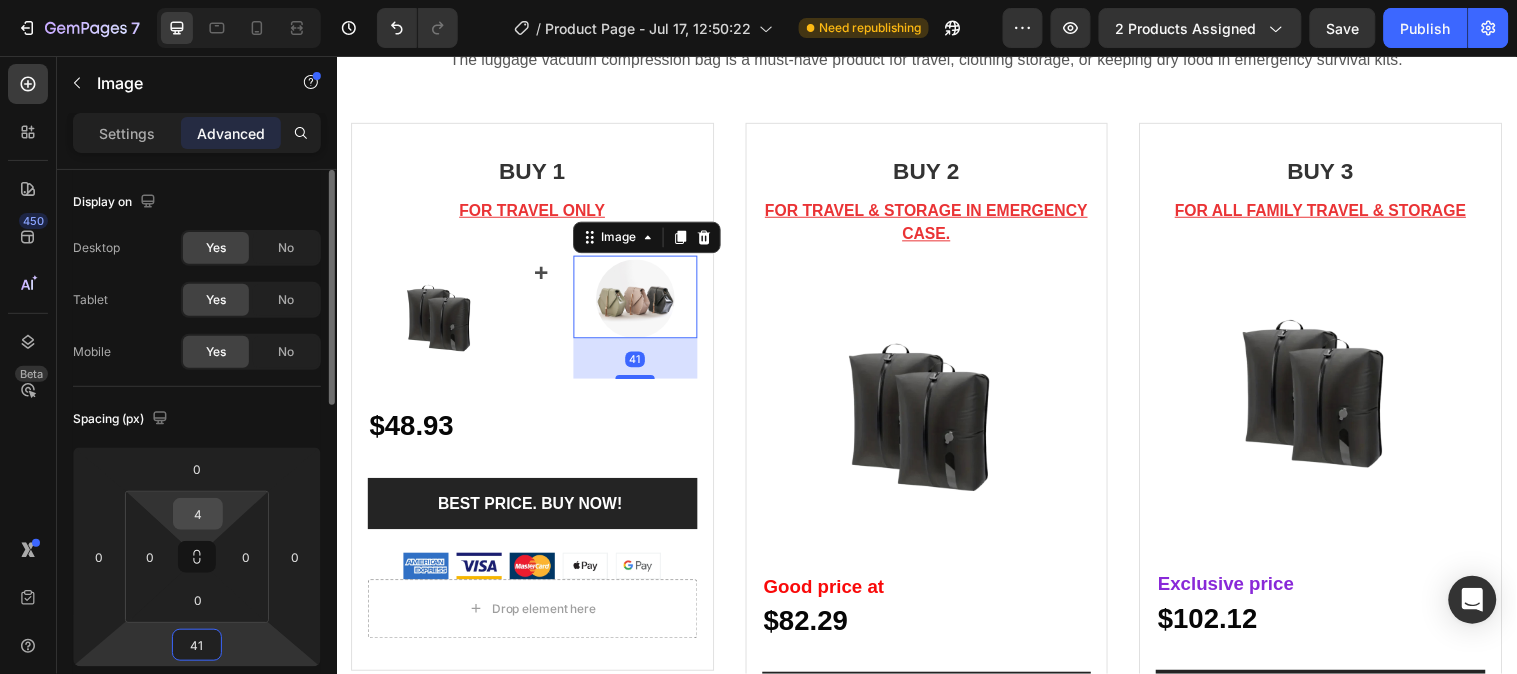 click on "4" at bounding box center (198, 514) 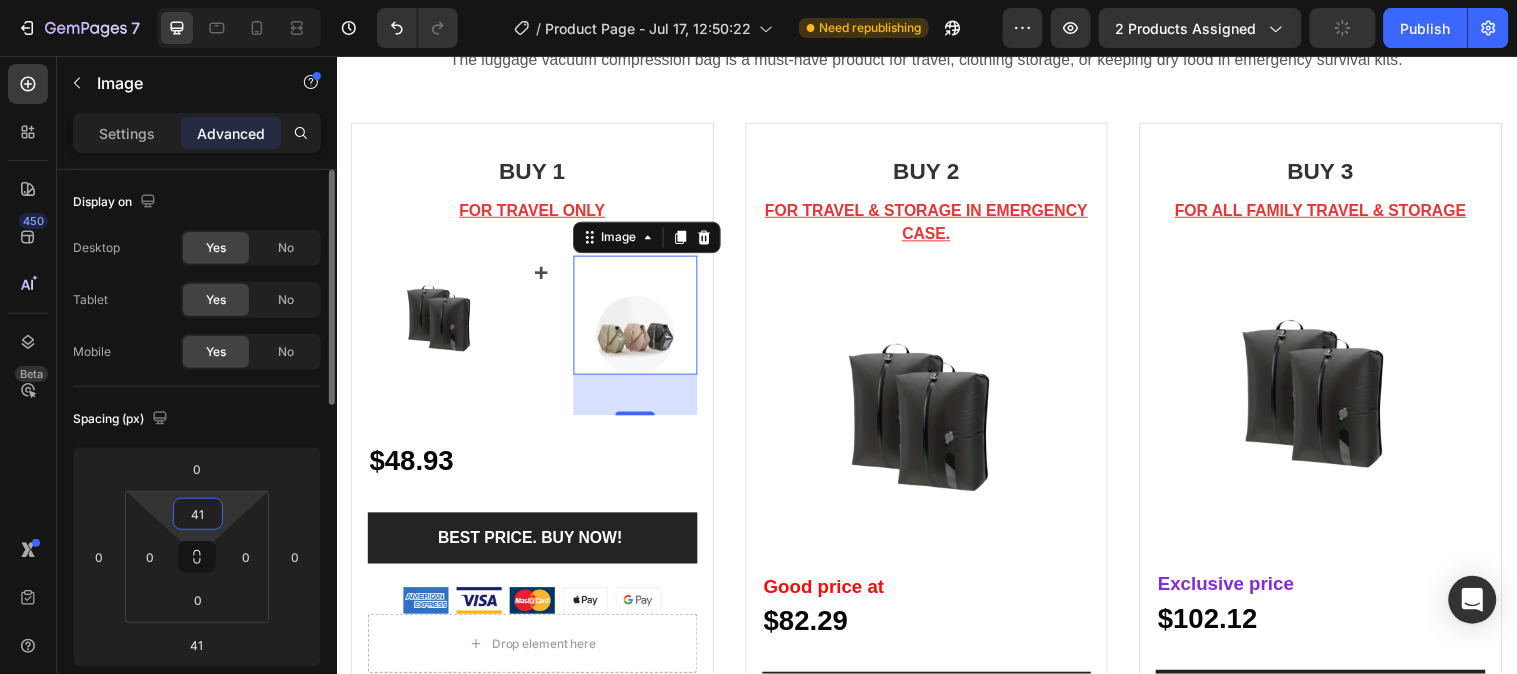 type on "41" 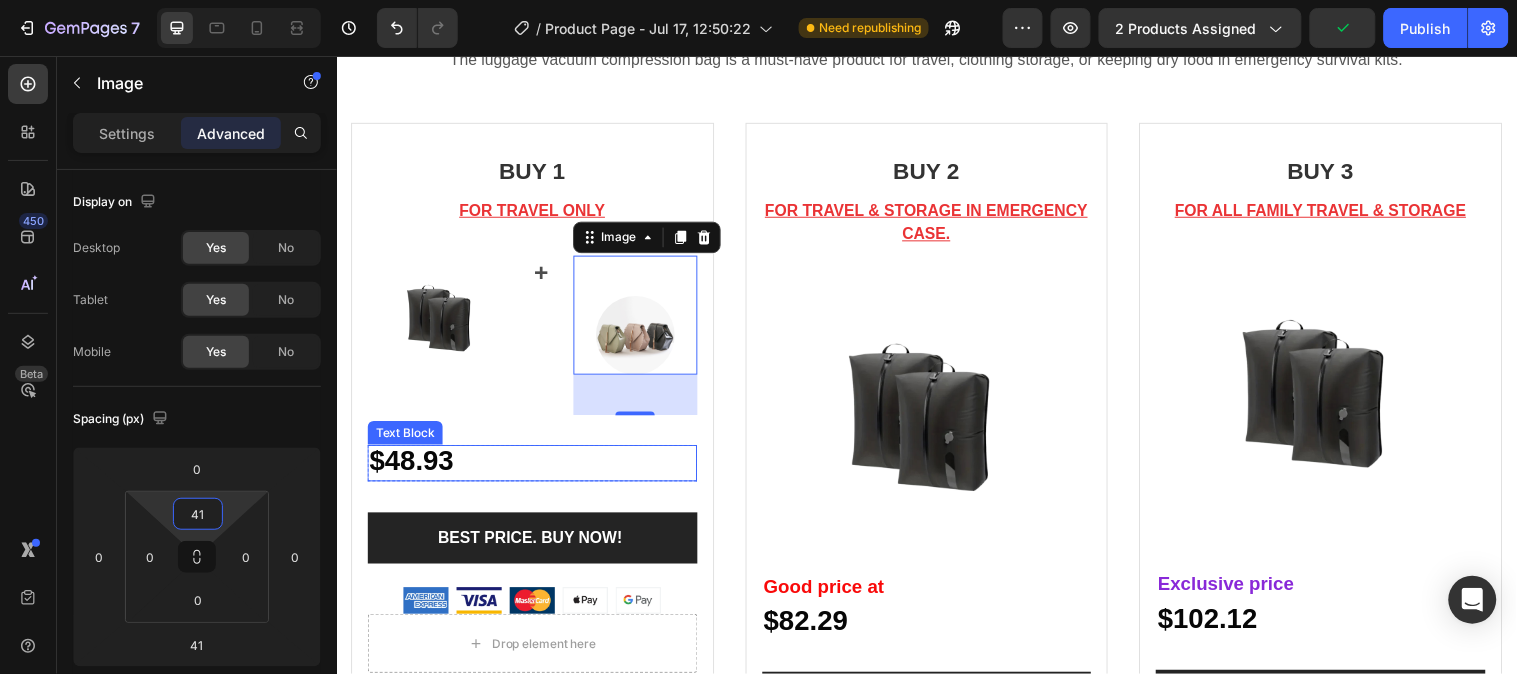 click on "BUY 1 Heading FOR TRAVEL ONLY Text block Image + Text Block Image   41 Row                   $48.93 Text Block Row BEST PRICE. BUY NOW! (P) Cart Button Image" at bounding box center [535, 389] 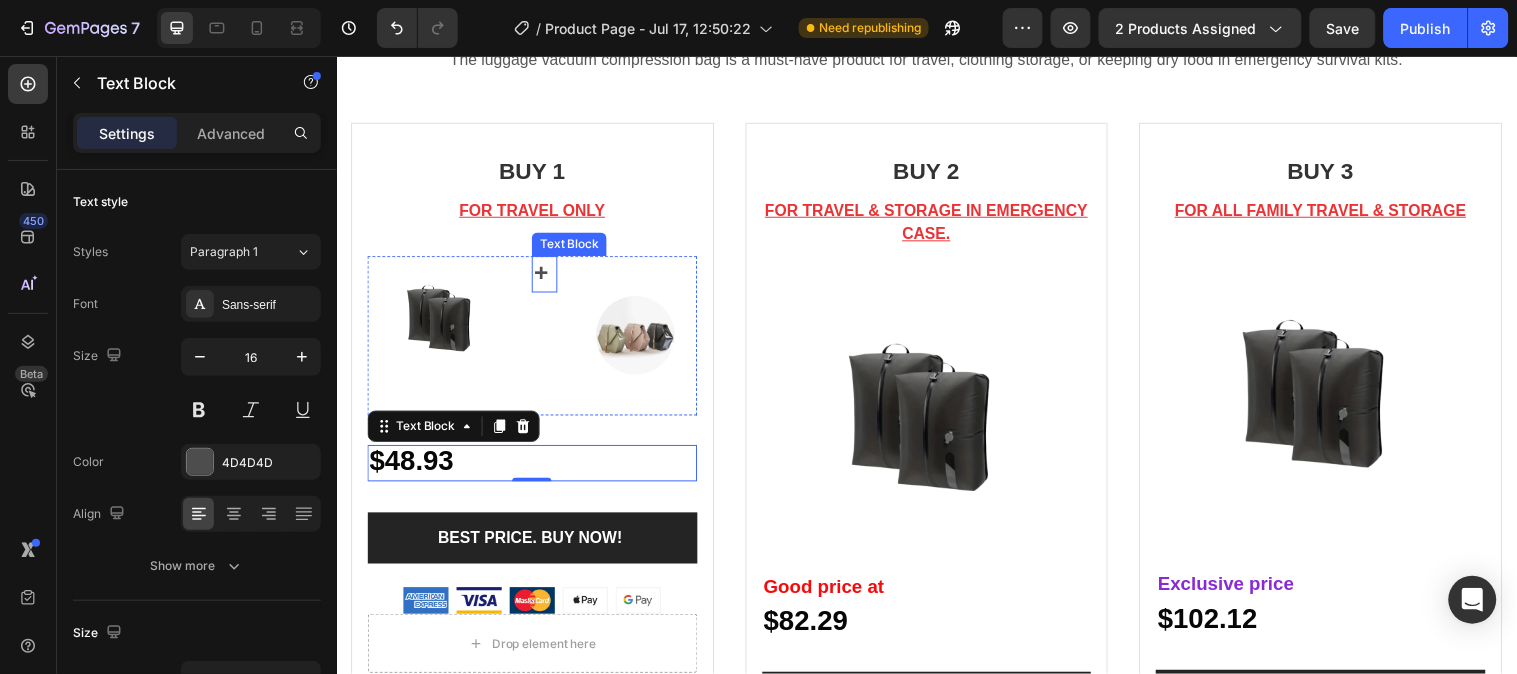 click on "+" at bounding box center [544, 274] 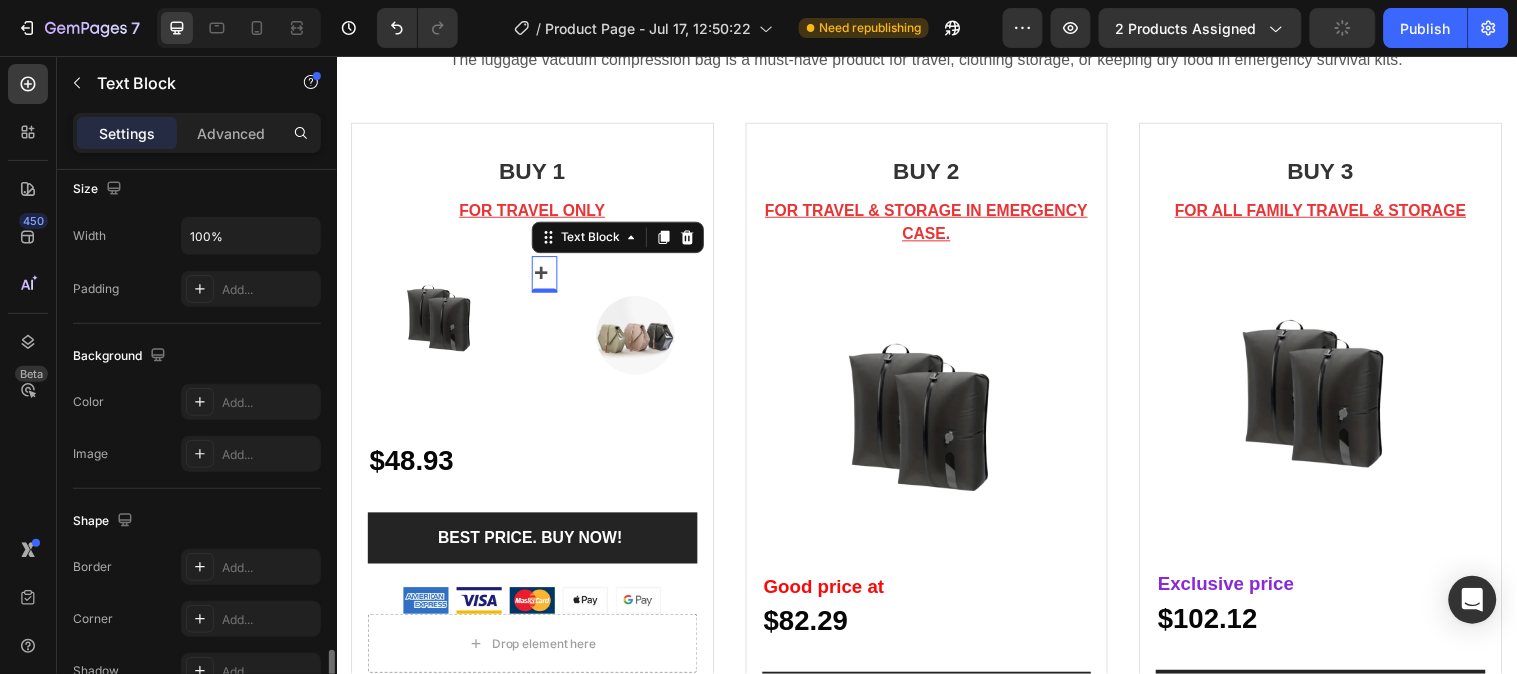 scroll, scrollTop: 628, scrollLeft: 0, axis: vertical 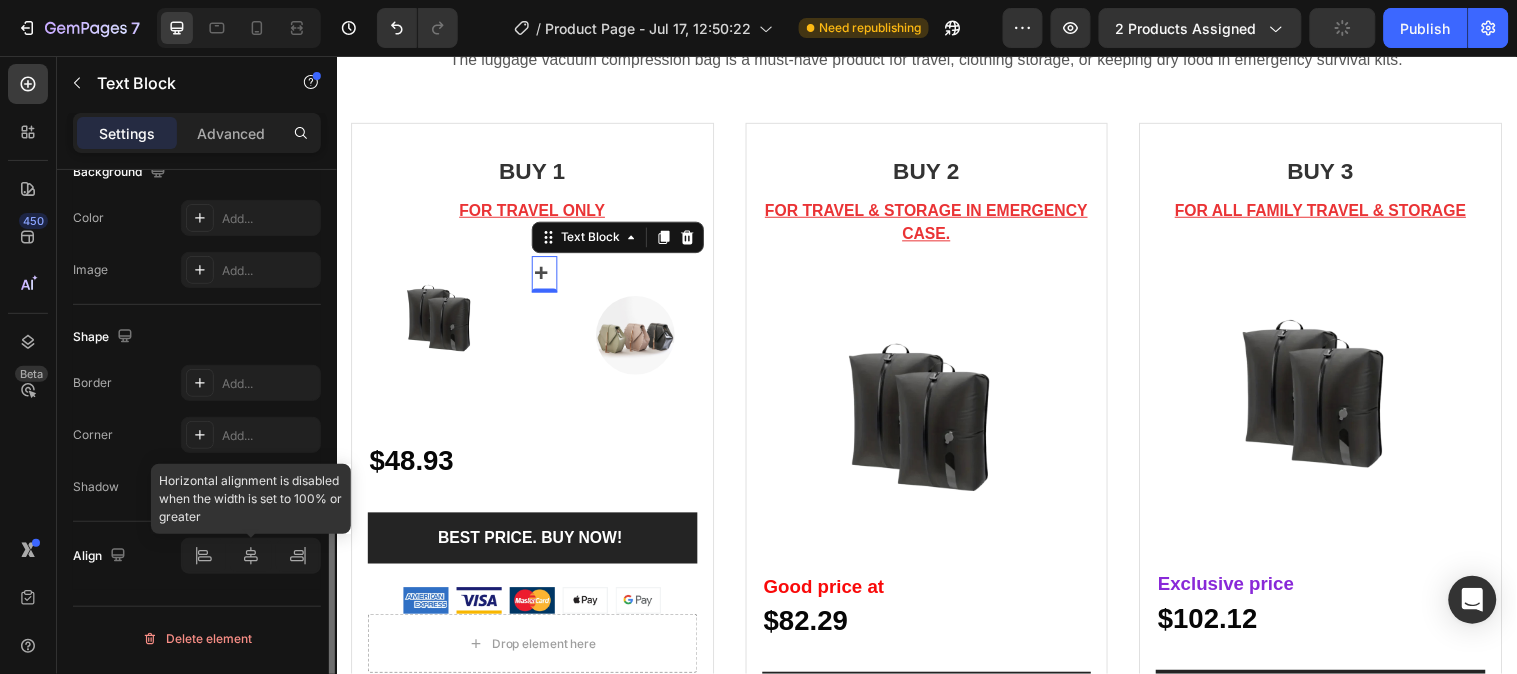 click 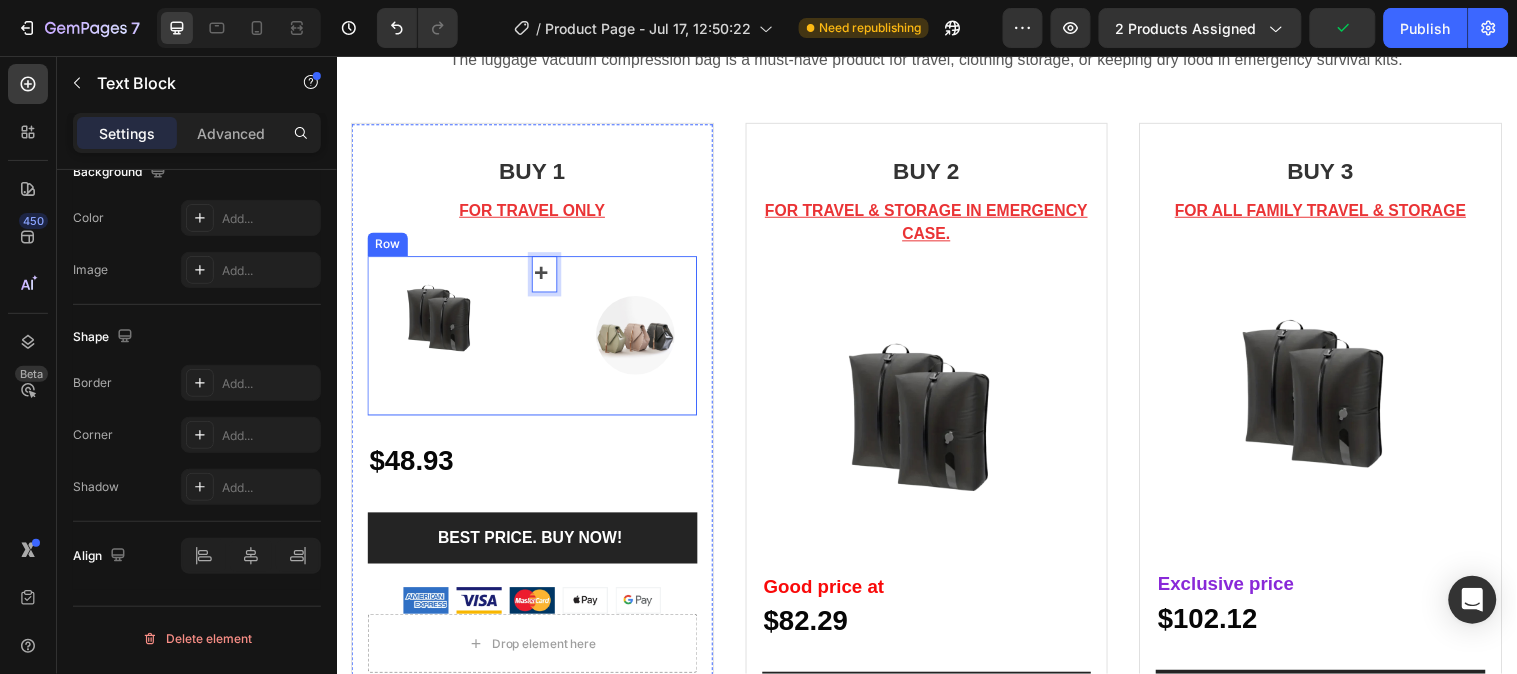 drag, startPoint x: 545, startPoint y: 275, endPoint x: 542, endPoint y: 320, distance: 45.099888 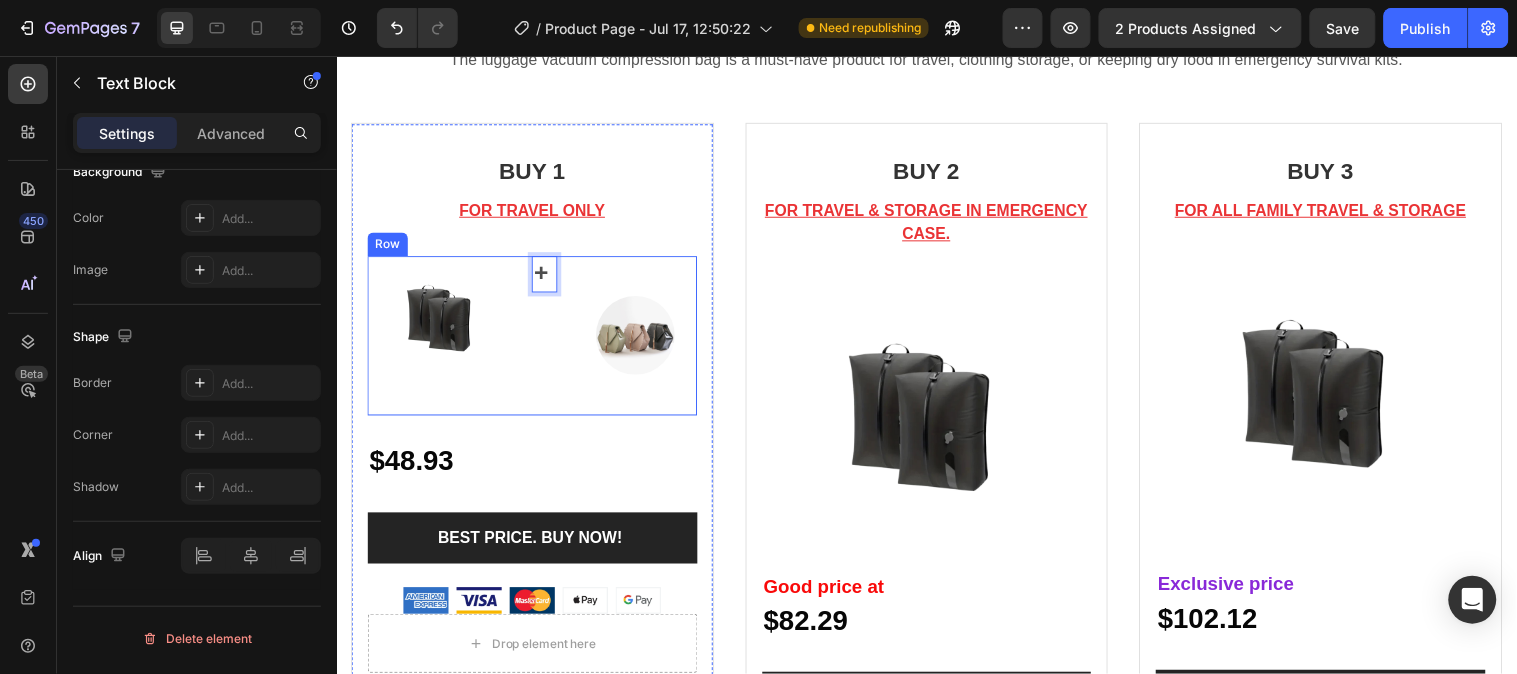 drag, startPoint x: 540, startPoint y: 290, endPoint x: 534, endPoint y: 319, distance: 29.614185 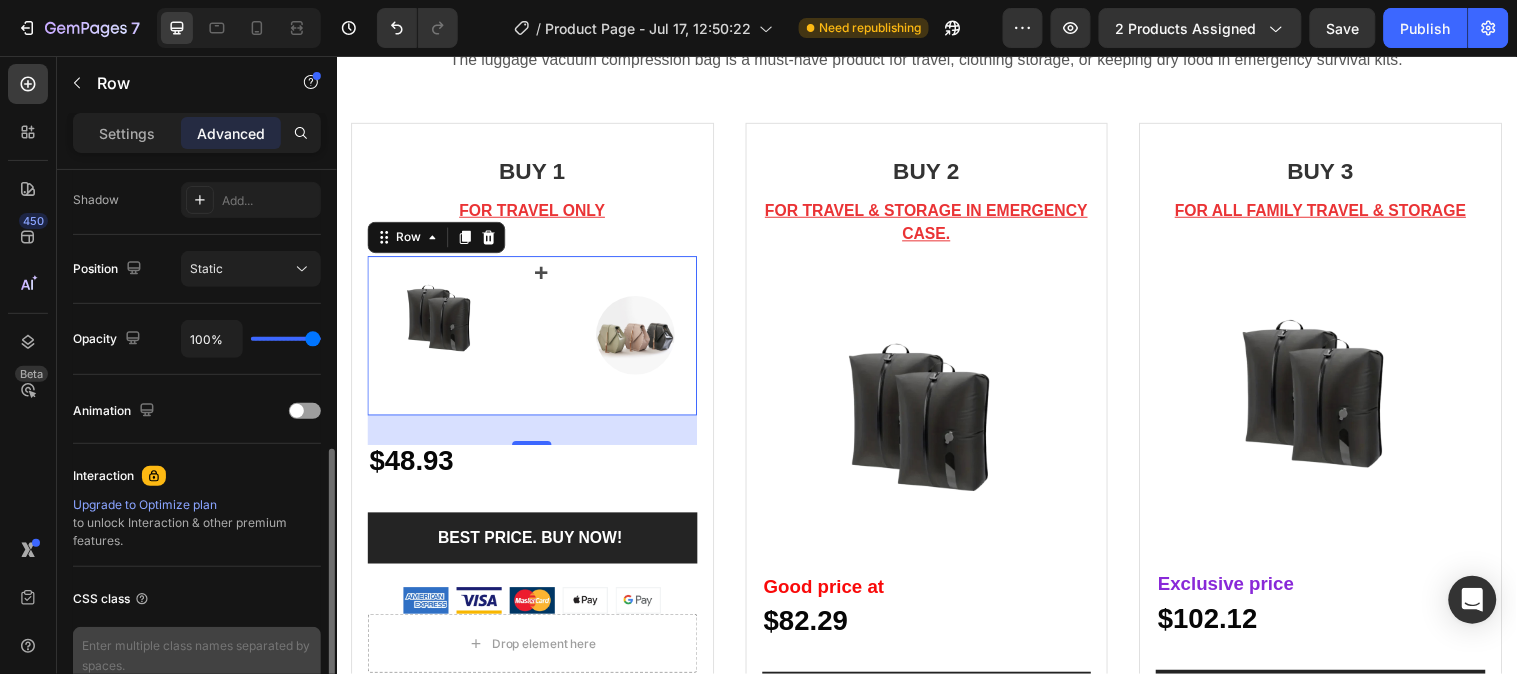 scroll, scrollTop: 775, scrollLeft: 0, axis: vertical 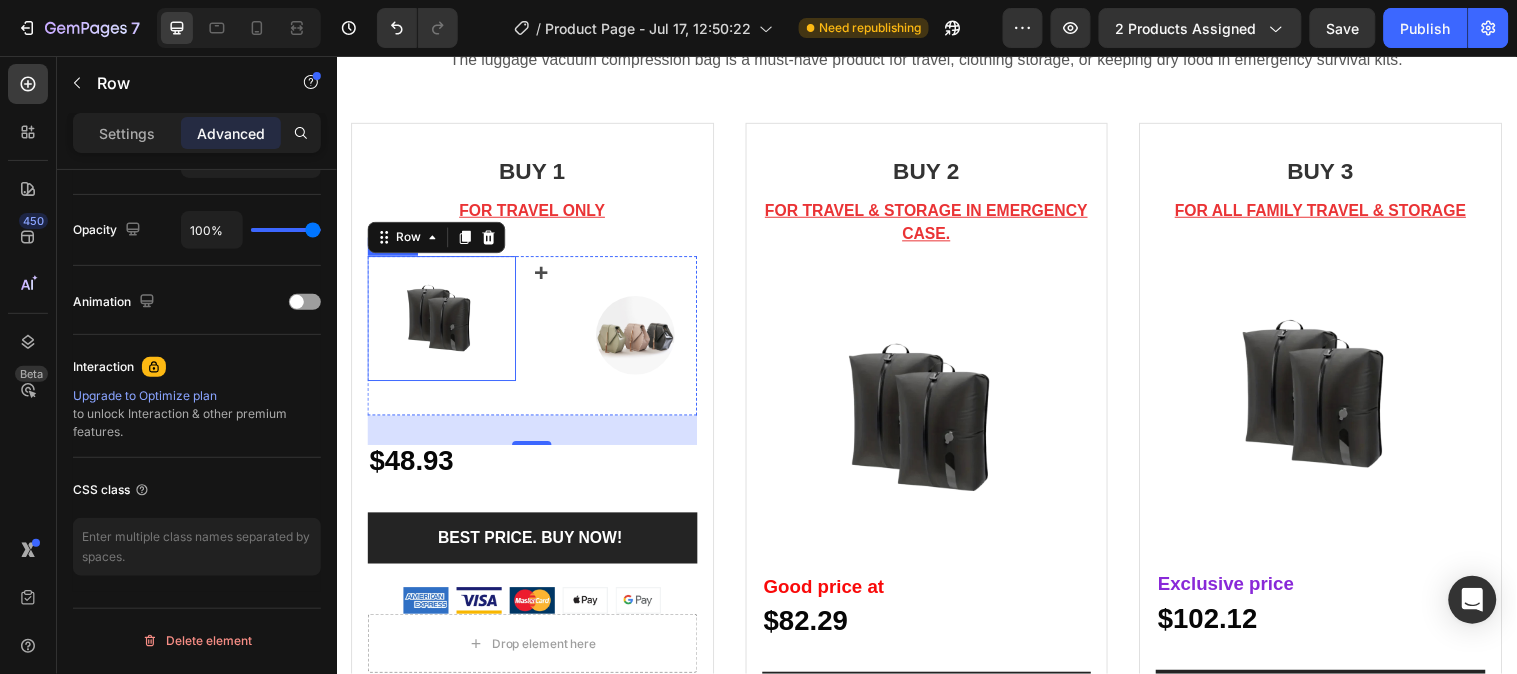 click at bounding box center [443, 321] 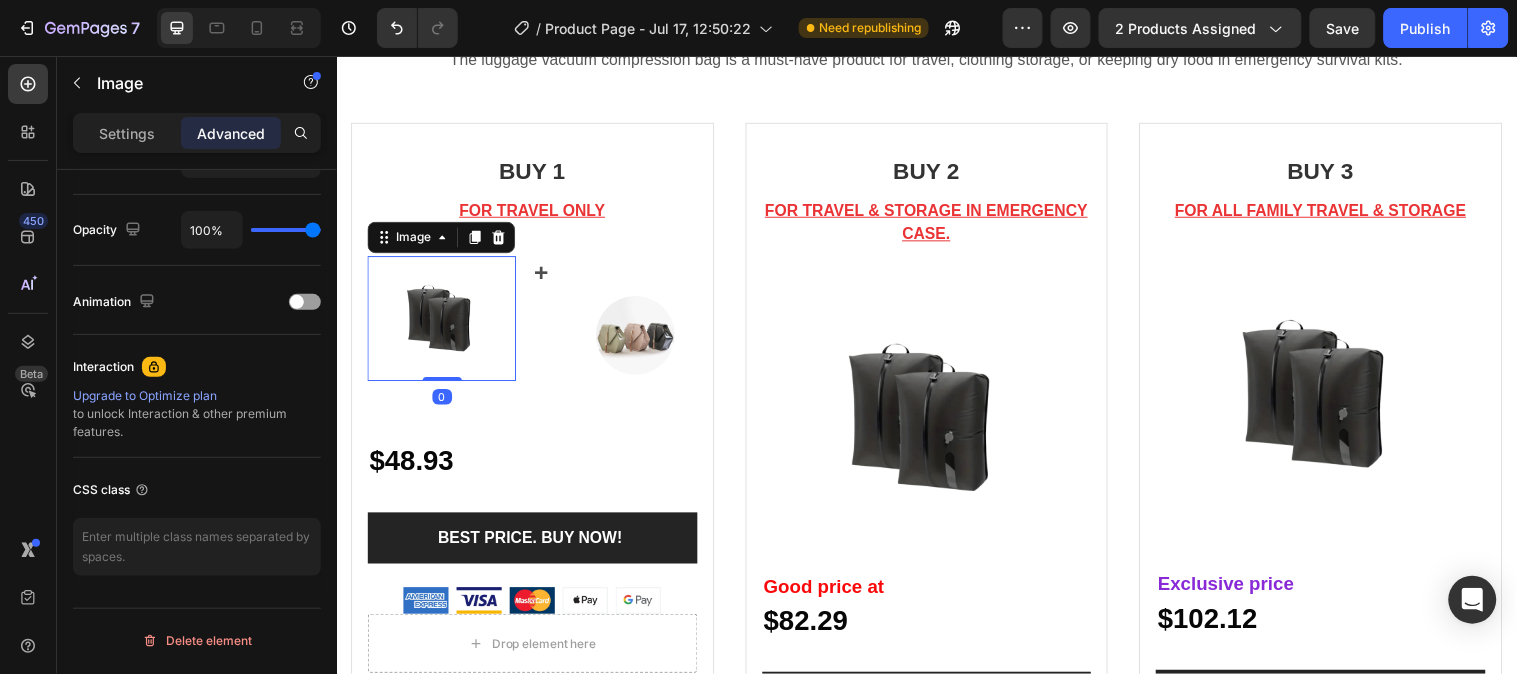 scroll, scrollTop: 0, scrollLeft: 0, axis: both 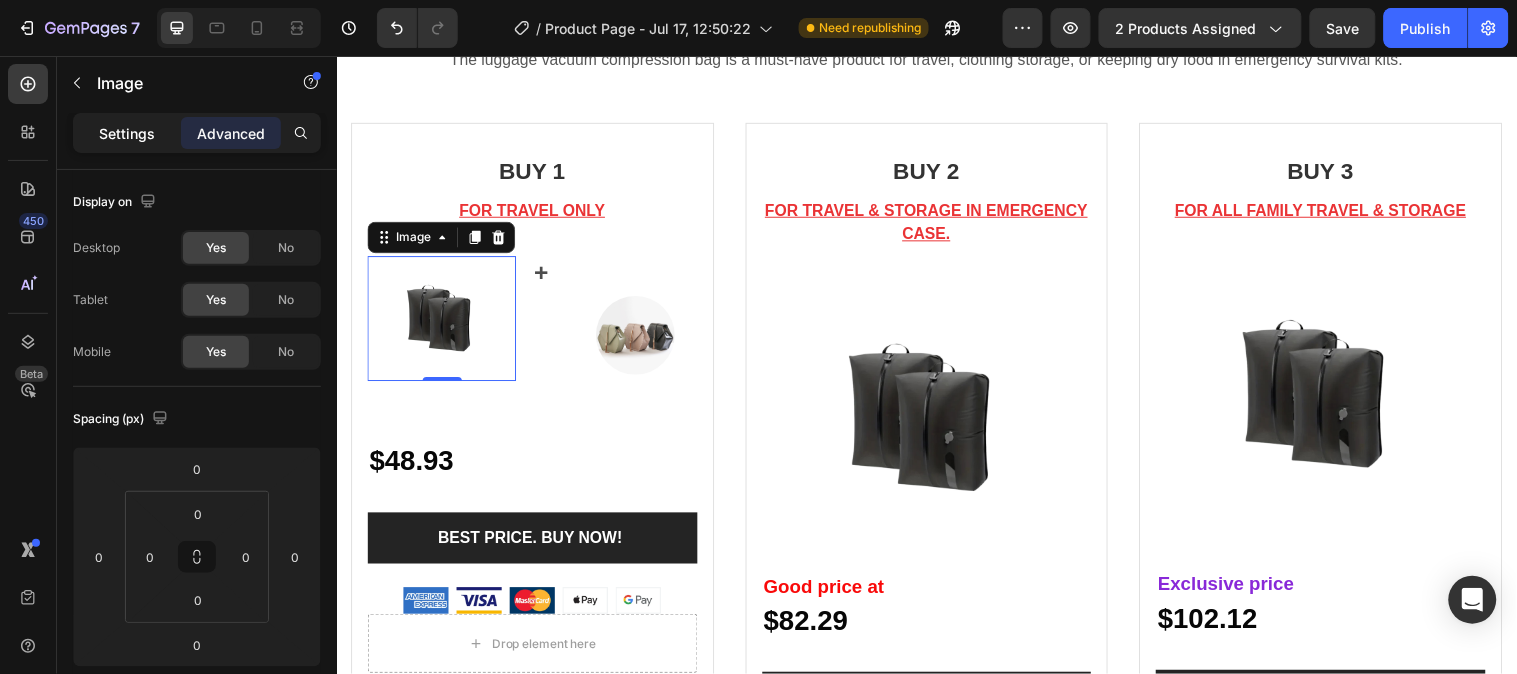 click on "Settings" at bounding box center (127, 133) 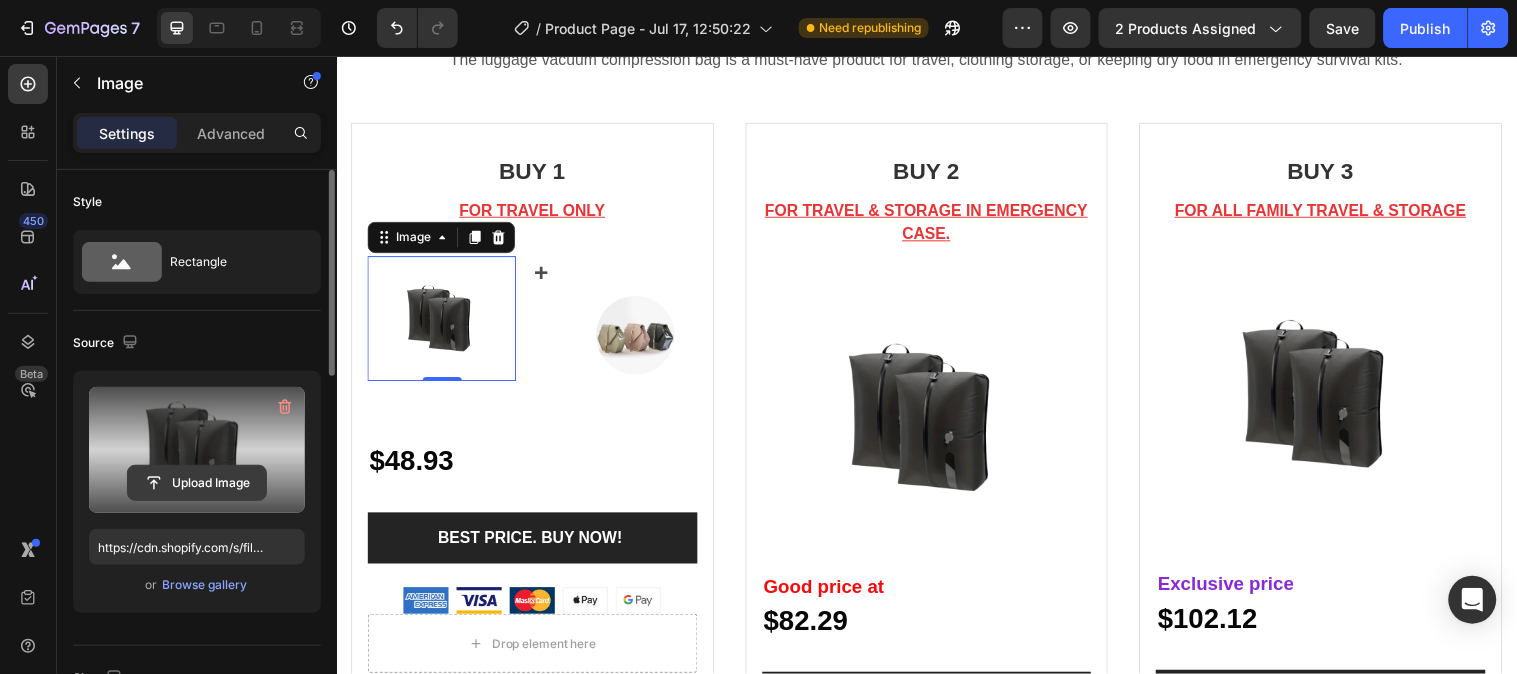 click 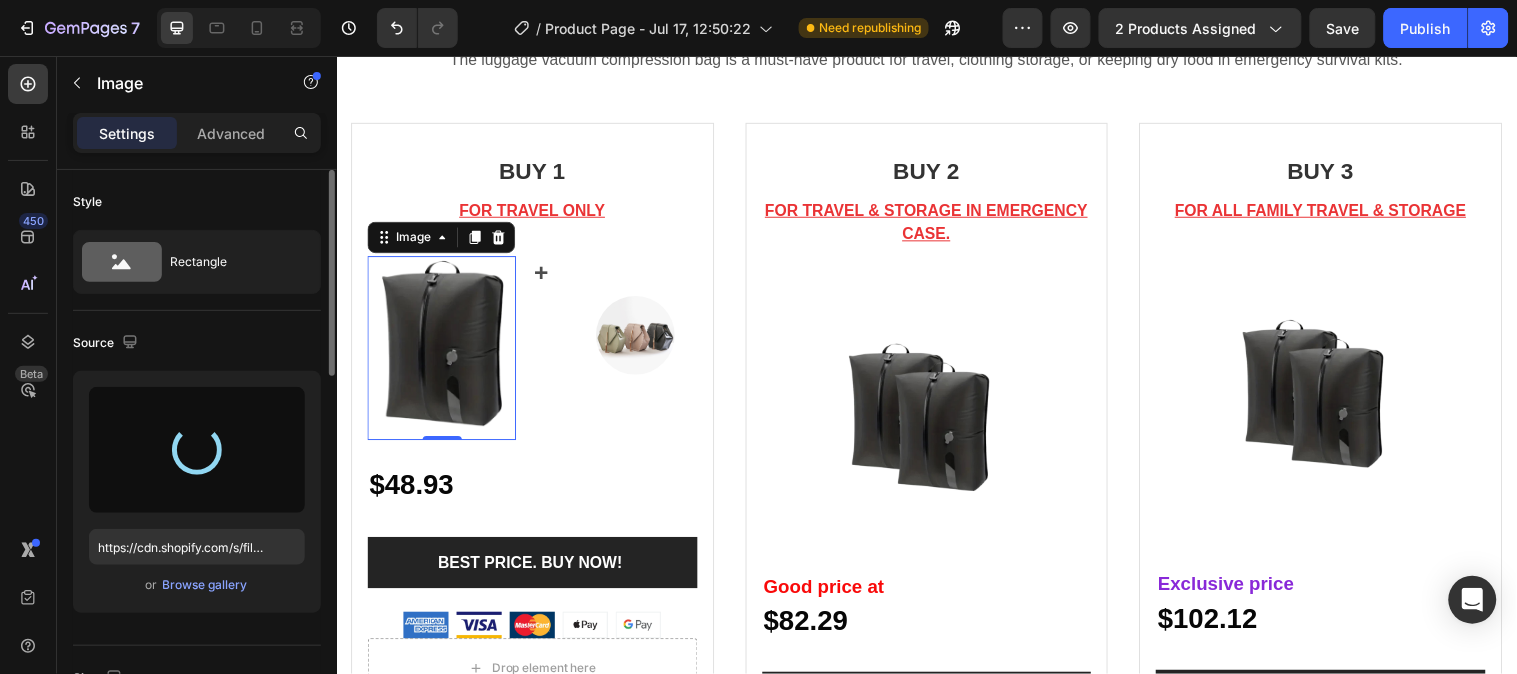 type on "https://cdn.shopify.com/s/files/1/0641/3543/0253/files/gempages_575700525207520195-0d659da7-566b-4548-9255-7eb63035b919.png" 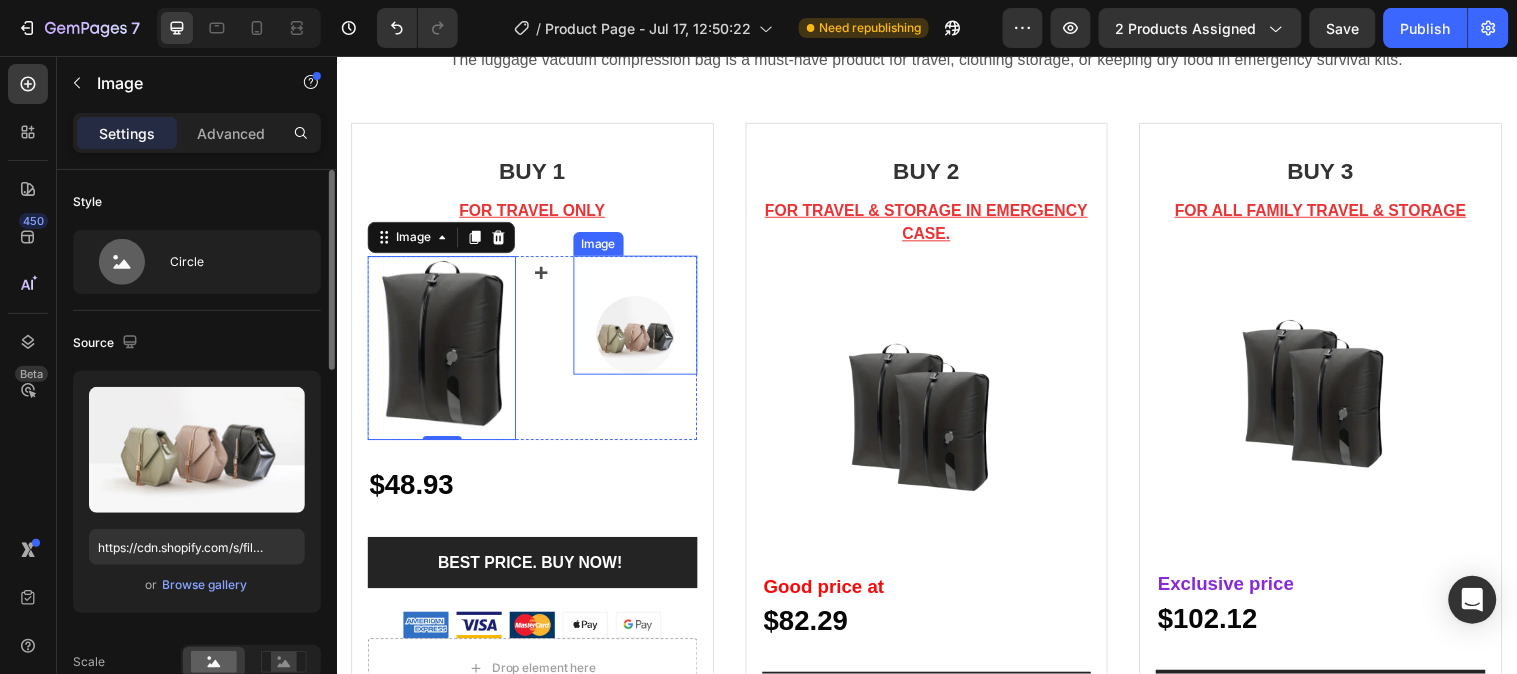 click at bounding box center (640, 339) 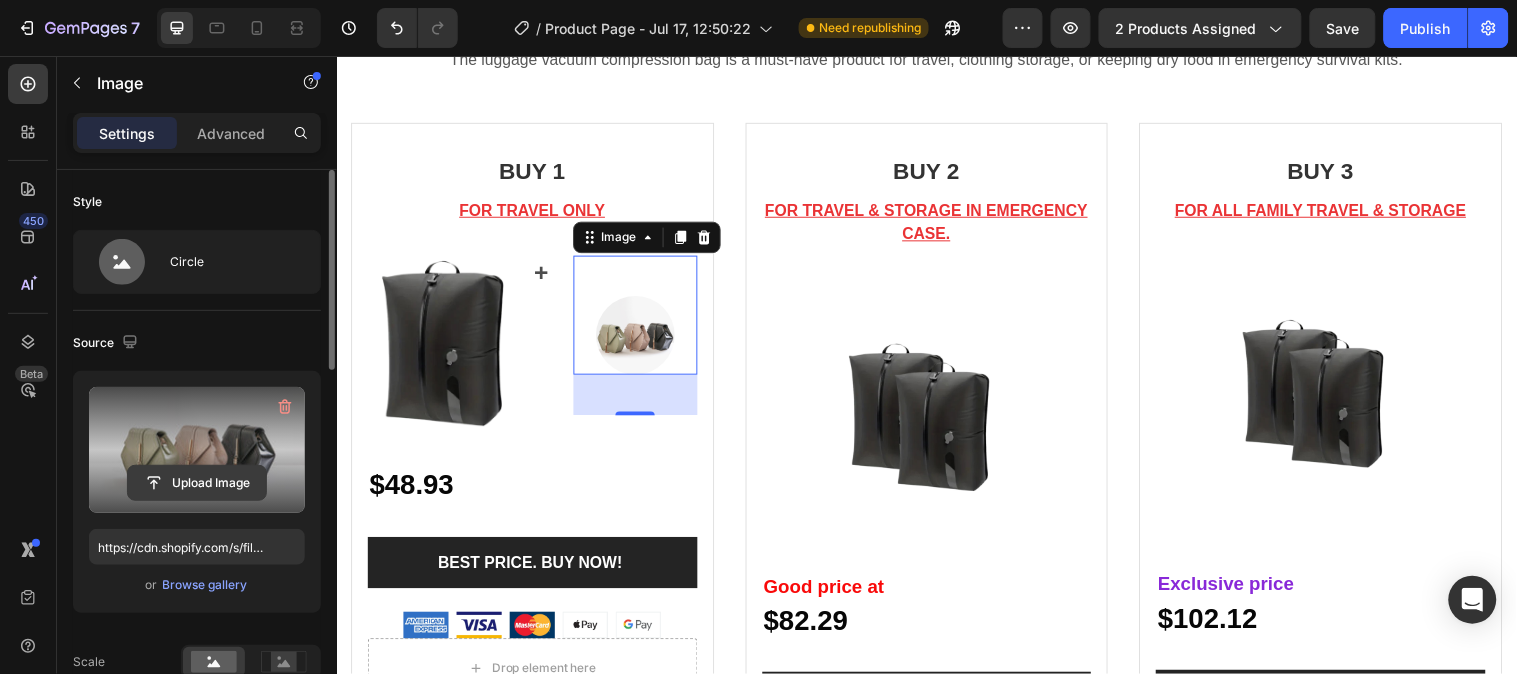 click 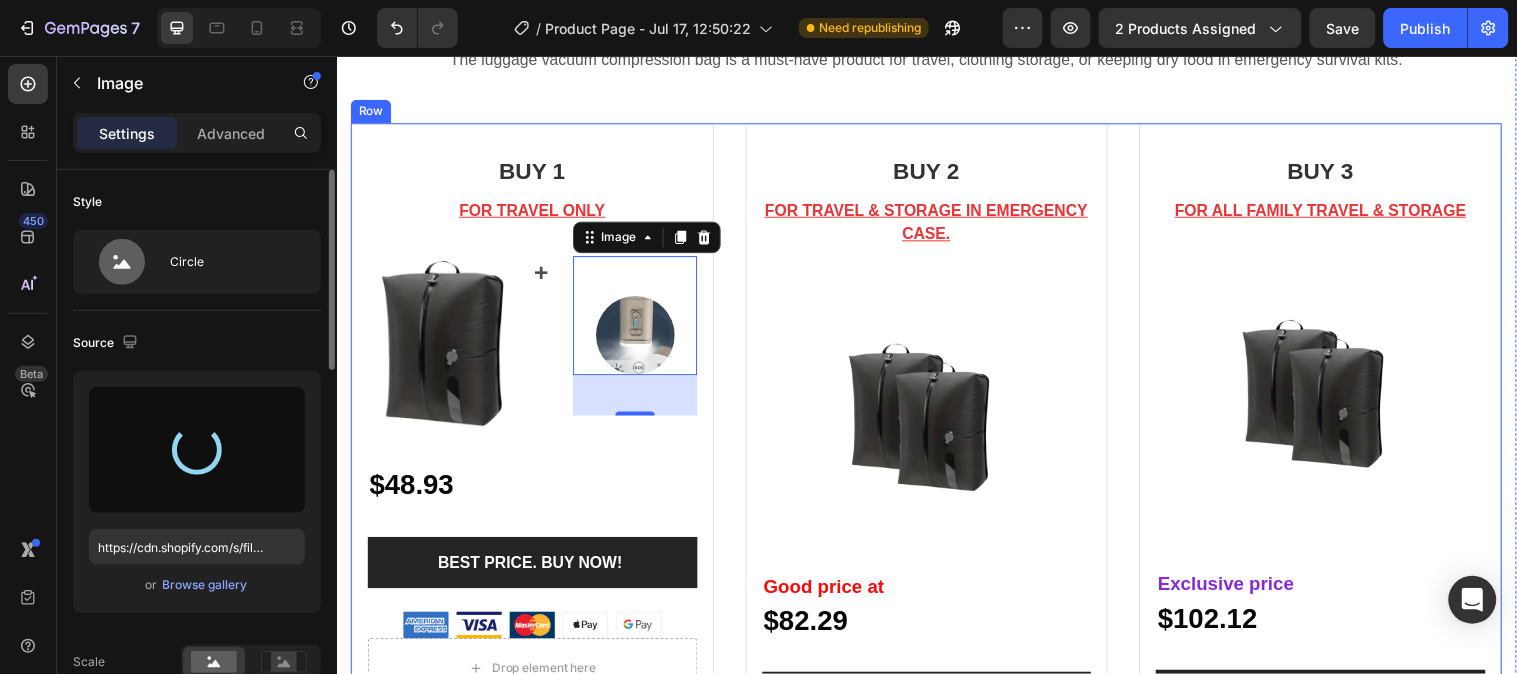 type on "https://cdn.shopify.com/s/files/1/0641/3543/0253/files/gempages_575700525207520195-0f87c96a-5a69-4d72-bd4f-1c84f9ddb938.jpg" 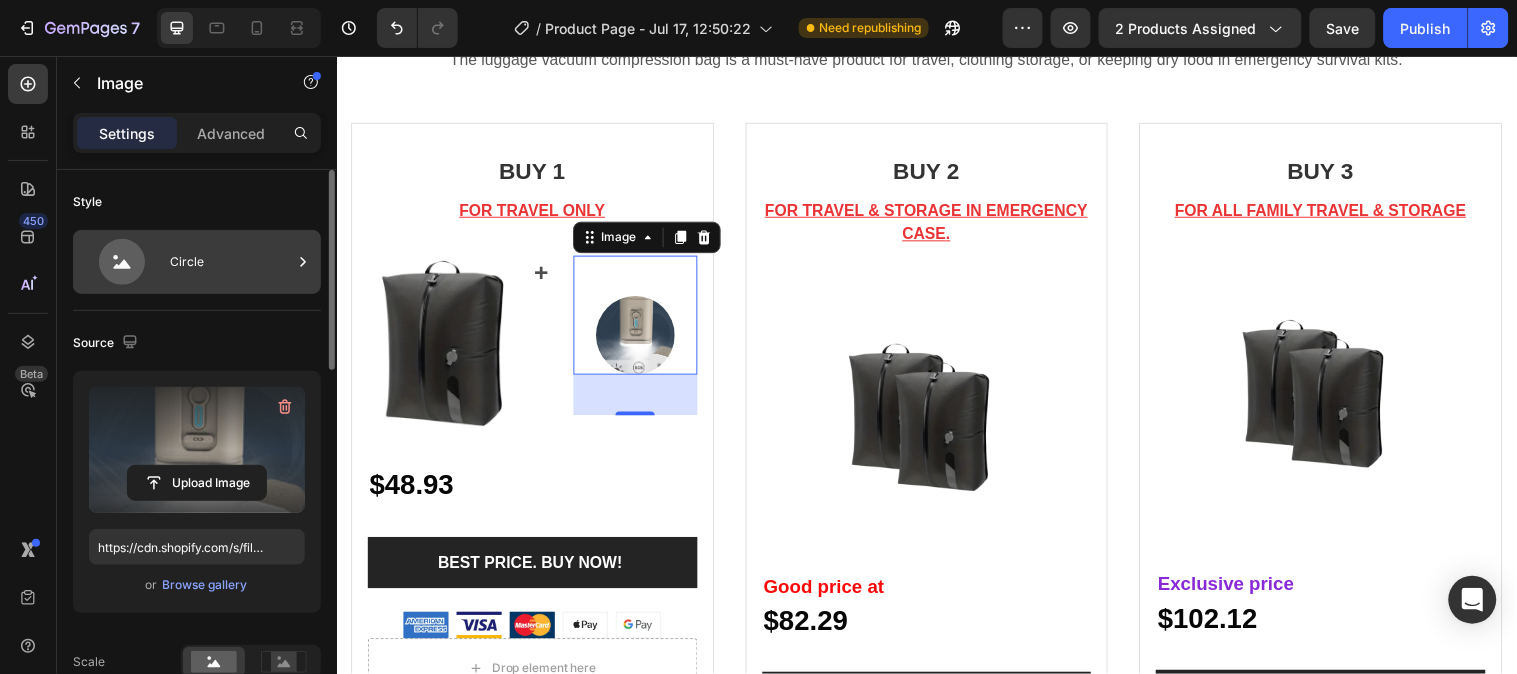 click on "Circle" at bounding box center [231, 262] 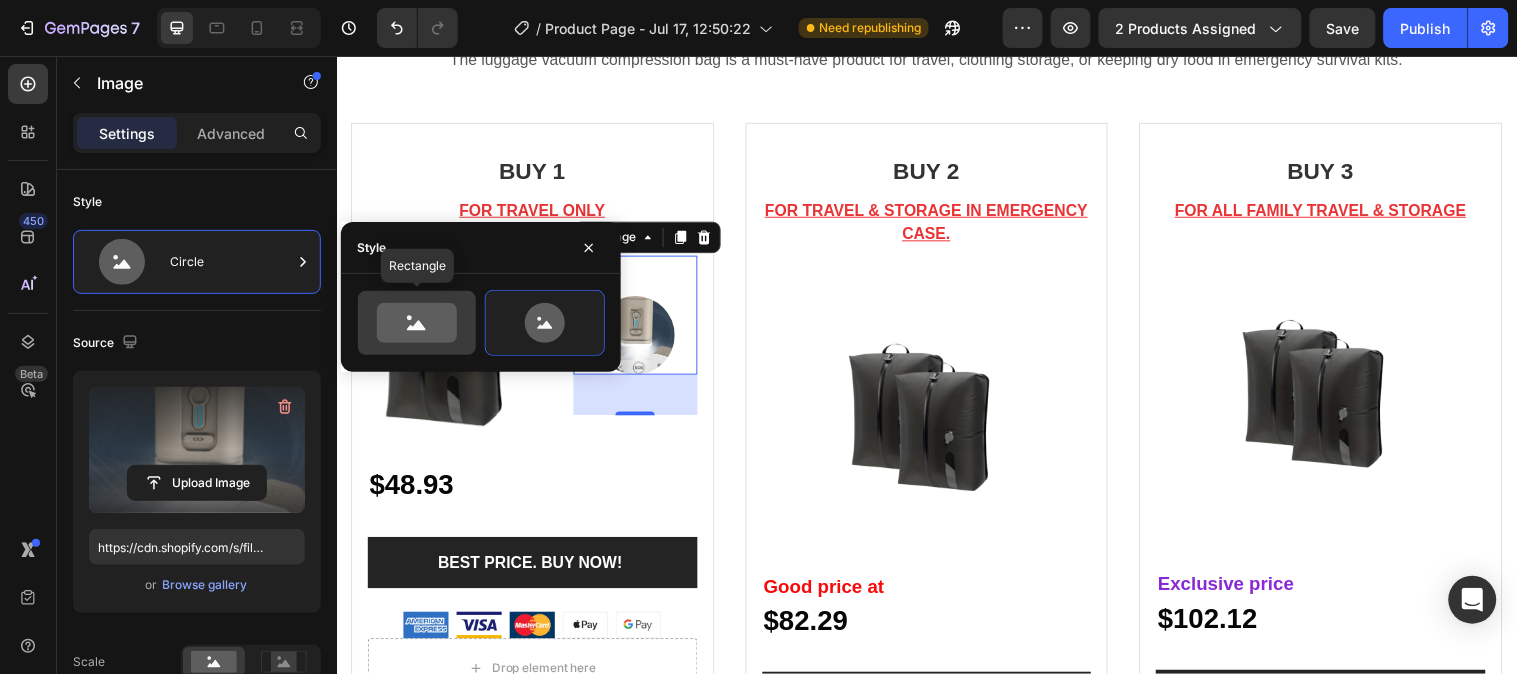 click 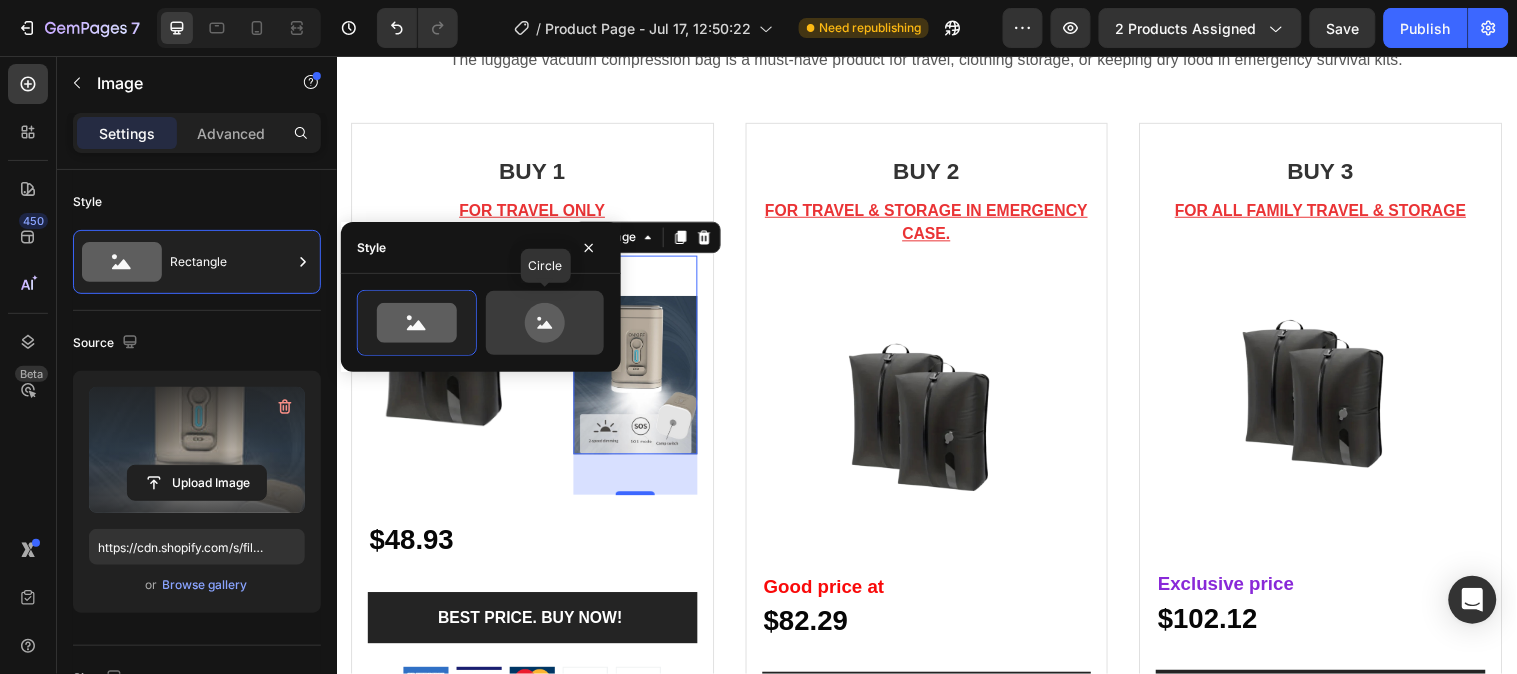 click 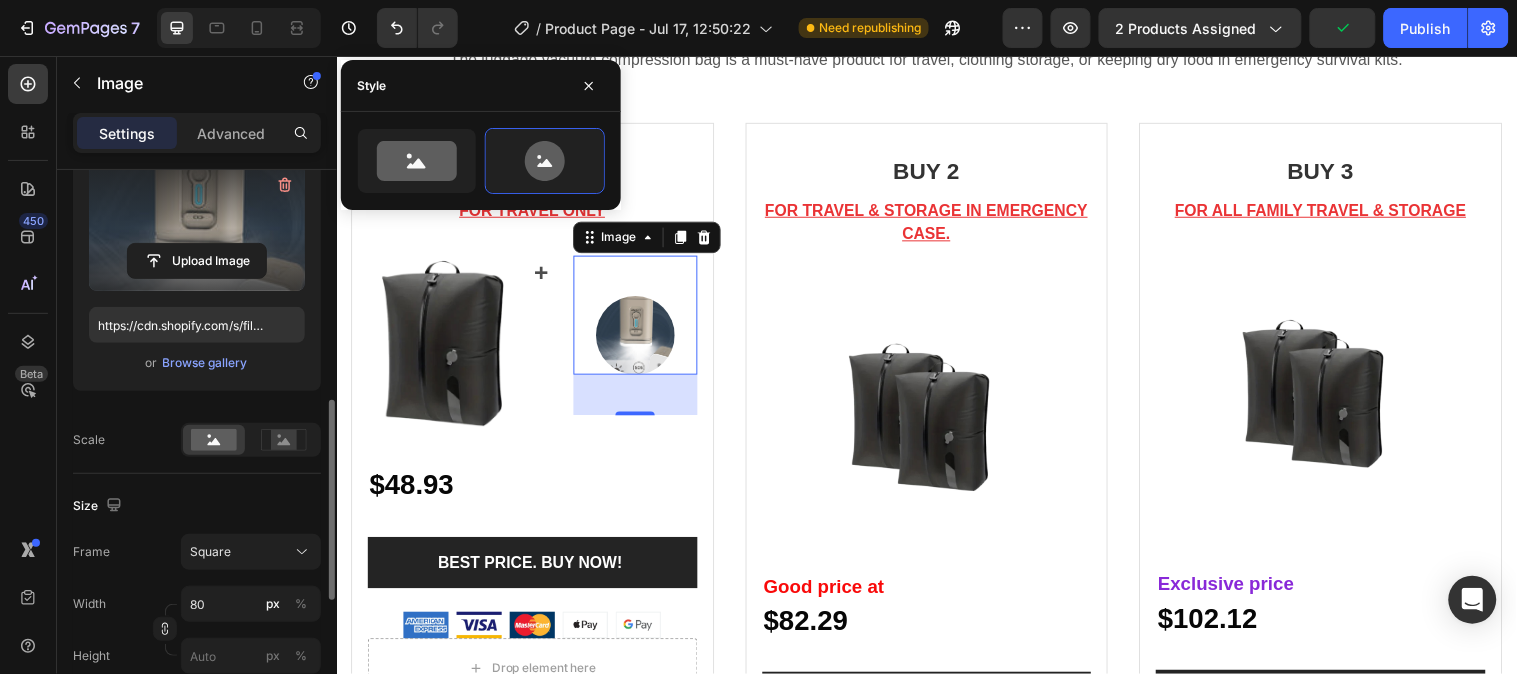 scroll, scrollTop: 333, scrollLeft: 0, axis: vertical 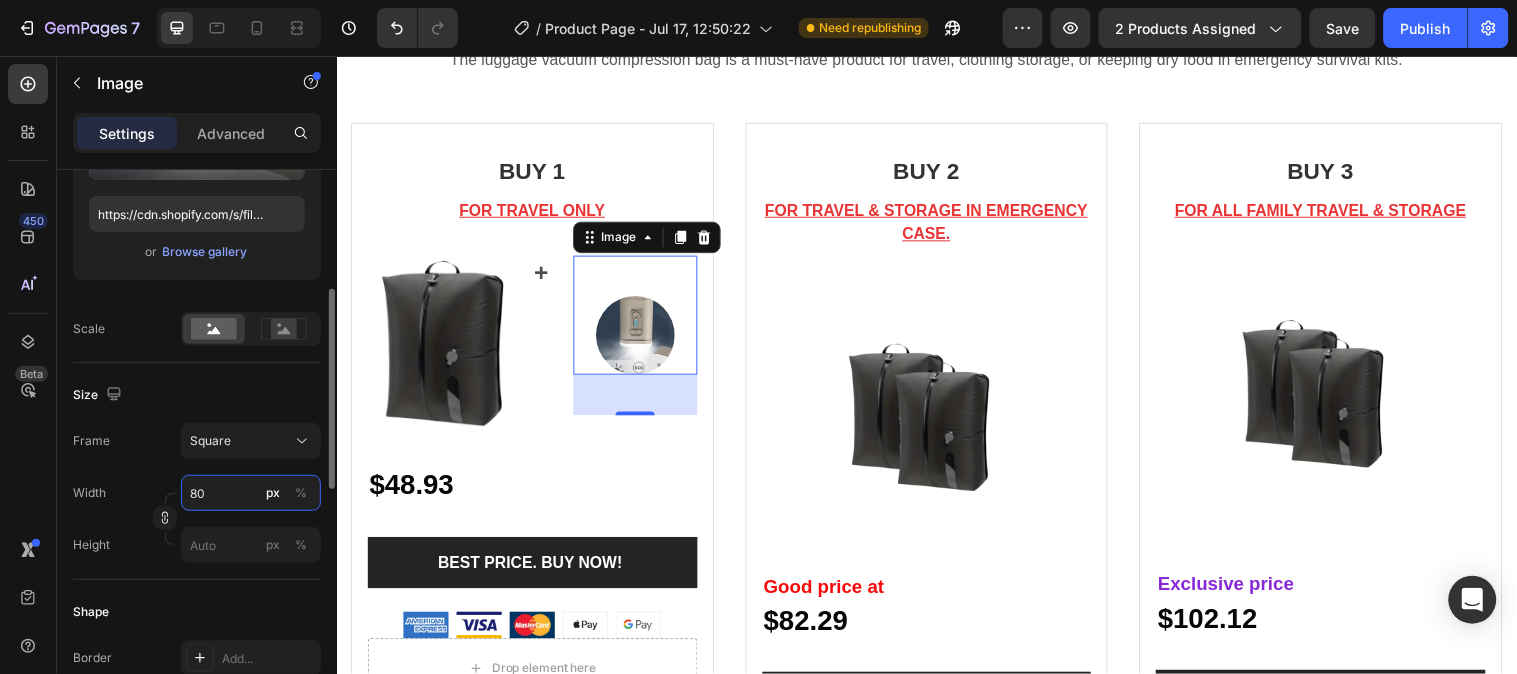 click on "80" at bounding box center (251, 493) 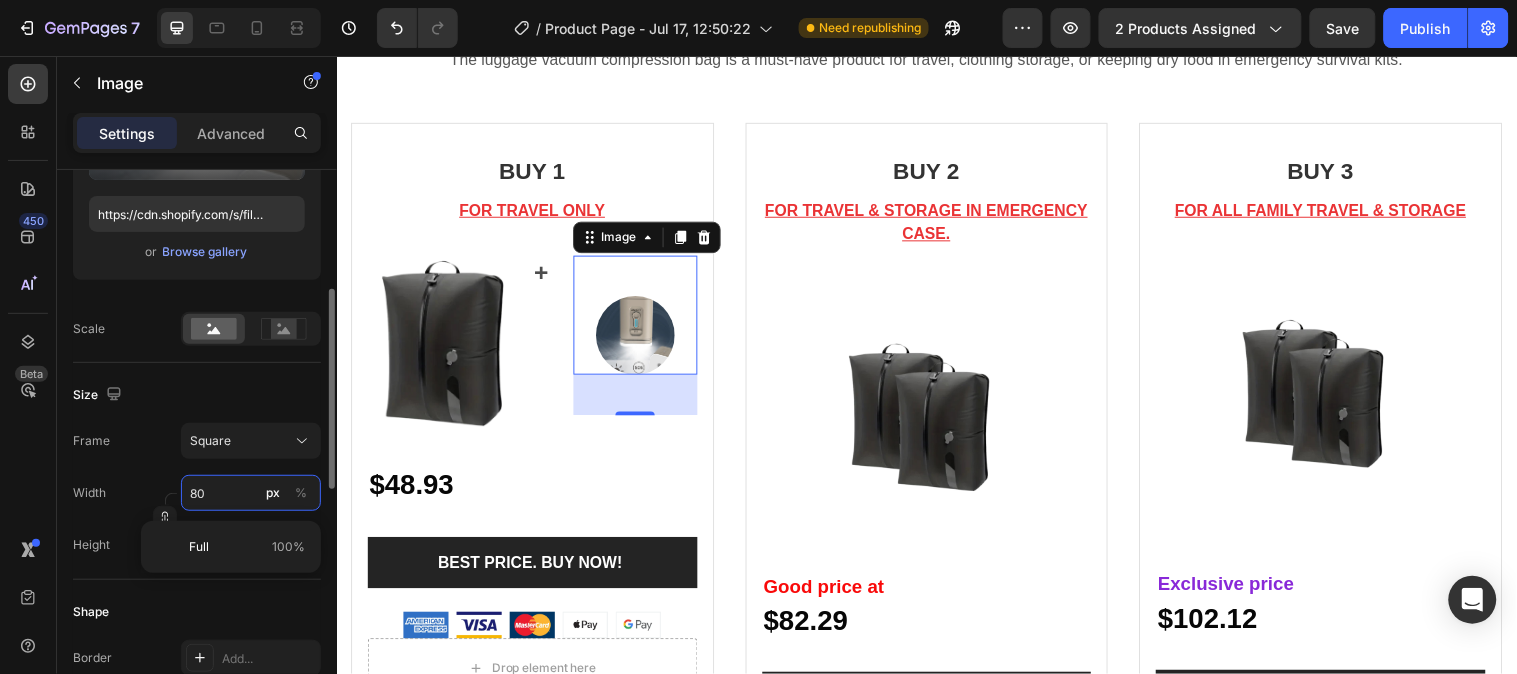 type on "1" 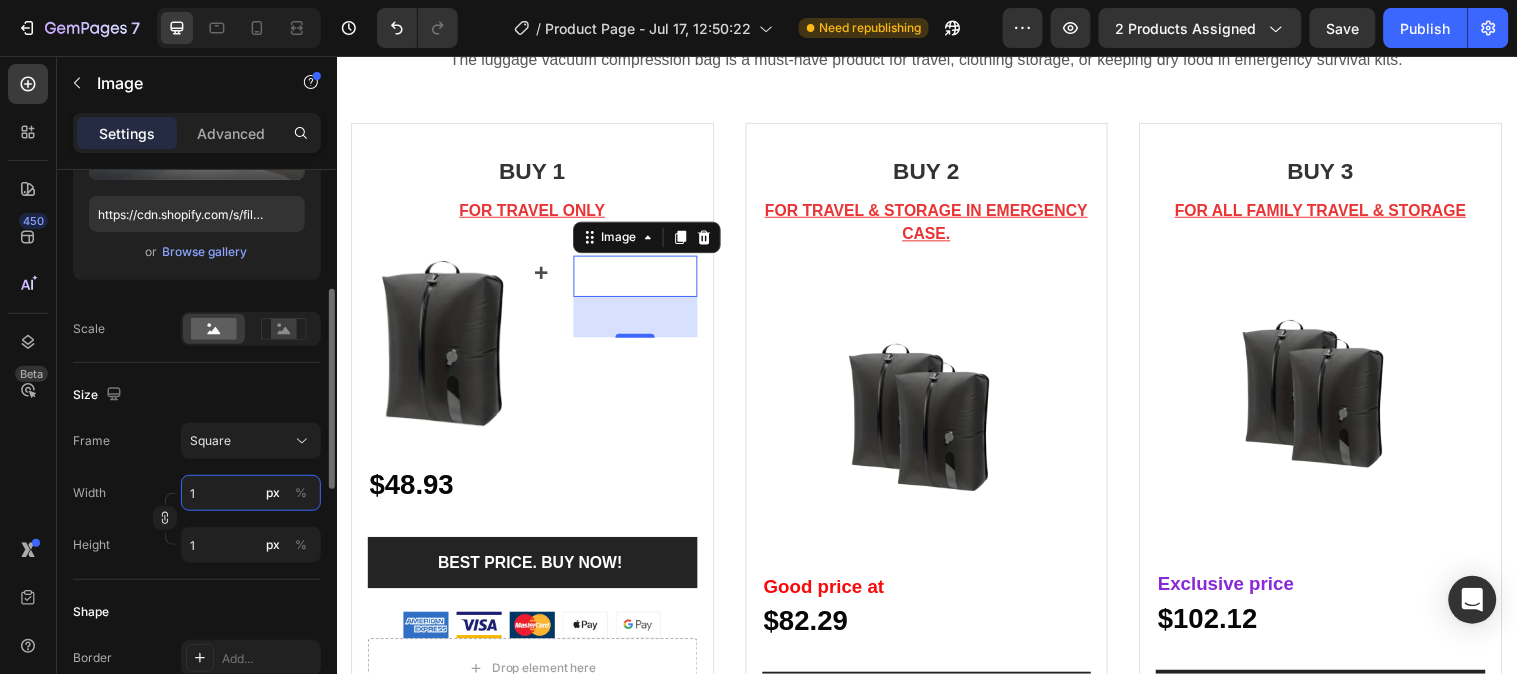 type on "10" 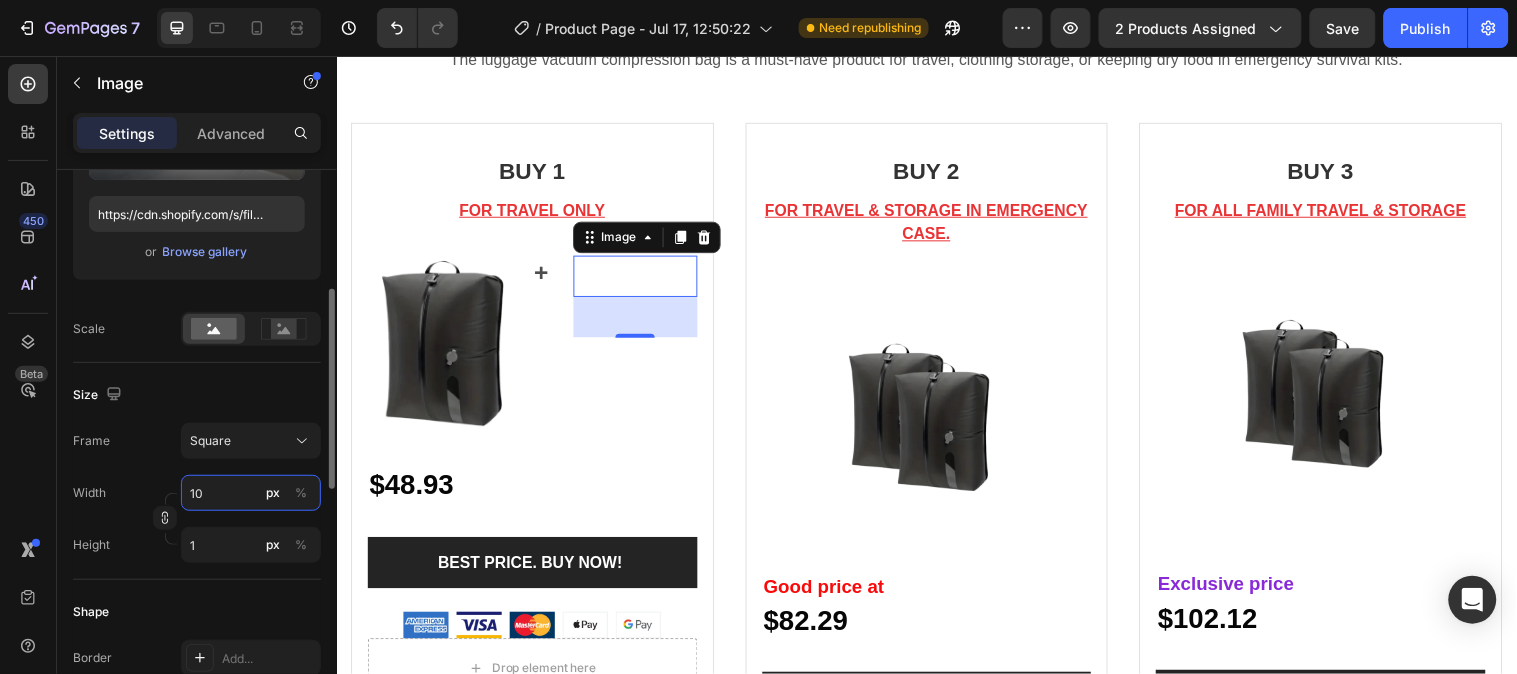type on "10" 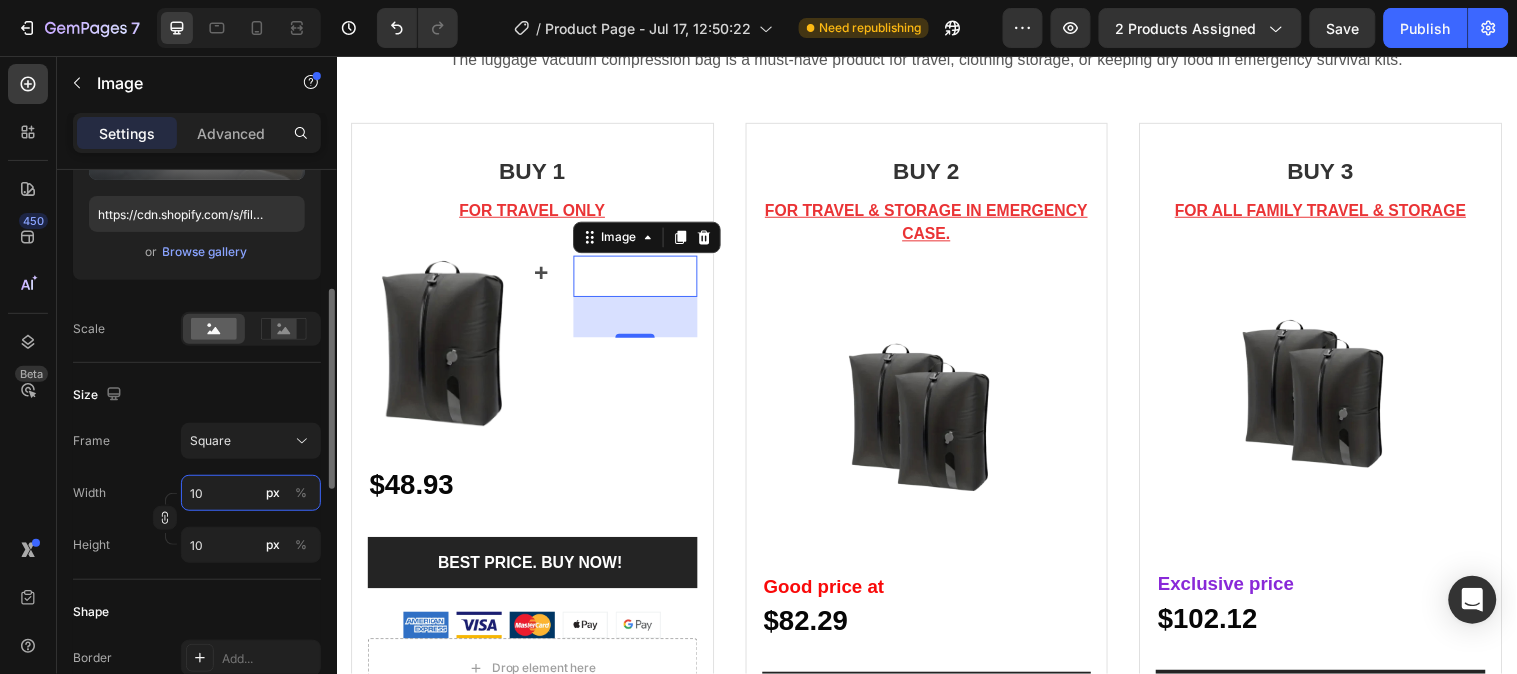 type on "100" 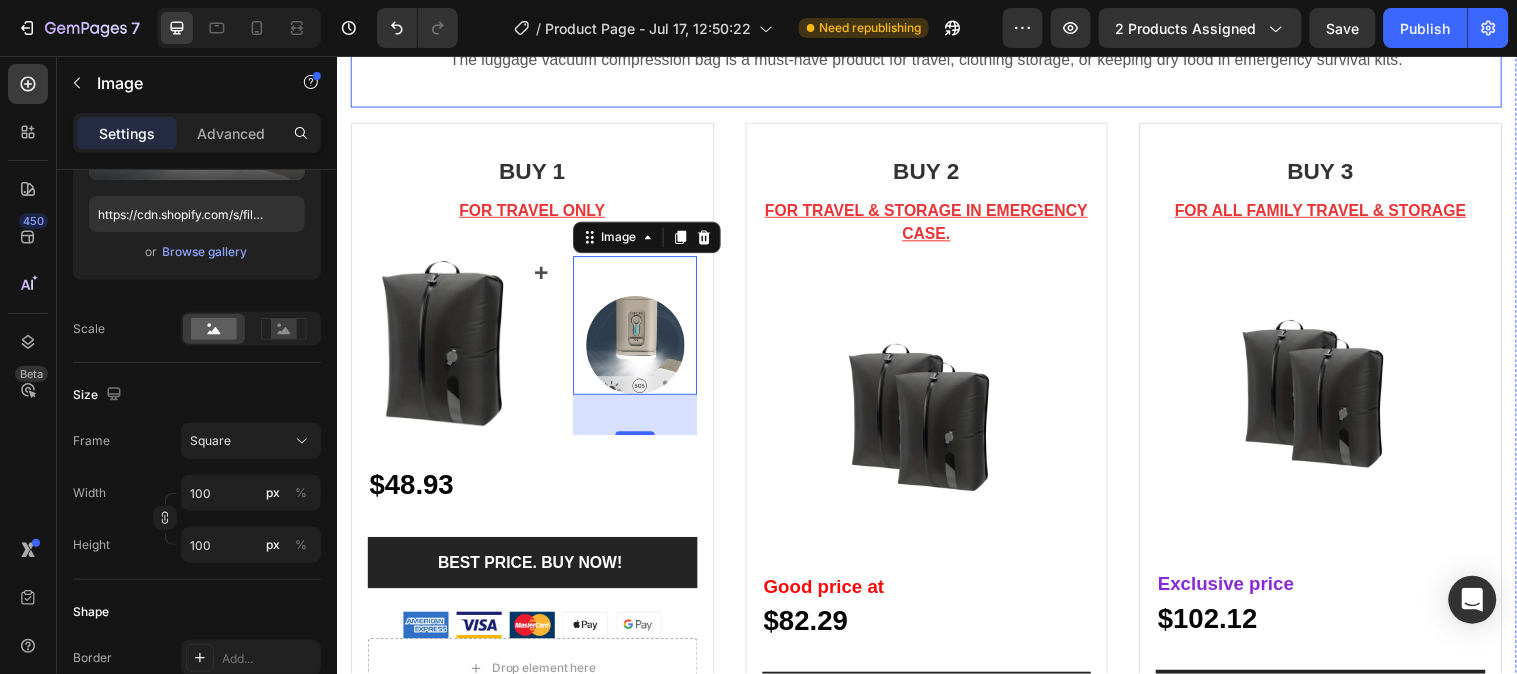 click on ""Must to have" for travel and home  Heading The luggage vacuum compression bag is a must-have product for travel, clothing storage, or keeping dry food in emergency survival kits. Text block" at bounding box center (936, 52) 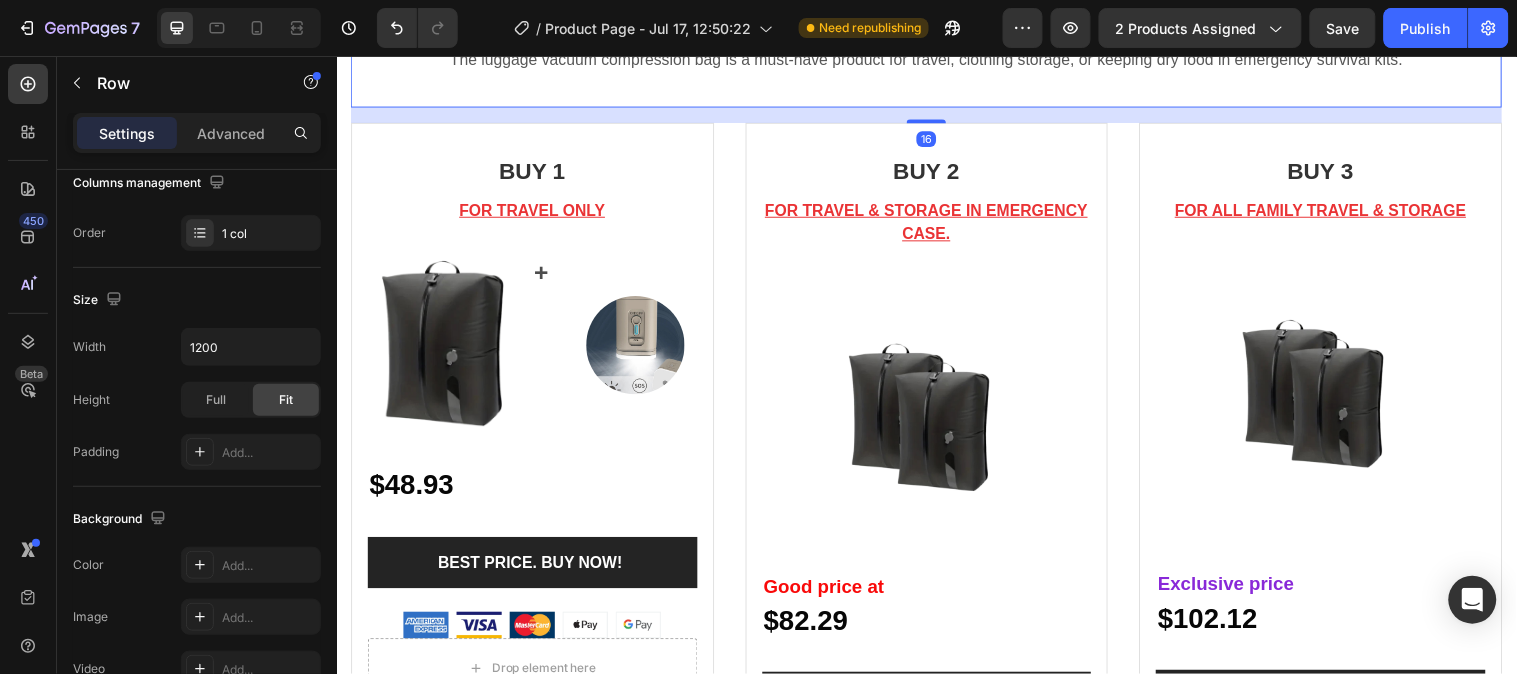 scroll, scrollTop: 0, scrollLeft: 0, axis: both 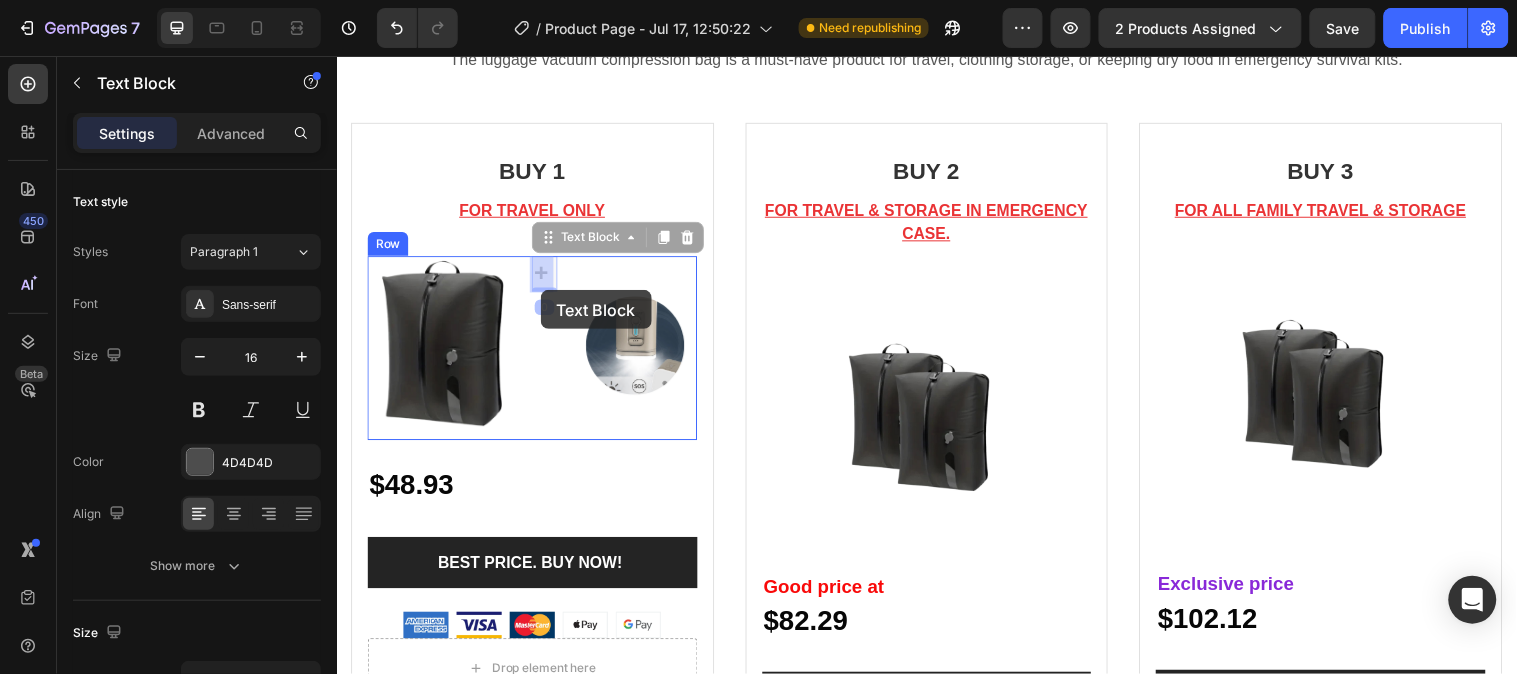 drag, startPoint x: 543, startPoint y: 274, endPoint x: 543, endPoint y: 293, distance: 19 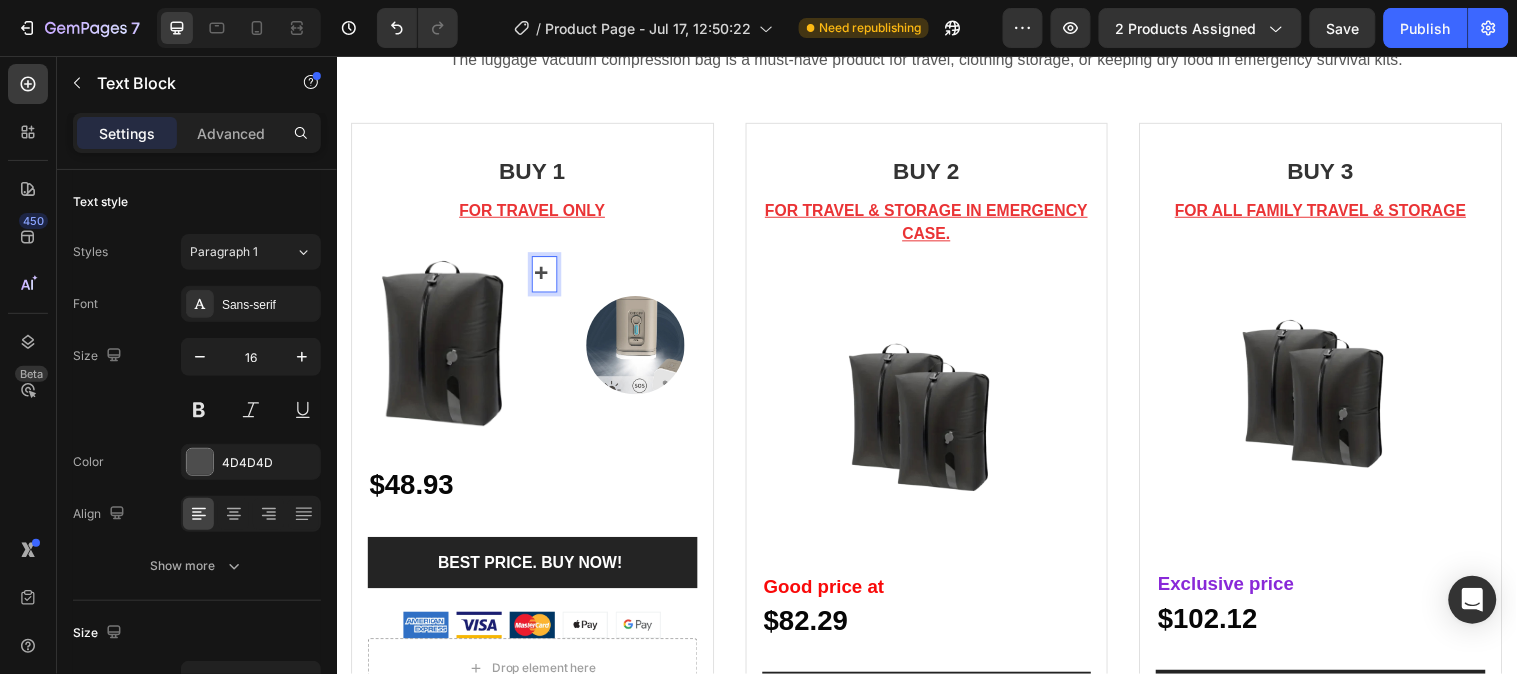 click on "+" at bounding box center (547, 276) 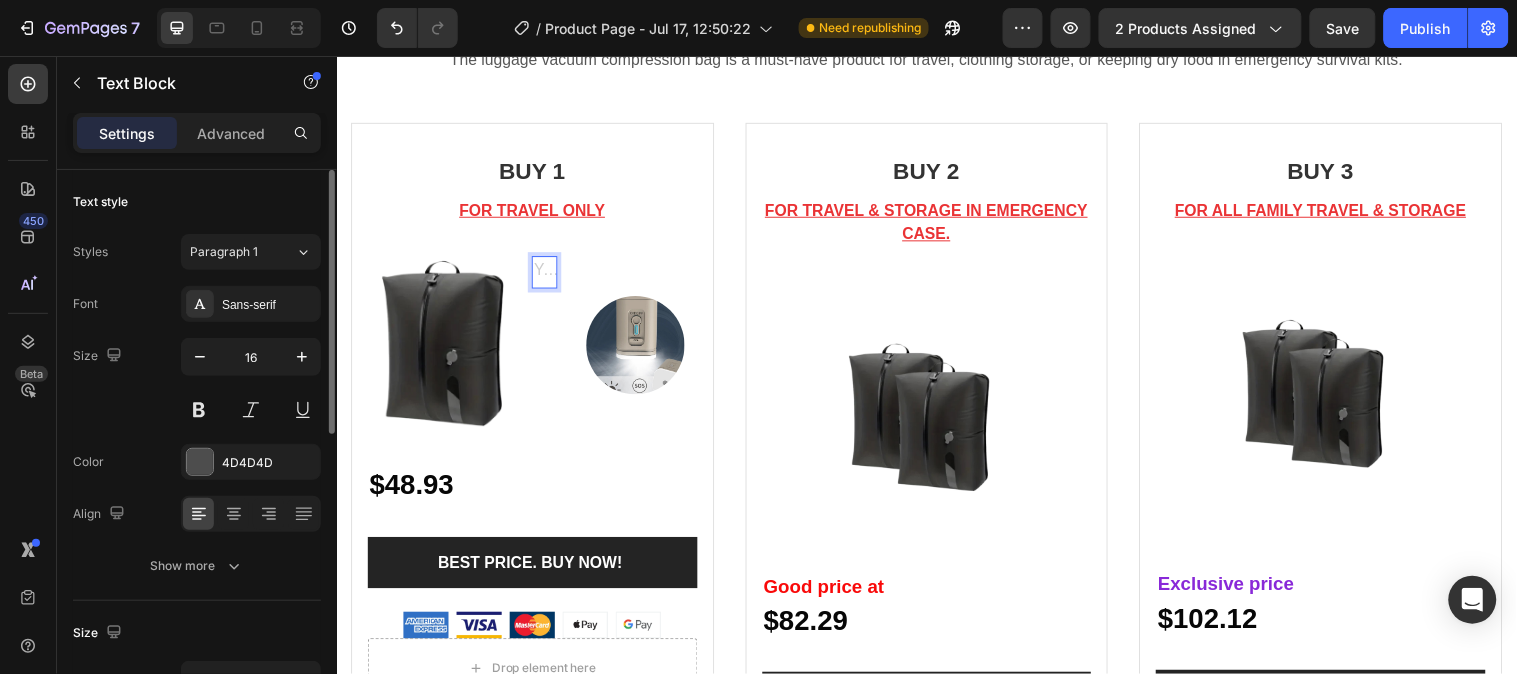 click on "Text style Styles Paragraph 1 Font Sans-serif Size 16 Color 4D4D4D Align Show more" 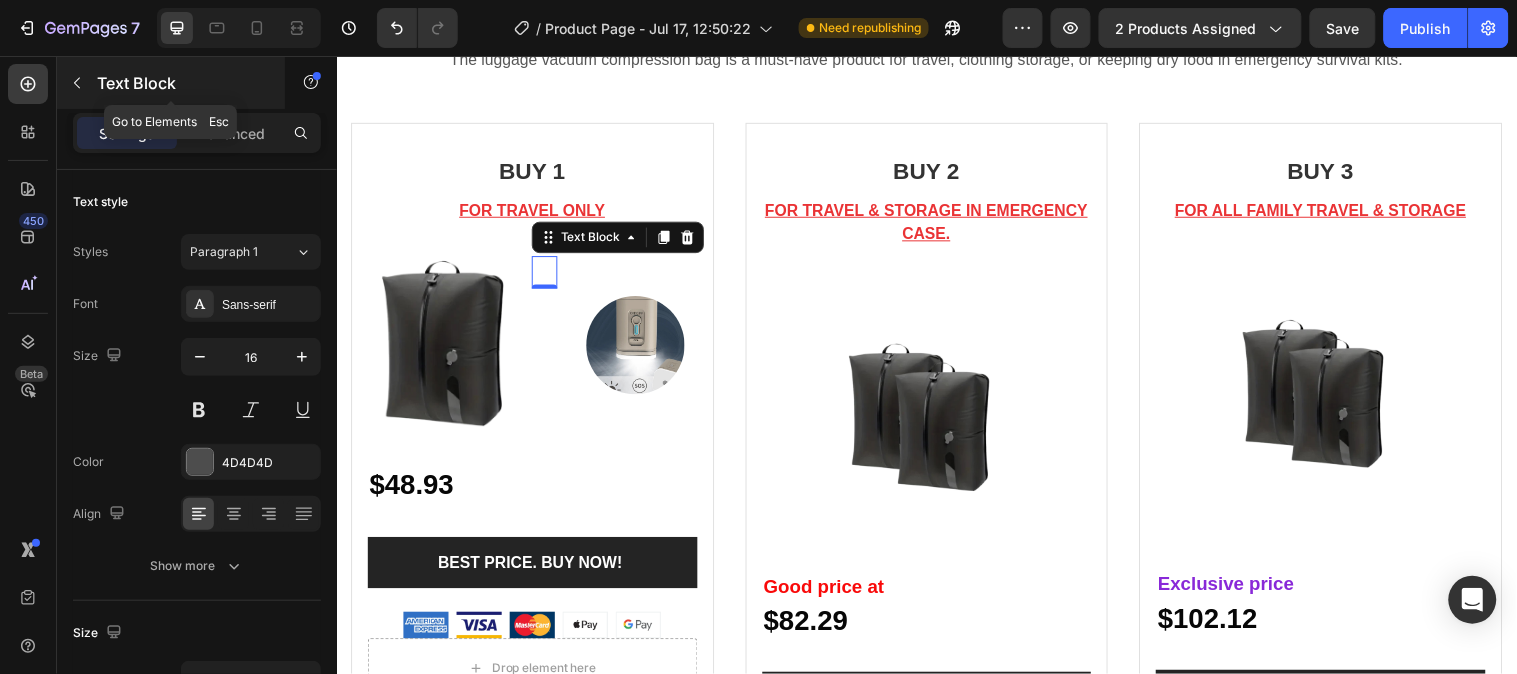 click 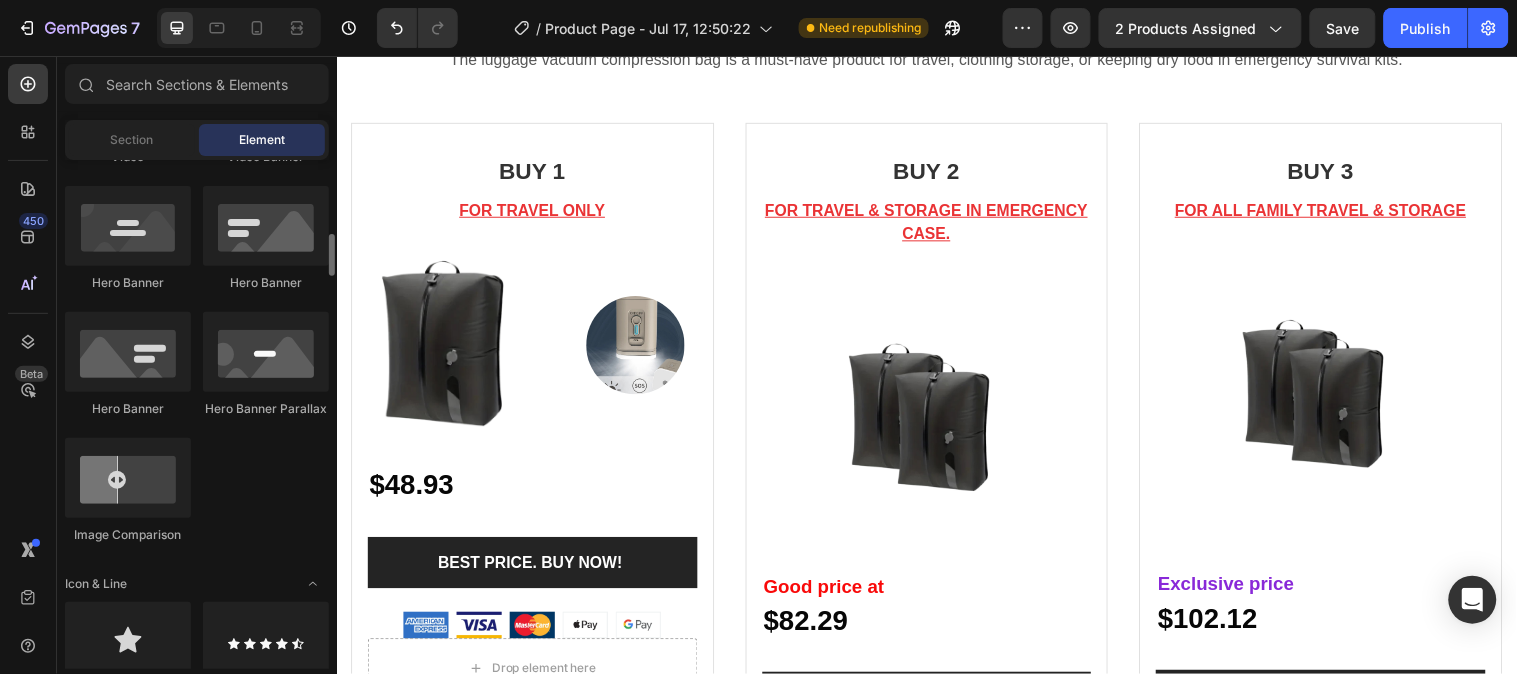 scroll, scrollTop: 1000, scrollLeft: 0, axis: vertical 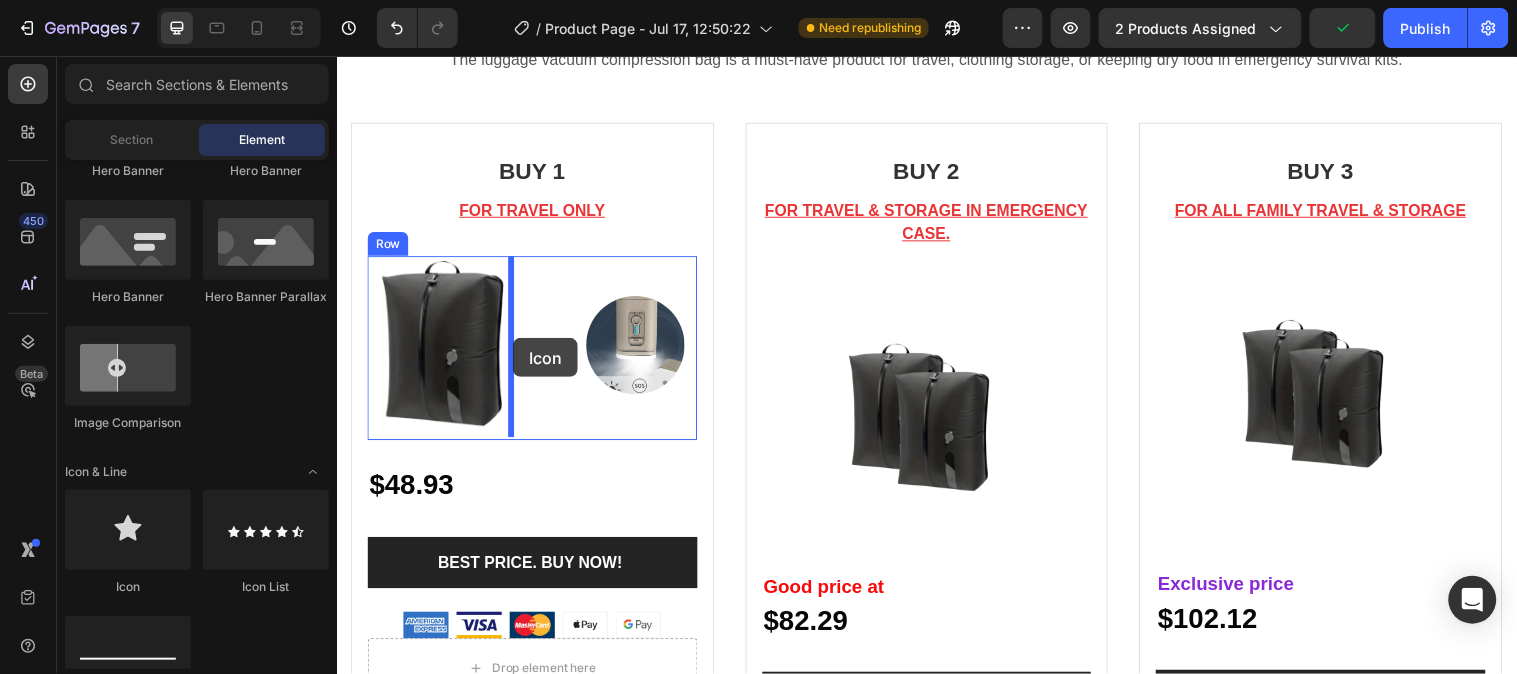 drag, startPoint x: 480, startPoint y: 596, endPoint x: 515, endPoint y: 342, distance: 256.4001 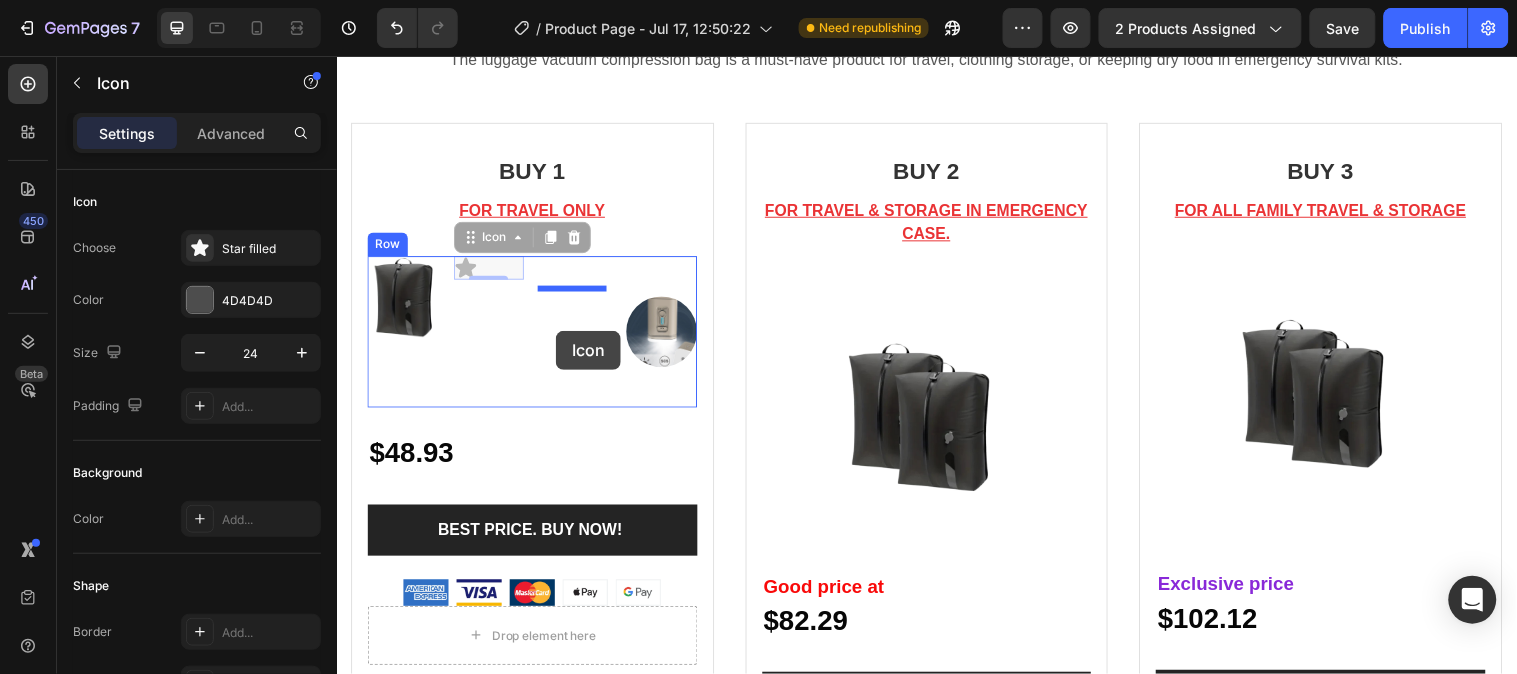 drag, startPoint x: 485, startPoint y: 270, endPoint x: 559, endPoint y: 334, distance: 97.8366 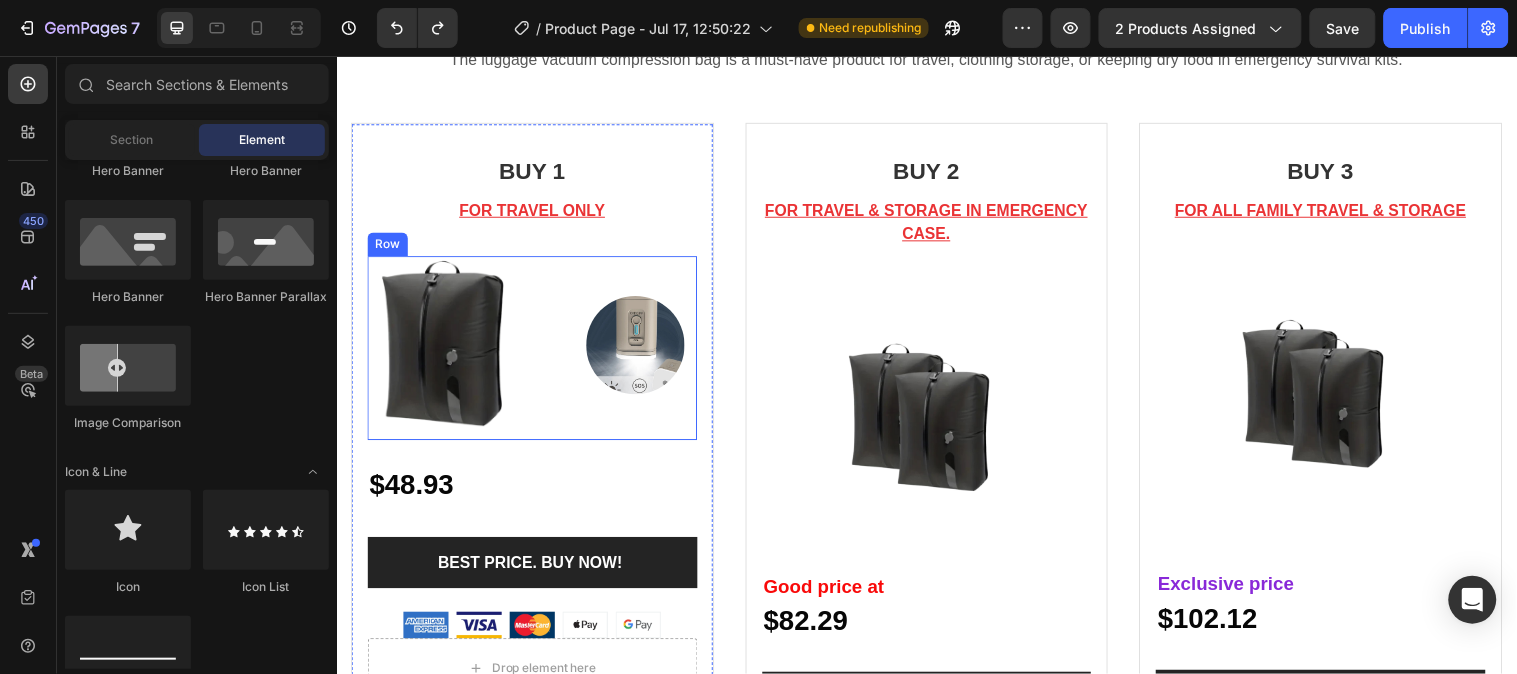 click on "Text Block" at bounding box center [547, 351] 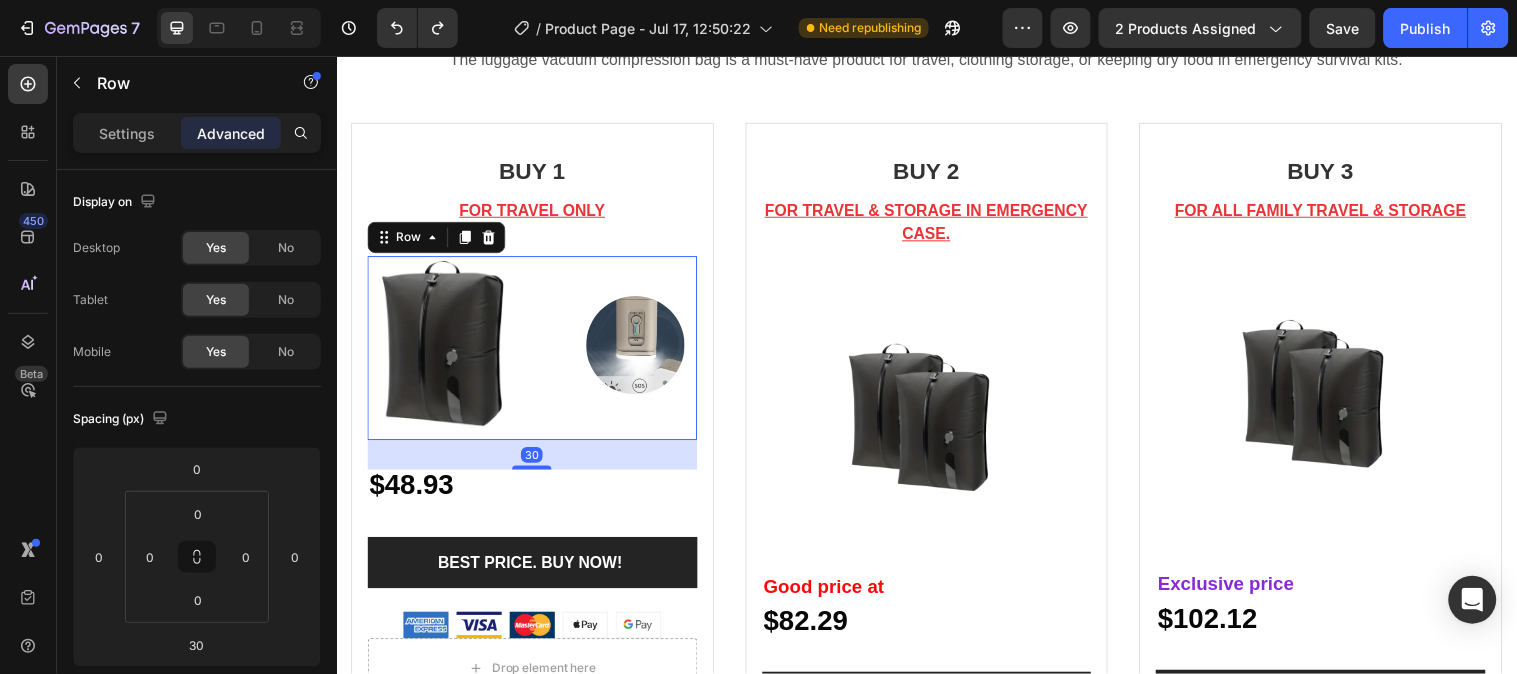 click on "Image" at bounding box center (640, 351) 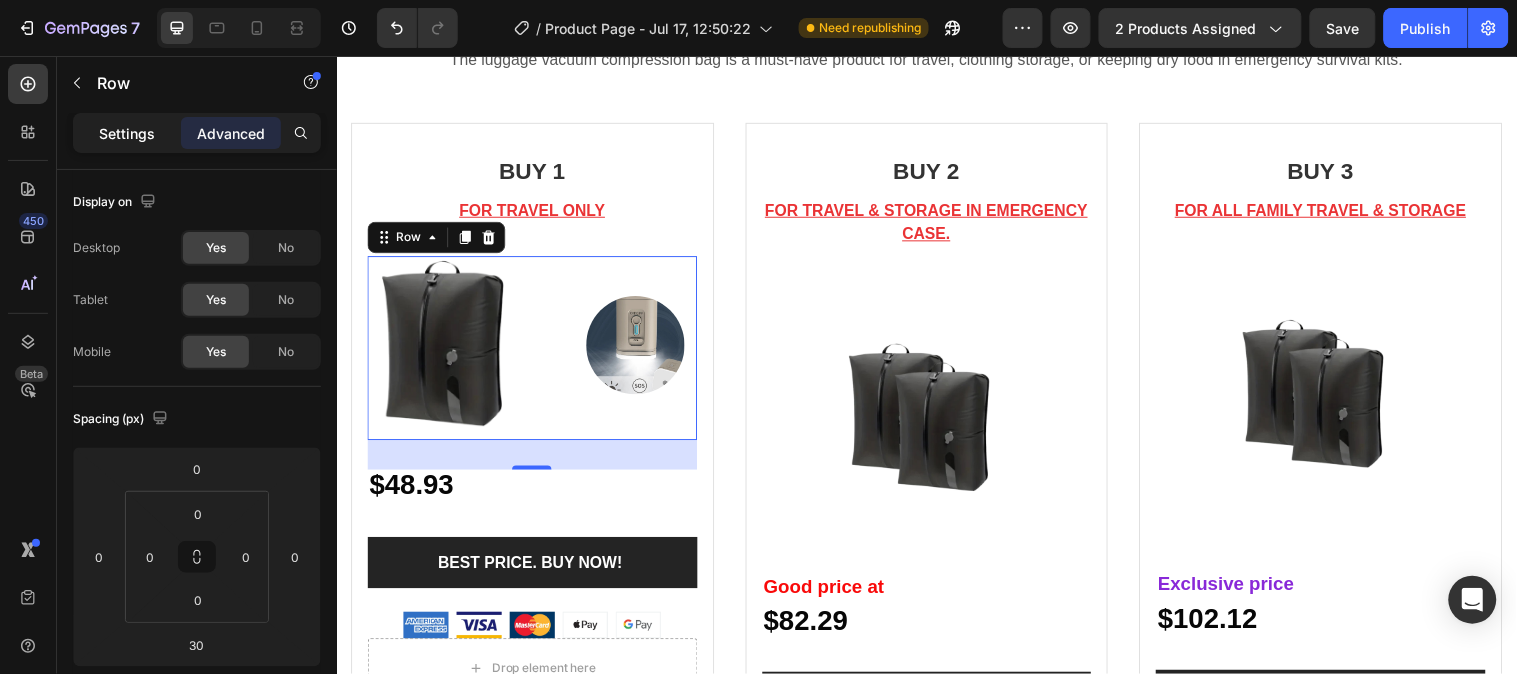 click on "Settings" at bounding box center (127, 133) 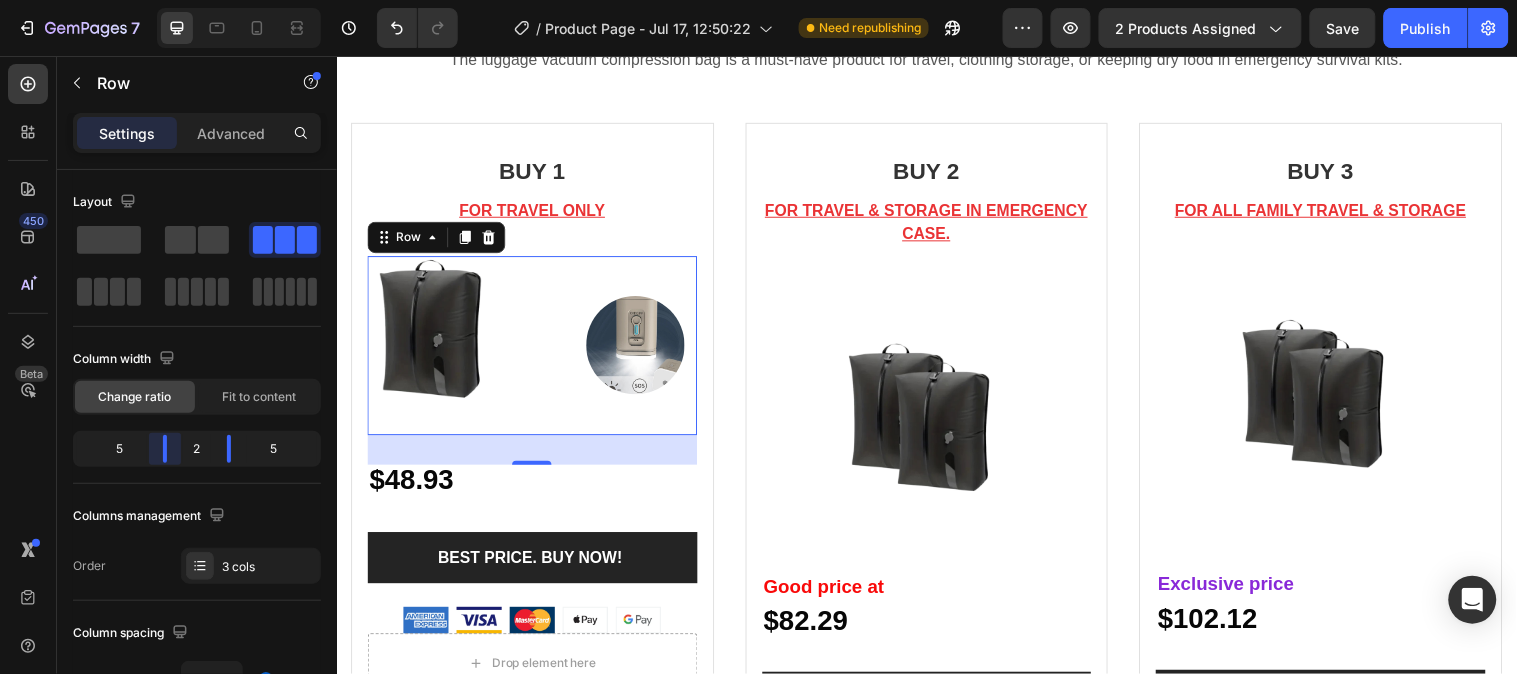 drag, startPoint x: 174, startPoint y: 460, endPoint x: 136, endPoint y: 355, distance: 111.66467 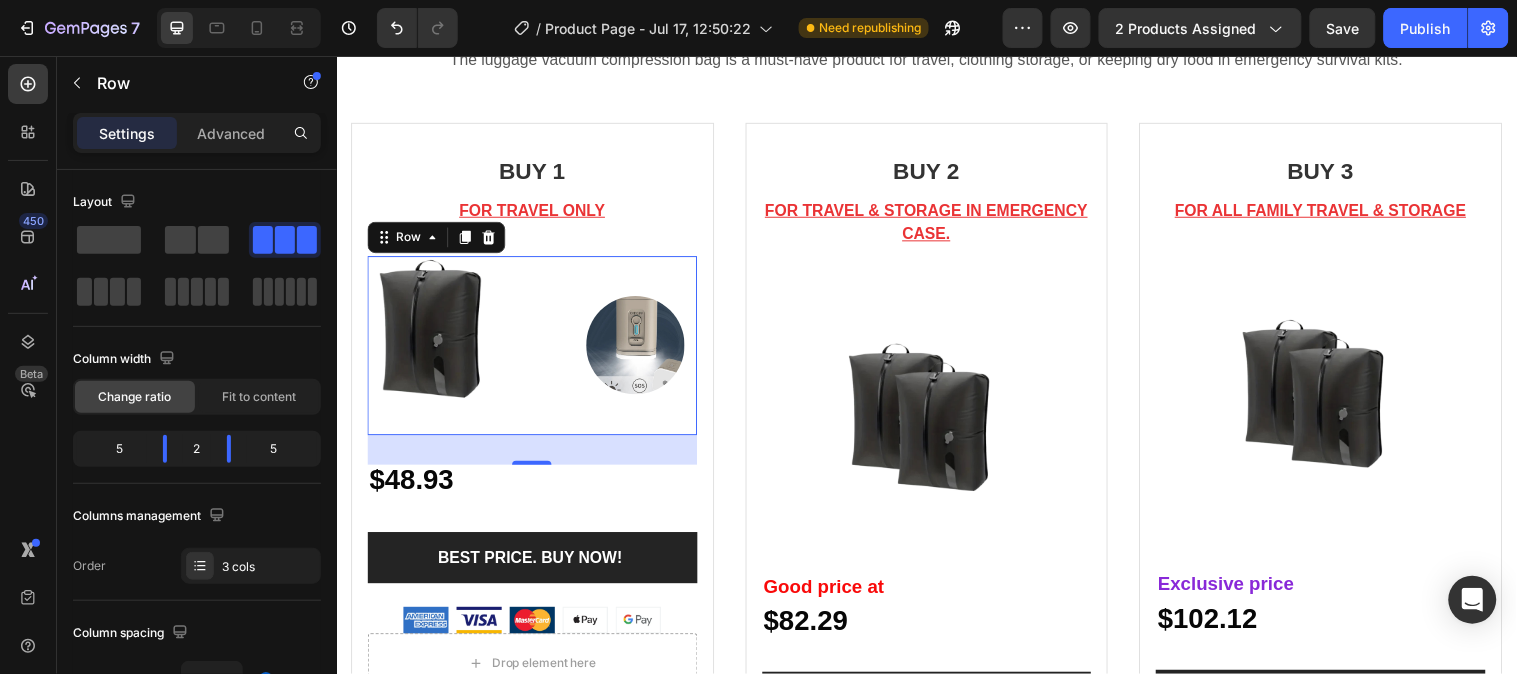 click on "Text Block" at bounding box center (535, 349) 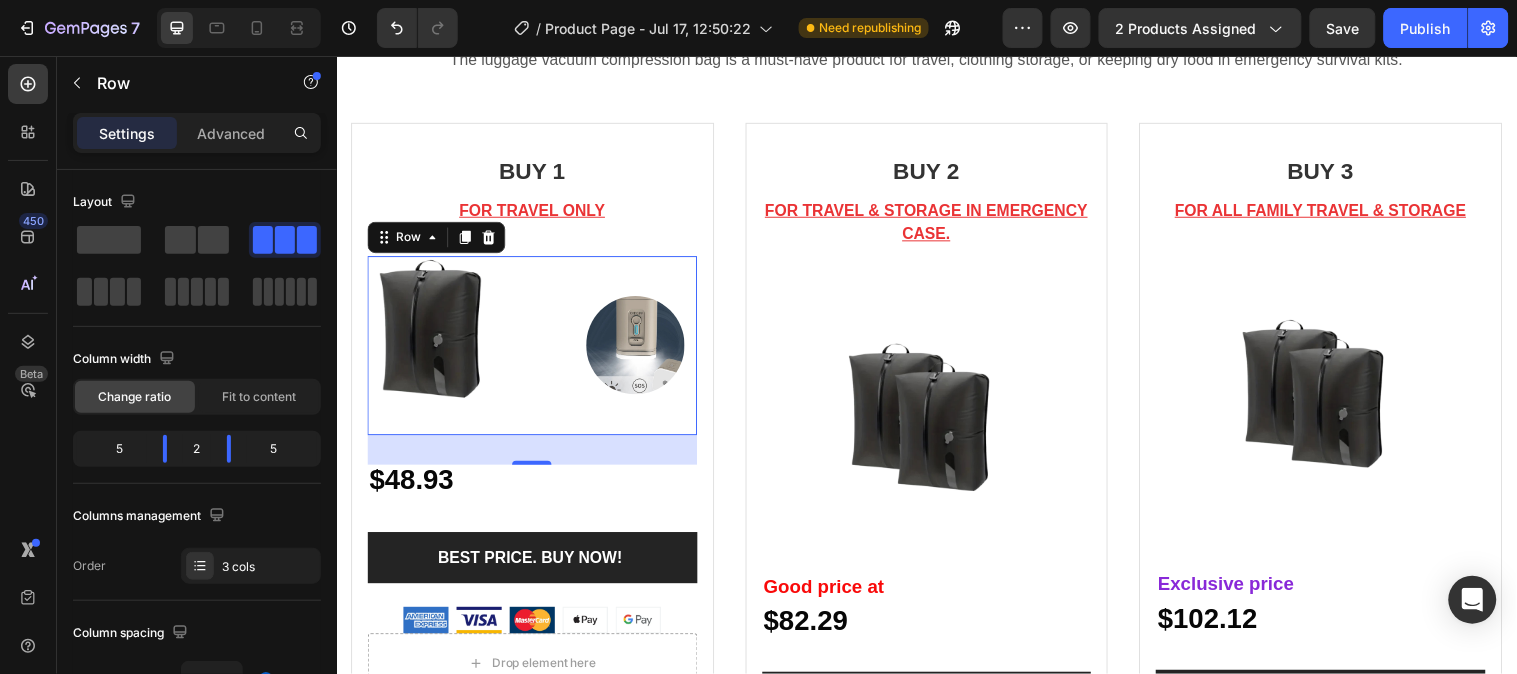 click on "Text Block" at bounding box center (535, 349) 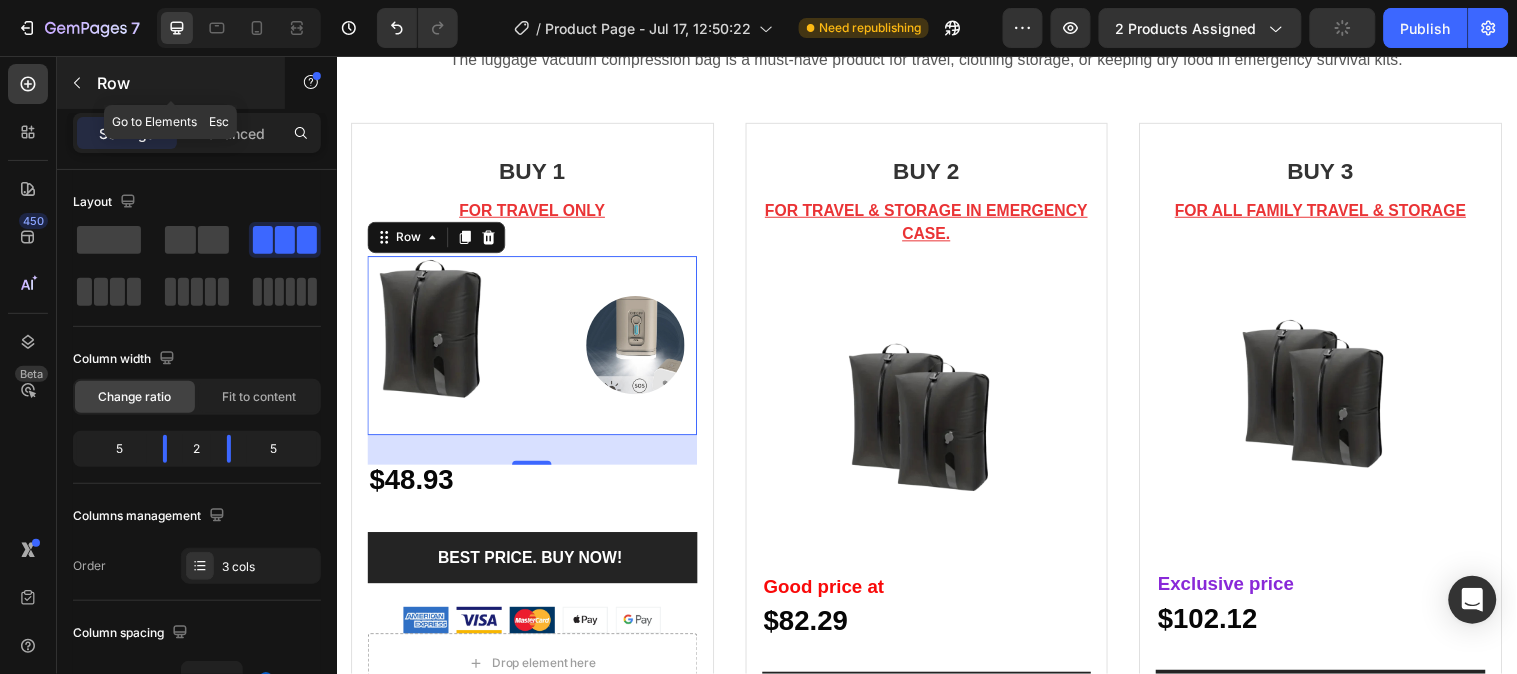 click 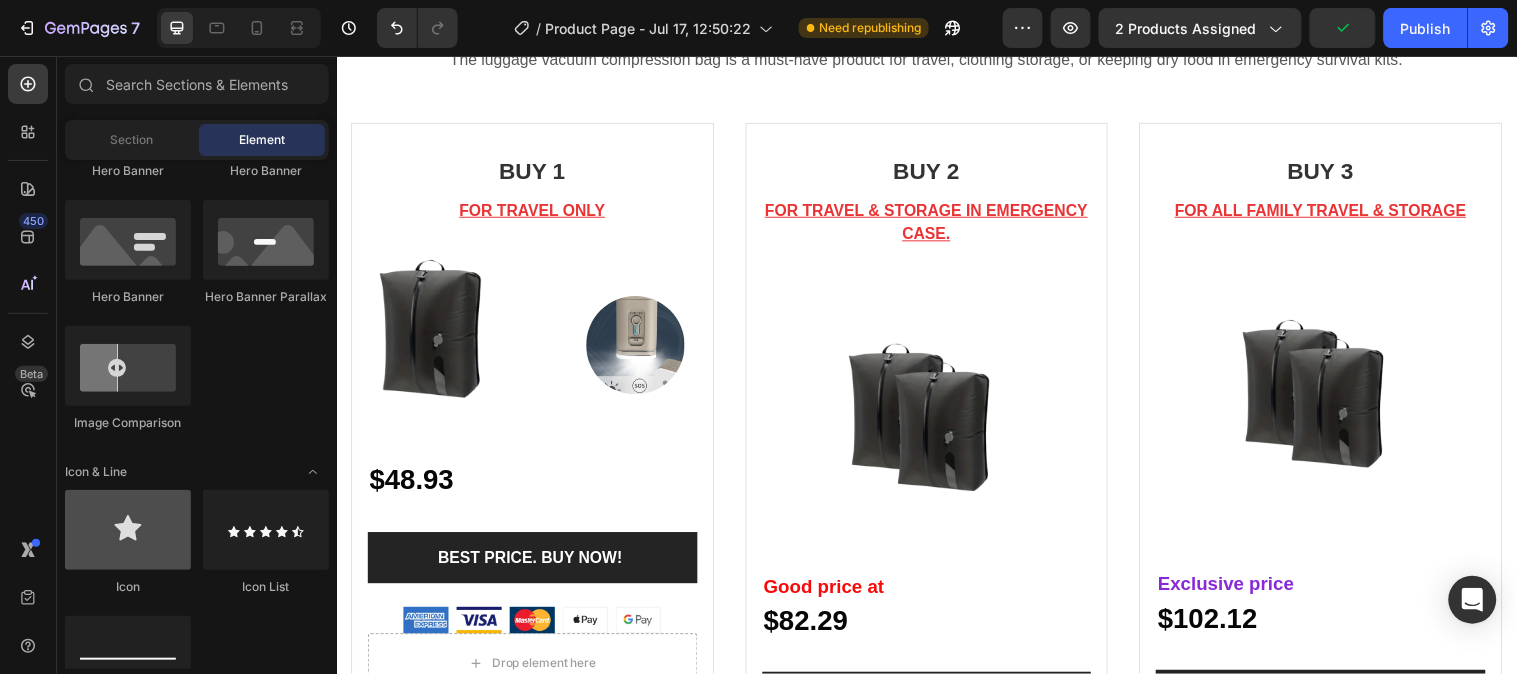 scroll, scrollTop: 1111, scrollLeft: 0, axis: vertical 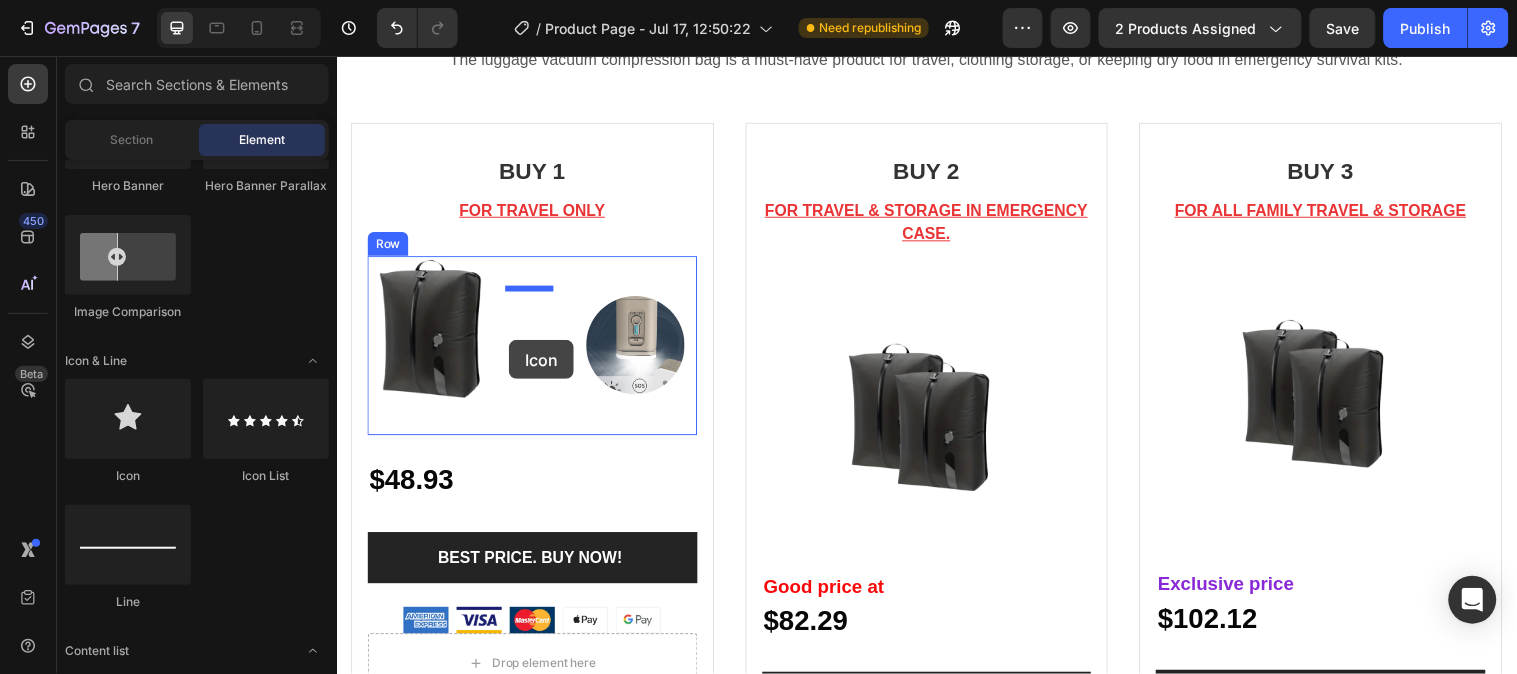 drag, startPoint x: 488, startPoint y: 499, endPoint x: 511, endPoint y: 344, distance: 156.69716 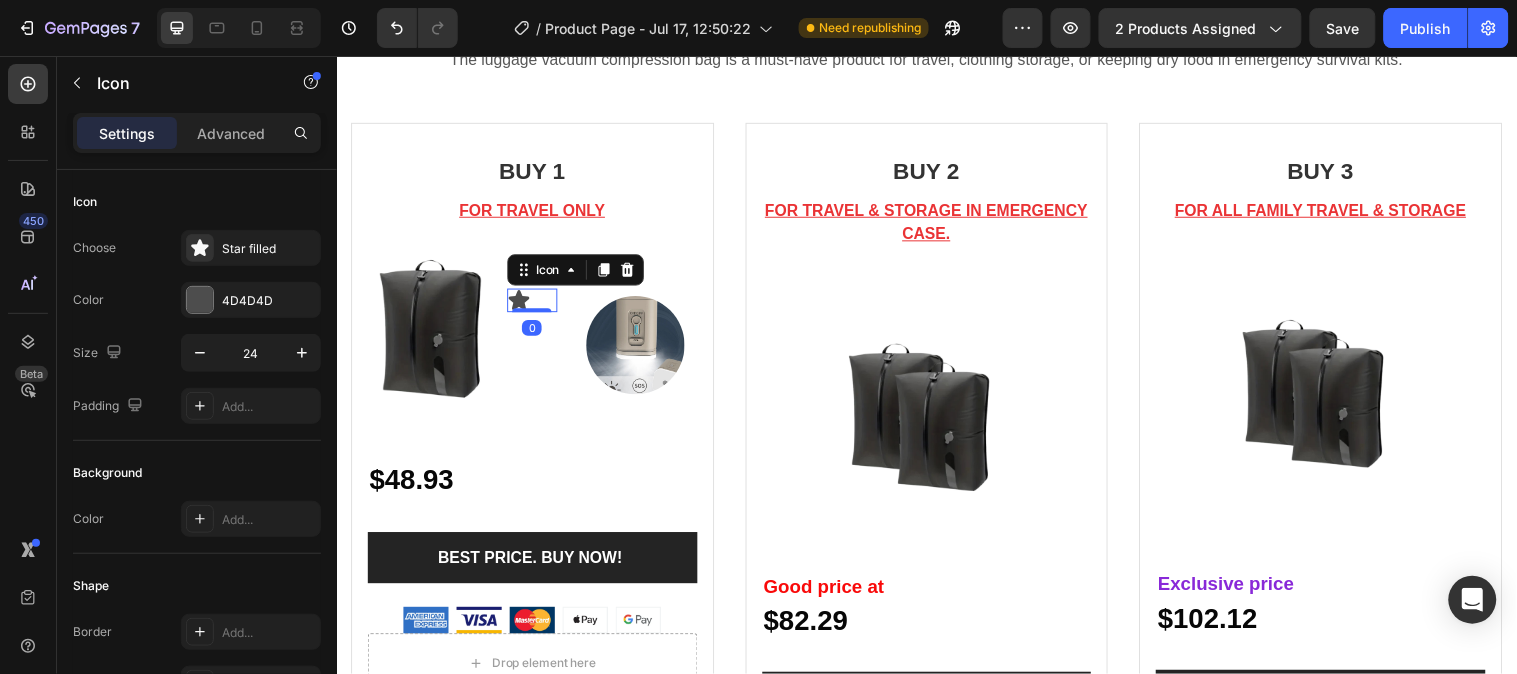 click on "Icon   0" at bounding box center [535, 303] 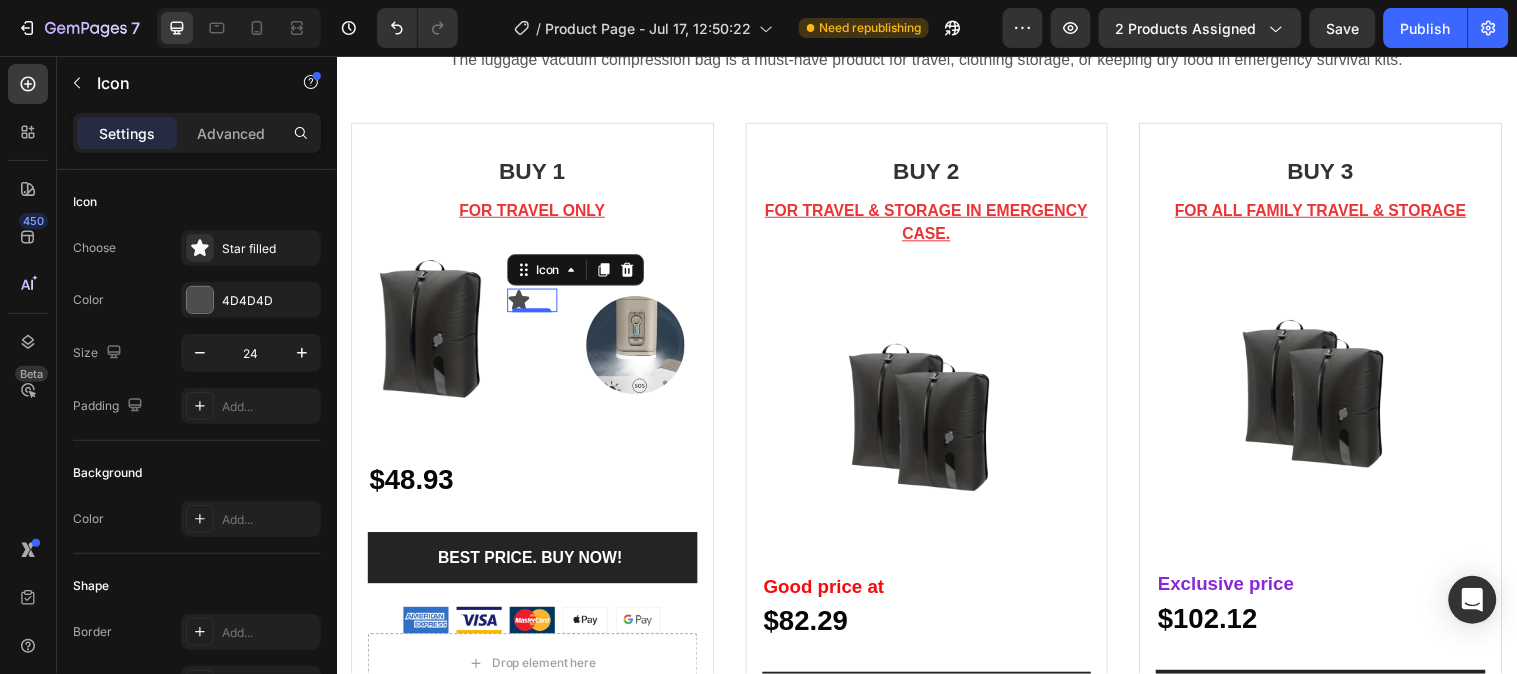 click 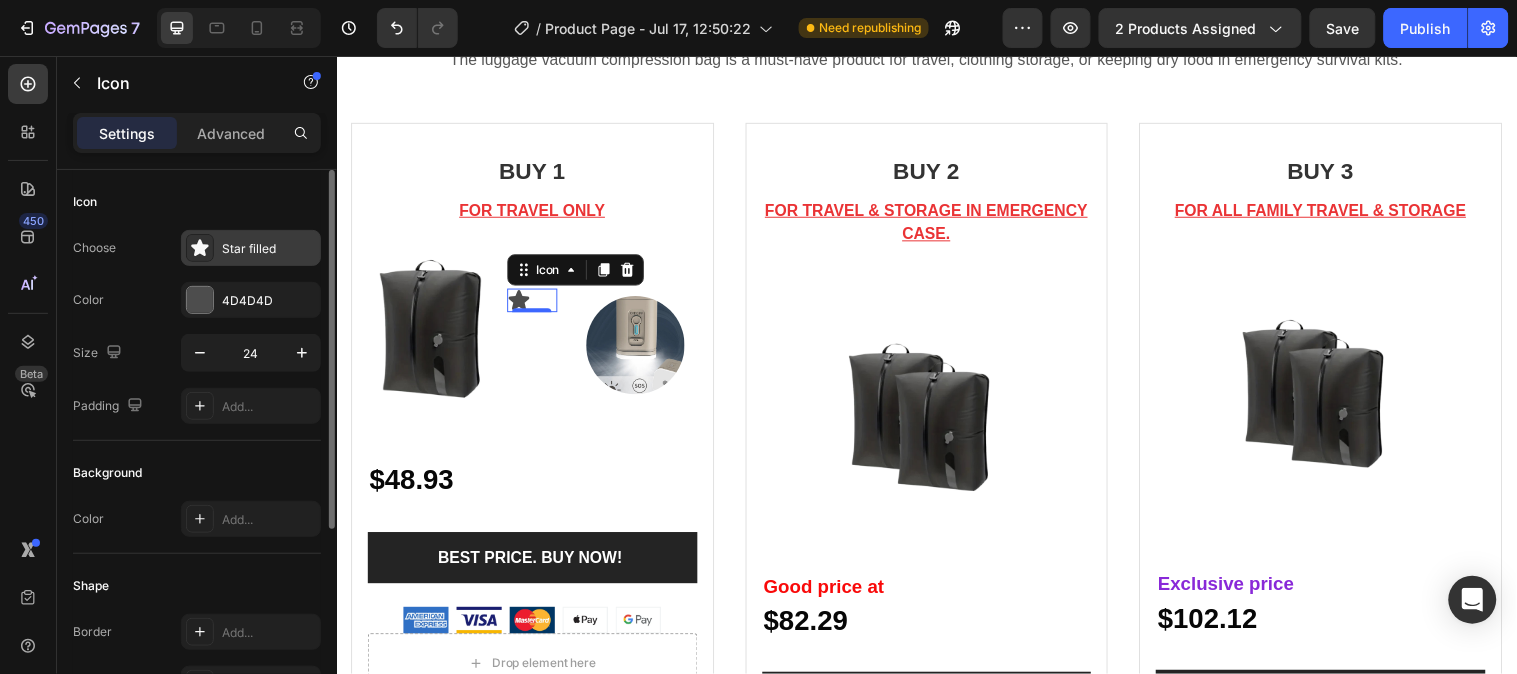 click on "Star filled" at bounding box center [251, 248] 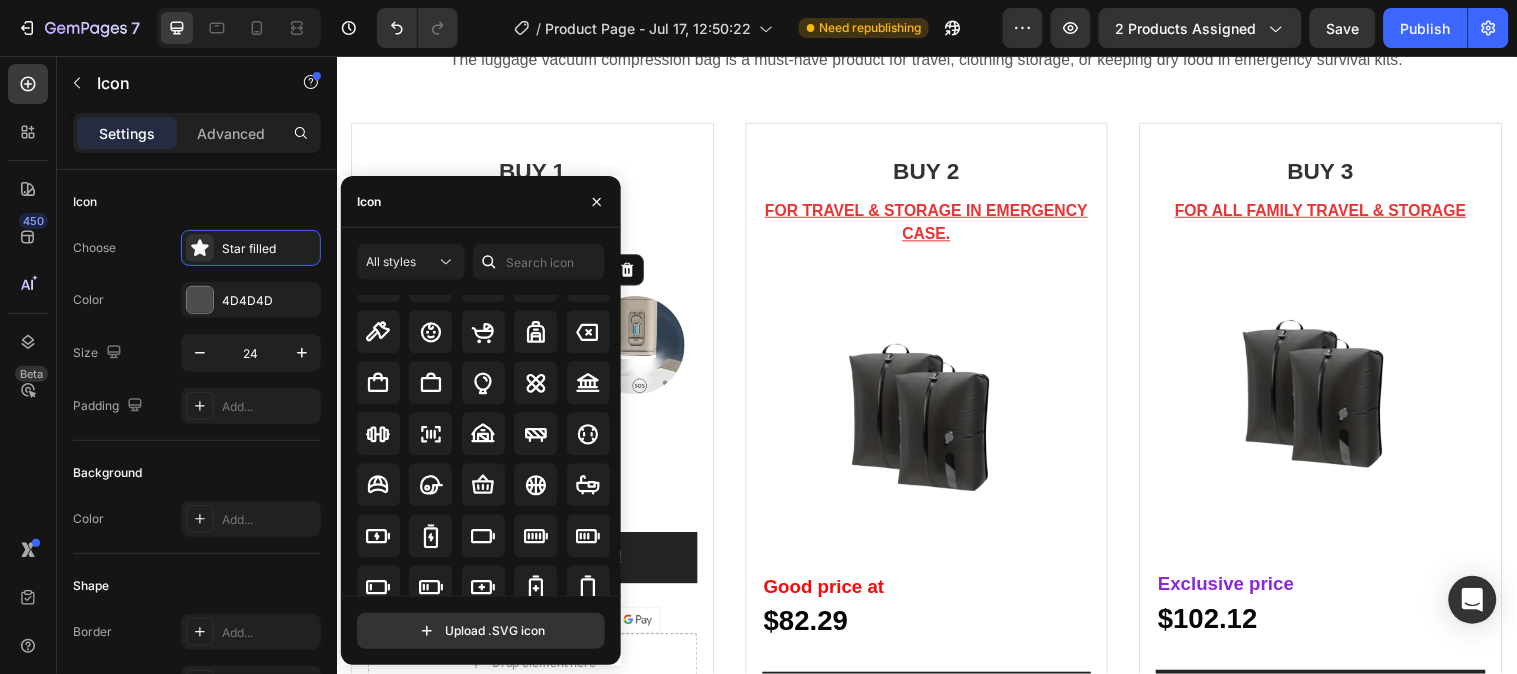 scroll, scrollTop: 1301, scrollLeft: 0, axis: vertical 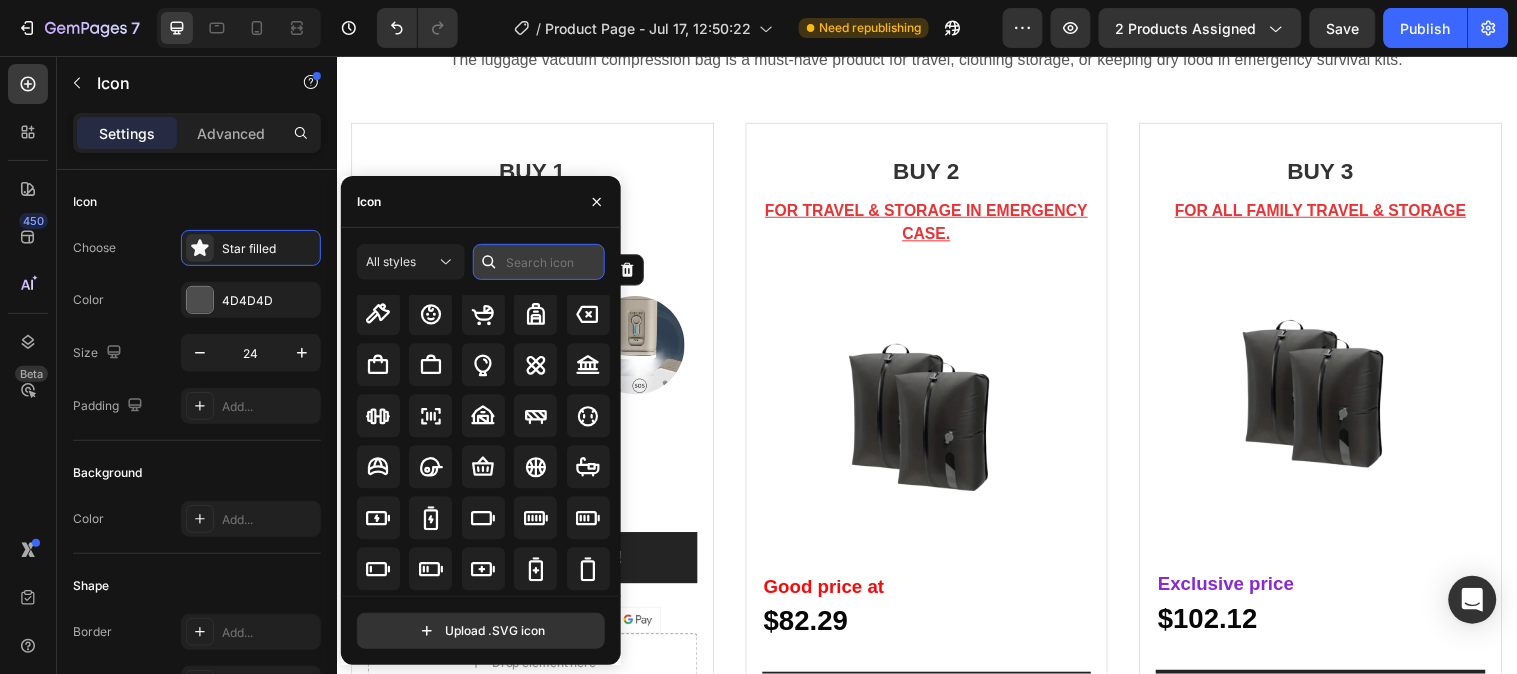 click at bounding box center (539, 262) 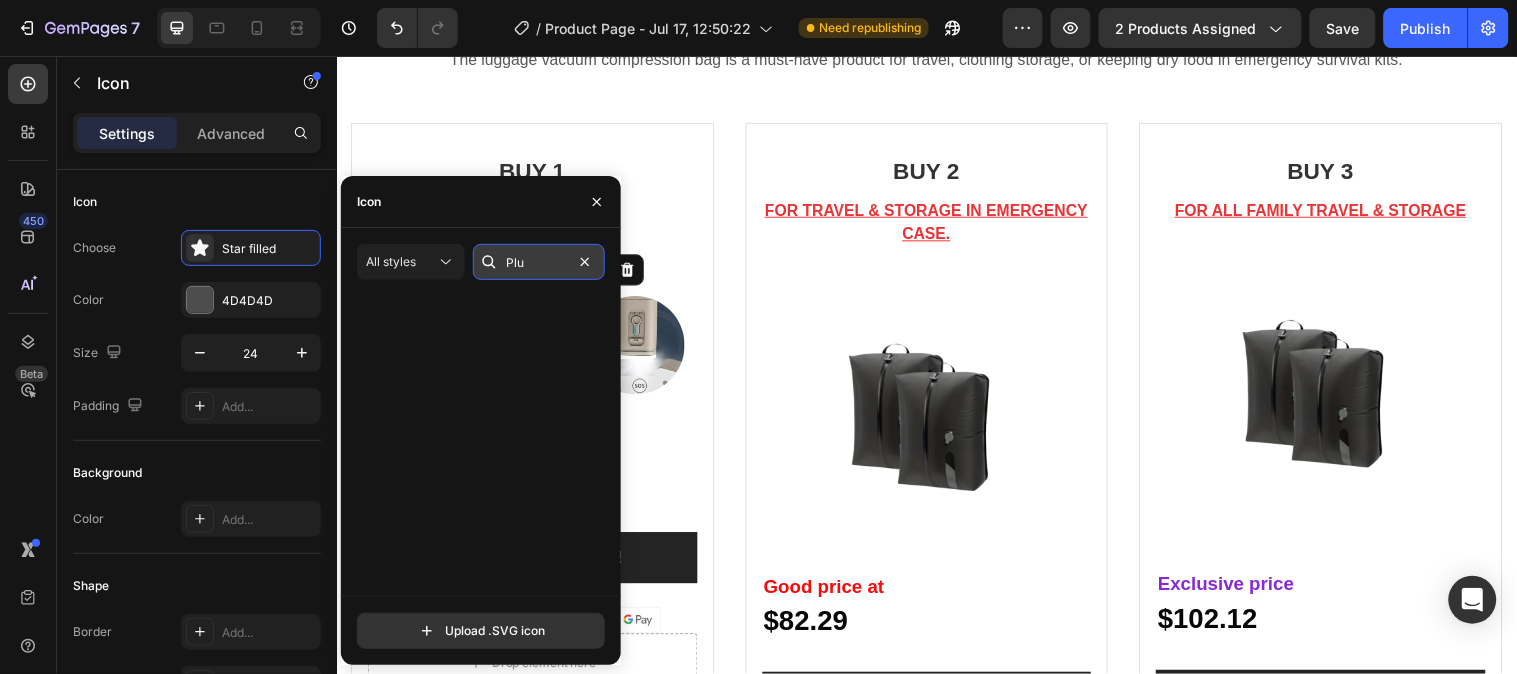 scroll, scrollTop: 0, scrollLeft: 0, axis: both 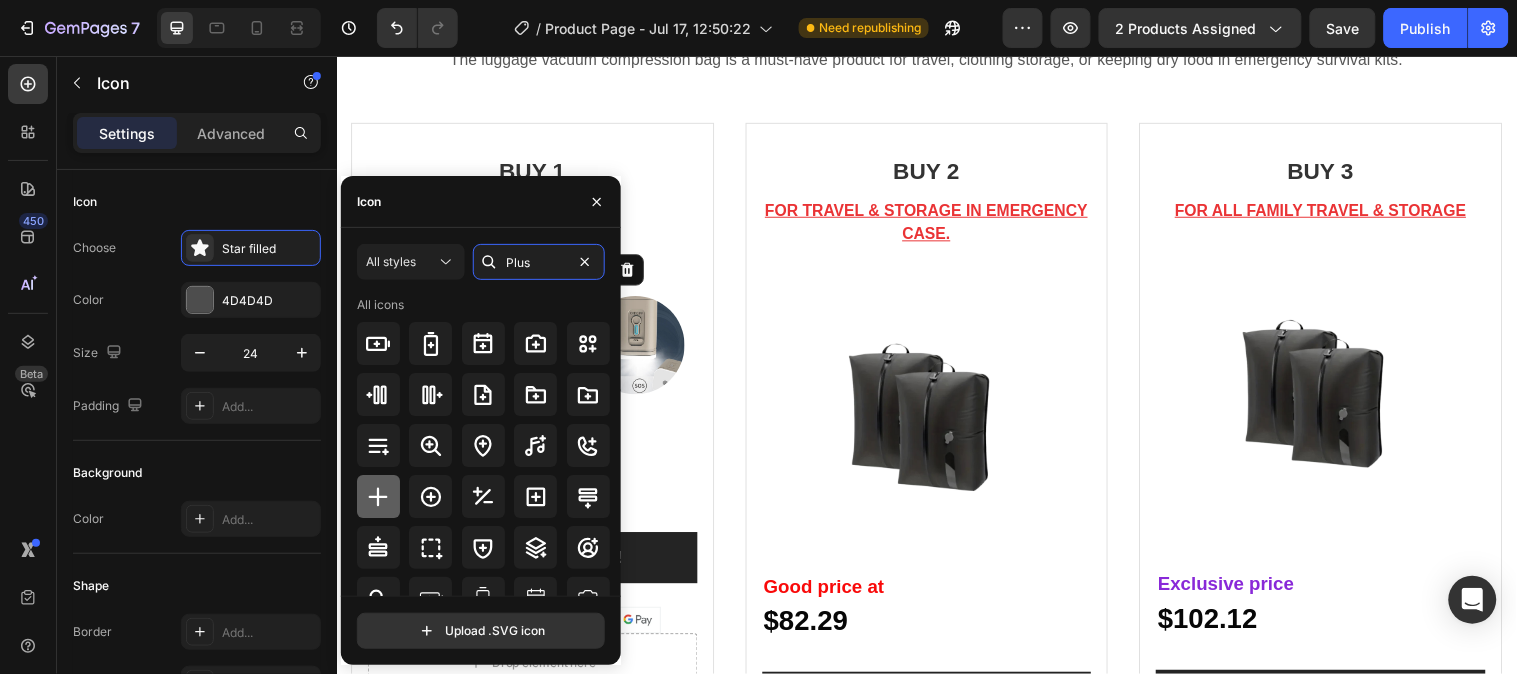 type on "Plus" 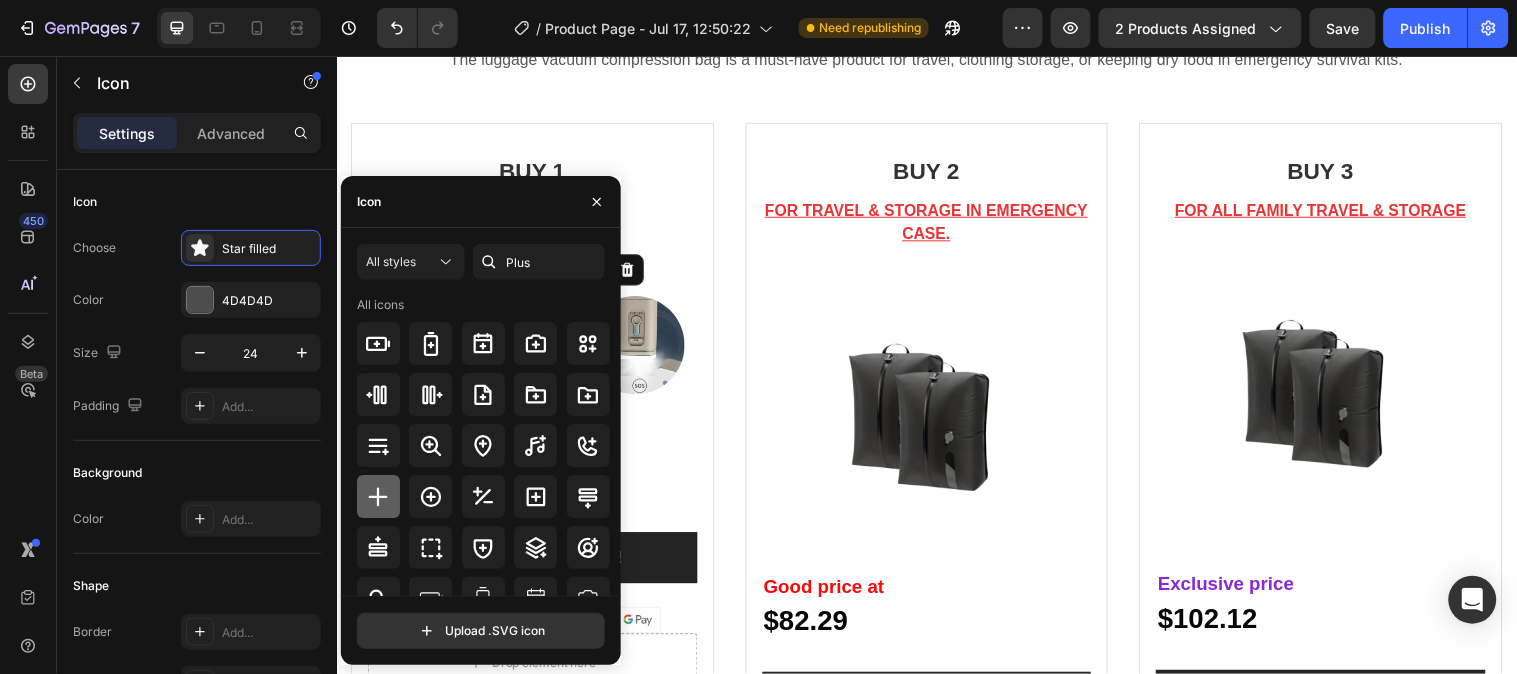 click 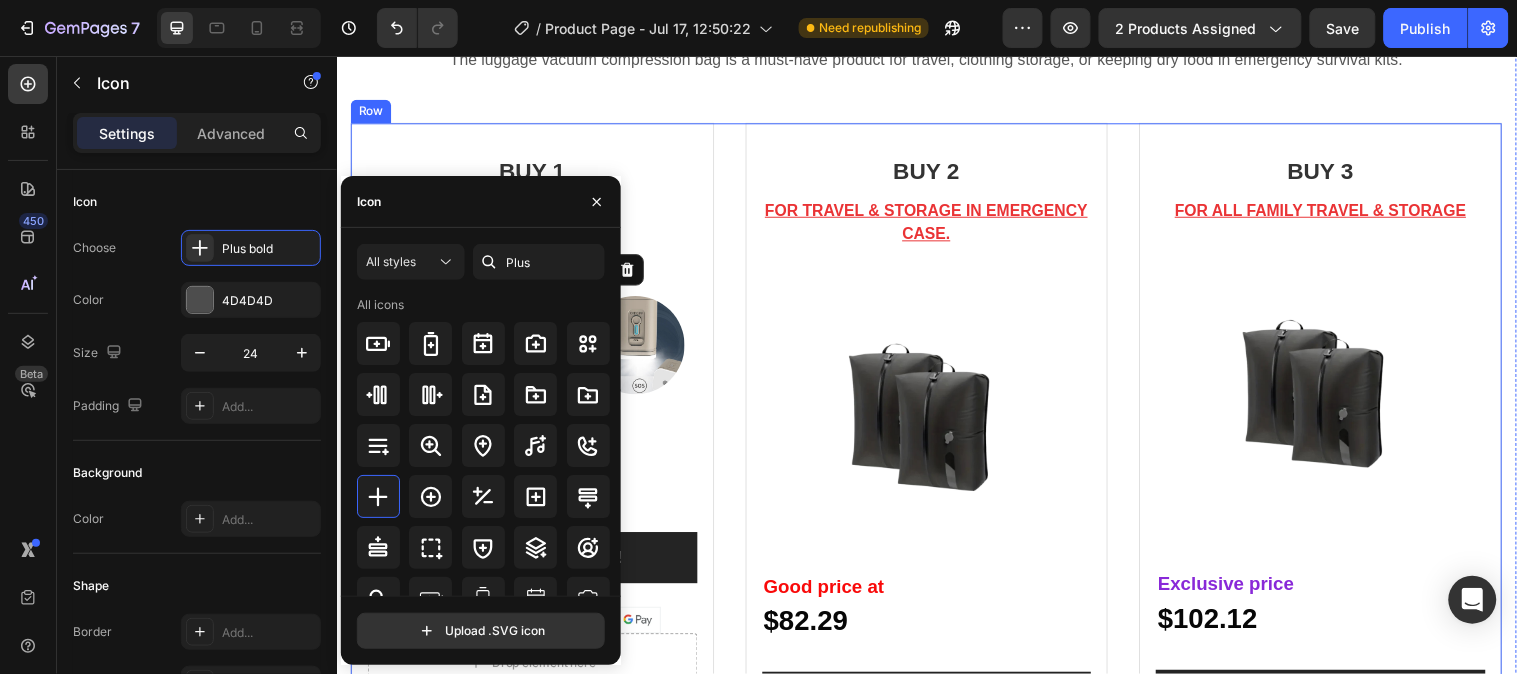 click on "BUY 1 Heading FOR TRAVEL ONLY Text block Image Text Block
Icon   0 Image Row                   $48.93 Text Block Row BEST PRICE. BUY NOW! (P) Cart Button Image
Drop element here Product BUY 2 Heading FOR TRAVEL & STORAGE IN EMERGENCY CASE. Text block Image Good price at   Text Block                    $82.29 Text Block Row BEST PRICE. BUY NOW! (P) Cart Button Image
Drop element here Product BUY 3 Heading FOR ALL FAMILY TRAVEL & STORAGE  Text block Image Exclusive price Text Block                     $102.12 Text Block BEST PRICE. BUY NOW! (P) Cart Button Image
Drop element here Product Row" at bounding box center (936, 500) 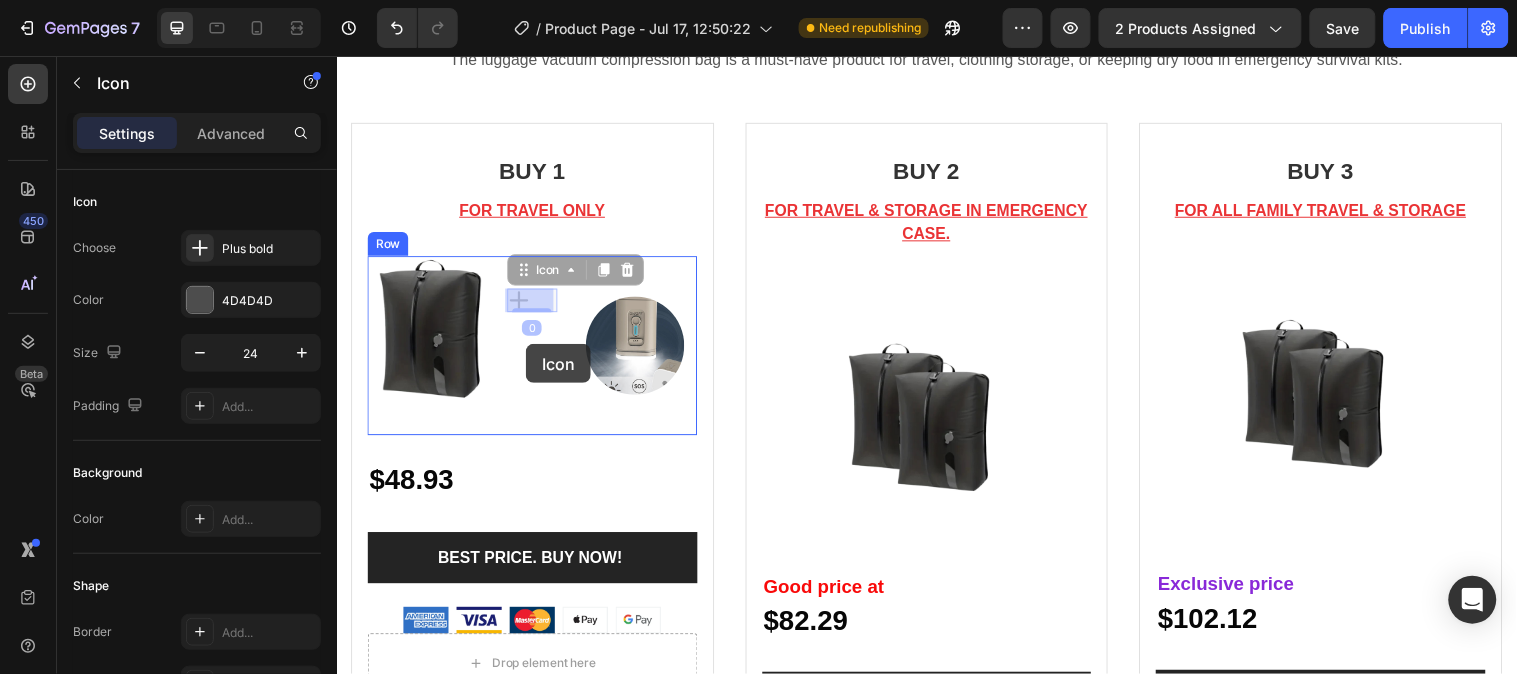 drag, startPoint x: 522, startPoint y: 308, endPoint x: 528, endPoint y: 348, distance: 40.4475 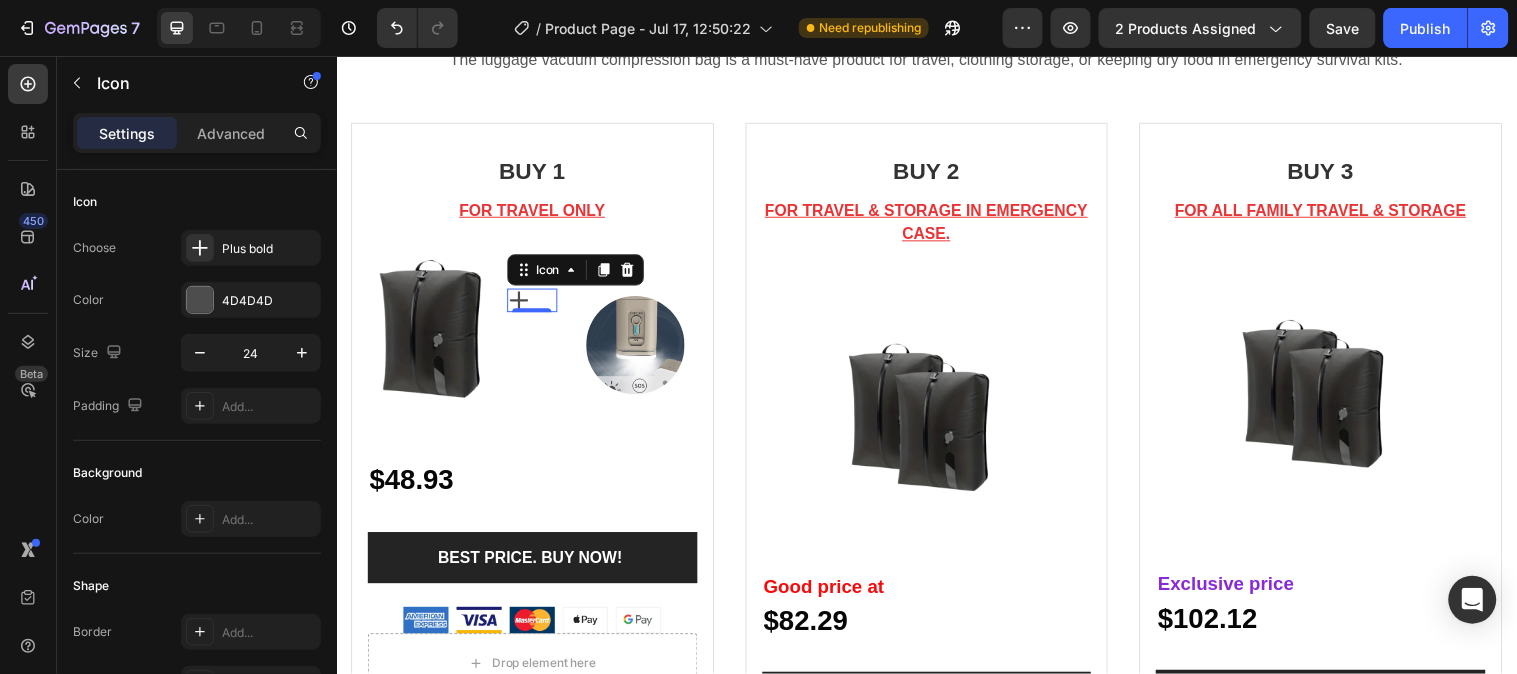 click 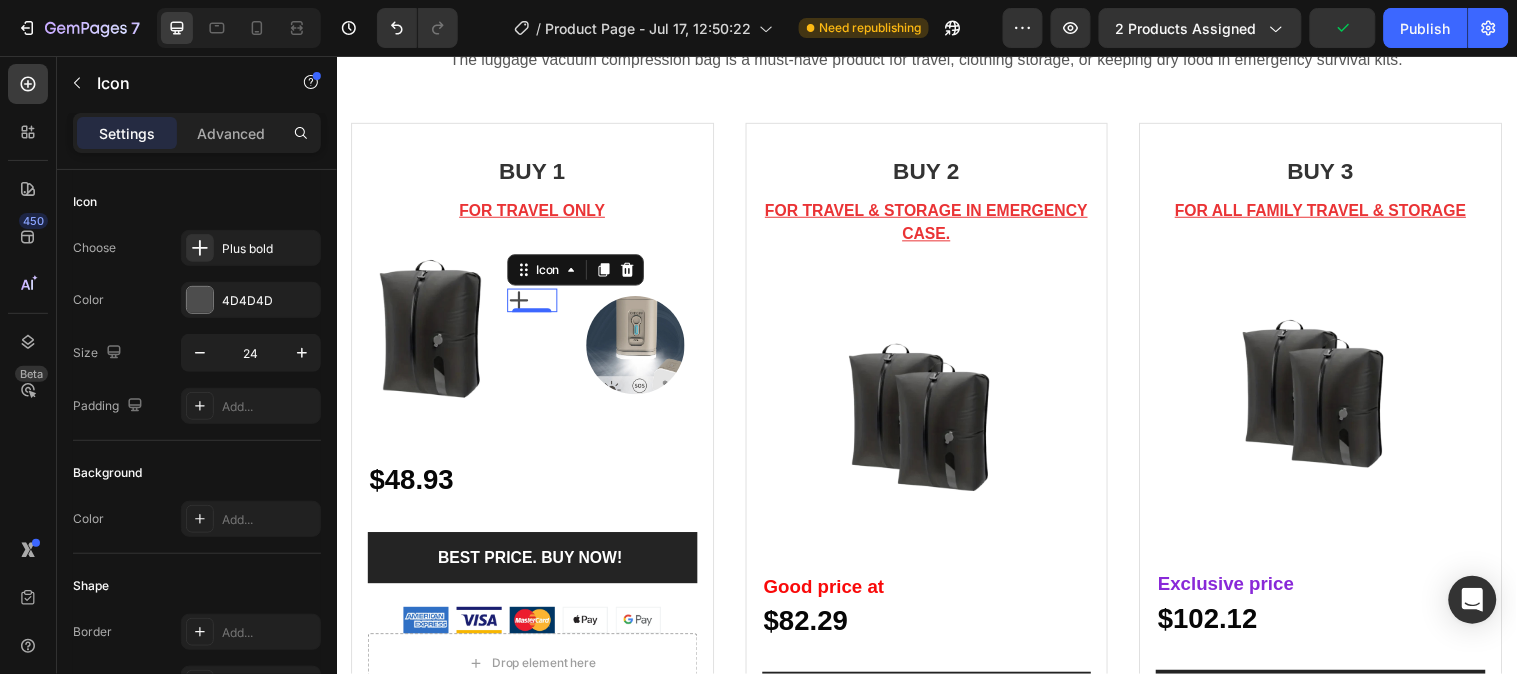 click on "Icon   0" at bounding box center (535, 303) 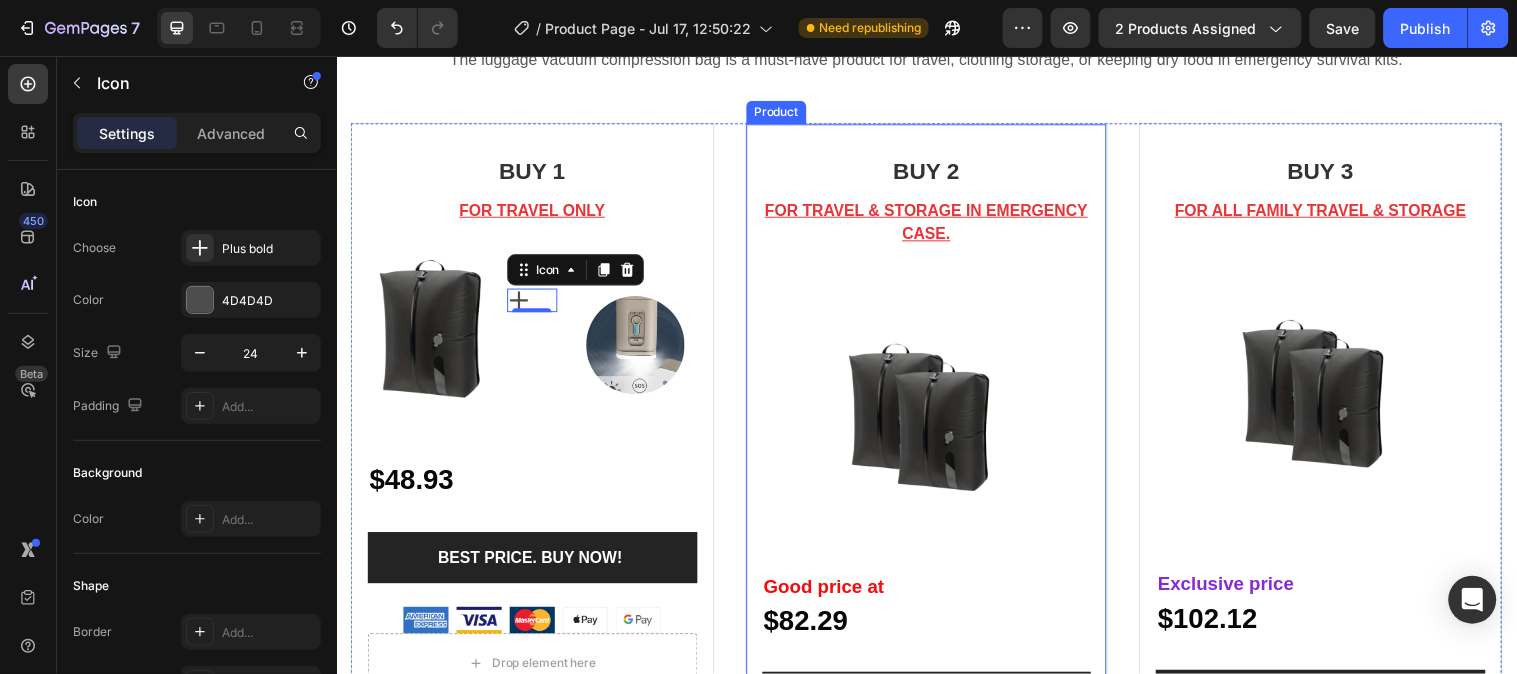 click on "BUY 1 Heading FOR TRAVEL ONLY Text block Image Text Block
Icon   0 Image Row                   $48.93 Text Block Row BEST PRICE. BUY NOW! (P) Cart Button Image
Drop element here Product BUY 2 Heading FOR TRAVEL & STORAGE IN EMERGENCY CASE. Text block Image Good price at   Text Block                    $82.29 Text Block Row BEST PRICE. BUY NOW! (P) Cart Button Image
Drop element here Product BUY 3 Heading FOR ALL FAMILY TRAVEL & STORAGE  Text block Image Exclusive price Text Block                     $102.12 Text Block BEST PRICE. BUY NOW! (P) Cart Button Image
Drop element here Product Row" at bounding box center (936, 500) 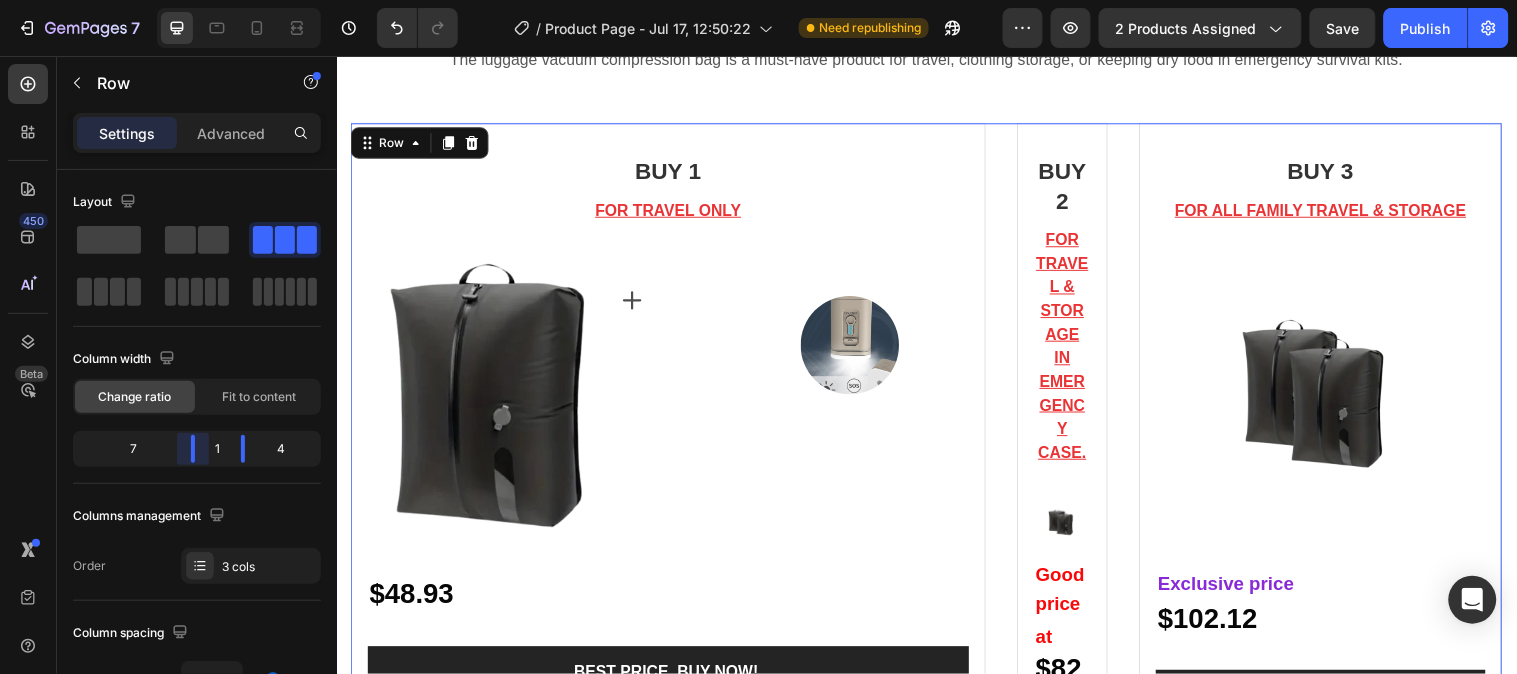drag, startPoint x: 153, startPoint y: 454, endPoint x: 215, endPoint y: 461, distance: 62.39391 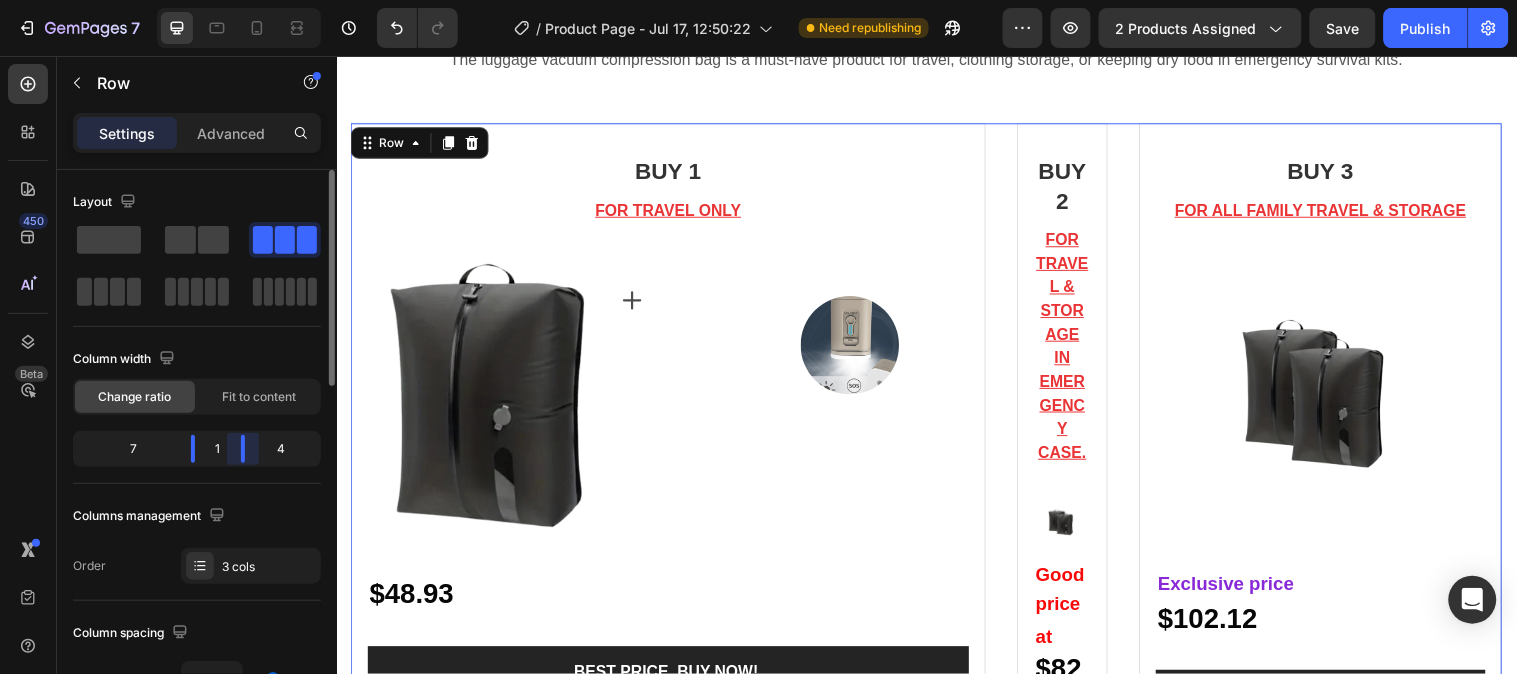 drag, startPoint x: 240, startPoint y: 453, endPoint x: 263, endPoint y: 446, distance: 24.04163 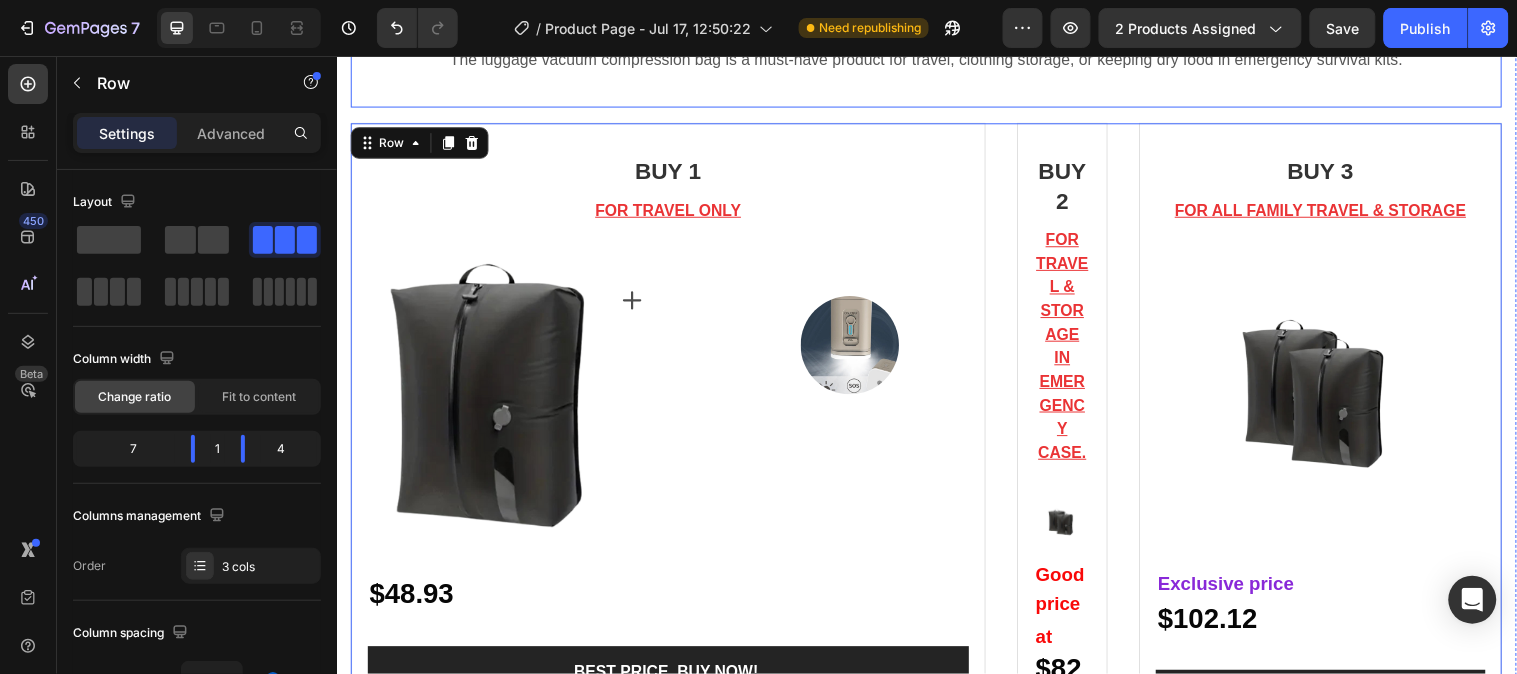 click on ""Must to have" for travel and home  Heading The luggage vacuum compression bag is a must-have product for travel, clothing storage, or keeping dry food in emergency survival kits. Text block" at bounding box center [936, 52] 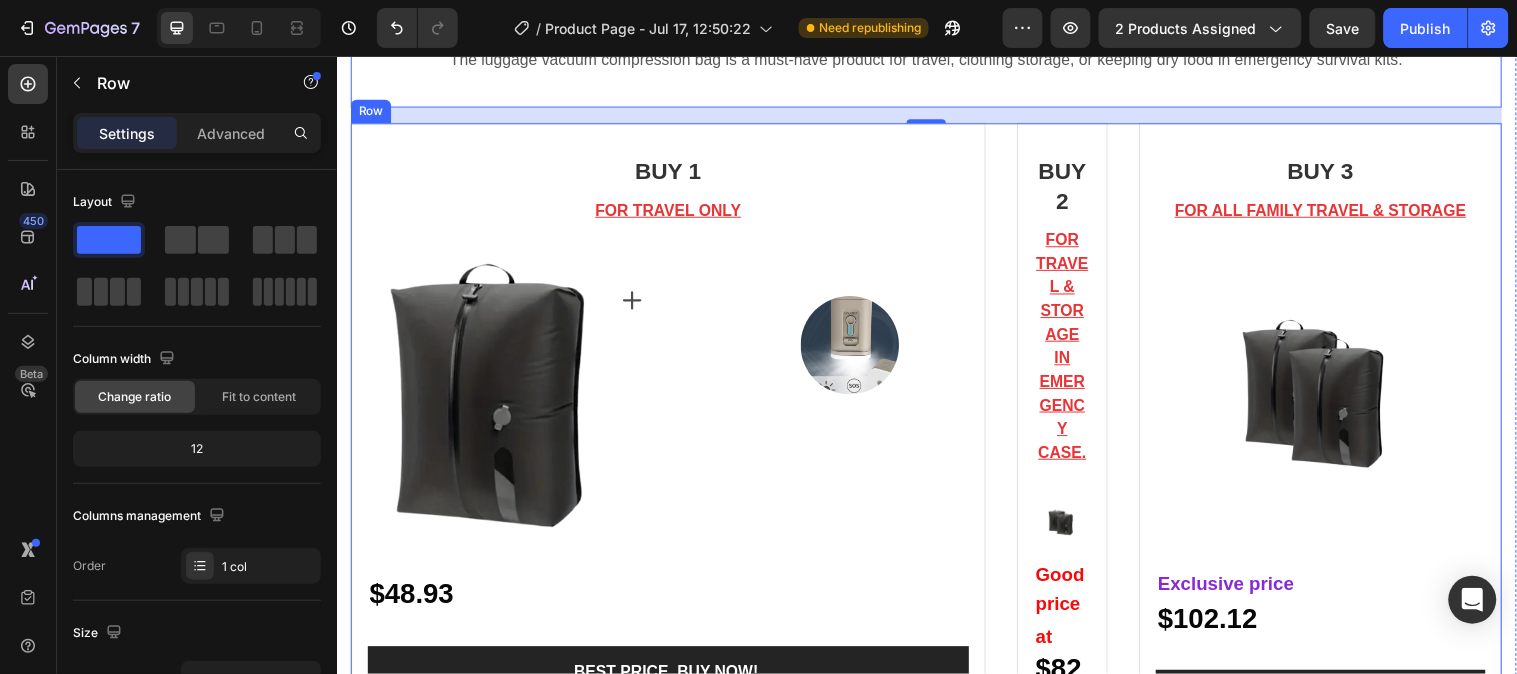 click on "BUY 1 Heading FOR TRAVEL ONLY Text block Image Text Block
Icon Image Row                   $48.93 Text Block Row BEST PRICE. BUY NOW! (P) Cart Button Image
Drop element here Product BUY 2 Heading FOR TRAVEL & STORAGE IN EMERGENCY CASE. Text block Image Good price at   Text Block                    $82.29 Text Block Row BEST PRICE. BUY NOW! (P) Cart Button Image
Product BUY 3 Heading FOR ALL FAMILY TRAVEL & STORAGE  Text block Image Exclusive price Text Block                     $102.12 Text Block BEST PRICE. BUY NOW! (P) Cart Button Image
Drop element here Product Row" at bounding box center (936, 711) 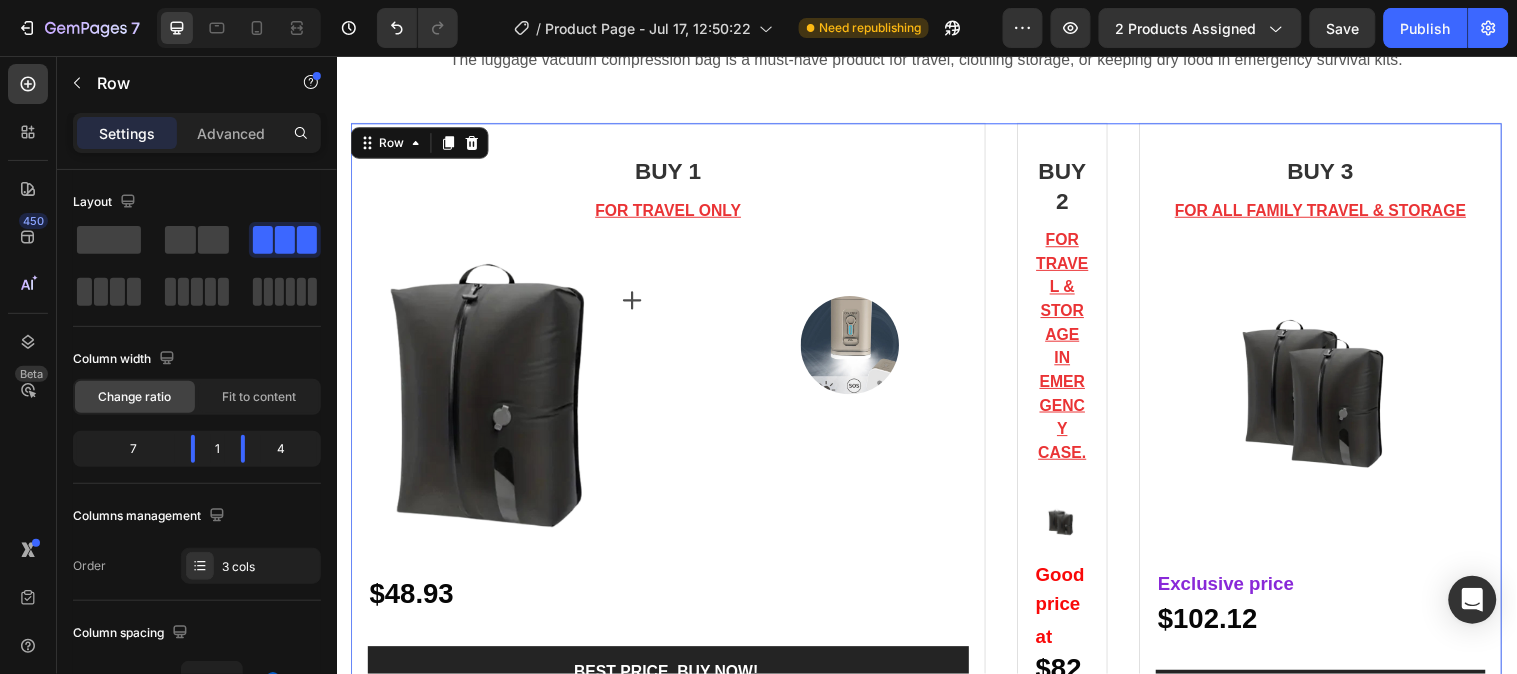 click on "BUY 1 Heading FOR TRAVEL ONLY Text block Image Text Block
Icon Image Row                   $48.93 Text Block Row BEST PRICE. BUY NOW! (P) Cart Button Image
Drop element here Product BUY 2 Heading FOR TRAVEL & STORAGE IN EMERGENCY CASE. Text block Image Good price at   Text Block                    $82.29 Text Block Row BEST PRICE. BUY NOW! (P) Cart Button Image
Product BUY 3 Heading FOR ALL FAMILY TRAVEL & STORAGE  Text block Image Exclusive price Text Block                     $102.12 Text Block BEST PRICE. BUY NOW! (P) Cart Button Image
Drop element here Product Row   0" at bounding box center (936, 711) 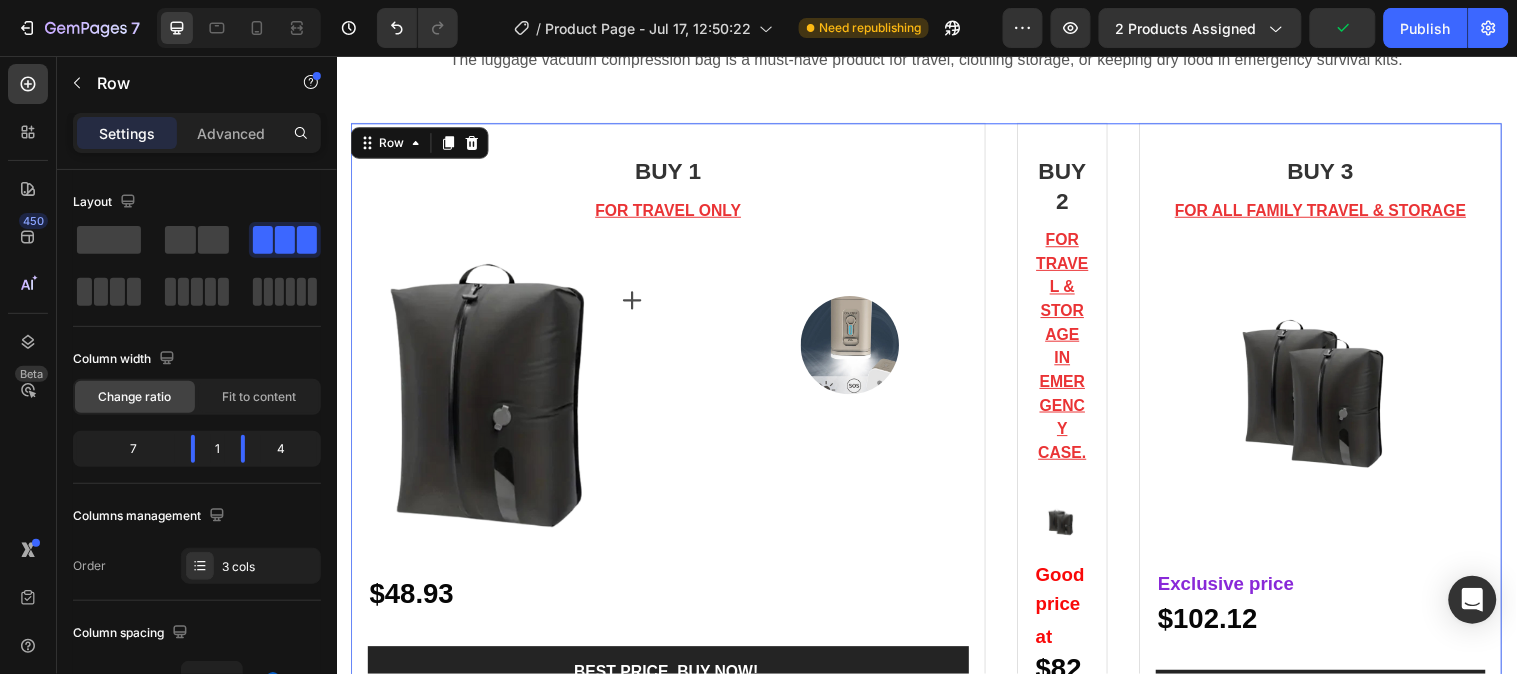 click on "BUY 1 Heading FOR TRAVEL ONLY Text block Image Text Block
Icon Image Row                   $48.93 Text Block Row BEST PRICE. BUY NOW! (P) Cart Button Image
Drop element here Product BUY 2 Heading FOR TRAVEL & STORAGE IN EMERGENCY CASE. Text block Image Good price at   Text Block                    $82.29 Text Block Row BEST PRICE. BUY NOW! (P) Cart Button Image
Product BUY 3 Heading FOR ALL FAMILY TRAVEL & STORAGE  Text block Image Exclusive price Text Block                     $102.12 Text Block BEST PRICE. BUY NOW! (P) Cart Button Image
Drop element here Product Row   0" at bounding box center [936, 711] 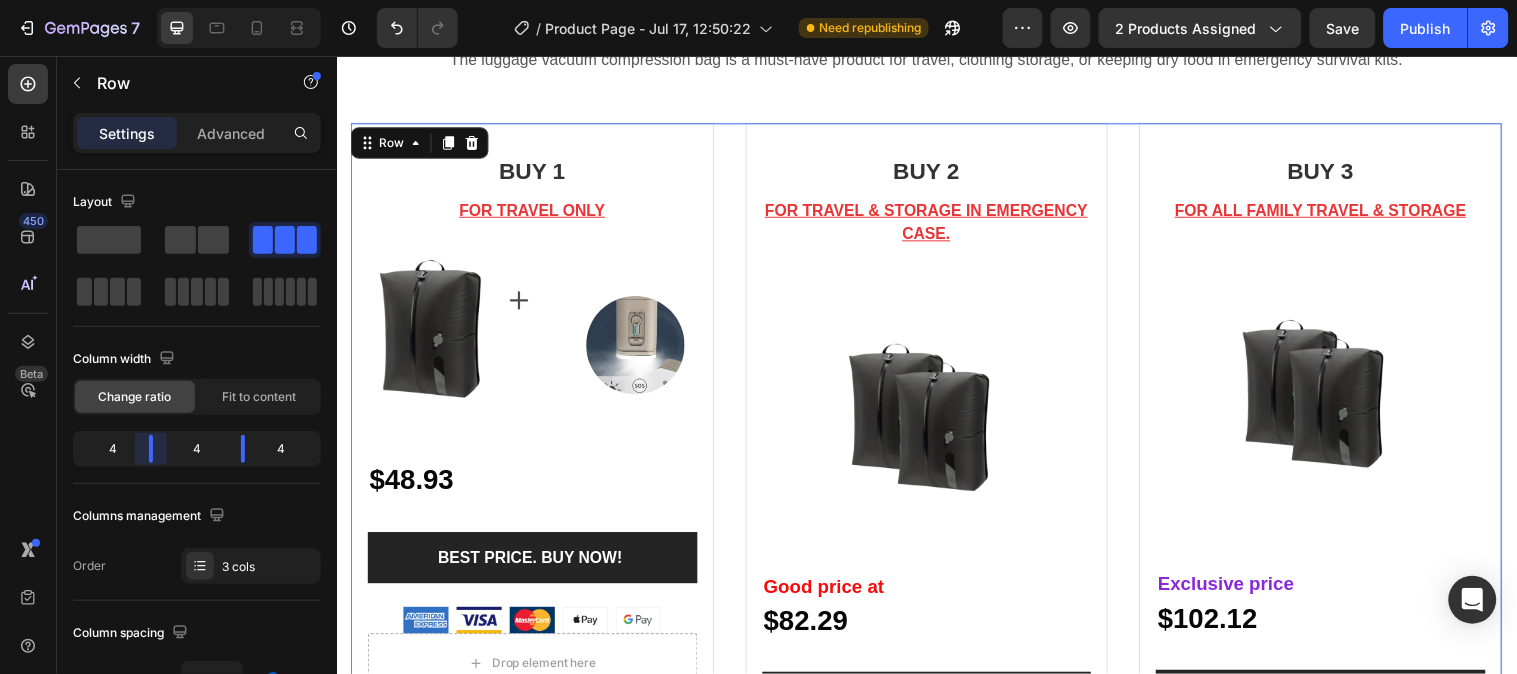 drag, startPoint x: 194, startPoint y: 454, endPoint x: 103, endPoint y: 386, distance: 113.600174 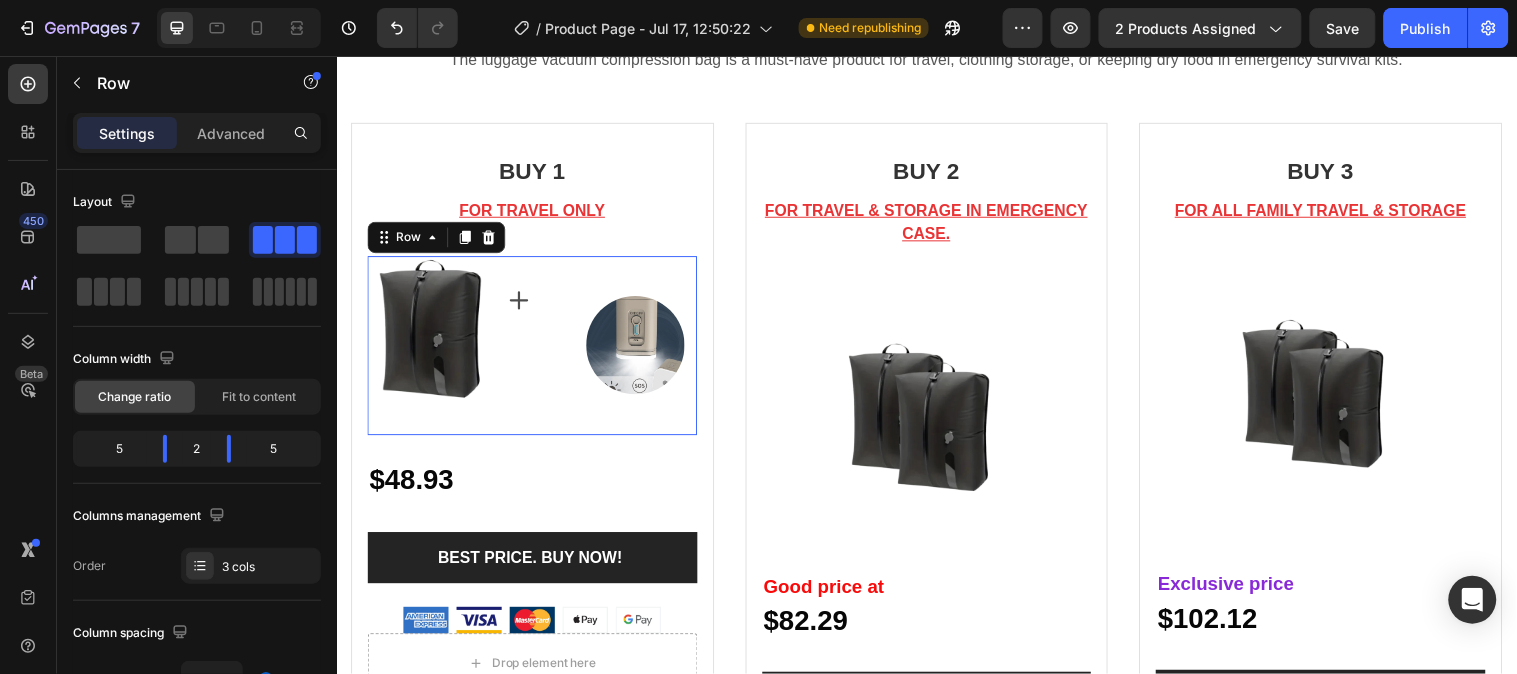 click on "Text Block
Icon" at bounding box center (535, 349) 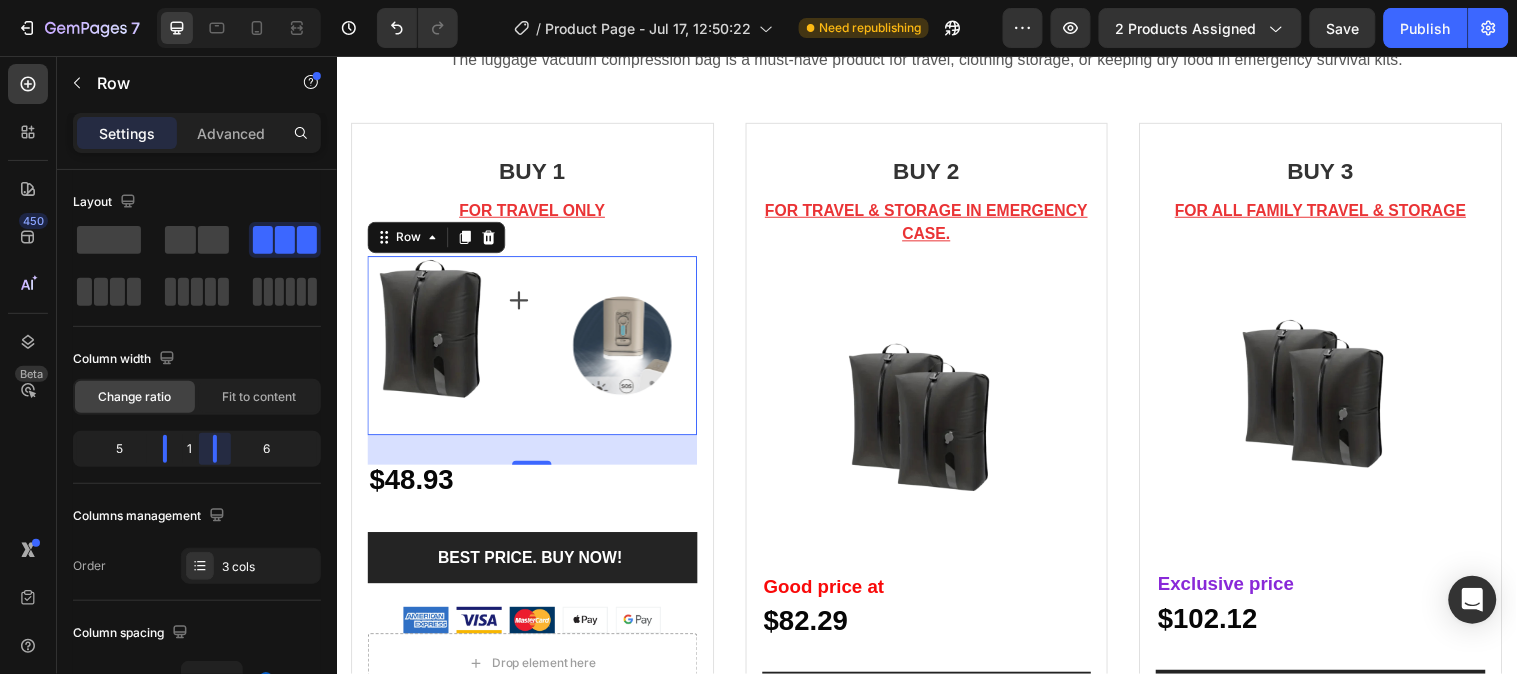 drag, startPoint x: 227, startPoint y: 451, endPoint x: 202, endPoint y: 455, distance: 25.317978 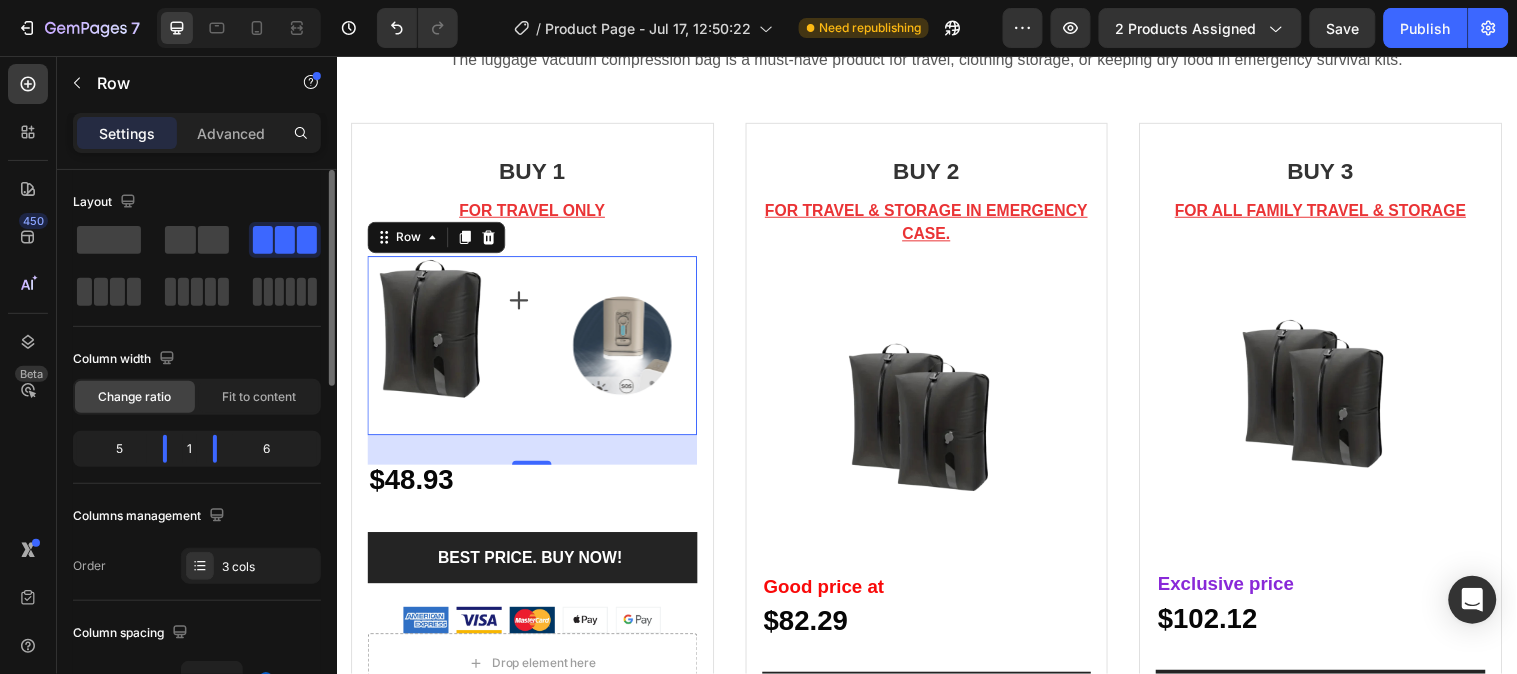 click on "1" 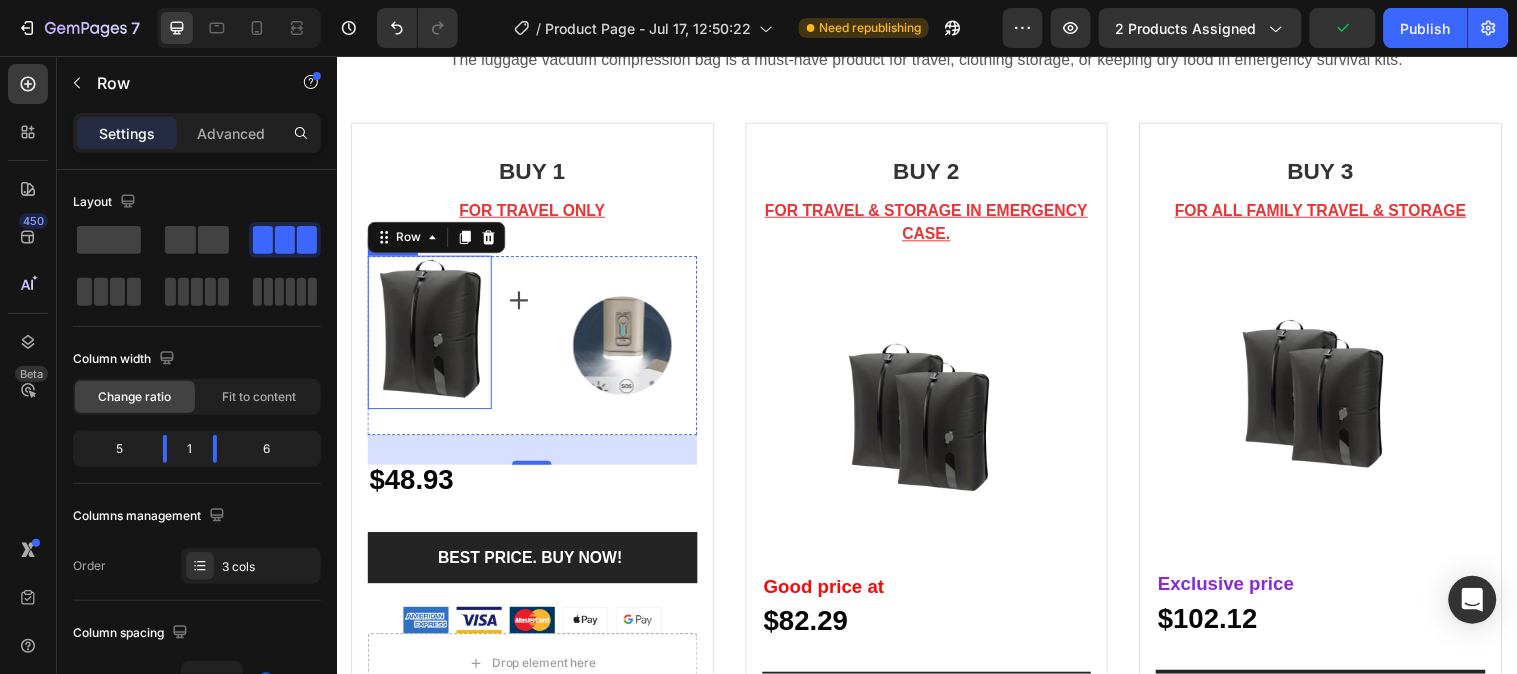 click at bounding box center [431, 336] 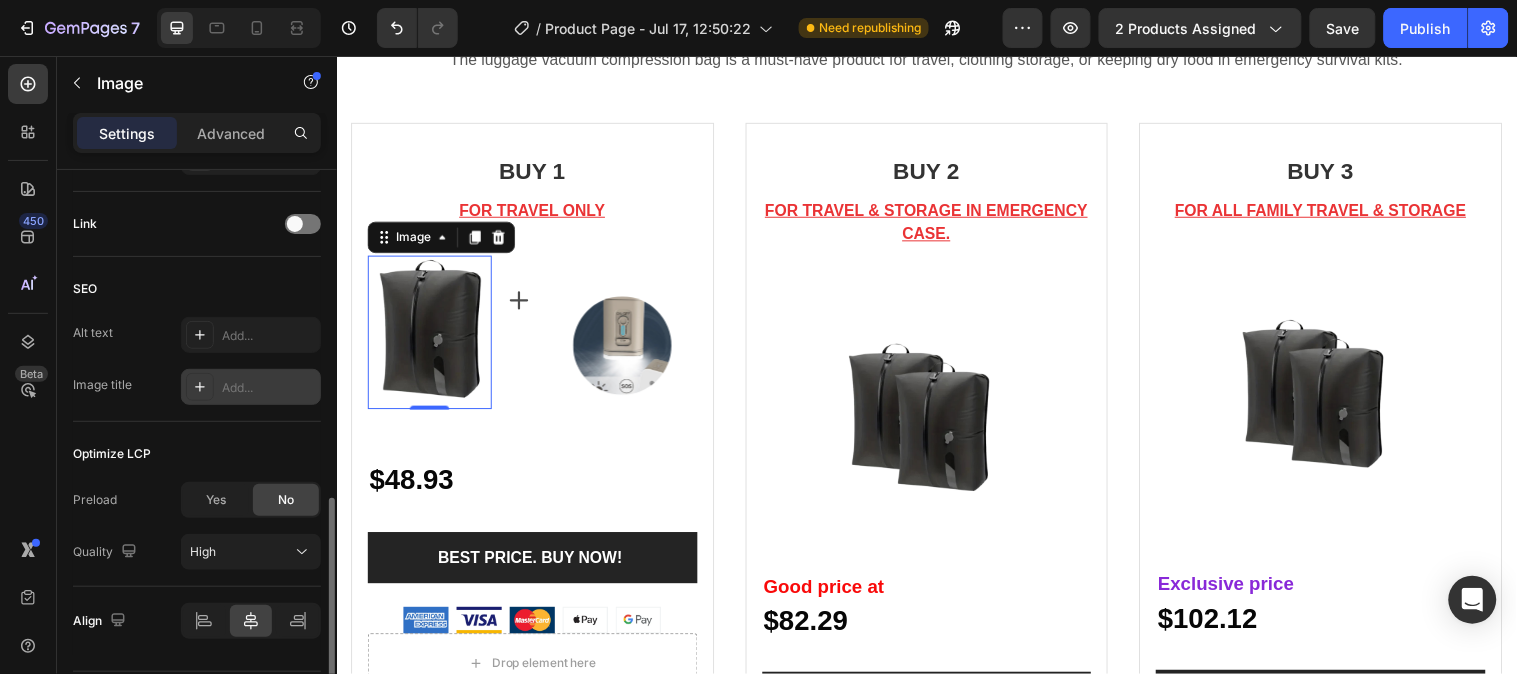 scroll, scrollTop: 958, scrollLeft: 0, axis: vertical 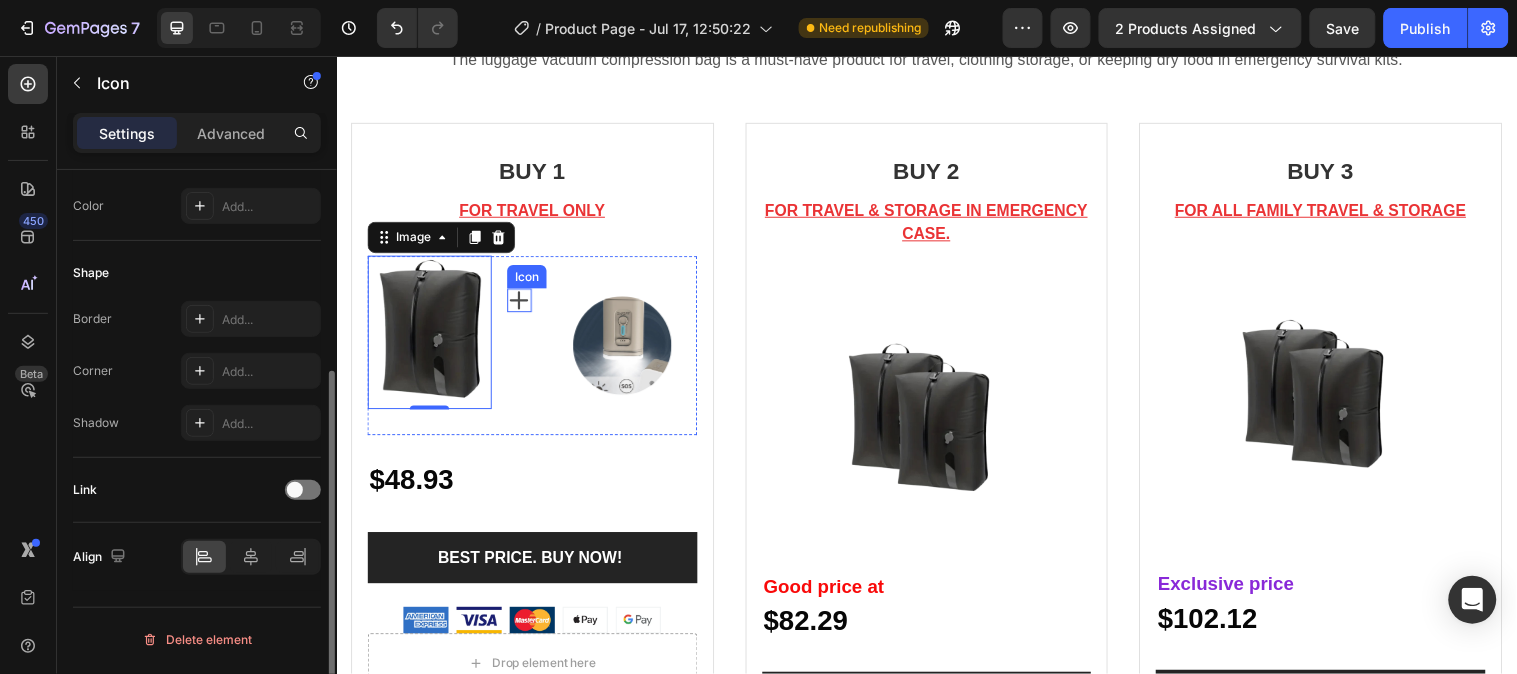 click on "Icon" at bounding box center [522, 303] 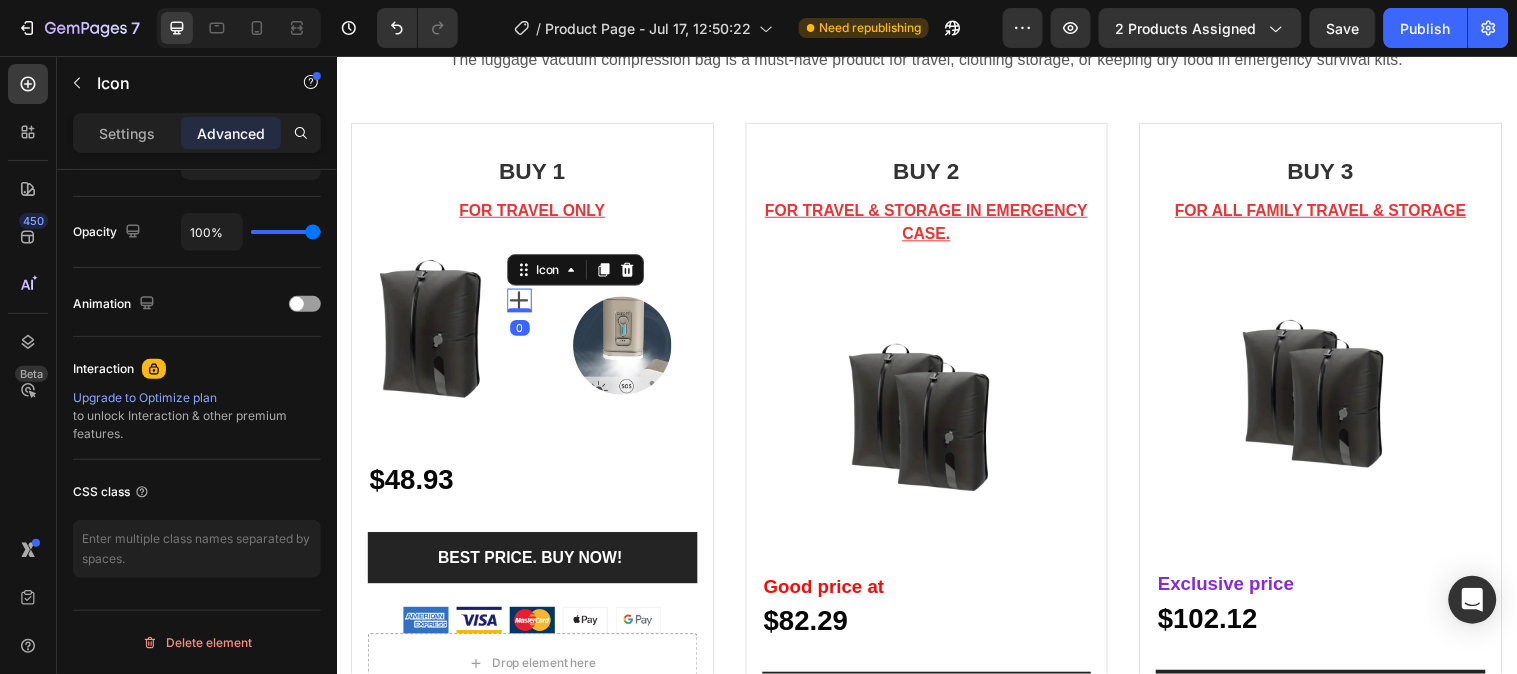 scroll, scrollTop: 0, scrollLeft: 0, axis: both 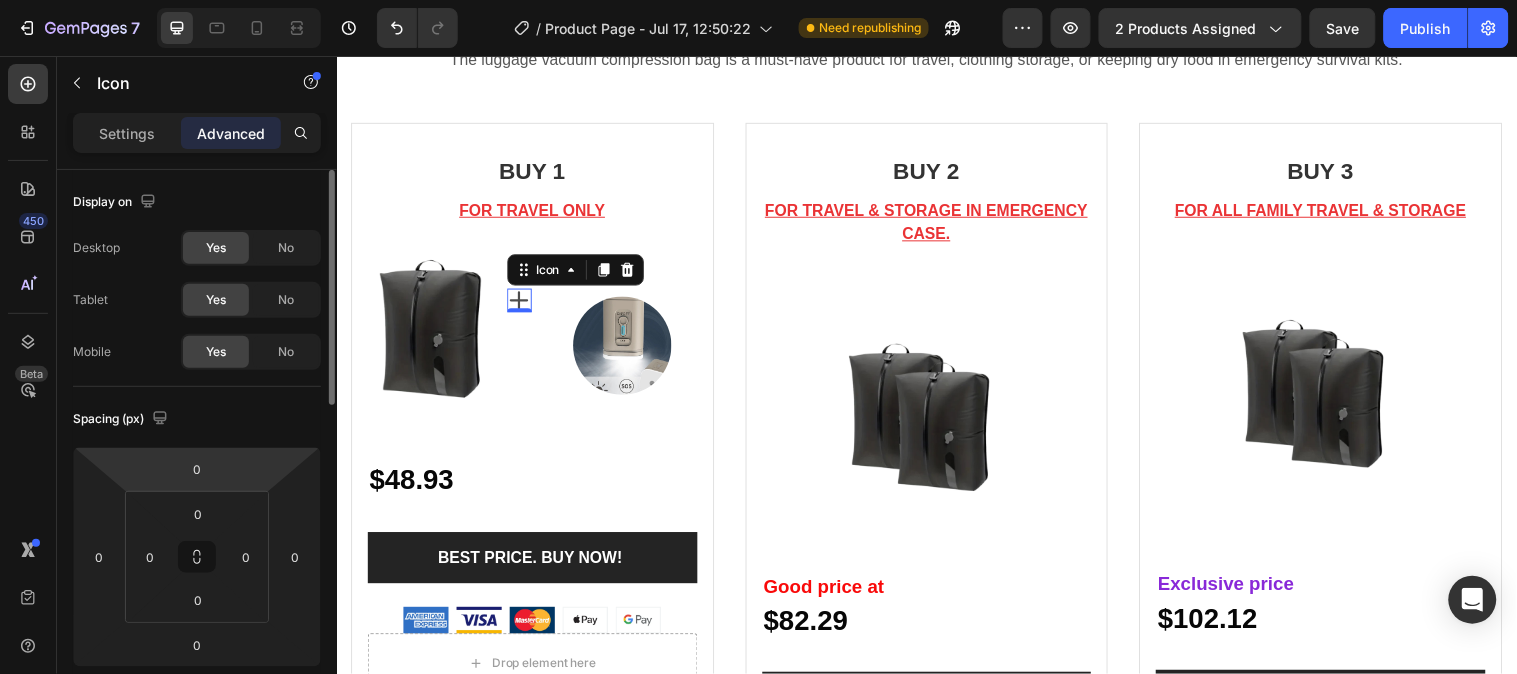 click on "0" at bounding box center [197, 469] 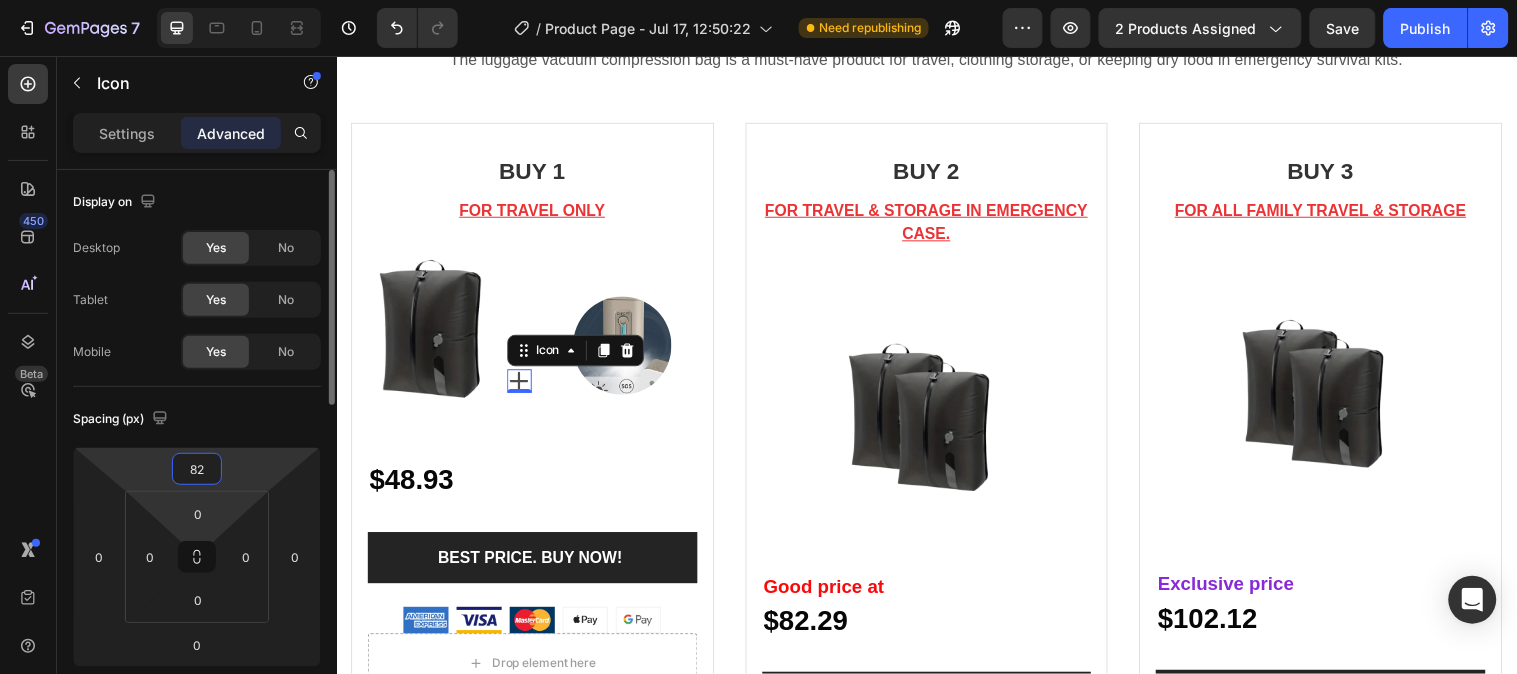 type on "8" 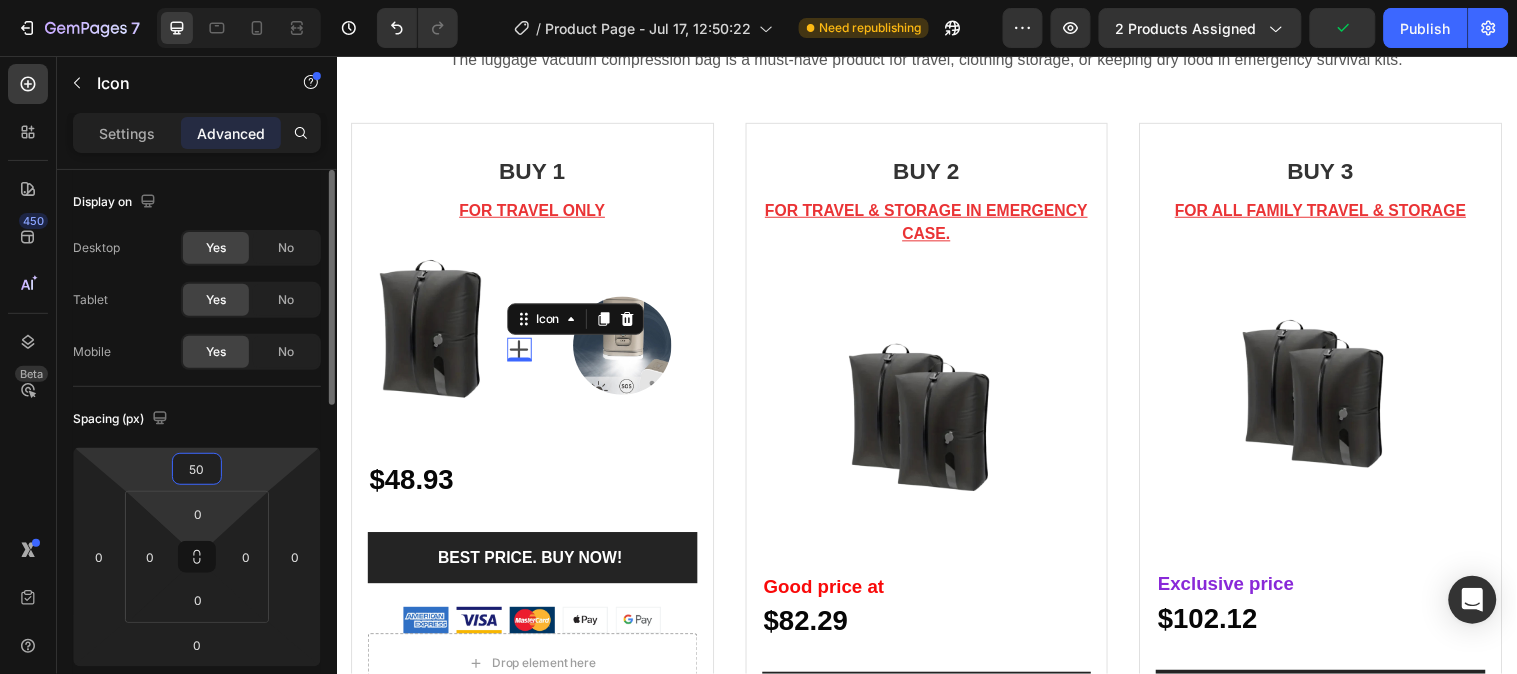 type on "5" 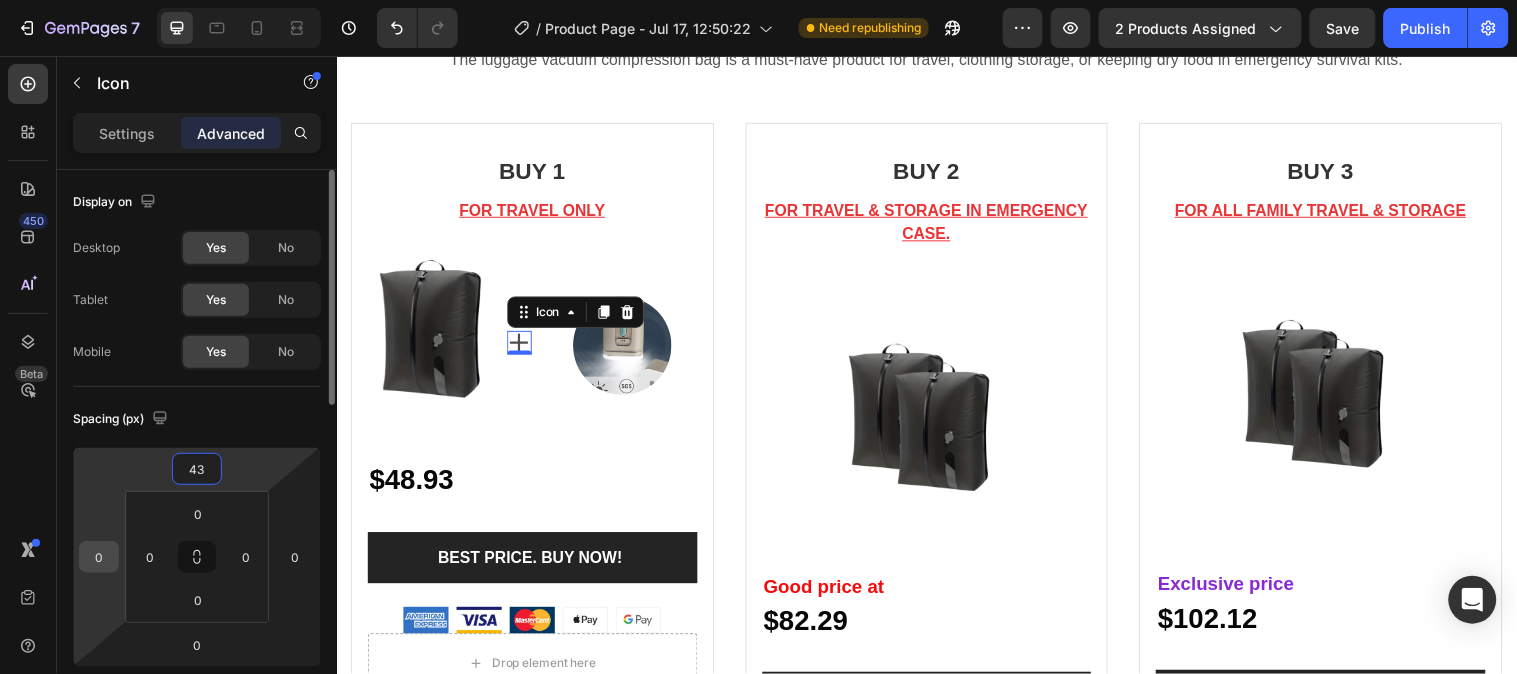 type on "43" 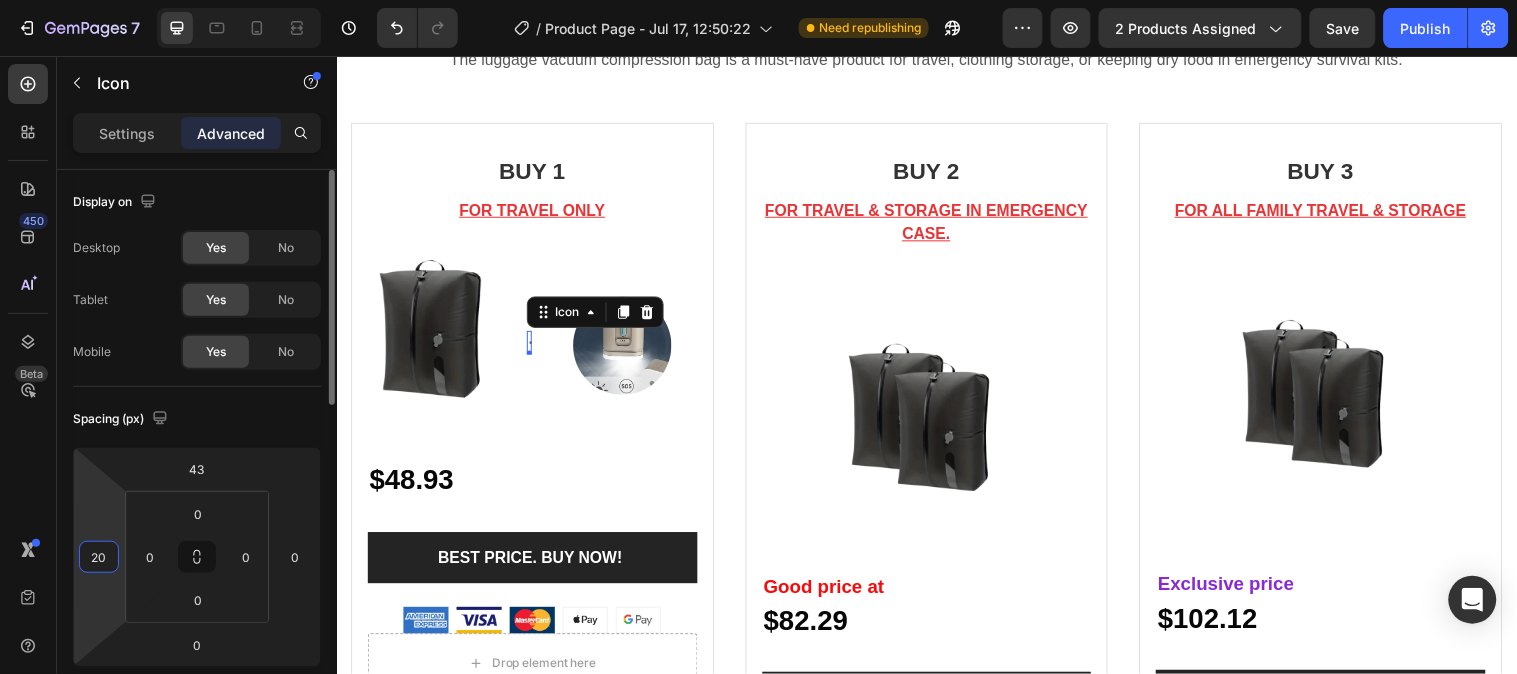 type on "2" 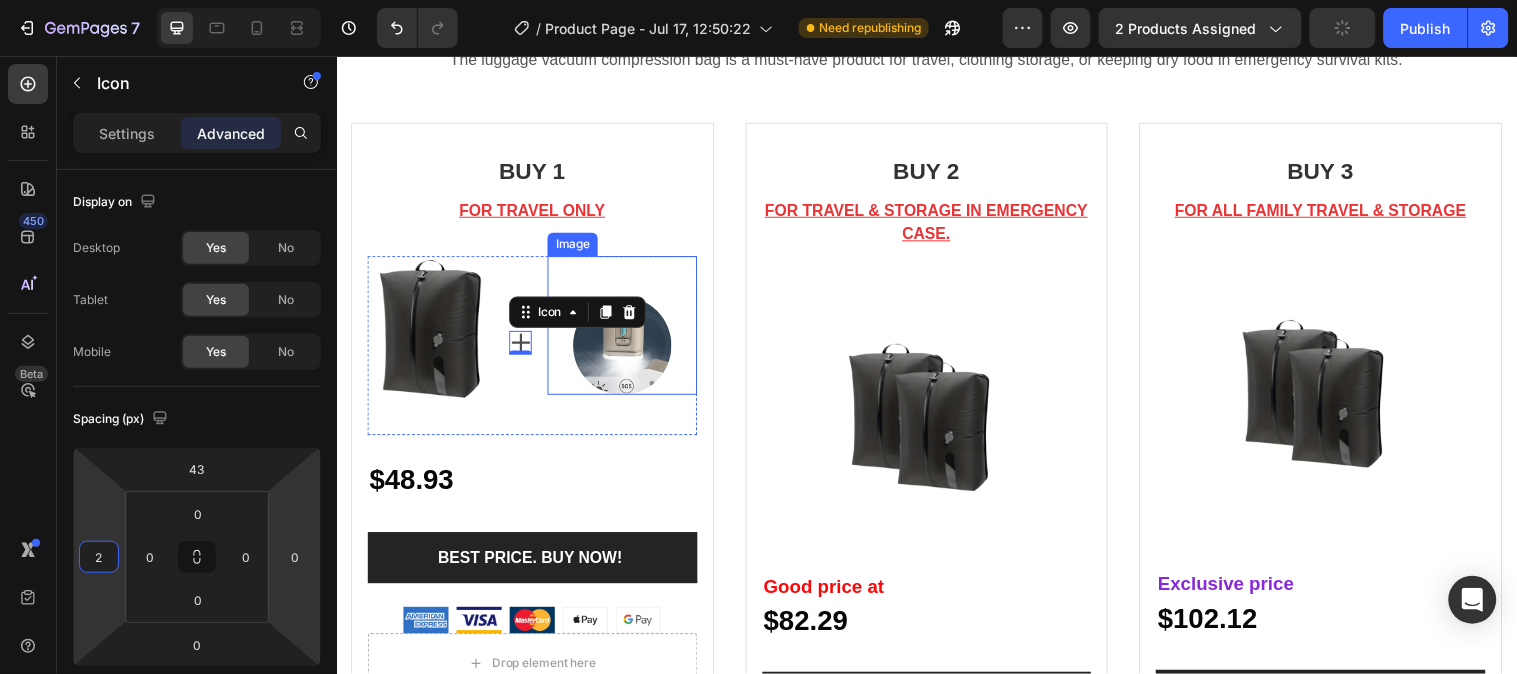 click at bounding box center (627, 349) 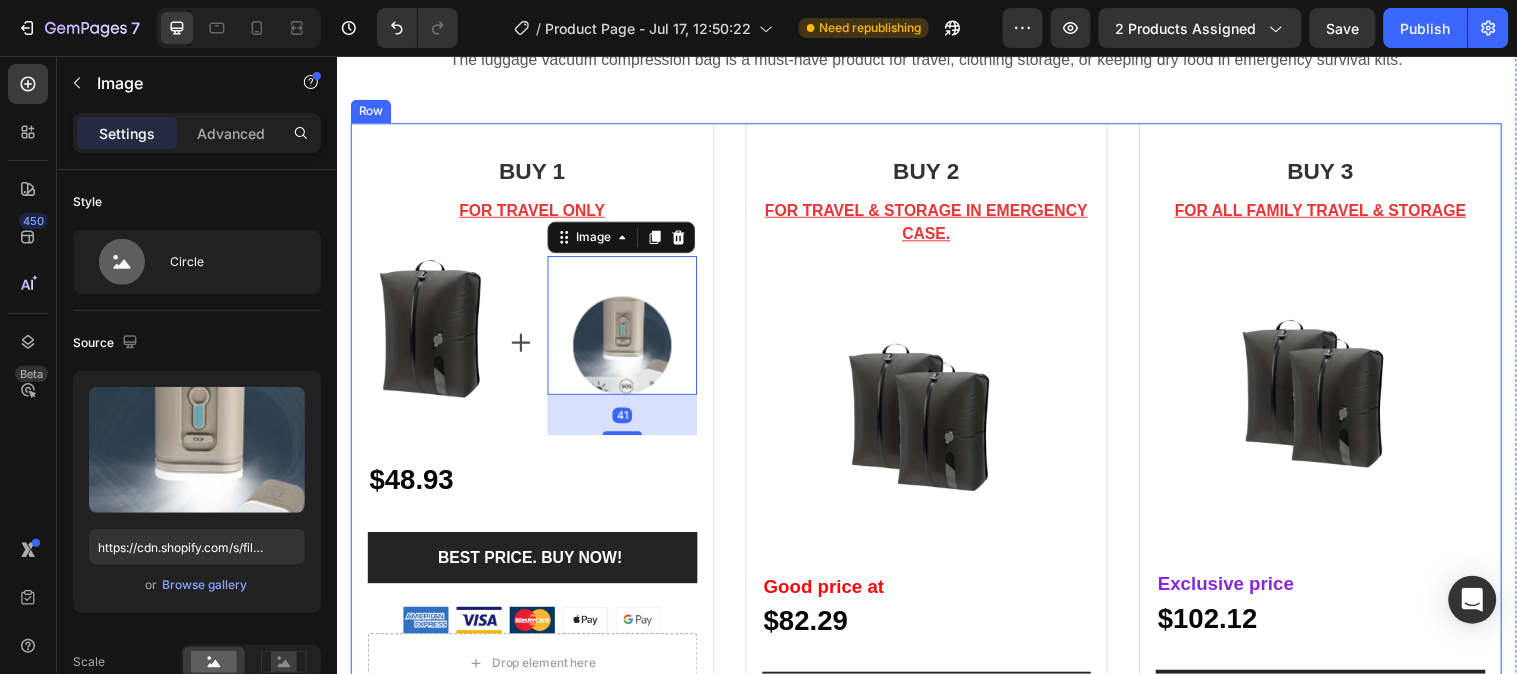 click on "BUY 1 Heading FOR TRAVEL ONLY Text block Image Text Block
Icon Image   41 Row                   $48.93 Text Block Row BEST PRICE. BUY NOW! (P) Cart Button Image
Drop element here Product BUY 2 Heading FOR TRAVEL & STORAGE IN EMERGENCY CASE. Text block Image Good price at   Text Block                    $82.29 Text Block Row BEST PRICE. BUY NOW! (P) Cart Button Image
Drop element here Product BUY 3 Heading FOR ALL FAMILY TRAVEL & STORAGE  Text block Image Exclusive price Text Block                     $102.12 Text Block BEST PRICE. BUY NOW! (P) Cart Button Image
Drop element here Product Row" at bounding box center [936, 500] 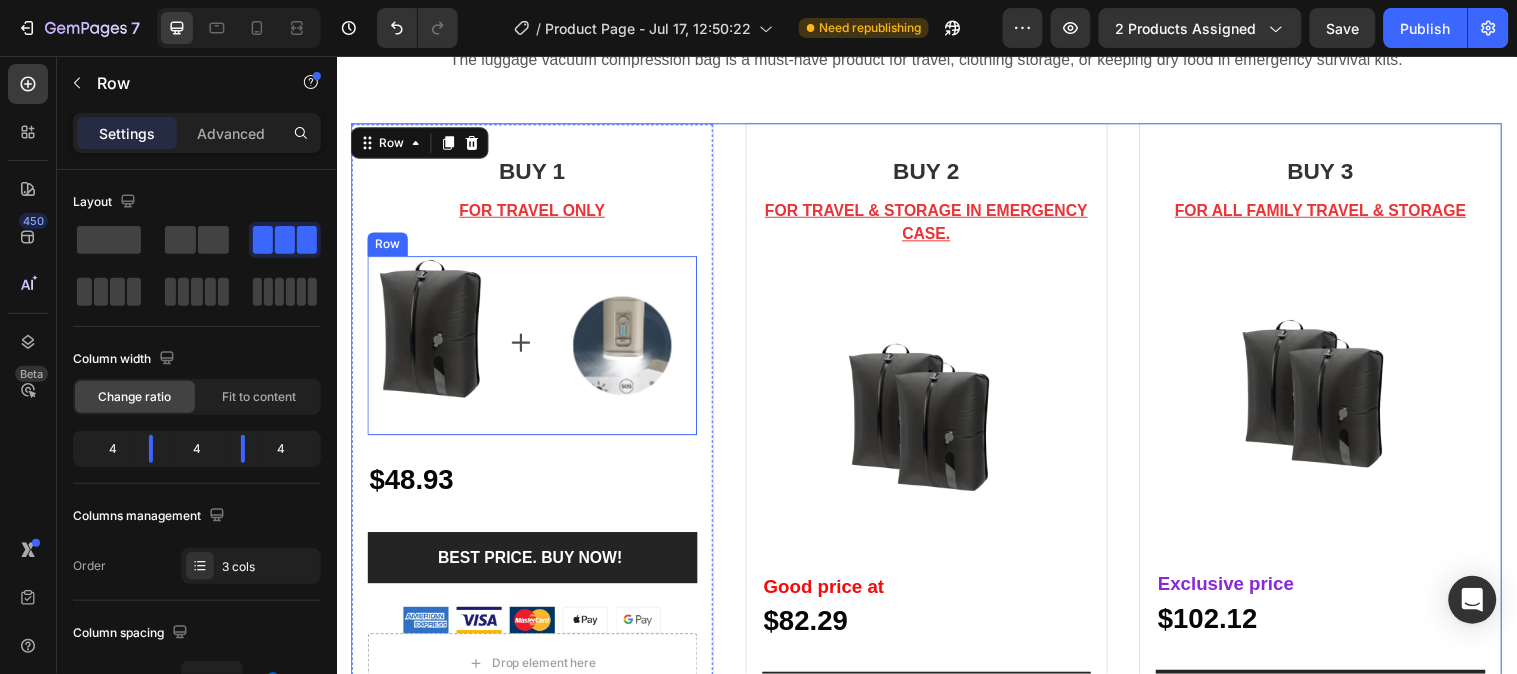 click on "Text Block
Icon" at bounding box center (522, 349) 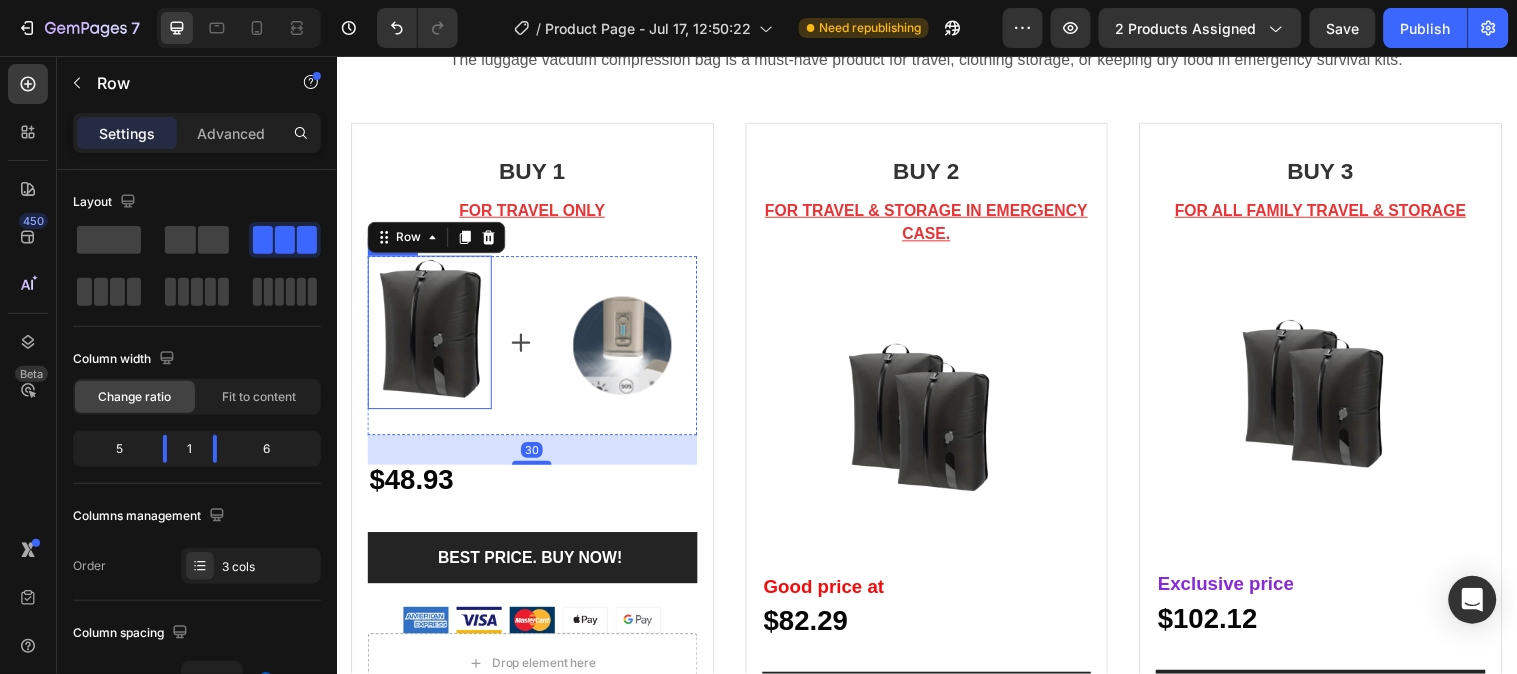 click at bounding box center (431, 336) 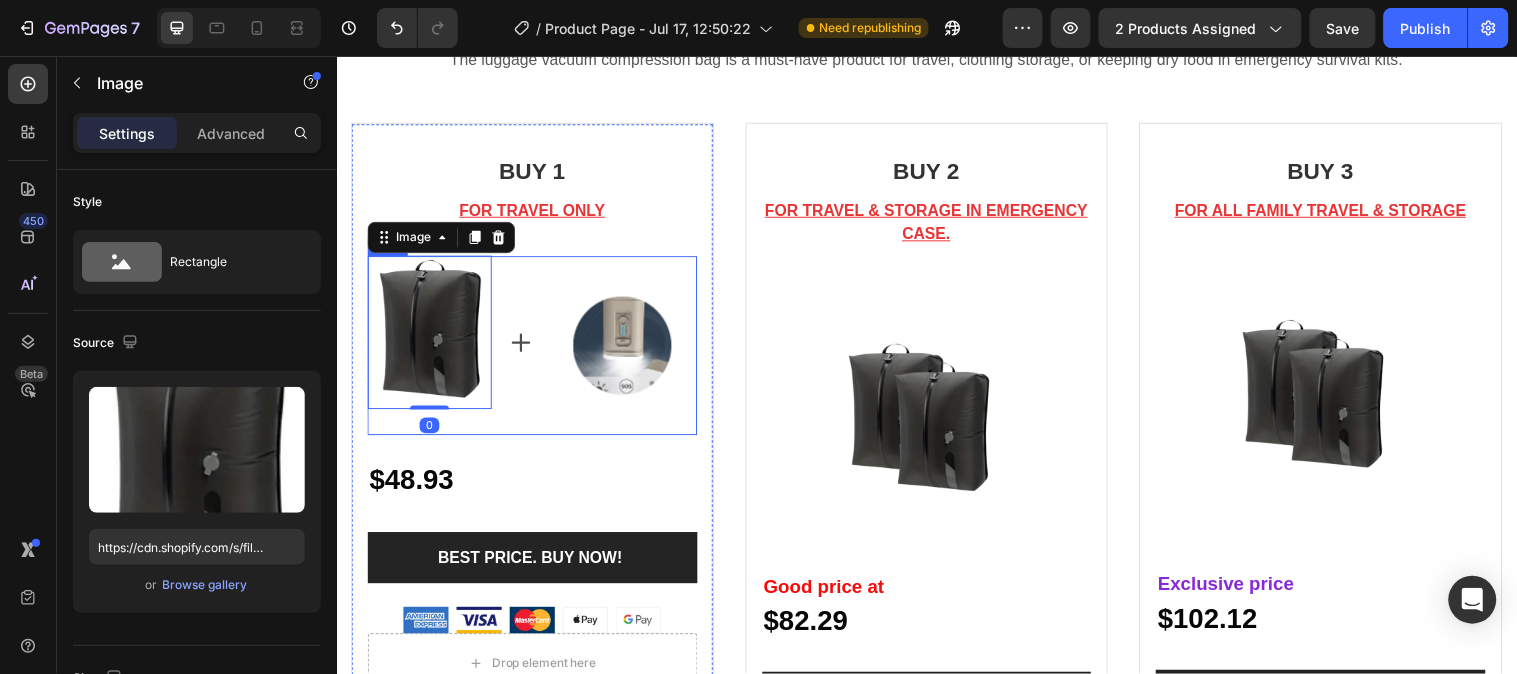 click on "Text Block
Icon" at bounding box center (522, 349) 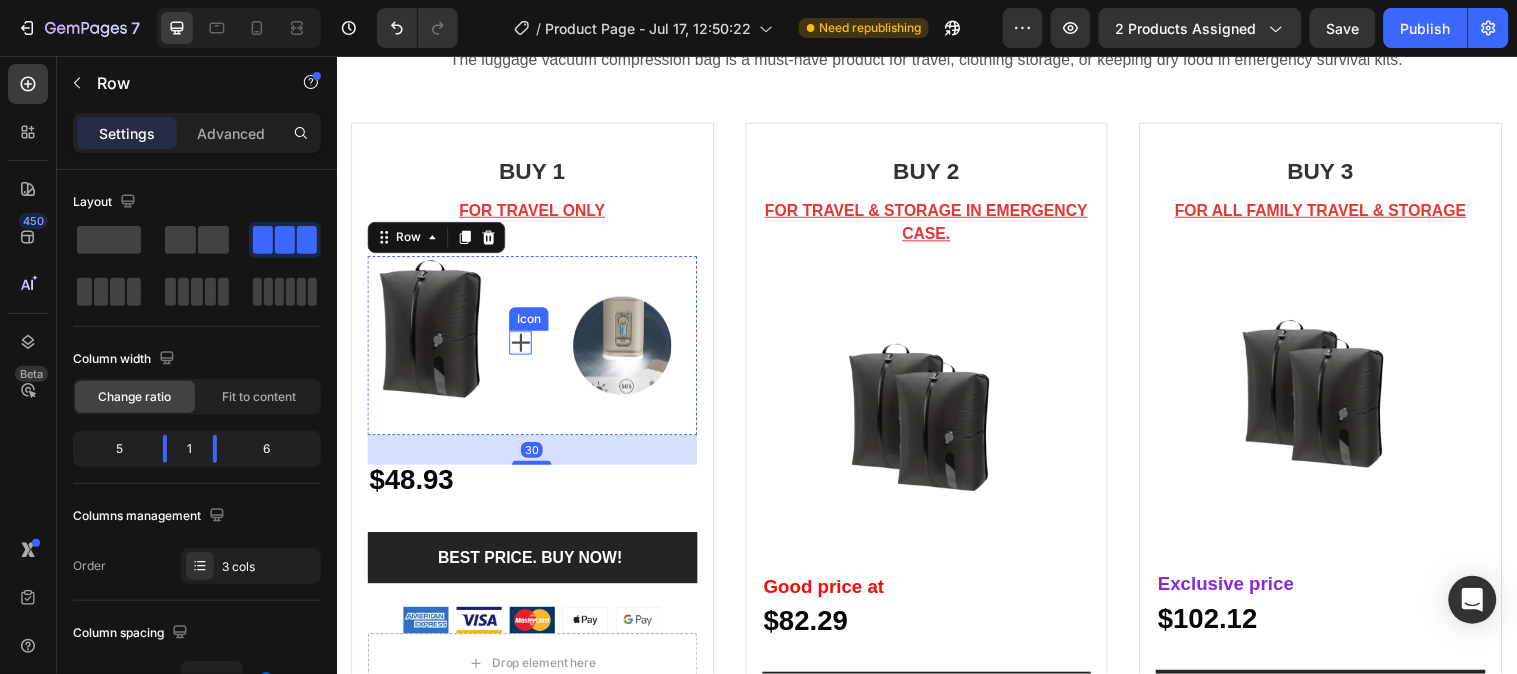 click 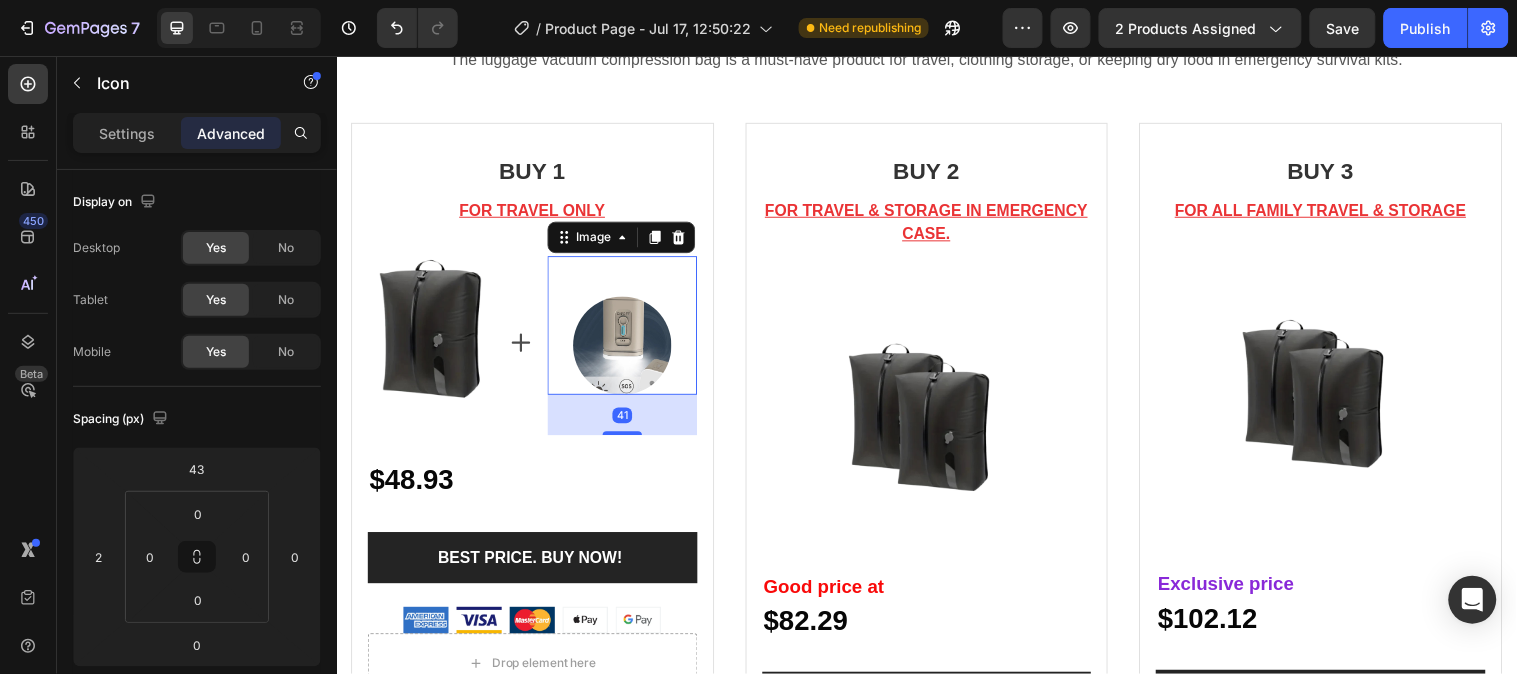 click on "Image   41" at bounding box center (626, 328) 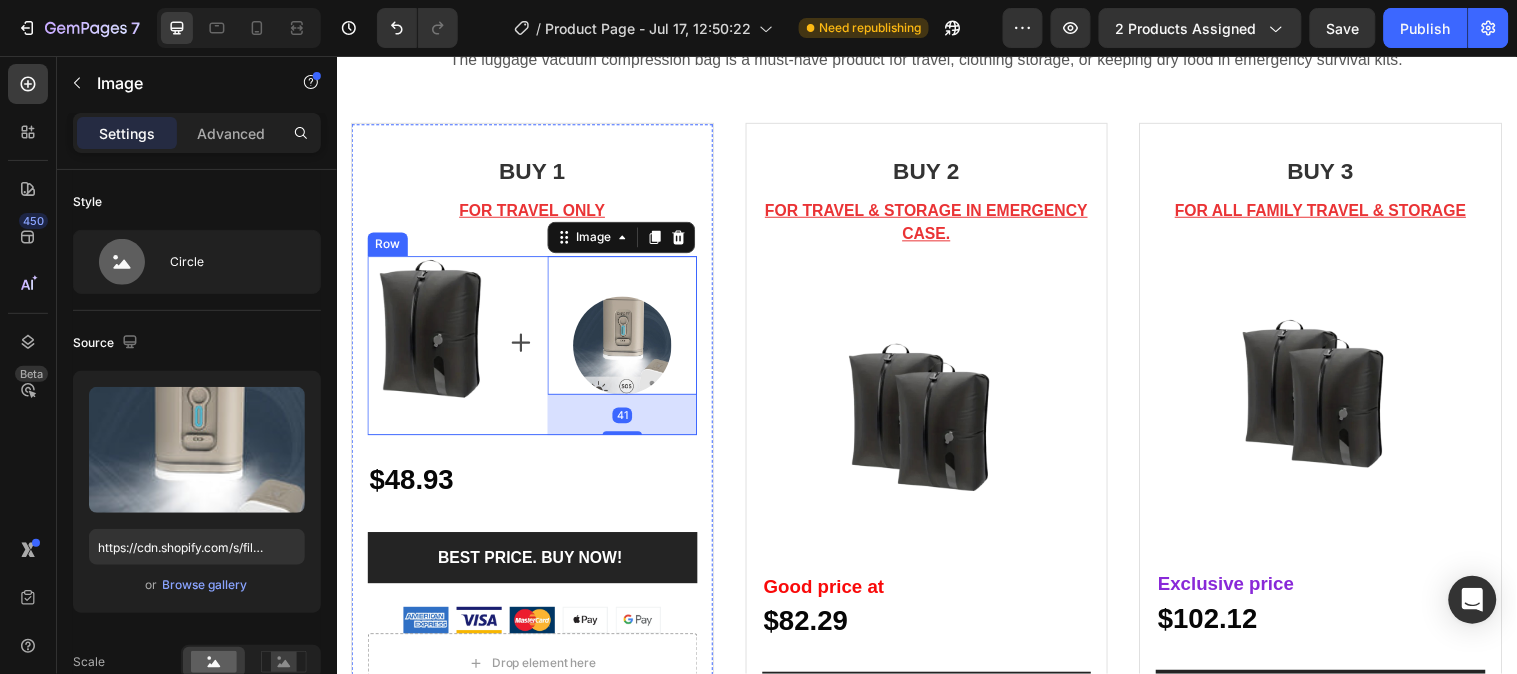 click on "Text Block
Icon" at bounding box center [522, 349] 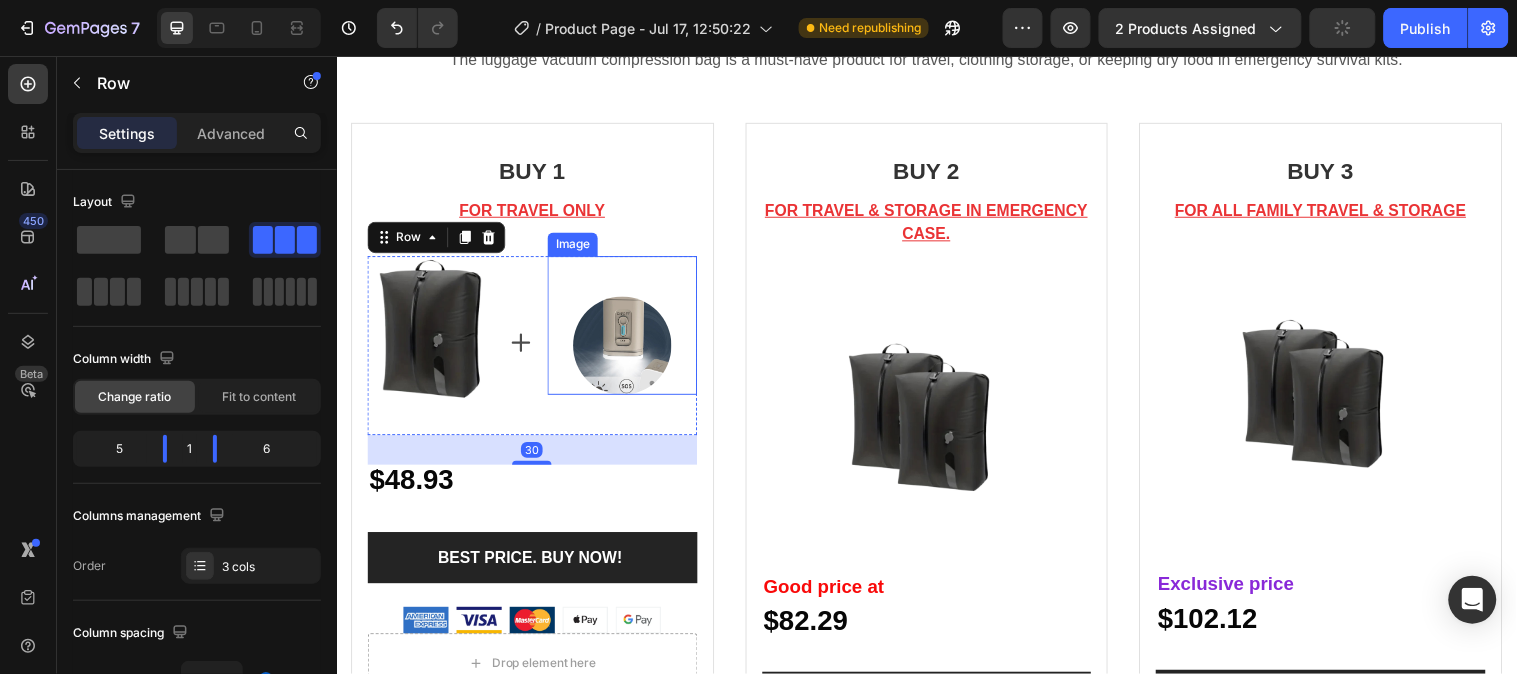 click at bounding box center (627, 349) 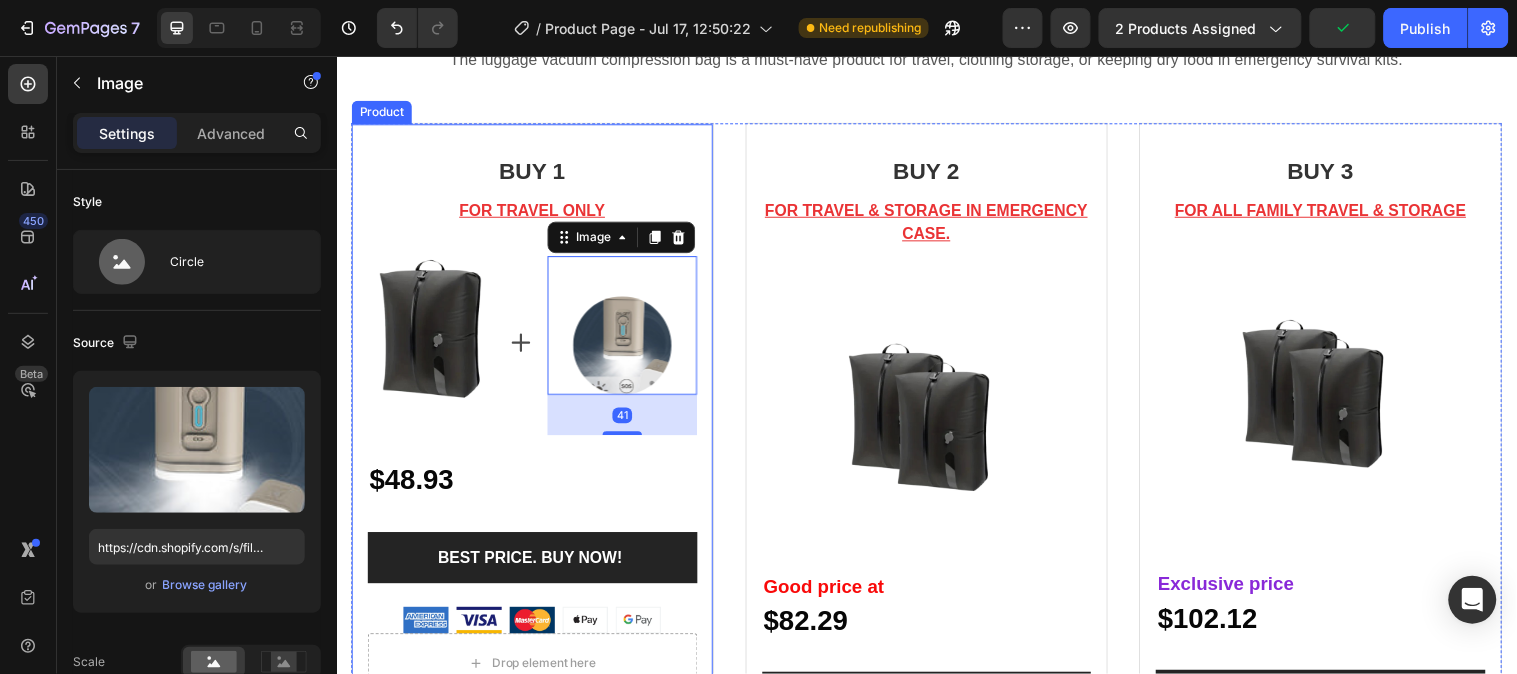 click on "BUY 1 Heading FOR TRAVEL ONLY Text block Image Text Block
Icon Image   41 Row                   $48.93 Text Block Row BEST PRICE. BUY NOW! (P) Cart Button Image" at bounding box center (535, 399) 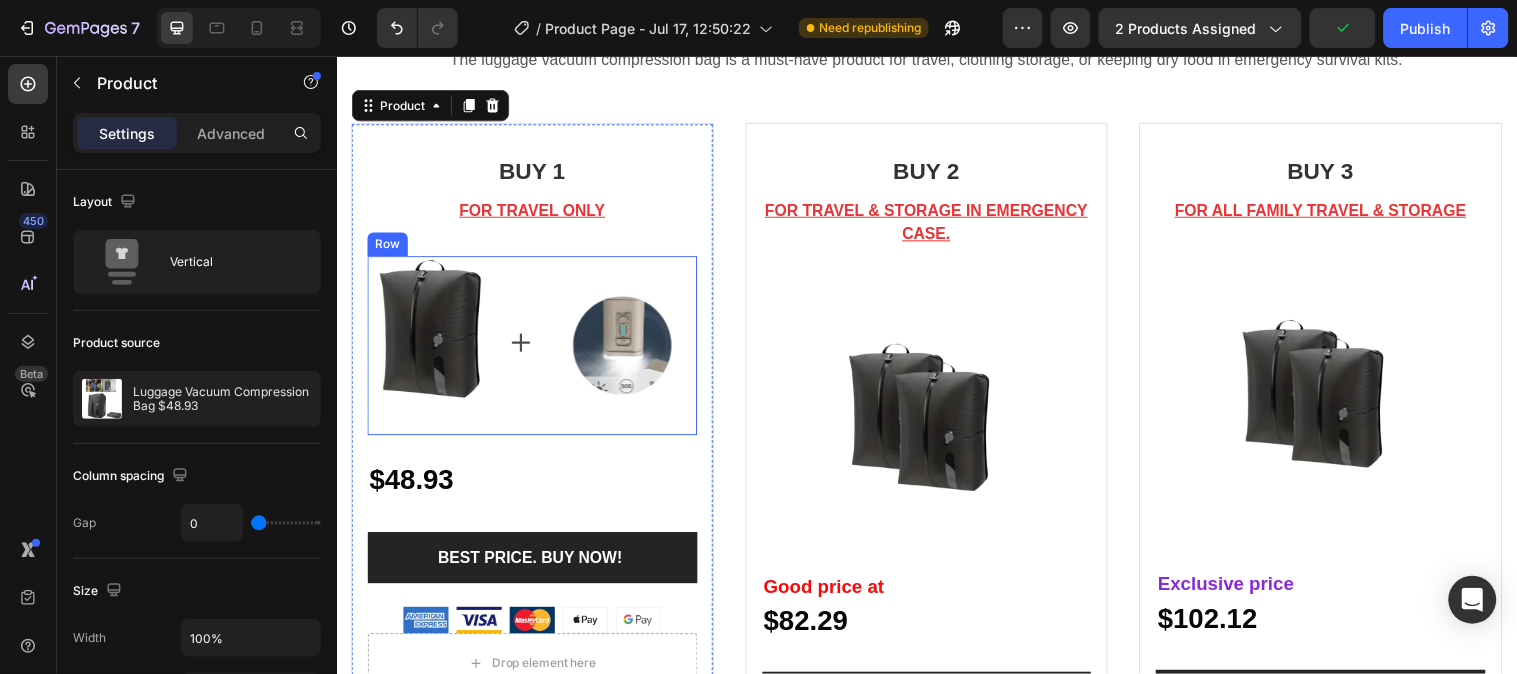 click on "Text Block
Icon" at bounding box center (522, 349) 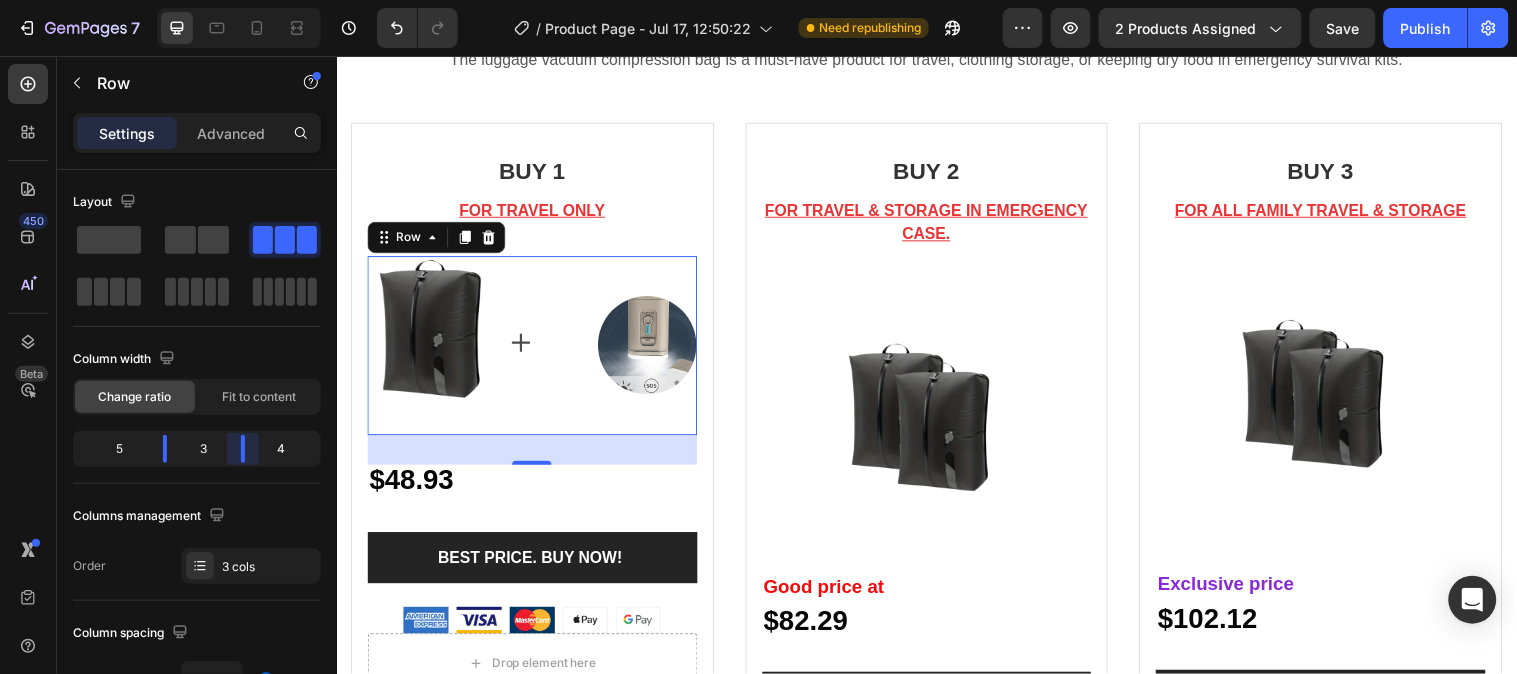 drag, startPoint x: 213, startPoint y: 455, endPoint x: 236, endPoint y: 452, distance: 23.194826 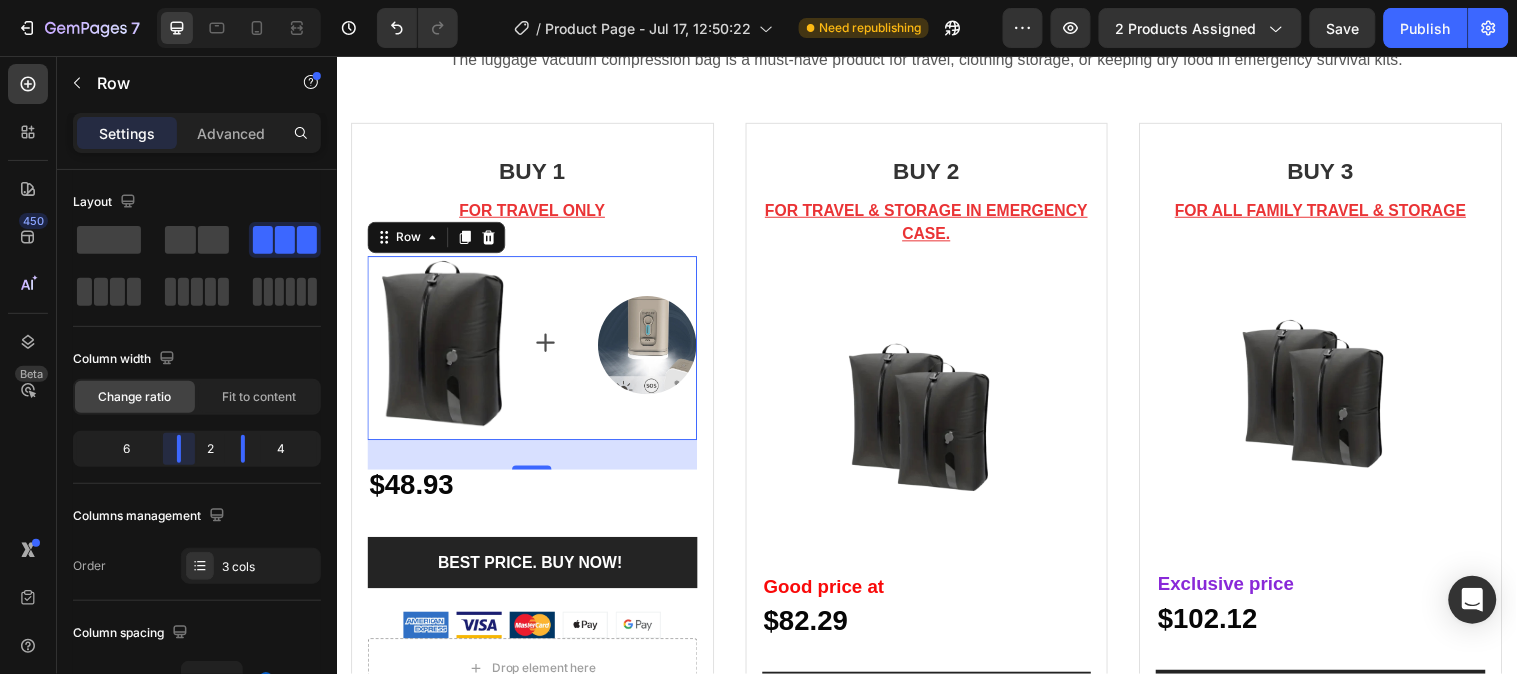 drag, startPoint x: 163, startPoint y: 443, endPoint x: 206, endPoint y: 457, distance: 45.221676 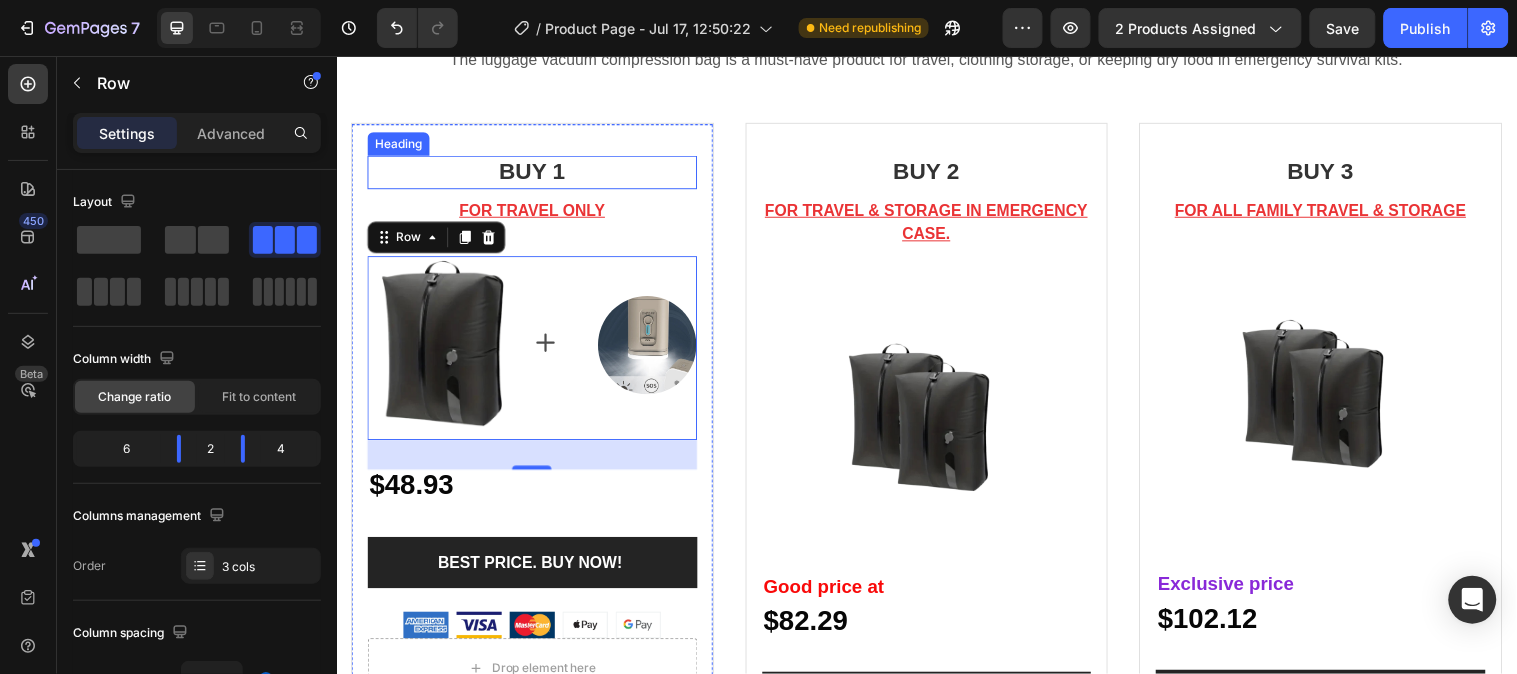click on "BUY 1" at bounding box center (535, 173) 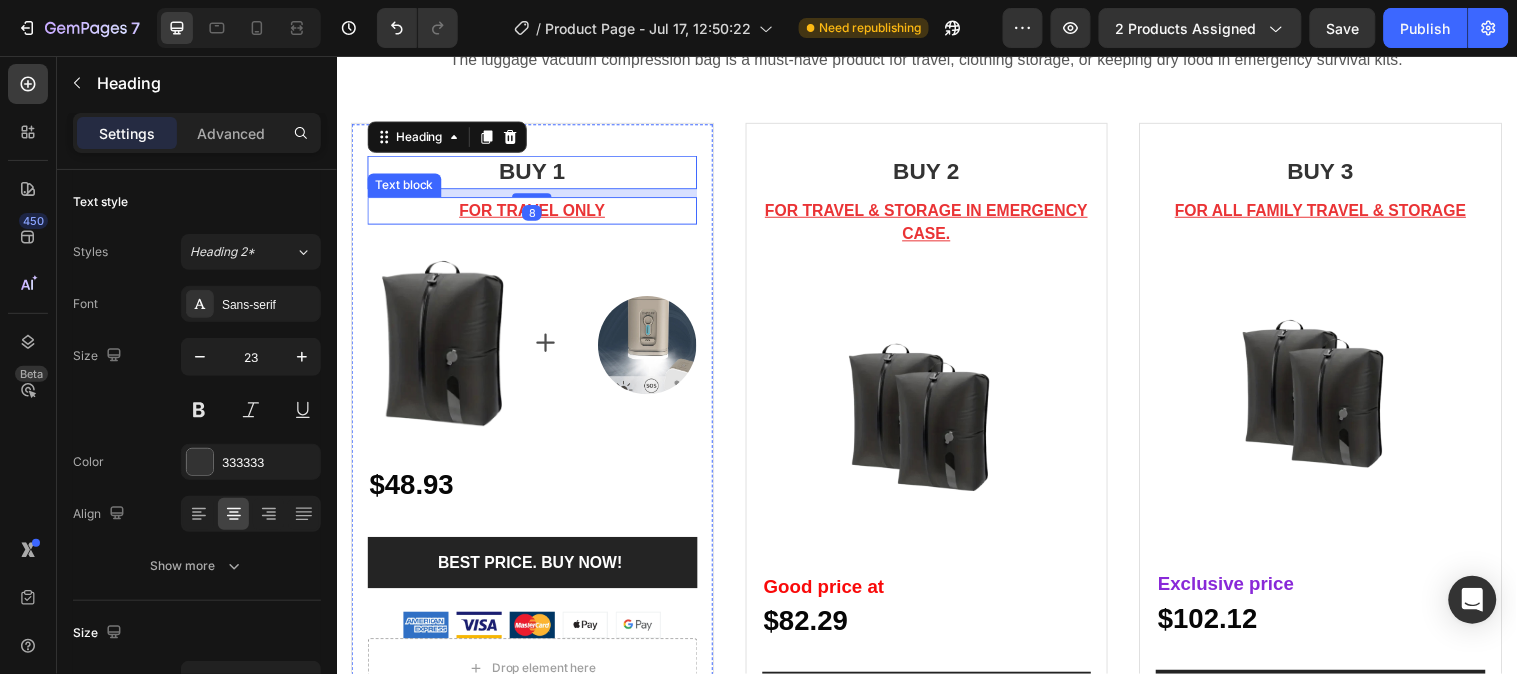 click on "FOR TRAVEL ONLY" at bounding box center (535, 211) 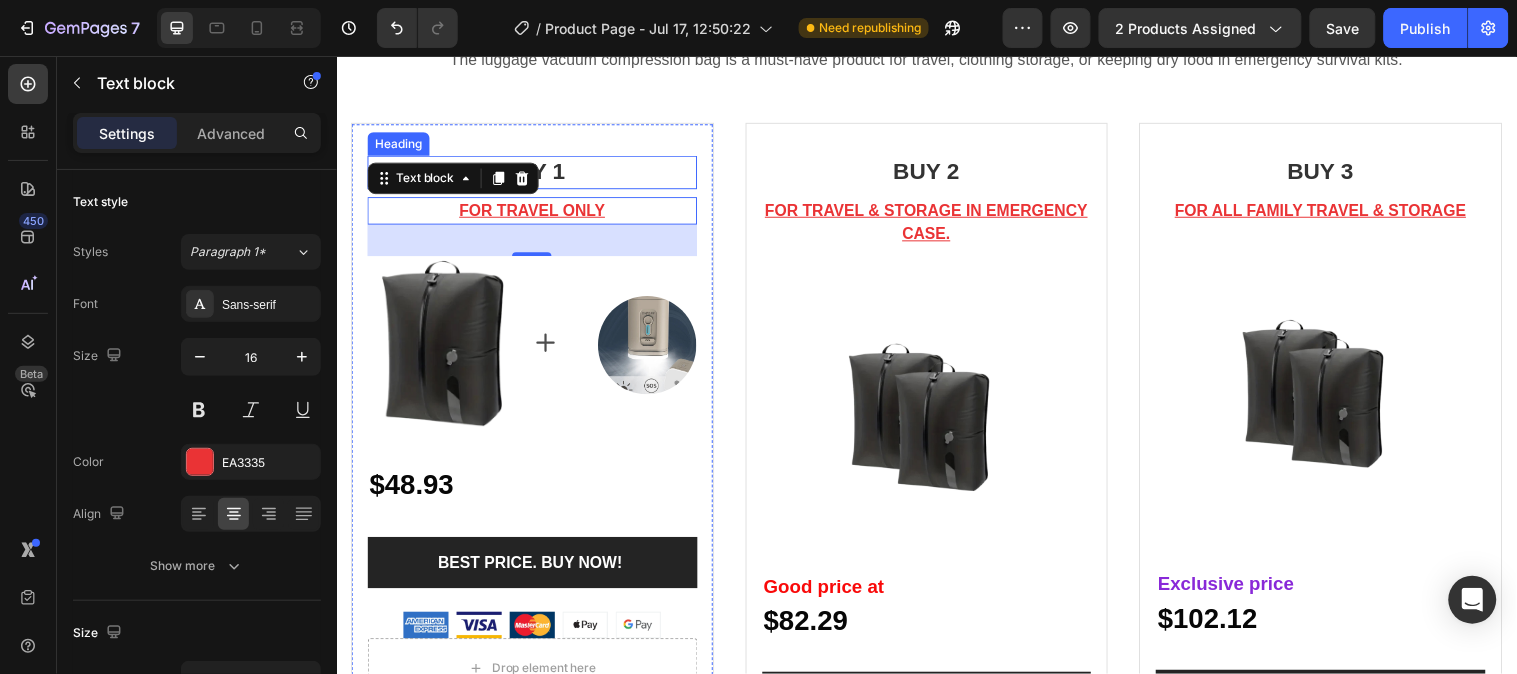 click on "BUY 1" at bounding box center [535, 173] 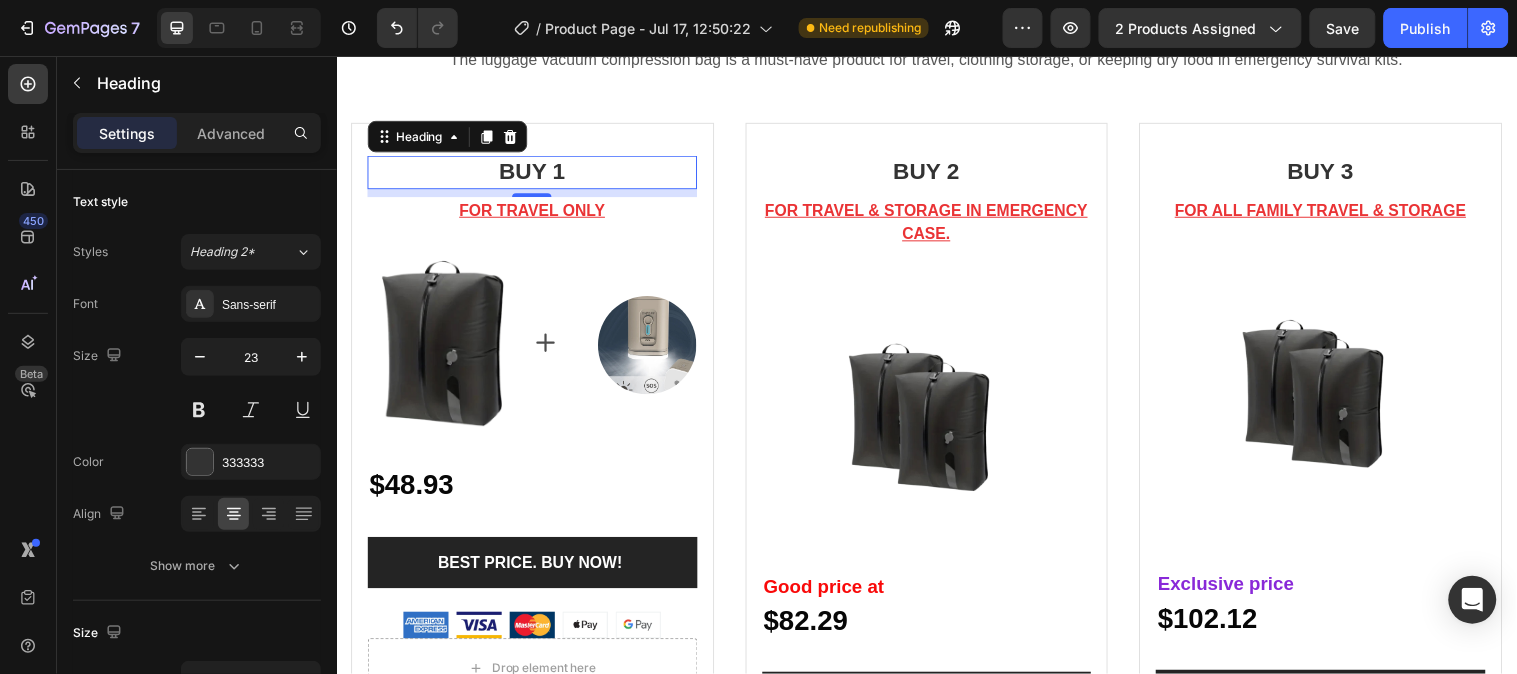 click on "BUY 1" at bounding box center [535, 173] 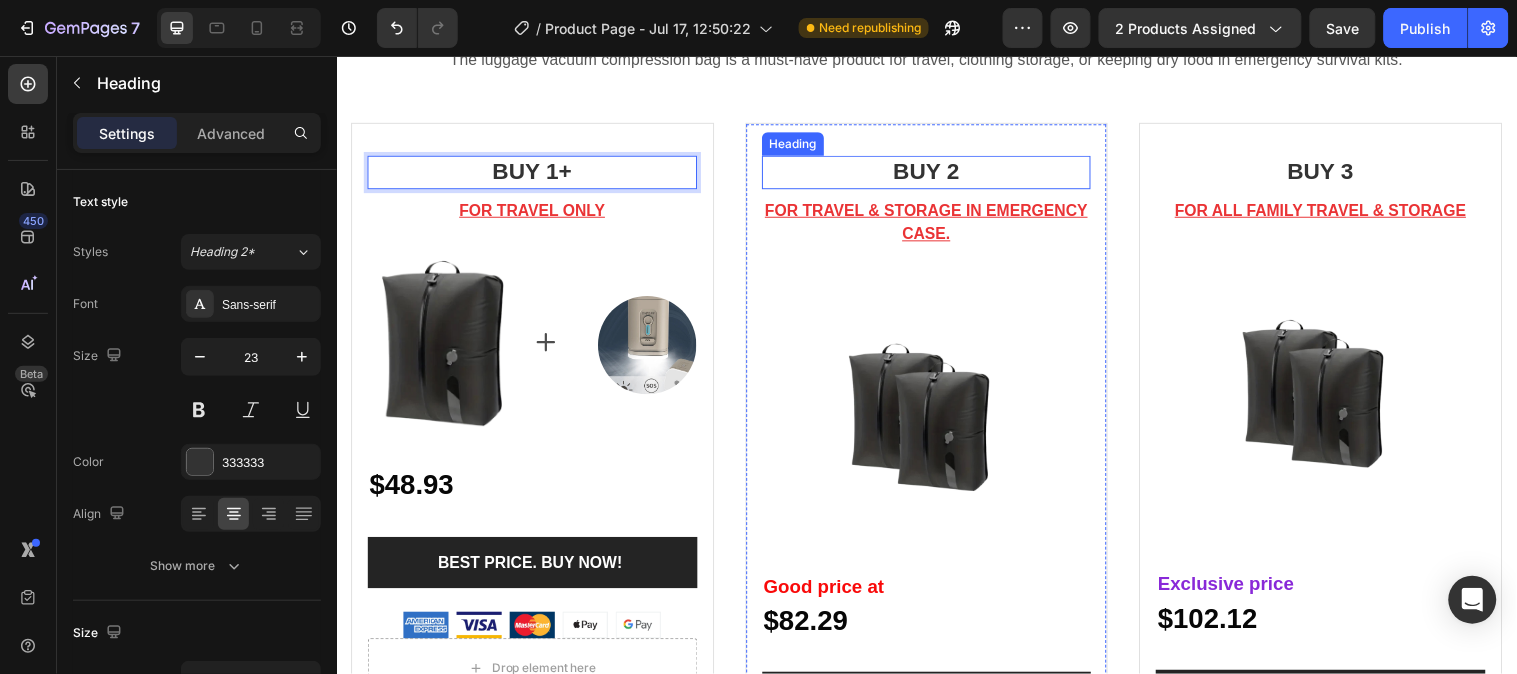 click on "BUY 2" at bounding box center (936, 173) 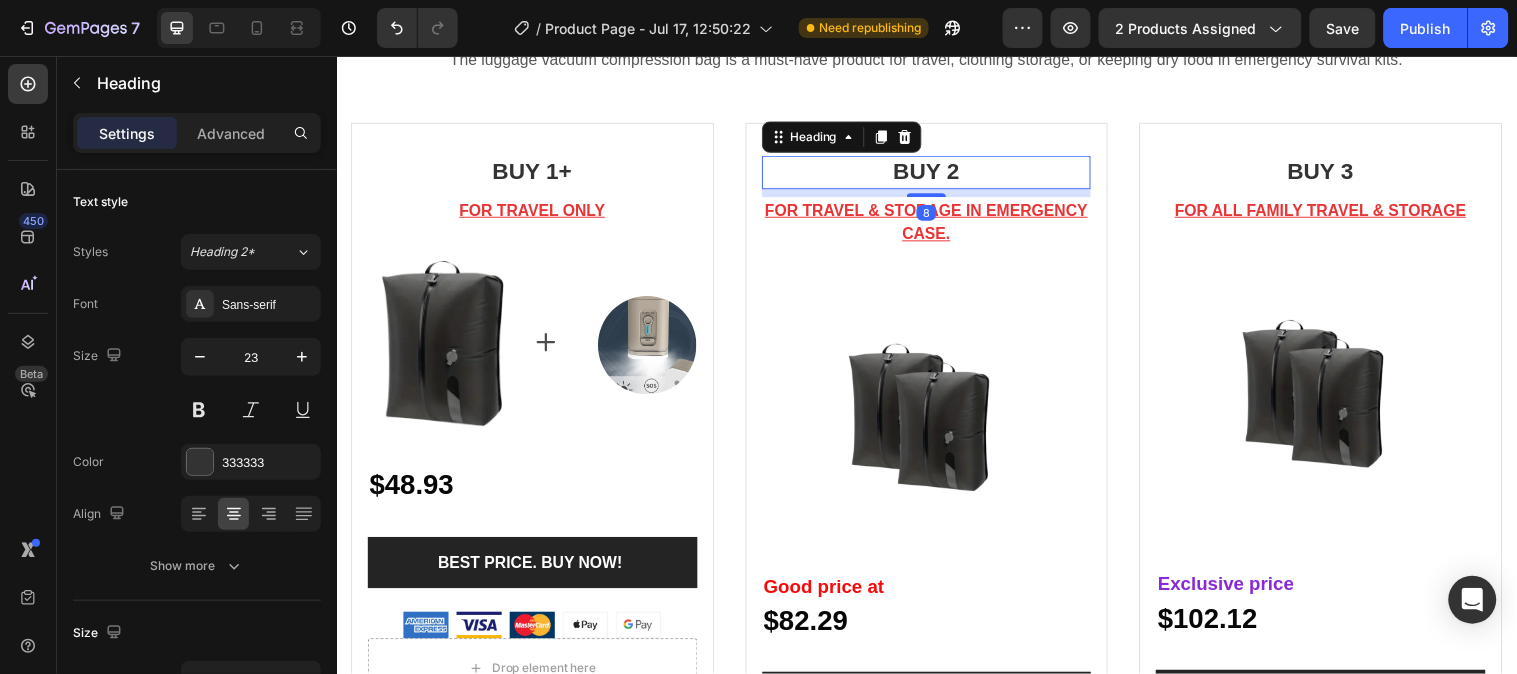 click on "BUY 2" at bounding box center (936, 173) 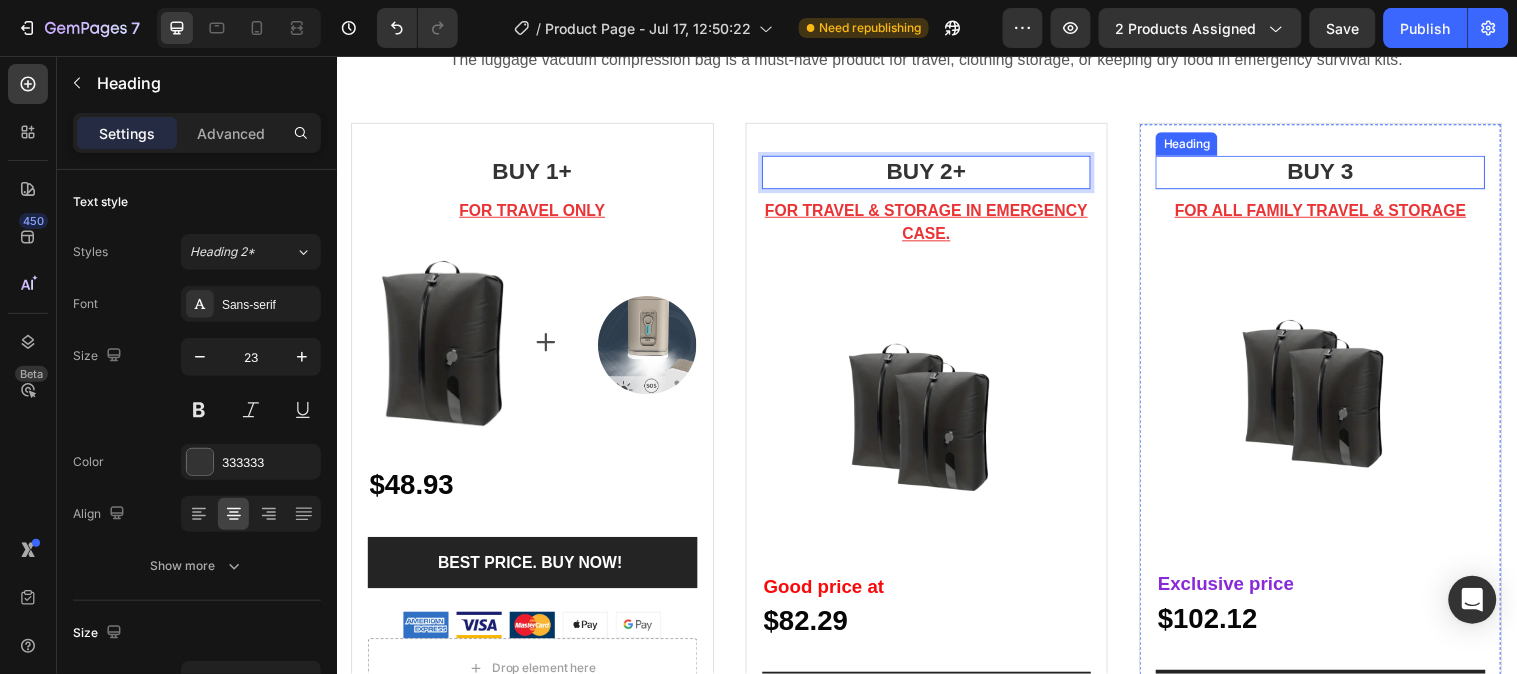 click on "BUY 3" at bounding box center [1336, 173] 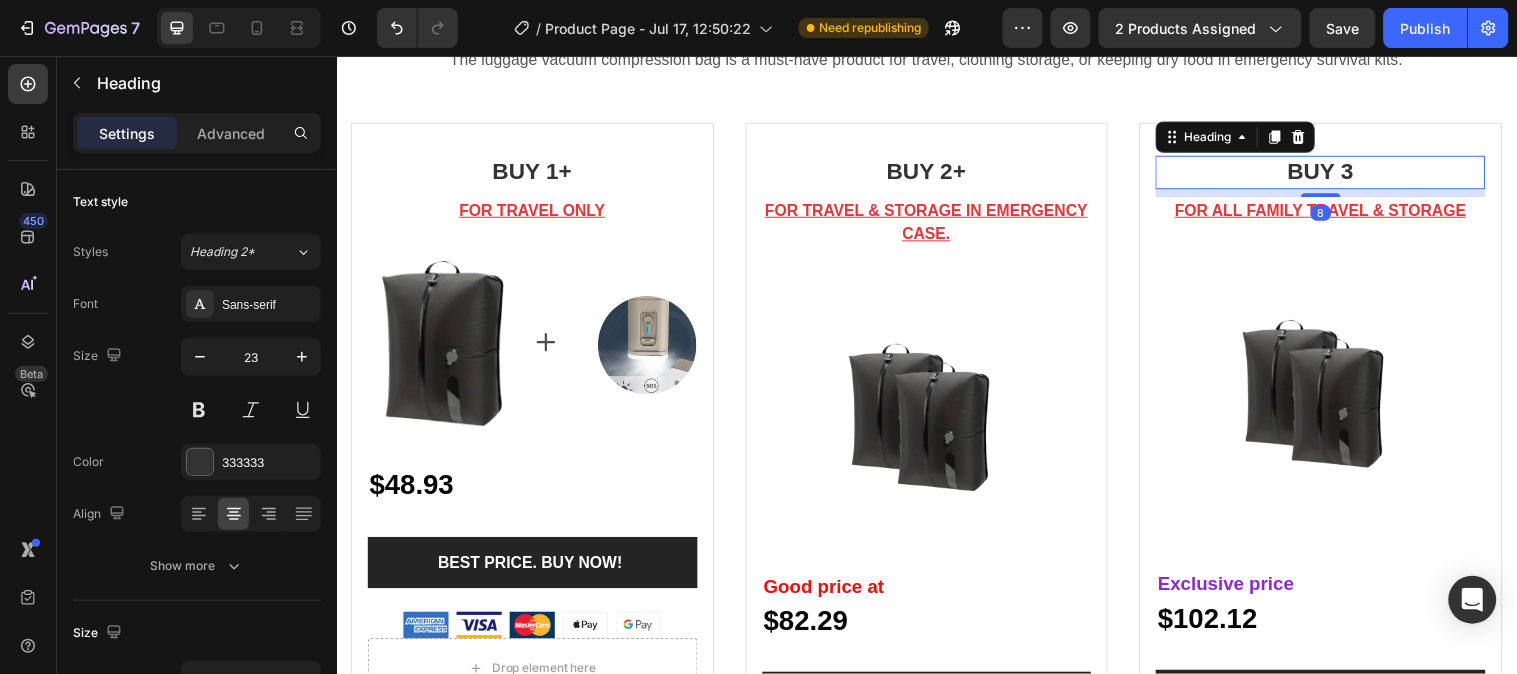 click on "BUY 3" at bounding box center [1336, 173] 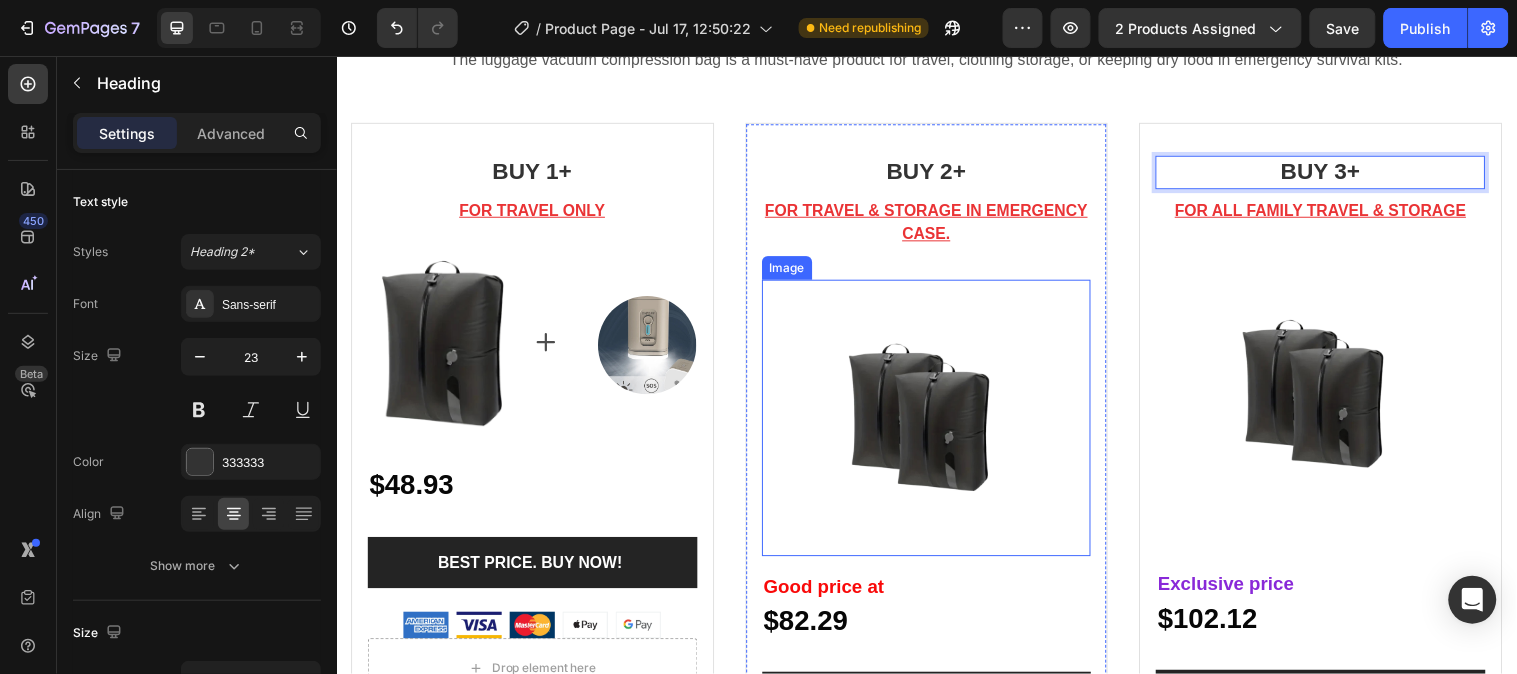click at bounding box center (936, 422) 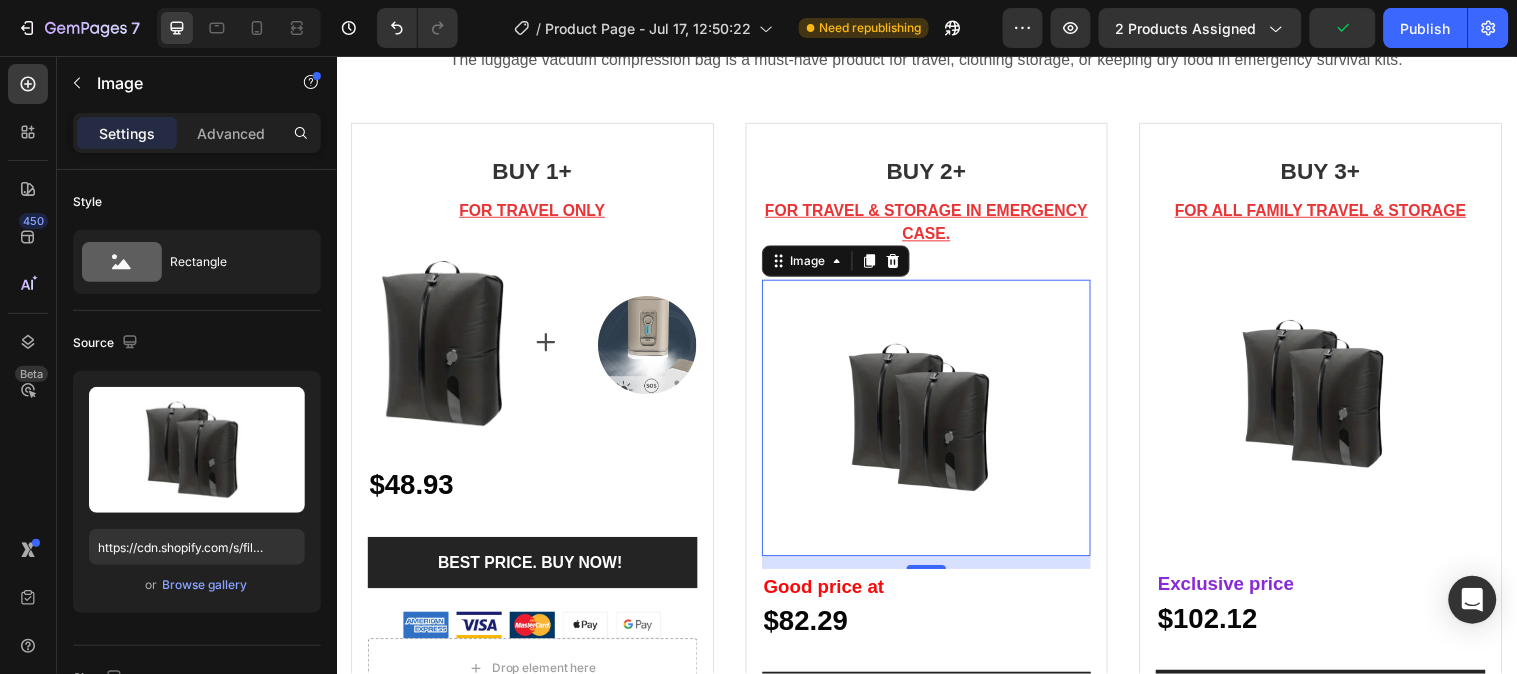 click on "13" at bounding box center (936, 569) 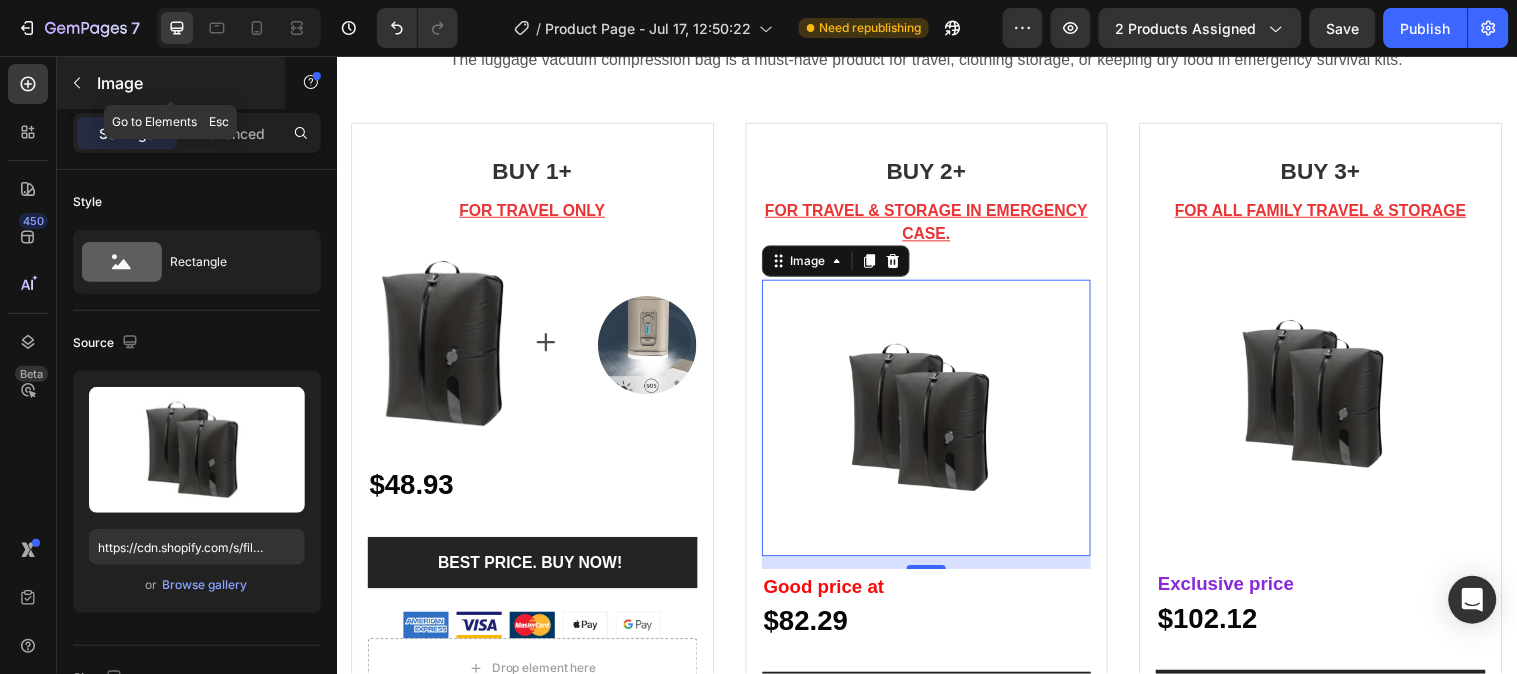 click 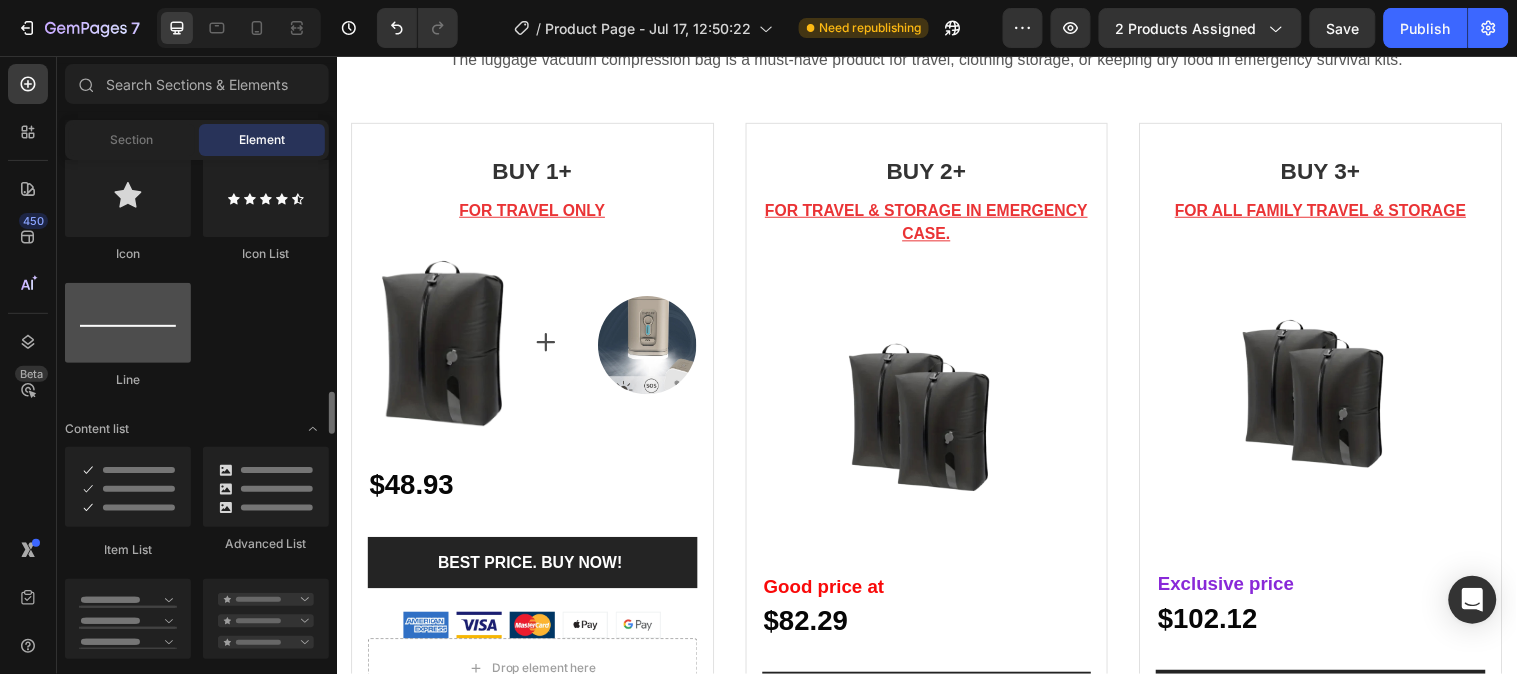 scroll, scrollTop: 1444, scrollLeft: 0, axis: vertical 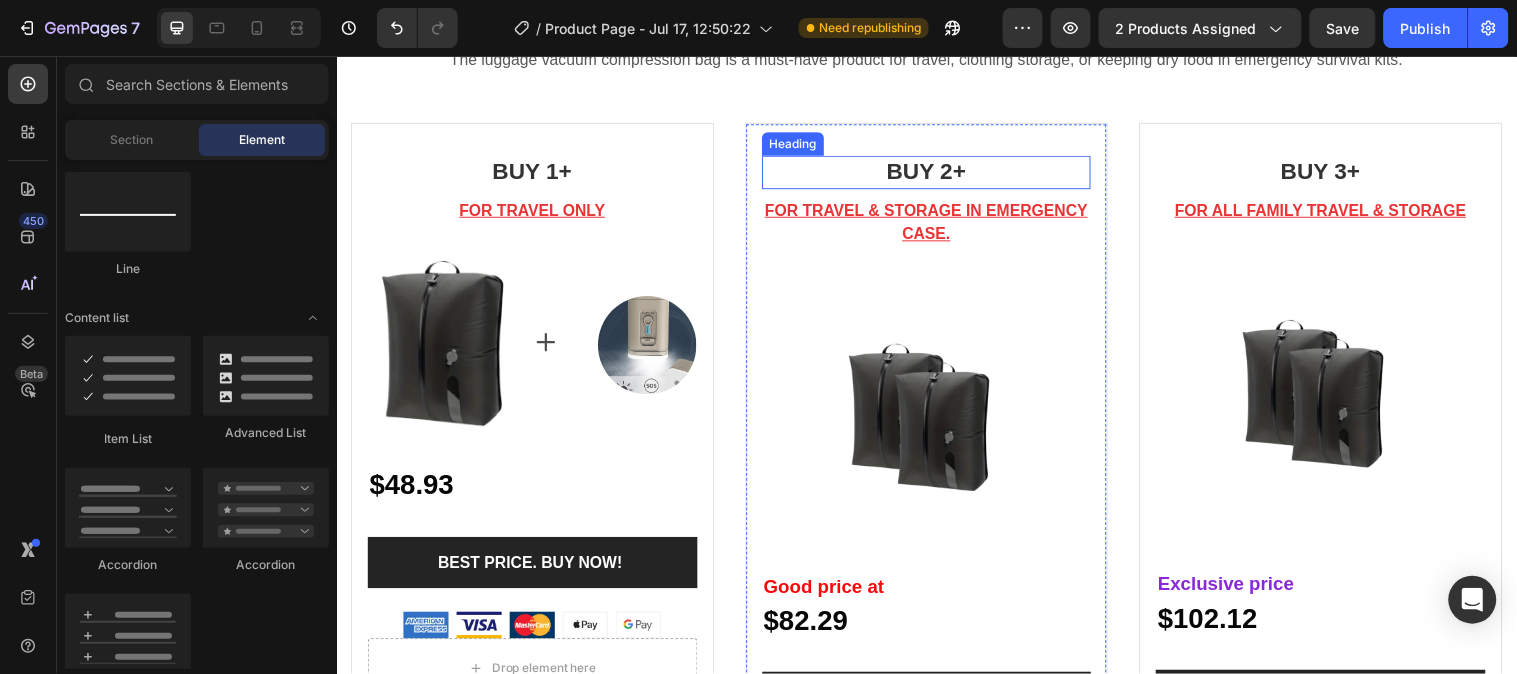 click on "BUY 2+" at bounding box center (936, 173) 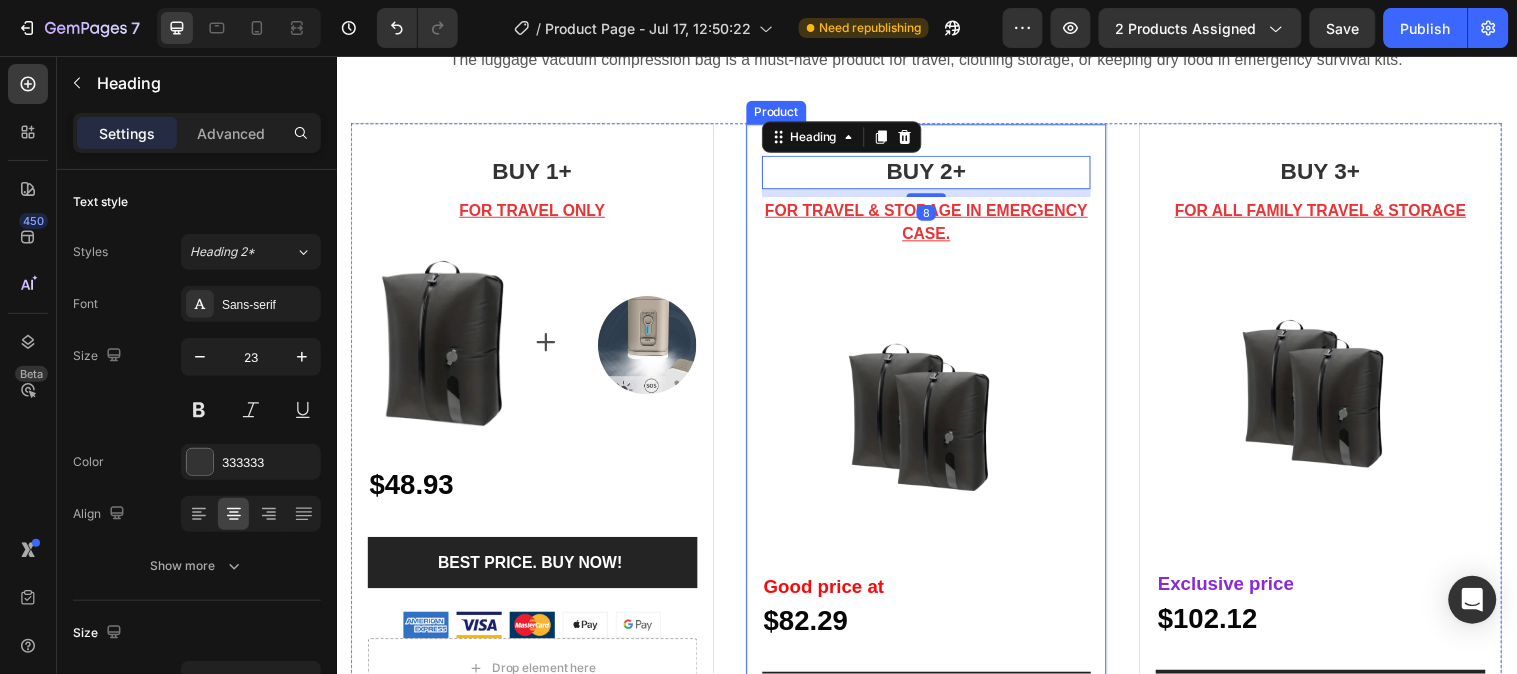 click on "BUY 2+ Heading   8 FOR TRAVEL & STORAGE IN EMERGENCY CASE. Text block Image Good price at   Text Block                    $82.29 Text Block Row BEST PRICE. BUY NOW! (P) Cart Button Image" at bounding box center (936, 470) 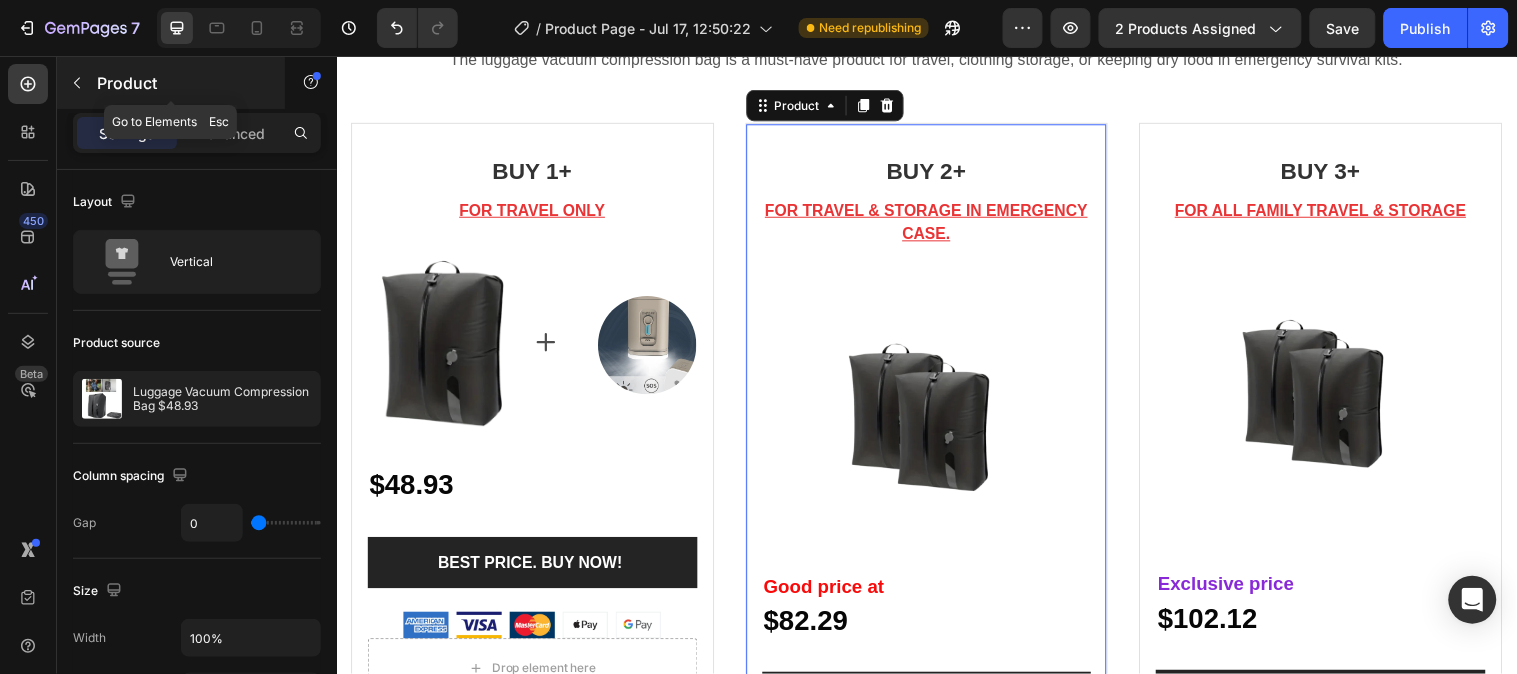 click 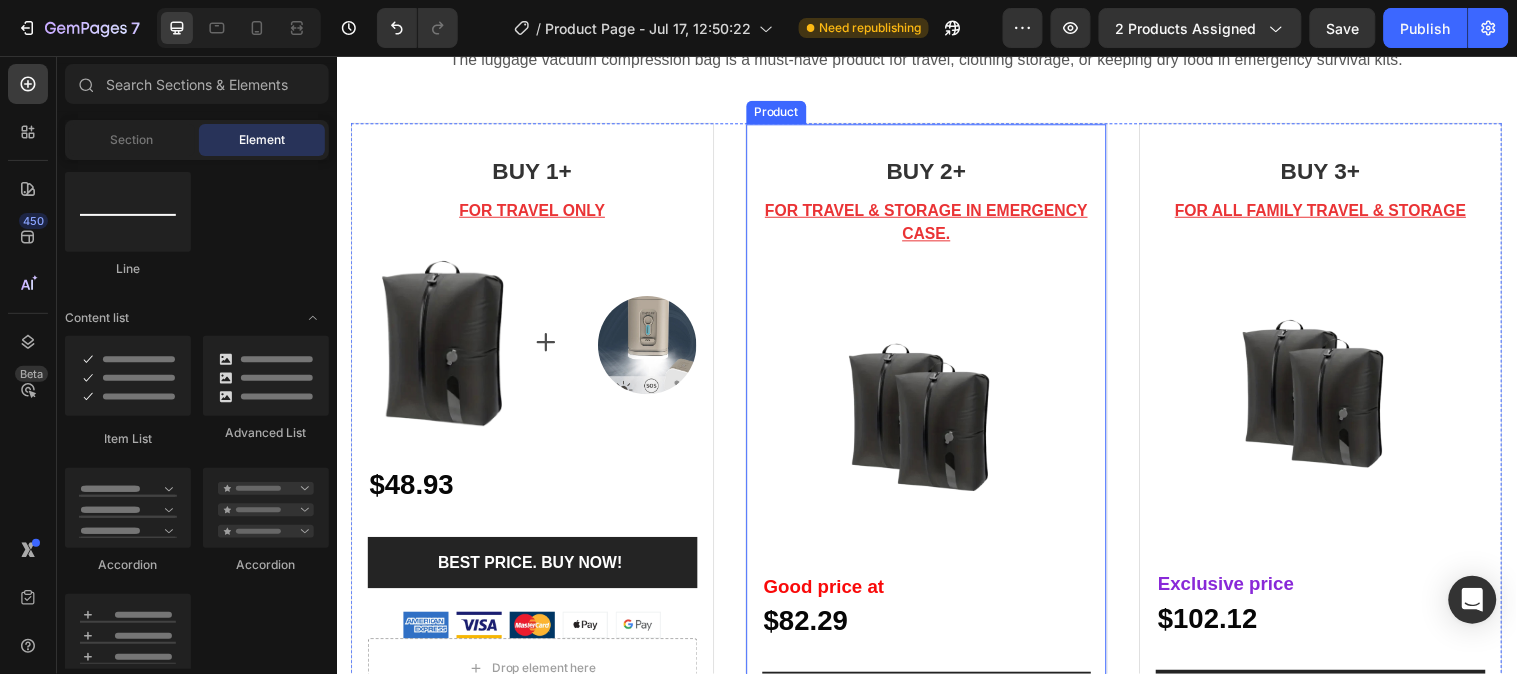 scroll, scrollTop: 1222, scrollLeft: 0, axis: vertical 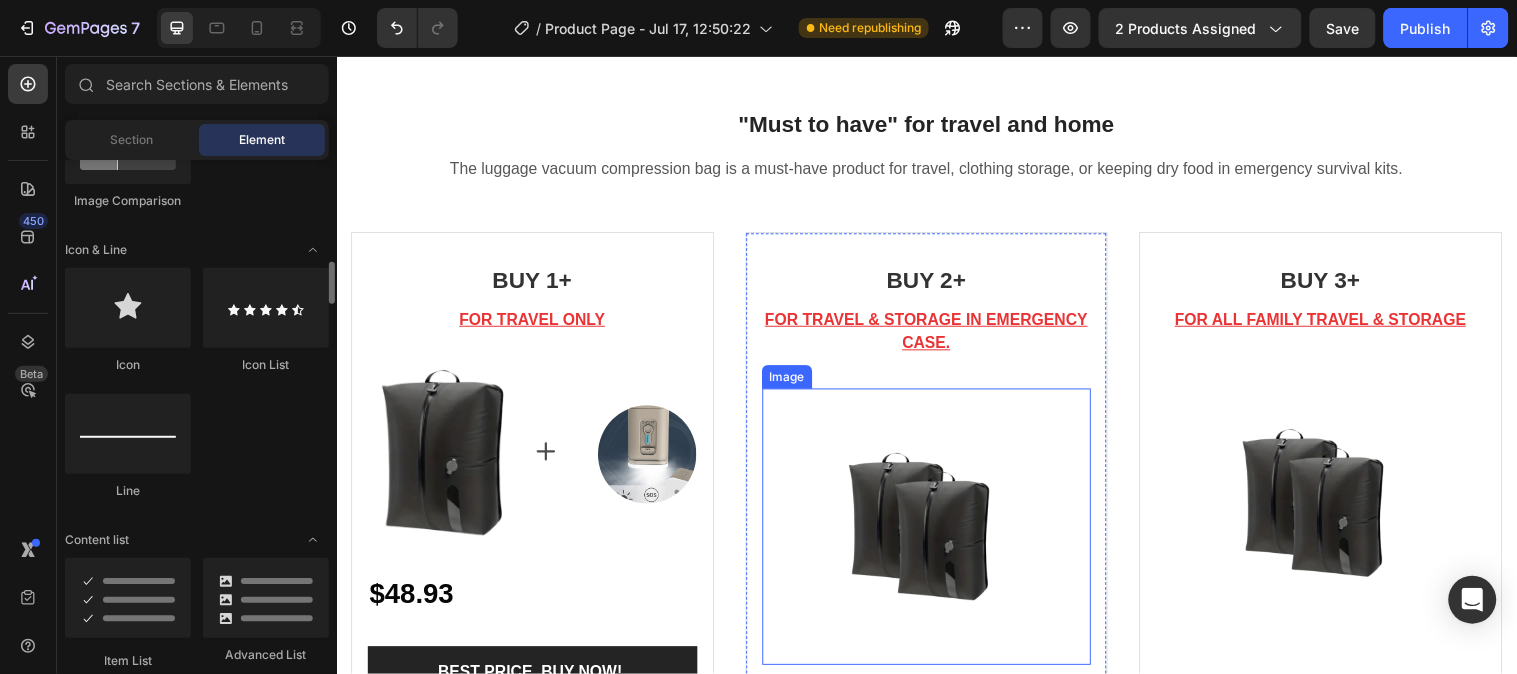 click at bounding box center (936, 533) 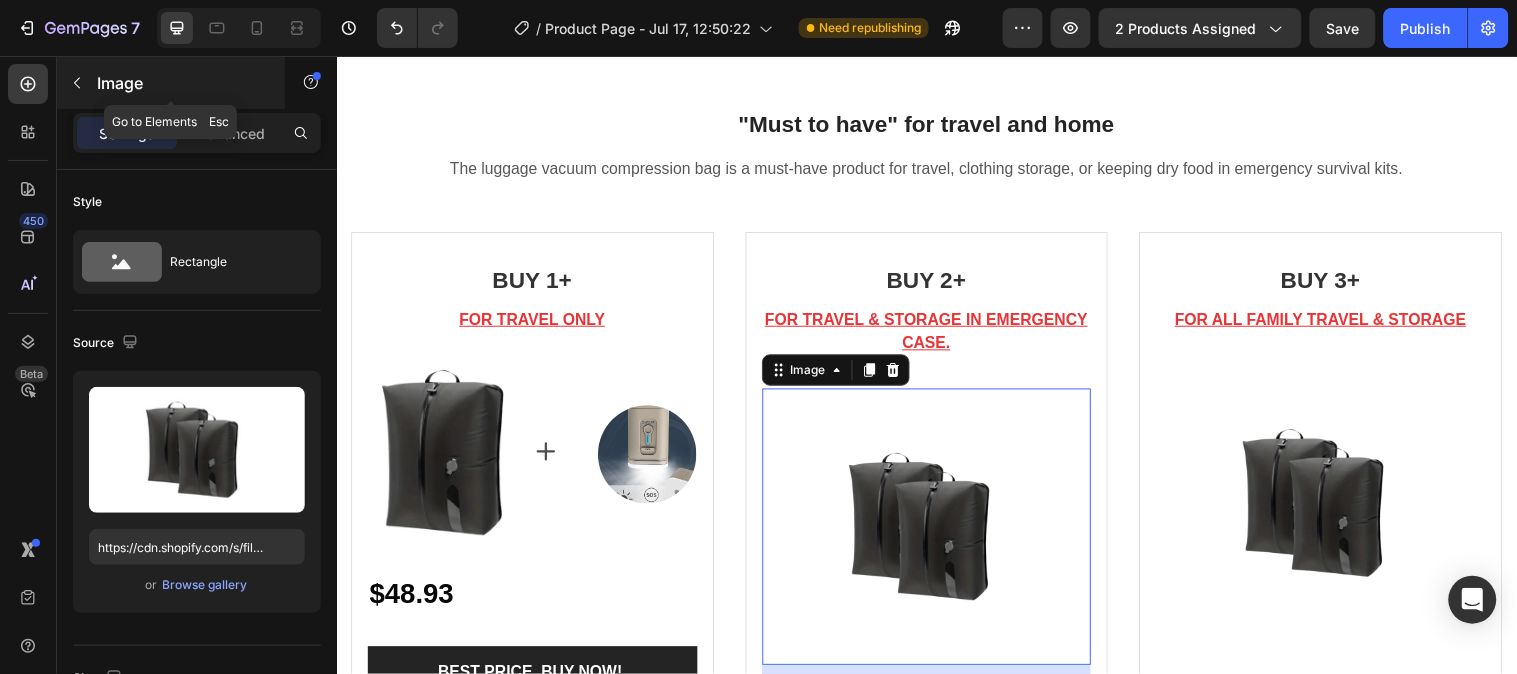 click 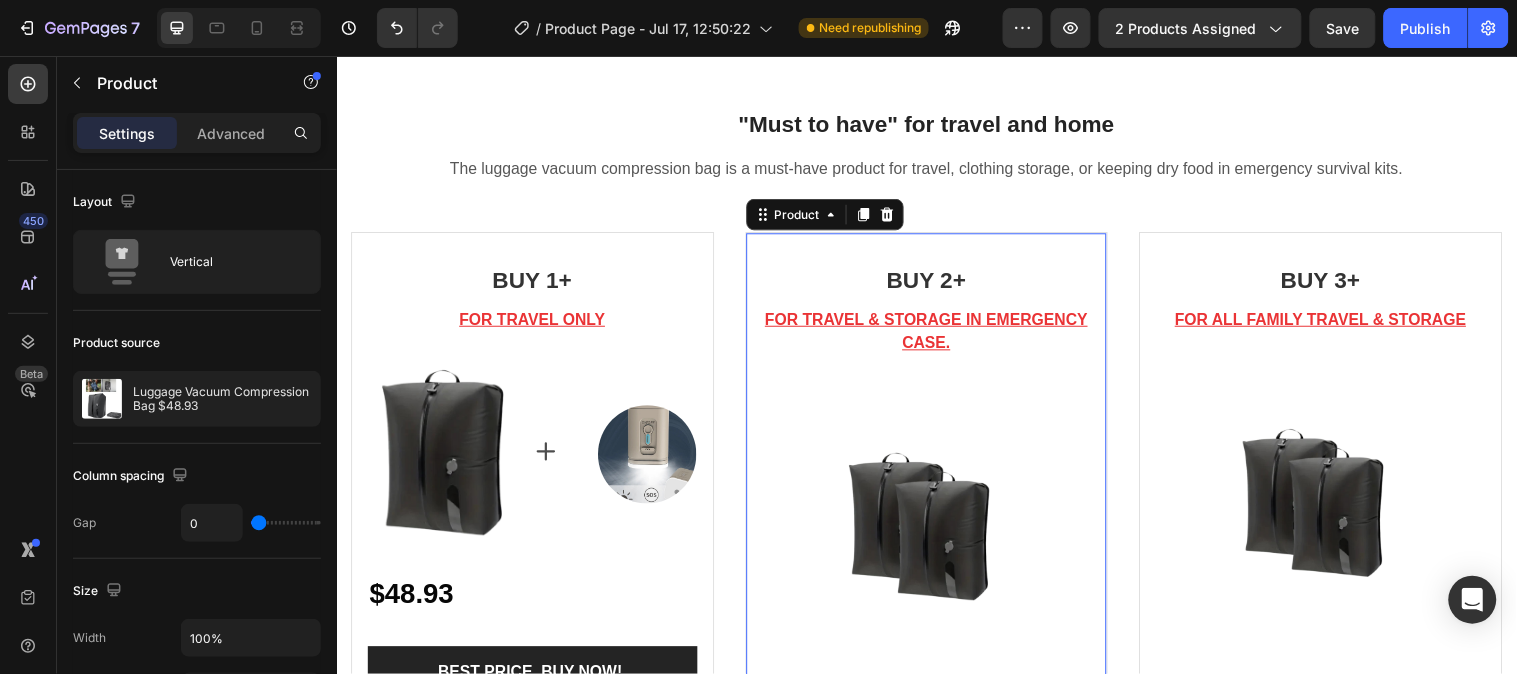 click on "BUY 2+ Heading FOR TRAVEL & STORAGE IN EMERGENCY CASE. Text block Image Good price at   Text Block                    $82.29 Text Block Row BEST PRICE. BUY NOW! (P) Cart Button Image" at bounding box center (936, 581) 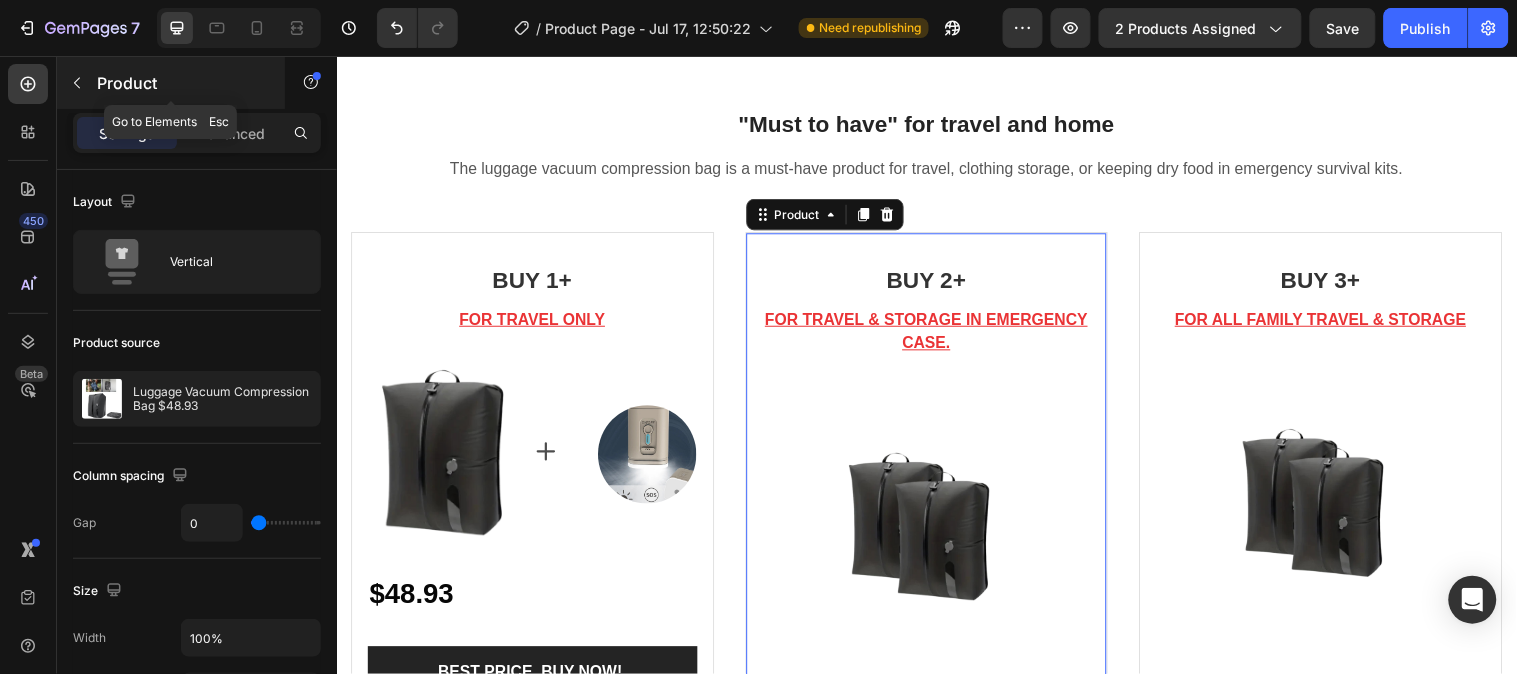 click 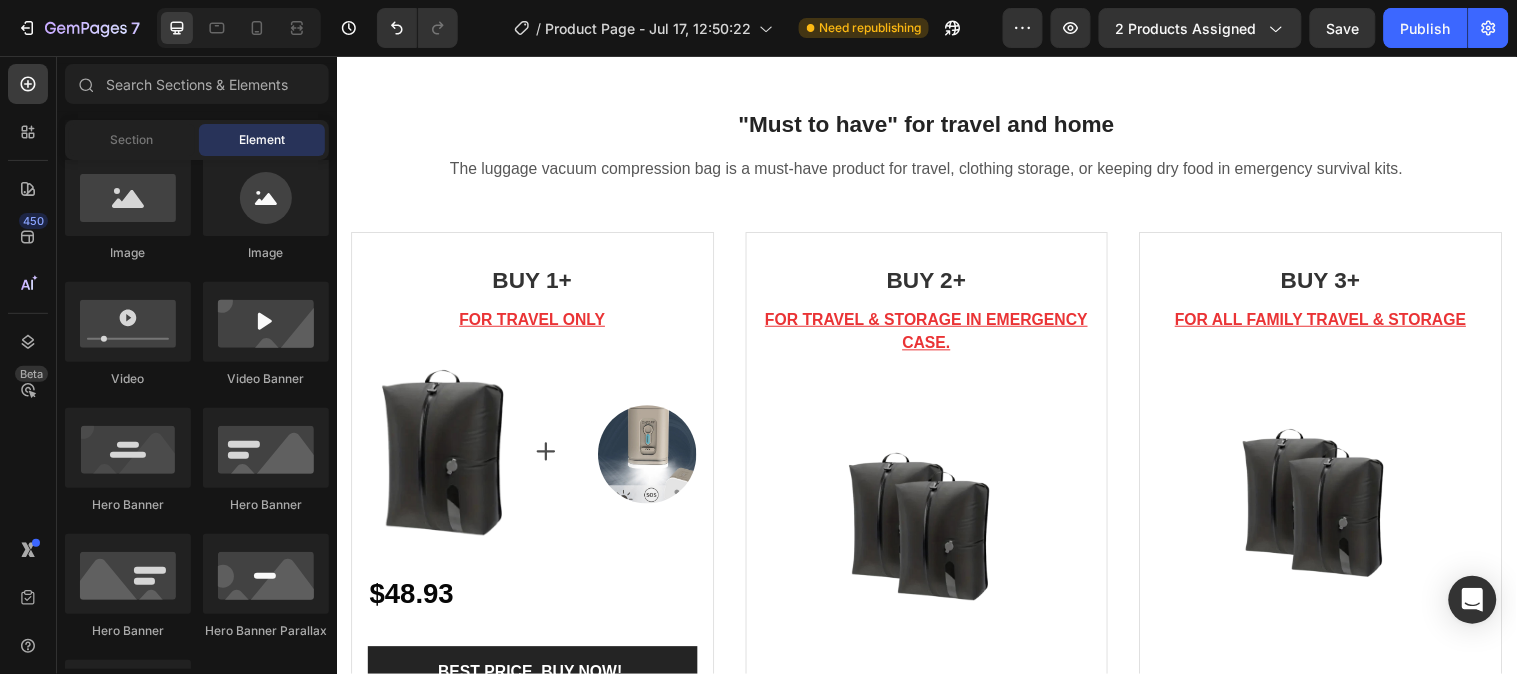 scroll, scrollTop: 0, scrollLeft: 0, axis: both 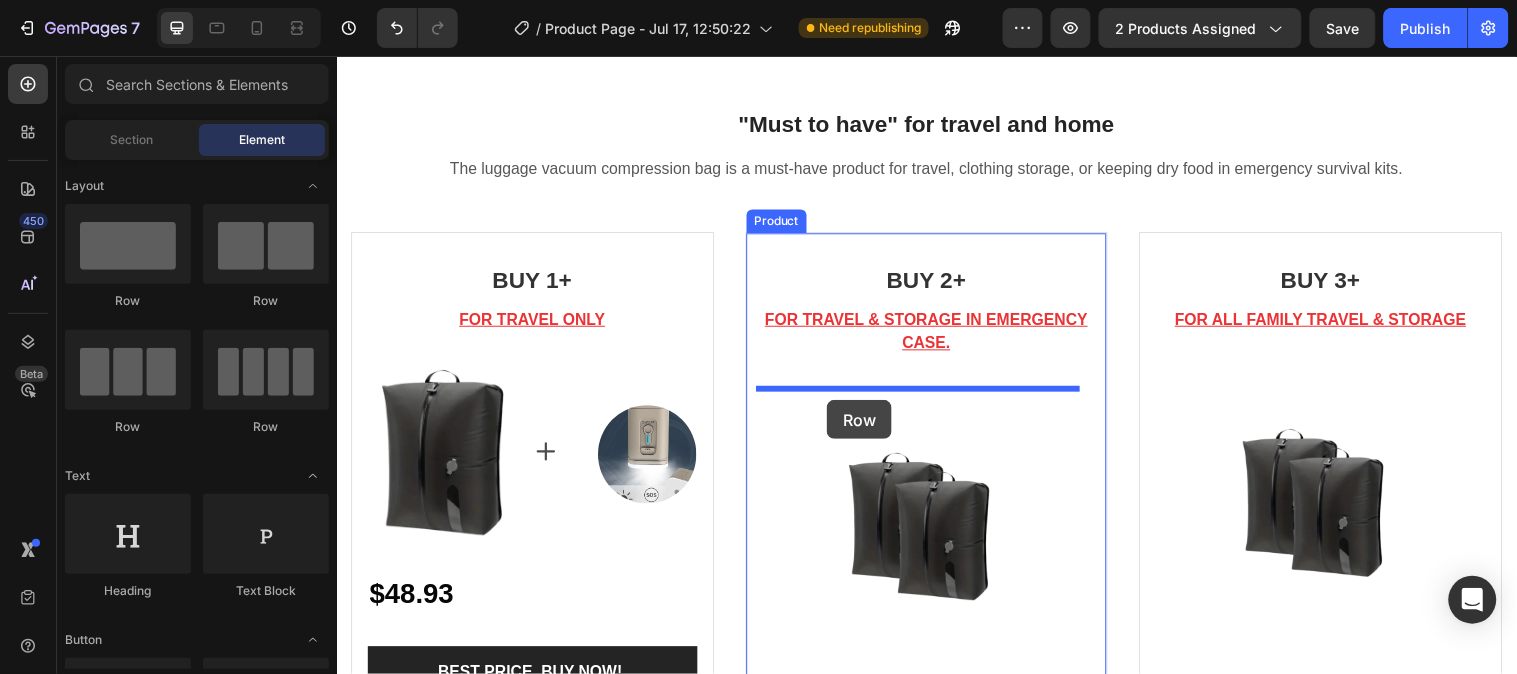 drag, startPoint x: 453, startPoint y: 468, endPoint x: 834, endPoint y: 405, distance: 386.17352 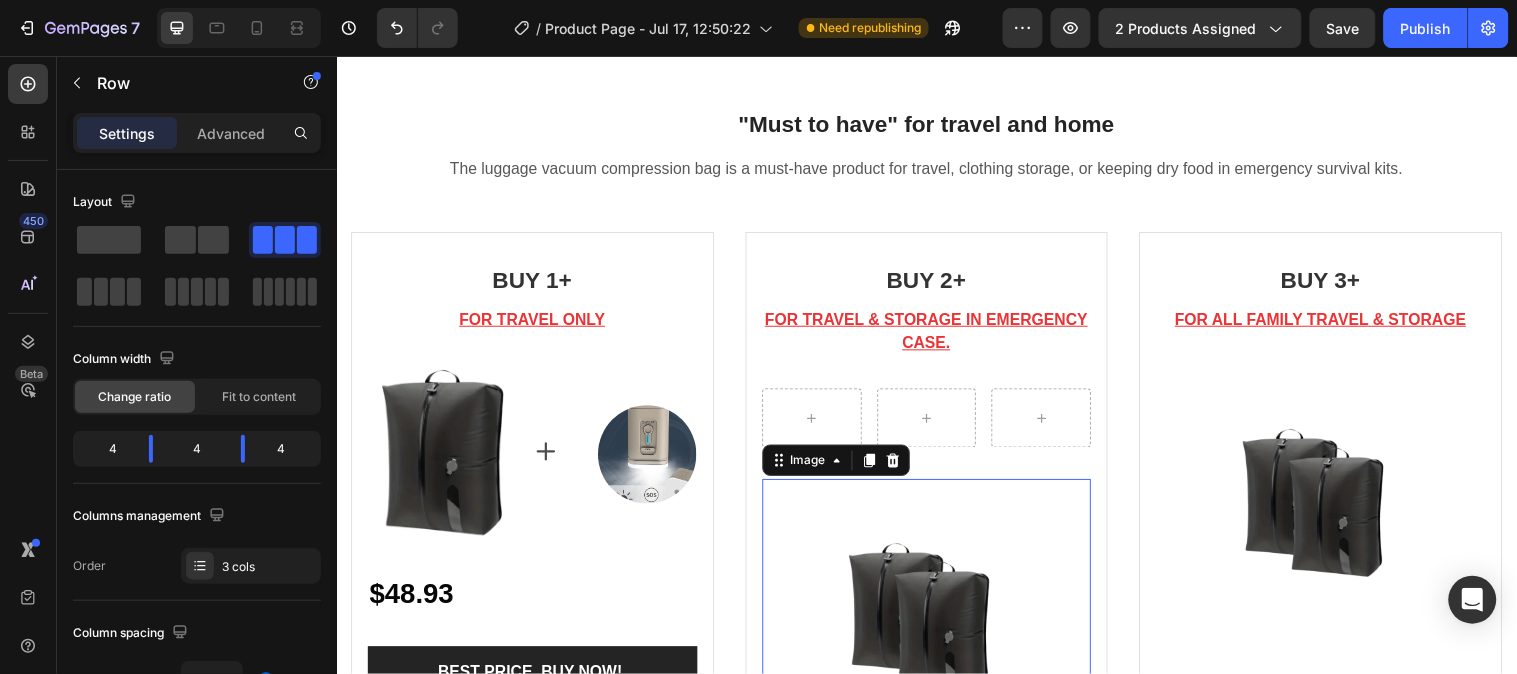 click at bounding box center (936, 625) 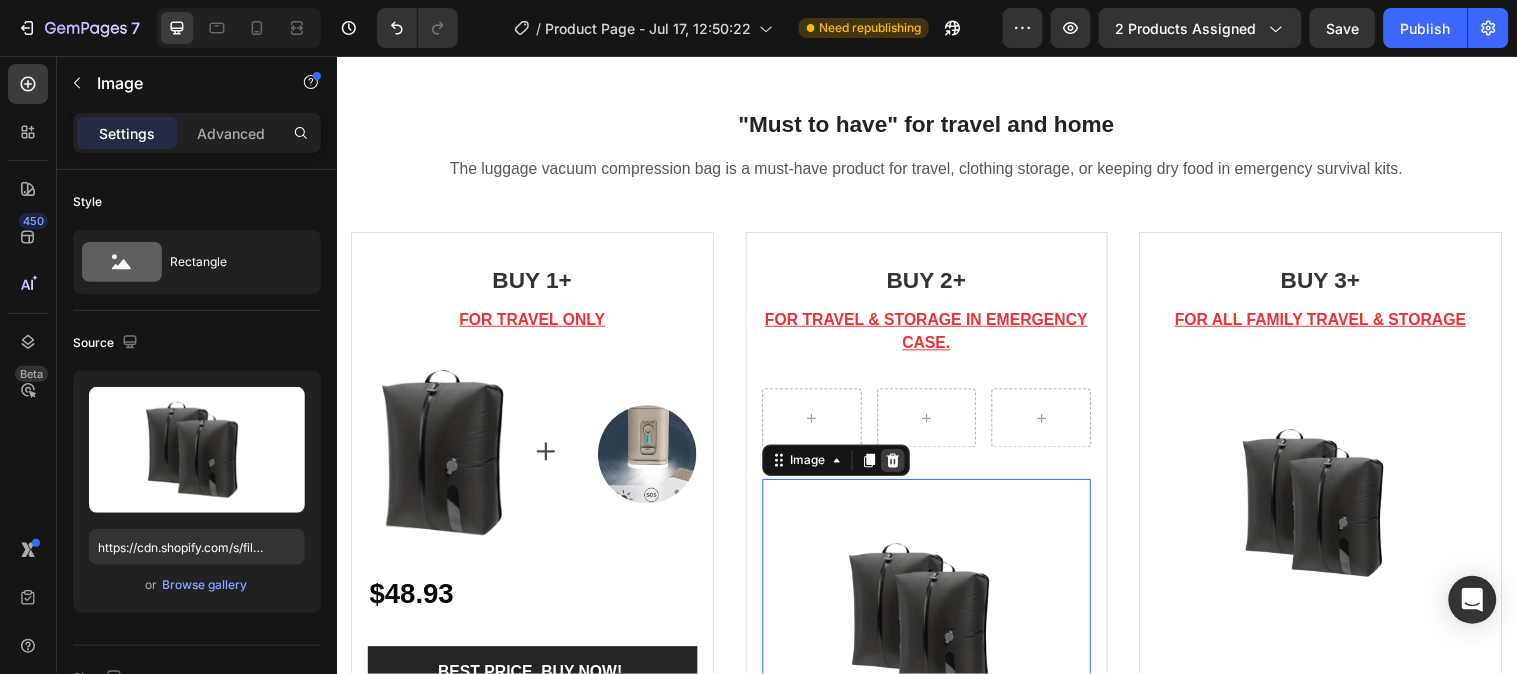 click 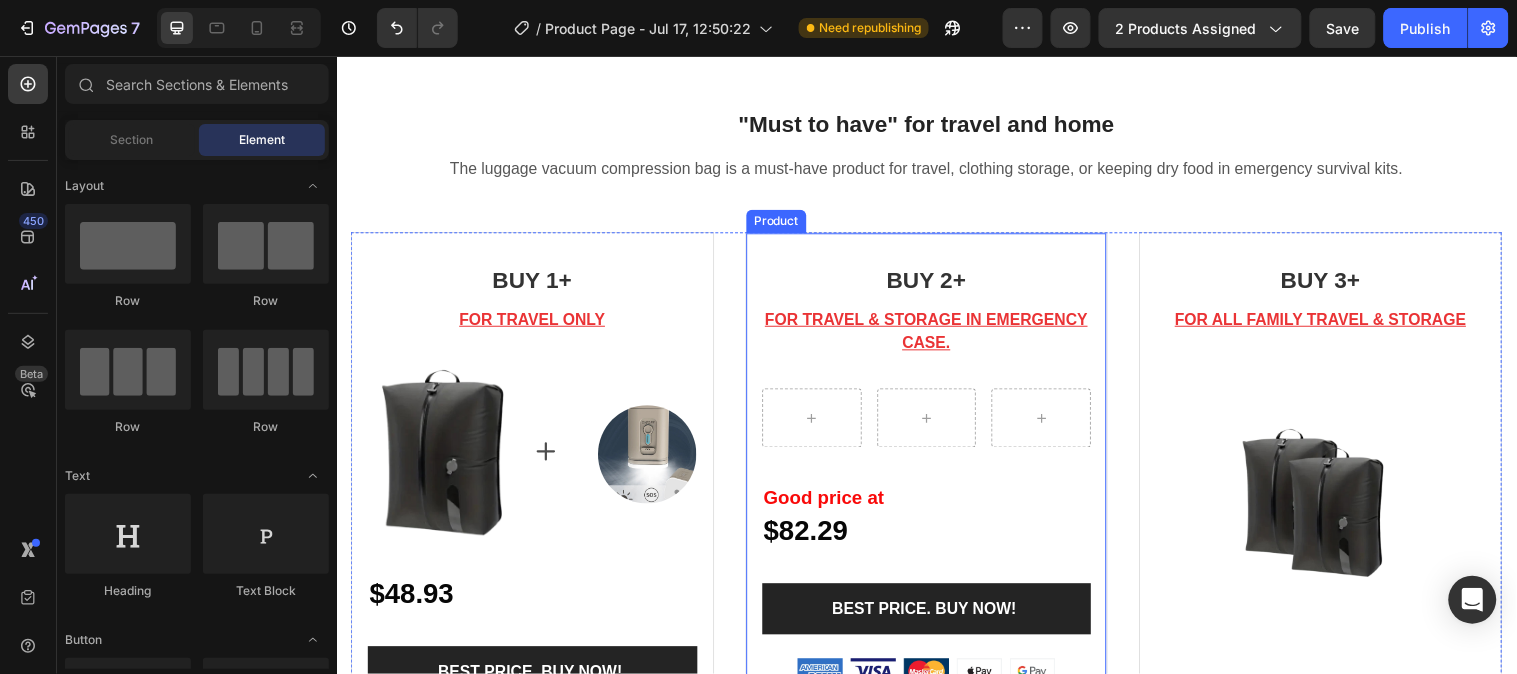 click on "BUY 2+ Heading FOR TRAVEL & STORAGE IN EMERGENCY CASE. Text block
Row Good price at   Text Block                    $82.29 Text Block Row BEST PRICE. BUY NOW! (P) Cart Button Image" at bounding box center [936, 480] 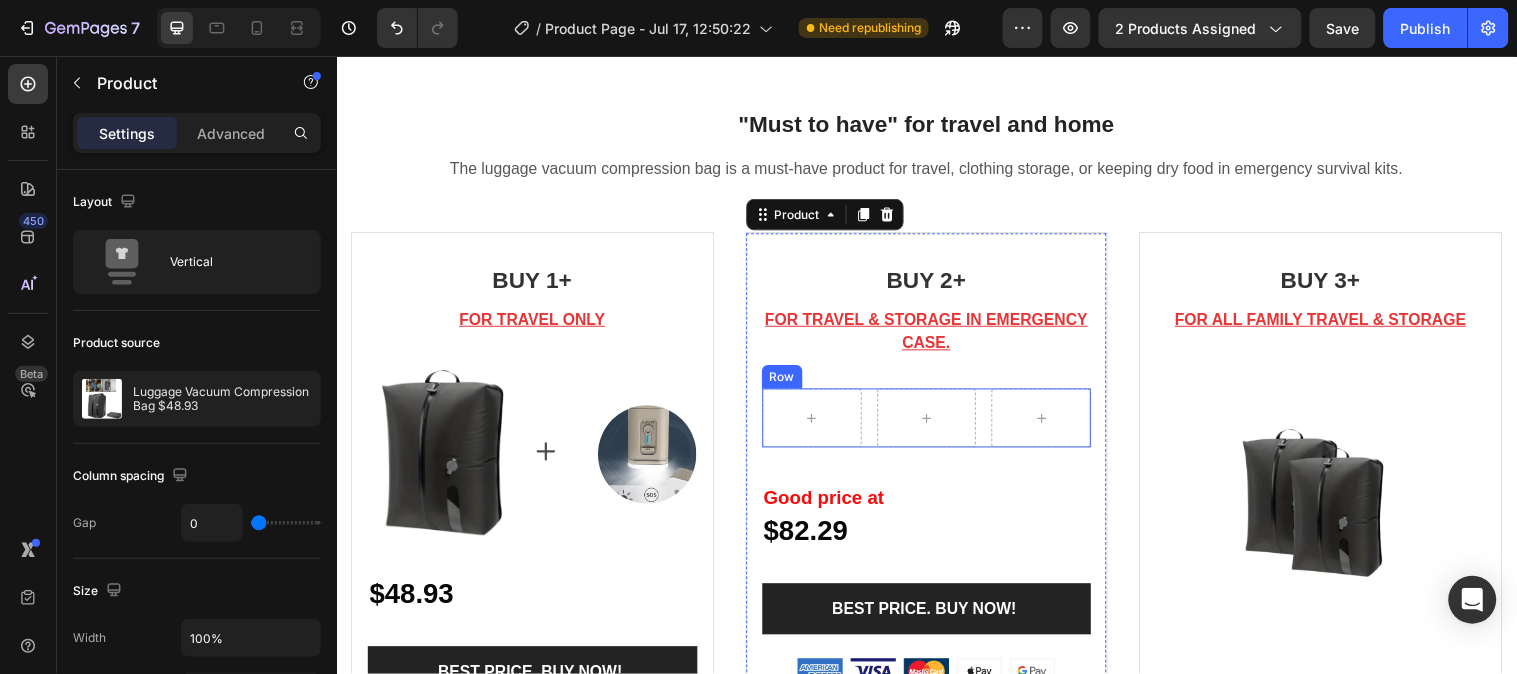 click on "Row" at bounding box center [936, 423] 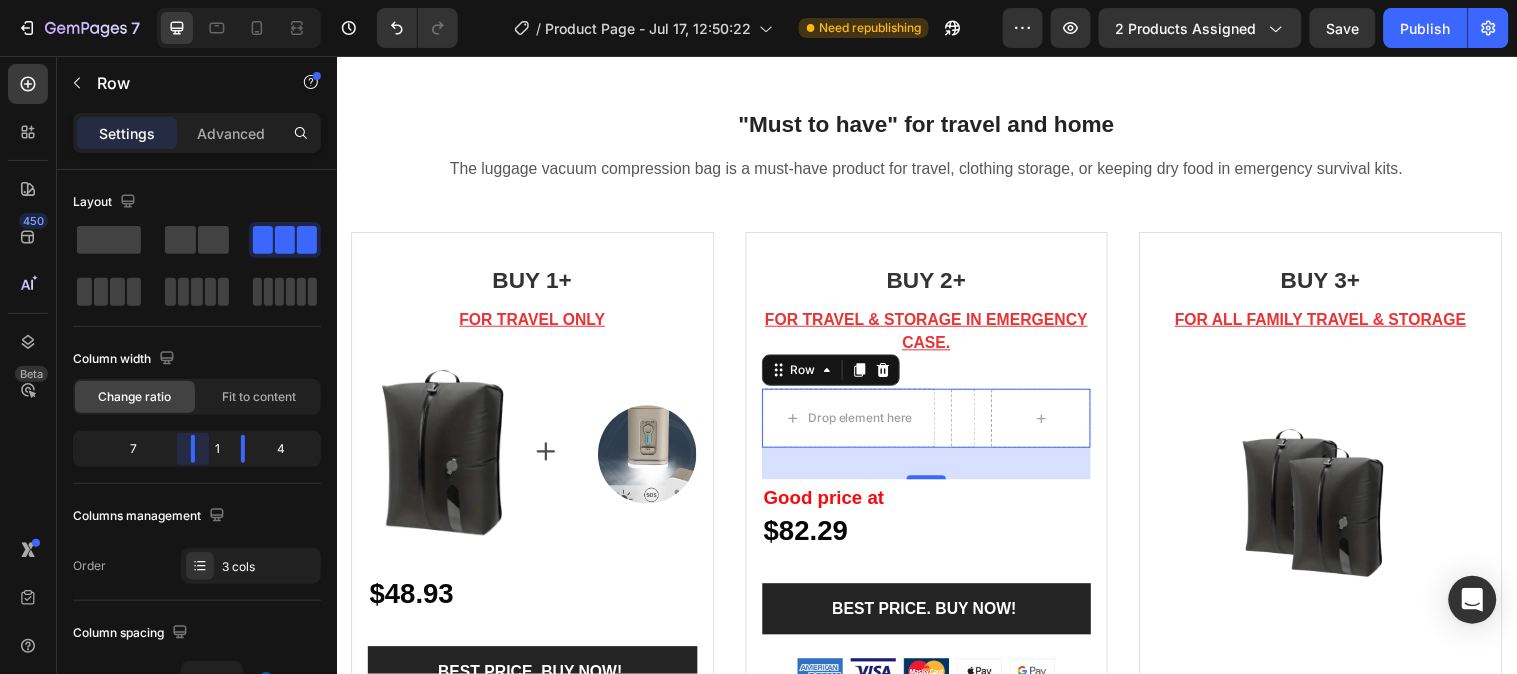 drag, startPoint x: 155, startPoint y: 444, endPoint x: 217, endPoint y: 444, distance: 62 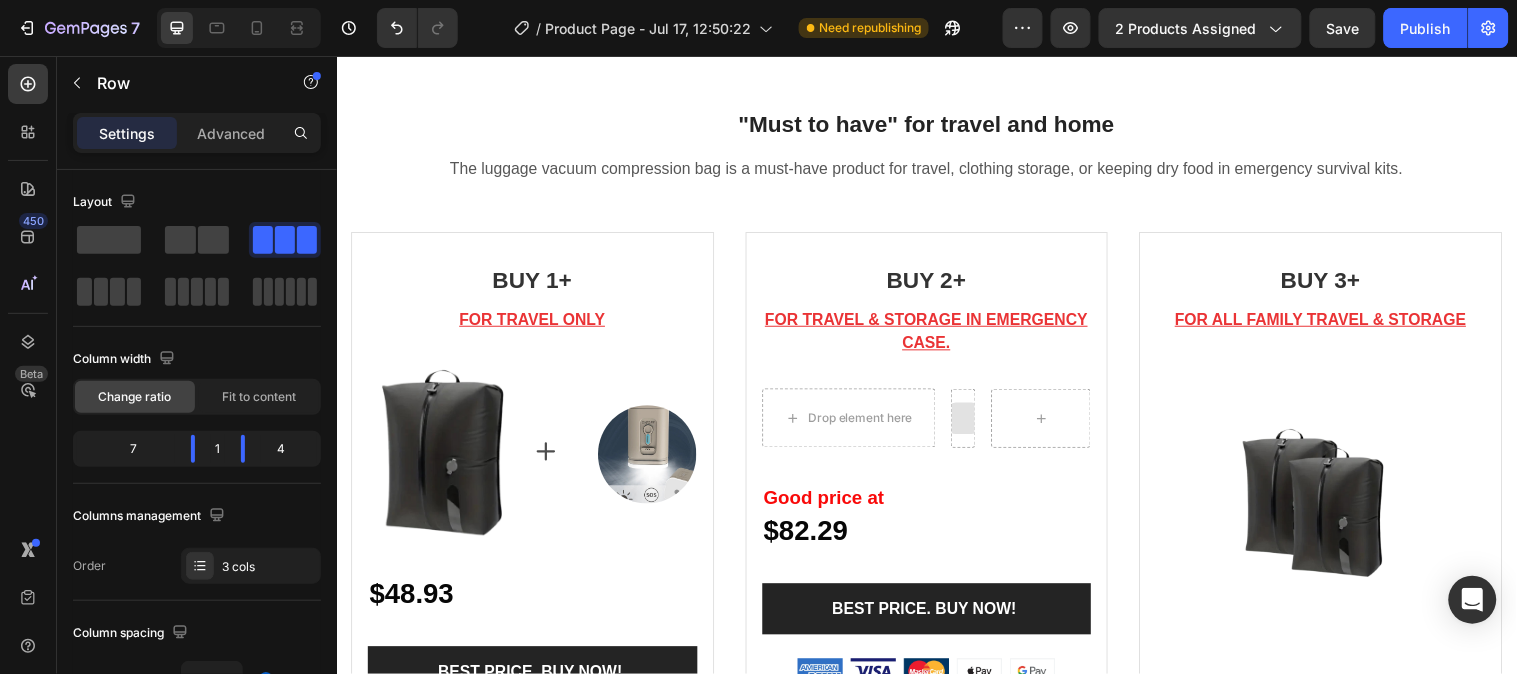 click at bounding box center (974, 423) 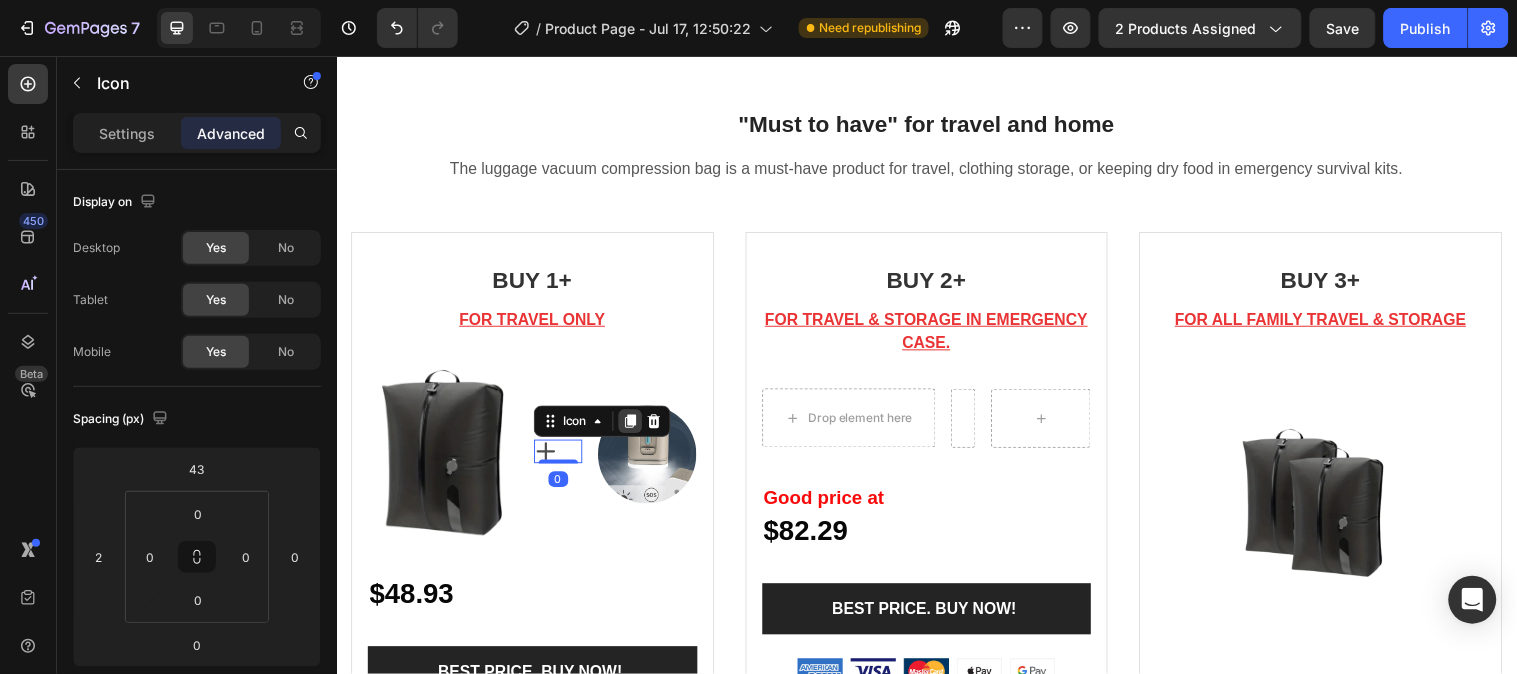 click 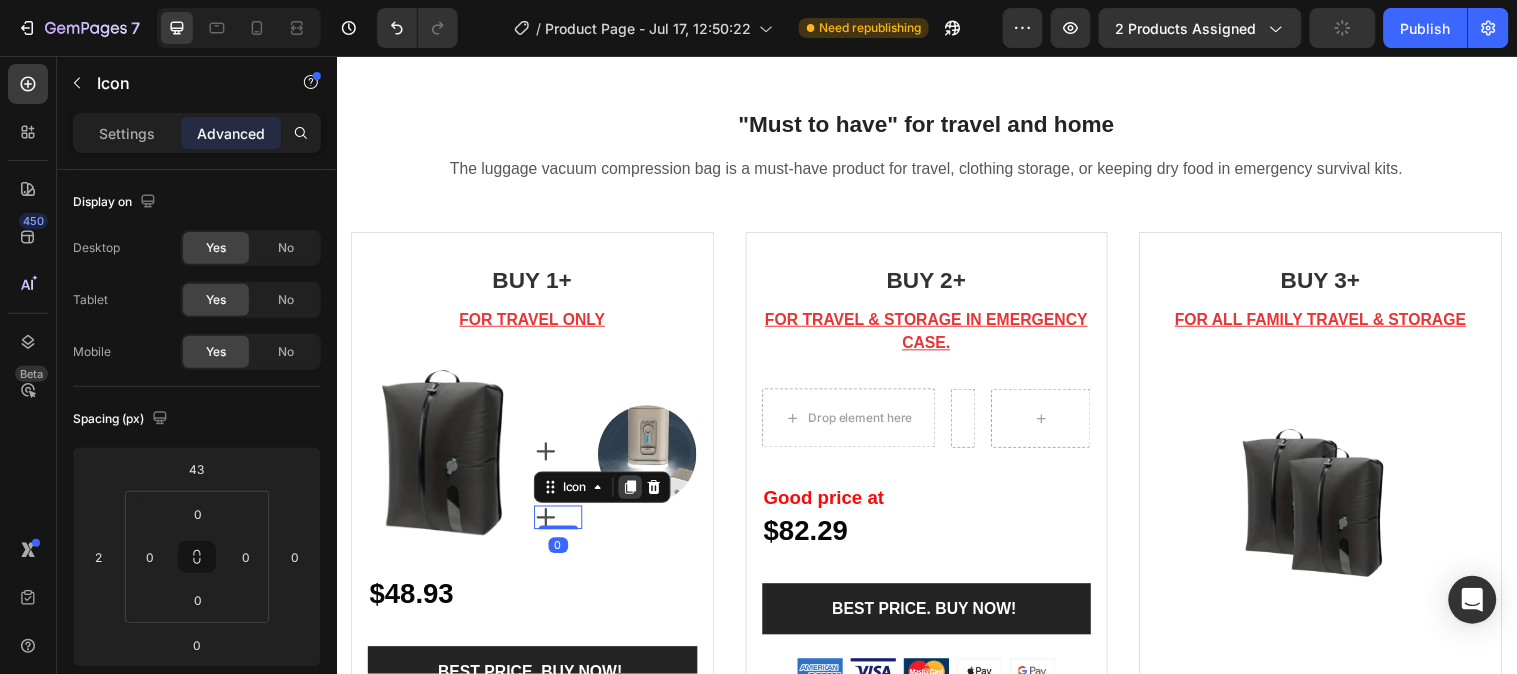 click 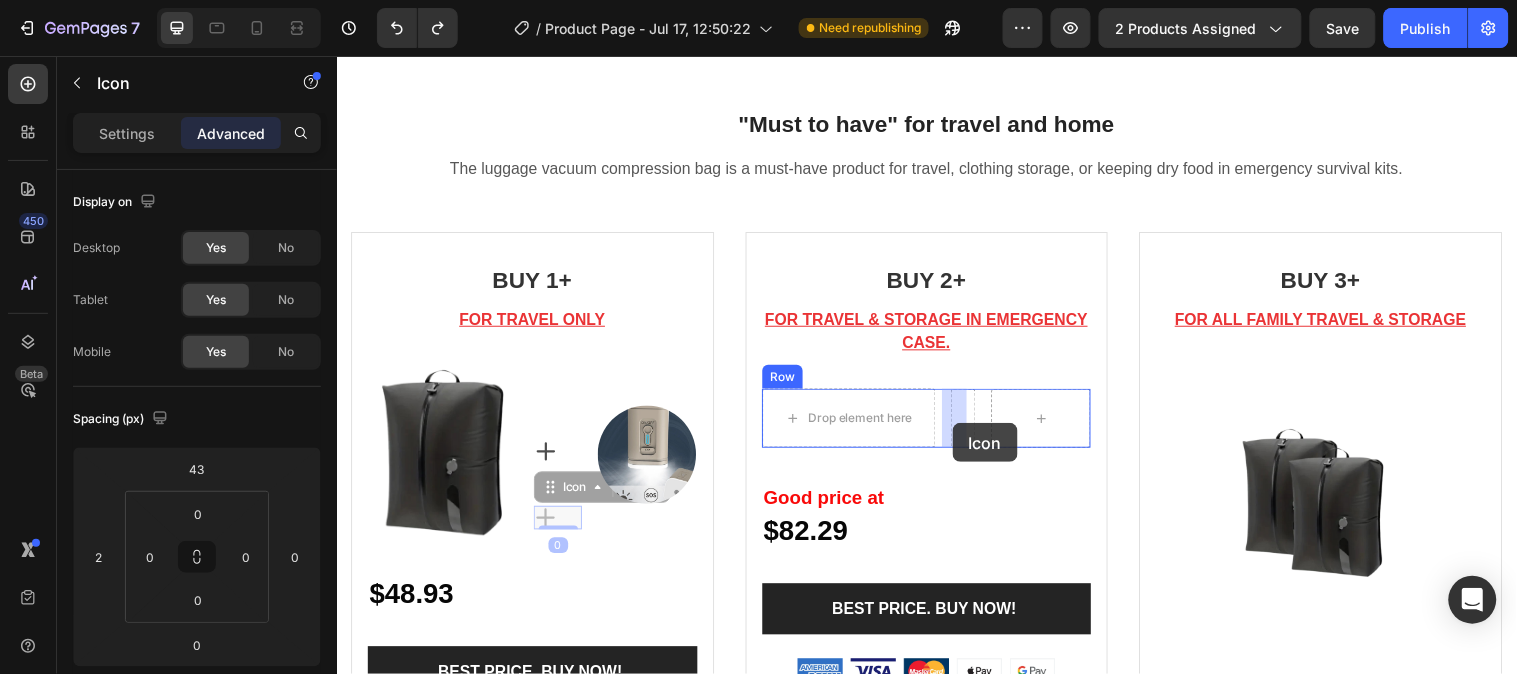 drag, startPoint x: 548, startPoint y: 523, endPoint x: 962, endPoint y: 428, distance: 424.75992 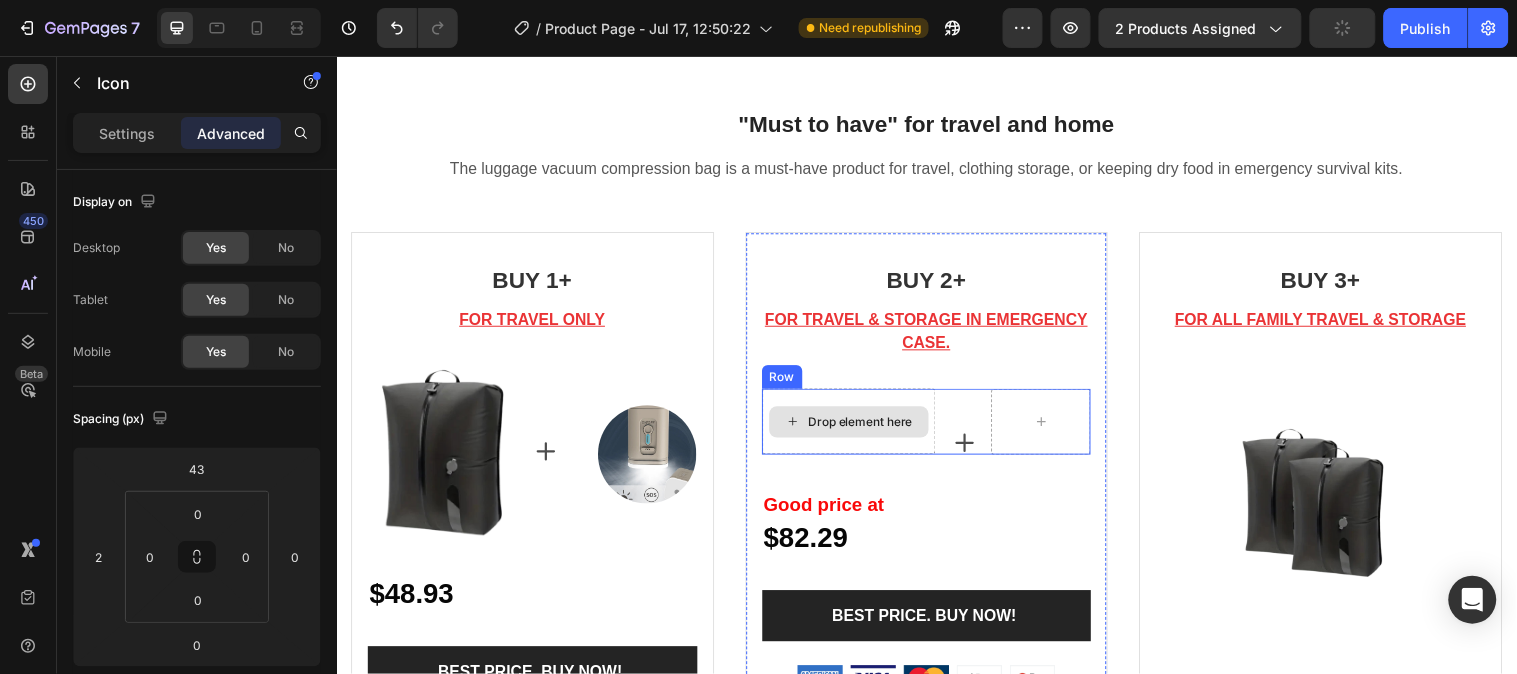 click on "Drop element here" at bounding box center (869, 427) 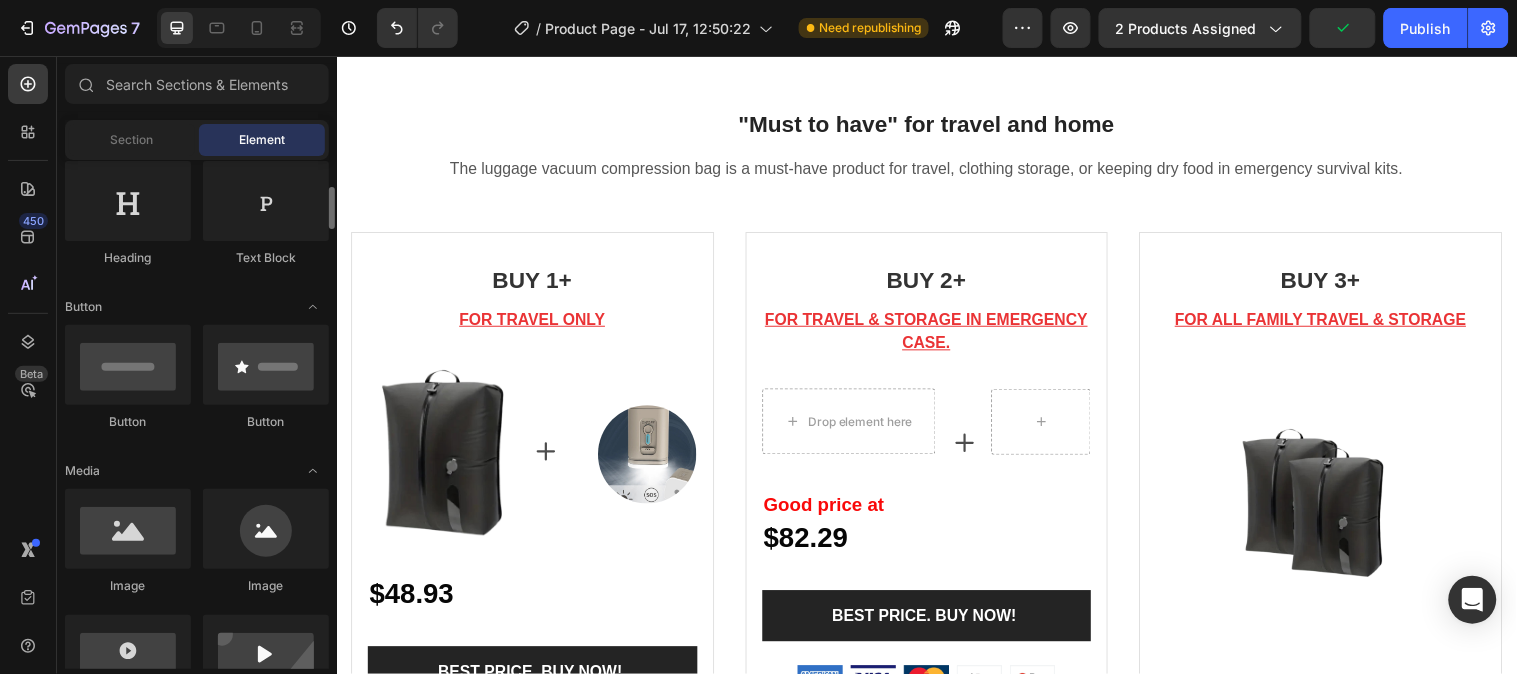 scroll, scrollTop: 444, scrollLeft: 0, axis: vertical 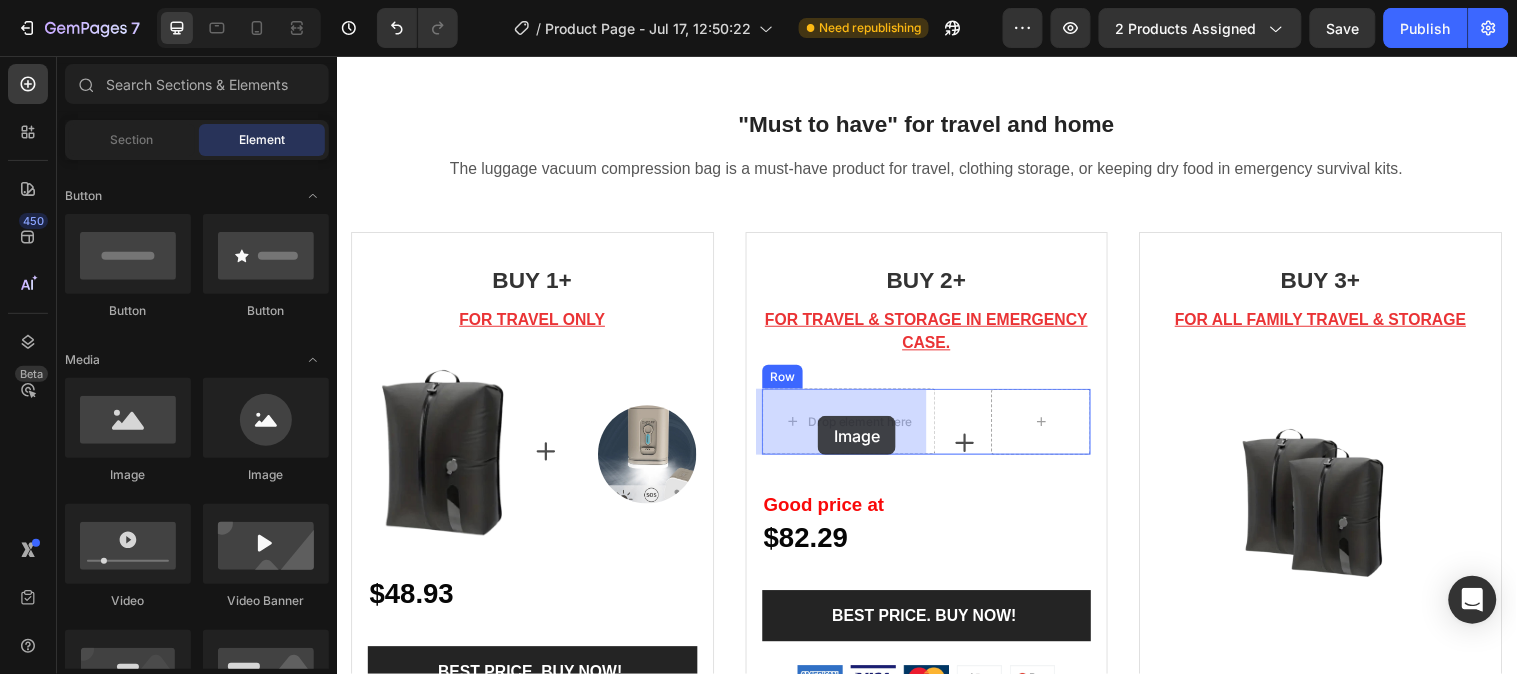 drag, startPoint x: 489, startPoint y: 501, endPoint x: 825, endPoint y: 421, distance: 345.39252 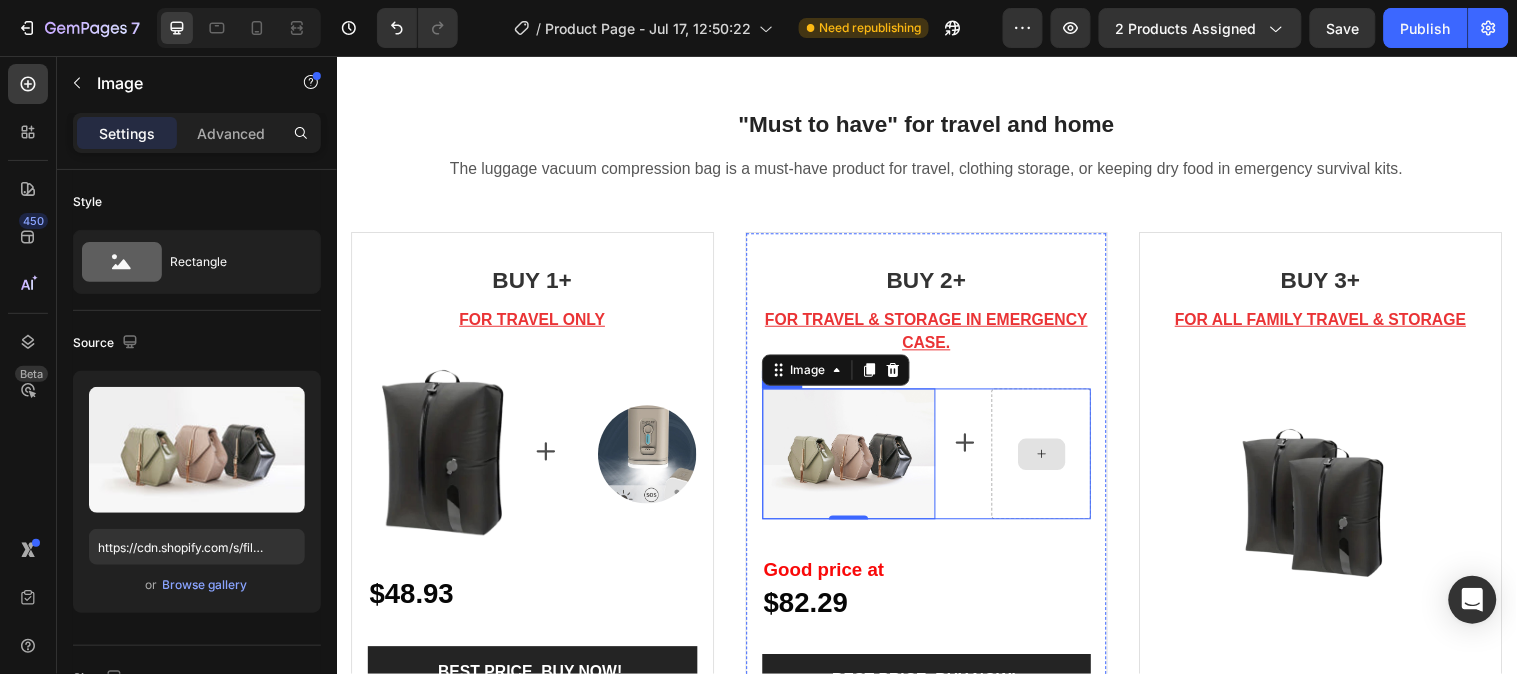 click at bounding box center [1052, 459] 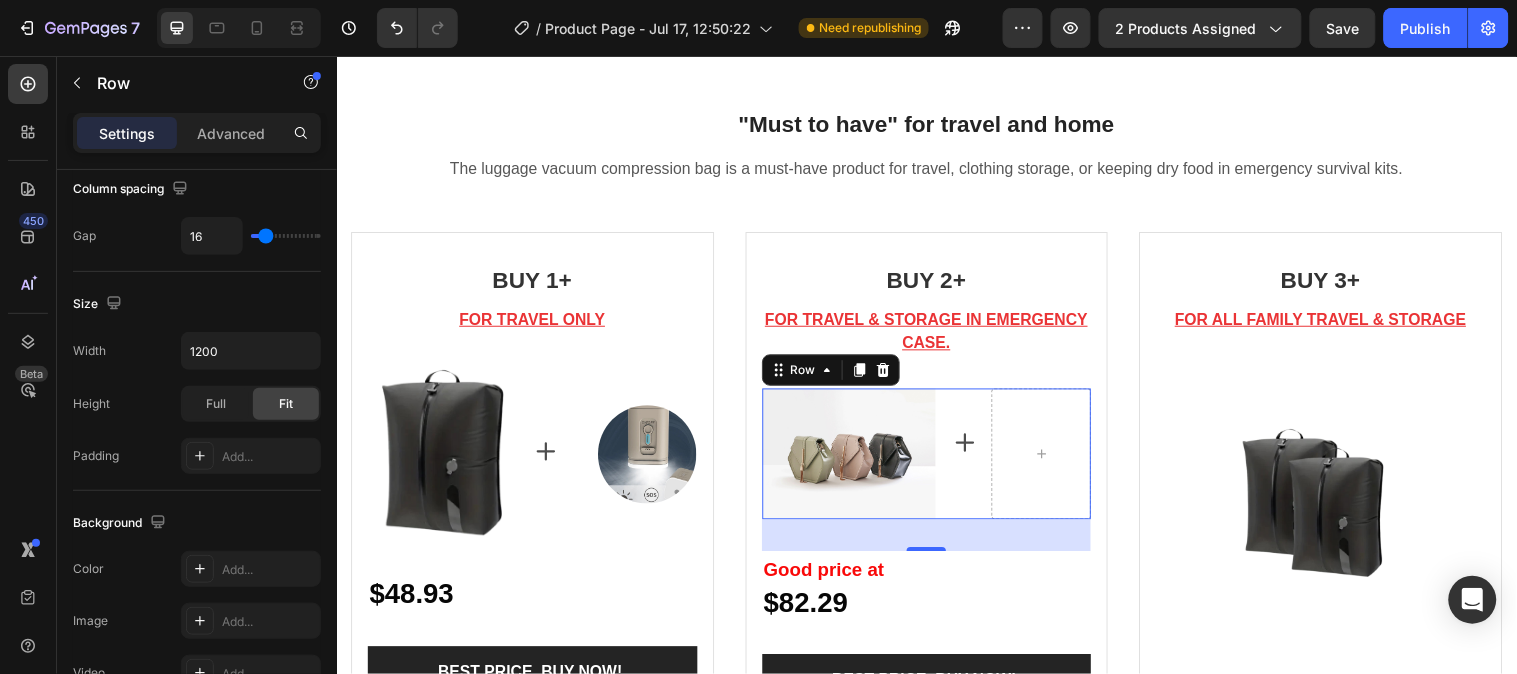 scroll, scrollTop: 0, scrollLeft: 0, axis: both 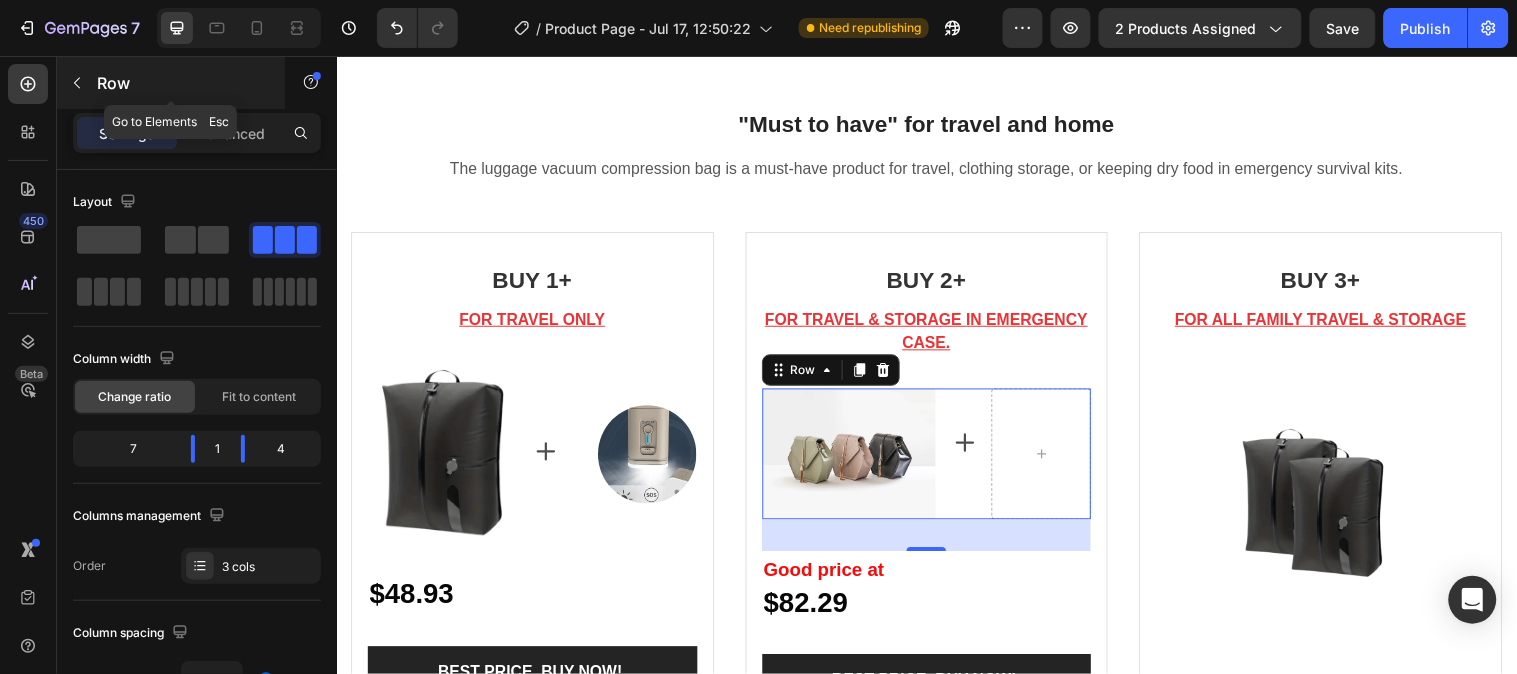click 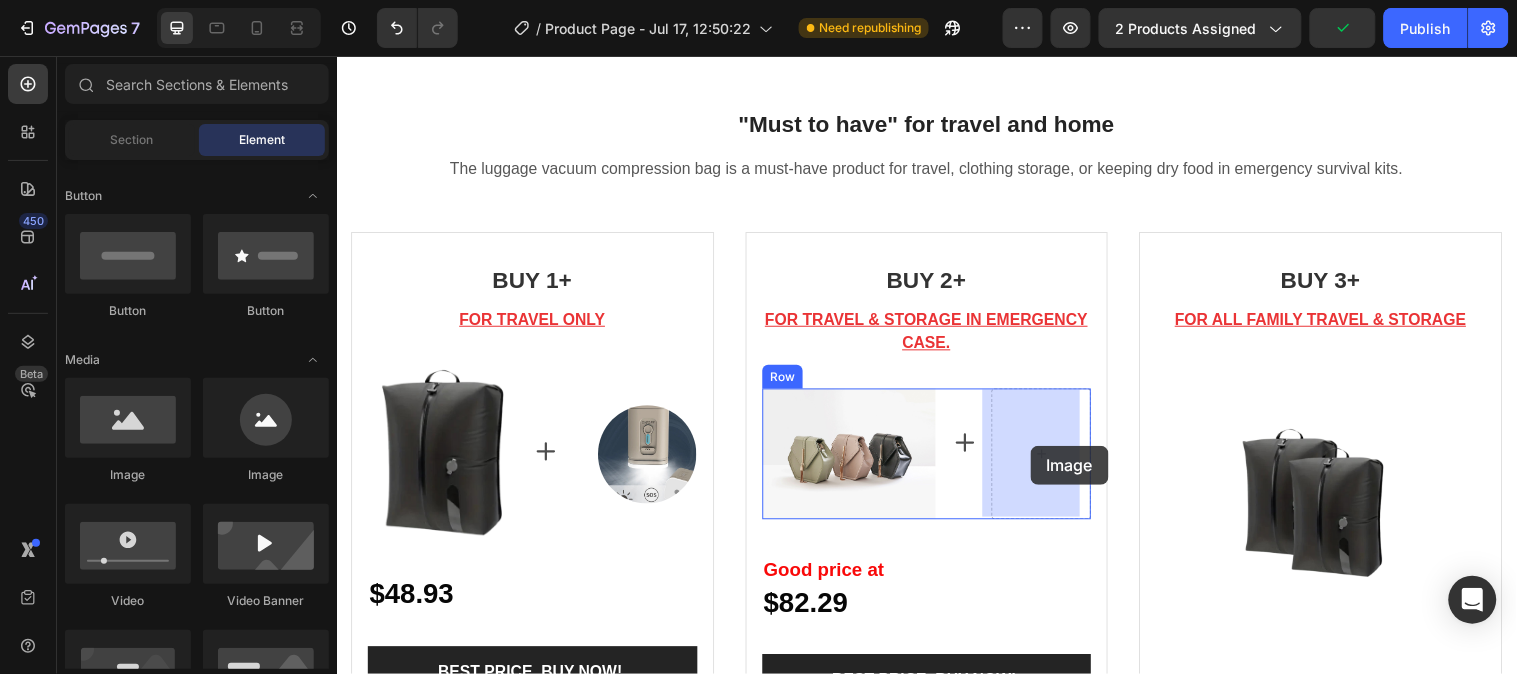 drag, startPoint x: 589, startPoint y: 508, endPoint x: 1041, endPoint y: 453, distance: 455.33395 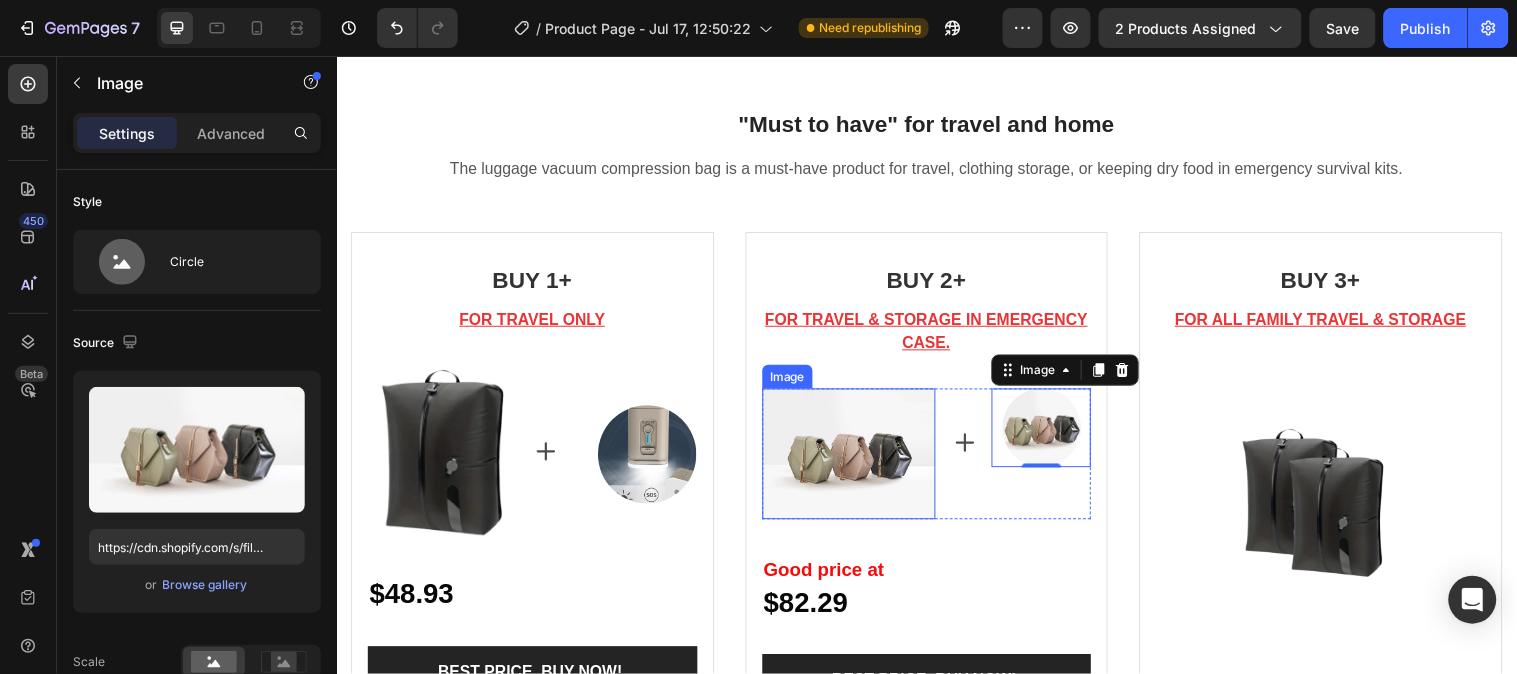 click at bounding box center [857, 459] 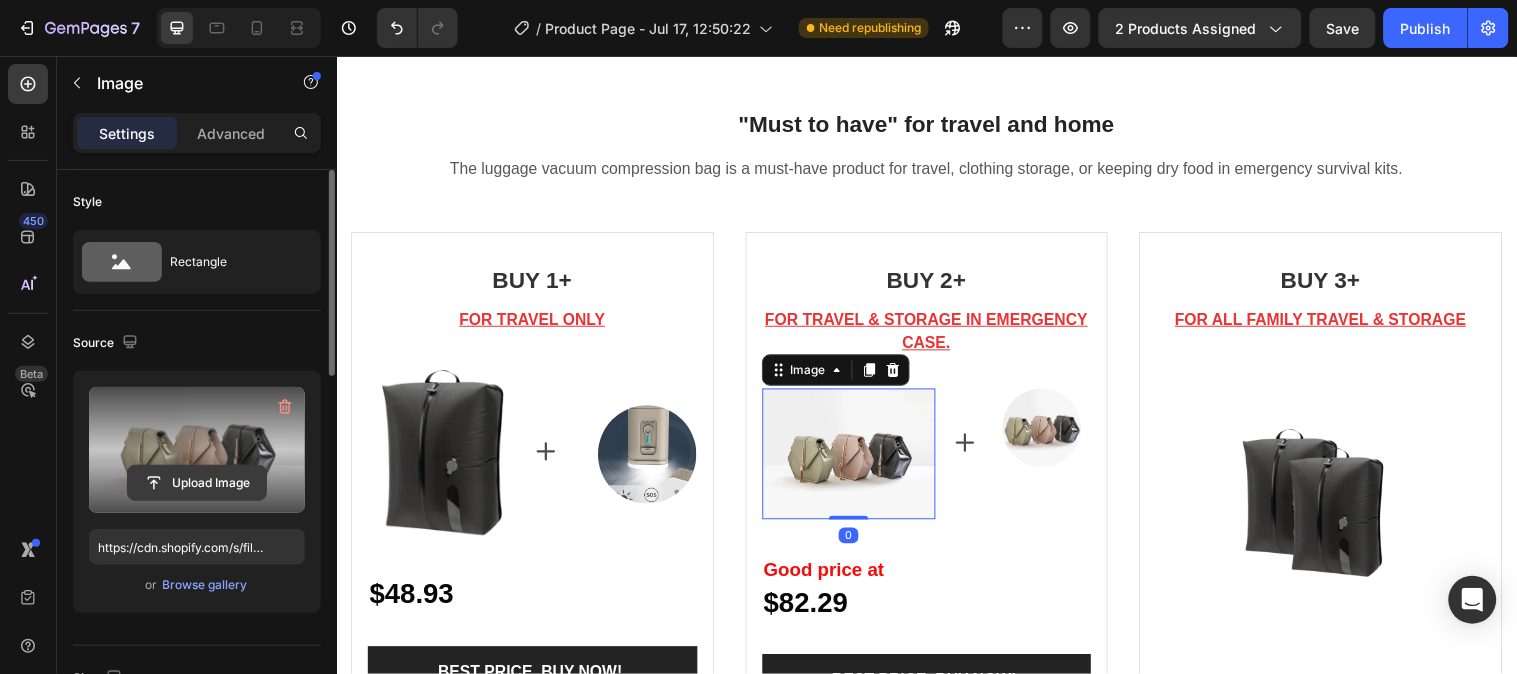 click 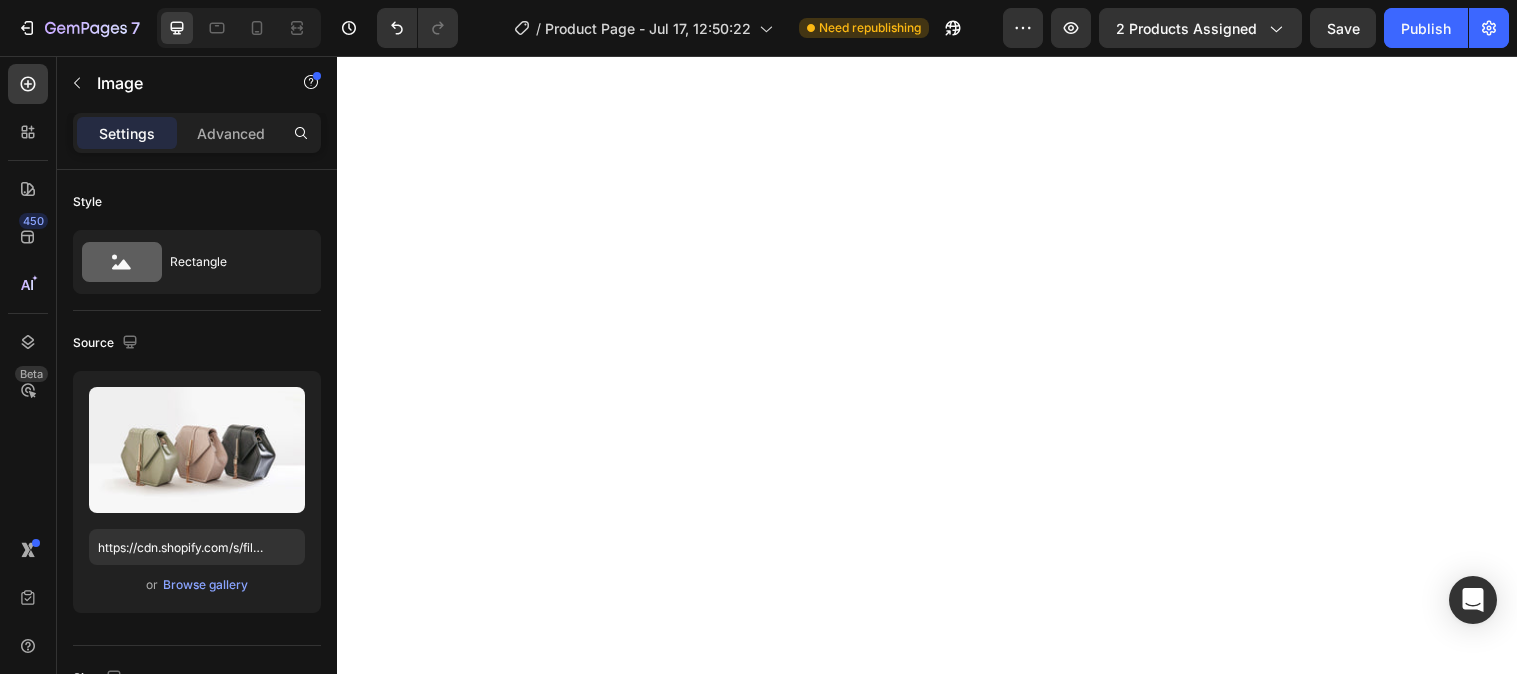 scroll, scrollTop: 0, scrollLeft: 0, axis: both 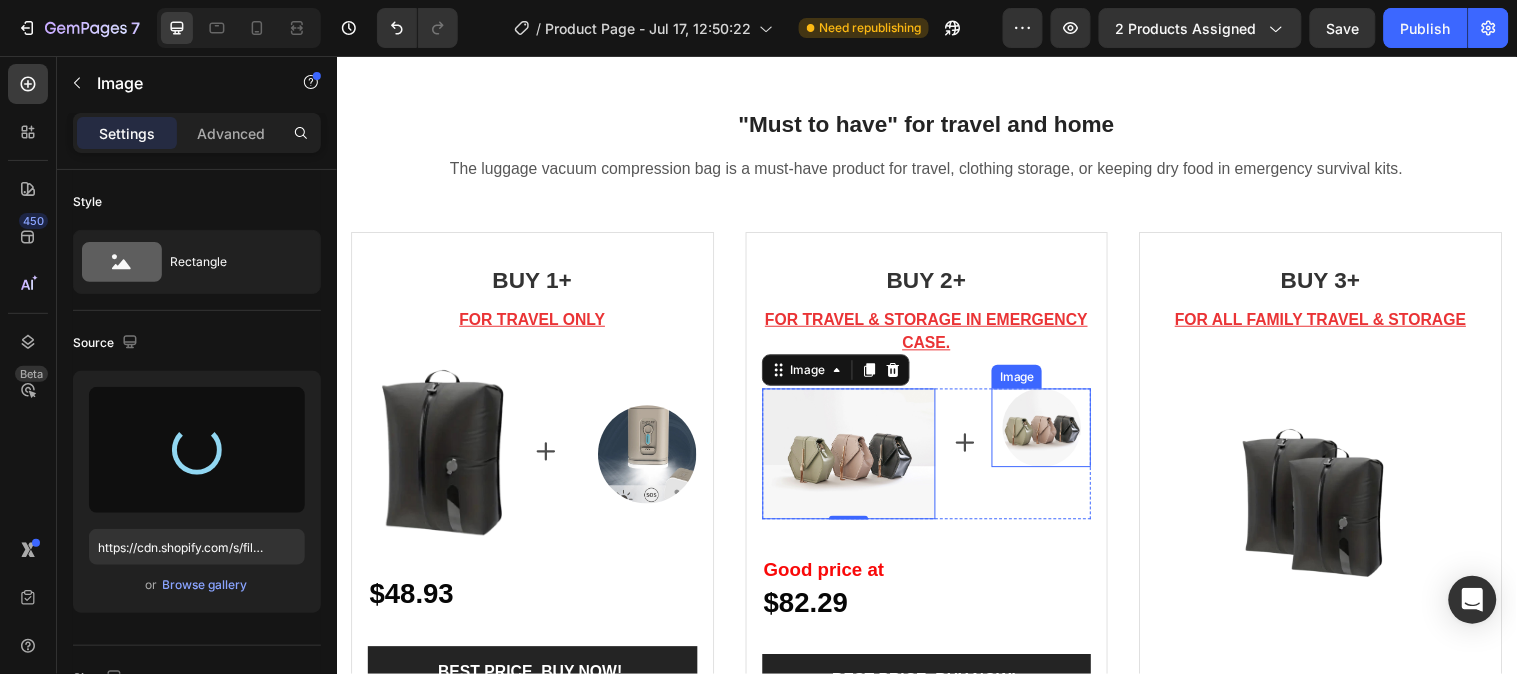 click at bounding box center [1053, 433] 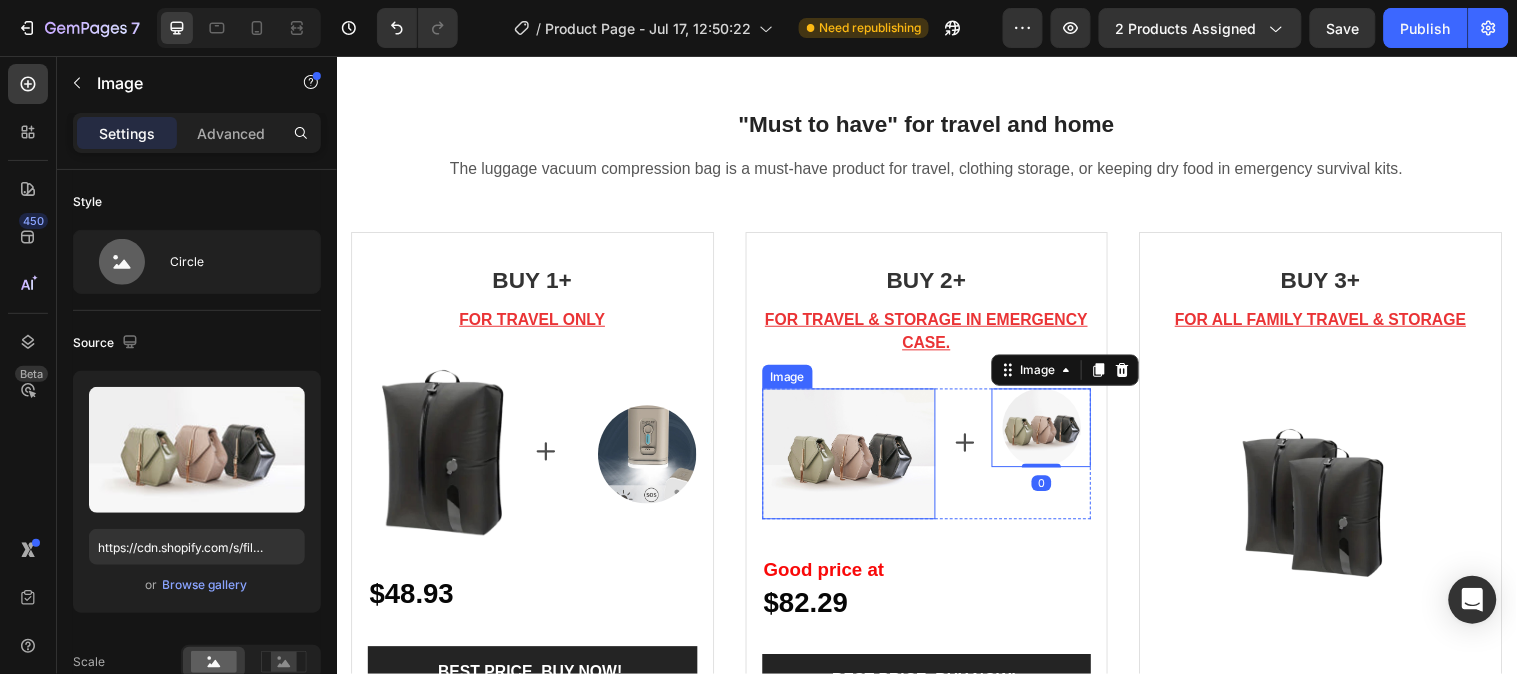 click at bounding box center (857, 459) 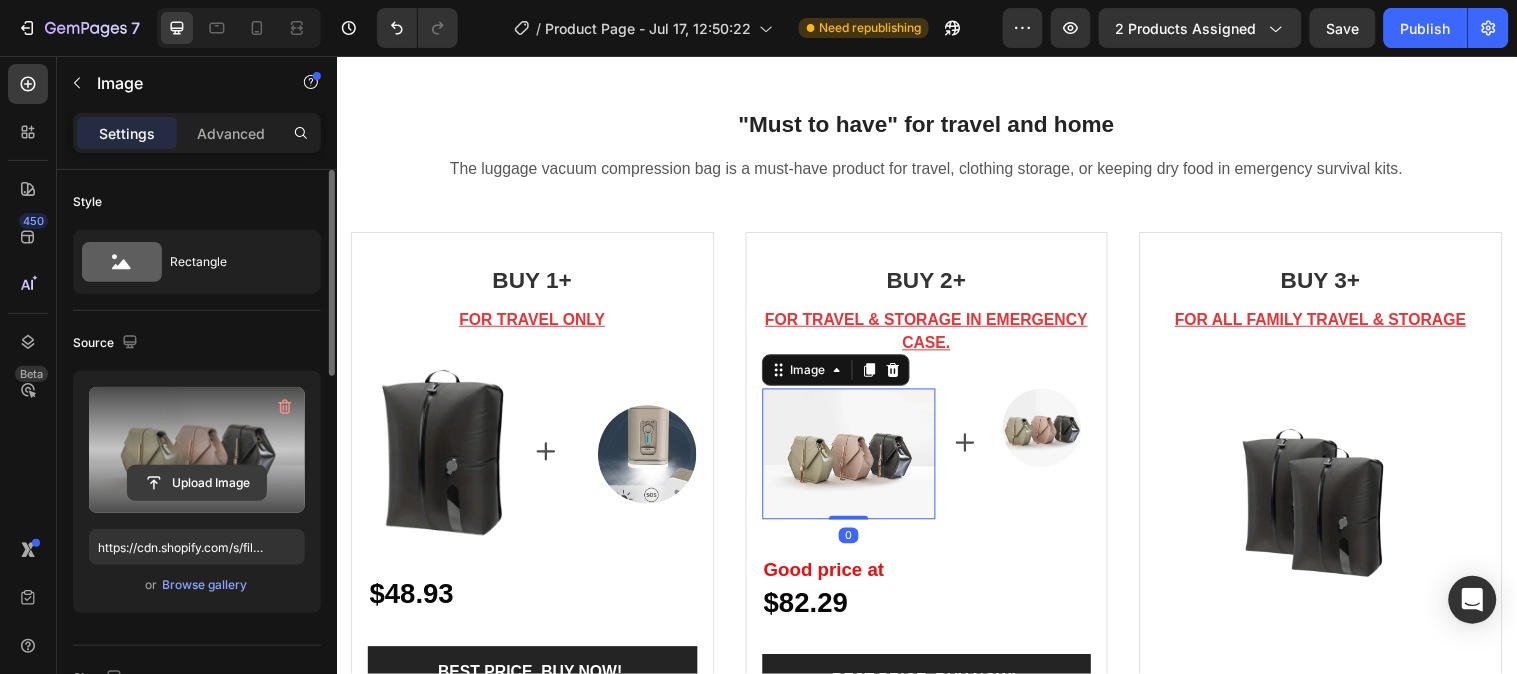 click 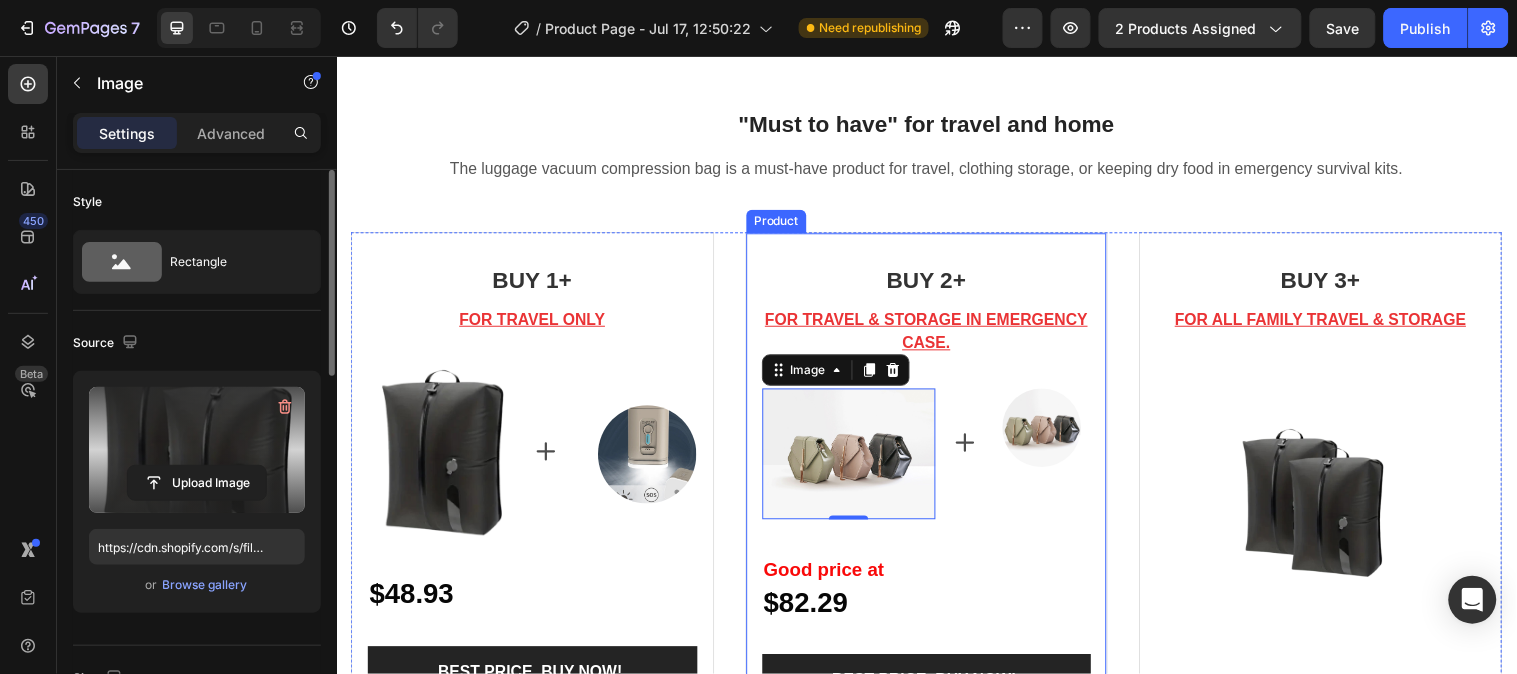type on "https://cdn.shopify.com/s/files/1/0641/3543/0253/files/gempages_575700525207520195-966c00d1-604c-4134-a281-5acbdba078ed.png" 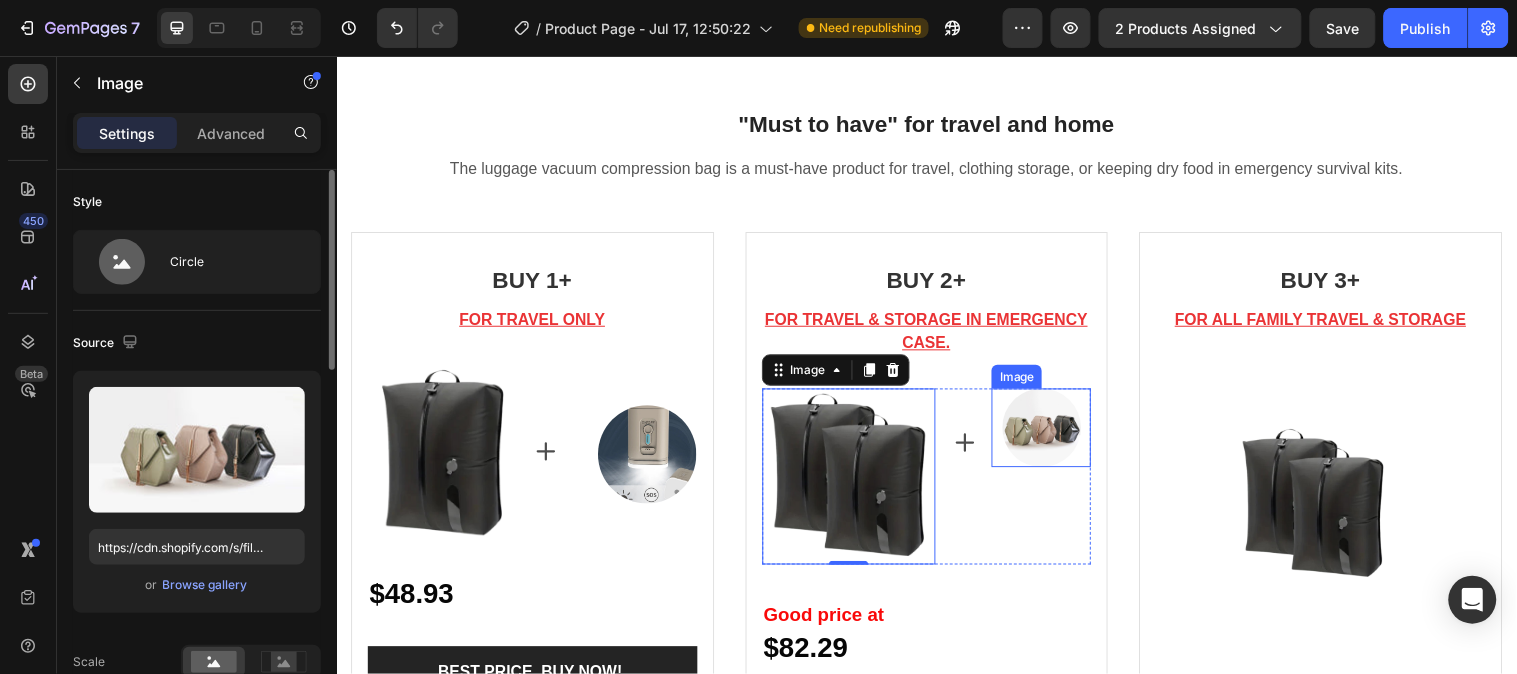 click at bounding box center [1053, 433] 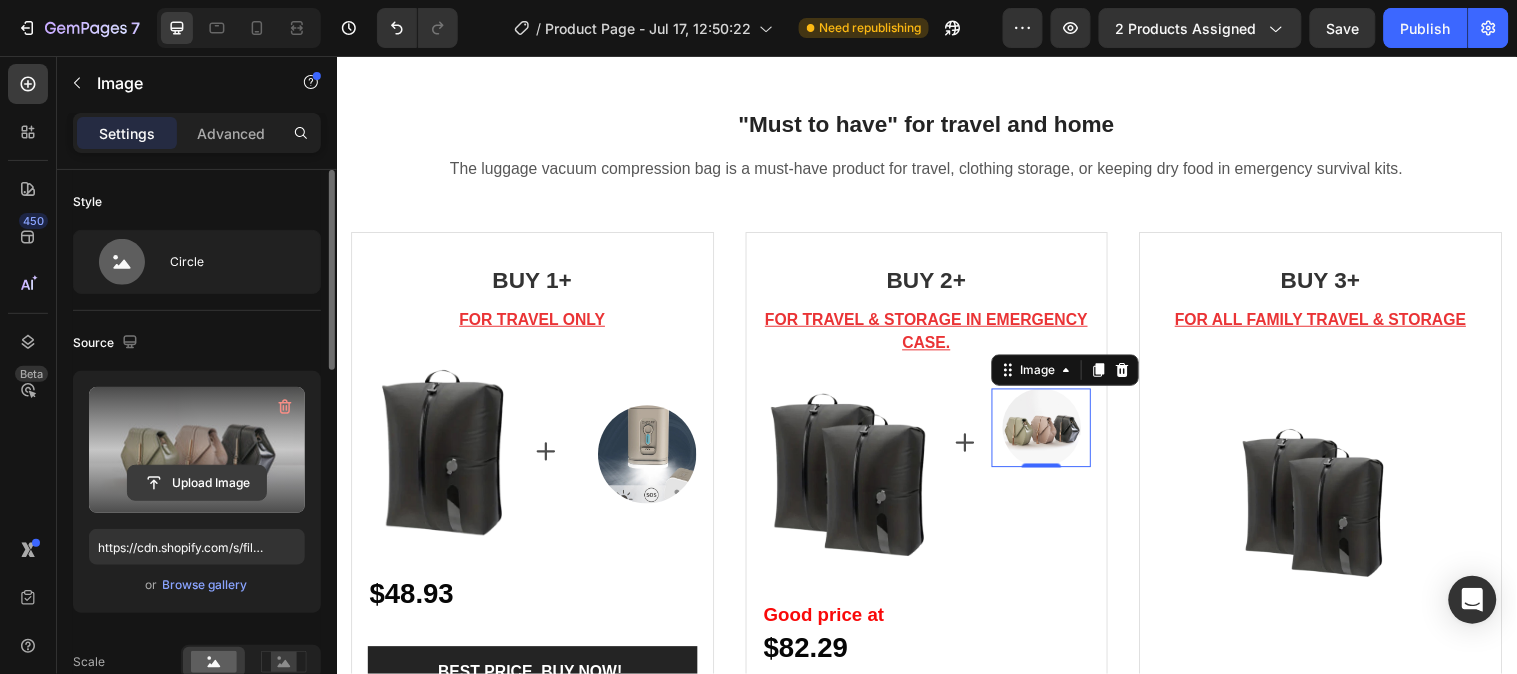 click 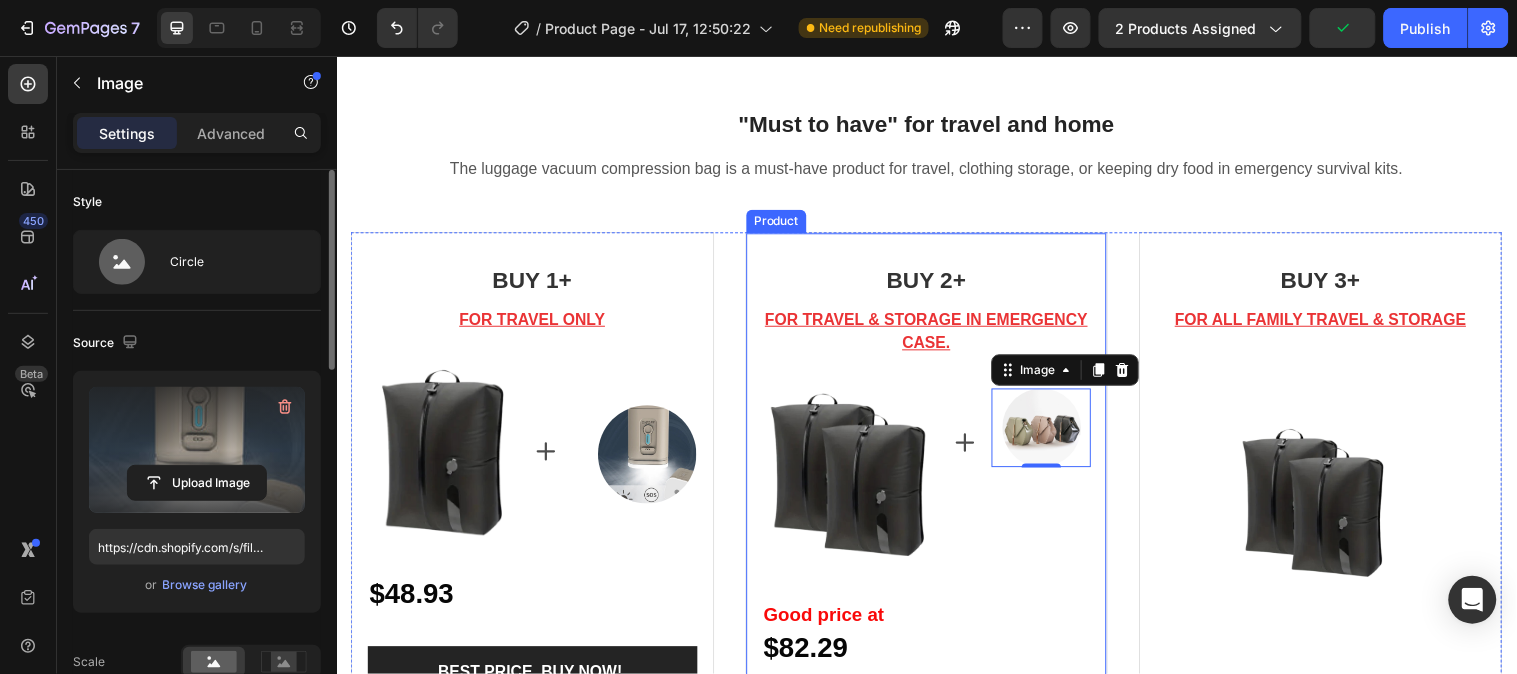 type on "https://cdn.shopify.com/s/files/1/0641/3543/0253/files/gempages_575700525207520195-0f87c96a-5a69-4d72-bd4f-1c84f9ddb938.jpg" 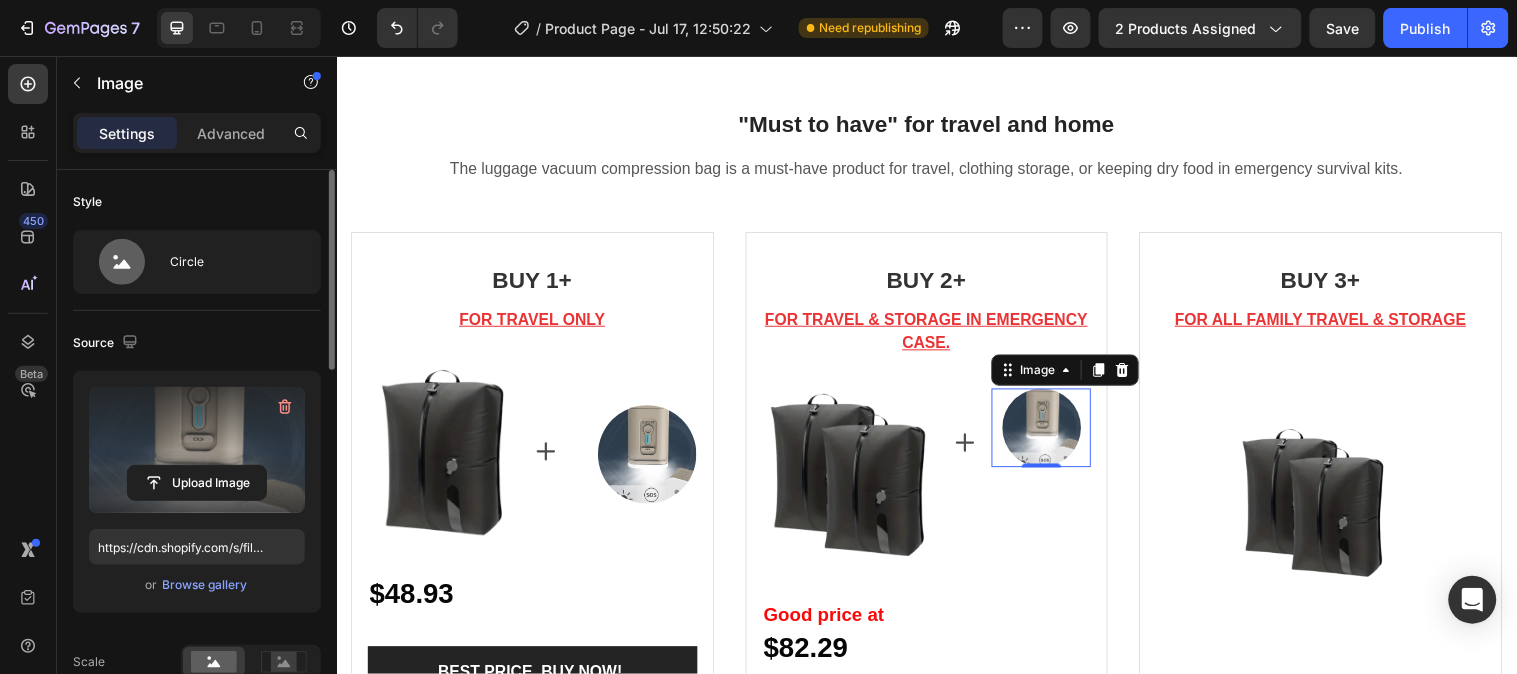click at bounding box center [1053, 433] 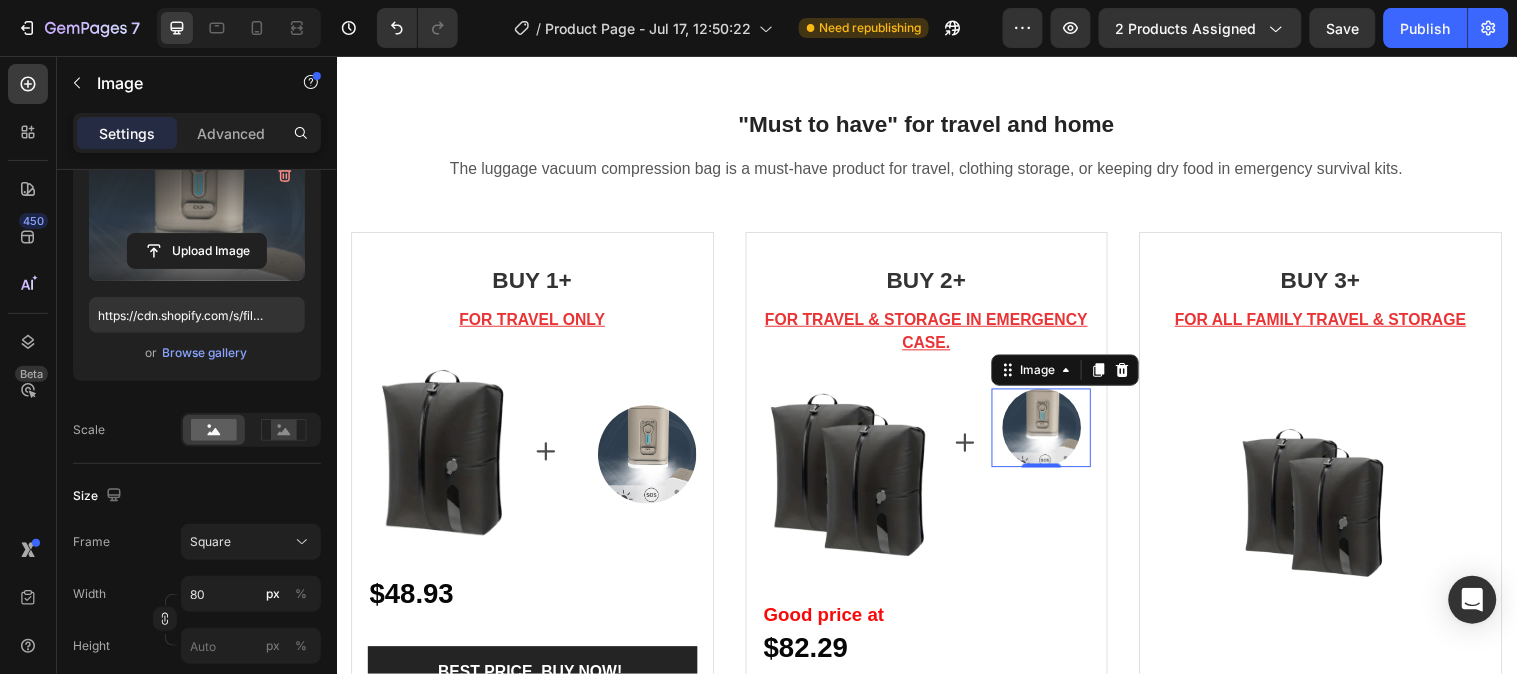 scroll, scrollTop: 0, scrollLeft: 0, axis: both 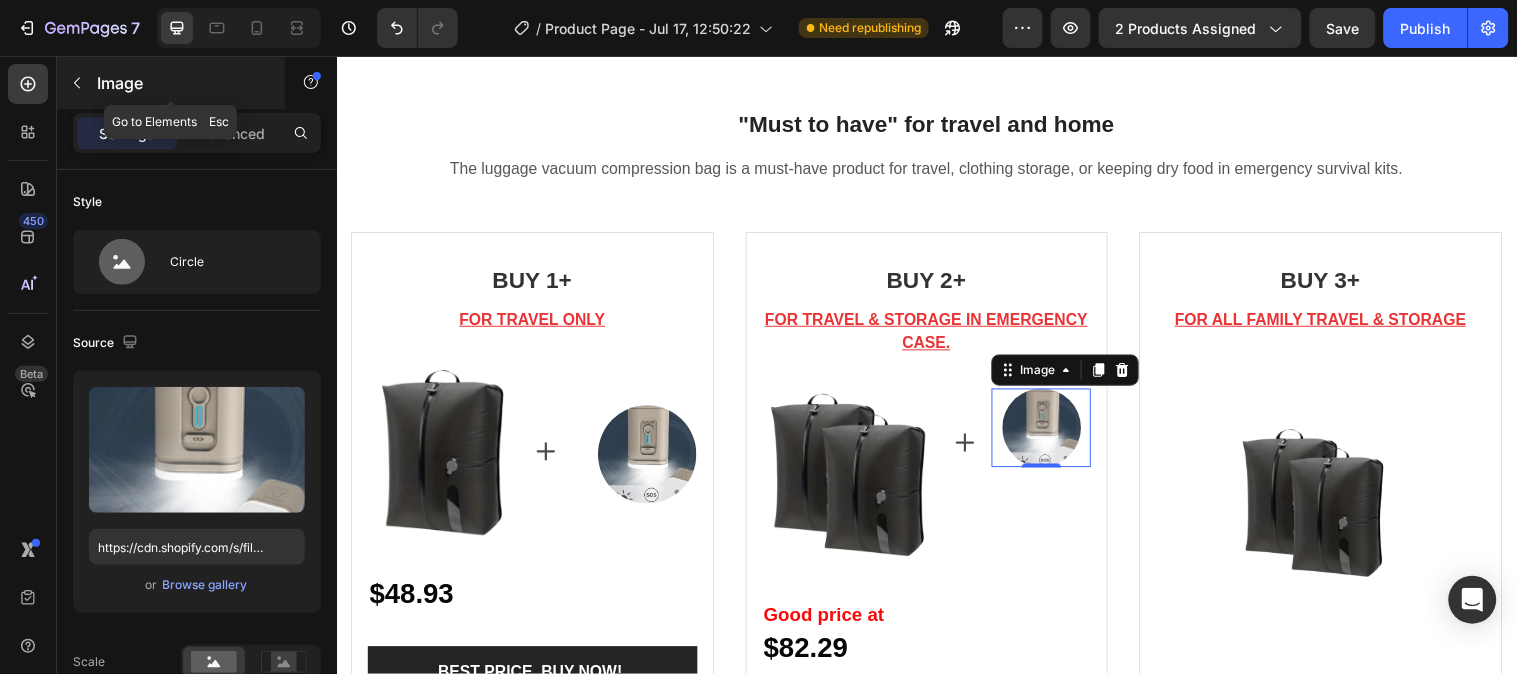 click 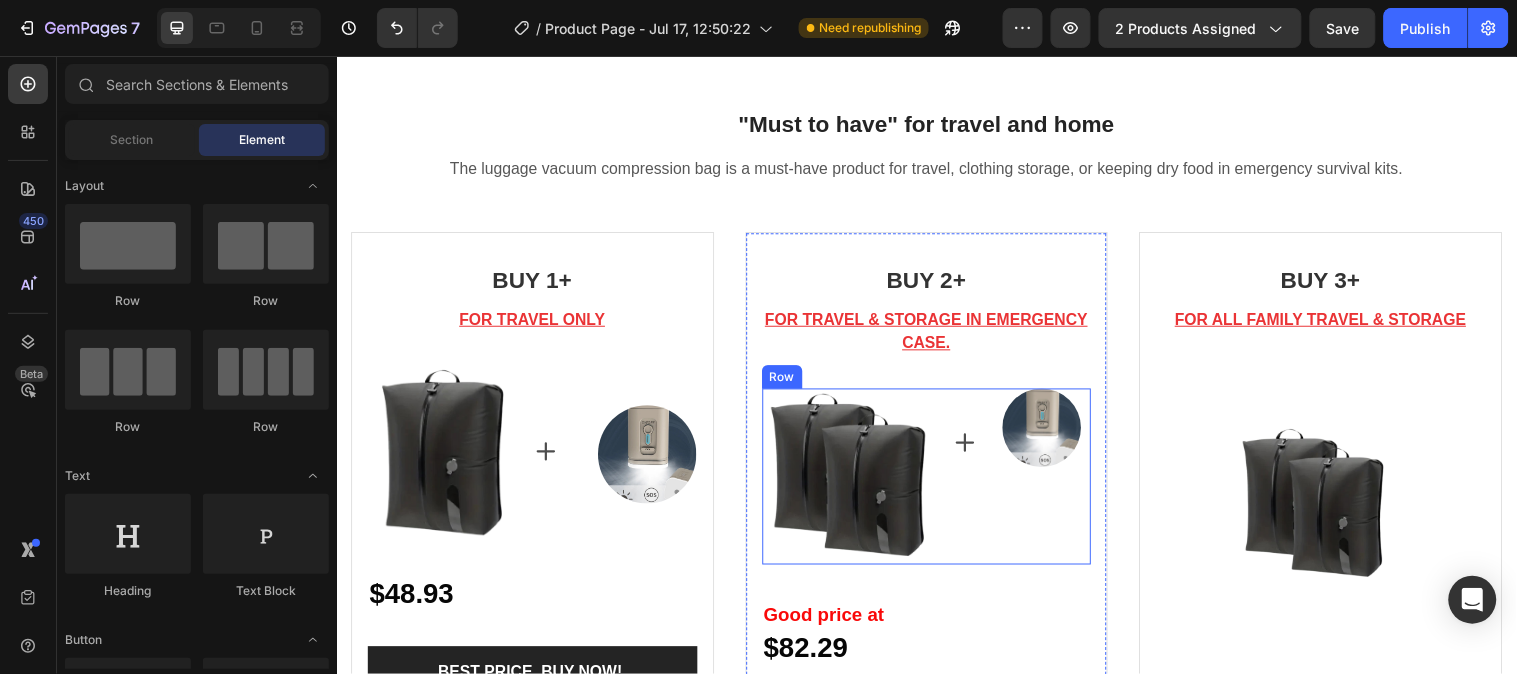 click at bounding box center (1053, 433) 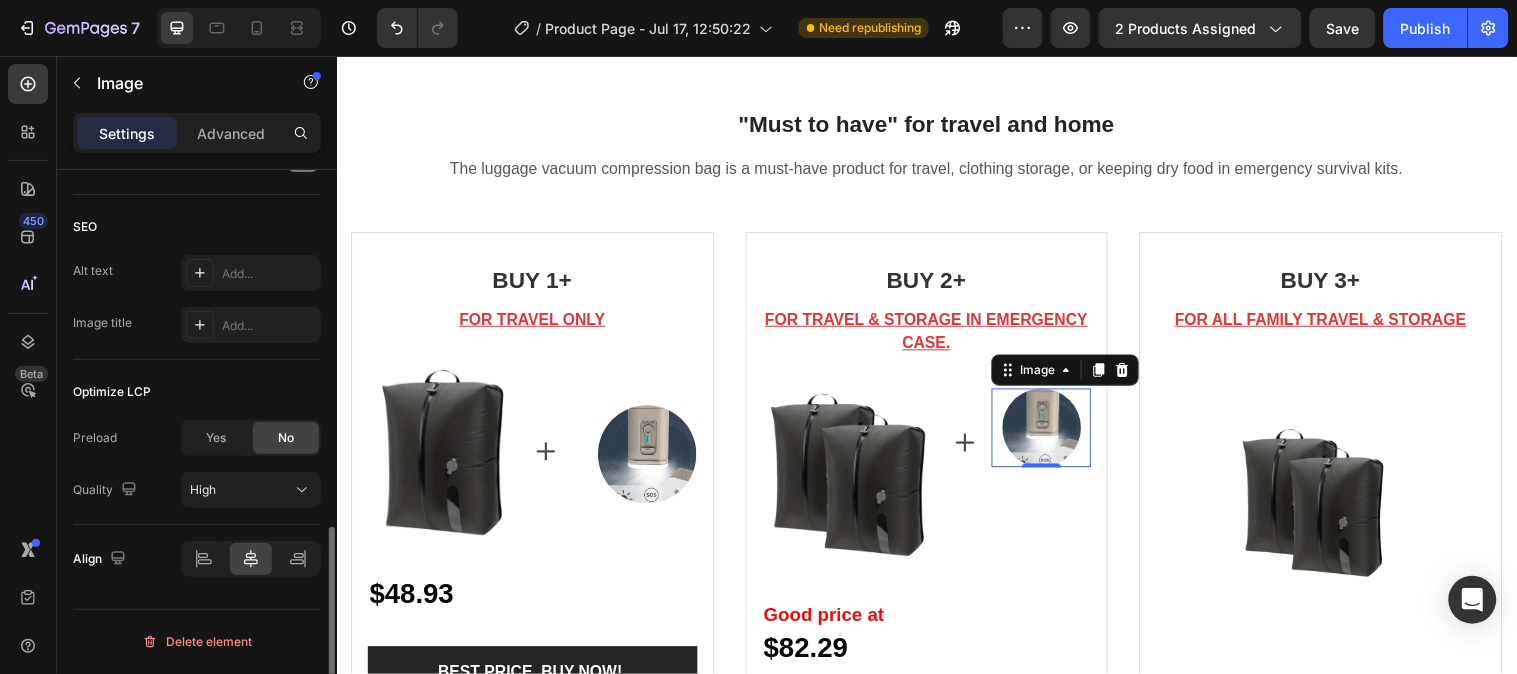 scroll, scrollTop: 1010, scrollLeft: 0, axis: vertical 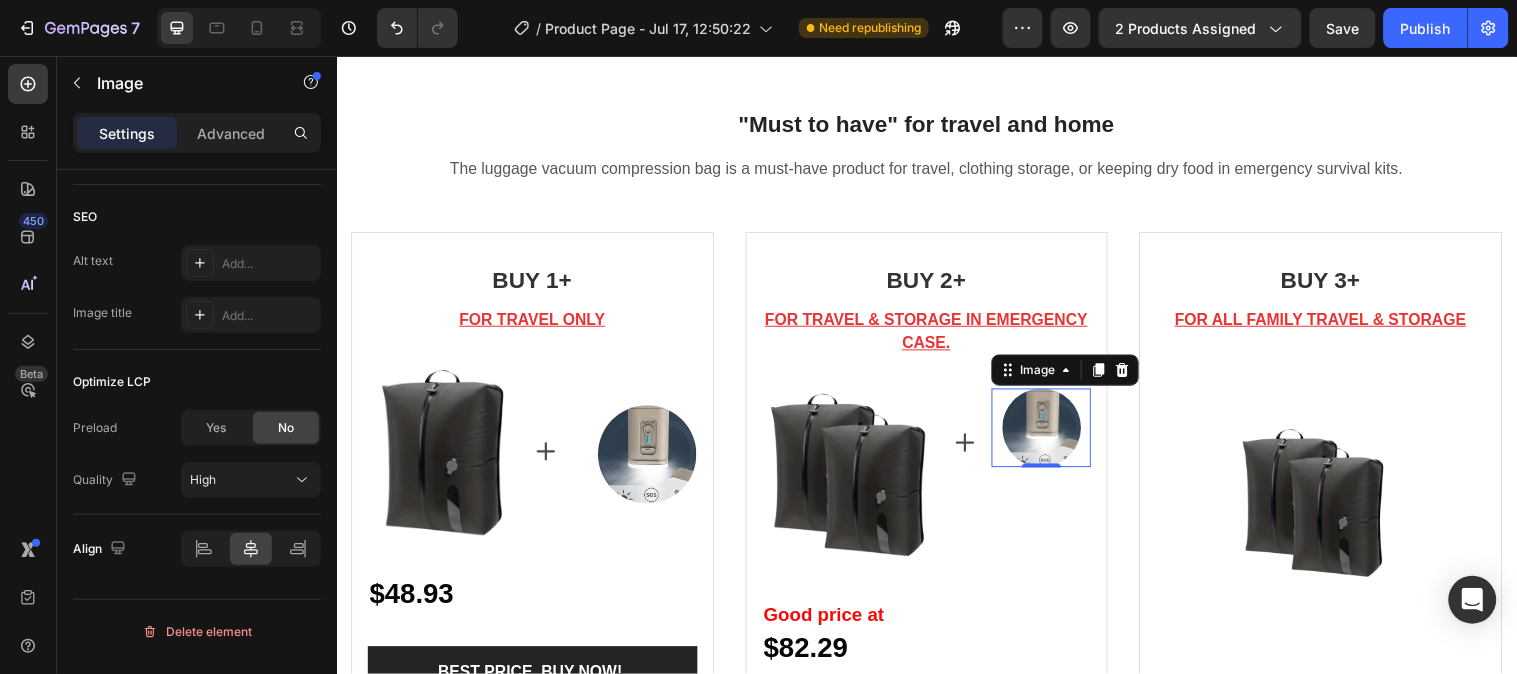 click at bounding box center (1052, 433) 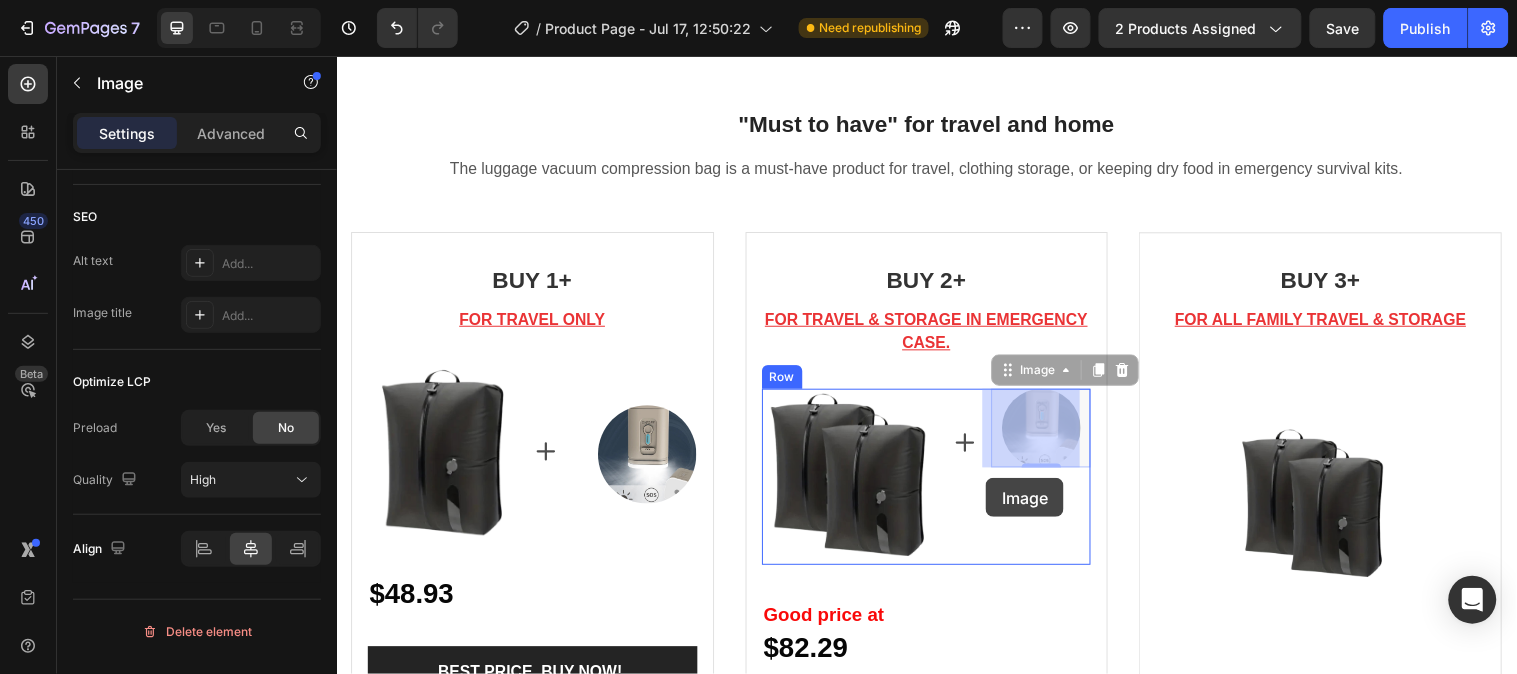drag, startPoint x: 999, startPoint y: 459, endPoint x: 996, endPoint y: 484, distance: 25.179358 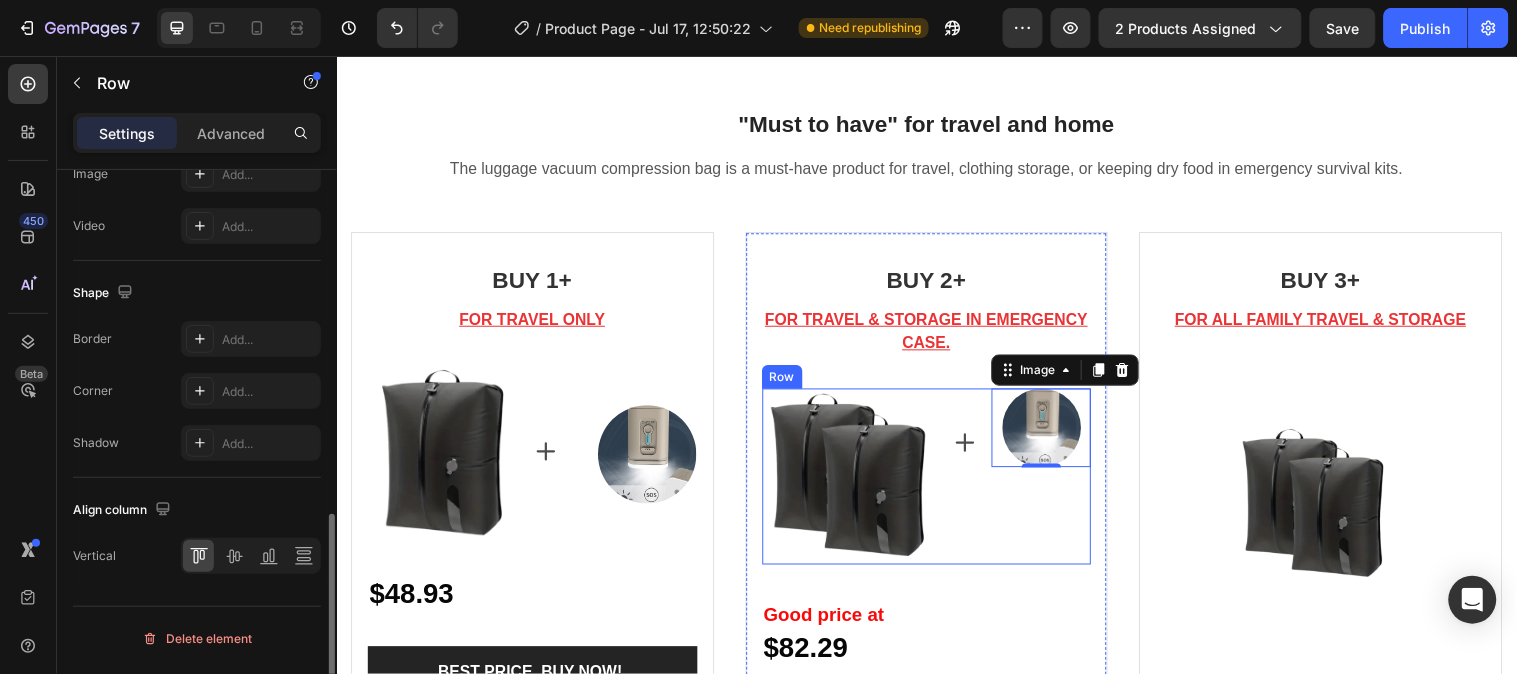 click on "Image
Icon Image   0 Row" at bounding box center (936, 482) 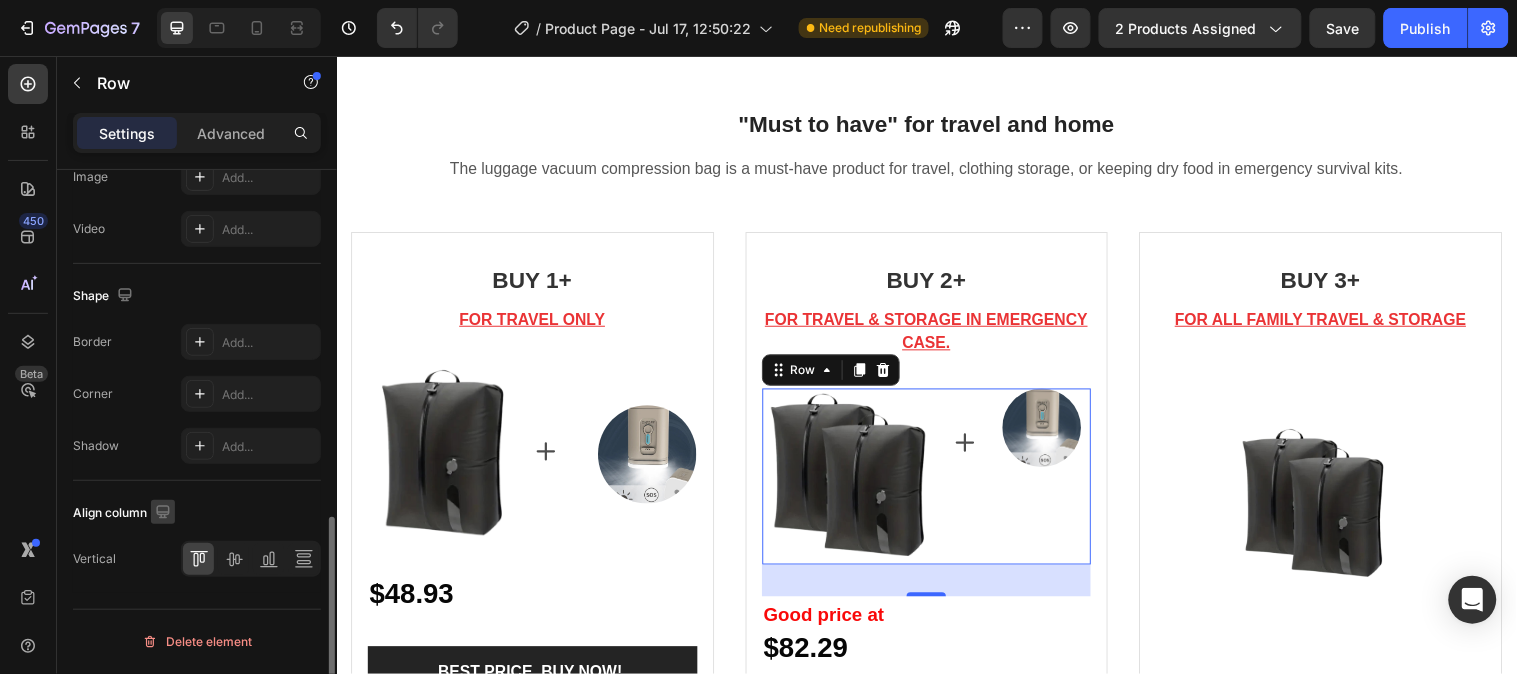 scroll, scrollTop: 891, scrollLeft: 0, axis: vertical 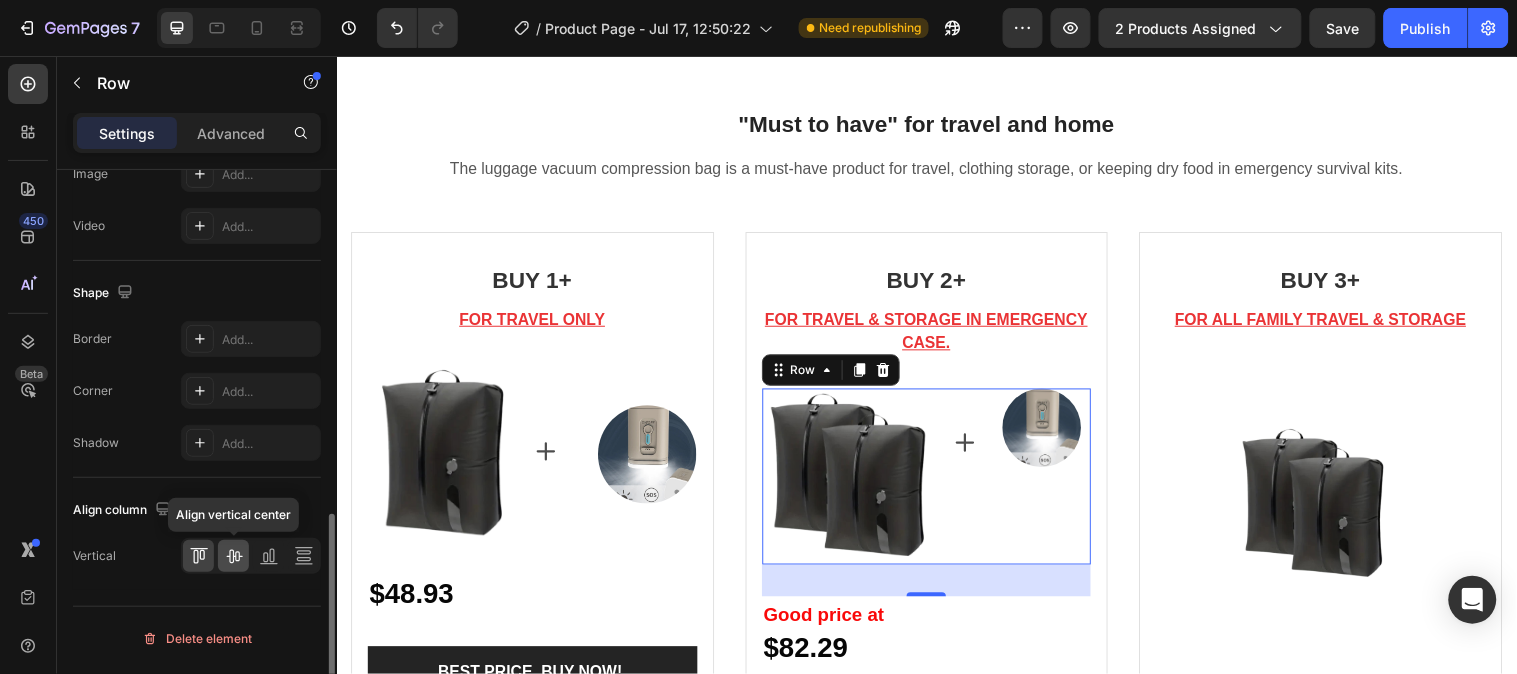 click 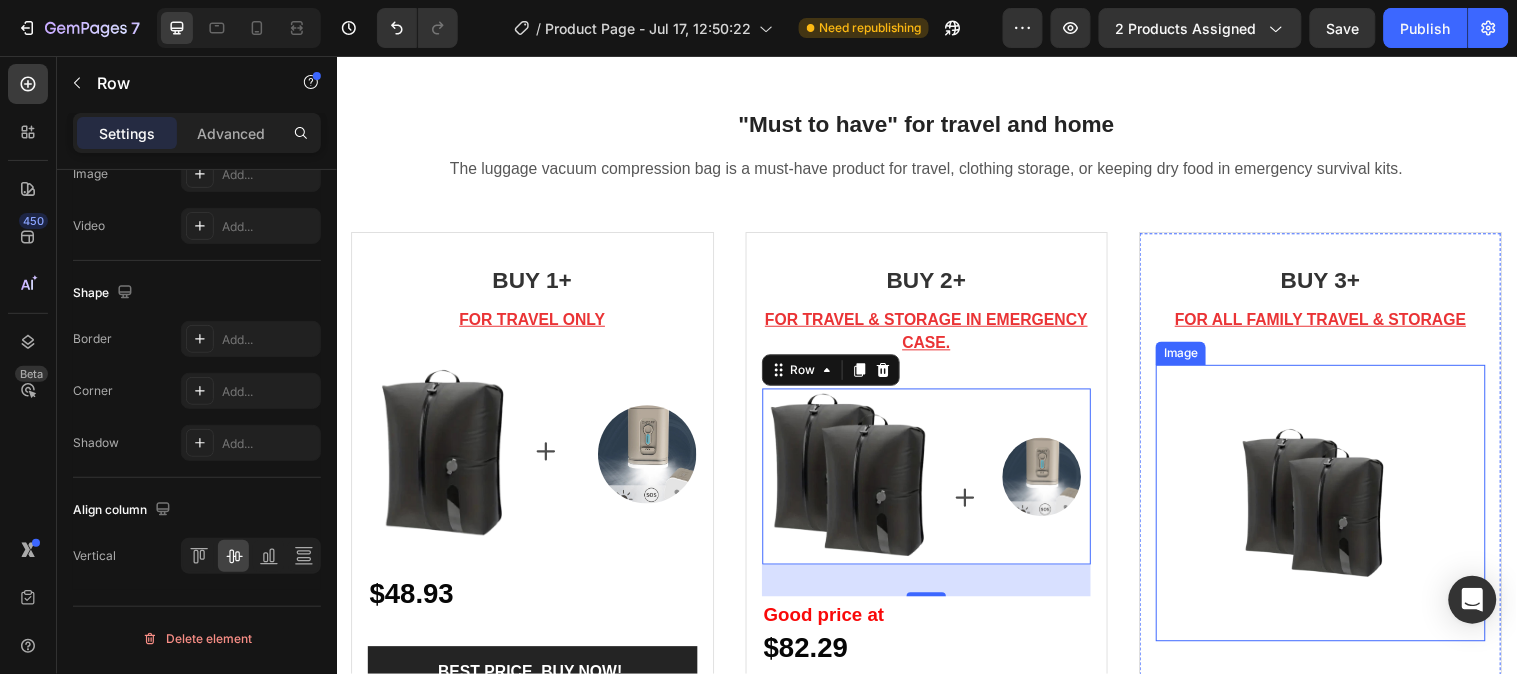 click at bounding box center [1336, 509] 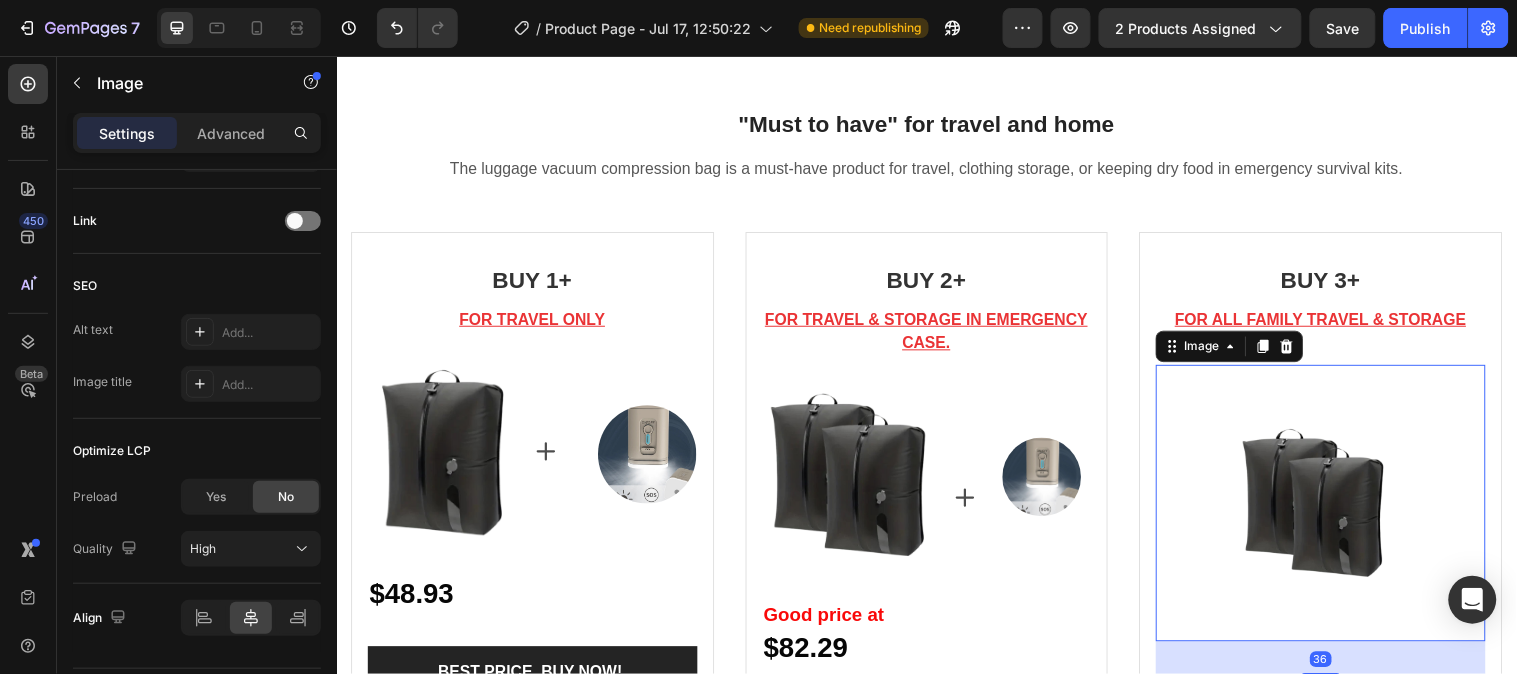 scroll, scrollTop: 0, scrollLeft: 0, axis: both 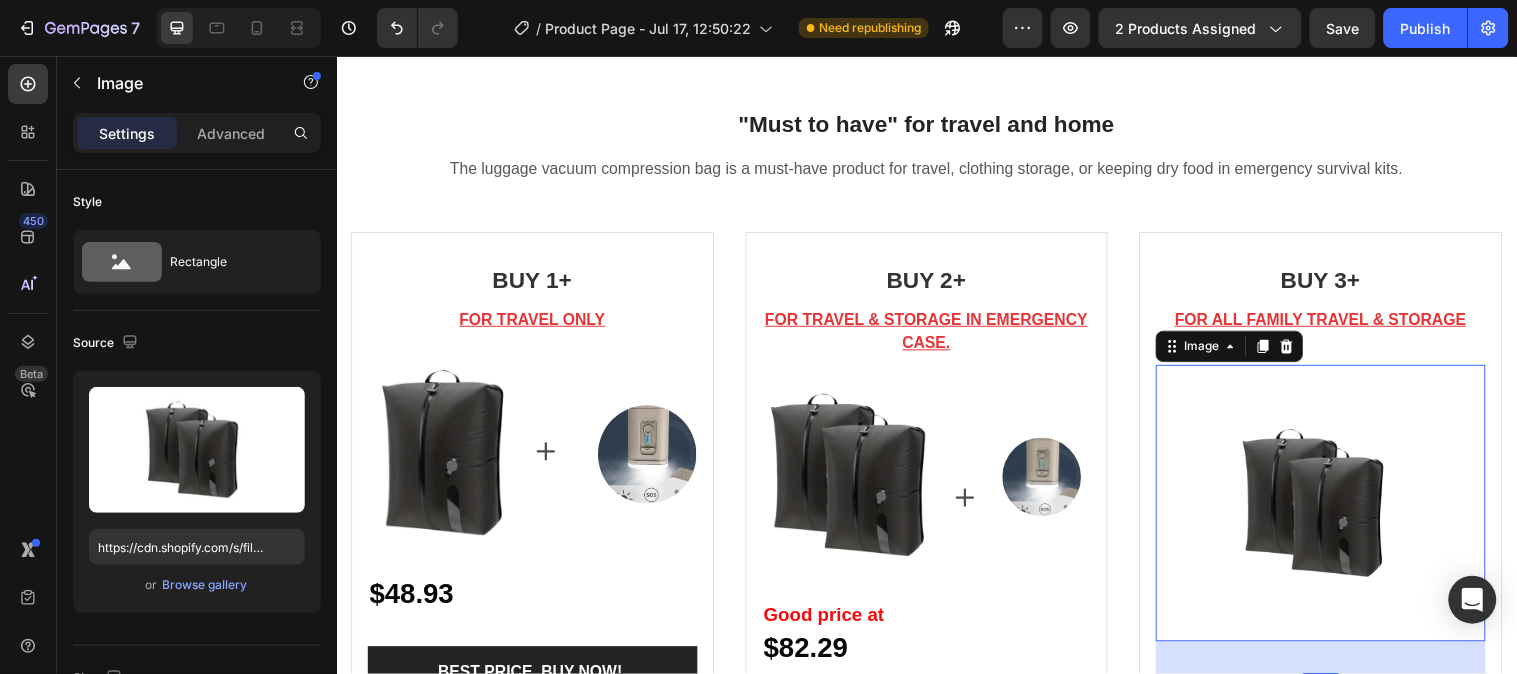 click at bounding box center [1336, 509] 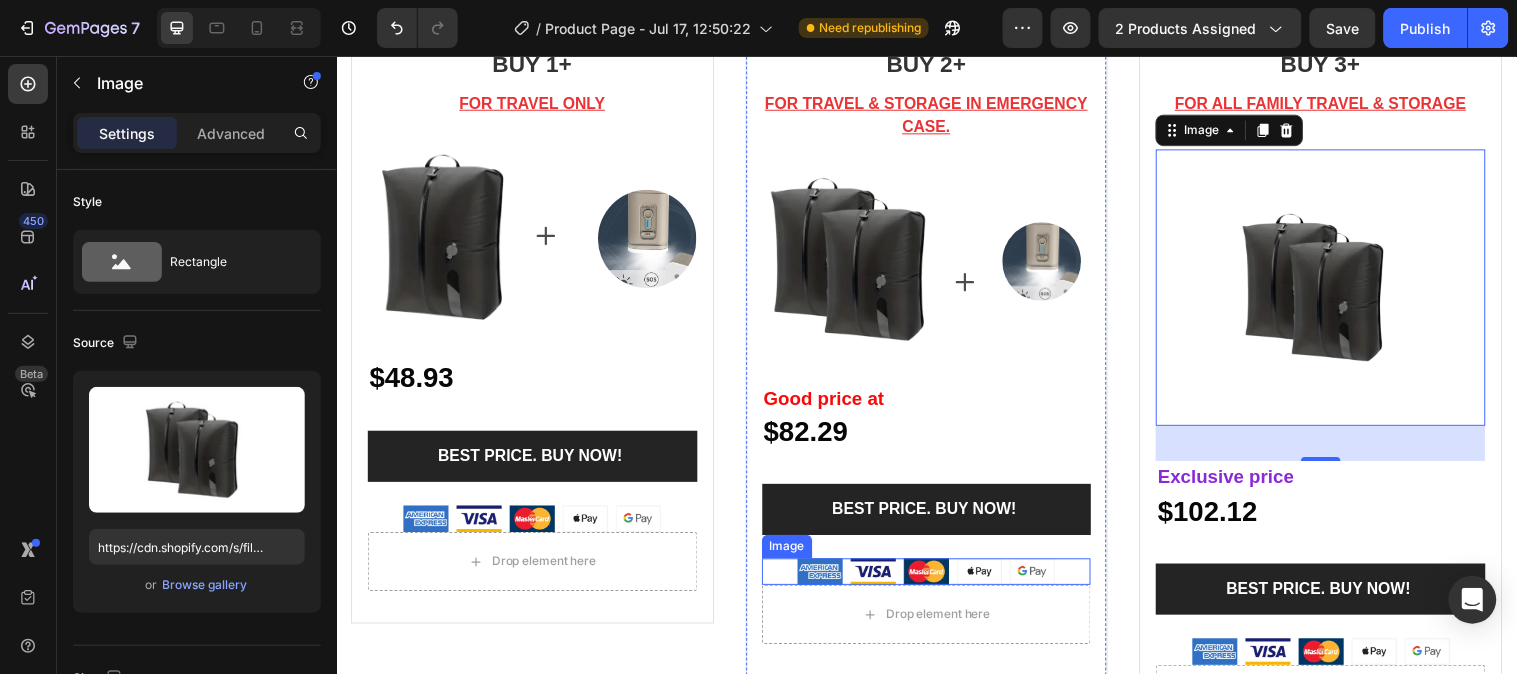 scroll, scrollTop: 4248, scrollLeft: 0, axis: vertical 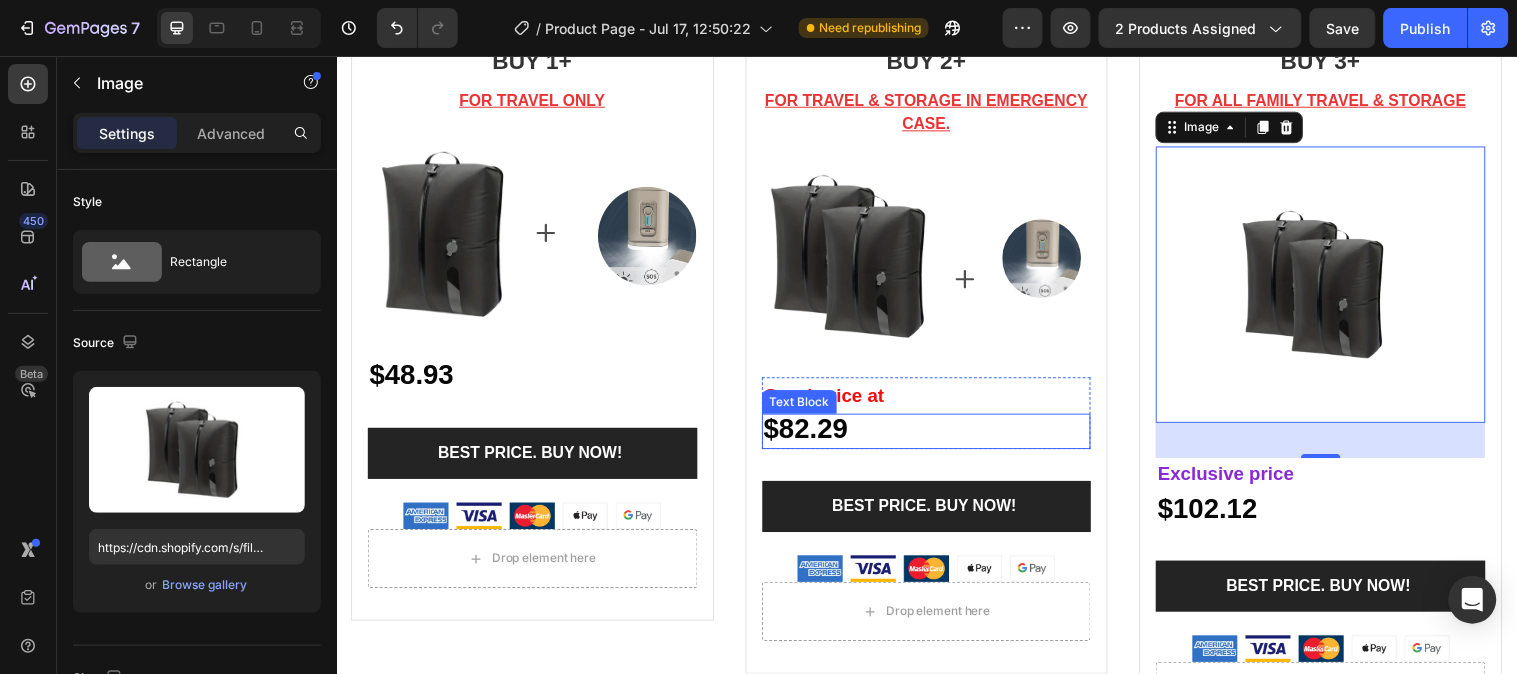 click on "$82.29" at bounding box center (814, 434) 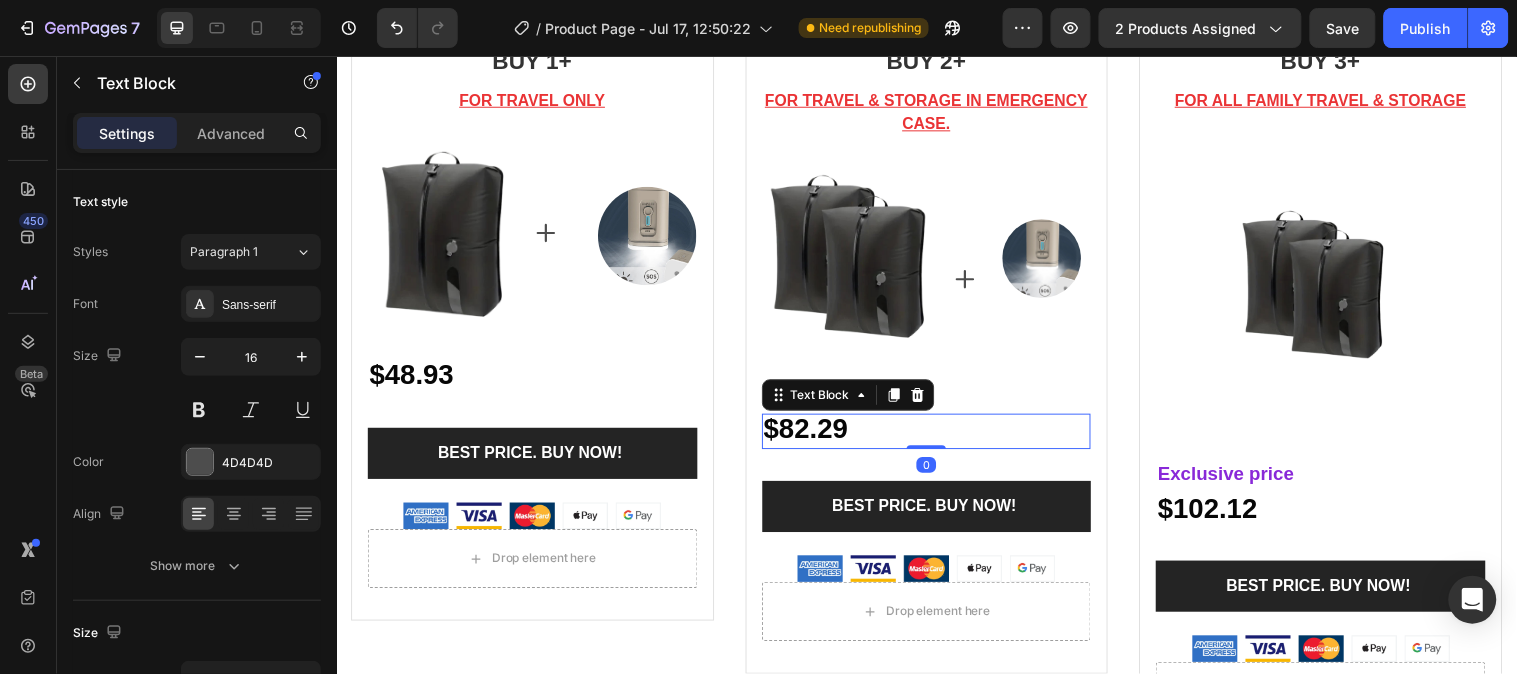 click on "$82.29" at bounding box center (814, 434) 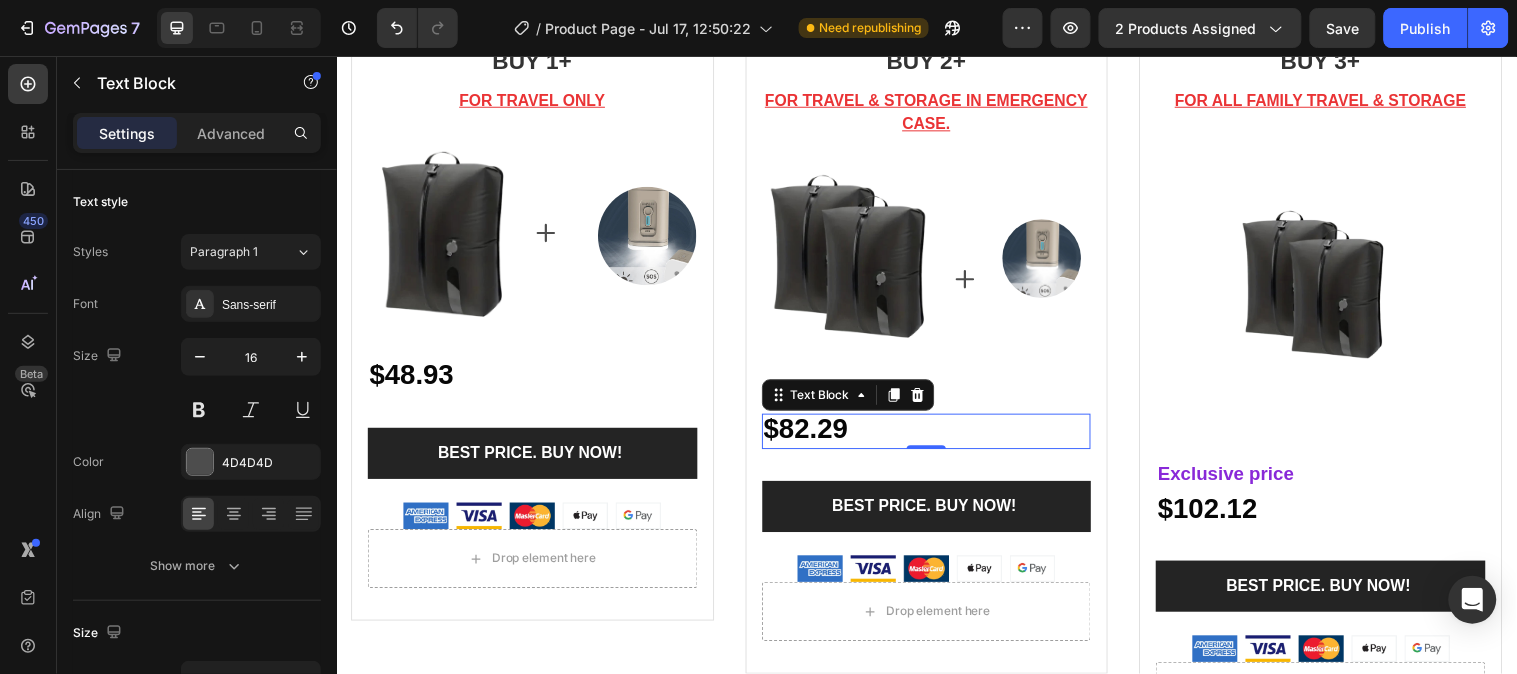 click on "$82.29" at bounding box center [814, 434] 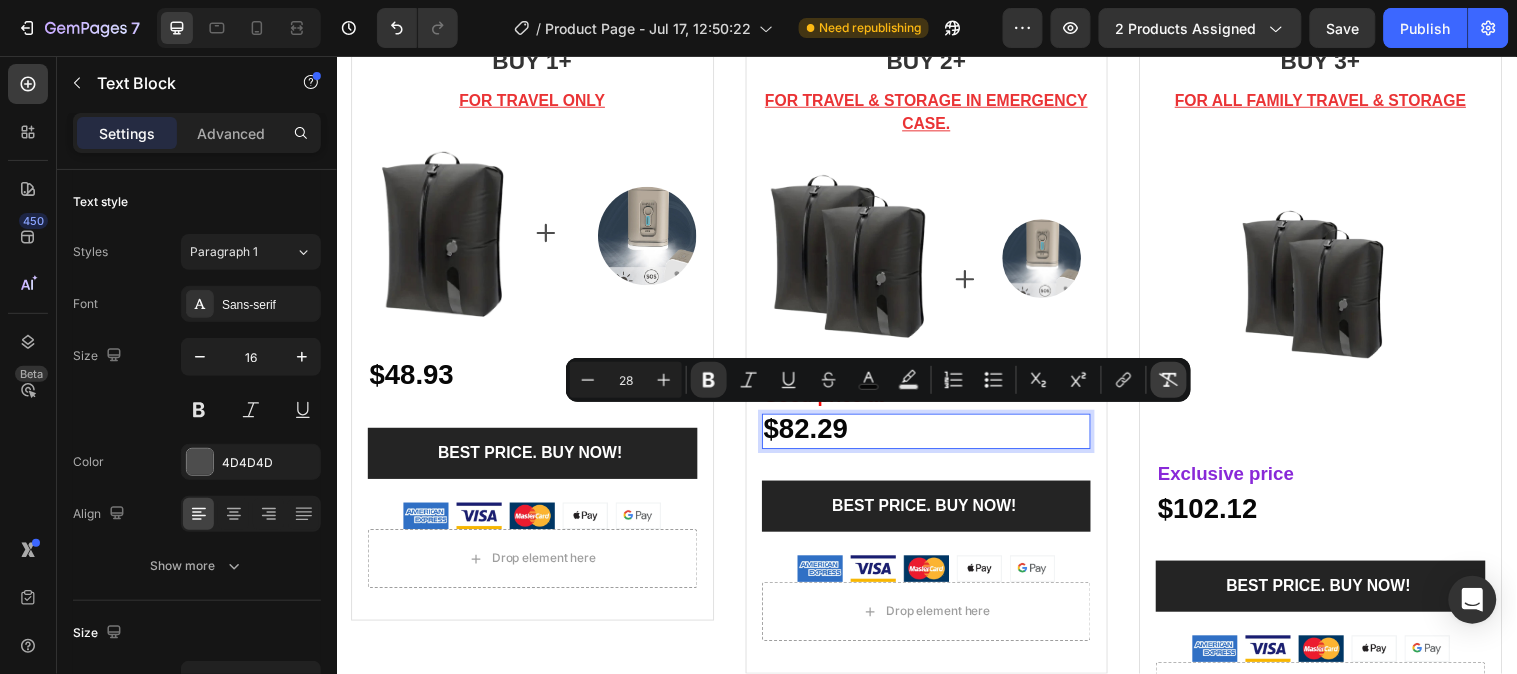 click 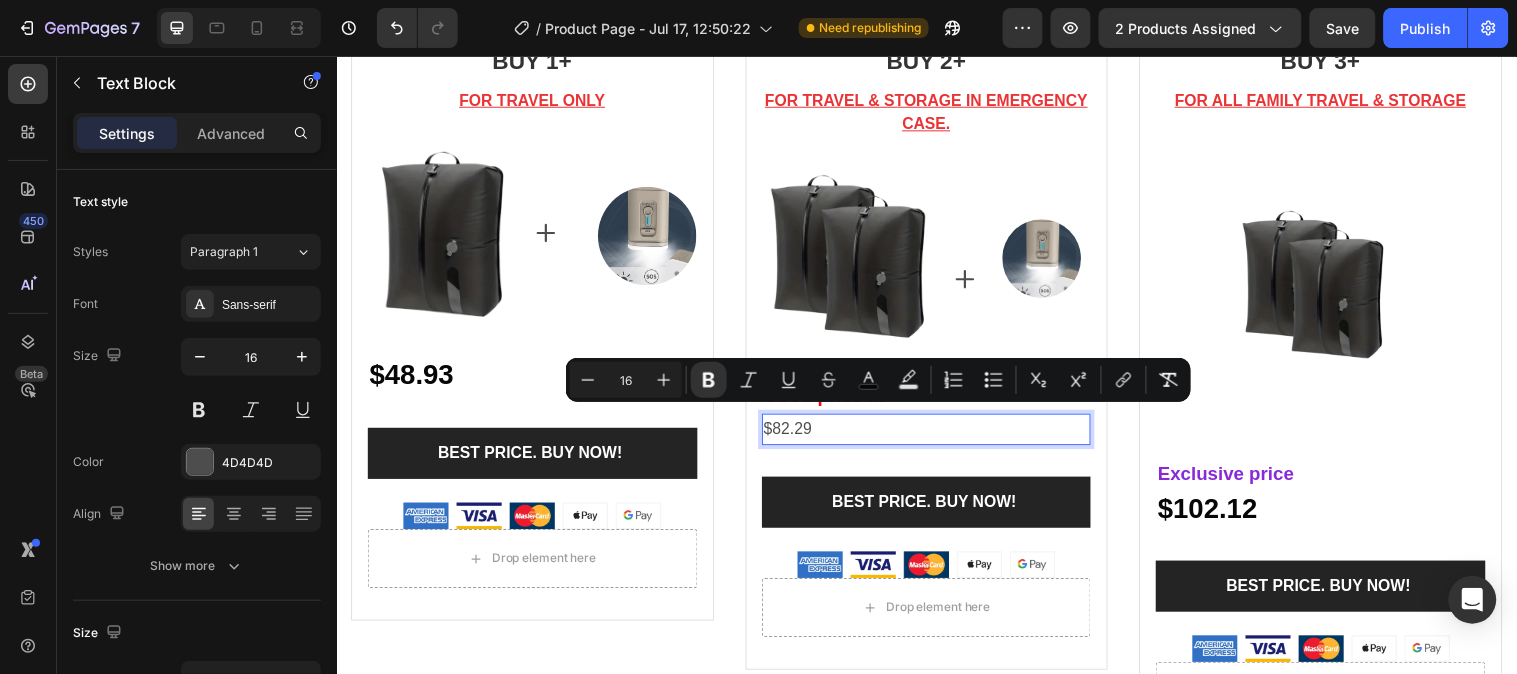type on "28" 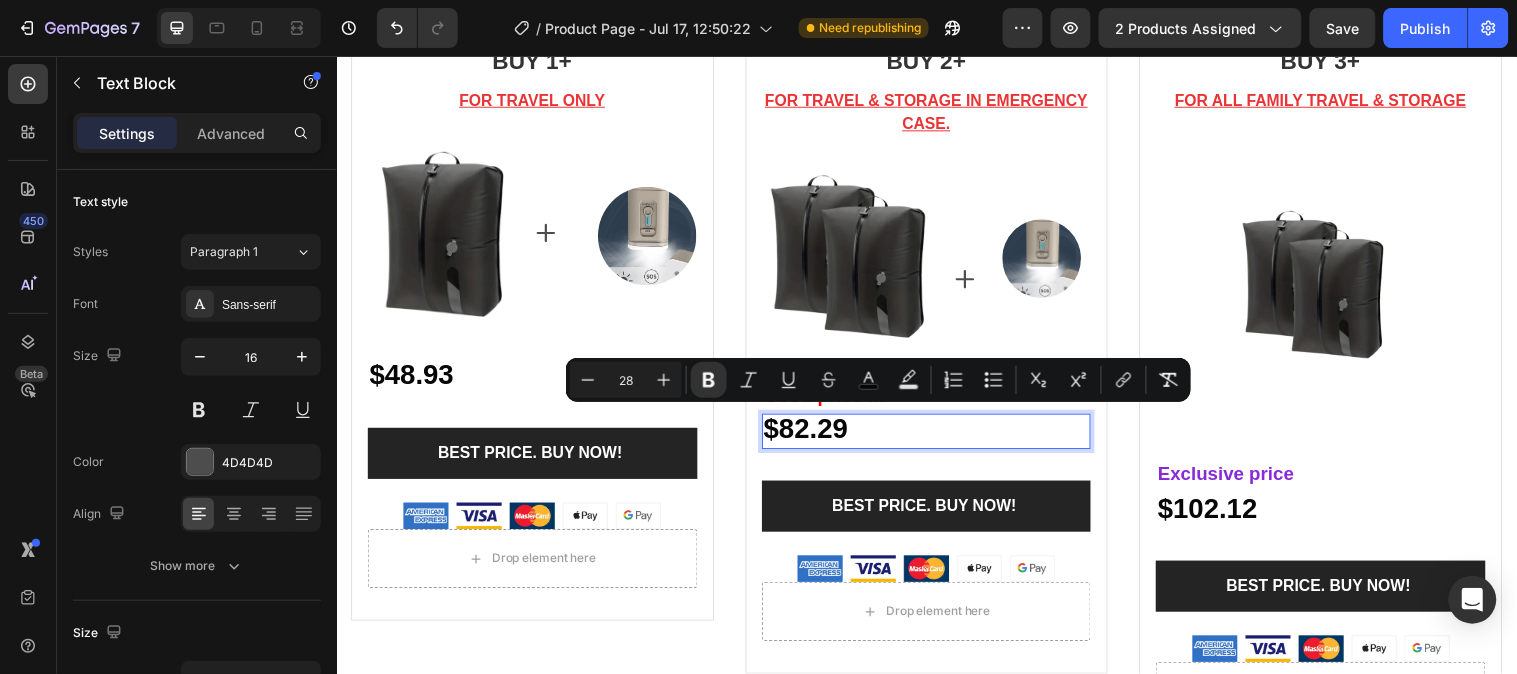 click on "$82.29" at bounding box center (936, 437) 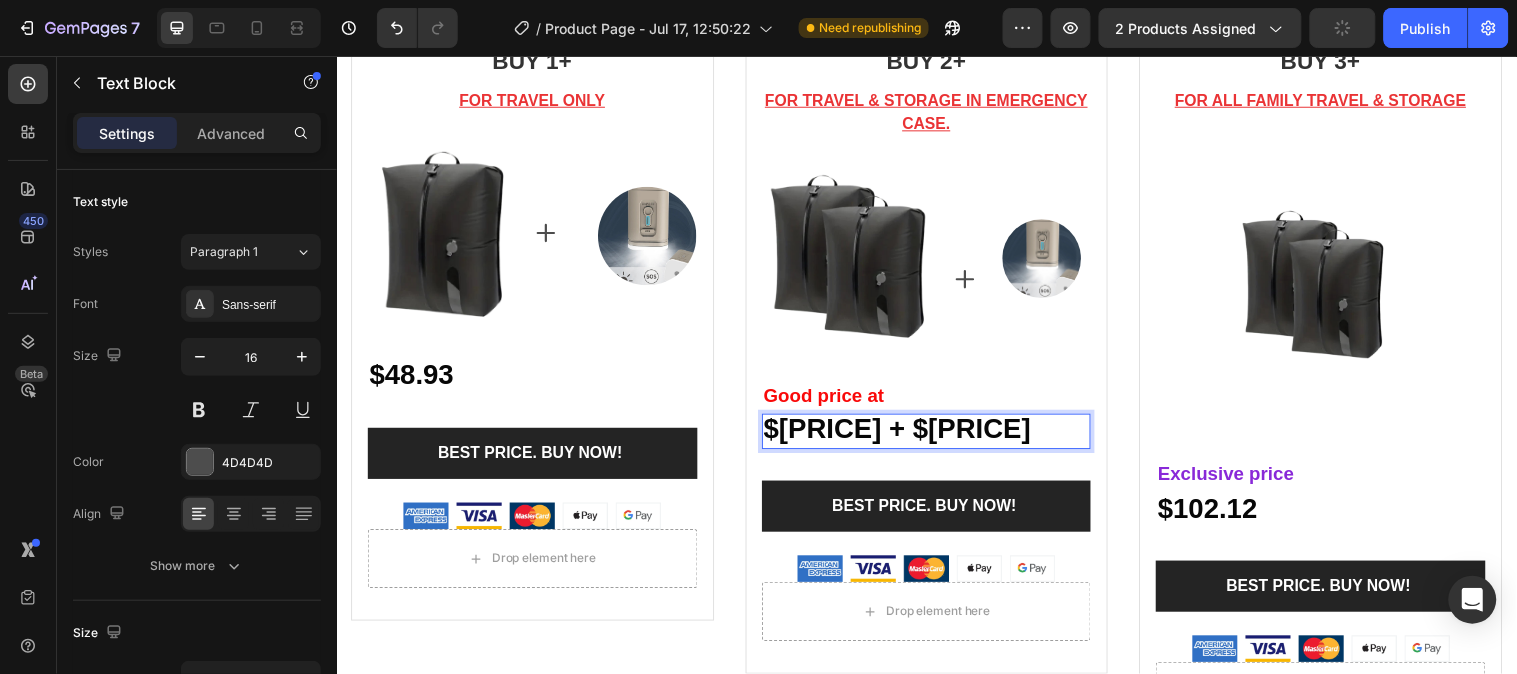 click on "$[PRICE] + $[PRICE]" at bounding box center [907, 434] 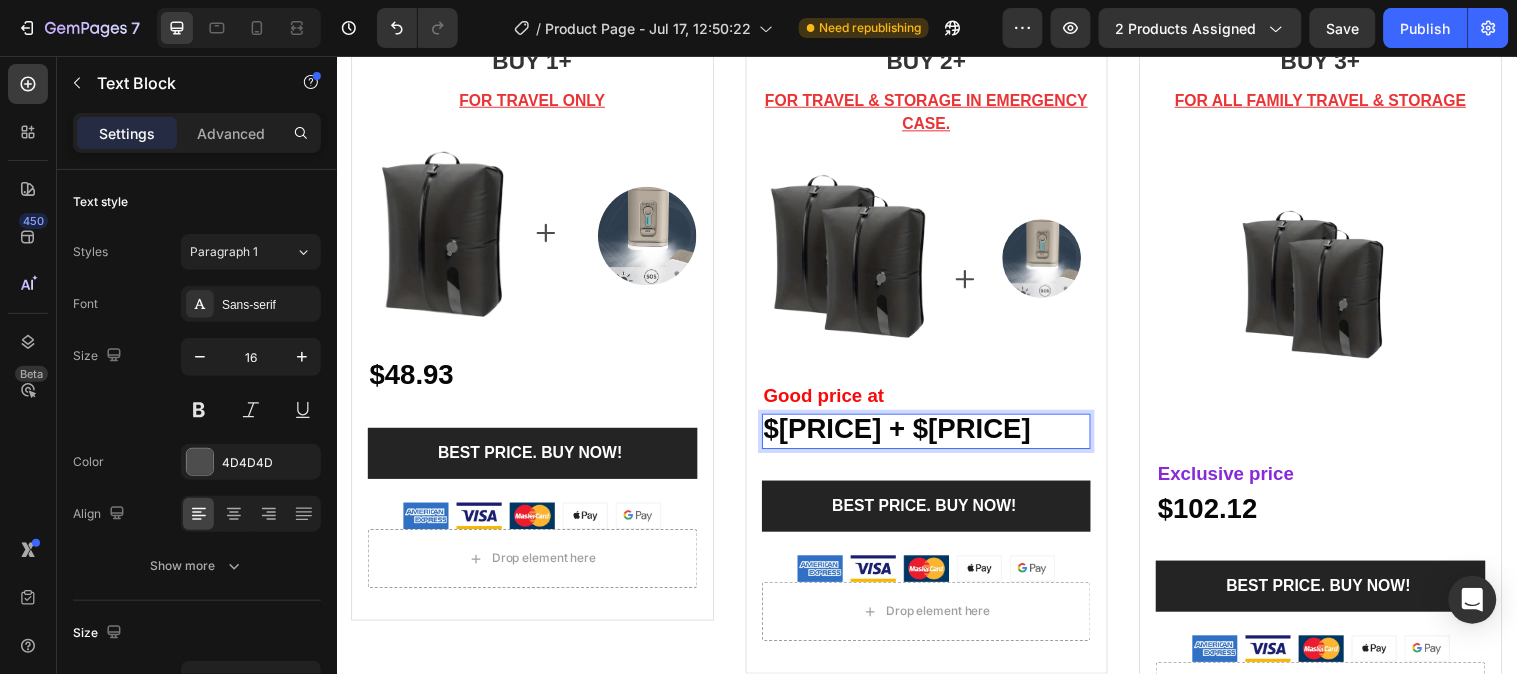 click on "$[PRICE] + $[PRICE]" at bounding box center [936, 437] 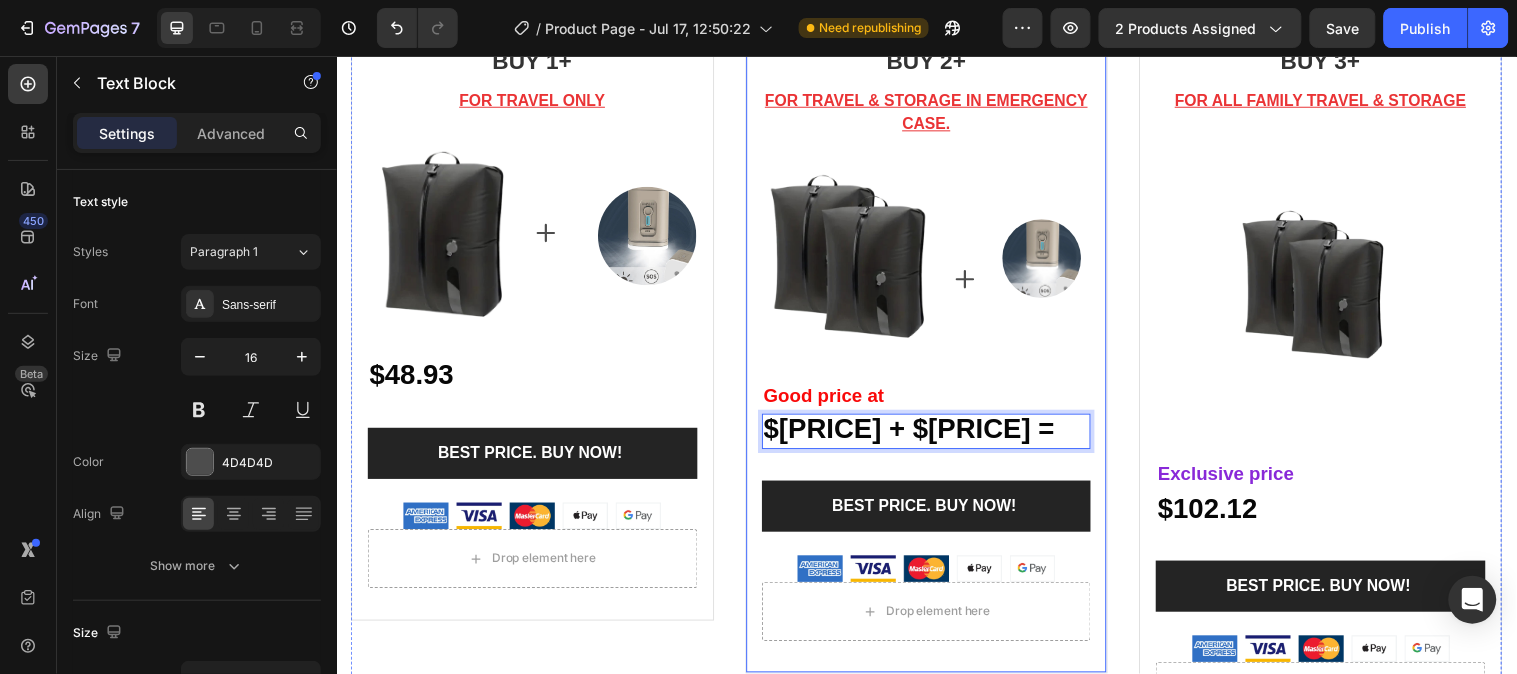 click on "BUY 2+ Heading FOR TRAVEL & STORAGE IN EMERGENCY CASE. Text block Image
Icon Image Row Good price at   Text Block  $[PRICE] + $[PRICE] =  Text Block   0 Row BEST PRICE. BUY NOW! (P) Cart Button Image
Drop element here Product" at bounding box center (936, 347) 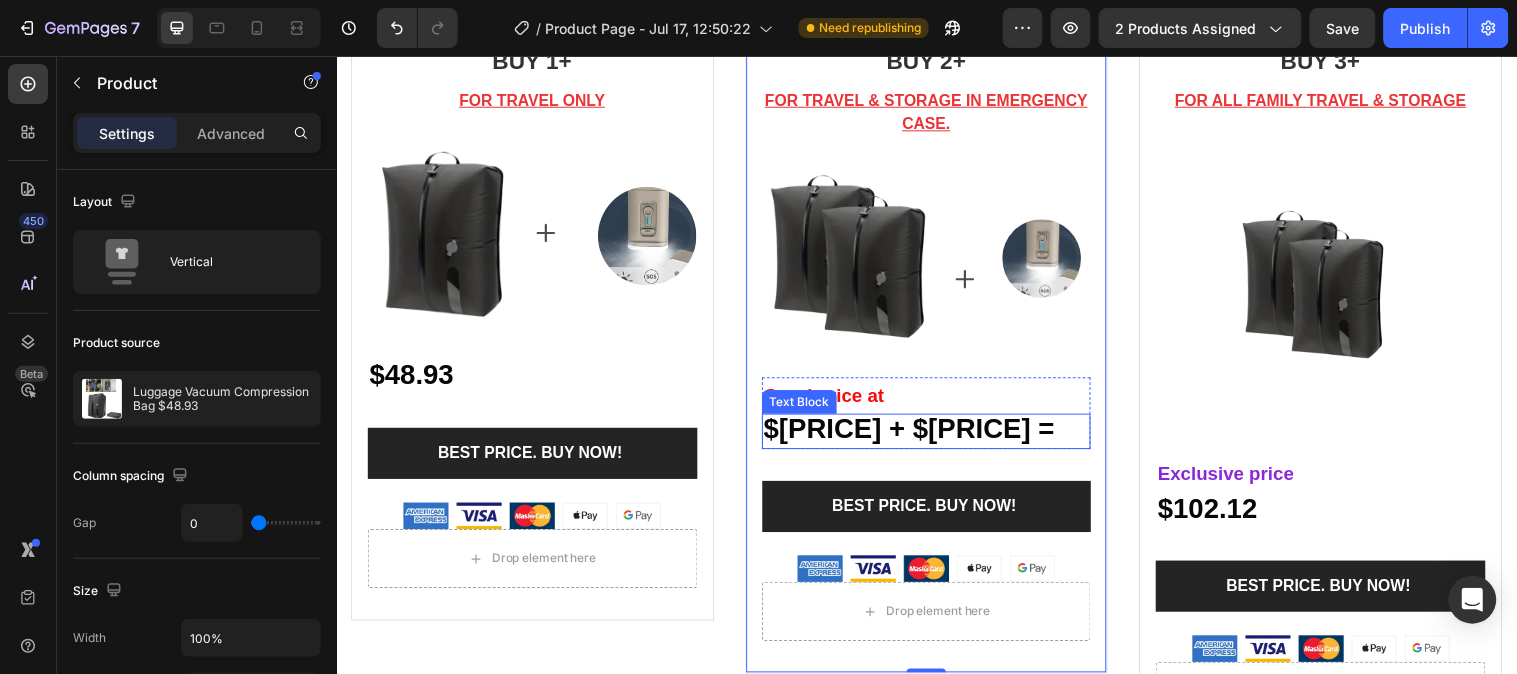 click on "$[PRICE] + $[PRICE] =" at bounding box center (936, 437) 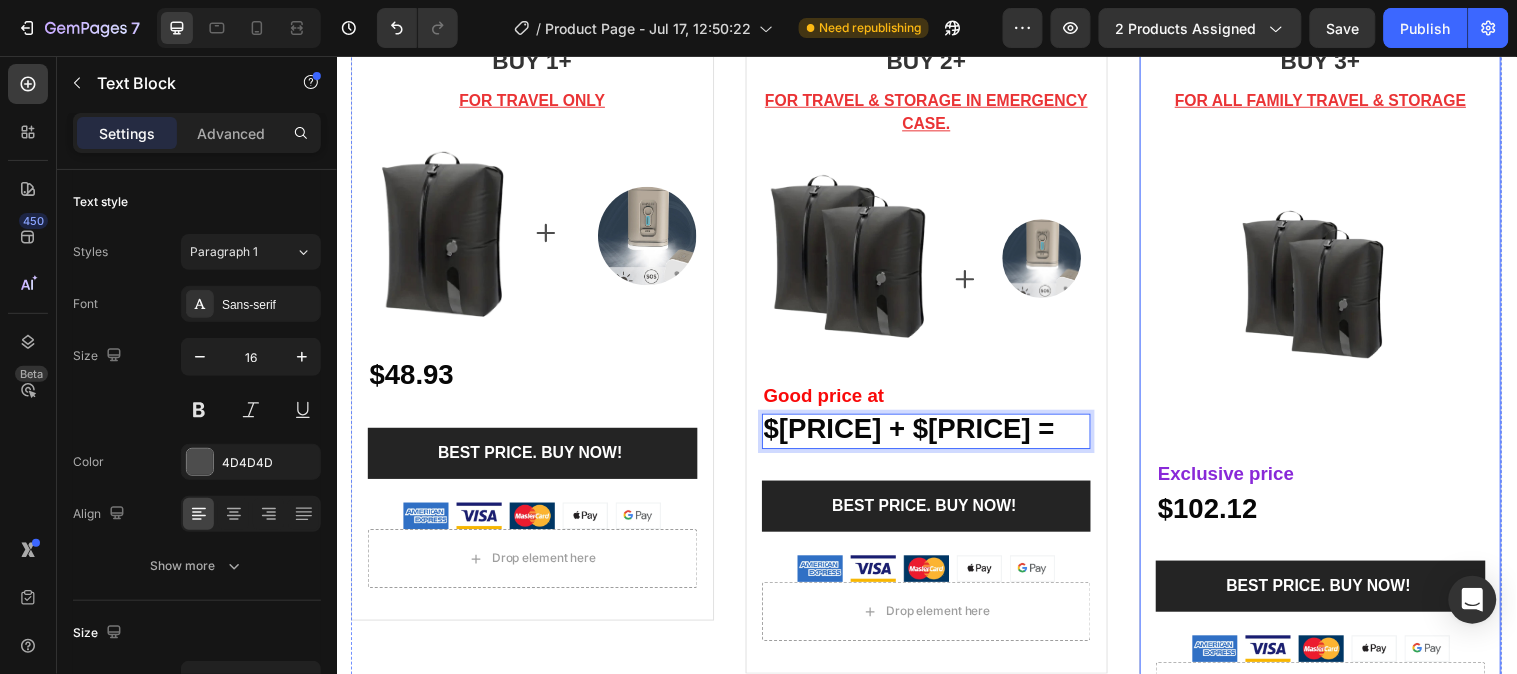 click on "BUY 3+ Heading FOR ALL FAMILY TRAVEL & STORAGE  Text block Image Exclusive price Text Block                     $[PRICE] Text Block BEST PRICE. BUY NOW! (P) Cart Button Image" at bounding box center [1336, 358] 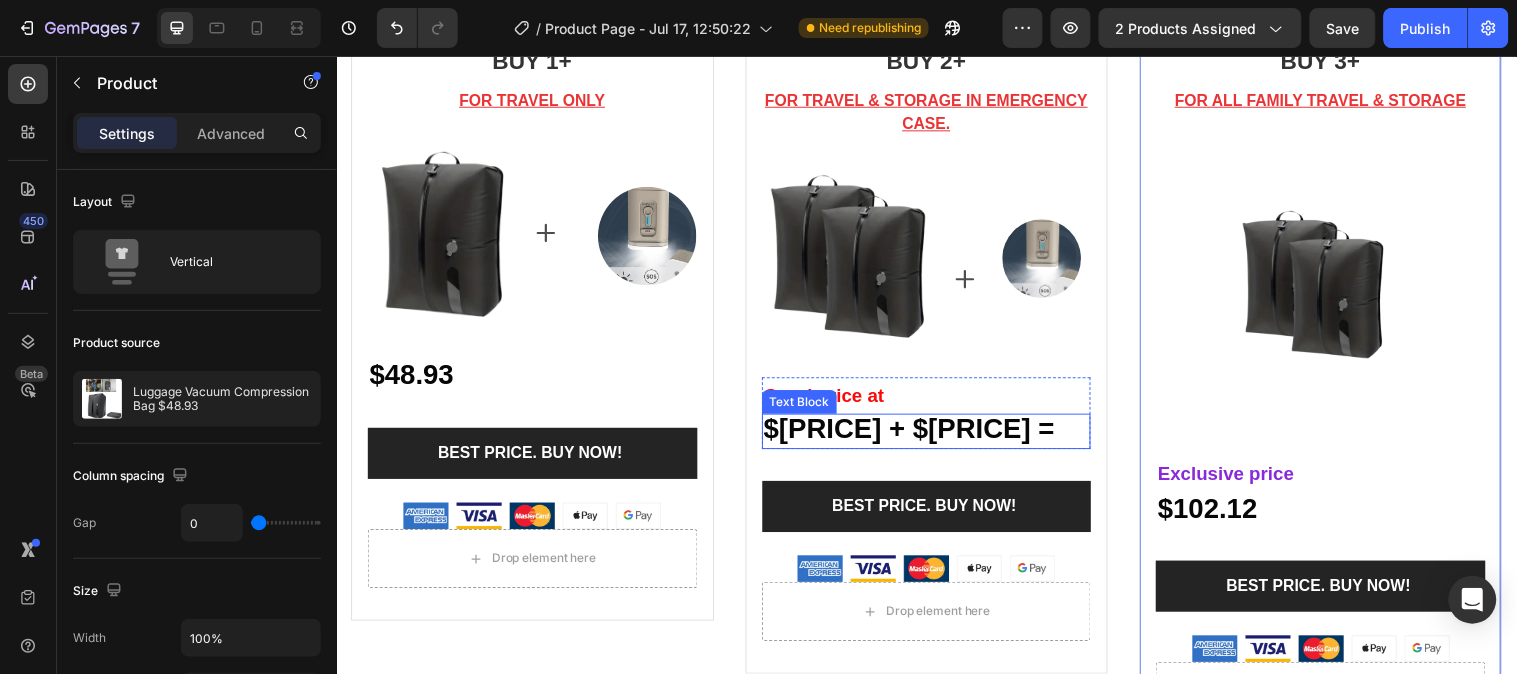 click on "$[PRICE] + $[PRICE] =" at bounding box center [936, 437] 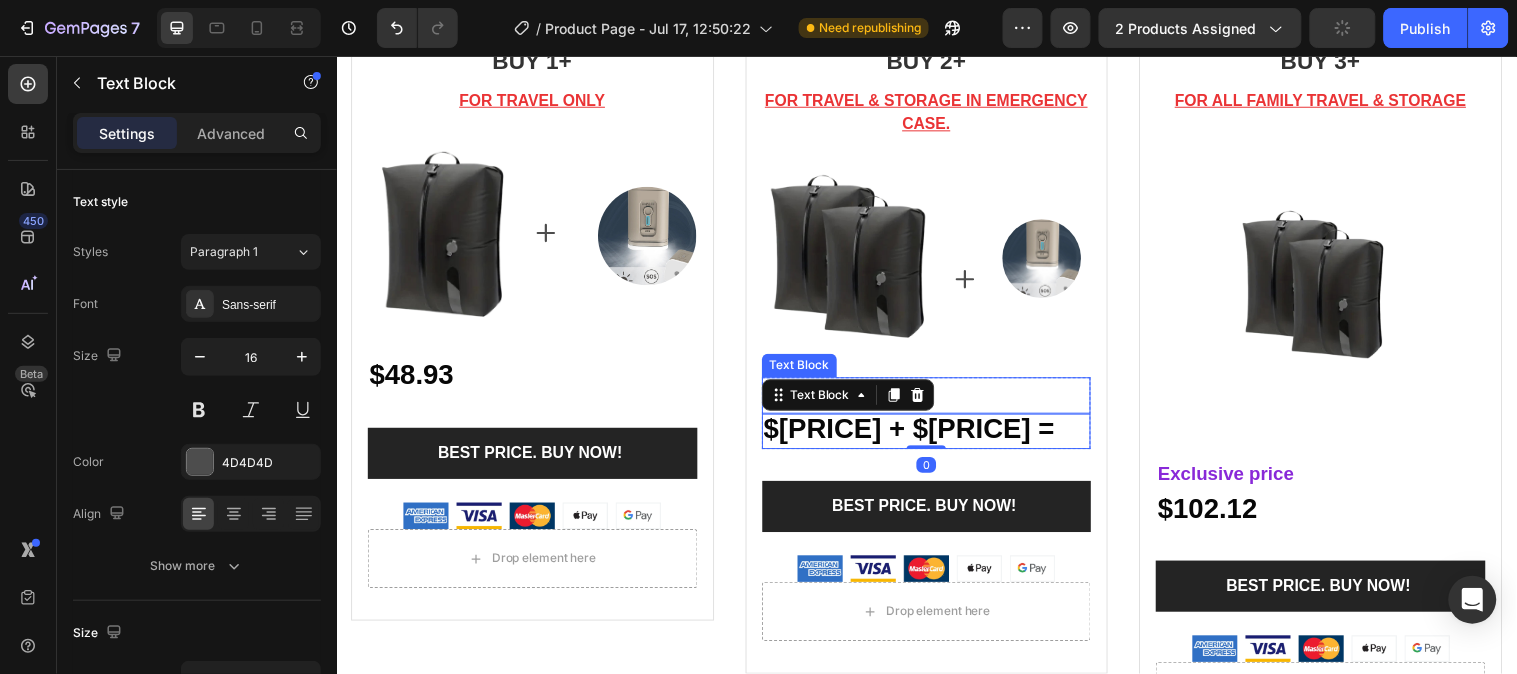 click on "Good price at" at bounding box center [936, 400] 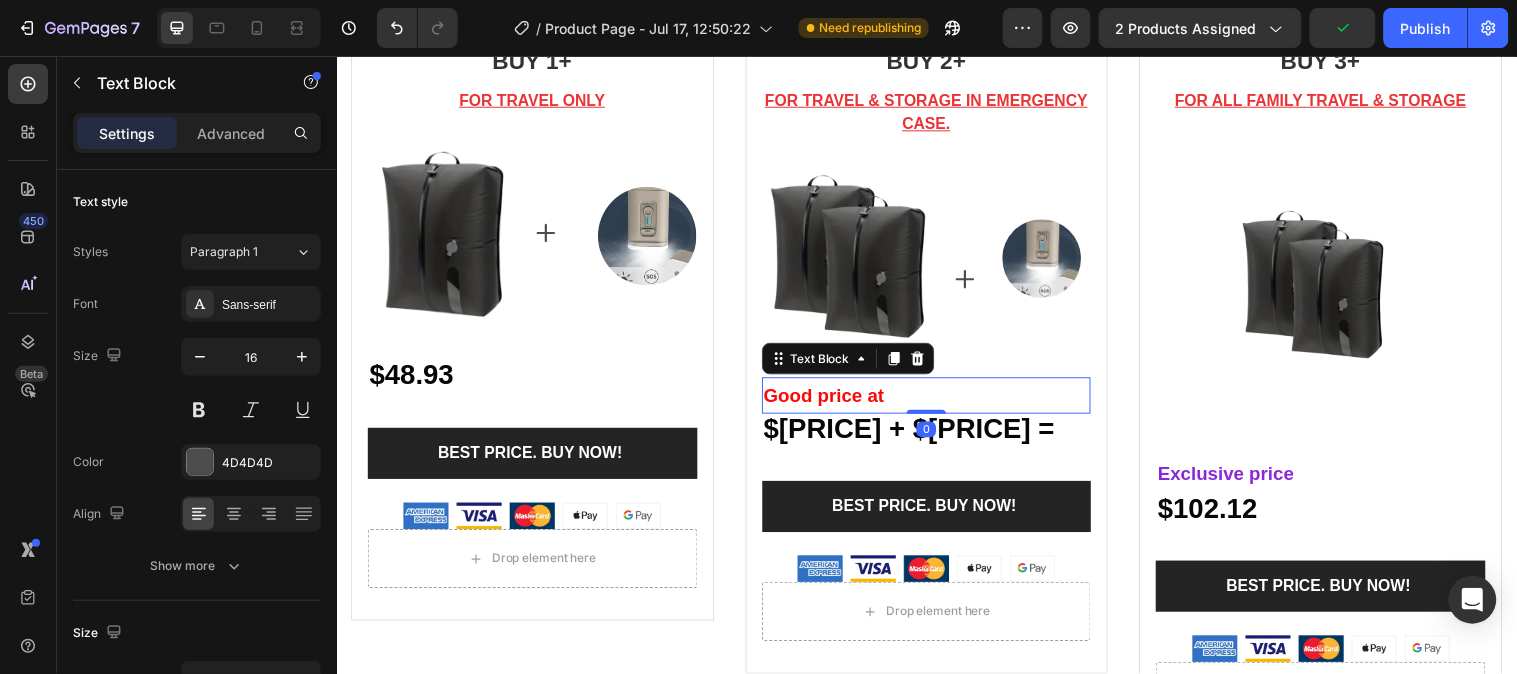 click at bounding box center (897, 397) 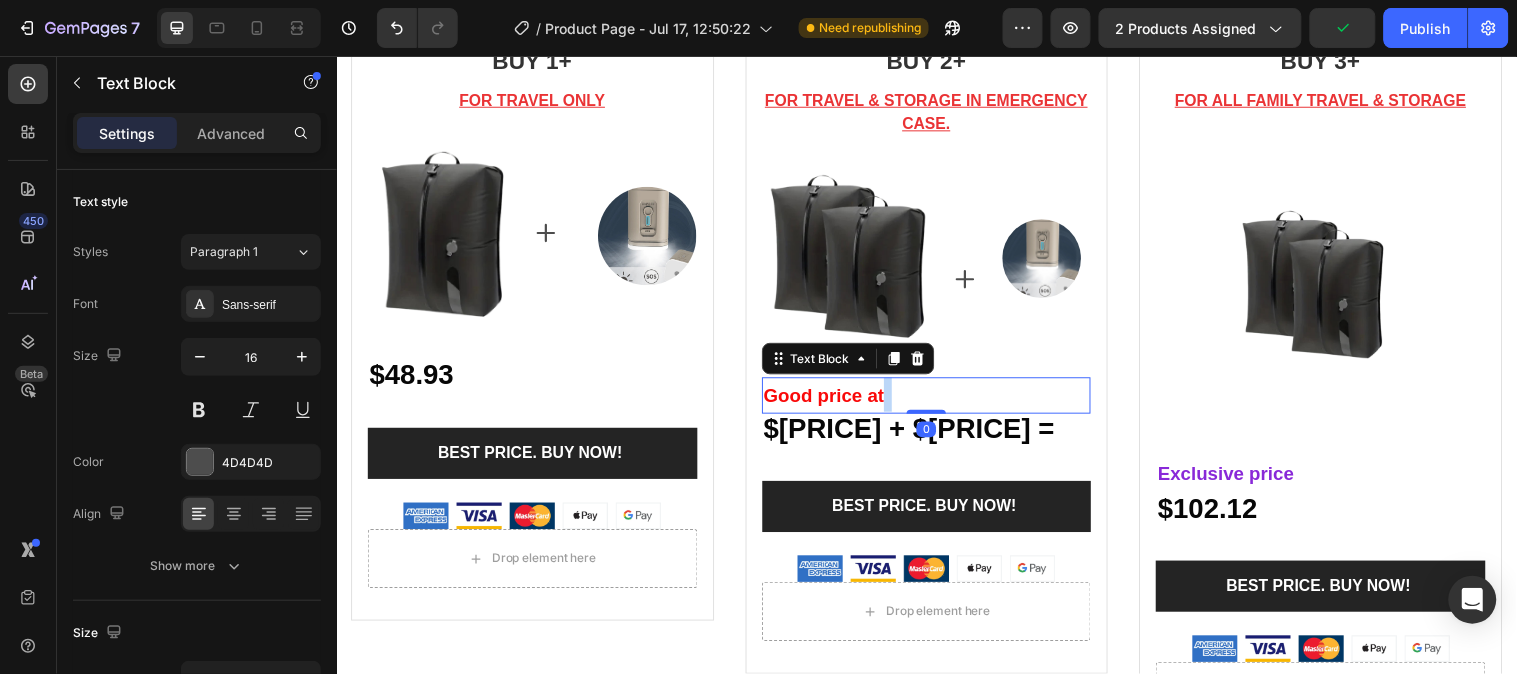 click at bounding box center [897, 397] 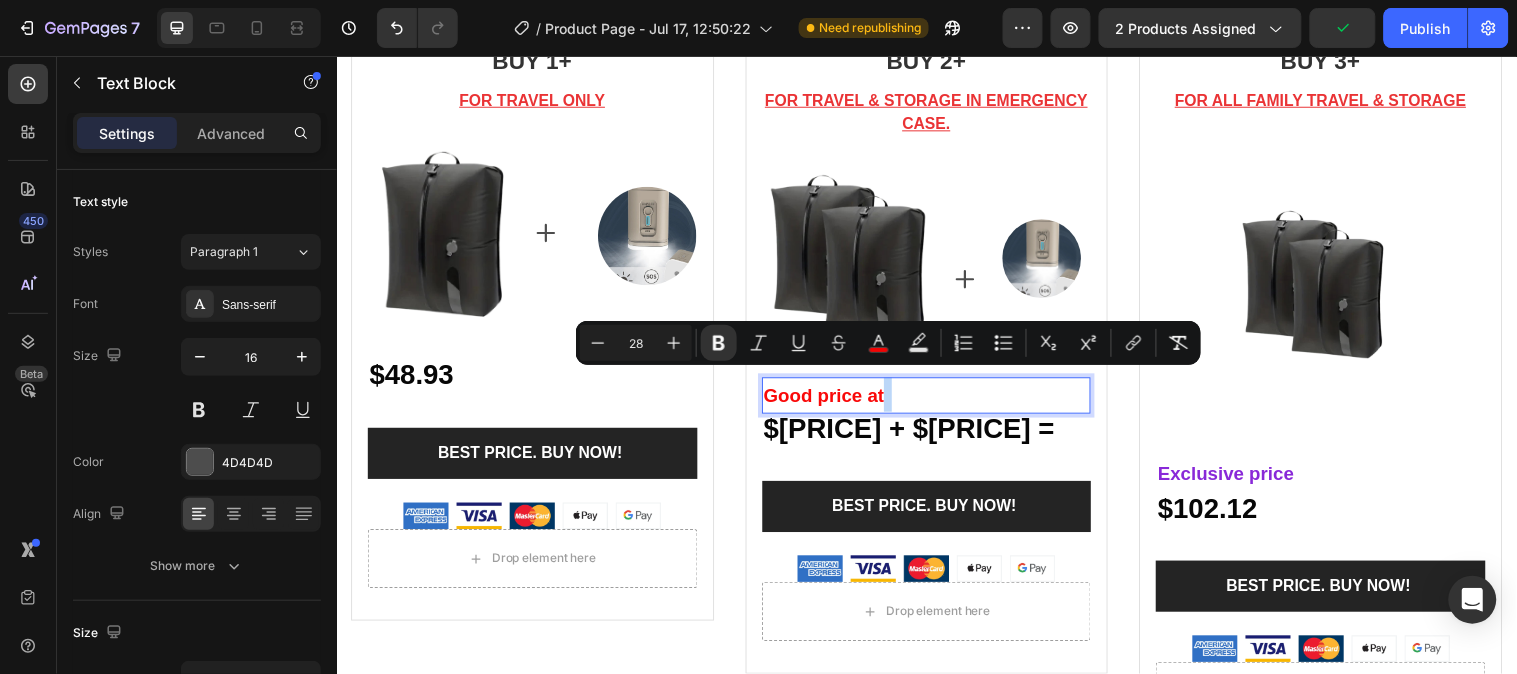 click on "Good price at" at bounding box center [936, 400] 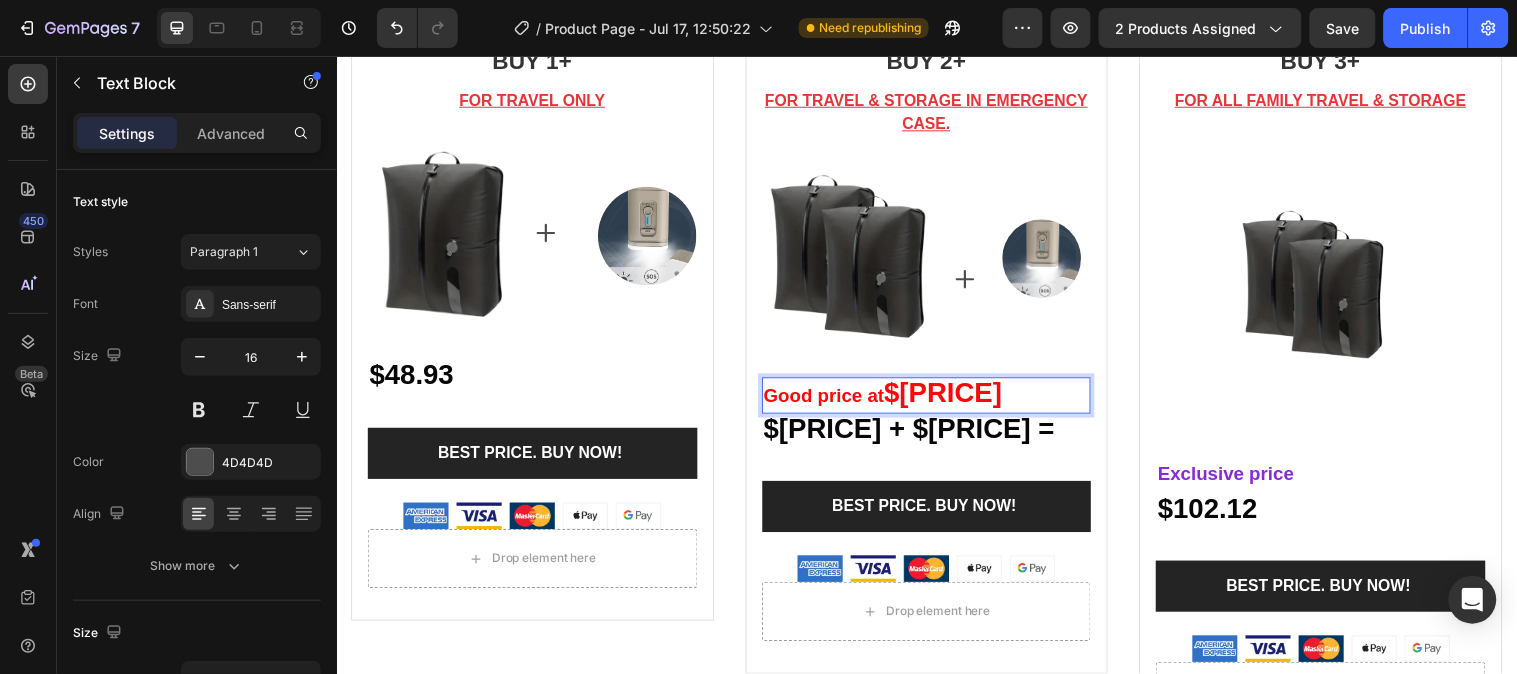 click on "$[PRICE]" at bounding box center [953, 397] 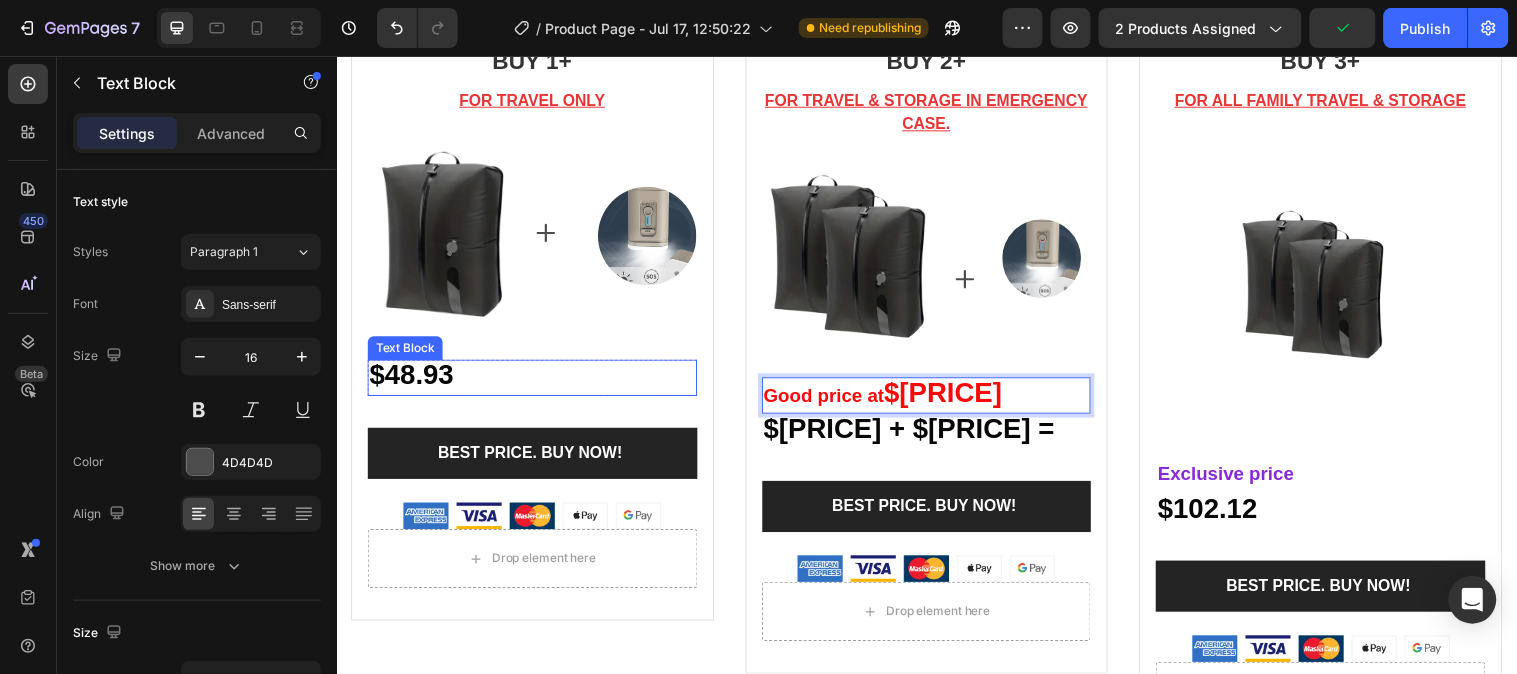 click on "$48.93" at bounding box center [535, 382] 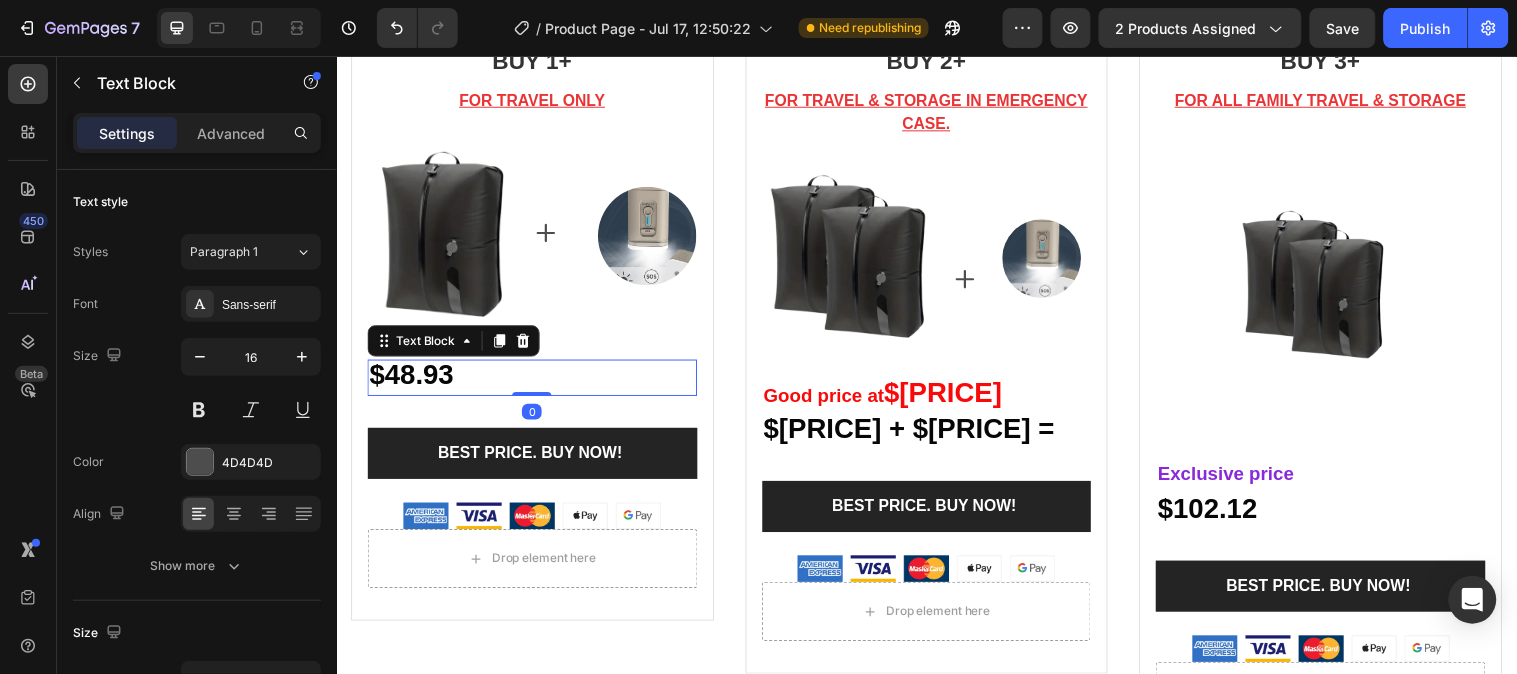 click on "$48.93" at bounding box center (413, 379) 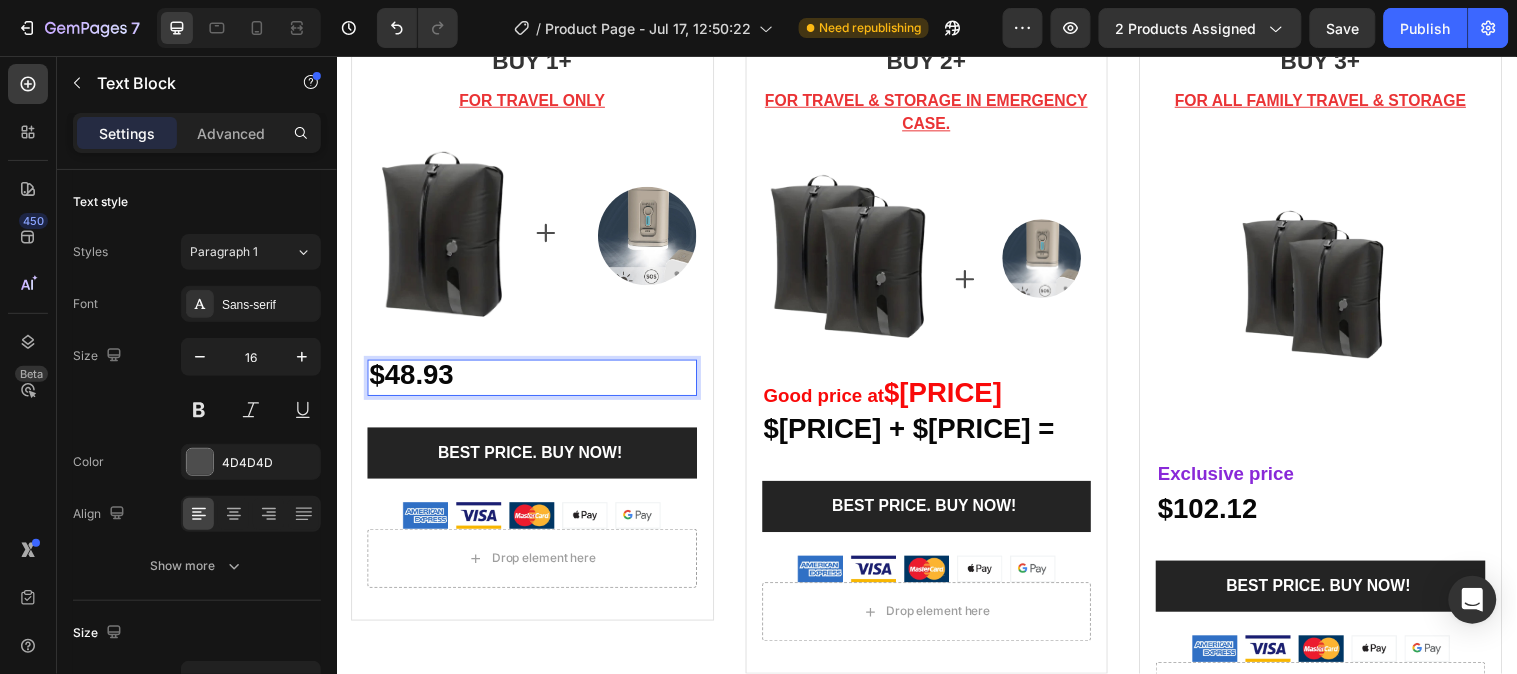 click on "$48.93" at bounding box center (535, 382) 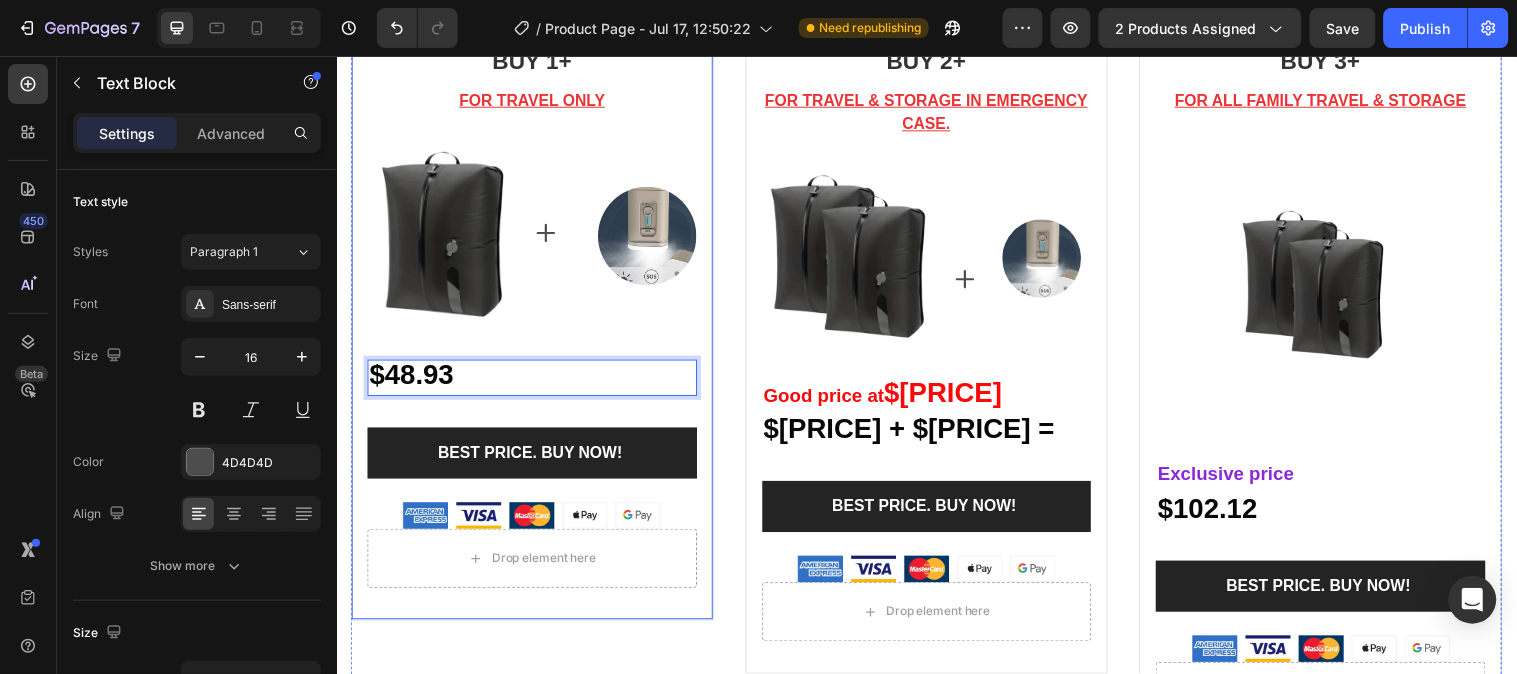 click on "BUY 1+ Heading FOR TRAVEL ONLY Text block Image Text Block
Icon Image Row                   $[PRICE] Text Block   0 Row BEST PRICE. BUY NOW! (P) Cart Button Image" at bounding box center [535, 290] 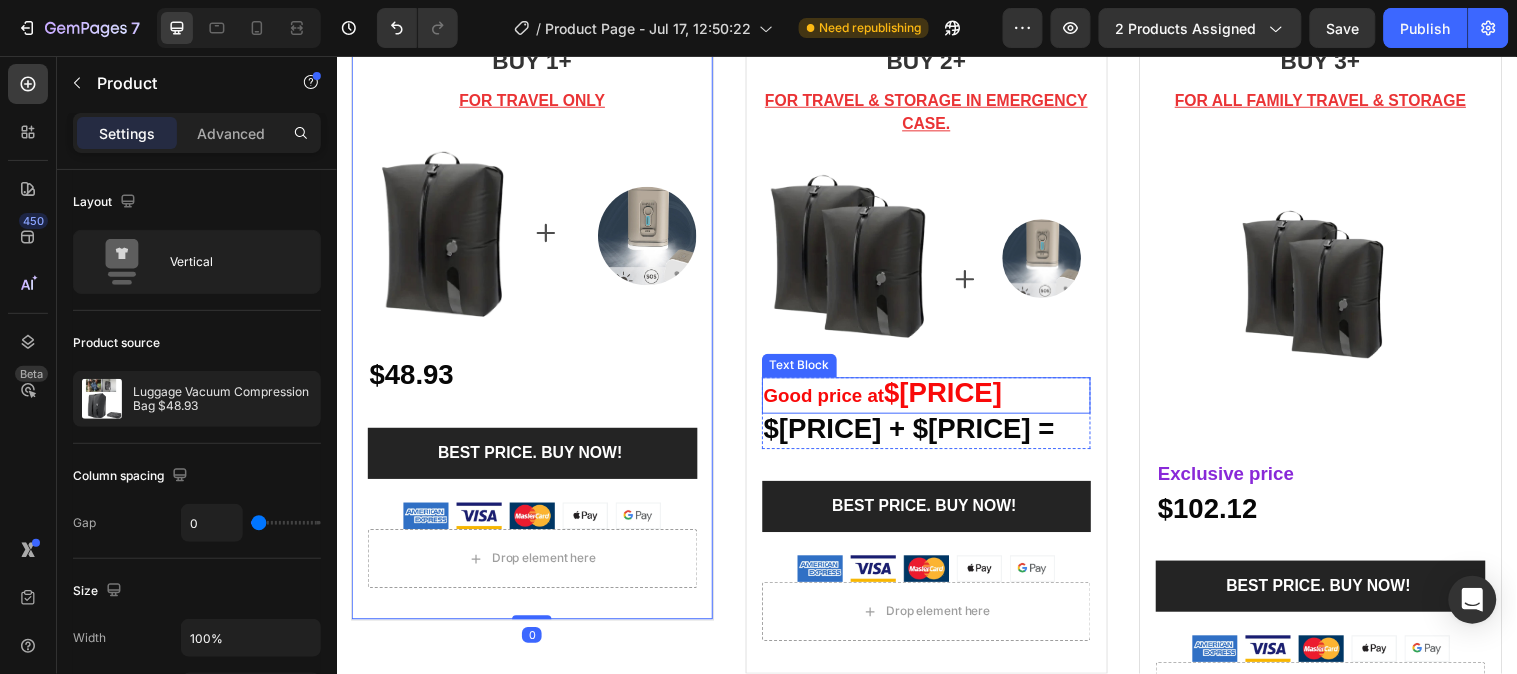 click on "Good price at" at bounding box center (832, 400) 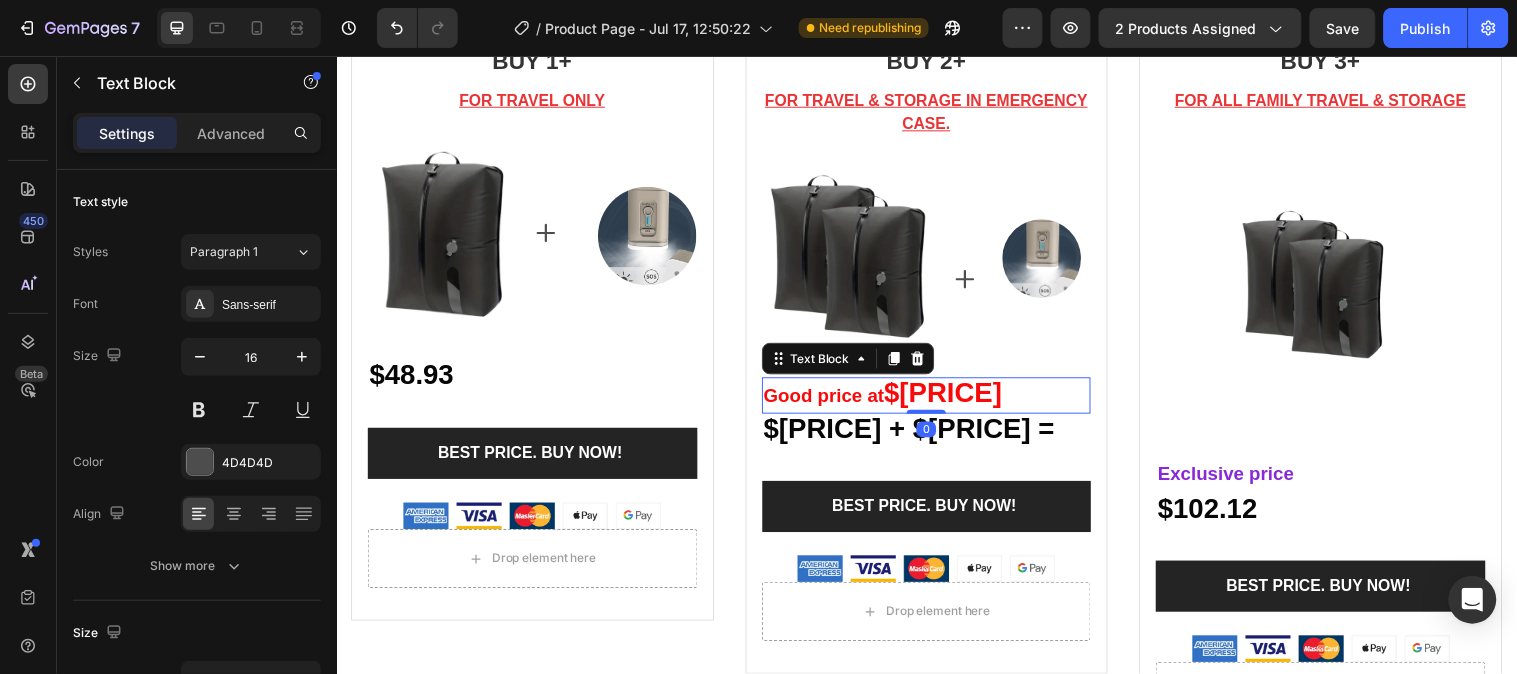 click 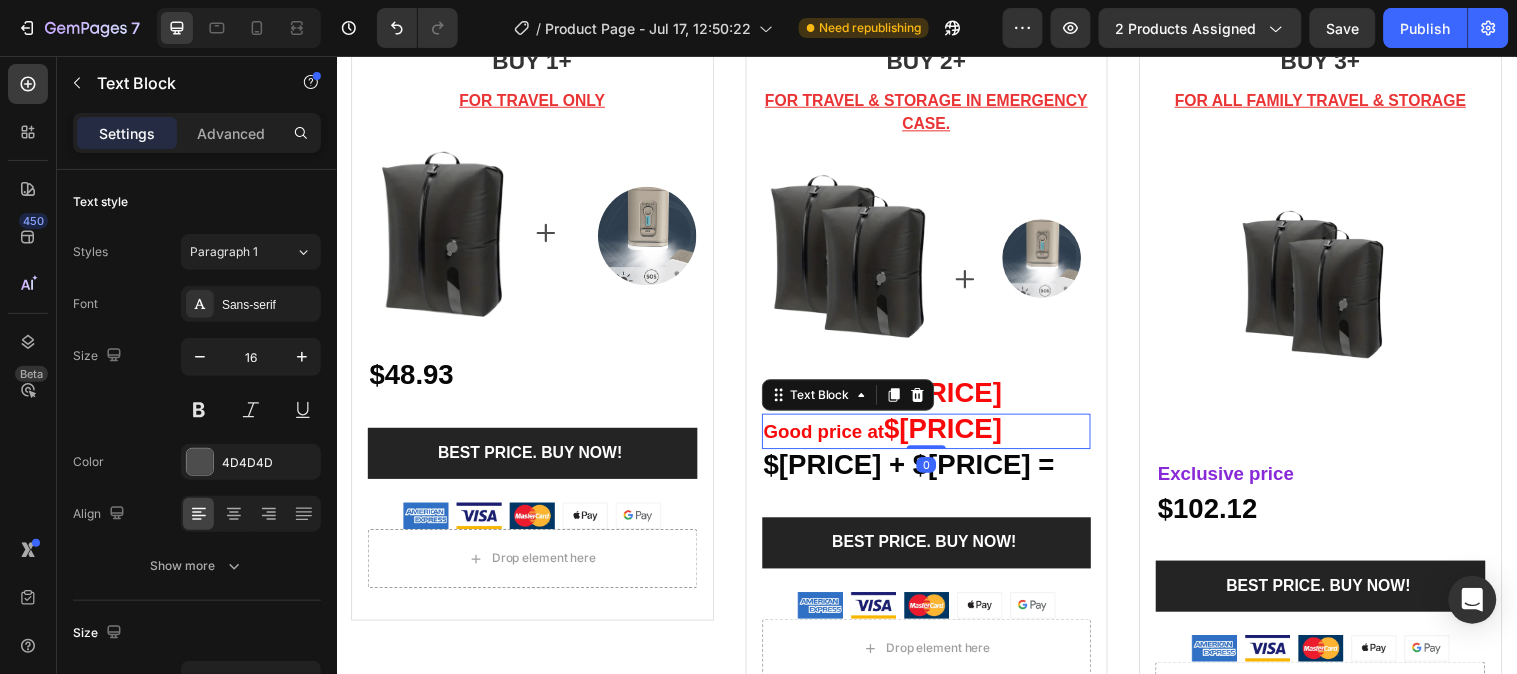 click on "Good price at  $[PRICE]" at bounding box center (936, 437) 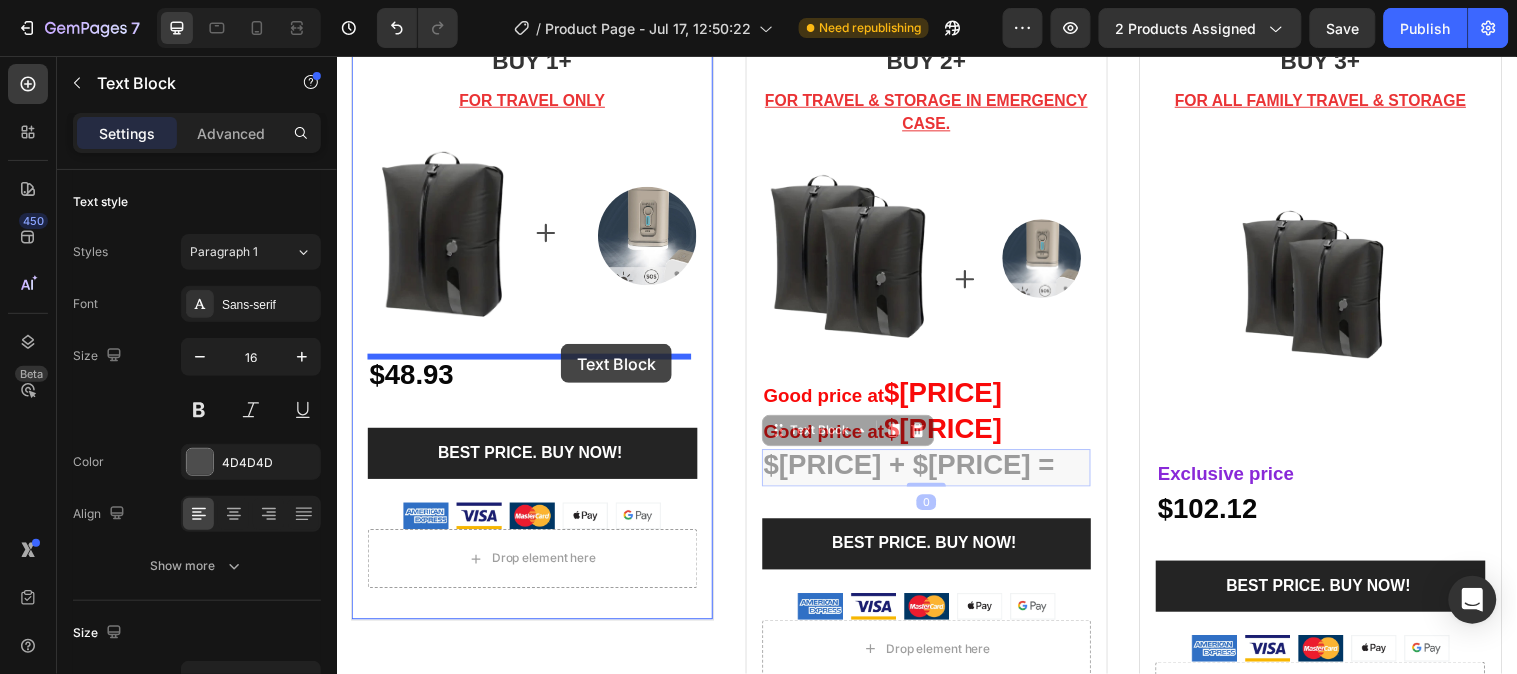 drag, startPoint x: 1089, startPoint y: 451, endPoint x: 564, endPoint y: 348, distance: 535.0084 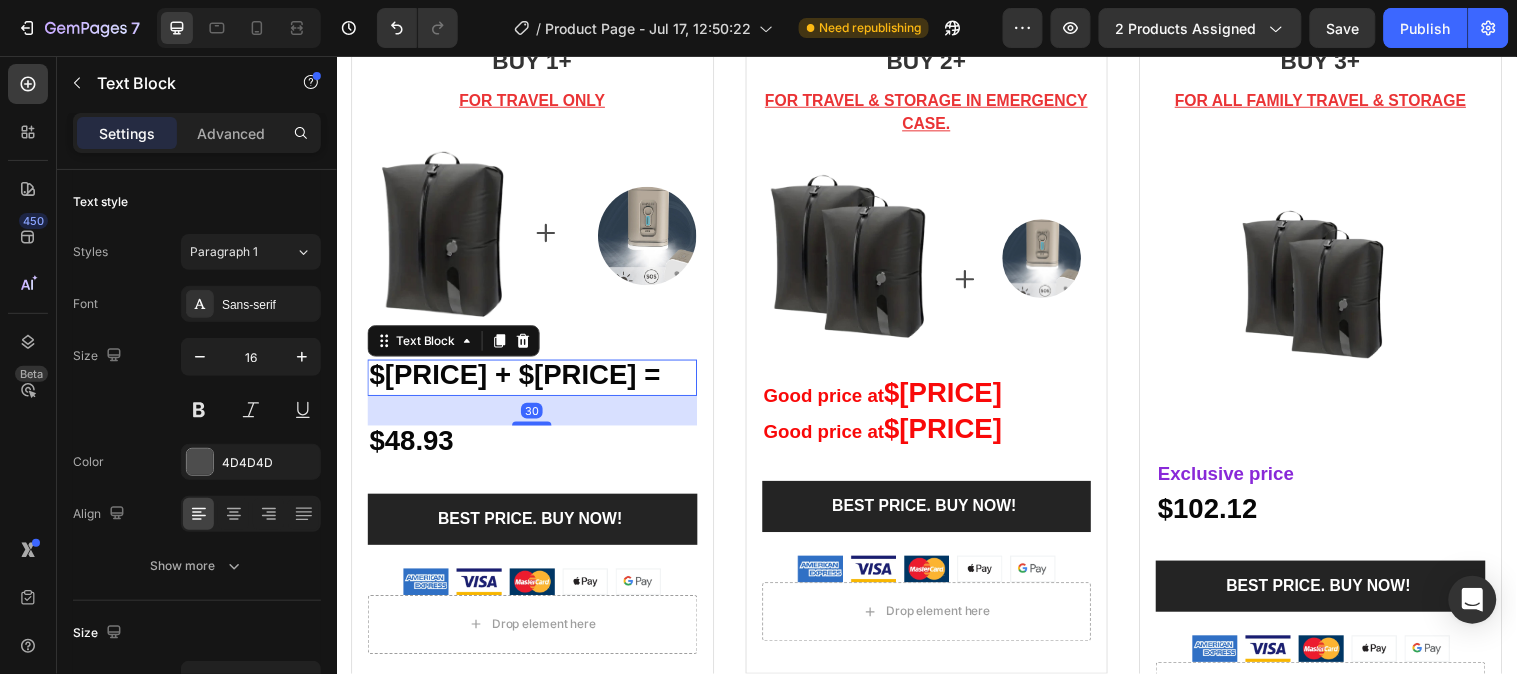 click on "$[PRICE] + $[PRICE] =" at bounding box center (518, 379) 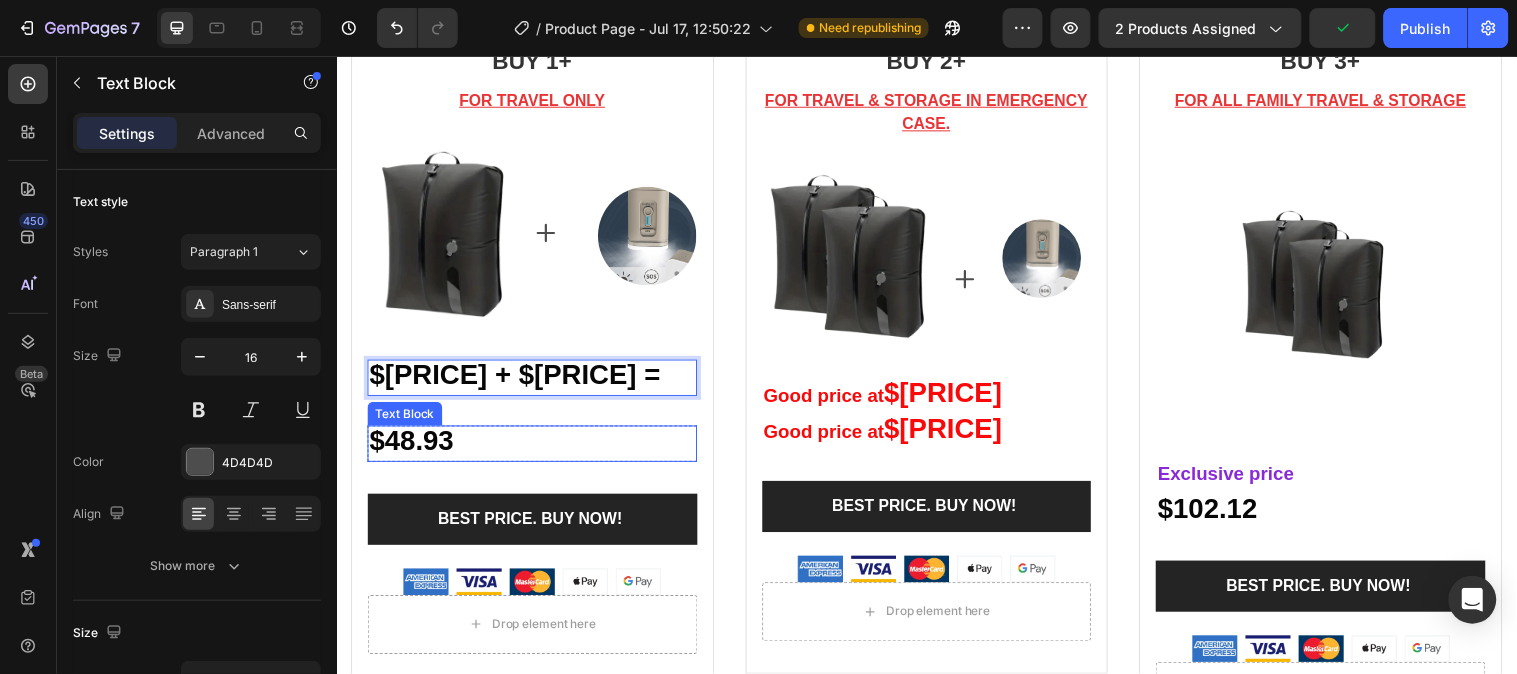 click on "$48.93" at bounding box center [413, 446] 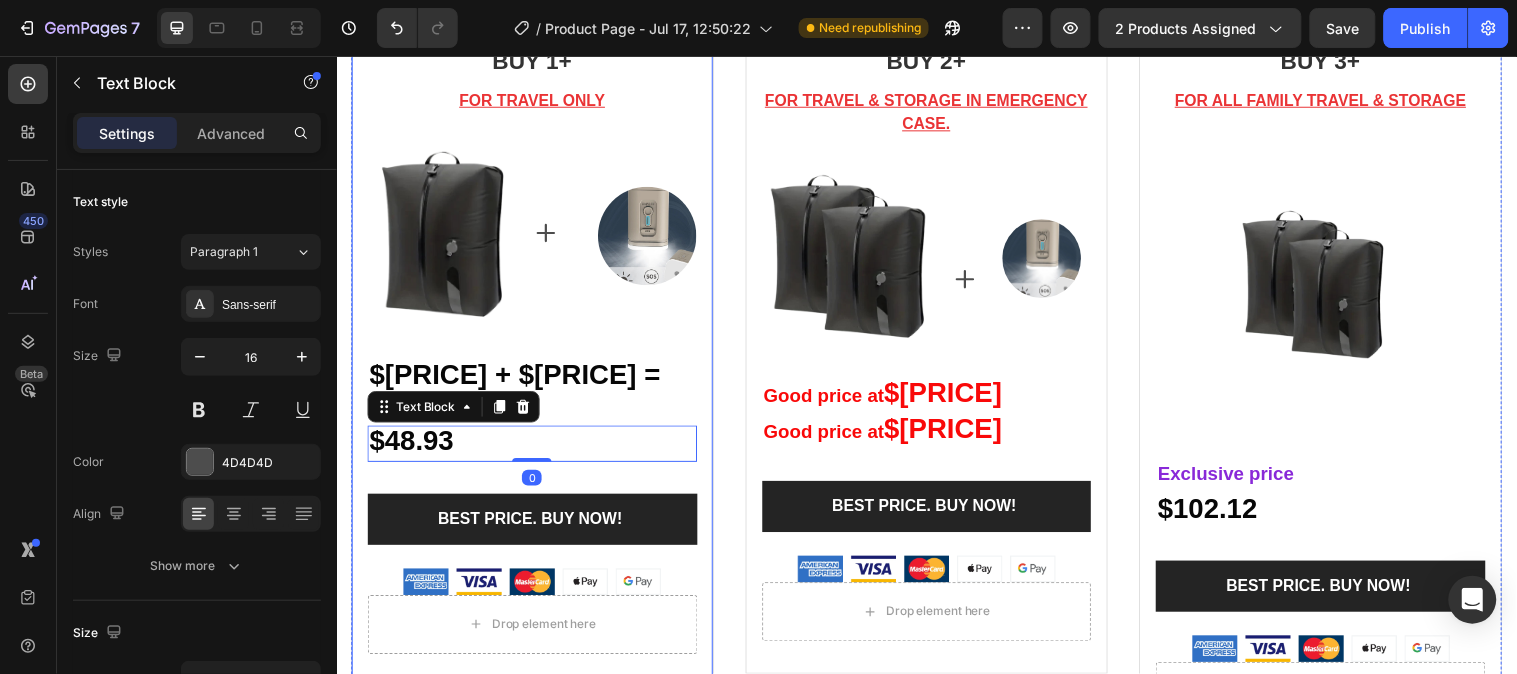 click on "BUY 1+ Heading FOR TRAVEL ONLY Text block Image Text Block
Icon Image Row  $[PRICE] + $[PRICE] =  Text Block                   $[PRICE] Text Block   0 Row BEST PRICE. BUY NOW! (P) Cart Button Image" at bounding box center [535, 323] 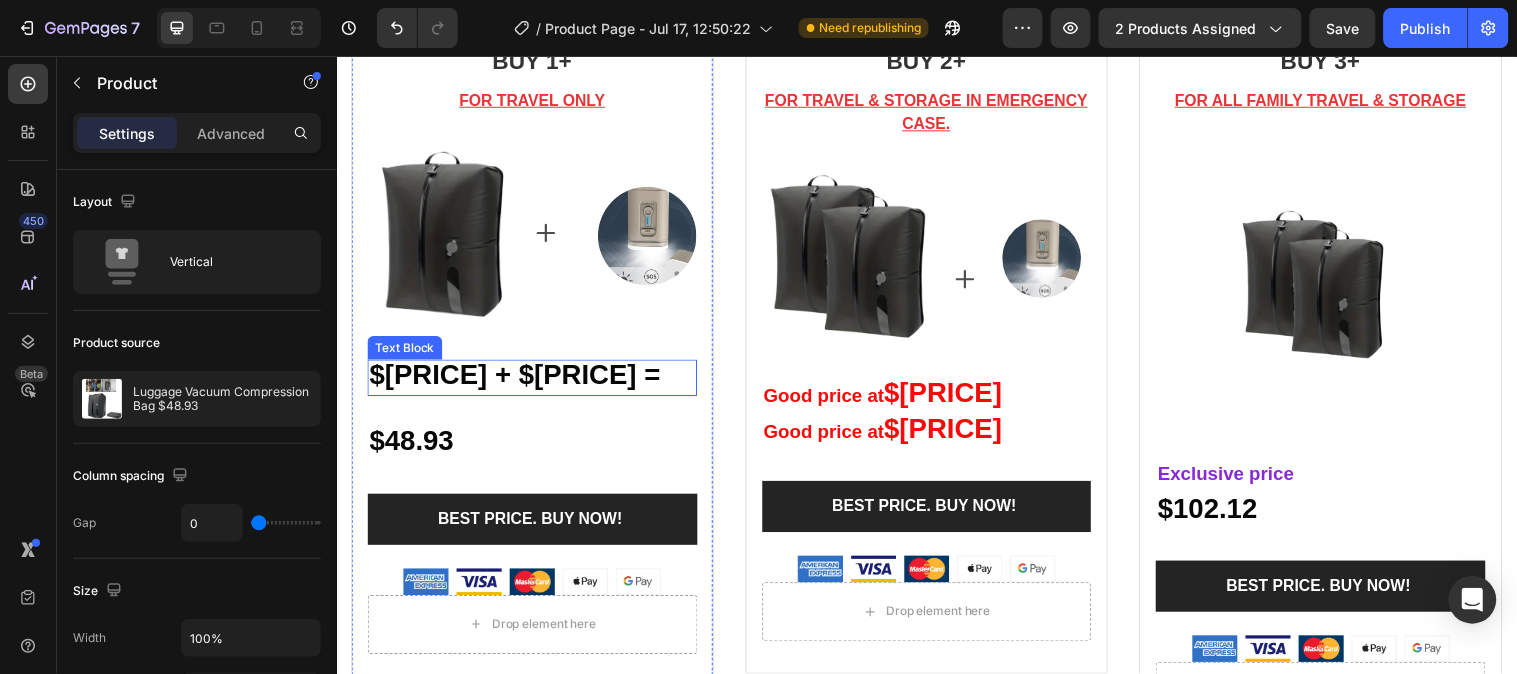 click on "$[PRICE] + $[PRICE] =" at bounding box center [535, 382] 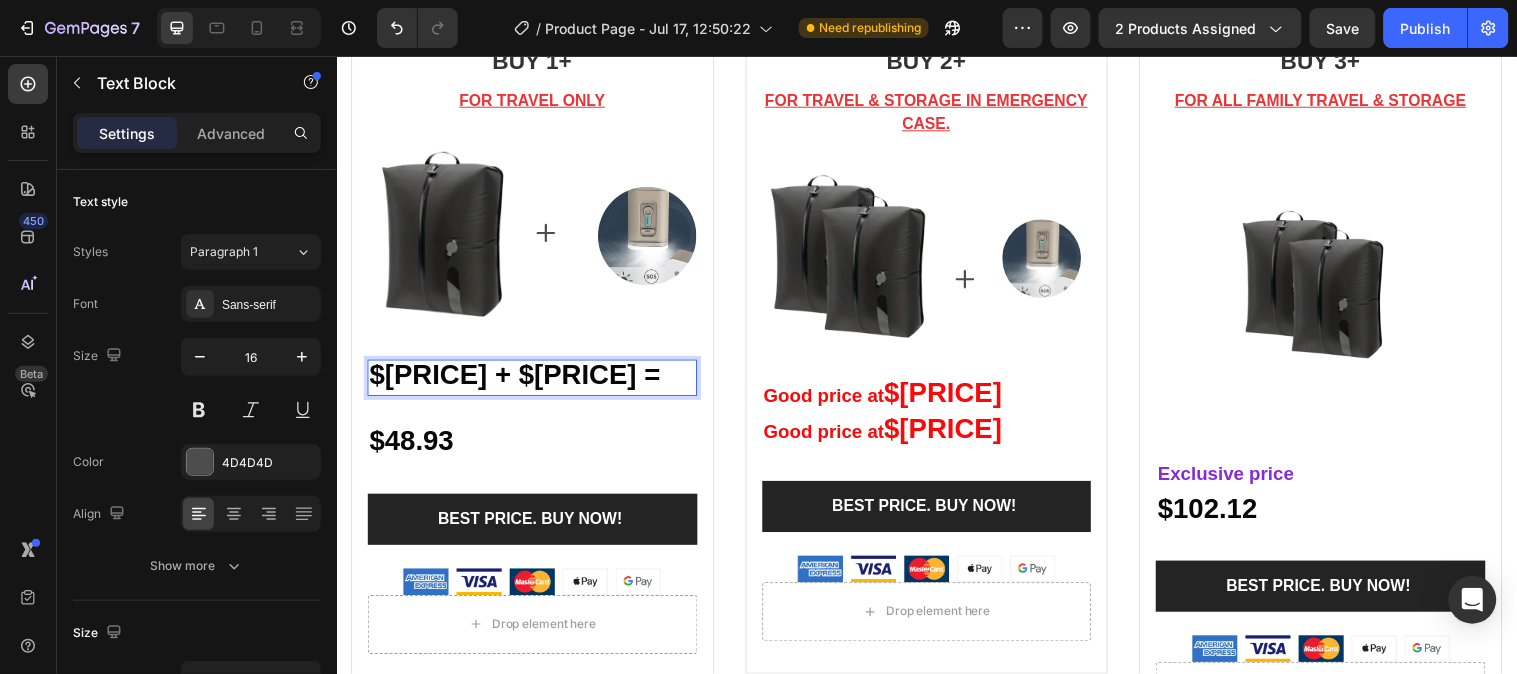 click on "$[PRICE] + $[PRICE] =" at bounding box center (518, 379) 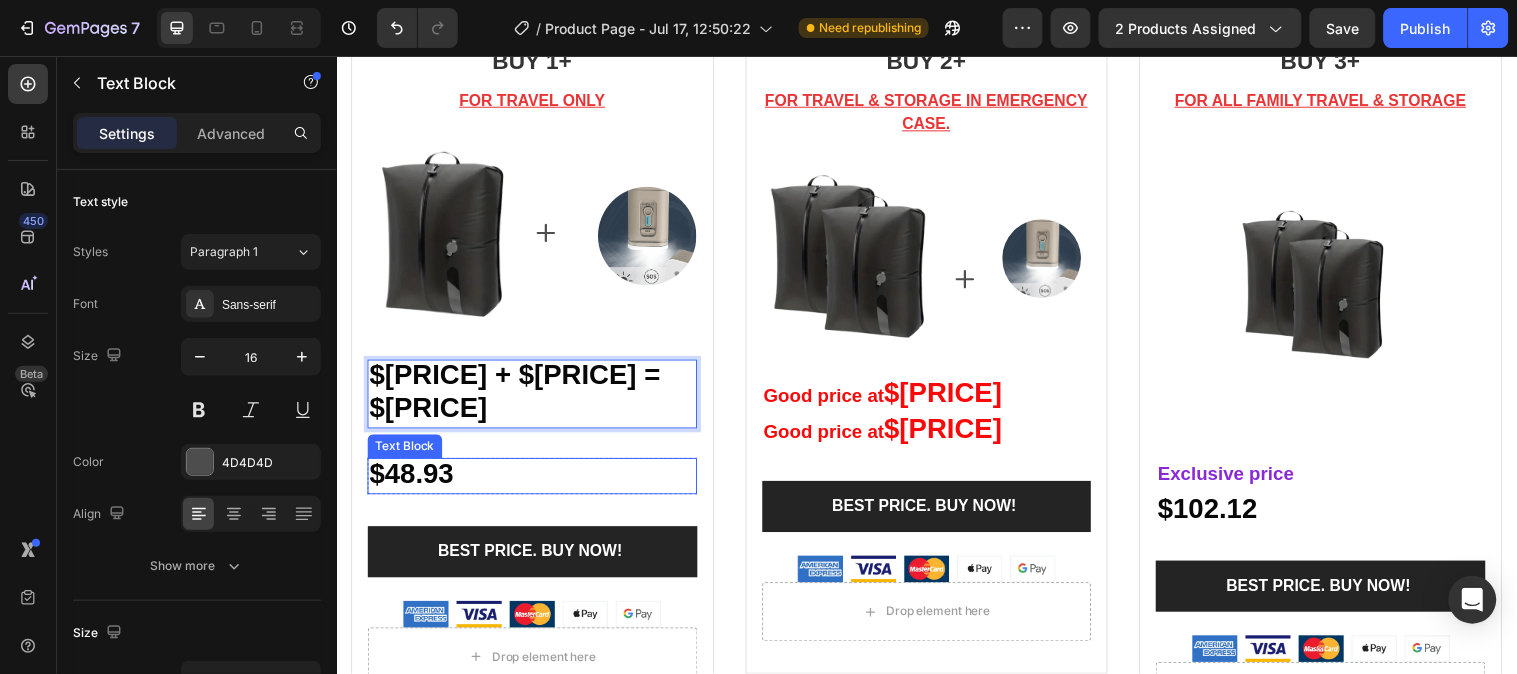 click on "$48.93" at bounding box center [413, 479] 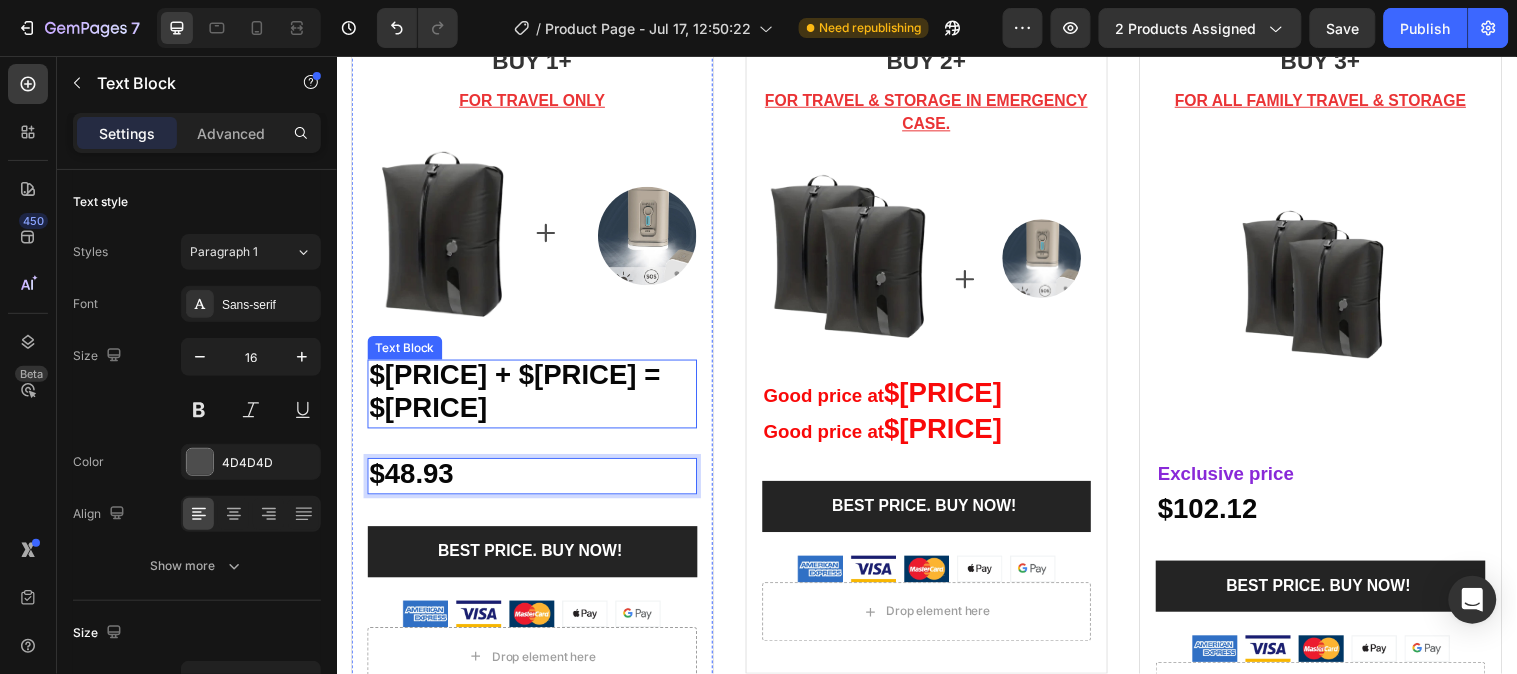 click on "$[PRICE] + $[PRICE] = $[PRICE]" at bounding box center [518, 396] 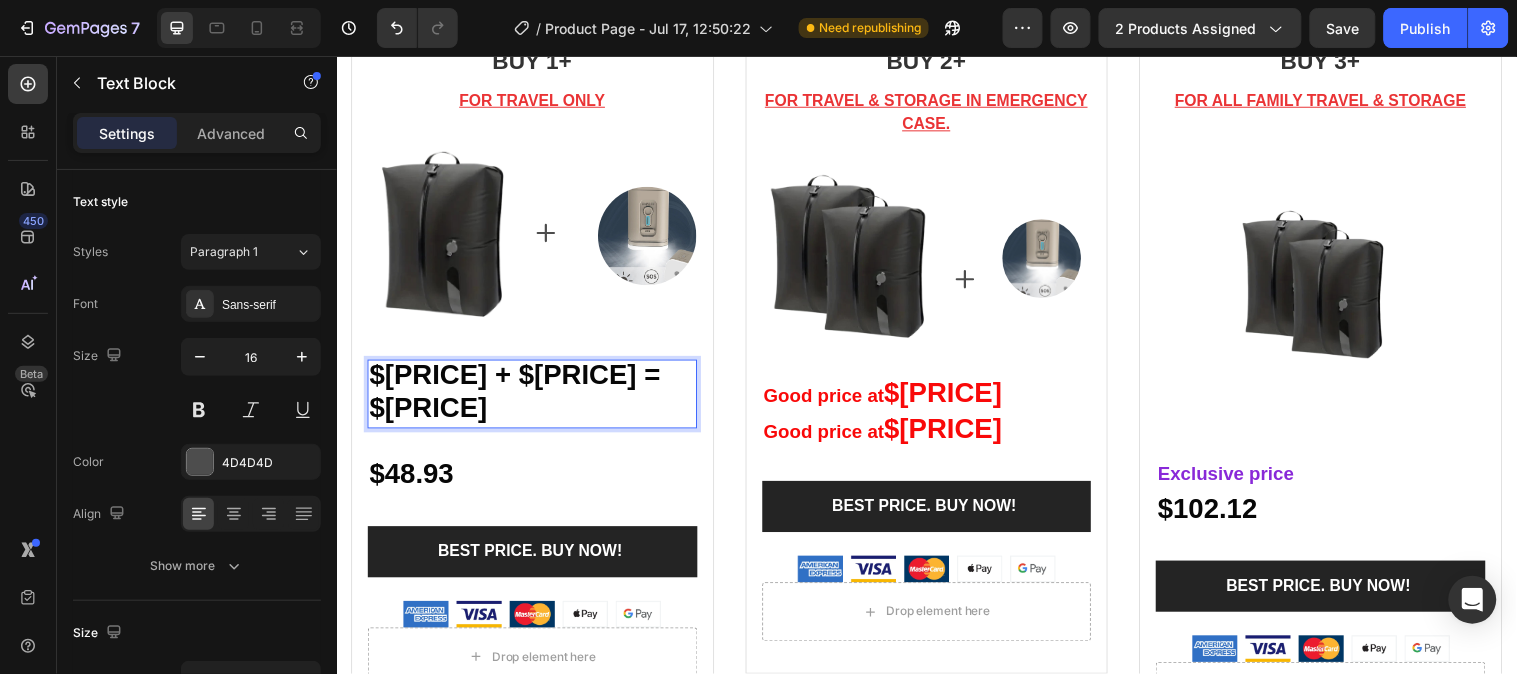 click on "$[PRICE] + $[PRICE] = $[PRICE]" at bounding box center (518, 396) 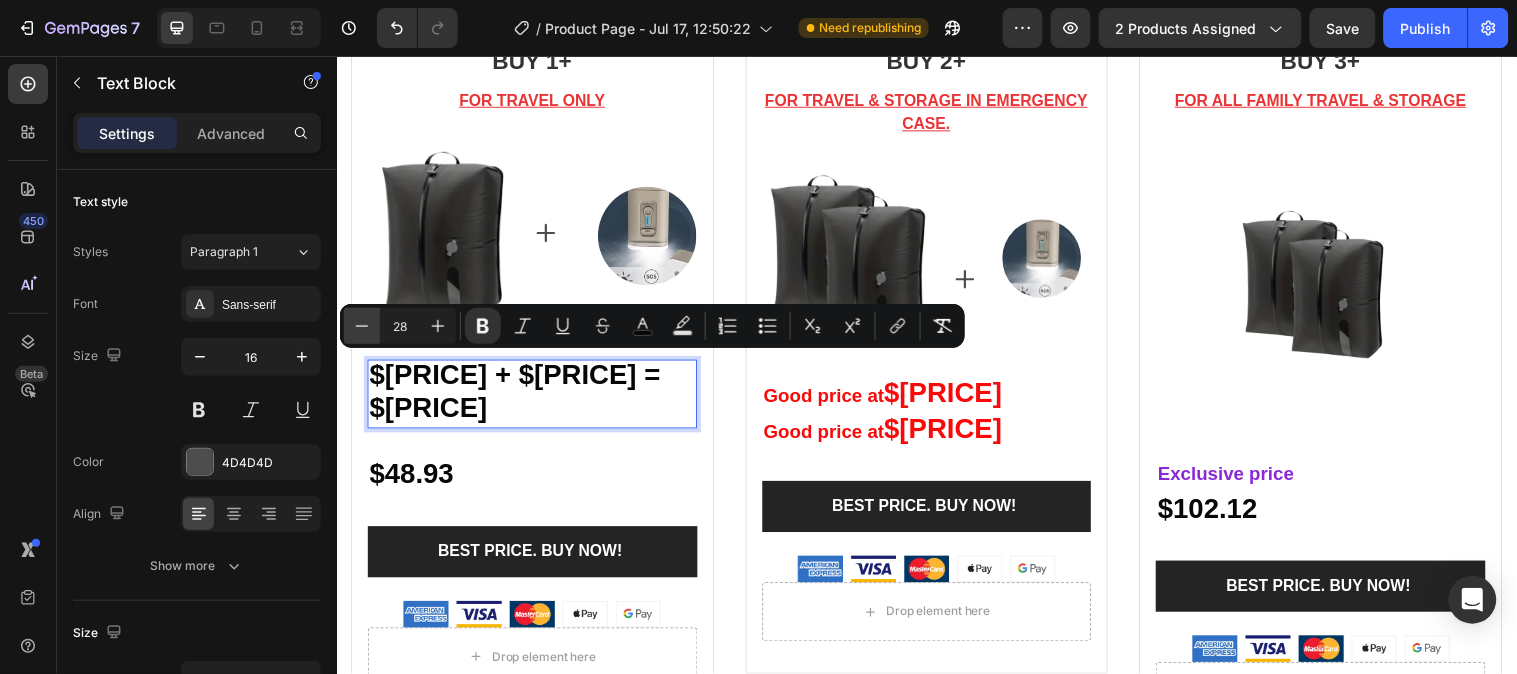 click 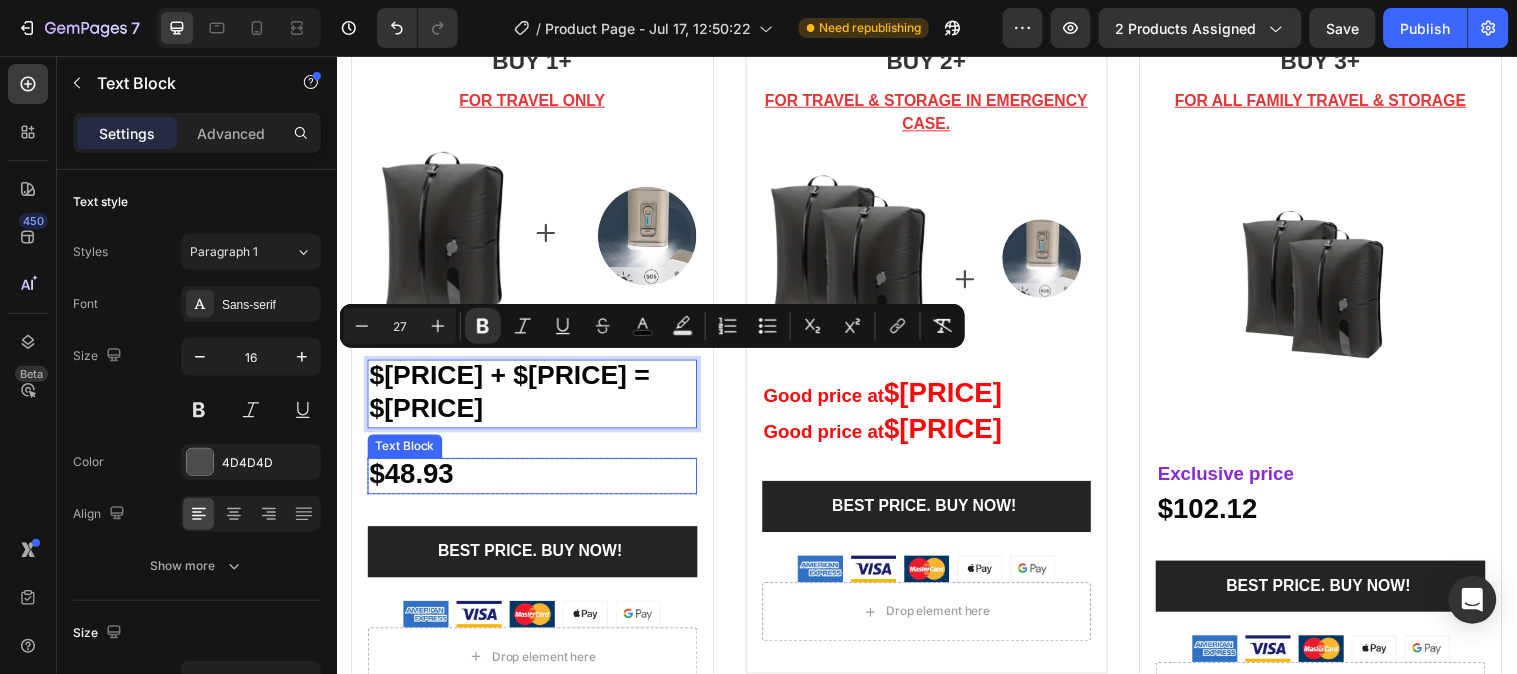 click on "$48.93" at bounding box center (413, 479) 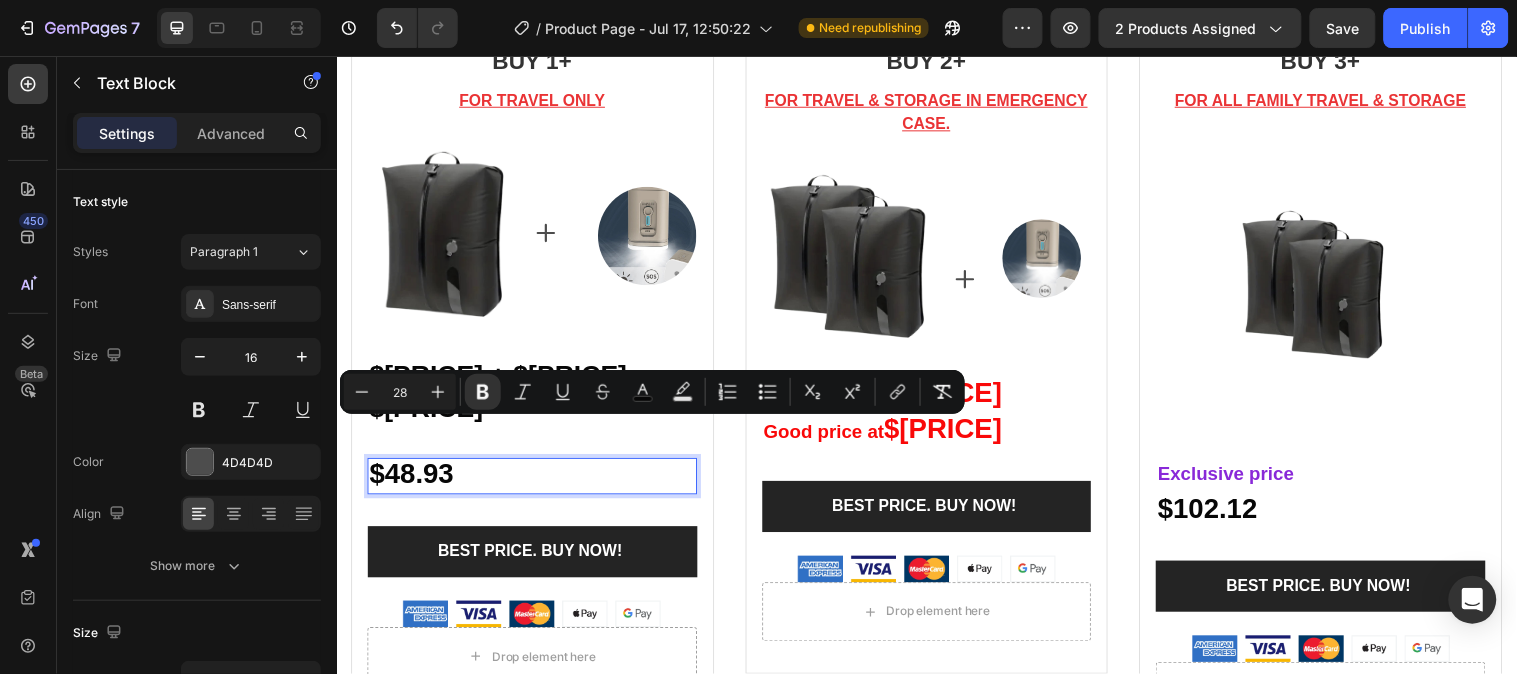 click on "$48.93" at bounding box center (535, 482) 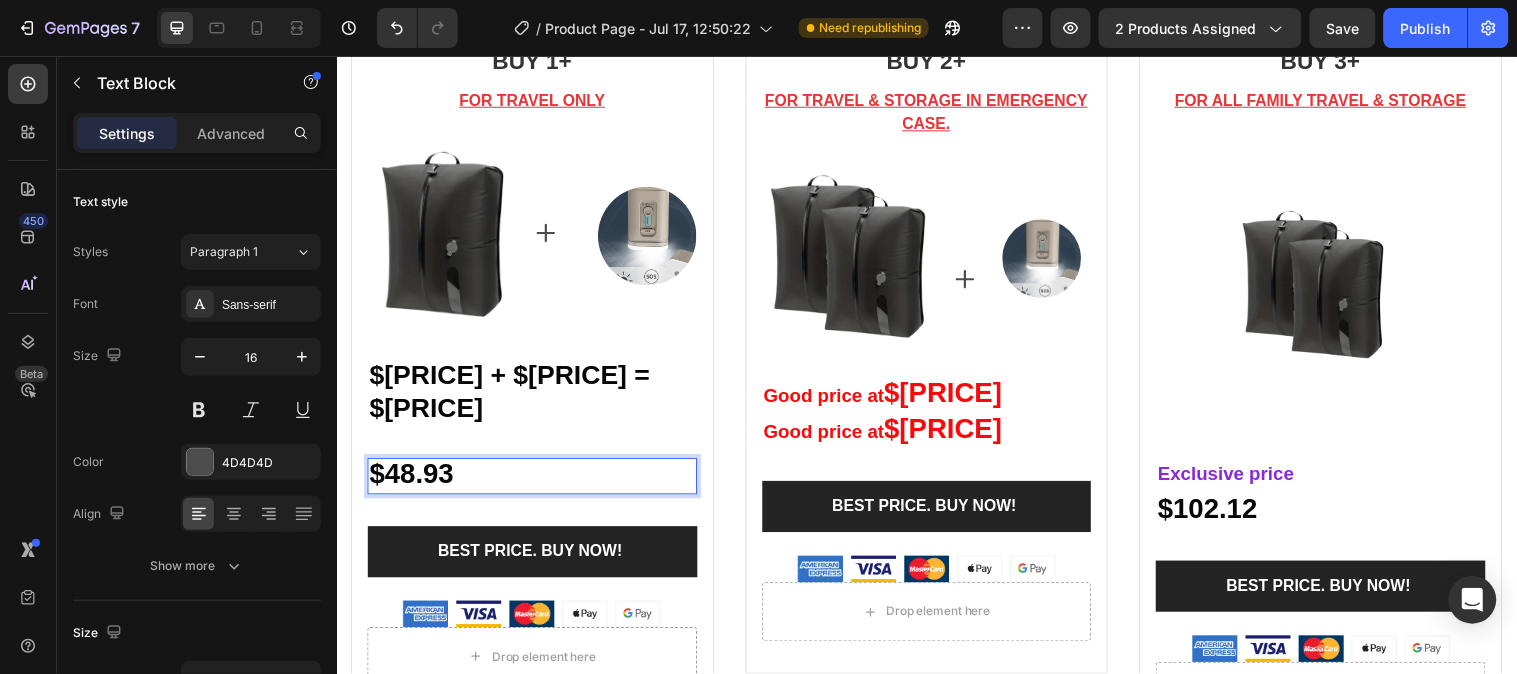 click on "$48.93" at bounding box center [535, 482] 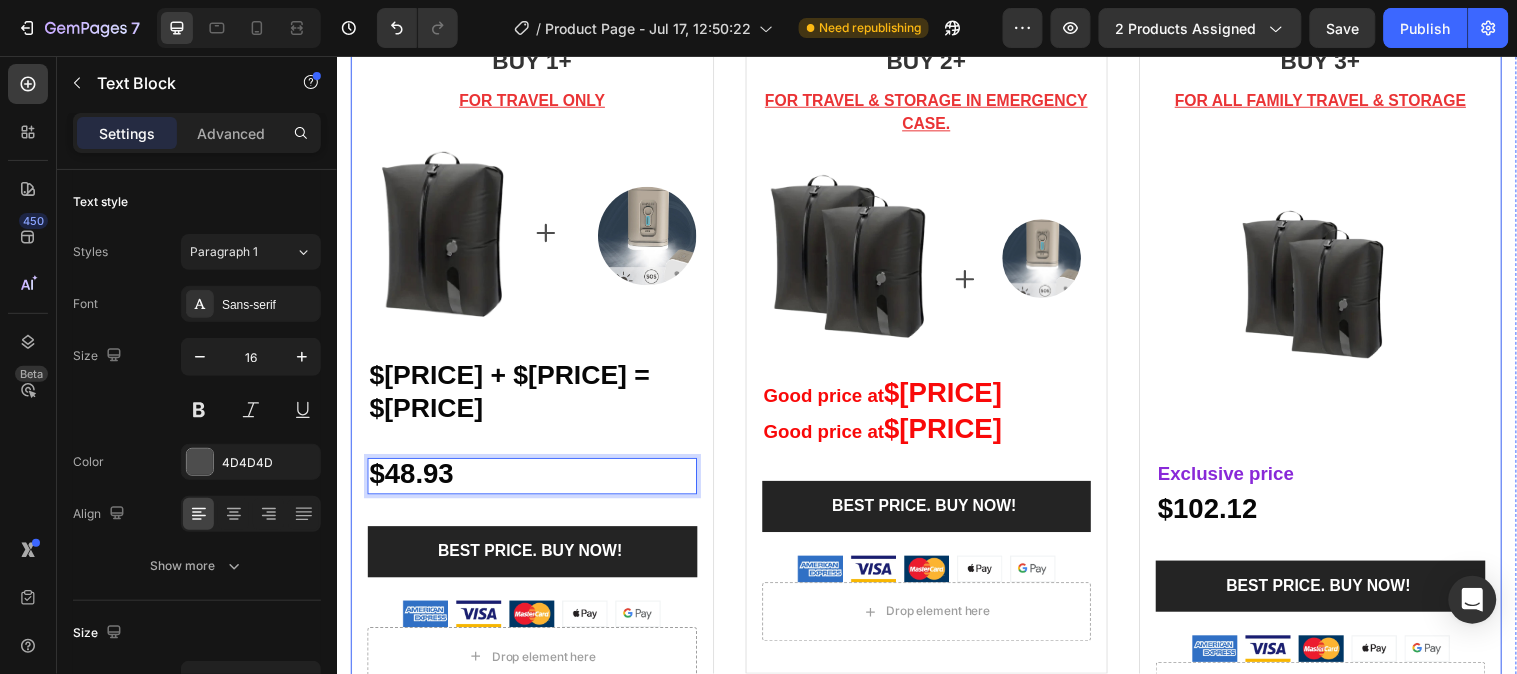 click on "BUY 1+ Heading FOR TRAVEL ONLY Text block Image Text Block
Icon Image Row  $[PRICE] + $[PRICE] = $[PRICE] Text Block                   $[PRICE] Text Block   0 Row BEST PRICE. BUY NOW! (P) Cart Button Image
Drop element here Product BUY 2+ Heading FOR TRAVEL & STORAGE IN EMERGENCY CASE. Text block Image
Icon Image Row Good price at  $[PRICE] Text Block Good price at  $[PRICE] Text Block Row BEST PRICE. BUY NOW! (P) Cart Button Image
Drop element here Product BUY 3+ Heading FOR ALL FAMILY TRAVEL & STORAGE  Text block Image Exclusive price Text Block                     $[PRICE] Text Block BEST PRICE. BUY NOW! (P) Cart Button Image
Drop element here Product Row" at bounding box center (936, 388) 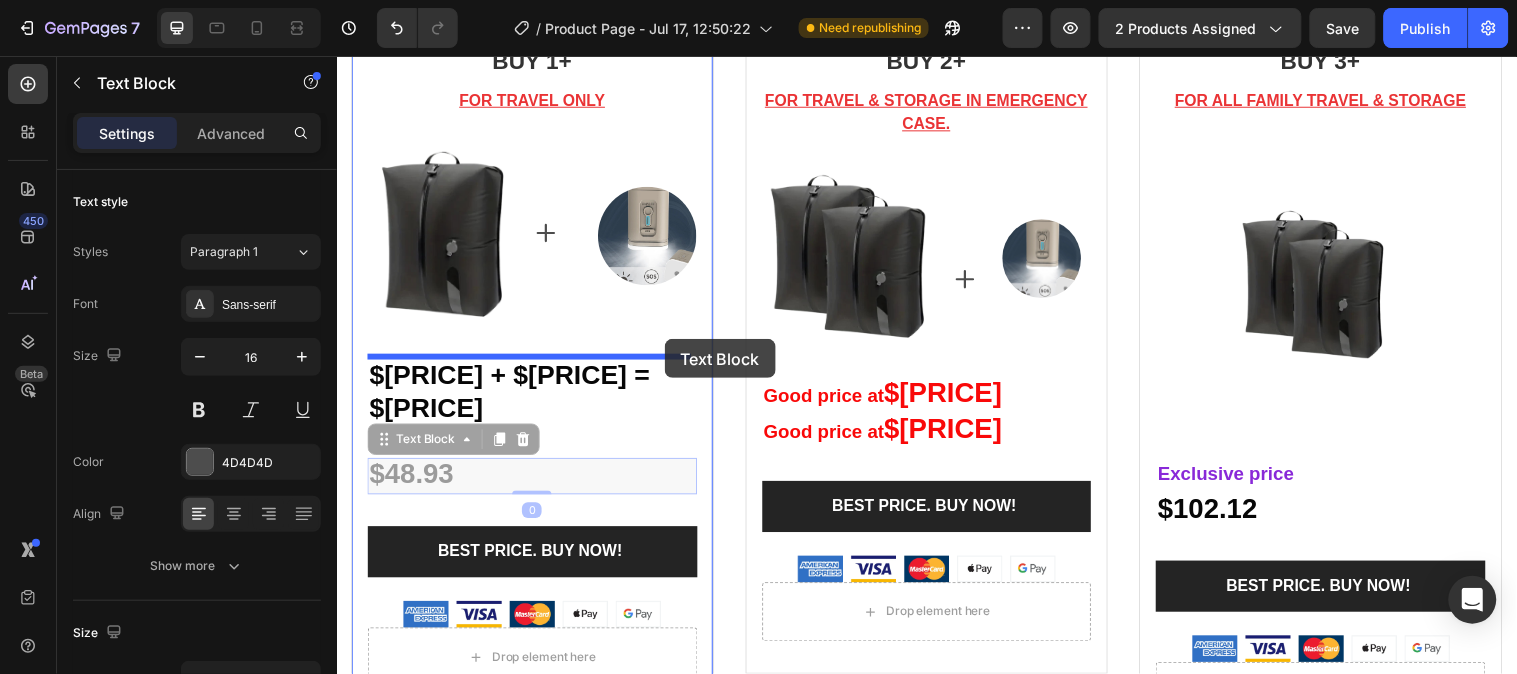 drag, startPoint x: 678, startPoint y: 446, endPoint x: 669, endPoint y: 343, distance: 103.392456 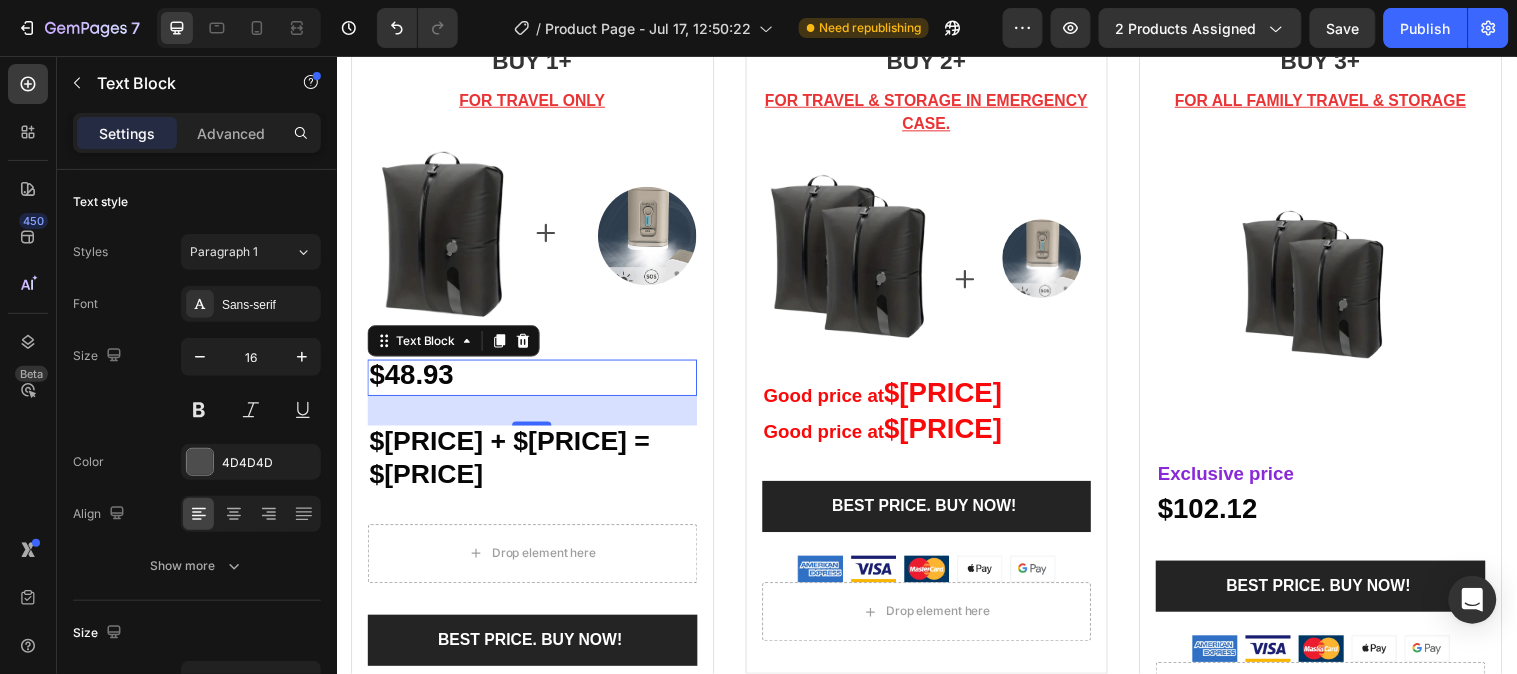 click on "$48.93" at bounding box center (413, 379) 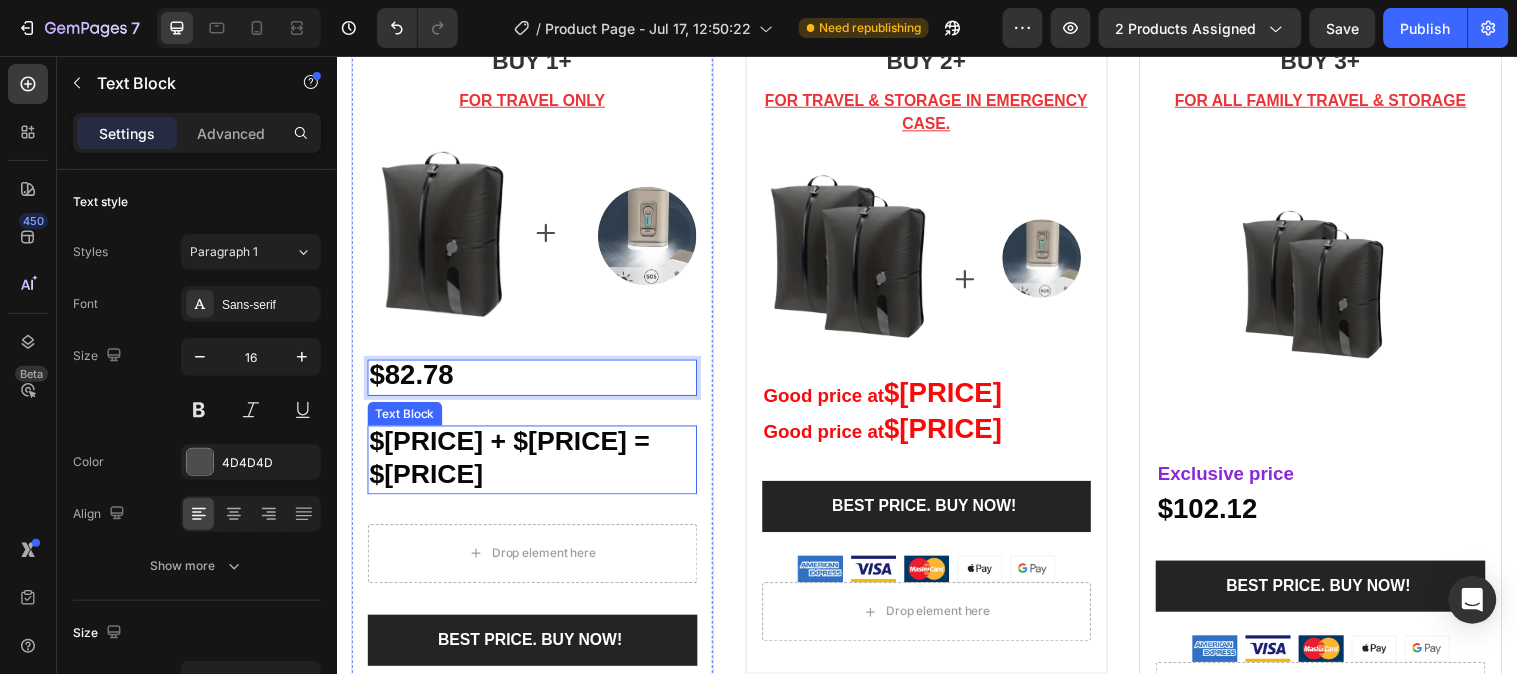 click on "$[PRICE] + $[PRICE] = $[PRICE]" at bounding box center (512, 463) 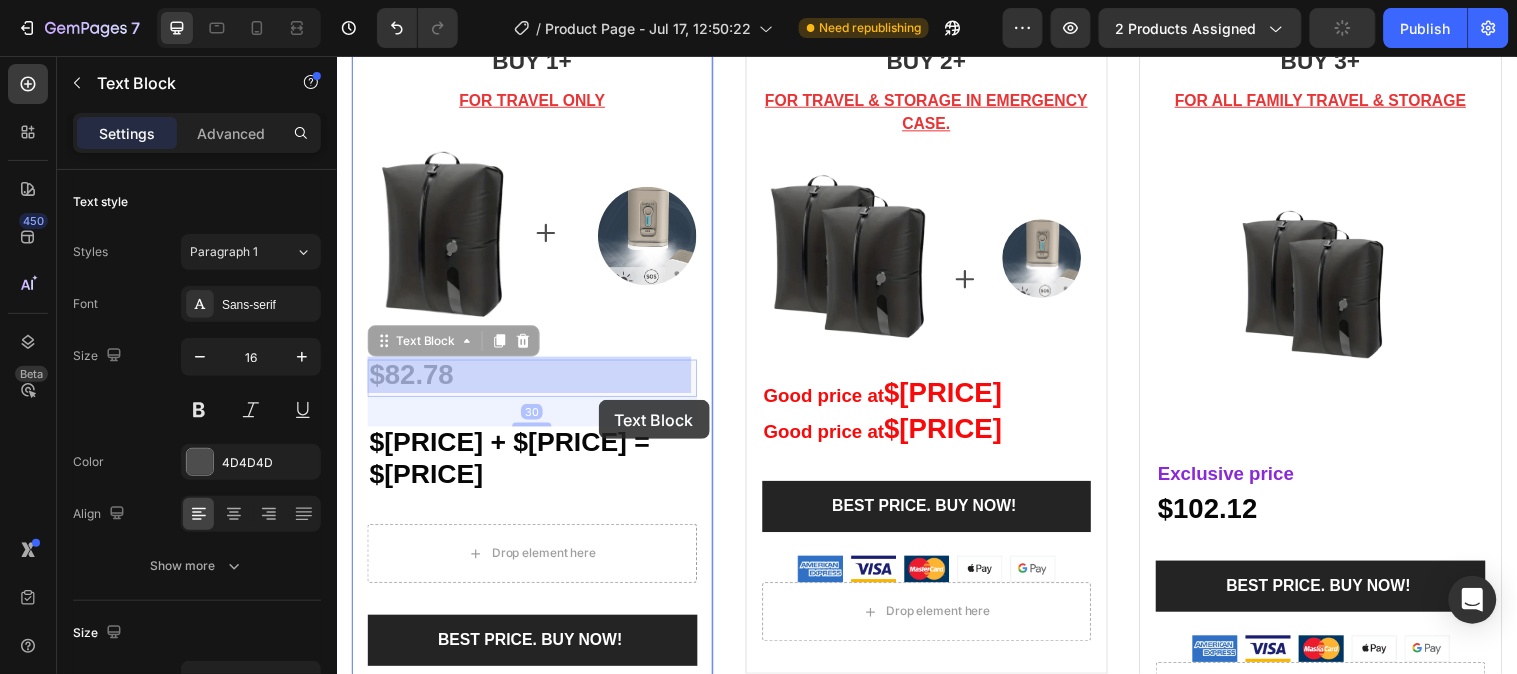 drag, startPoint x: 602, startPoint y: 392, endPoint x: 602, endPoint y: 405, distance: 13 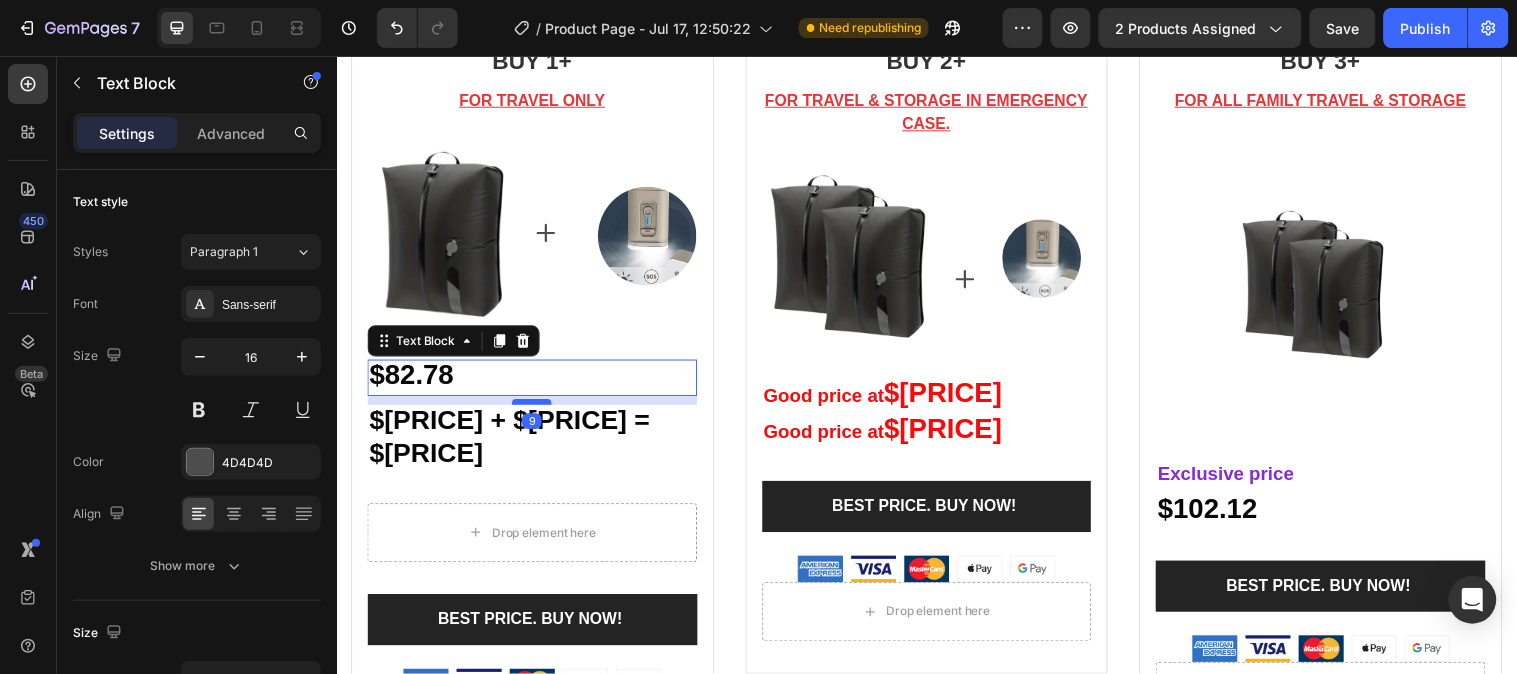 drag, startPoint x: 529, startPoint y: 425, endPoint x: 539, endPoint y: 404, distance: 23.259407 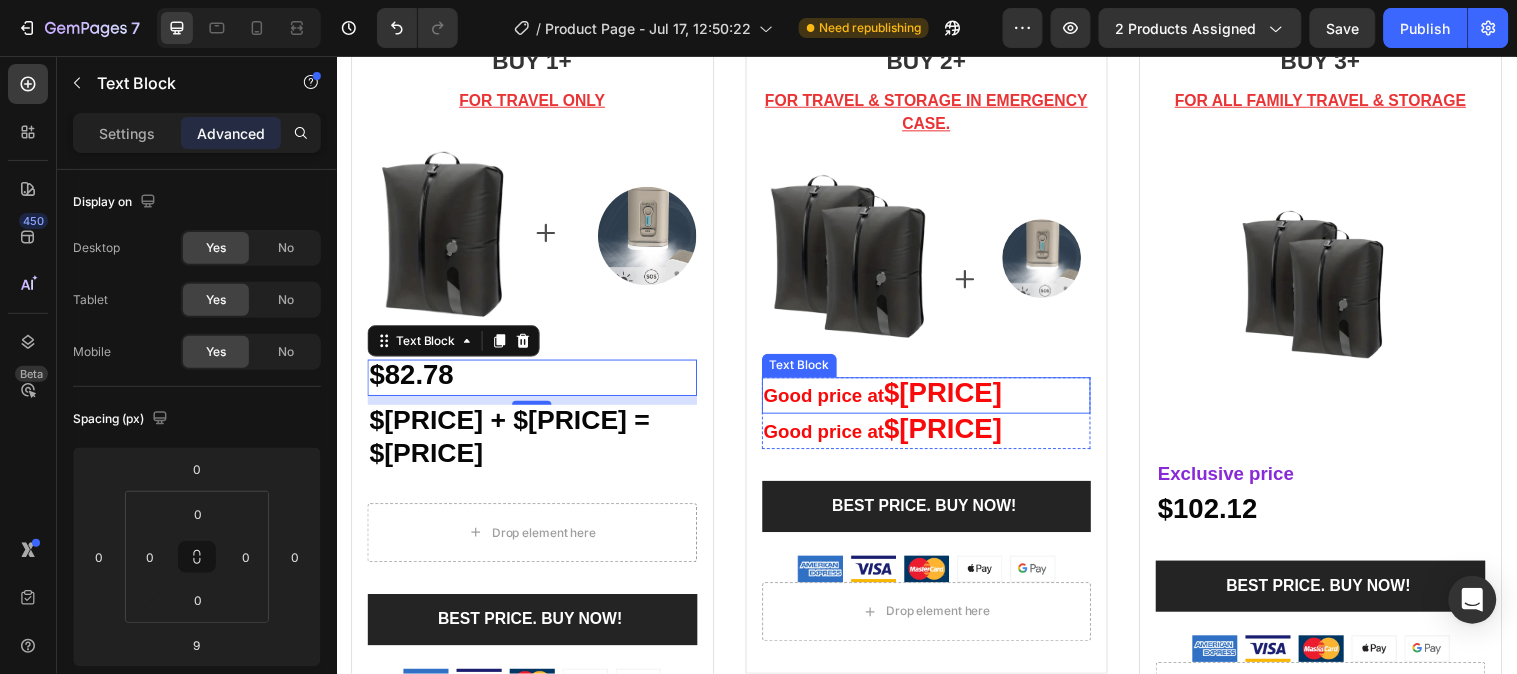 click on "$[PRICE]" at bounding box center (953, 397) 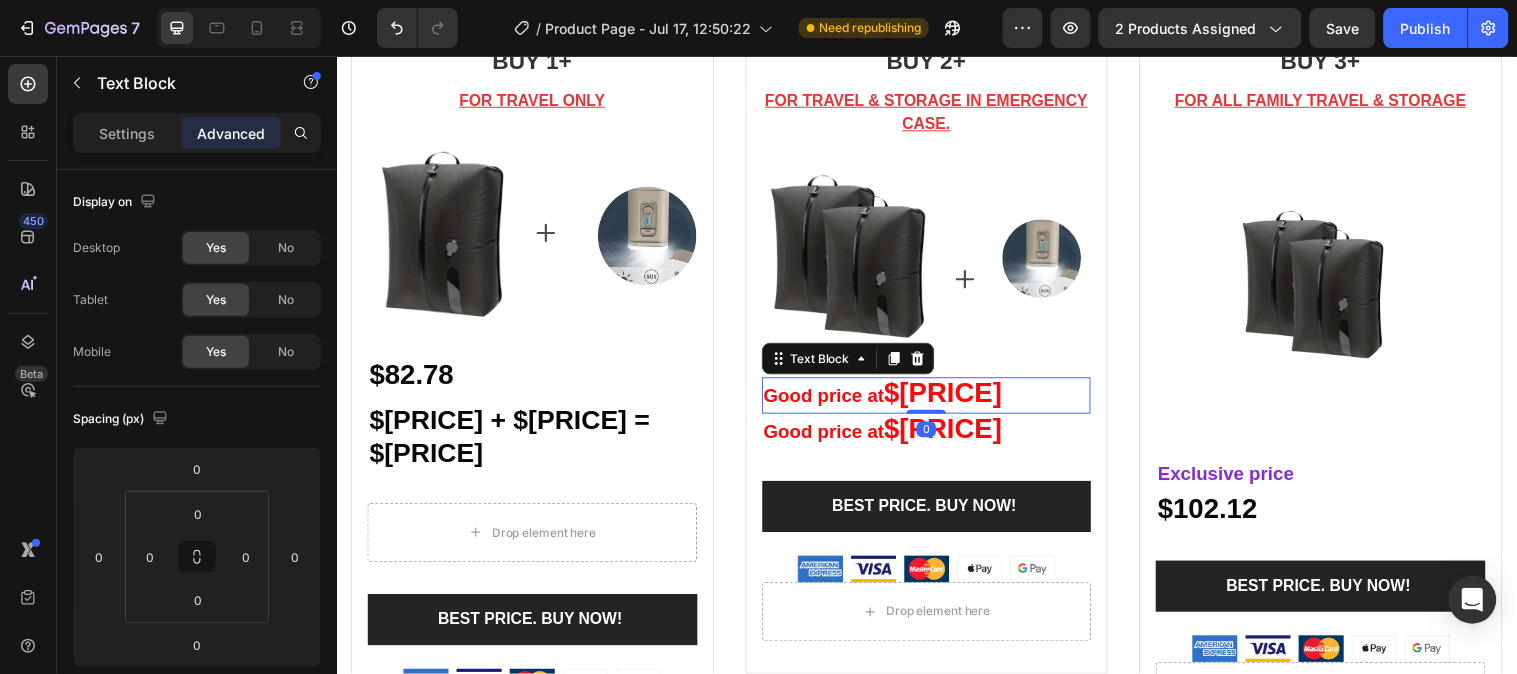 click on "$[PRICE]" at bounding box center [953, 397] 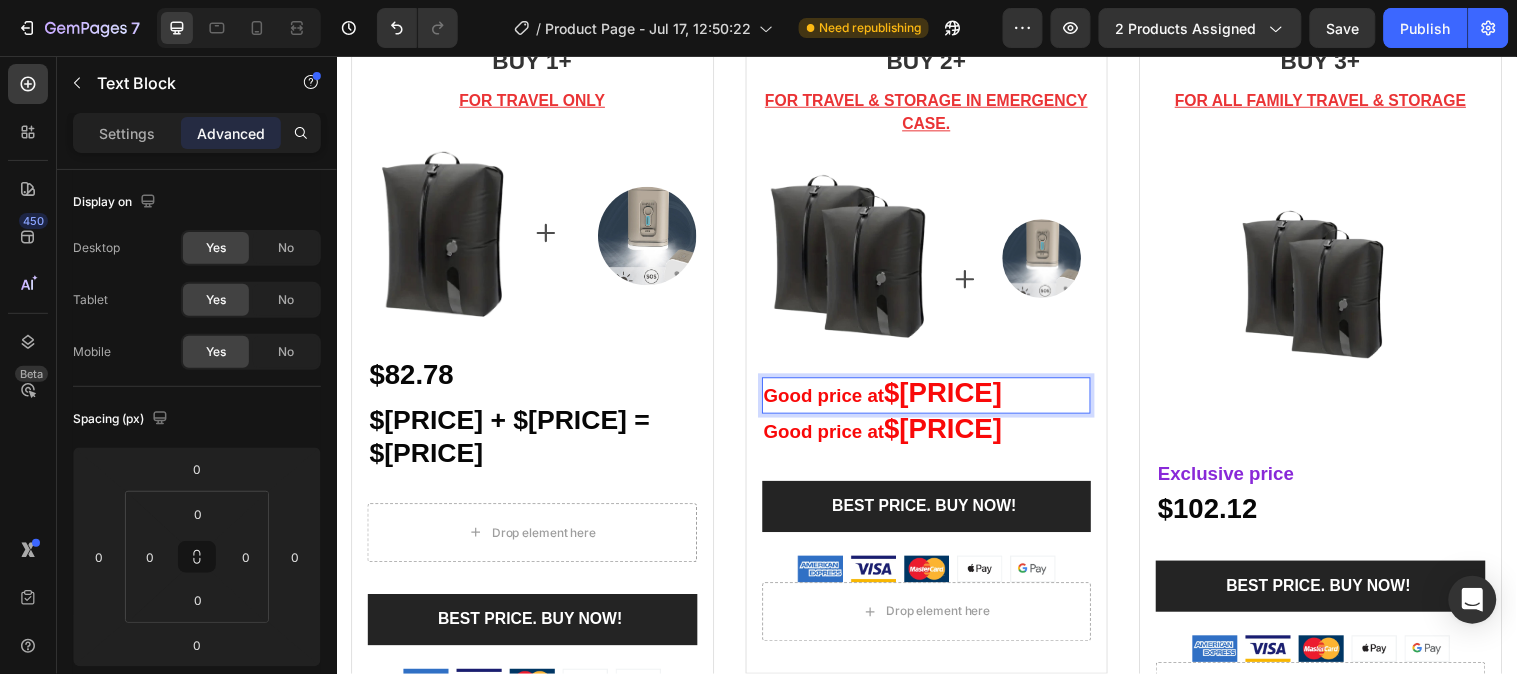 click on "$[PRICE]" at bounding box center (953, 397) 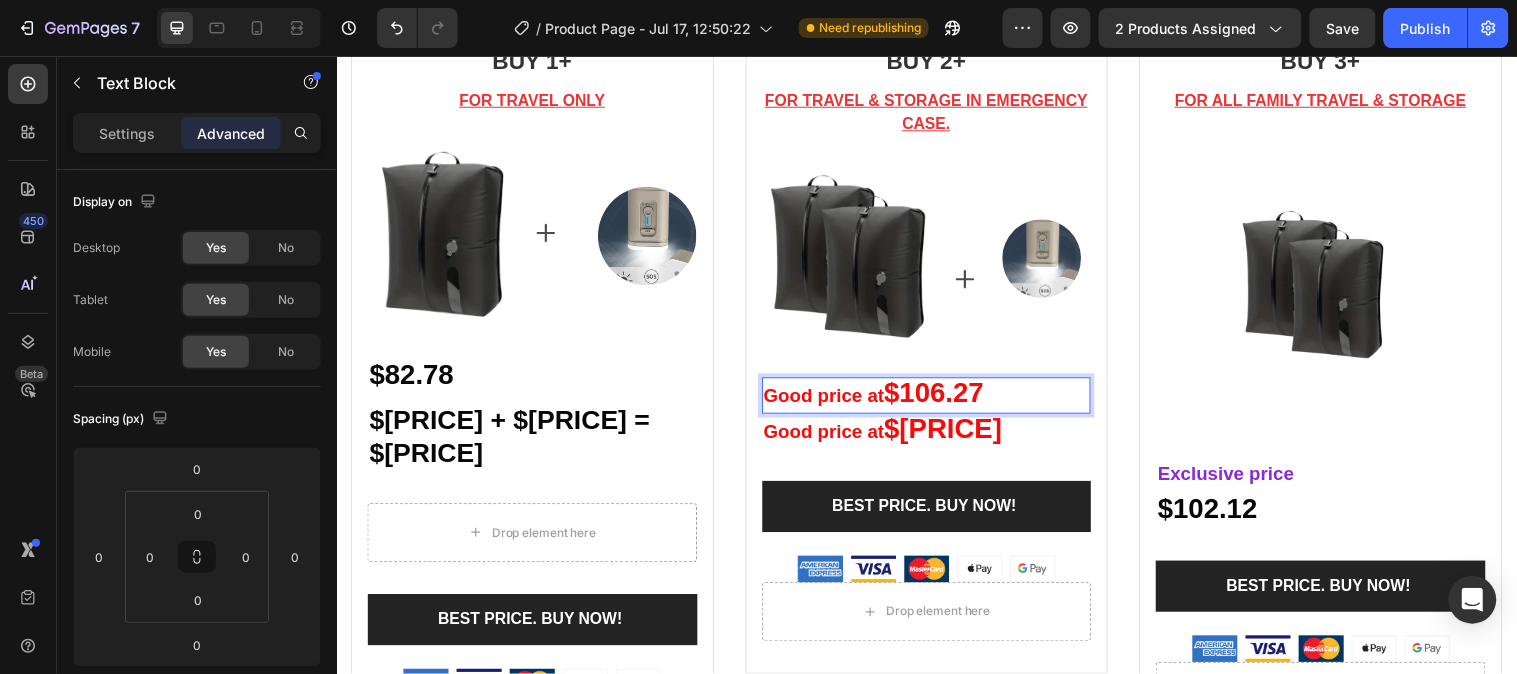 drag, startPoint x: 998, startPoint y: 393, endPoint x: 898, endPoint y: 409, distance: 101.27191 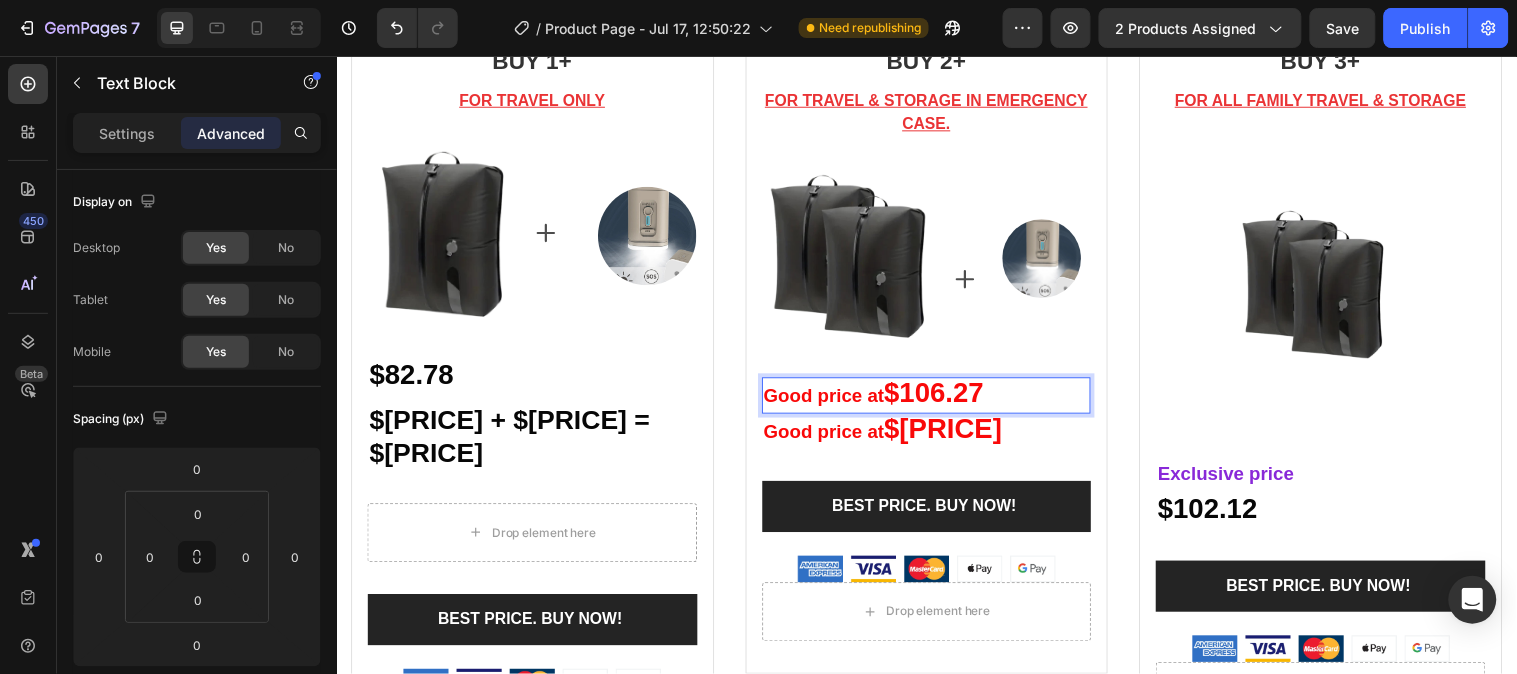 click on "Good price at  $[PRICE]" at bounding box center (936, 400) 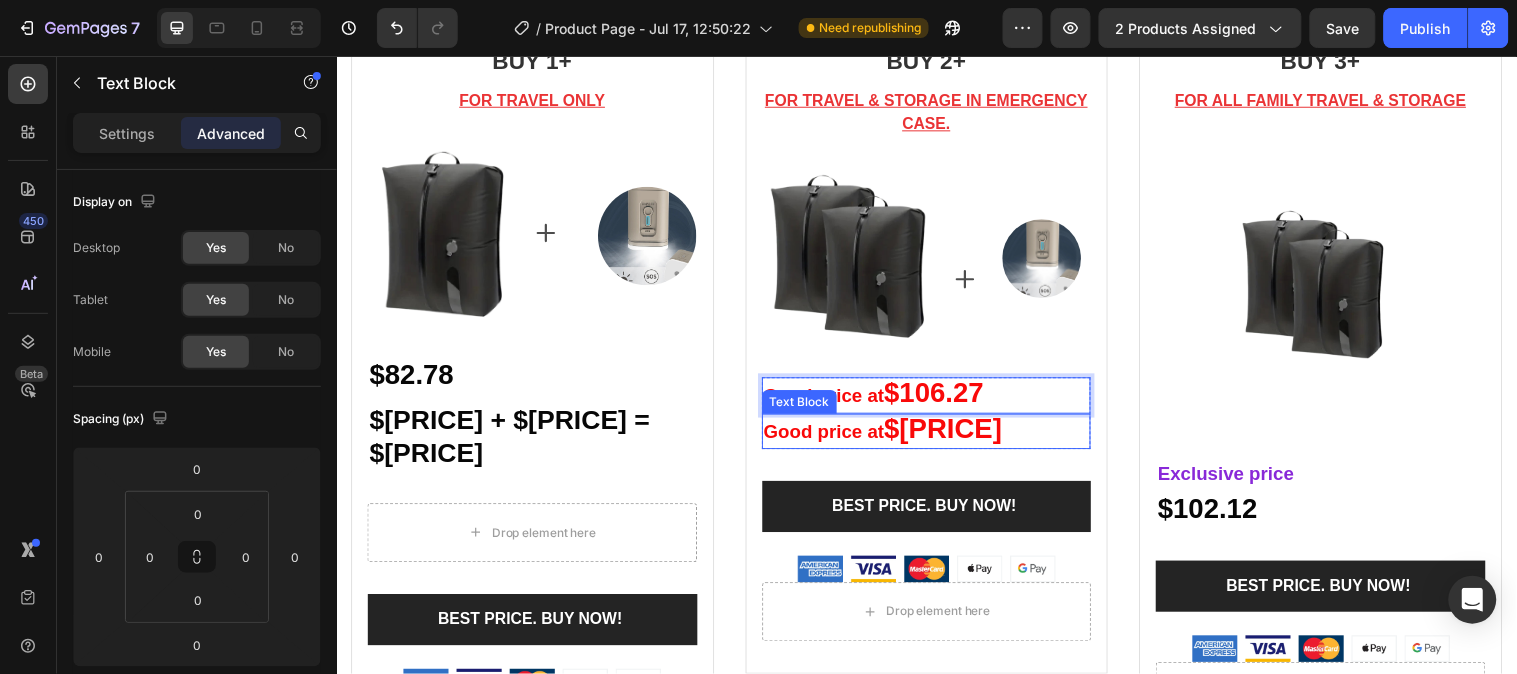 click on "$[PRICE]" at bounding box center (953, 434) 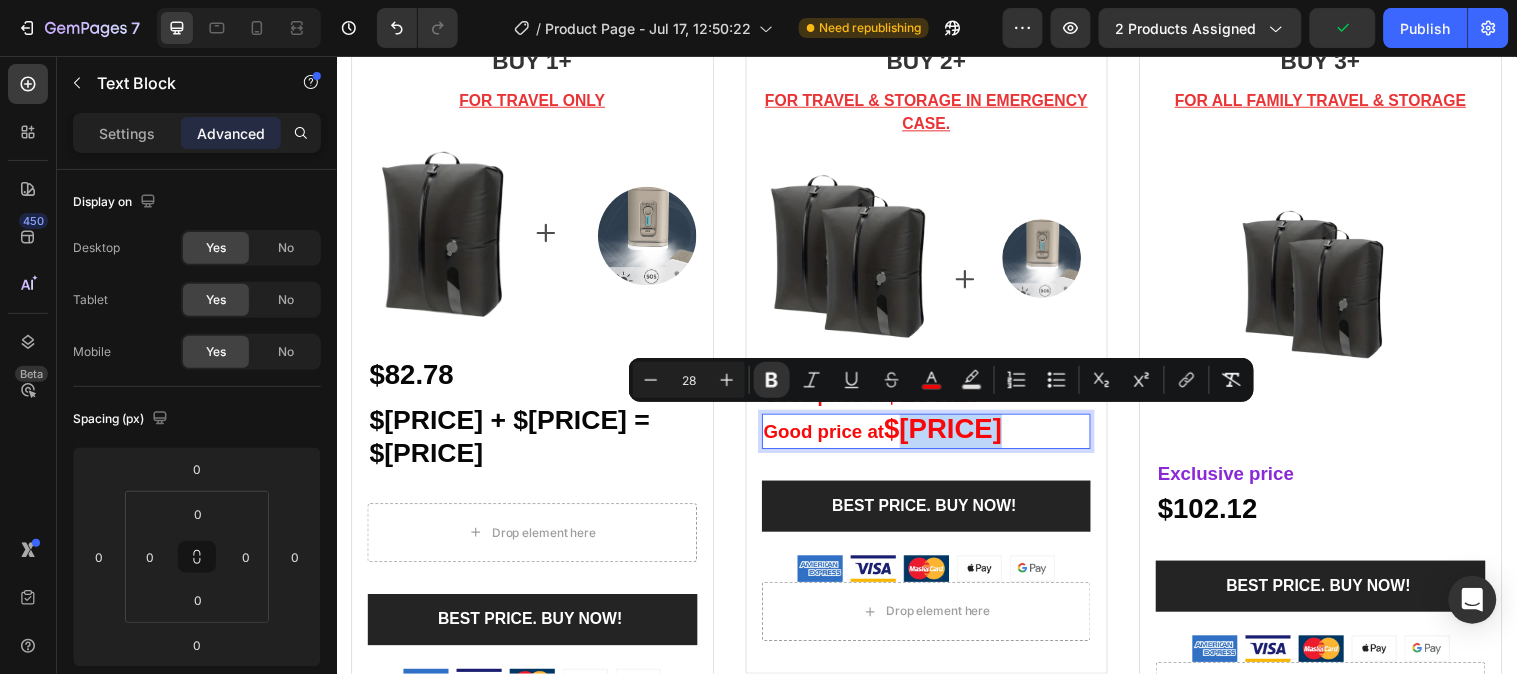 drag, startPoint x: 993, startPoint y: 430, endPoint x: 900, endPoint y: 445, distance: 94.20191 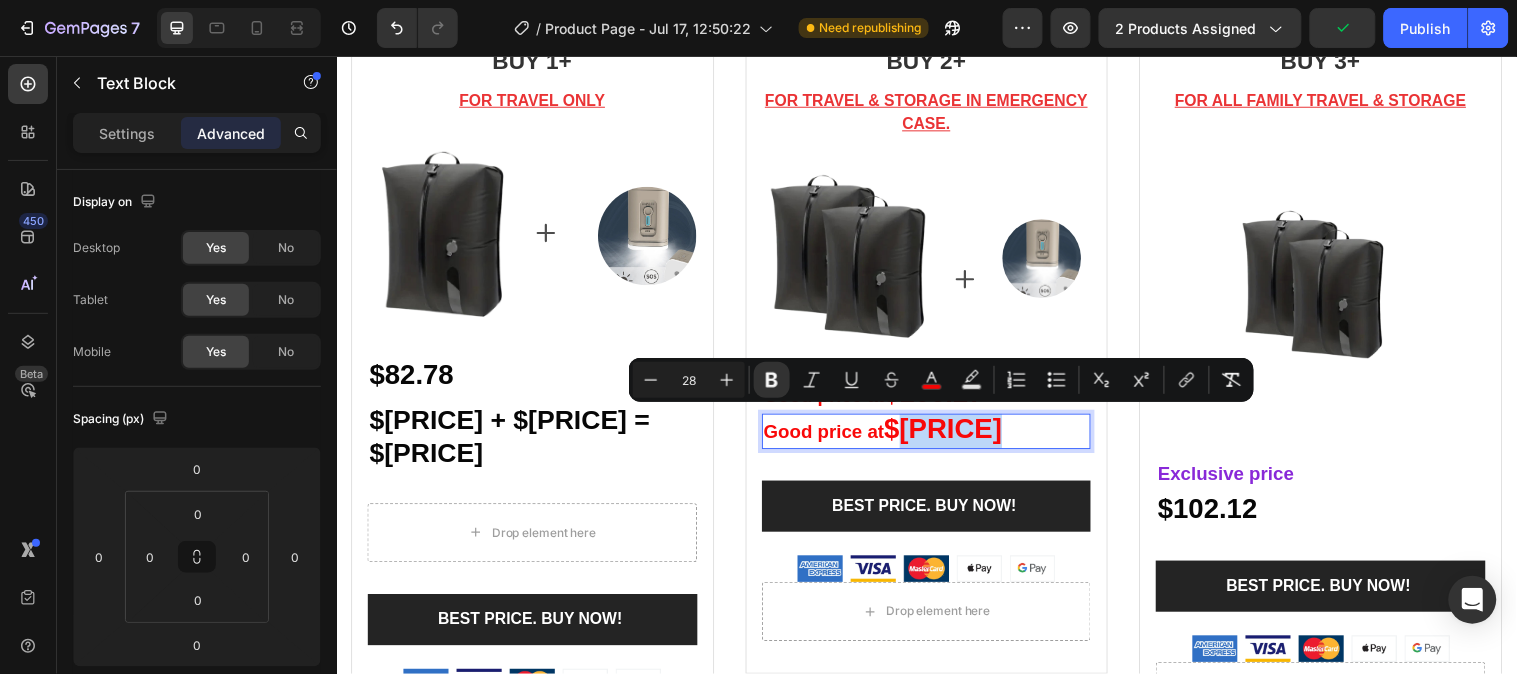 click on "$[PRICE]" at bounding box center [953, 434] 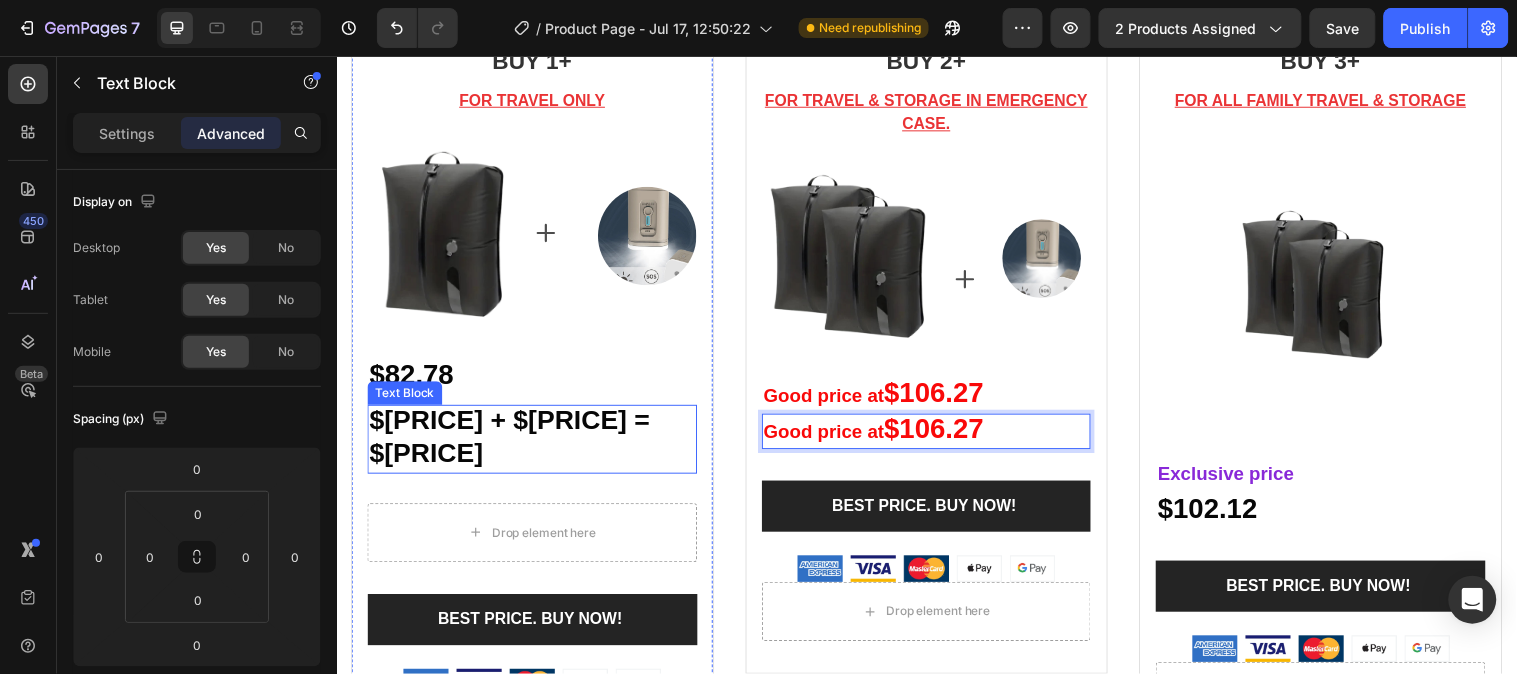 click on "$[PRICE] + $[PRICE] = $[PRICE]" at bounding box center (512, 442) 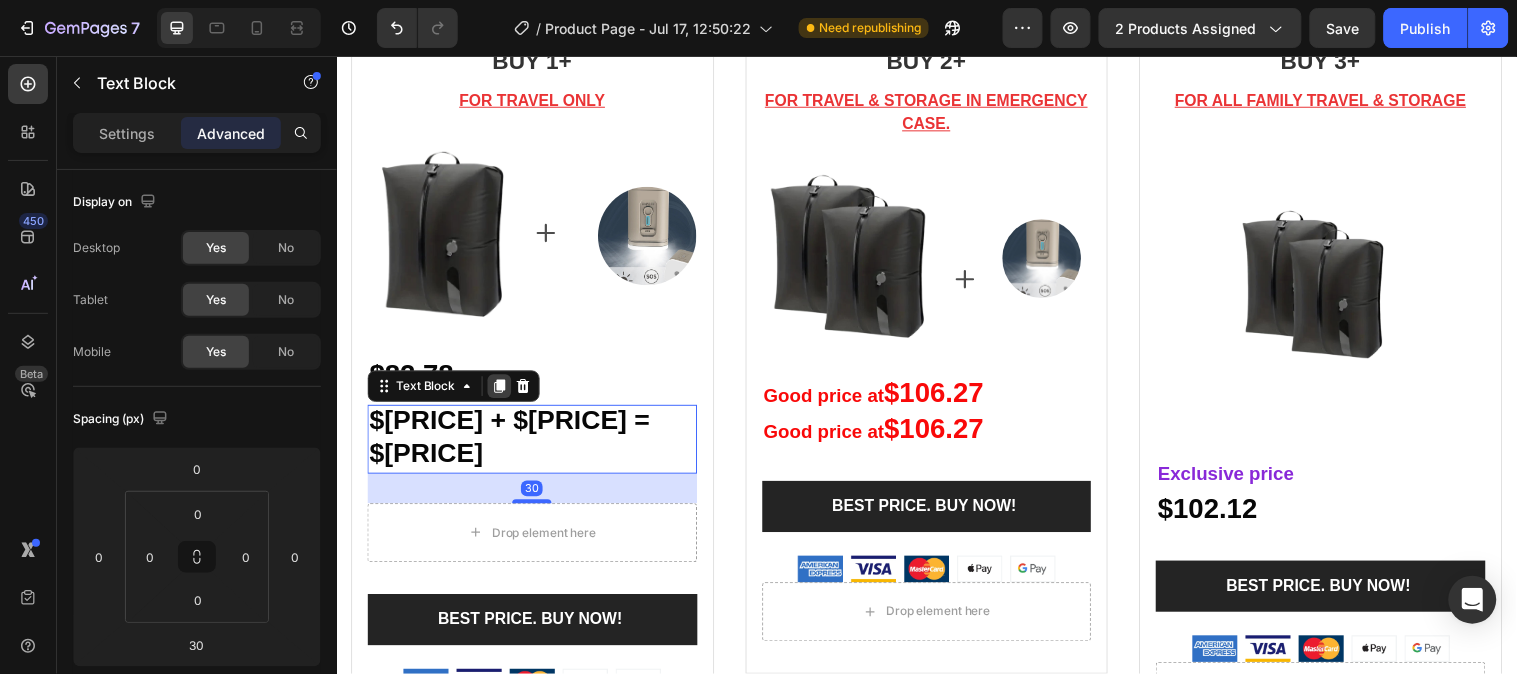 click 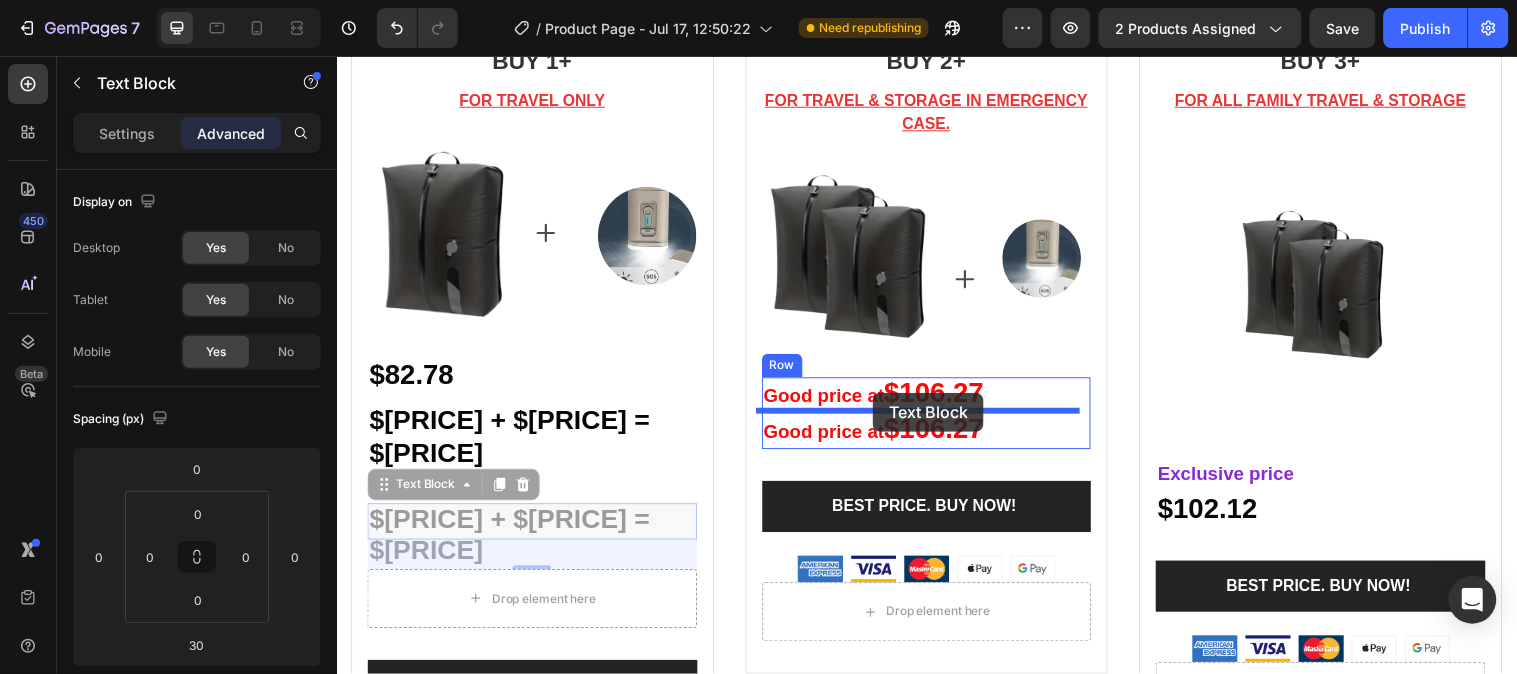 drag, startPoint x: 643, startPoint y: 506, endPoint x: 881, endPoint y: 397, distance: 261.7728 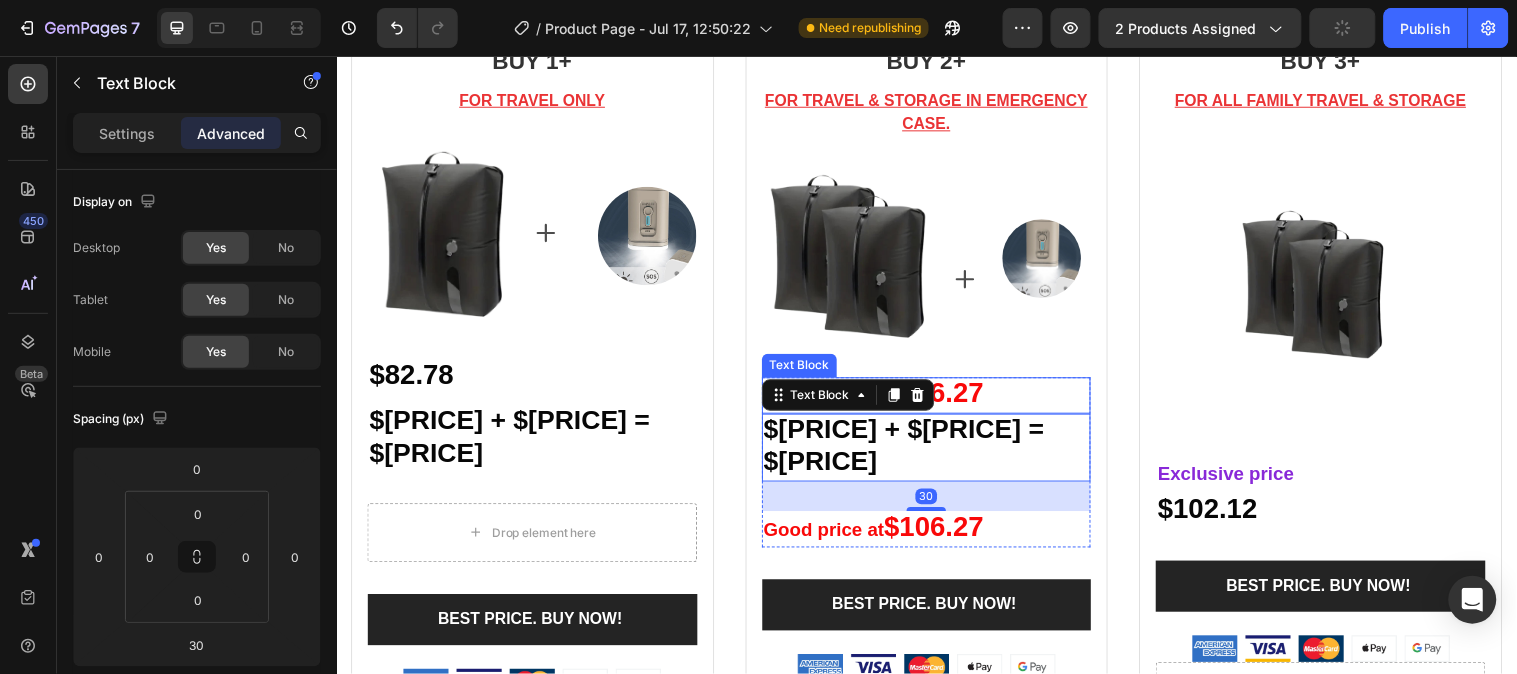 click on "$106.27" at bounding box center (943, 397) 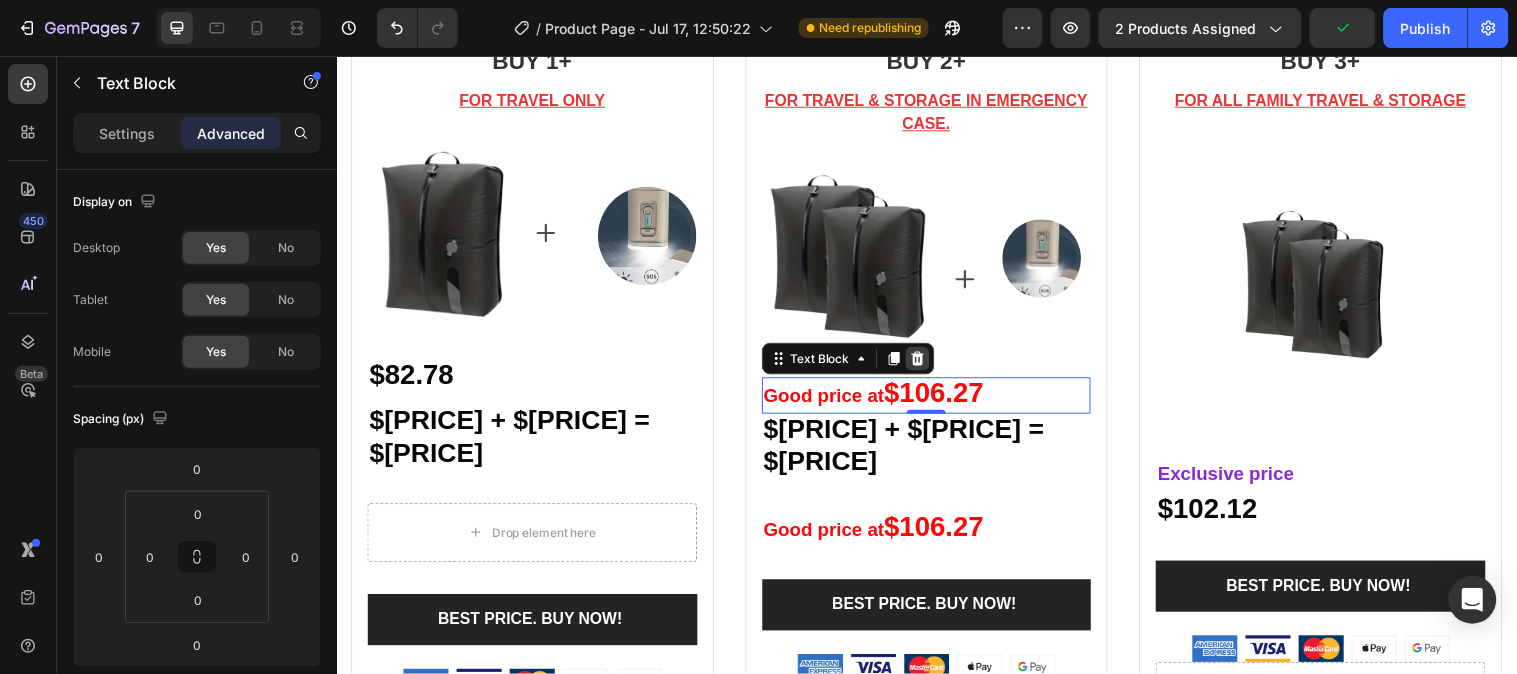 click 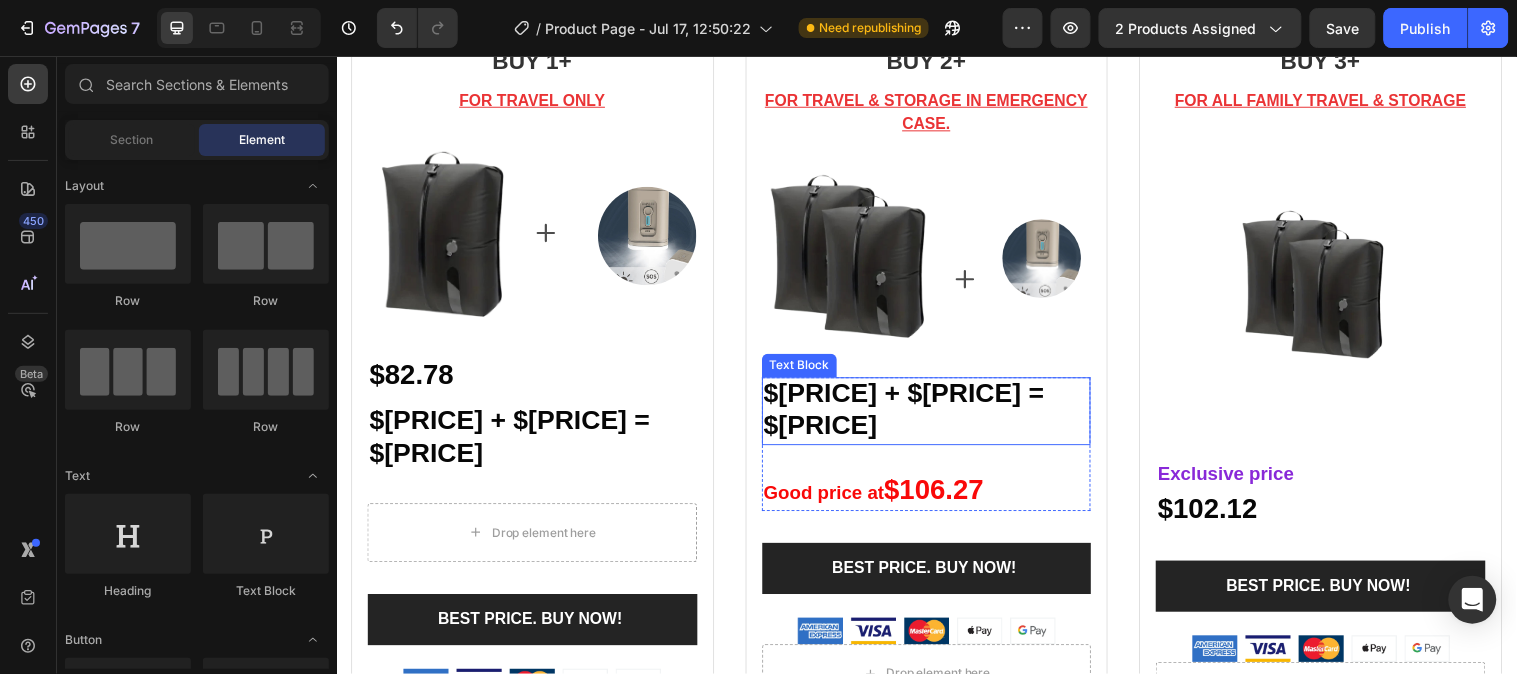 click on "$[PRICE] + $[PRICE] = $[PRICE]" at bounding box center (913, 414) 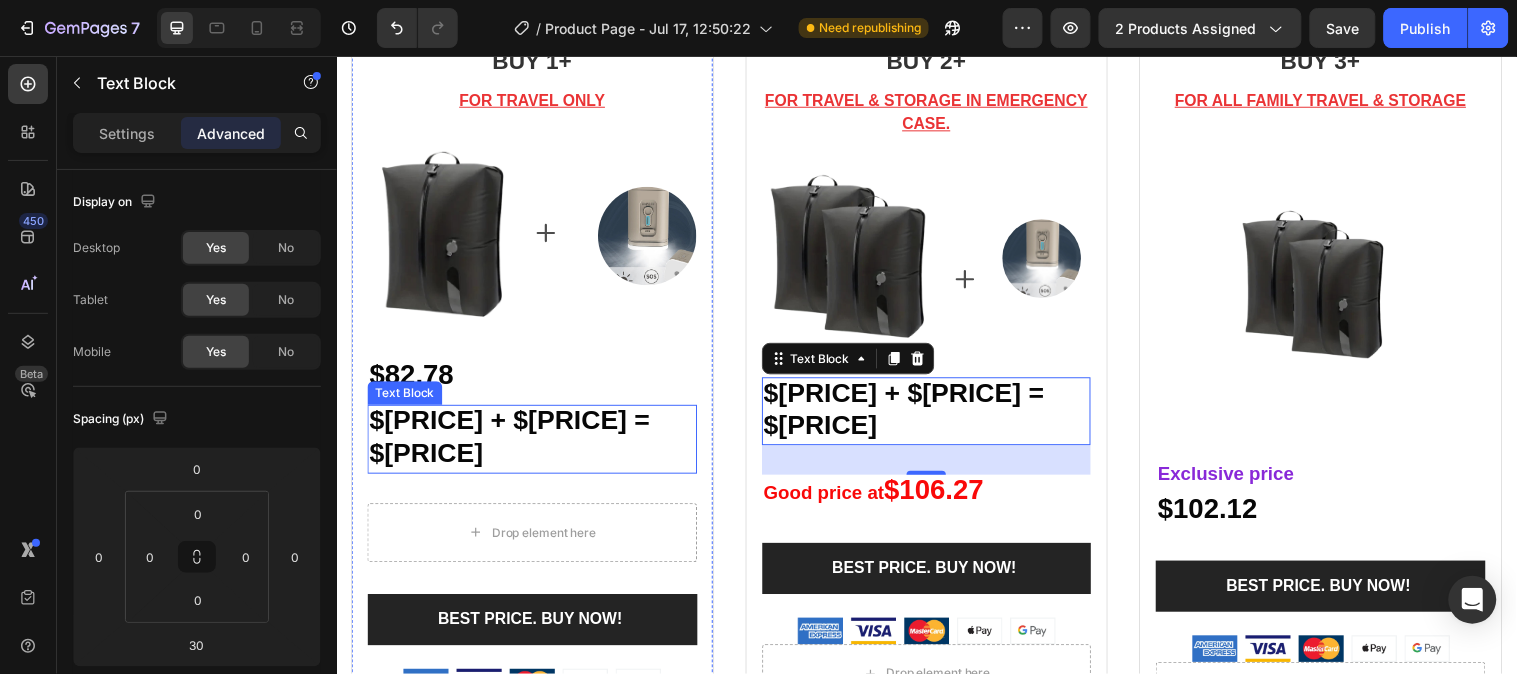 click on "$[PRICE] + $[PRICE] = $[PRICE]" at bounding box center [512, 442] 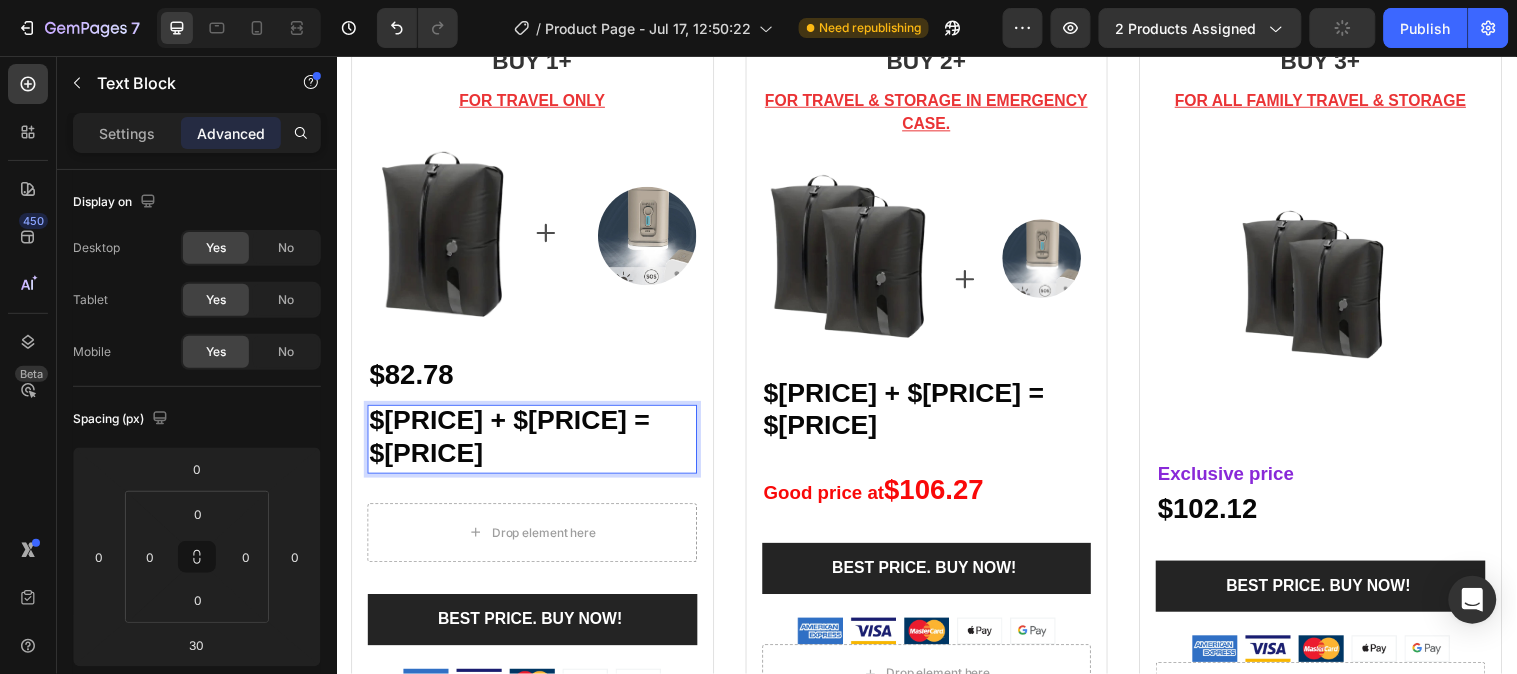 click on "$[PRICE] + $[PRICE] = $[PRICE]" at bounding box center (512, 442) 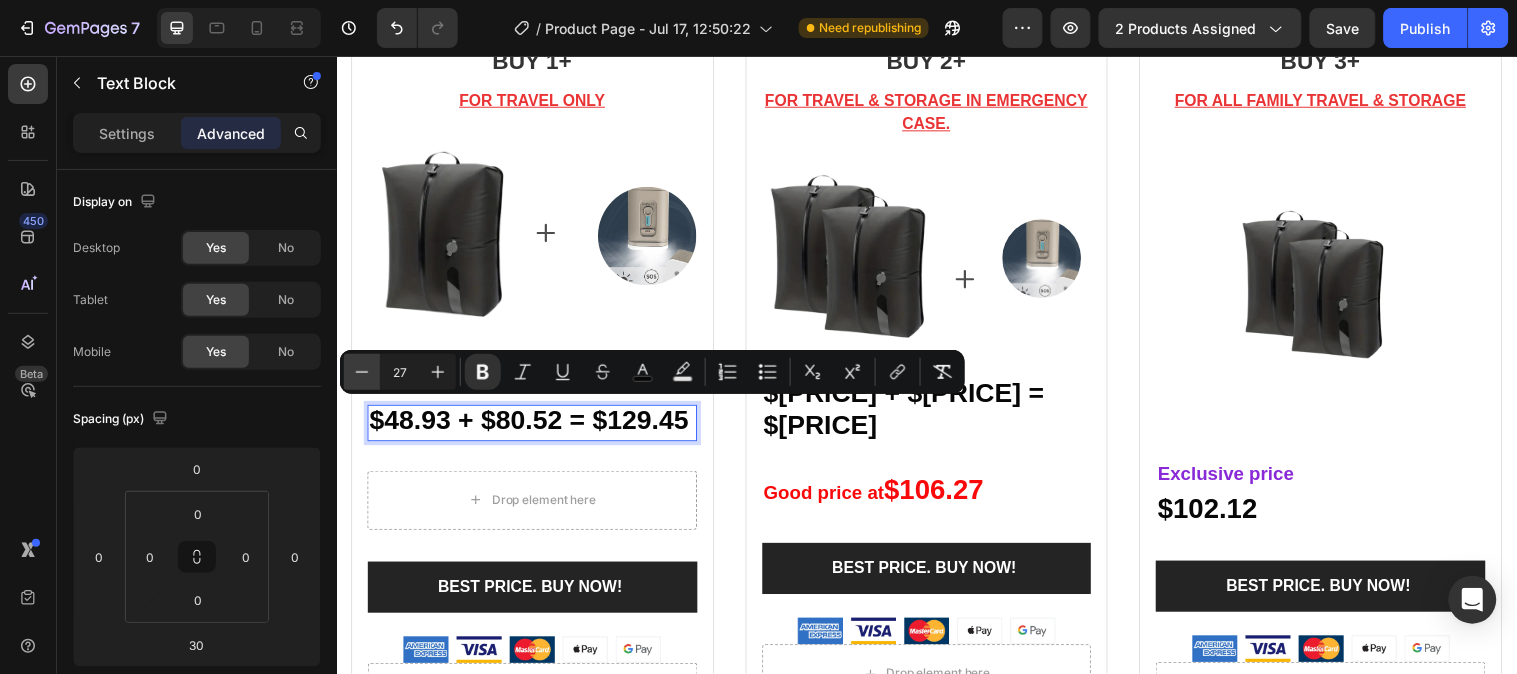 click 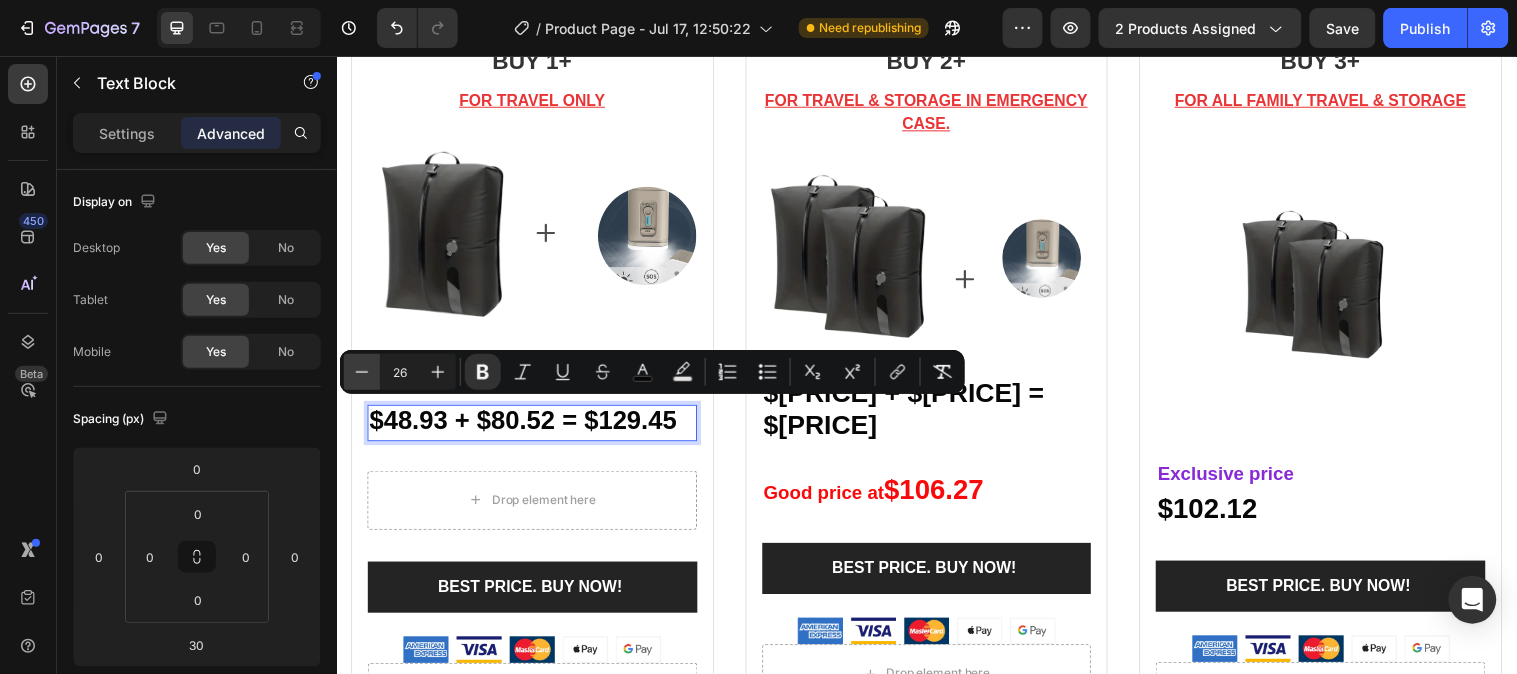 click 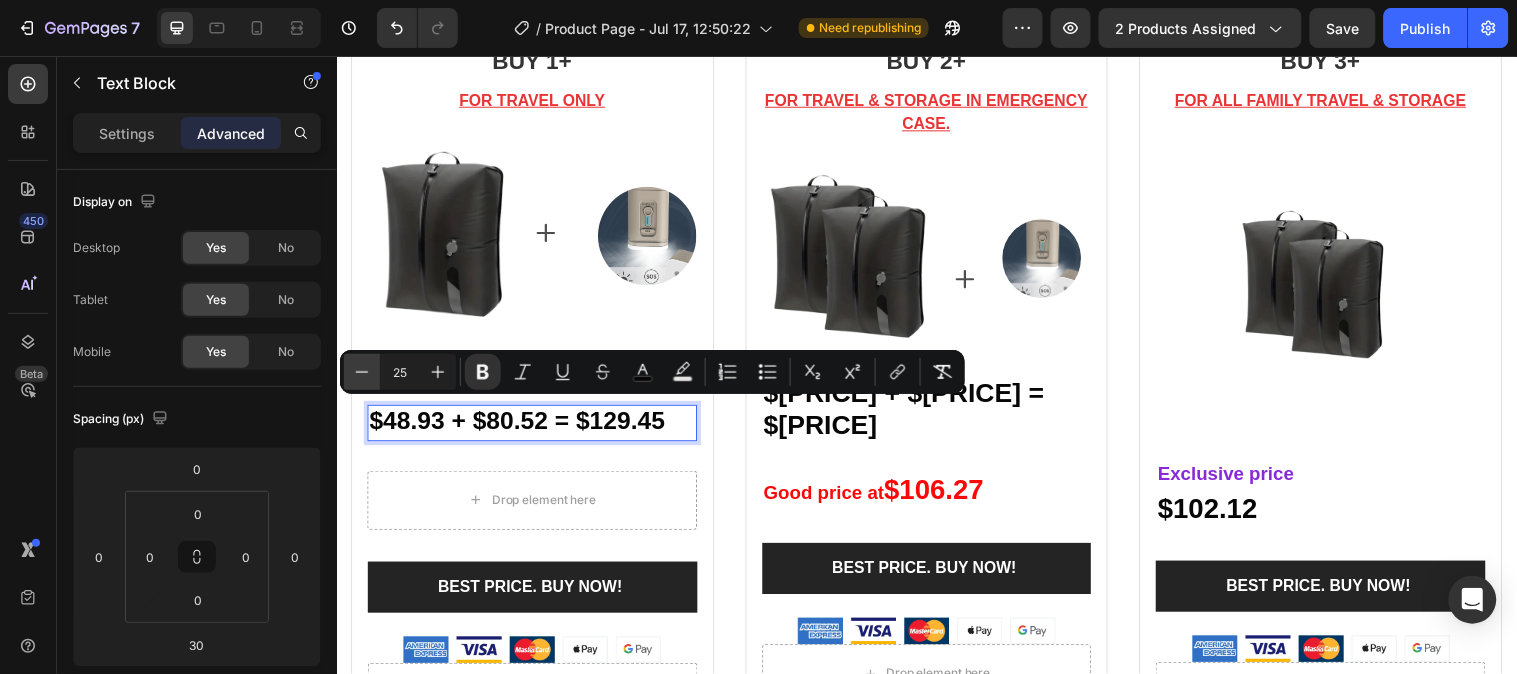 click 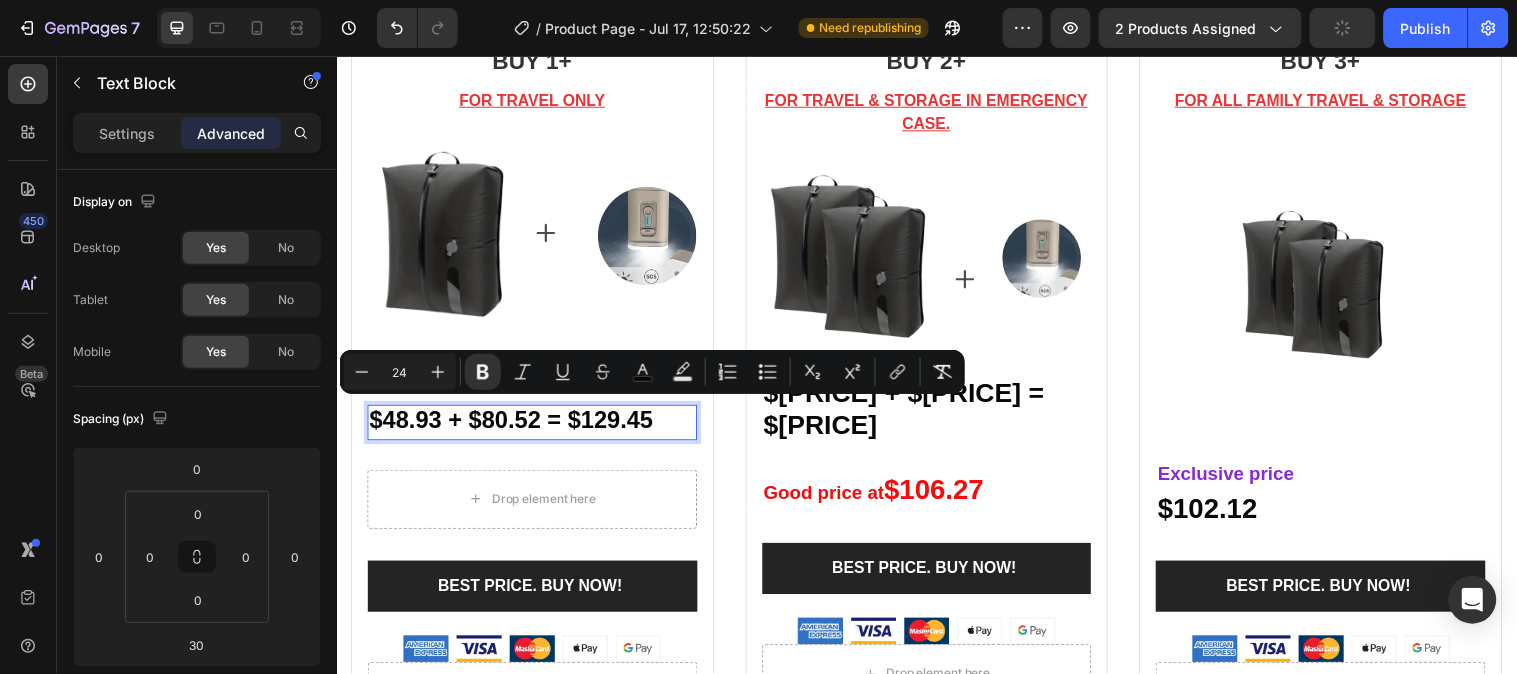 click on "$48.93 + $80.52 = $129.45" at bounding box center (514, 425) 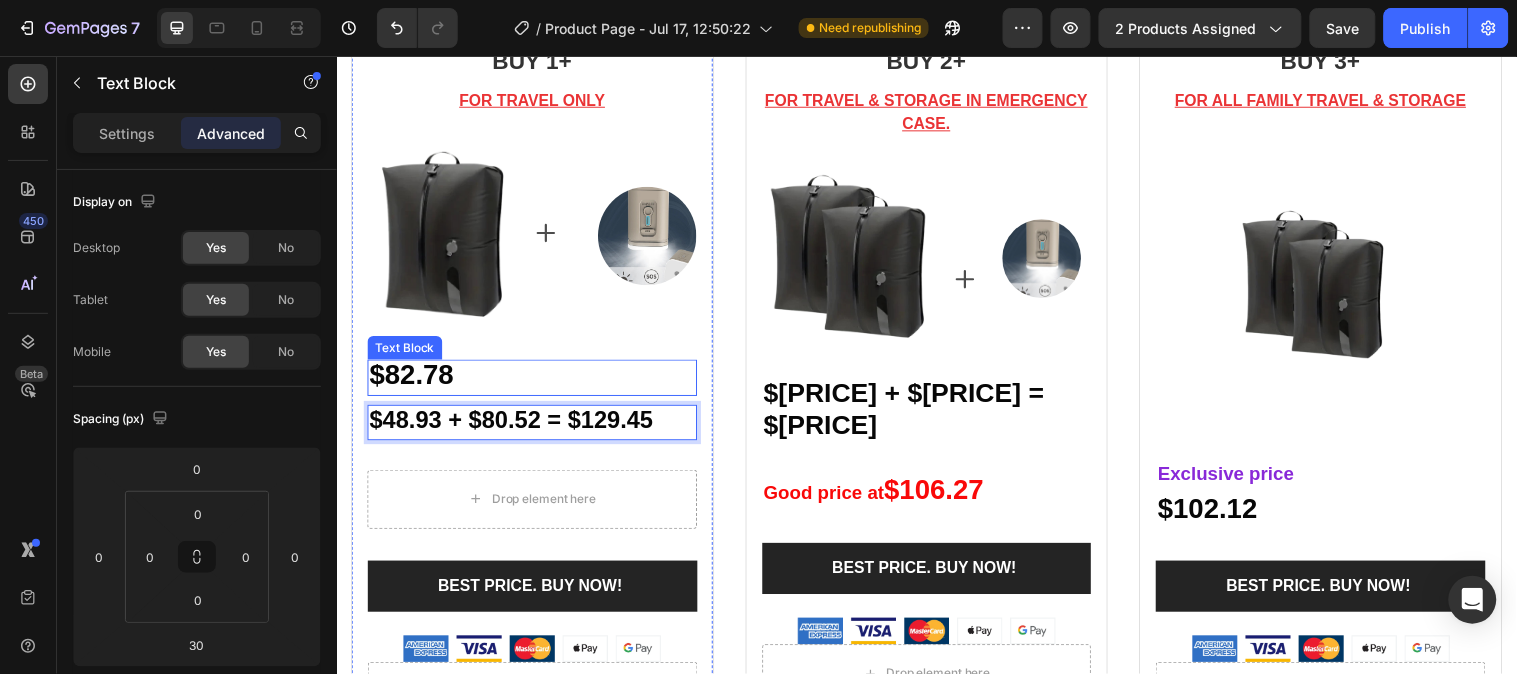 click on "$82.78" at bounding box center [413, 379] 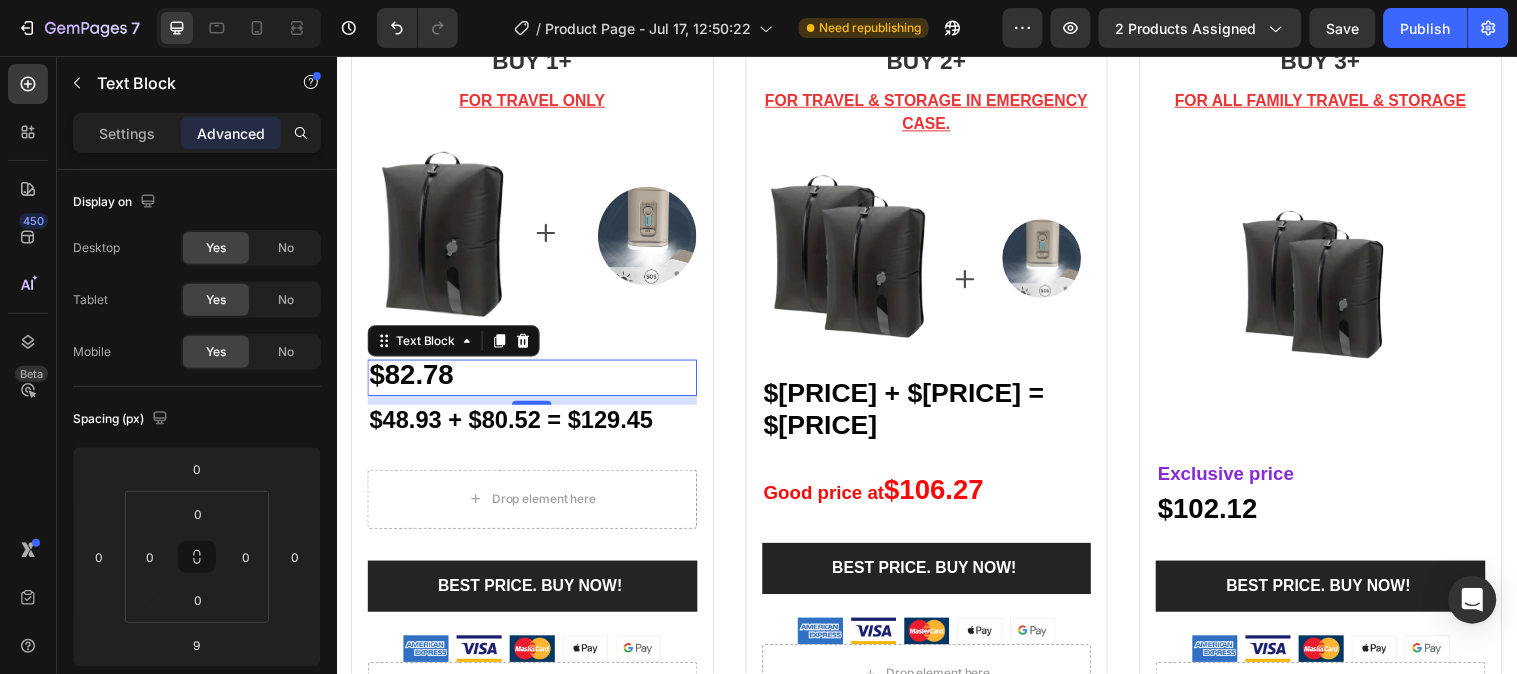 click on "$82.78" at bounding box center [413, 379] 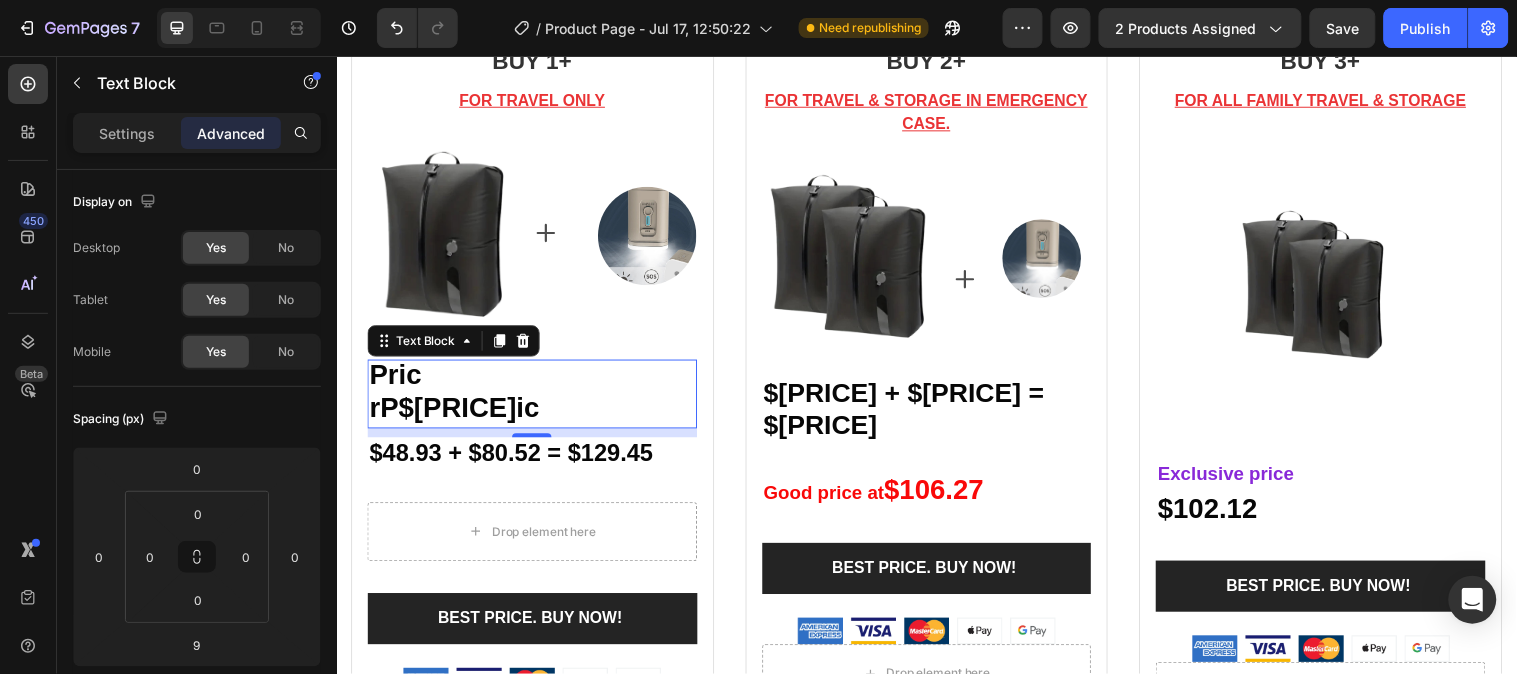 click on "Pric               rP$[PRICE]ic" at bounding box center [456, 396] 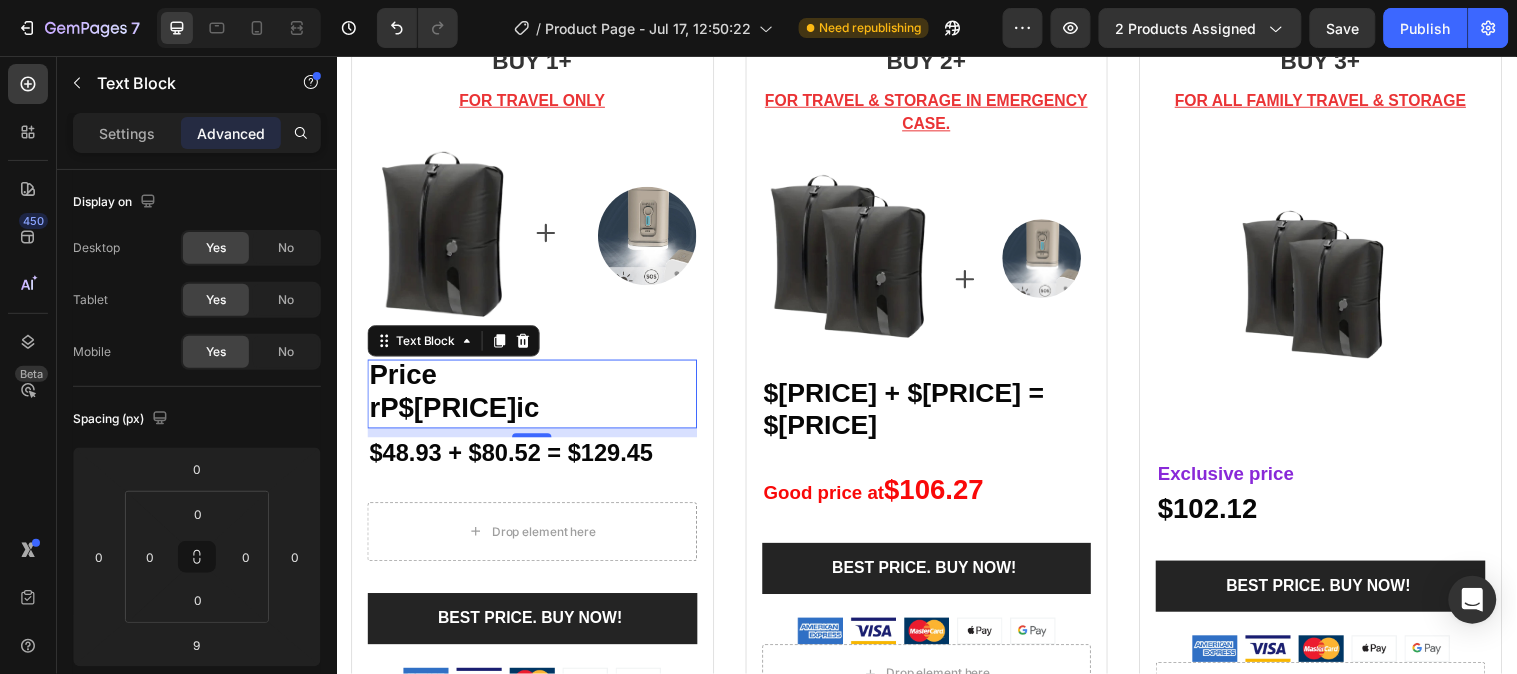 click on "Price               rP$[PRICE]ic" at bounding box center (458, 396) 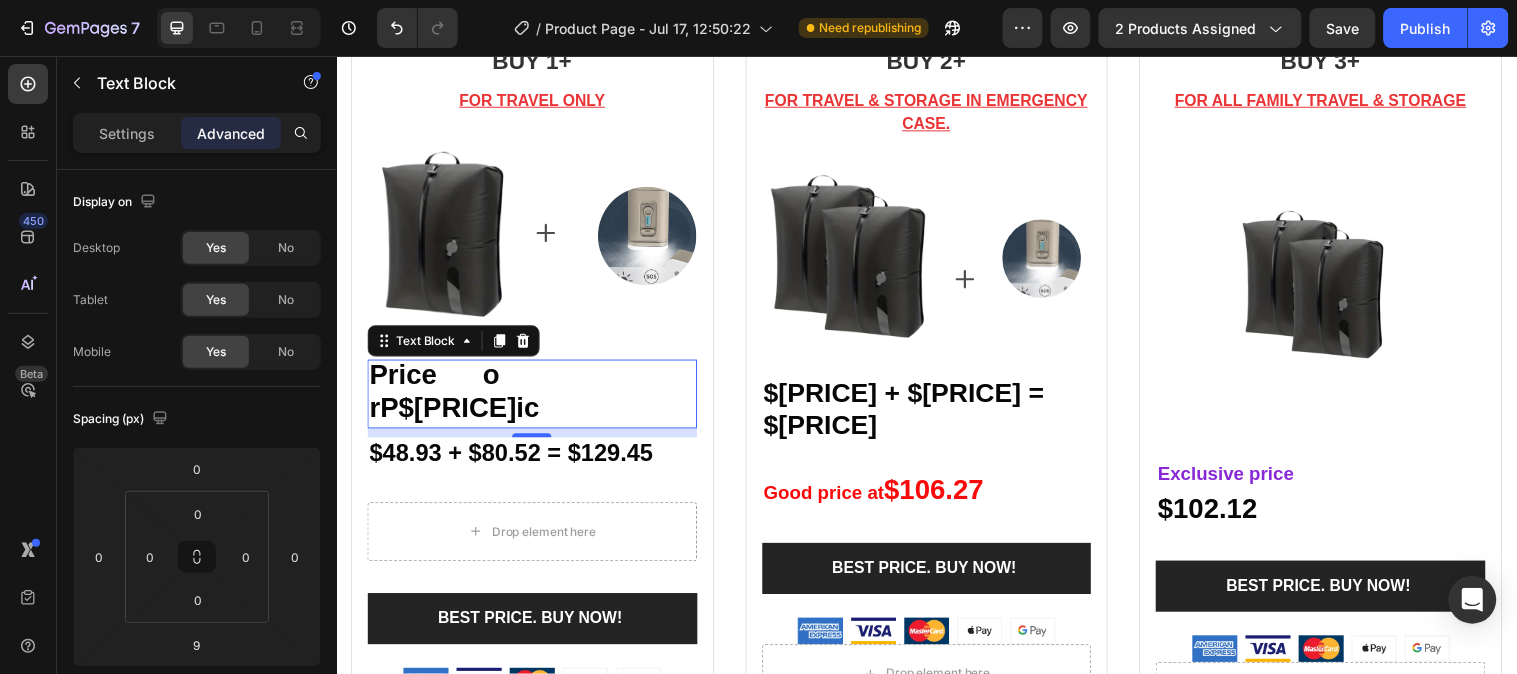 click on "Price      o         rP$[PRICE]ic" at bounding box center (467, 396) 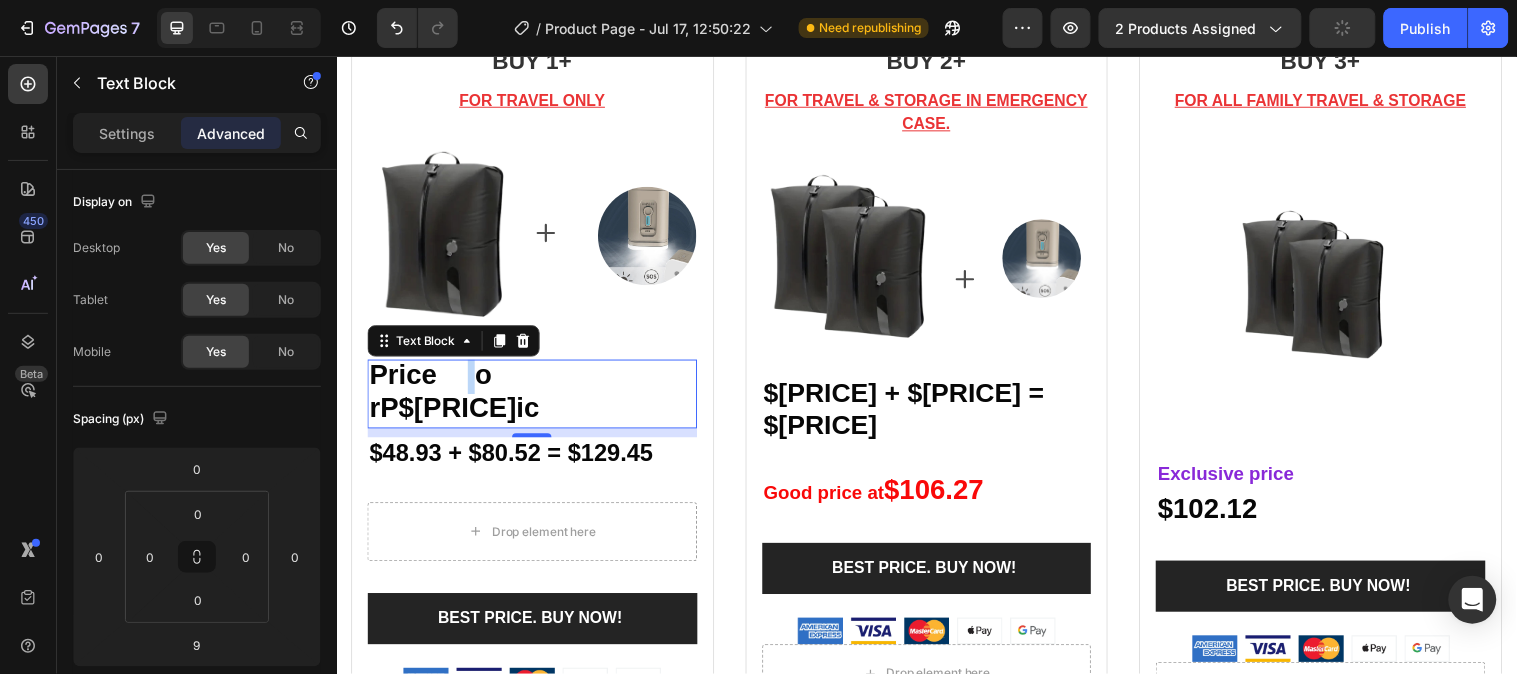 click on "Price     o         rP$[PRICE]ic" at bounding box center (463, 396) 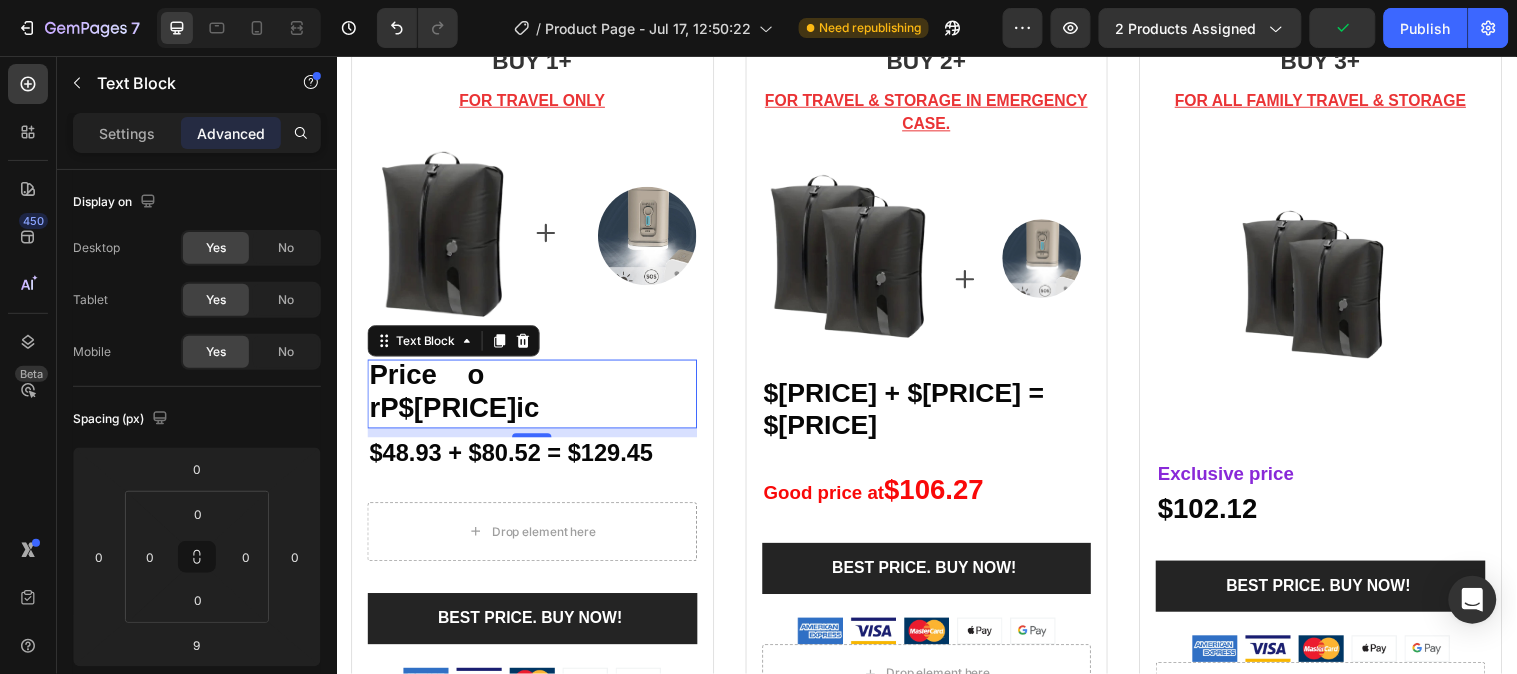 click on "Price    o         rP$[PRICE]ic" at bounding box center [459, 396] 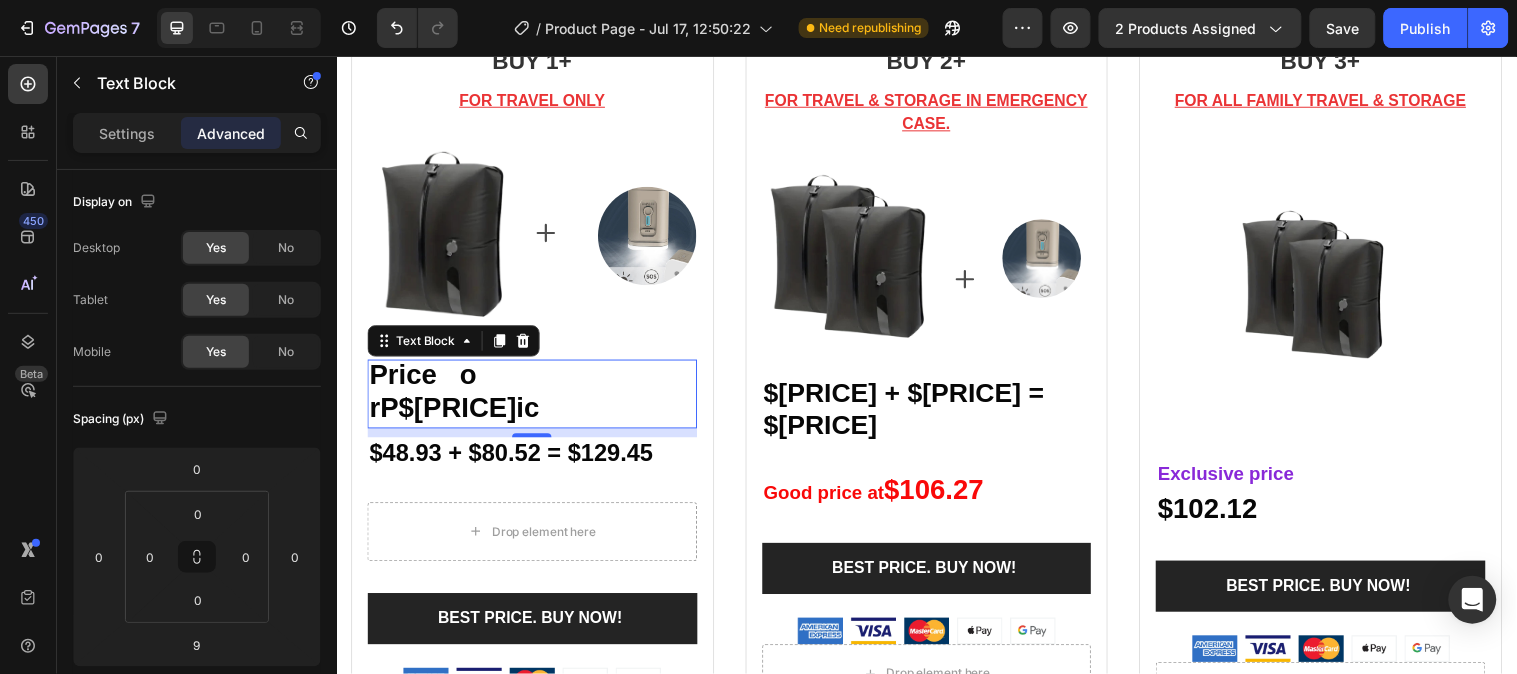 click on "Price   o         rP$[PRICE]ic" at bounding box center (456, 396) 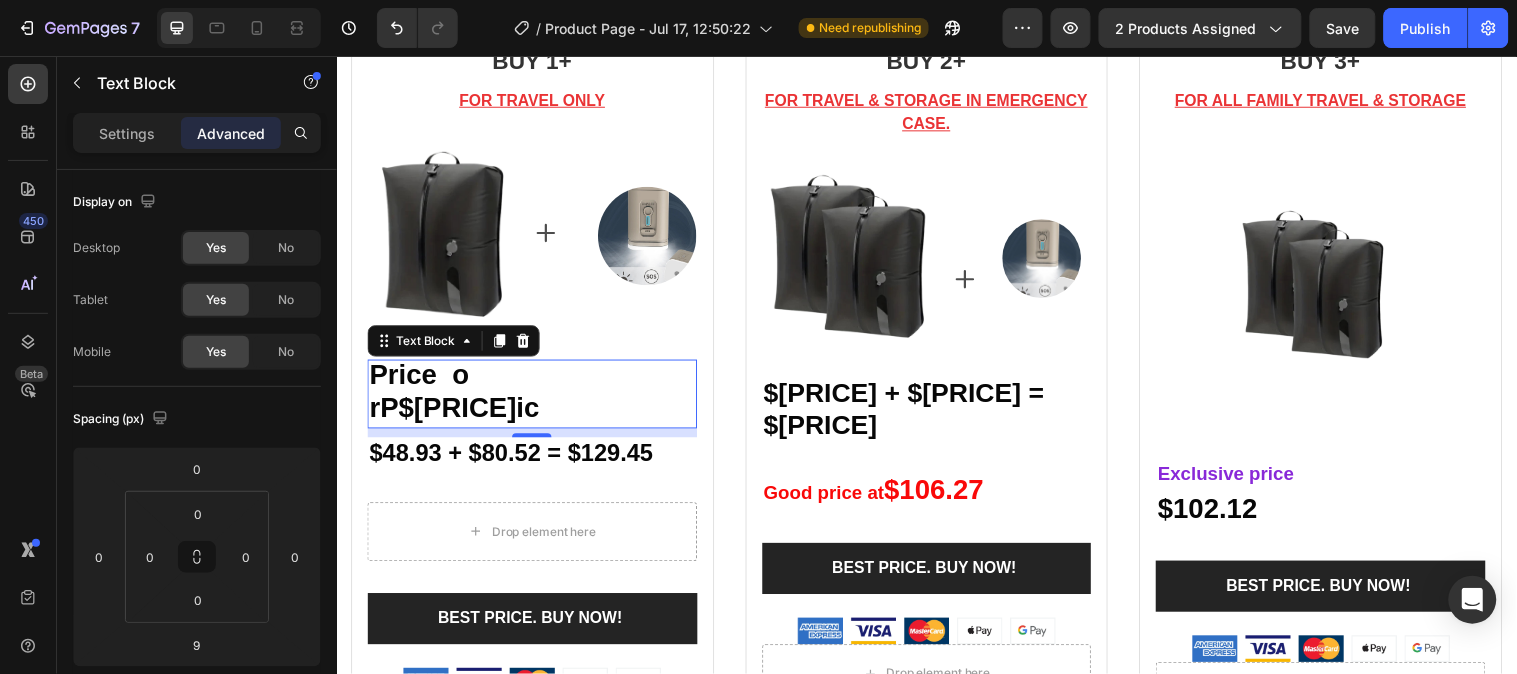 click on "Price  o         rP$[PRICE]ic" at bounding box center [456, 396] 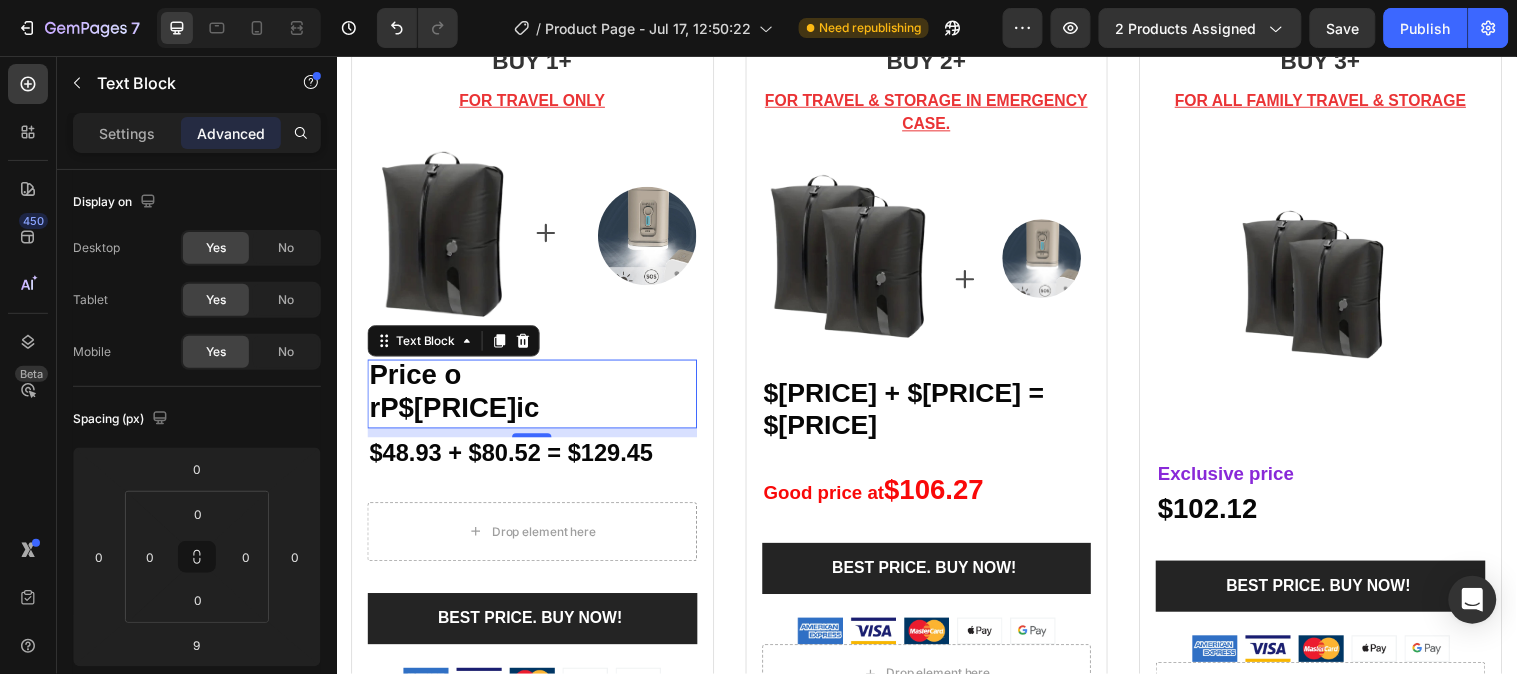 click on "Price o         rP$[PRICE]ic" at bounding box center (456, 396) 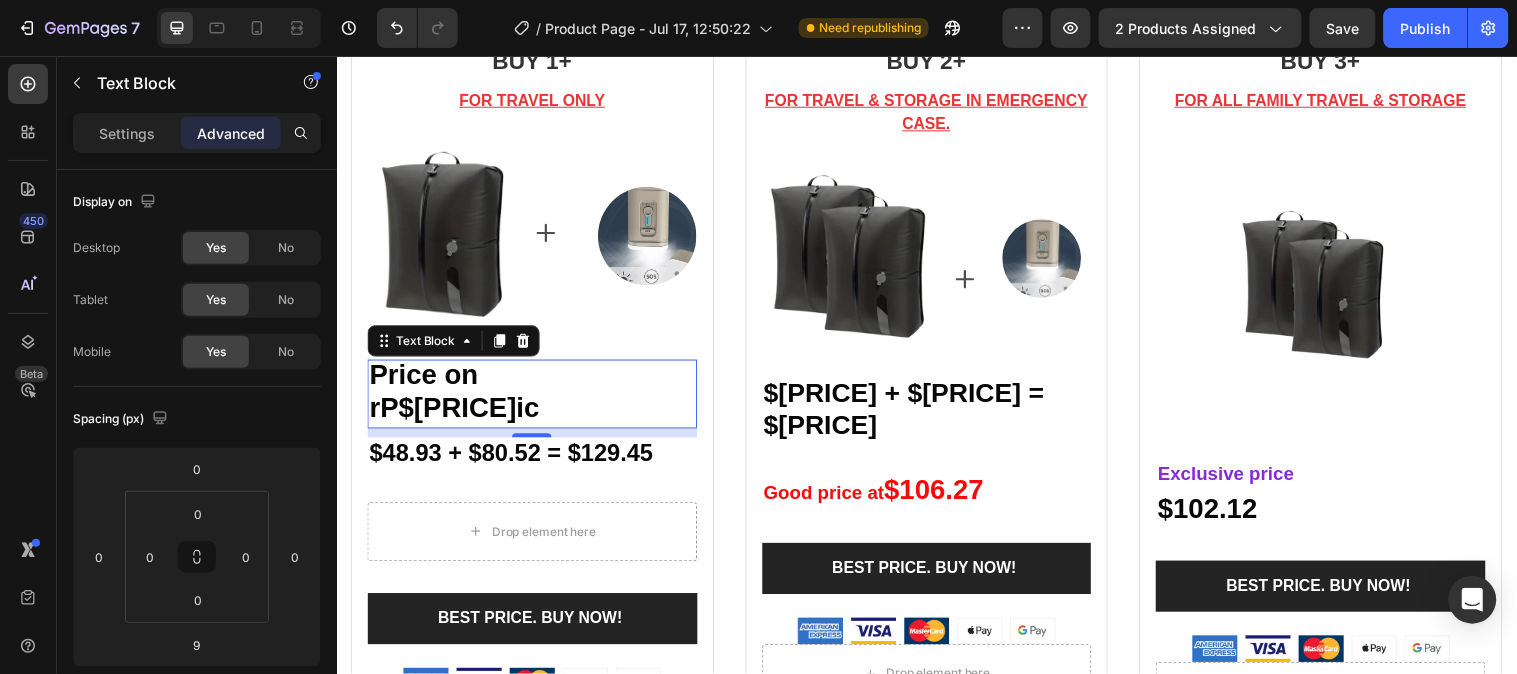 click on "Price on         rP$[PRICE]ic" at bounding box center [456, 396] 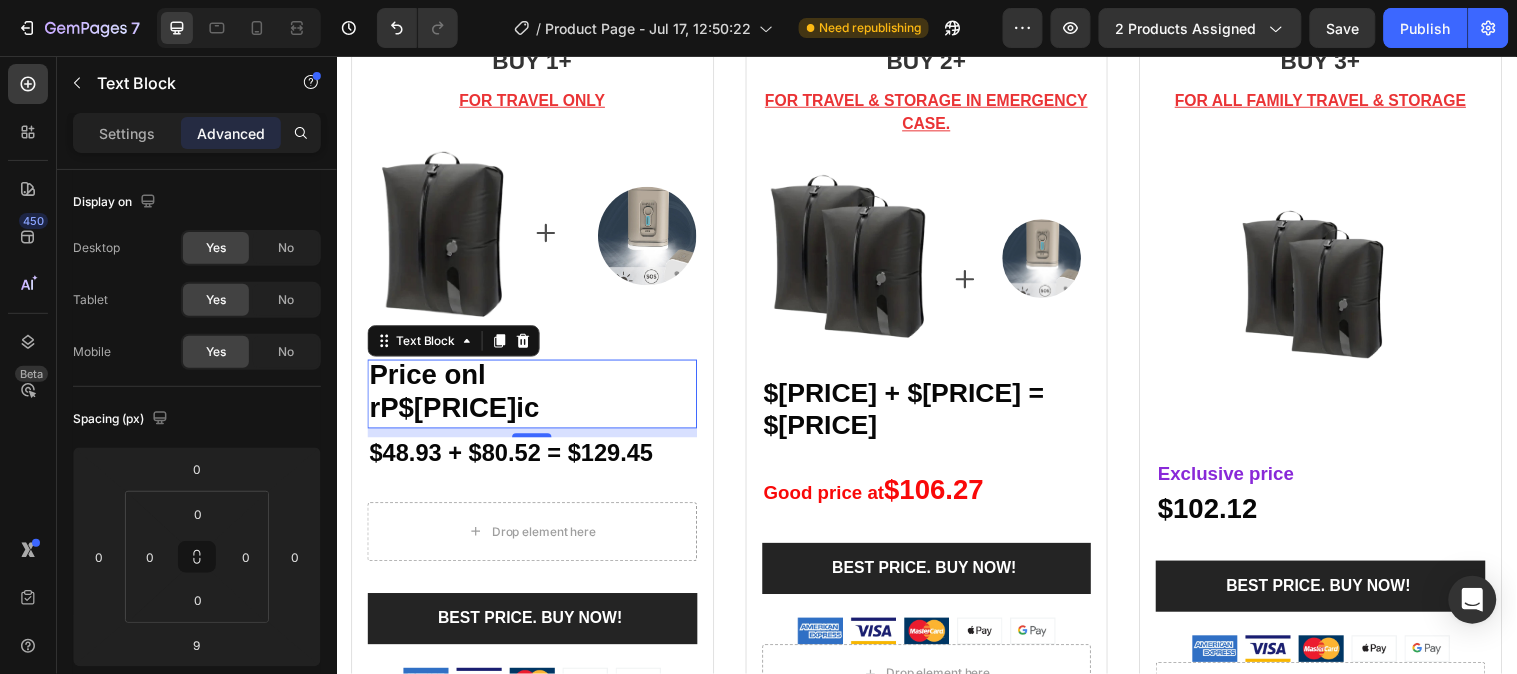 click on "Price onl         rP$[PRICE]ic" at bounding box center [460, 396] 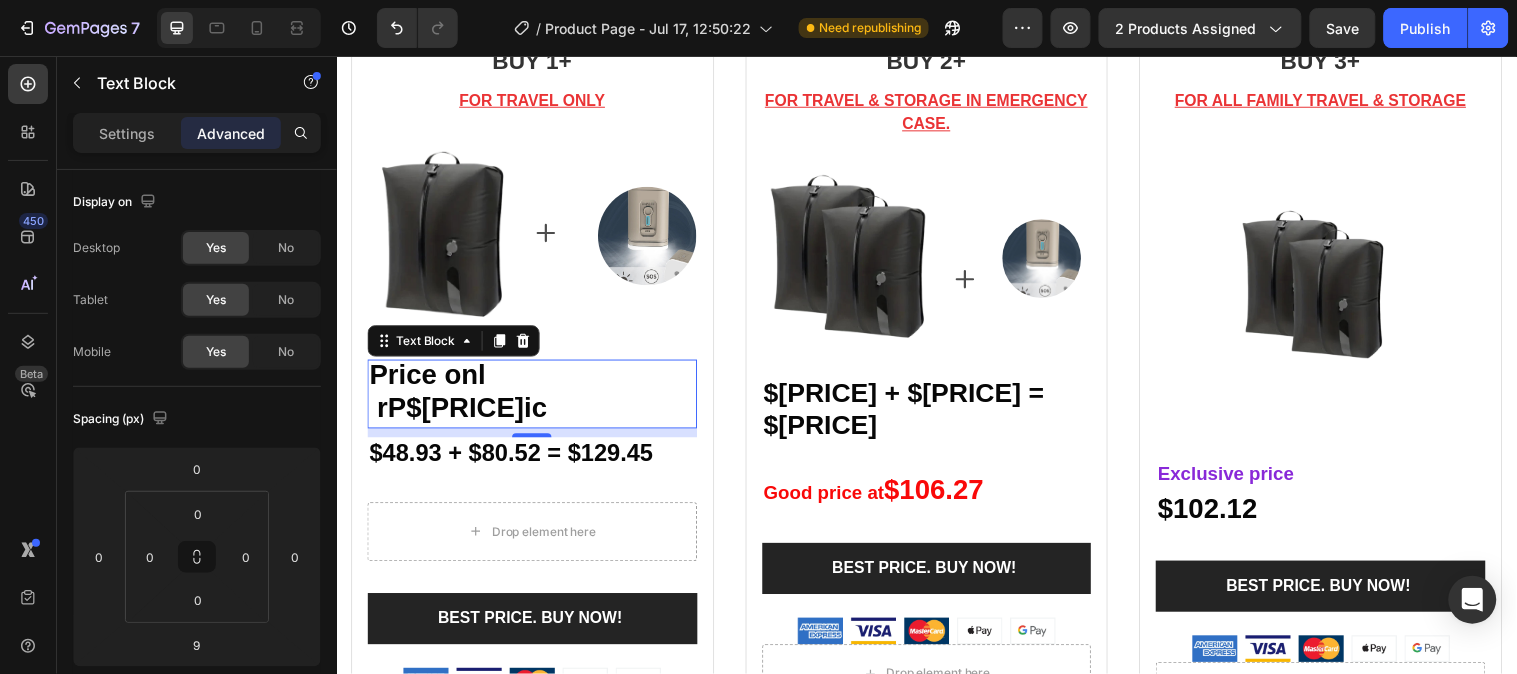 click on "Price onl        rP$[PRICE]ic" at bounding box center (460, 396) 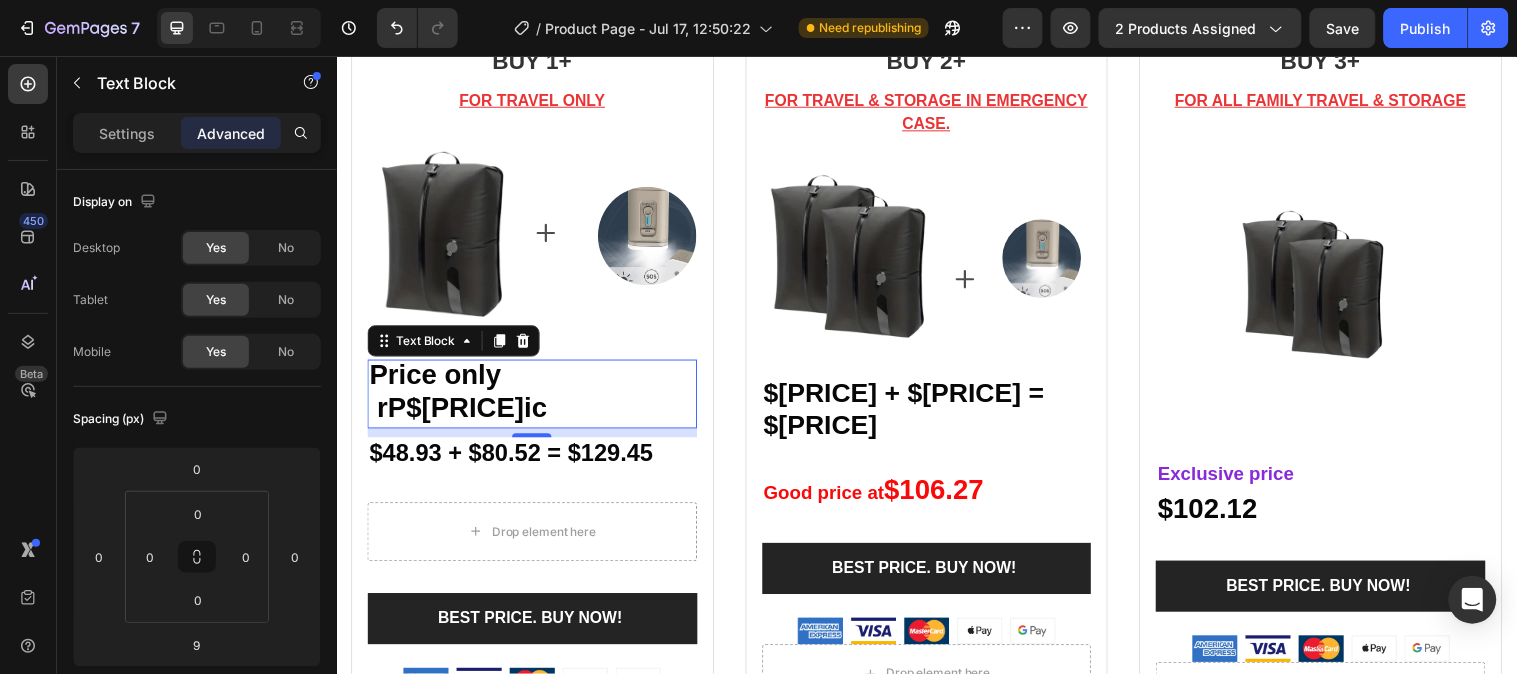 click on "Price only        rP$[PRICE]ic" at bounding box center [460, 396] 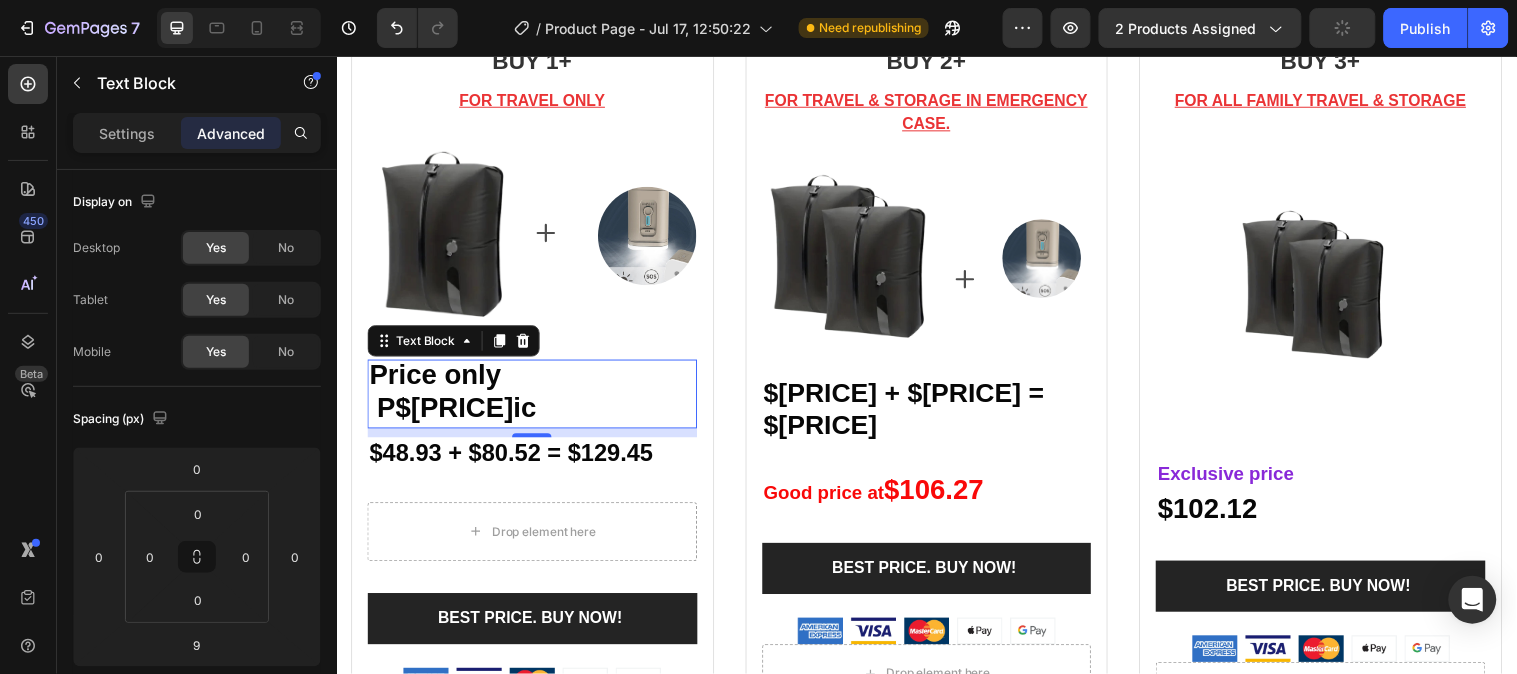 click on "Price only        P$[PRICE]ic" at bounding box center (460, 396) 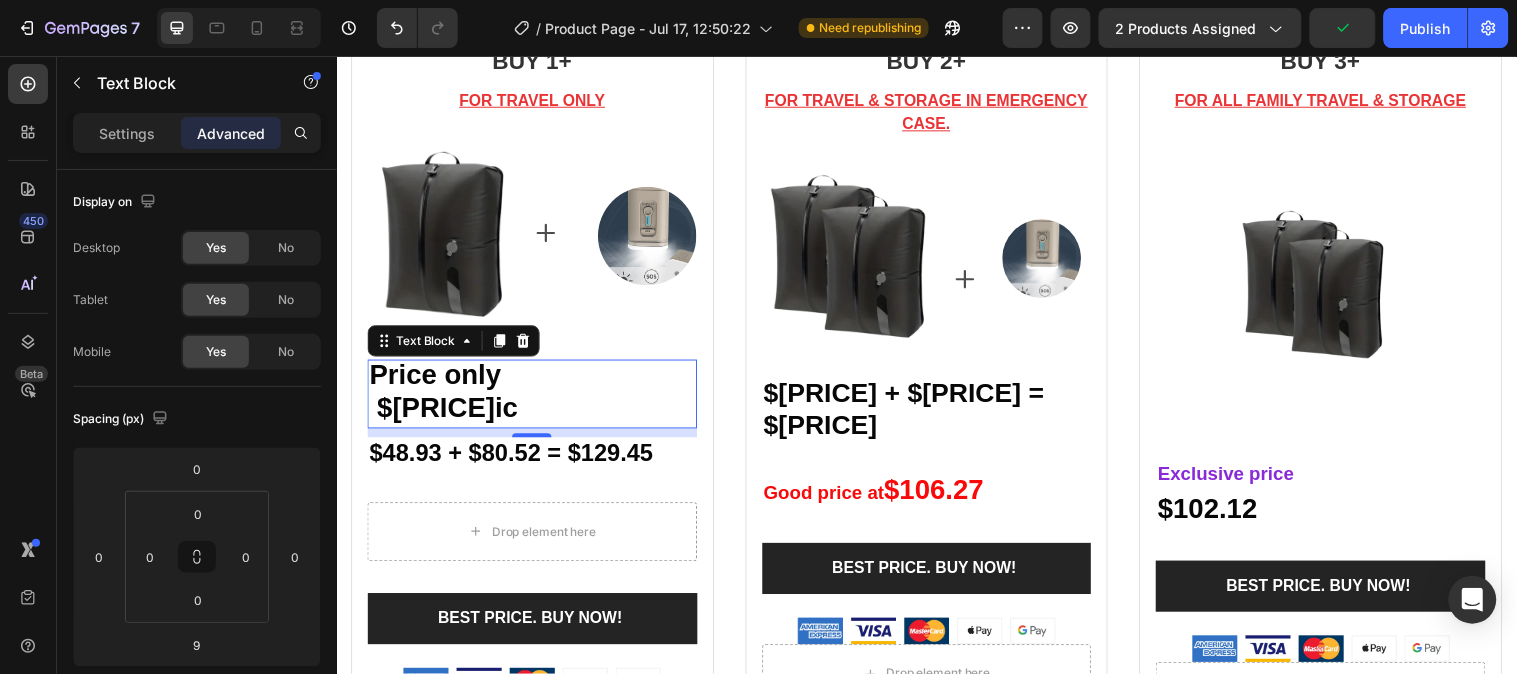 click on "Price only        $[PRICE]ic" at bounding box center (460, 396) 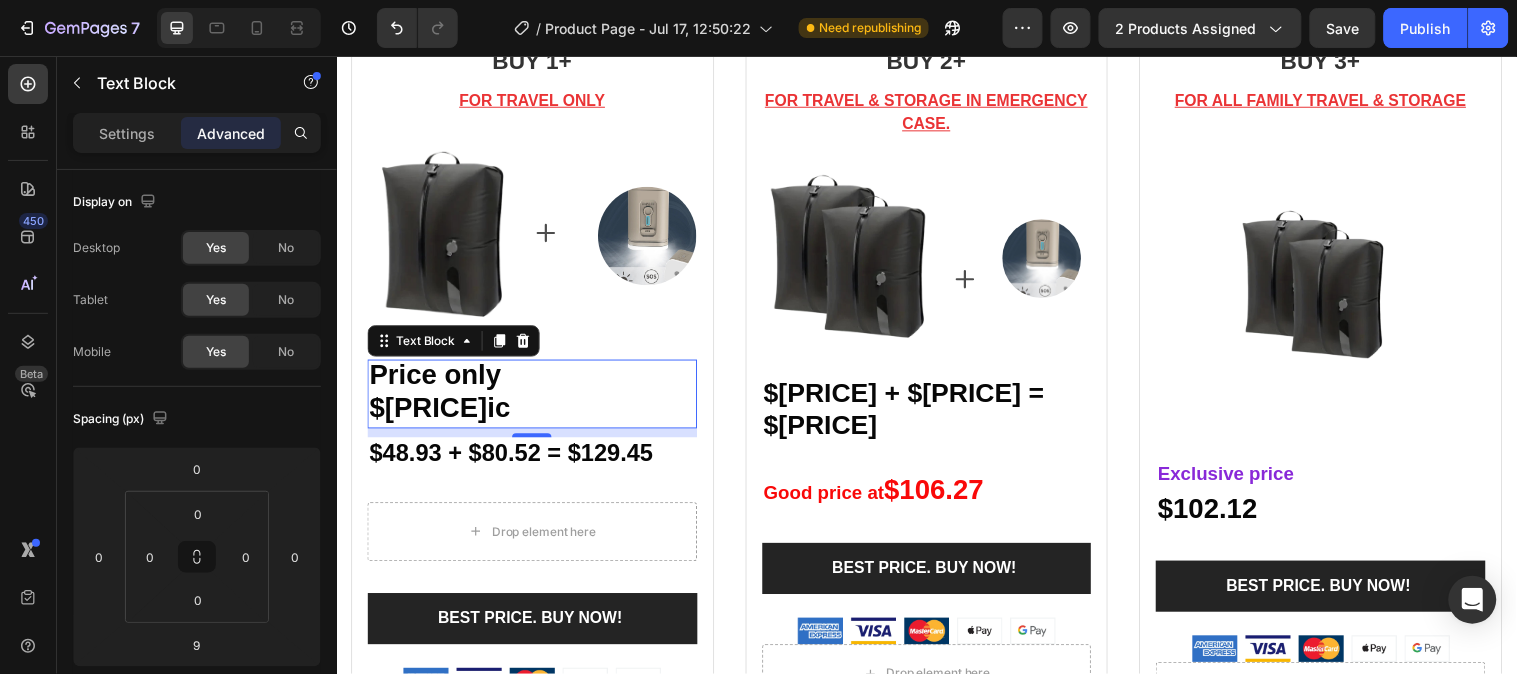 click on "Price only       $[PRICE]ic" at bounding box center (535, 399) 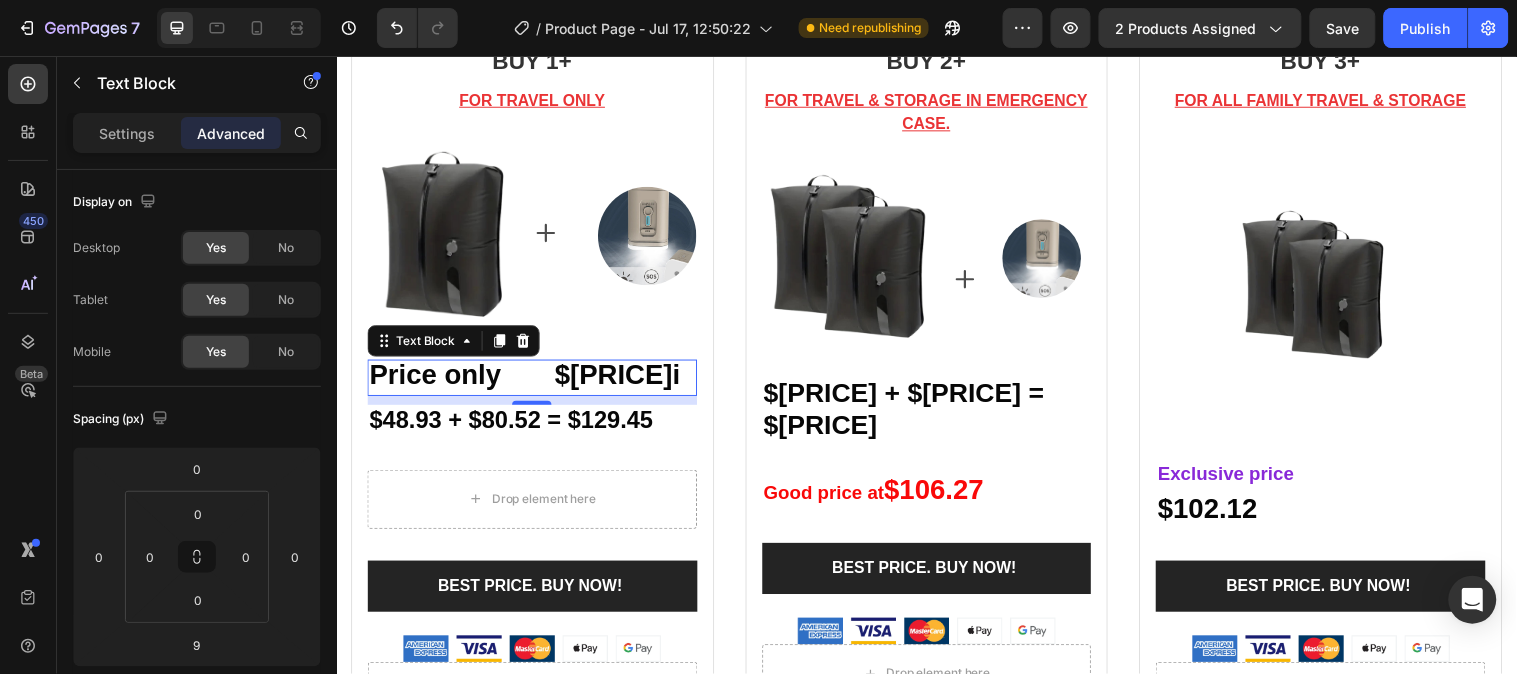 click on "Price only       $[PRICE]i" at bounding box center (535, 382) 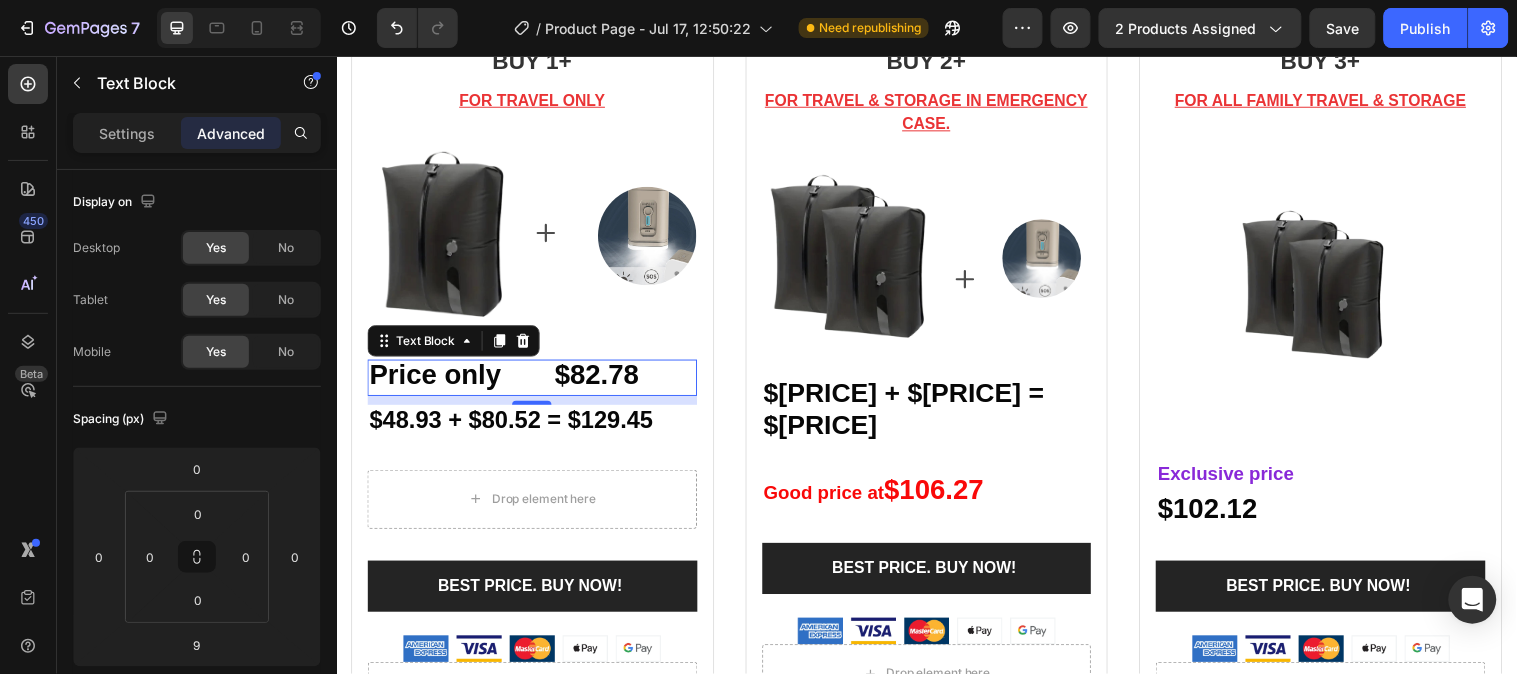 click on "Price only       $82.78" at bounding box center [535, 382] 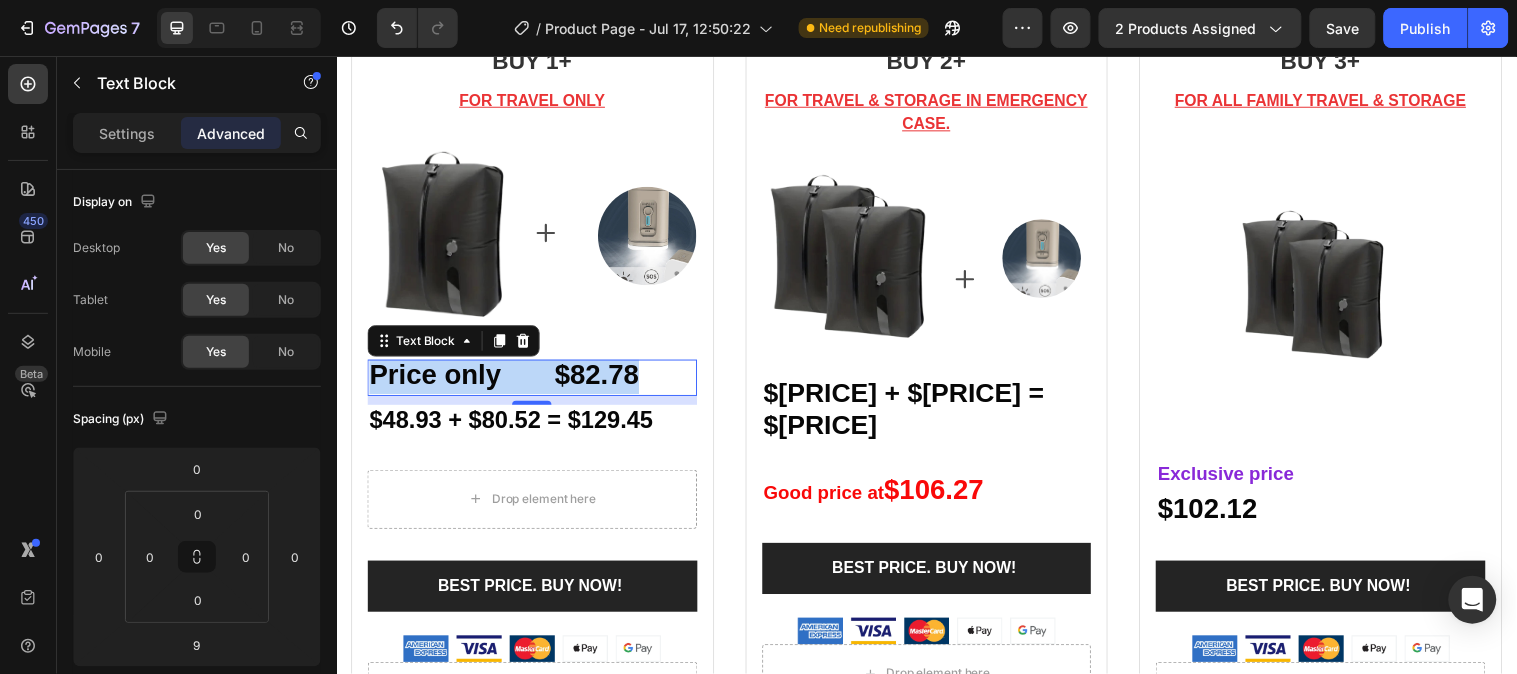 drag, startPoint x: 648, startPoint y: 371, endPoint x: 373, endPoint y: 376, distance: 275.04544 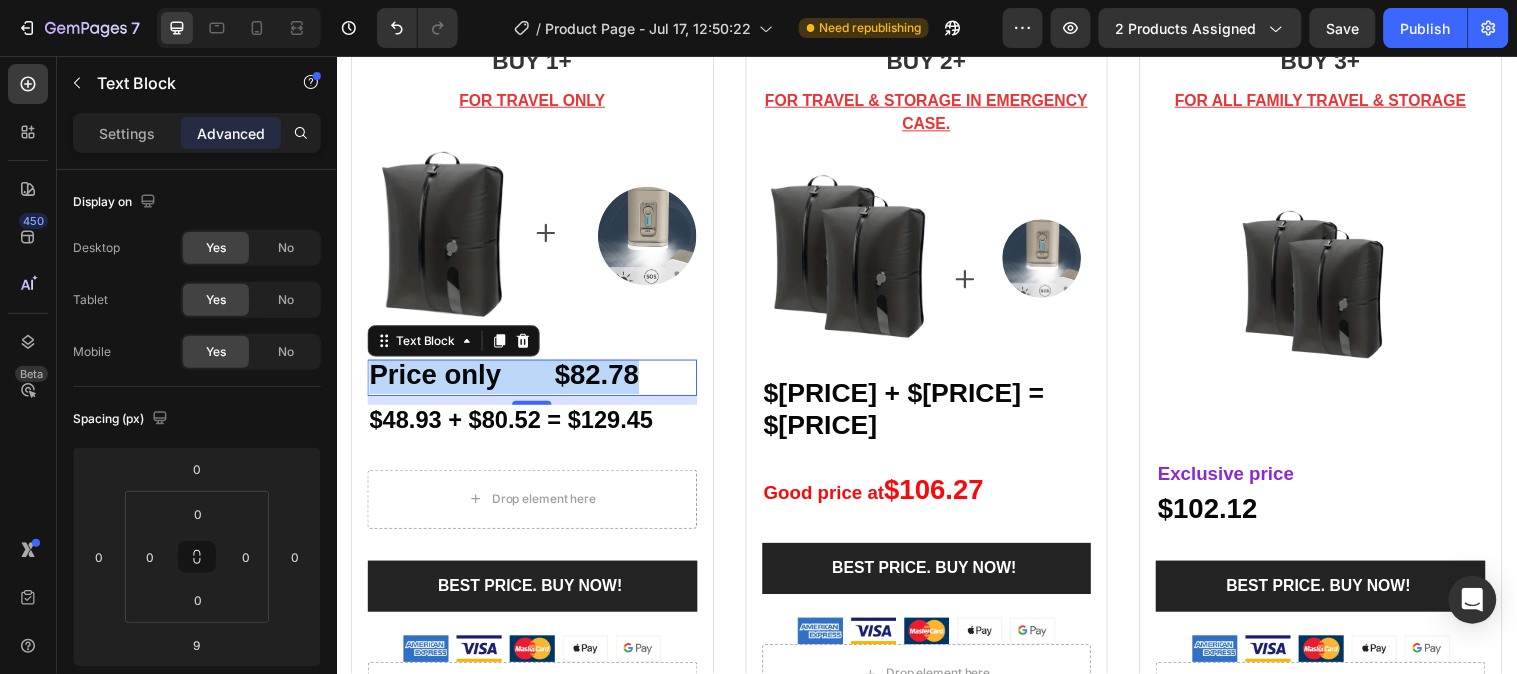 click on "Price only       $82.78" at bounding box center (535, 382) 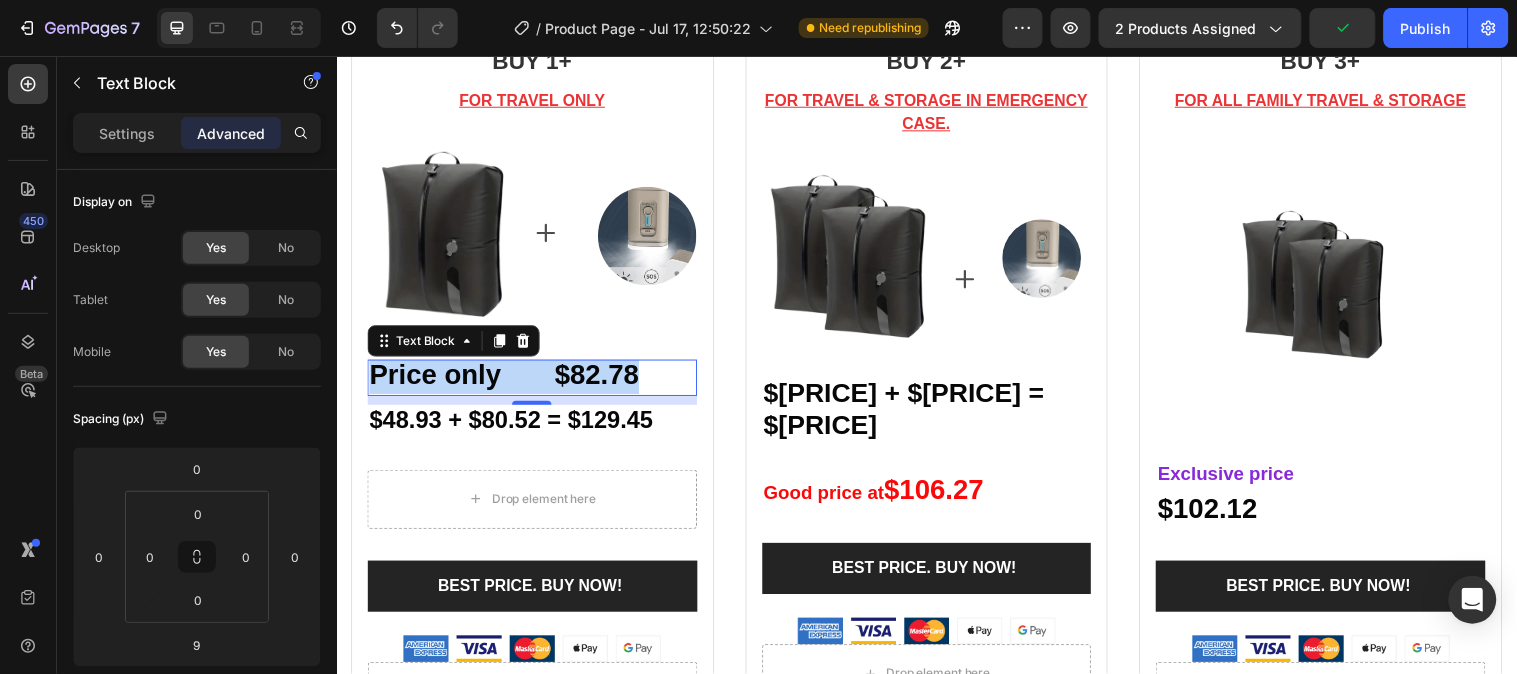 click on "Price only       $82.78" at bounding box center [507, 379] 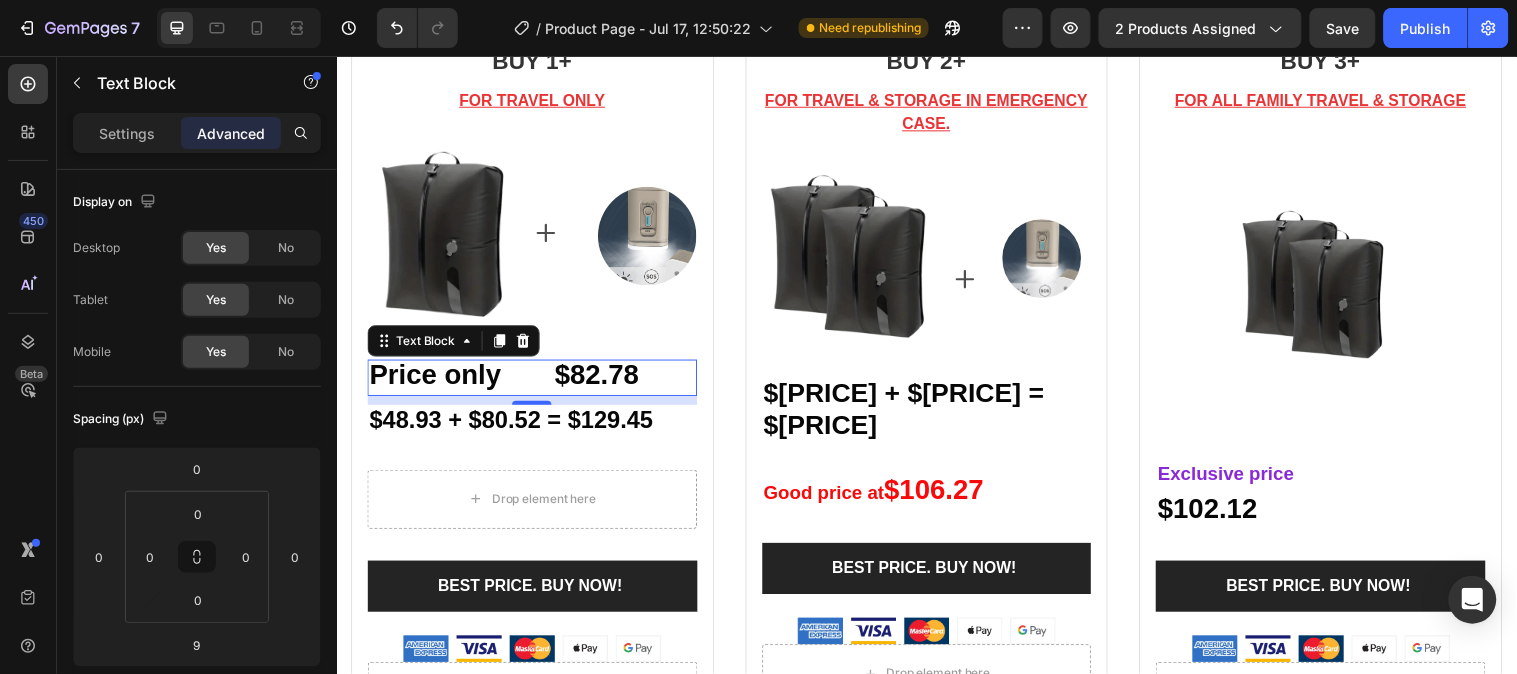 click on "Price only       $82.78" at bounding box center (507, 379) 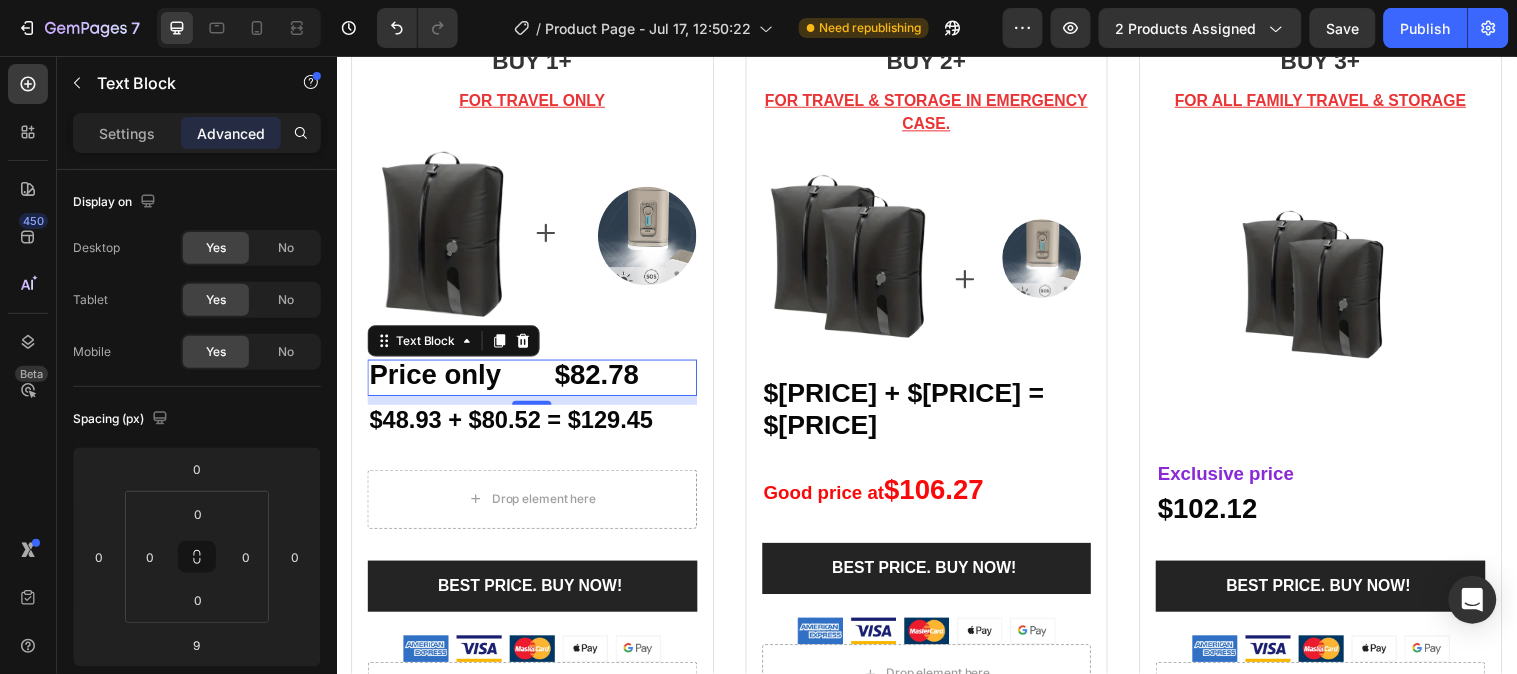 click on "Price only       $82.78" at bounding box center [507, 379] 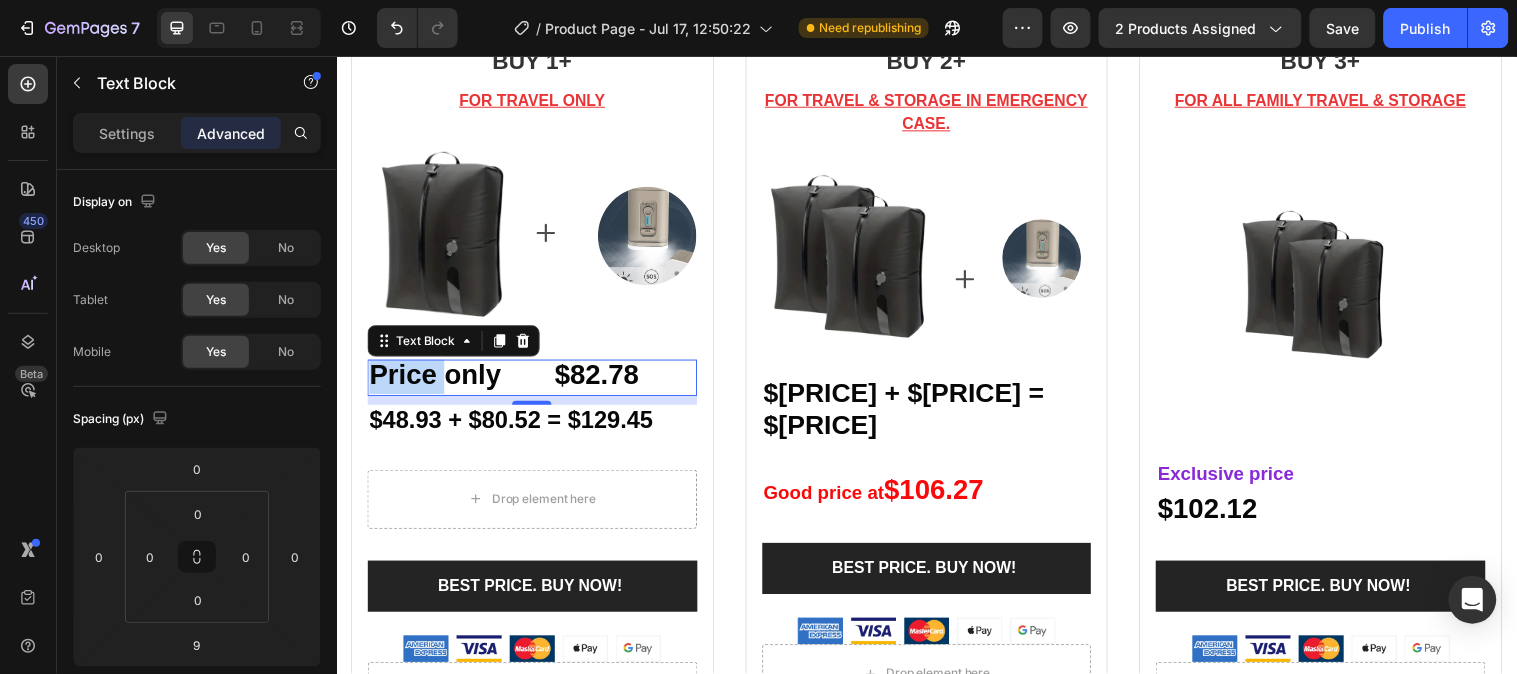 click on "Price only       $82.78" at bounding box center (507, 379) 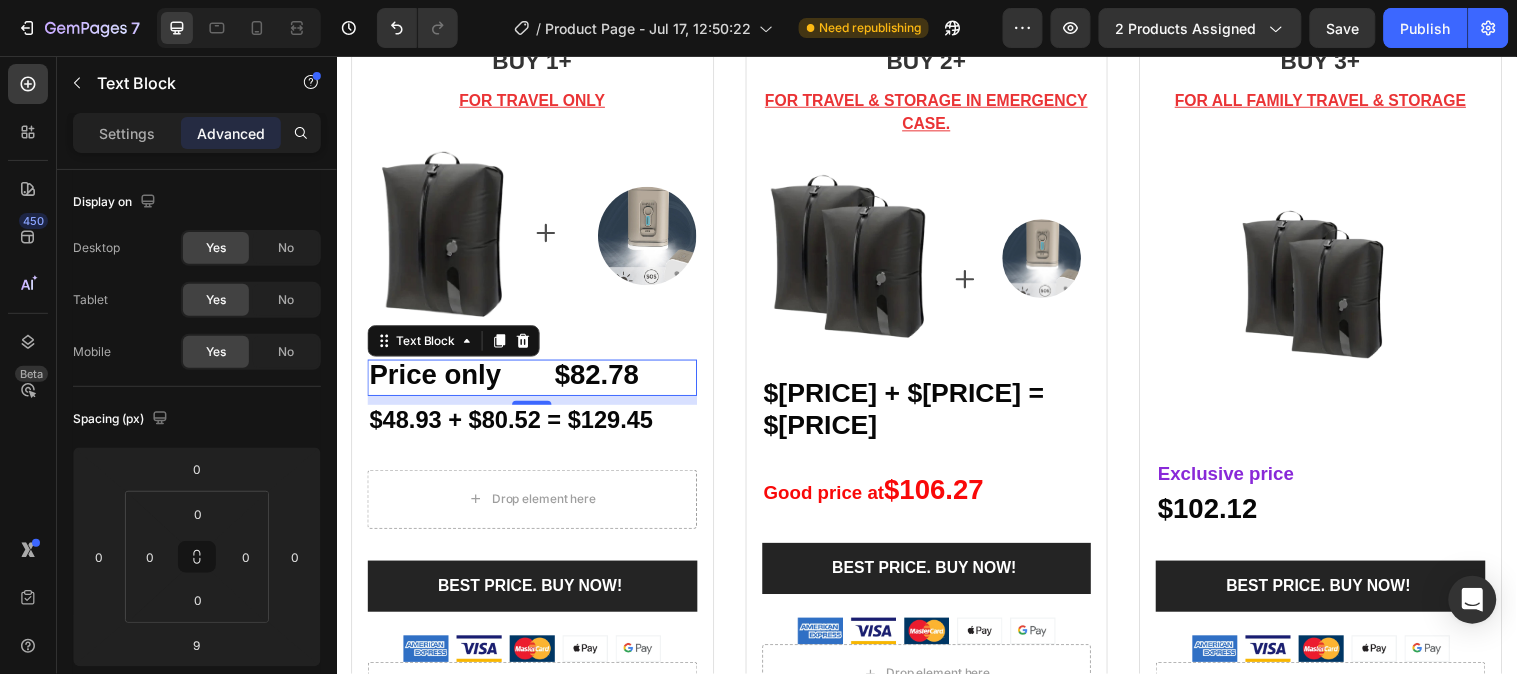 click on "Price only       $82.78" at bounding box center (507, 379) 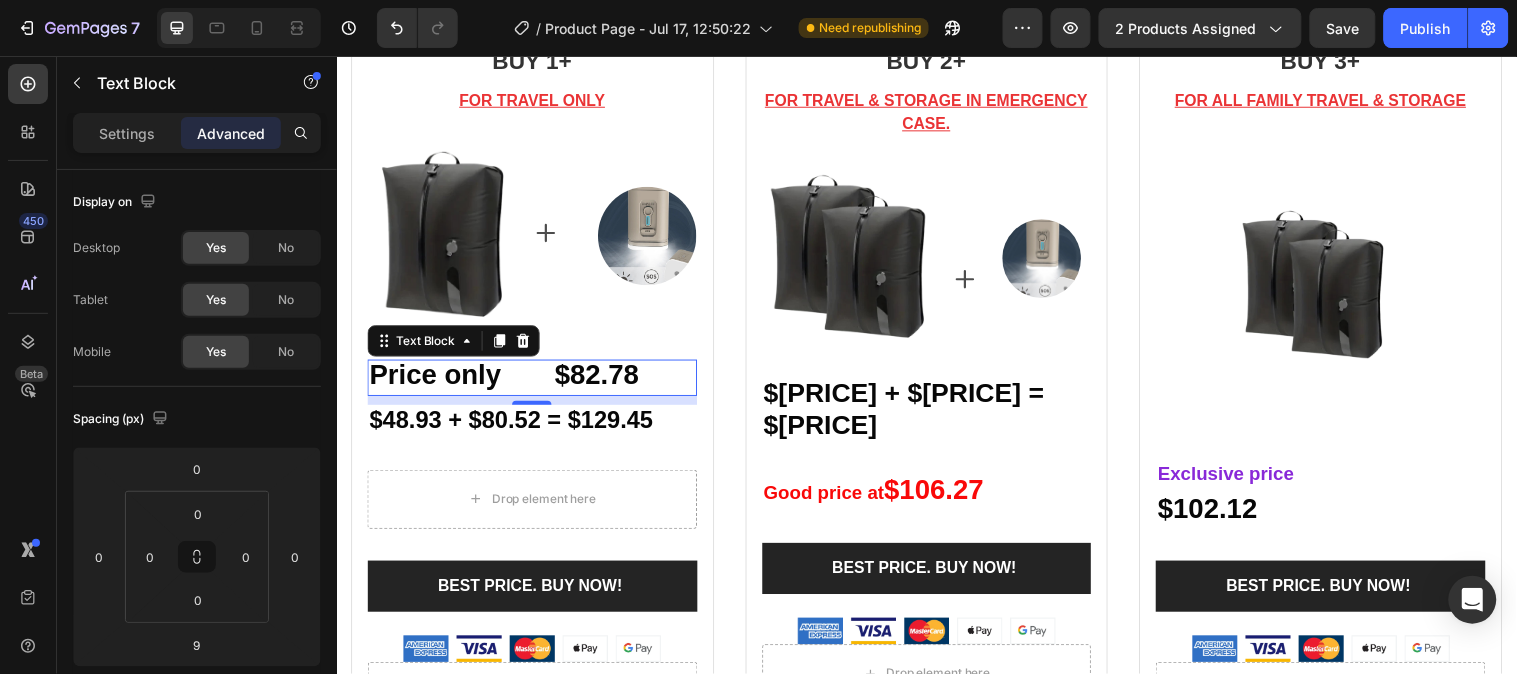 click on "Price only       $82.78" at bounding box center (507, 379) 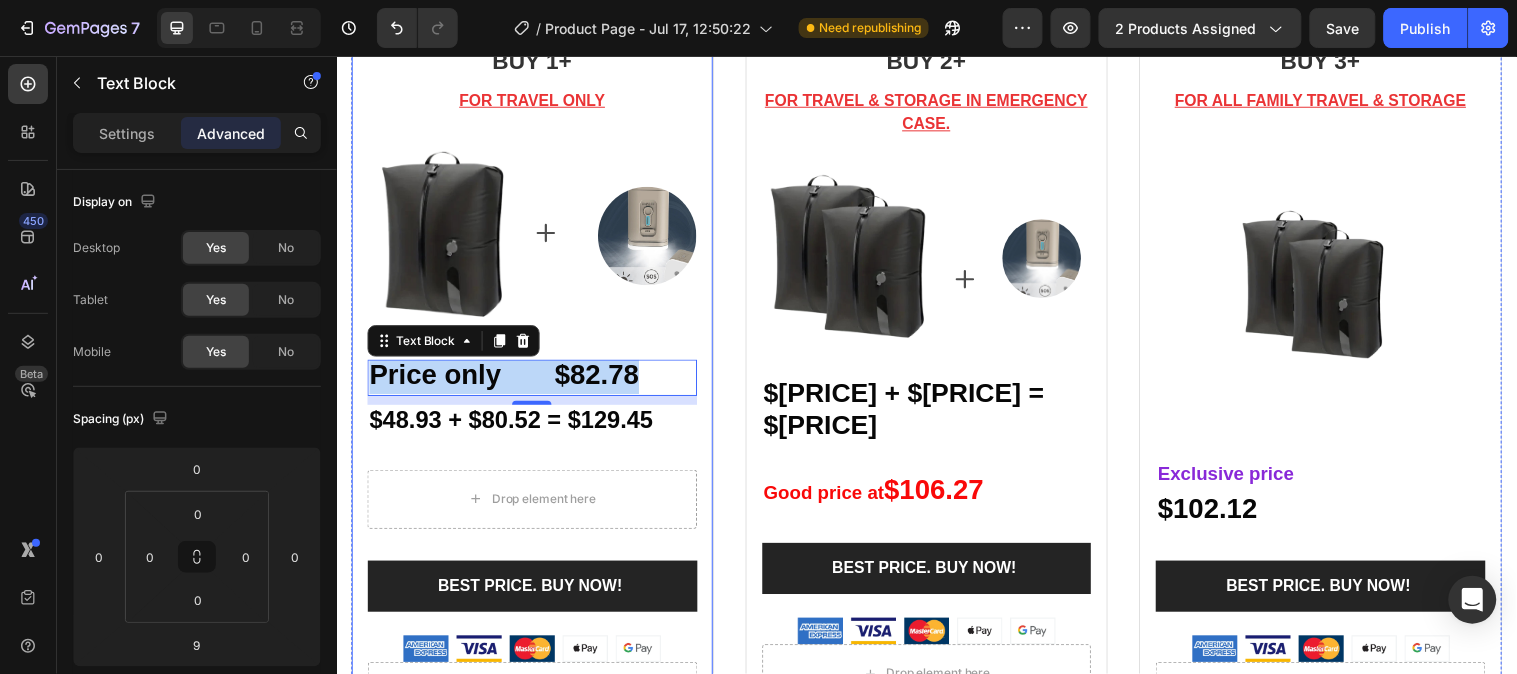 drag, startPoint x: 648, startPoint y: 375, endPoint x: 424, endPoint y: 367, distance: 224.1428 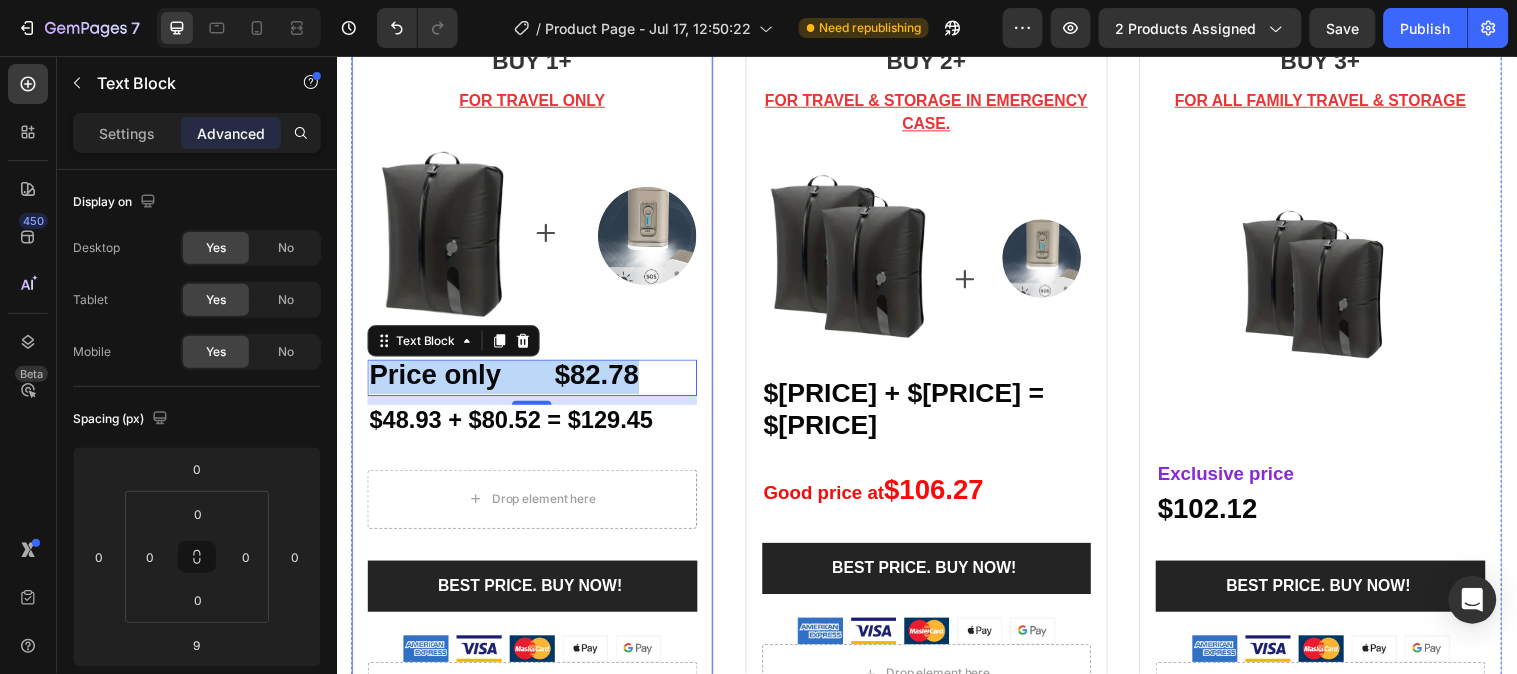 click on "BUY 1+ Heading FOR TRAVEL ONLY Text block Image Text Block
Icon Image Row Price only       $[PRICE] Text Block   9   $[PRICE] + $[PRICE] = $[PRICE] Text Block
Drop element here Row BEST PRICE. BUY NOW! (P) Cart Button Image
Drop element here Product" at bounding box center (535, 387) 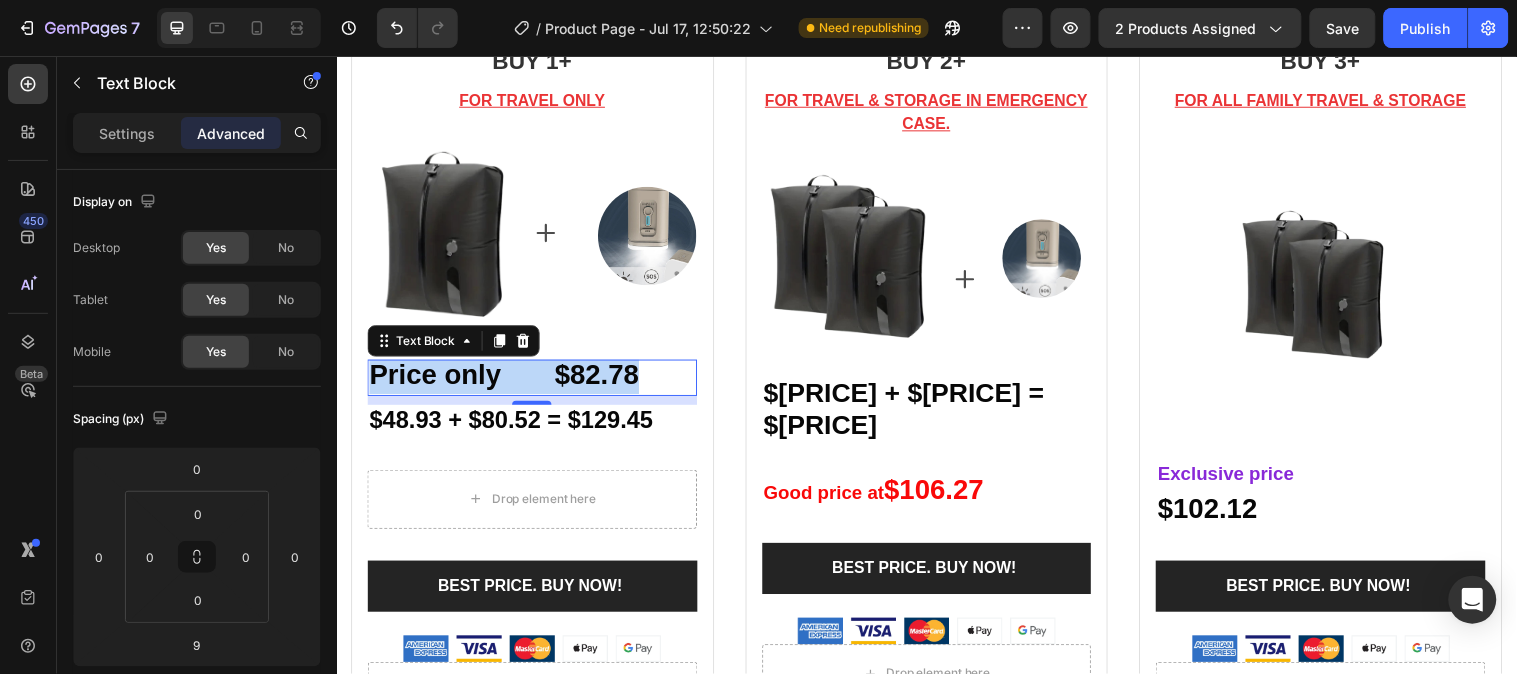click on "Price only       $82.78" at bounding box center (507, 379) 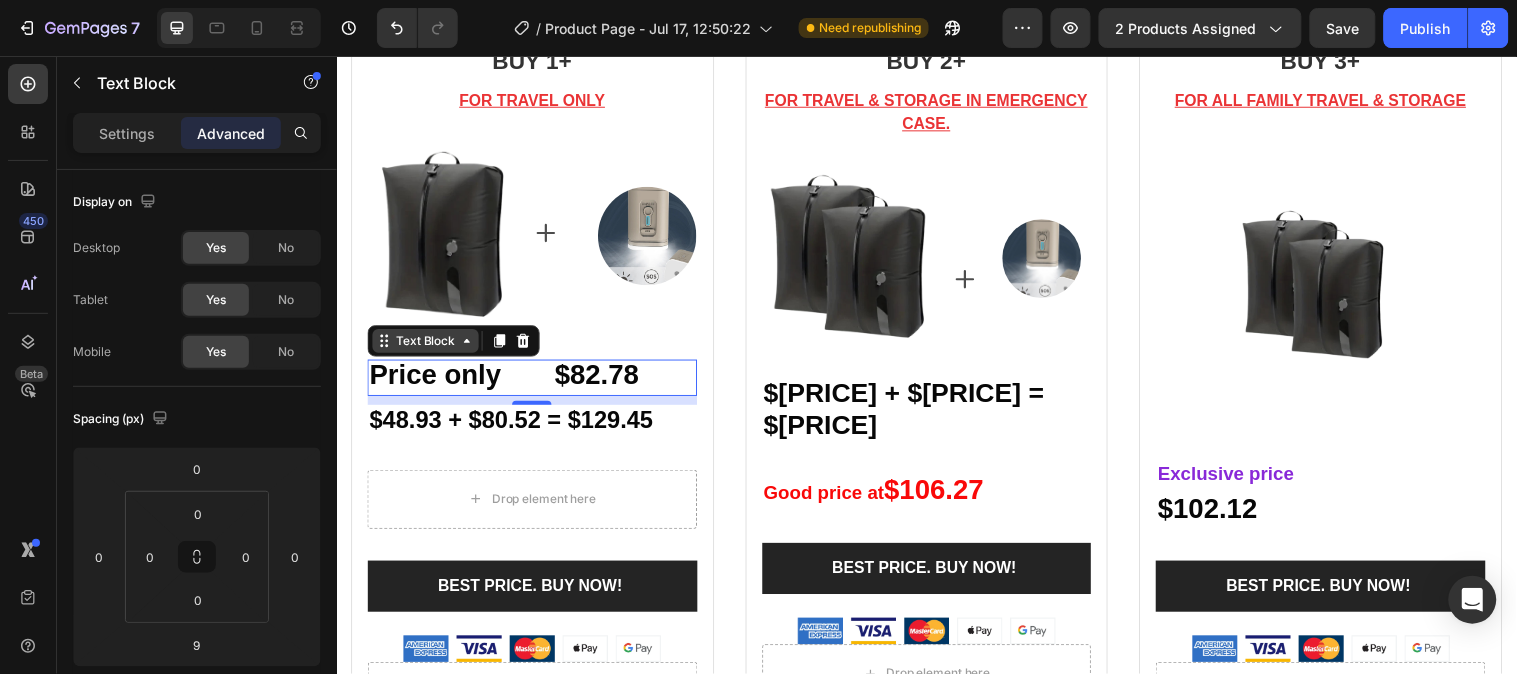 click on "Text Block" at bounding box center (427, 345) 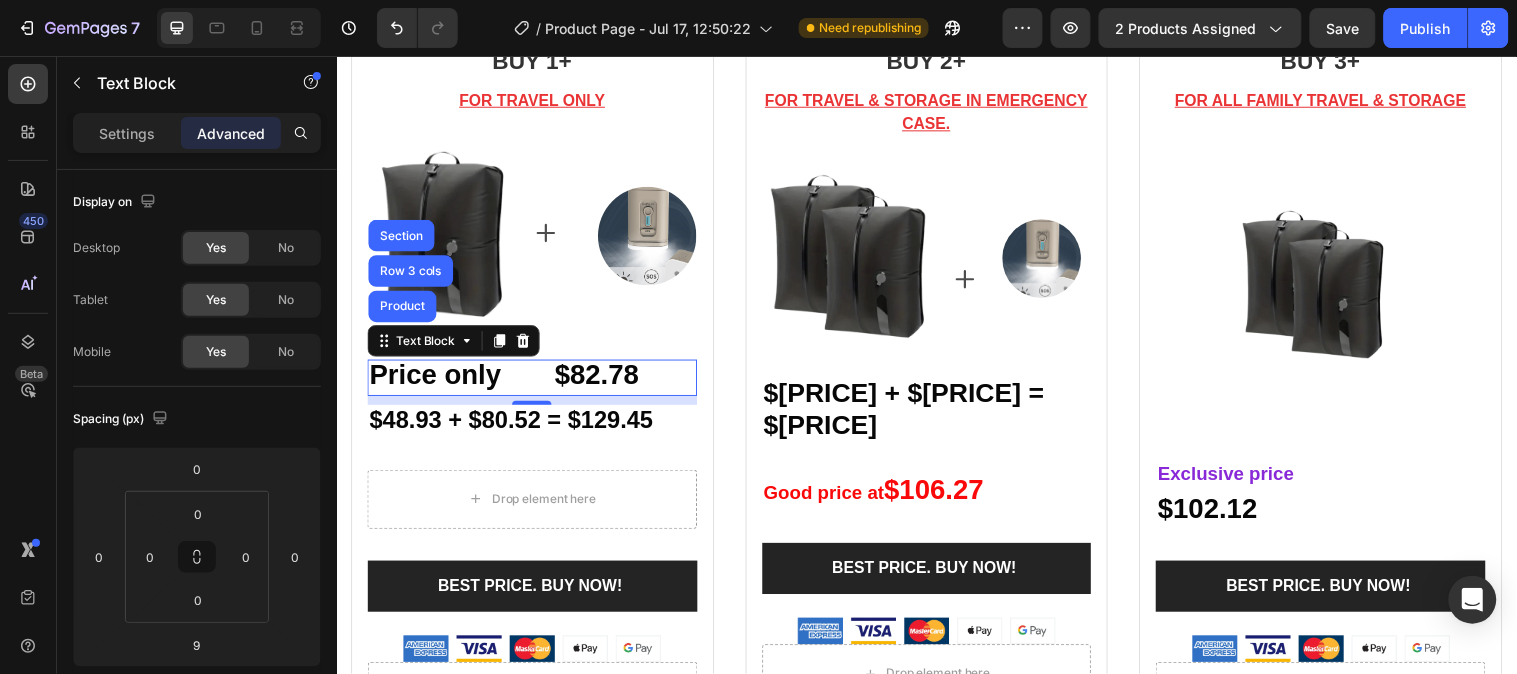 click on "Price only       $82.78" at bounding box center (507, 379) 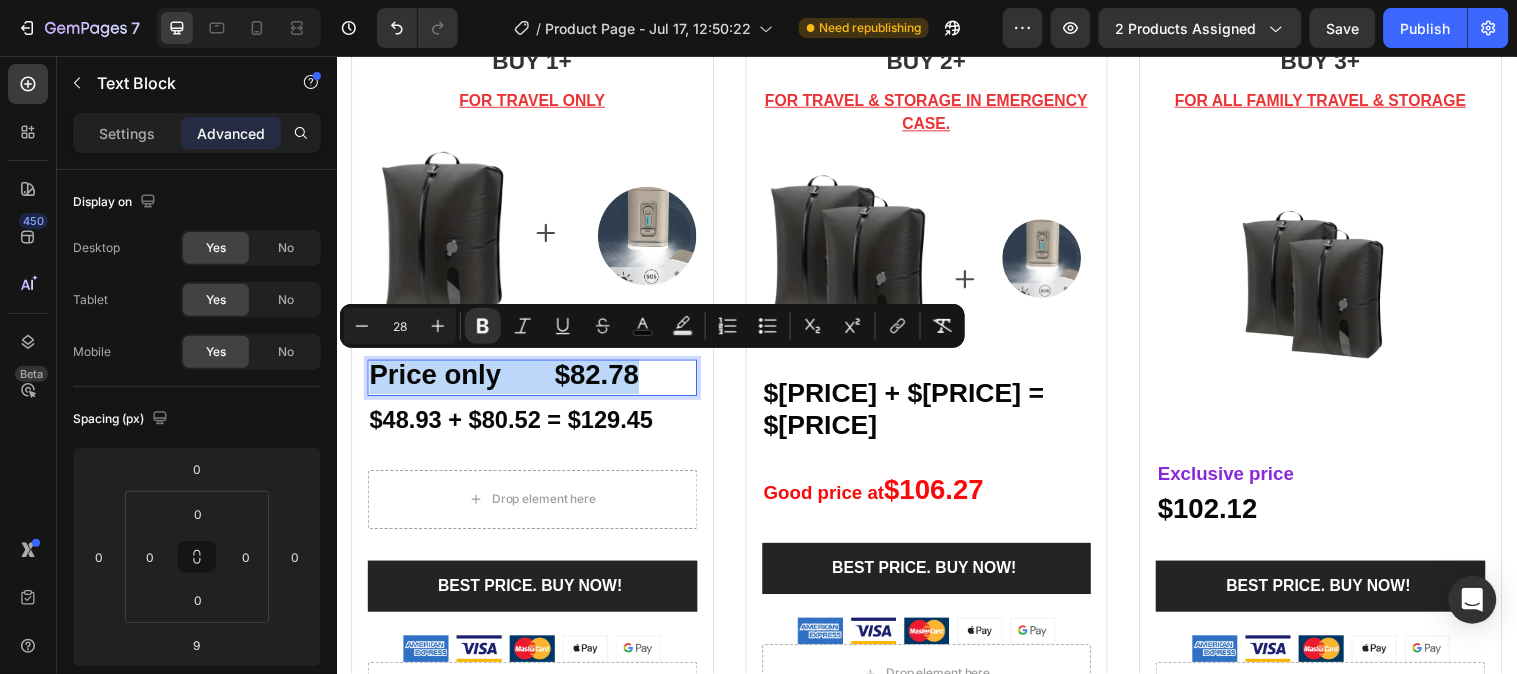 drag, startPoint x: 654, startPoint y: 371, endPoint x: 373, endPoint y: 368, distance: 281.01602 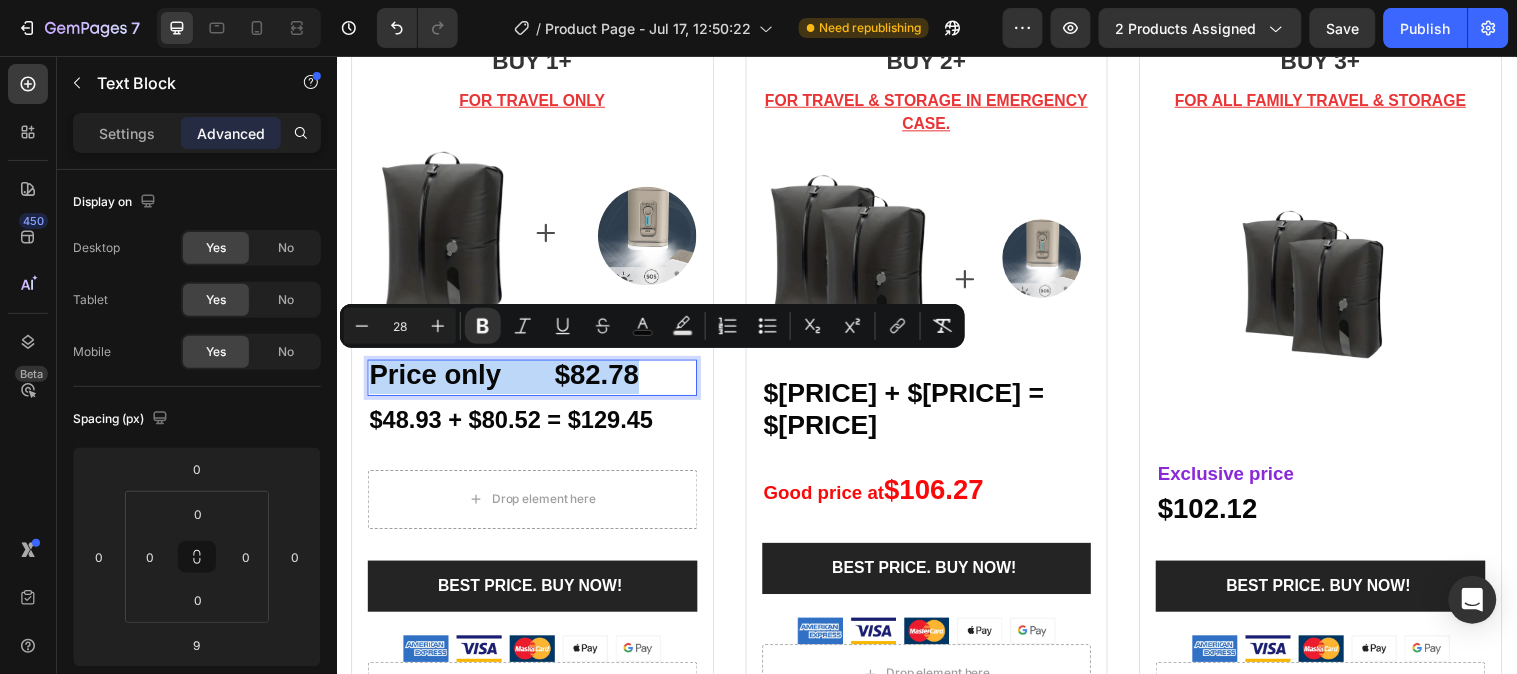 click on "Price only       $82.78" at bounding box center (535, 382) 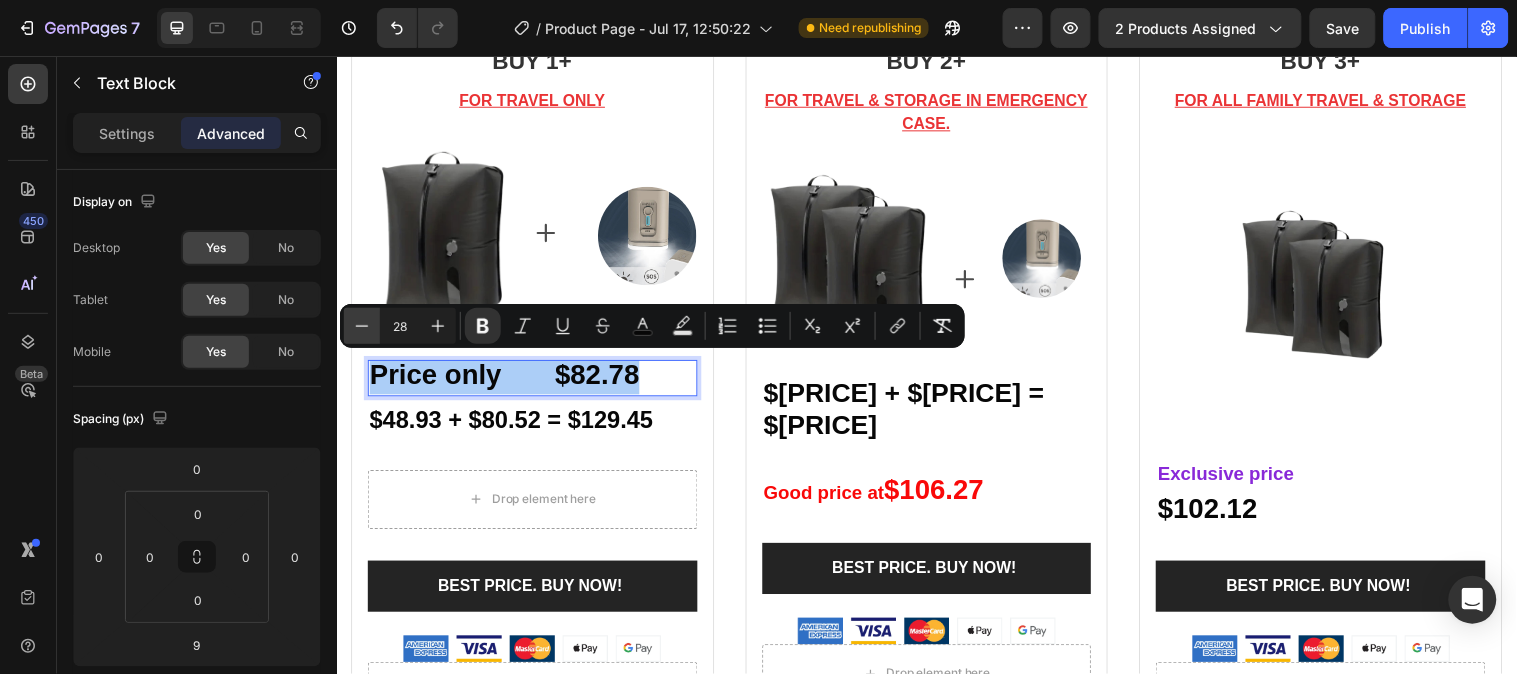 click 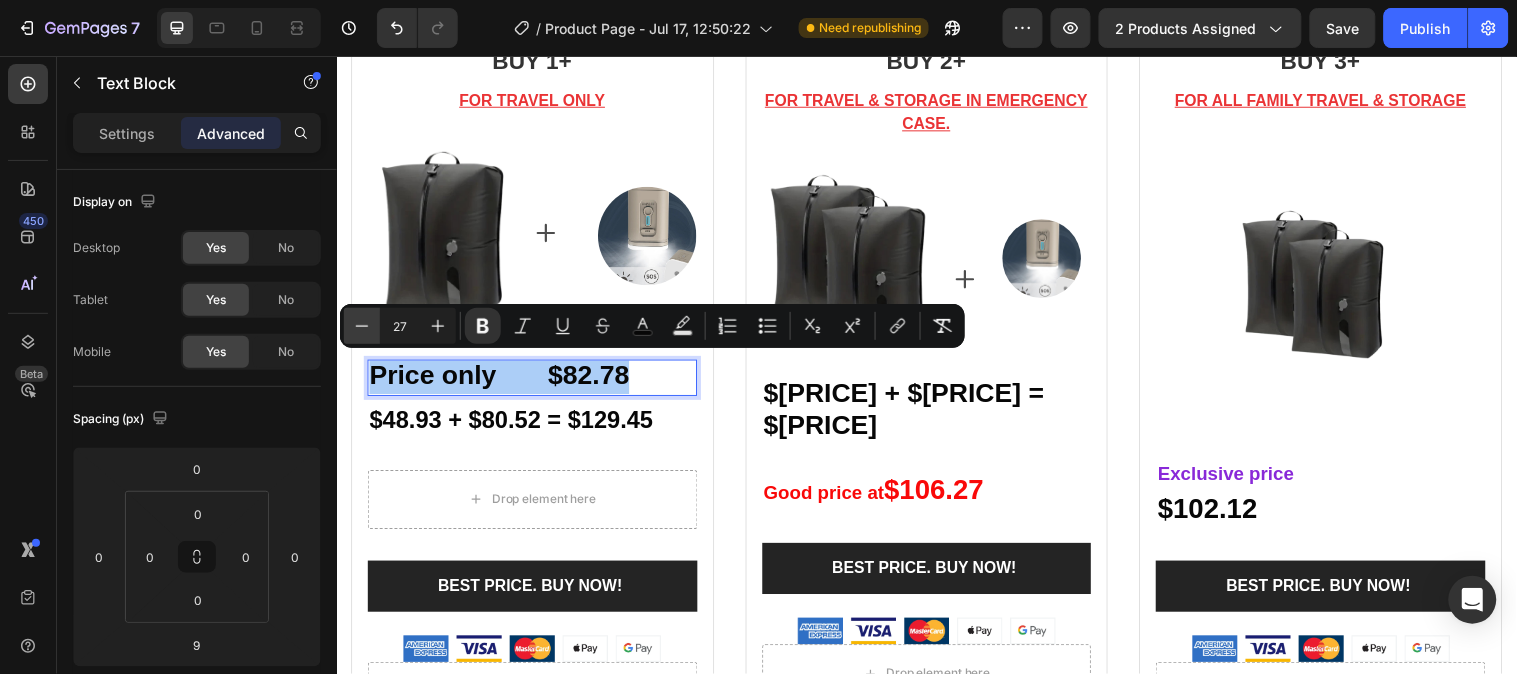 click 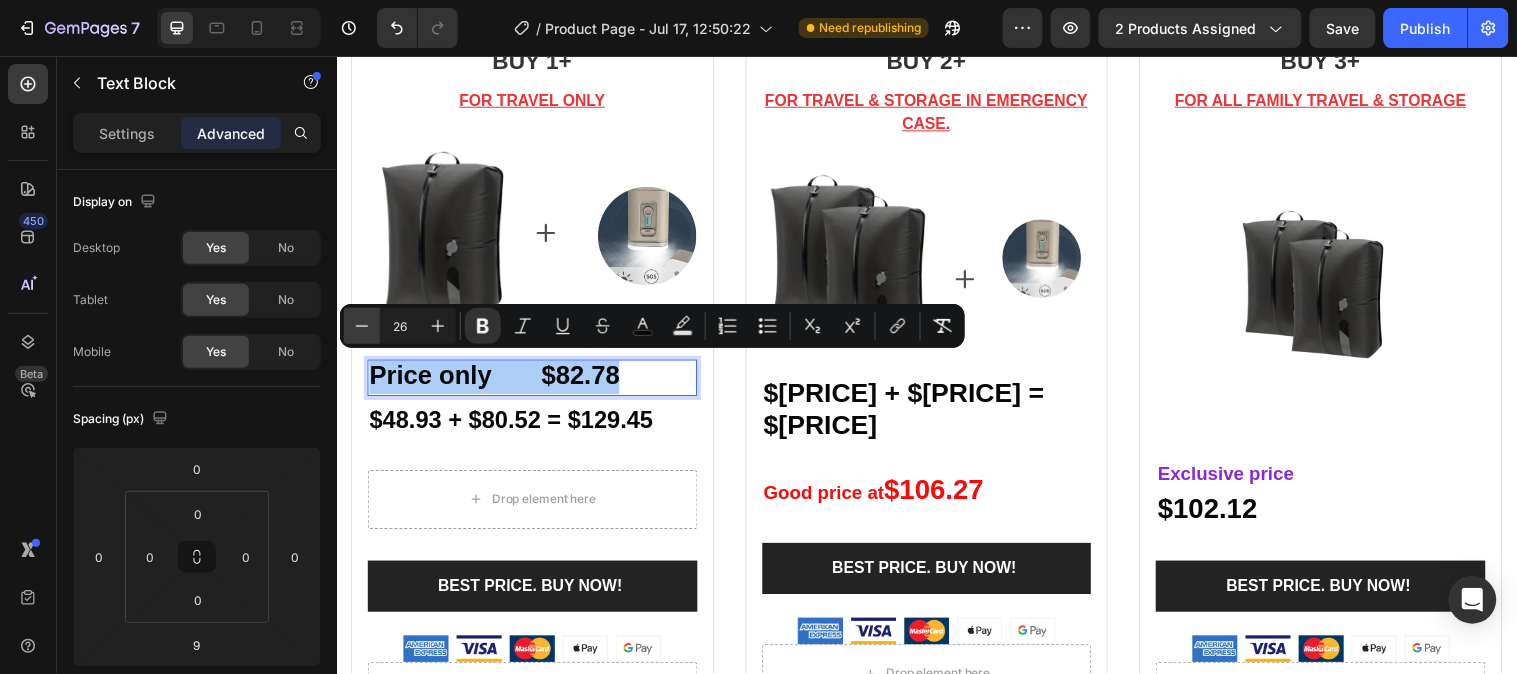 click 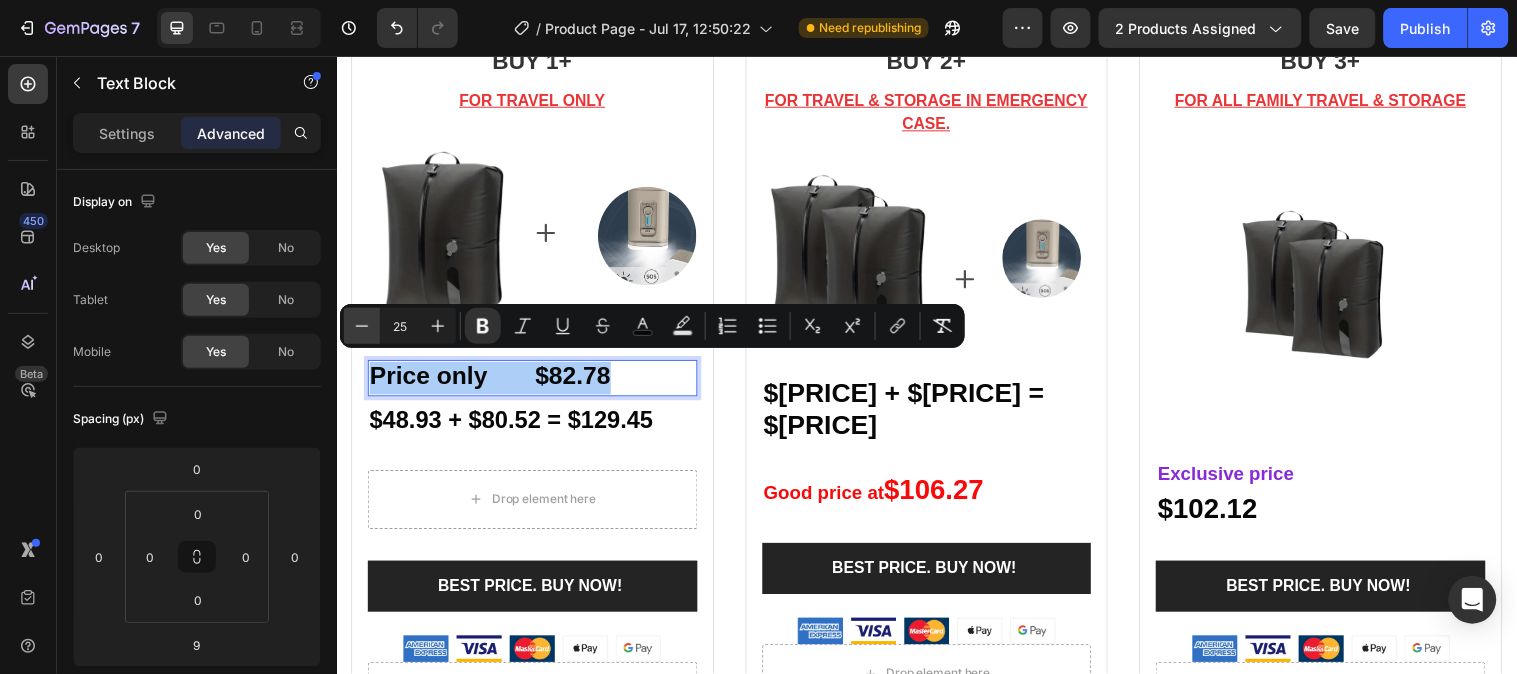 click 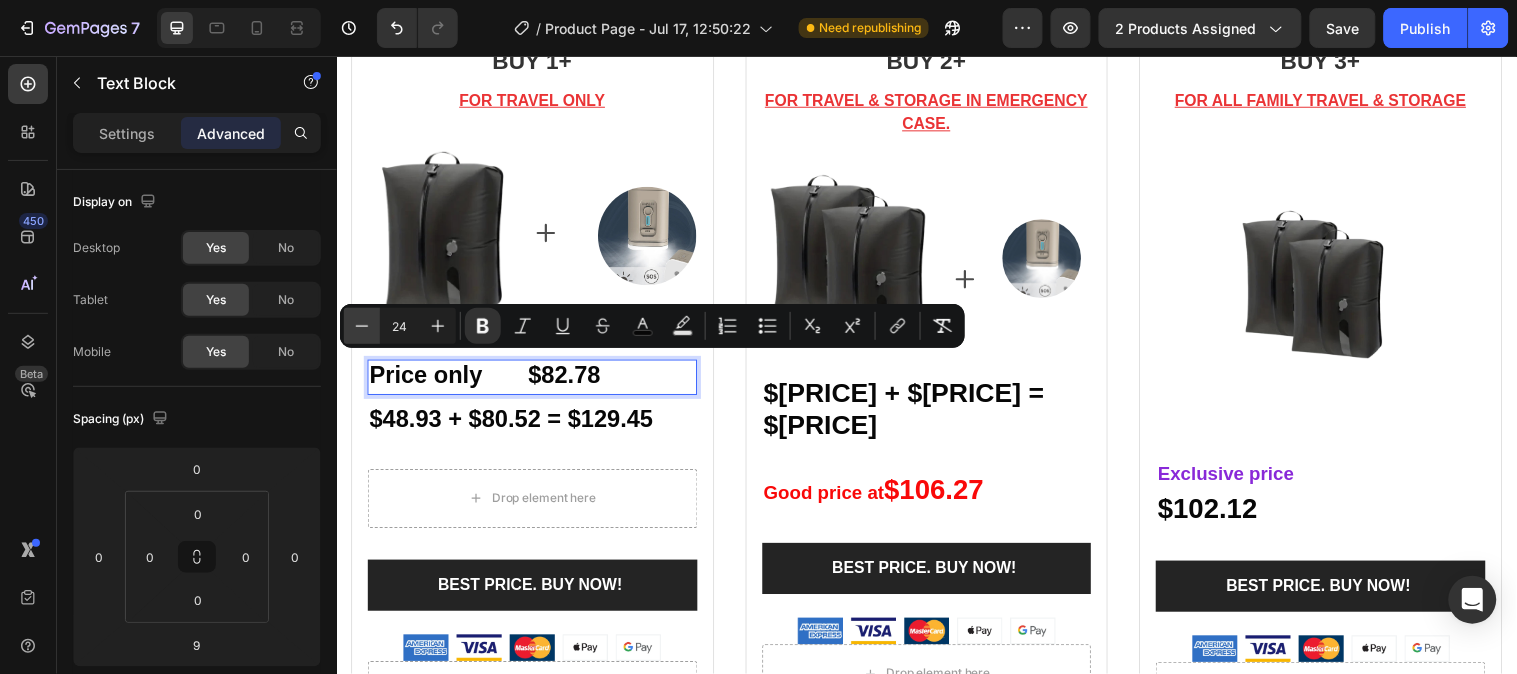 click 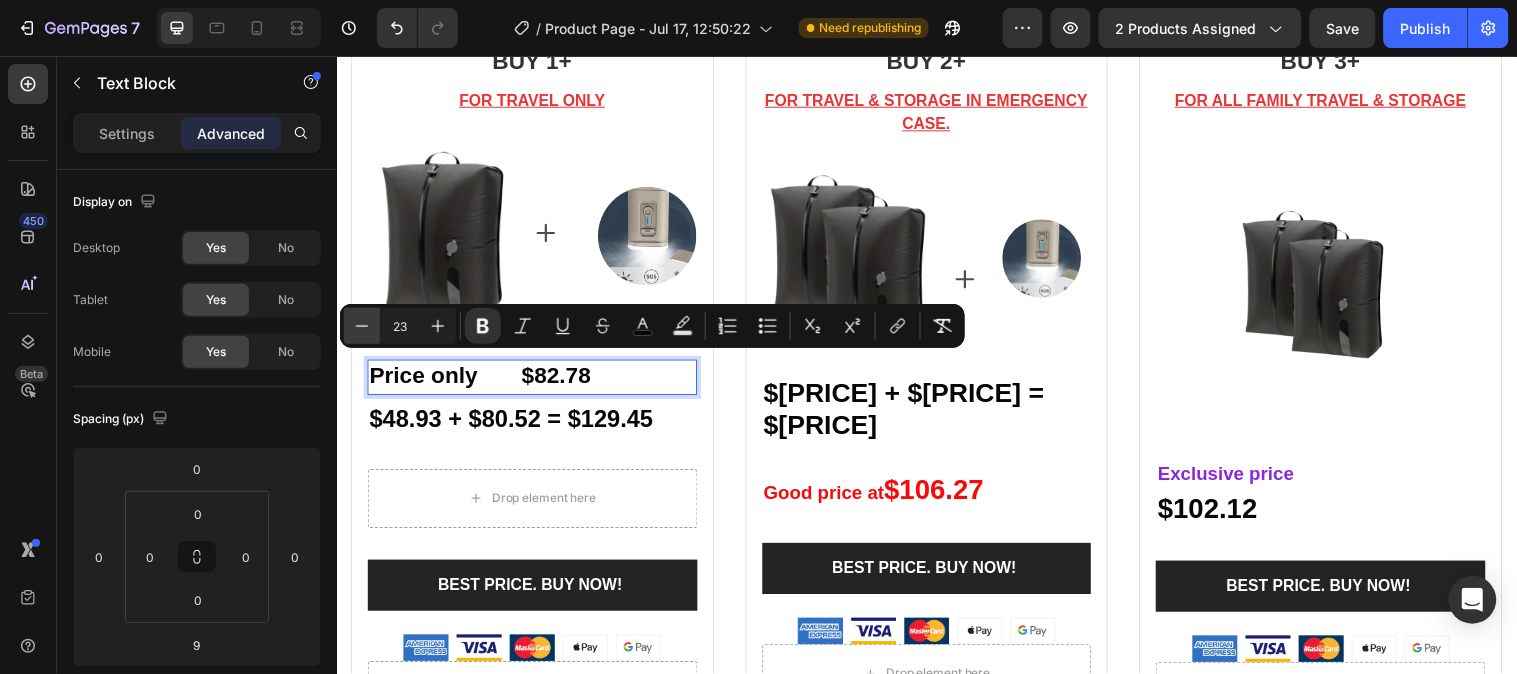 click 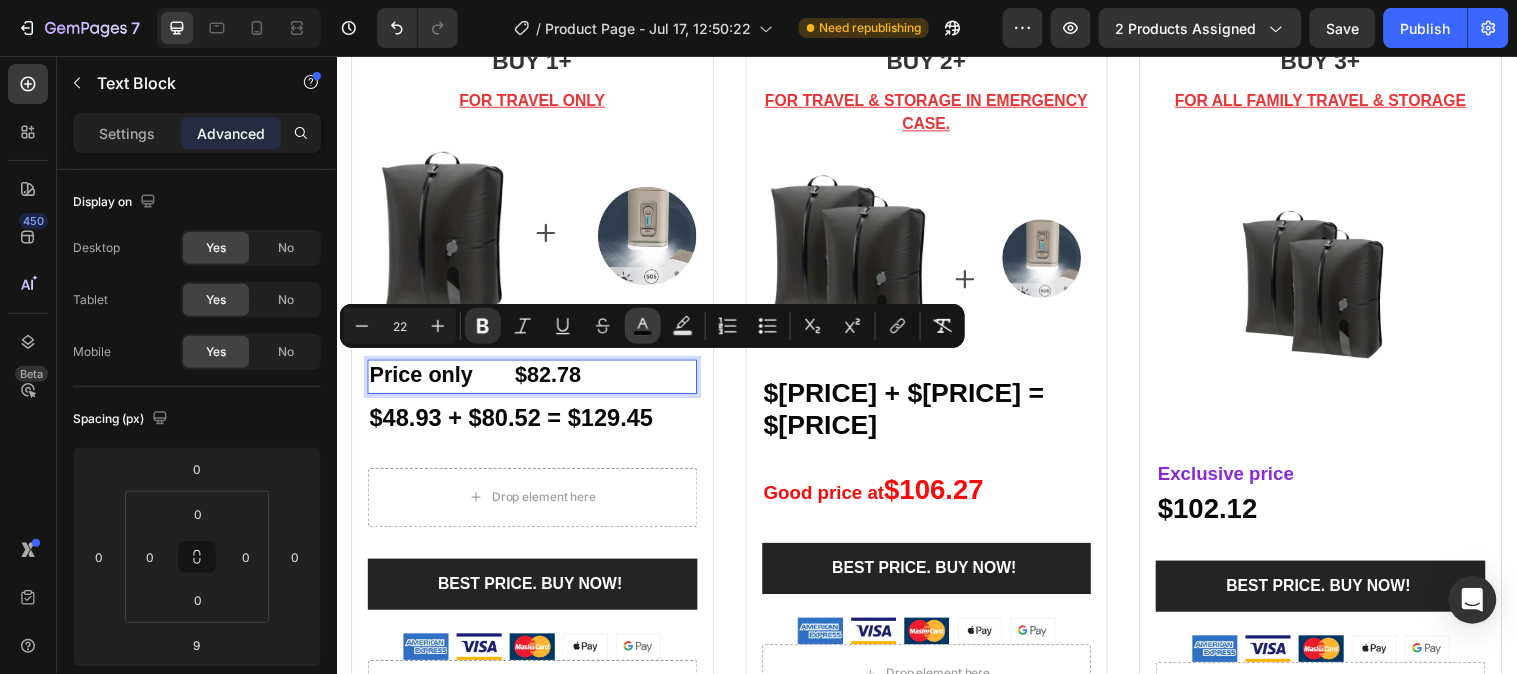 click 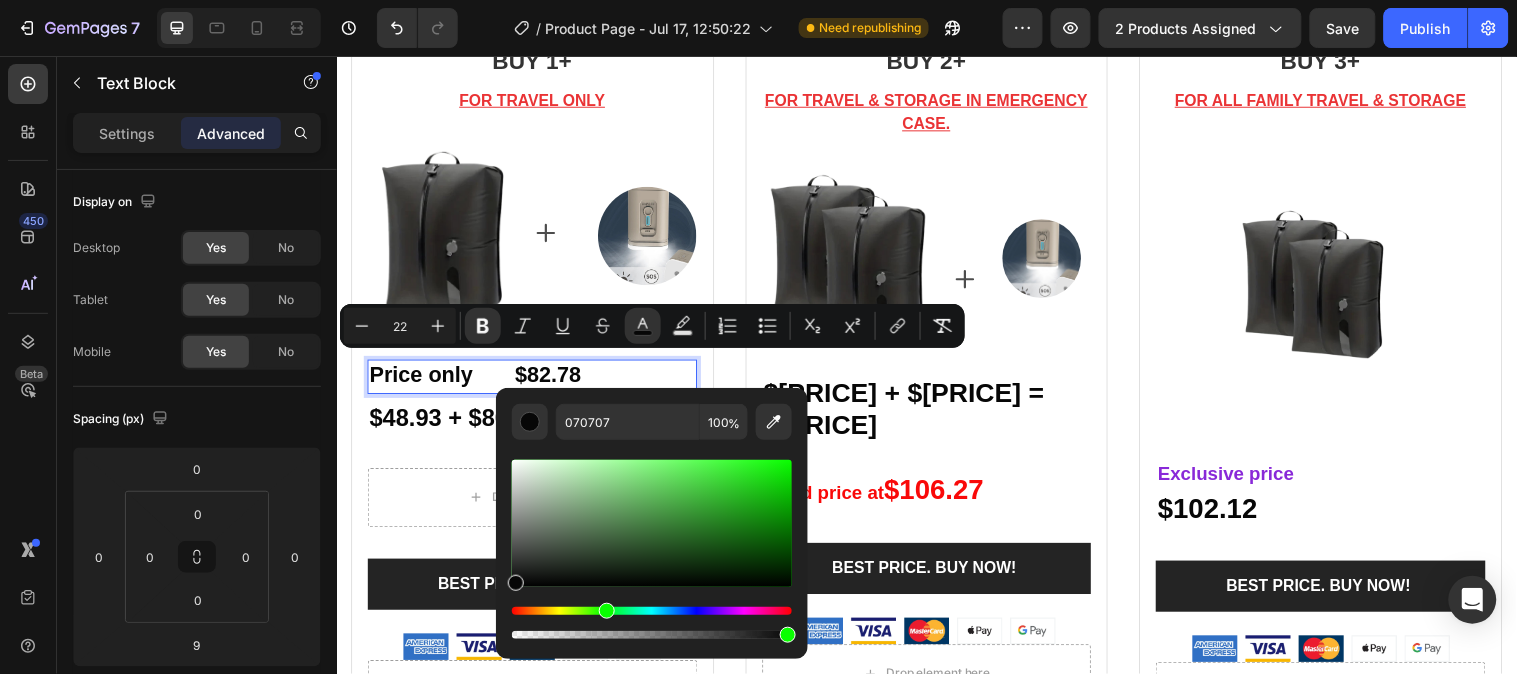click at bounding box center (652, 611) 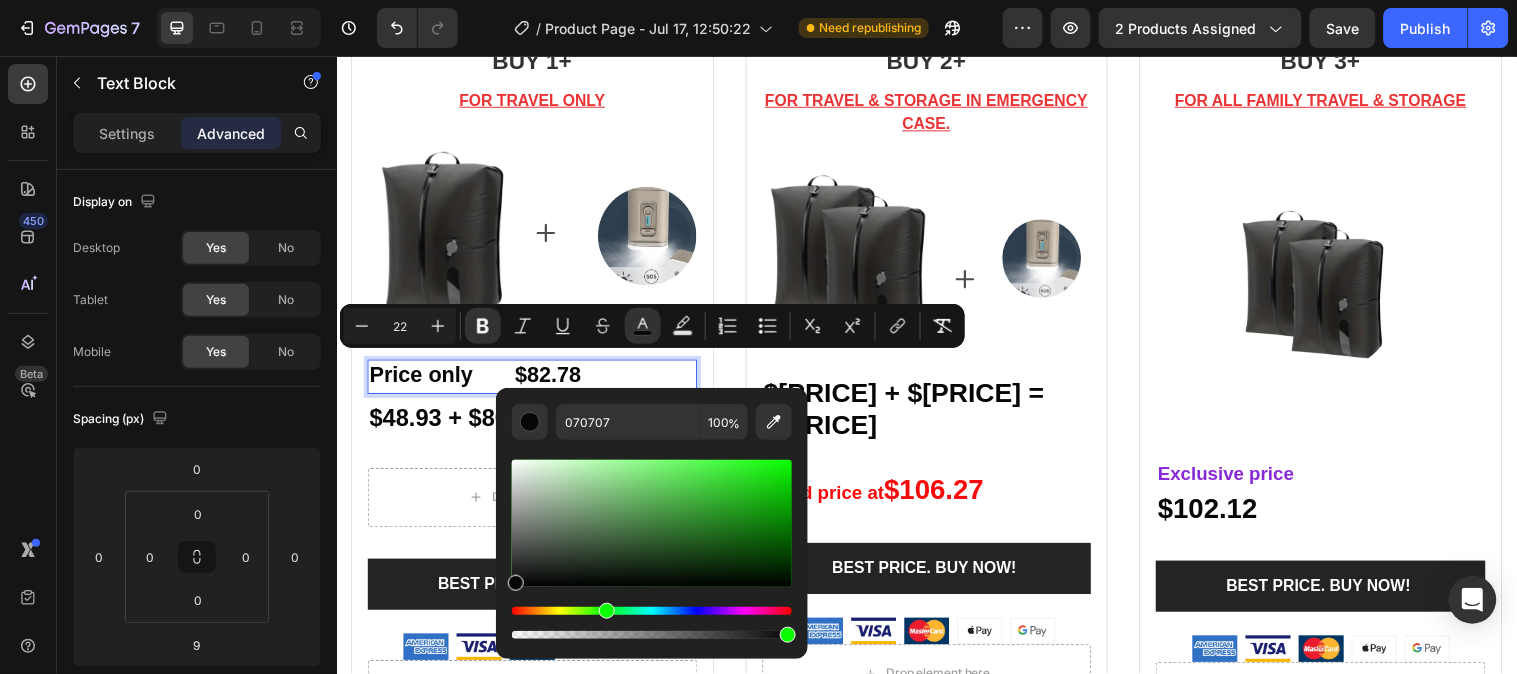 type on "060606" 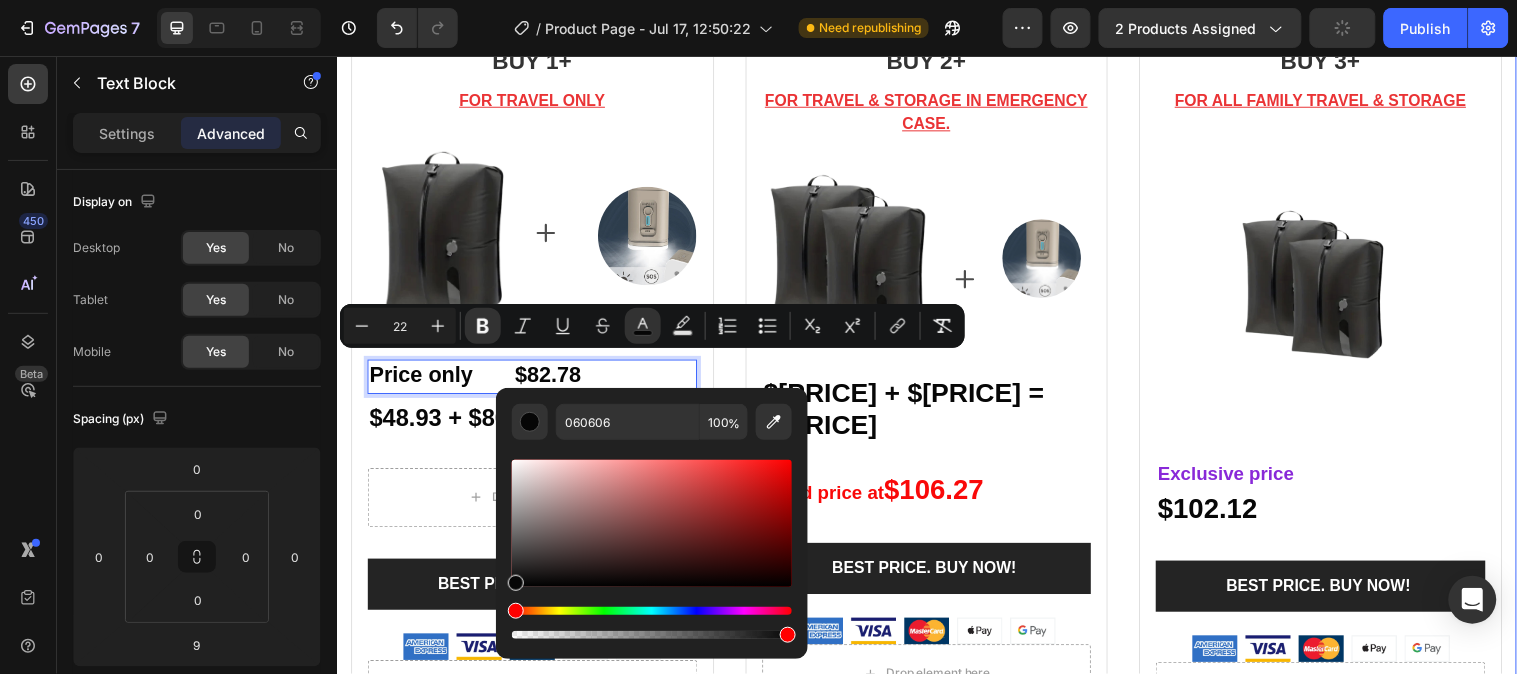 click on ""Must to have" for travel and home  Heading The luggage vacuum compression bag is a must-have product for travel, clothing storage, or keeping dry food in emergency survival kits. Text block Row BUY 1+ Heading FOR TRAVEL ONLY Text block Image Text Block
Icon Image Row Price only       $[PRICE] Text Block Product Row 3 cols Section   9   $[PRICE] + $[PRICE] = $[PRICE] Text Block
Drop element here Row BEST PRICE. BUY NOW! (P) Cart Button Image
Drop element here Product BUY 2+ Heading FOR TRAVEL & STORAGE IN EMERGENCY CASE. Text block Image
Icon Image Row  $[PRICE] + $[PRICE] = $[PRICE] Text Block Good price at  $[PRICE] Text Block Row BEST PRICE. BUY NOW! (P) Cart Button Image
Drop element here Product BUY 3+ Heading FOR ALL FAMILY TRAVEL & STORAGE  Text block Image Exclusive price Text Block                     $[PRICE] Text Block BEST PRICE. BUY NOW! (P) Cart Button Image
Drop element here Product Row" at bounding box center (936, 325) 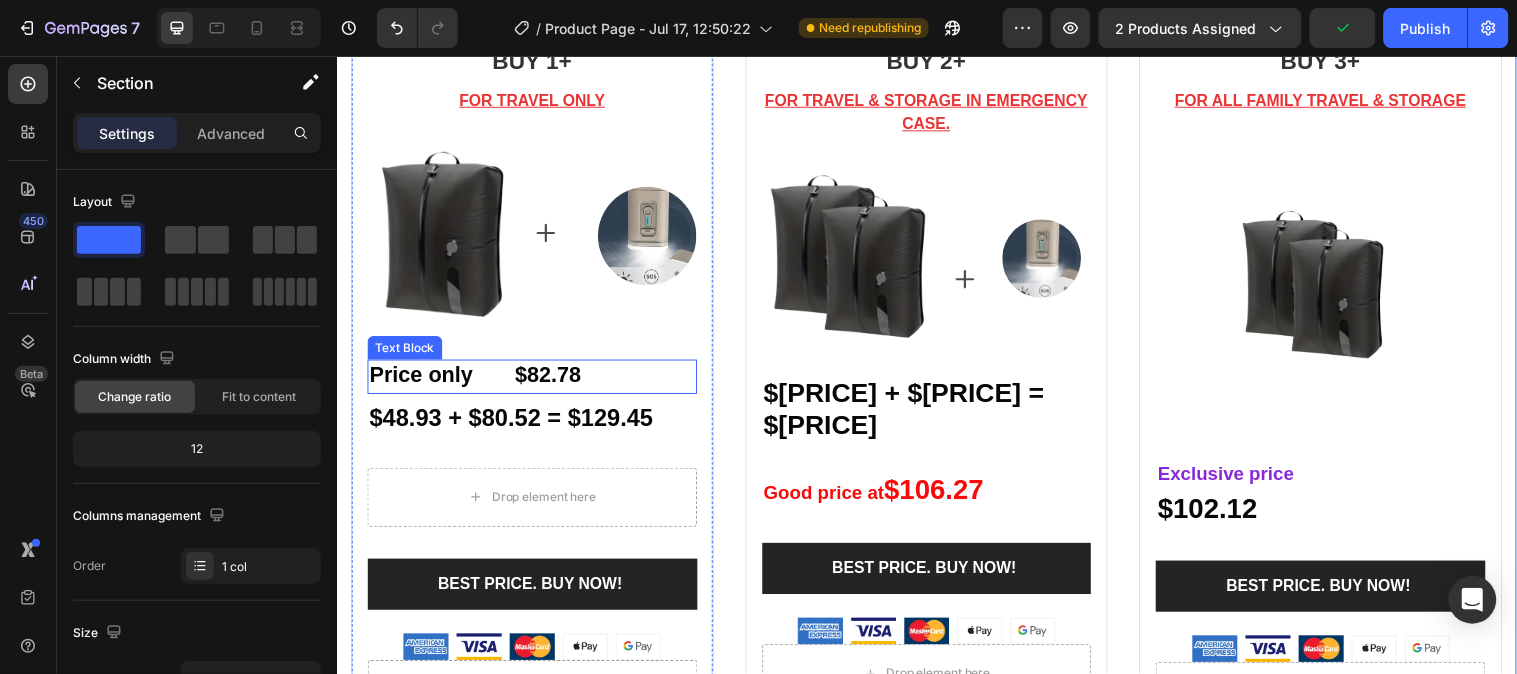 click on "Price only       $82.78" at bounding box center (477, 379) 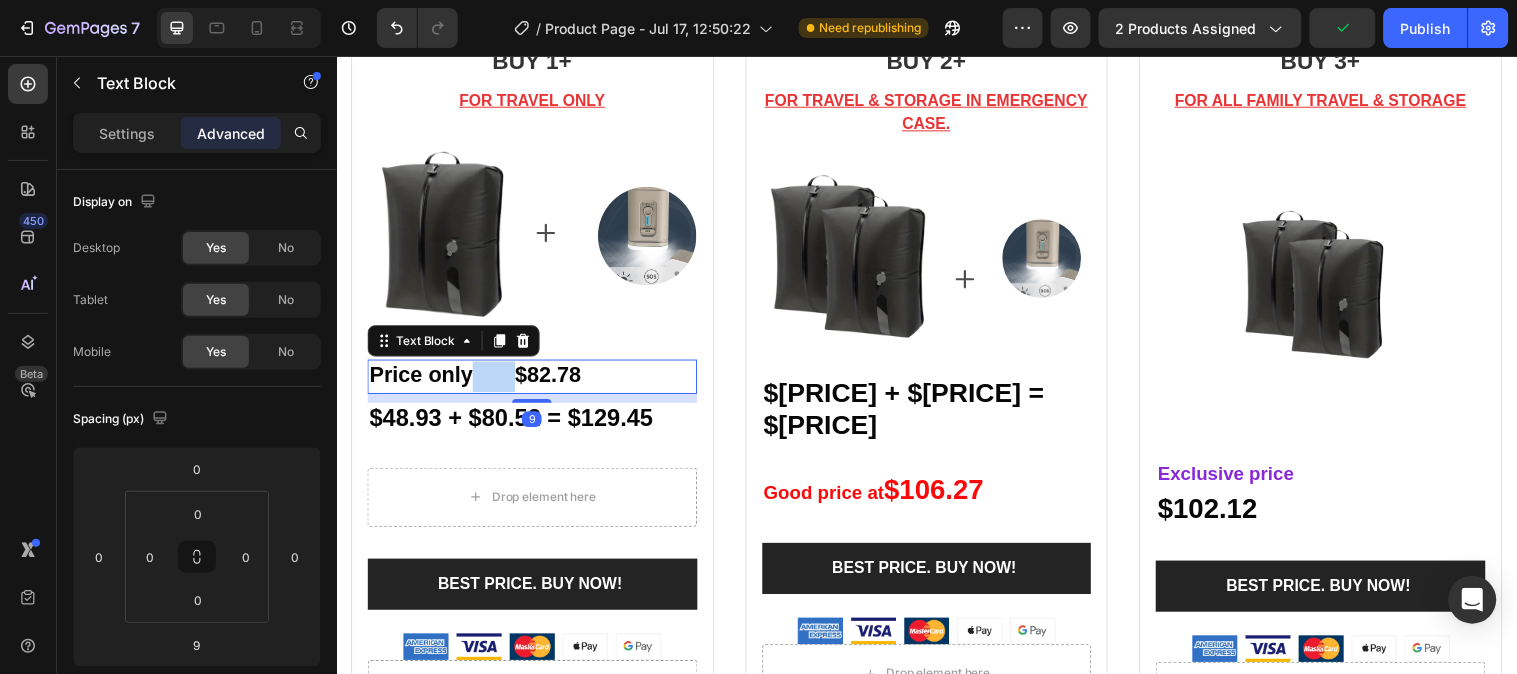 click on "Price only       $82.78" at bounding box center (477, 379) 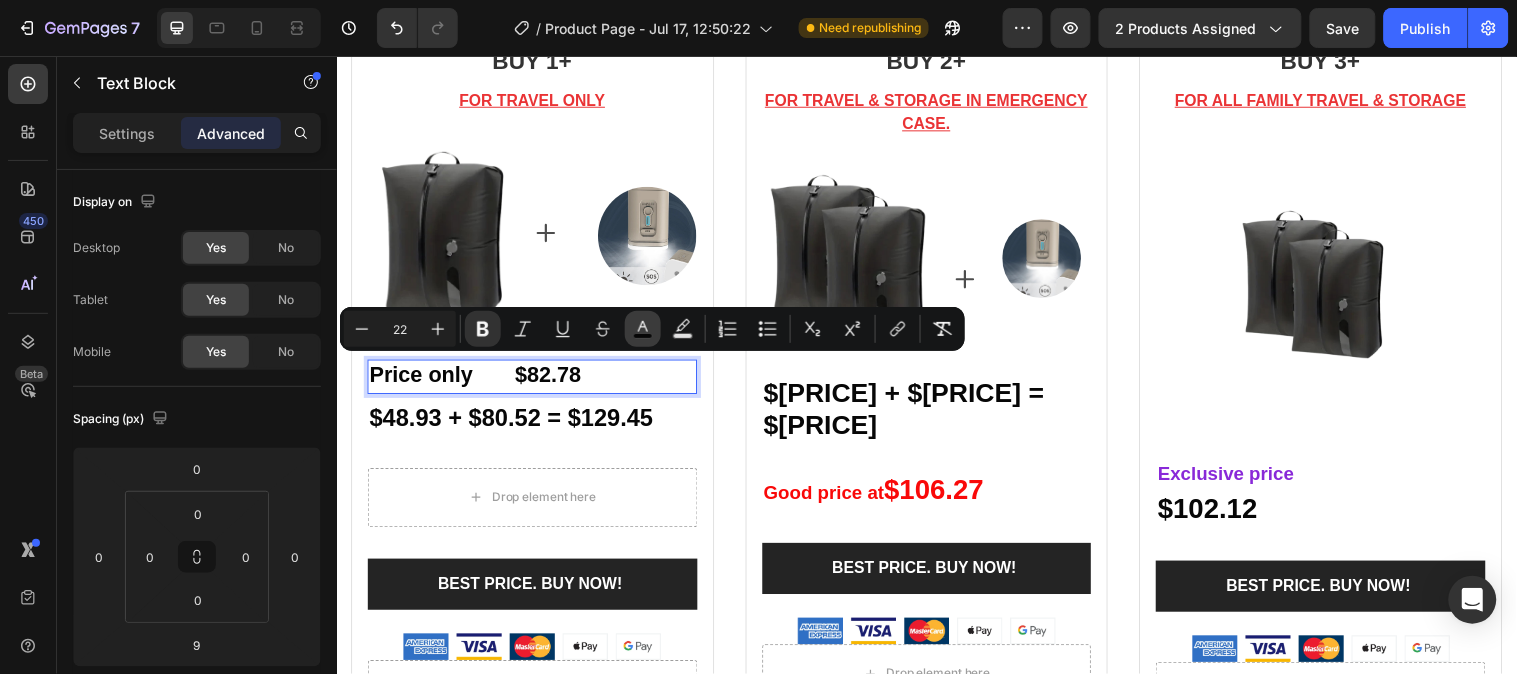 click 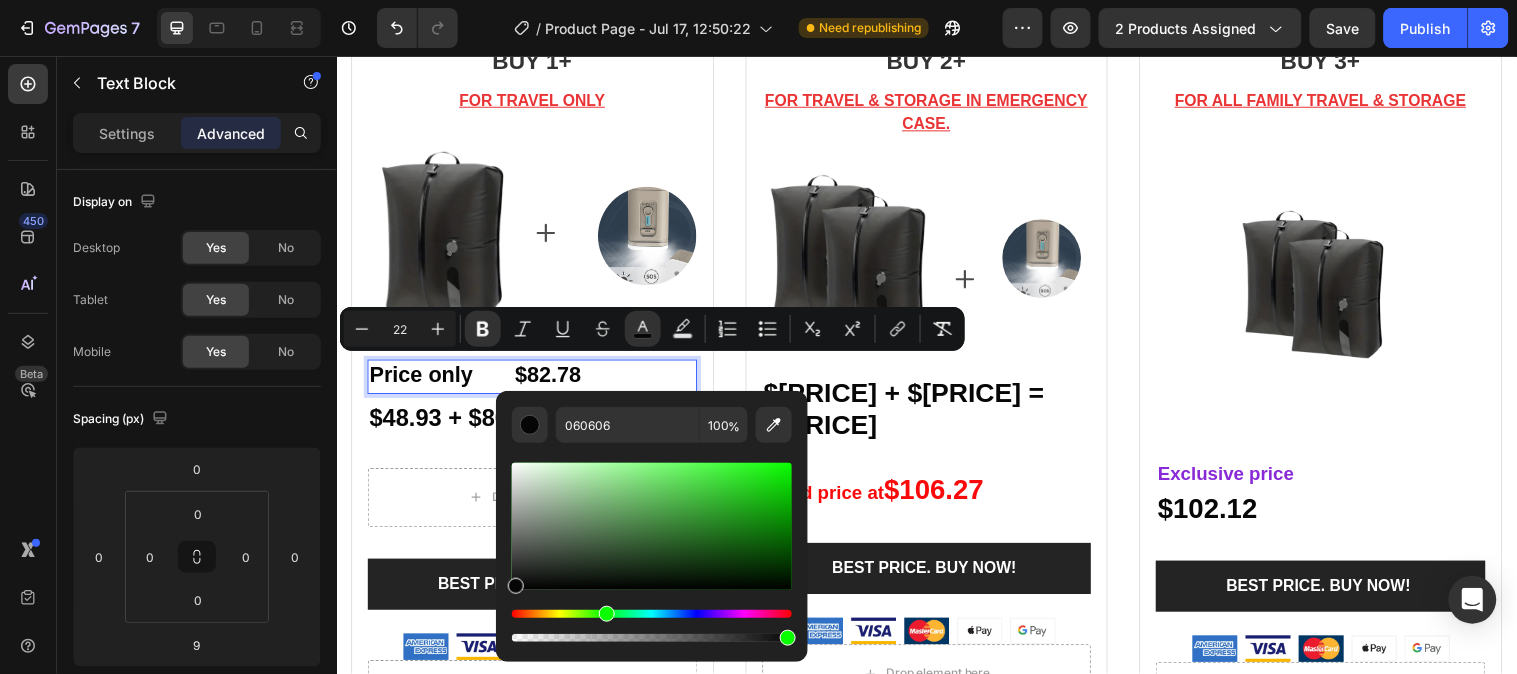 click at bounding box center [652, 614] 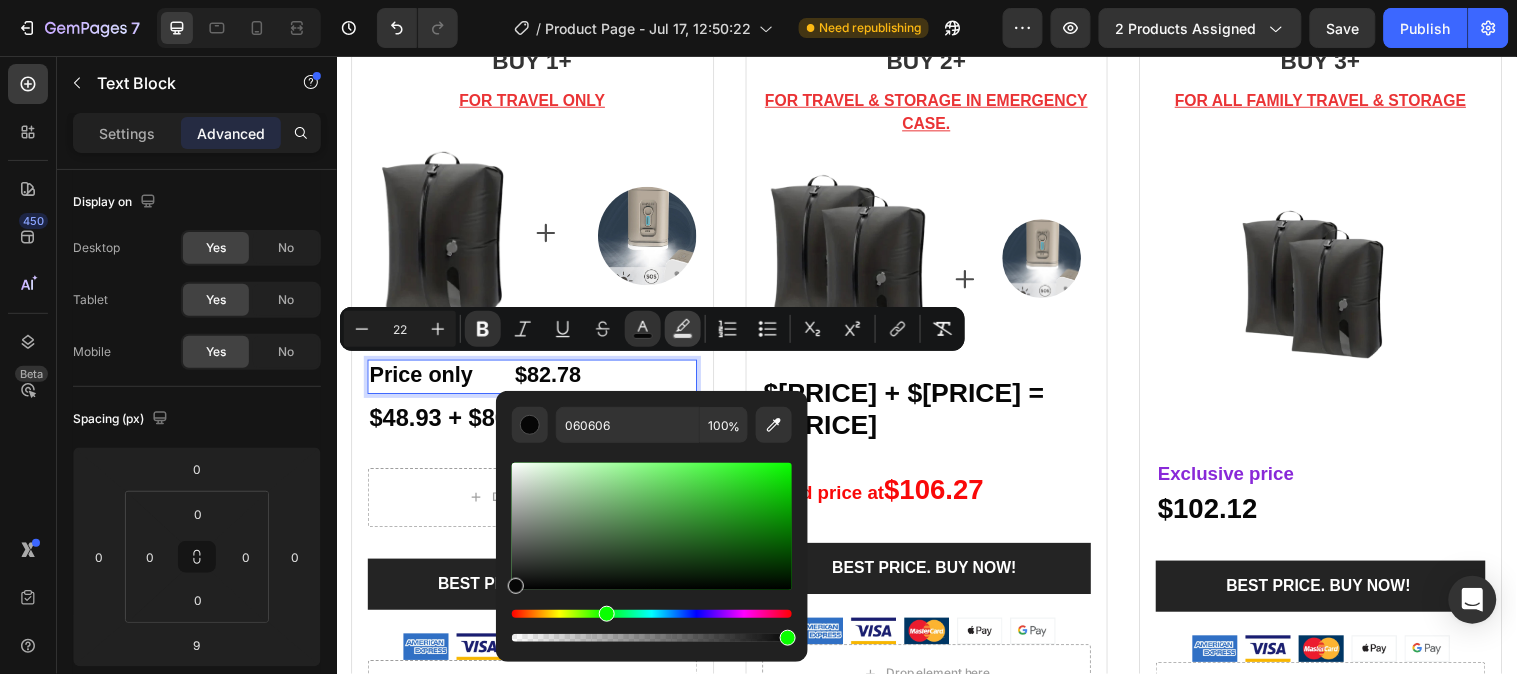 click 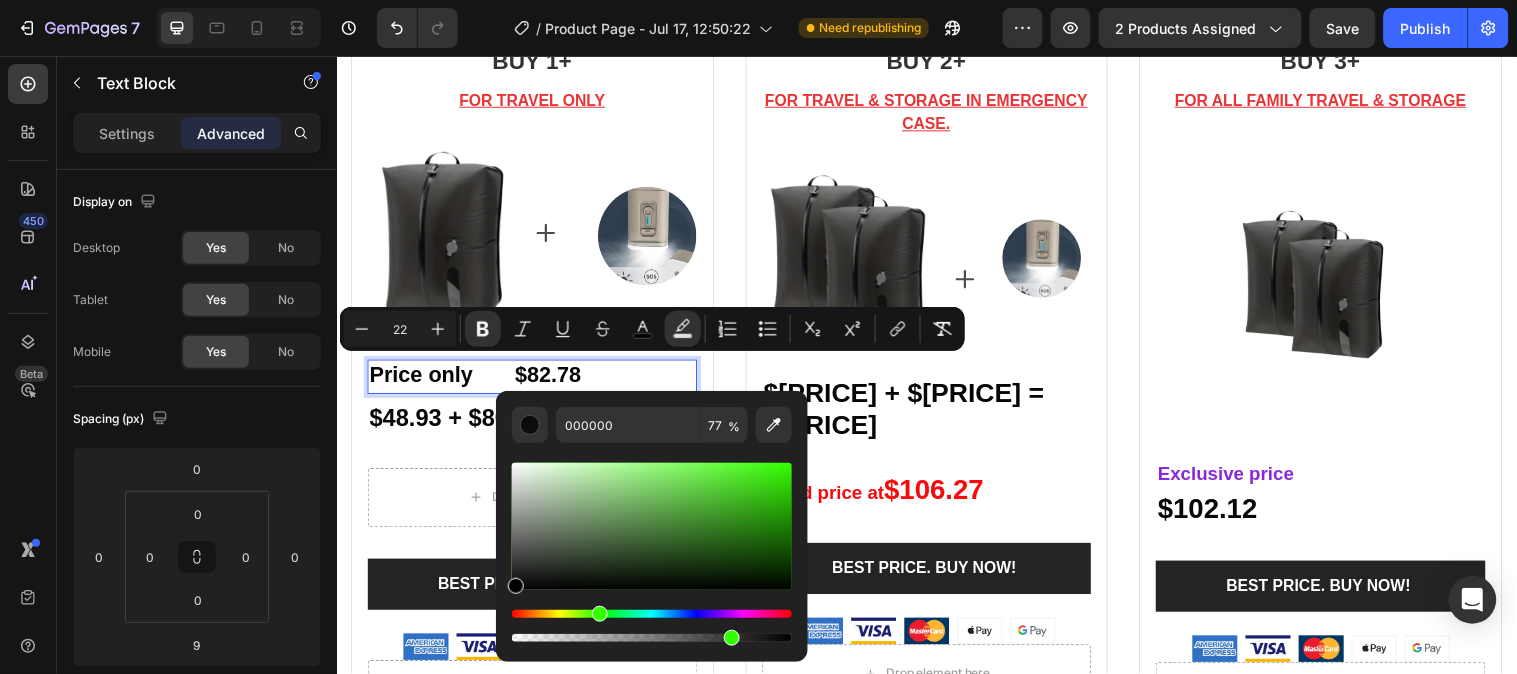 click at bounding box center (652, 614) 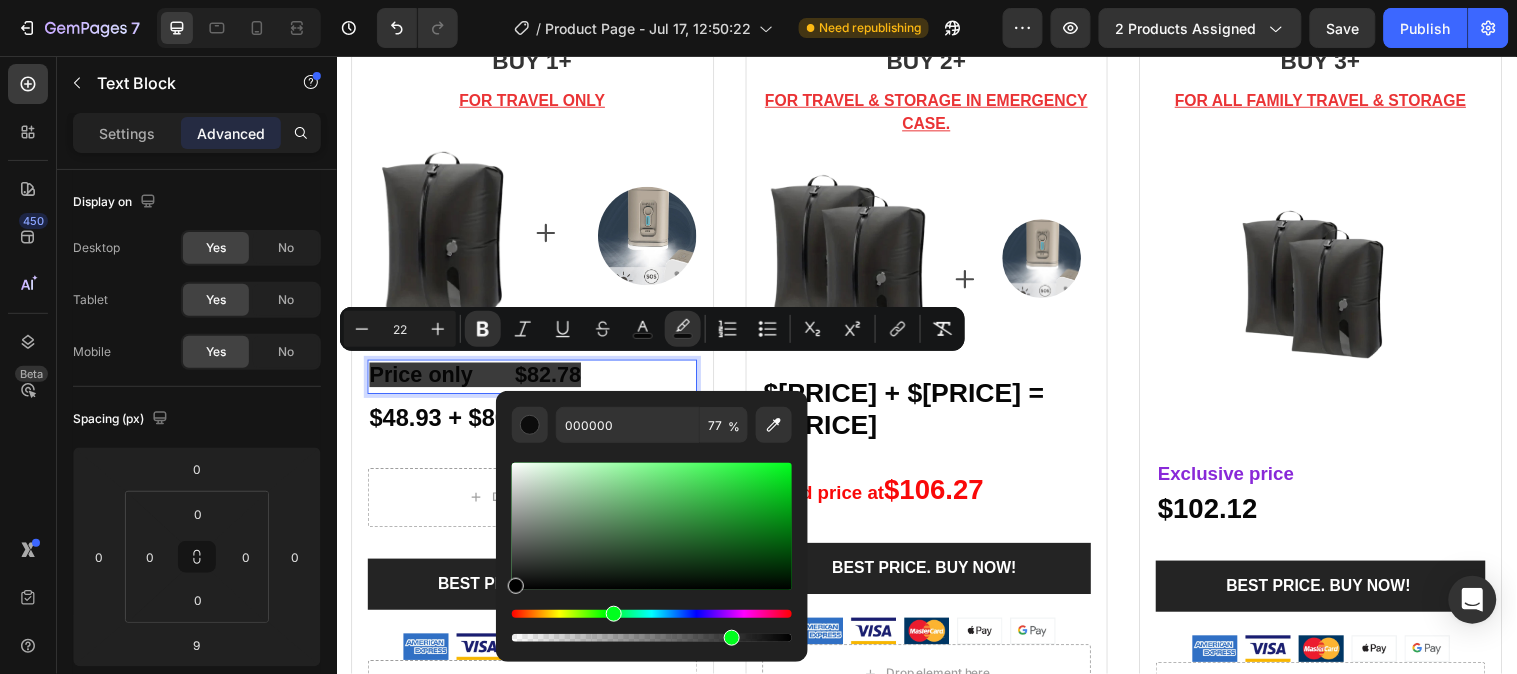 click at bounding box center (652, 614) 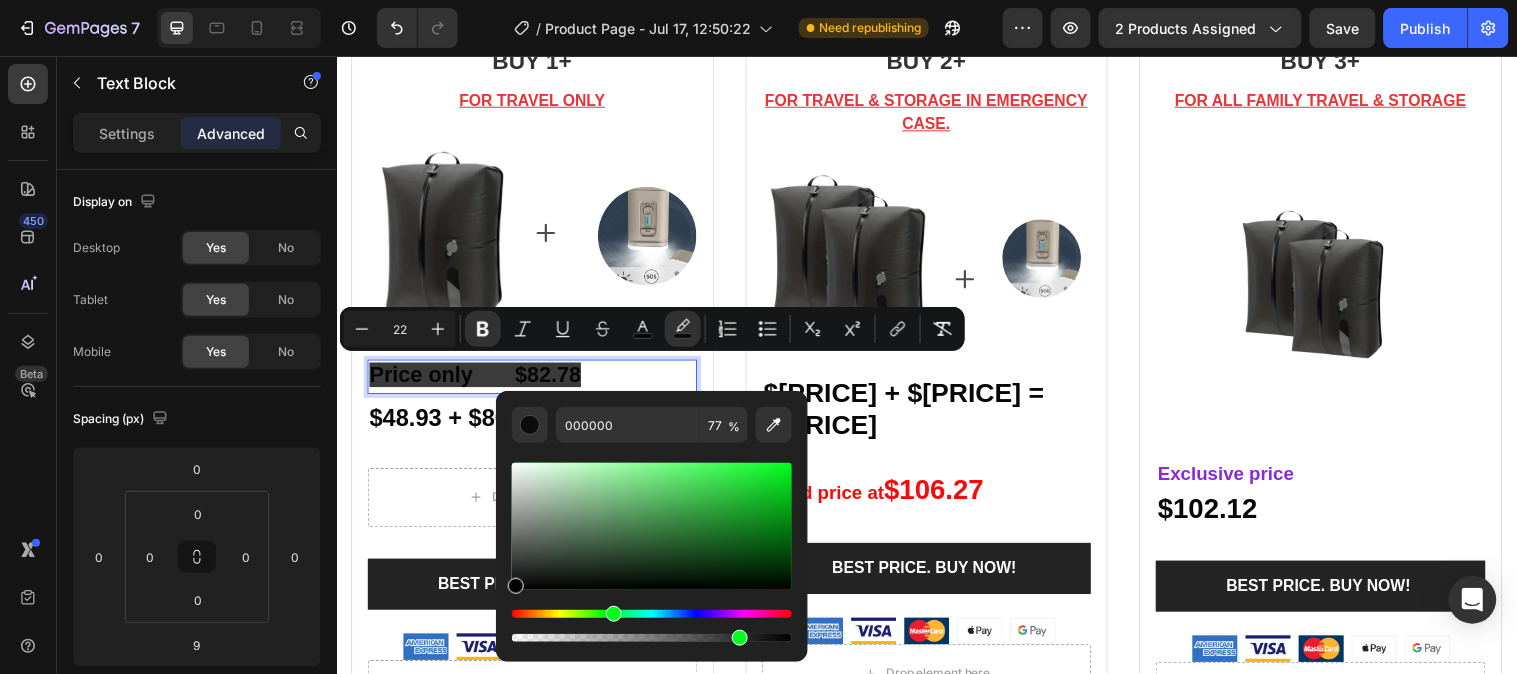 click at bounding box center (740, 638) 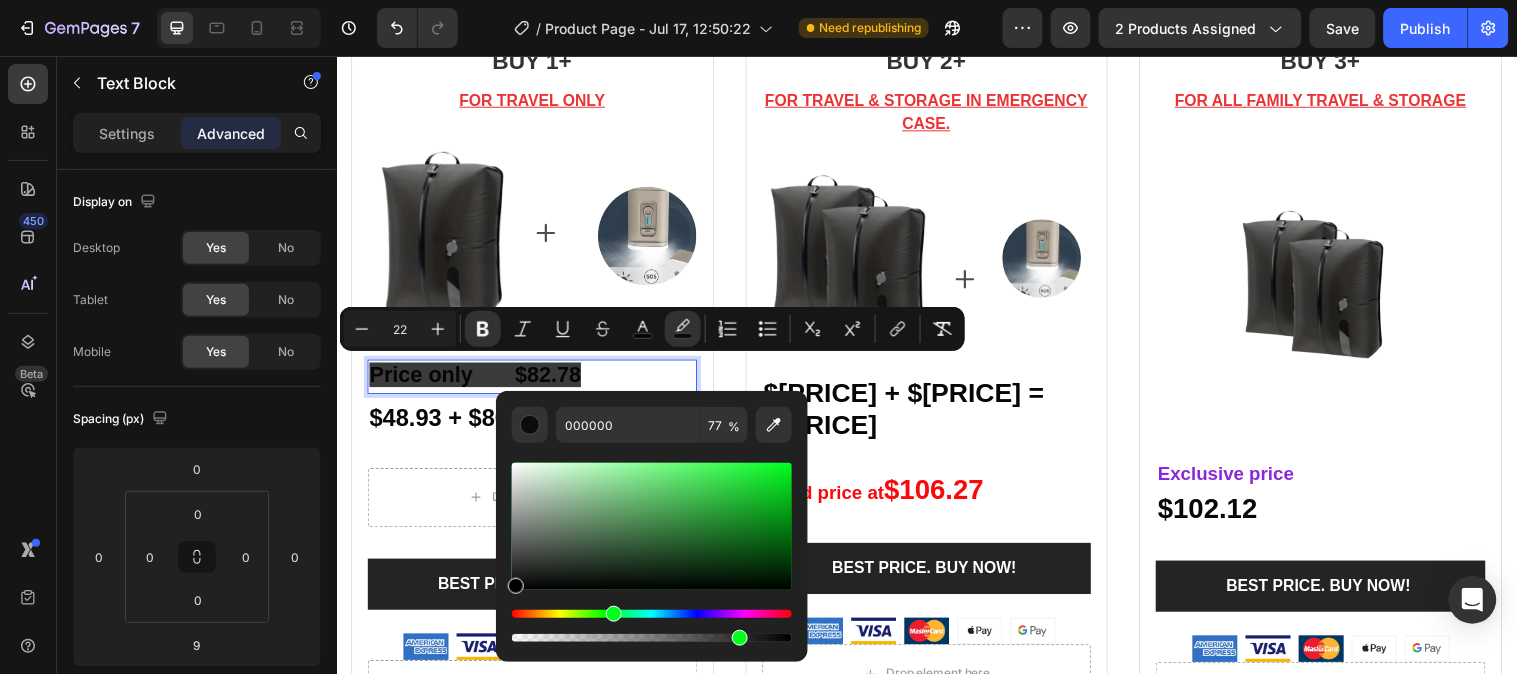 type on "80" 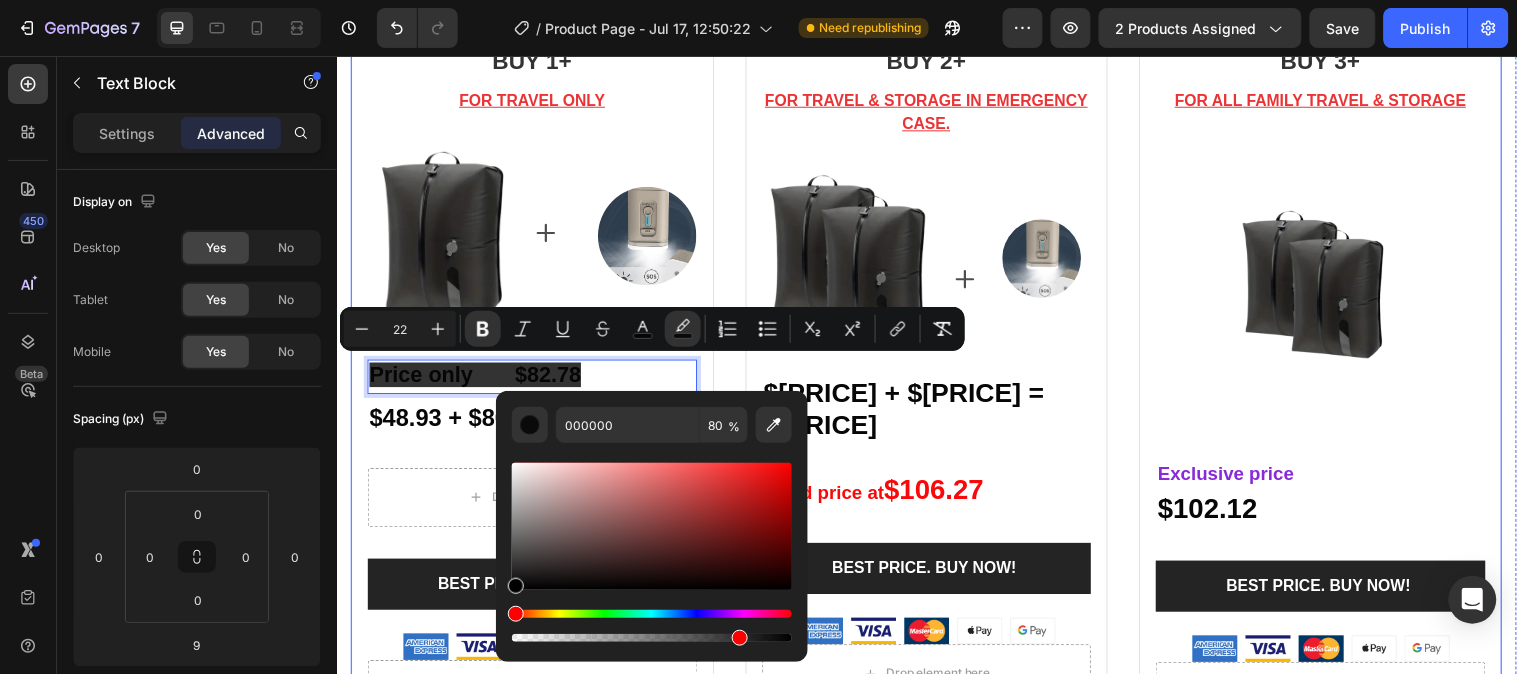click on "BUY 1+ Heading FOR TRAVEL ONLY Text block Image Text Block
Icon Image Row Price only       $[PRICE] Text Block   9   $[PRICE] + $[PRICE] = $[PRICE] Text Block
Drop element here Row BEST PRICE. BUY NOW! (P) Cart Button Image
Drop element here Product BUY 2+ Heading FOR TRAVEL & STORAGE IN EMERGENCY CASE. Text block Image
Icon Image Row  $[PRICE] + $[PRICE] = $[PRICE] Text Block Good price at  $[PRICE] Text Block Row BEST PRICE. BUY NOW! (P) Cart Button Image
Drop element here Product BUY 3+ Heading FOR ALL FAMILY TRAVEL & STORAGE  Text block Image Exclusive price Text Block                     $[PRICE] Text Block BEST PRICE. BUY NOW! (P) Cart Button Image
Drop element here Product Row" at bounding box center (936, 388) 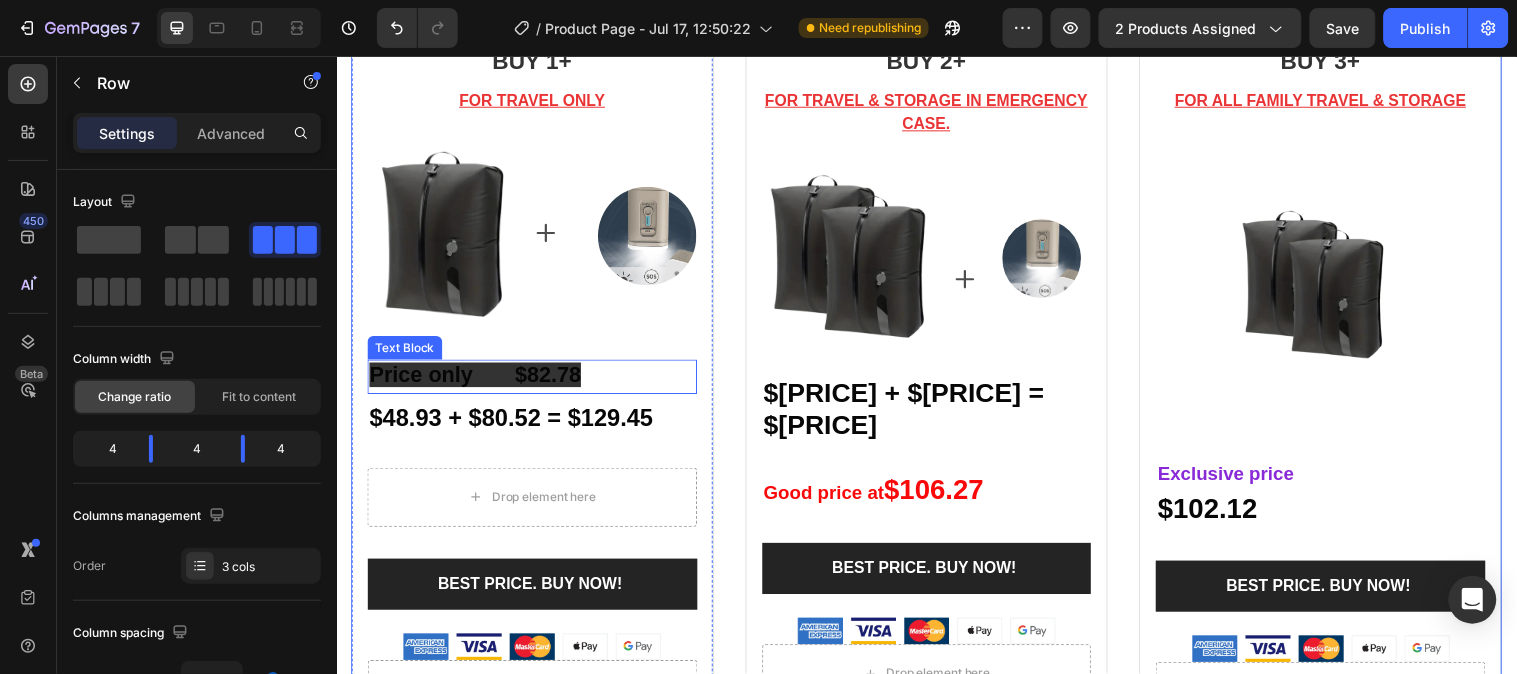 click on "Price only       $82.78" at bounding box center (535, 381) 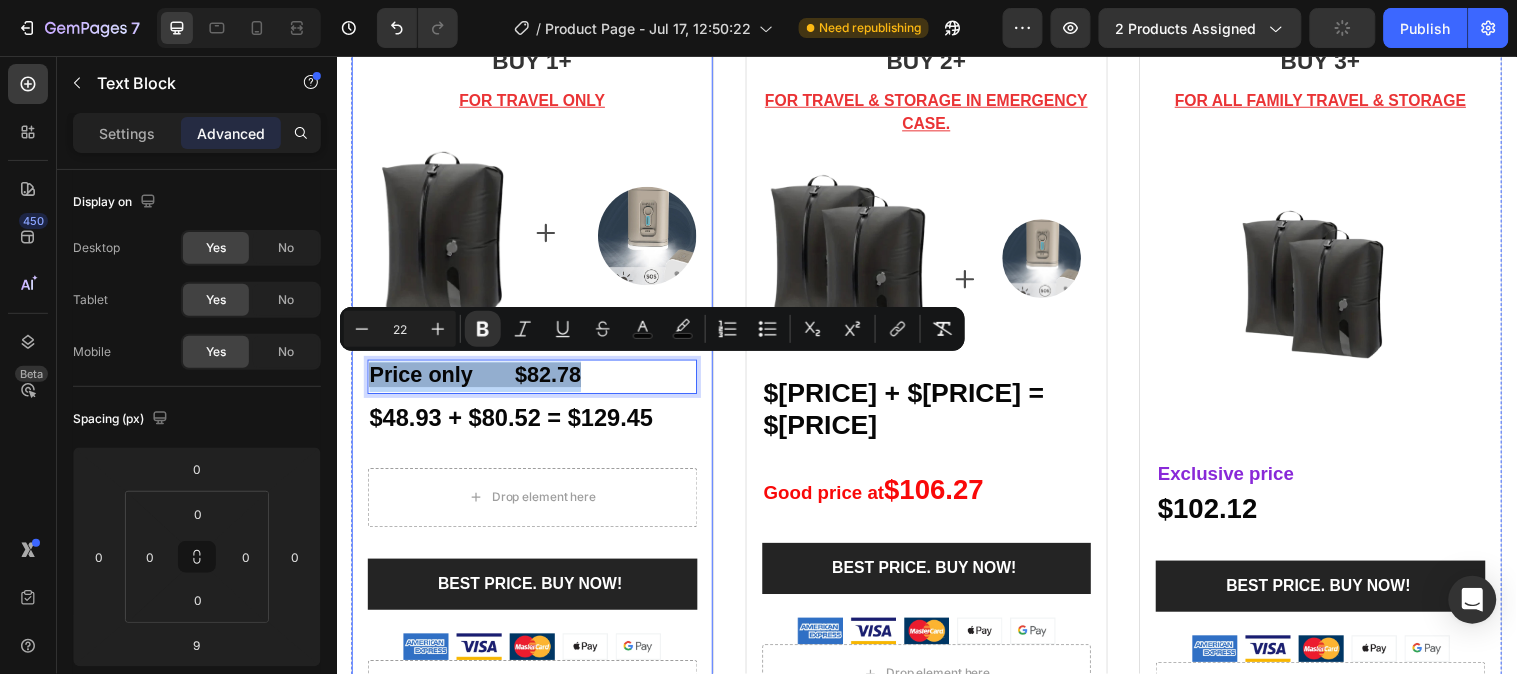 drag, startPoint x: 588, startPoint y: 380, endPoint x: 362, endPoint y: 384, distance: 226.0354 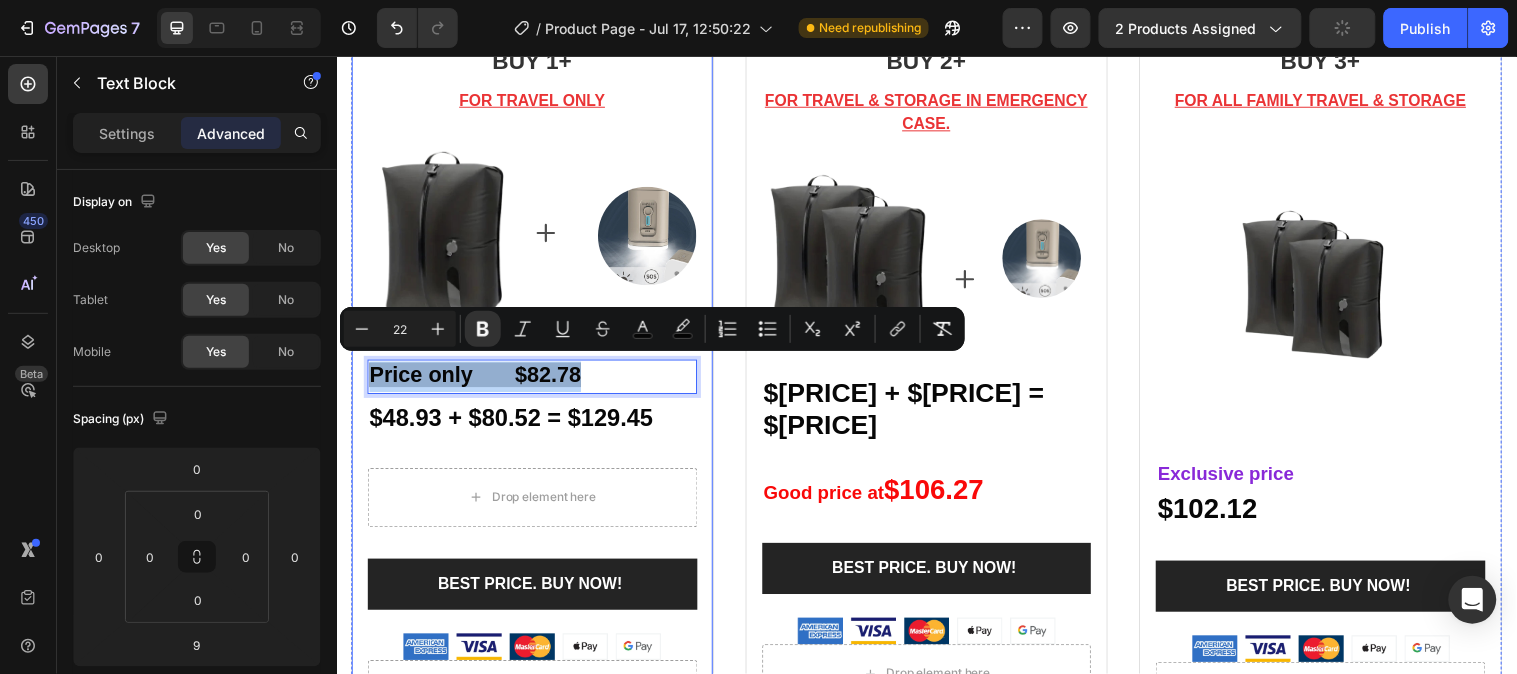click on "BUY 1+ Heading FOR TRAVEL ONLY Text block Image Text Block
Icon Image Row Price only       $[PRICE] Text Block   9   $[PRICE] + $[PRICE] = $[PRICE] Text Block
Drop element here Row BEST PRICE. BUY NOW! (P) Cart Button Image
Drop element here Product" at bounding box center (535, 386) 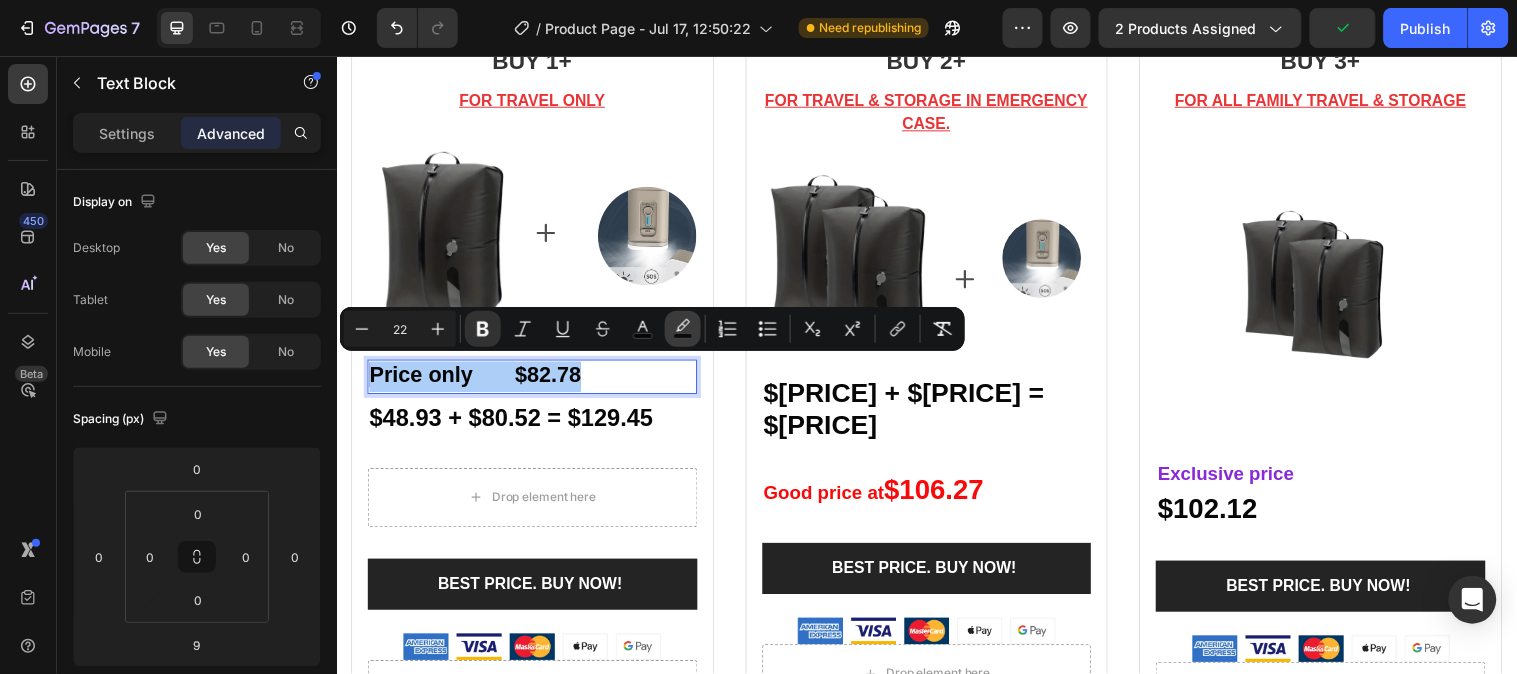 click 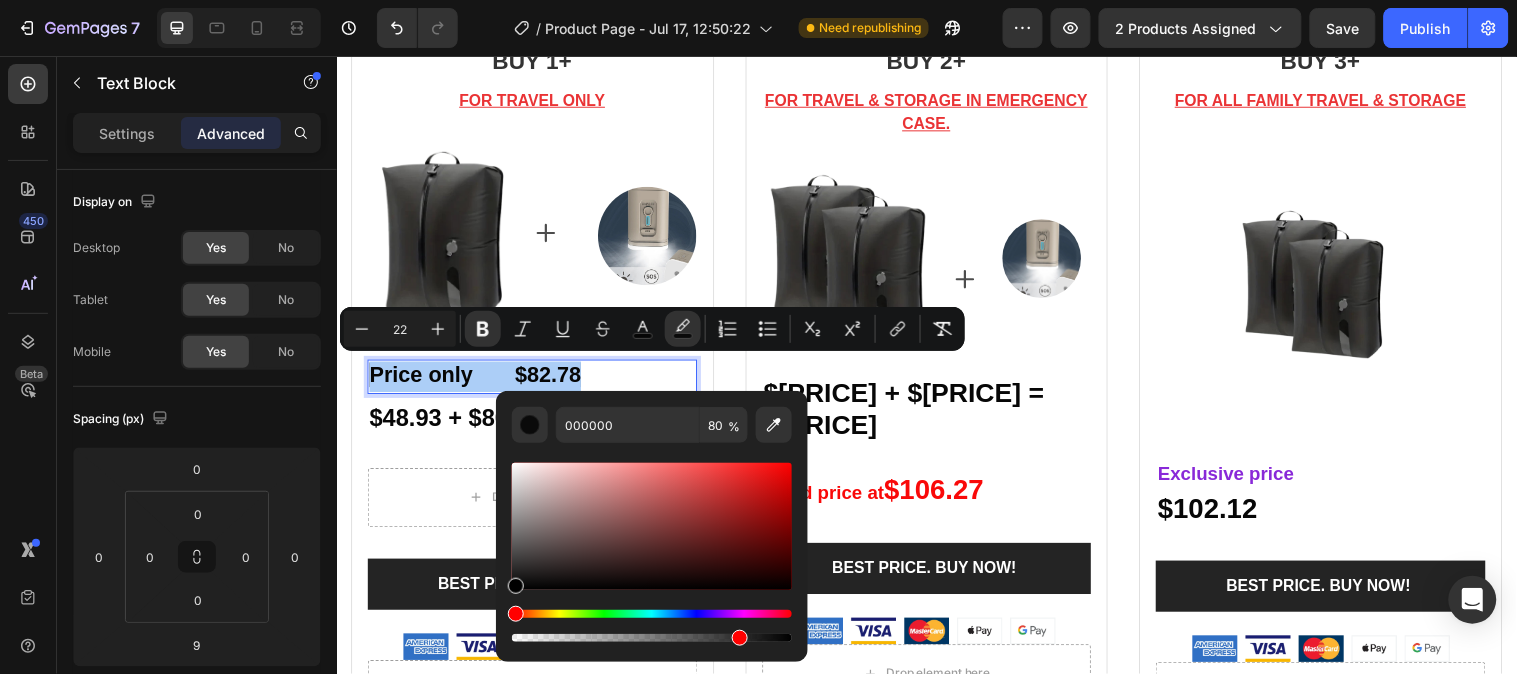 click at bounding box center [652, 638] 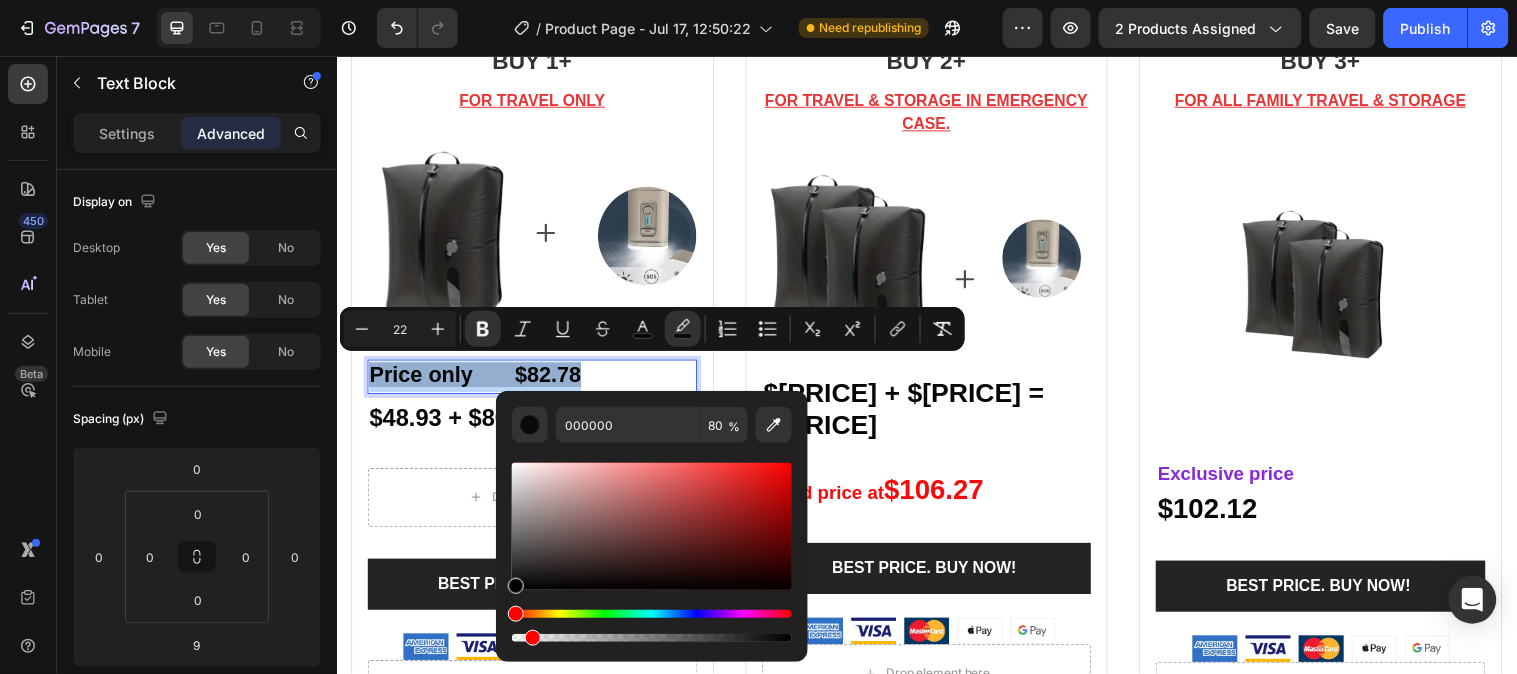 type on "6" 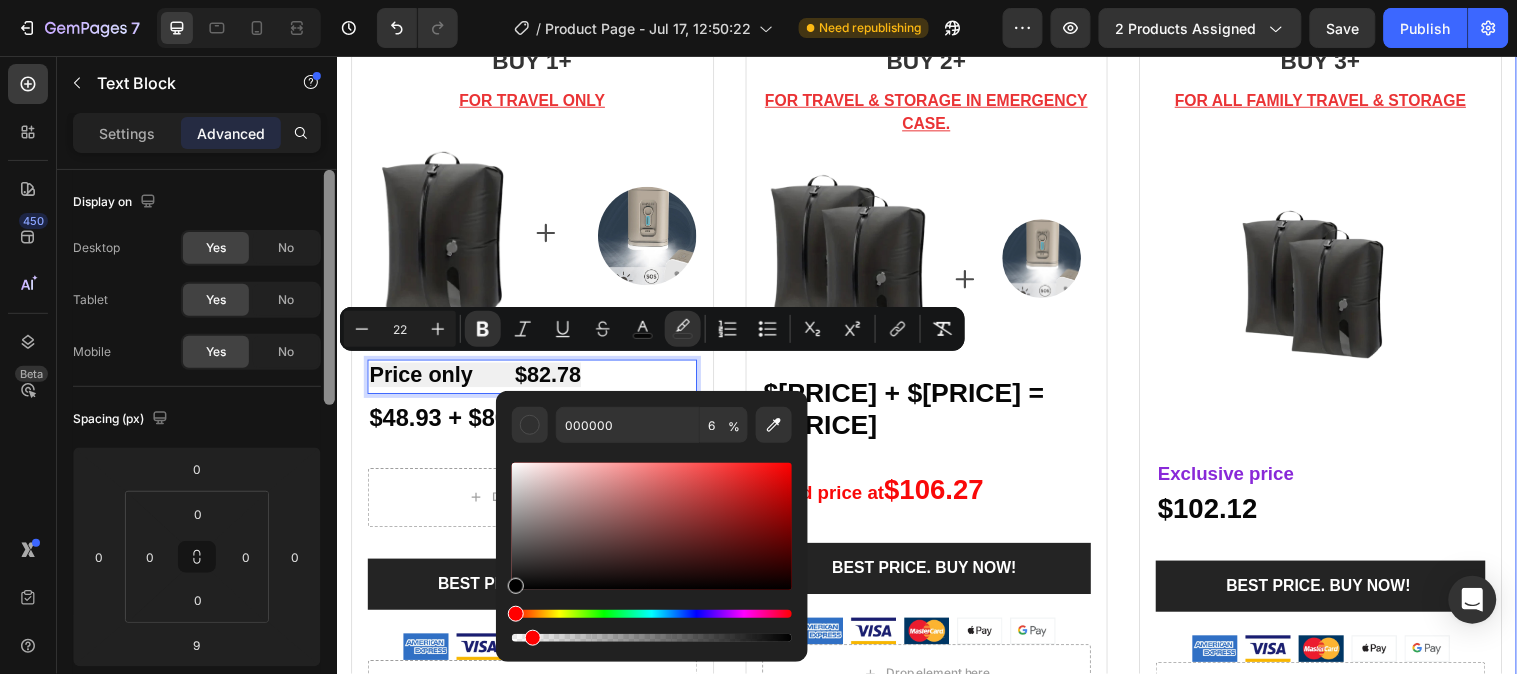 click at bounding box center (329, 450) 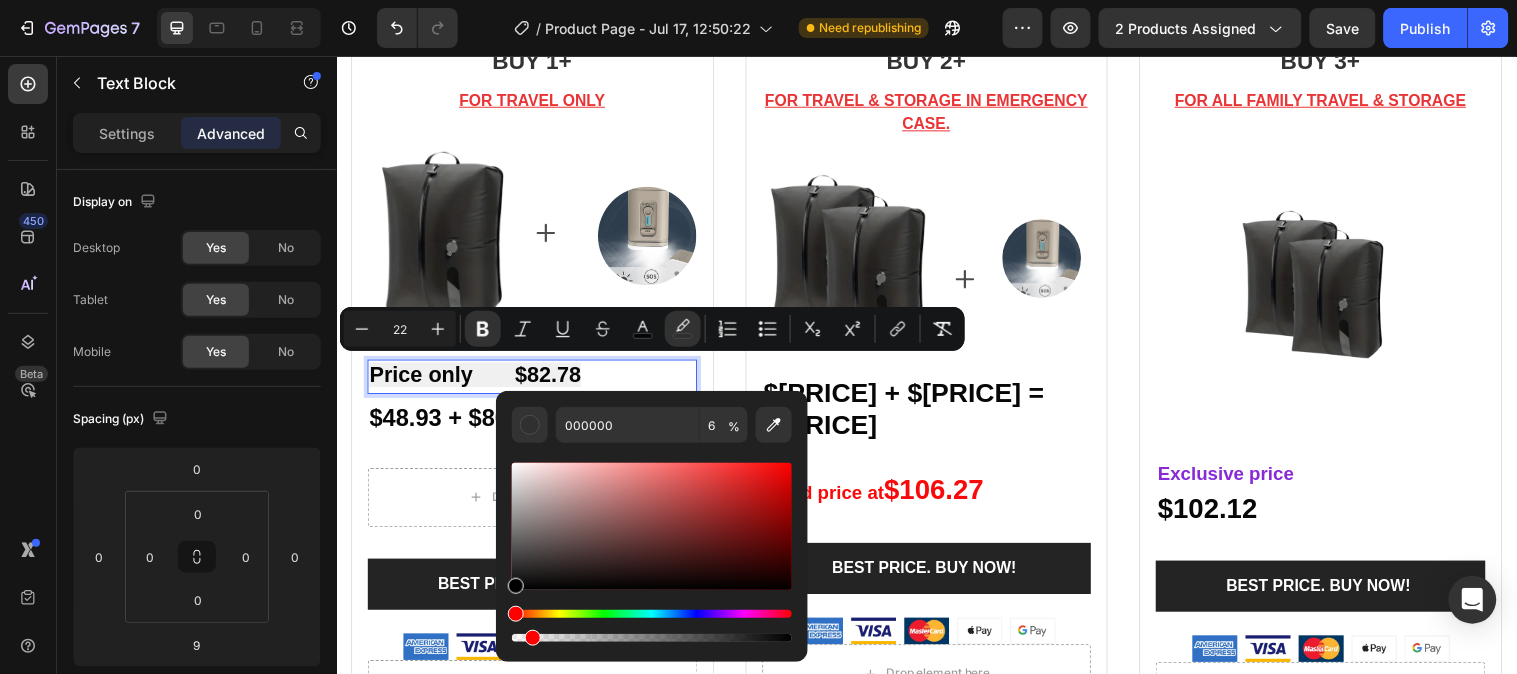 scroll, scrollTop: 561, scrollLeft: 0, axis: vertical 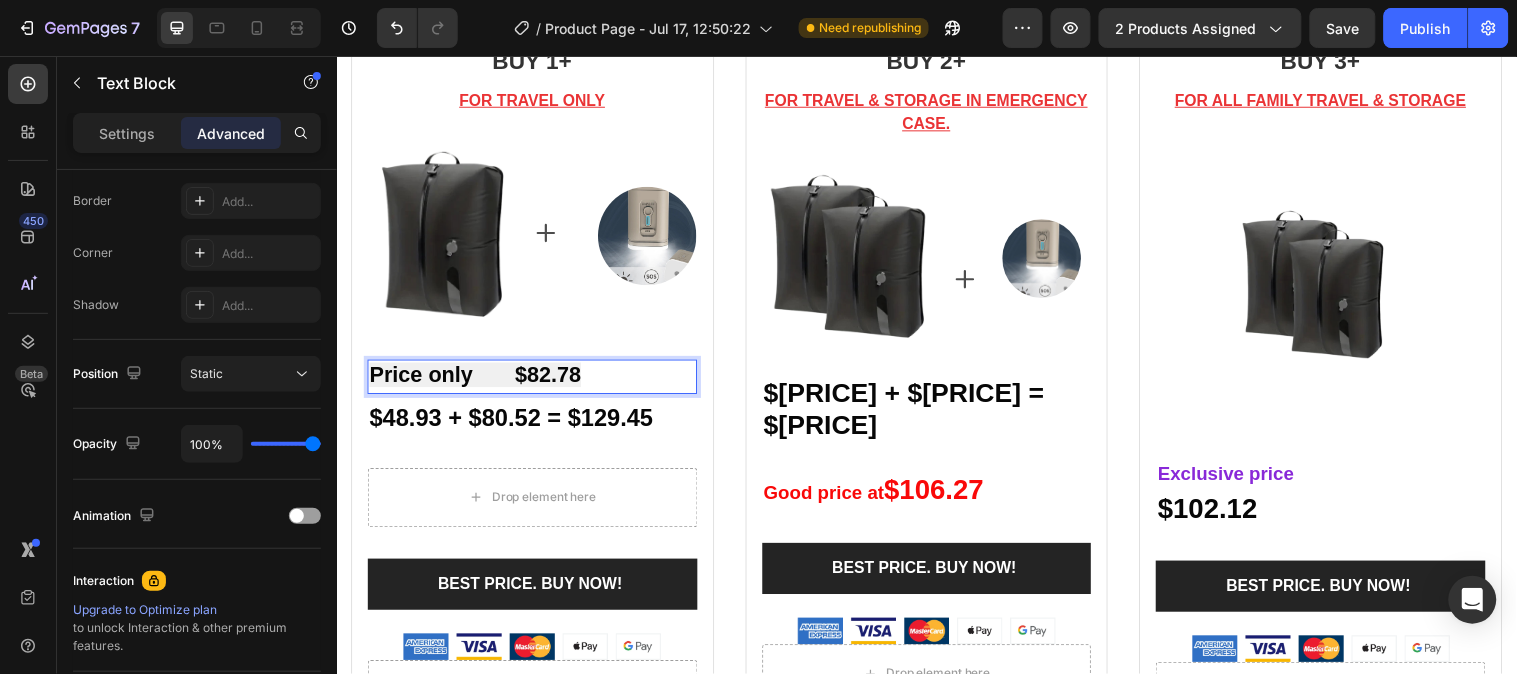 click on "Price only       $82.78" at bounding box center [477, 379] 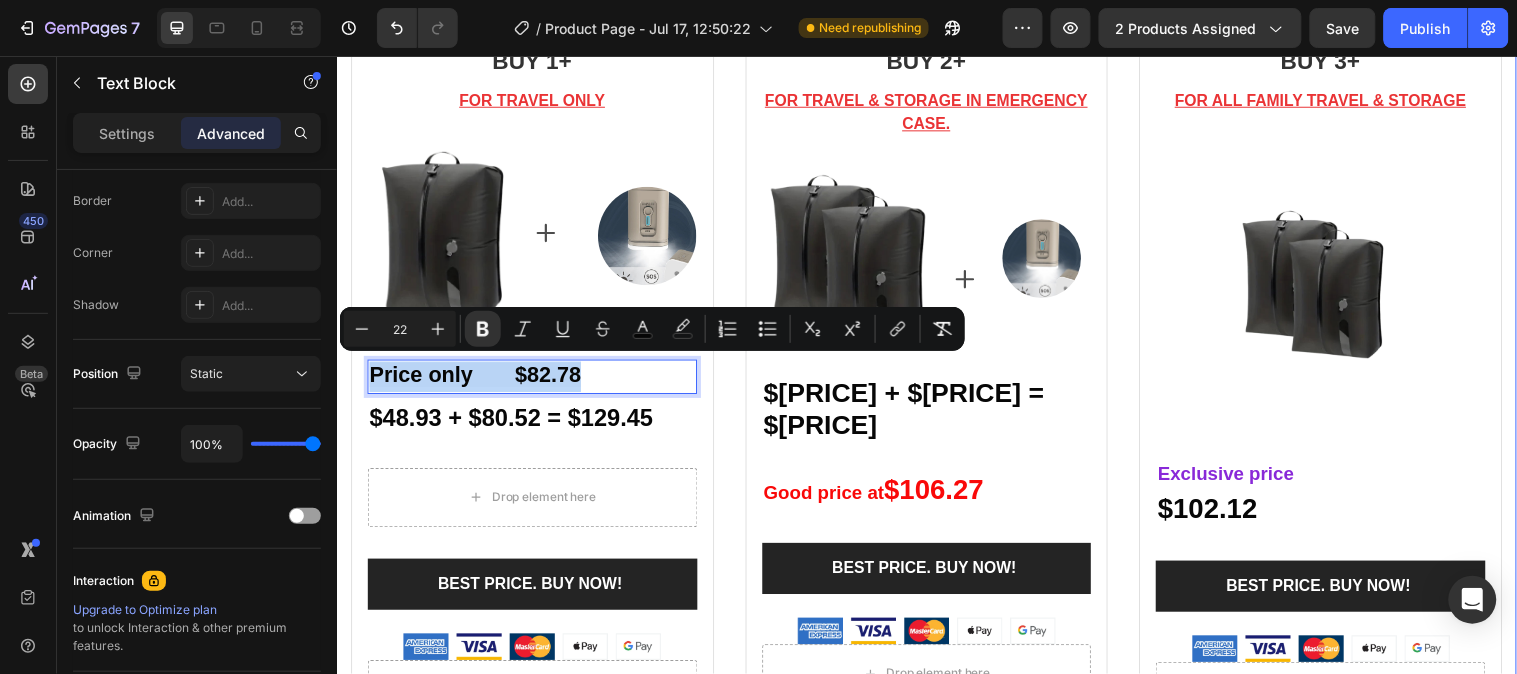 drag, startPoint x: 597, startPoint y: 377, endPoint x: 348, endPoint y: 360, distance: 249.57965 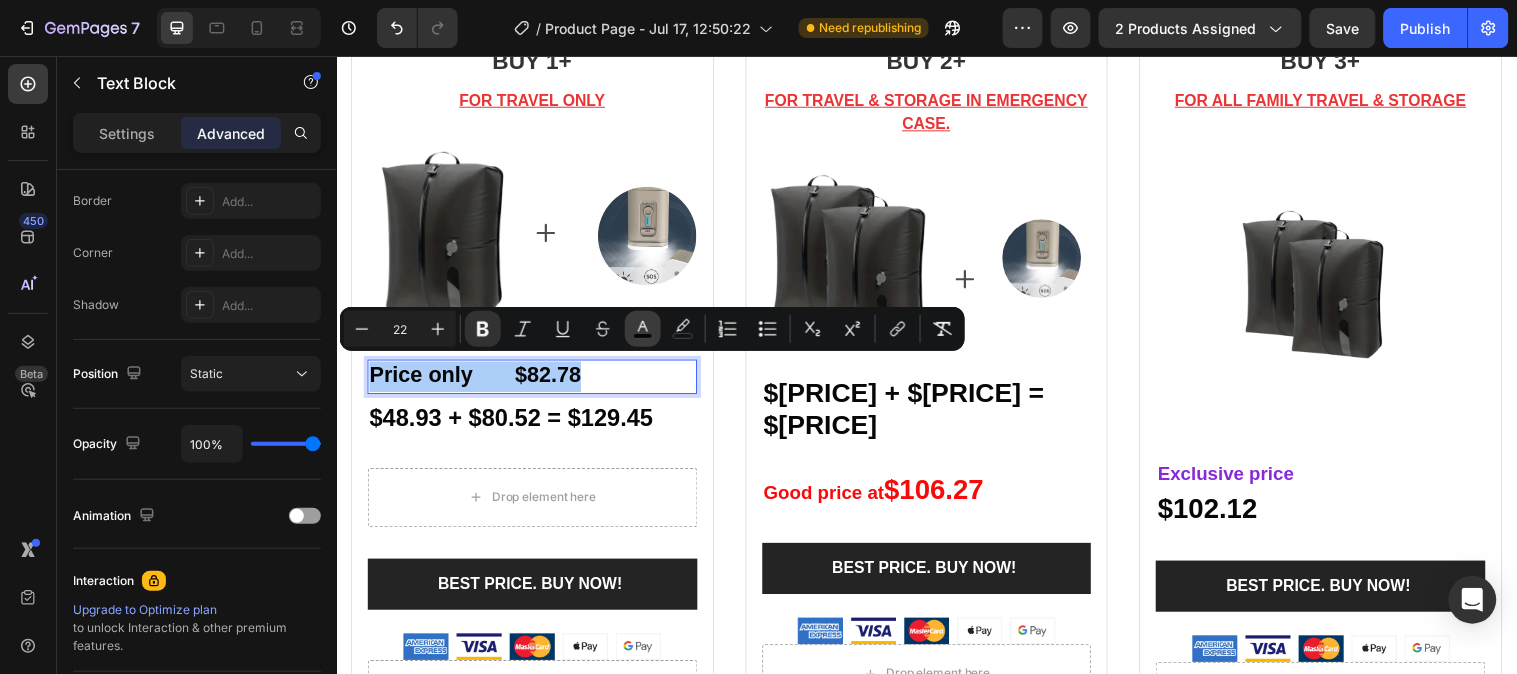click 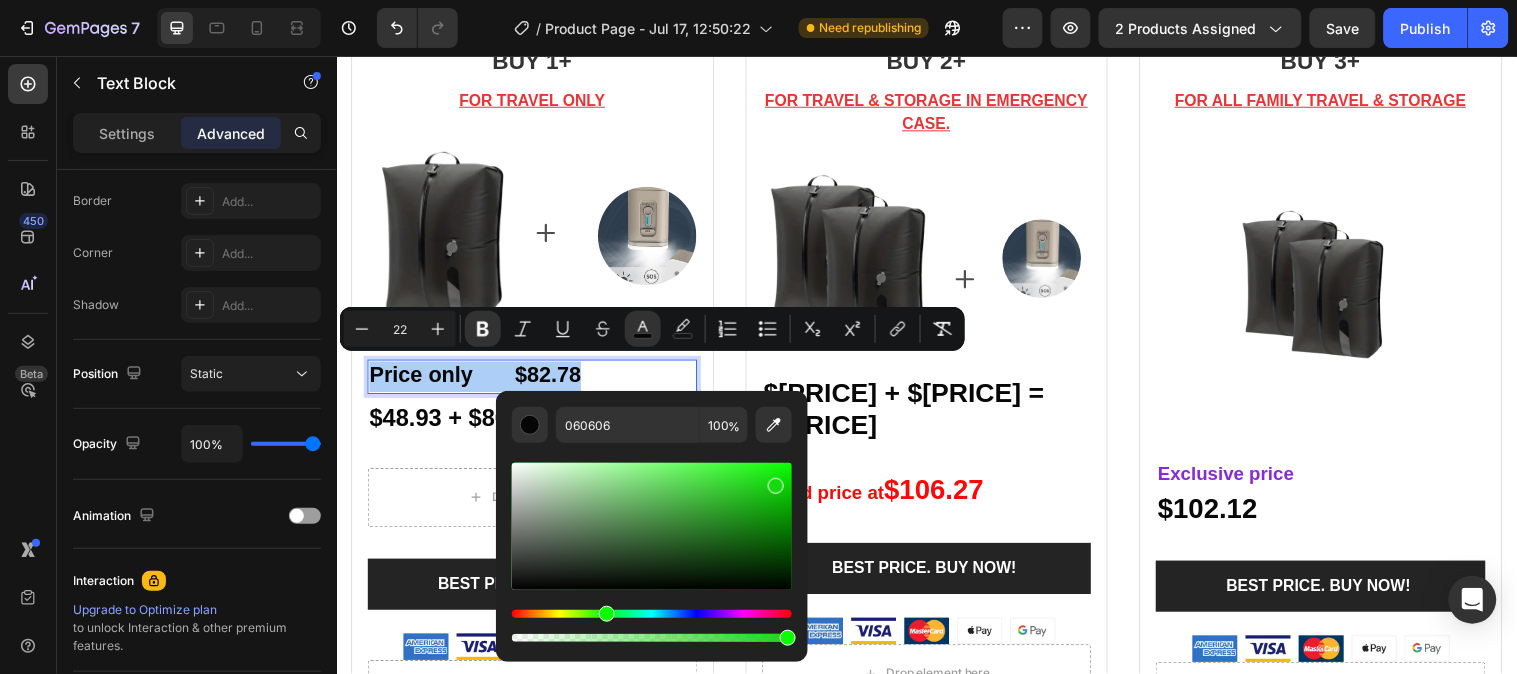 click at bounding box center (652, 526) 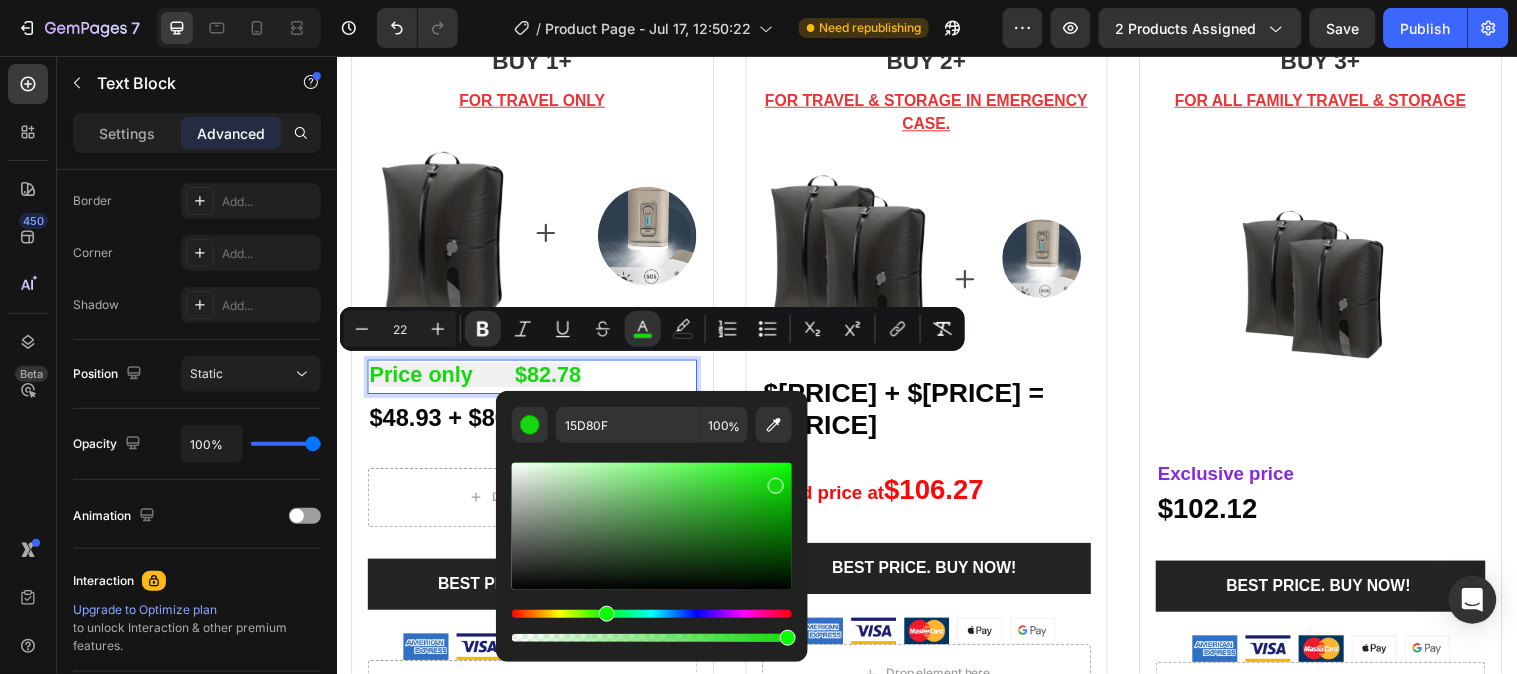 click at bounding box center [652, 526] 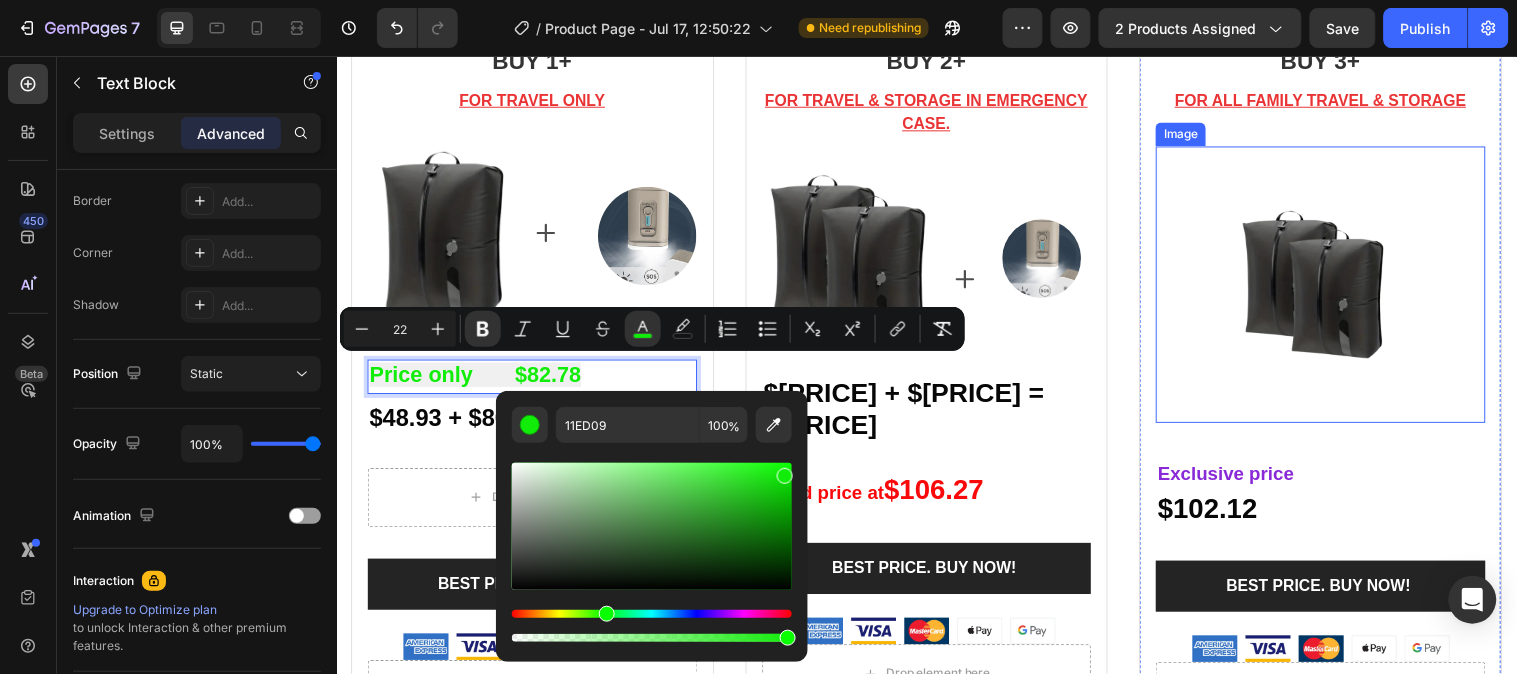 click at bounding box center [1336, 287] 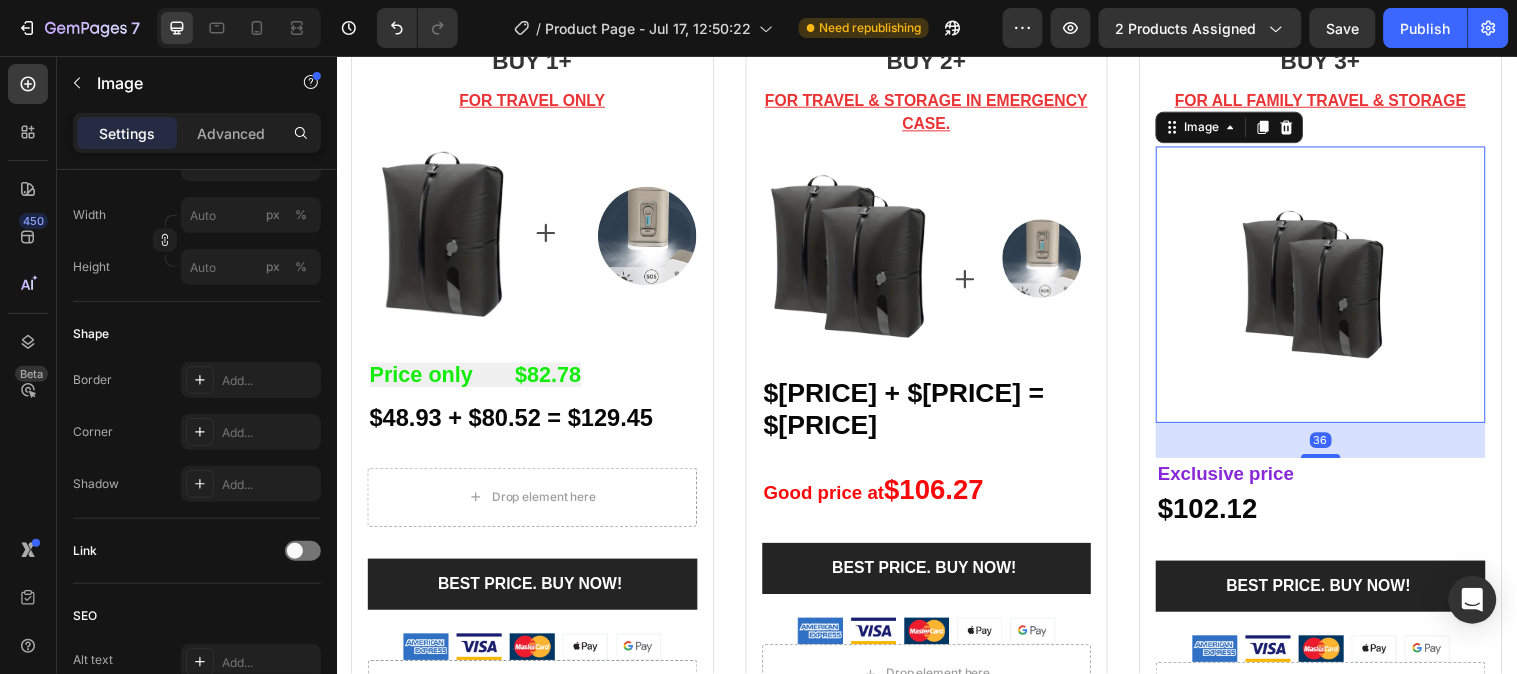 scroll, scrollTop: 0, scrollLeft: 0, axis: both 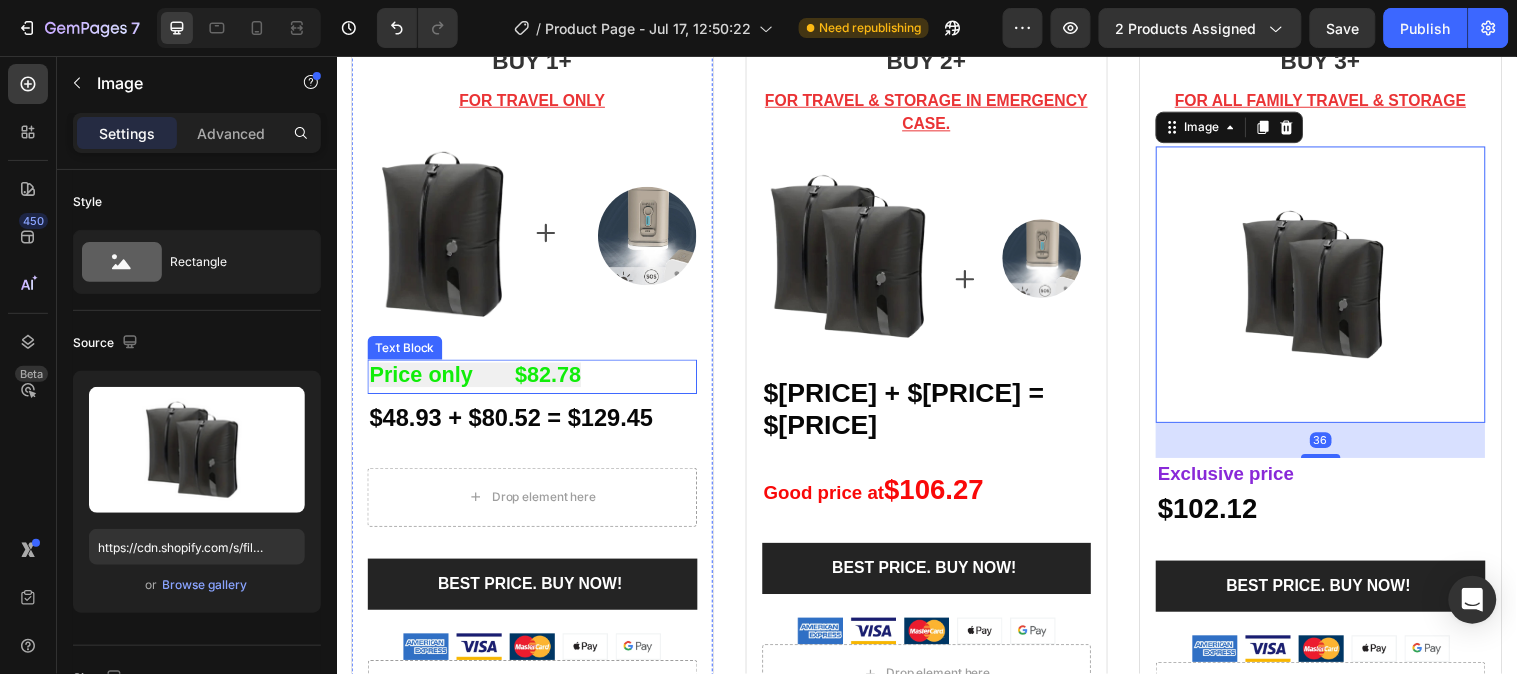click on "Price only       $82.78" at bounding box center [477, 379] 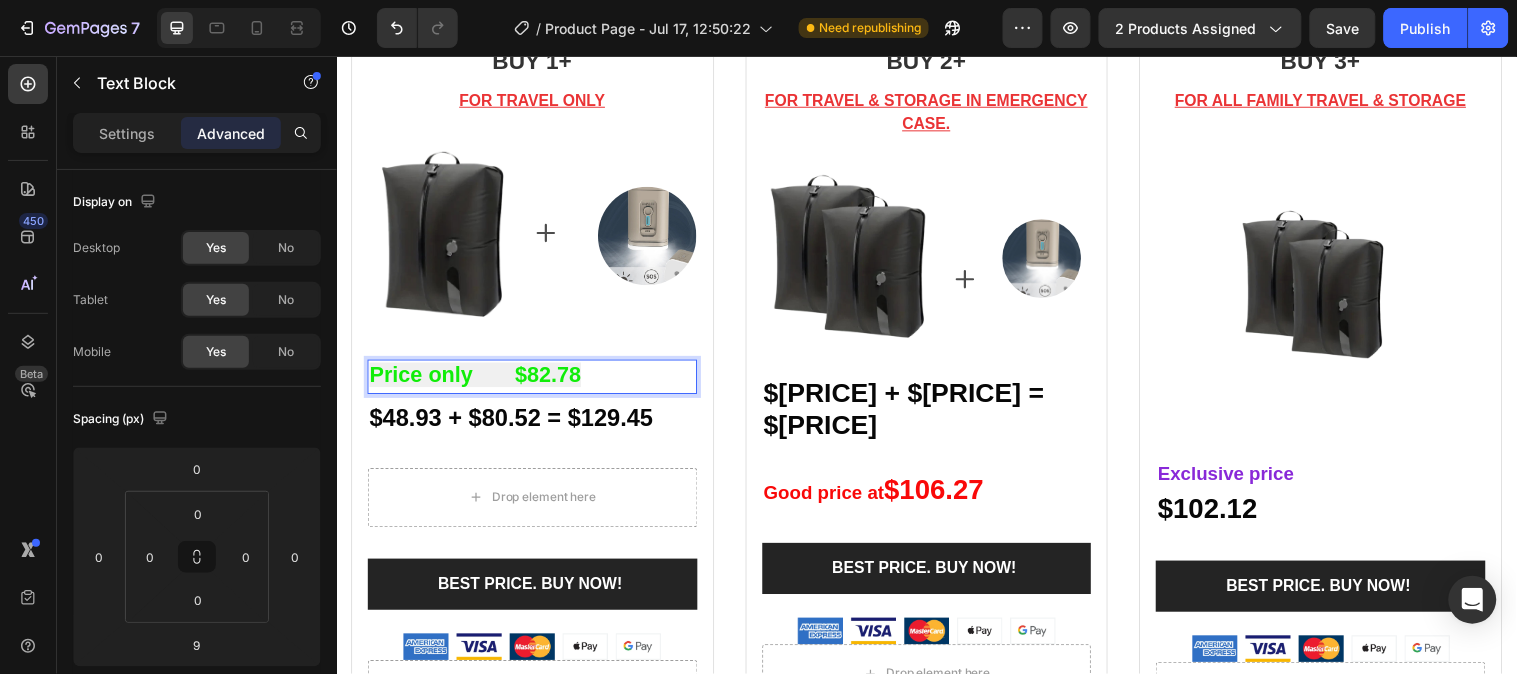 click on "Price only       $82.78" at bounding box center (477, 379) 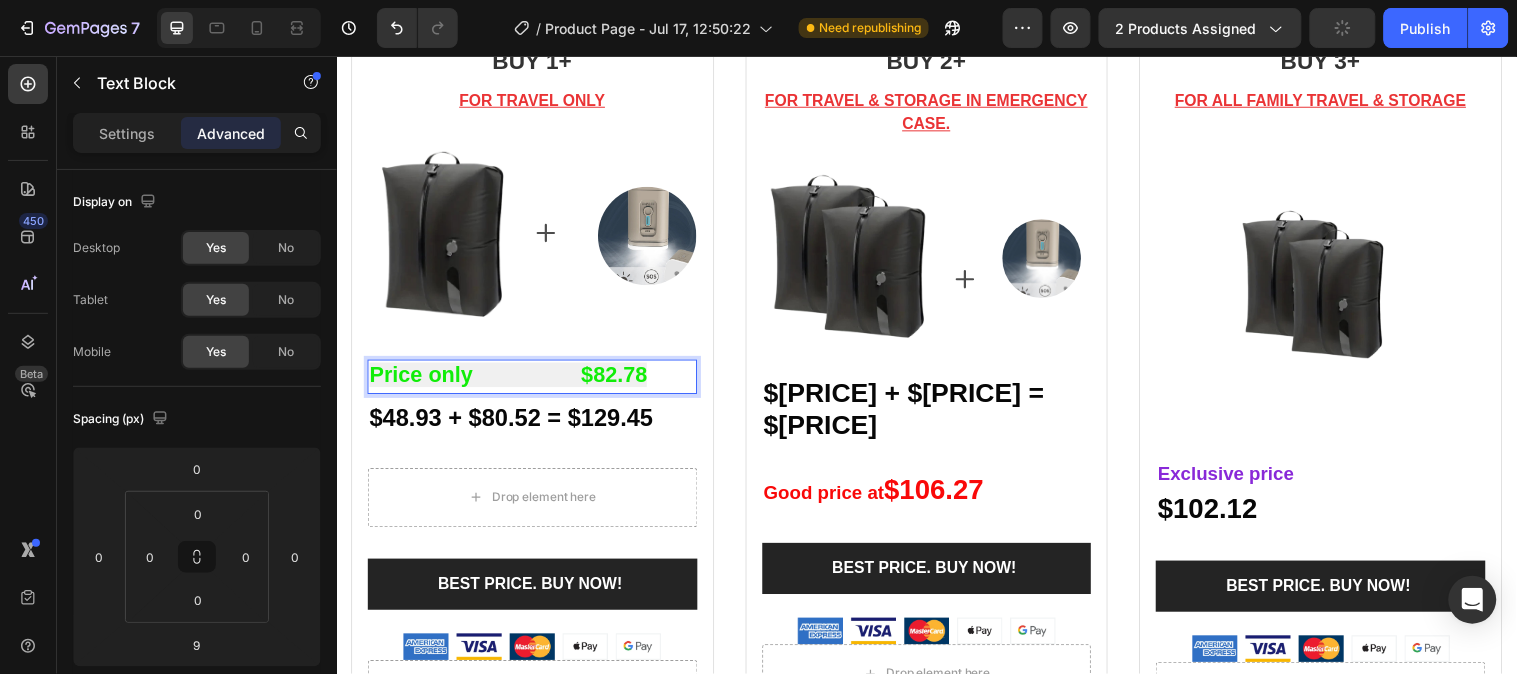 click on "Price only                  $82.78" at bounding box center [511, 379] 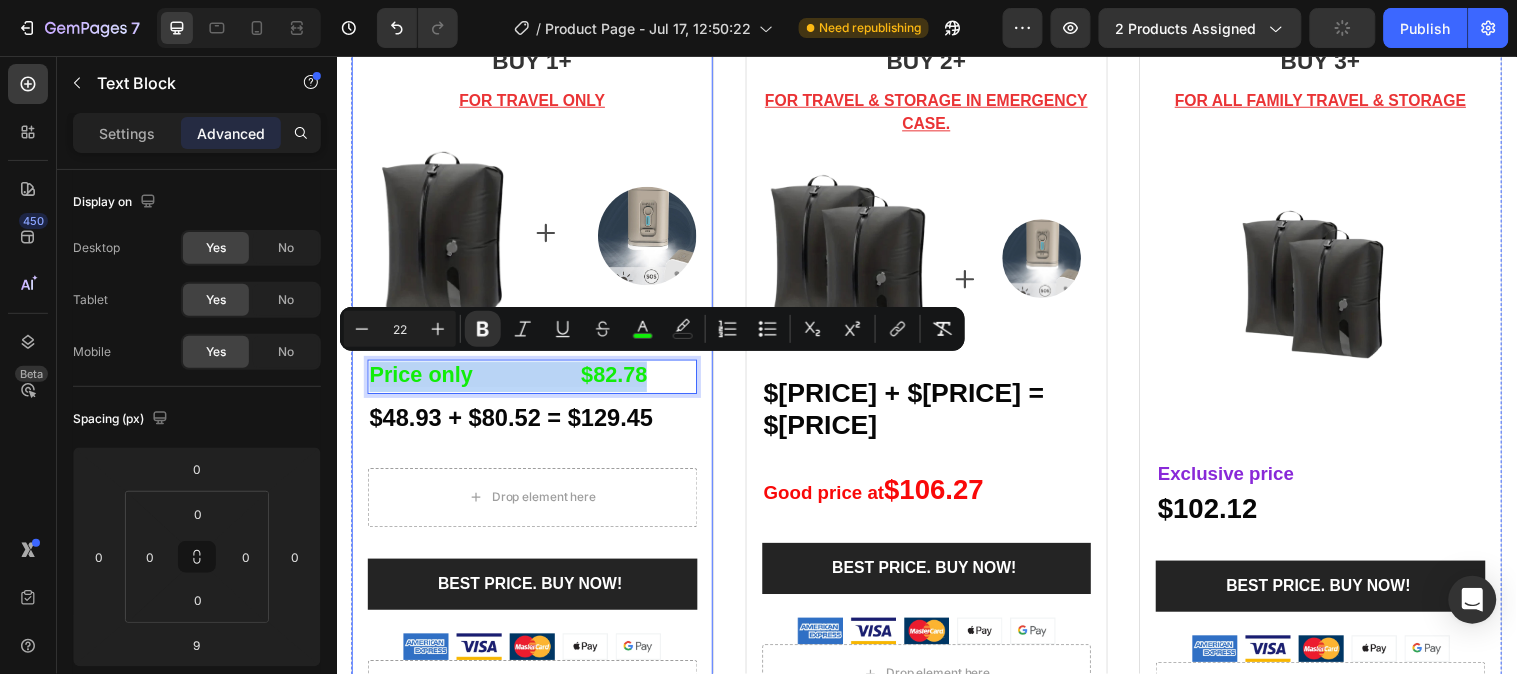 drag, startPoint x: 659, startPoint y: 374, endPoint x: 362, endPoint y: 361, distance: 297.28436 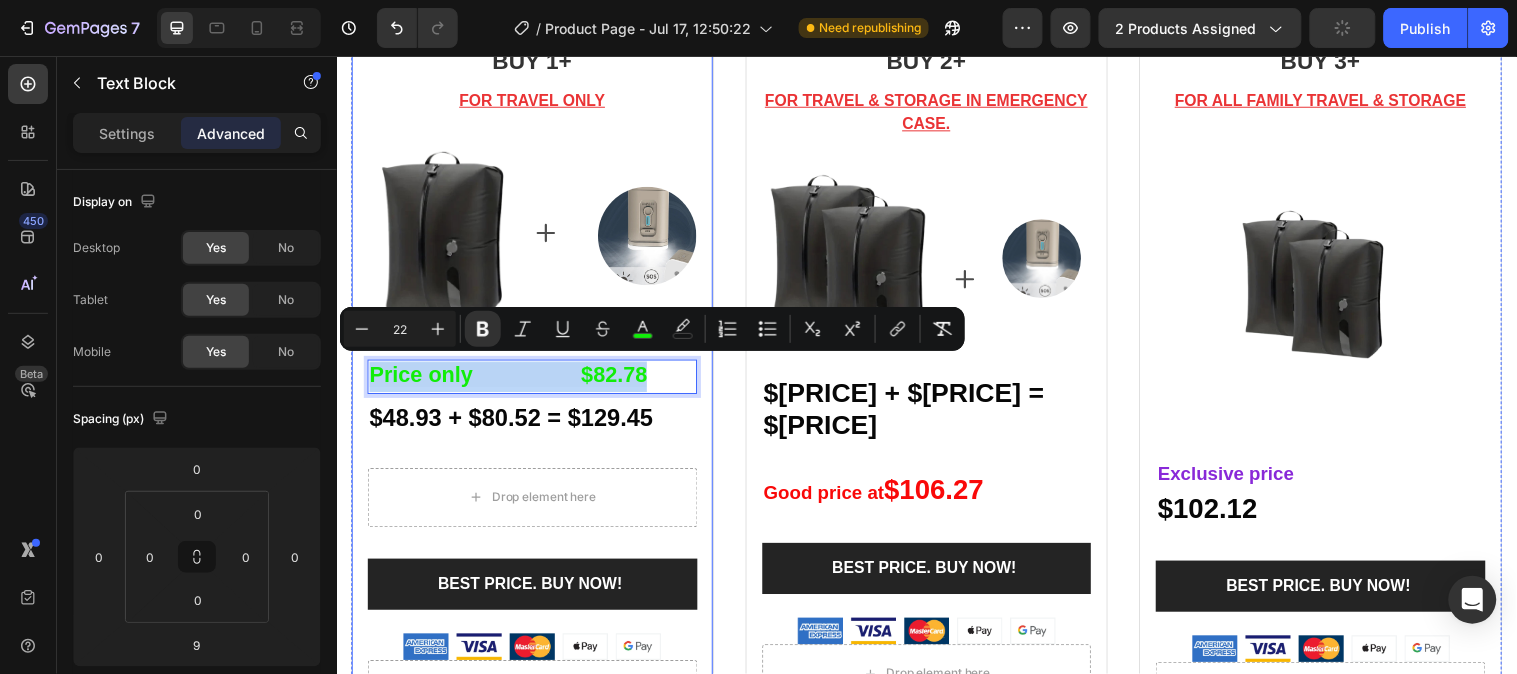 click on "BUY 1+ Heading FOR TRAVEL ONLY Text block Image Text Block
Icon Image Row Price only                  $[PRICE] Text Block   9   $[PRICE] + $[PRICE] = $[PRICE] Text Block
Drop element here Row BEST PRICE. BUY NOW! (P) Cart Button Image
Drop element here Product" at bounding box center [535, 386] 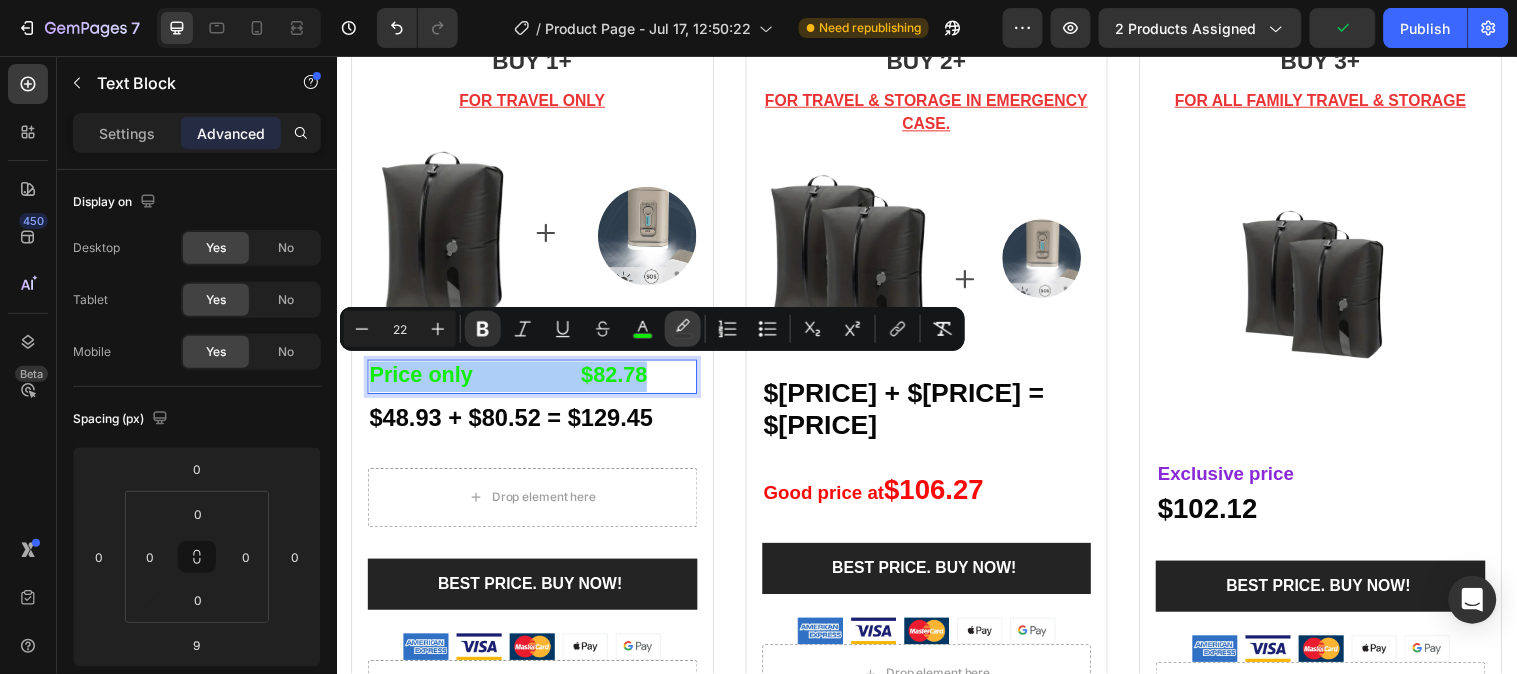 click on "color" at bounding box center (683, 329) 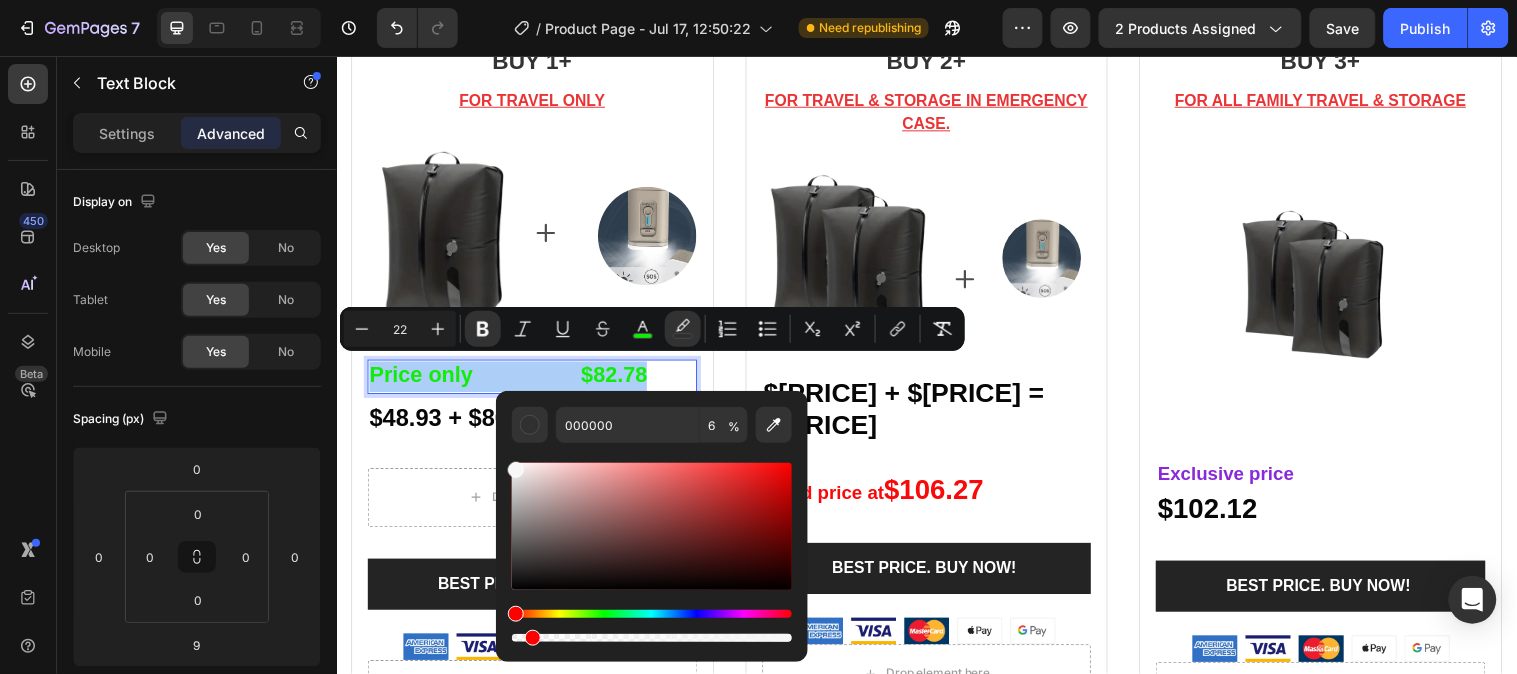 click at bounding box center [652, 526] 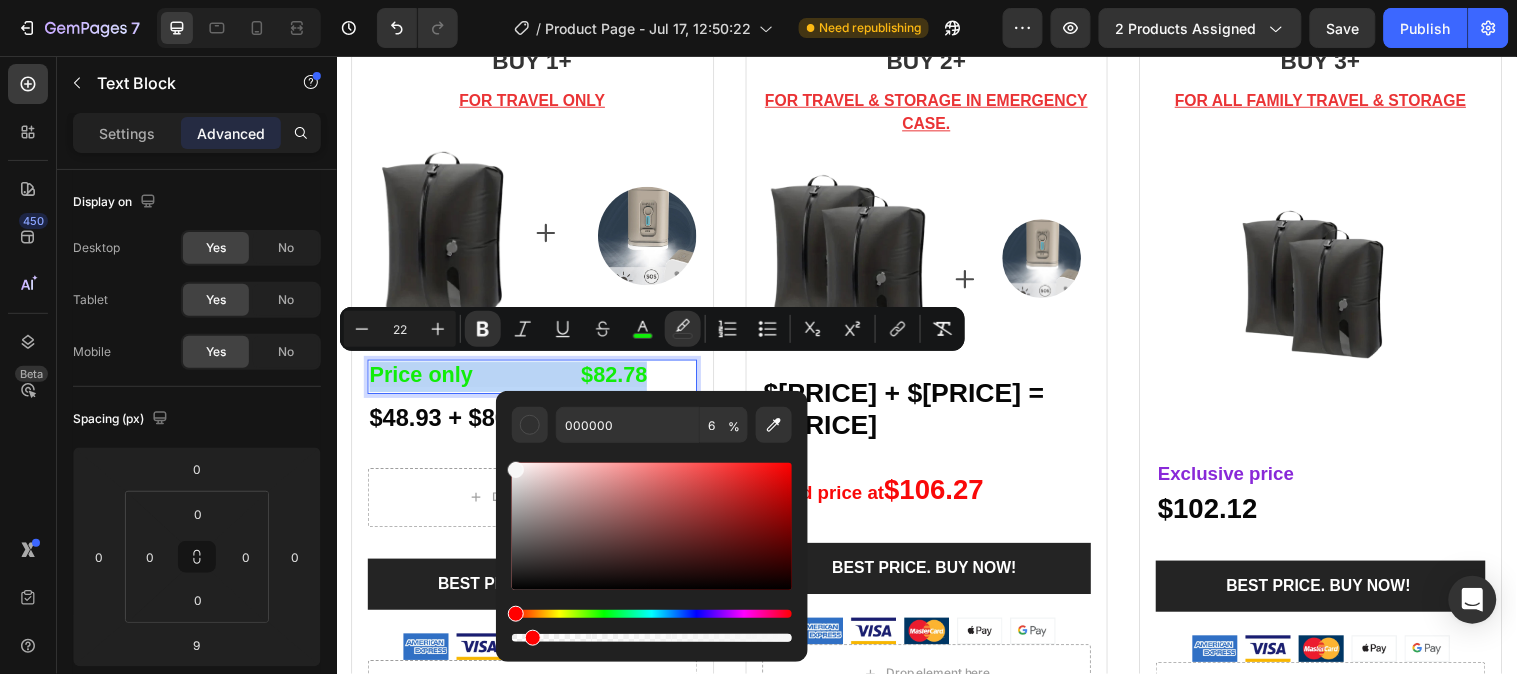 type on "F7F7F7" 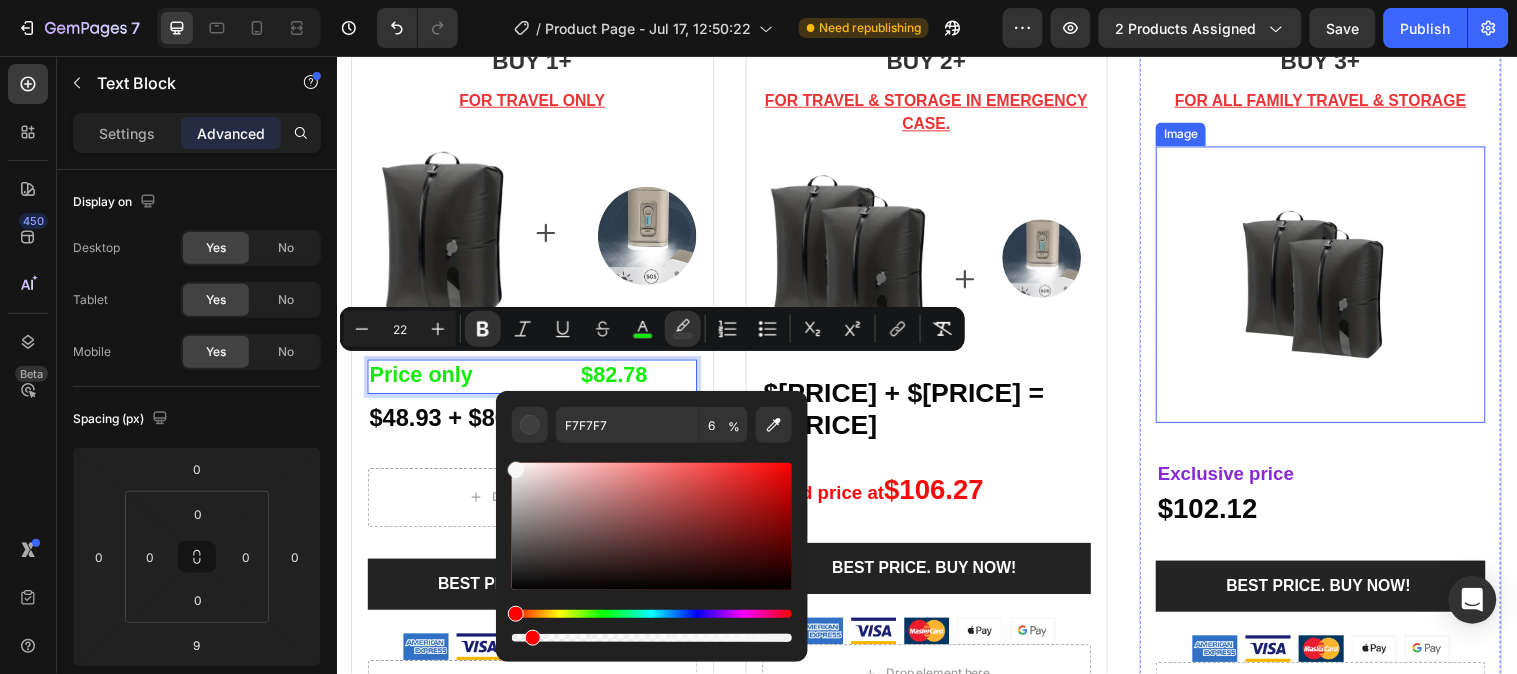 click at bounding box center [1336, 287] 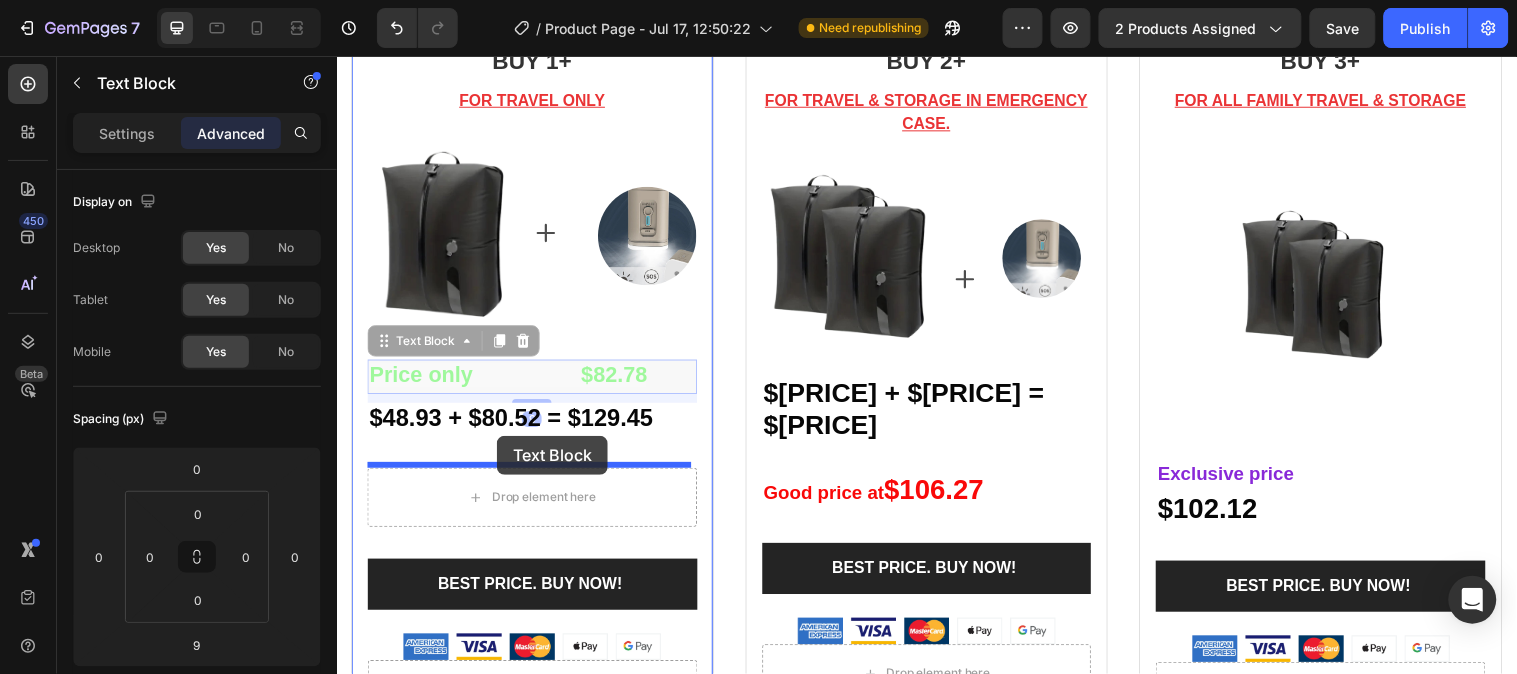 drag, startPoint x: 499, startPoint y: 362, endPoint x: 499, endPoint y: 441, distance: 79 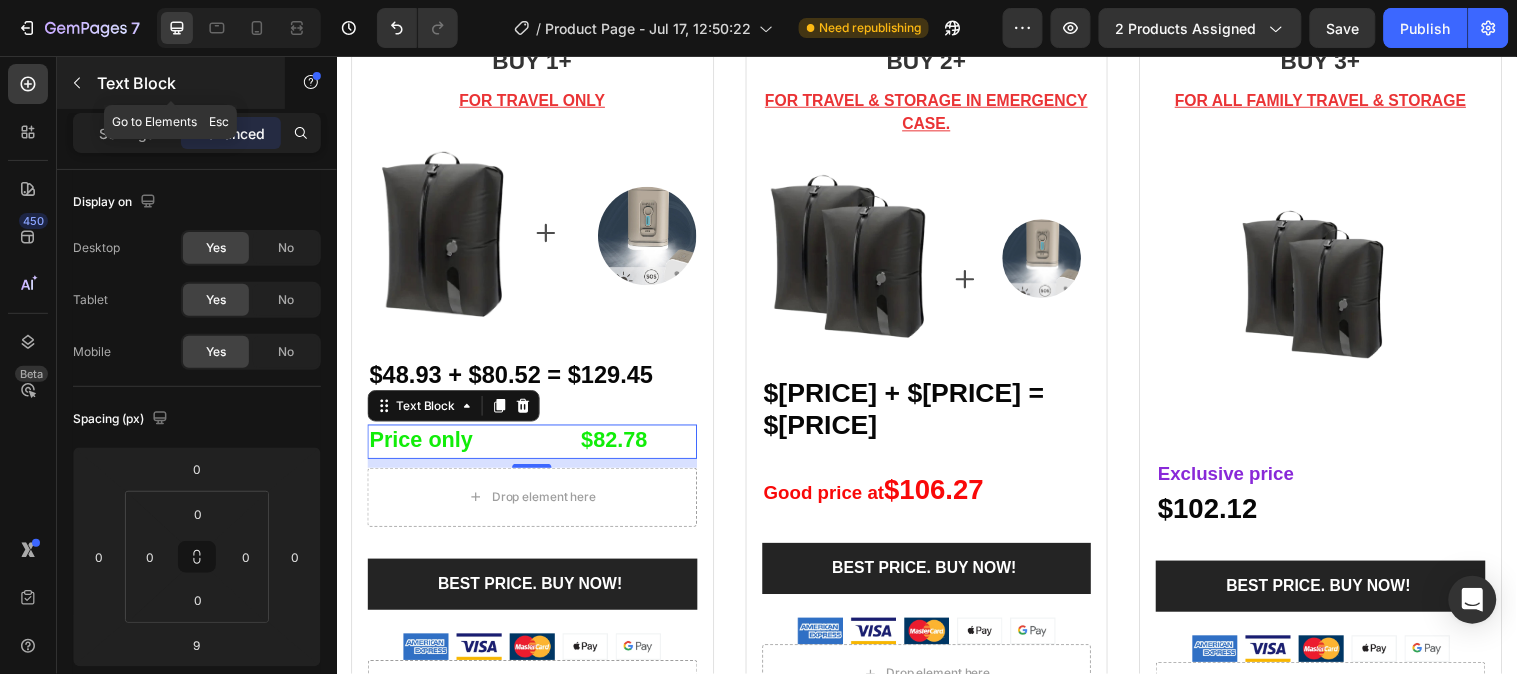 click 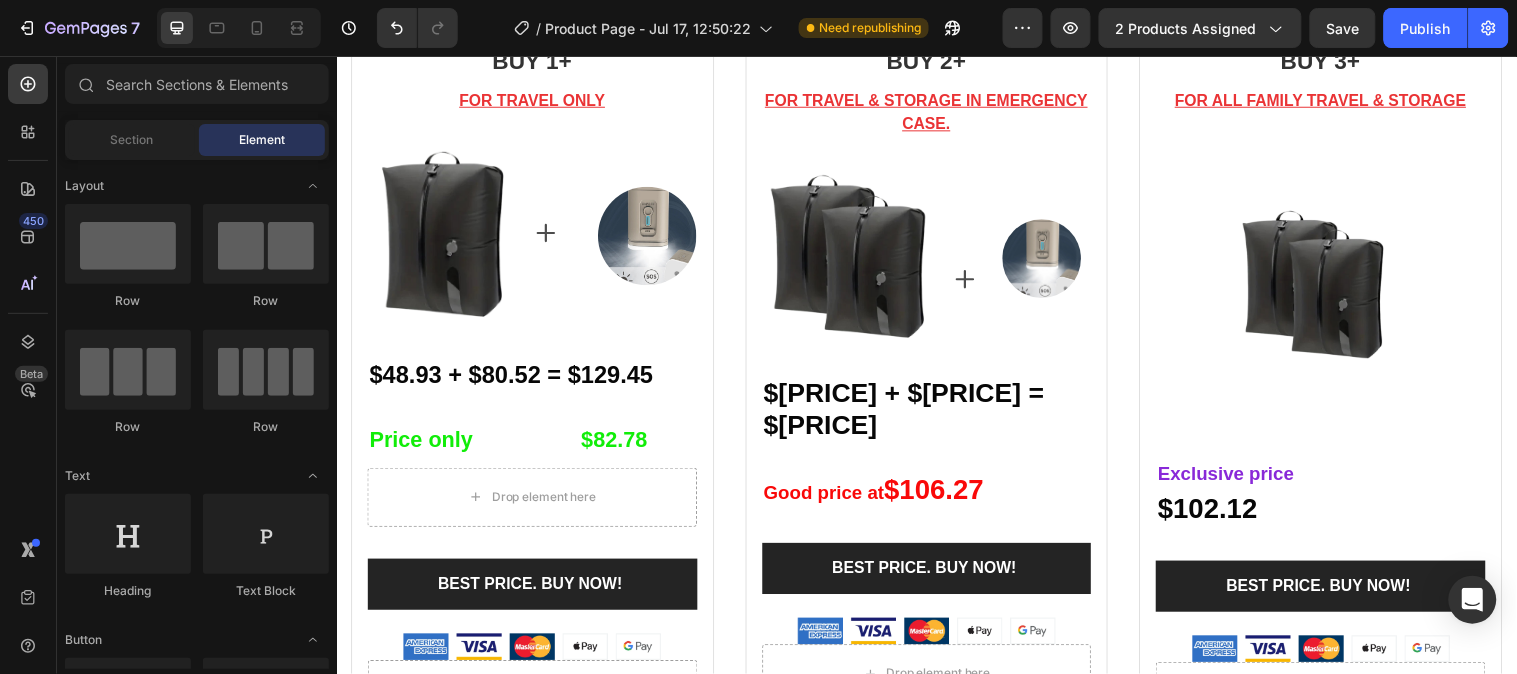 click on "Media" 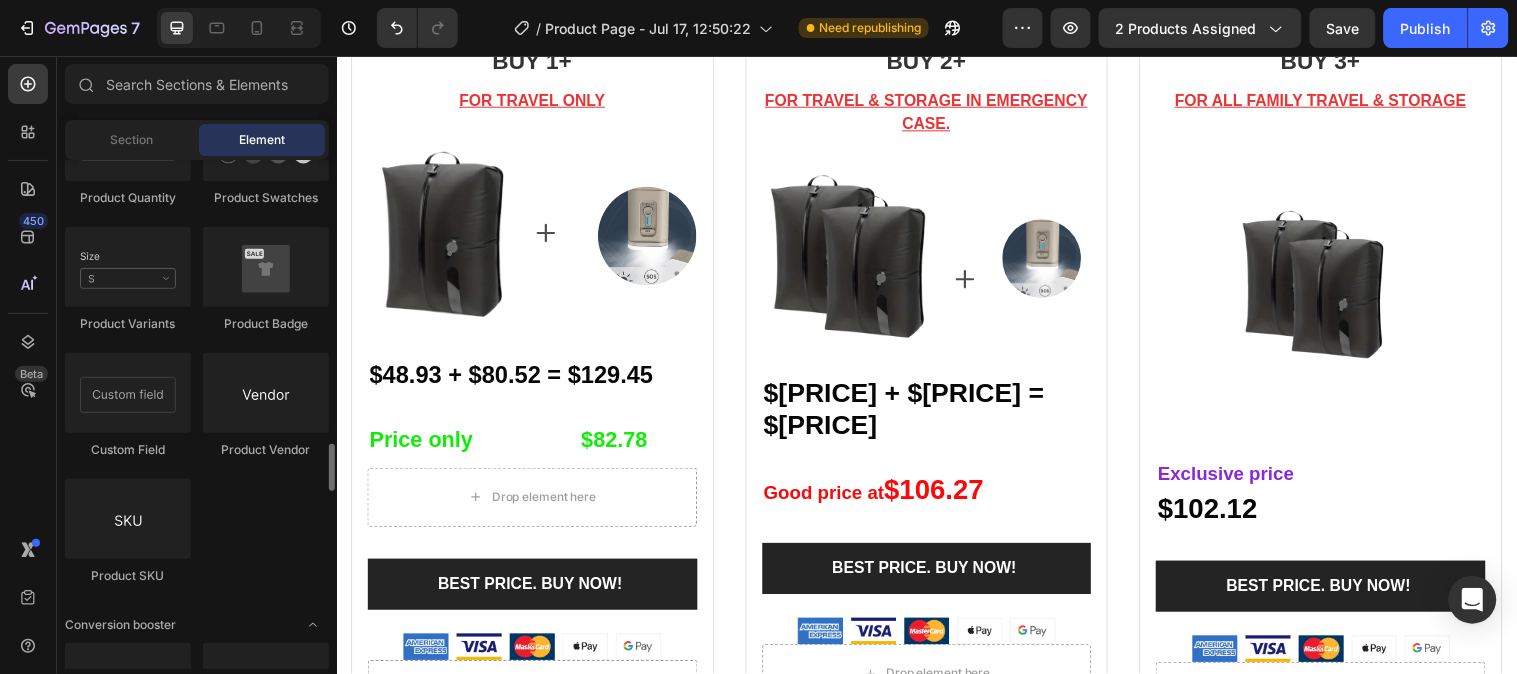 scroll, scrollTop: 2583, scrollLeft: 0, axis: vertical 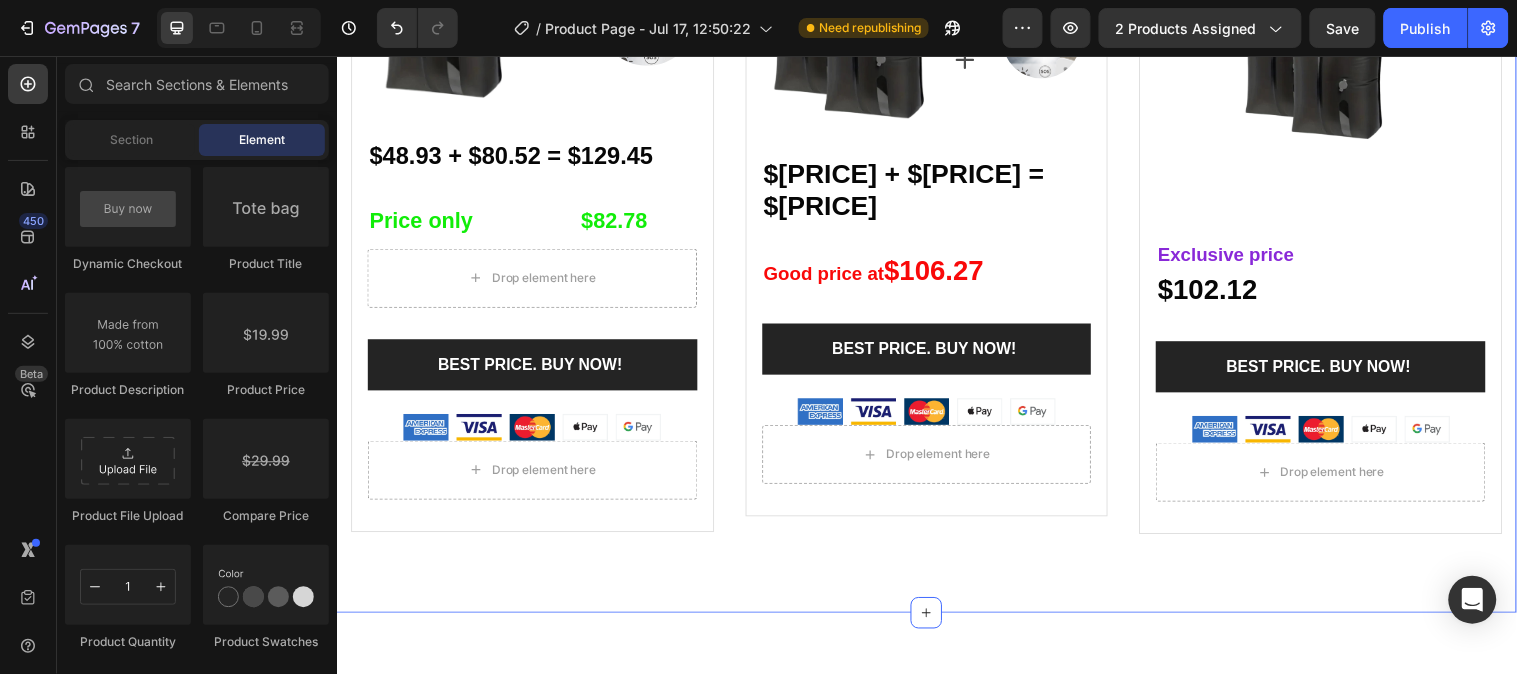 click on ""Must to have" for travel and home  Heading The luggage vacuum compression bag is a must-have product for travel, clothing storage, or keeping dry food in emergency survival kits. Text block Row BUY 1+ Heading FOR TRAVEL ONLY Text block Image Text Block
Icon Image Row   $[PRICE] + $[PRICE] = $[PRICE] Text Block Price only                  $[PRICE] Text Block
Drop element here Row BEST PRICE. BUY NOW! (P) Cart Button Image
Drop element here Product BUY 2+ Heading FOR TRAVEL & STORAGE IN EMERGENCY CASE. Text block Image
Icon Image Row  $[PRICE] + $[PRICE] = $[PRICE] Text Block Good price at  $[PRICE] Text Block Row BEST PRICE. BUY NOW! (P) Cart Button Image
Drop element here Product BUY 3+ Heading FOR ALL FAMILY TRAVEL & STORAGE  Text block Image Exclusive price Text Block                     $[PRICE] Text Block BEST PRICE. BUY NOW! (P) Cart Button Image
Drop element here Product Row Section 6" at bounding box center (936, 102) 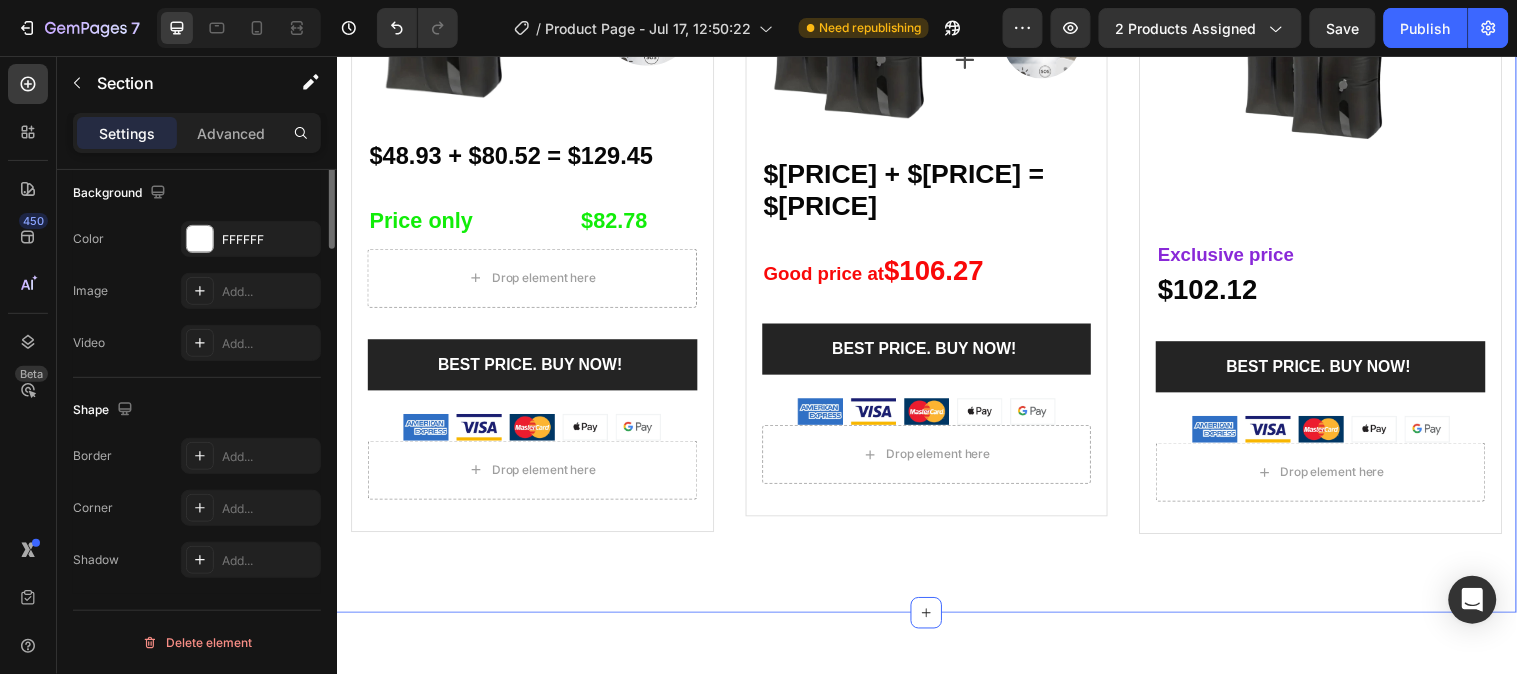 scroll, scrollTop: 107, scrollLeft: 0, axis: vertical 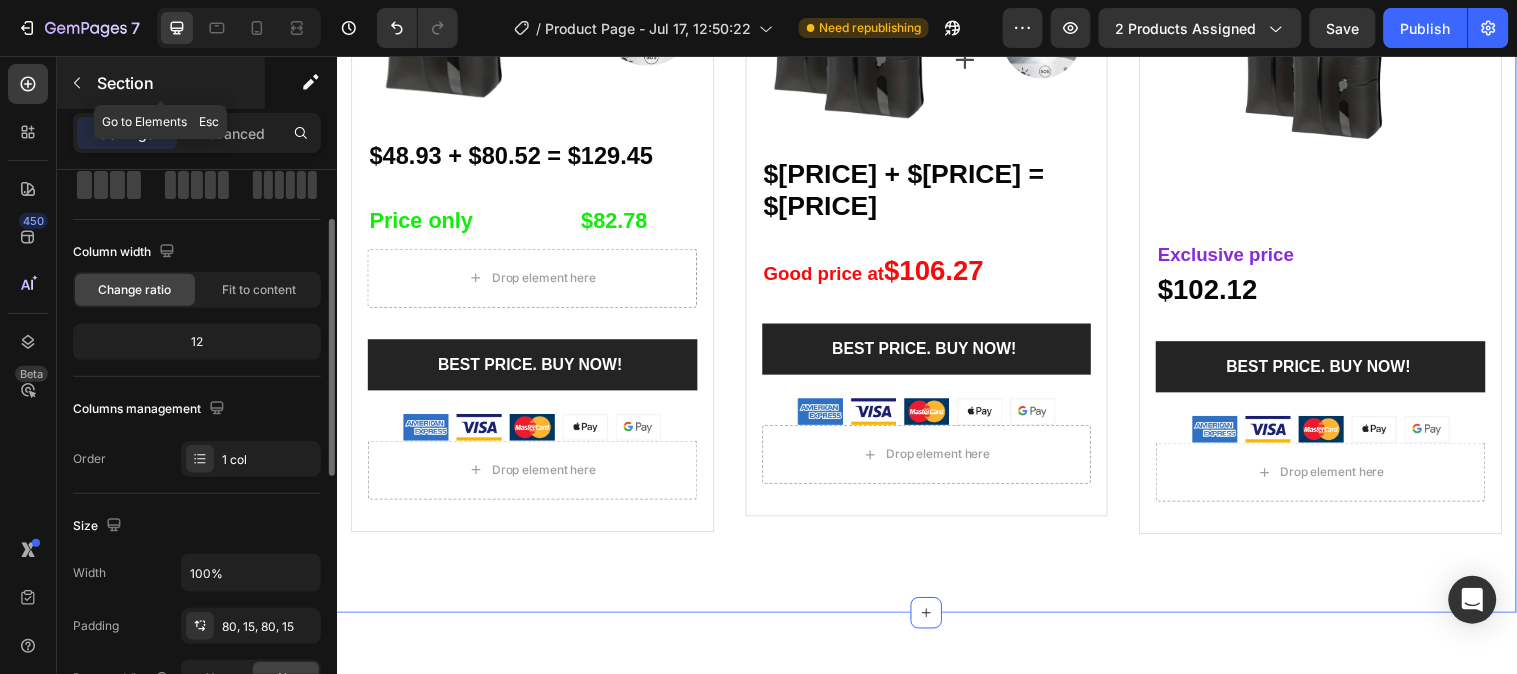 click 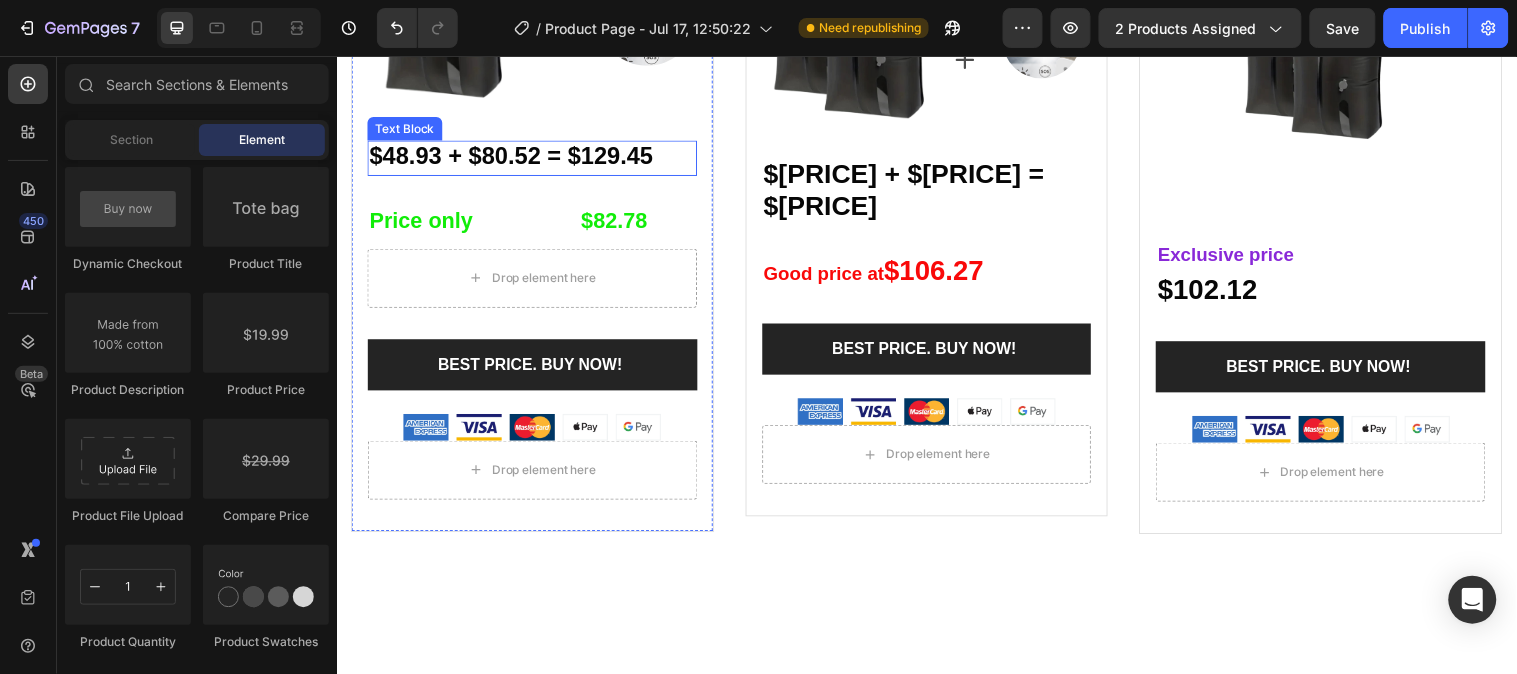 click on "$48.93 + $80.52 = $129.45" at bounding box center (514, 156) 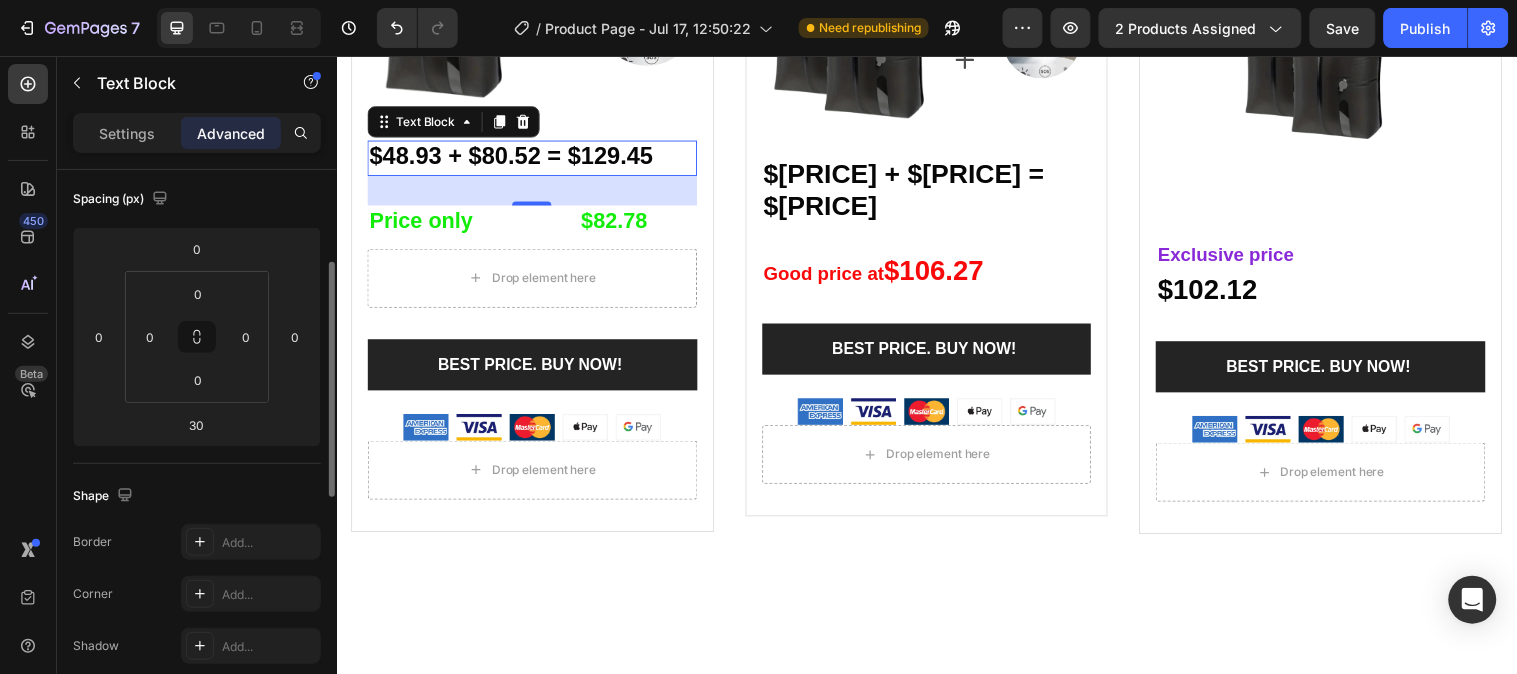 scroll, scrollTop: 0, scrollLeft: 0, axis: both 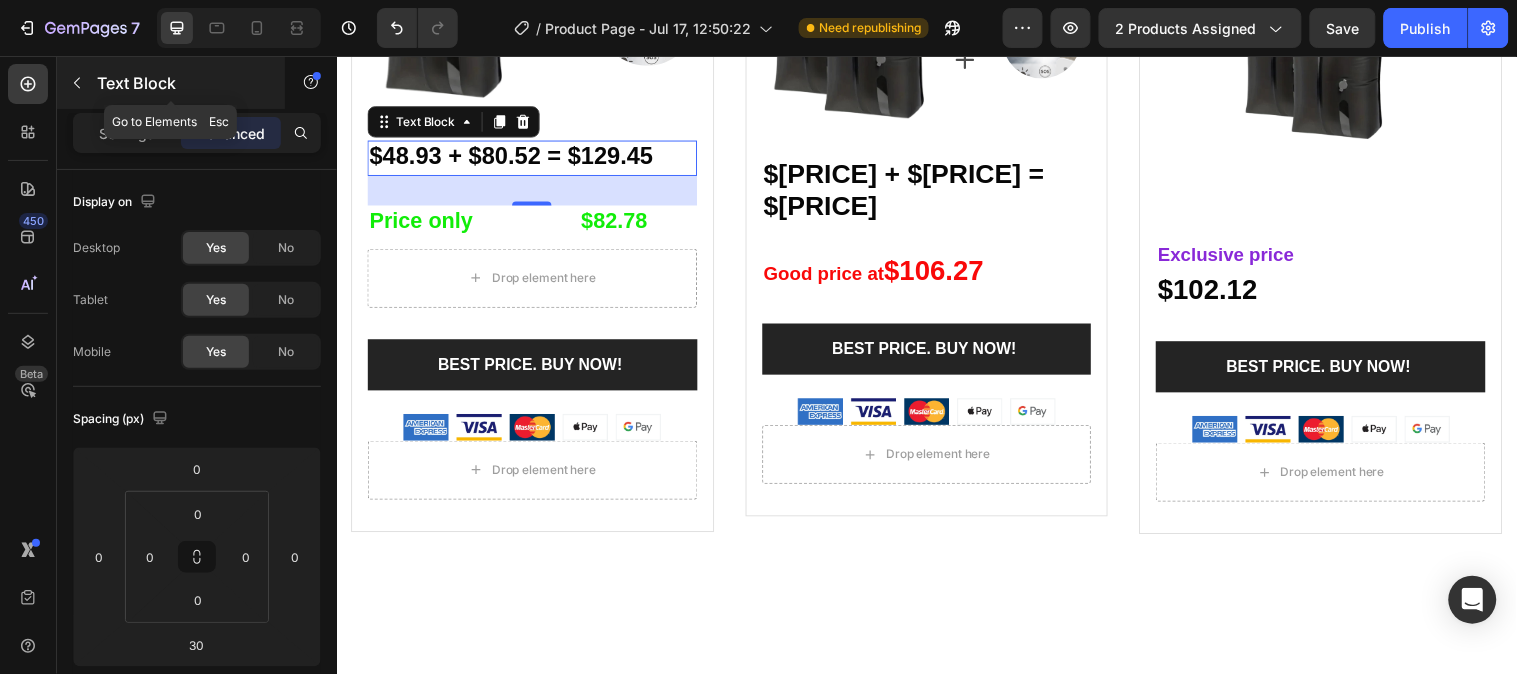 click 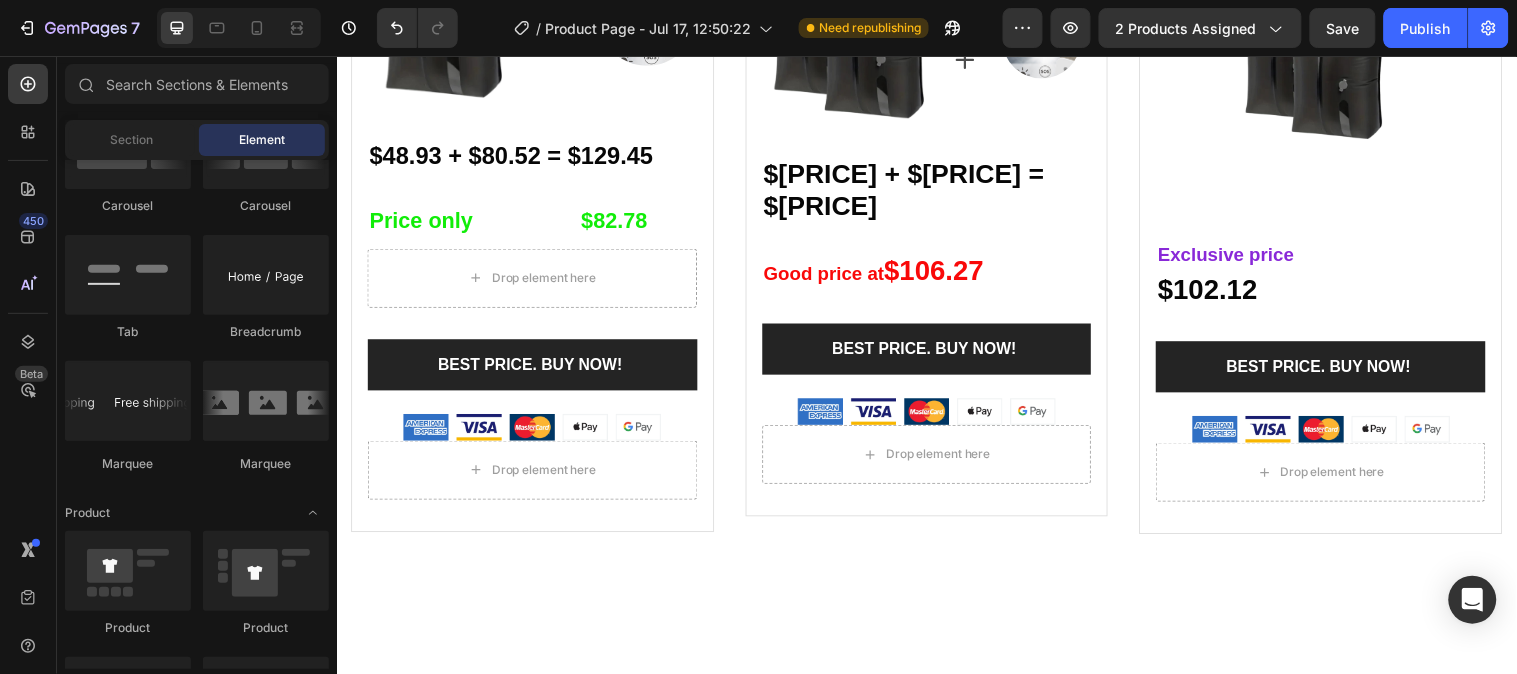 scroll, scrollTop: 1138, scrollLeft: 0, axis: vertical 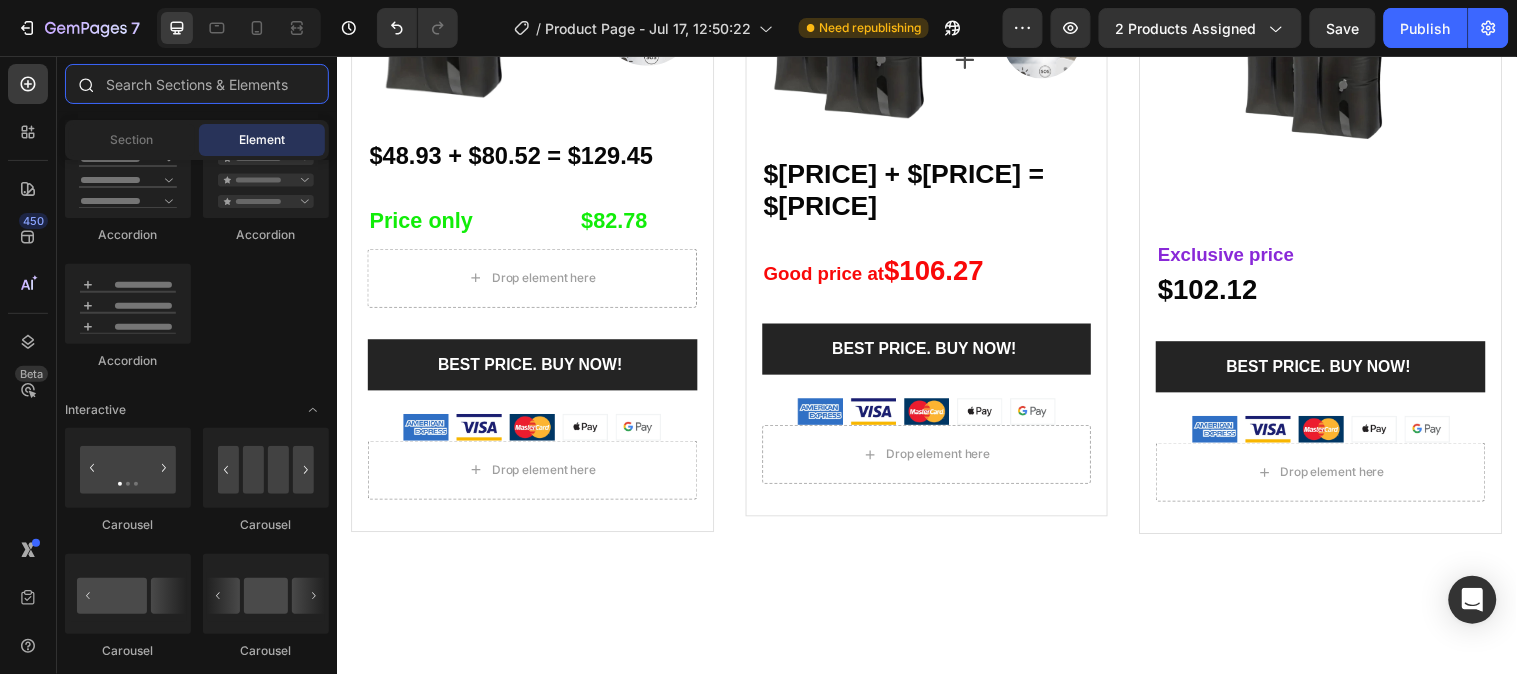 click at bounding box center [197, 84] 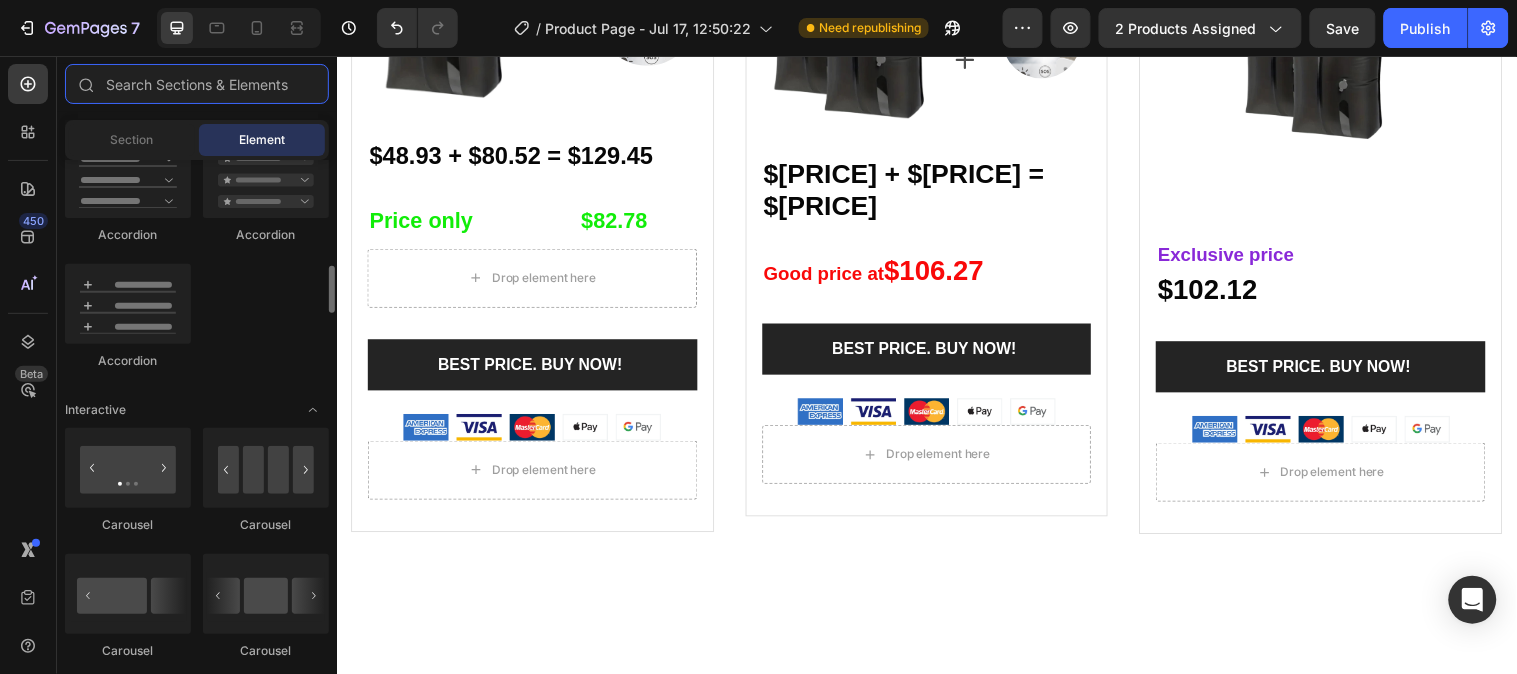 scroll, scrollTop: 583, scrollLeft: 0, axis: vertical 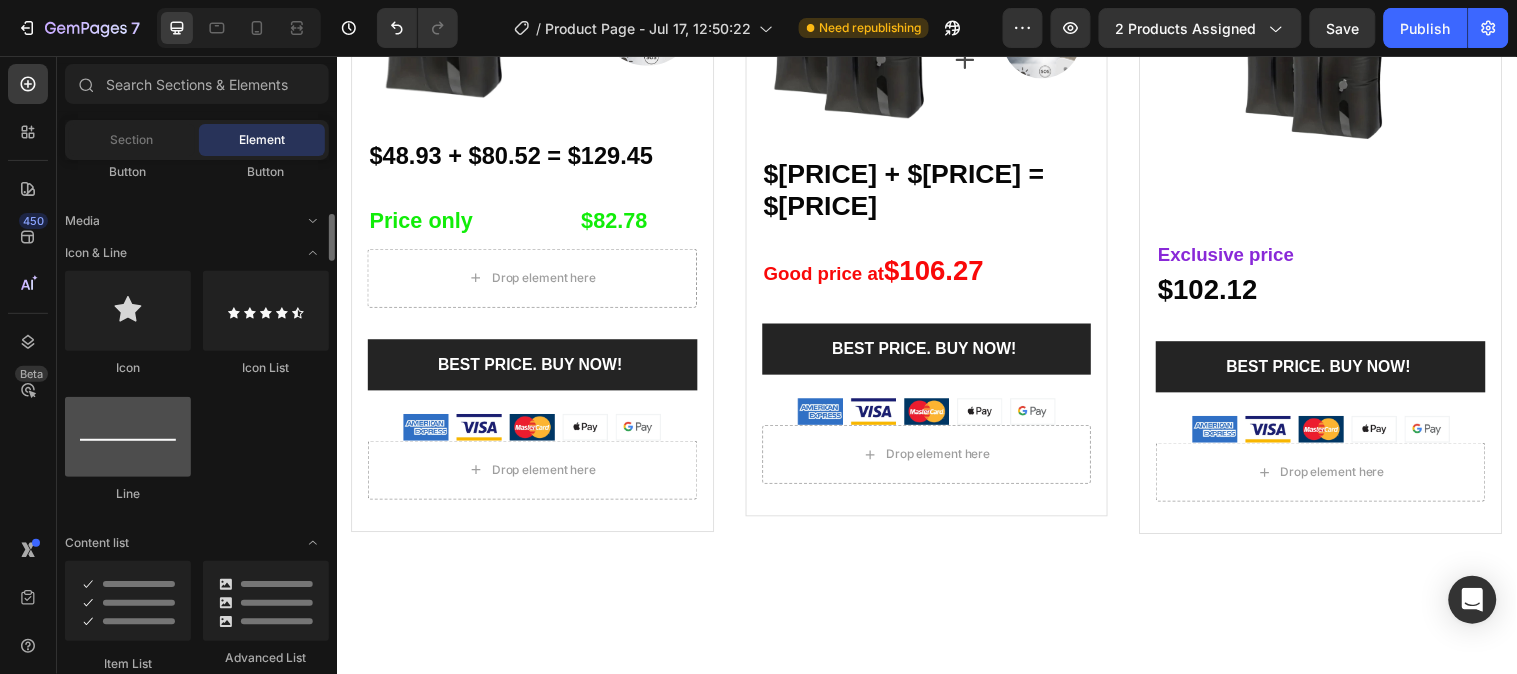 click at bounding box center [128, 437] 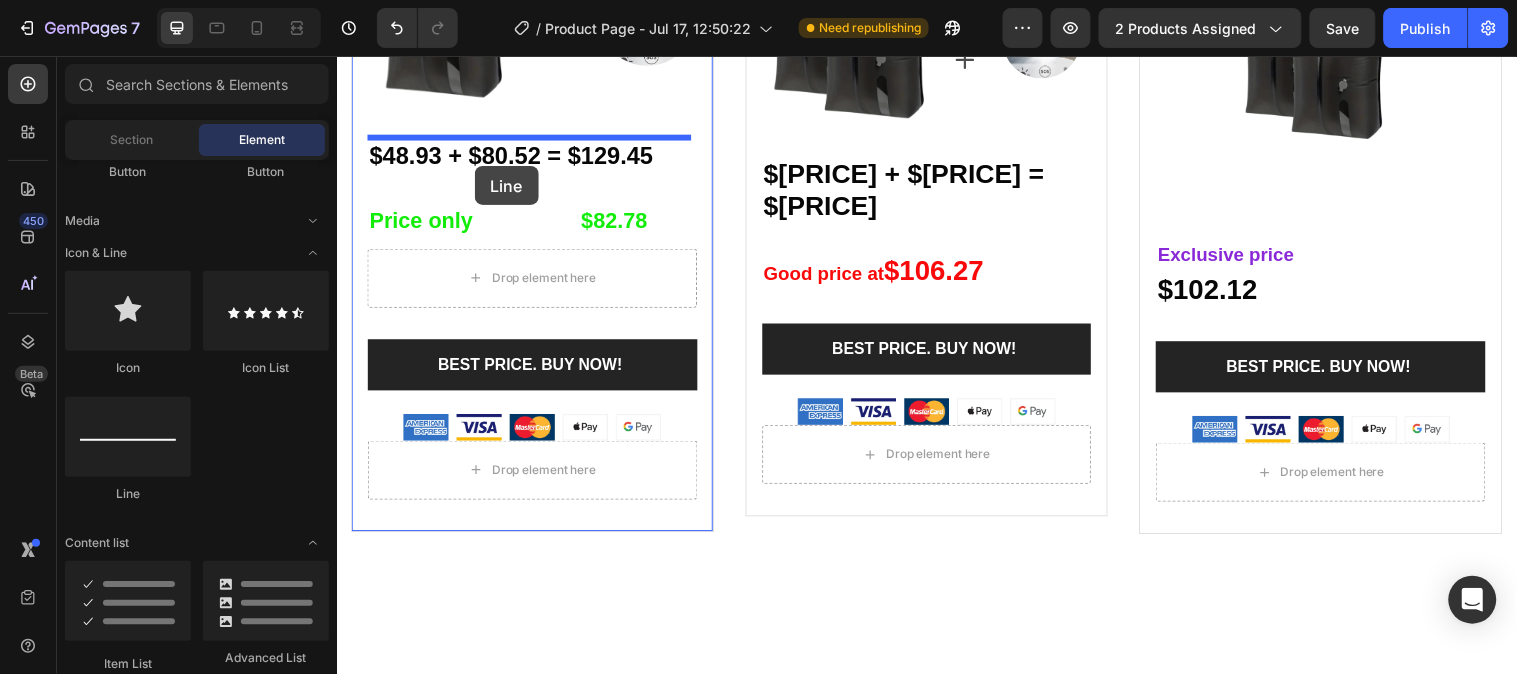 drag, startPoint x: 476, startPoint y: 531, endPoint x: 476, endPoint y: 167, distance: 364 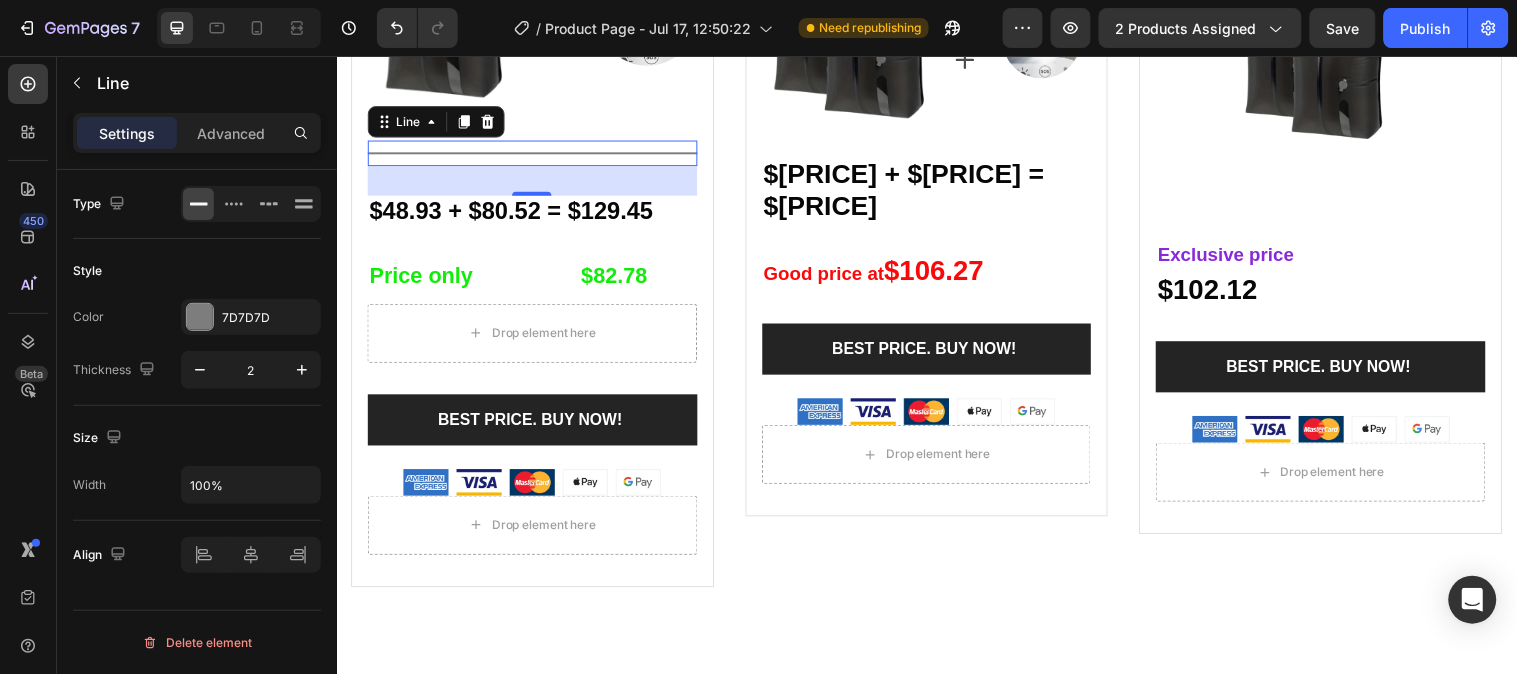 click at bounding box center (535, 154) 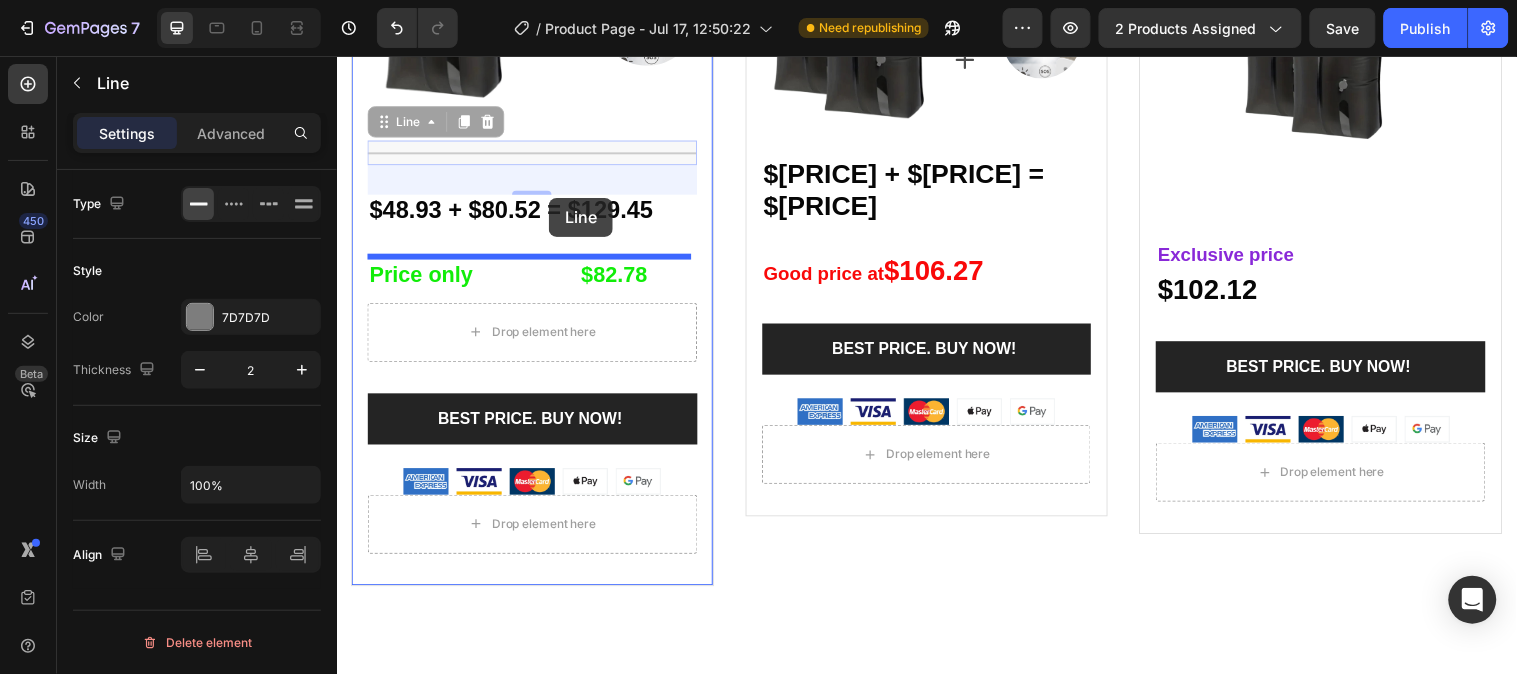 drag, startPoint x: 551, startPoint y: 149, endPoint x: 552, endPoint y: 197, distance: 48.010414 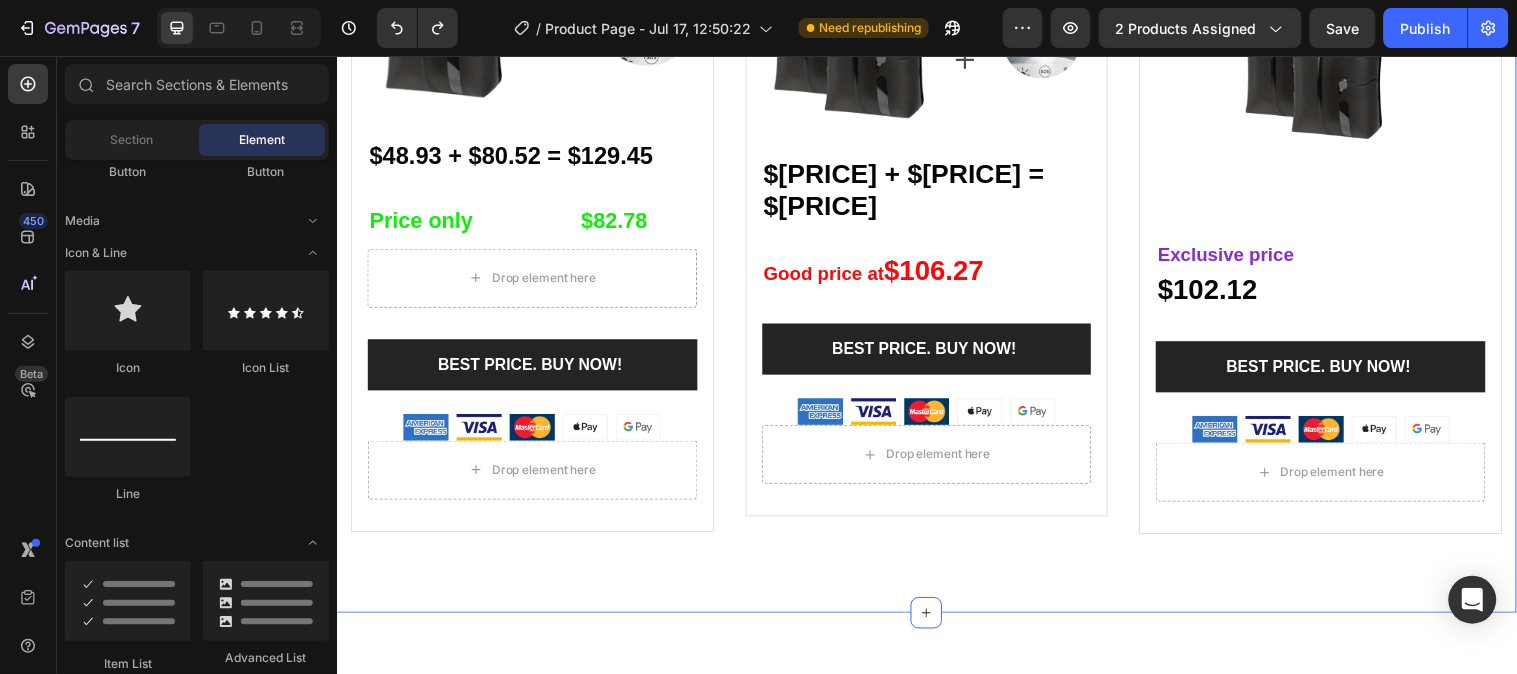 click on ""Must to have" for travel and home  Heading The luggage vacuum compression bag is a must-have product for travel, clothing storage, or keeping dry food in emergency survival kits. Text block Row BUY 1+ Heading FOR TRAVEL ONLY Text block Image Text Block
Icon Image Row   $[PRICE] + $[PRICE] = $[PRICE] Text Block Price only                  $[PRICE] Text Block
Drop element here Row BEST PRICE. BUY NOW! (P) Cart Button Image
Drop element here Product BUY 2+ Heading FOR TRAVEL & STORAGE IN EMERGENCY CASE. Text block Image
Icon Image Row  $[PRICE] + $[PRICE] = $[PRICE] Text Block Good price at  $[PRICE] Text Block Row BEST PRICE. BUY NOW! (P) Cart Button Image
Drop element here Product BUY 3+ Heading FOR ALL FAMILY TRAVEL & STORAGE  Text block Image Exclusive price Text Block                     $[PRICE] Text Block BEST PRICE. BUY NOW! (P) Cart Button Image
Drop element here Product Row Section 6" at bounding box center (936, 102) 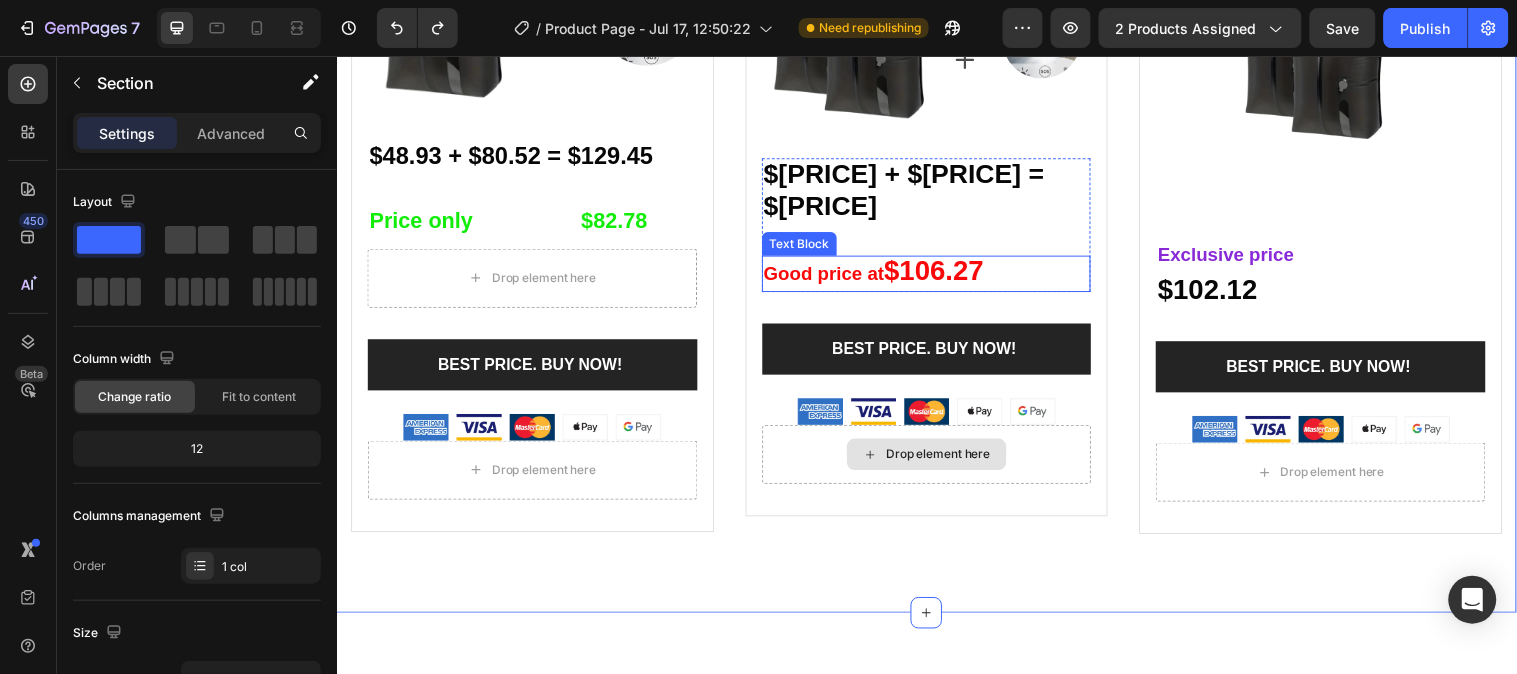 scroll, scrollTop: 4360, scrollLeft: 0, axis: vertical 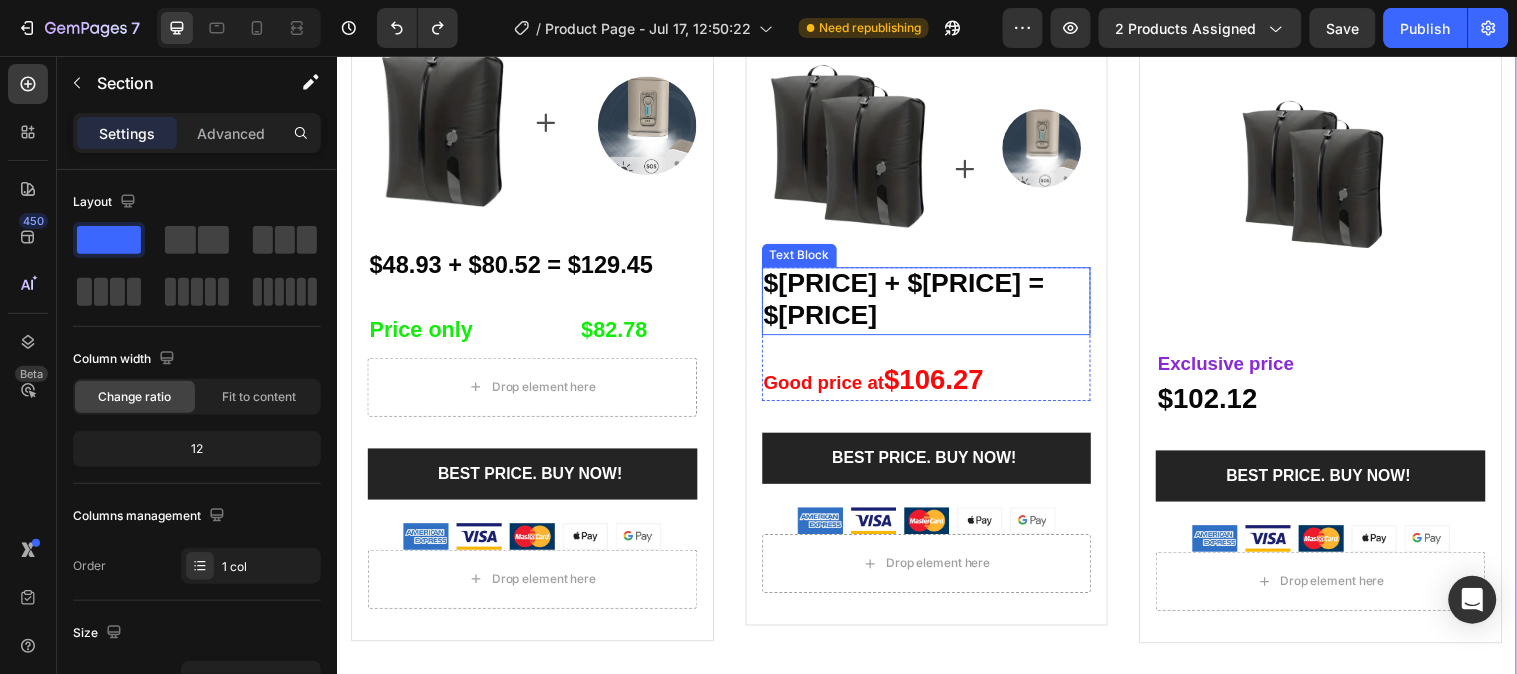click on "$[PRICE] + $[PRICE] = $[PRICE]" at bounding box center (913, 302) 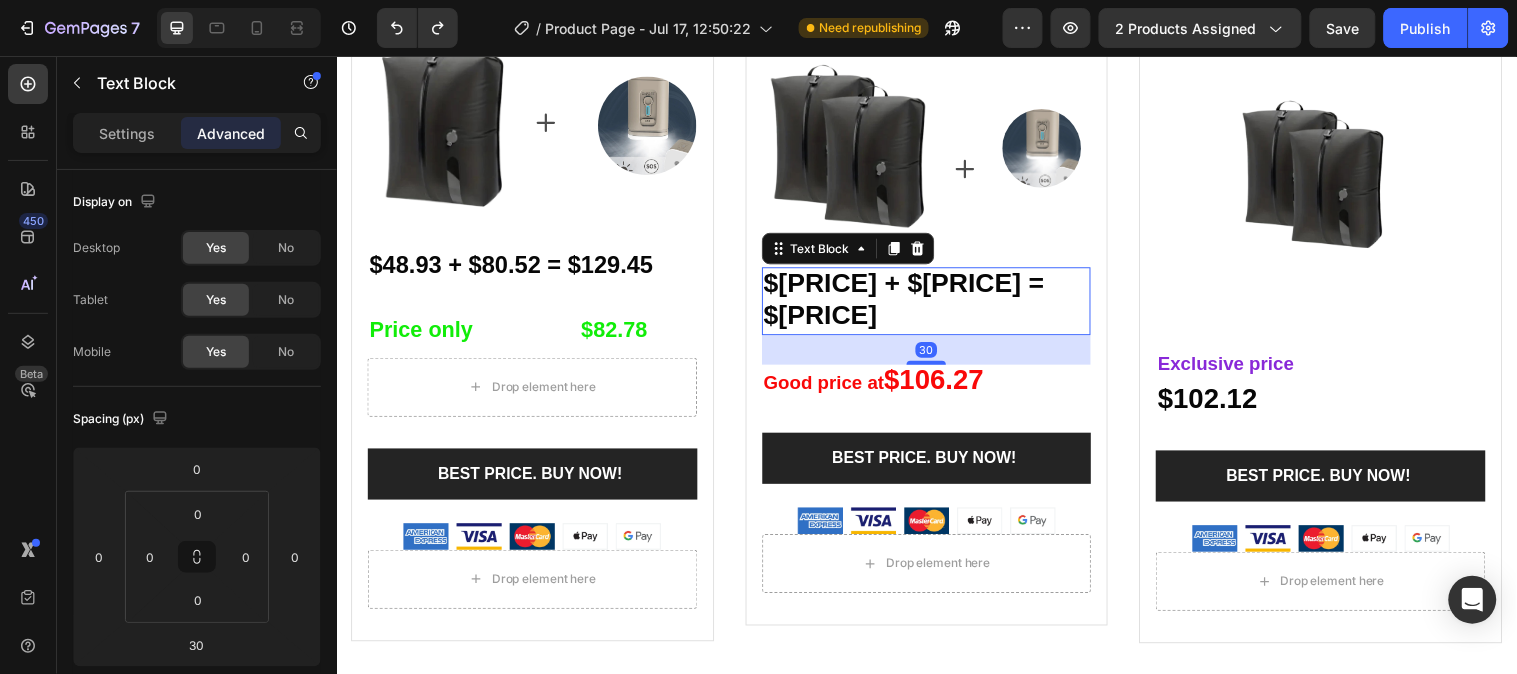 click on "$[PRICE] + $[PRICE] = $[PRICE]" at bounding box center [913, 302] 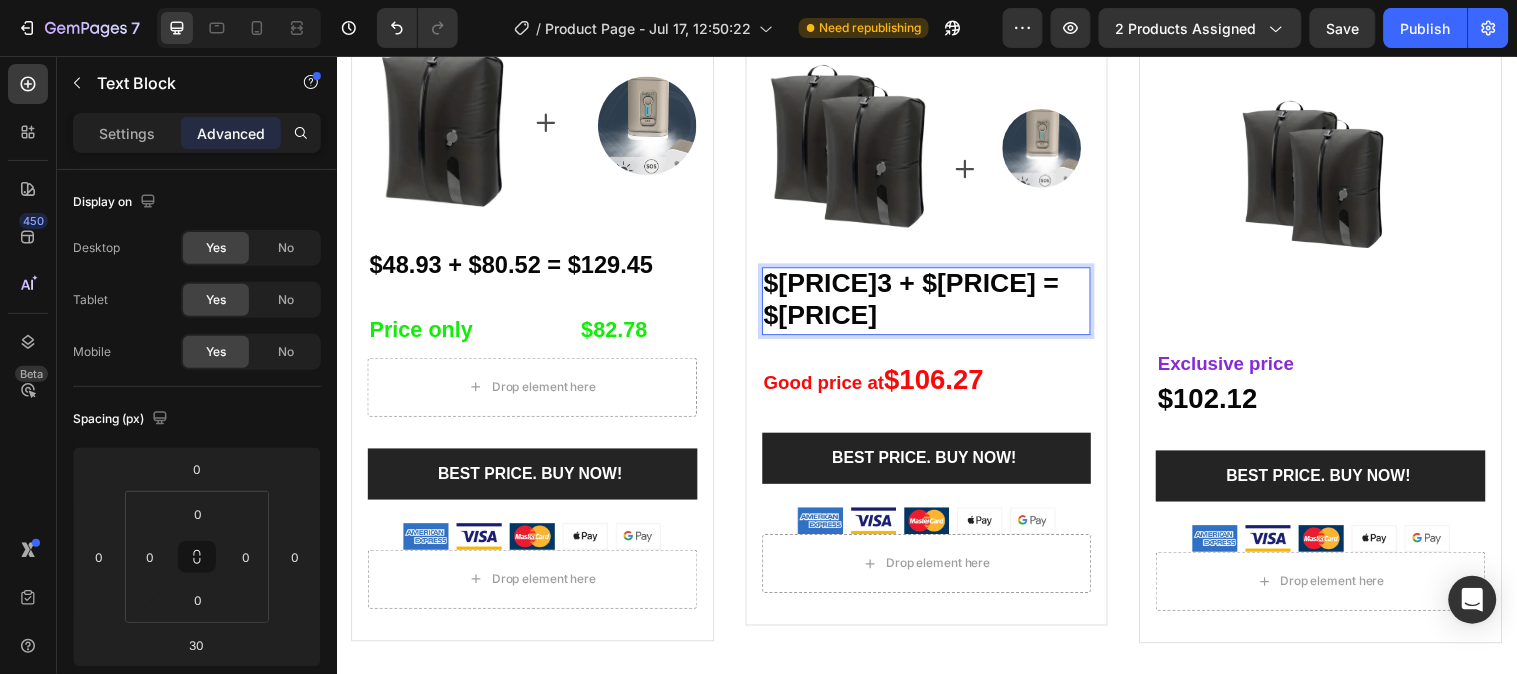 click on "$[PRICE]3 + $[PRICE] = $[PRICE]" at bounding box center (921, 302) 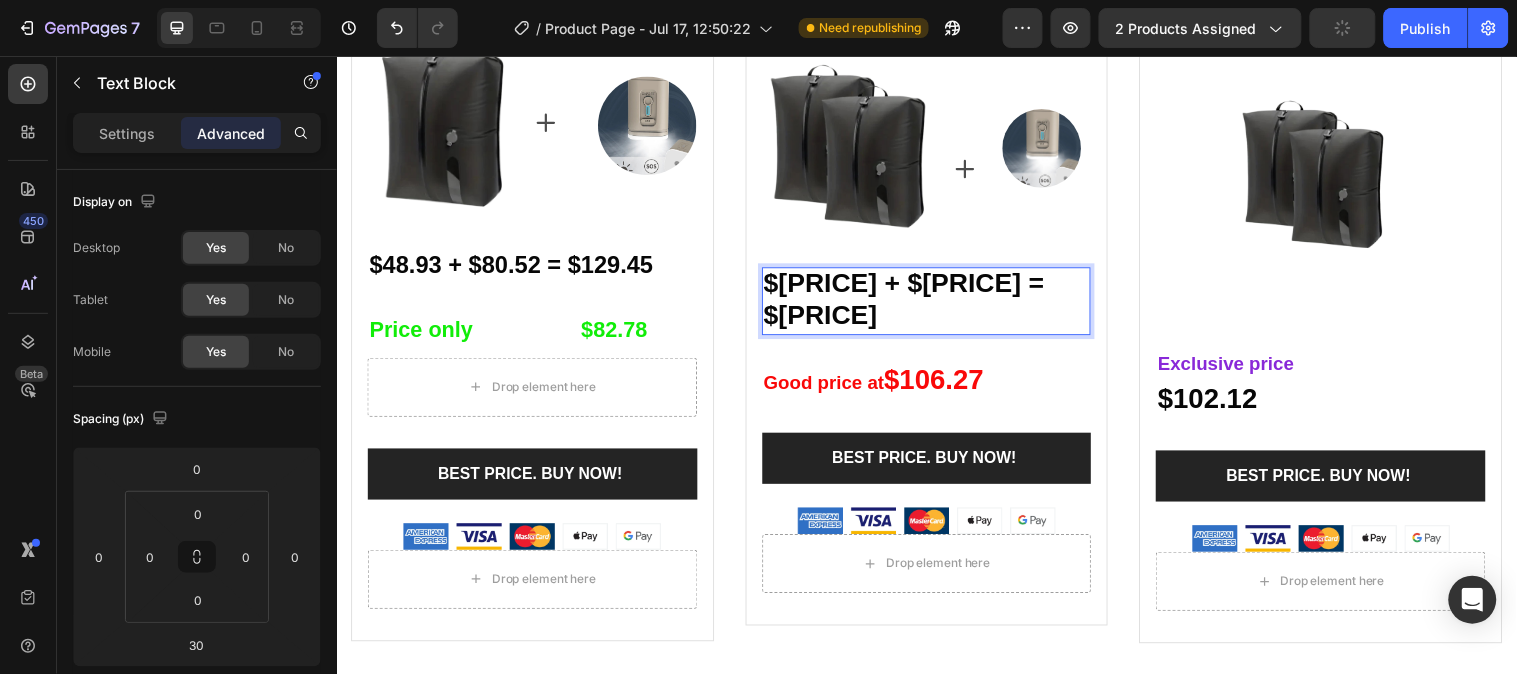 click on "$[PRICE] + $[PRICE] = $[PRICE]" at bounding box center (913, 302) 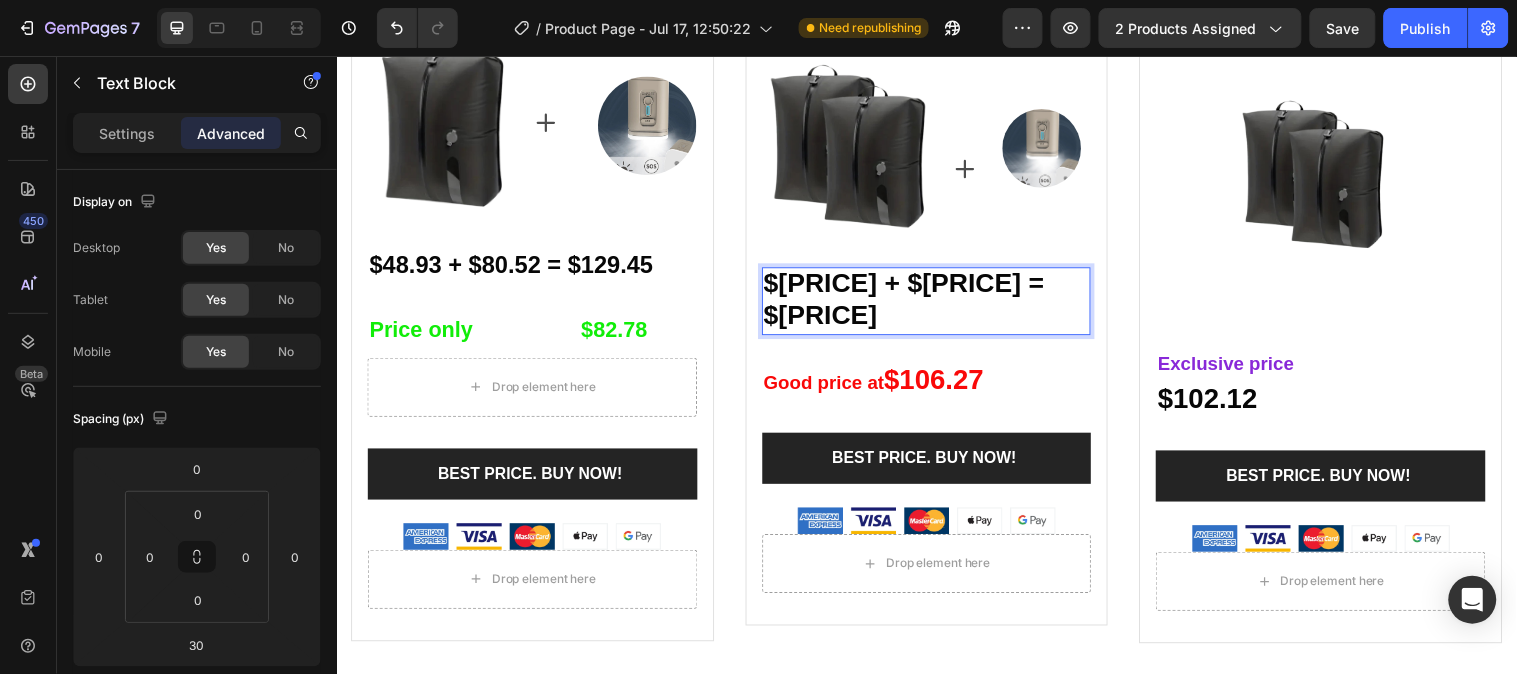 click on "$[PRICE] + $[PRICE] = $[PRICE]" at bounding box center [913, 302] 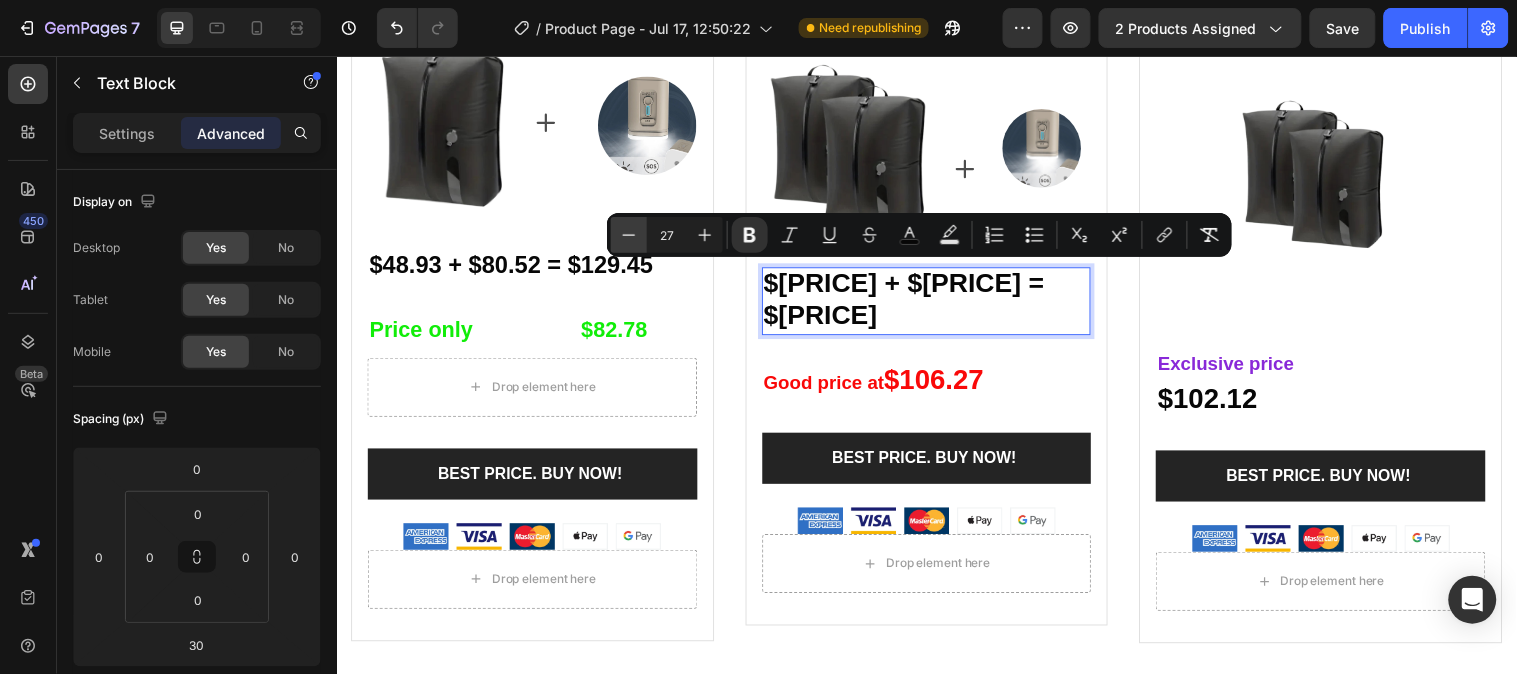 click 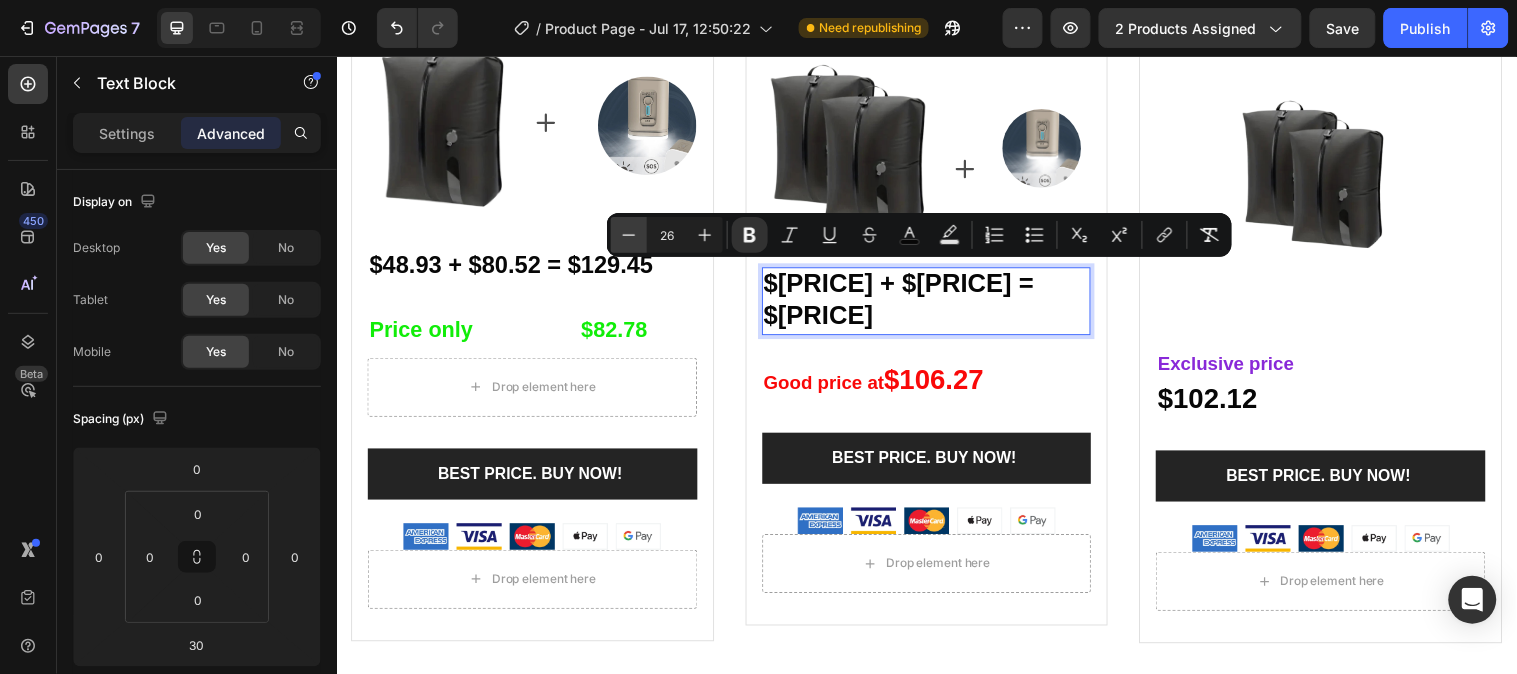 click 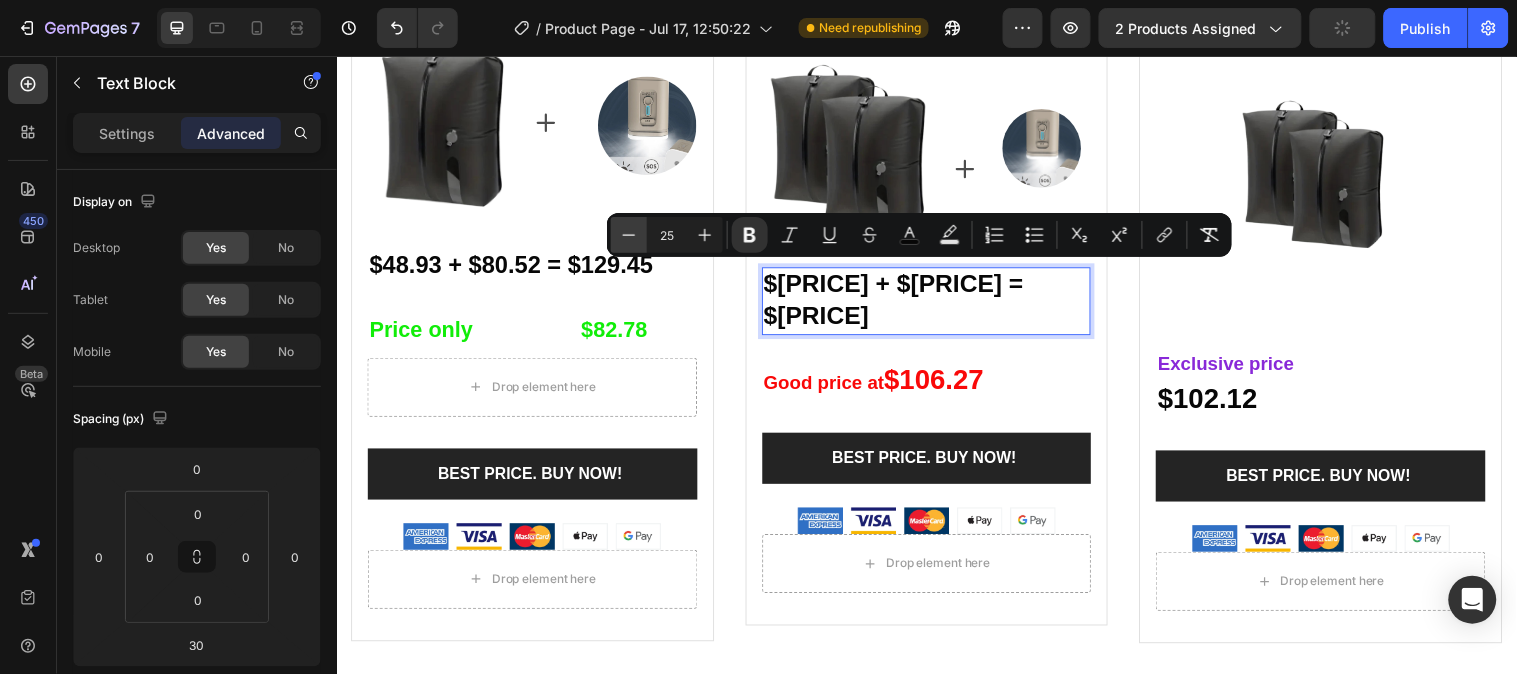 click 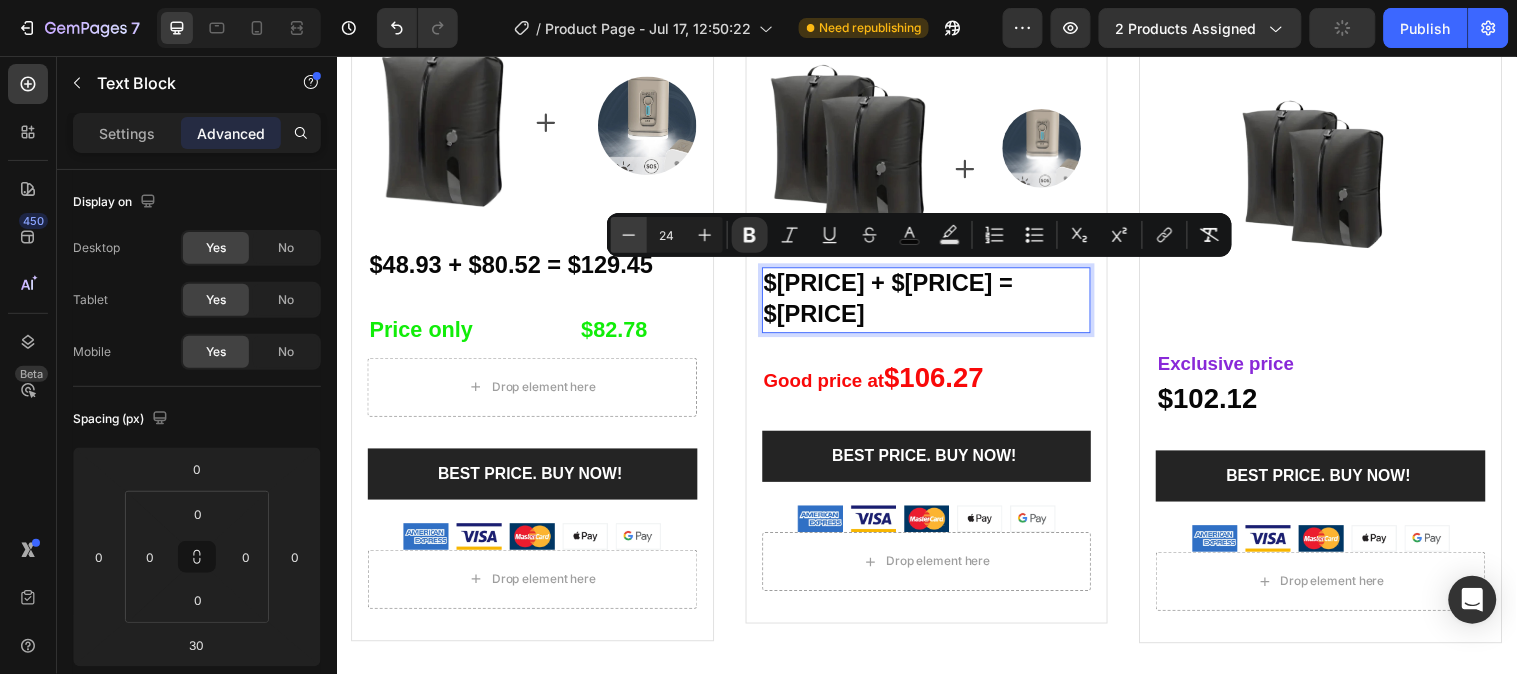 click 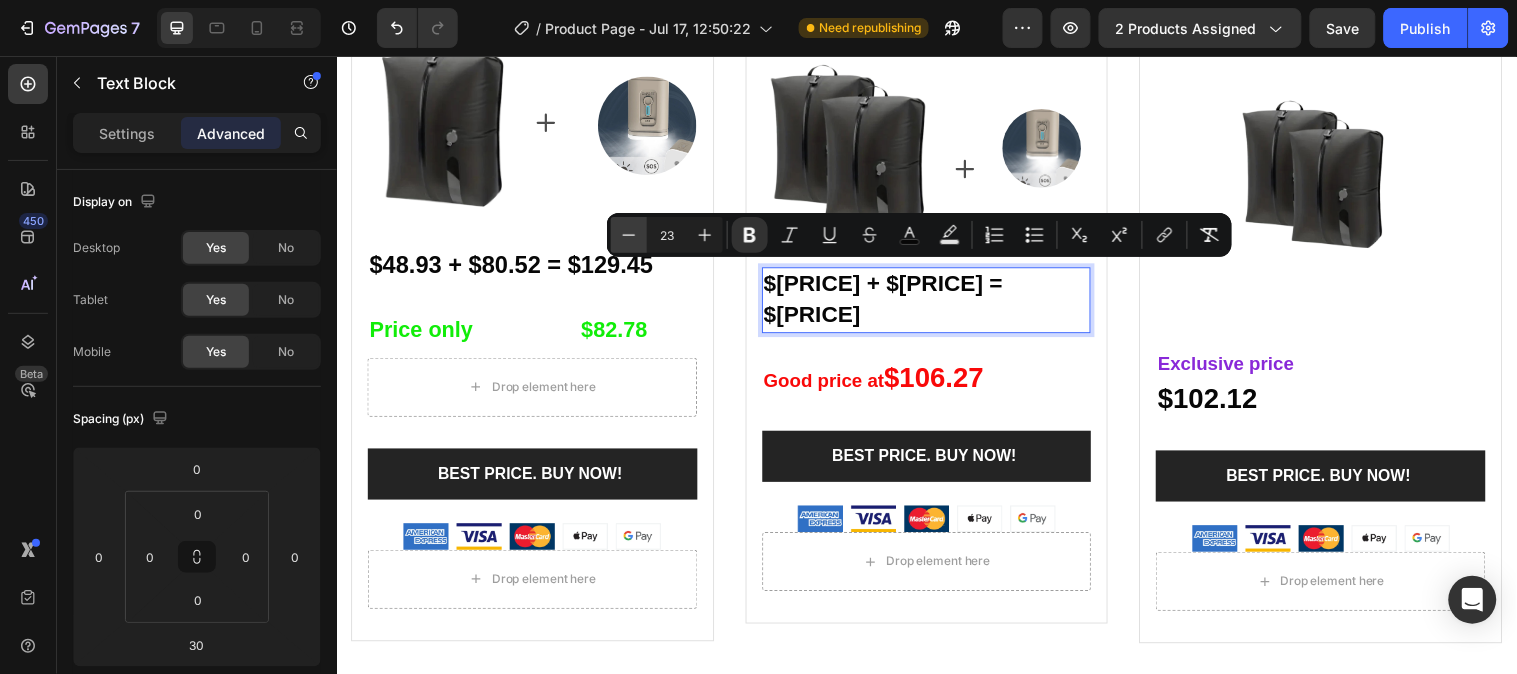 click 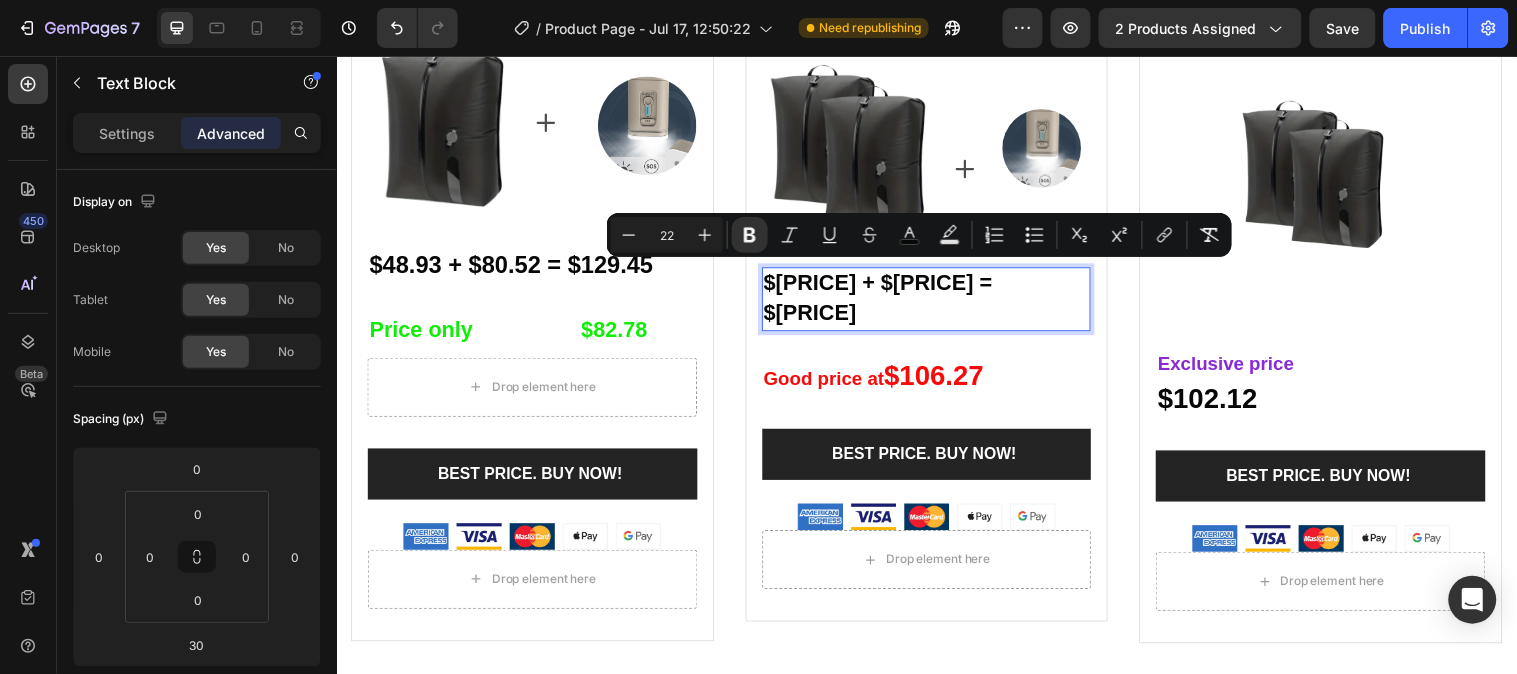 click on "$[PRICE] + $[PRICE] = $[PRICE]" at bounding box center (887, 301) 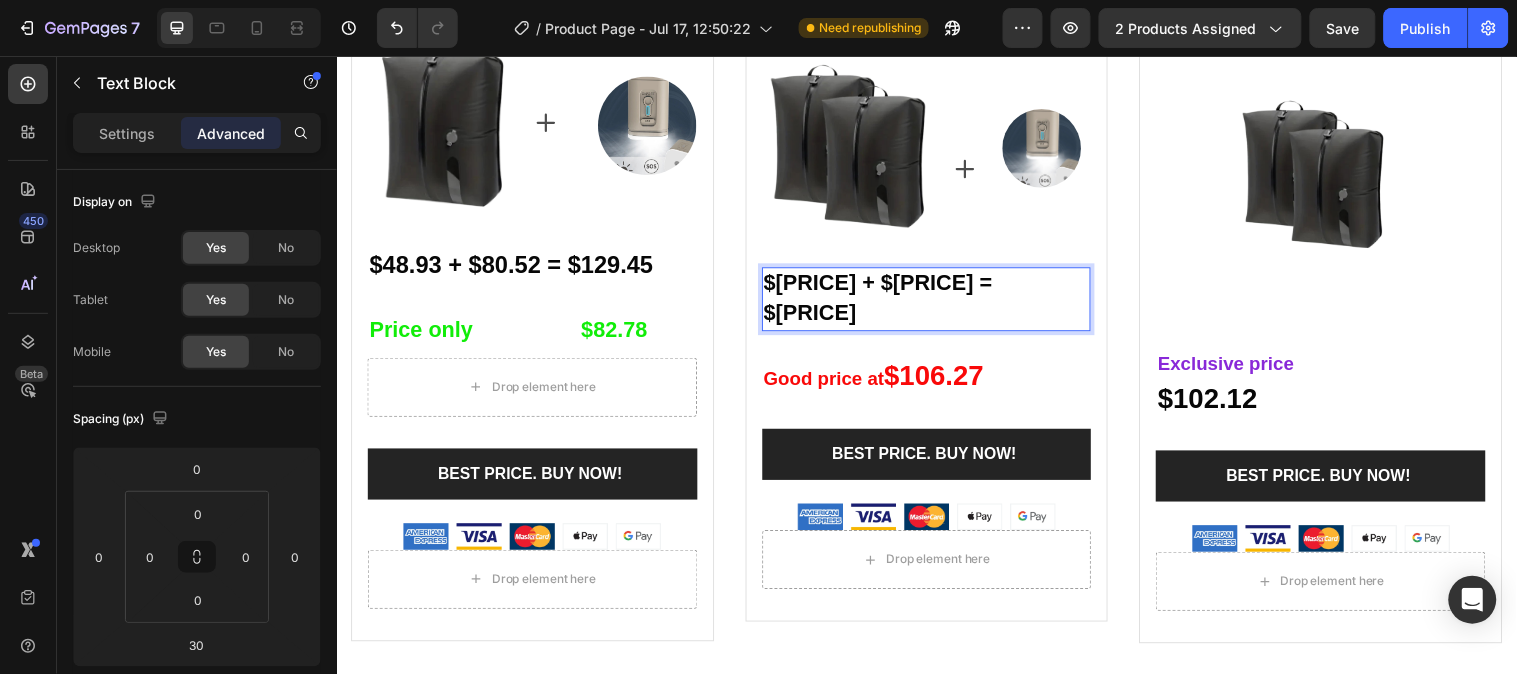 click on "$[PRICE] + $[PRICE] = $[PRICE]" at bounding box center [887, 301] 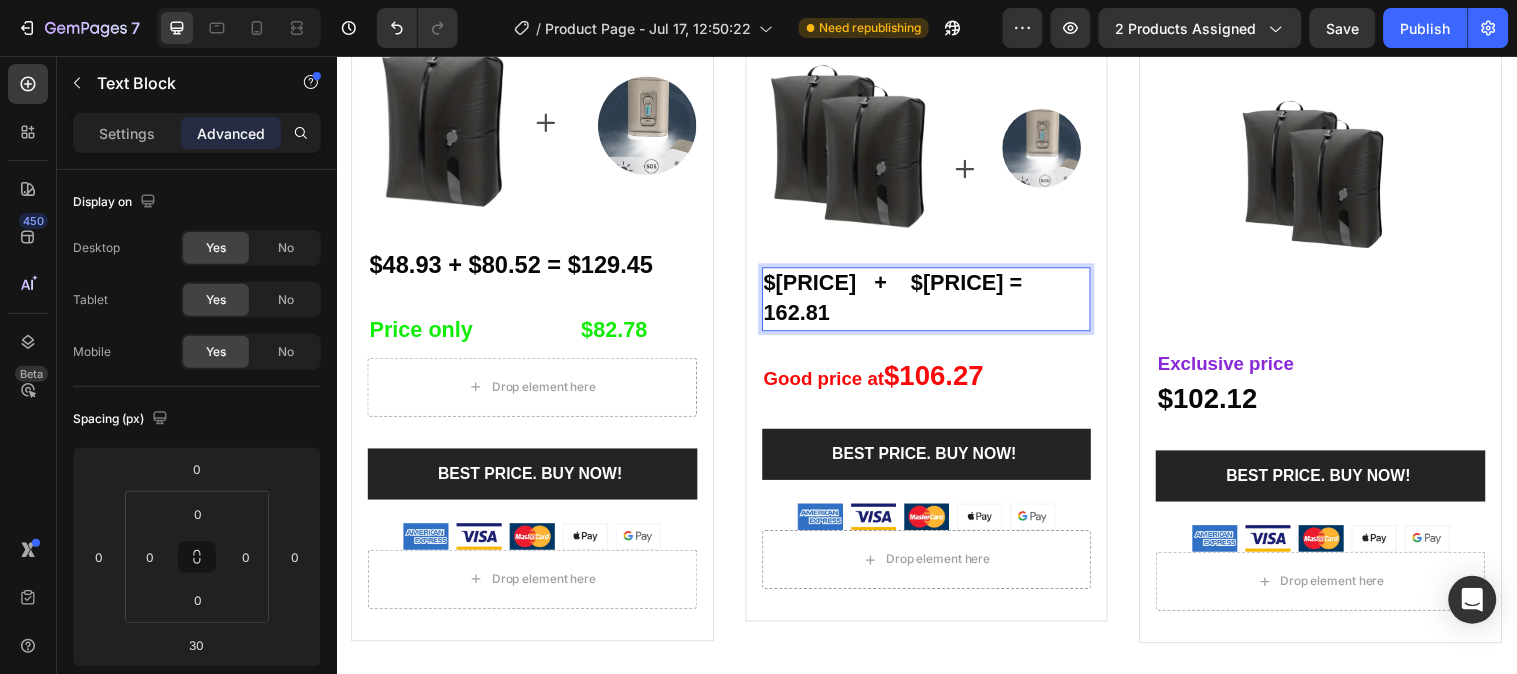 click on "$[PRICE]   +    $[PRICE] = 162.81" at bounding box center (902, 301) 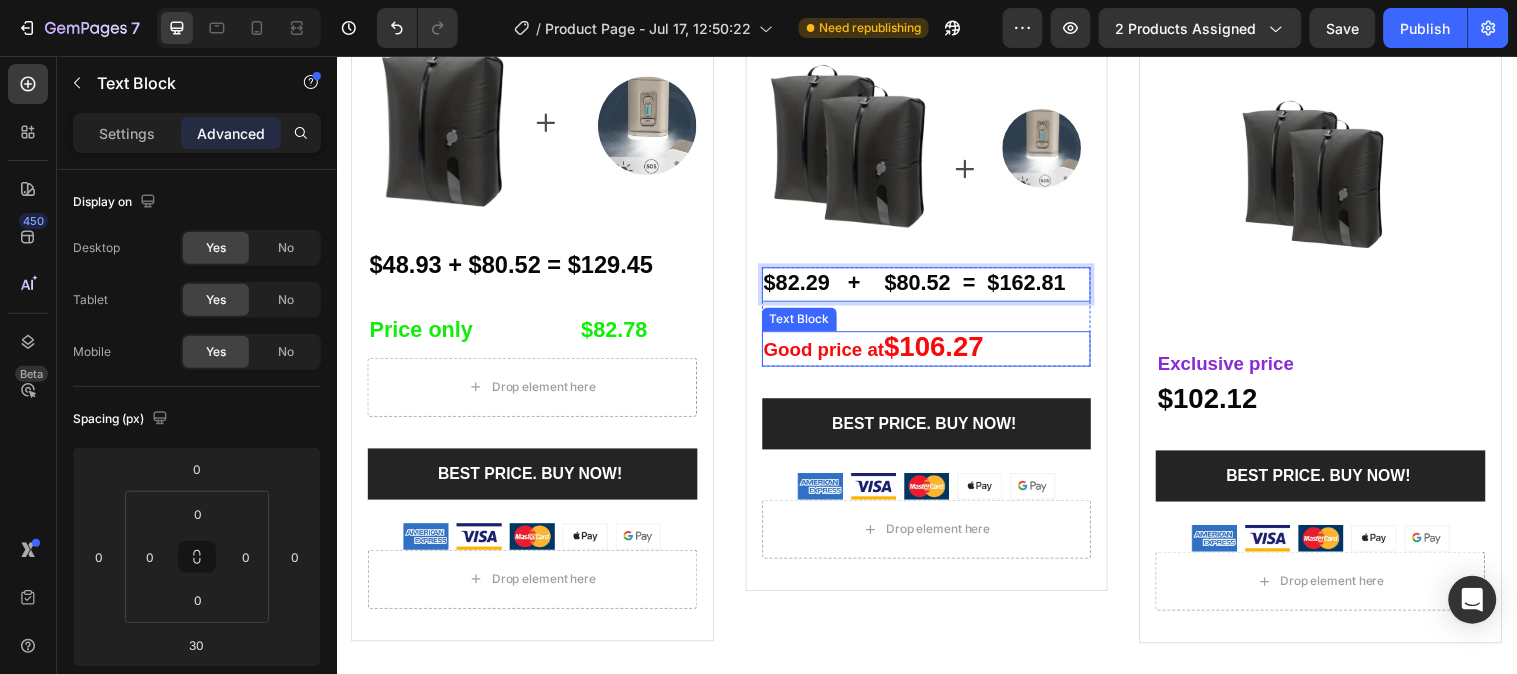 click on "$106.27" at bounding box center [943, 350] 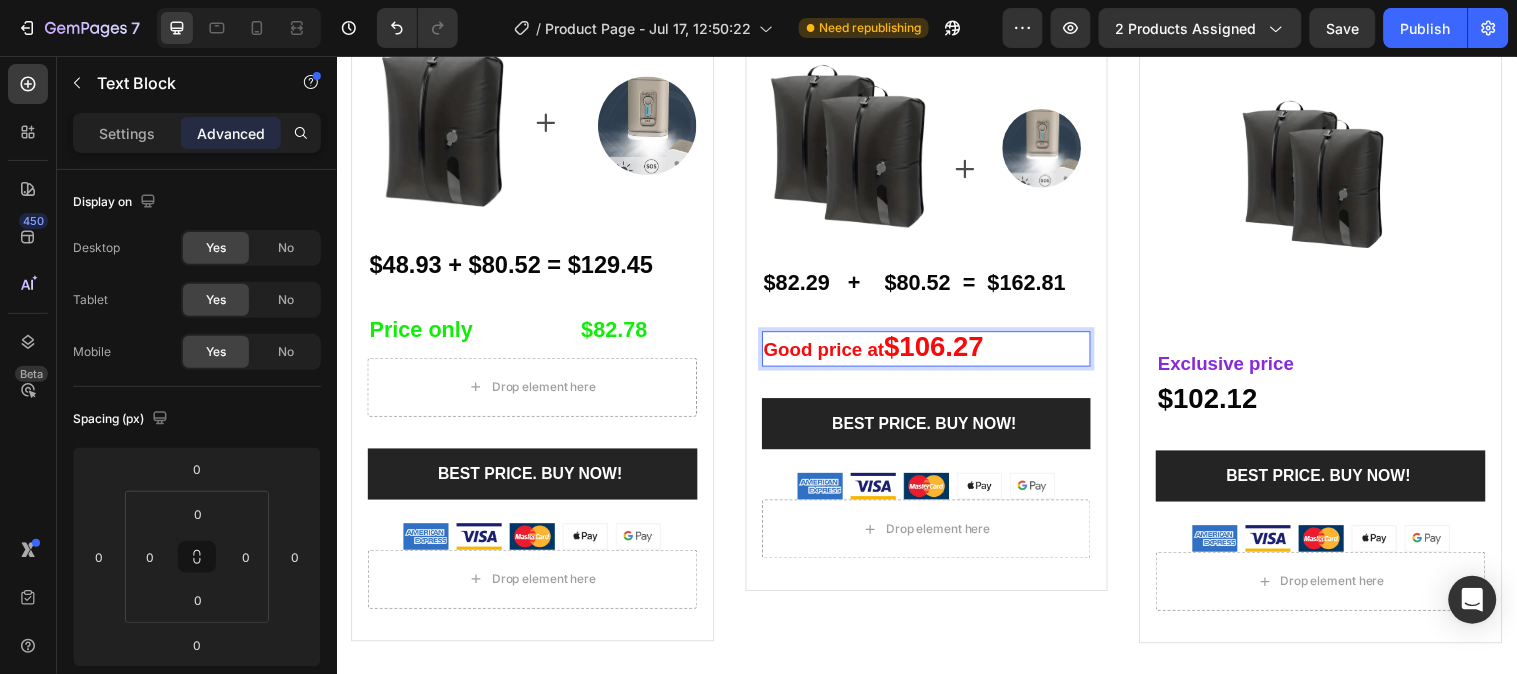 click on "$106.27" at bounding box center [943, 350] 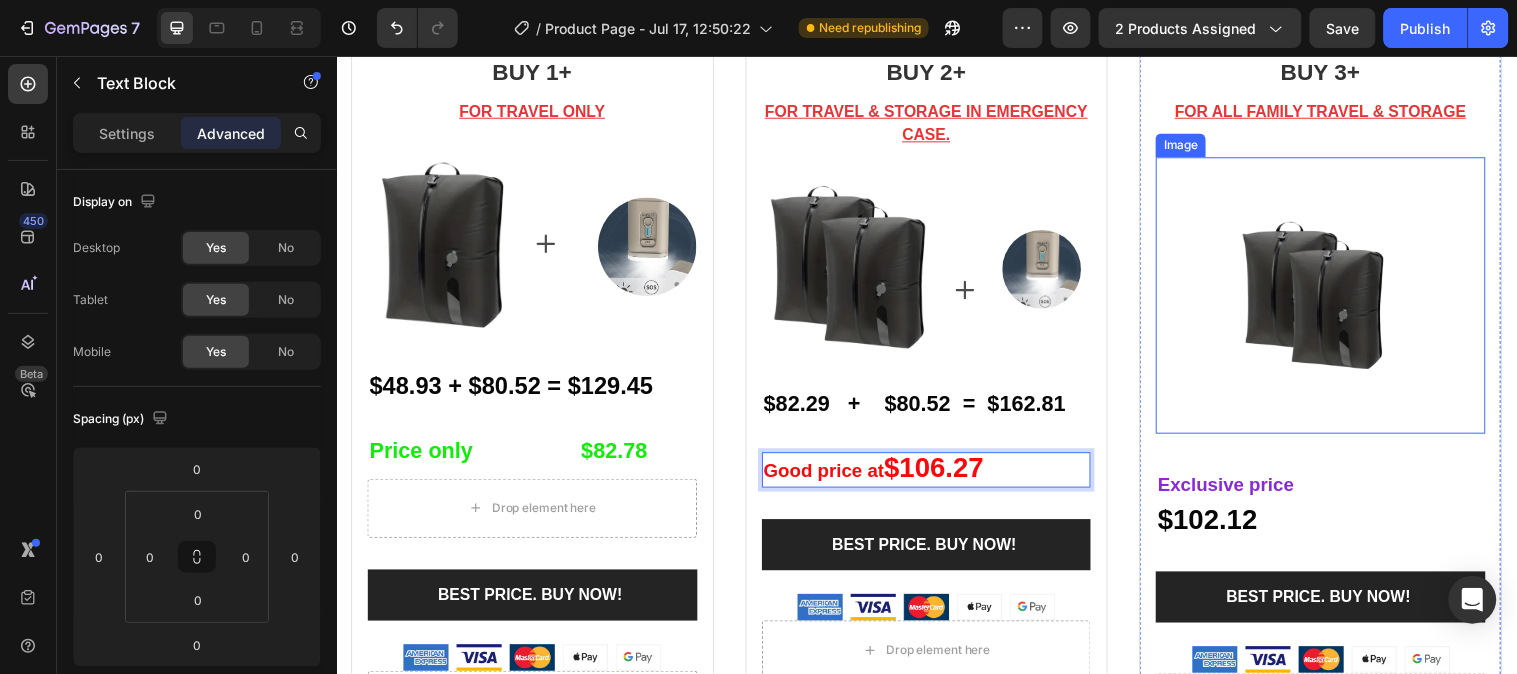 scroll, scrollTop: 4137, scrollLeft: 0, axis: vertical 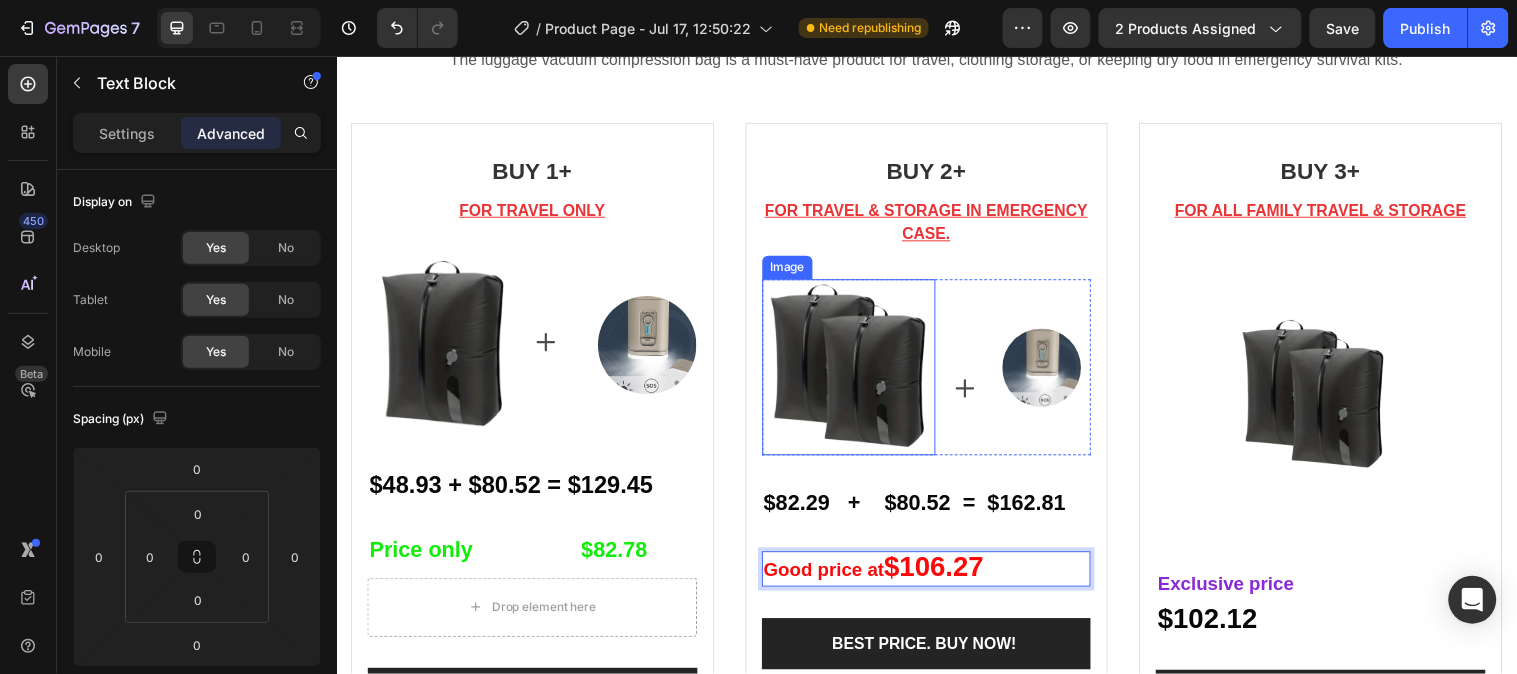 click at bounding box center [857, 371] 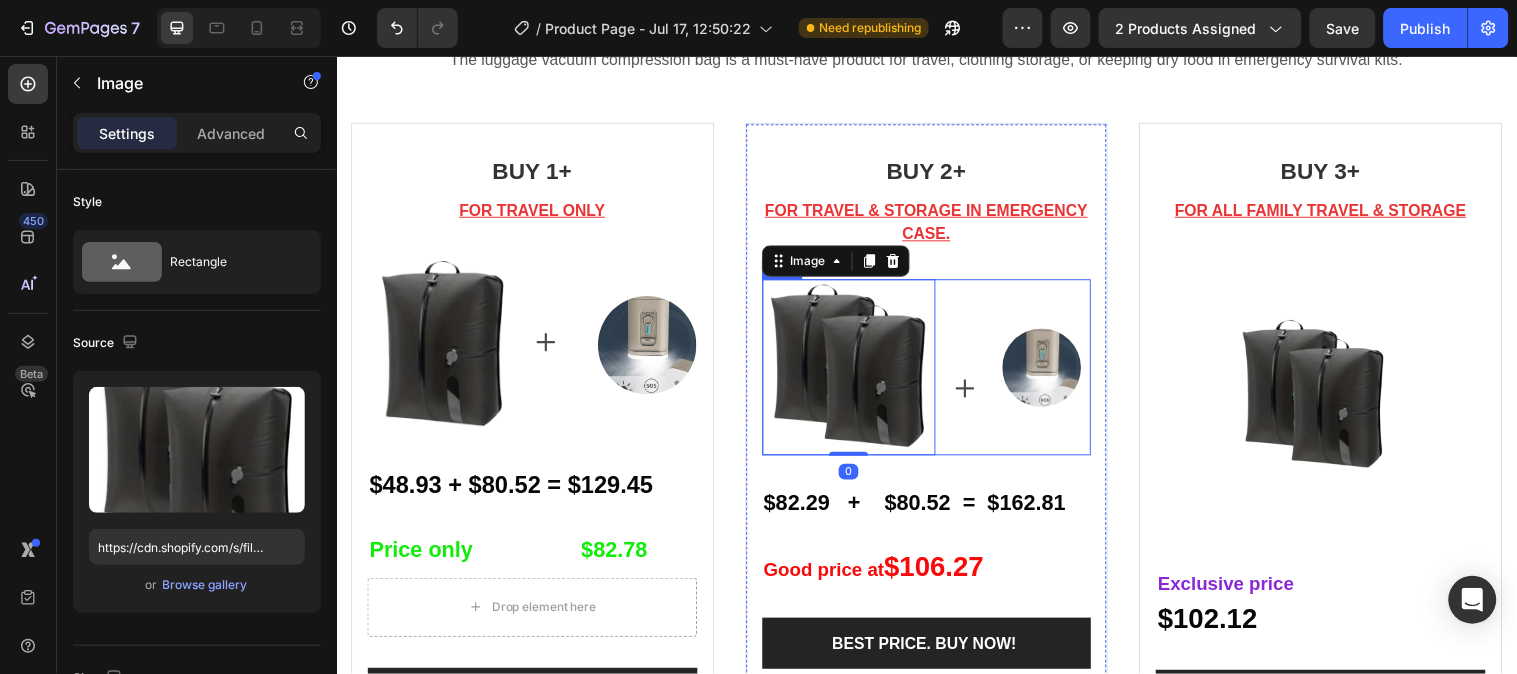 click on "Image" at bounding box center (1052, 371) 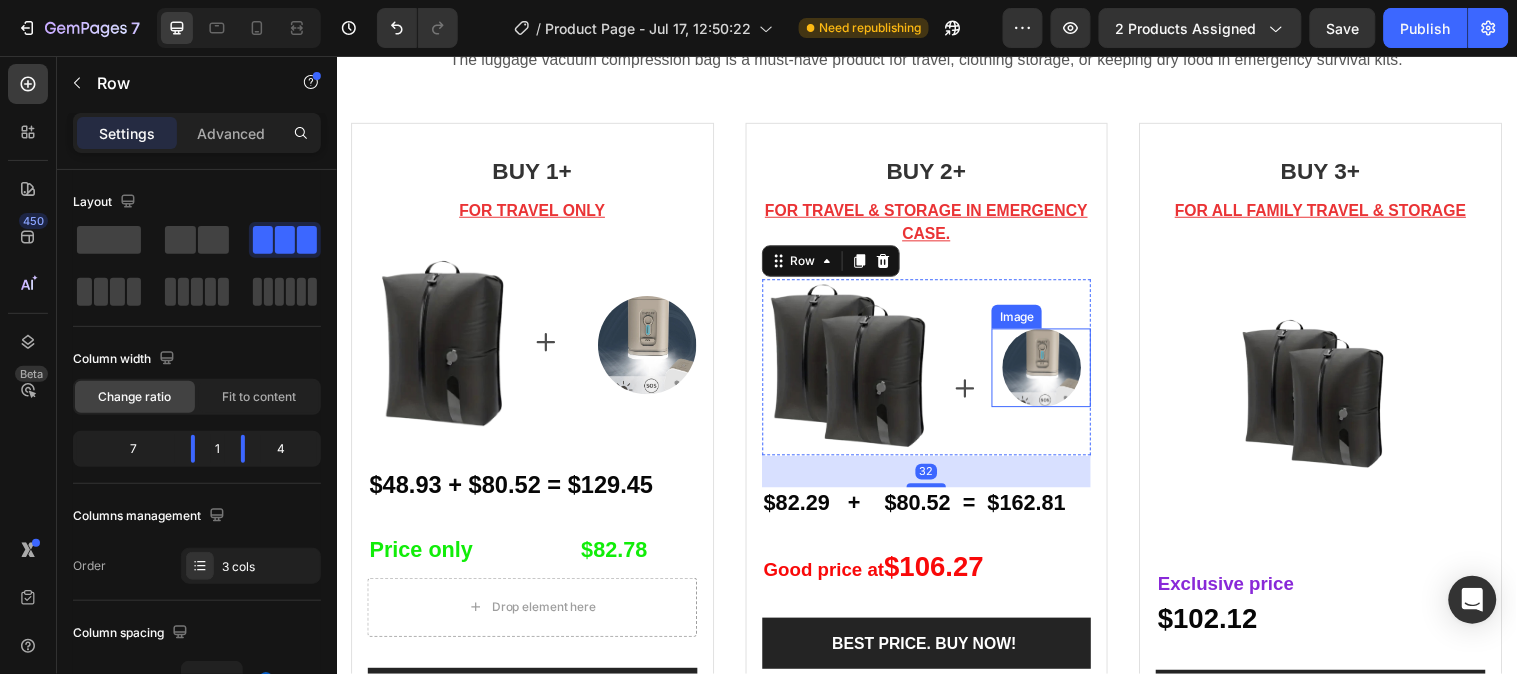 click at bounding box center (1053, 372) 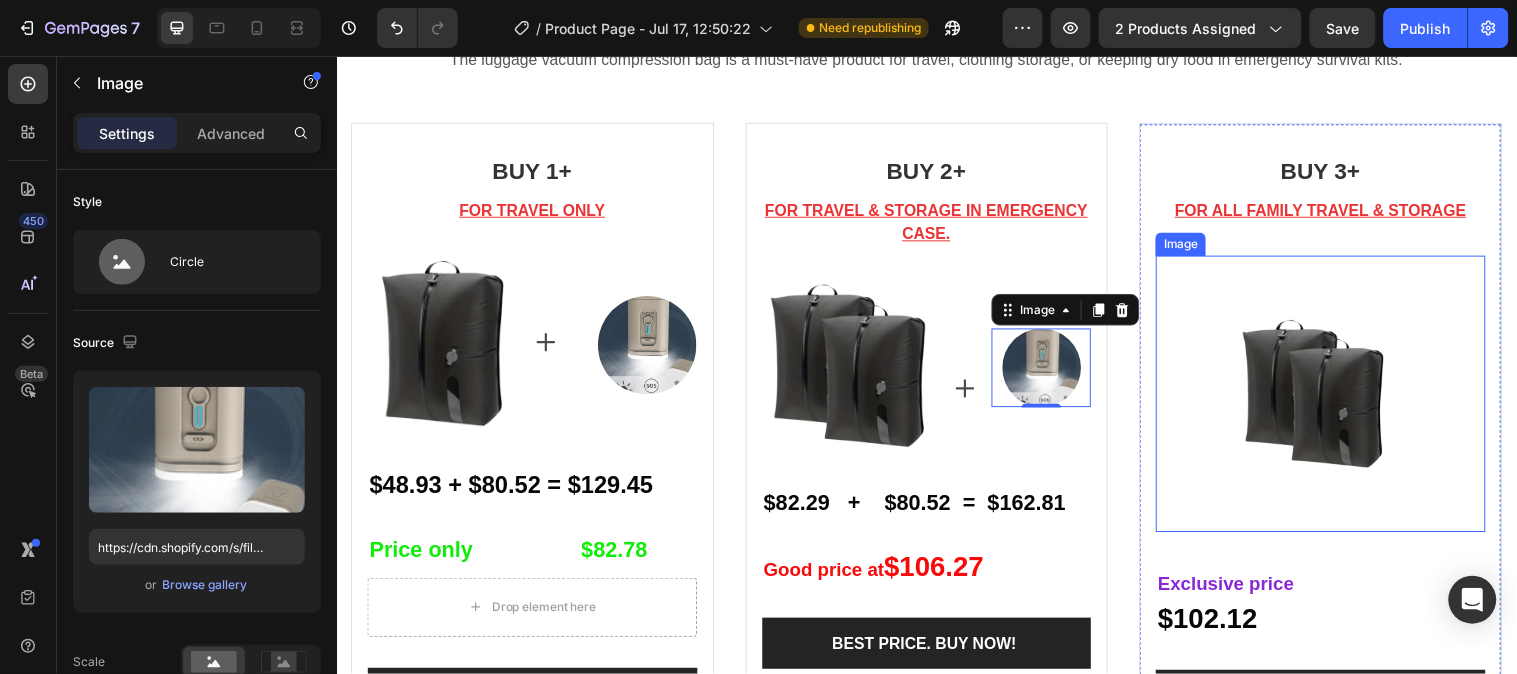 click at bounding box center (1336, 398) 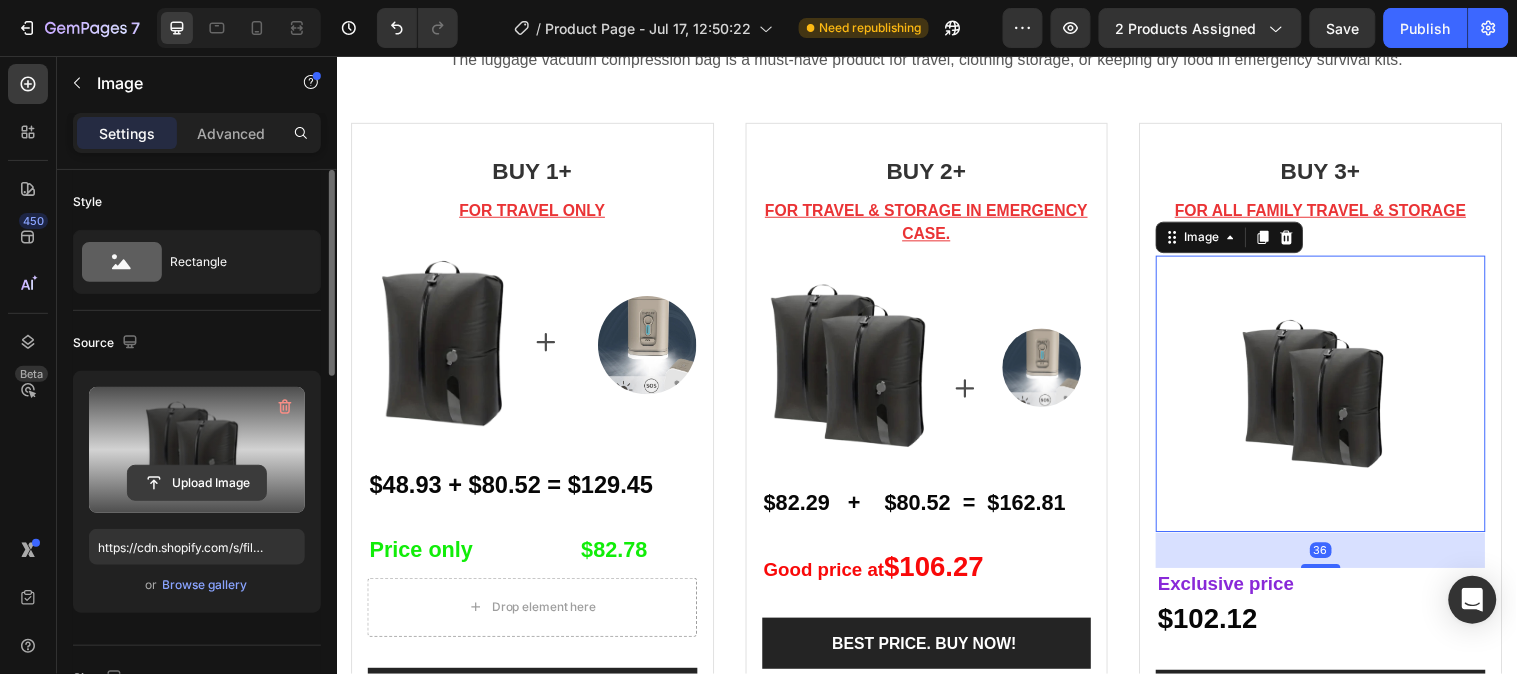 click 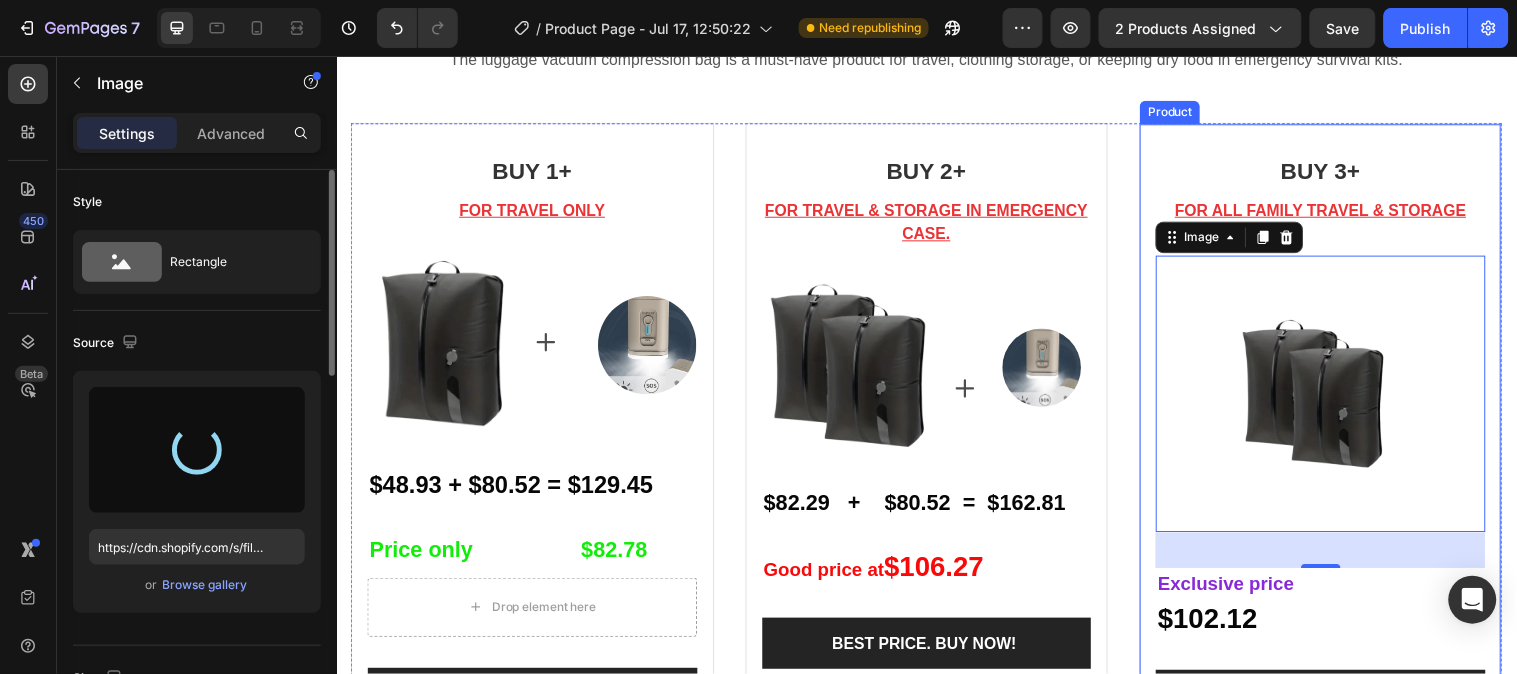 type on "https://cdn.shopify.com/s/files/1/0641/3543/0253/files/gempages_575700525207520195-70b95fc5-7118-48d6-bd23-ff75536aceb7.png" 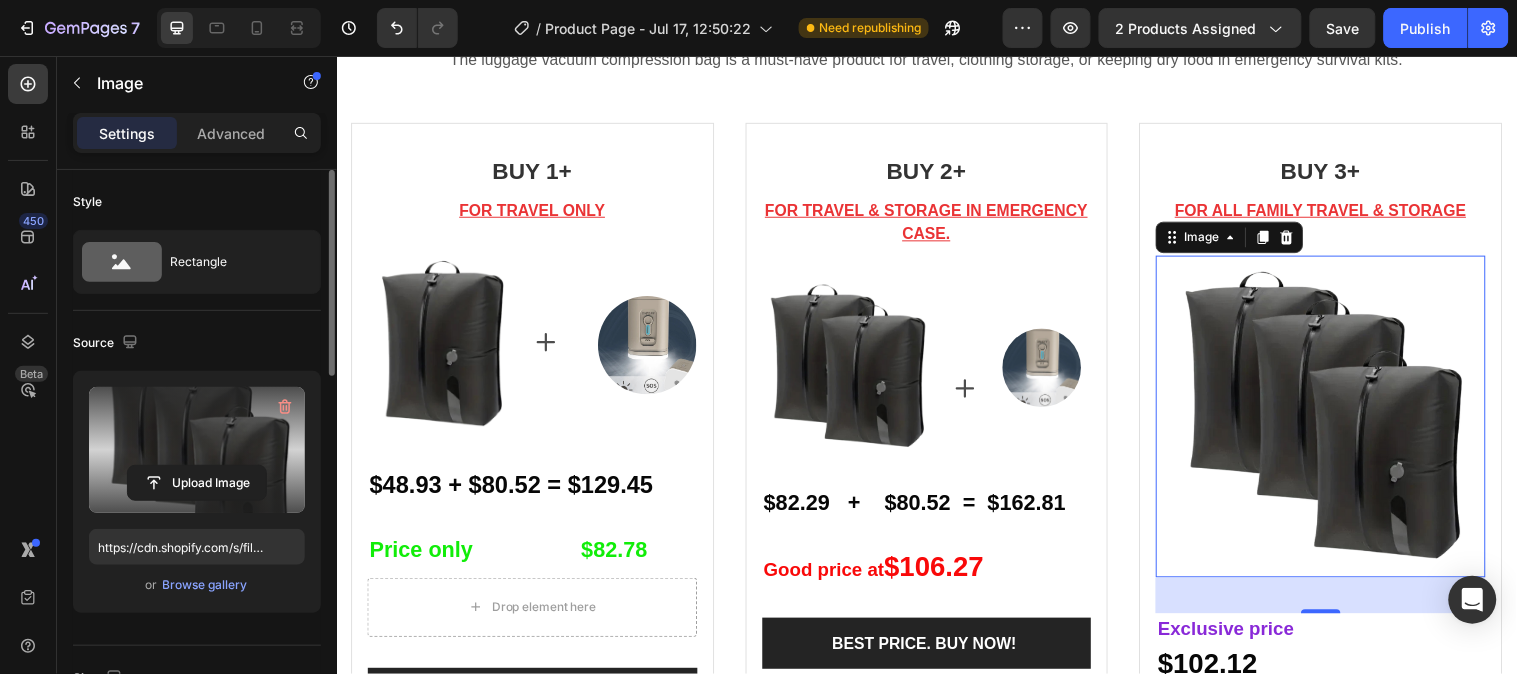 click on "36" at bounding box center [1336, 603] 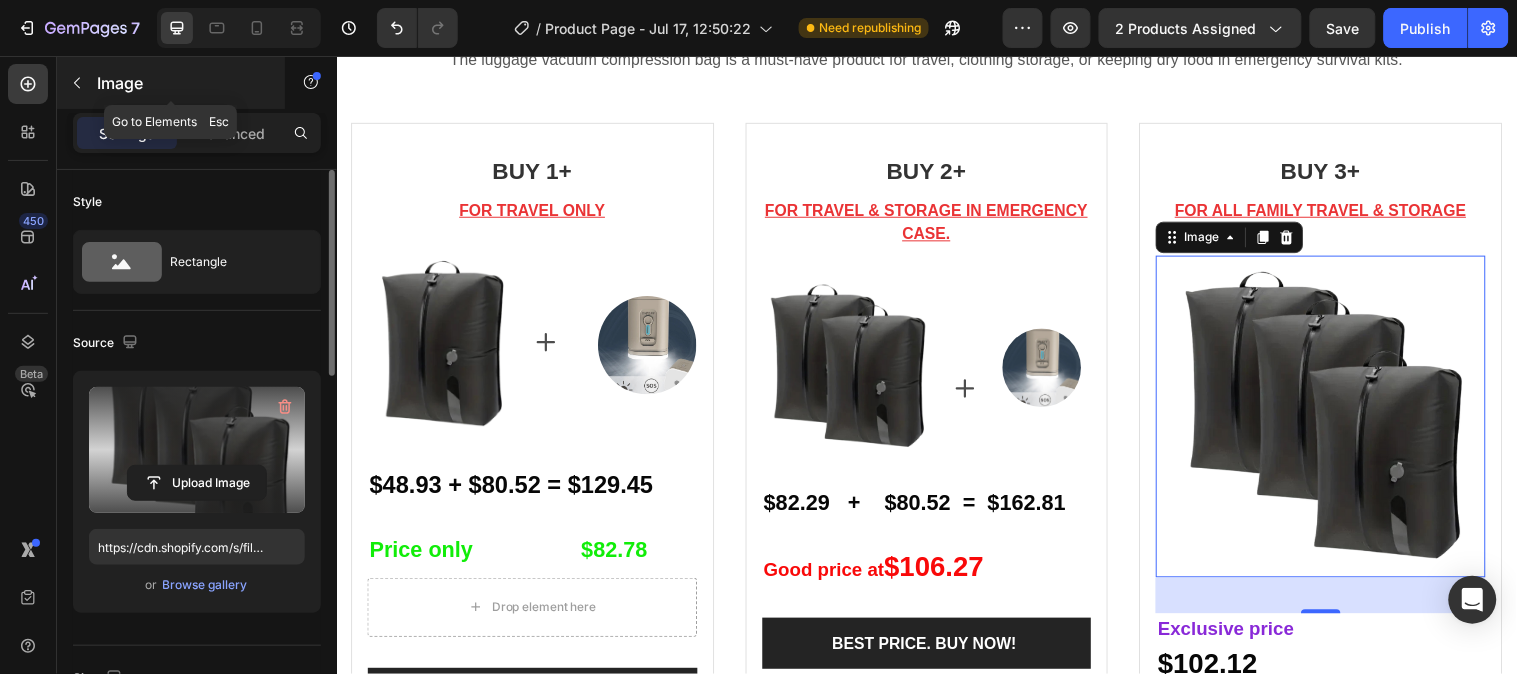 click 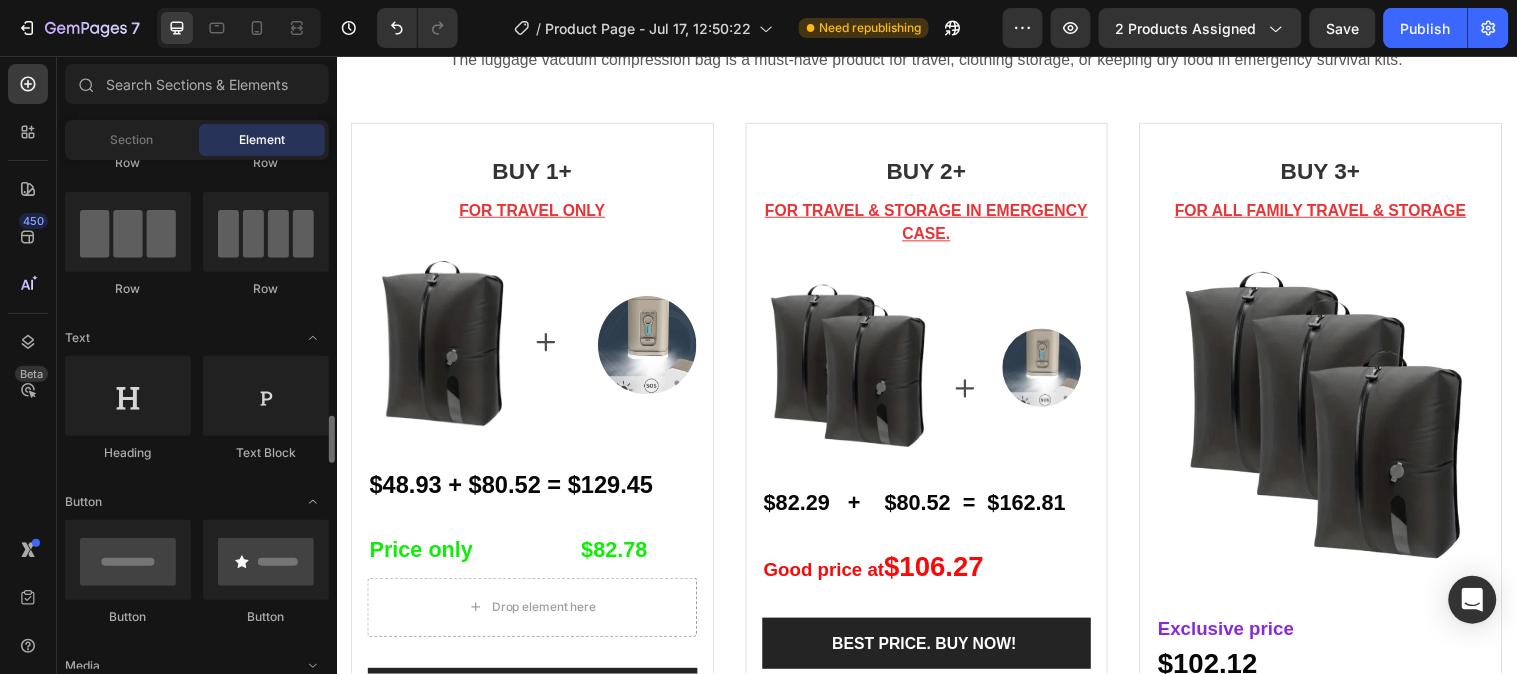 scroll, scrollTop: 27, scrollLeft: 0, axis: vertical 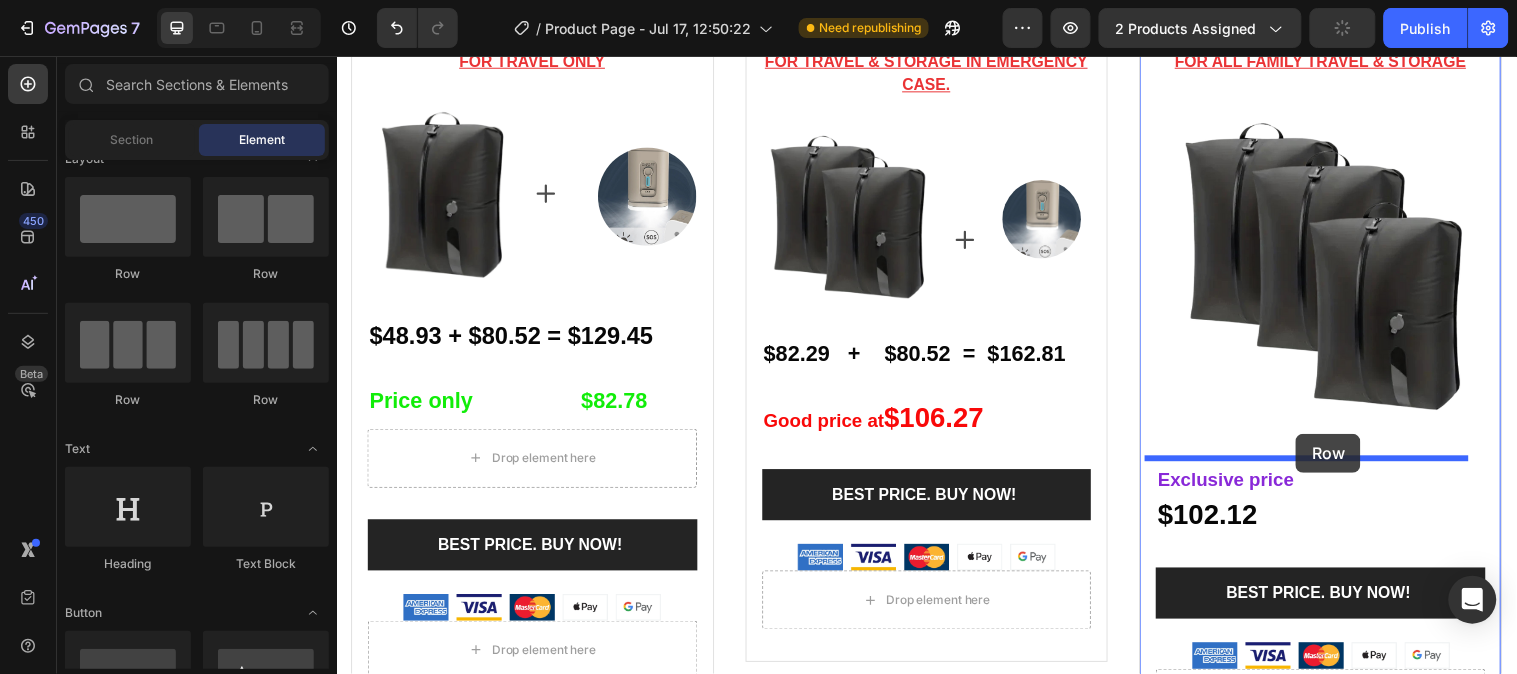 drag, startPoint x: 677, startPoint y: 449, endPoint x: 1311, endPoint y: 439, distance: 634.07886 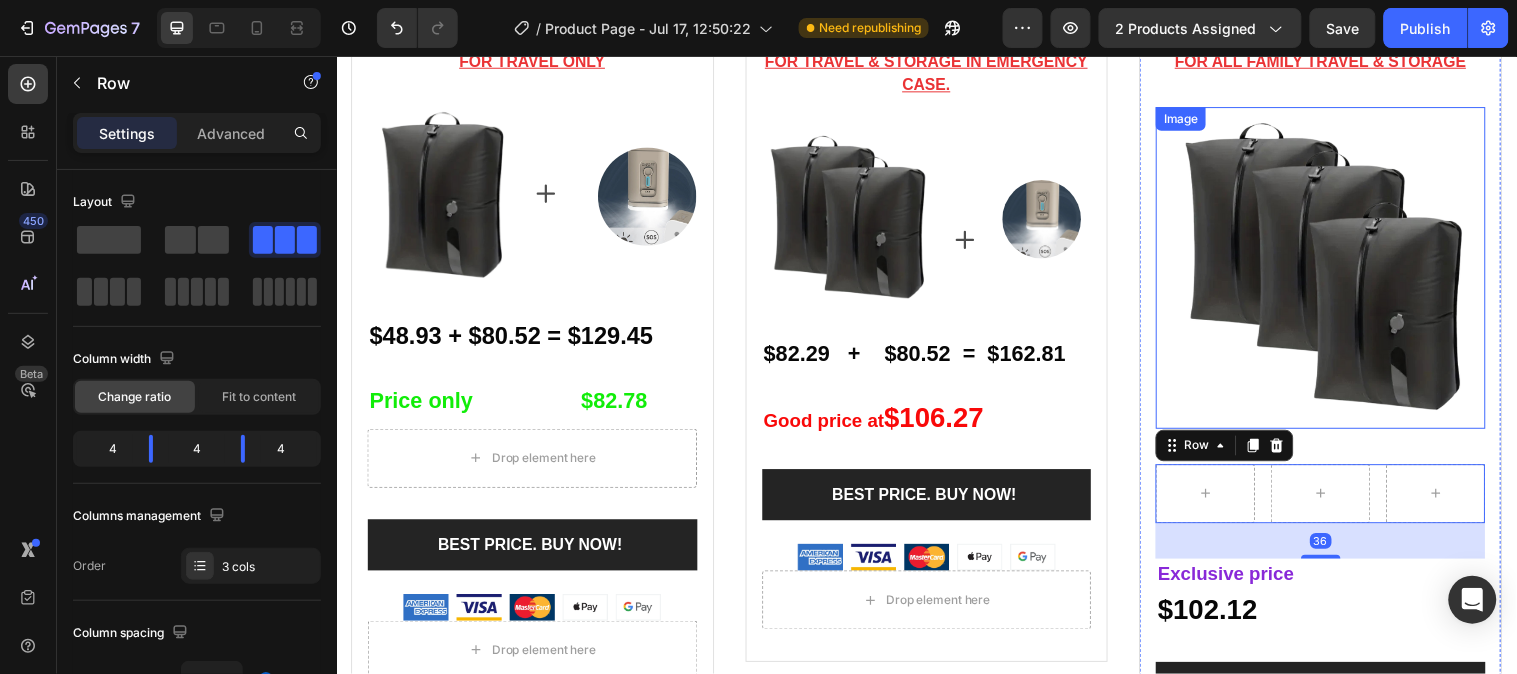 click at bounding box center (1336, 270) 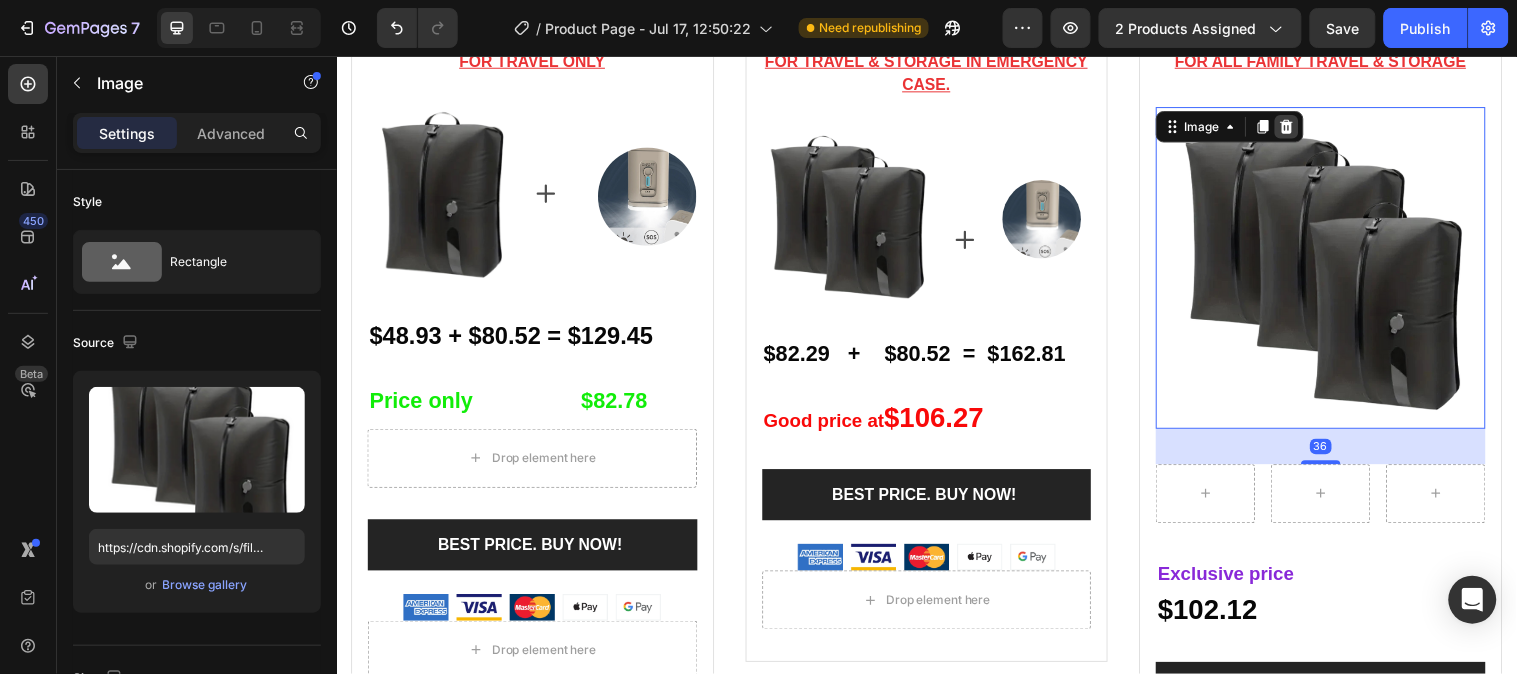 click 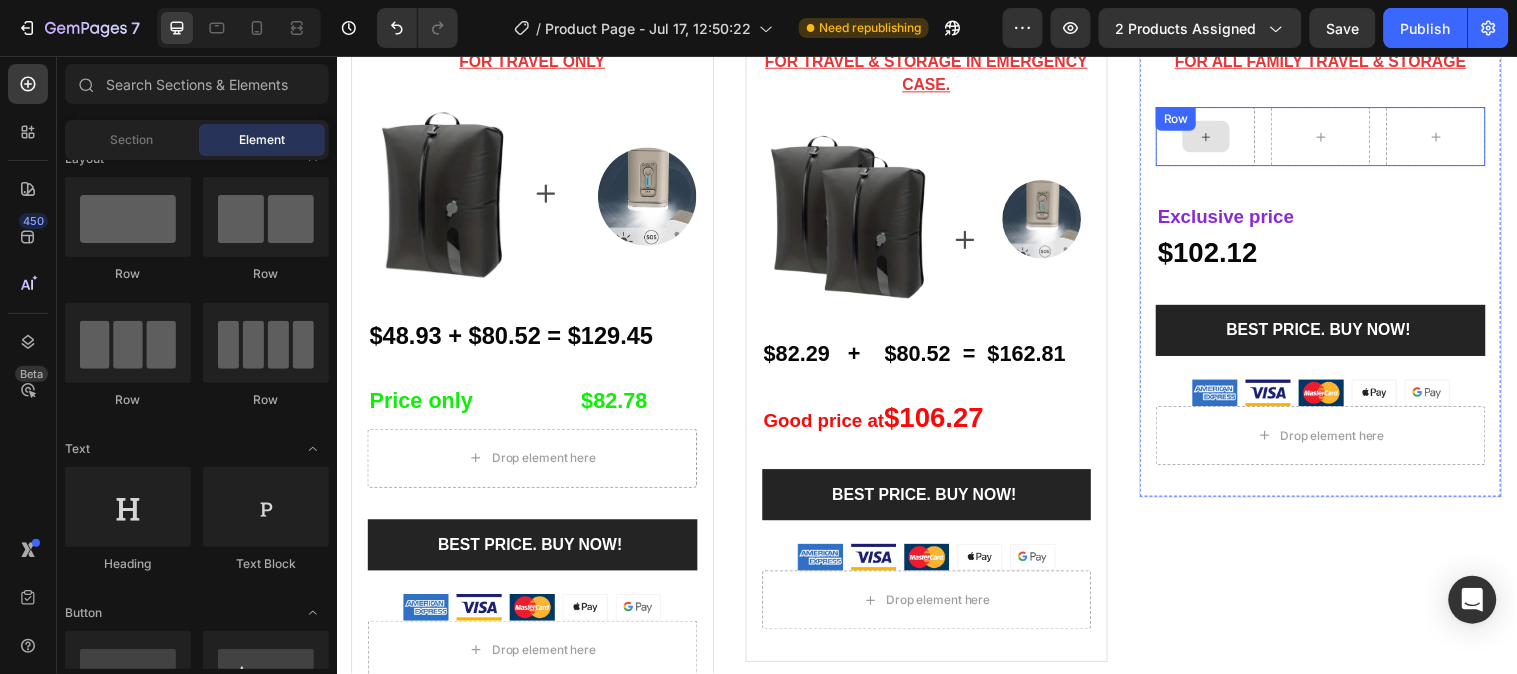 click 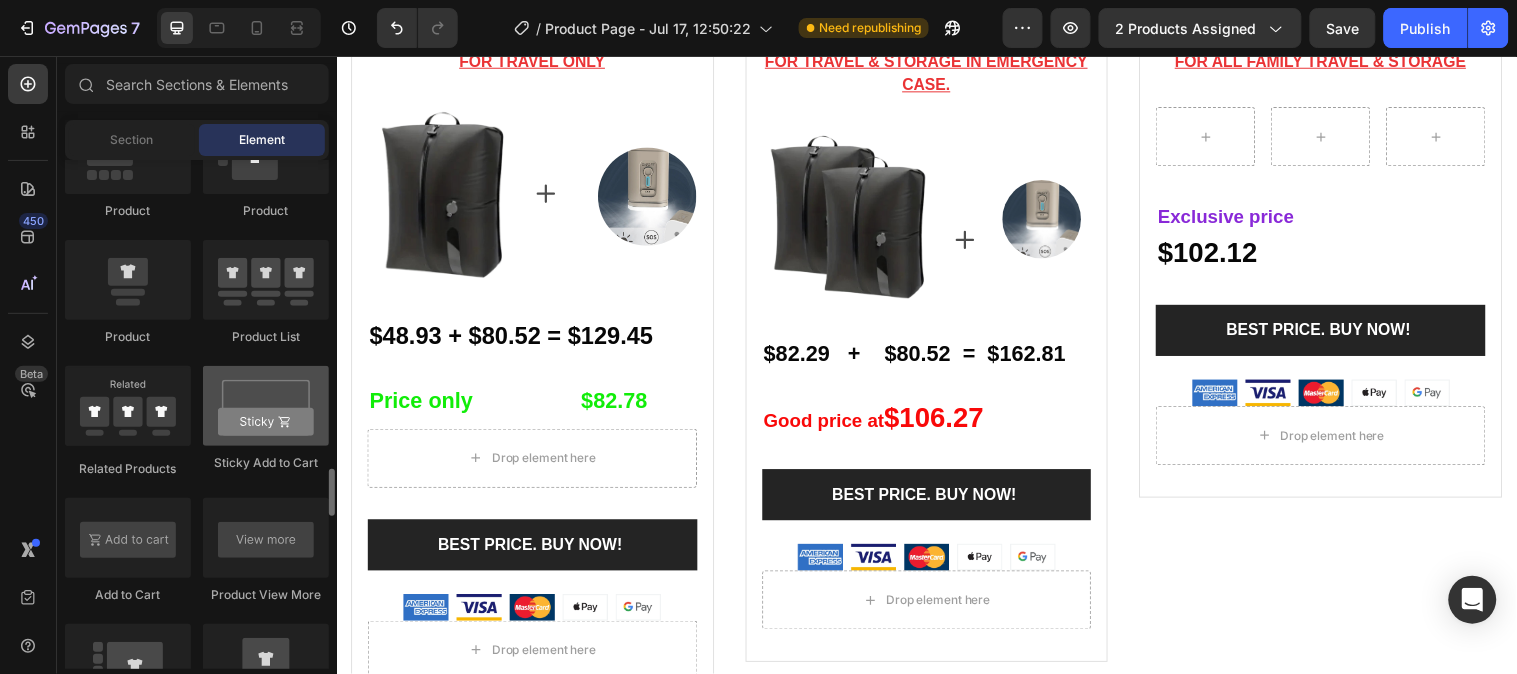 scroll, scrollTop: 2111, scrollLeft: 0, axis: vertical 